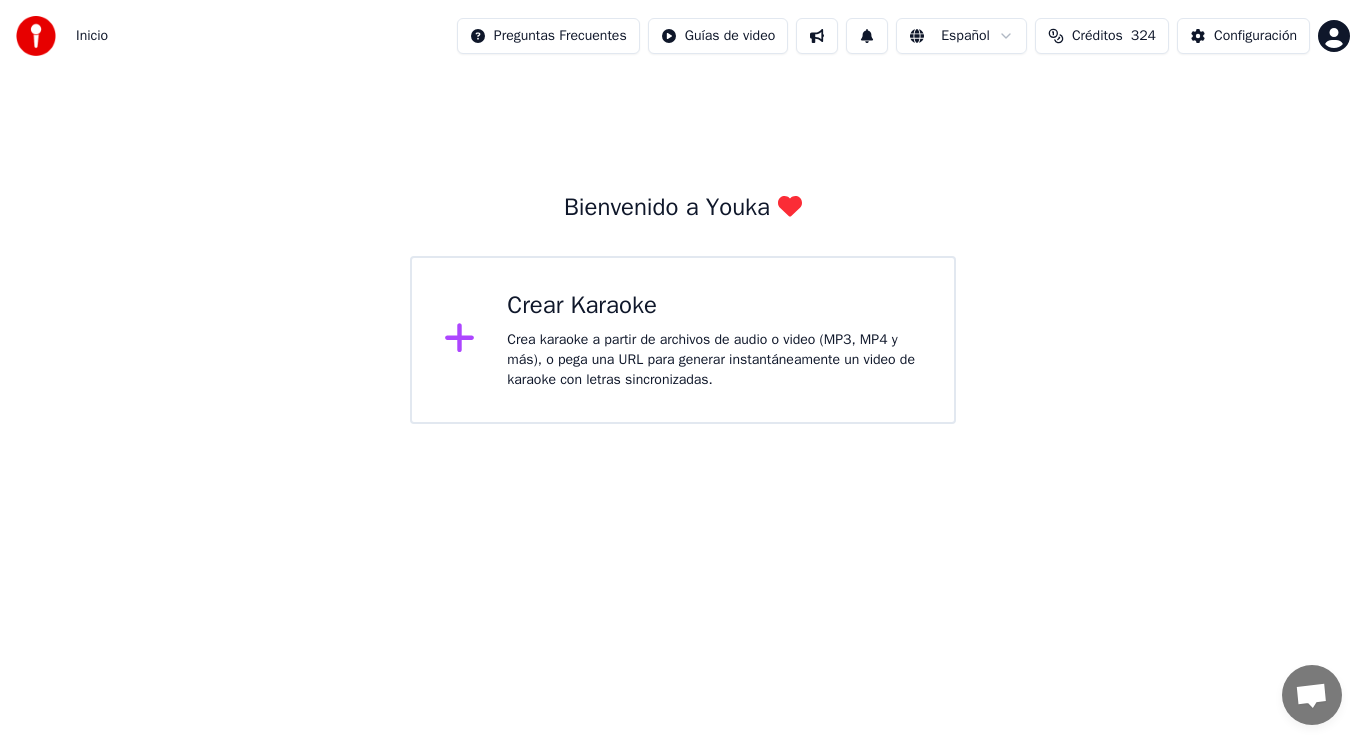 scroll, scrollTop: 0, scrollLeft: 0, axis: both 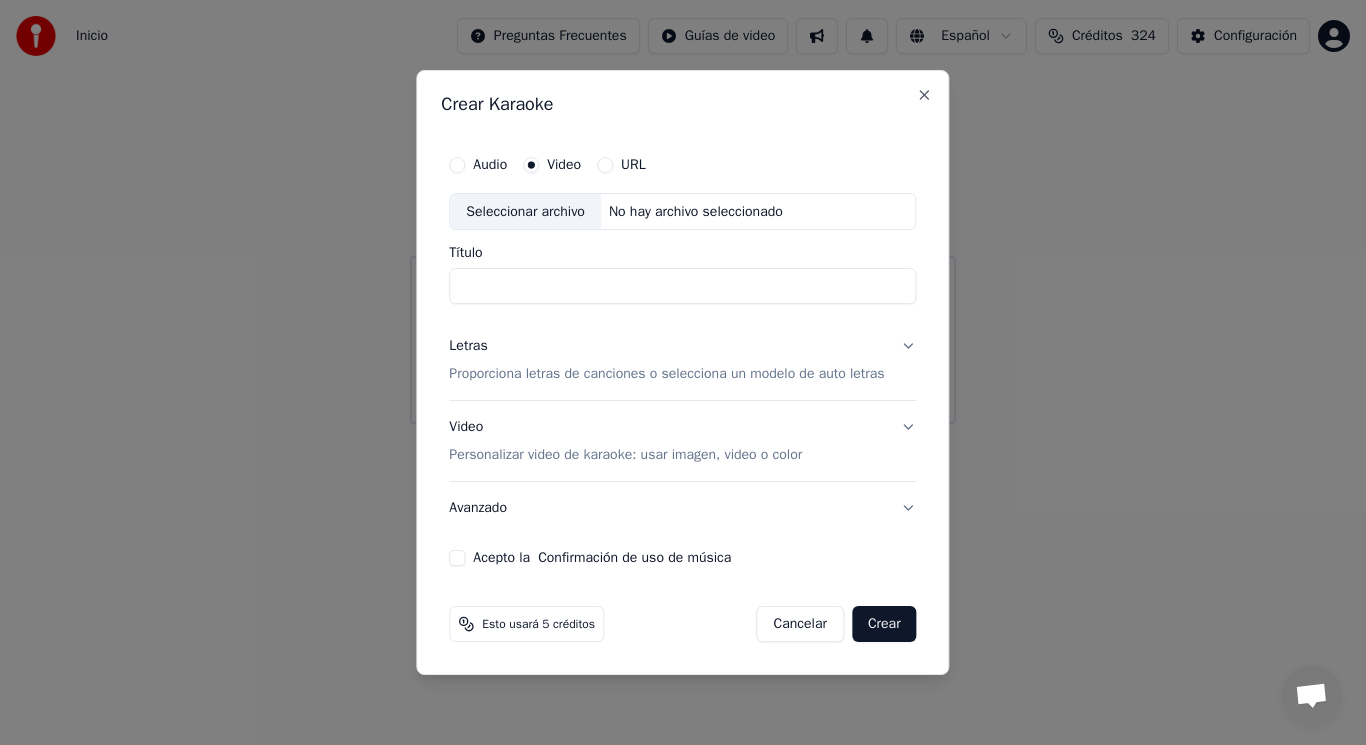 click on "Seleccionar archivo" at bounding box center [525, 212] 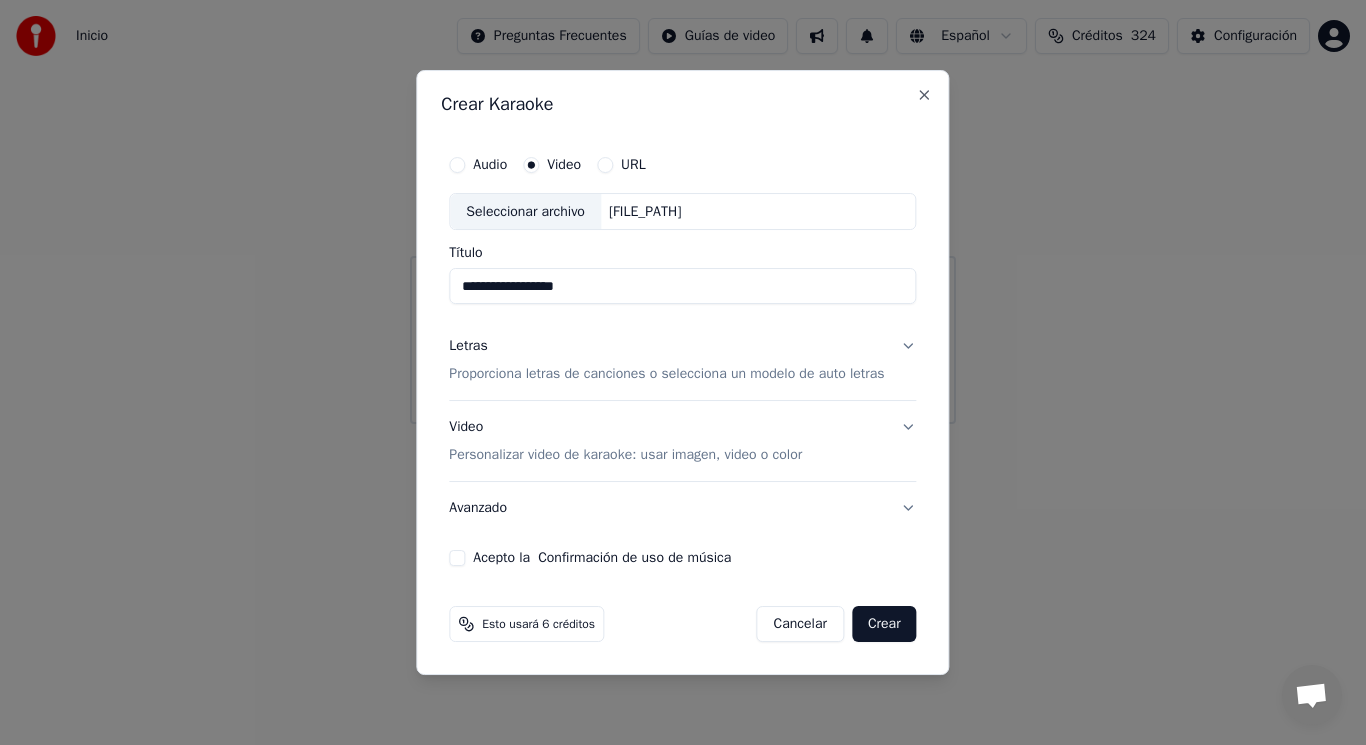 click on "**********" at bounding box center (682, 287) 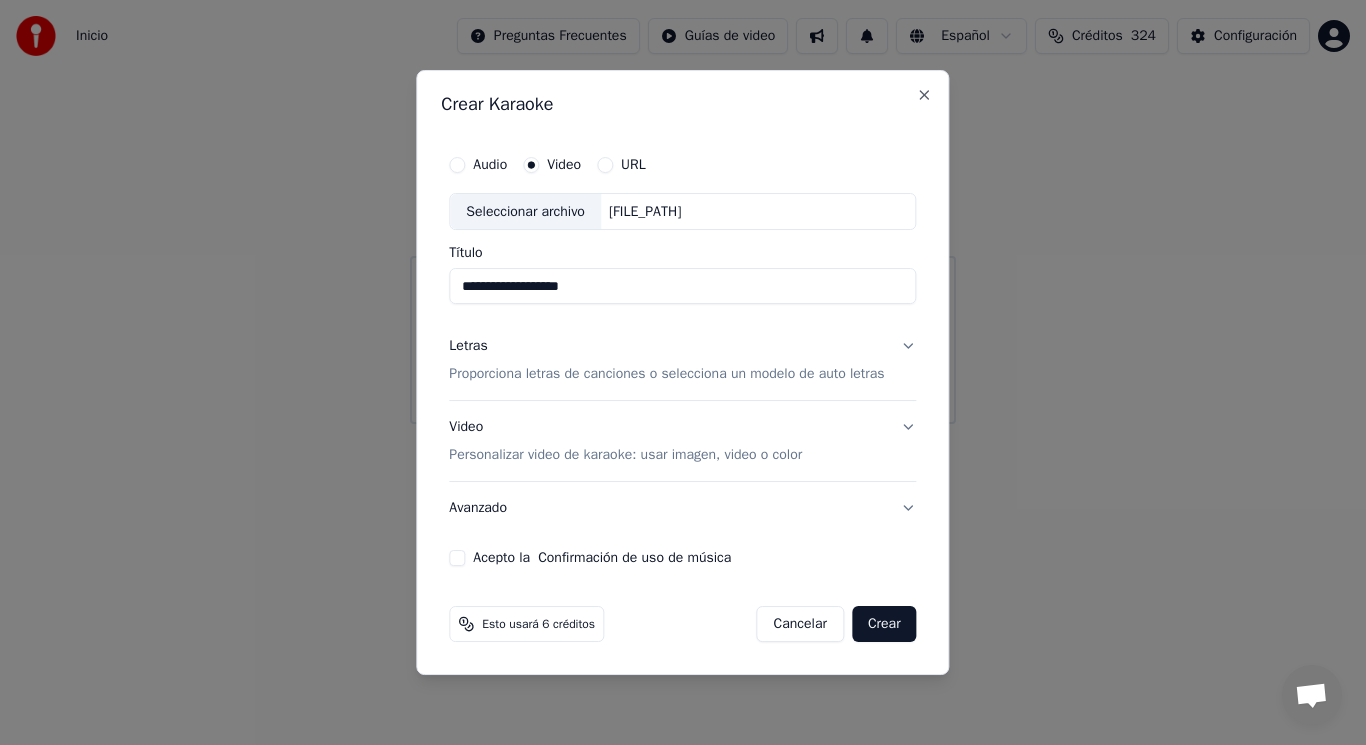 click on "**********" at bounding box center [682, 287] 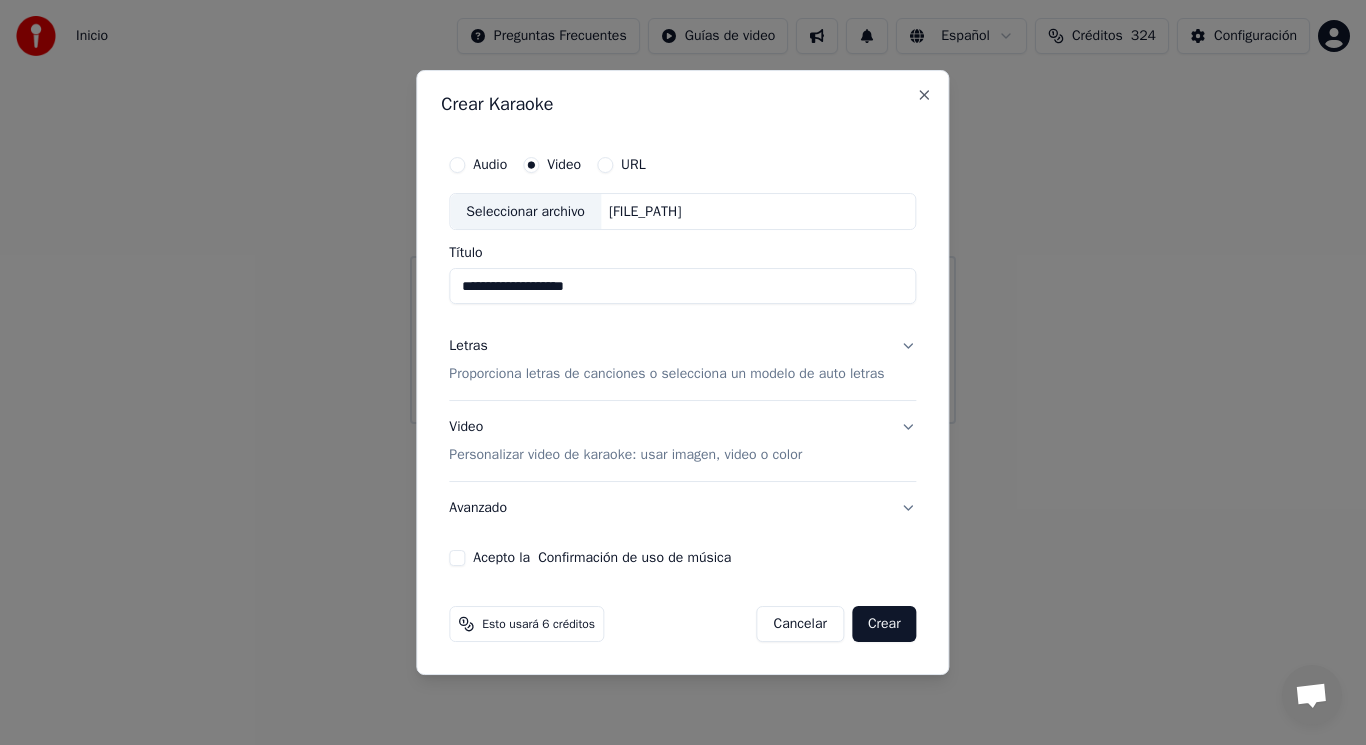 type on "**********" 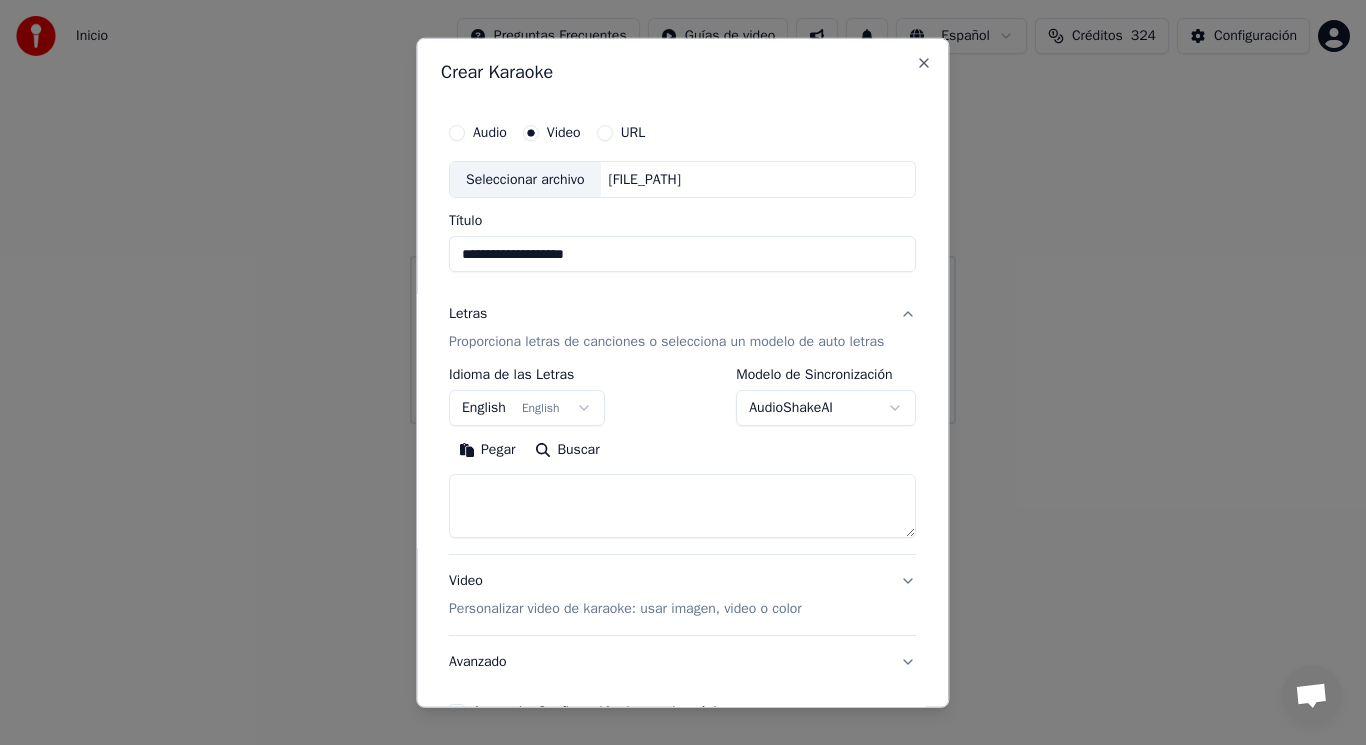 click at bounding box center [682, 506] 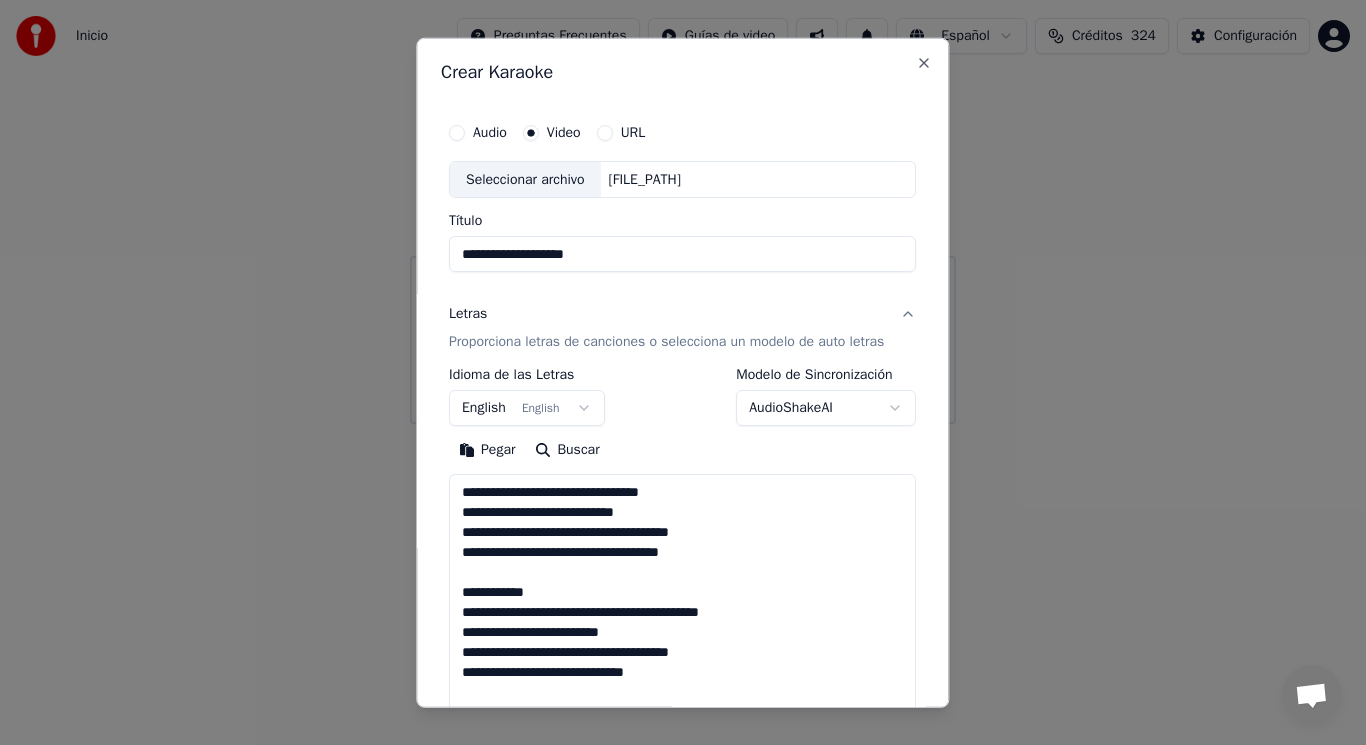 scroll, scrollTop: 385, scrollLeft: 0, axis: vertical 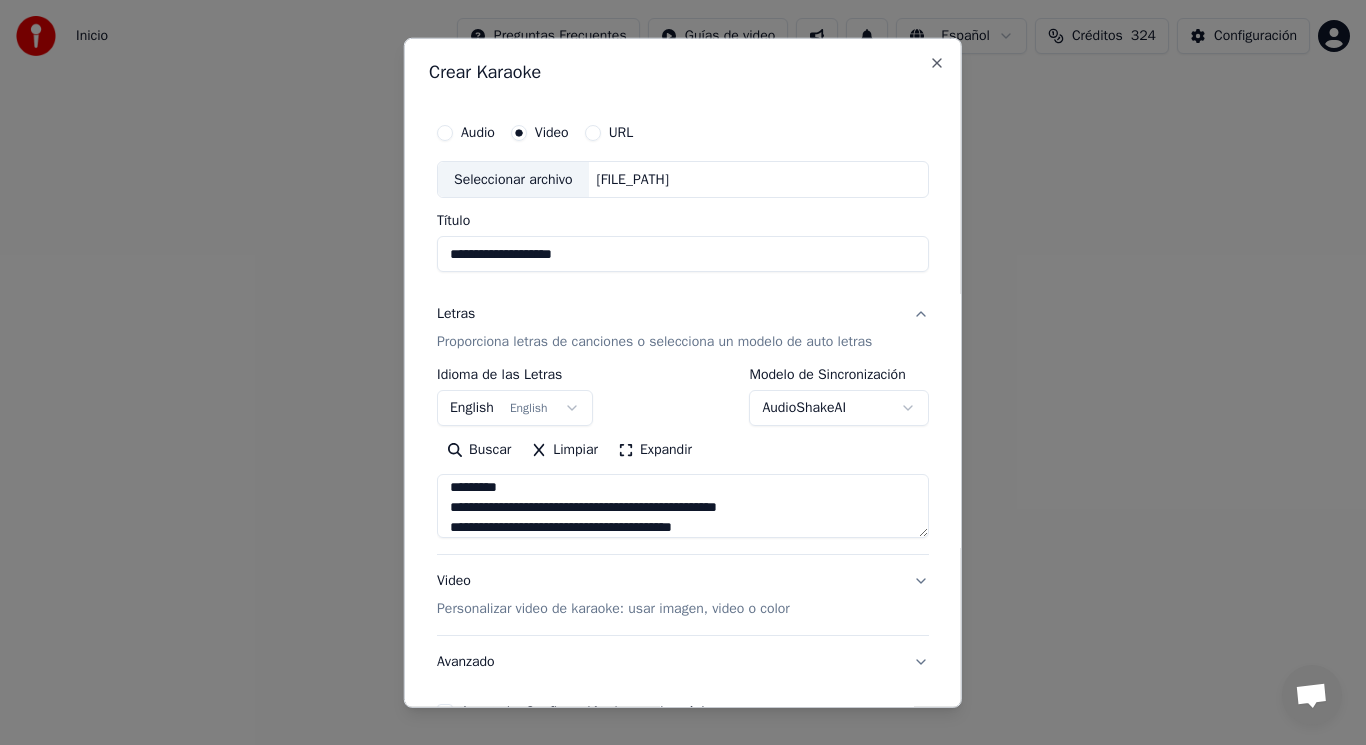 click on "**********" at bounding box center (683, 506) 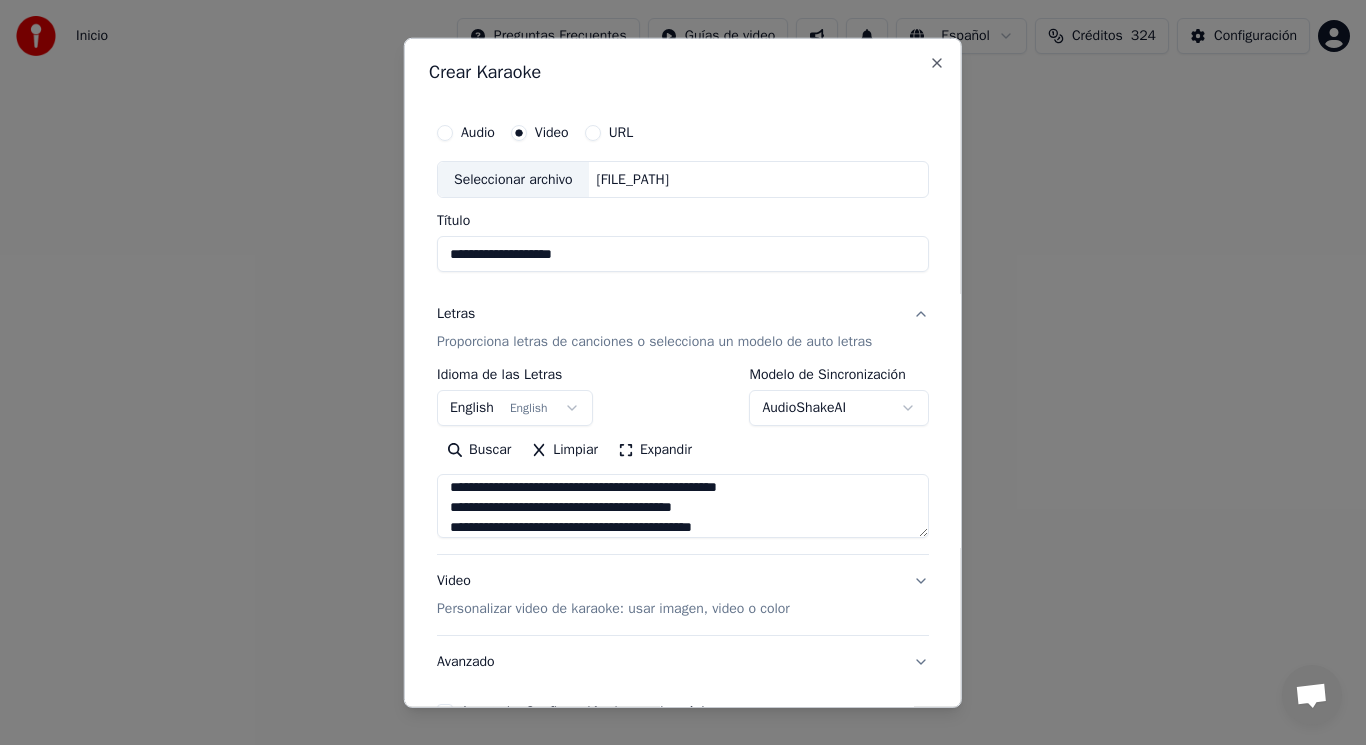 scroll, scrollTop: 327, scrollLeft: 0, axis: vertical 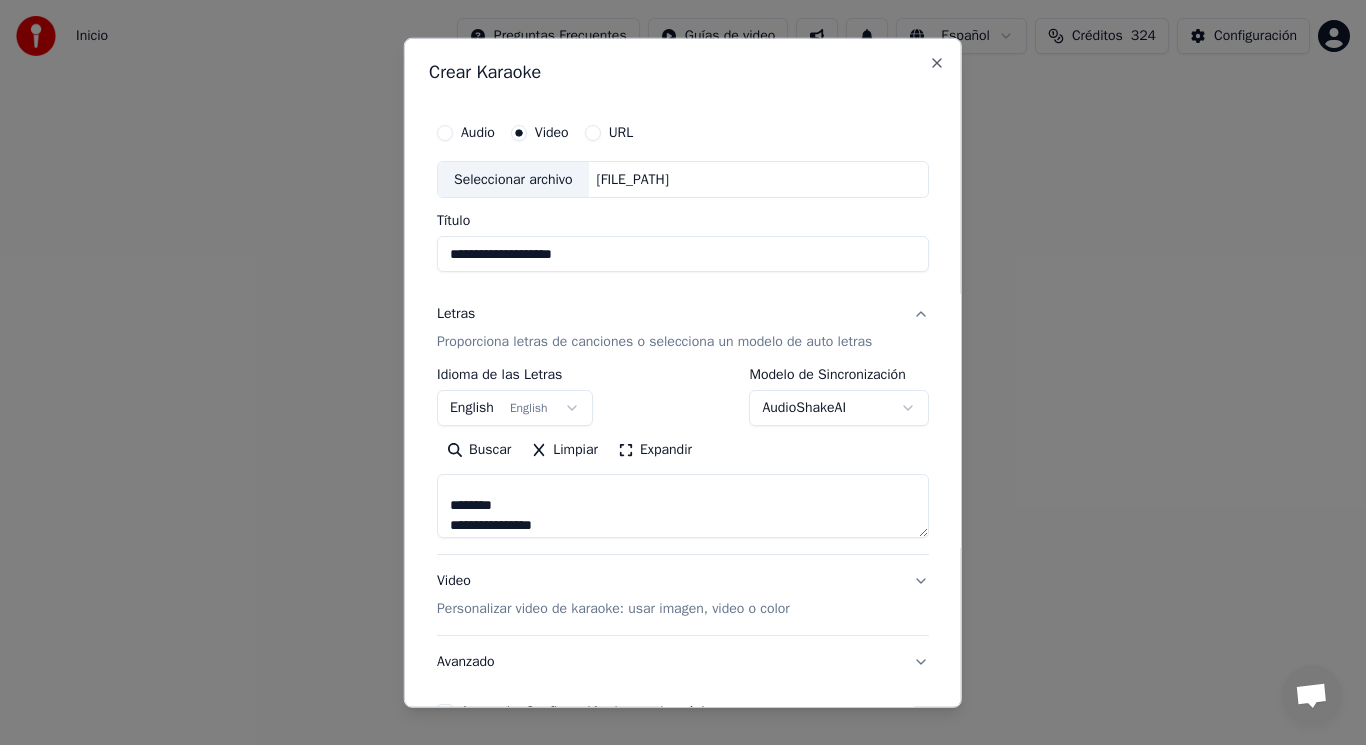 click on "**********" at bounding box center [683, 506] 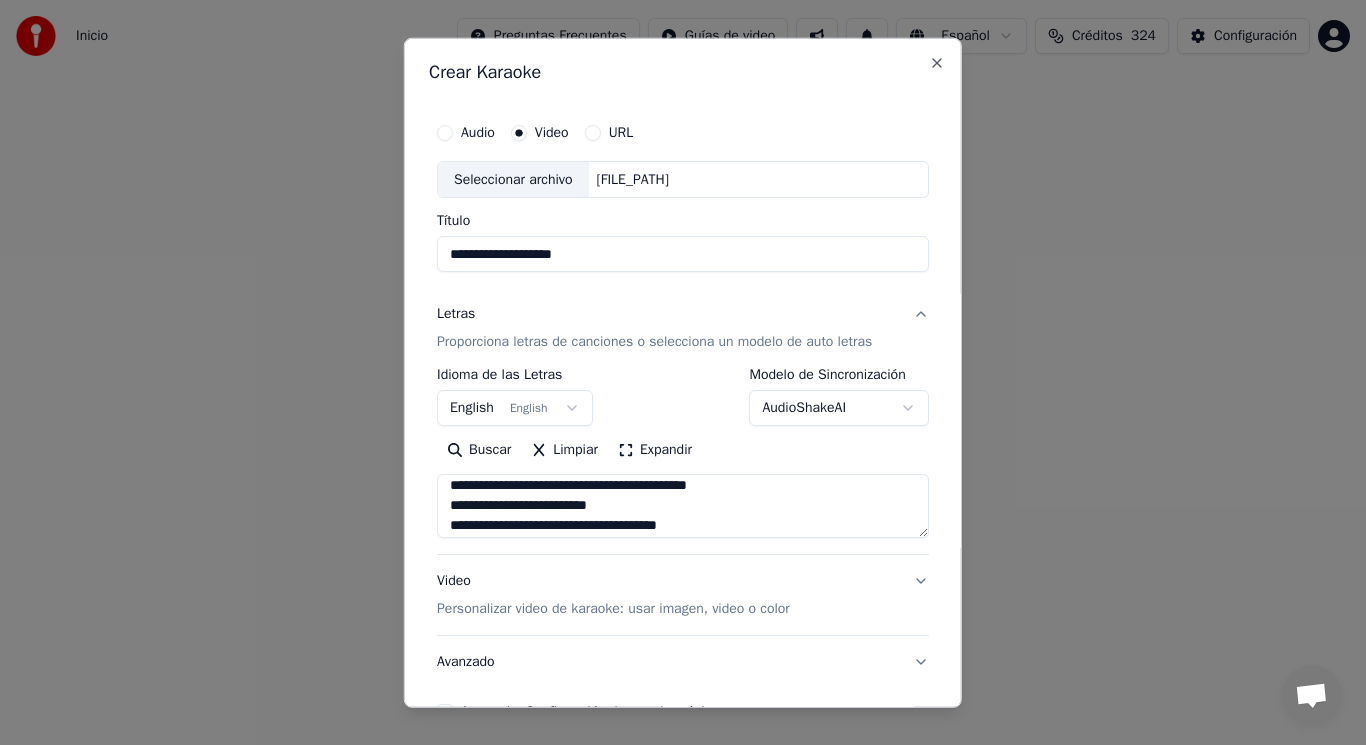 scroll, scrollTop: 87, scrollLeft: 0, axis: vertical 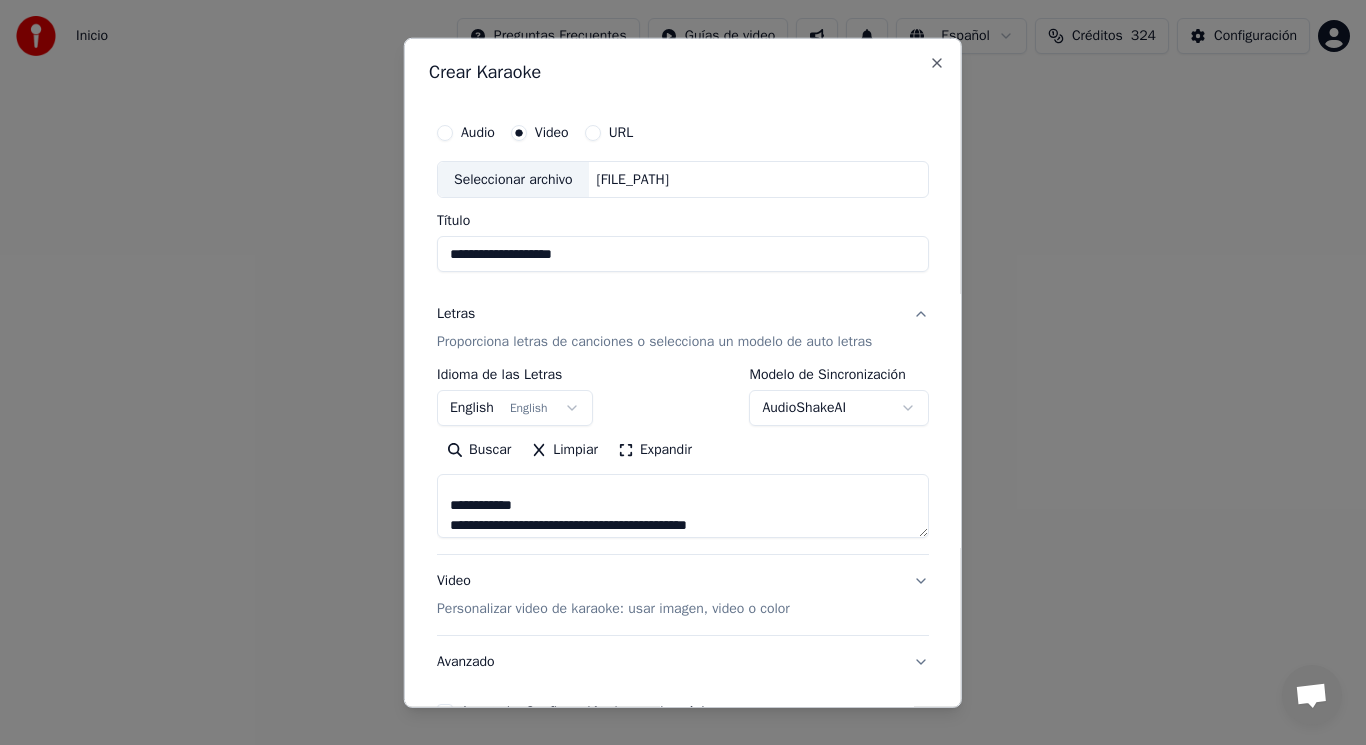 click on "**********" at bounding box center [683, 506] 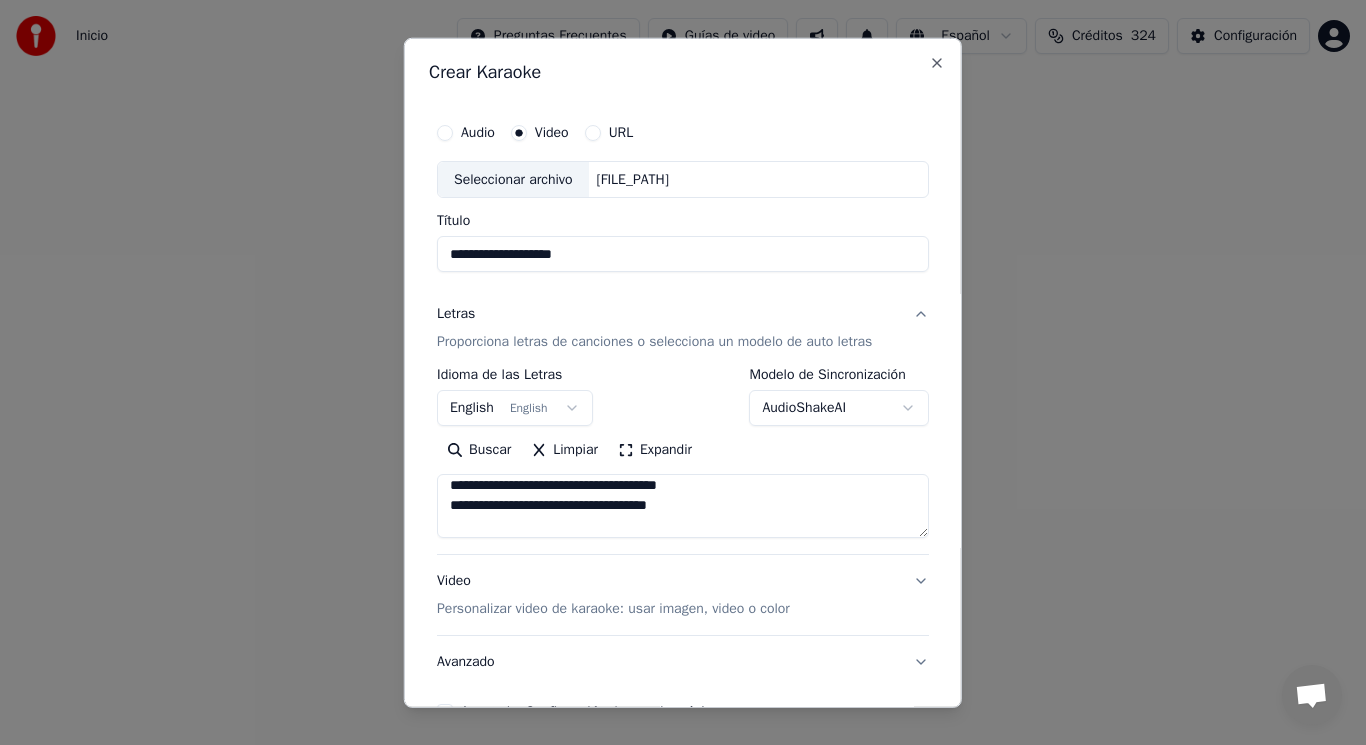 scroll, scrollTop: 7, scrollLeft: 0, axis: vertical 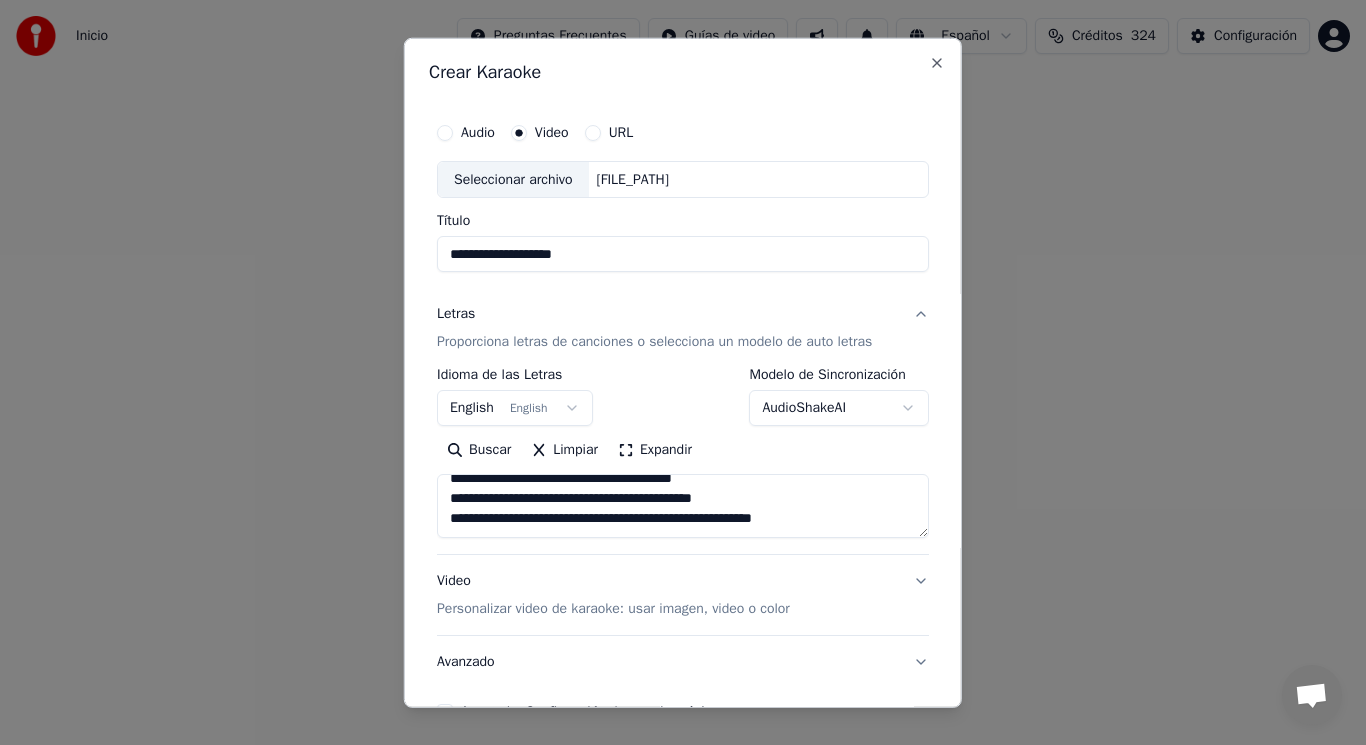 click on "**********" at bounding box center [683, 506] 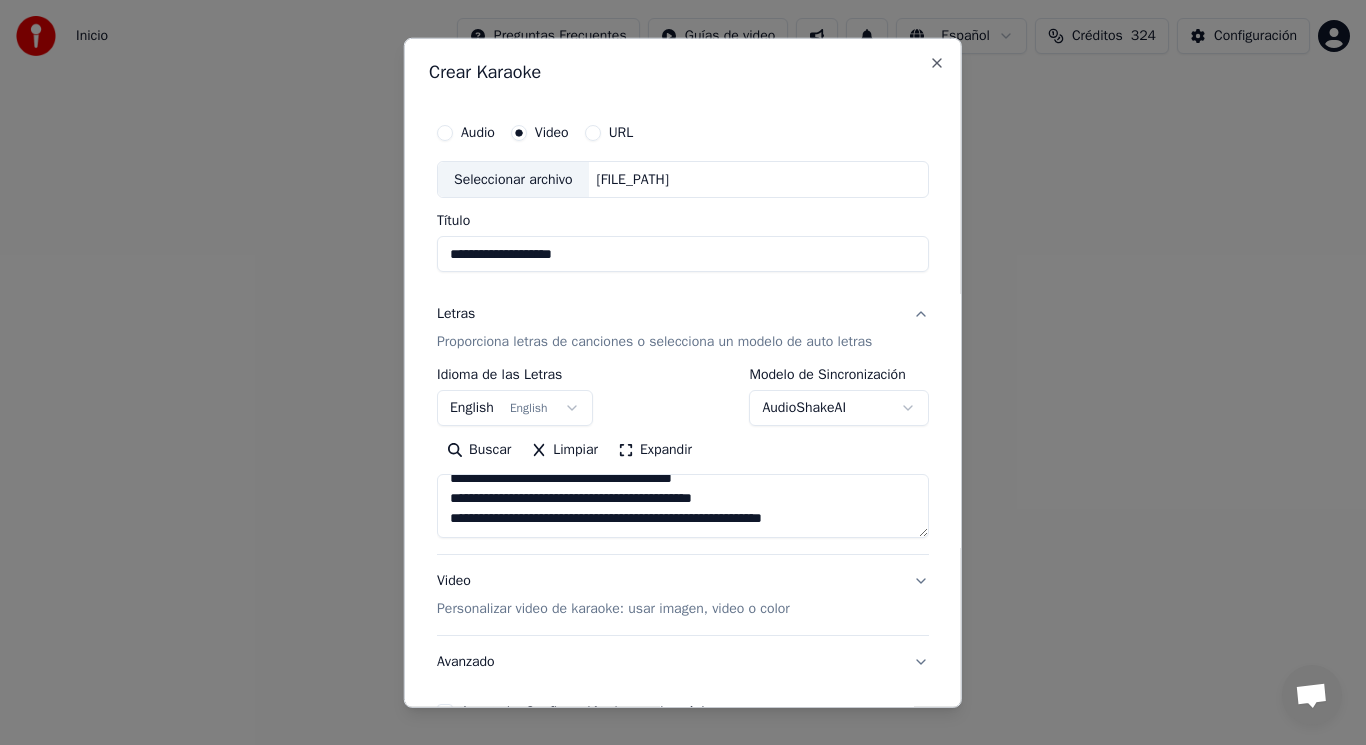 scroll, scrollTop: 365, scrollLeft: 0, axis: vertical 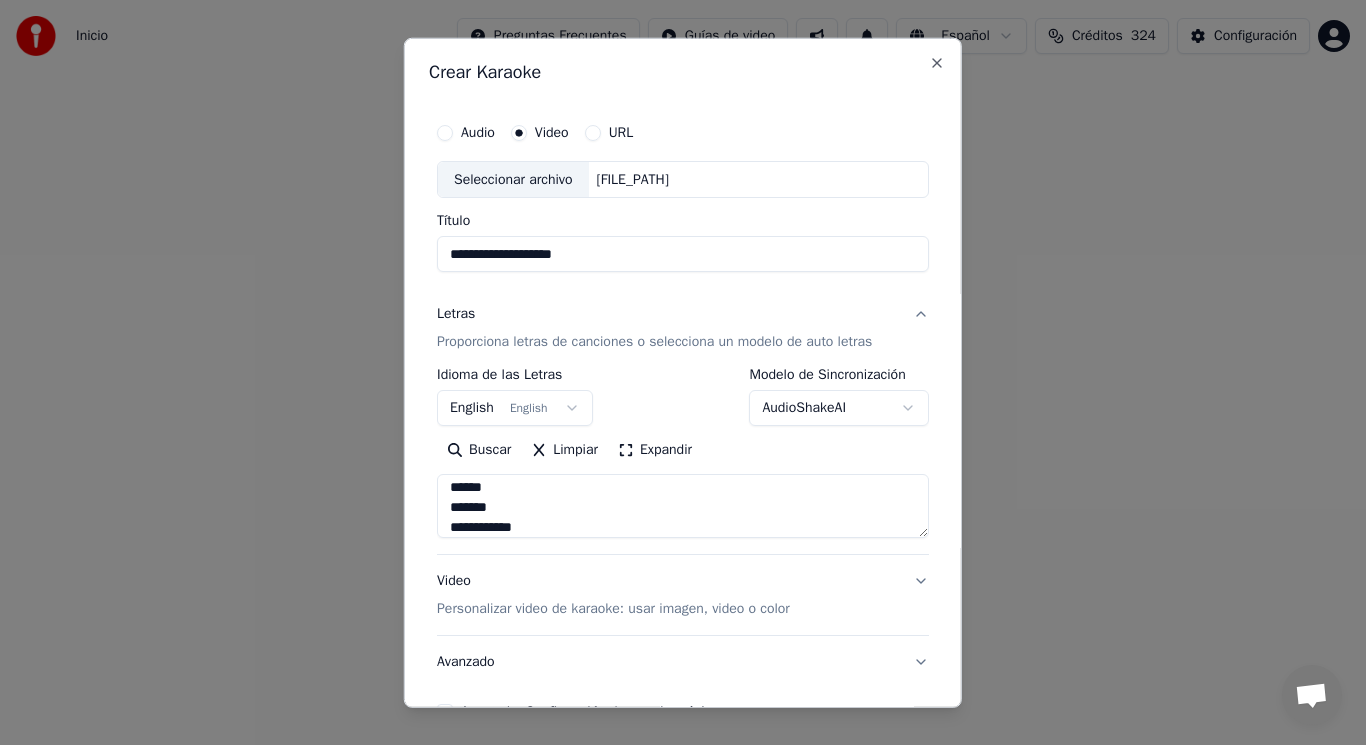 click at bounding box center [683, 506] 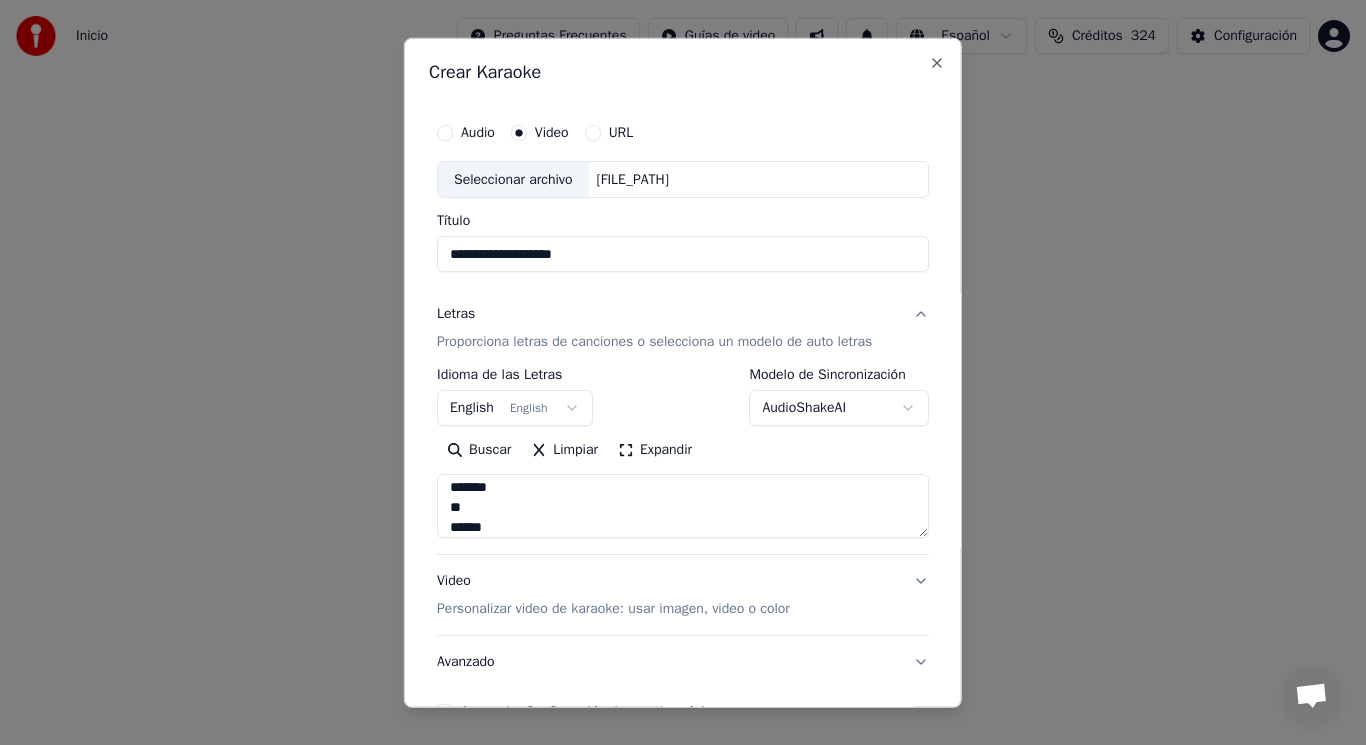 click at bounding box center [683, 506] 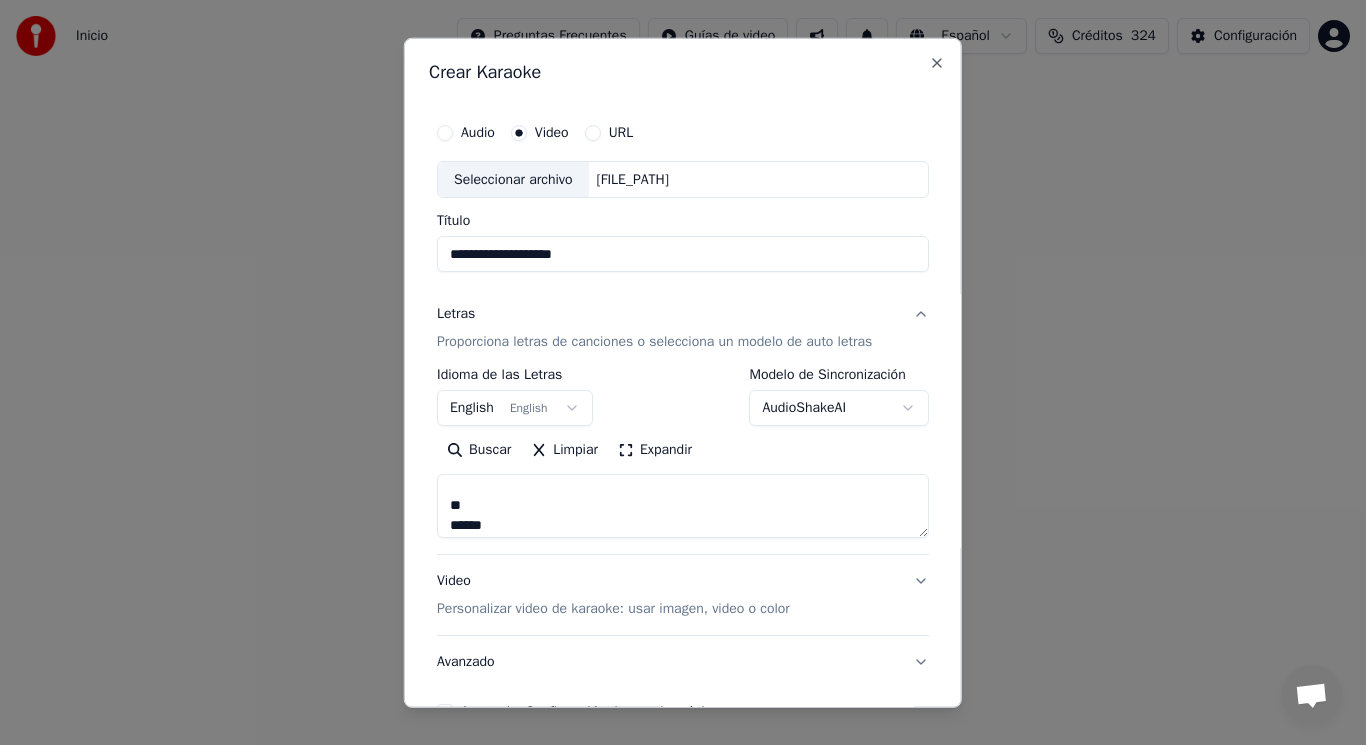 scroll, scrollTop: 827, scrollLeft: 0, axis: vertical 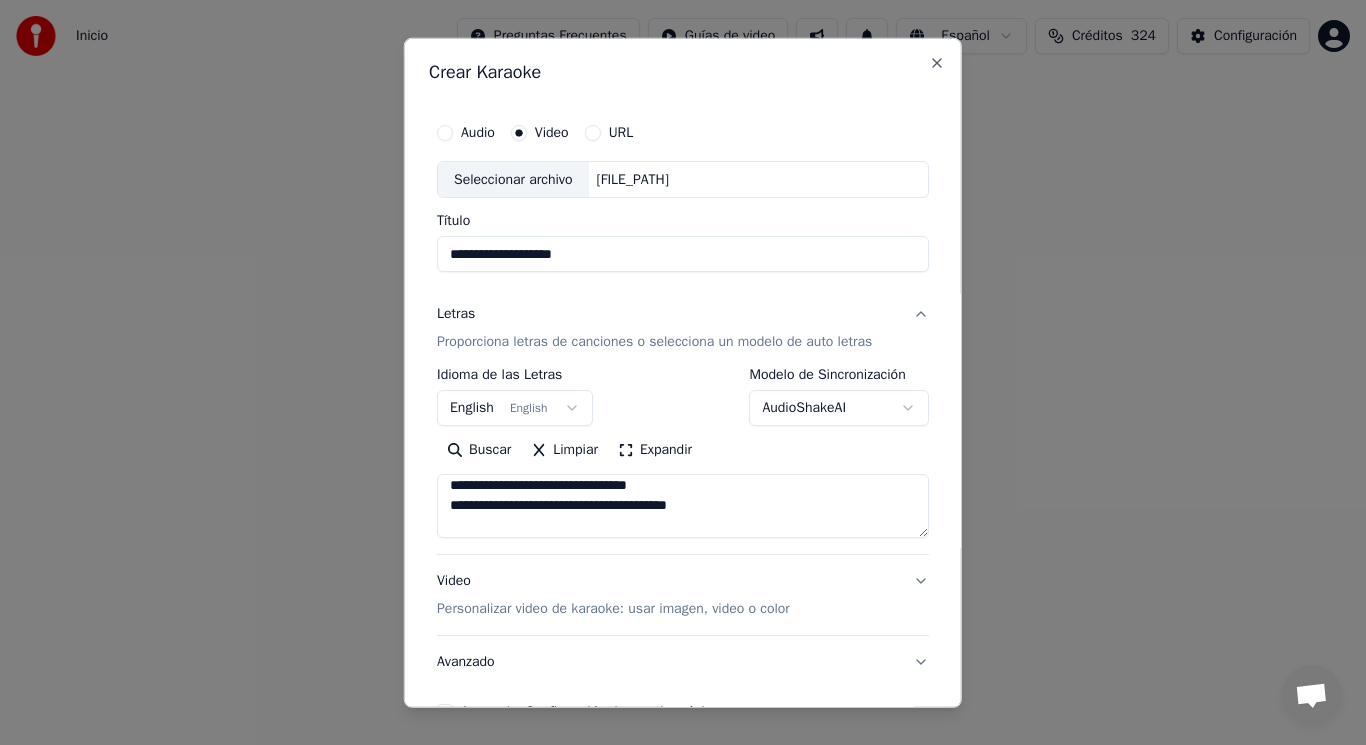 click at bounding box center (683, 506) 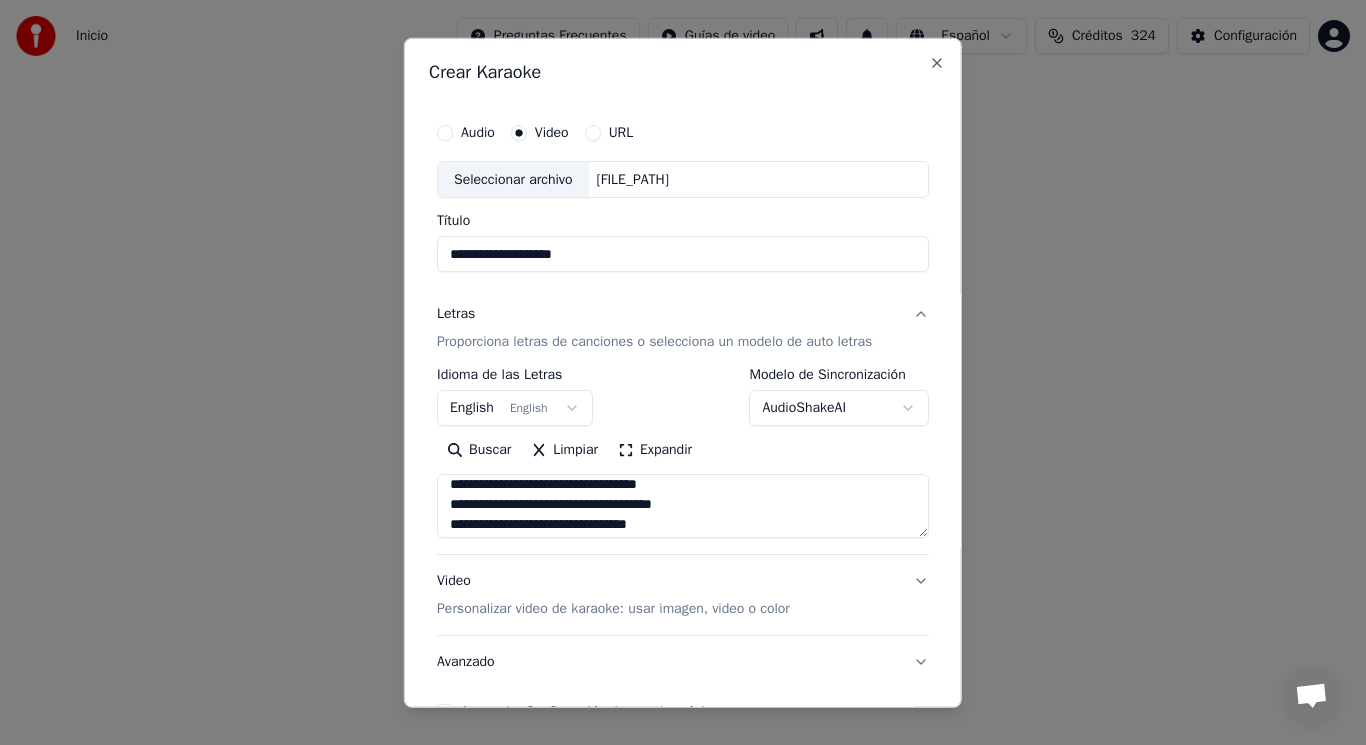 scroll, scrollTop: 787, scrollLeft: 0, axis: vertical 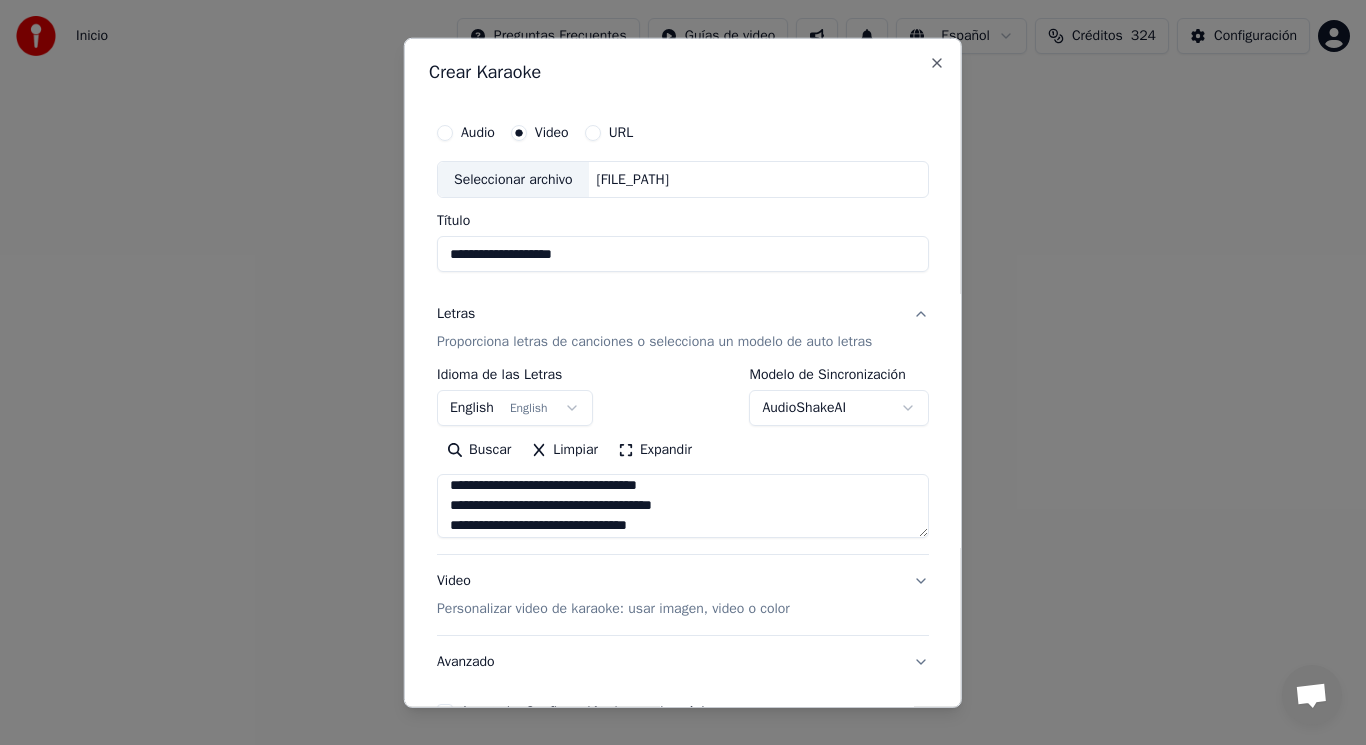 click at bounding box center (683, 506) 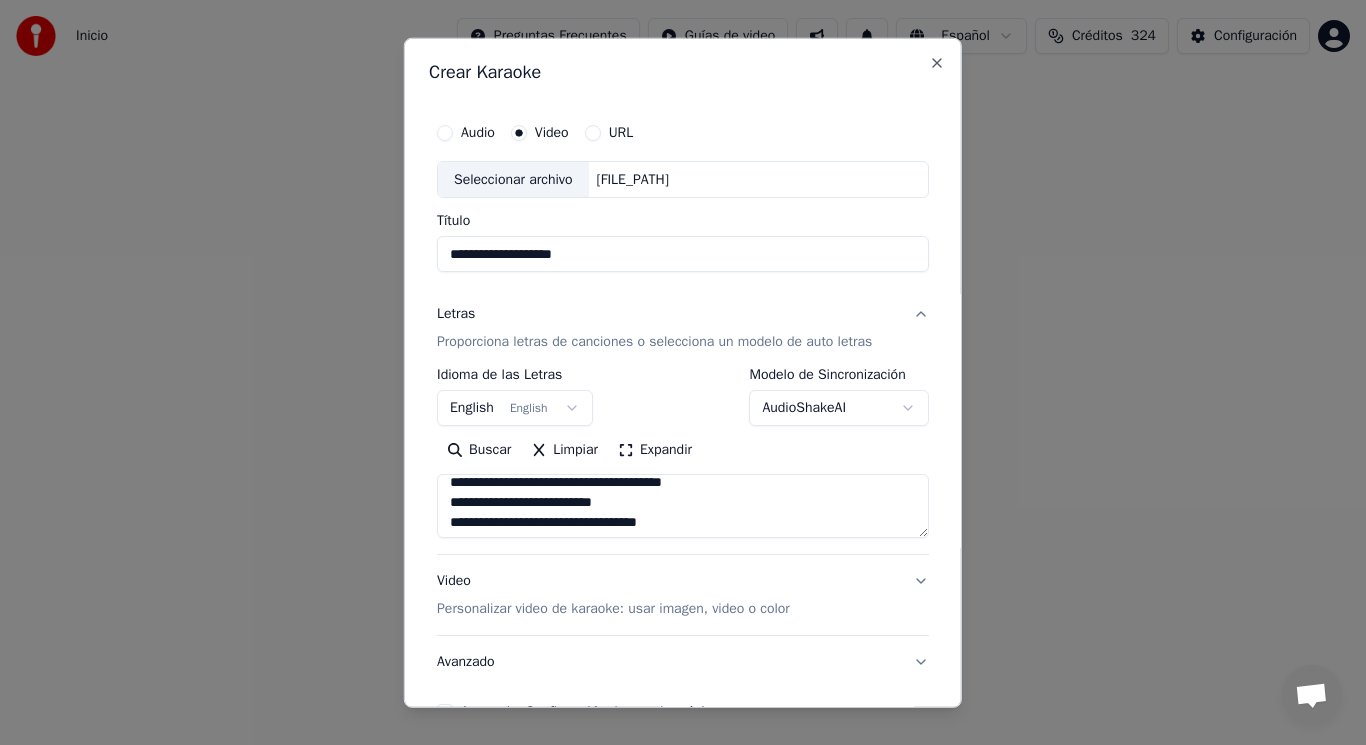 scroll, scrollTop: 747, scrollLeft: 0, axis: vertical 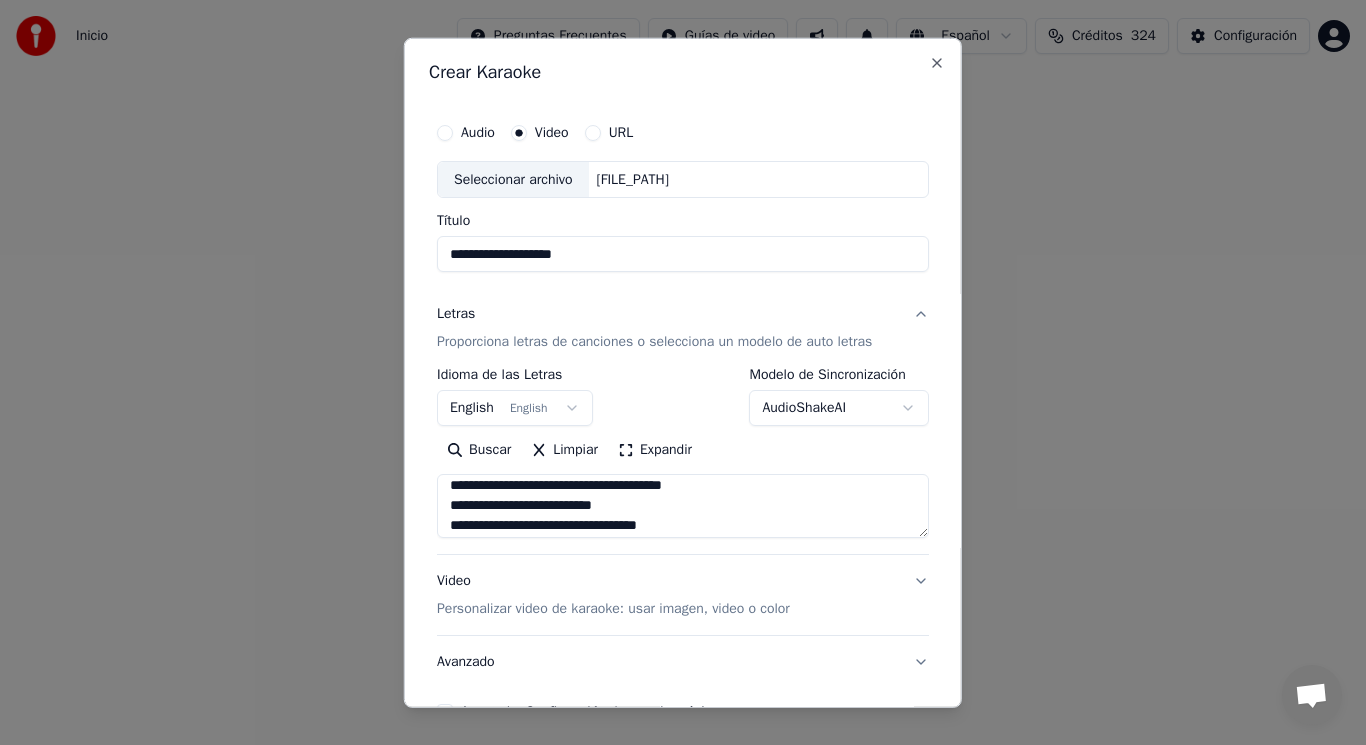 click at bounding box center (683, 506) 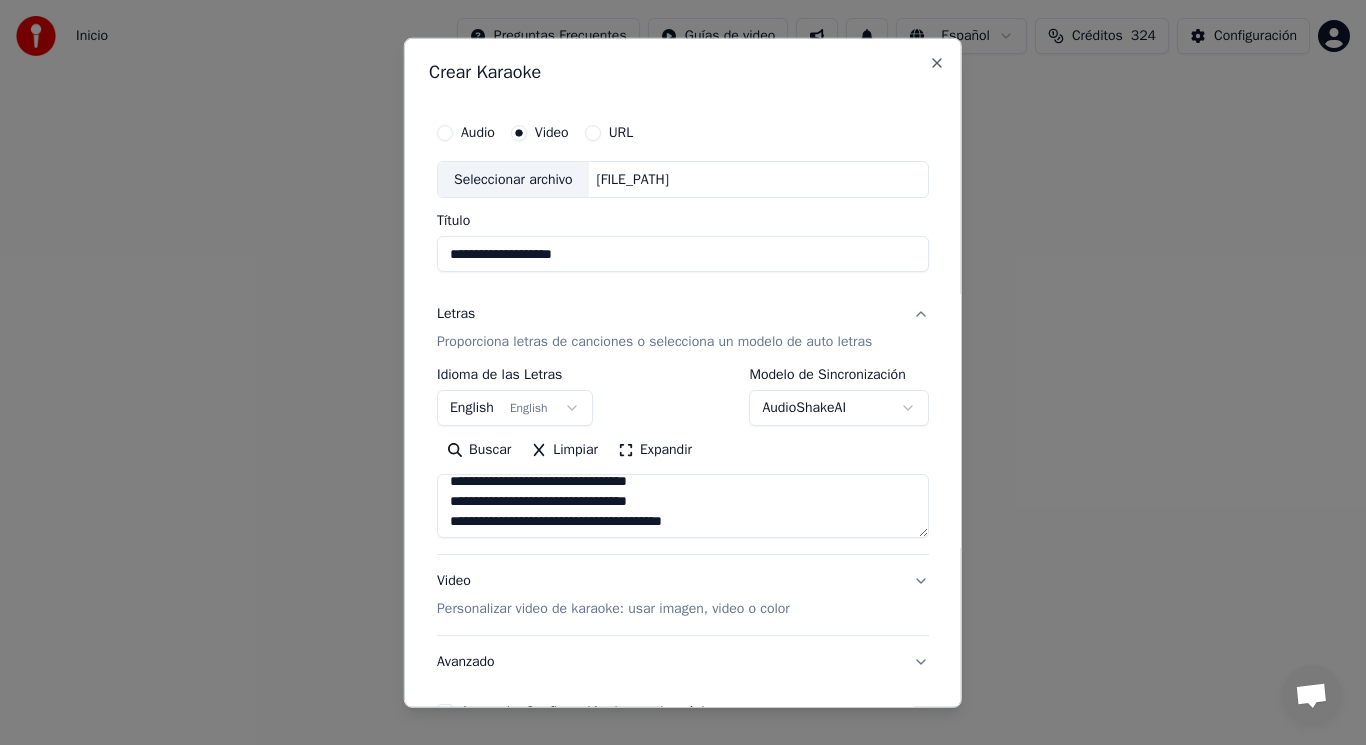 scroll, scrollTop: 707, scrollLeft: 0, axis: vertical 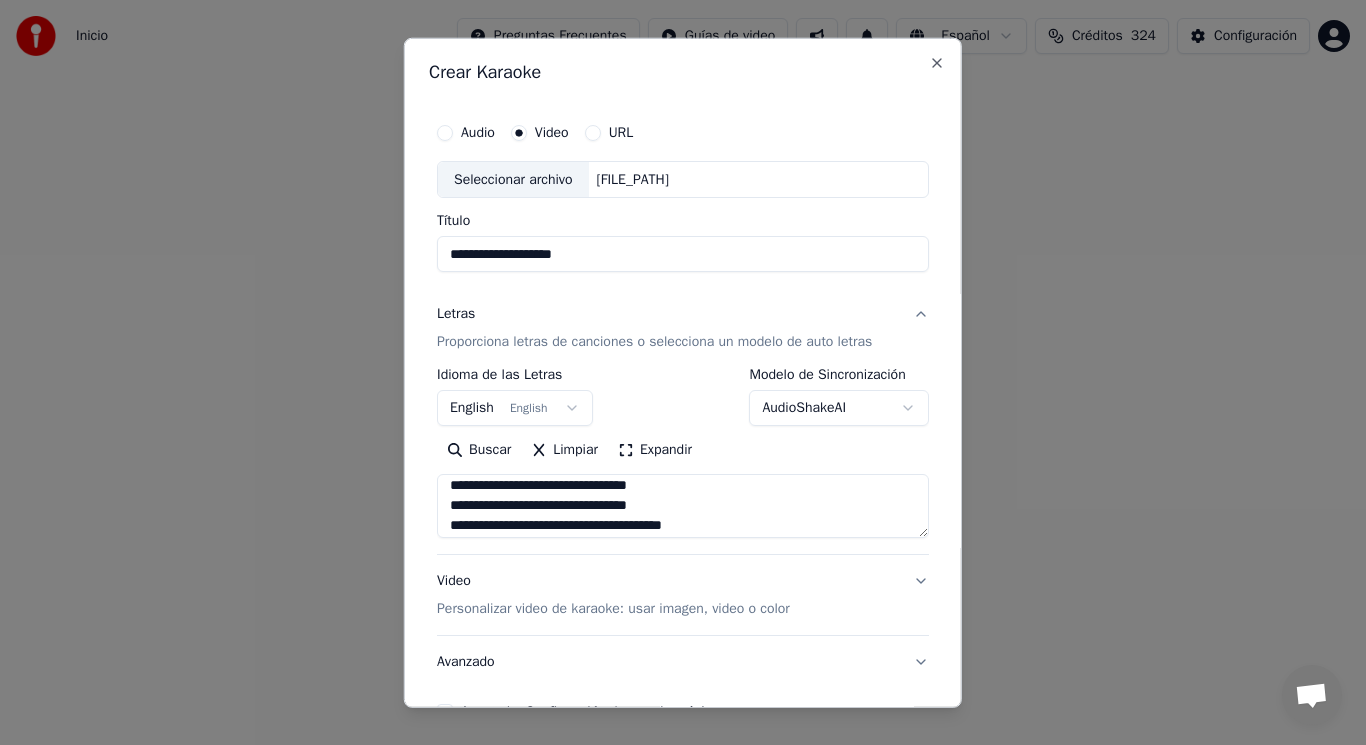 click at bounding box center (683, 506) 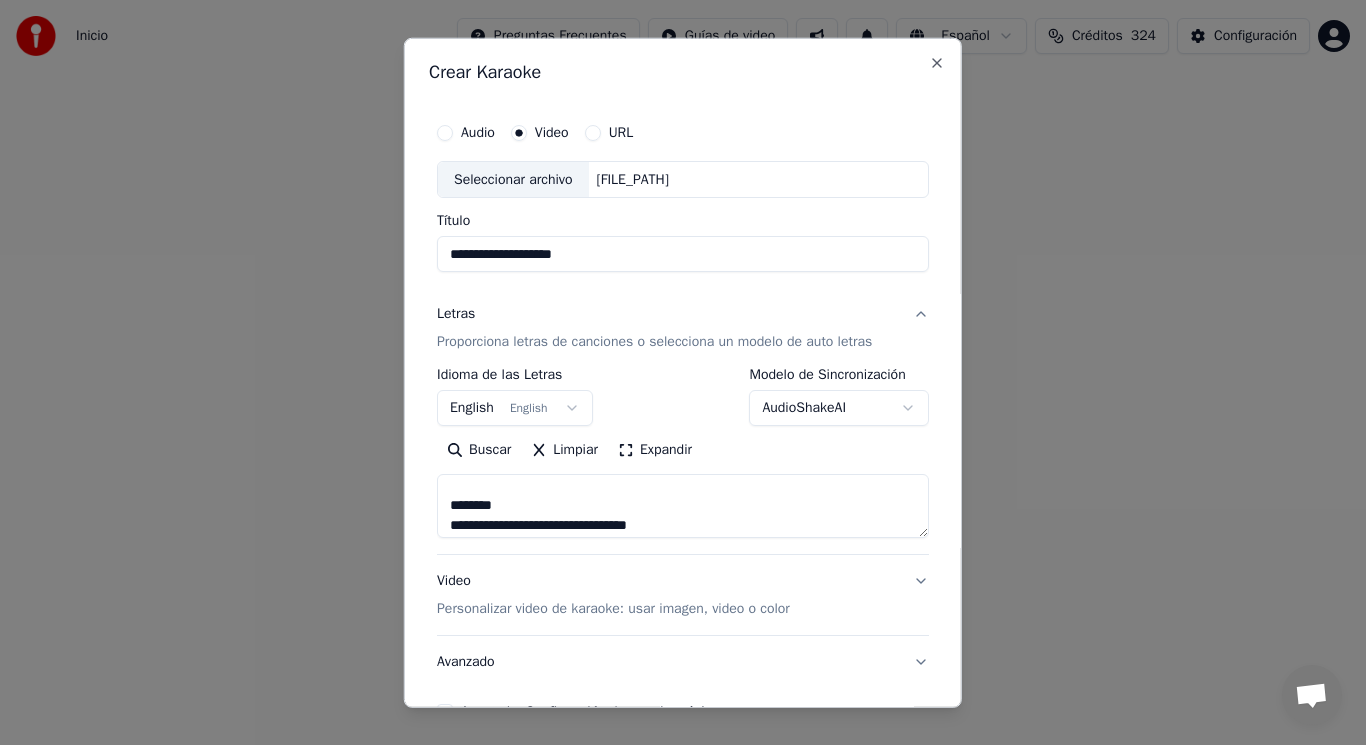 click at bounding box center [683, 506] 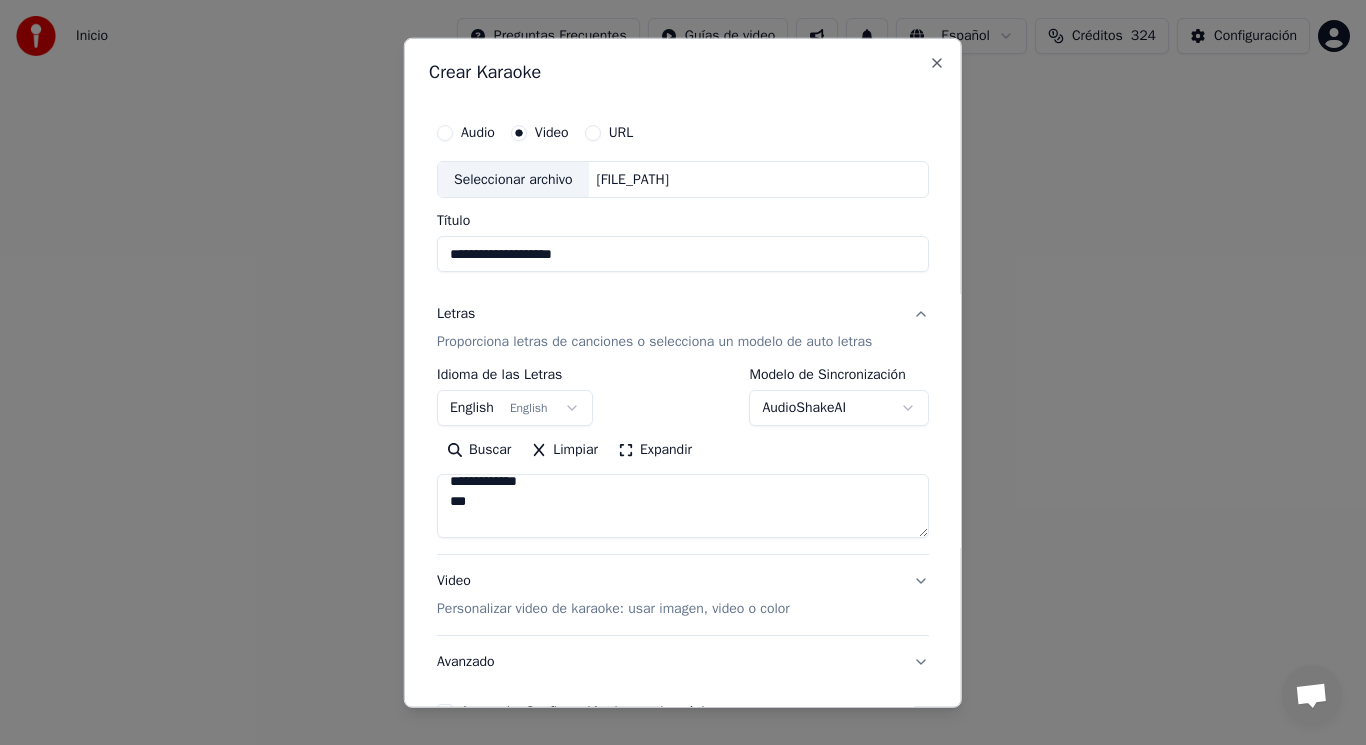 scroll, scrollTop: 627, scrollLeft: 0, axis: vertical 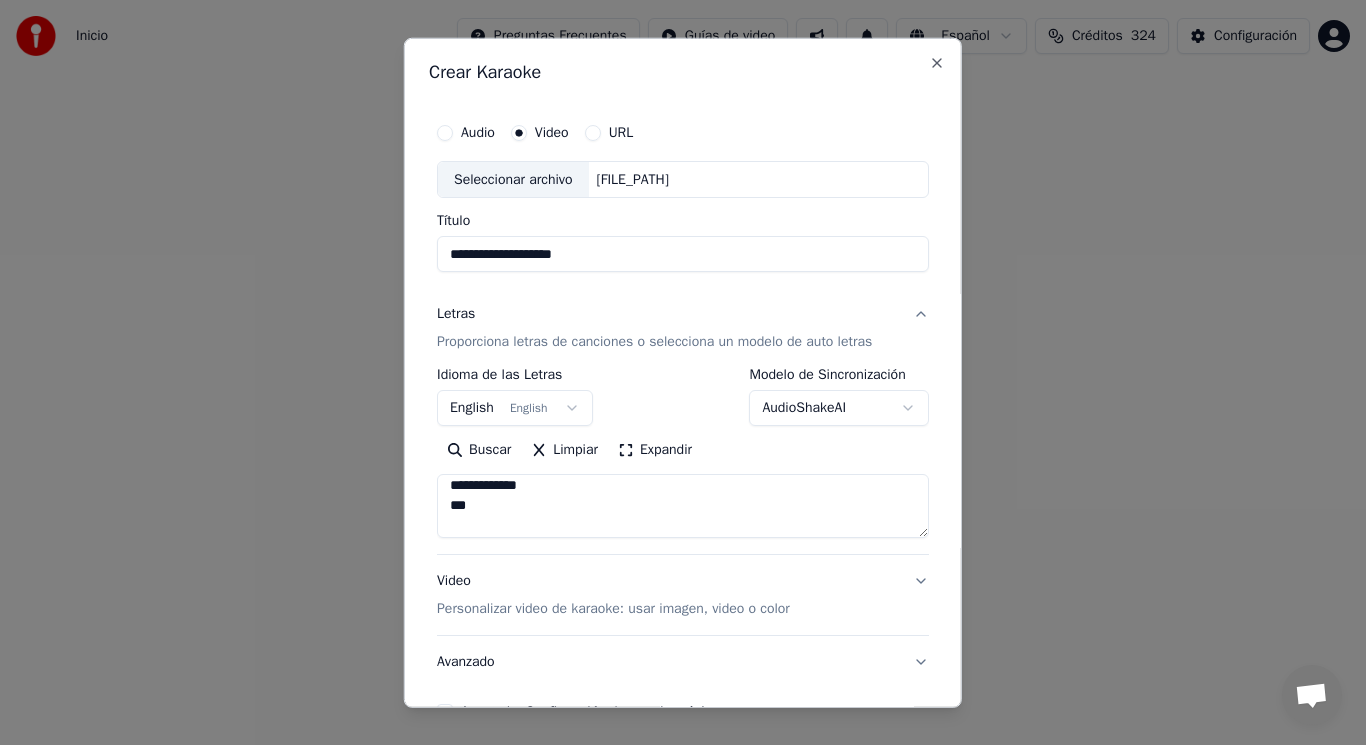 click at bounding box center [683, 506] 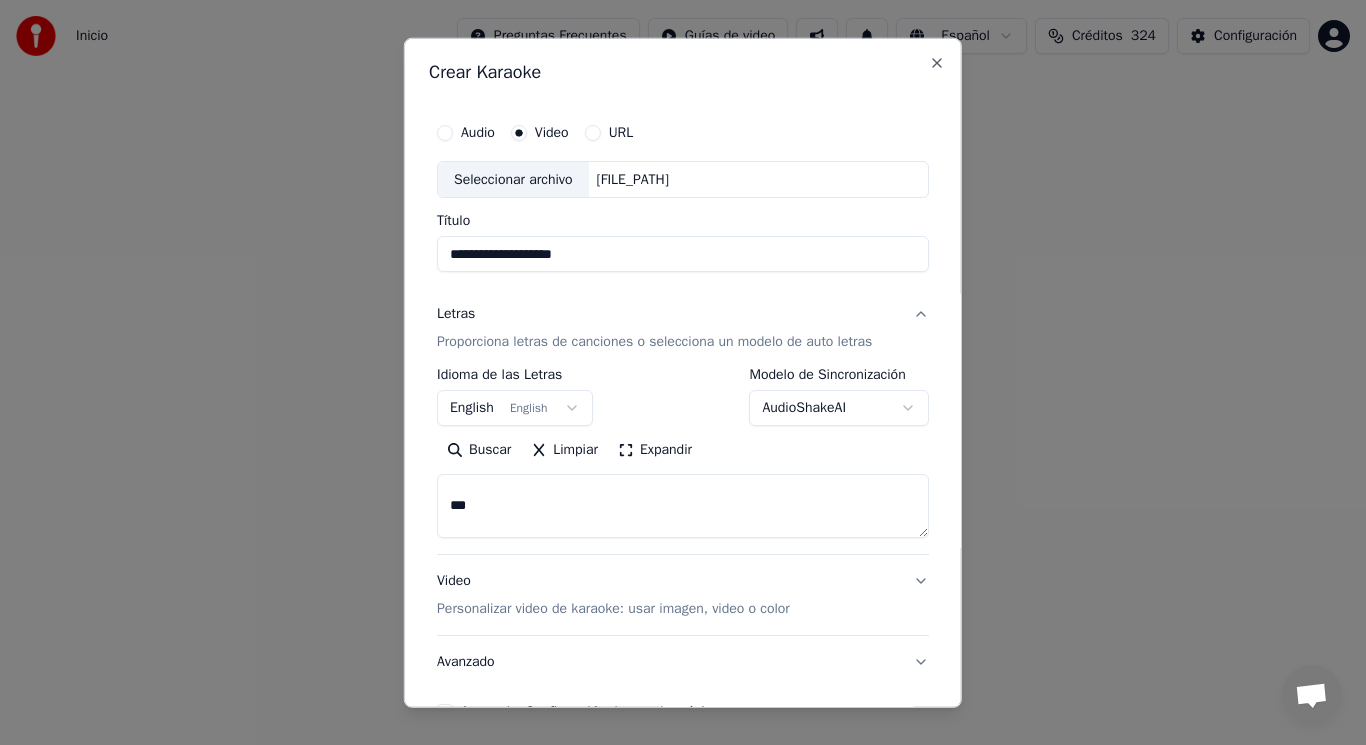 scroll, scrollTop: 567, scrollLeft: 0, axis: vertical 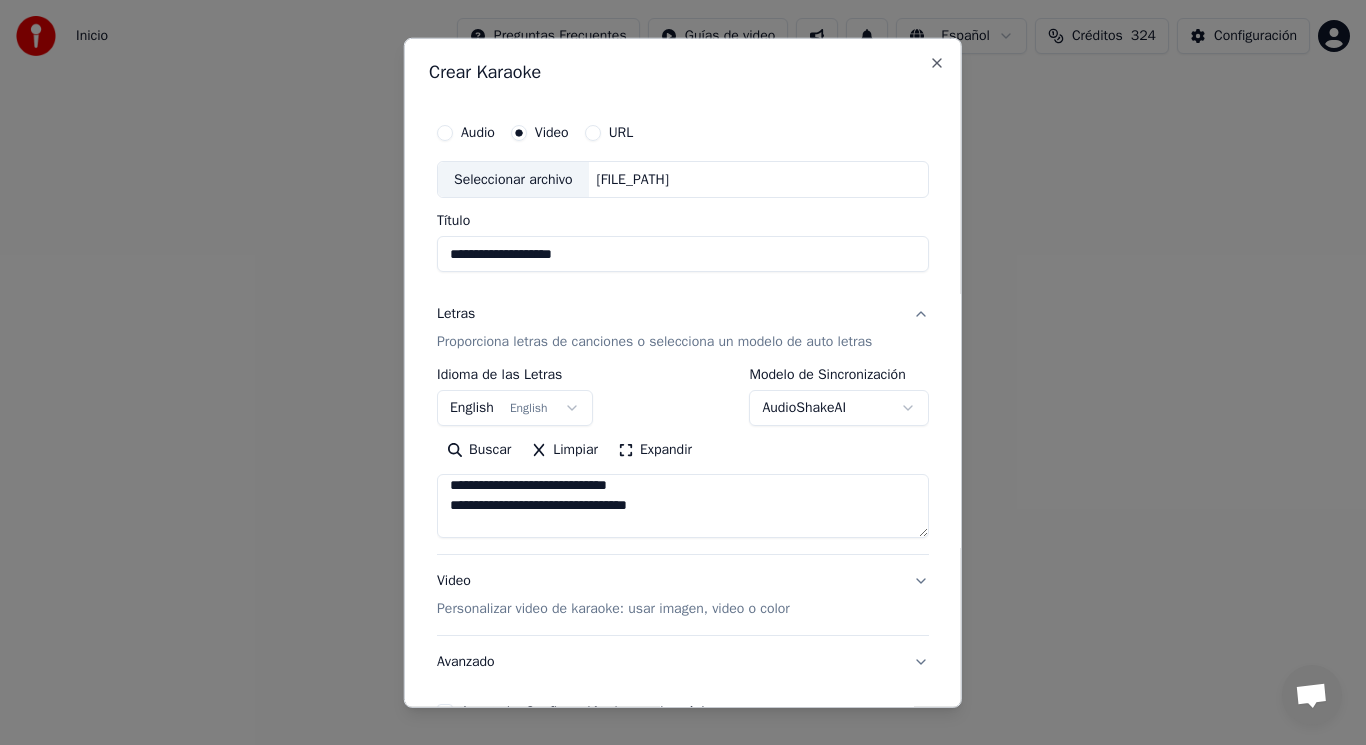click at bounding box center [683, 506] 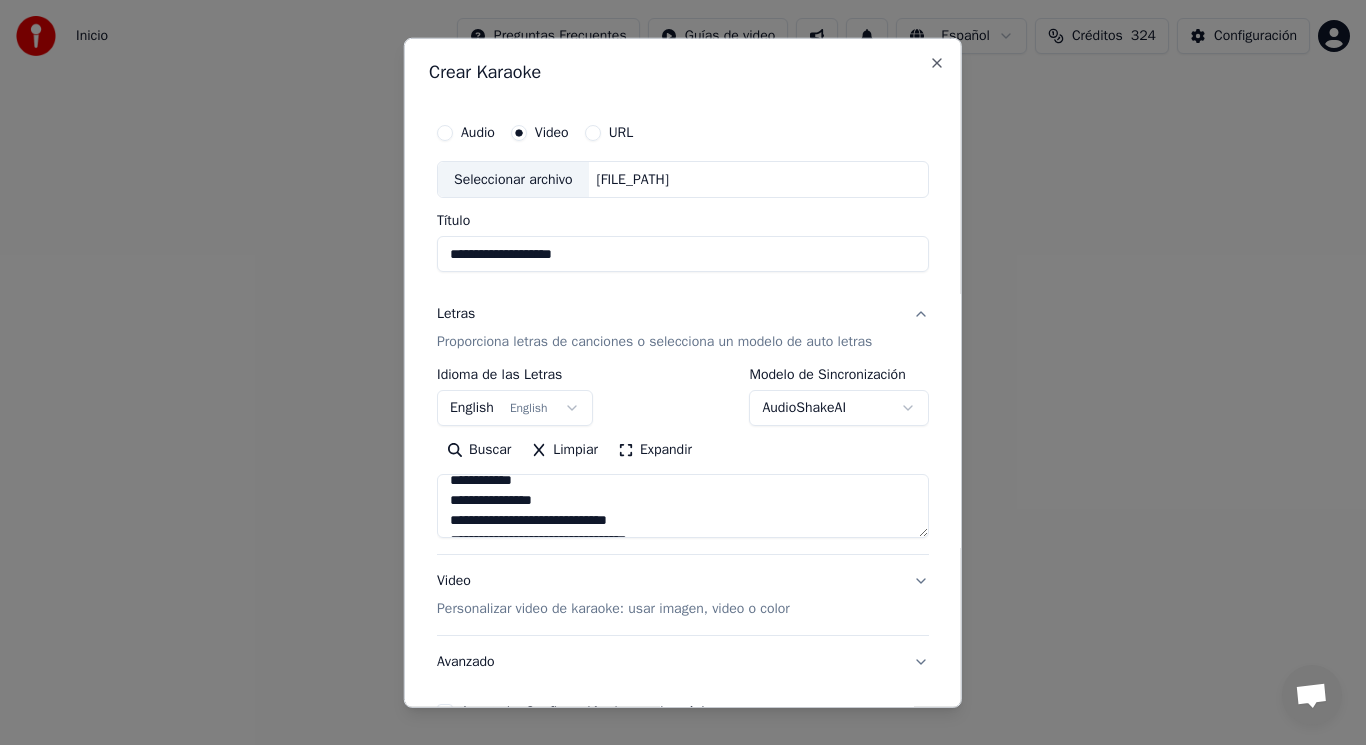 scroll, scrollTop: 527, scrollLeft: 0, axis: vertical 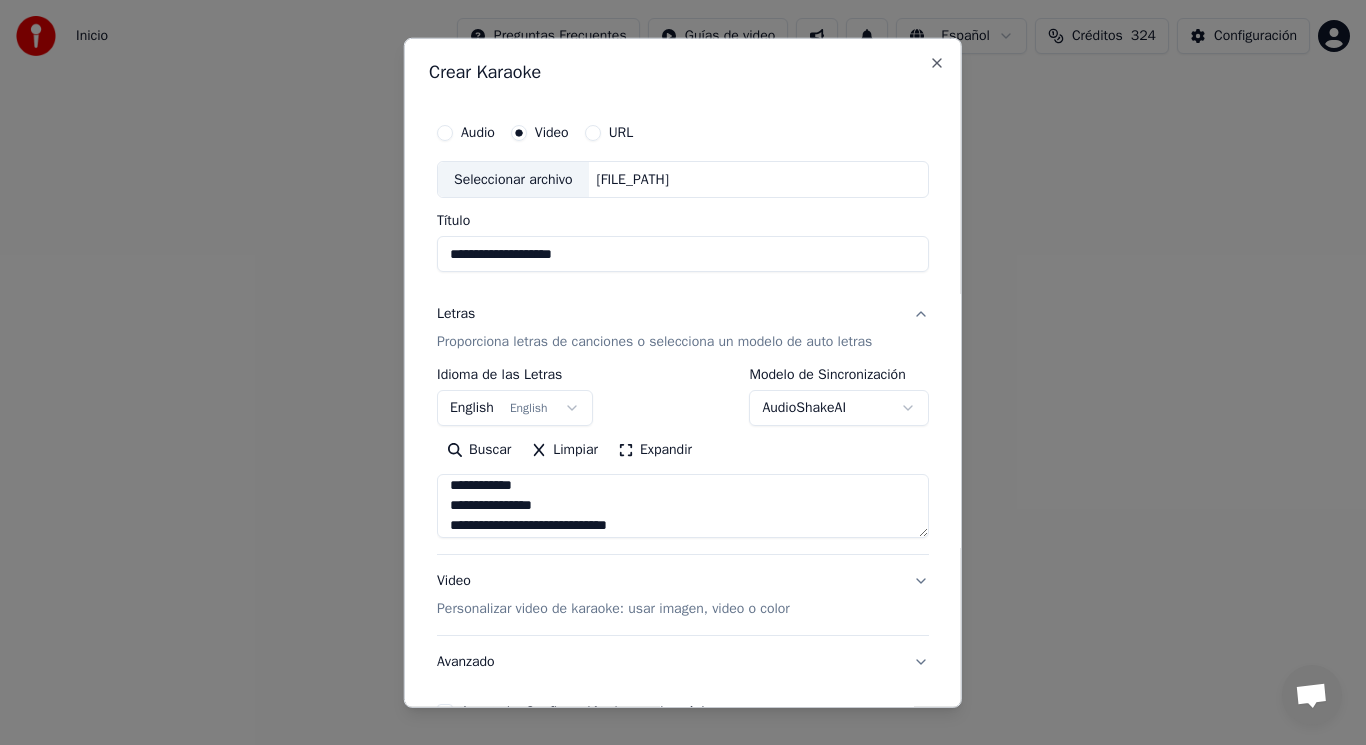 click at bounding box center (683, 506) 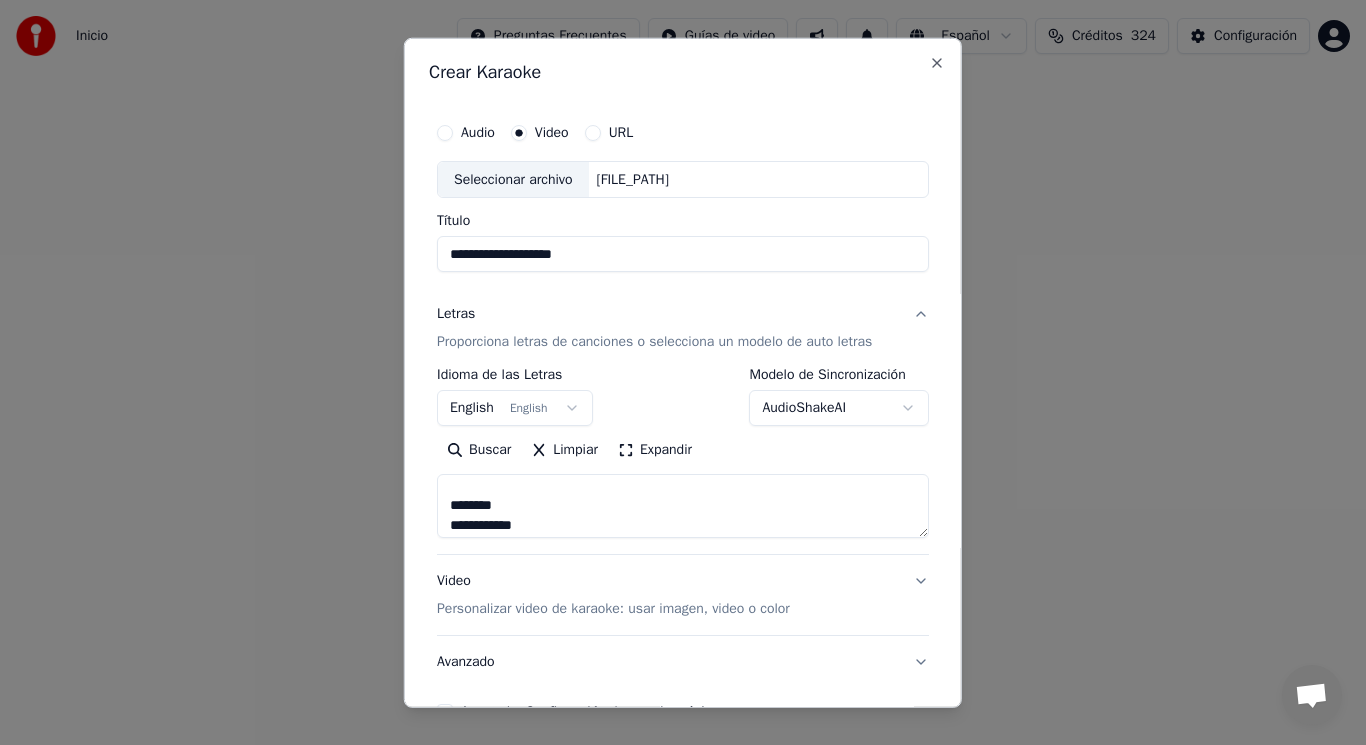 click at bounding box center (683, 506) 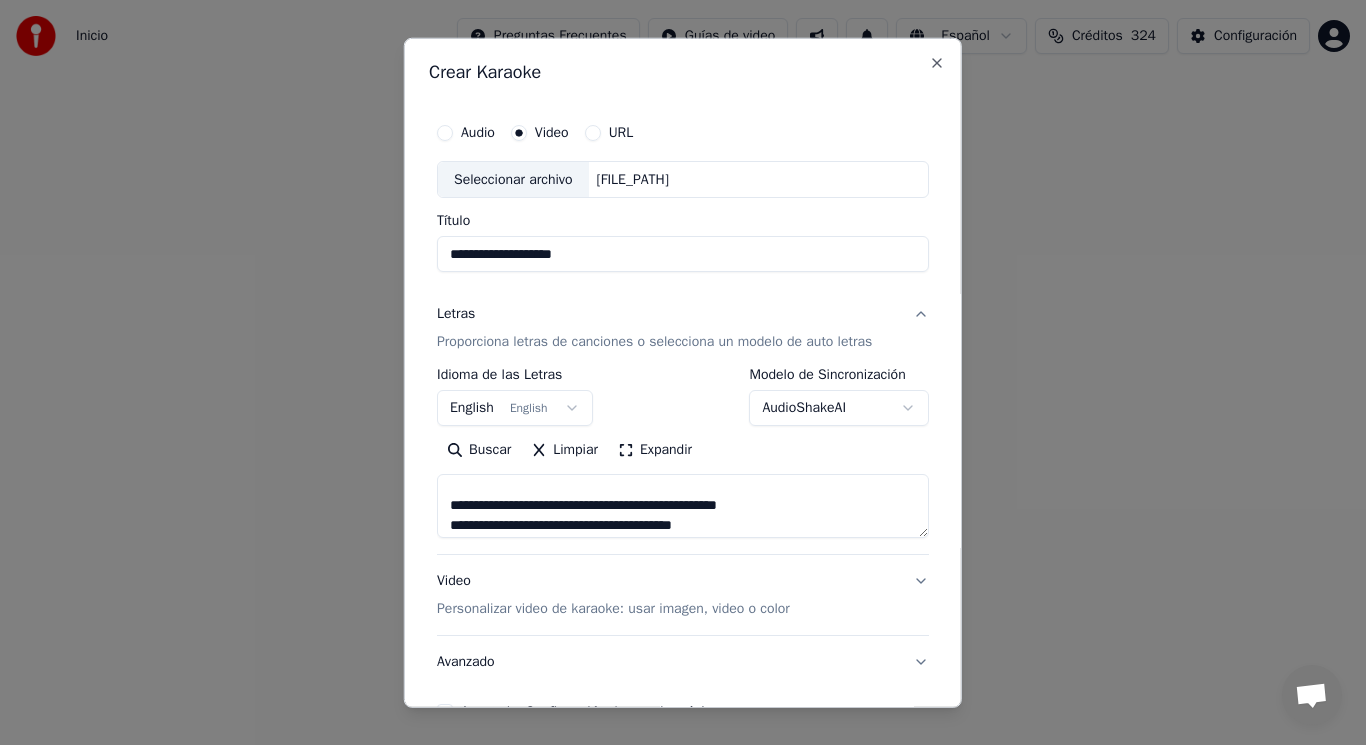 scroll, scrollTop: 247, scrollLeft: 0, axis: vertical 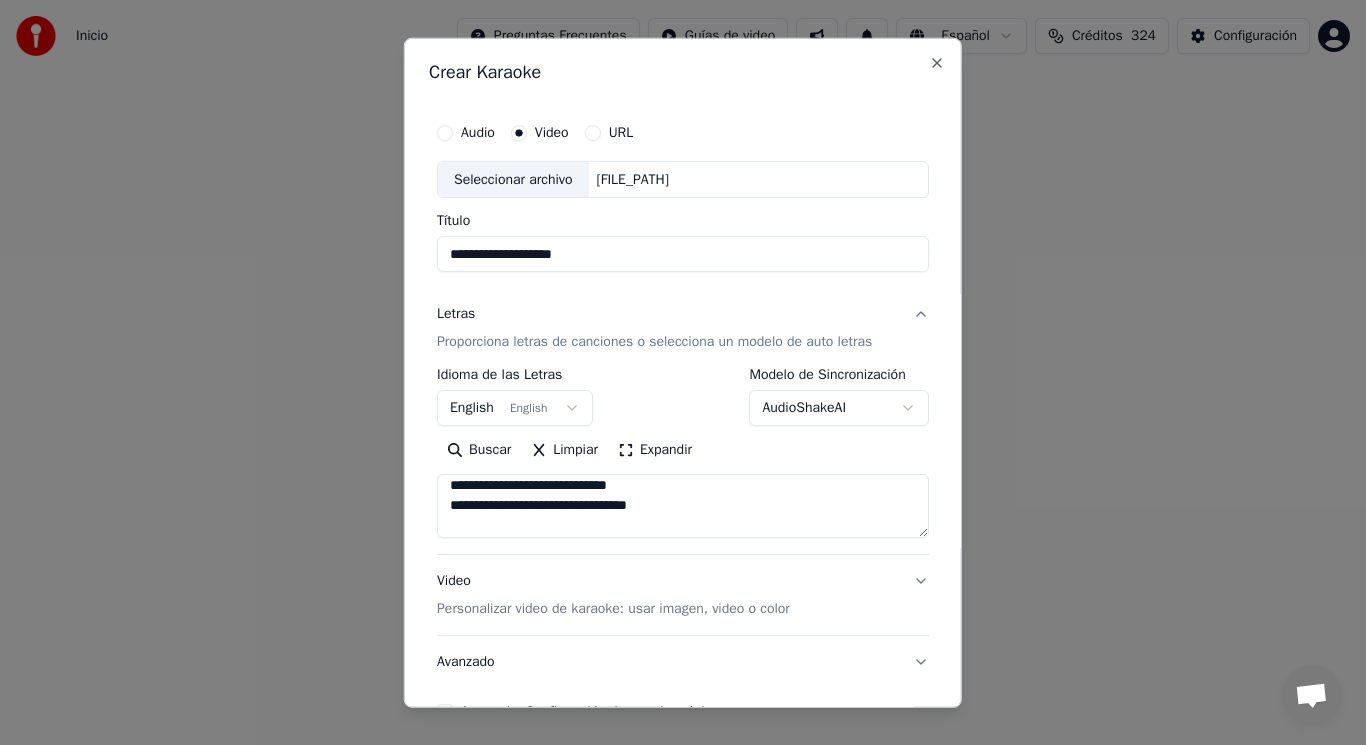 click at bounding box center [683, 506] 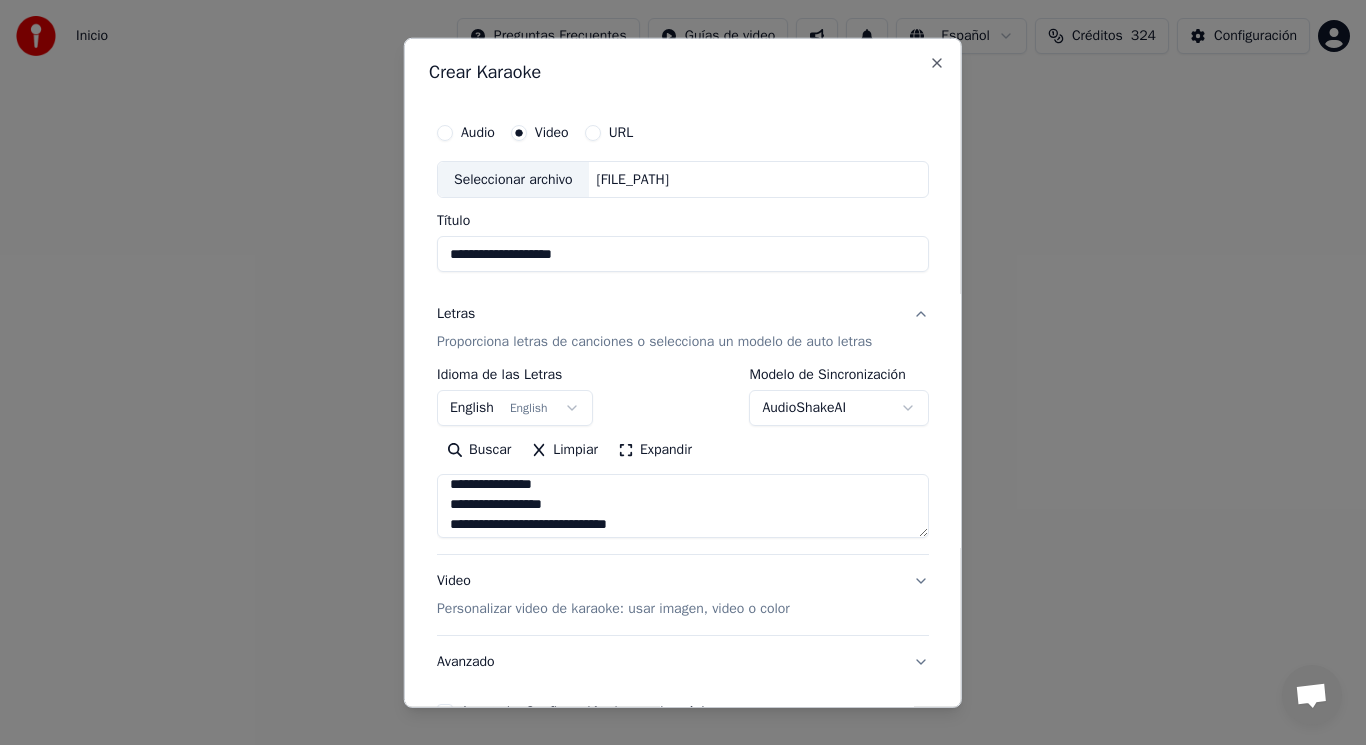 scroll, scrollTop: 207, scrollLeft: 0, axis: vertical 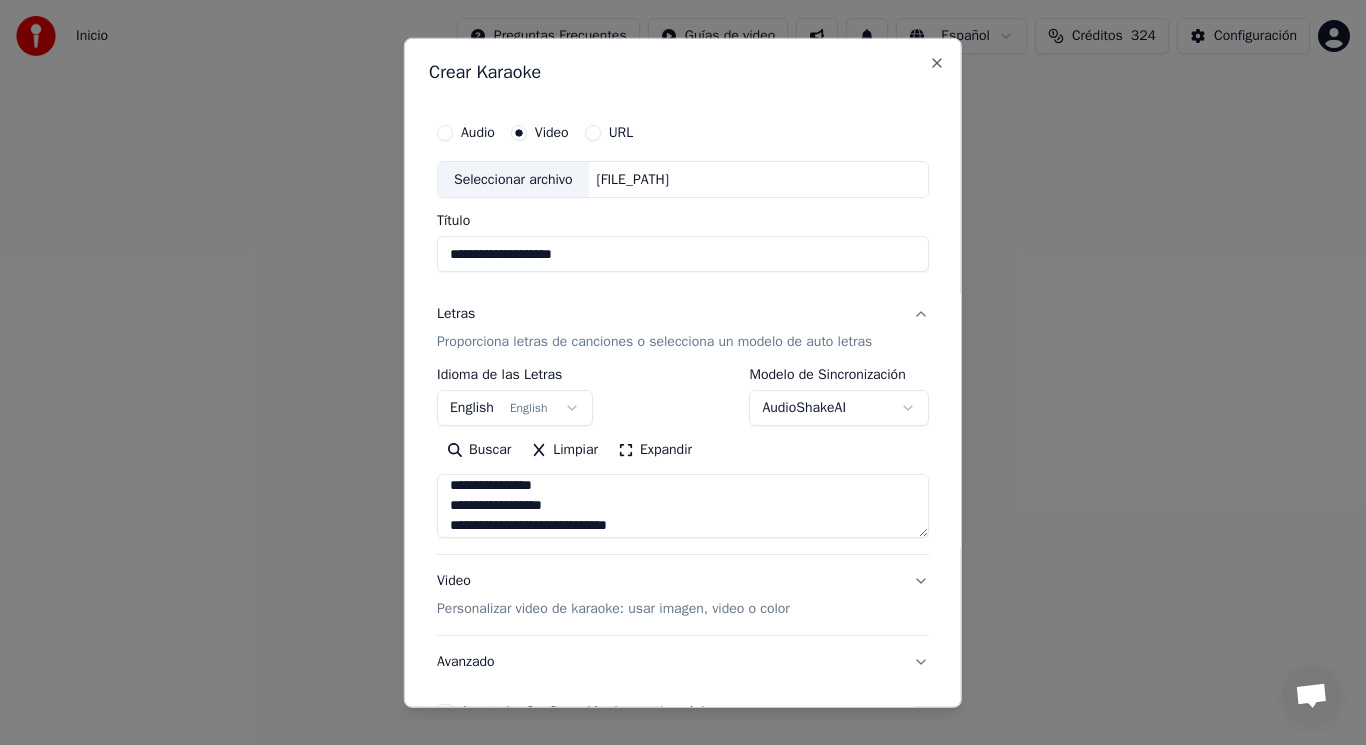 click at bounding box center (683, 506) 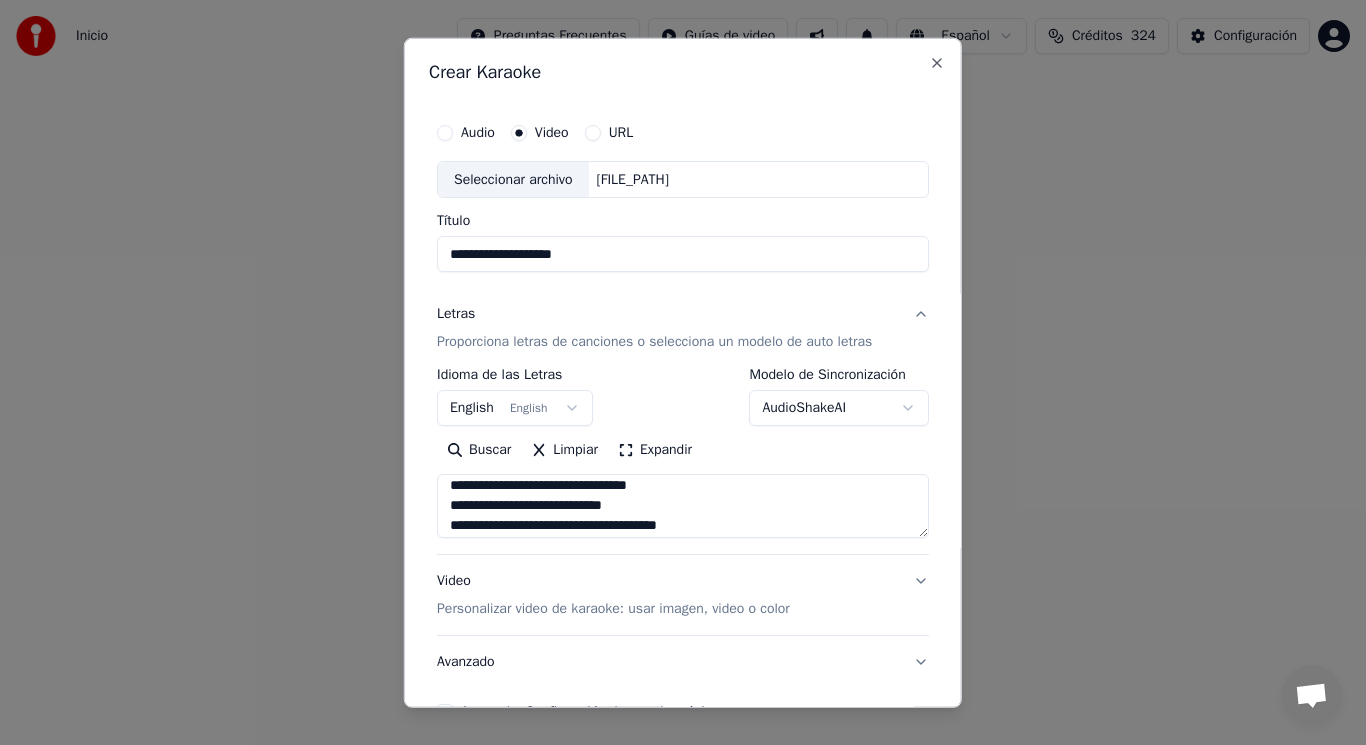 scroll, scrollTop: 0, scrollLeft: 0, axis: both 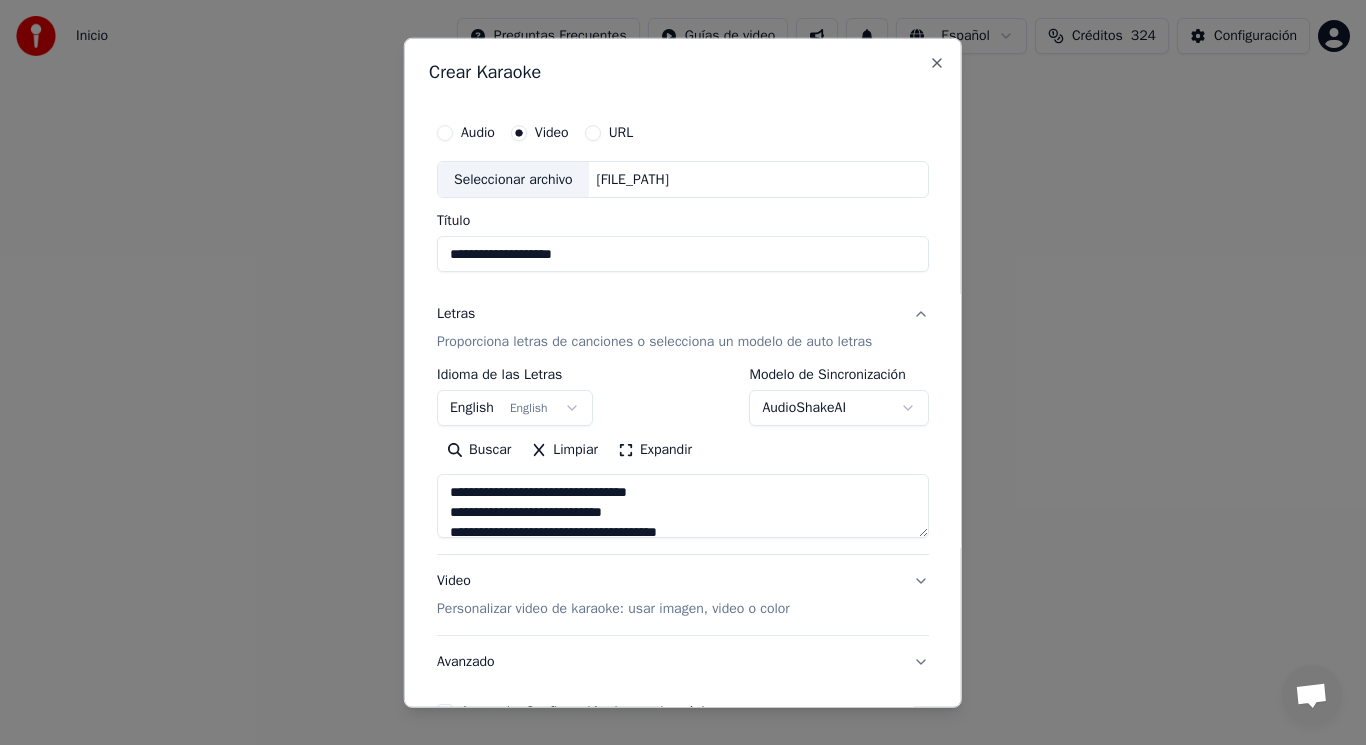 type on "**********" 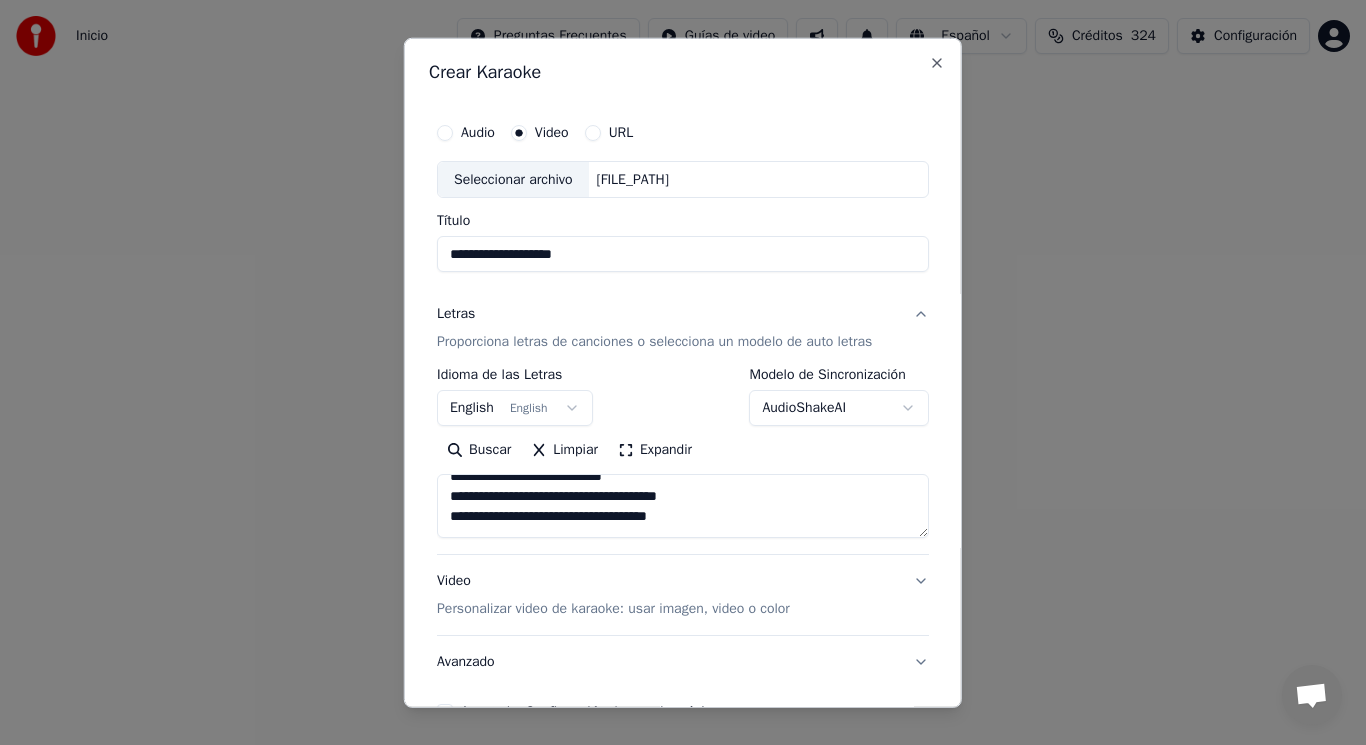 scroll, scrollTop: 40, scrollLeft: 0, axis: vertical 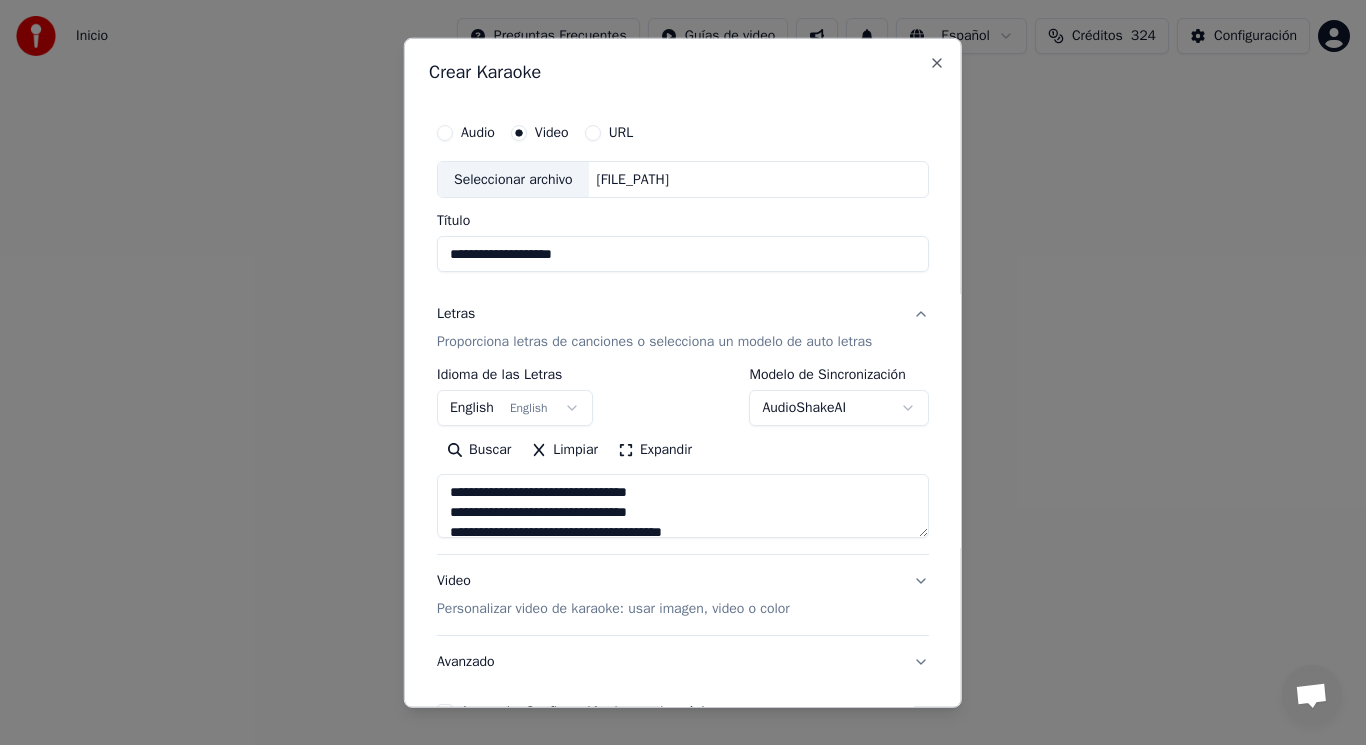 drag, startPoint x: 908, startPoint y: 535, endPoint x: 912, endPoint y: 515, distance: 20.396078 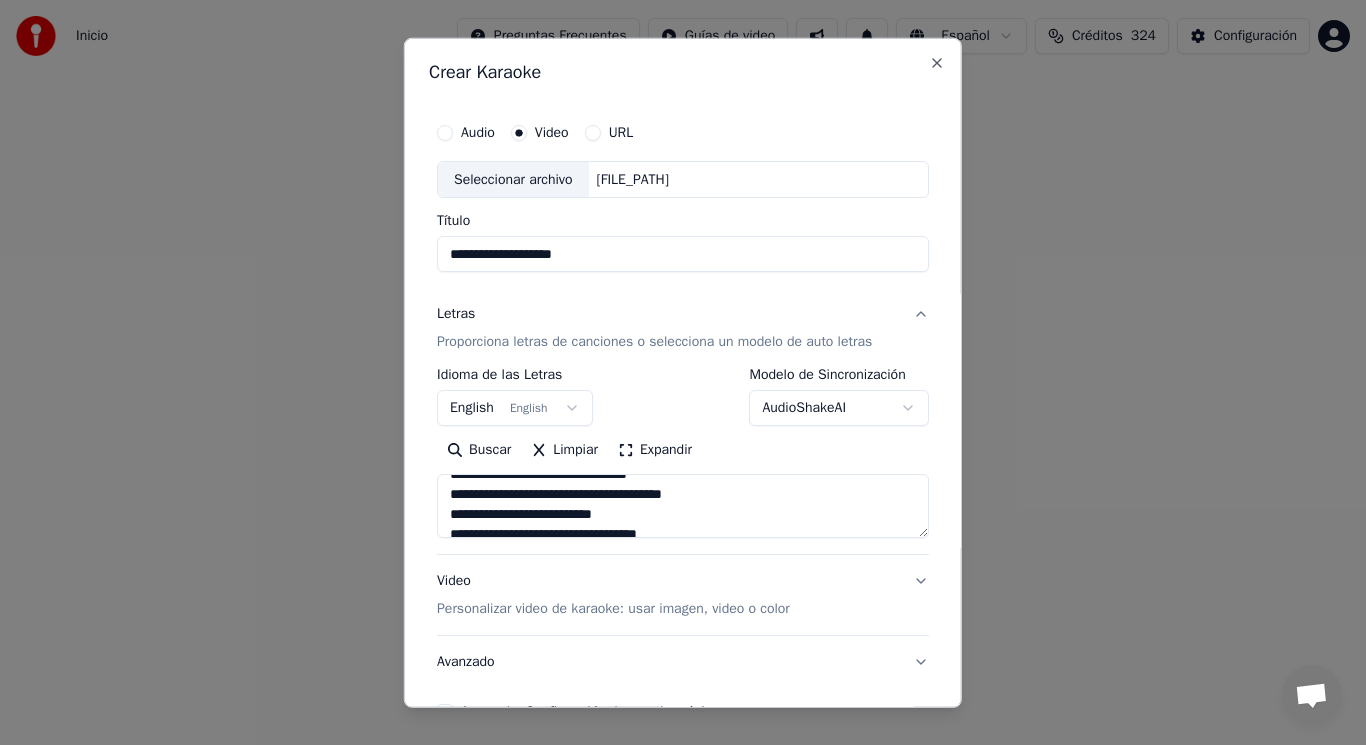 scroll, scrollTop: 680, scrollLeft: 0, axis: vertical 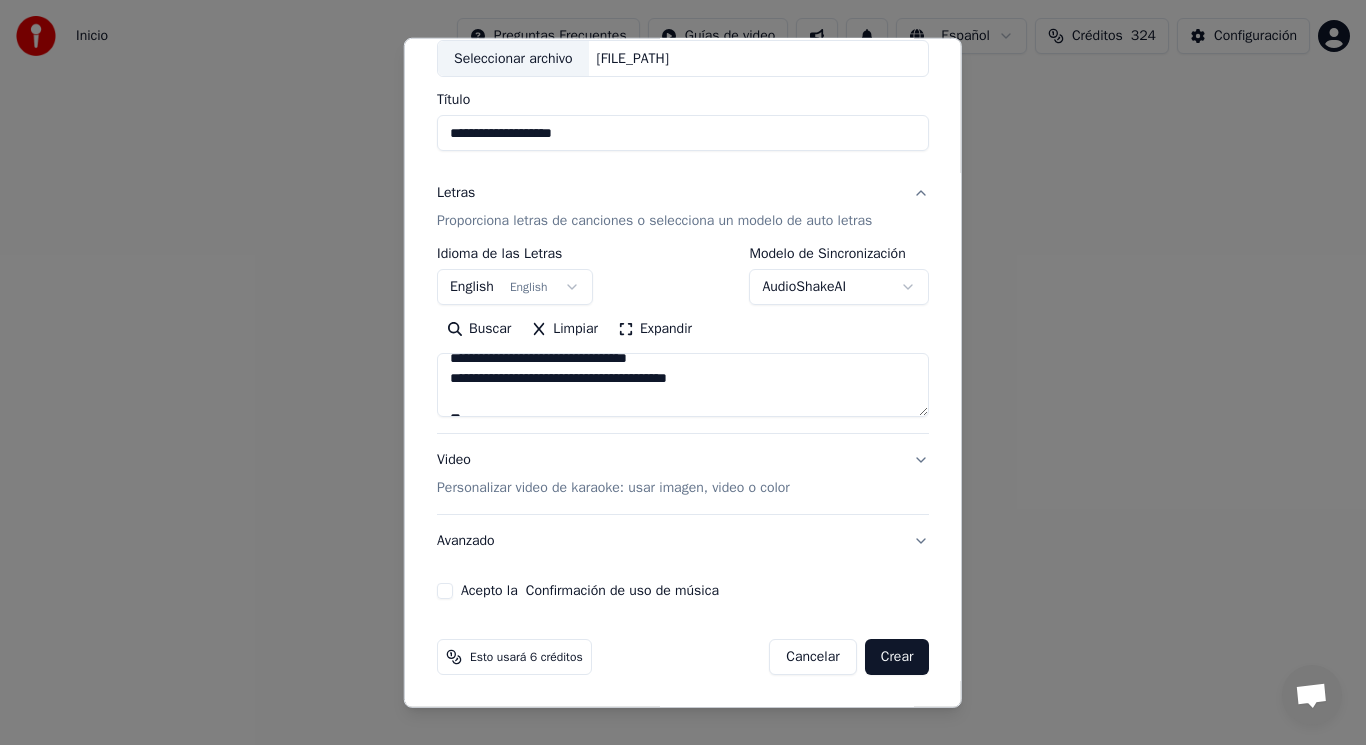 click on "Acepto la   Confirmación de uso de música" at bounding box center (445, 591) 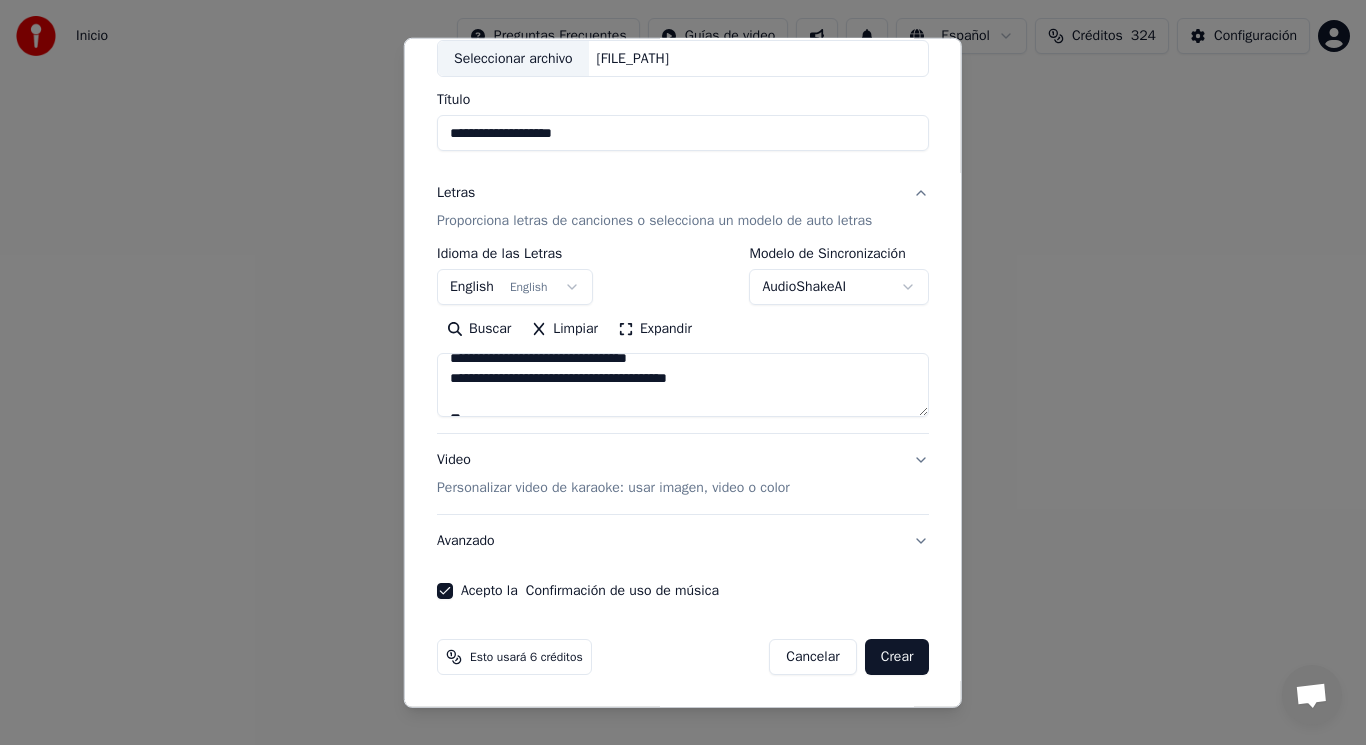 click on "Crear" at bounding box center [897, 657] 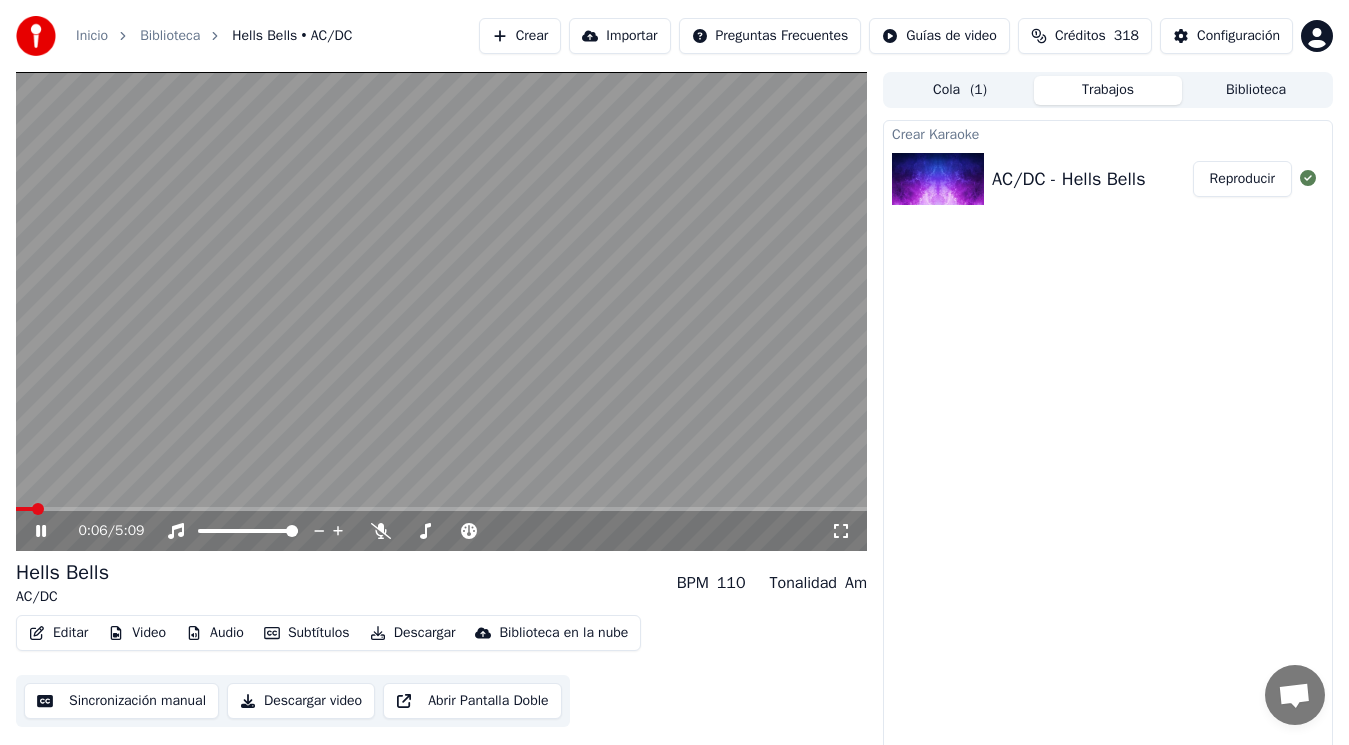 click 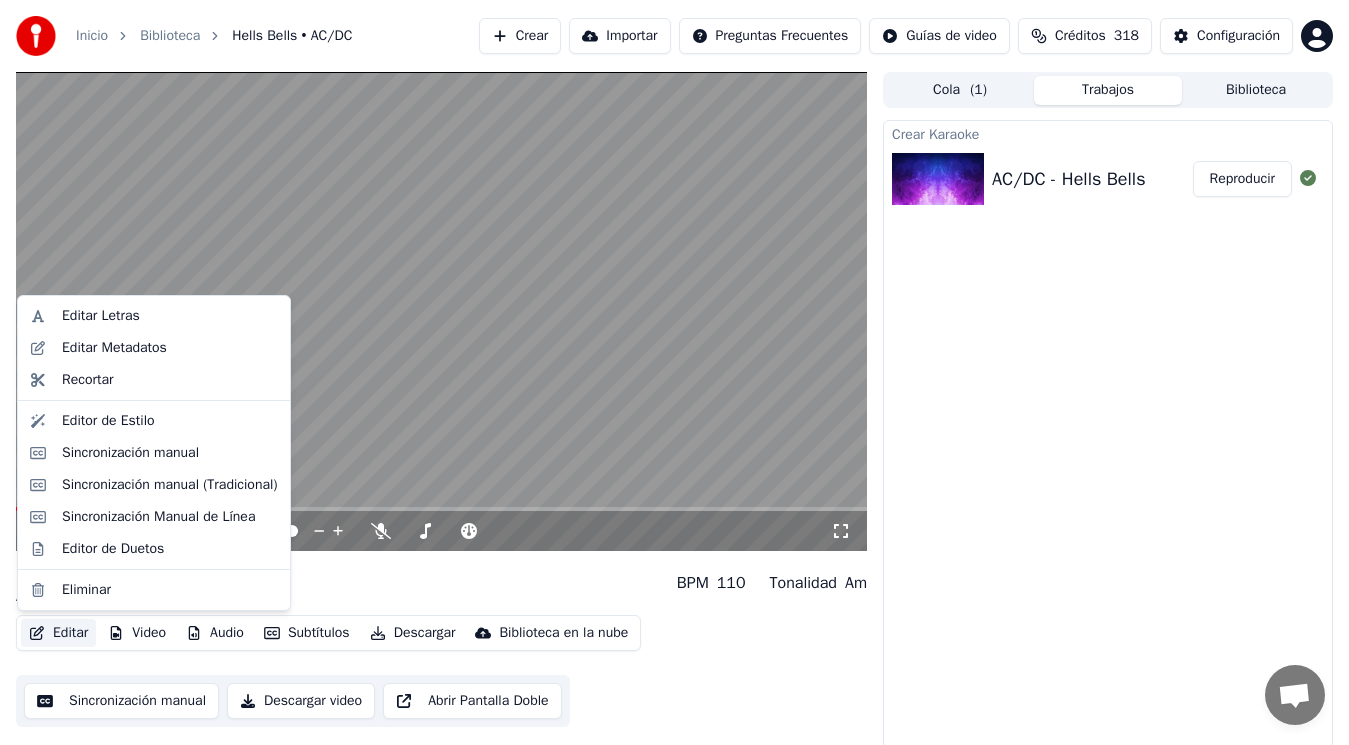 click on "Editar" at bounding box center (58, 633) 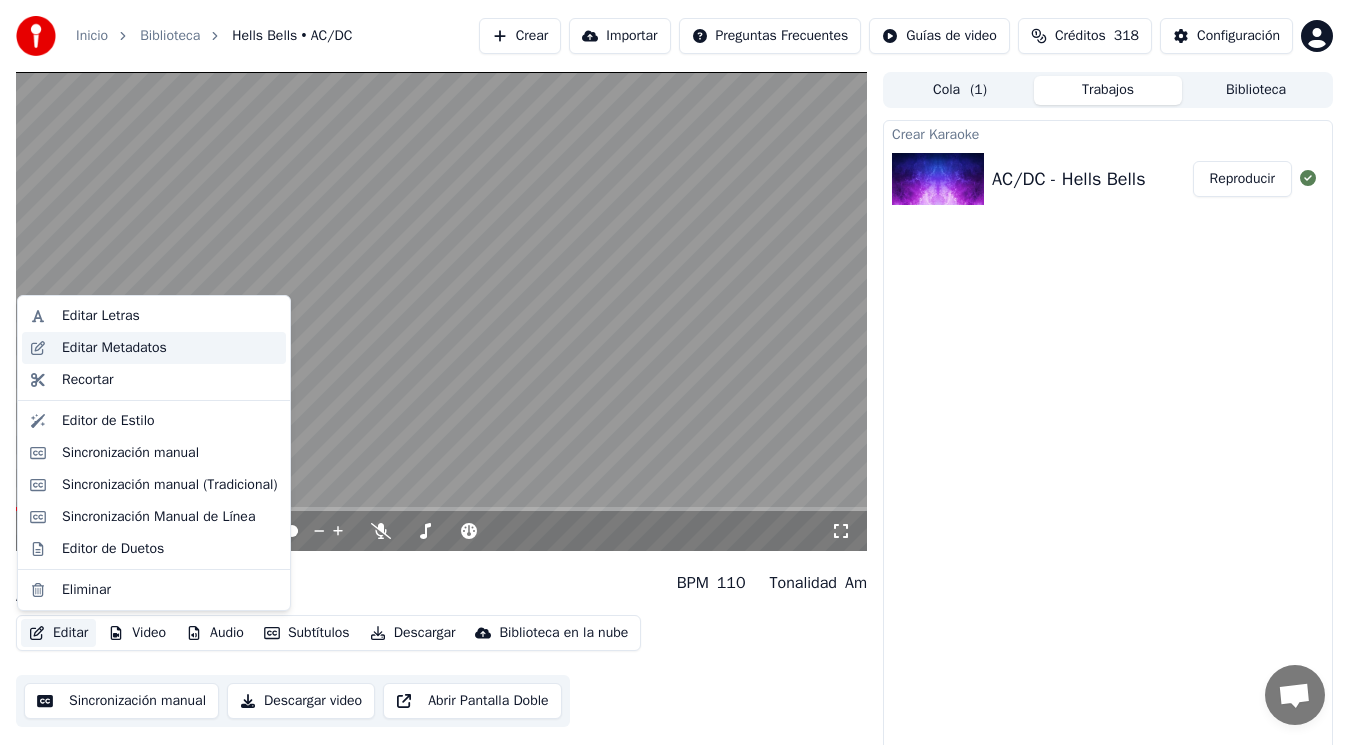 click on "Editar Metadatos" at bounding box center [114, 348] 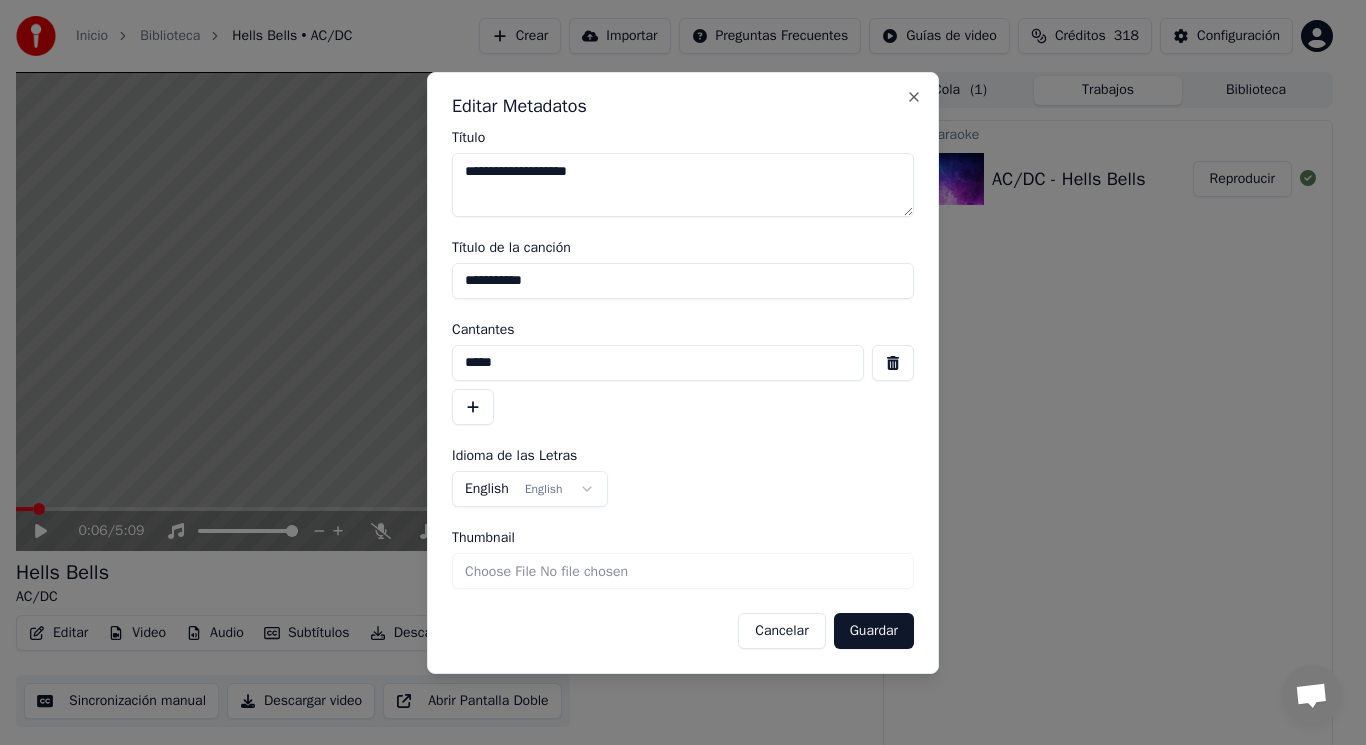 click at bounding box center [893, 363] 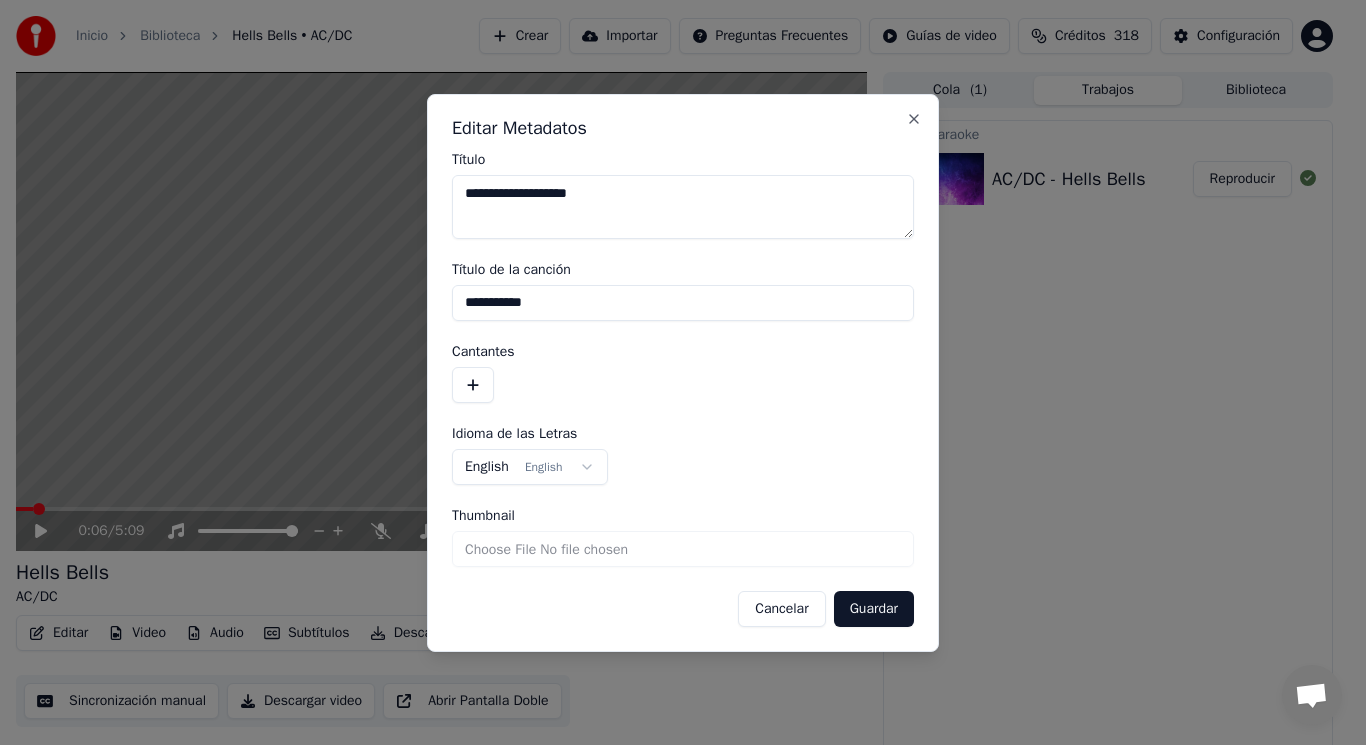 drag, startPoint x: 561, startPoint y: 296, endPoint x: 340, endPoint y: 299, distance: 221.02036 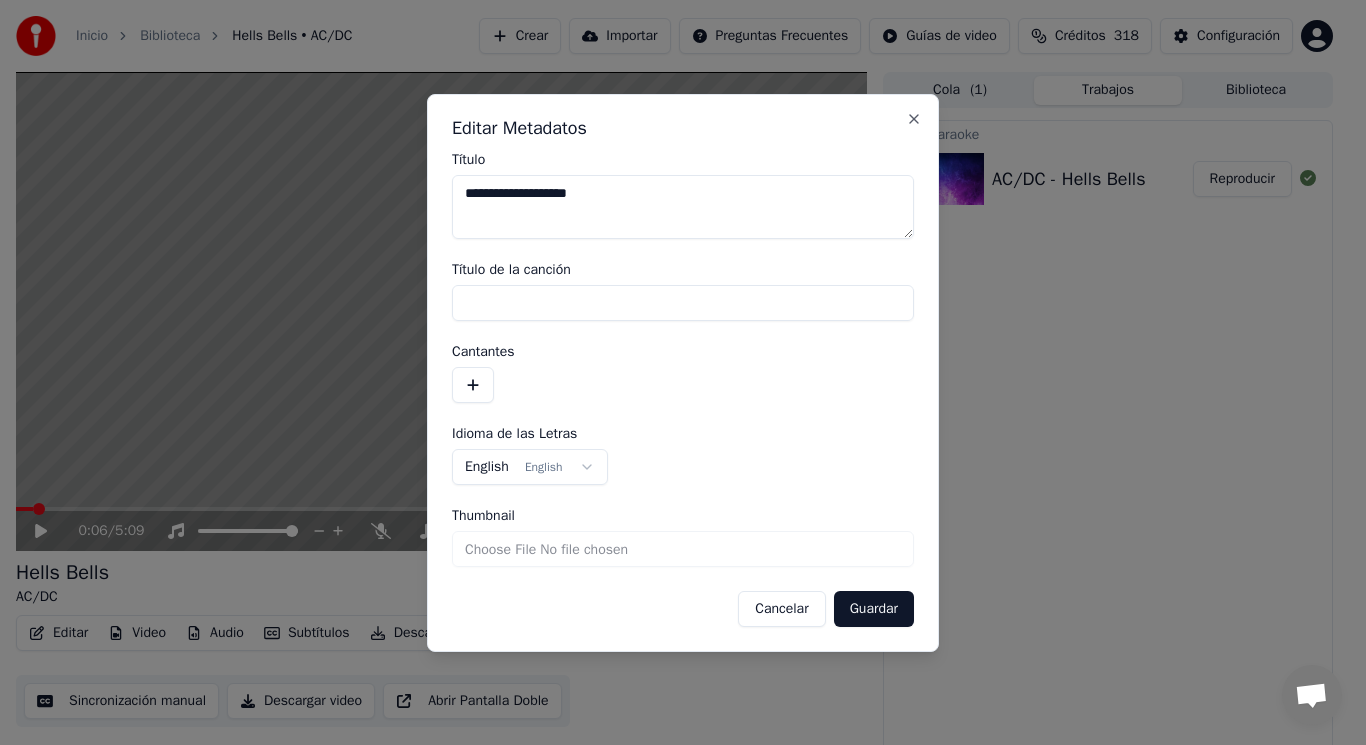 type 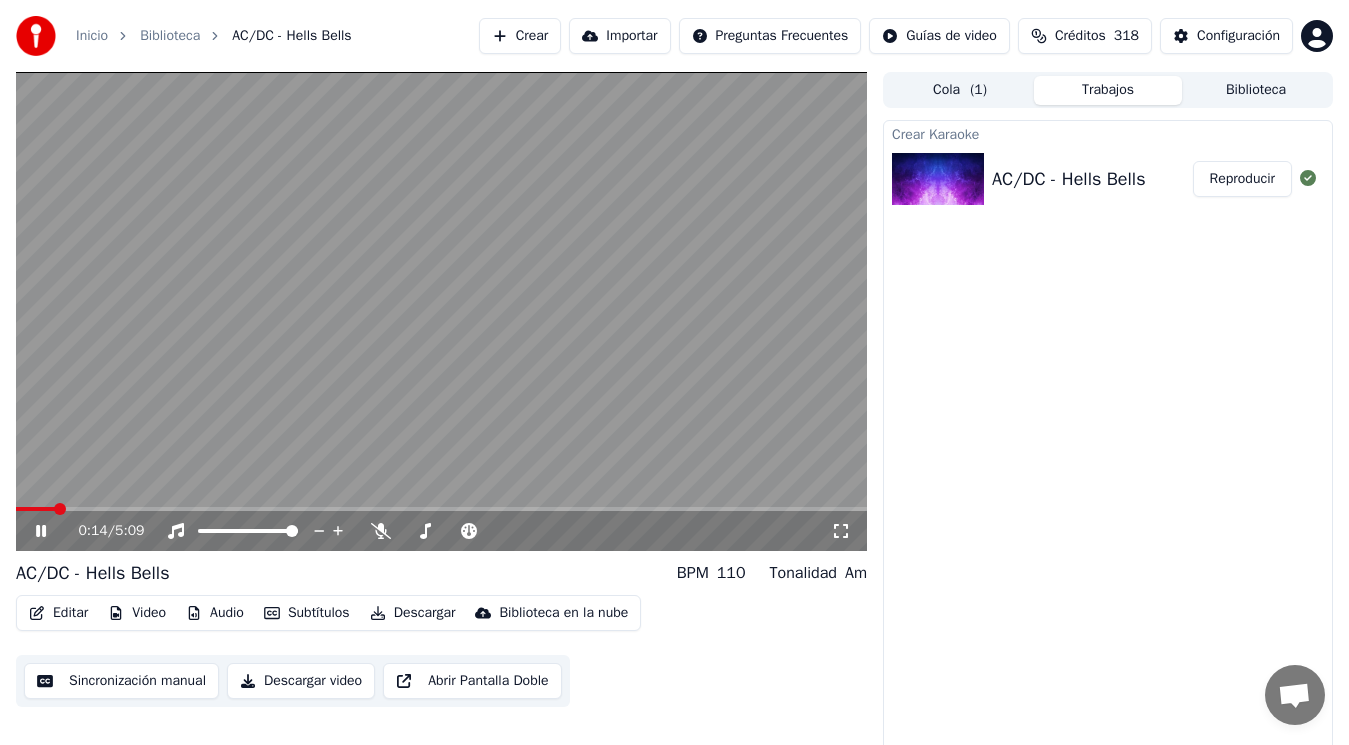 click 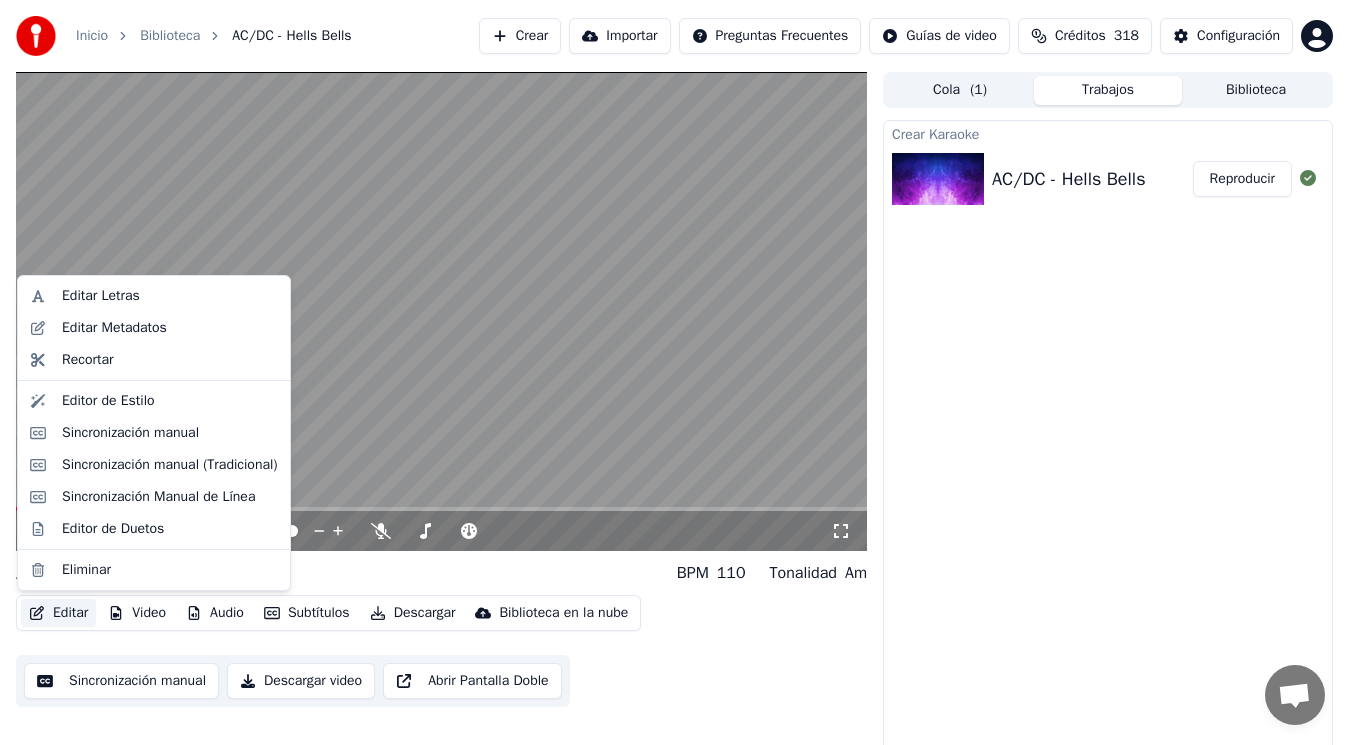 click on "Editar" at bounding box center (58, 613) 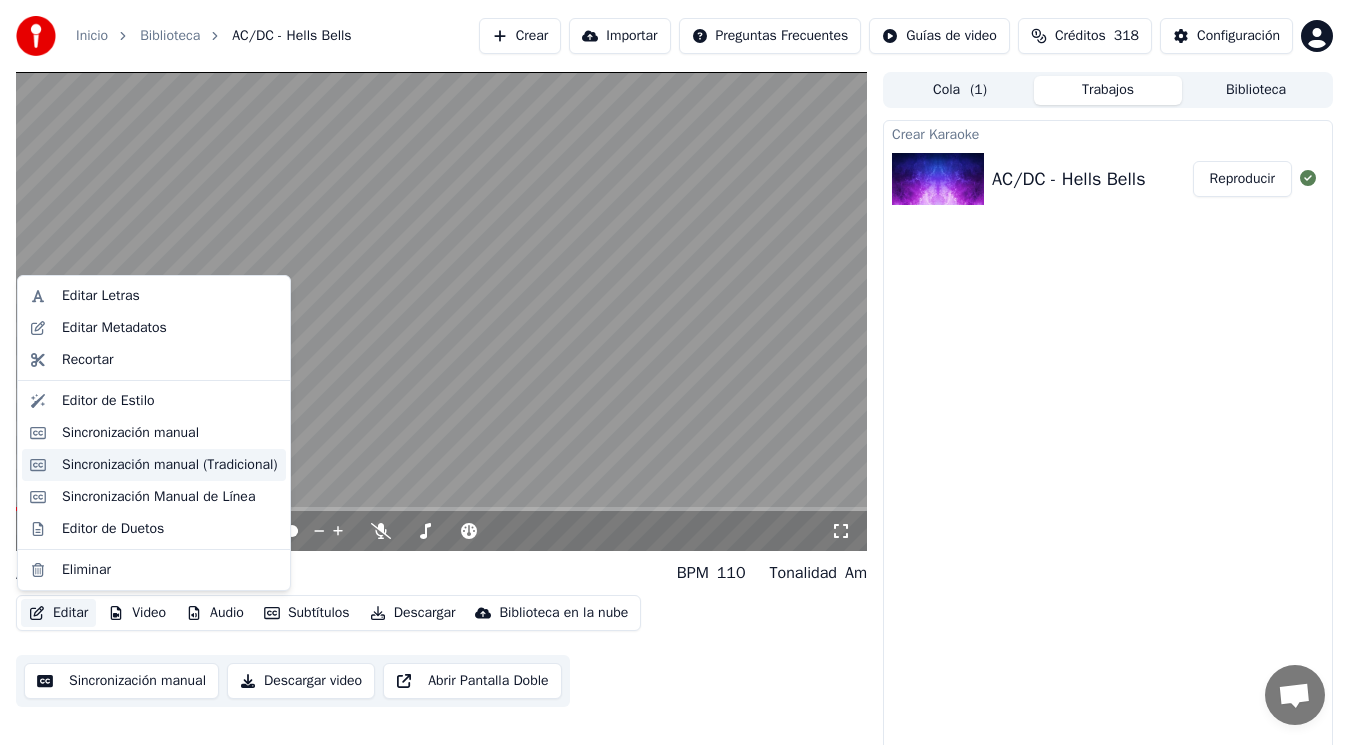 click on "Sincronización manual (Tradicional)" at bounding box center [170, 465] 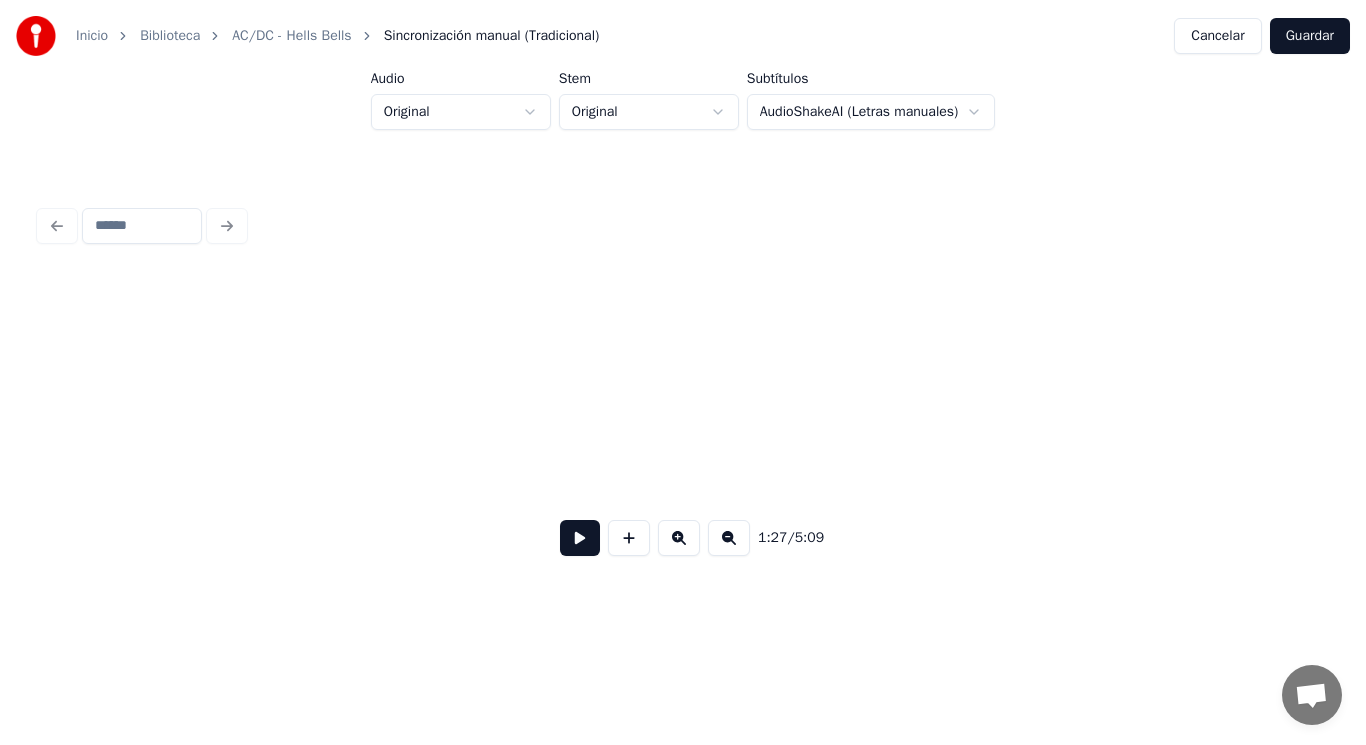 scroll, scrollTop: 0, scrollLeft: 122404, axis: horizontal 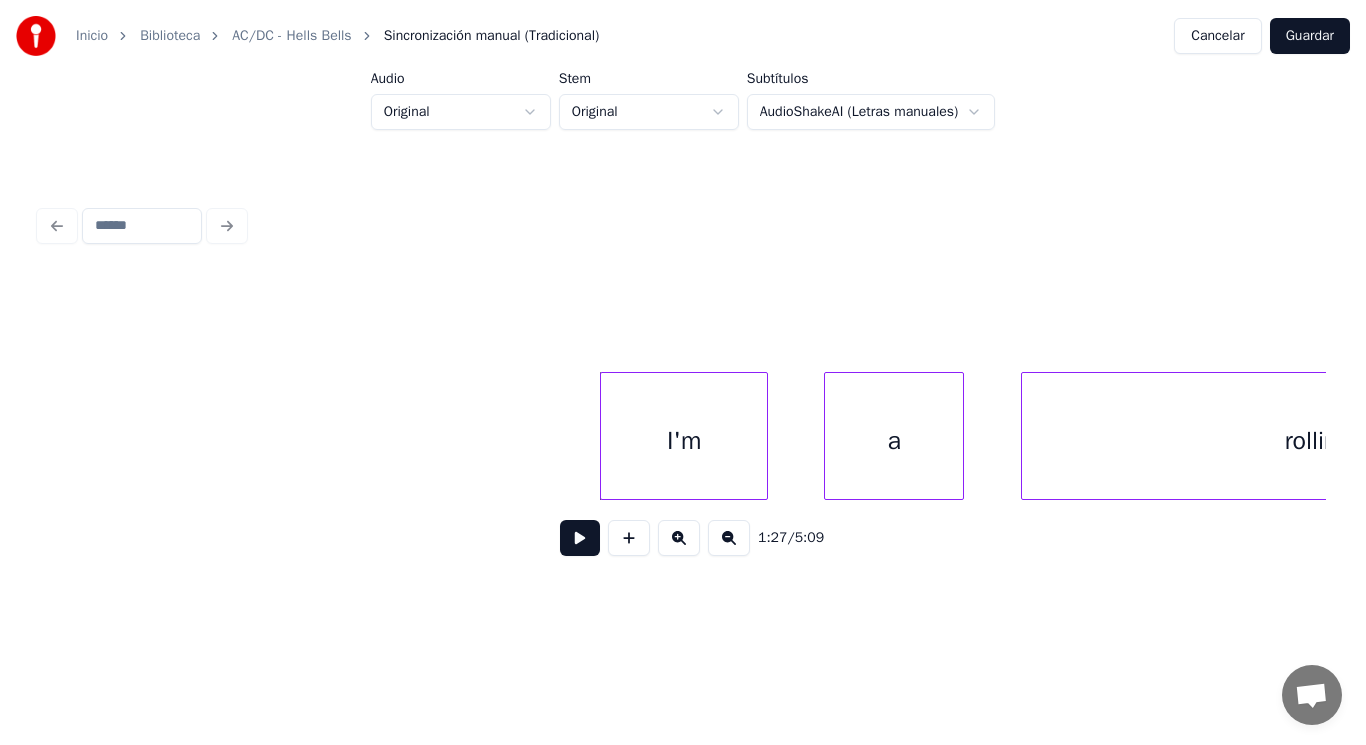 click on "I'm a rollin'" at bounding box center [94975, 436] 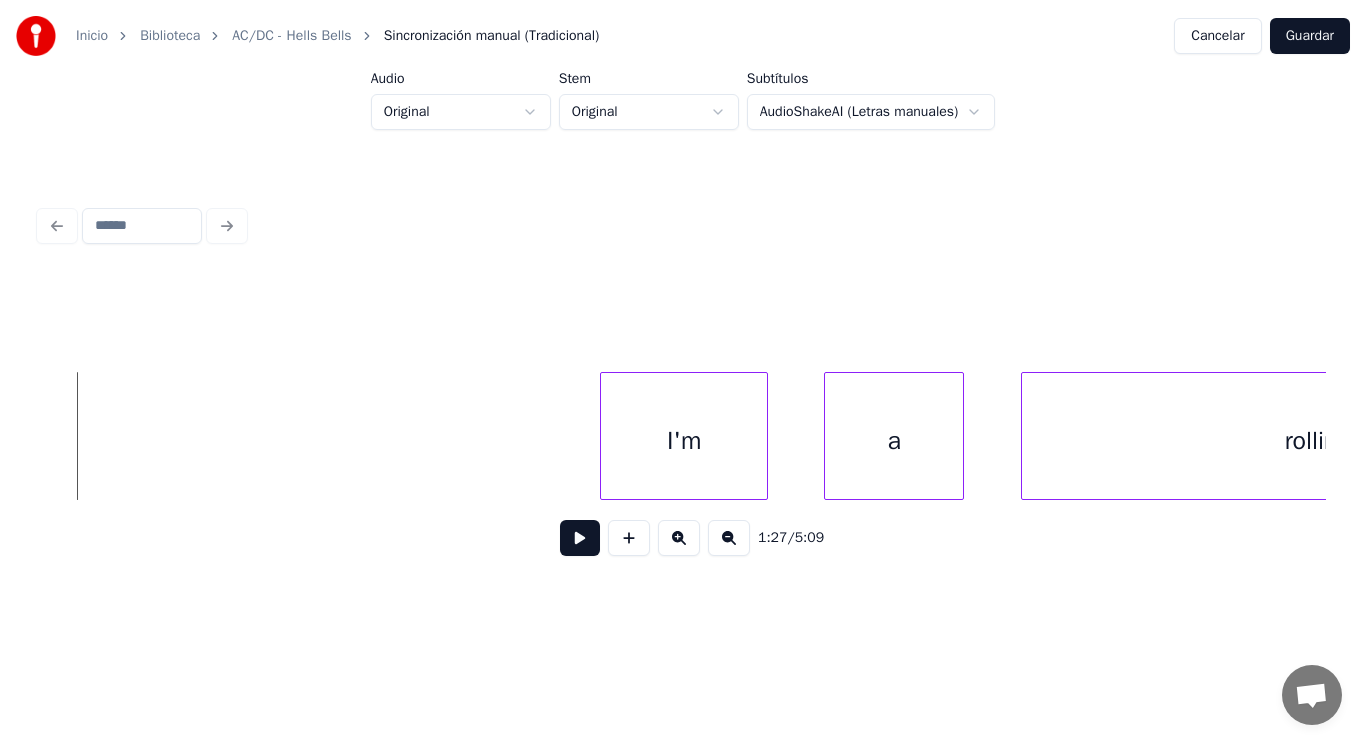 click at bounding box center (580, 538) 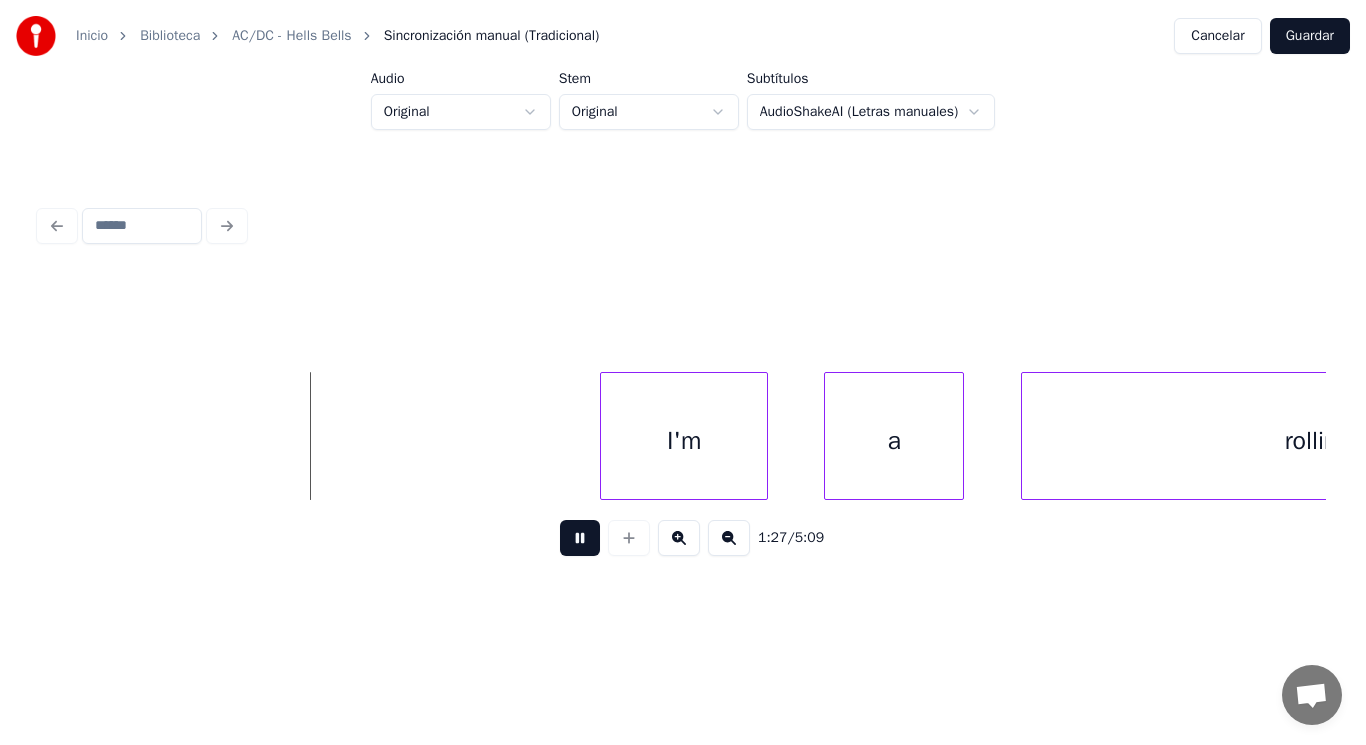 click at bounding box center [580, 538] 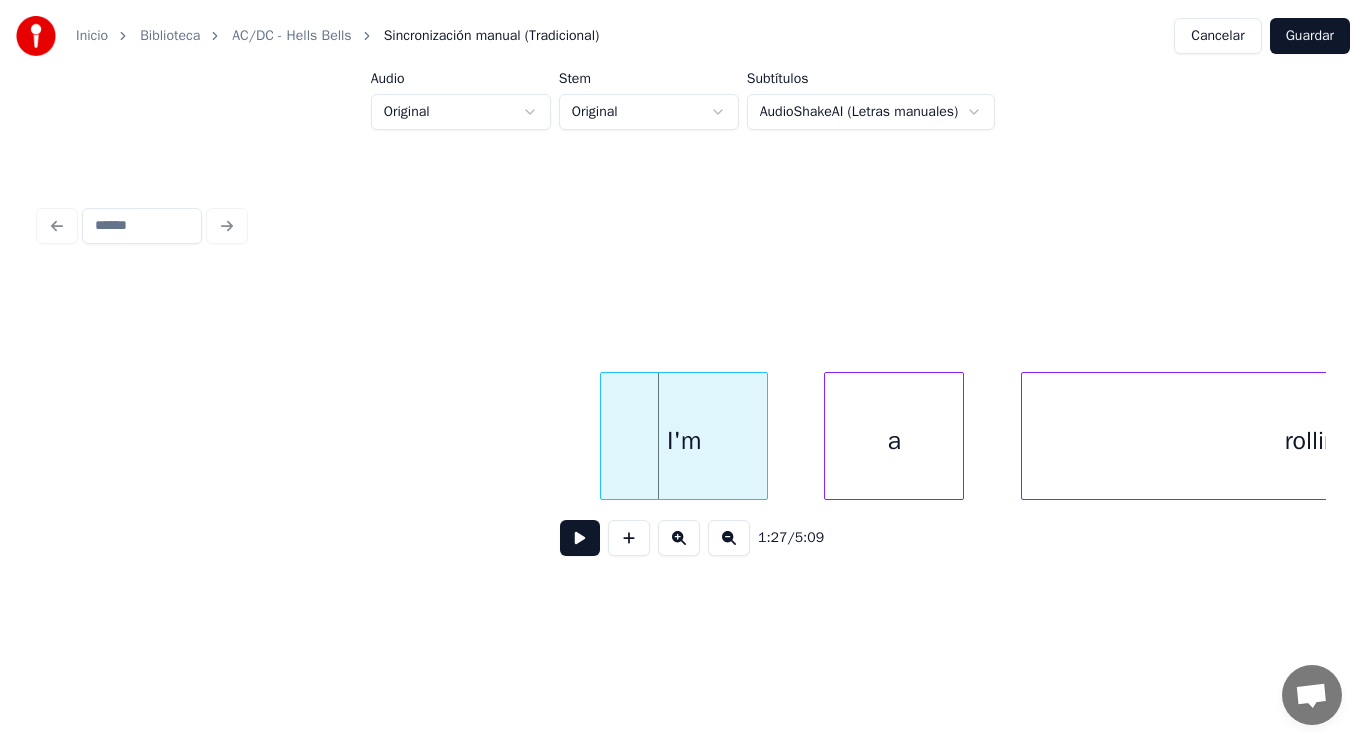 click on "I'm a rollin'" at bounding box center [94975, 436] 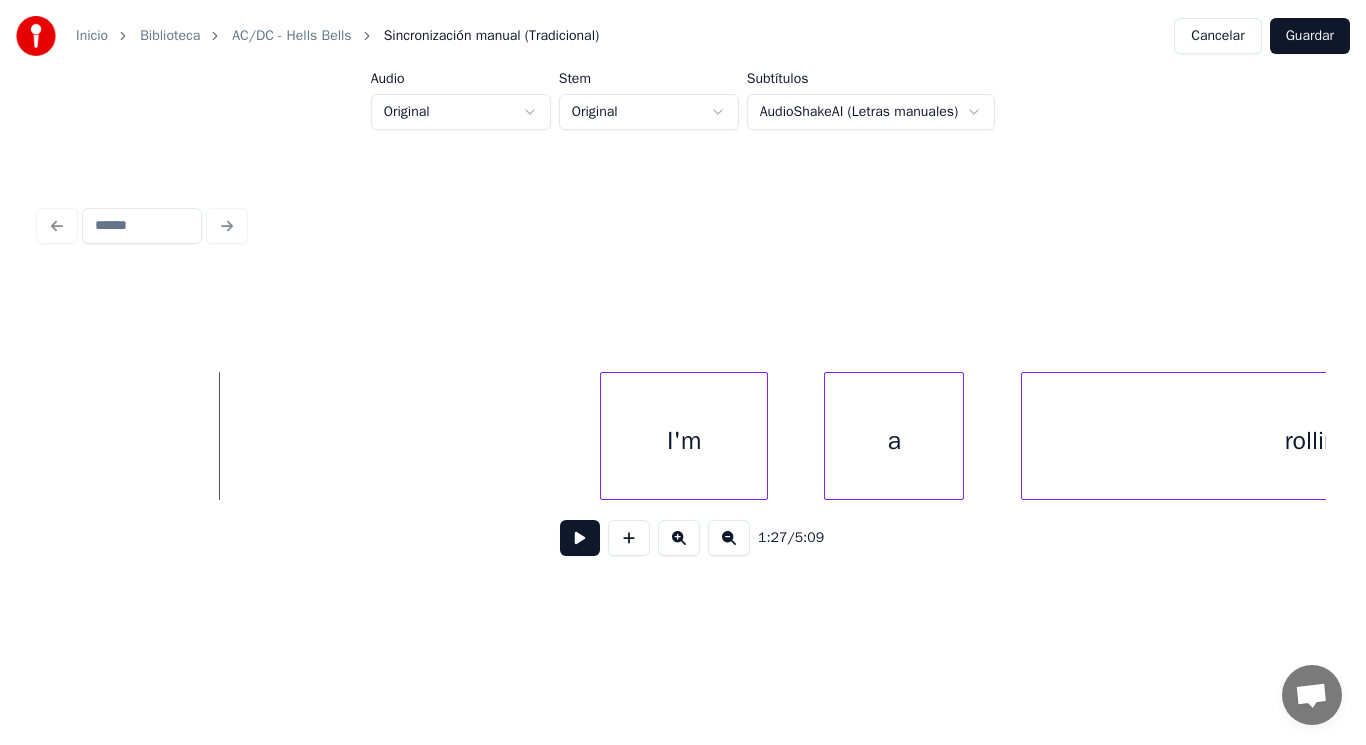 click at bounding box center [580, 538] 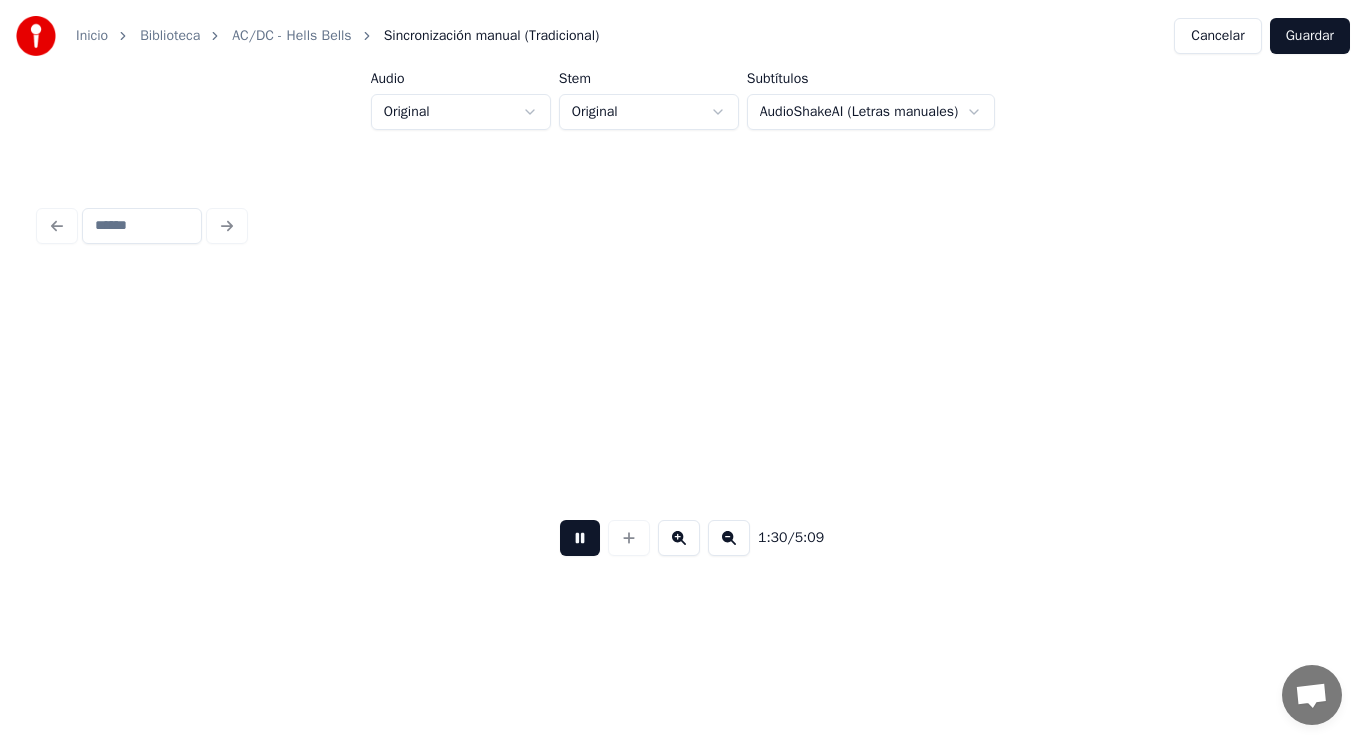 scroll, scrollTop: 0, scrollLeft: 127048, axis: horizontal 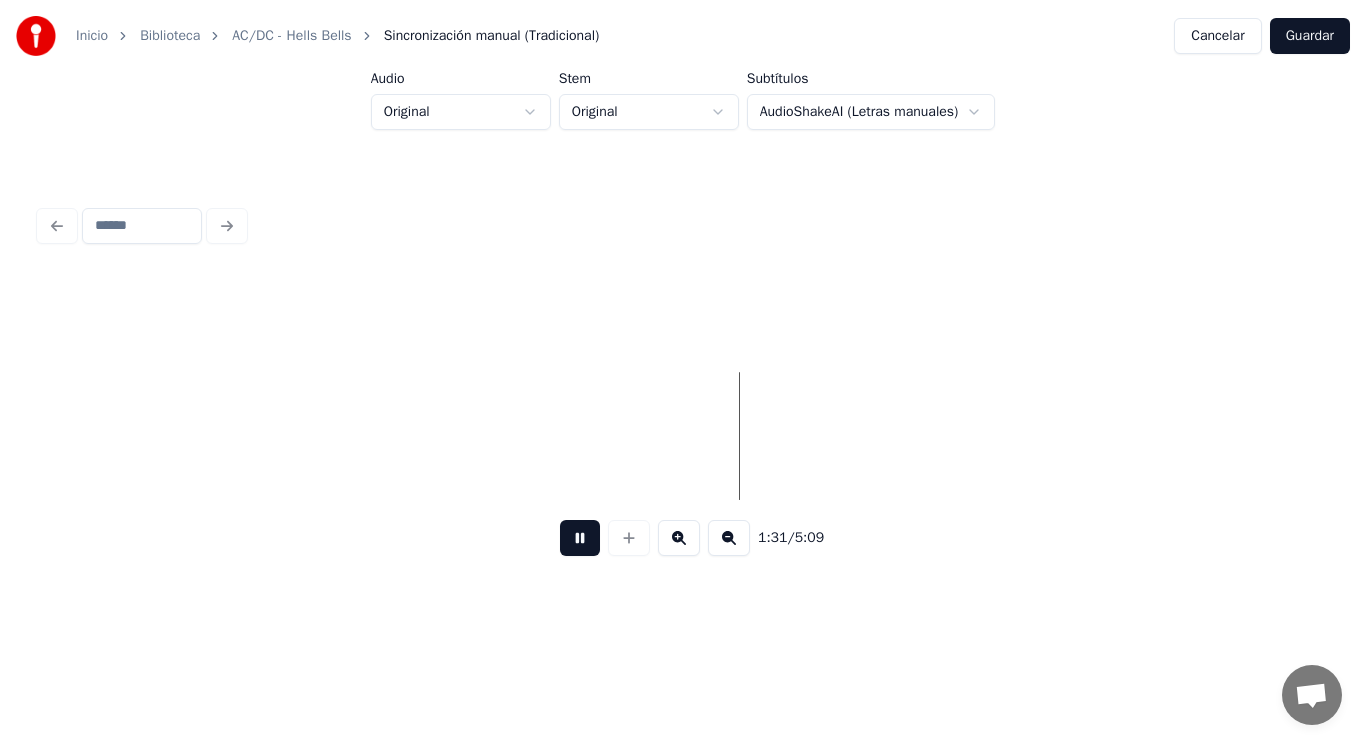 click at bounding box center [580, 538] 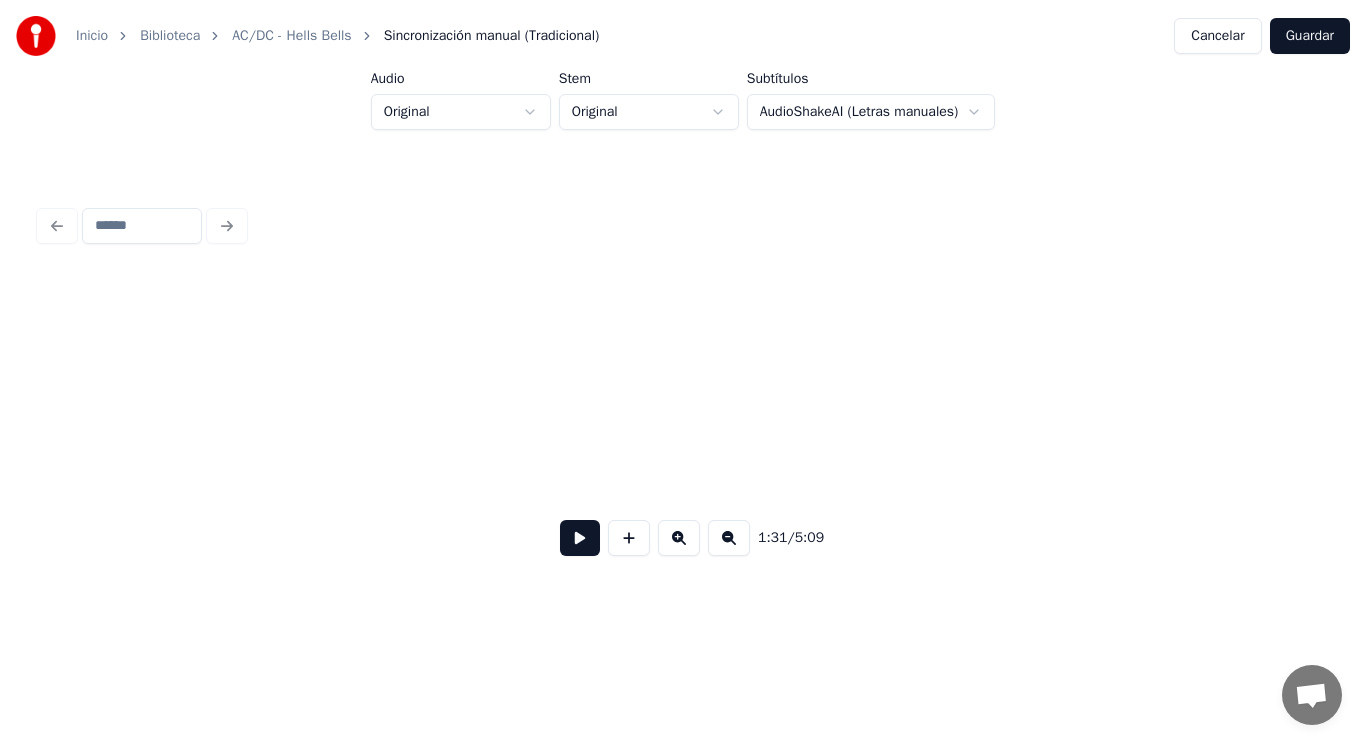 scroll, scrollTop: 0, scrollLeft: 121456, axis: horizontal 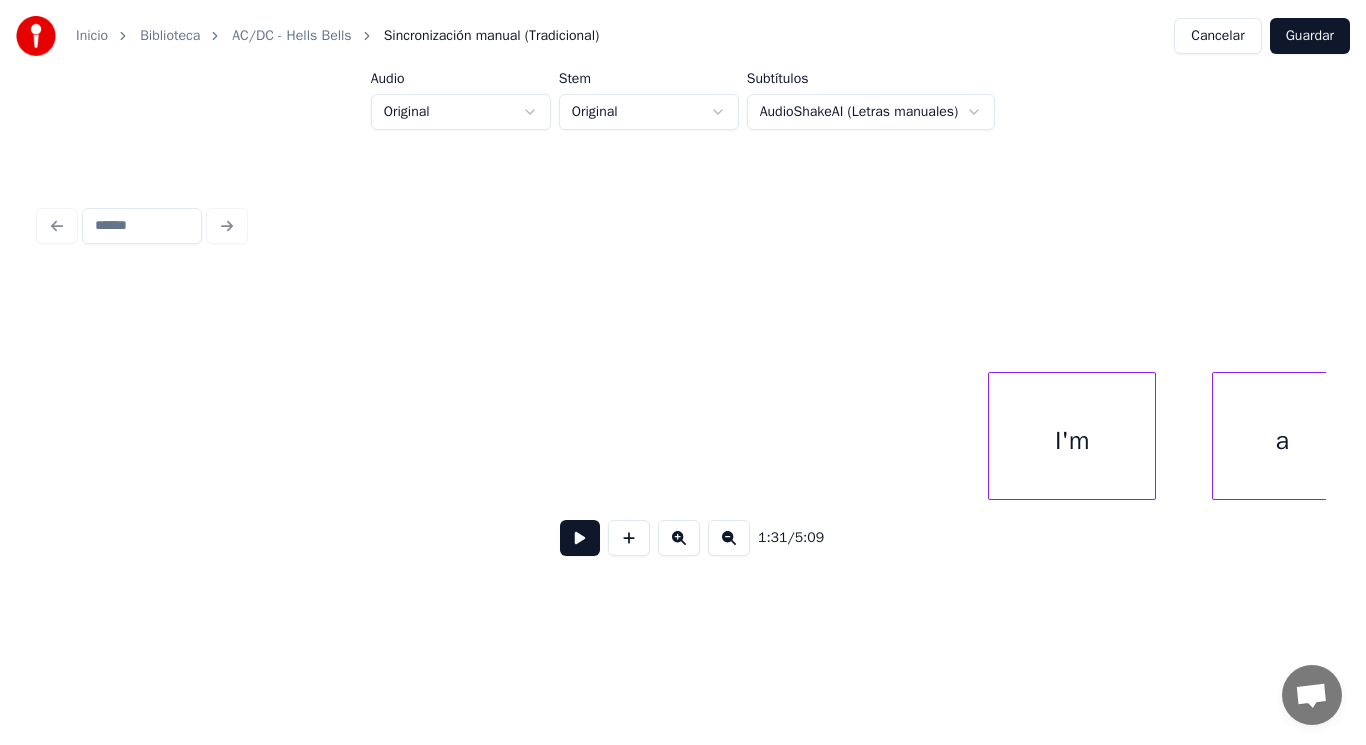 click on "I'm a" at bounding box center [95363, 436] 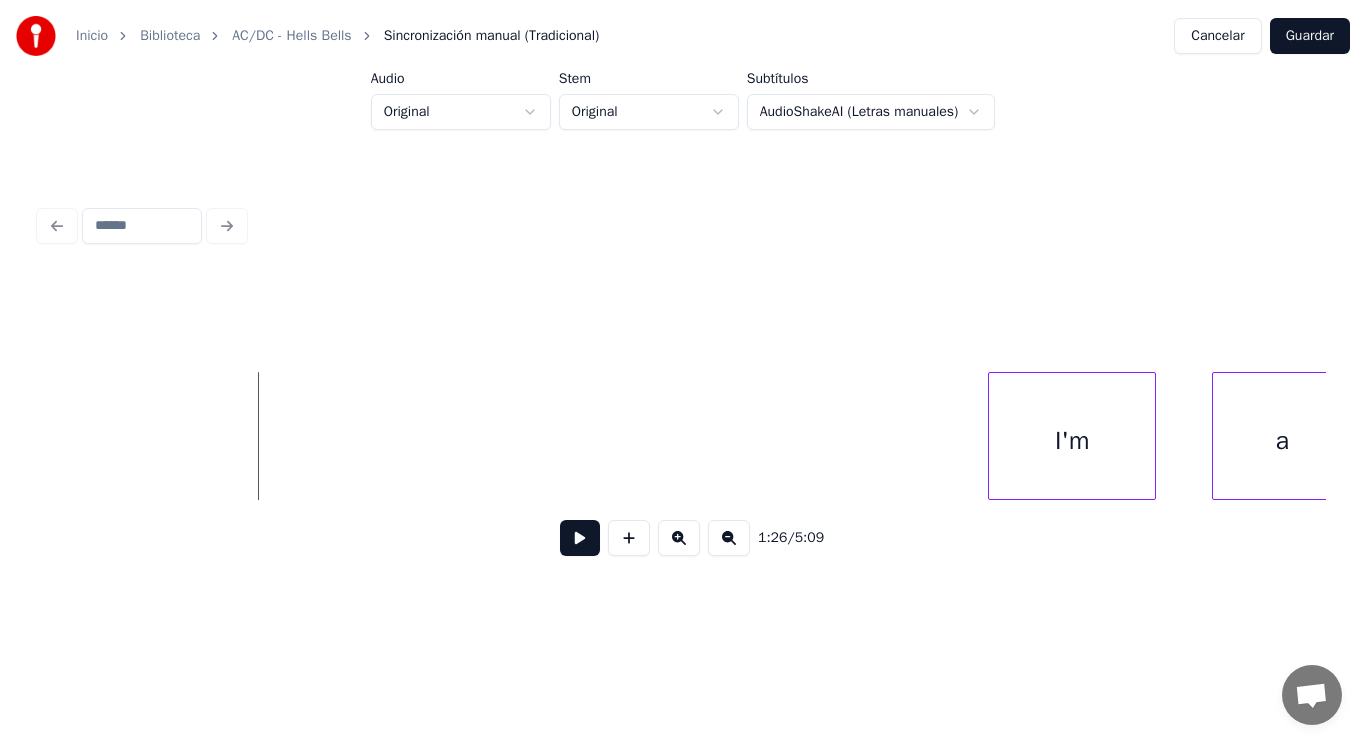 click at bounding box center (580, 538) 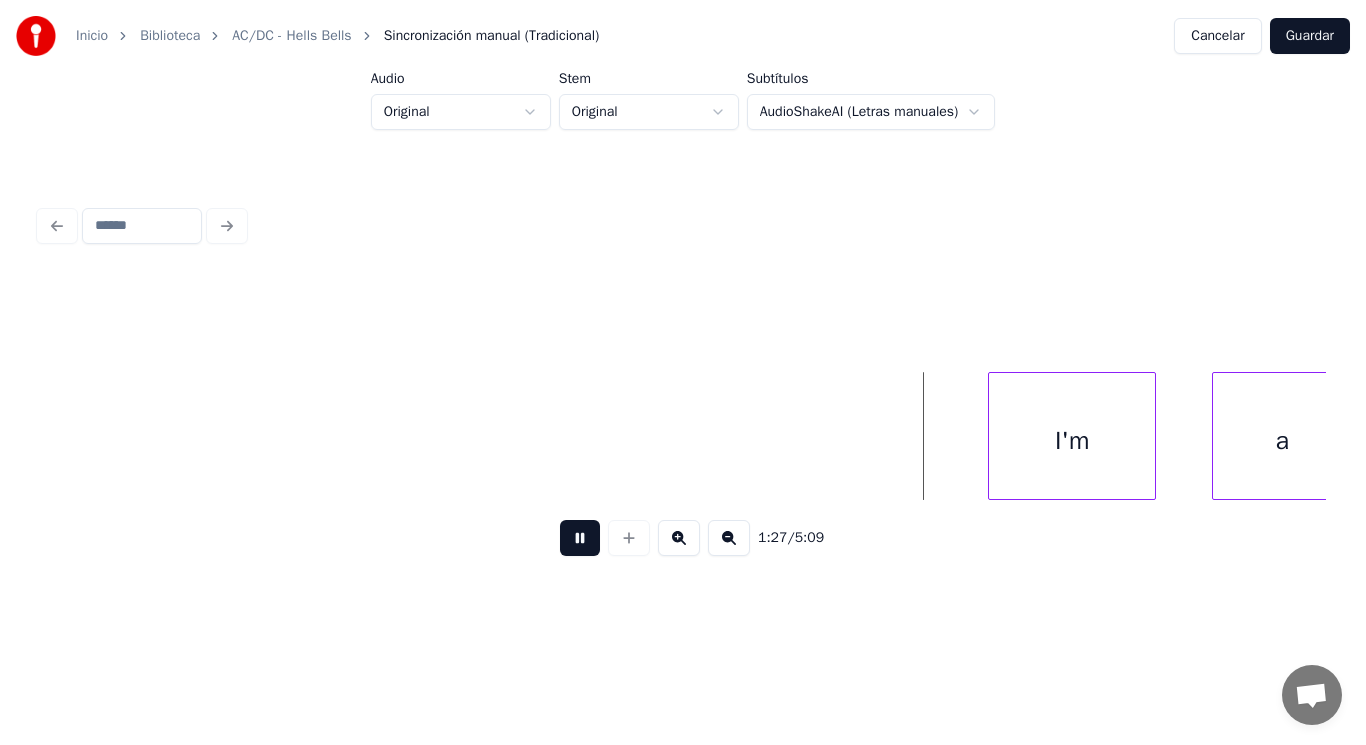 click at bounding box center (580, 538) 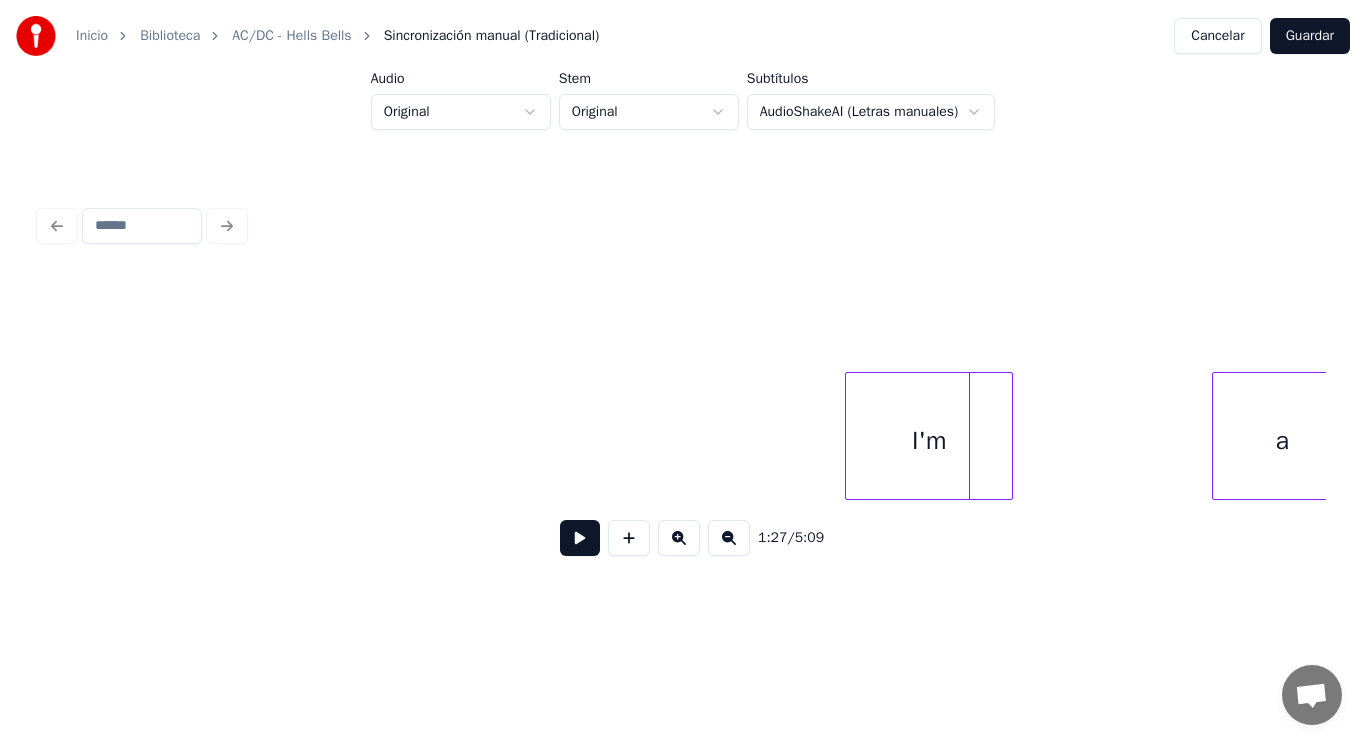 click on "I'm" at bounding box center (929, 441) 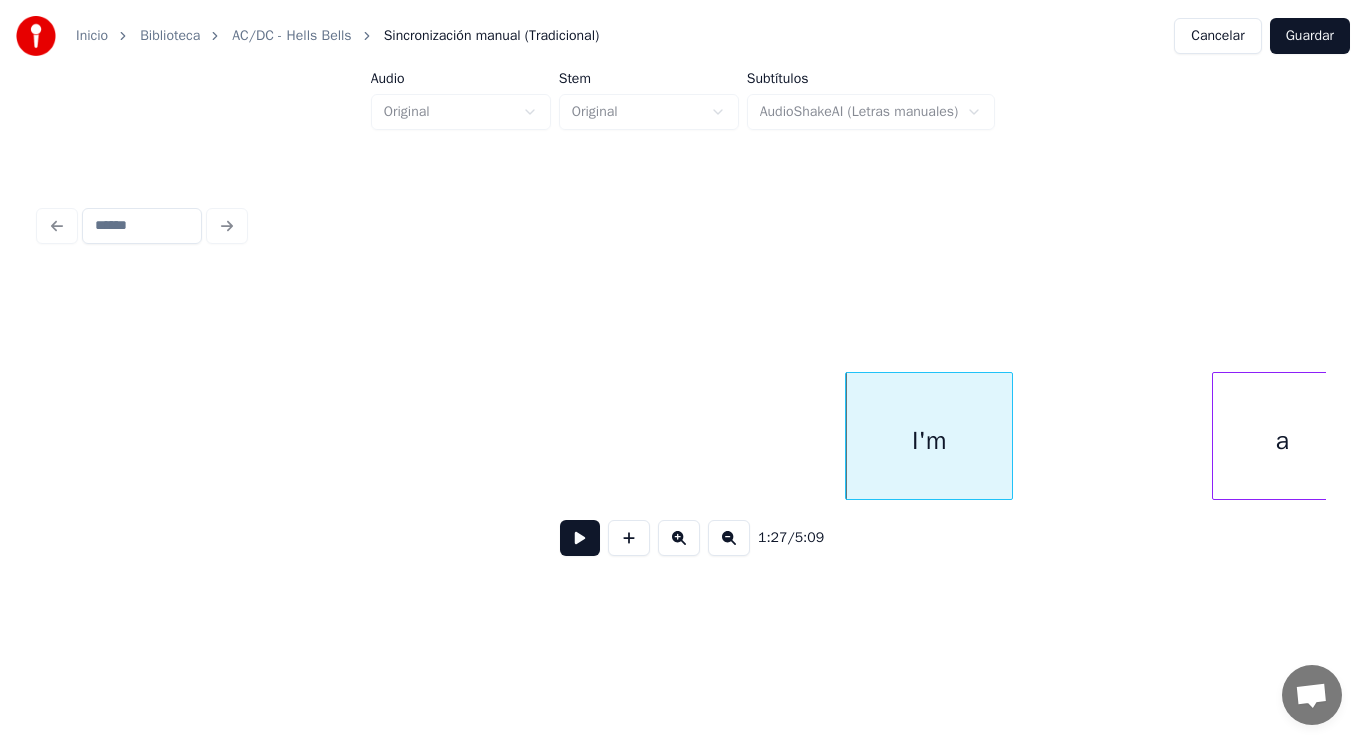 click at bounding box center (580, 538) 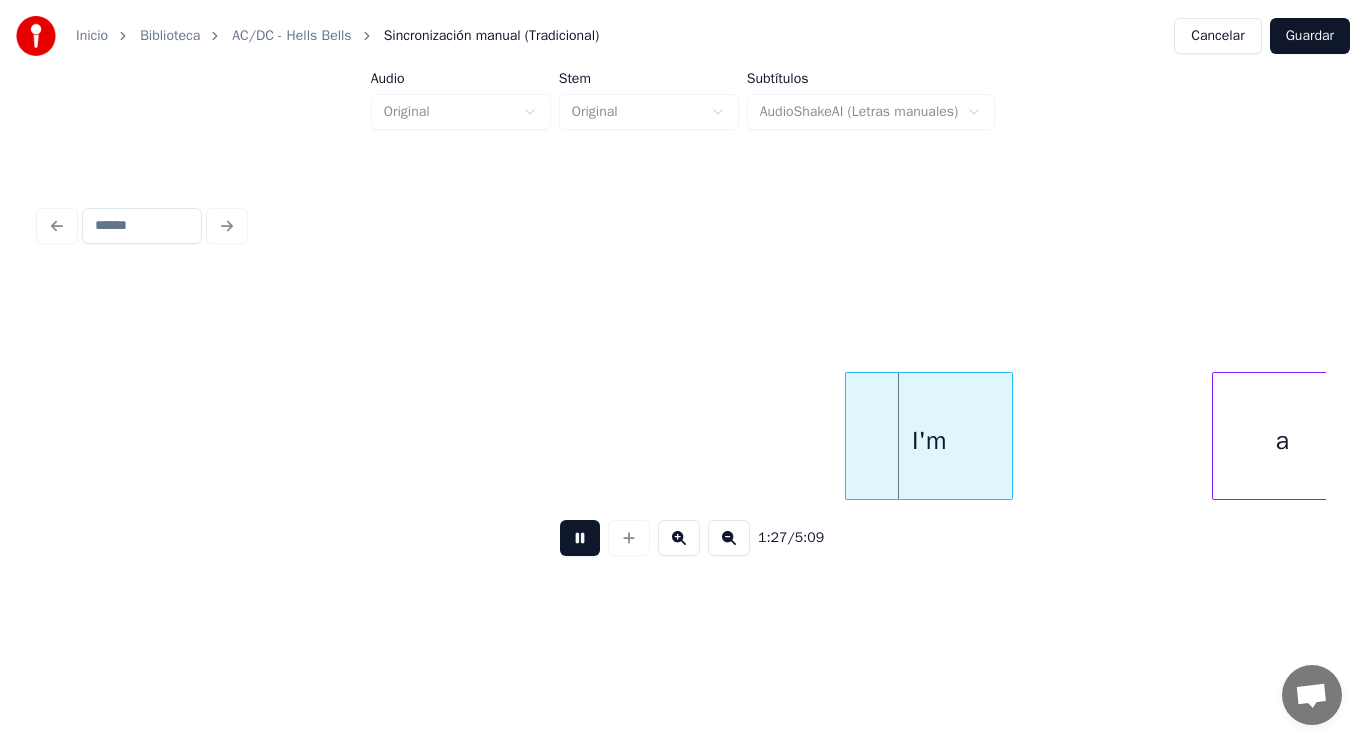 click at bounding box center [580, 538] 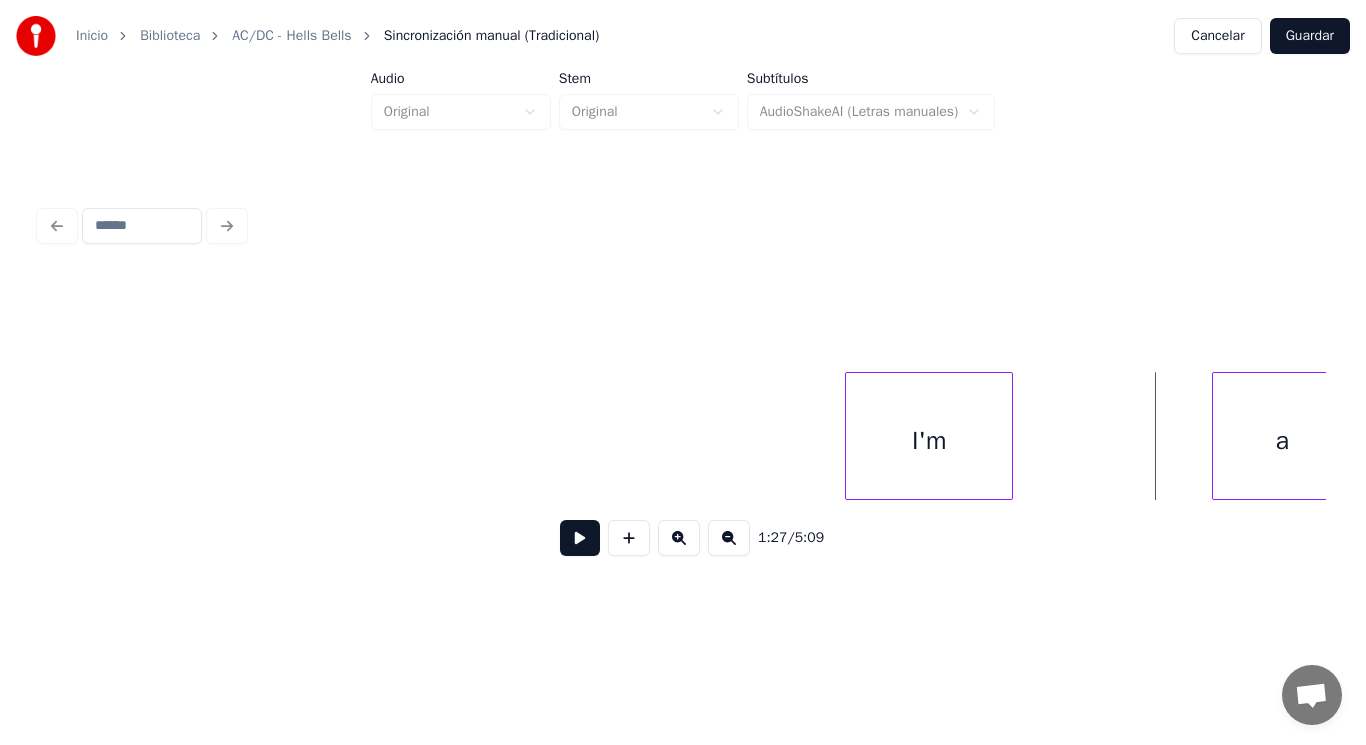 click at bounding box center (580, 538) 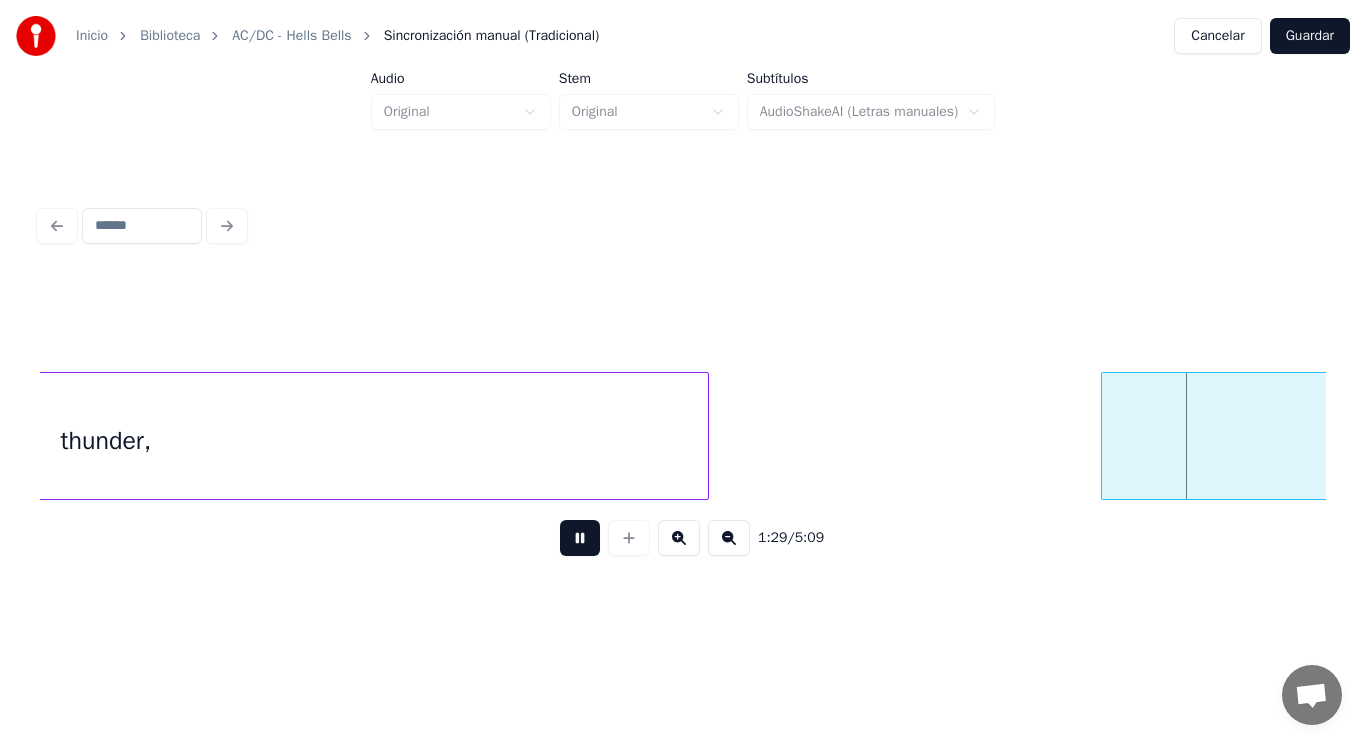 scroll, scrollTop: 0, scrollLeft: 125353, axis: horizontal 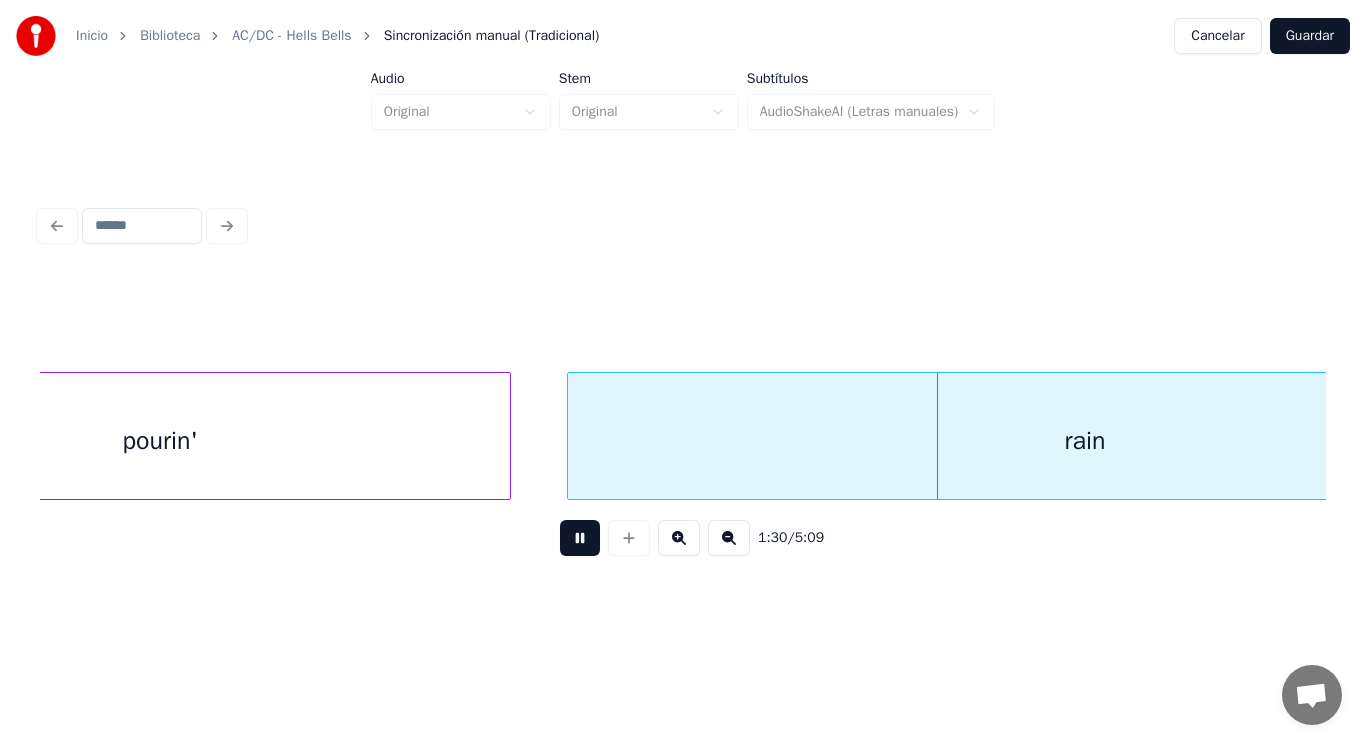 click at bounding box center (580, 538) 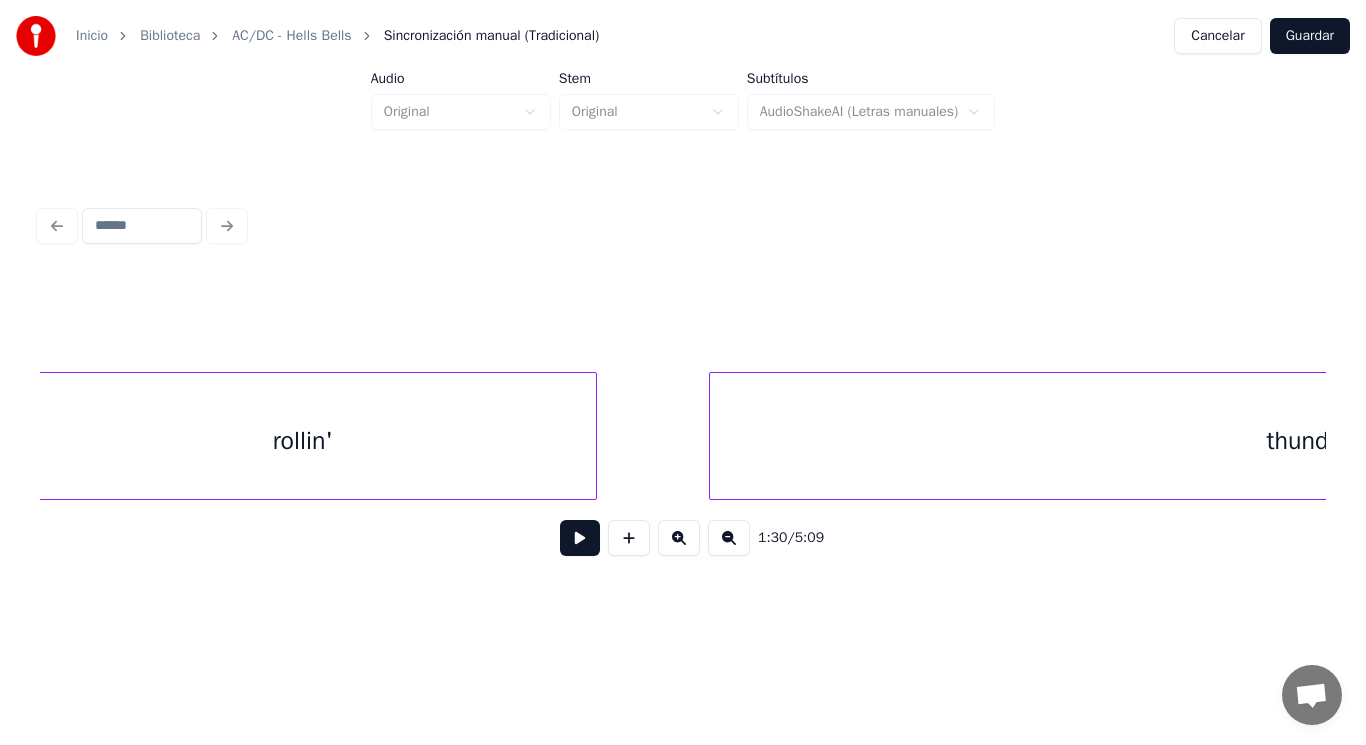 scroll, scrollTop: 0, scrollLeft: 122156, axis: horizontal 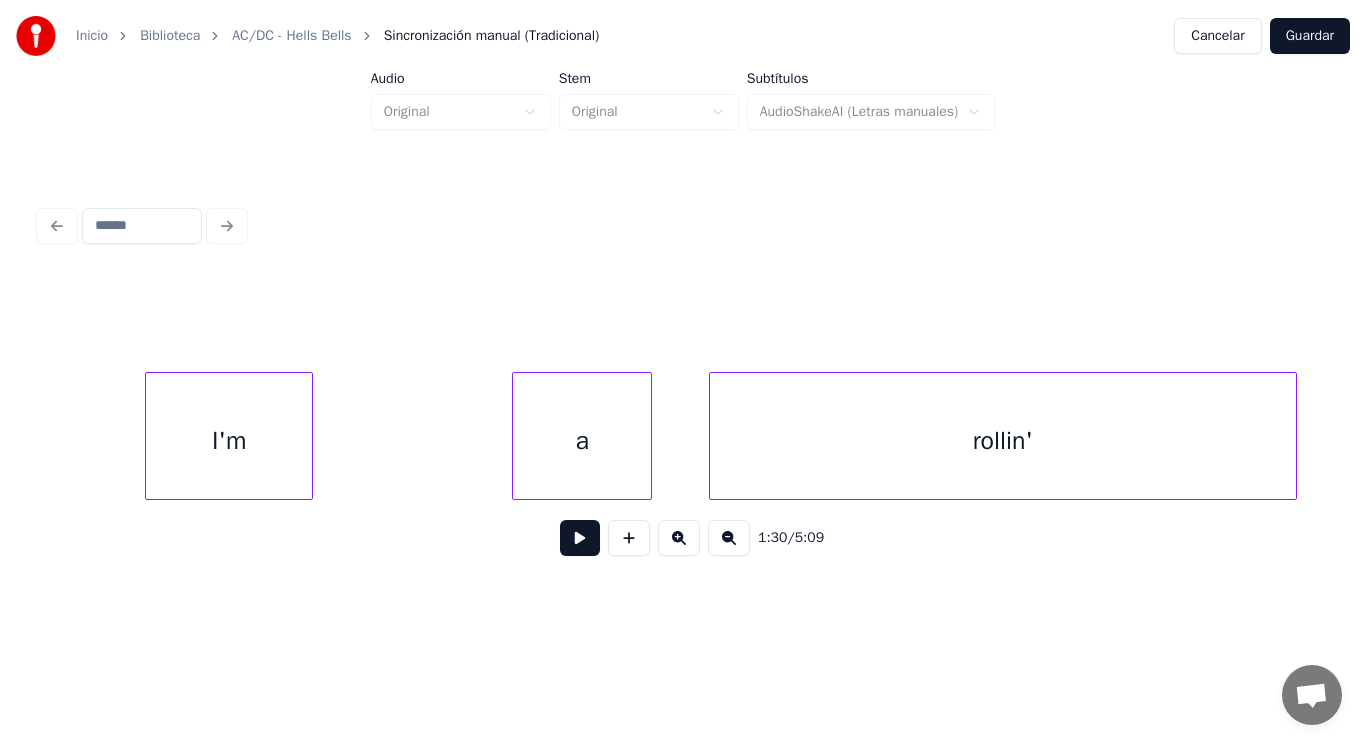 click on "I'm" at bounding box center (229, 441) 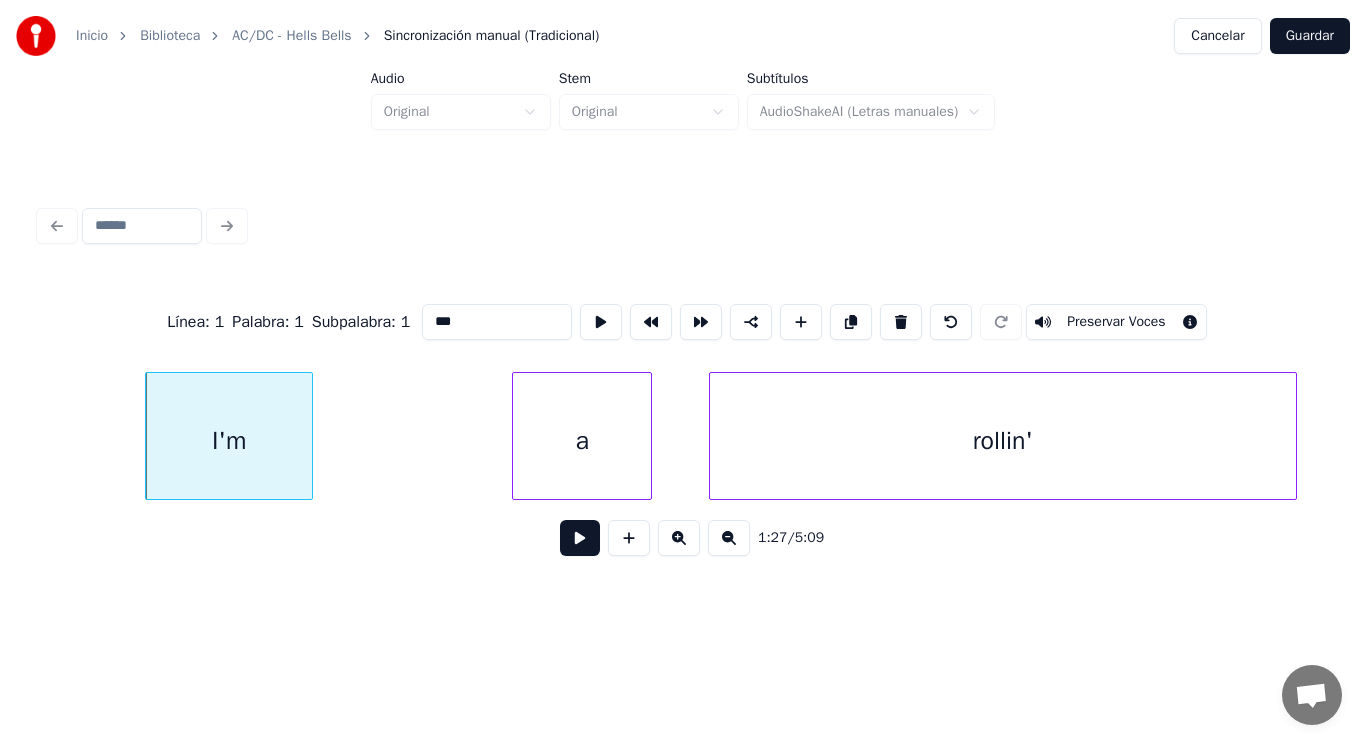 click at bounding box center (580, 538) 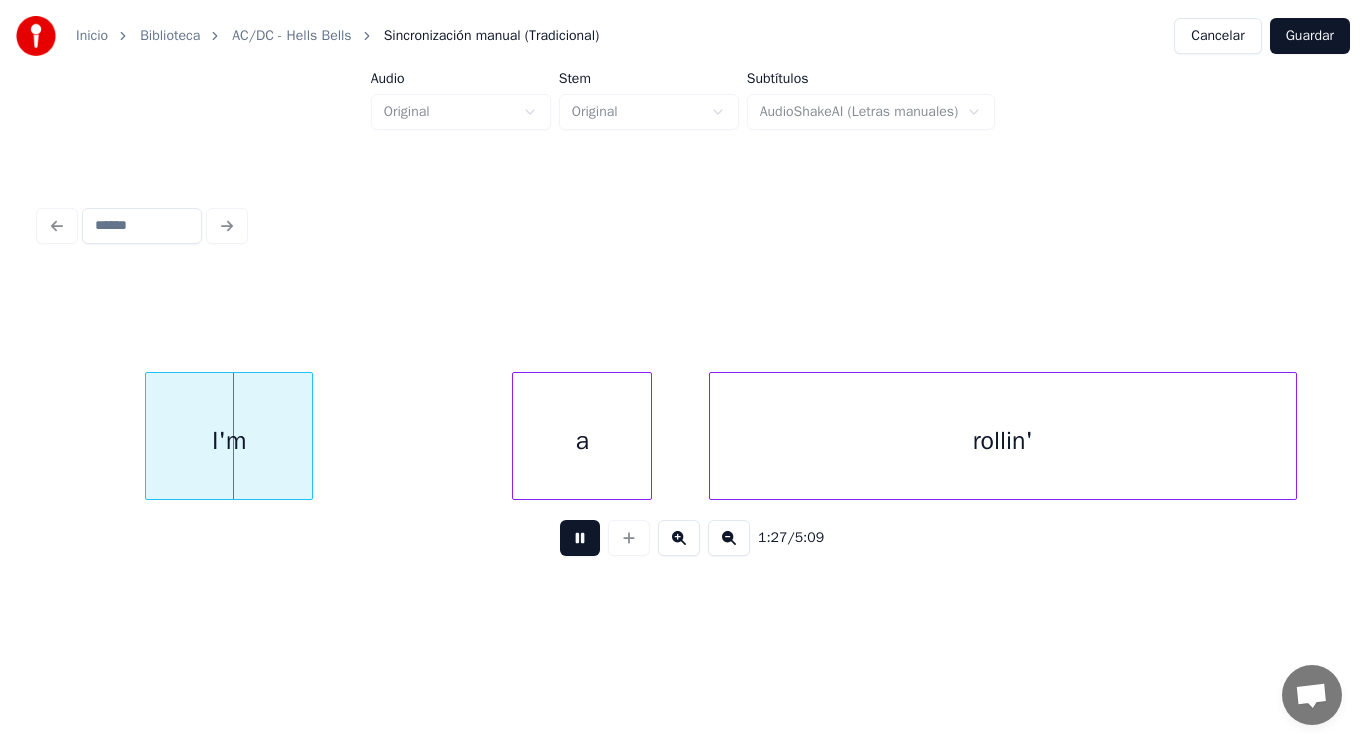 click at bounding box center (580, 538) 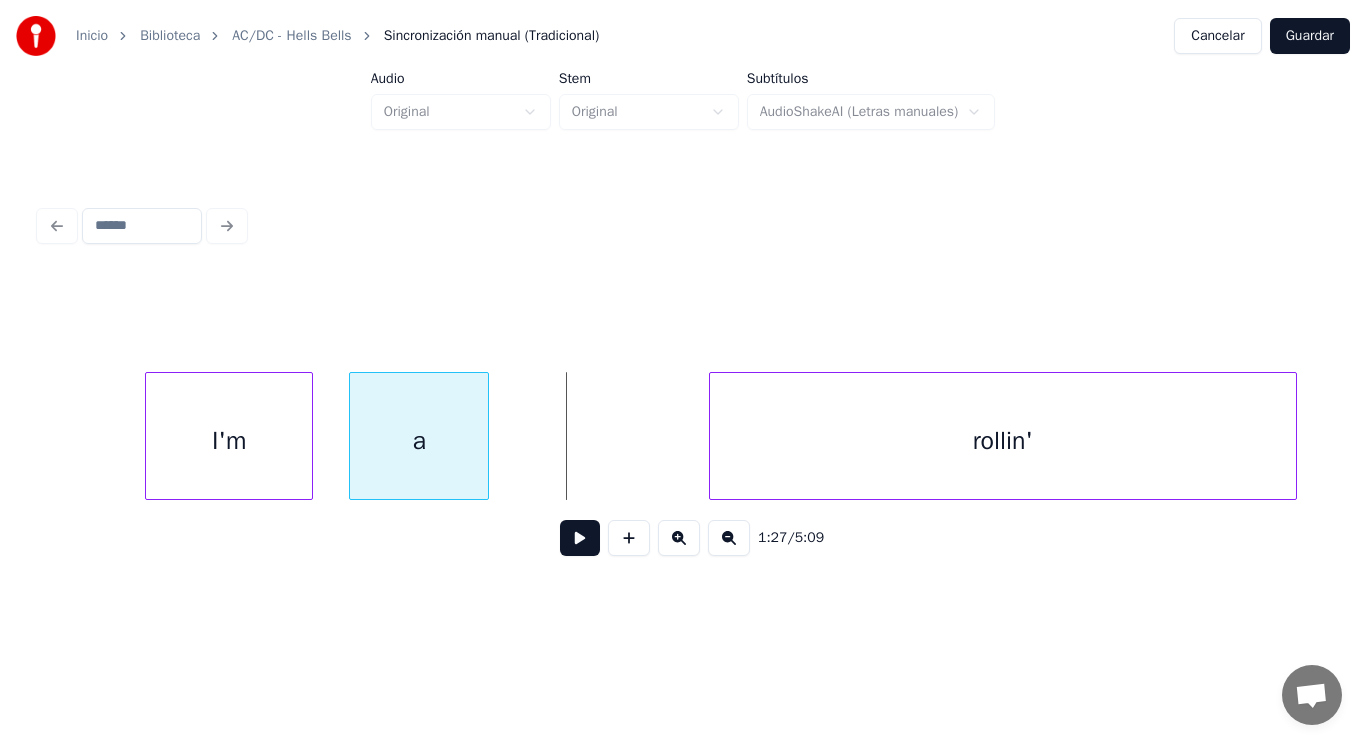 click on "a" at bounding box center (419, 441) 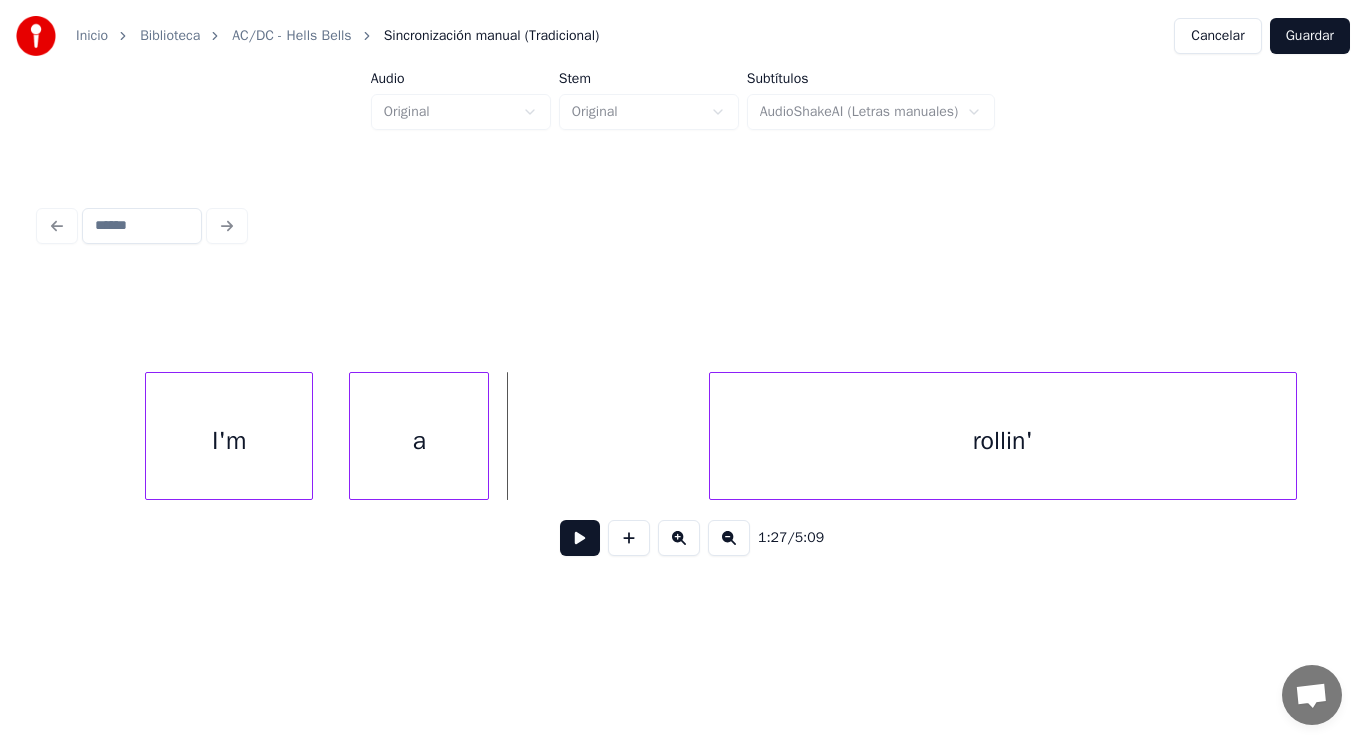 click at bounding box center (580, 538) 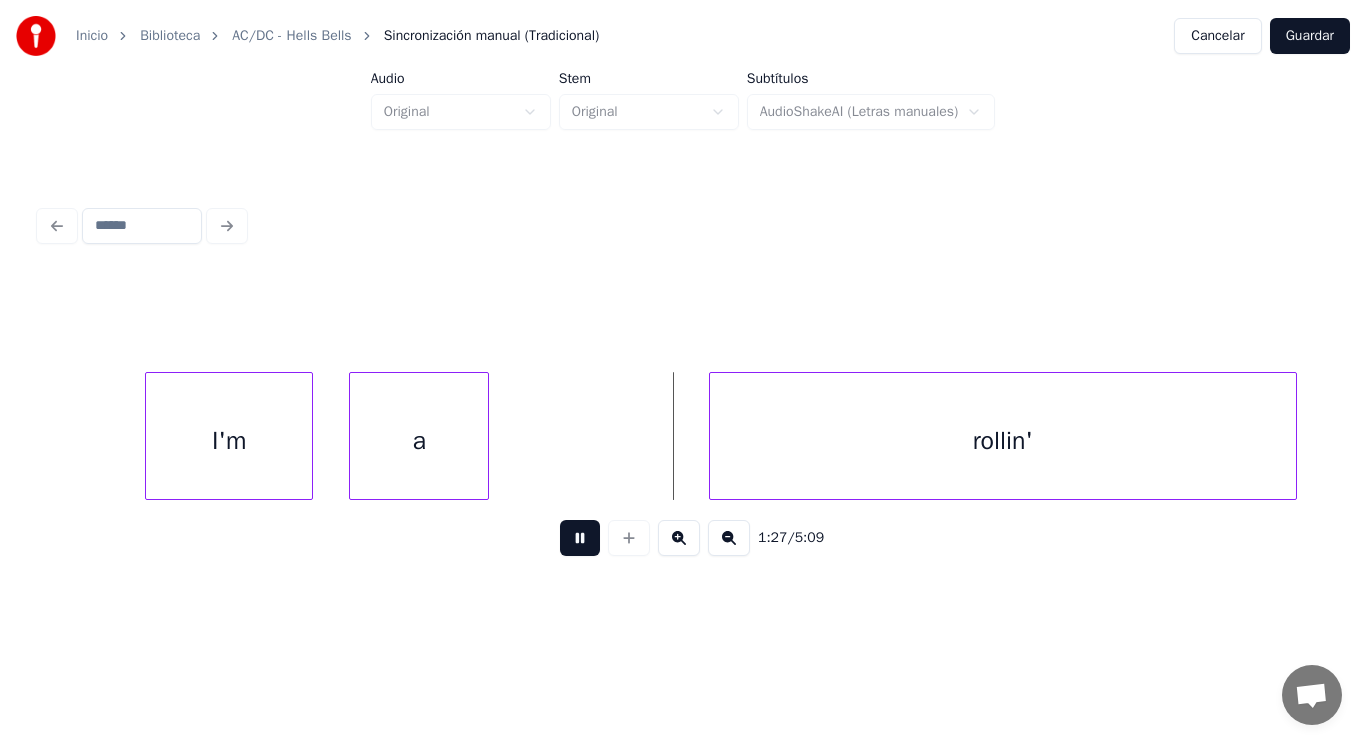 click at bounding box center [580, 538] 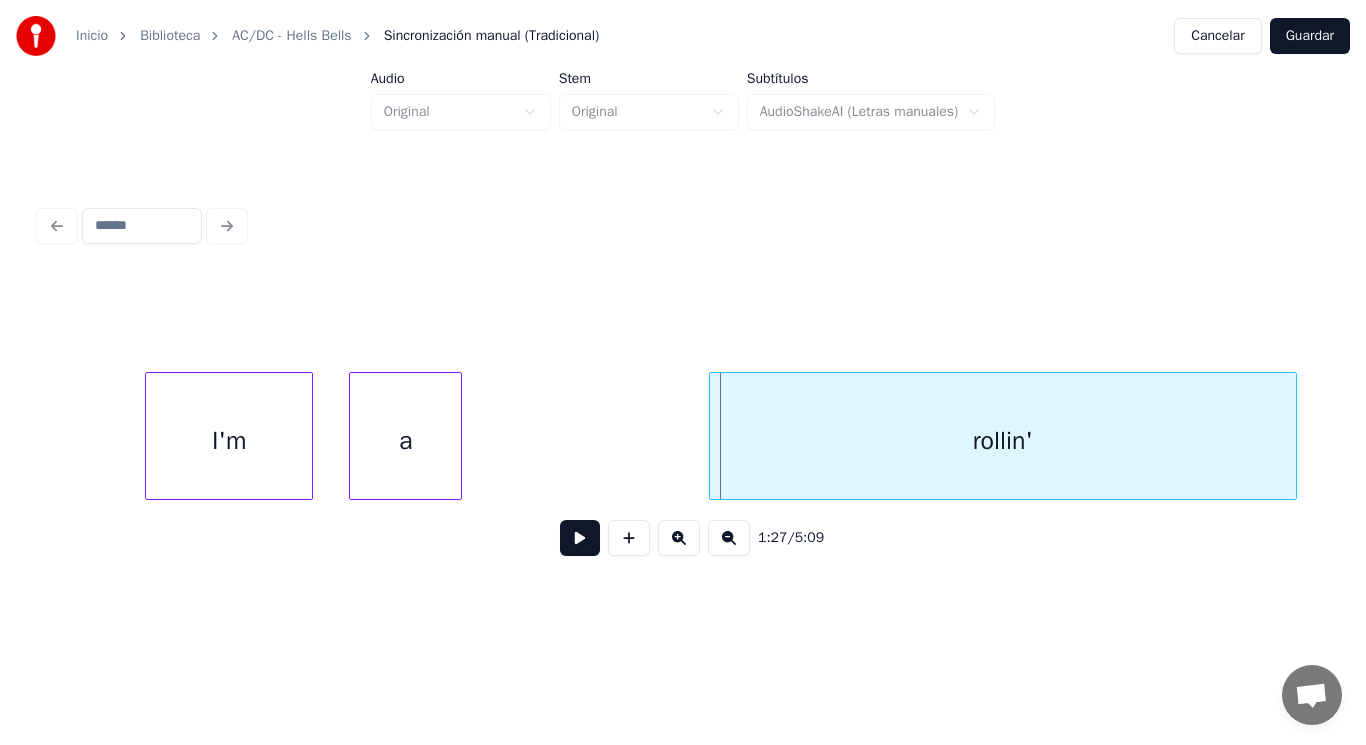 click at bounding box center (458, 436) 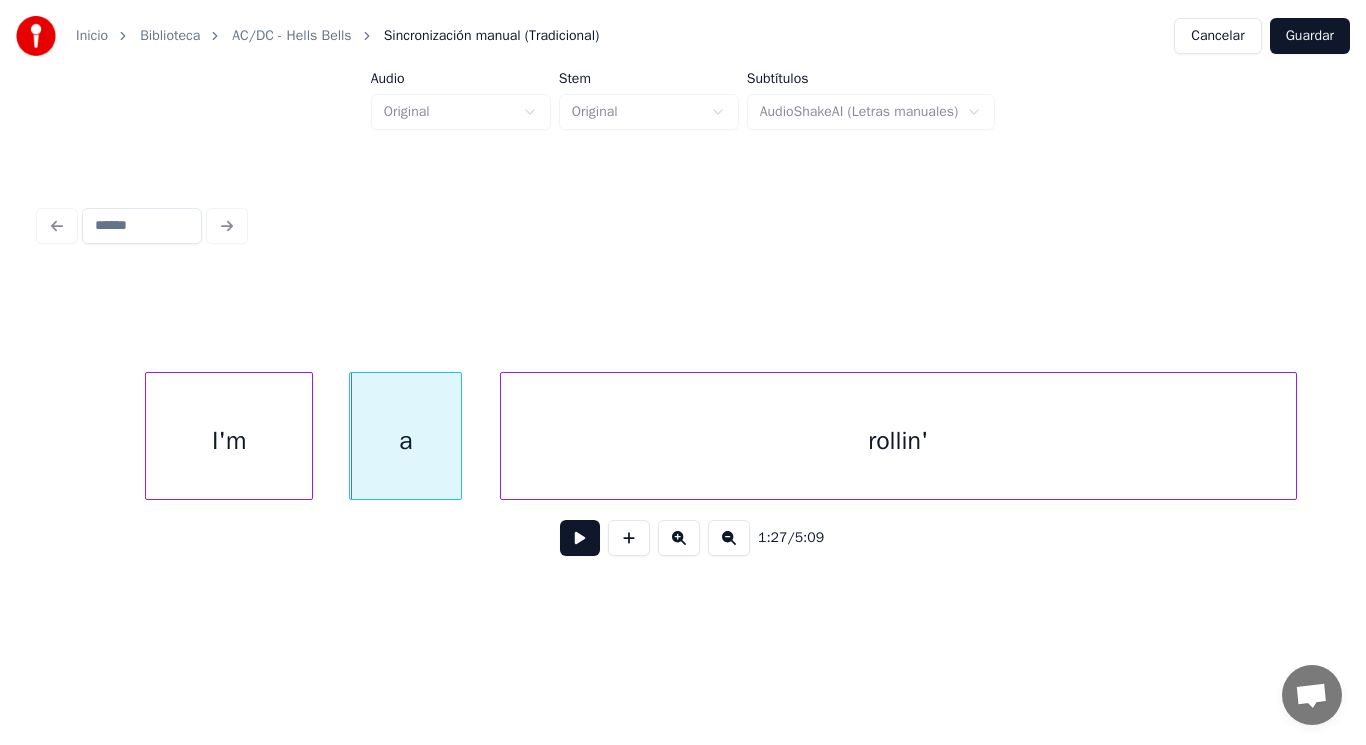click at bounding box center (504, 436) 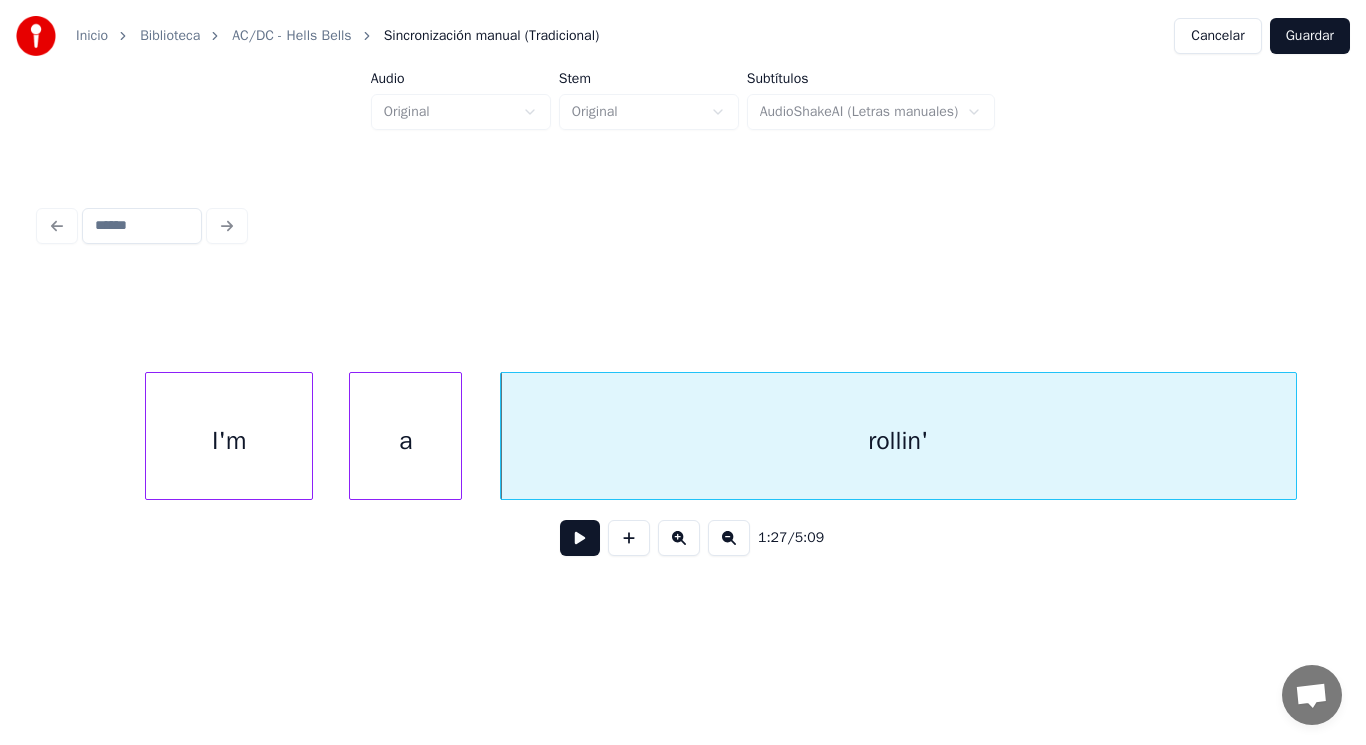 click at bounding box center (580, 538) 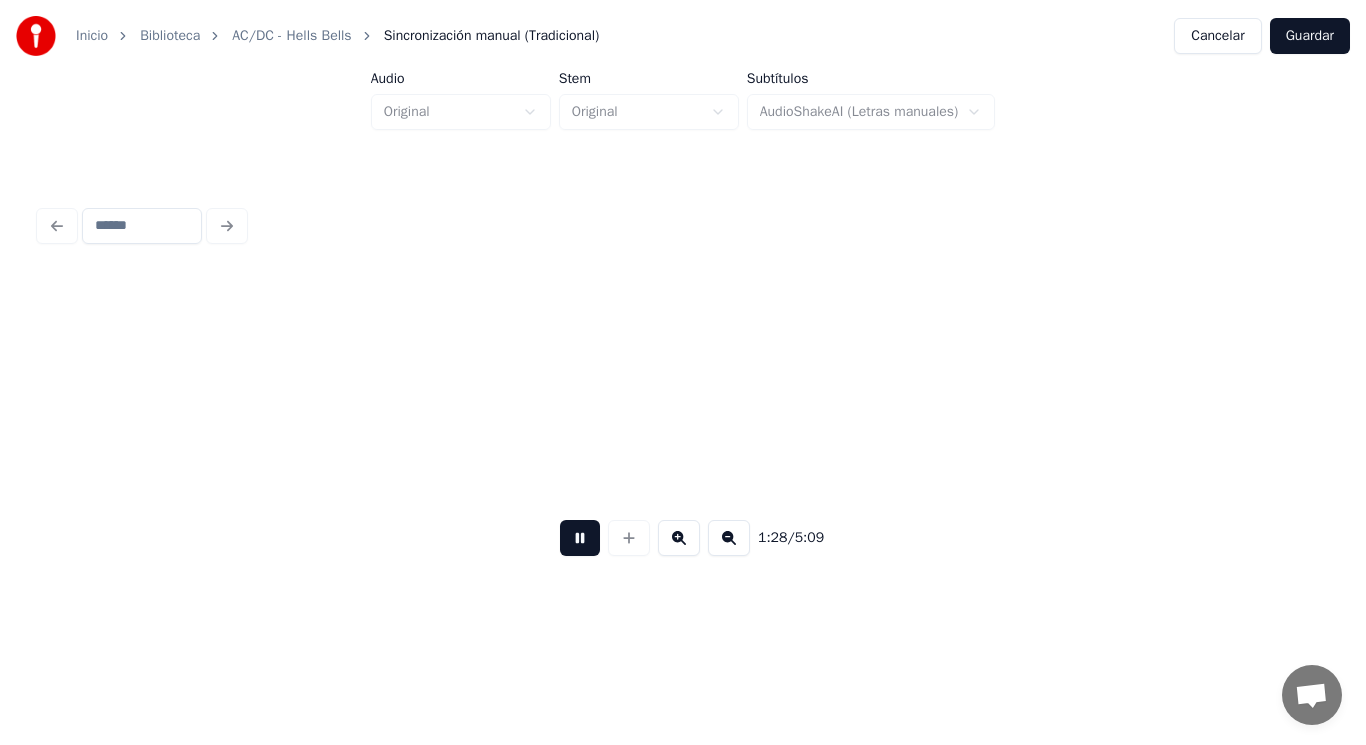 scroll, scrollTop: 0, scrollLeft: 123449, axis: horizontal 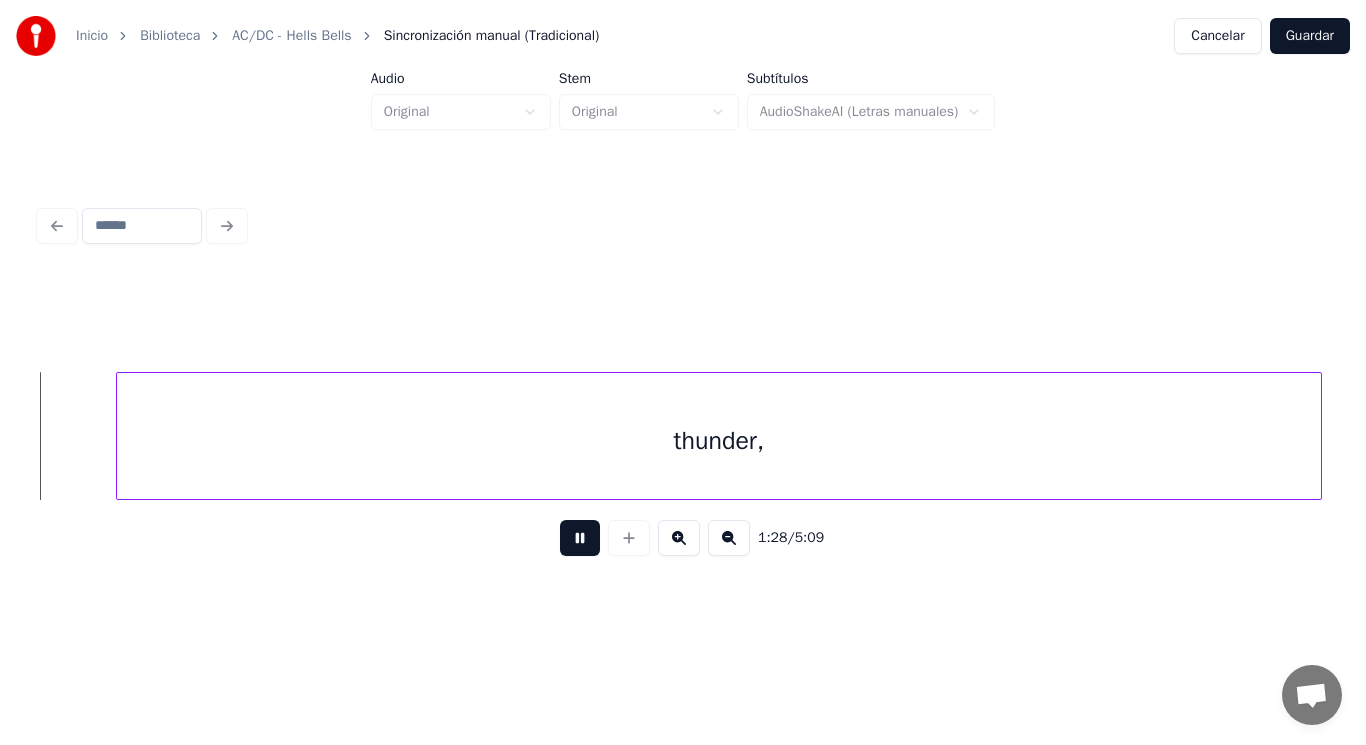 click at bounding box center (580, 538) 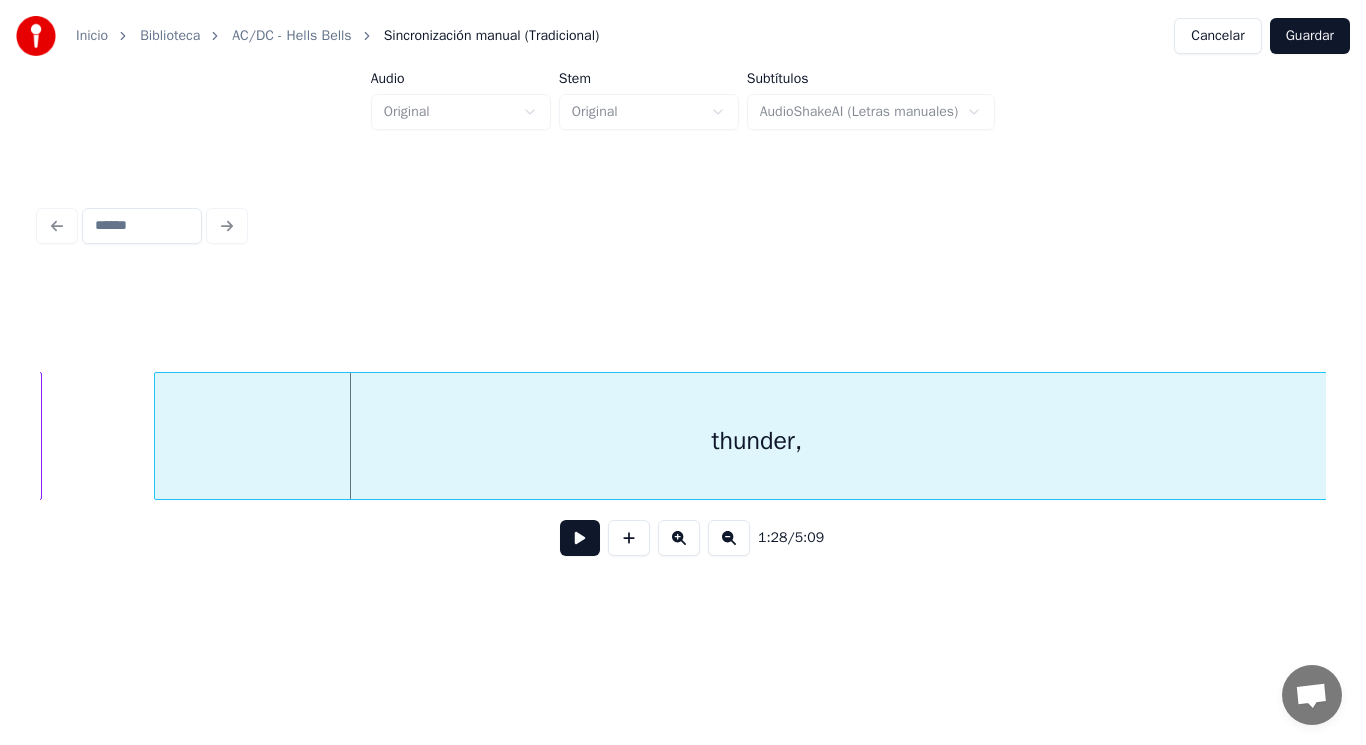 scroll, scrollTop: 0, scrollLeft: 123409, axis: horizontal 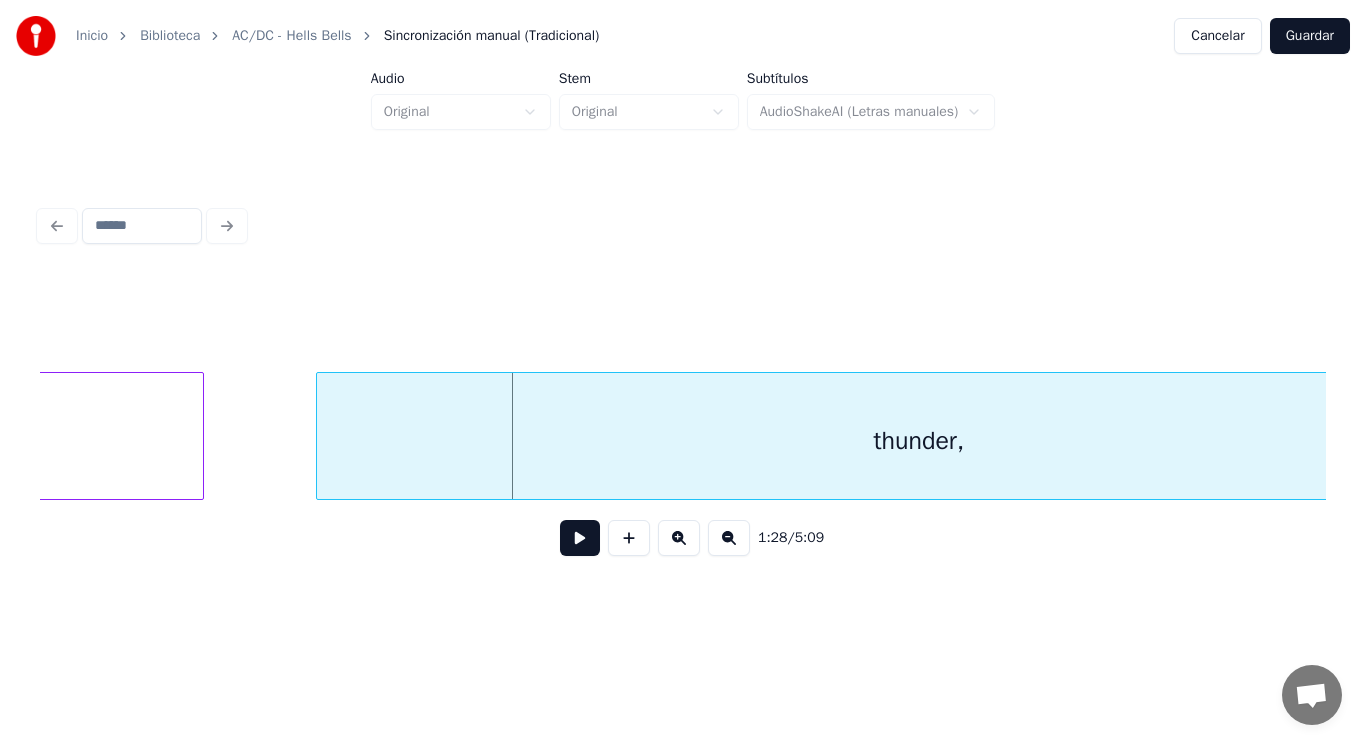 click on "rollin'" at bounding box center [-195, 441] 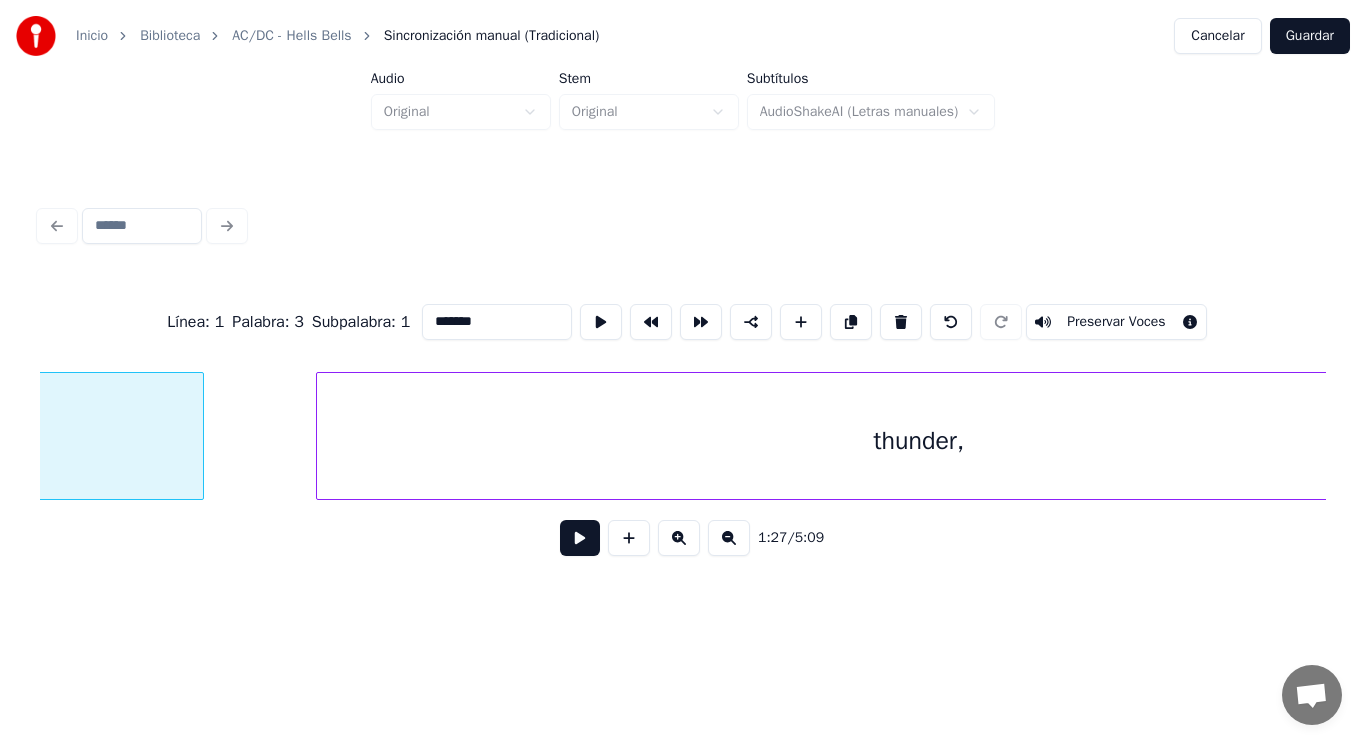 scroll, scrollTop: 0, scrollLeft: 122616, axis: horizontal 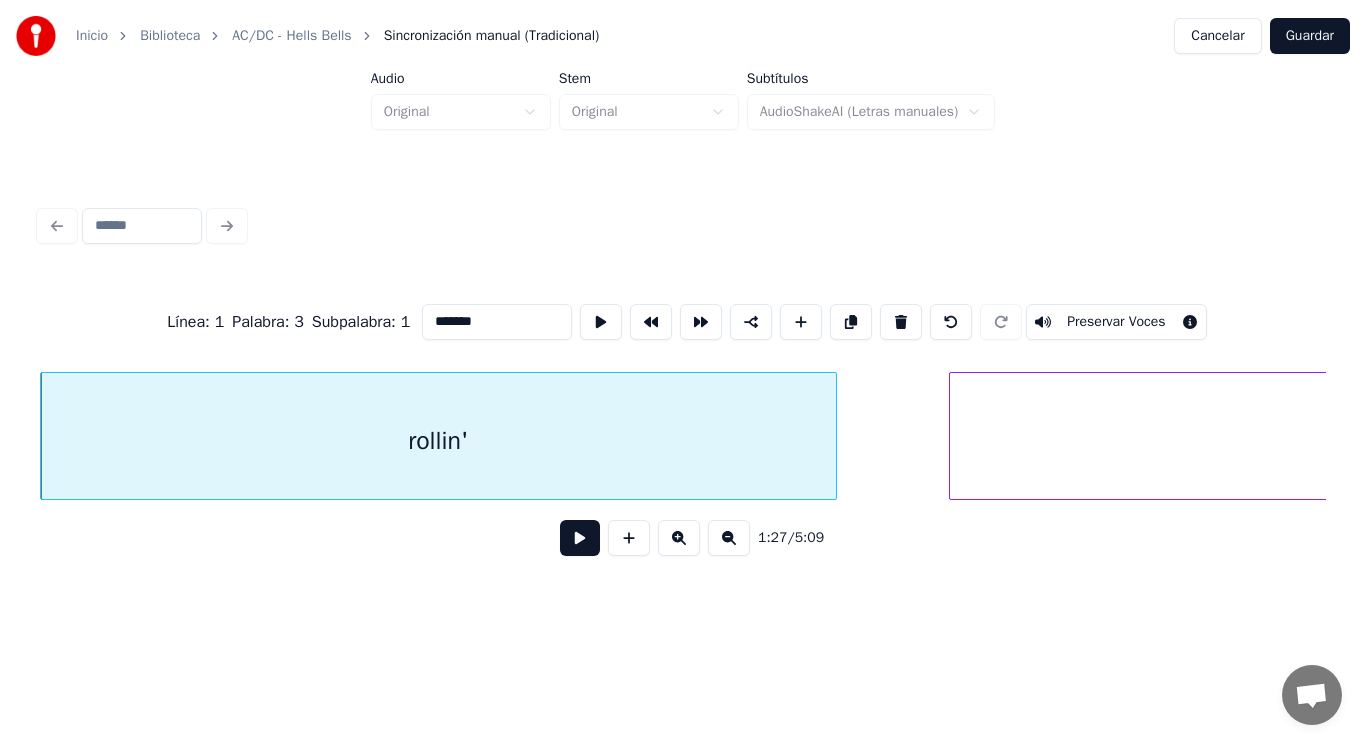 click at bounding box center [580, 538] 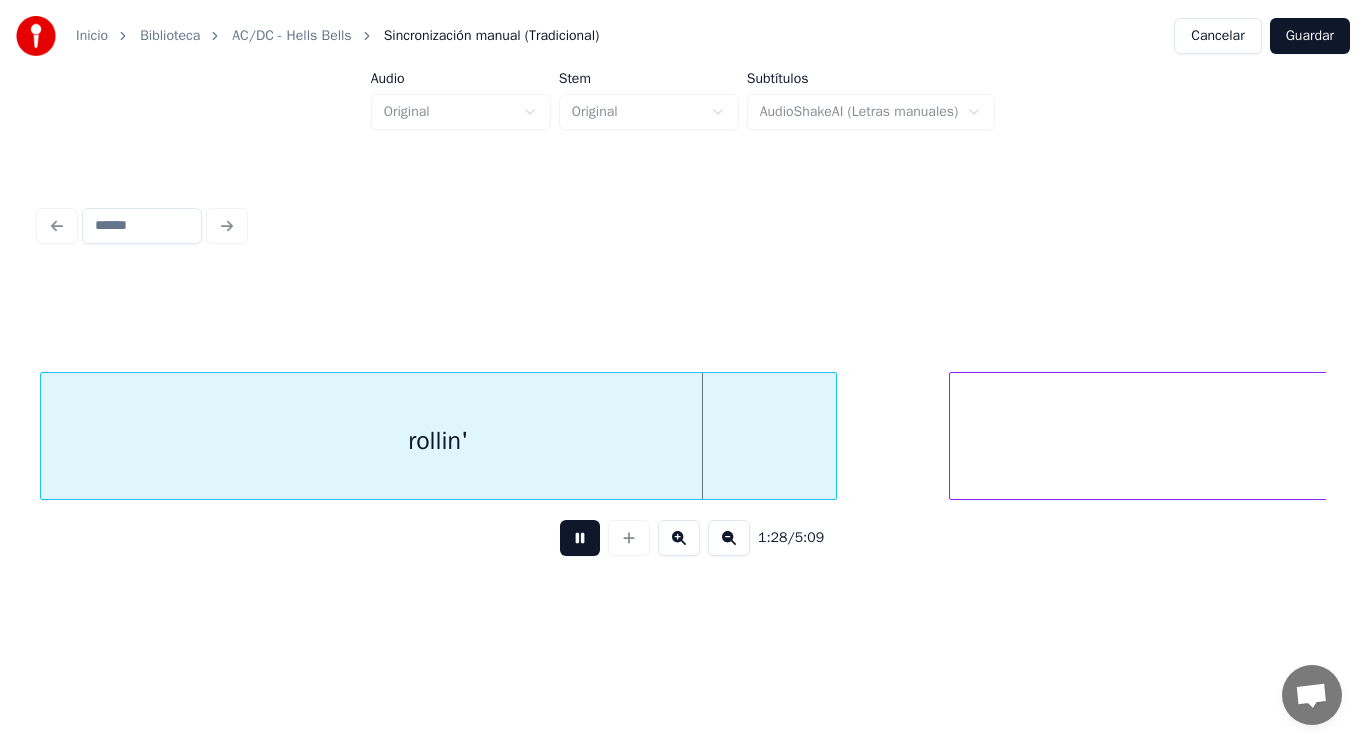 click at bounding box center (580, 538) 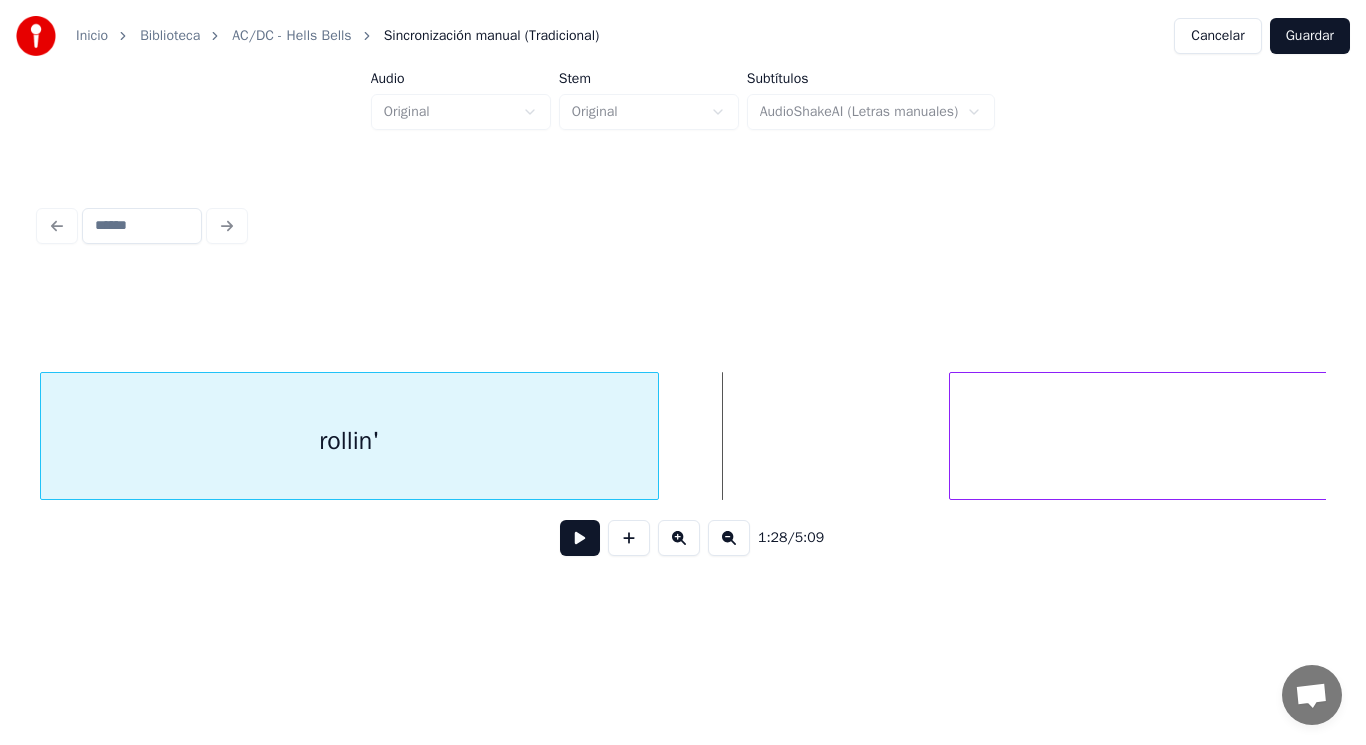 click at bounding box center (655, 436) 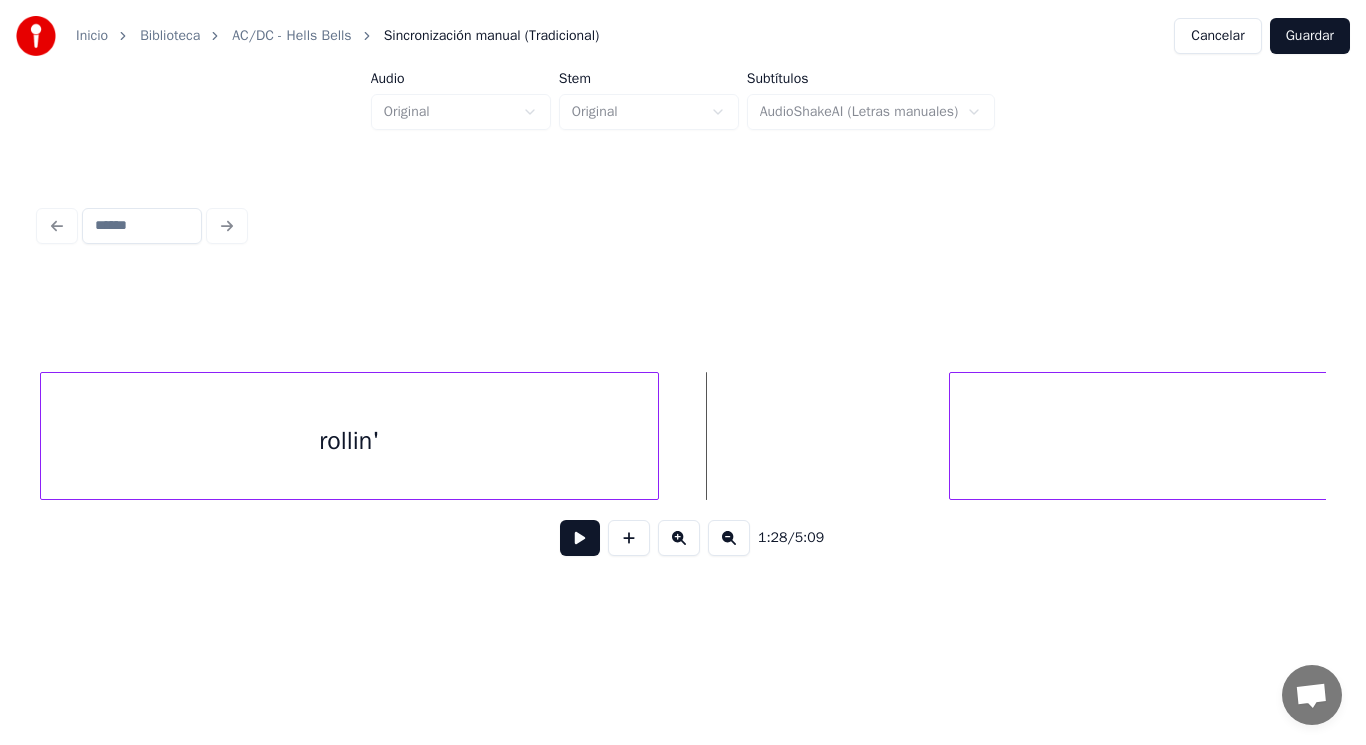 click at bounding box center [580, 538] 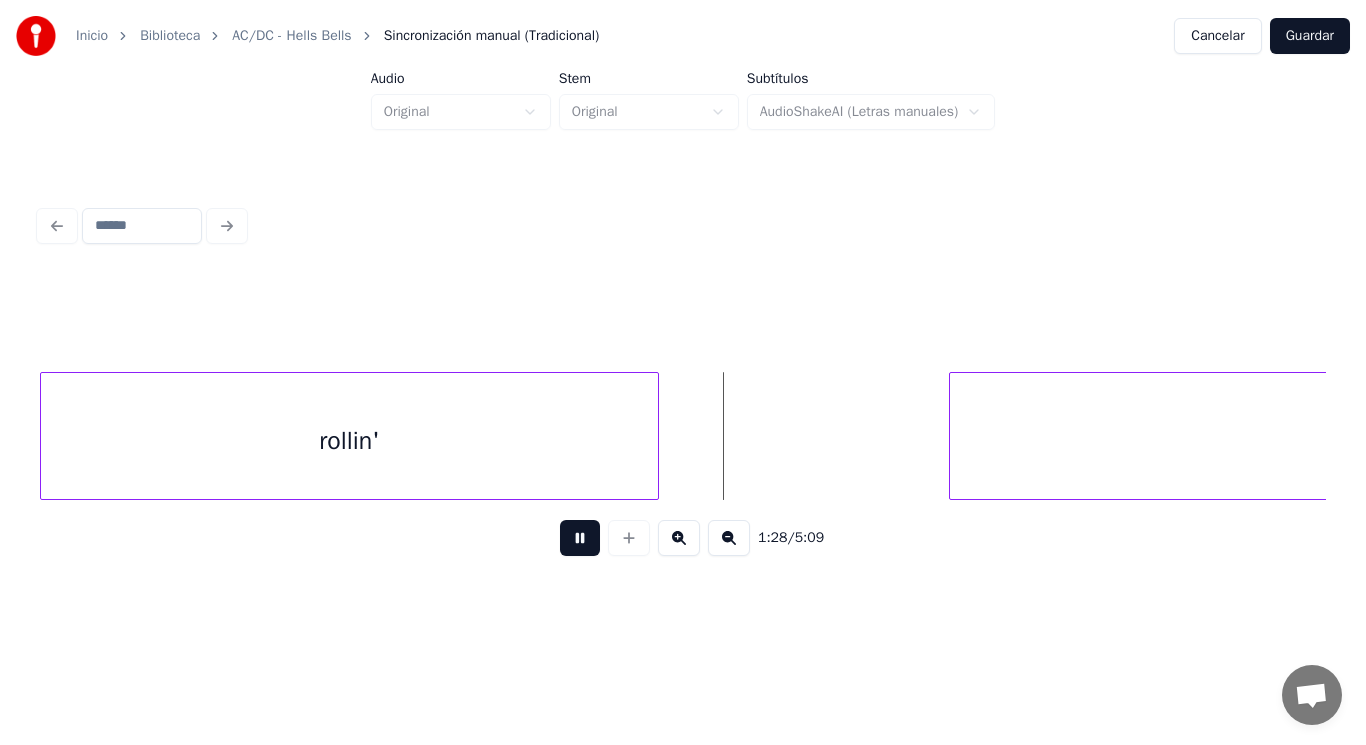 click at bounding box center [580, 538] 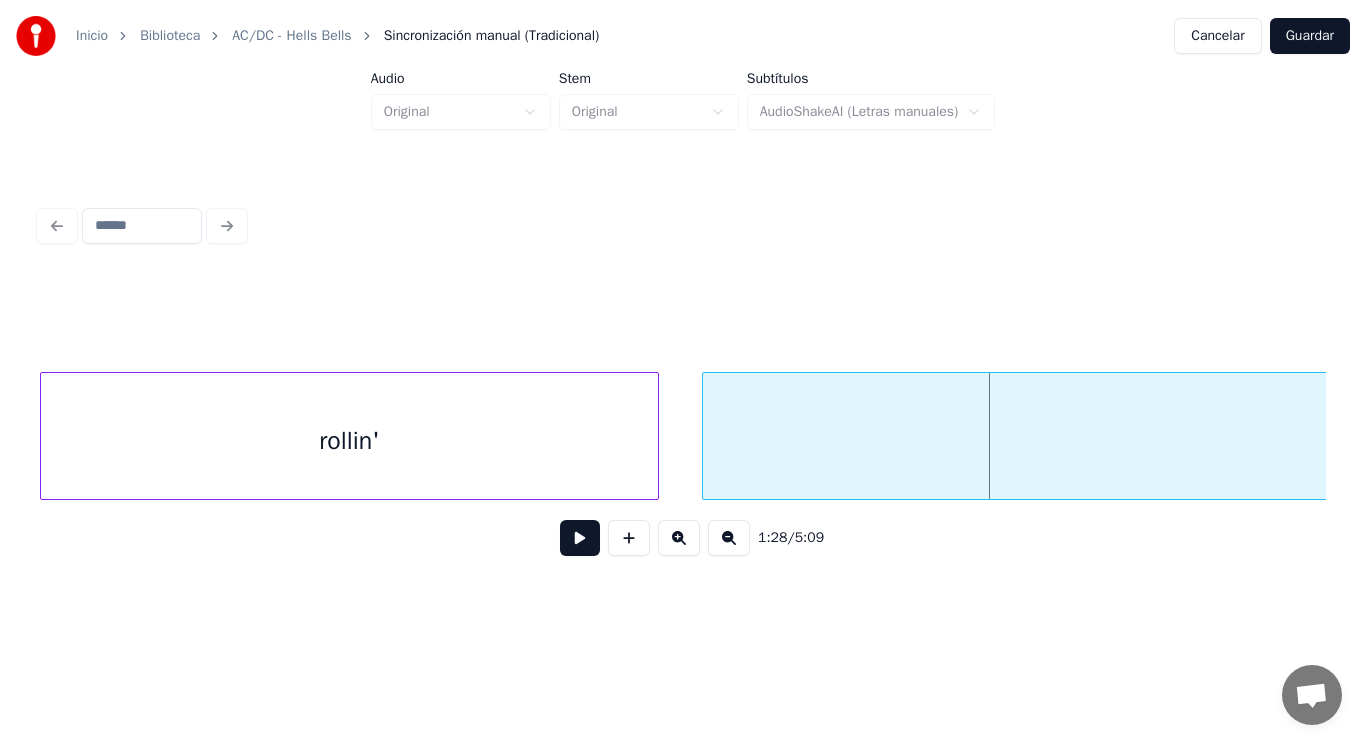 click at bounding box center (706, 436) 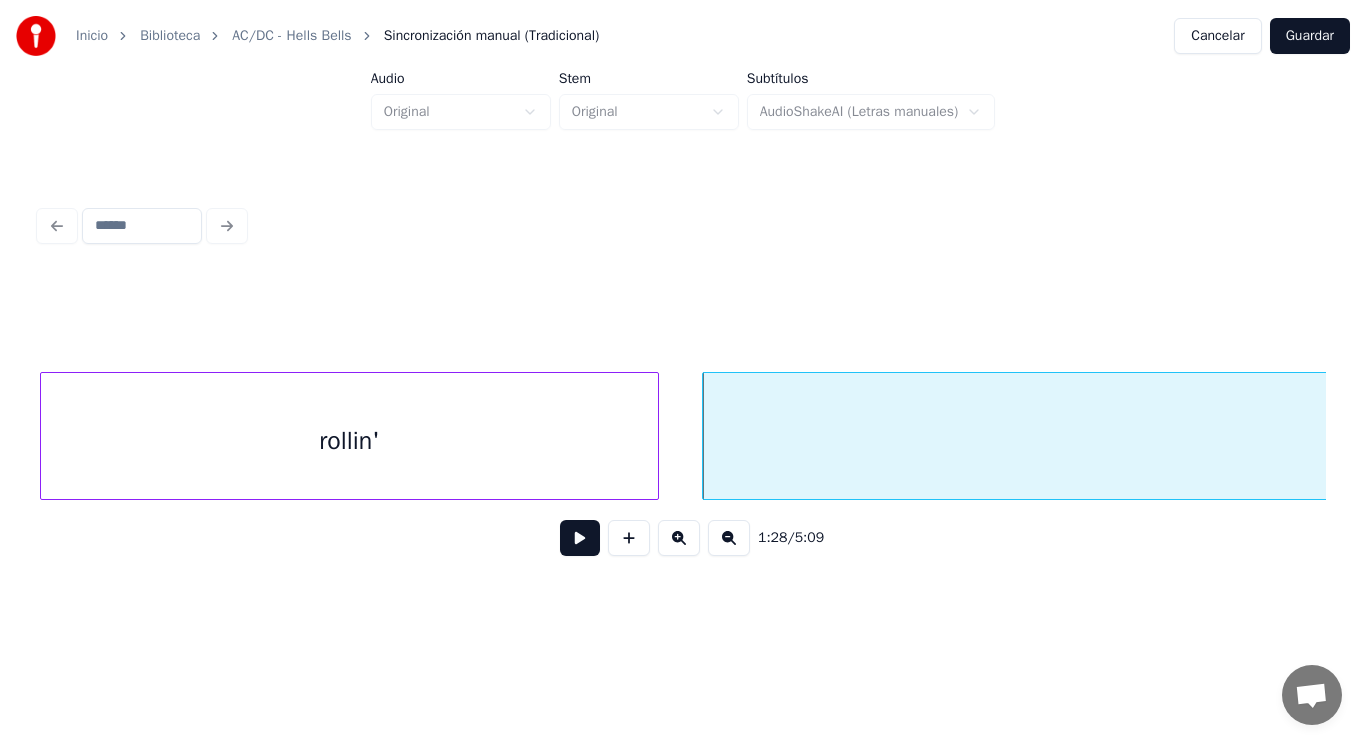 click at bounding box center (580, 538) 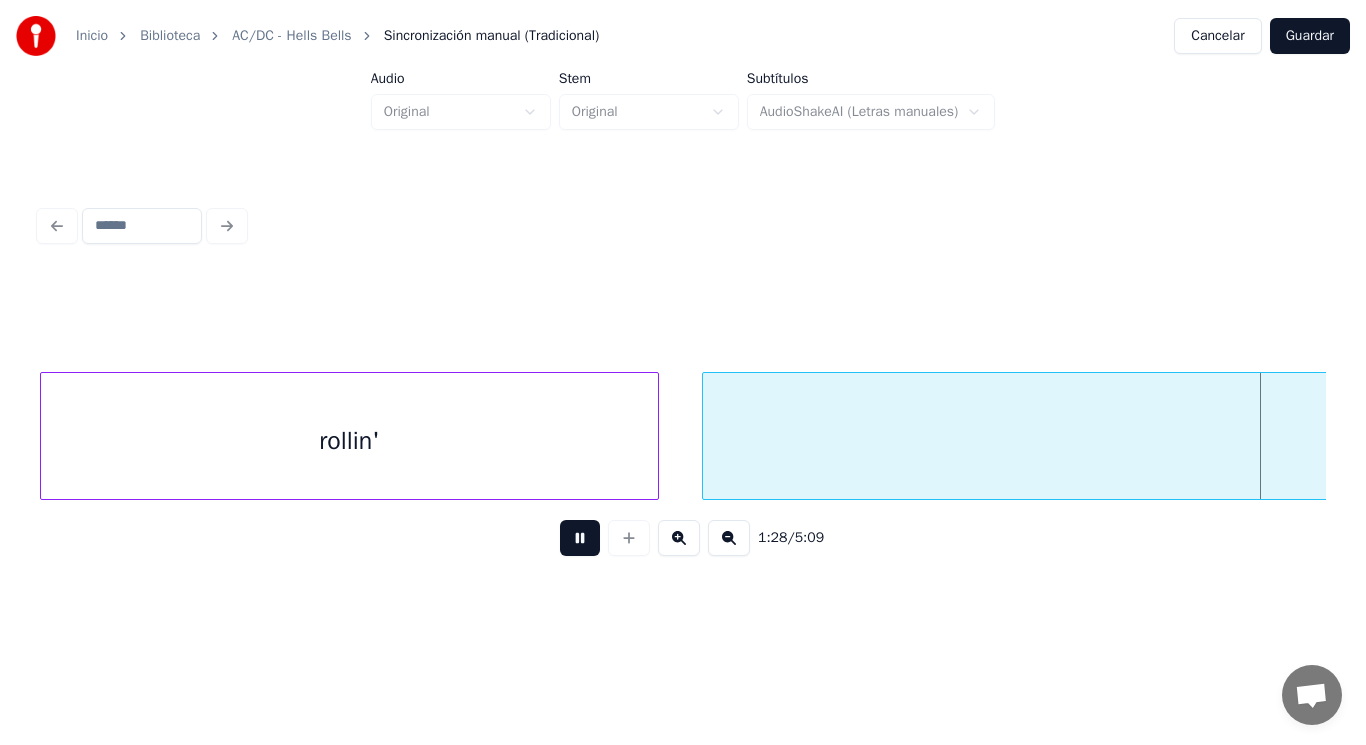 scroll, scrollTop: 0, scrollLeft: 123902, axis: horizontal 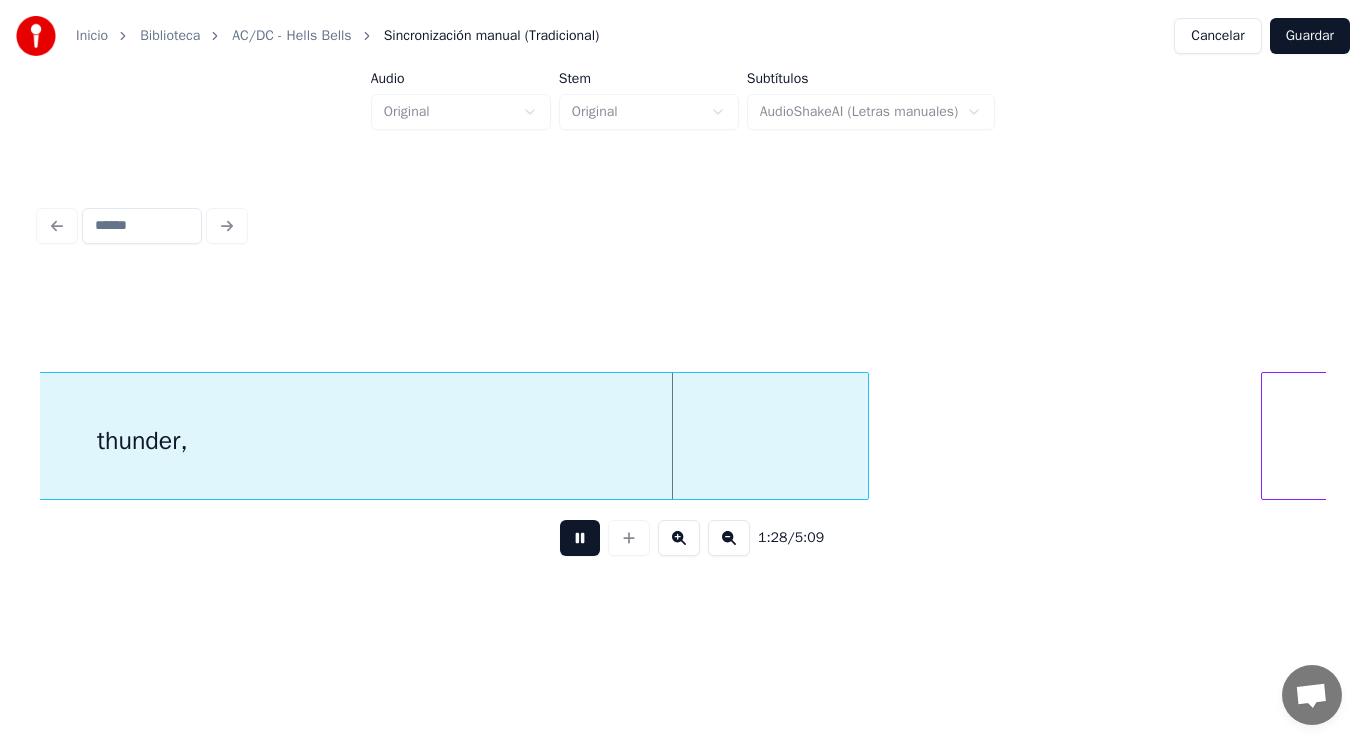 click at bounding box center [580, 538] 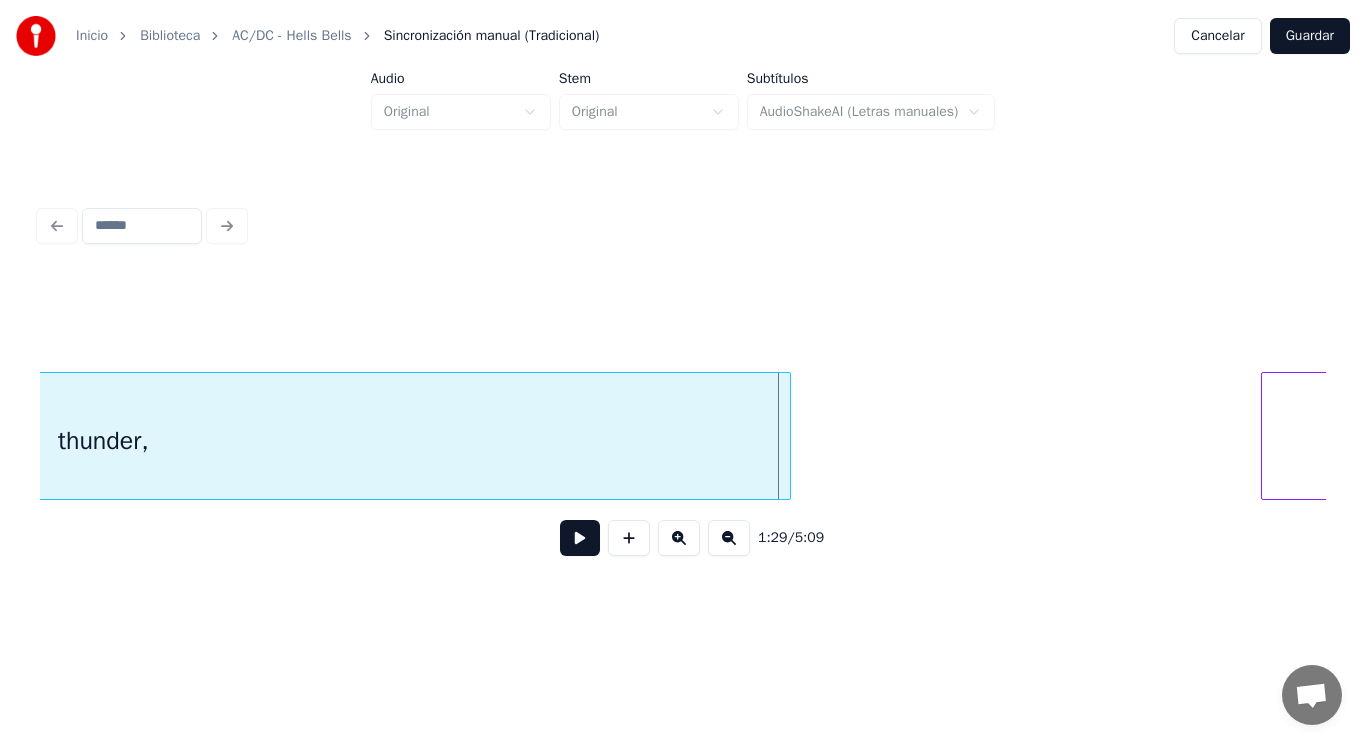 click at bounding box center [787, 436] 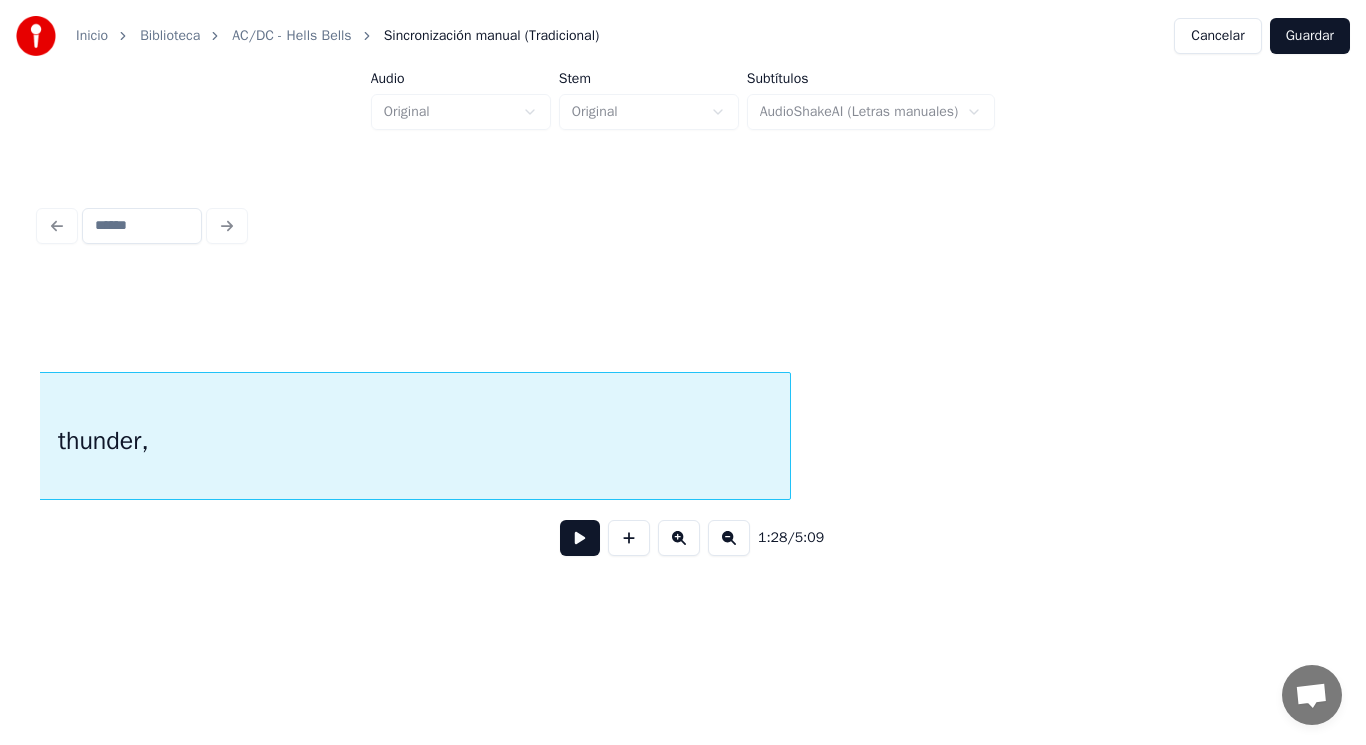 scroll, scrollTop: 0, scrollLeft: 123279, axis: horizontal 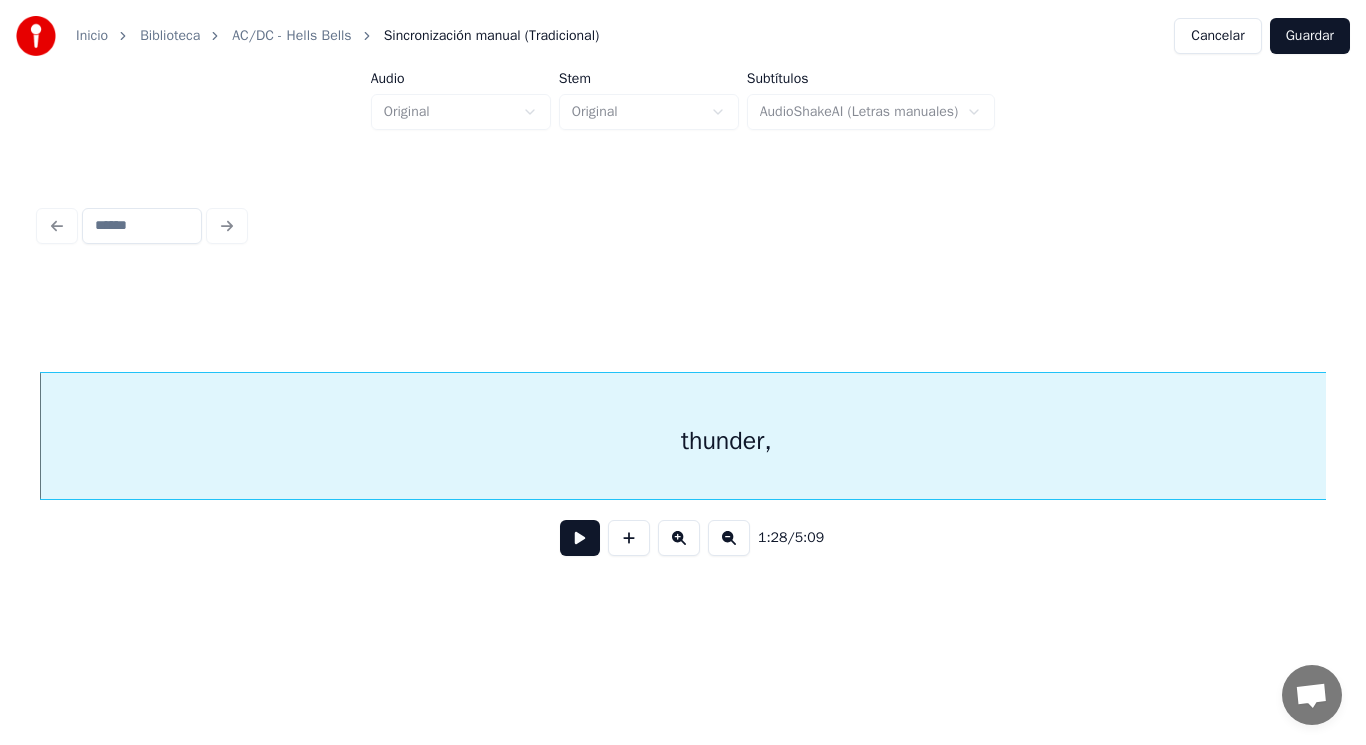 click at bounding box center (580, 538) 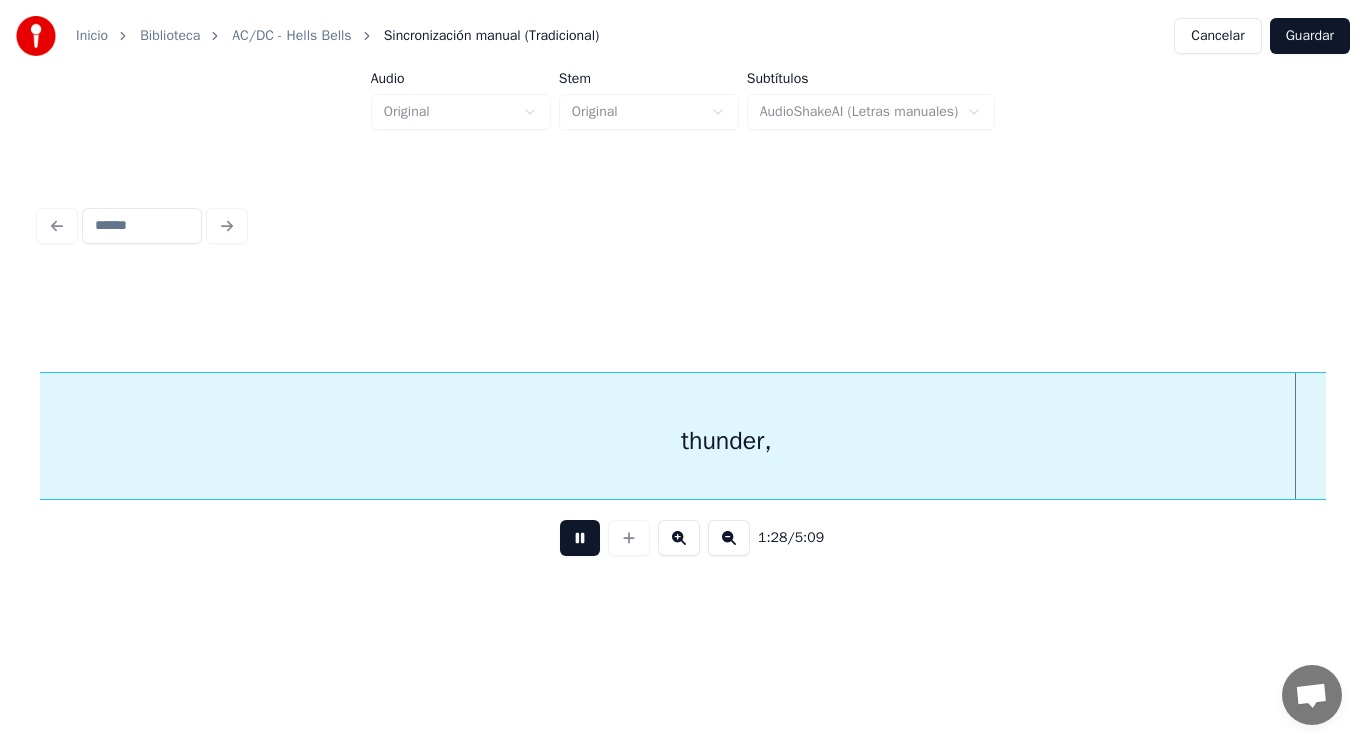 scroll, scrollTop: 0, scrollLeft: 124573, axis: horizontal 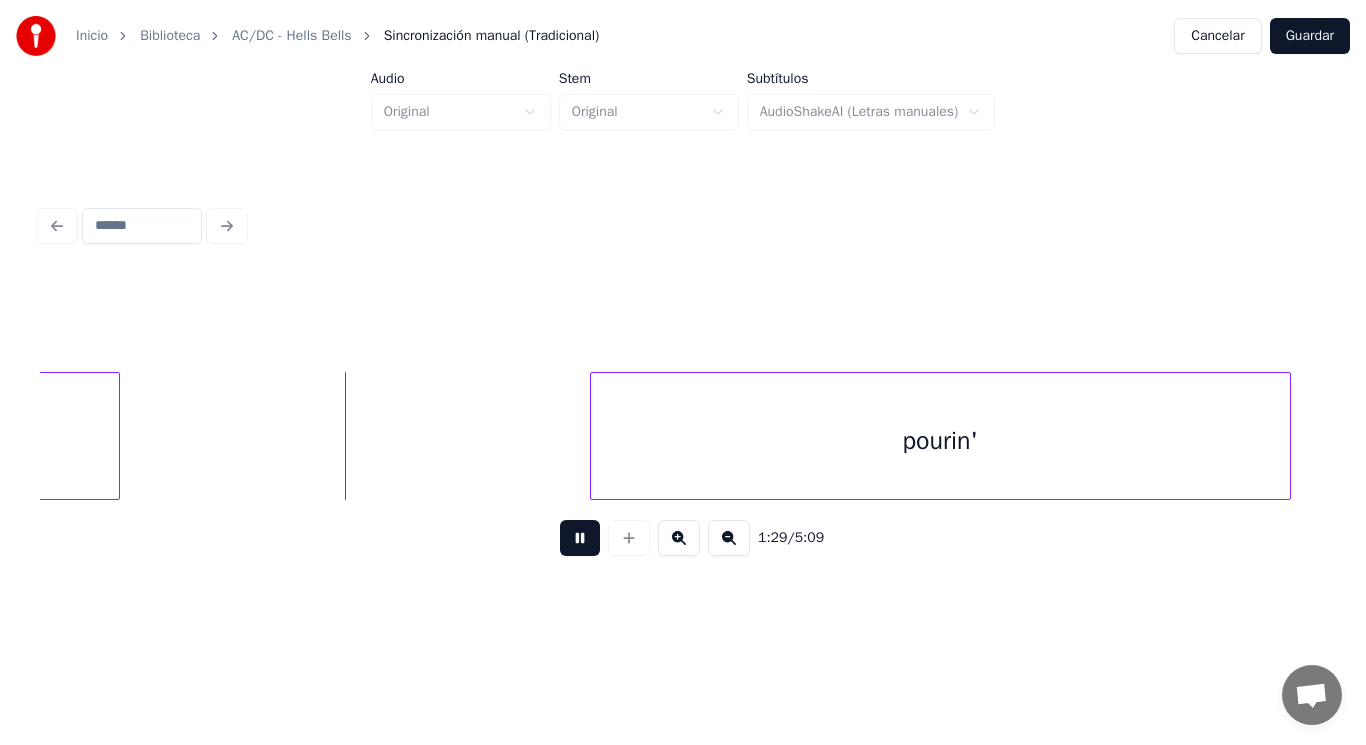 click at bounding box center (580, 538) 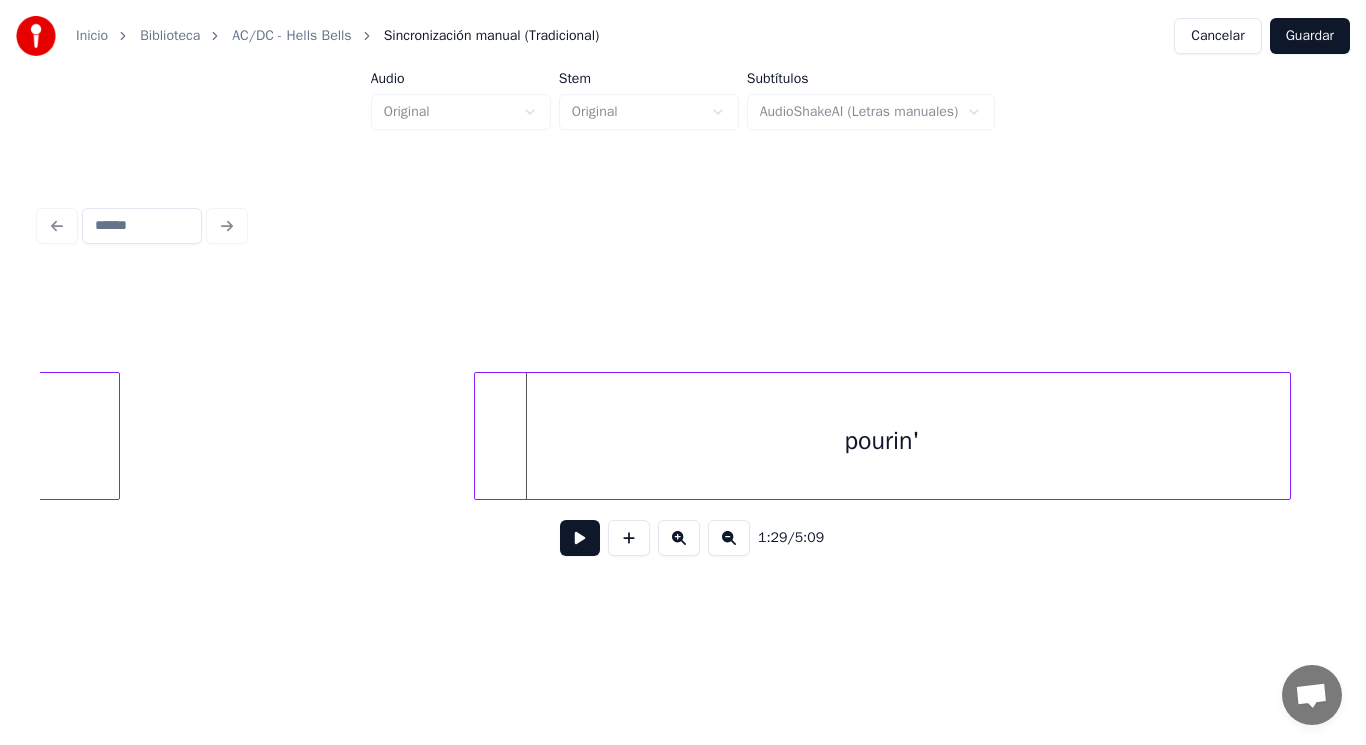 click at bounding box center [478, 436] 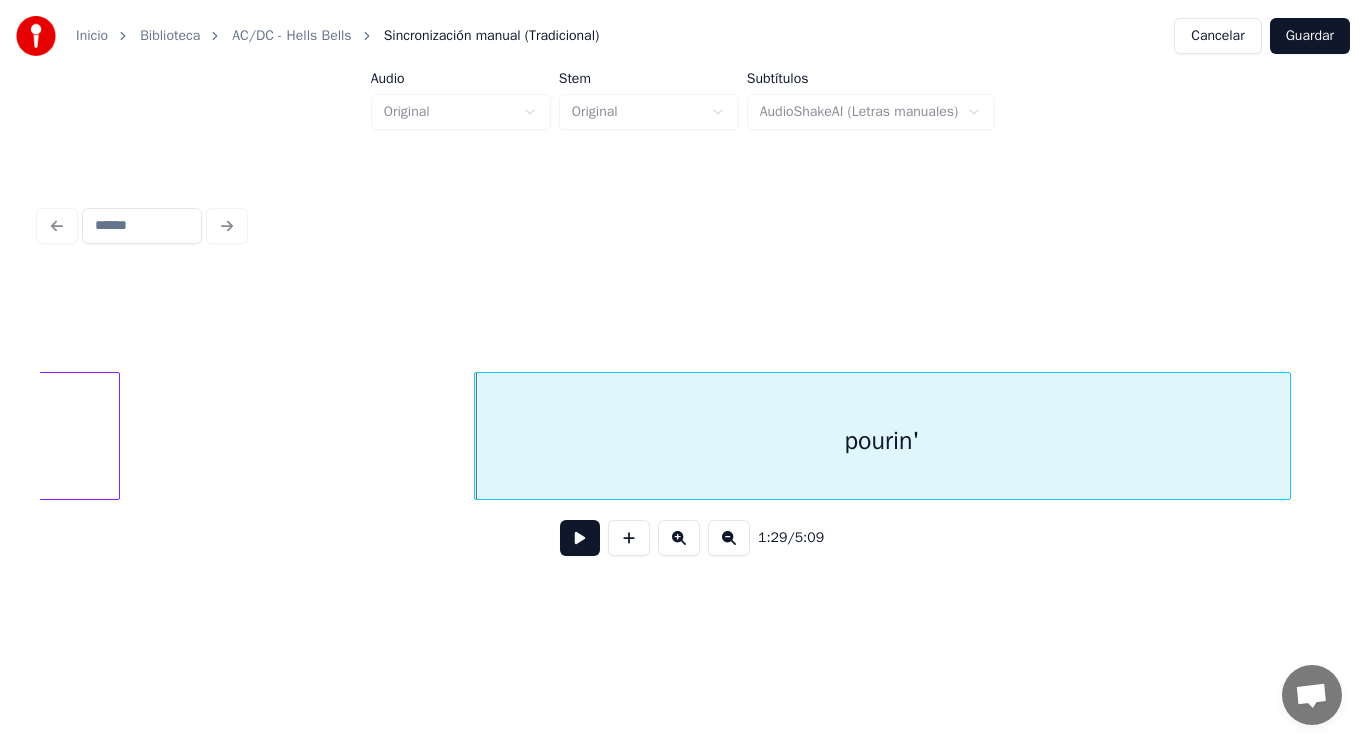 click at bounding box center (580, 538) 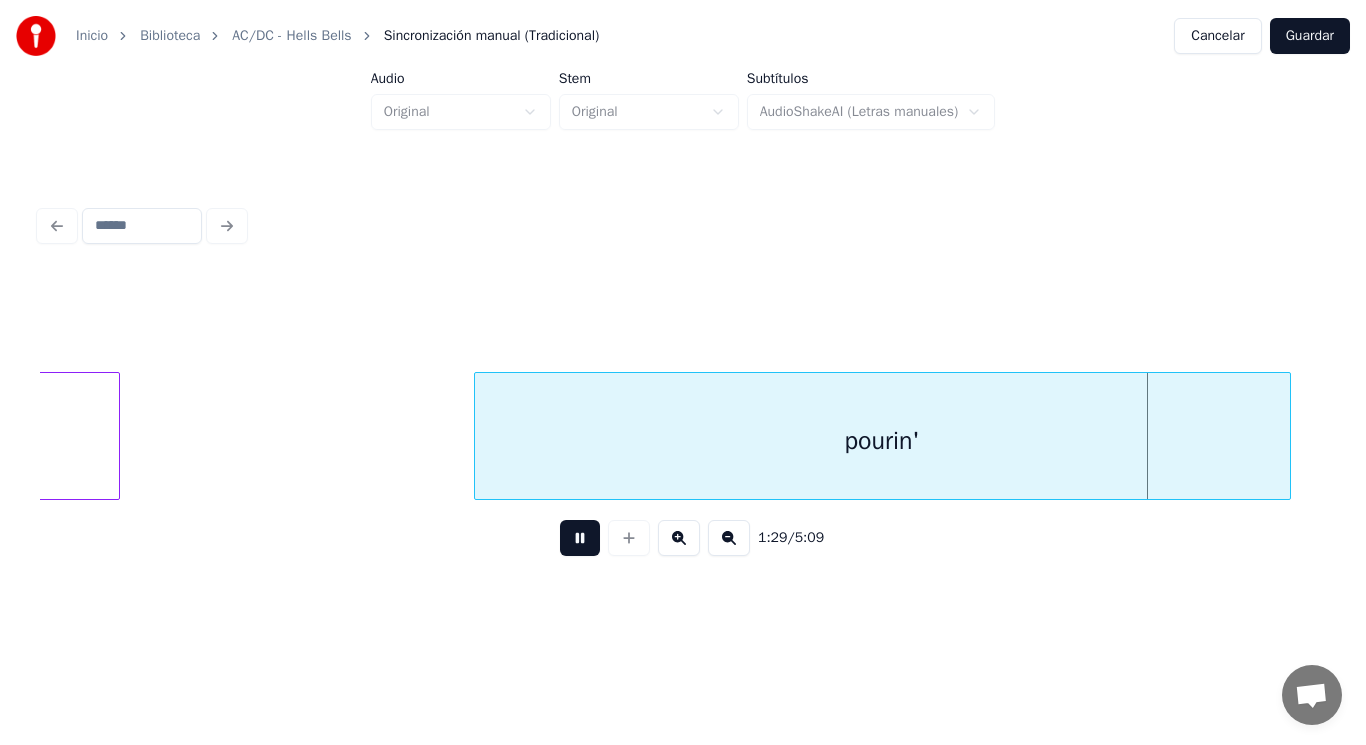 click at bounding box center (580, 538) 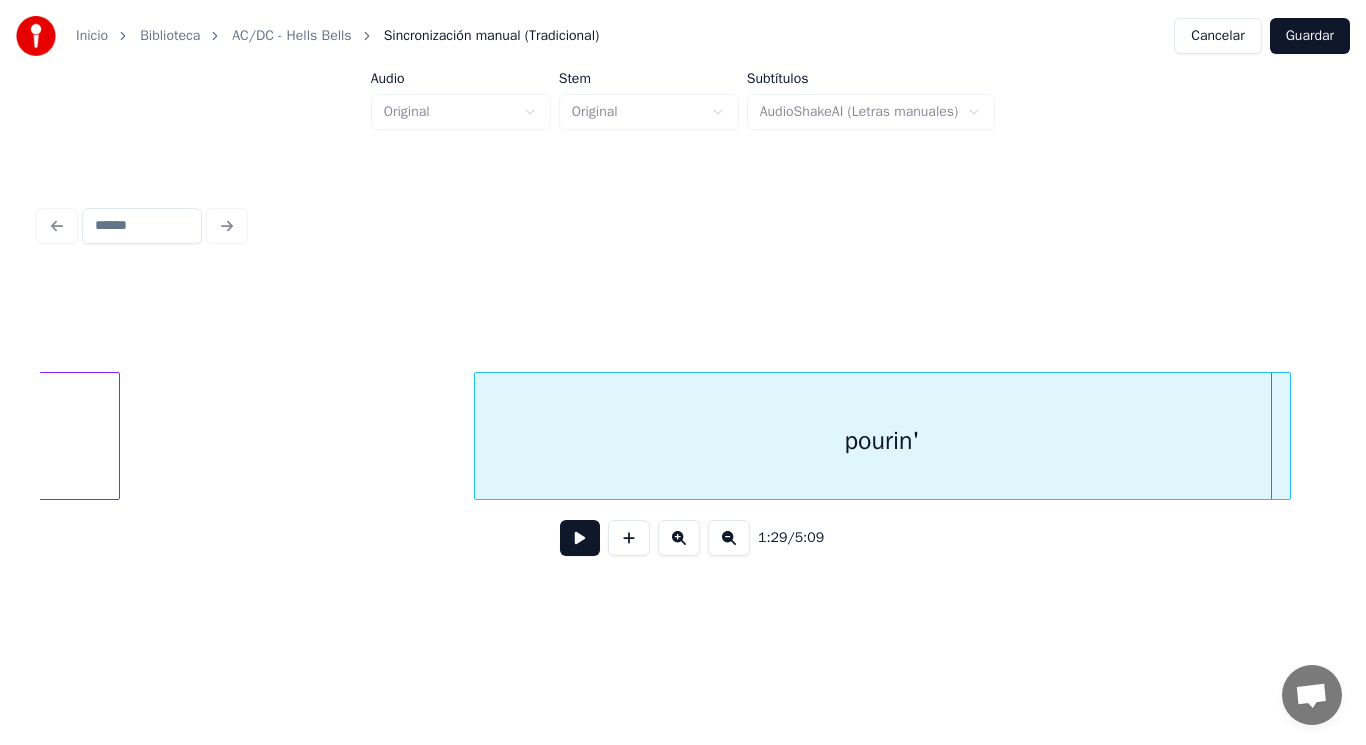 click on "pourin'" at bounding box center (882, 441) 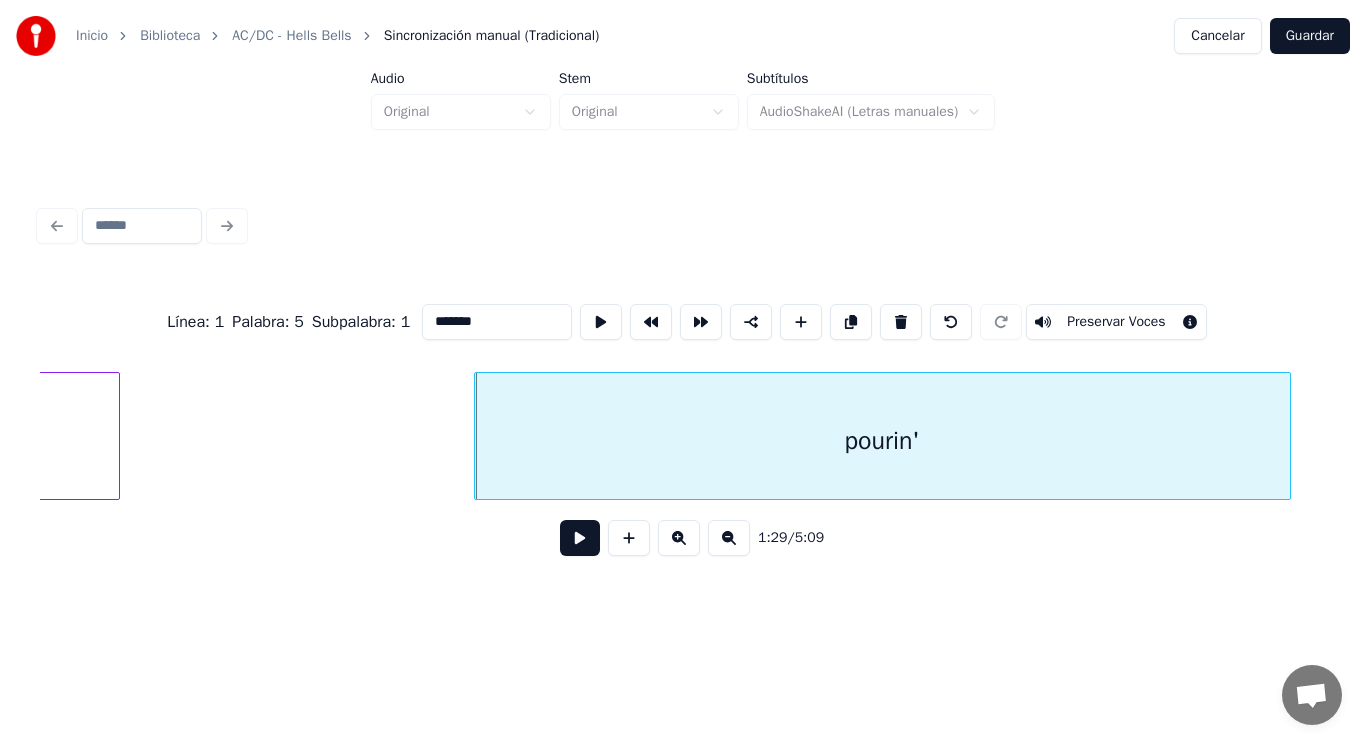 click at bounding box center [580, 538] 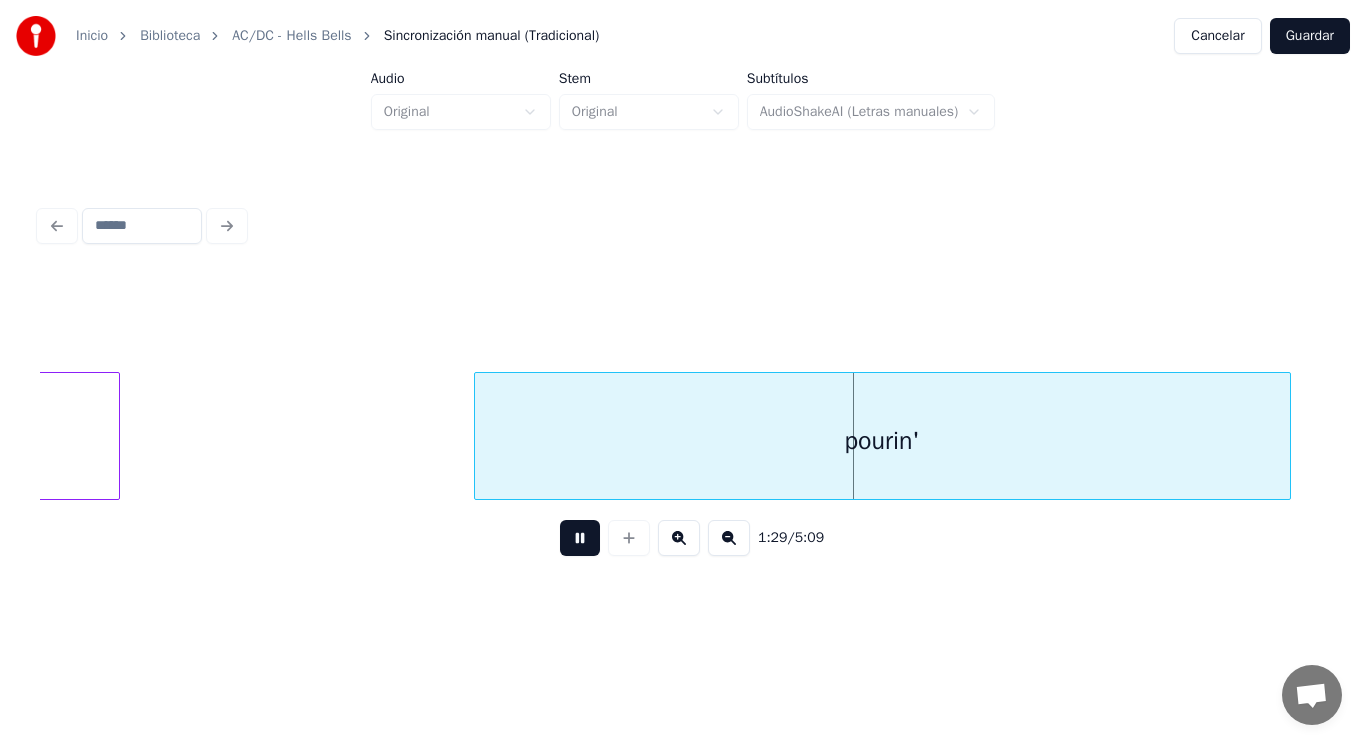 click at bounding box center (580, 538) 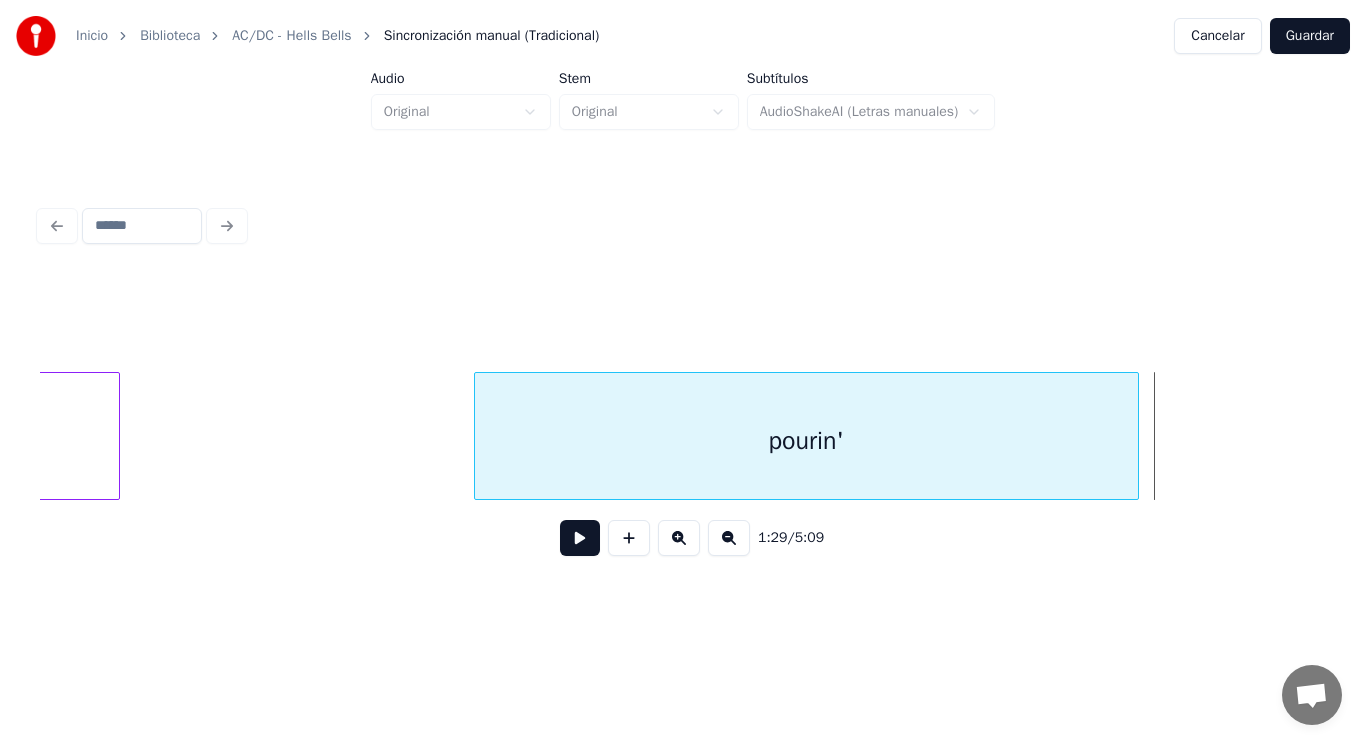 click at bounding box center [1135, 436] 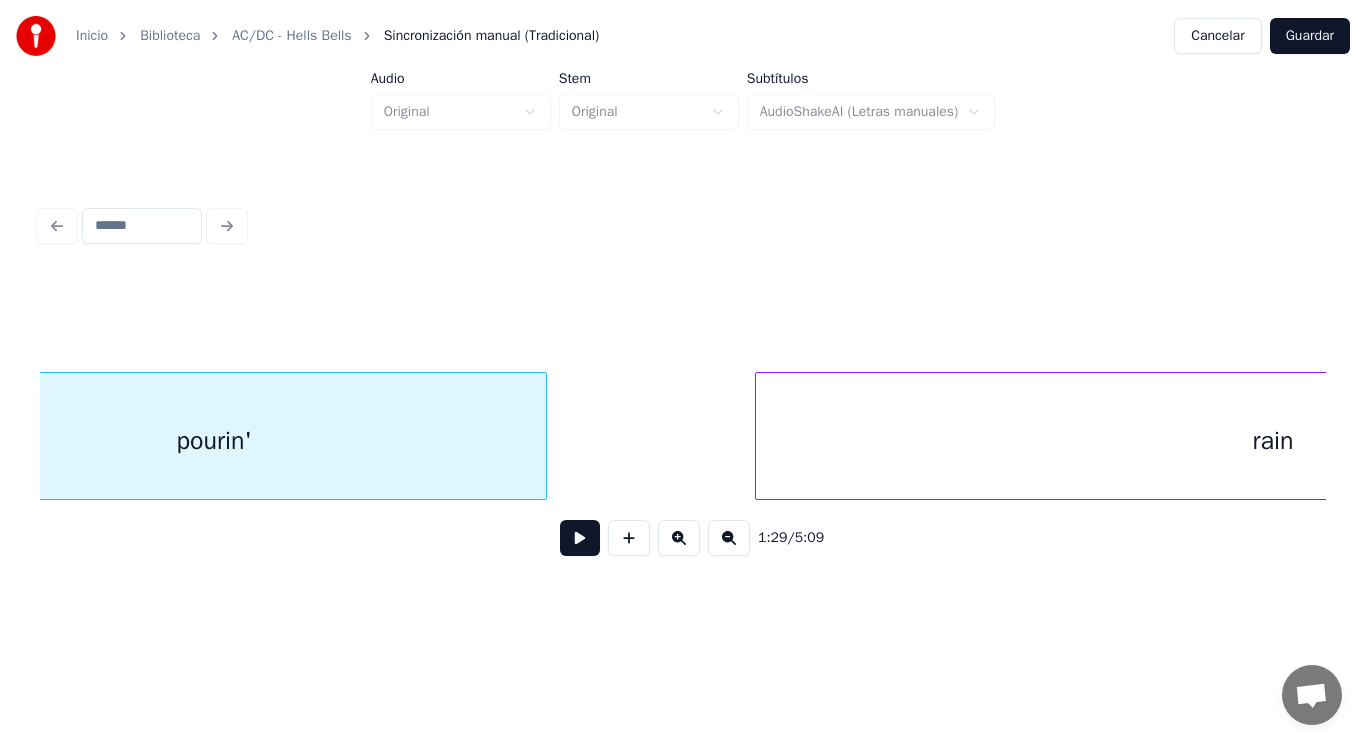 scroll, scrollTop: 0, scrollLeft: 125173, axis: horizontal 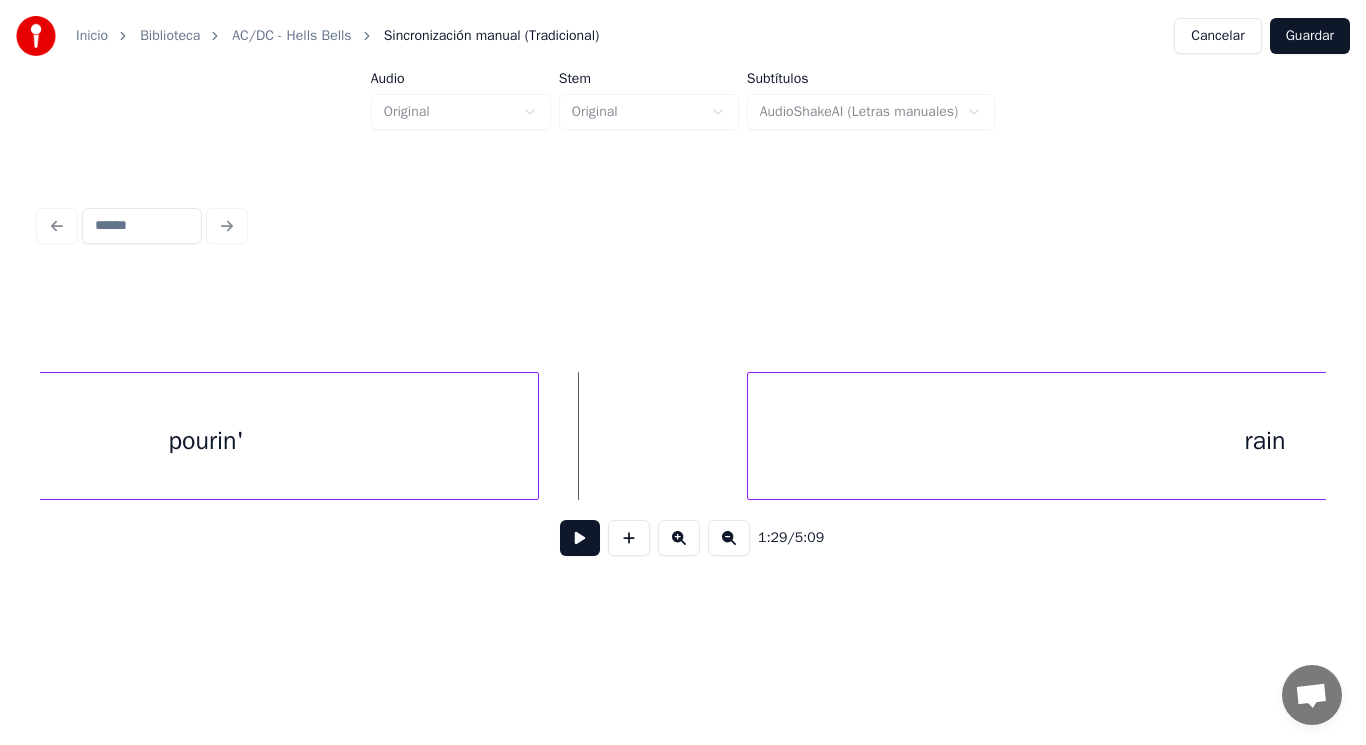 click at bounding box center (580, 538) 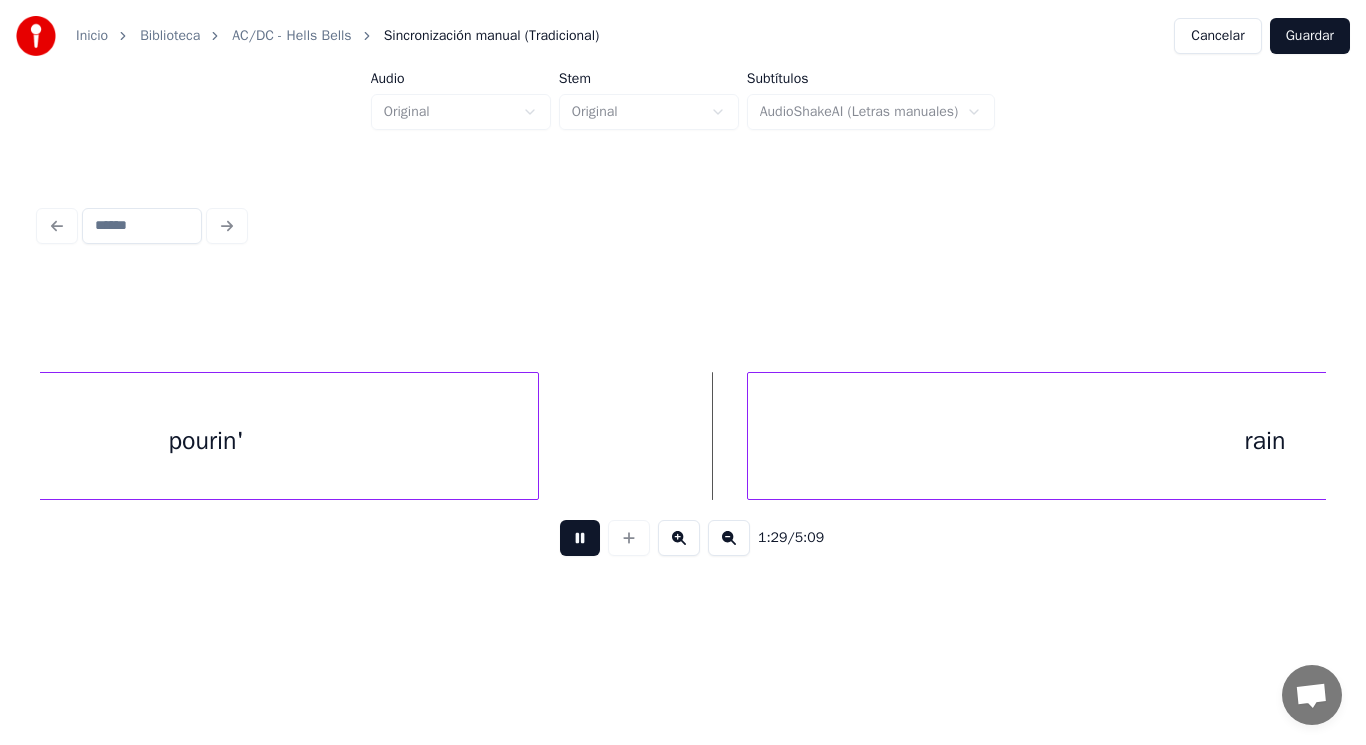 drag, startPoint x: 566, startPoint y: 547, endPoint x: 706, endPoint y: 479, distance: 155.64061 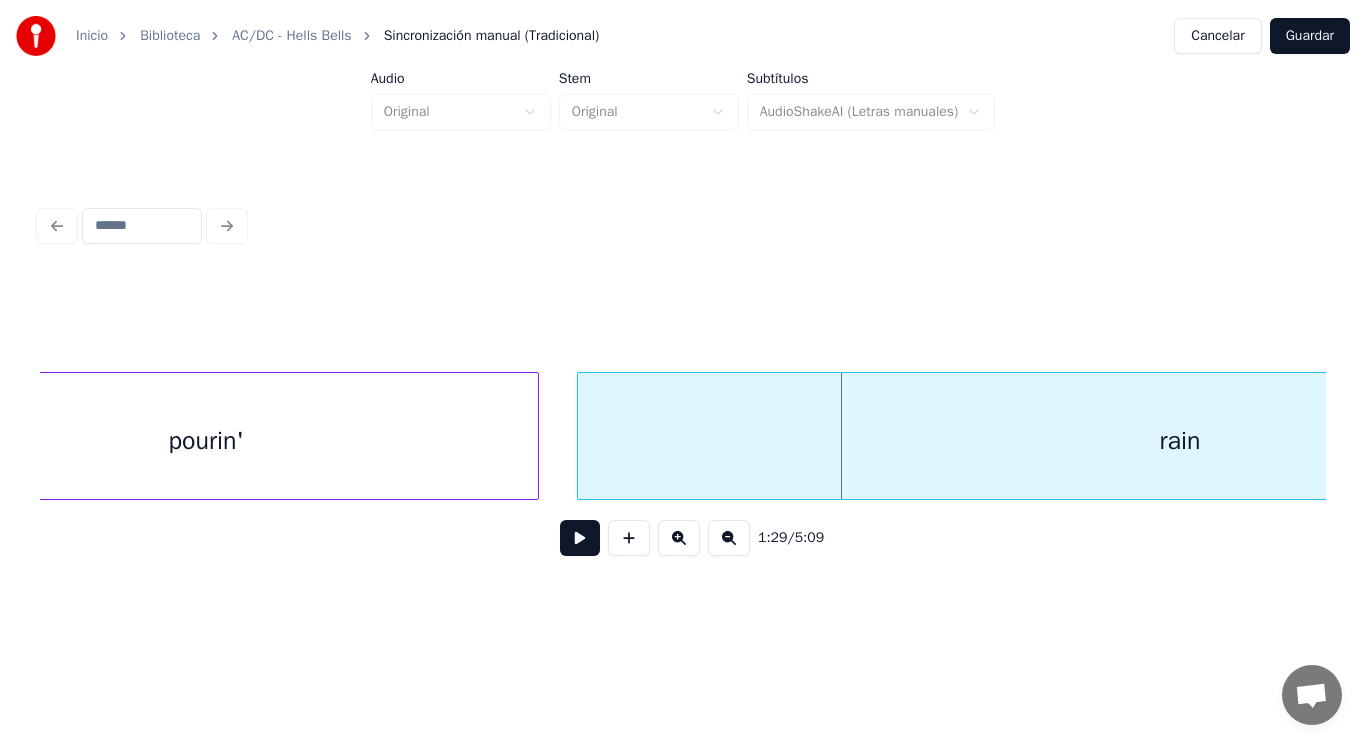 click at bounding box center (581, 436) 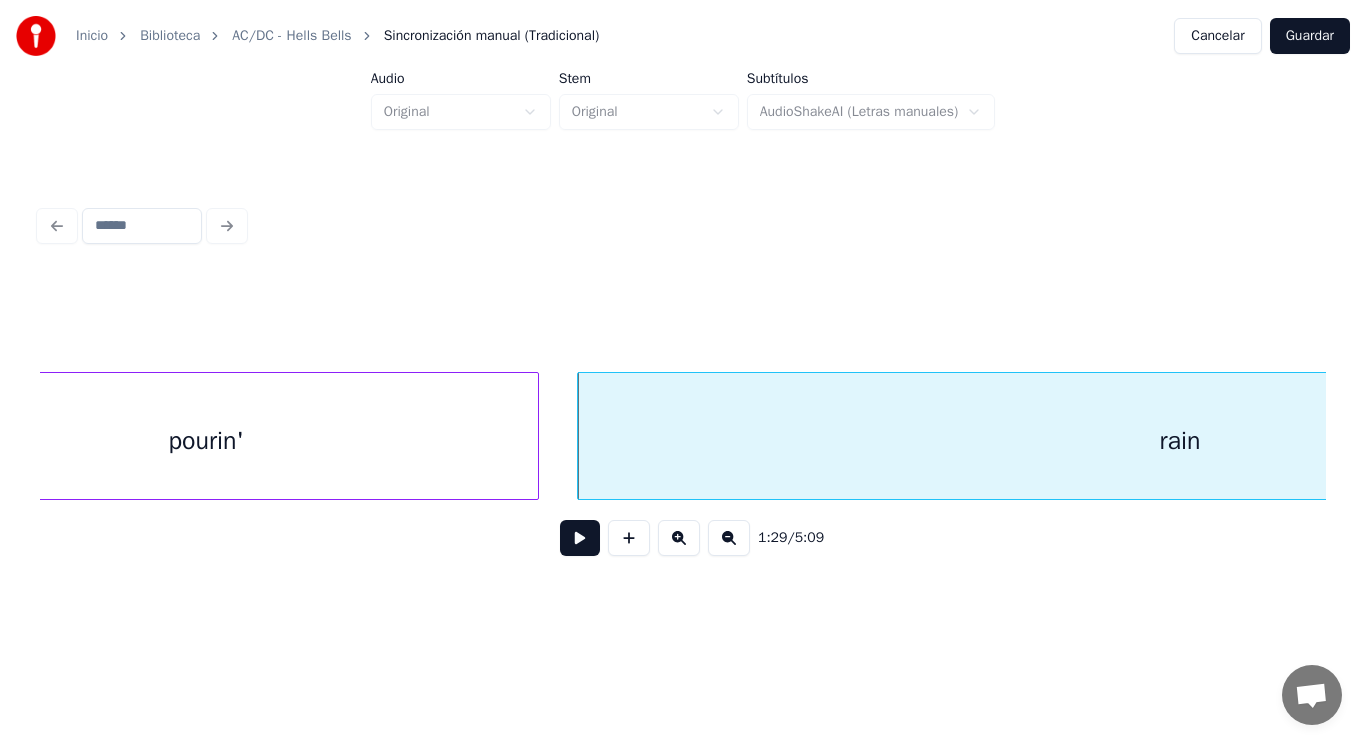 click at bounding box center [580, 538] 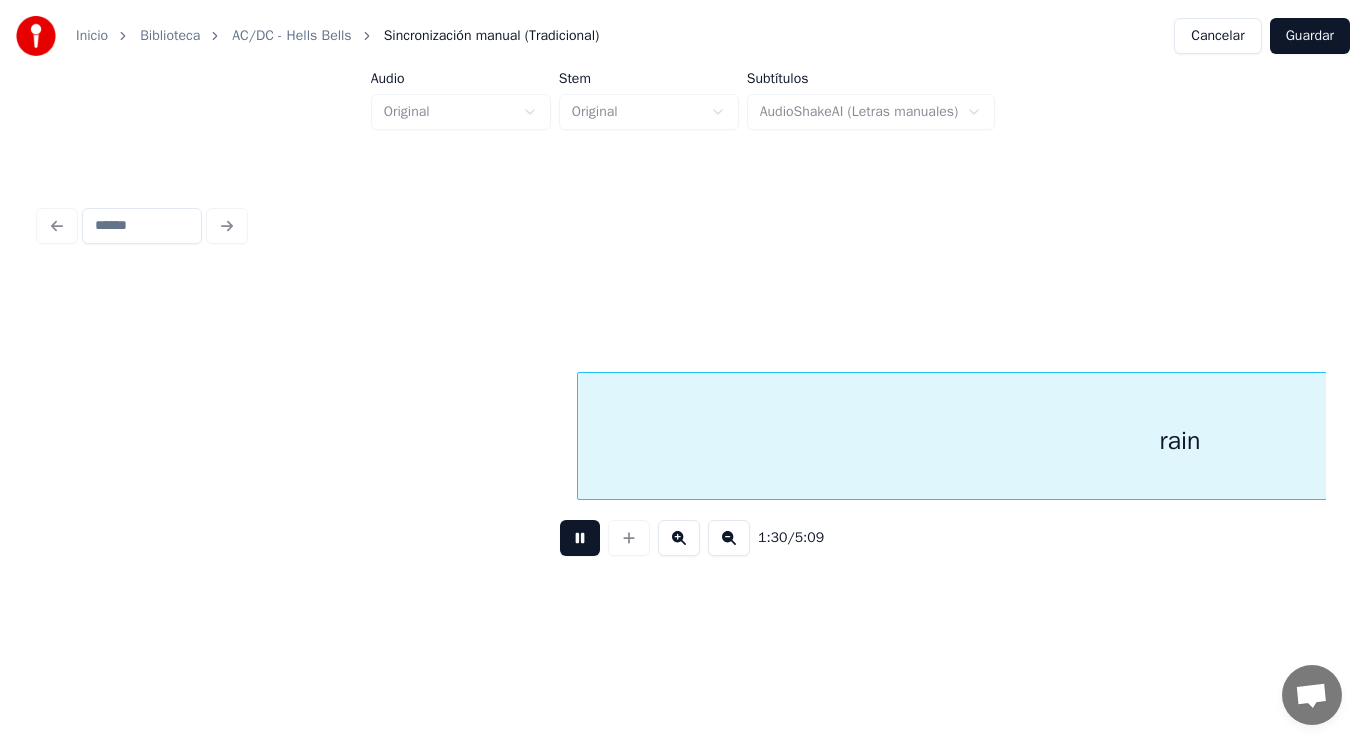scroll, scrollTop: 0, scrollLeft: 126462, axis: horizontal 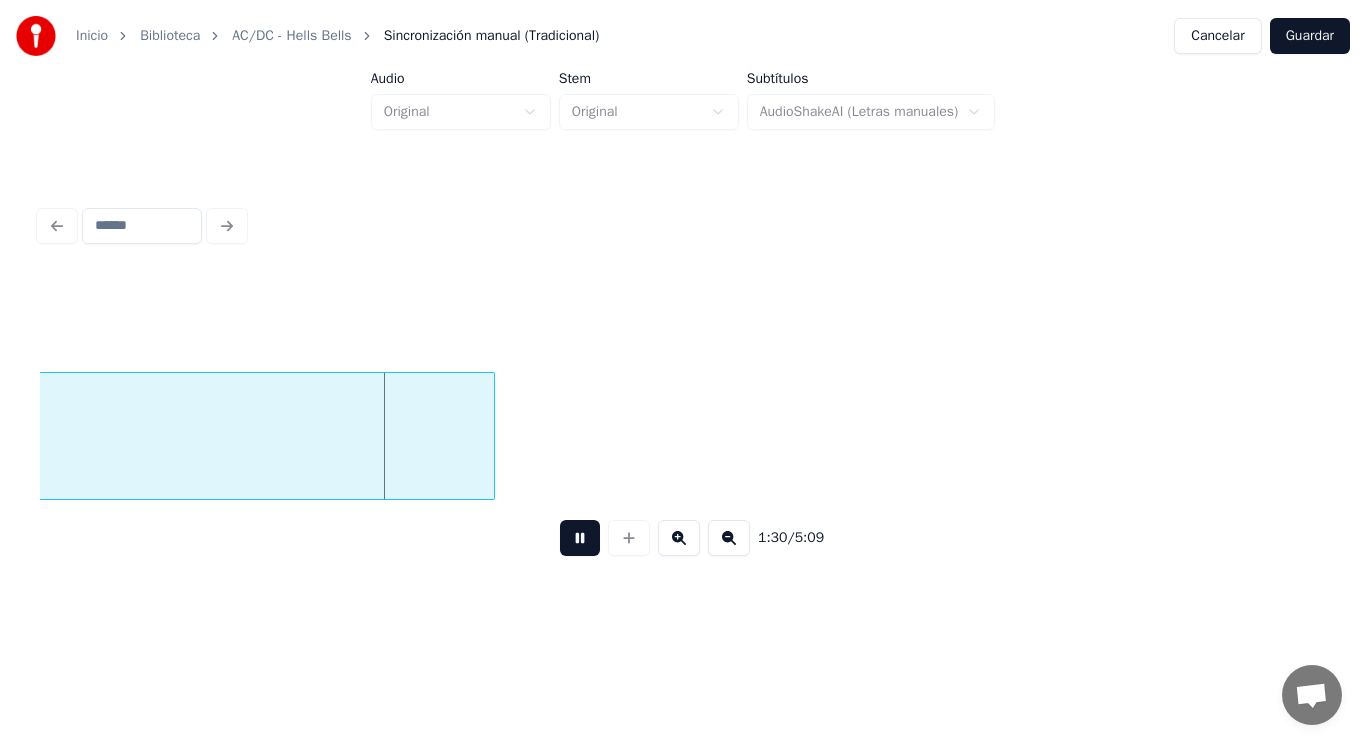 click at bounding box center (580, 538) 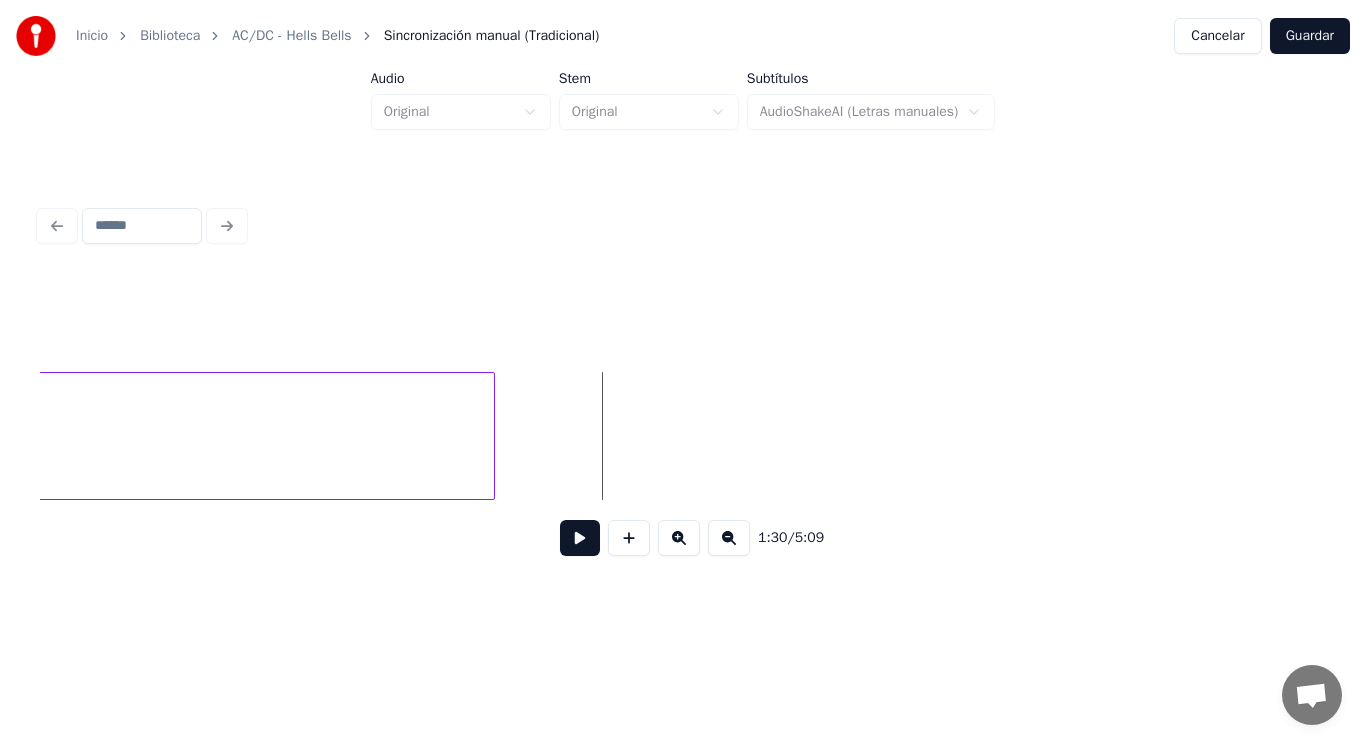 click on "rain" at bounding box center (-109, 441) 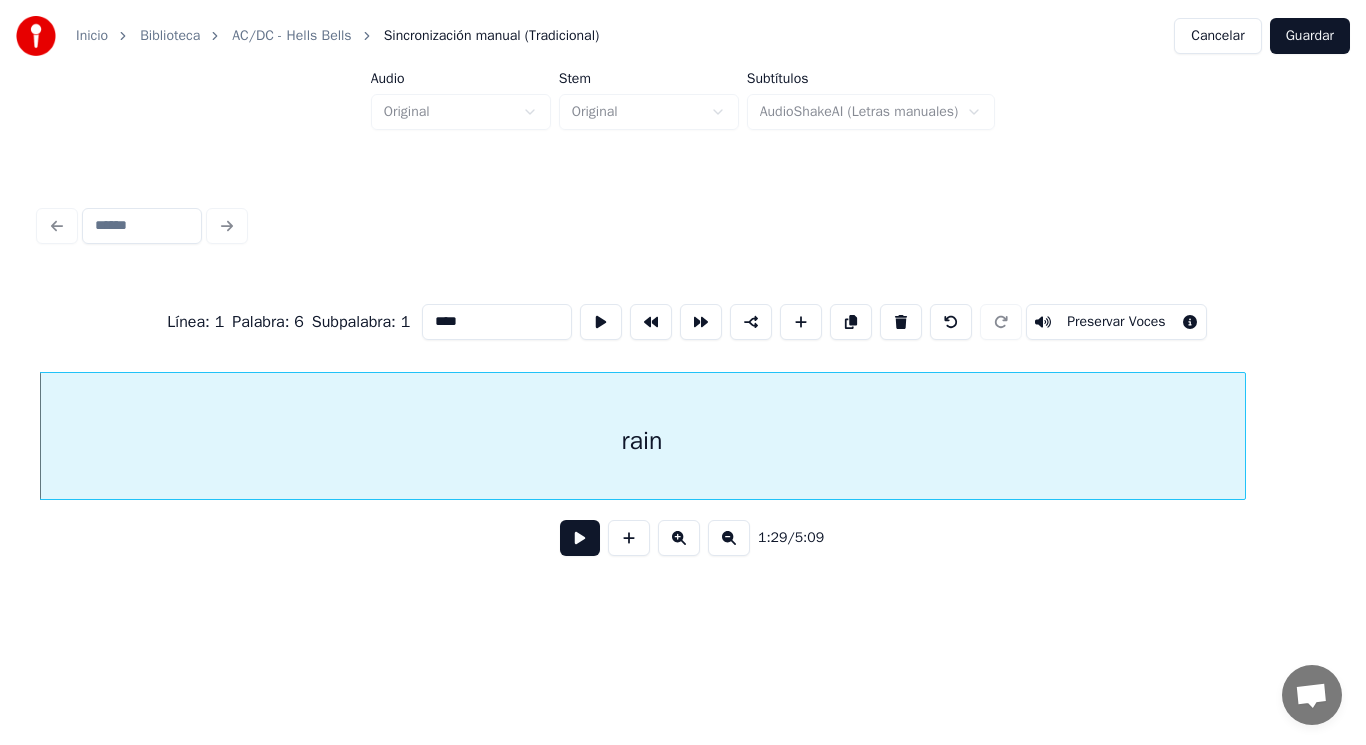 click at bounding box center (580, 538) 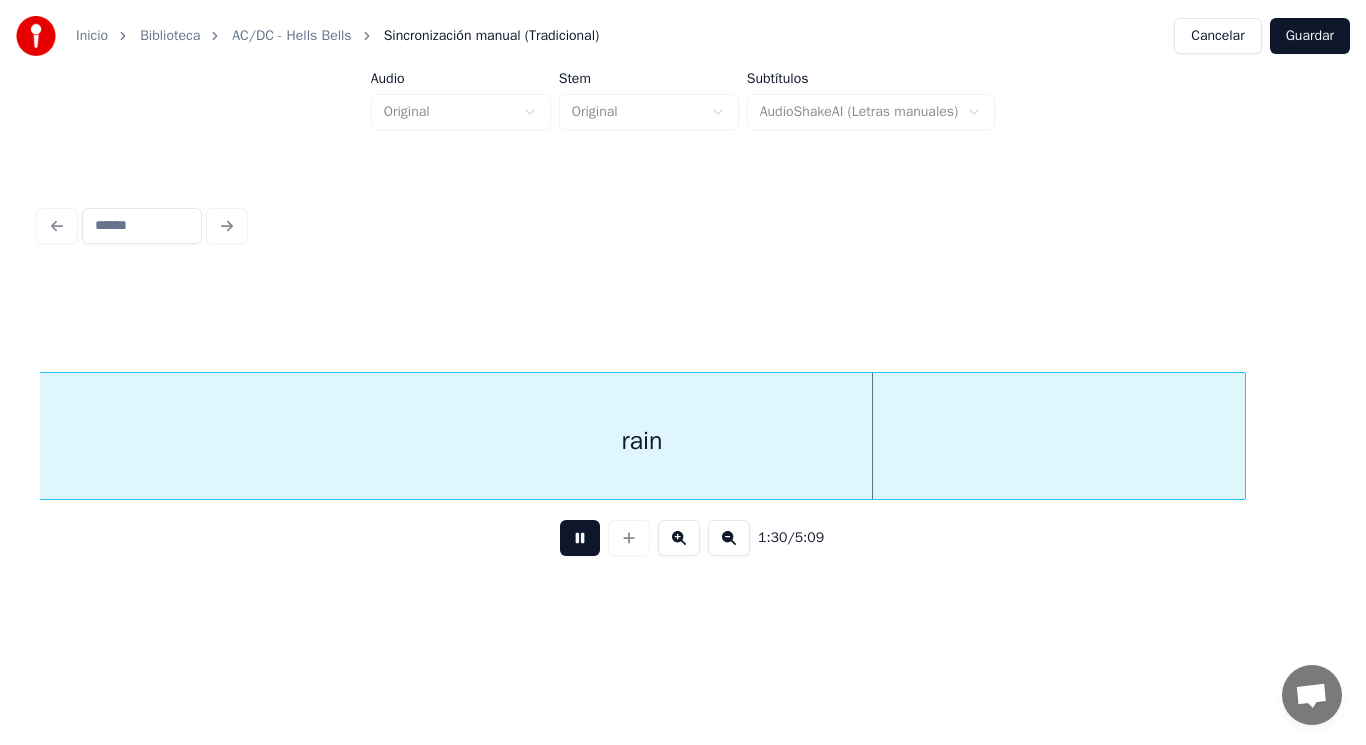 click at bounding box center (580, 538) 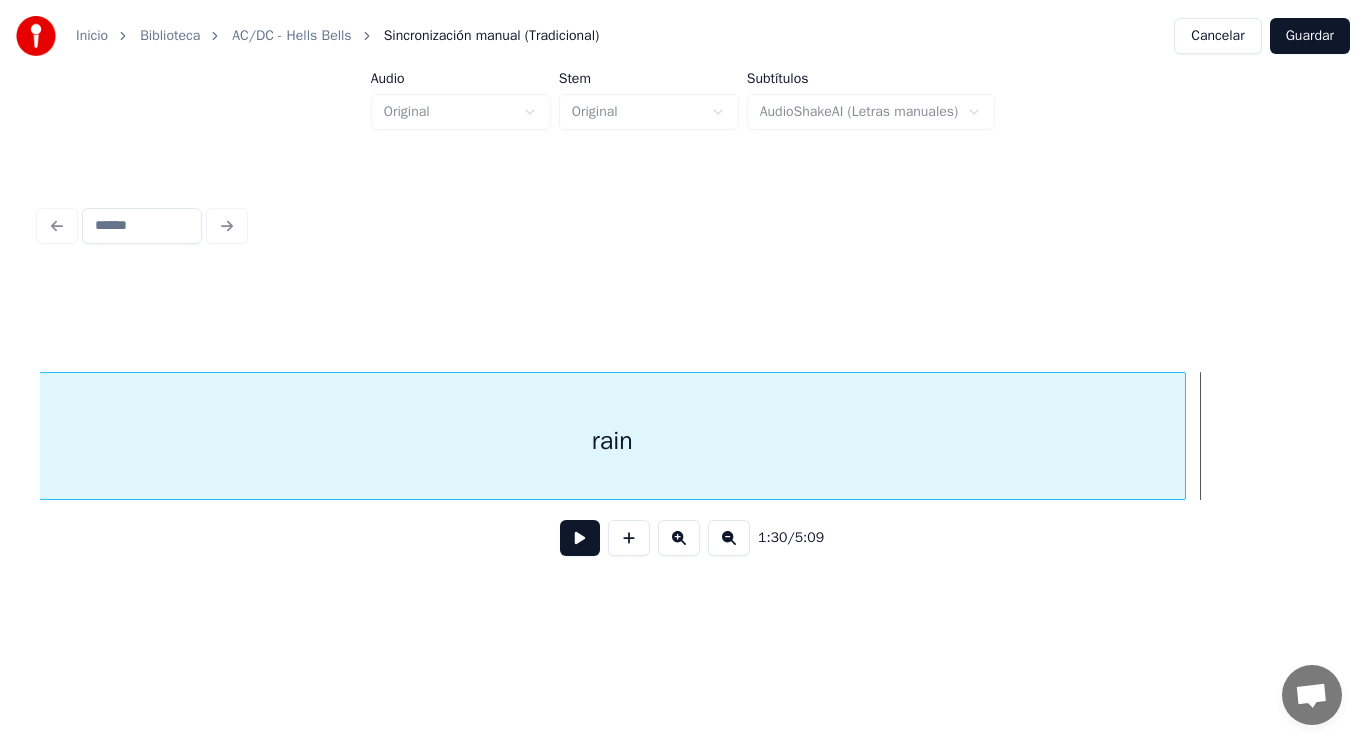 click at bounding box center [1182, 436] 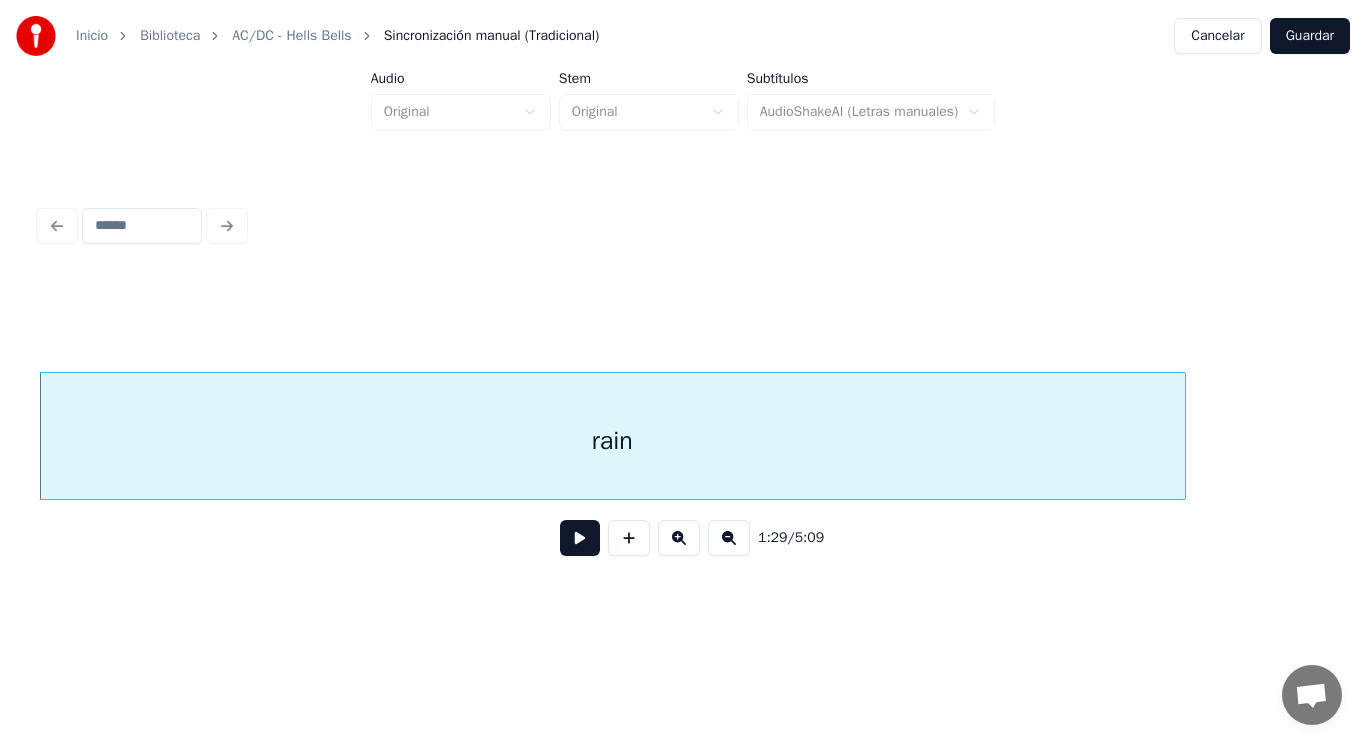 click at bounding box center [580, 538] 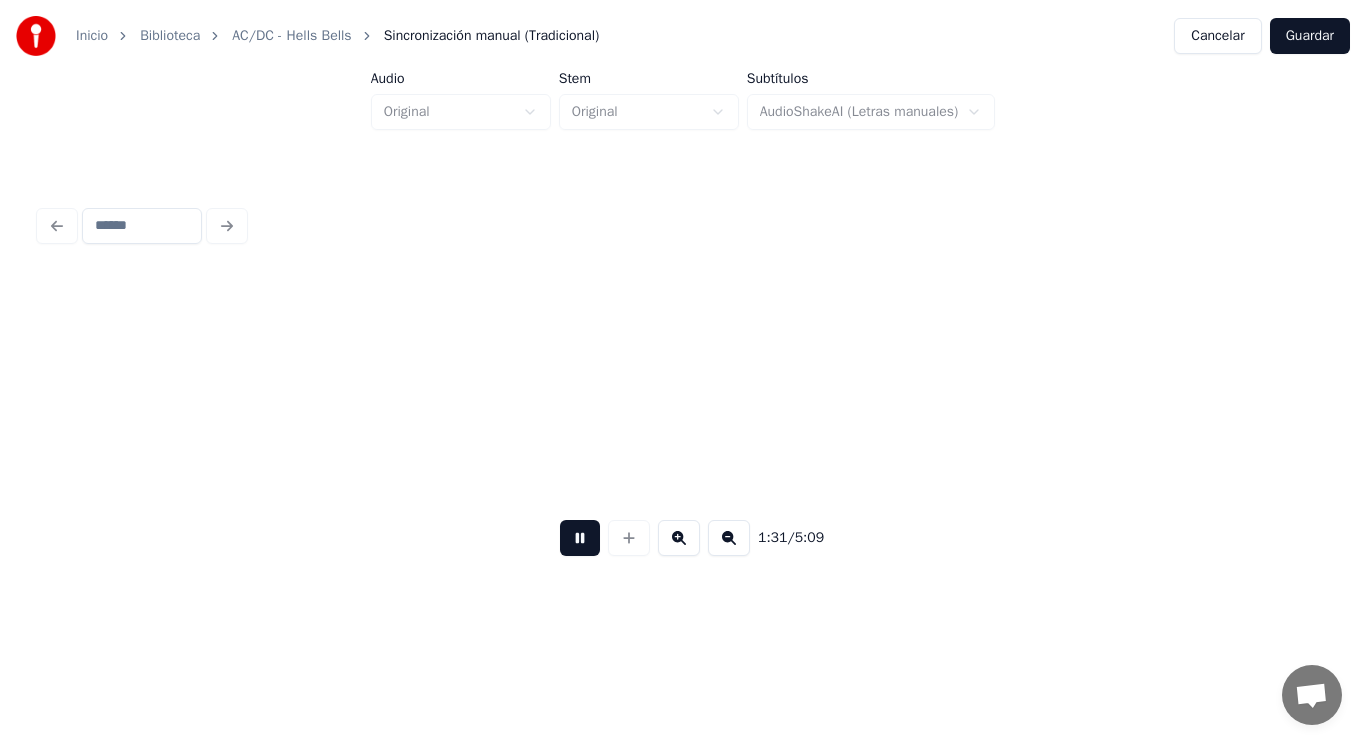 scroll, scrollTop: 0, scrollLeft: 128317, axis: horizontal 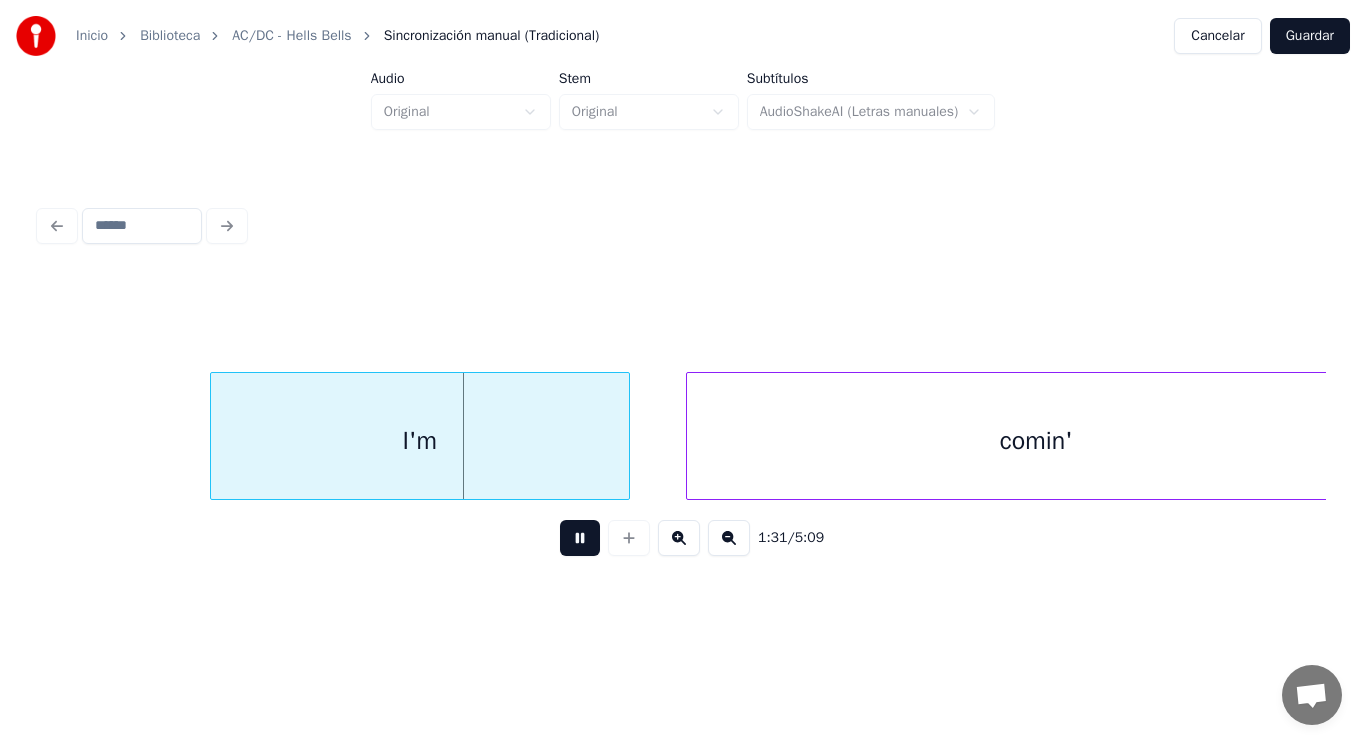 click at bounding box center (580, 538) 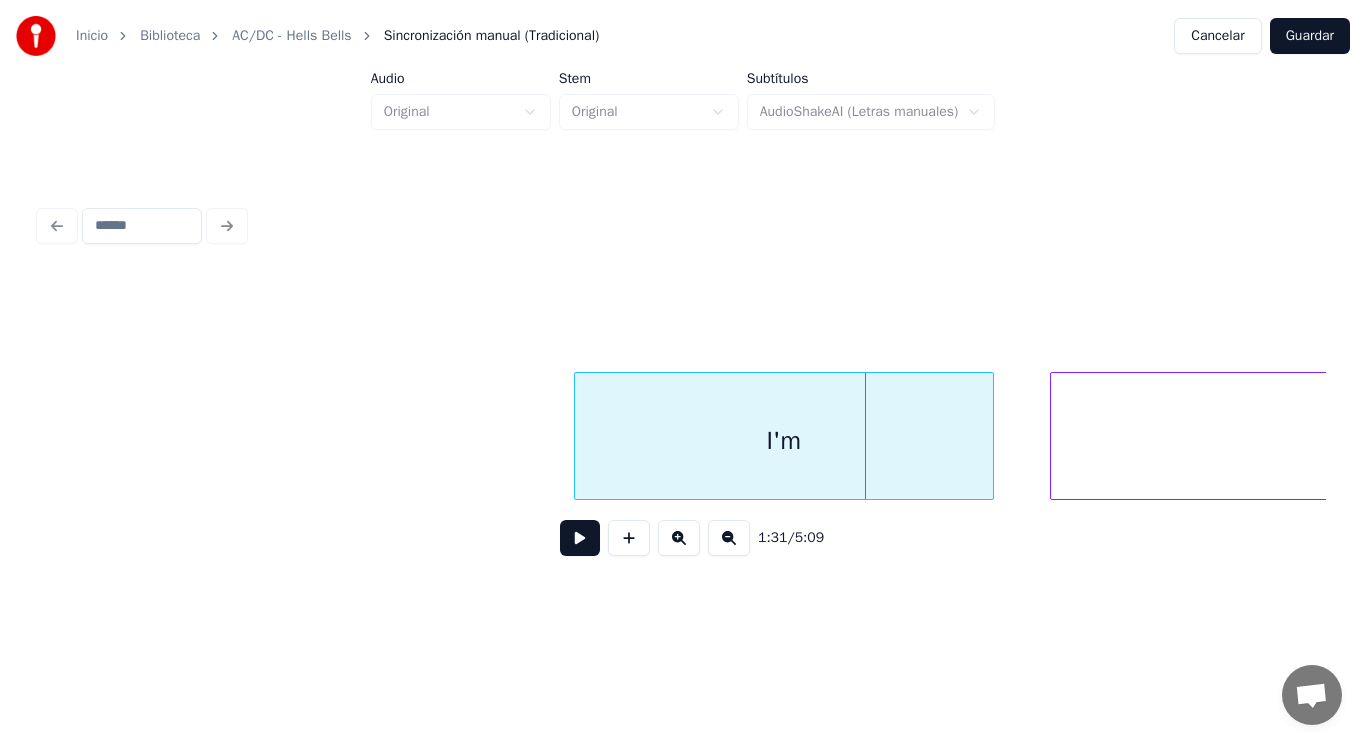 scroll, scrollTop: 0, scrollLeft: 127917, axis: horizontal 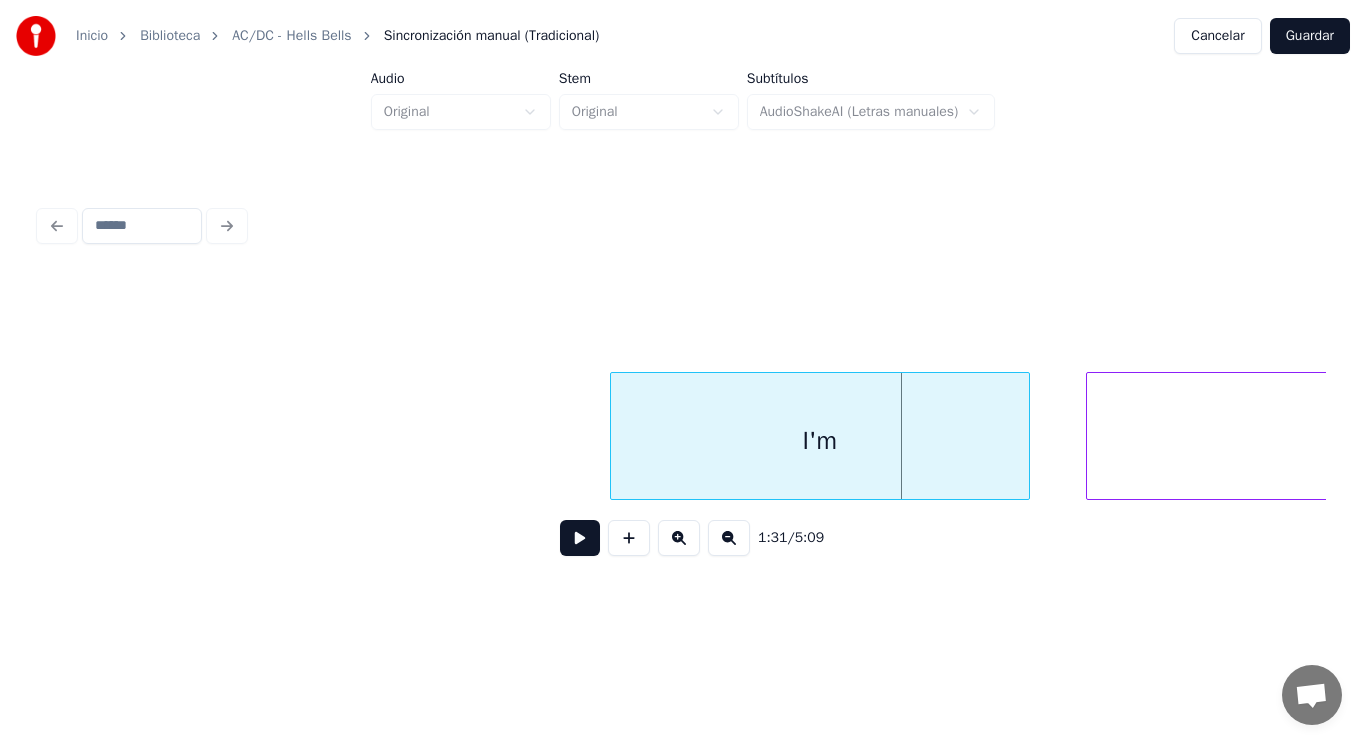 drag, startPoint x: 147, startPoint y: 452, endPoint x: 458, endPoint y: 577, distance: 335.18054 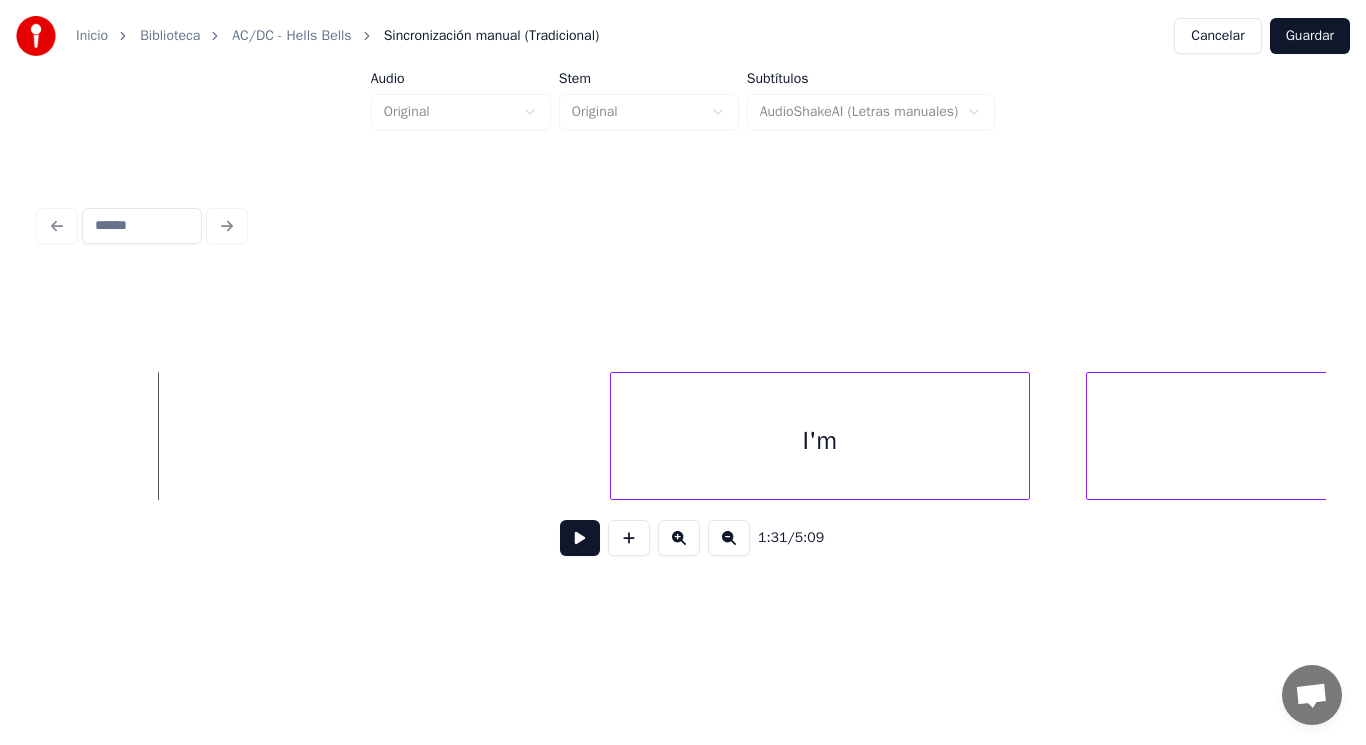 click at bounding box center [580, 538] 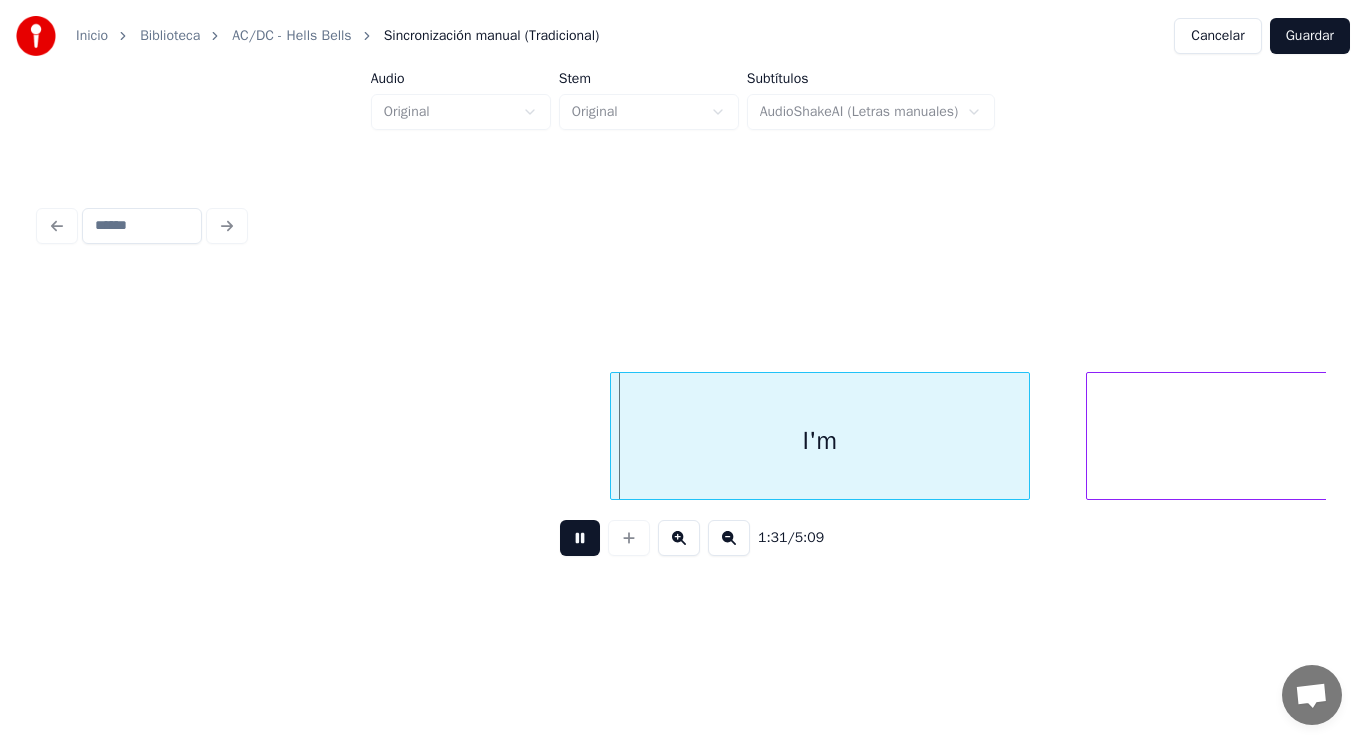 click at bounding box center [580, 538] 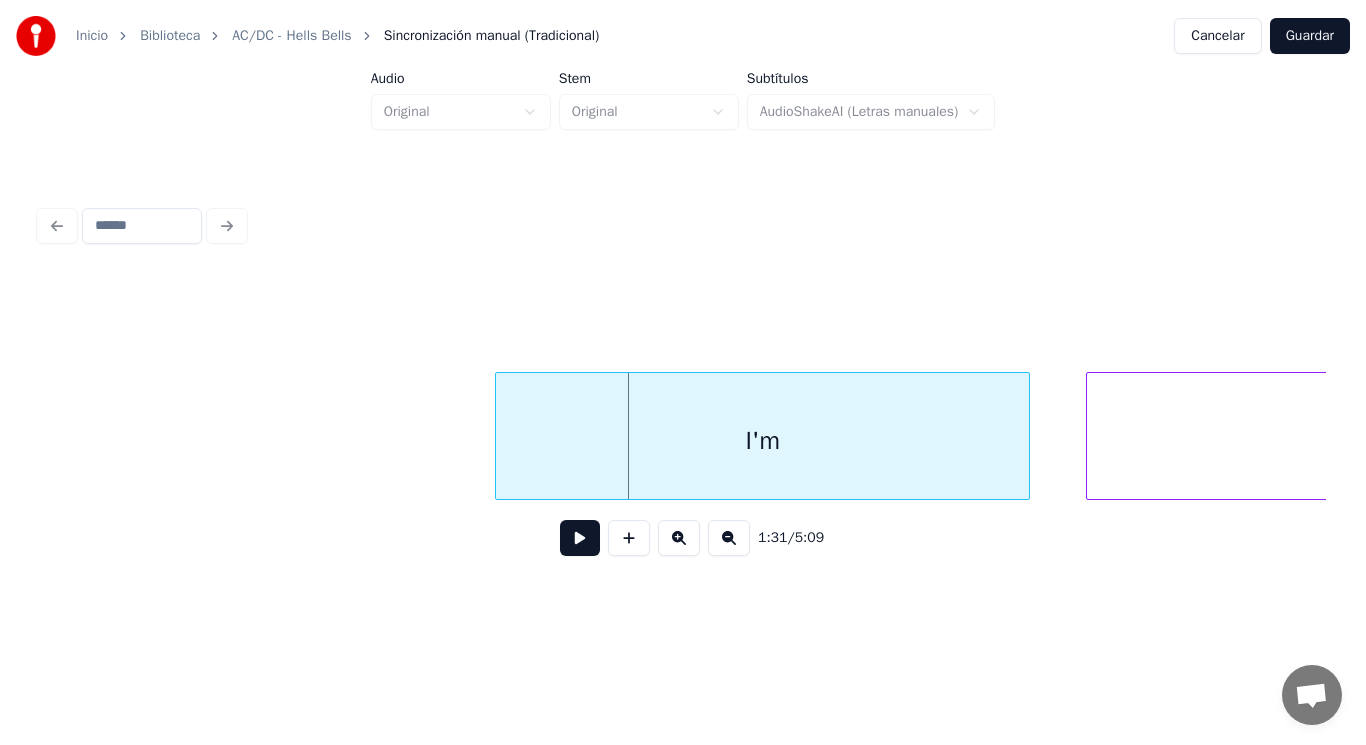 click at bounding box center (499, 436) 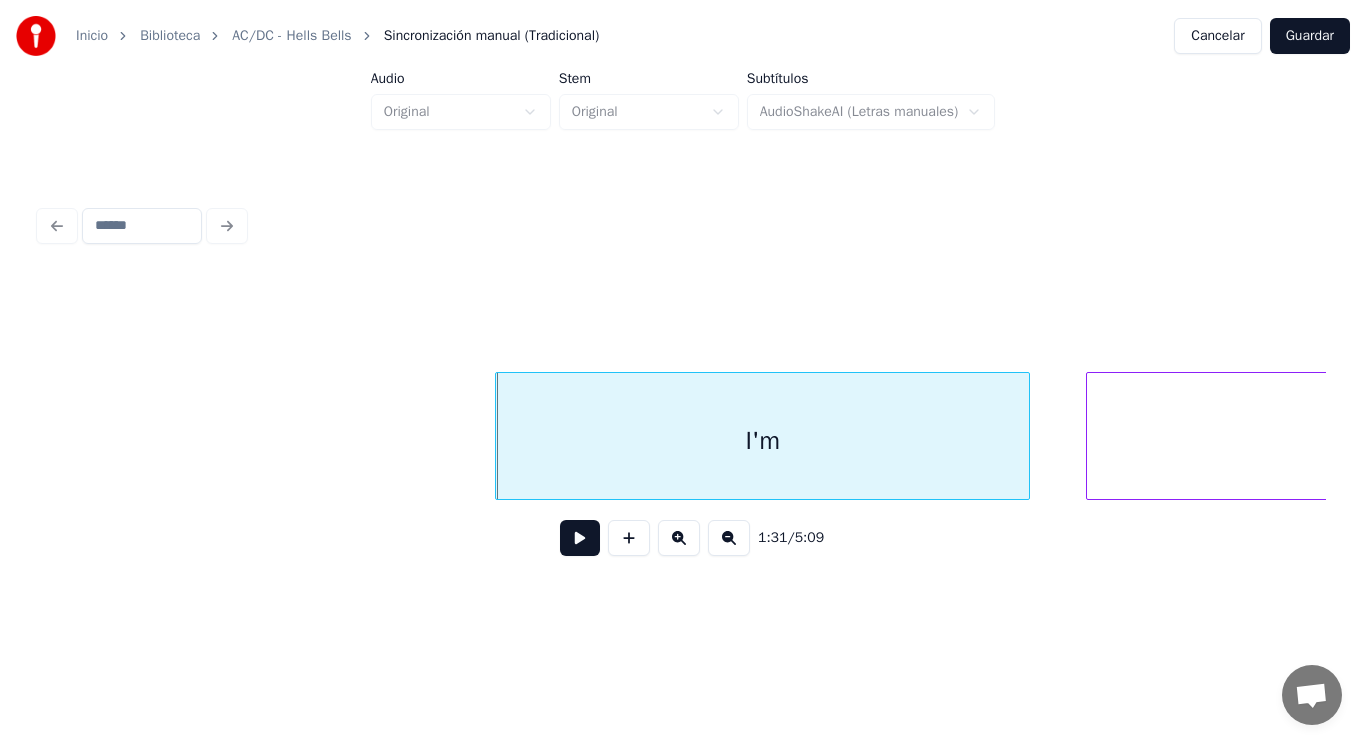 click at bounding box center [580, 538] 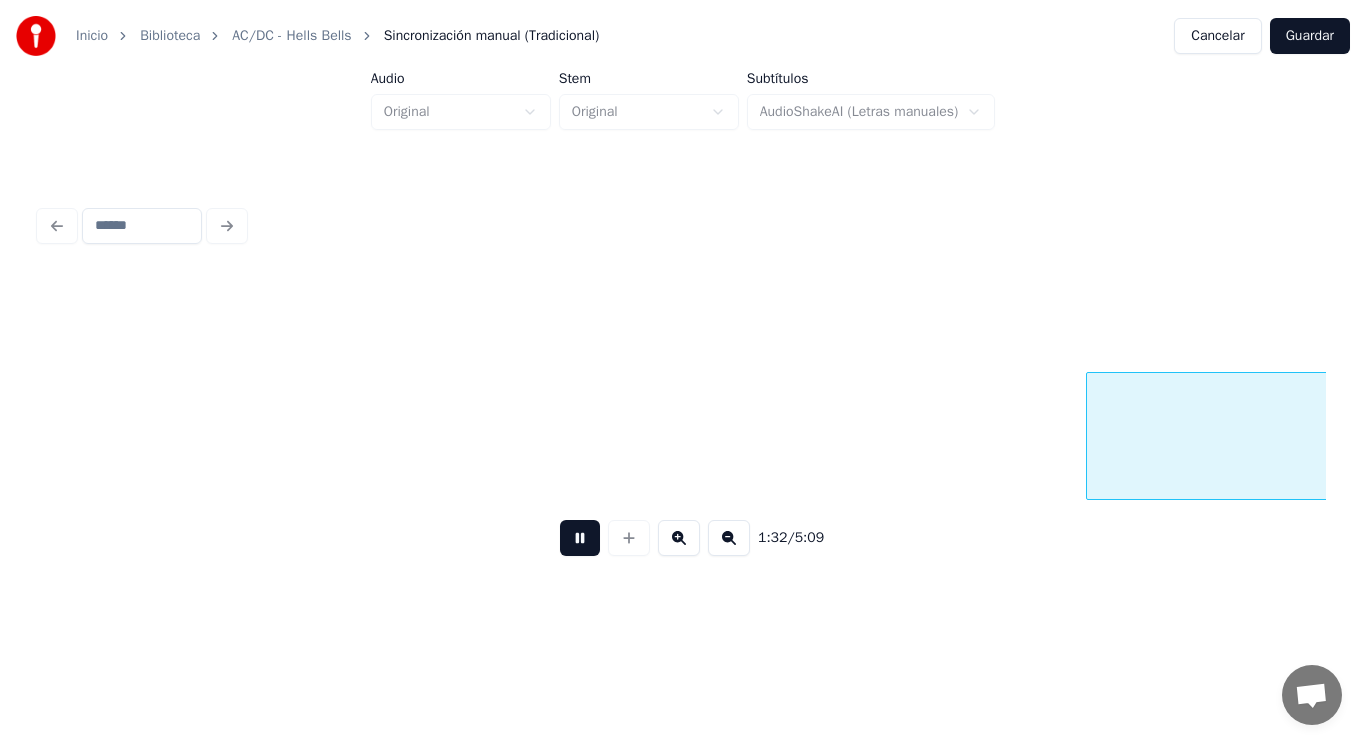 scroll, scrollTop: 0, scrollLeft: 129215, axis: horizontal 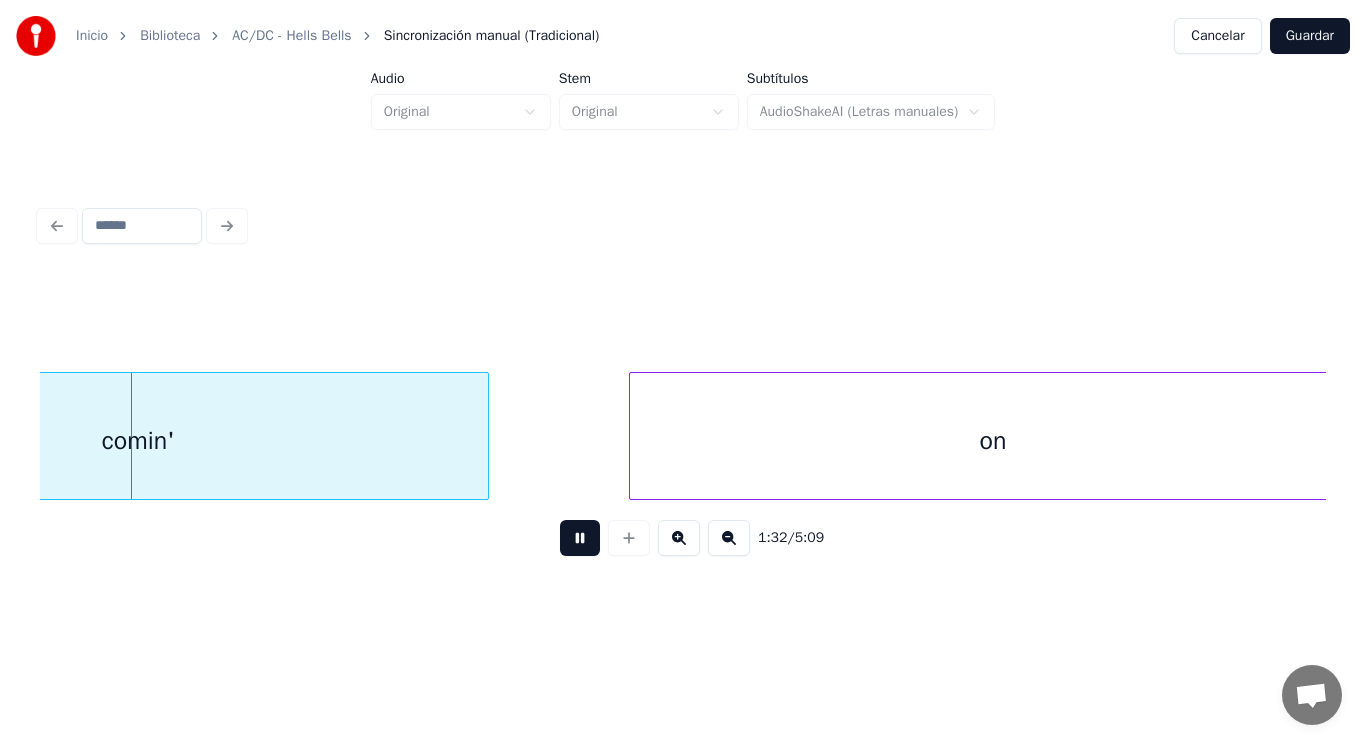click at bounding box center (580, 538) 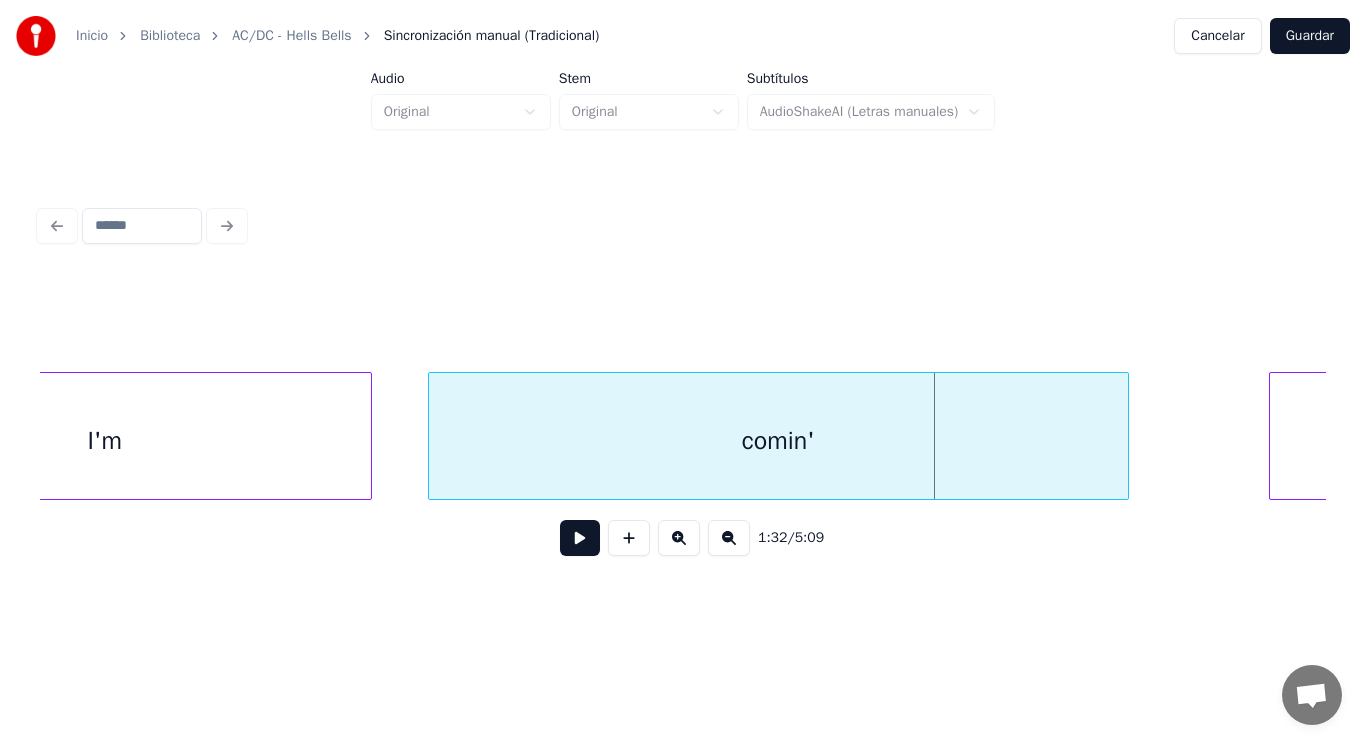 click on "I'm" at bounding box center (104, 441) 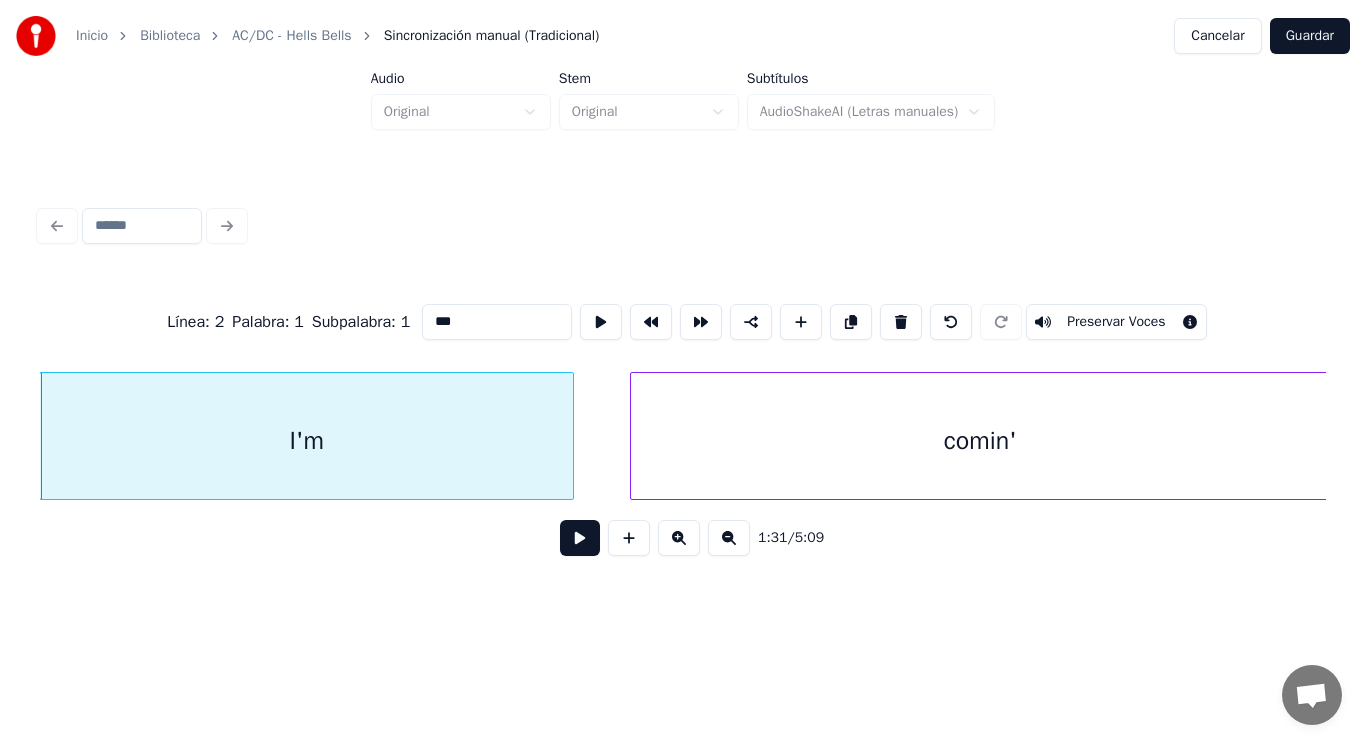 click at bounding box center [580, 538] 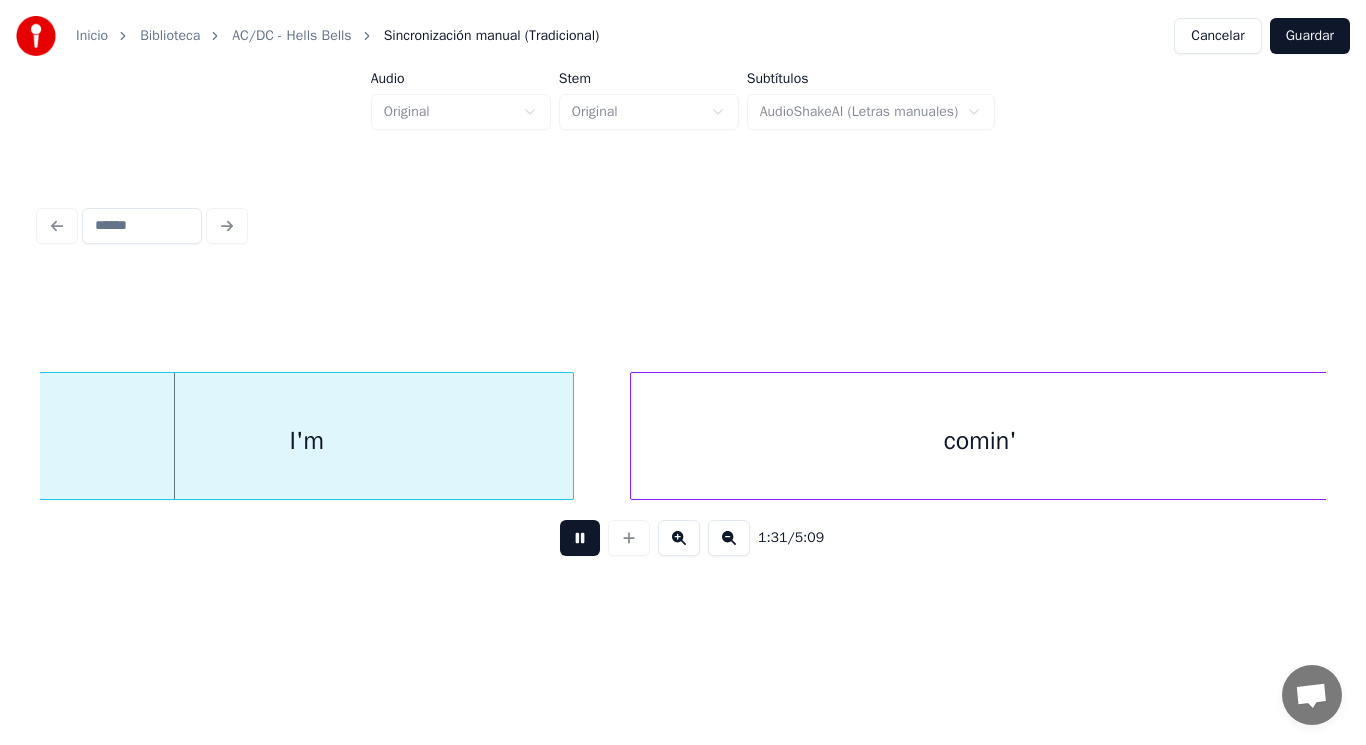 click at bounding box center [580, 538] 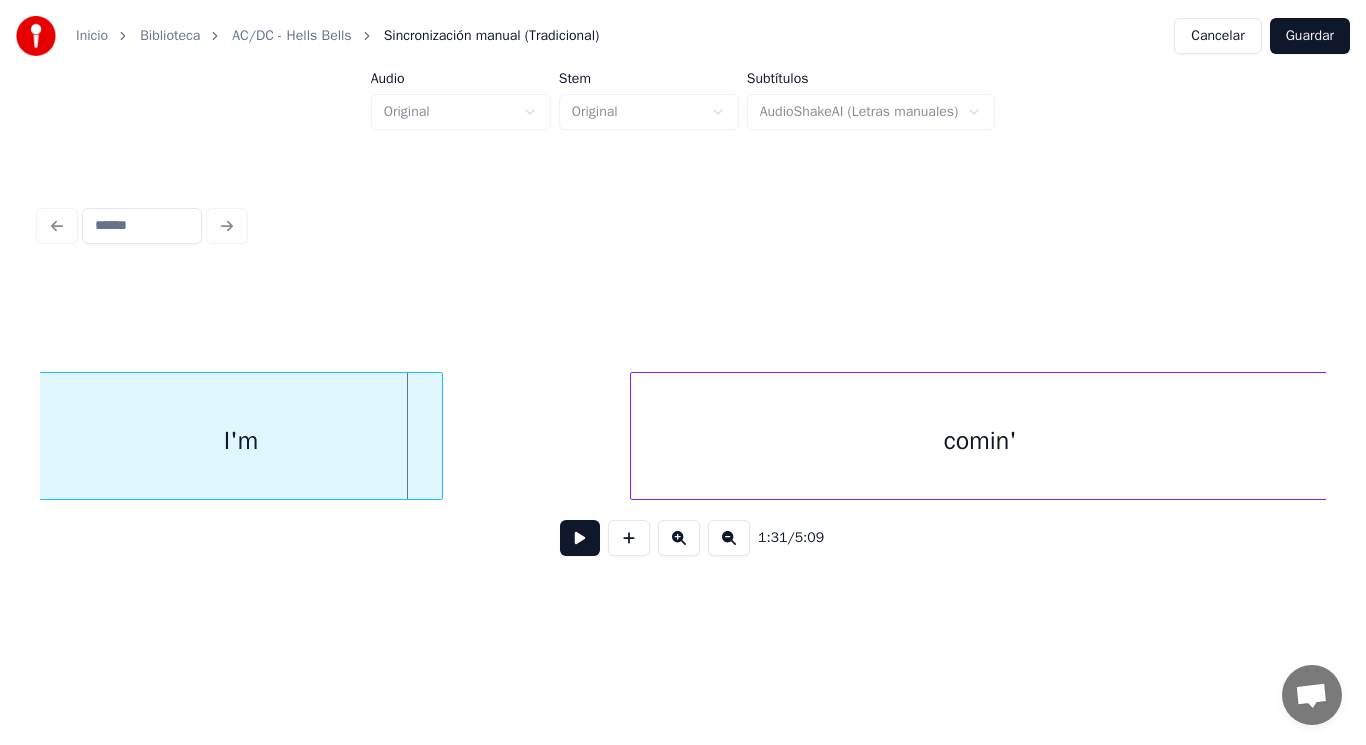 click at bounding box center [439, 436] 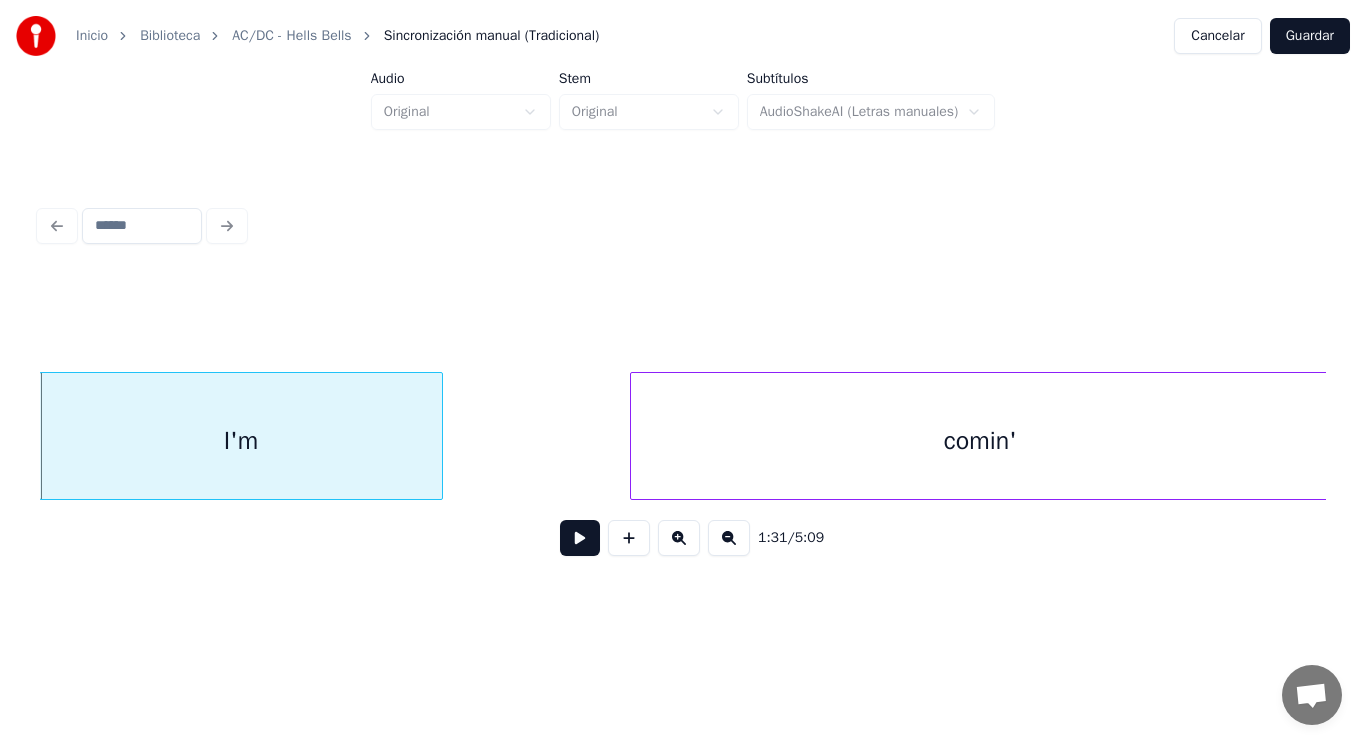 click at bounding box center (580, 538) 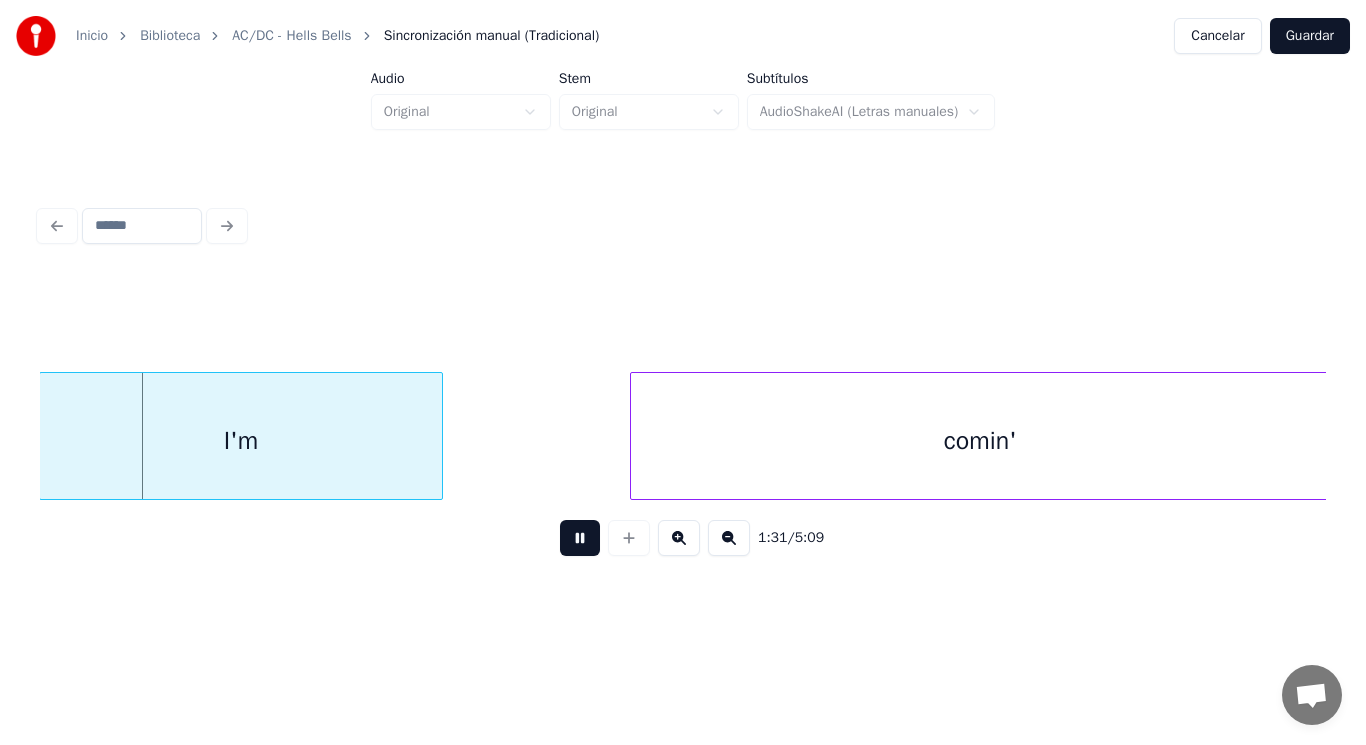 click at bounding box center (580, 538) 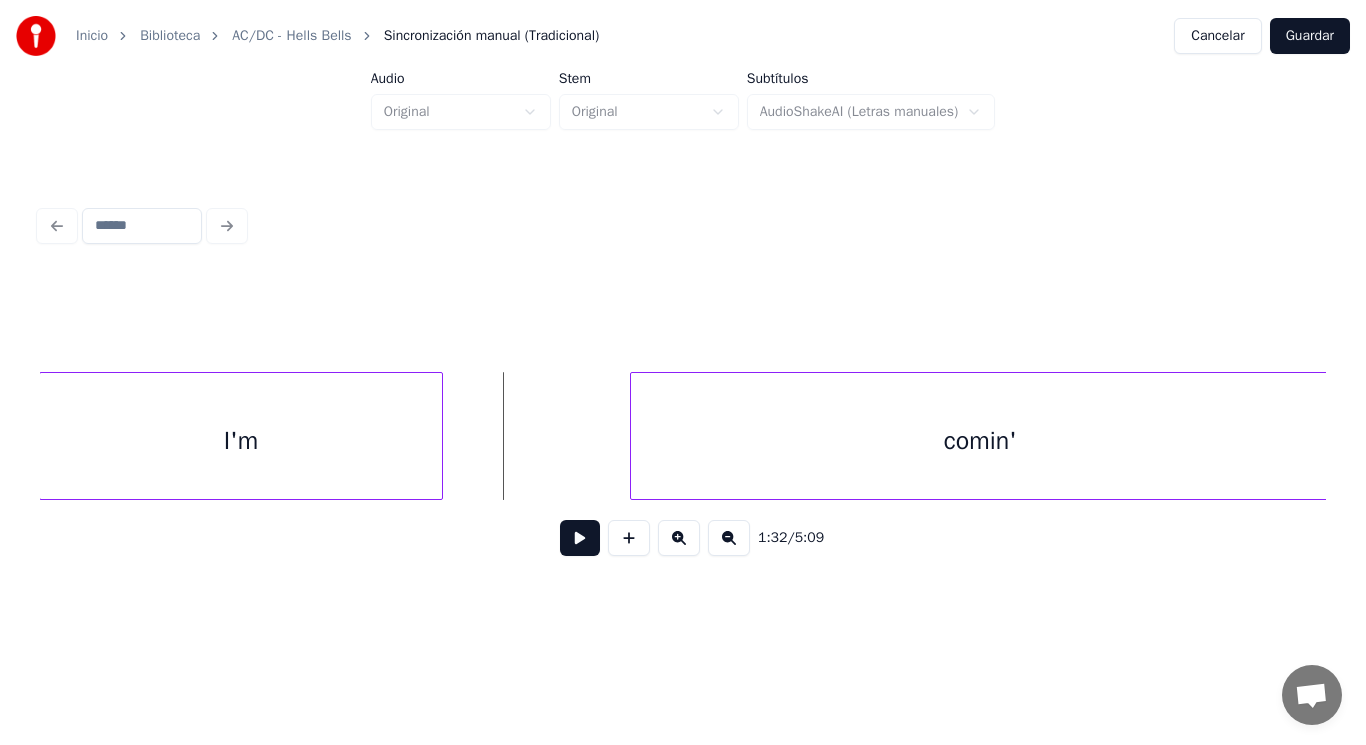click on "comin' I'm" at bounding box center [88446, 436] 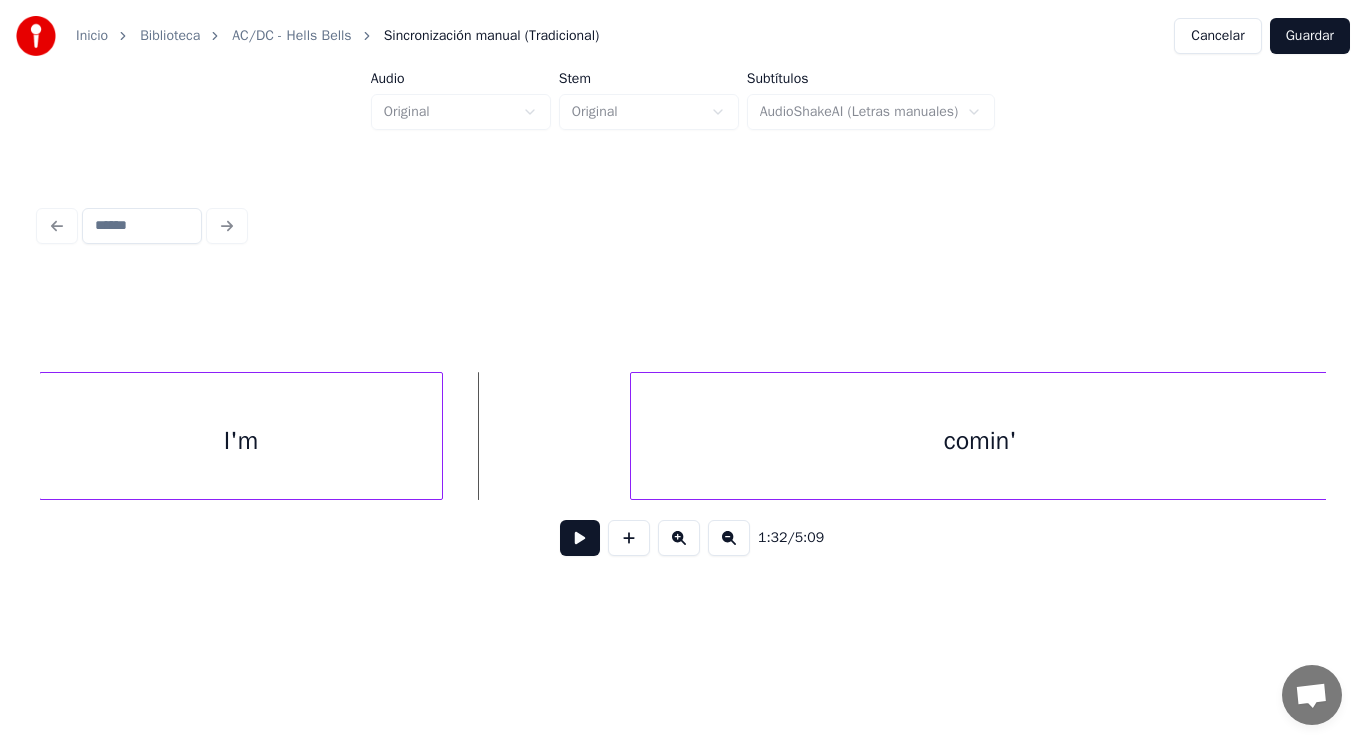 click at bounding box center (580, 538) 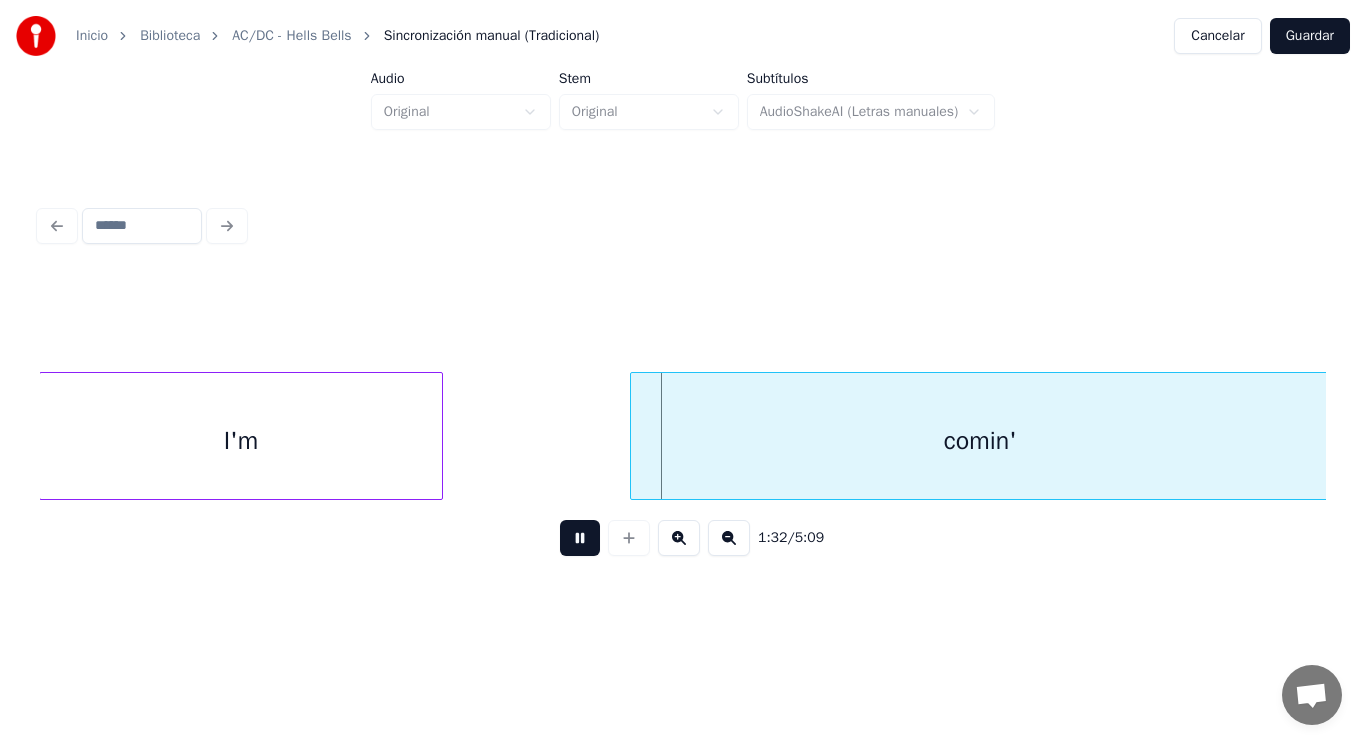 click at bounding box center (580, 538) 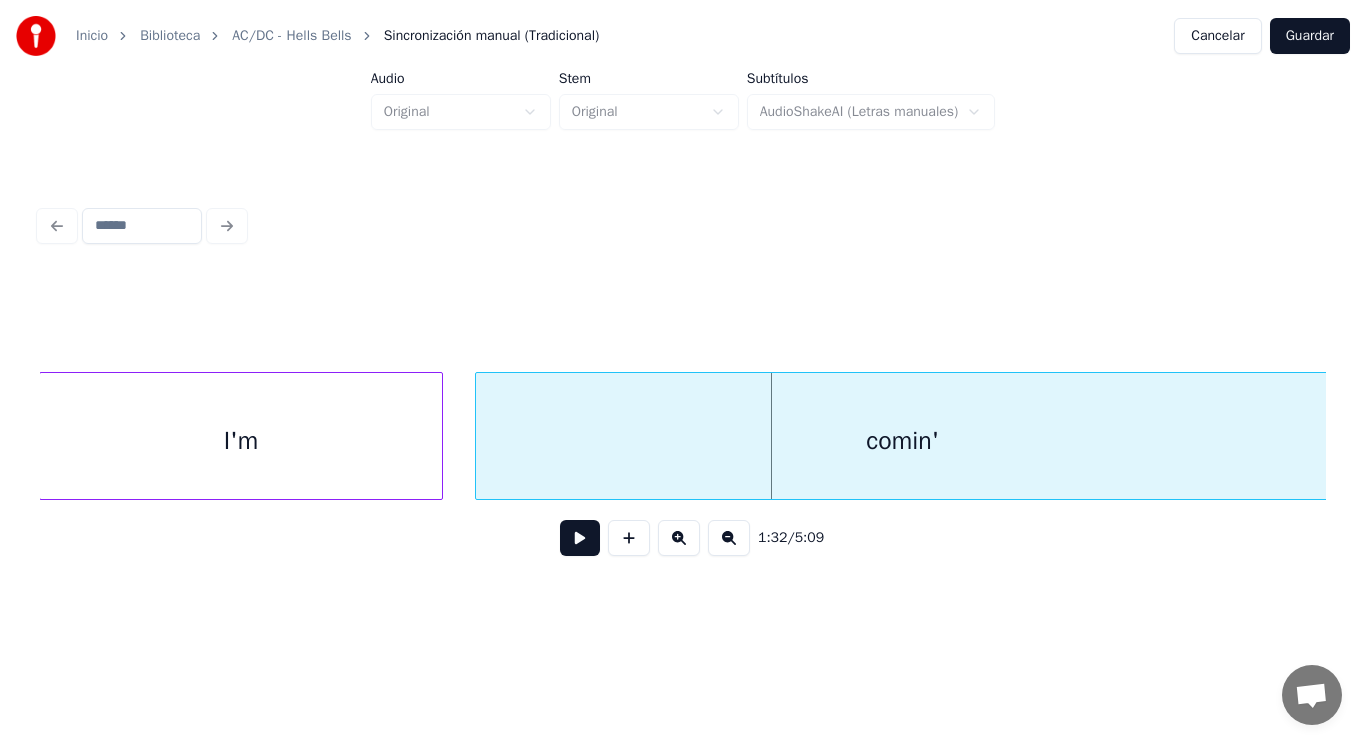 click at bounding box center [479, 436] 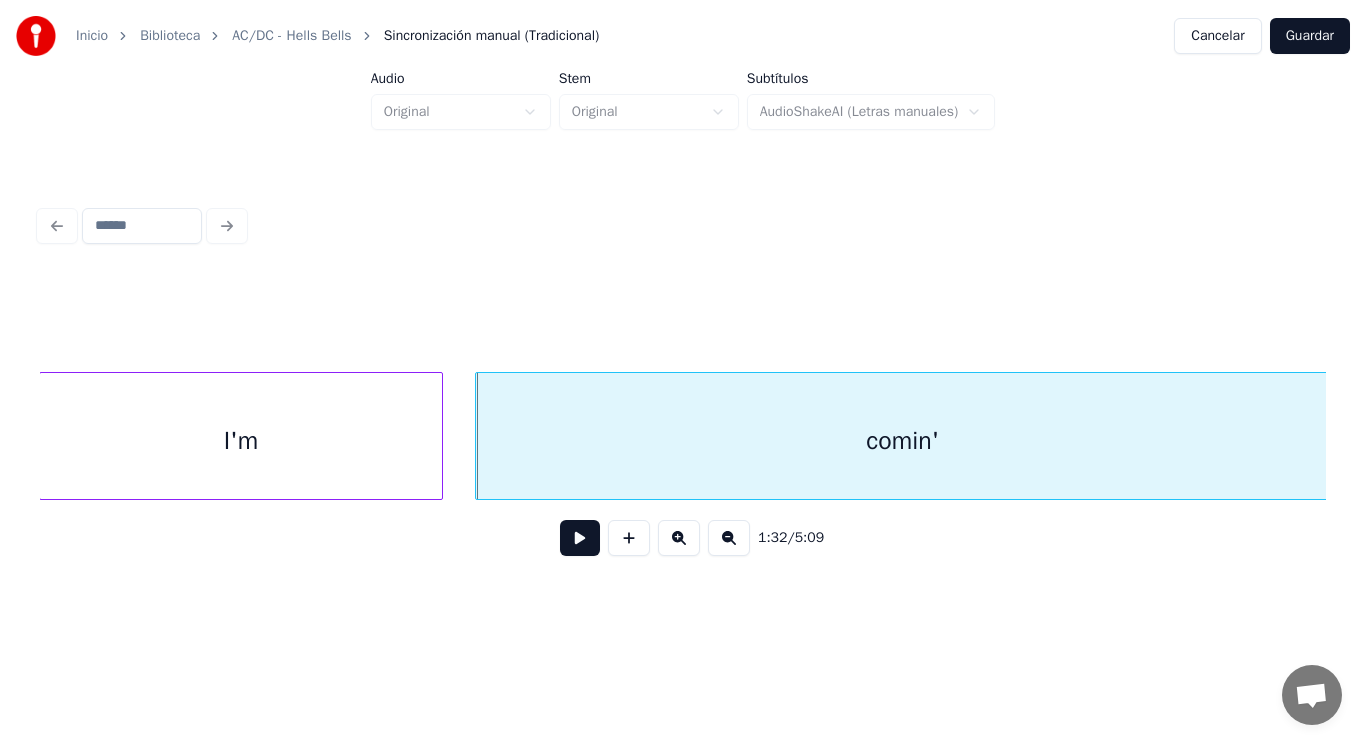 click at bounding box center [580, 538] 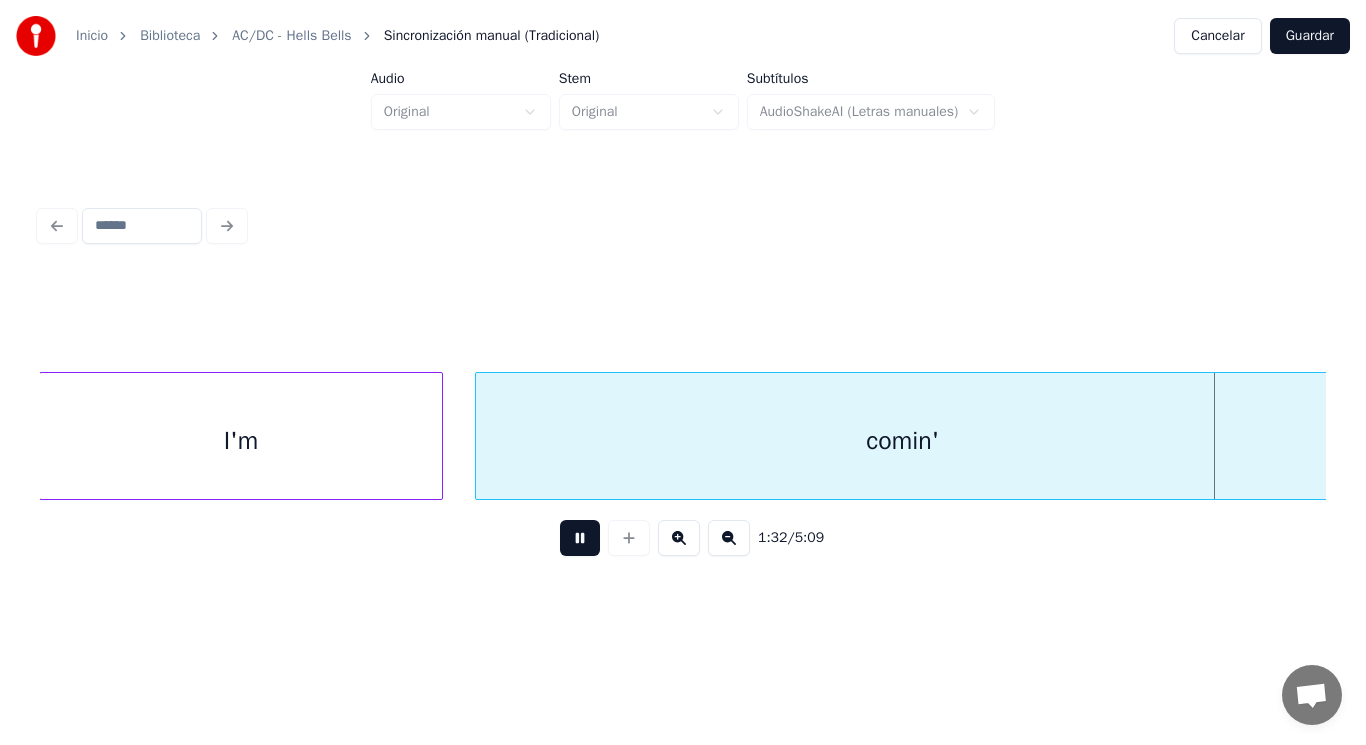 click at bounding box center (580, 538) 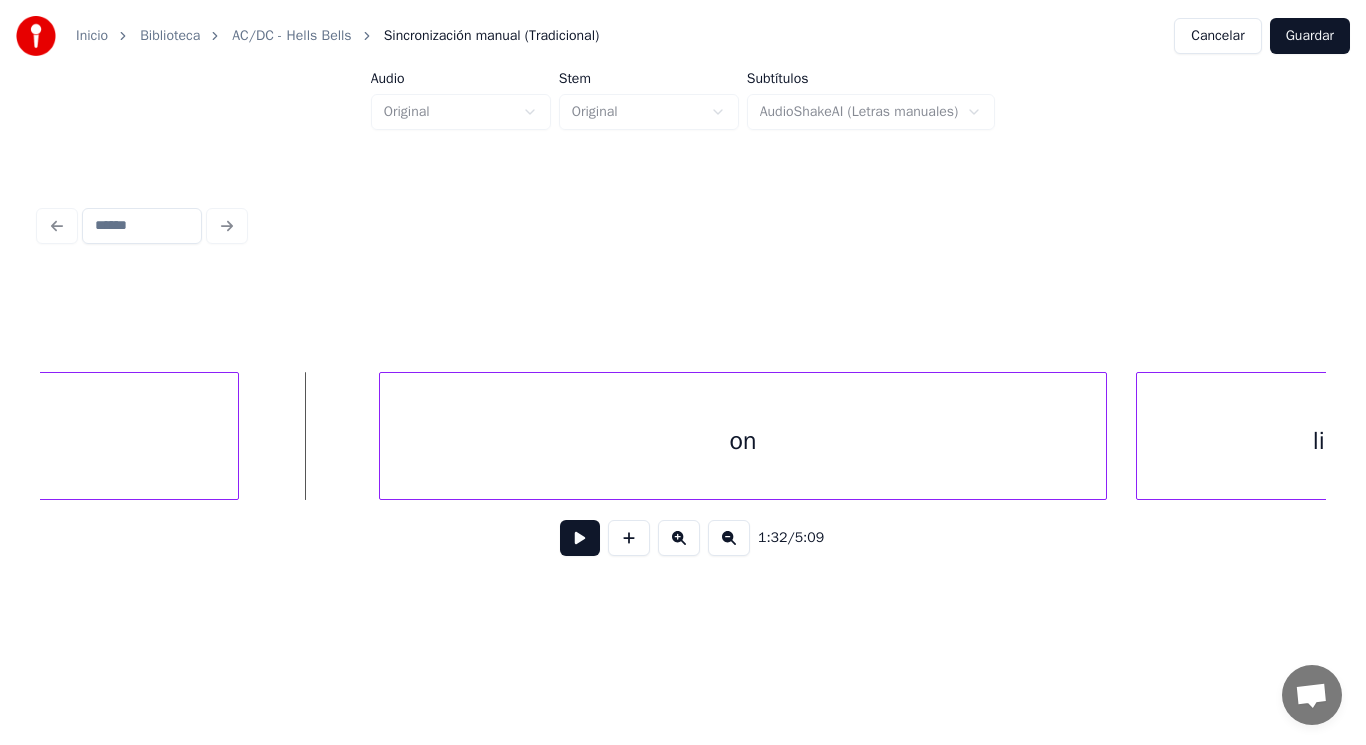 click on "comin'" at bounding box center (-189, 441) 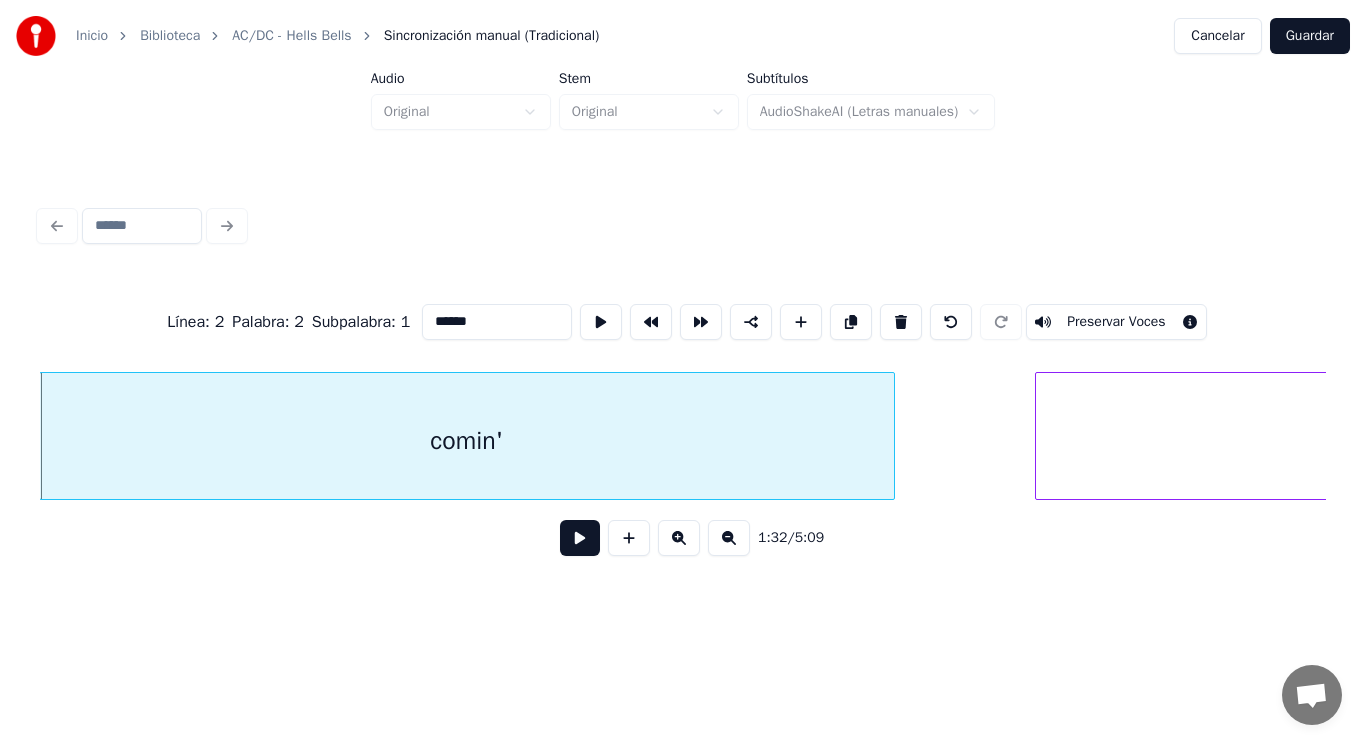 click at bounding box center [580, 538] 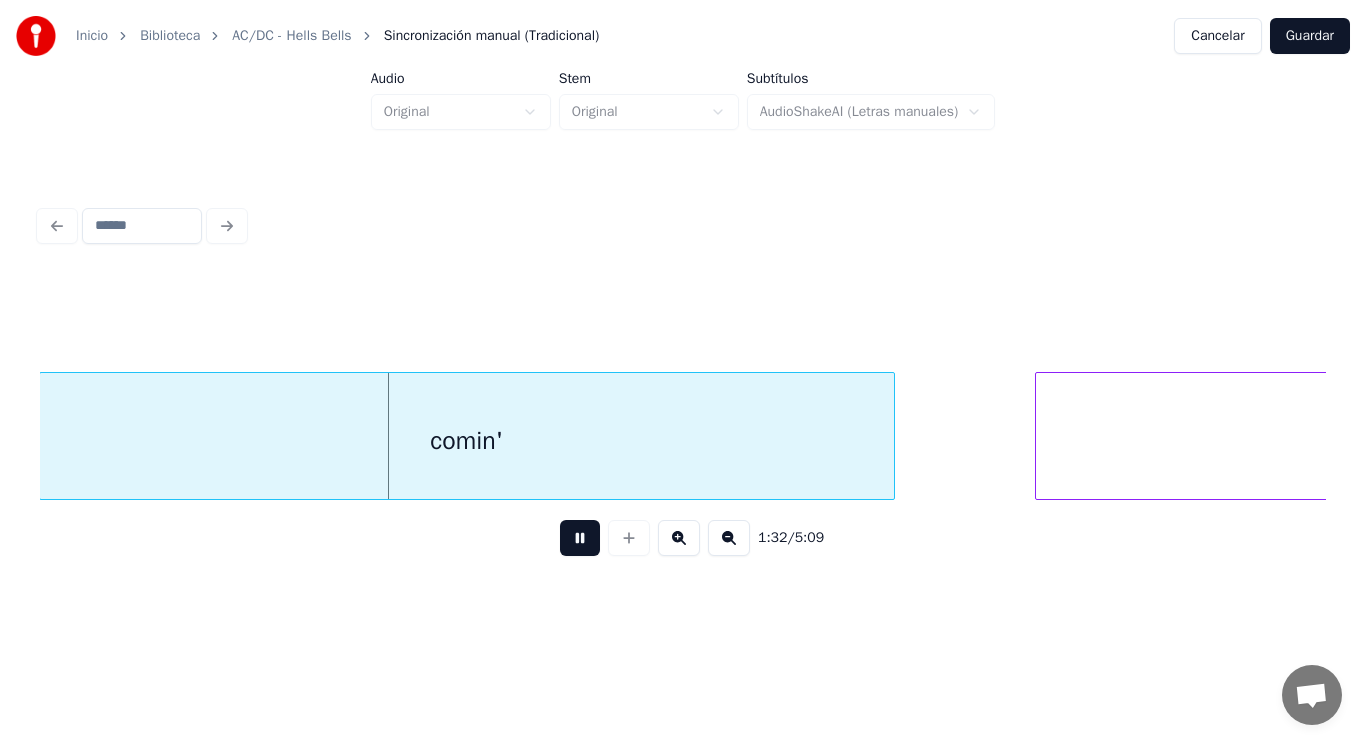 click at bounding box center (580, 538) 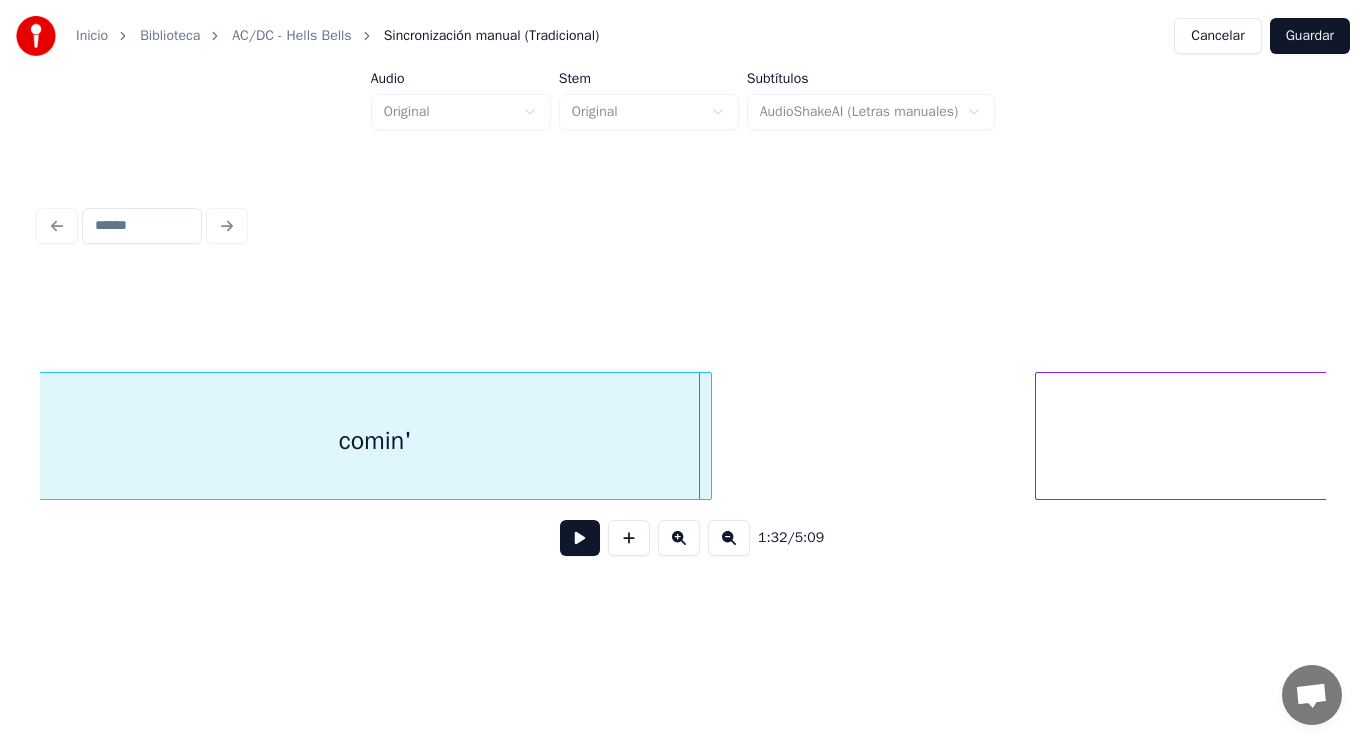 click at bounding box center (708, 436) 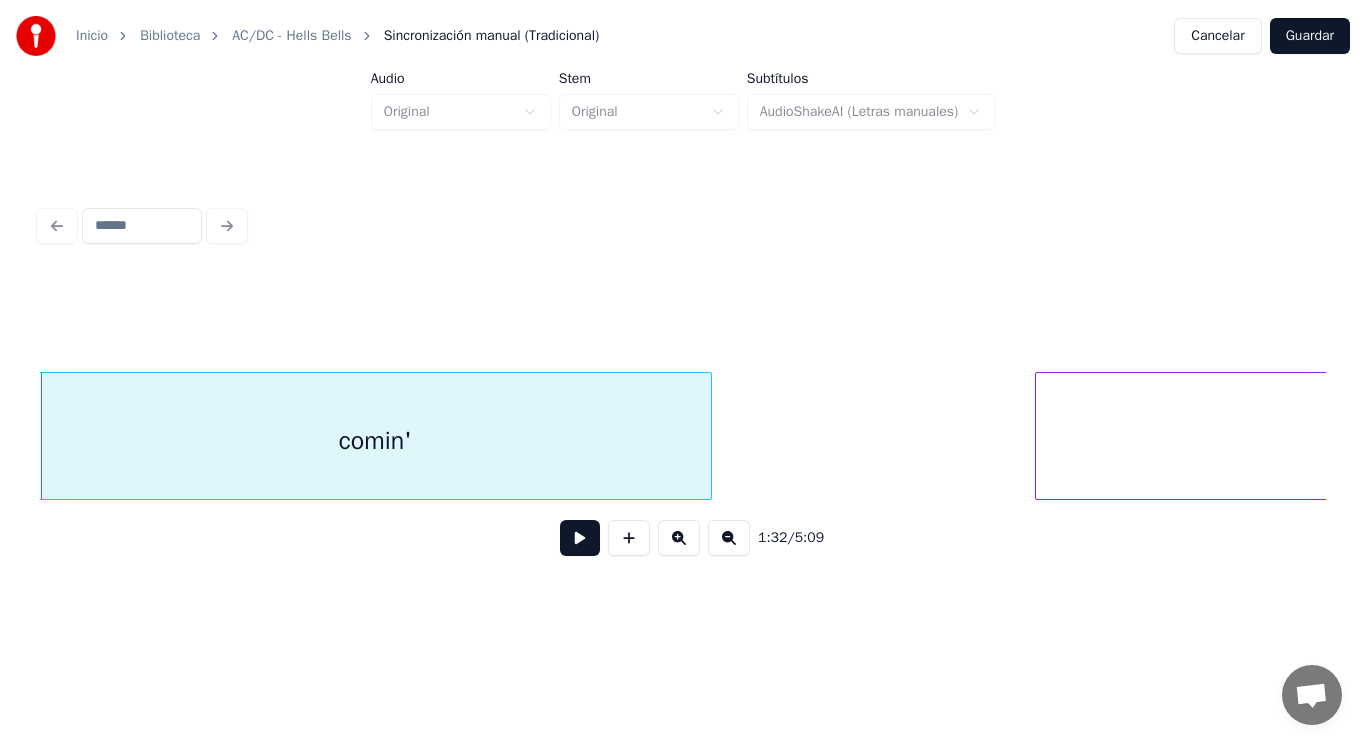 click at bounding box center (580, 538) 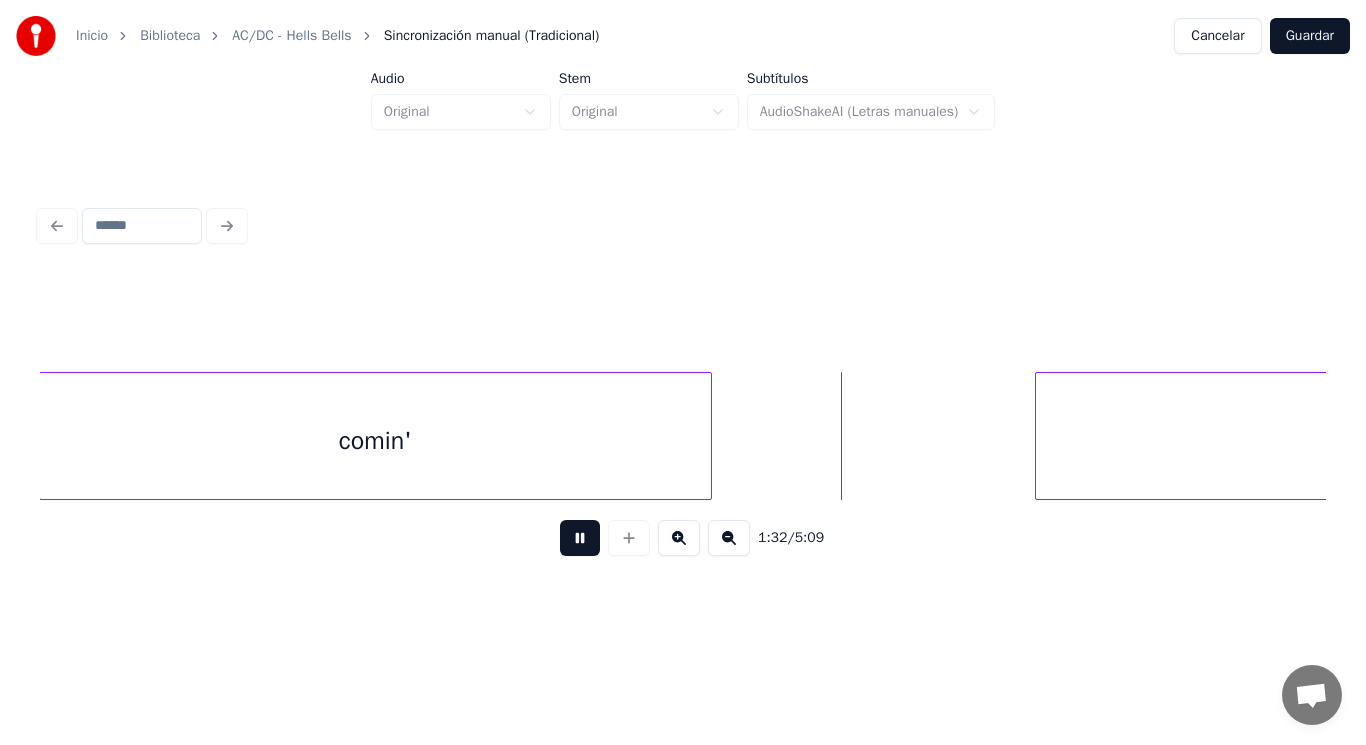 click at bounding box center [580, 538] 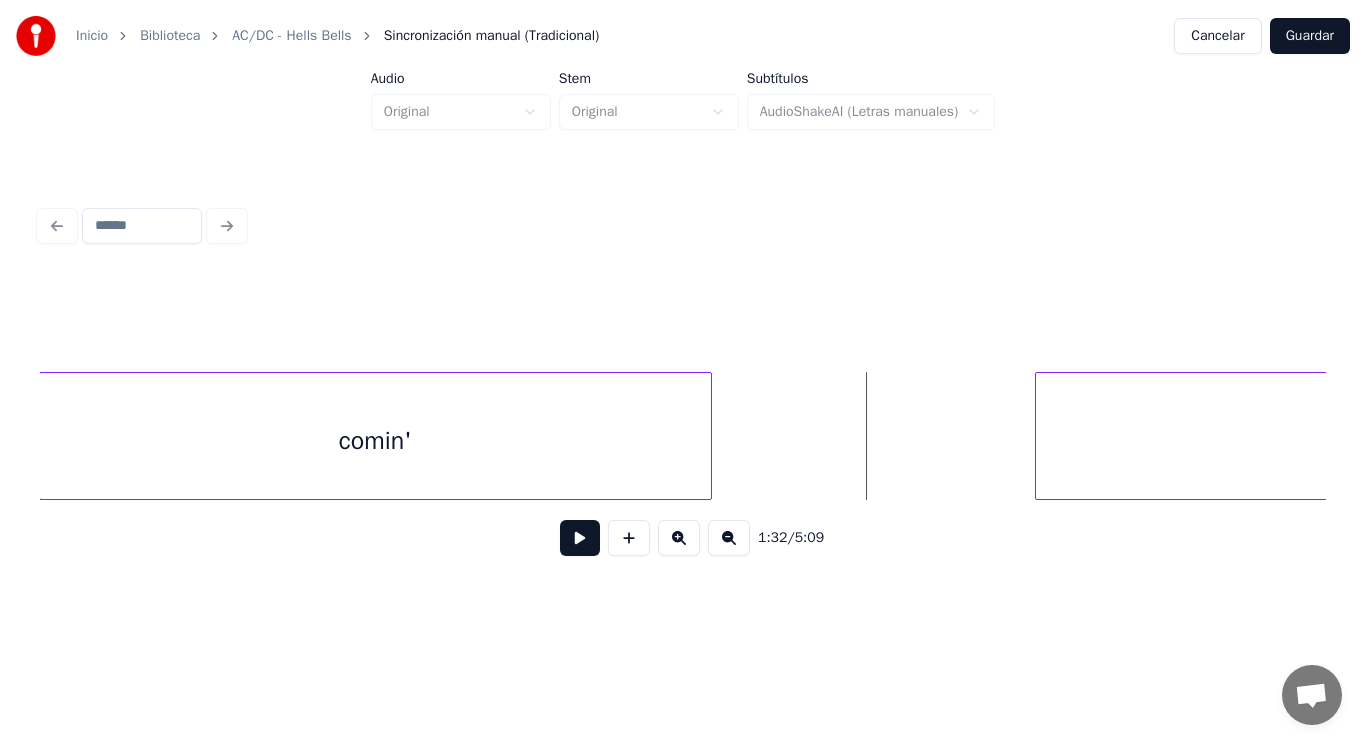 click on "on comin'" at bounding box center [88010, 436] 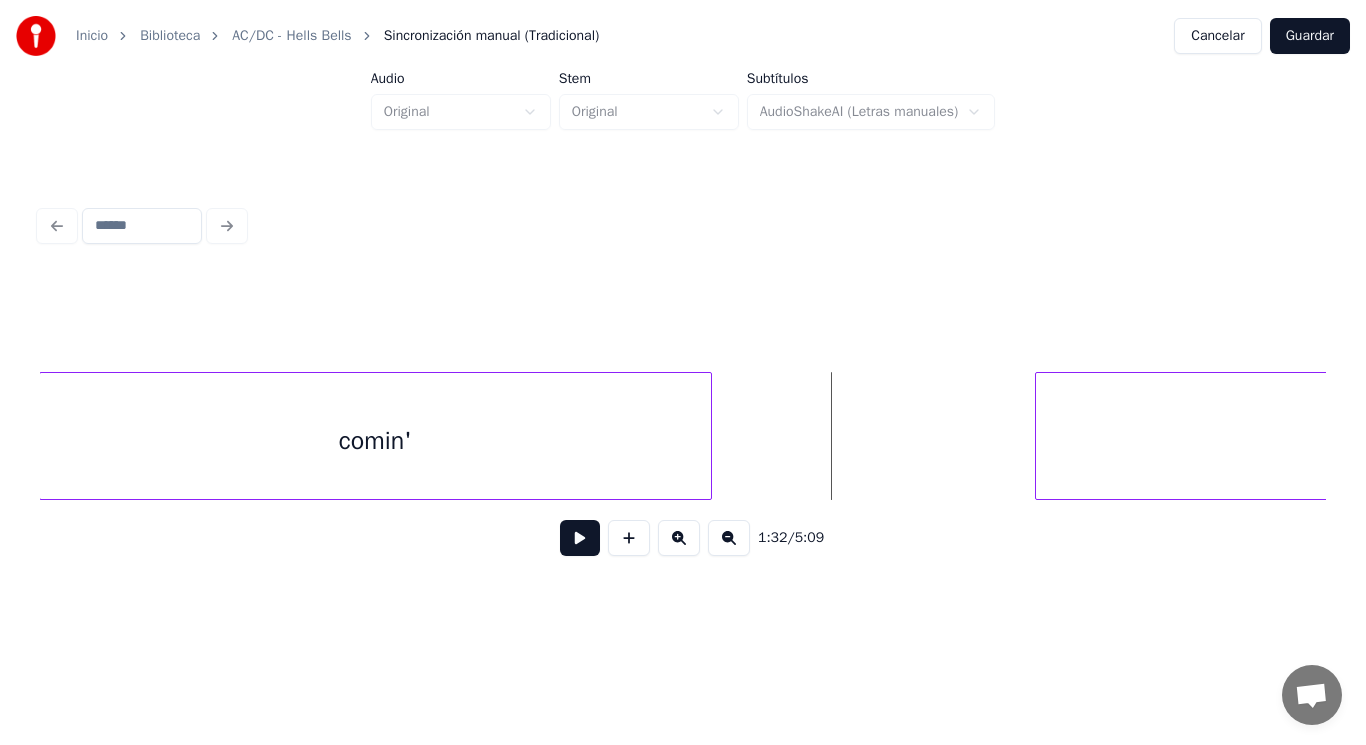 click at bounding box center (580, 538) 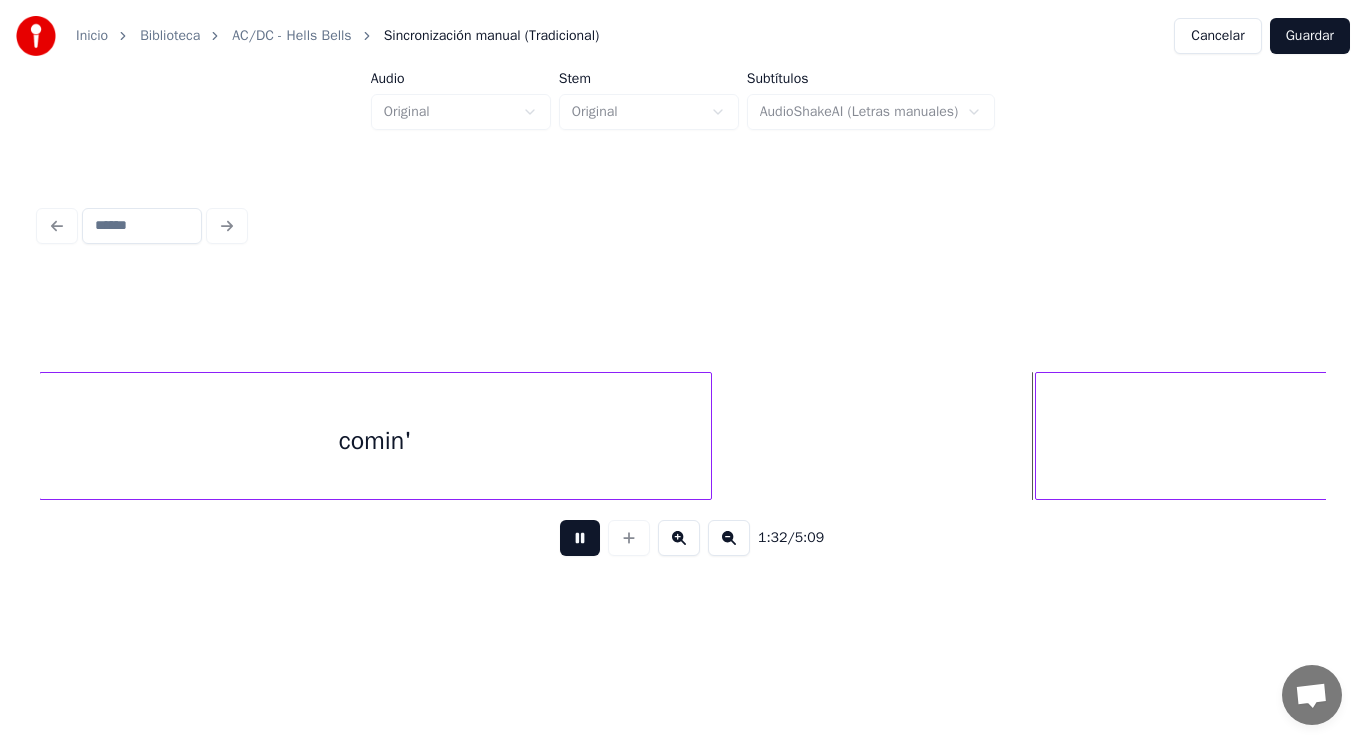 click at bounding box center [580, 538] 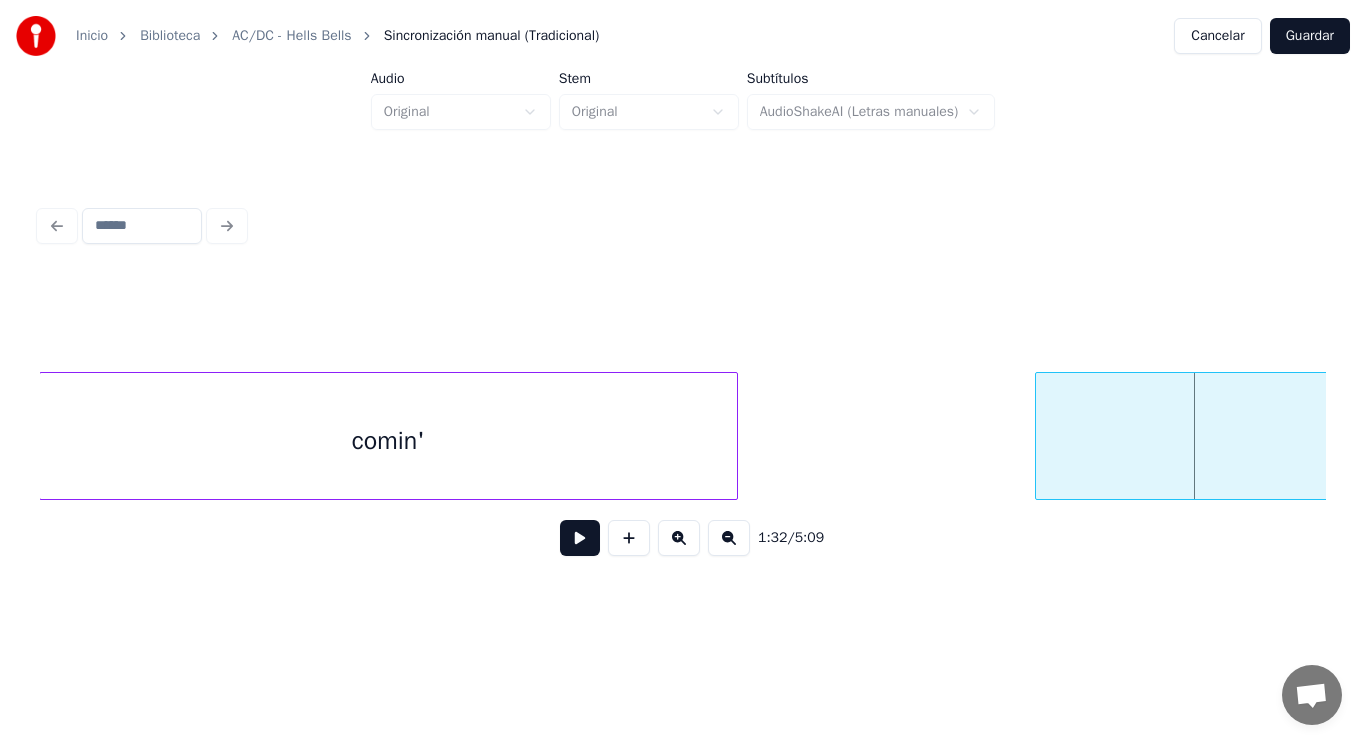 click at bounding box center [734, 436] 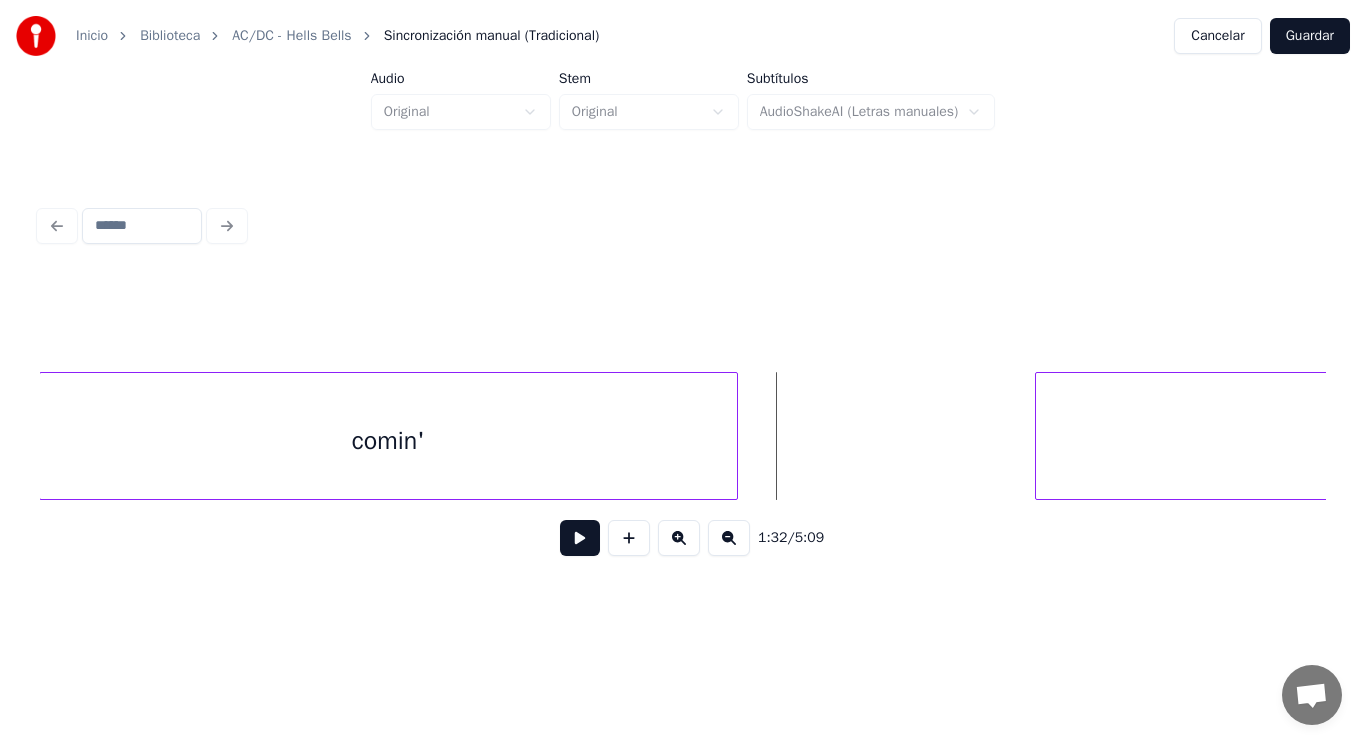 click at bounding box center [580, 538] 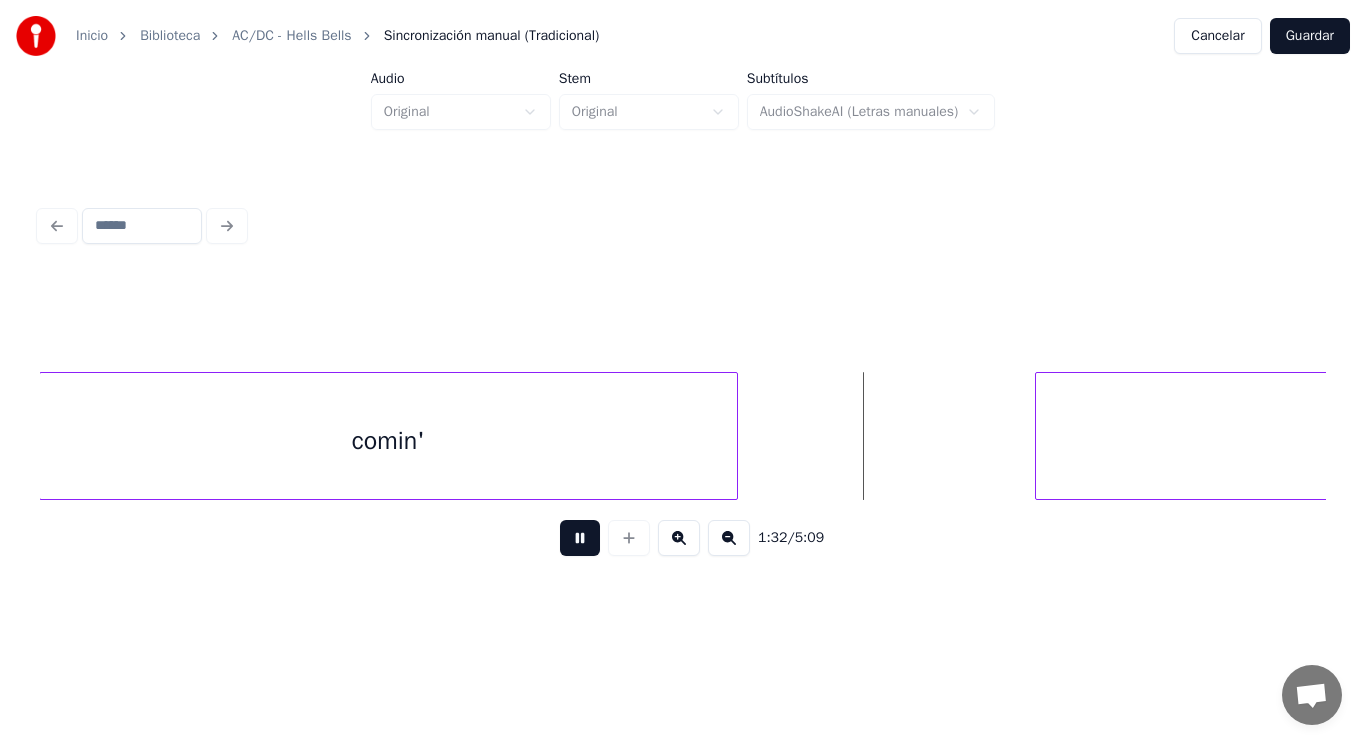 click at bounding box center [580, 538] 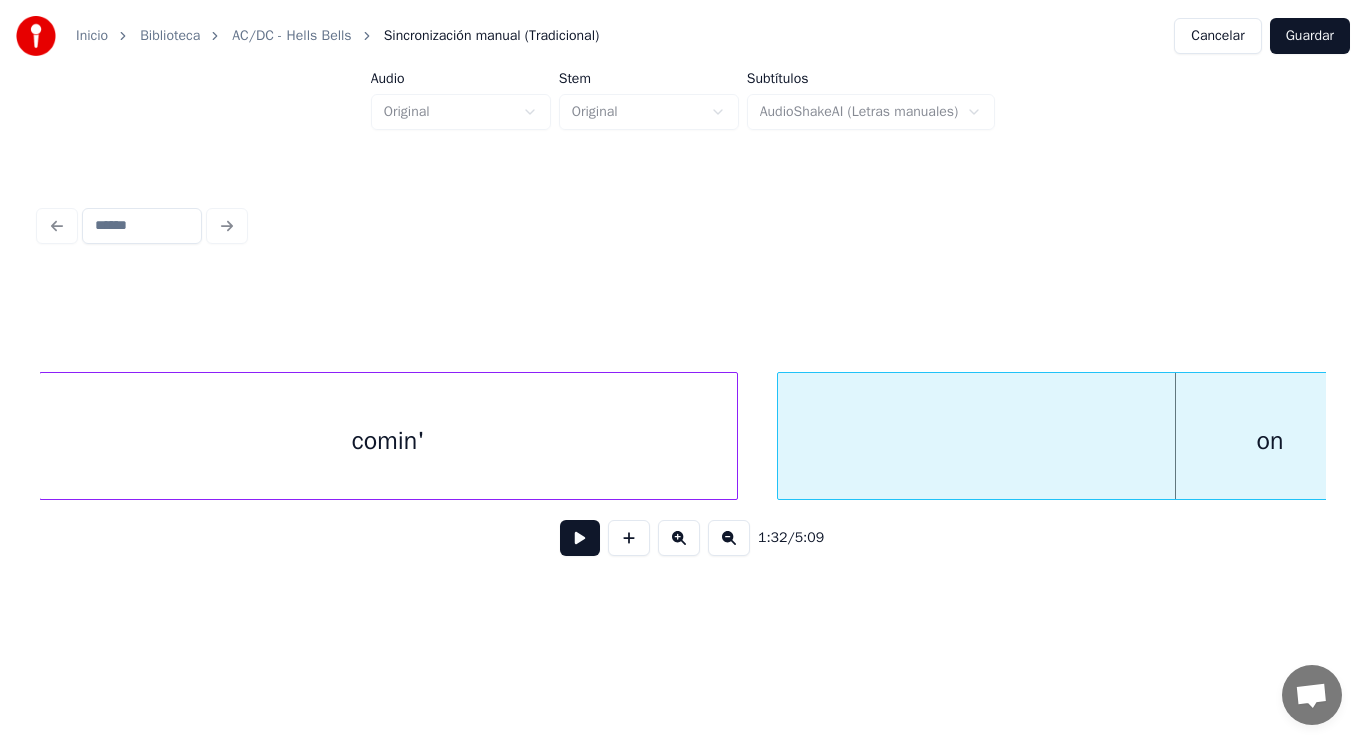 click at bounding box center (781, 436) 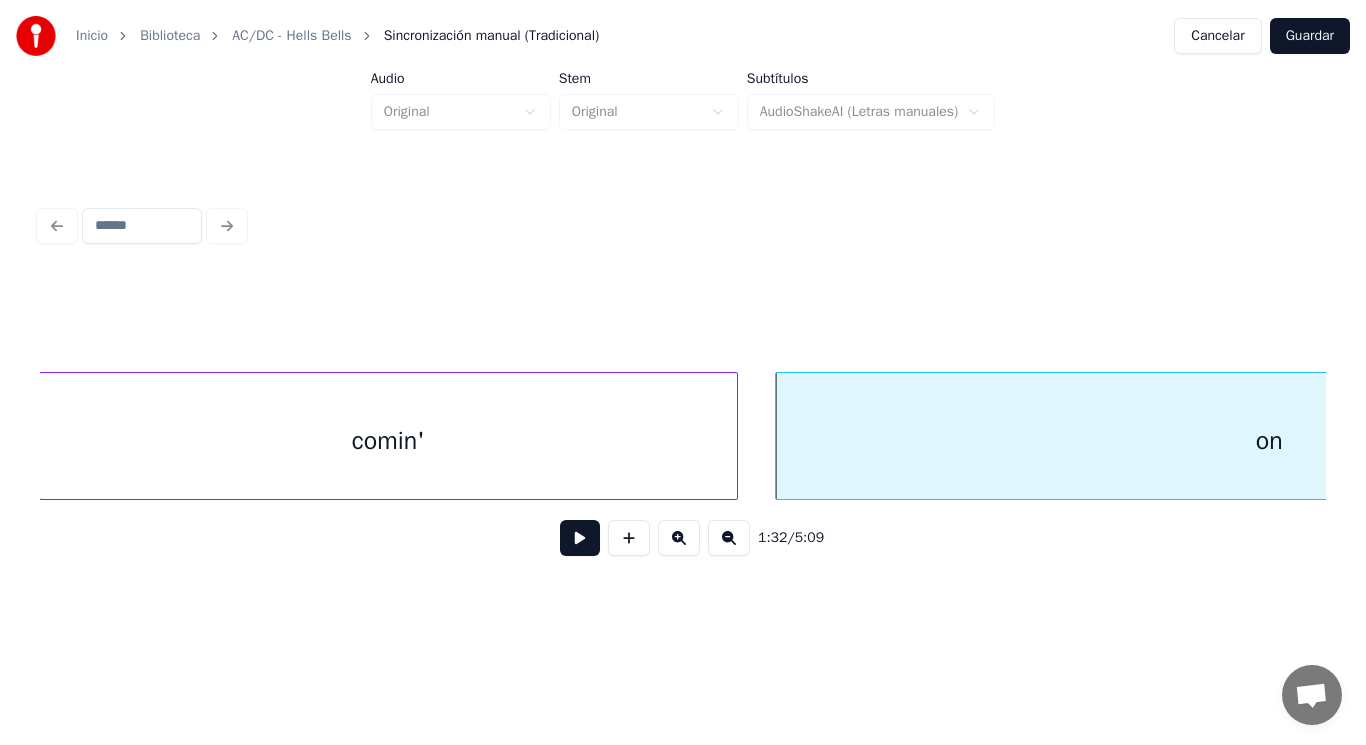 click at bounding box center [580, 538] 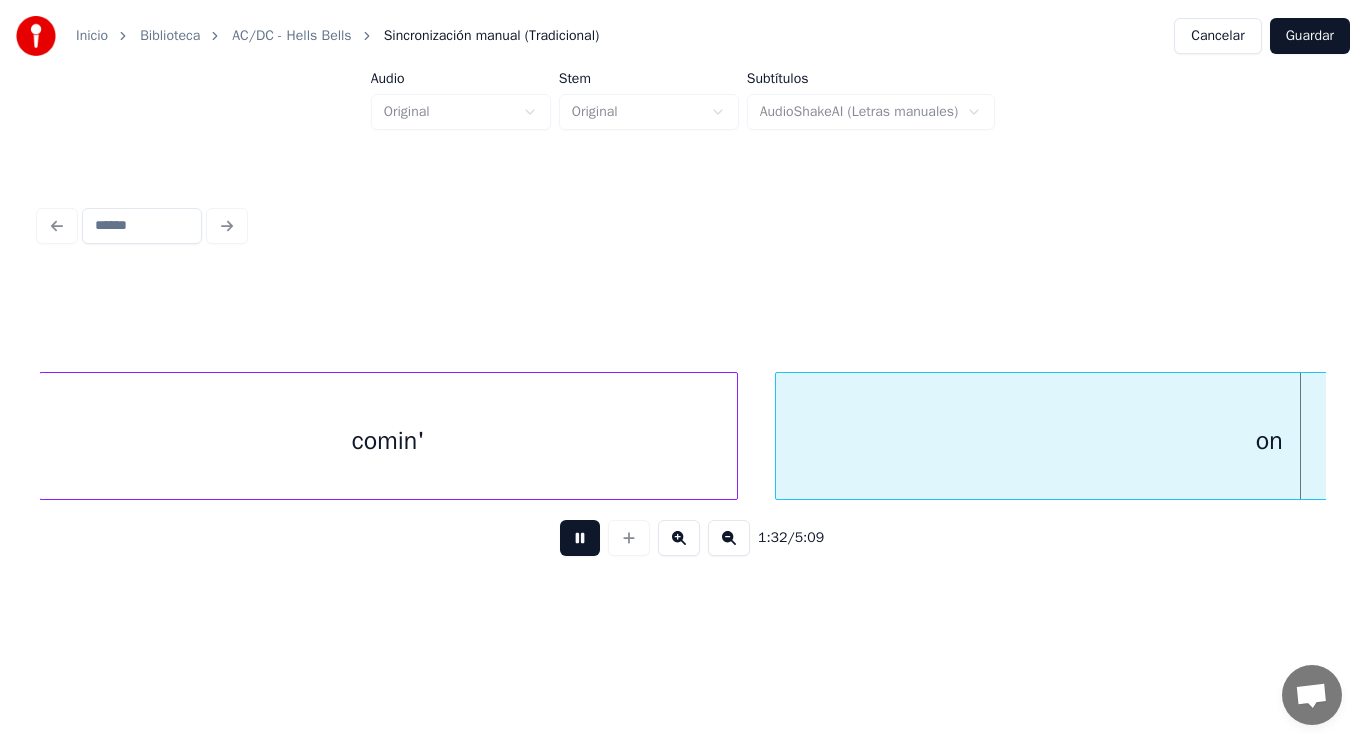 scroll, scrollTop: 0, scrollLeft: 130096, axis: horizontal 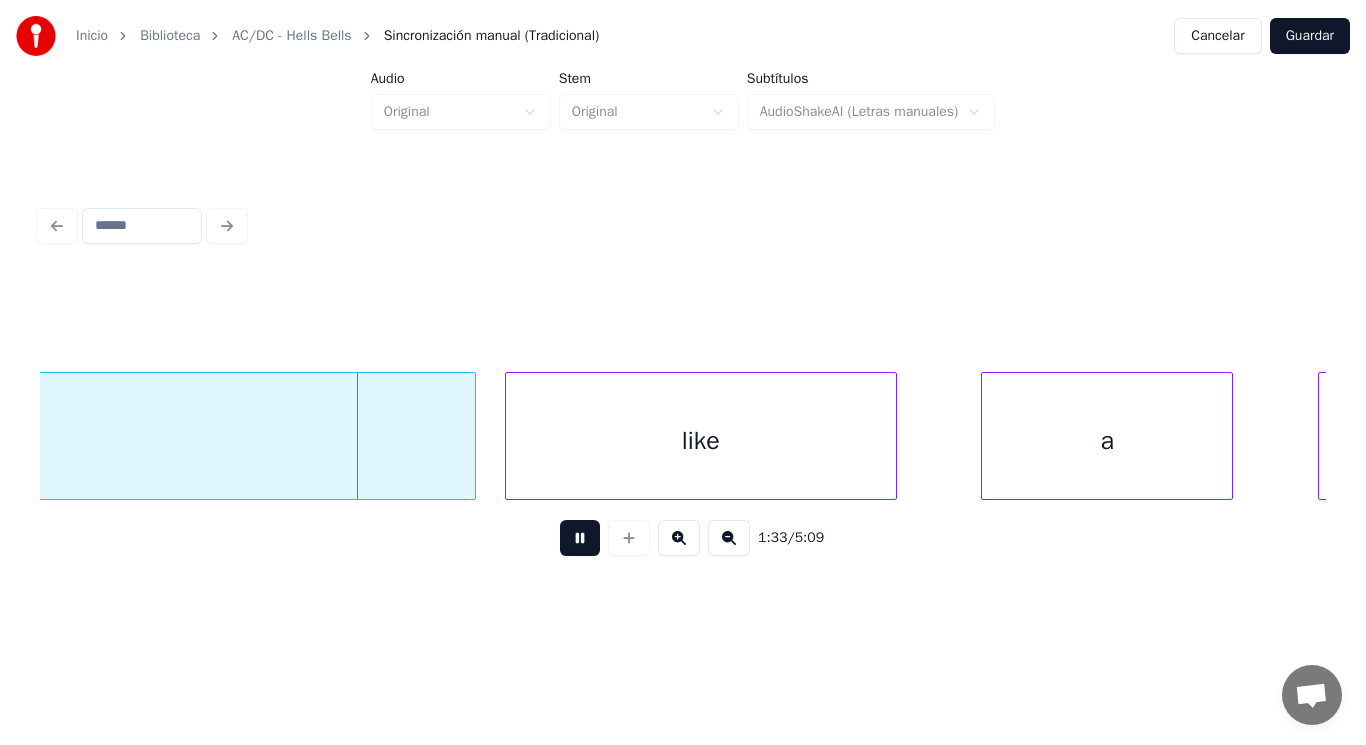 click at bounding box center (580, 538) 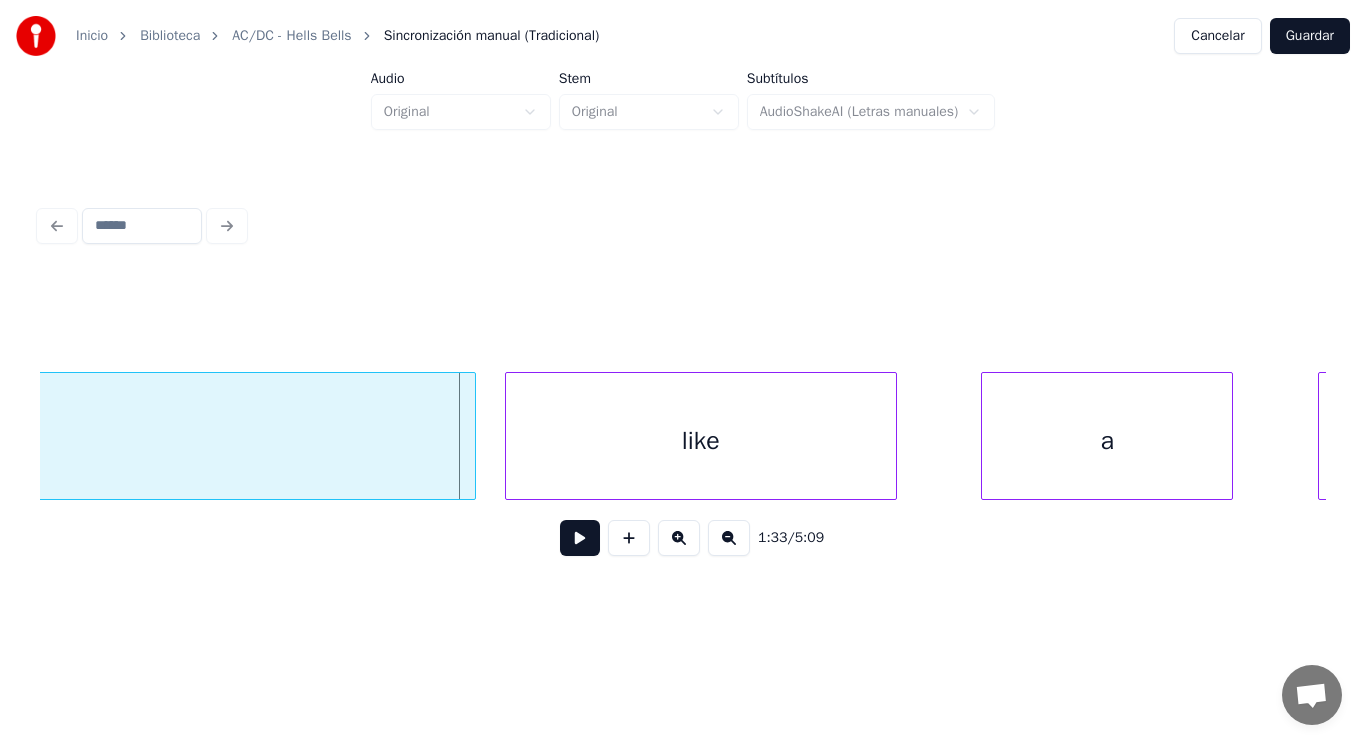 click on "on" at bounding box center (-18, 441) 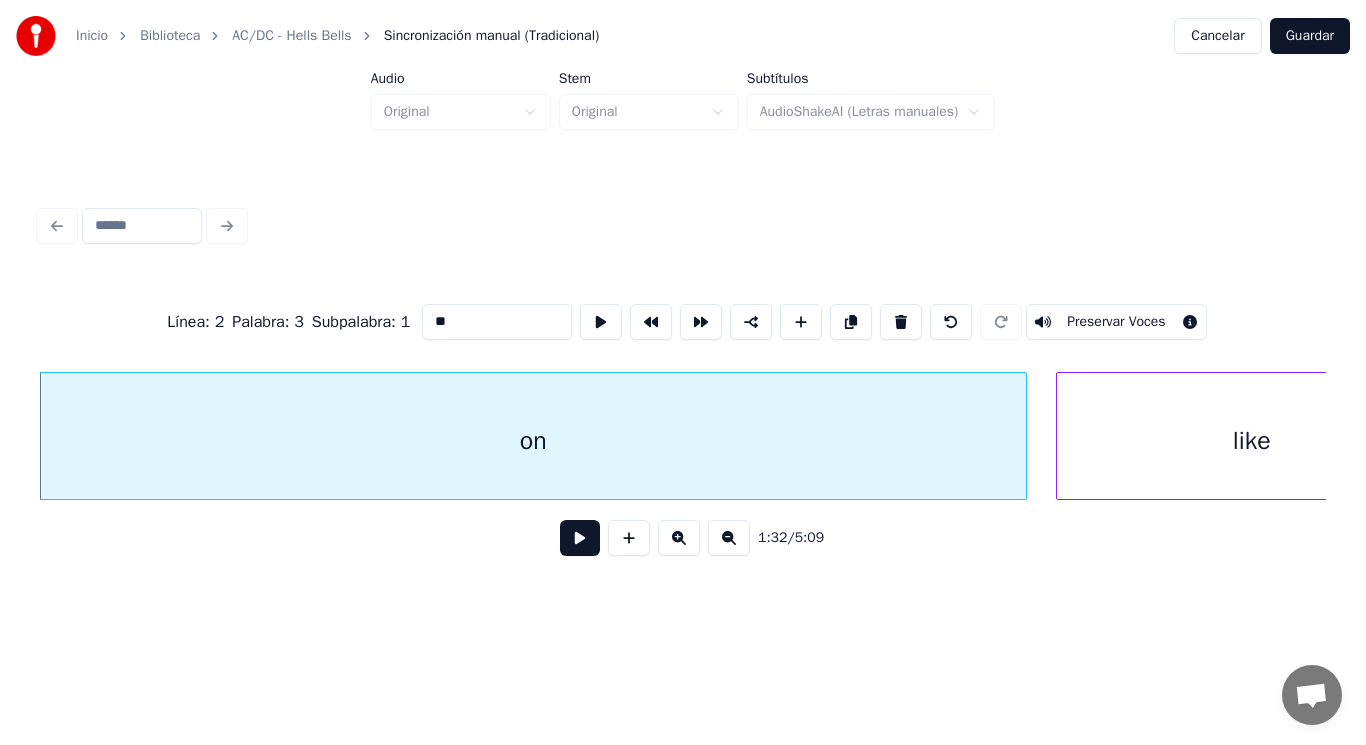 click at bounding box center [580, 538] 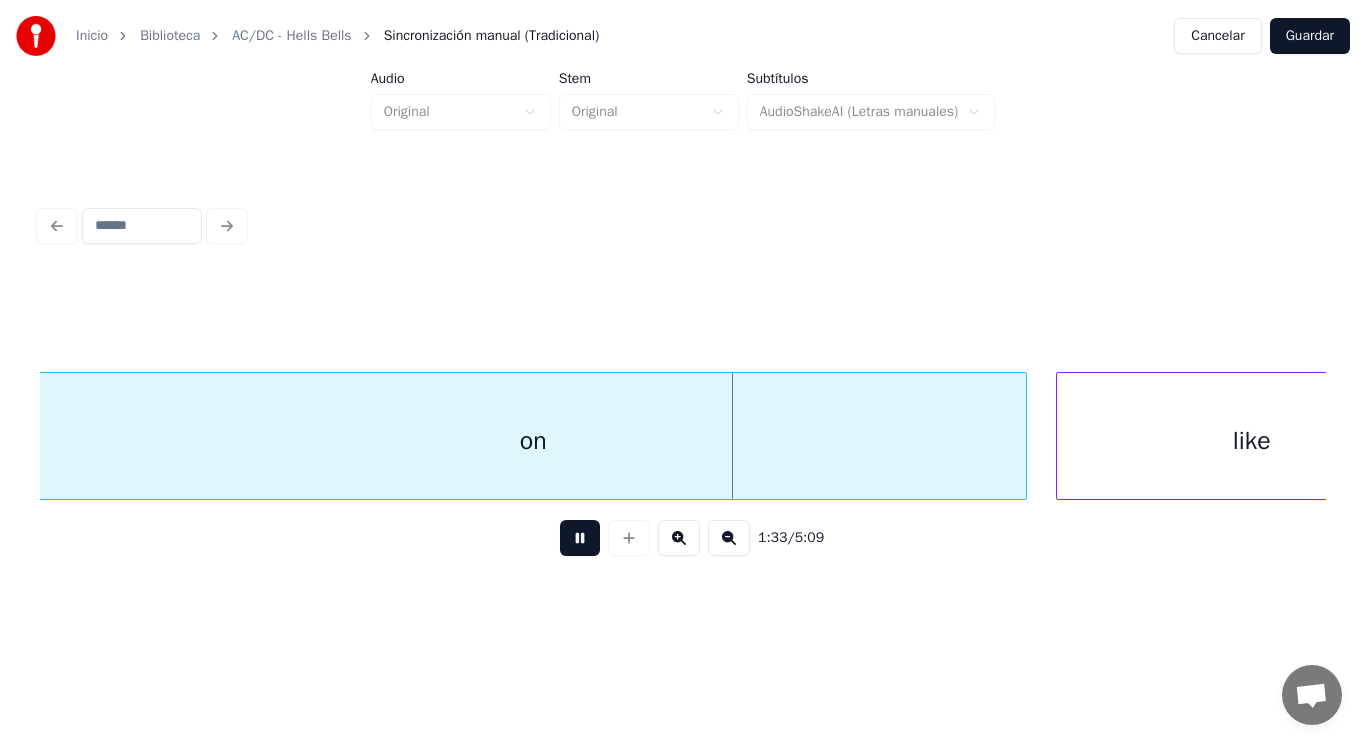 click at bounding box center [580, 538] 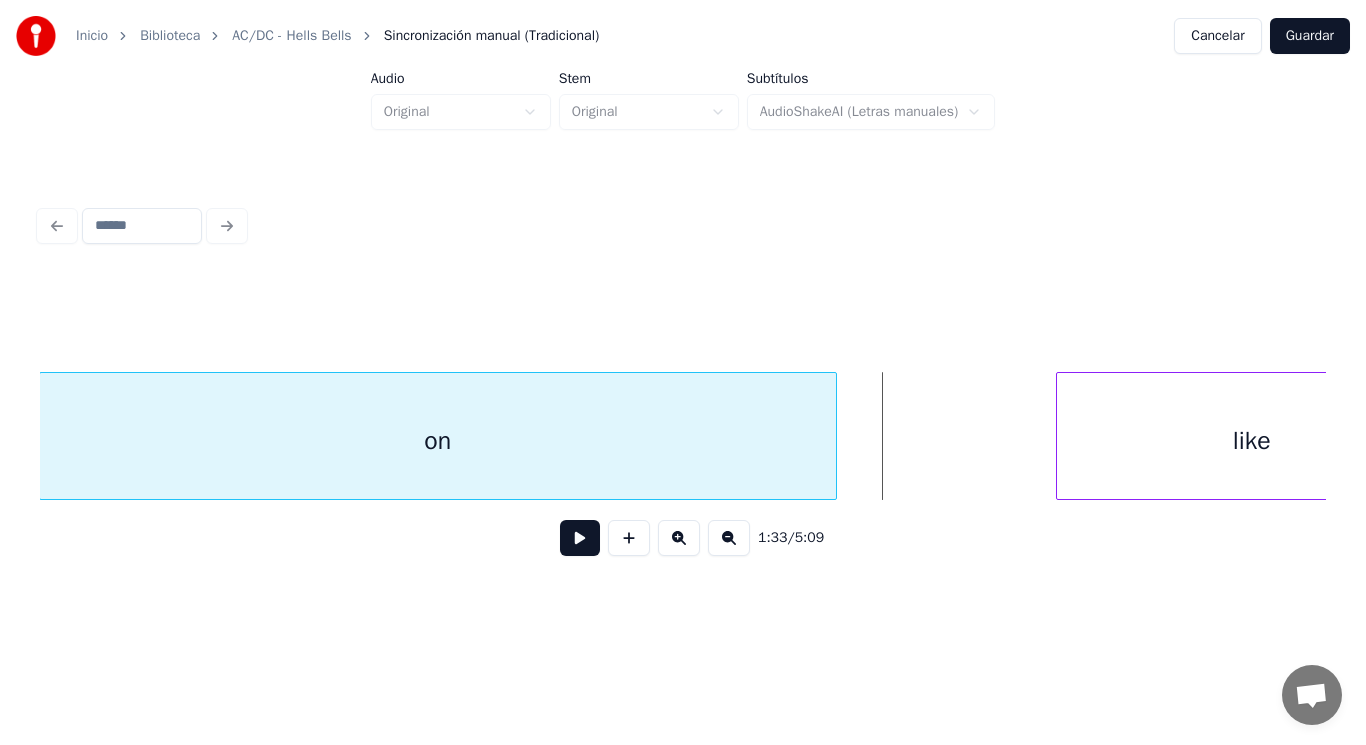 click at bounding box center [833, 436] 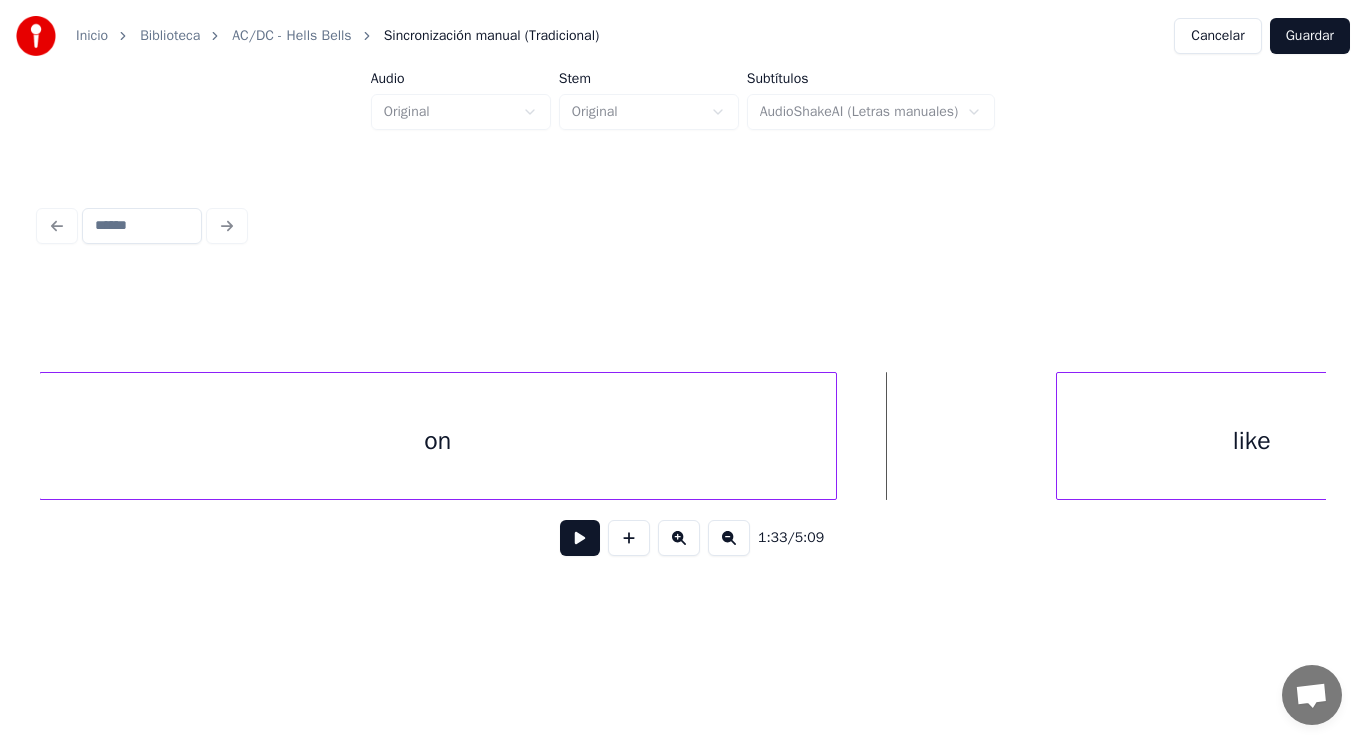 click at bounding box center [580, 538] 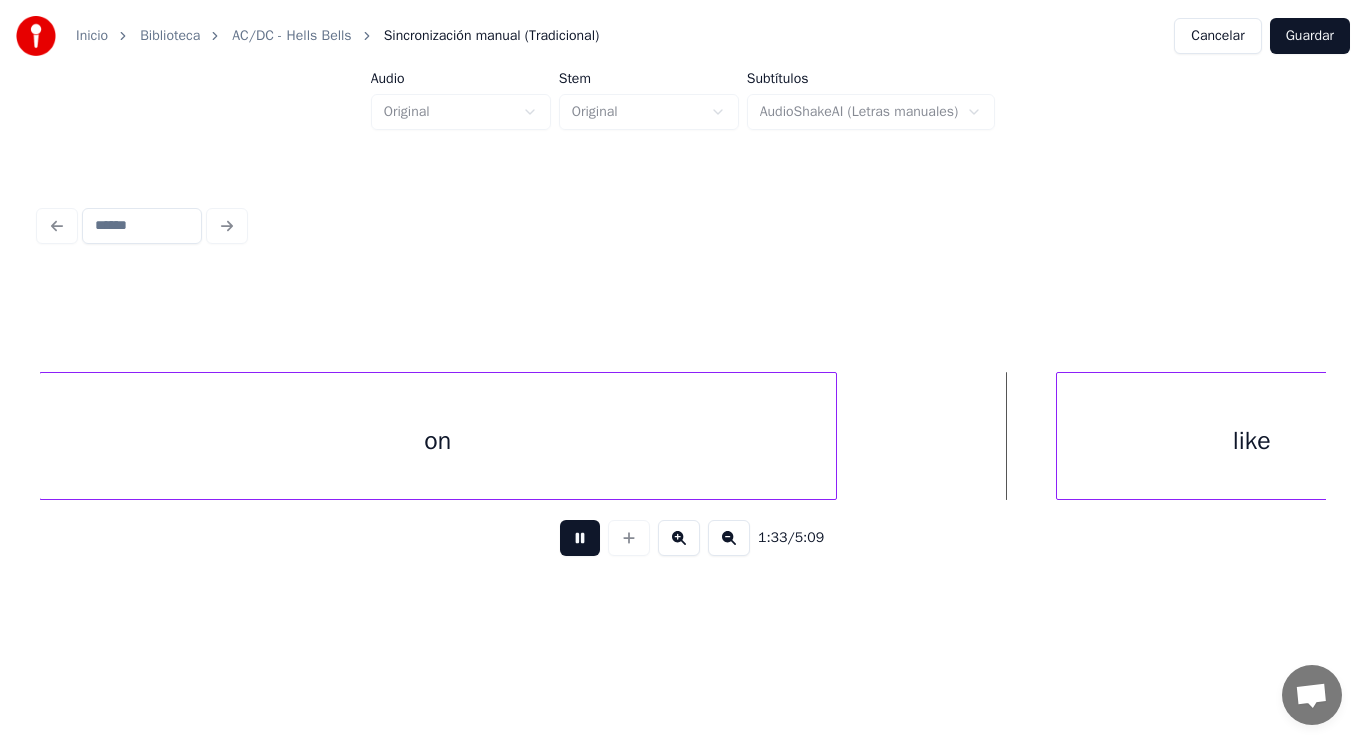 click at bounding box center (580, 538) 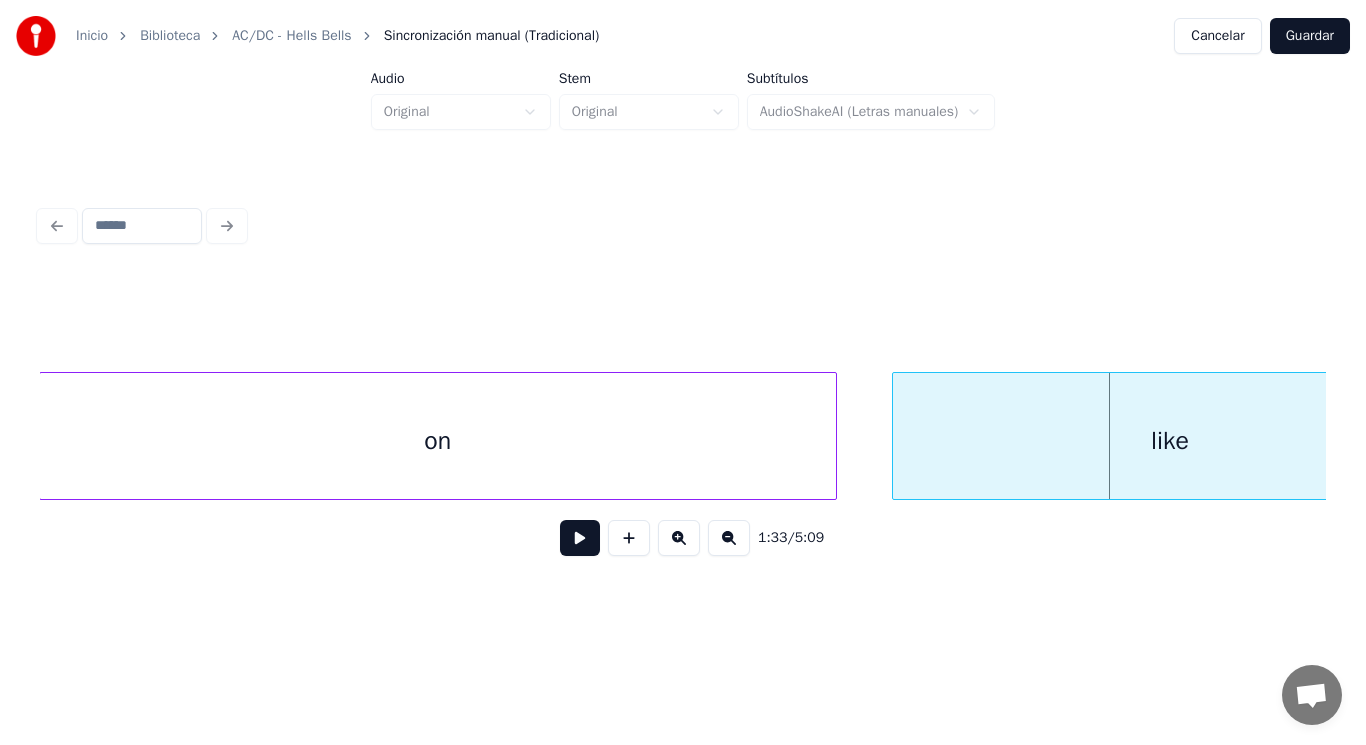 click at bounding box center [896, 436] 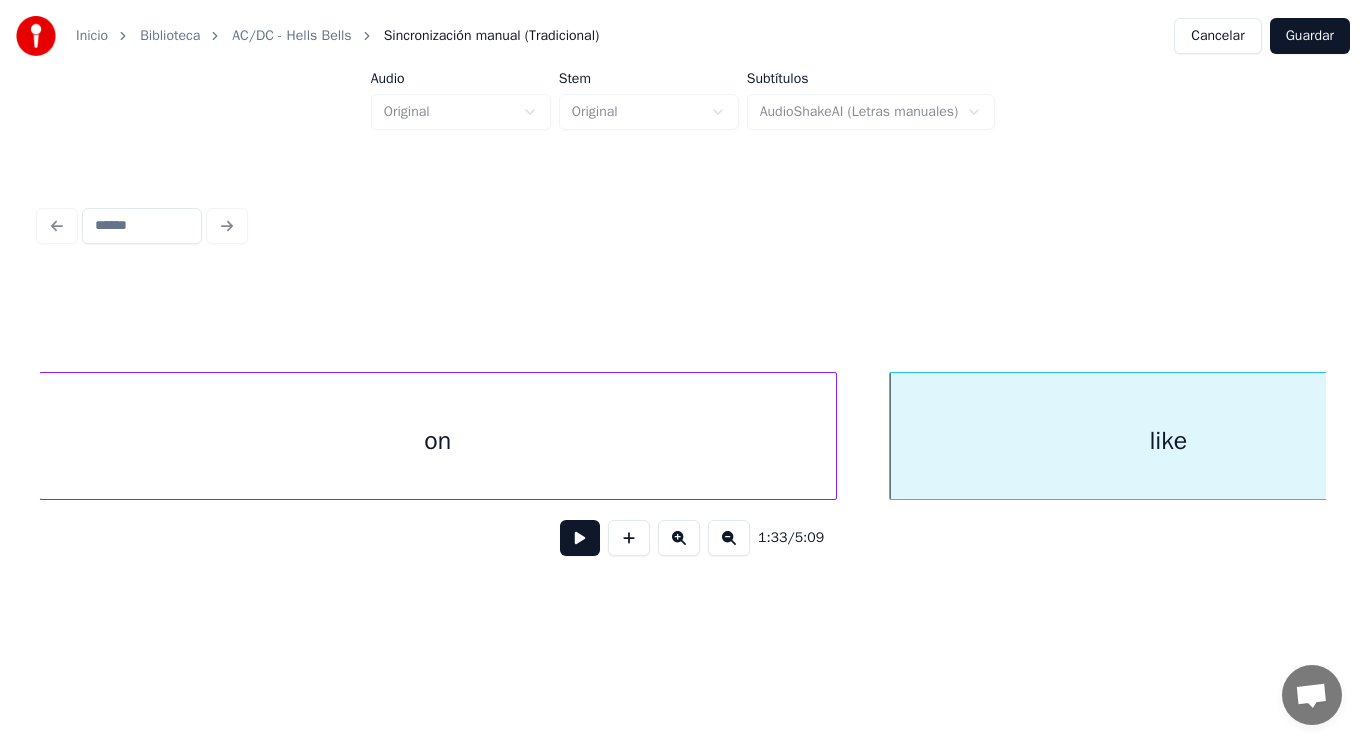 click at bounding box center [580, 538] 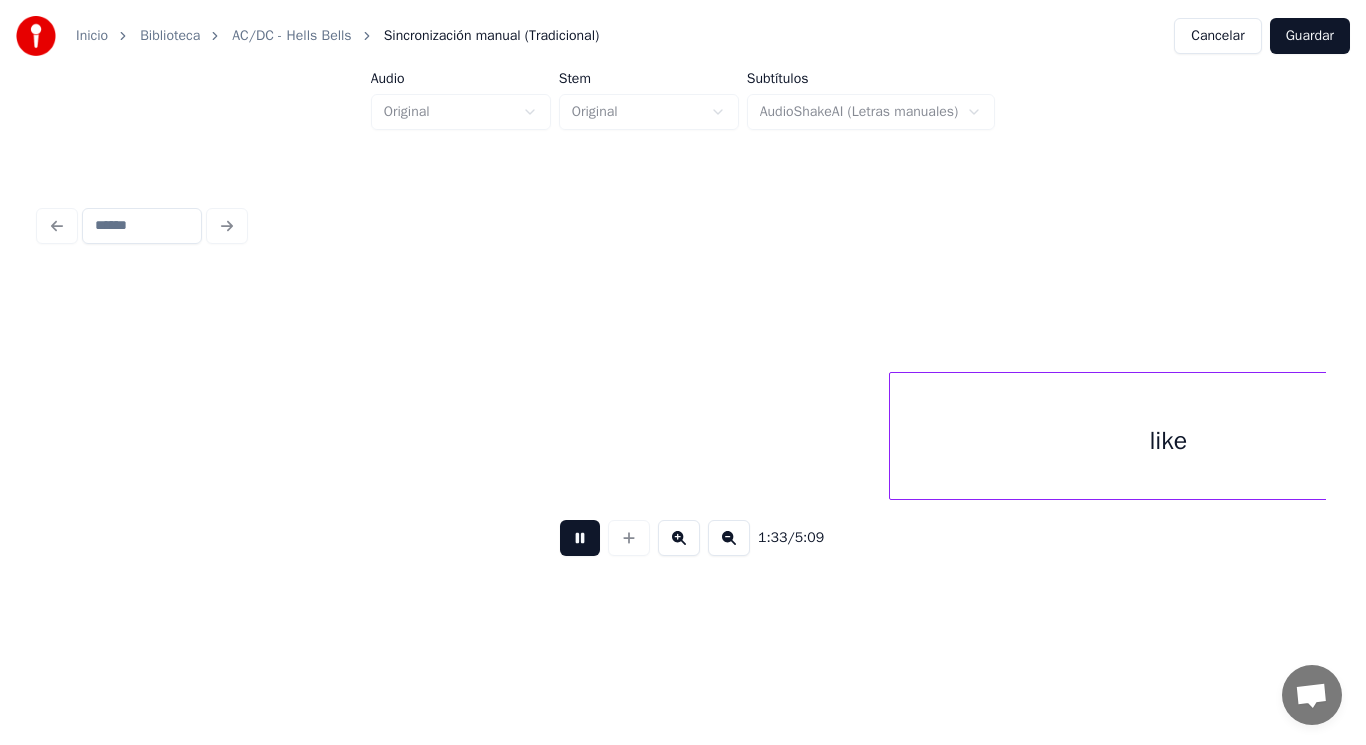 scroll, scrollTop: 0, scrollLeft: 130851, axis: horizontal 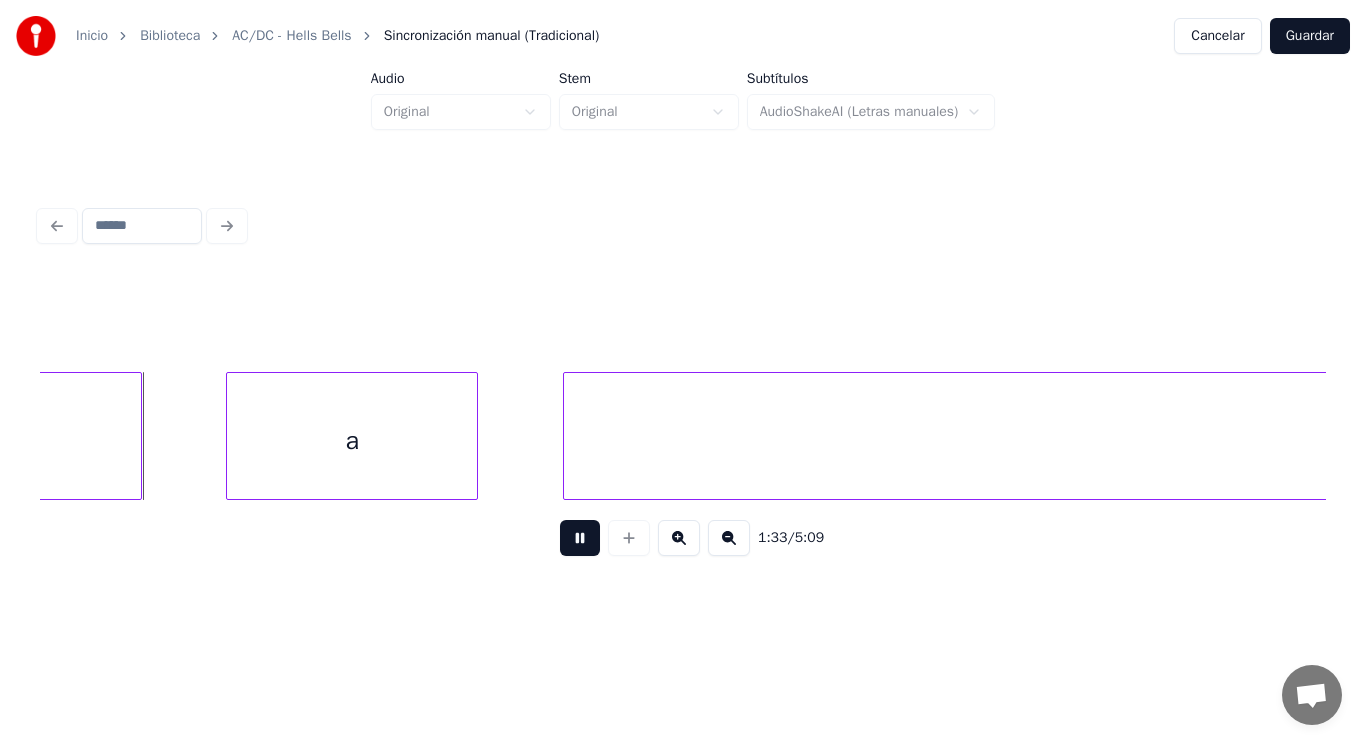 click at bounding box center [580, 538] 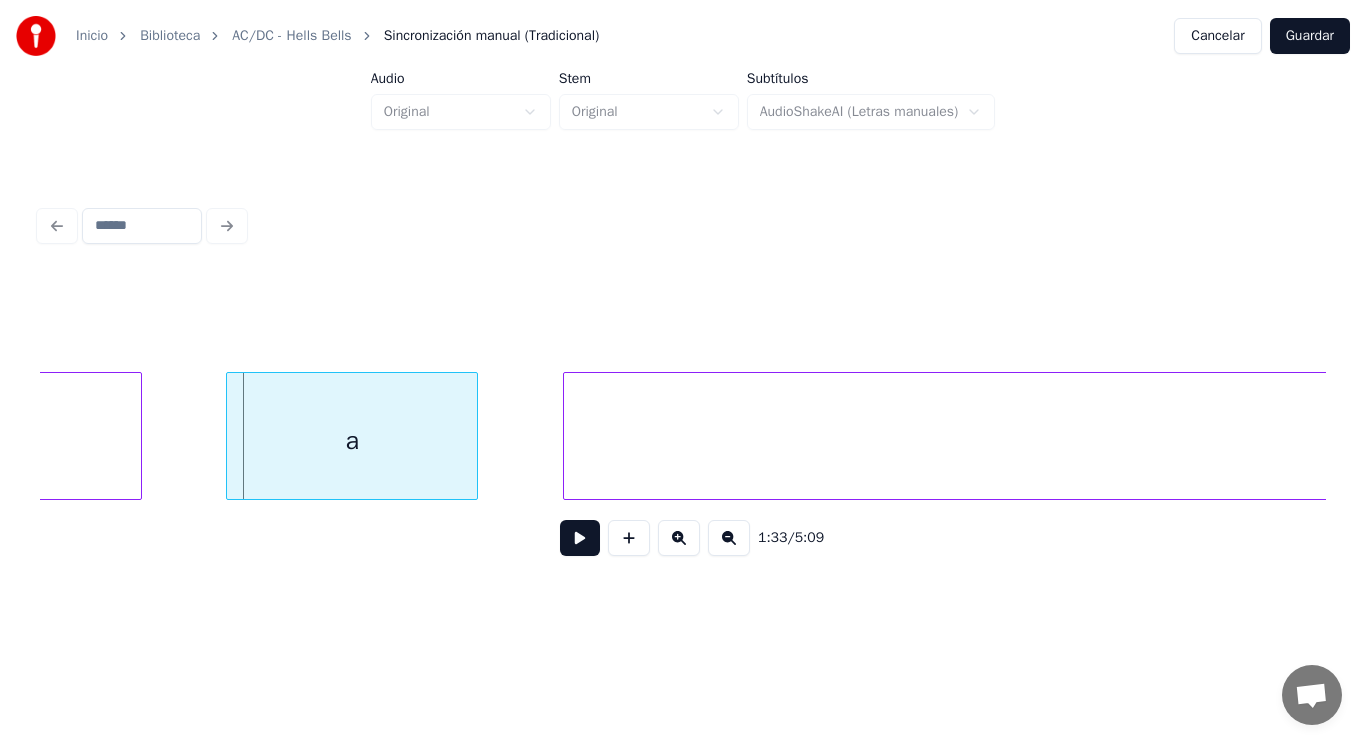 click on "like" at bounding box center [-138, 441] 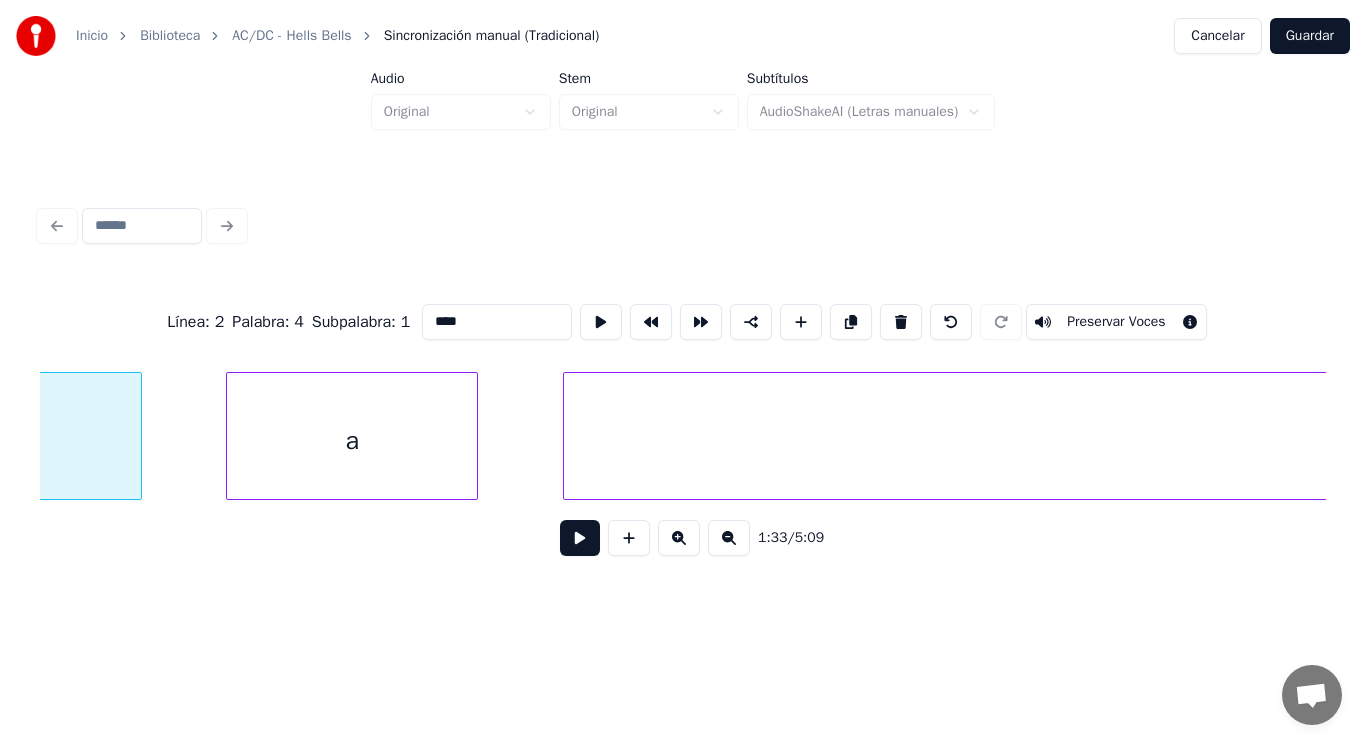 scroll, scrollTop: 0, scrollLeft: 130394, axis: horizontal 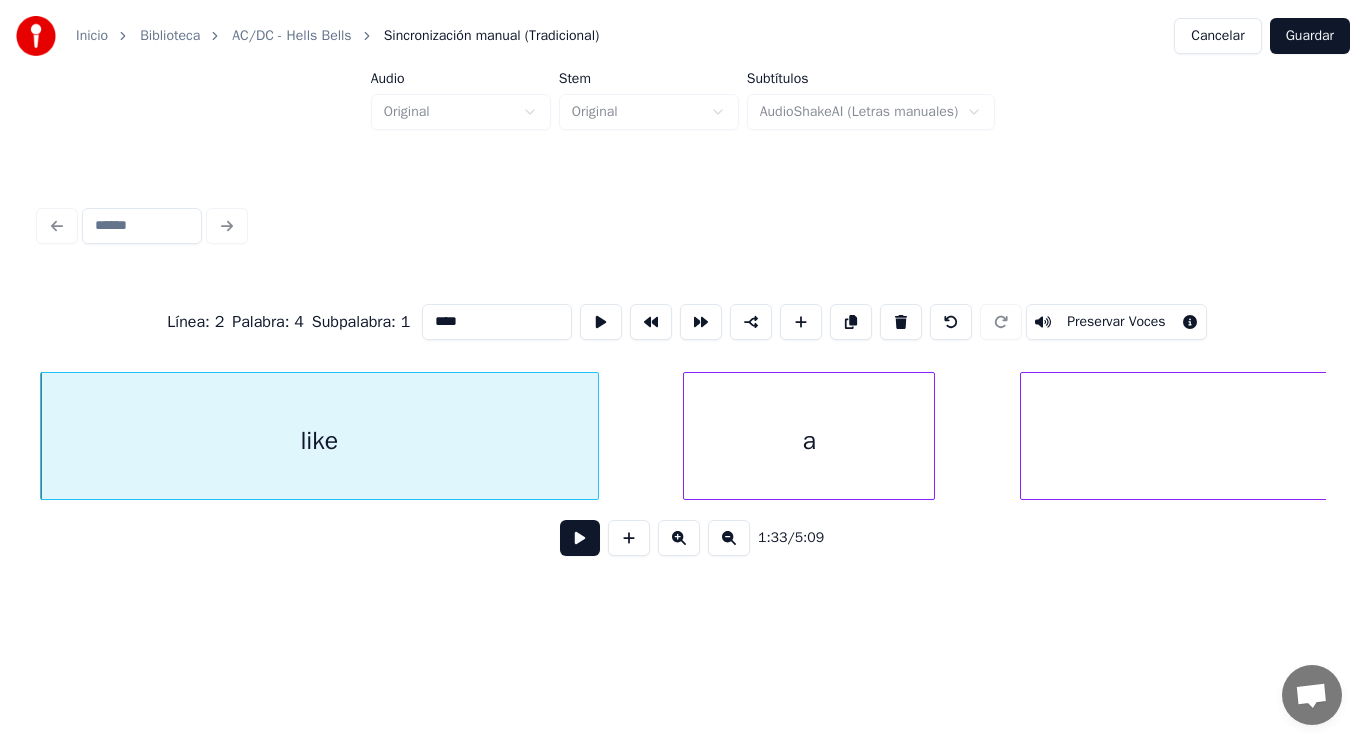 click at bounding box center [580, 538] 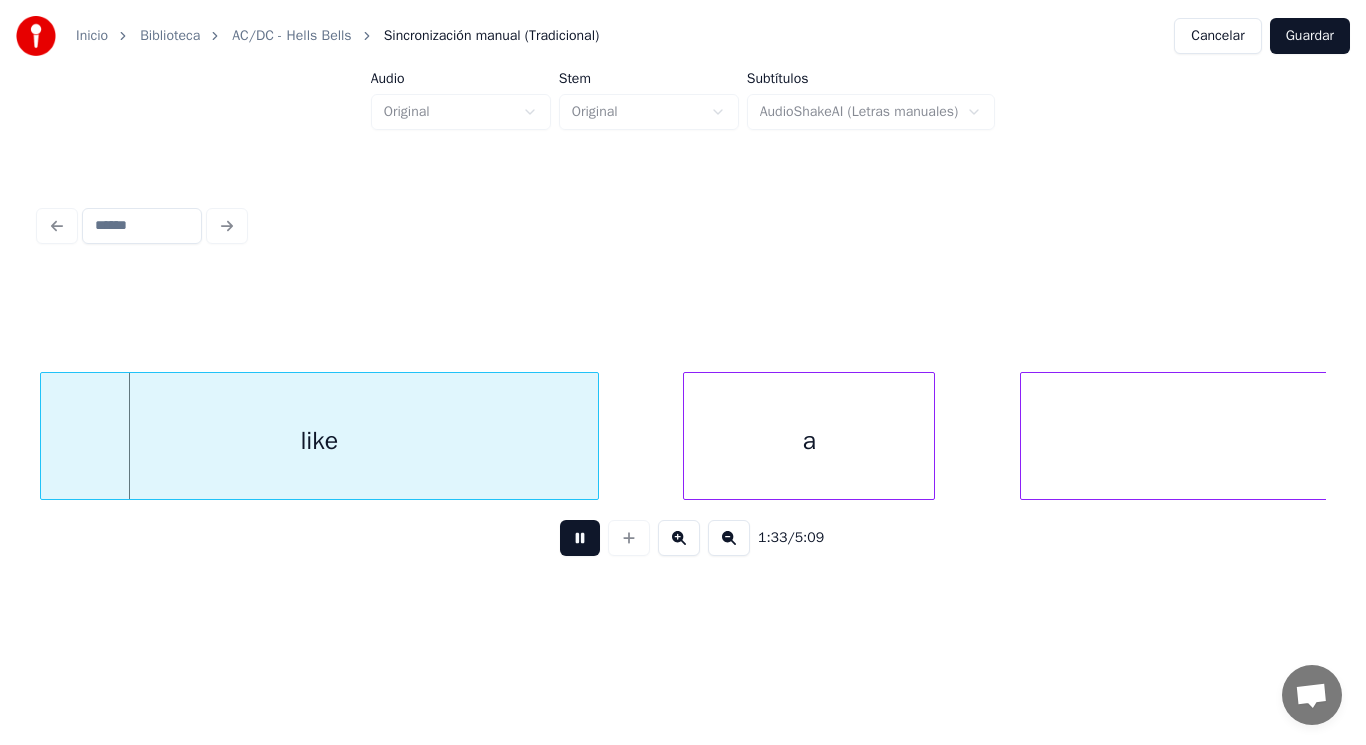click at bounding box center [580, 538] 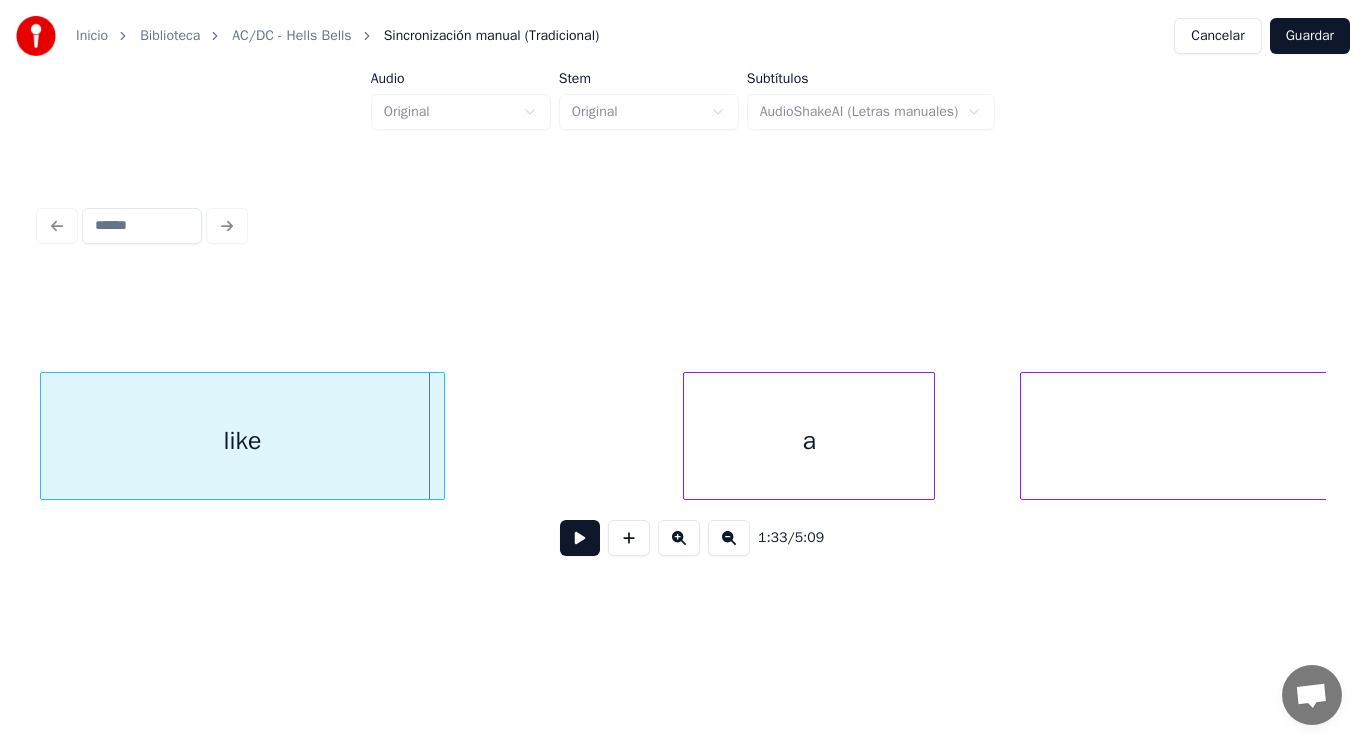 click at bounding box center (441, 436) 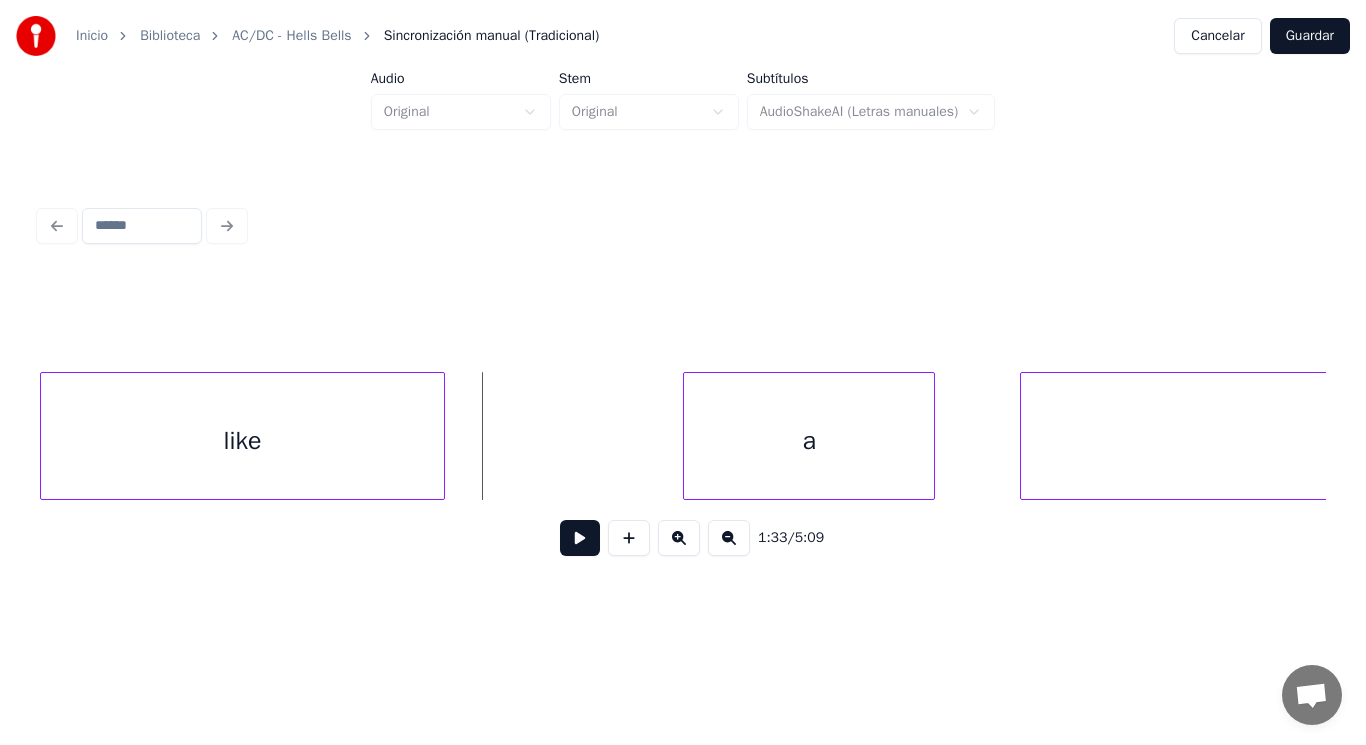 click at bounding box center (580, 538) 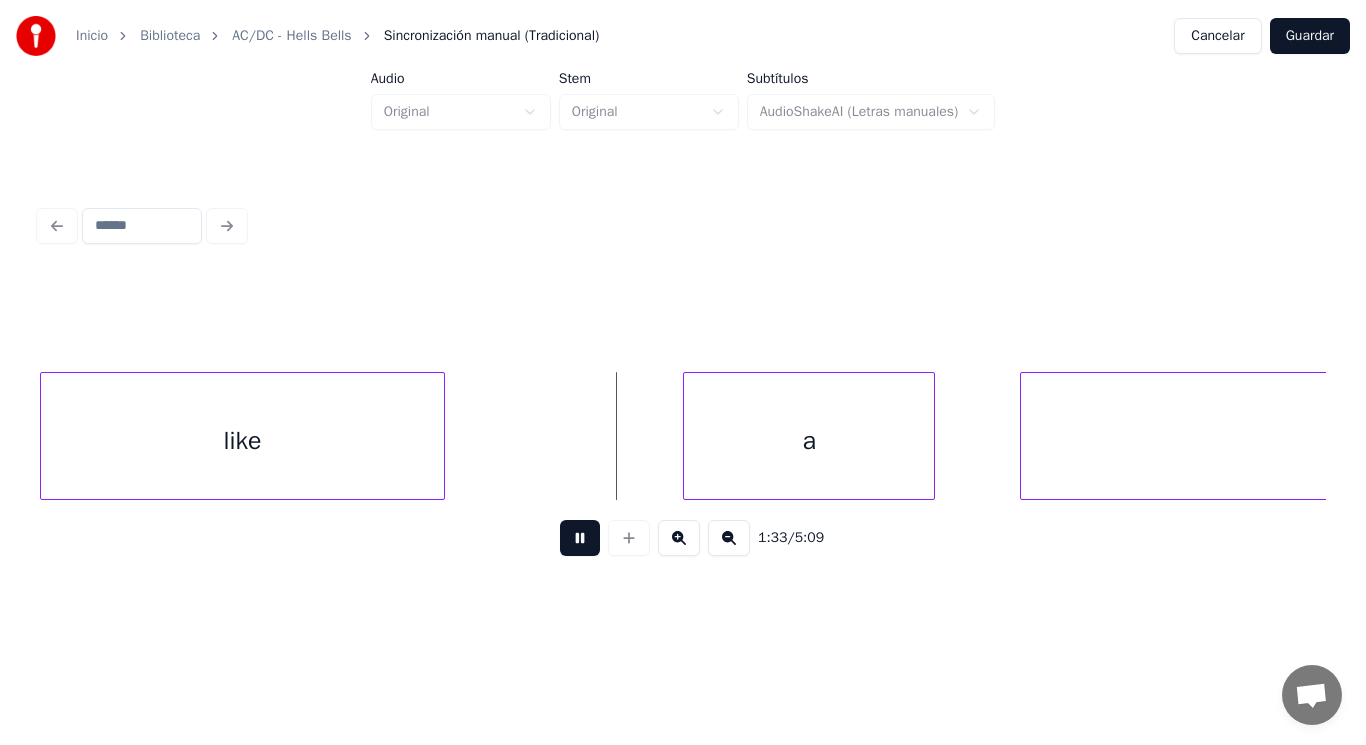 click at bounding box center [580, 538] 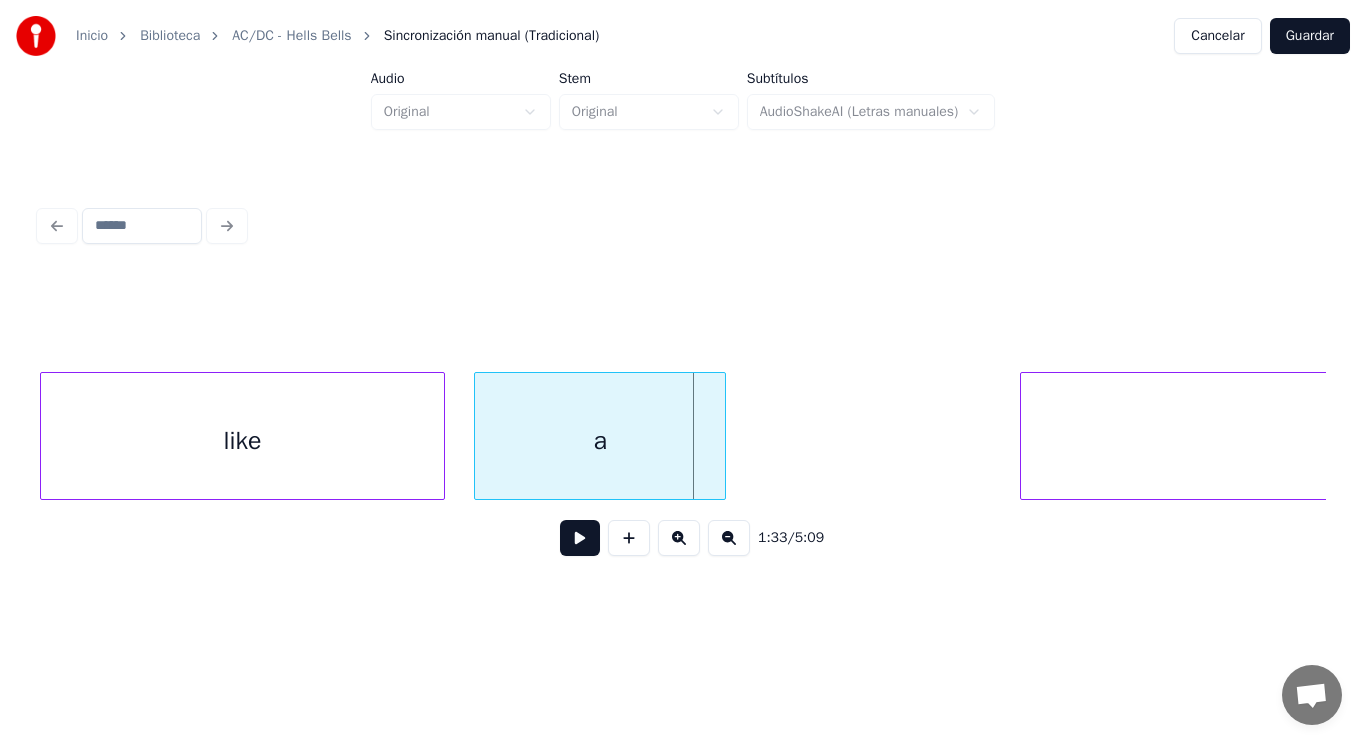 click on "a" at bounding box center (600, 441) 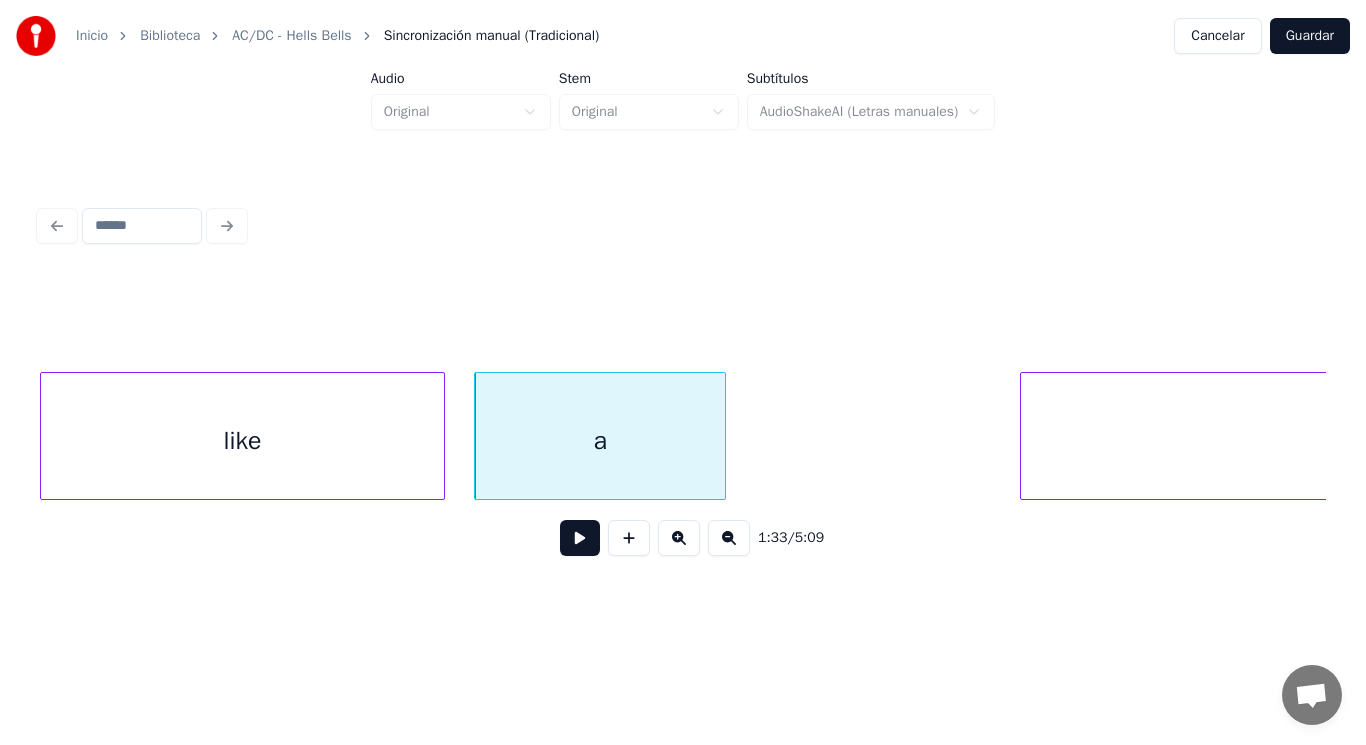 click at bounding box center [580, 538] 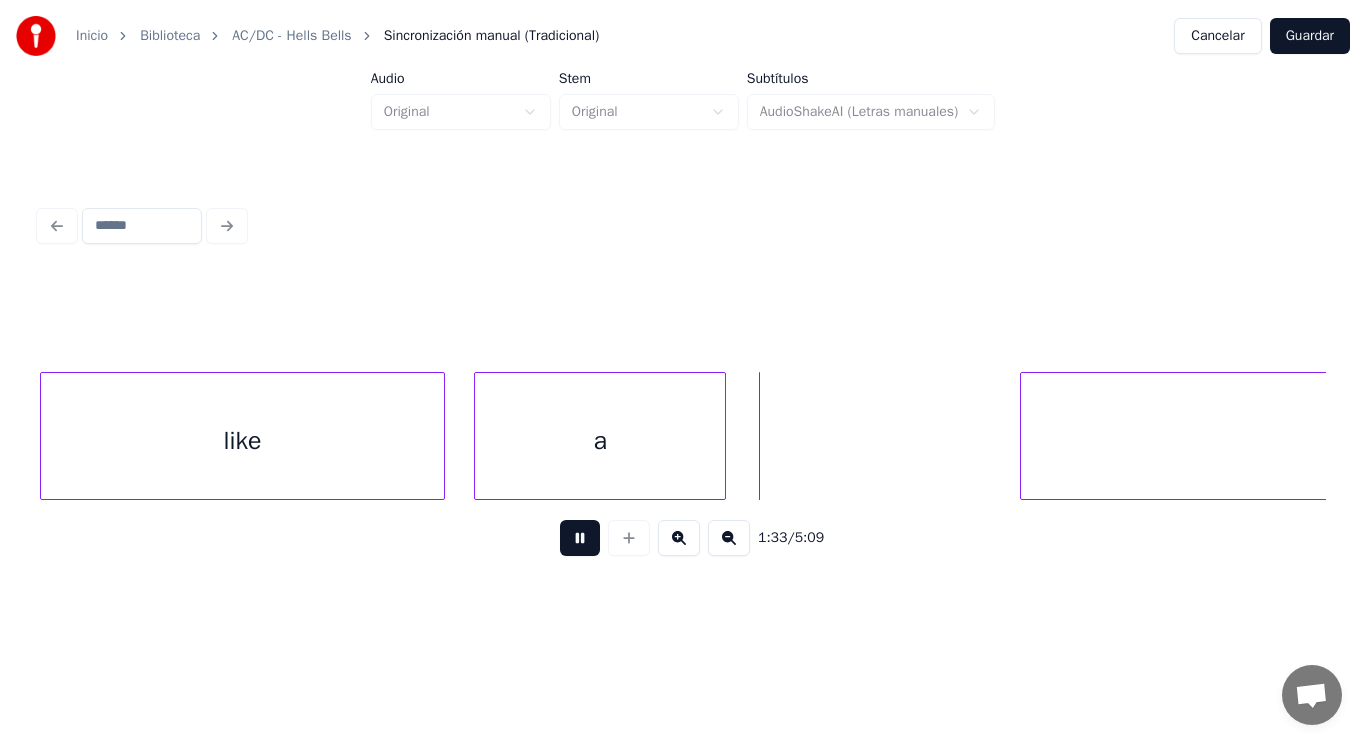 click at bounding box center [580, 538] 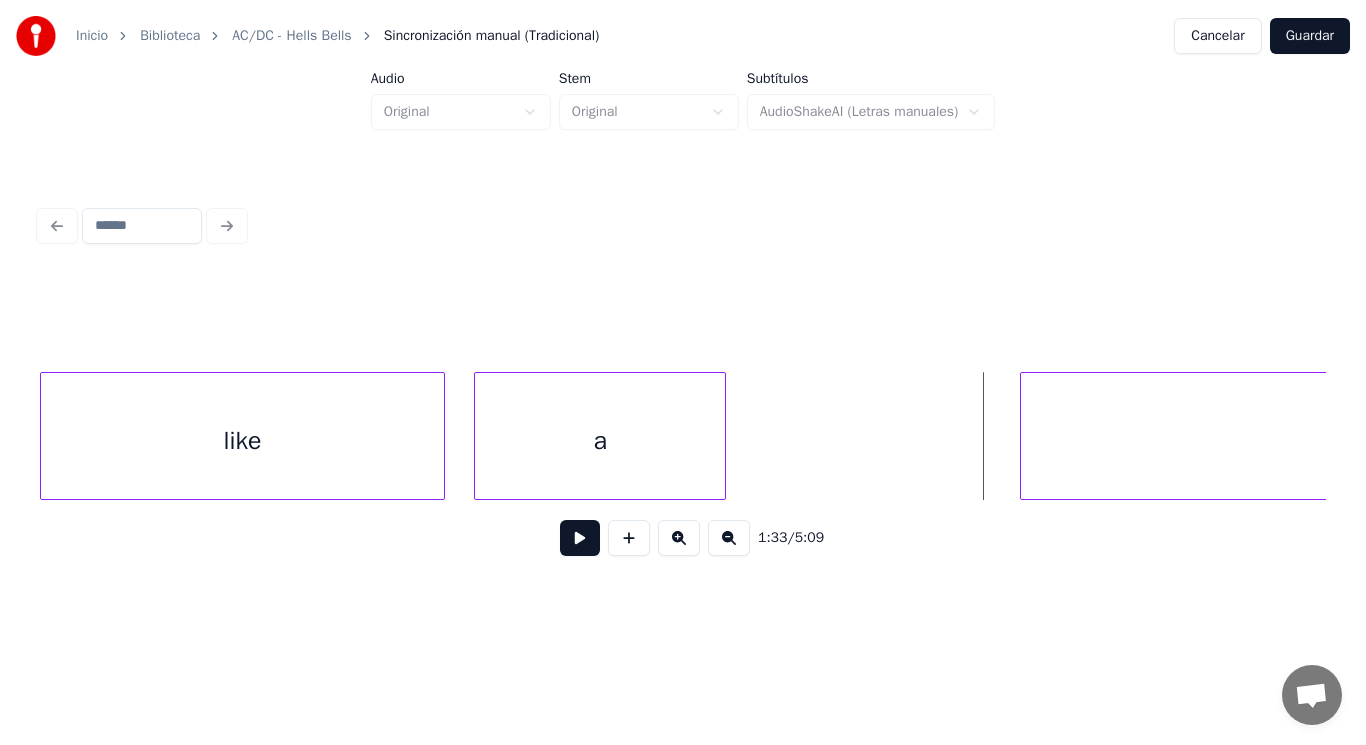 click on "a" at bounding box center (600, 441) 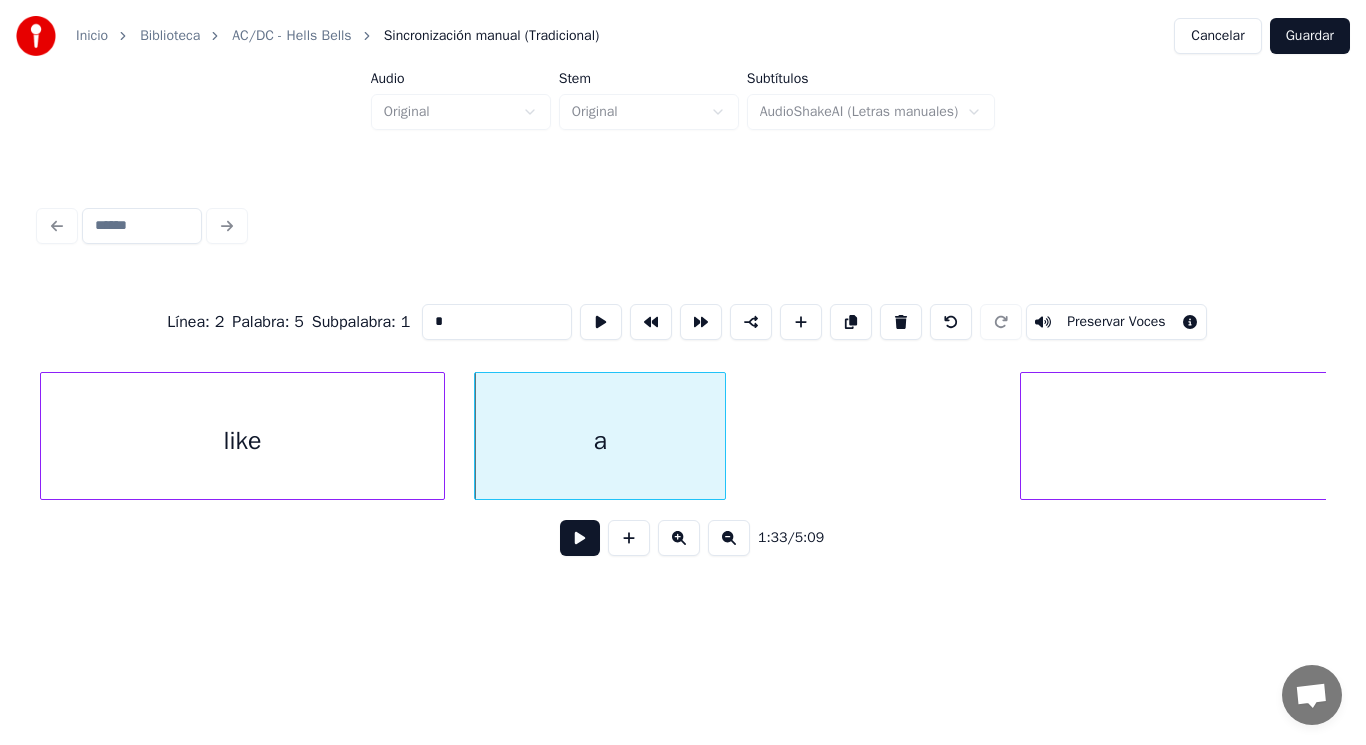click at bounding box center [580, 538] 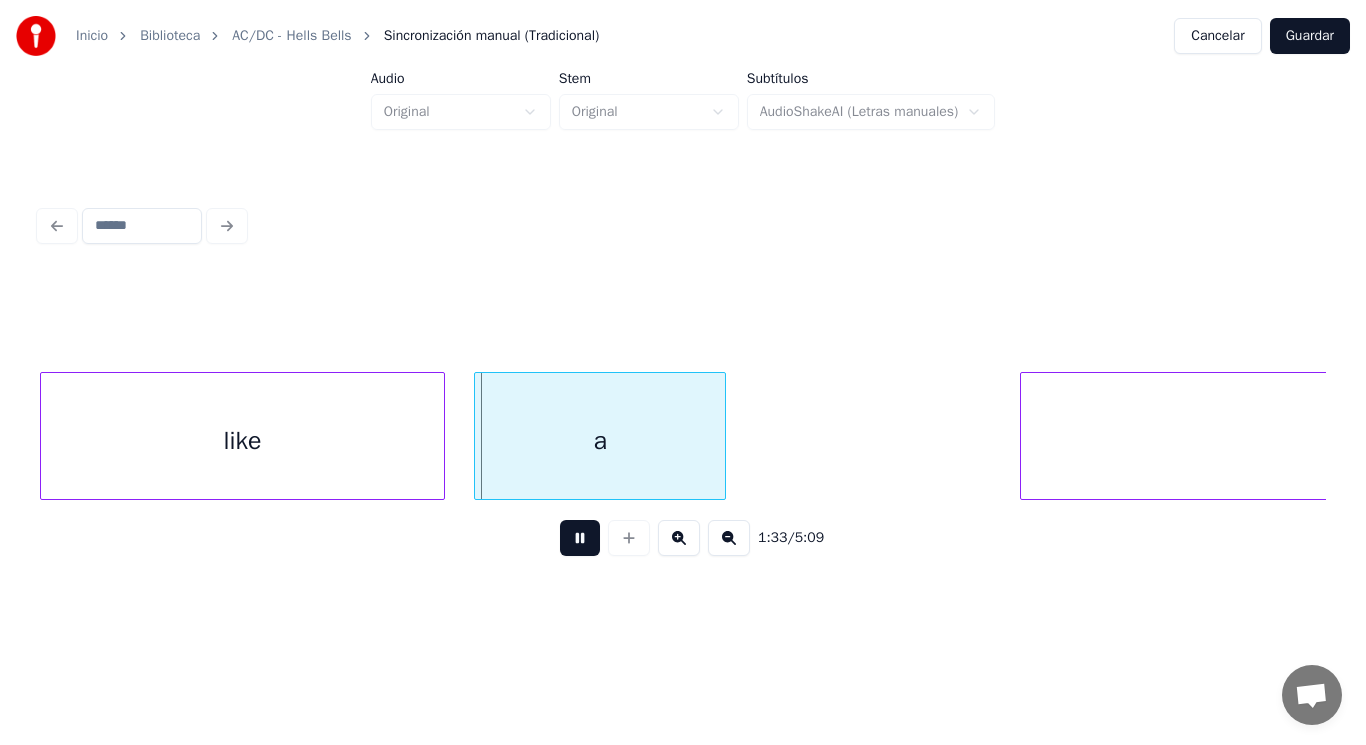 click at bounding box center (580, 538) 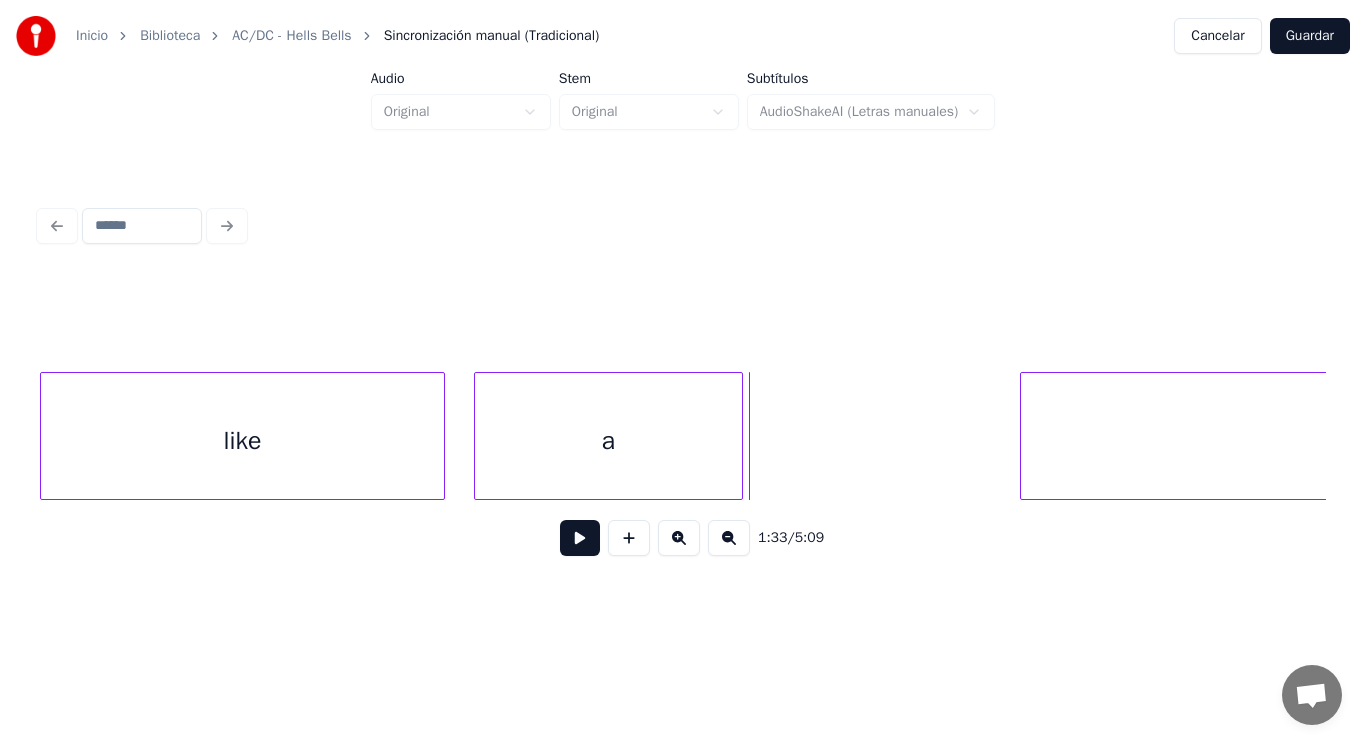 click at bounding box center [739, 436] 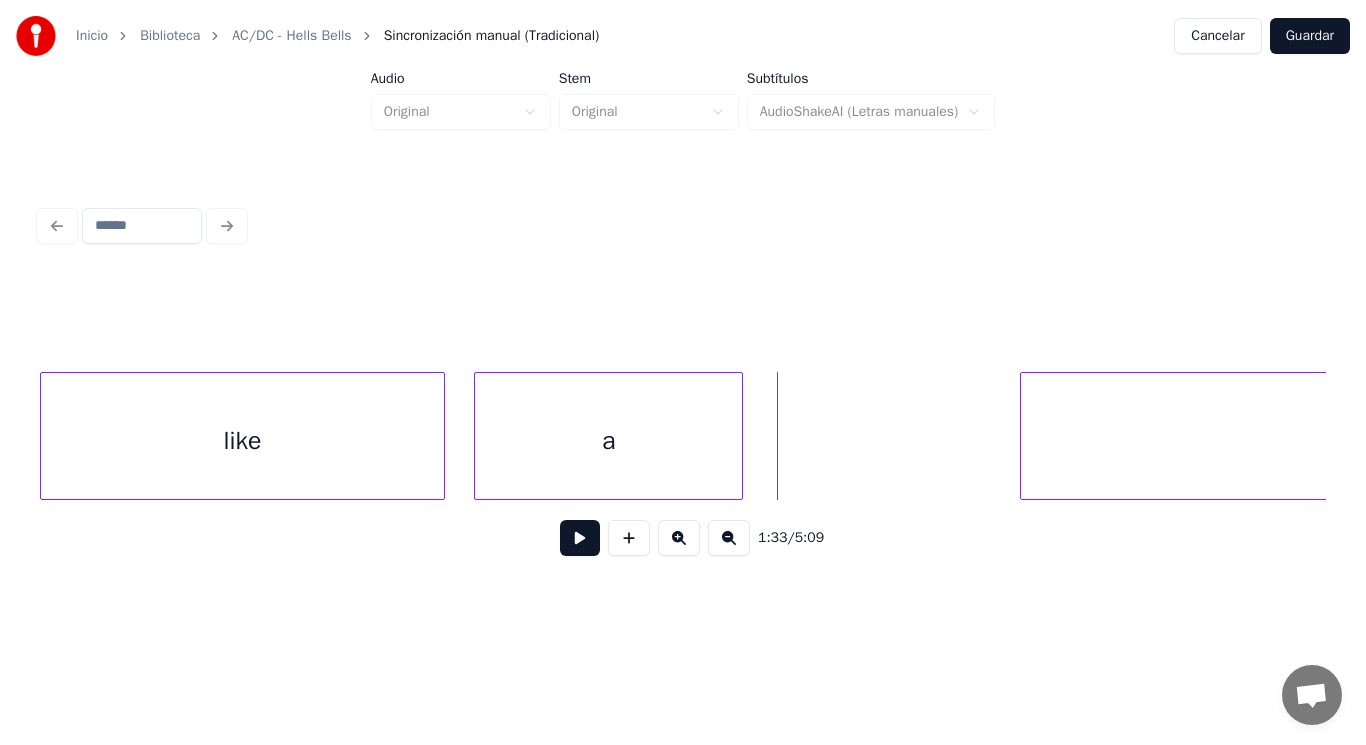 click at bounding box center [580, 538] 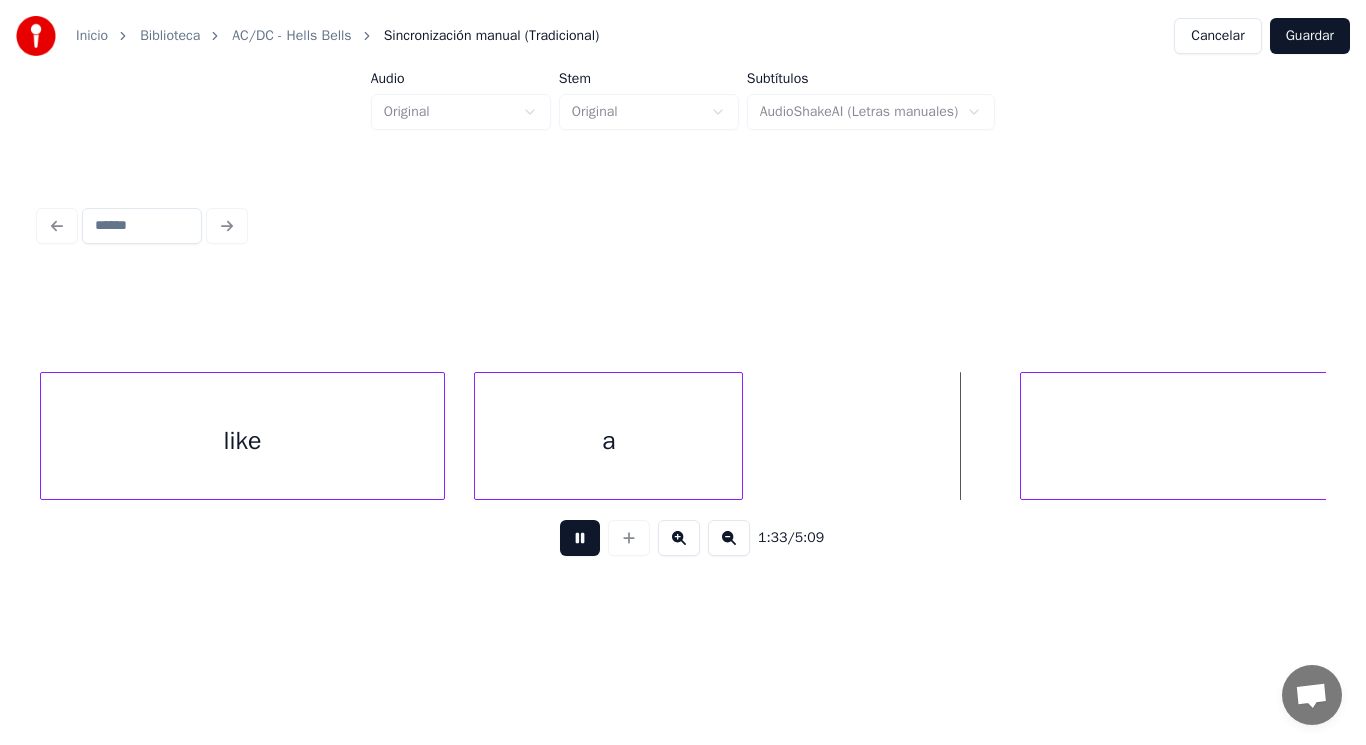 click at bounding box center (580, 538) 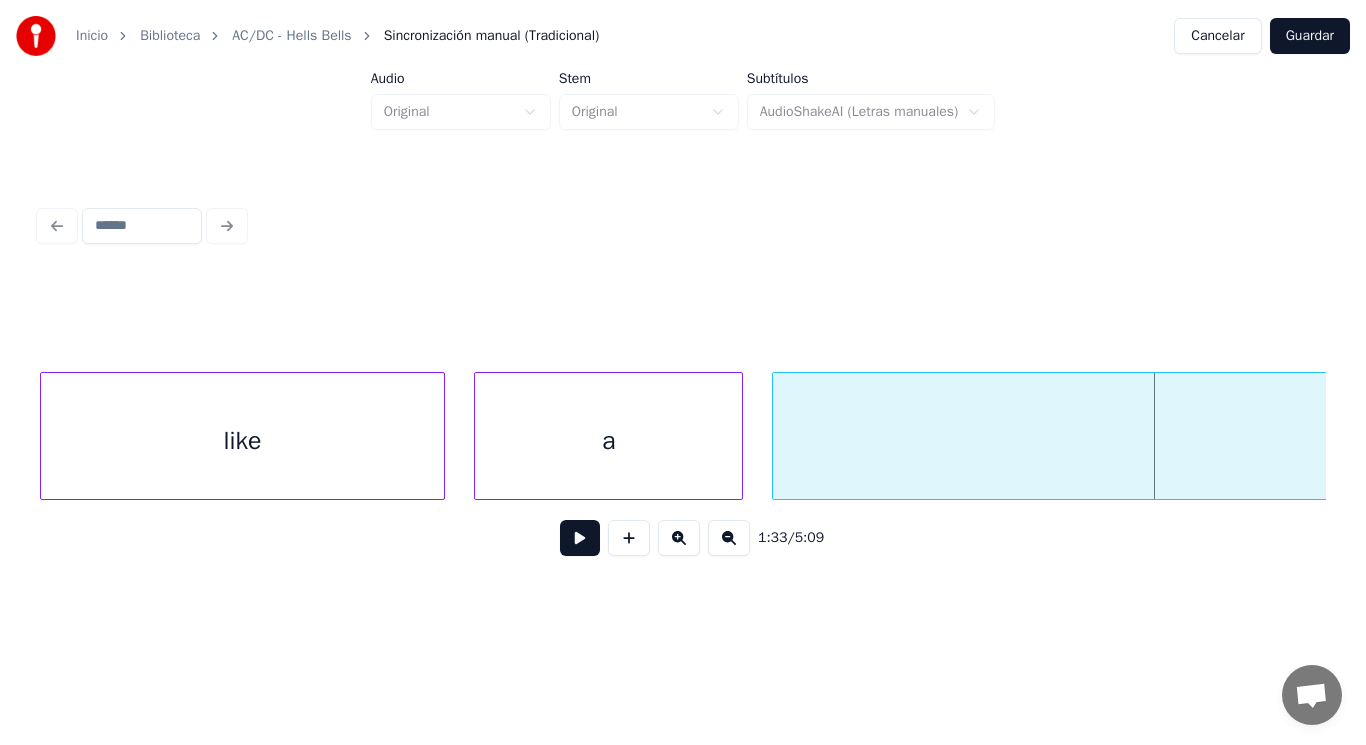click at bounding box center [776, 436] 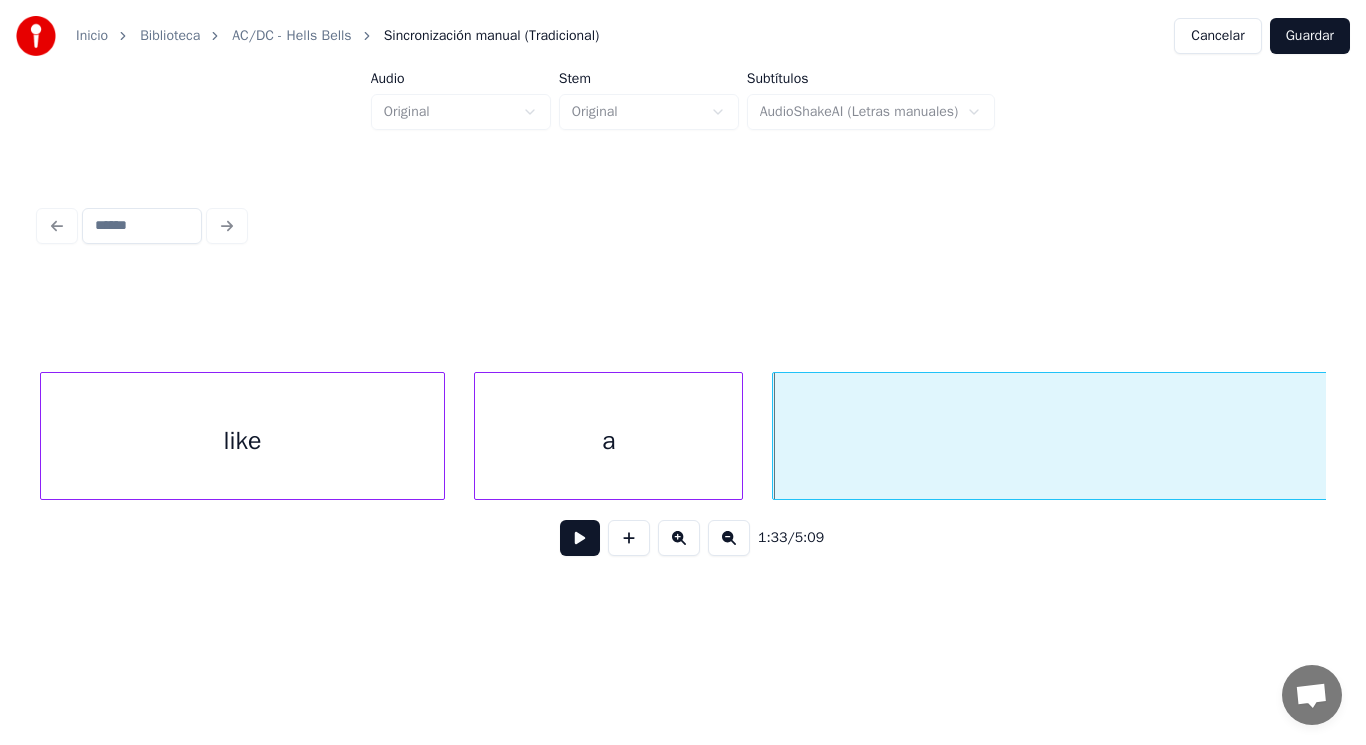 click on "a" at bounding box center (608, 441) 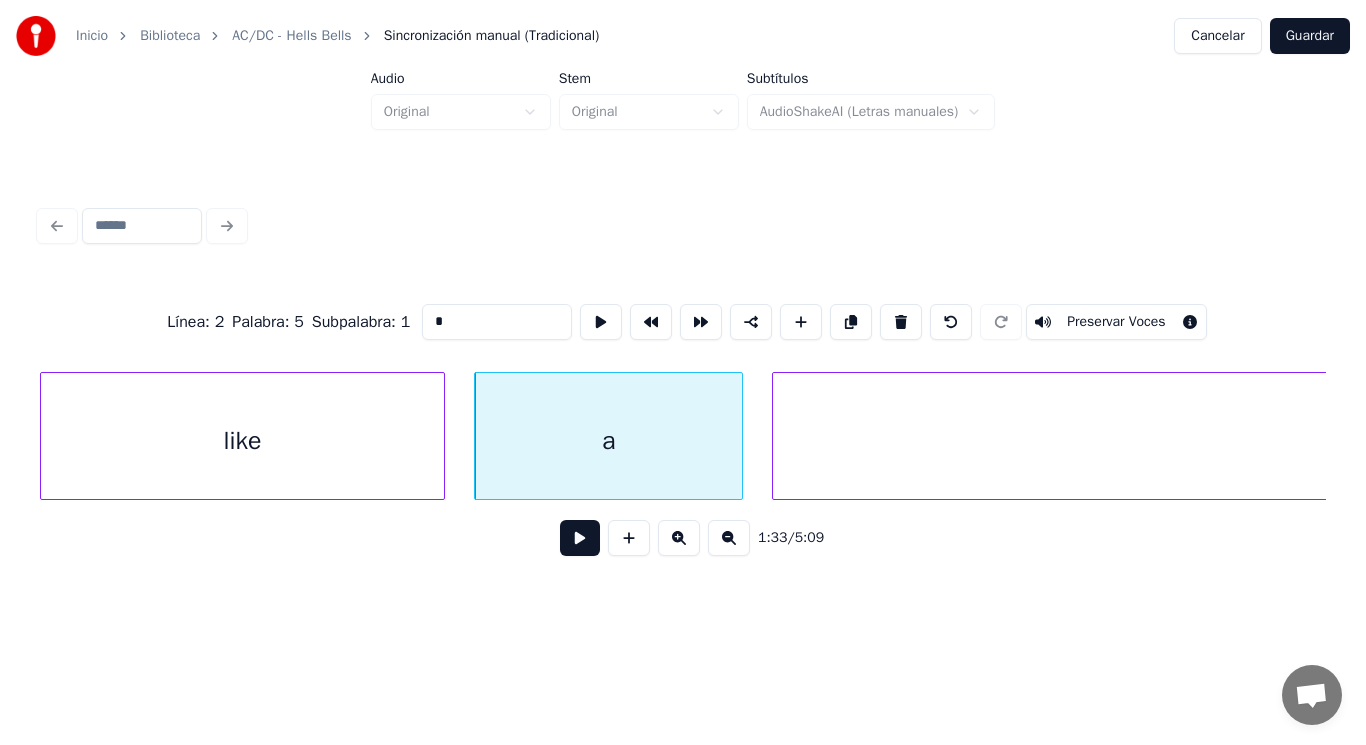 click at bounding box center [580, 538] 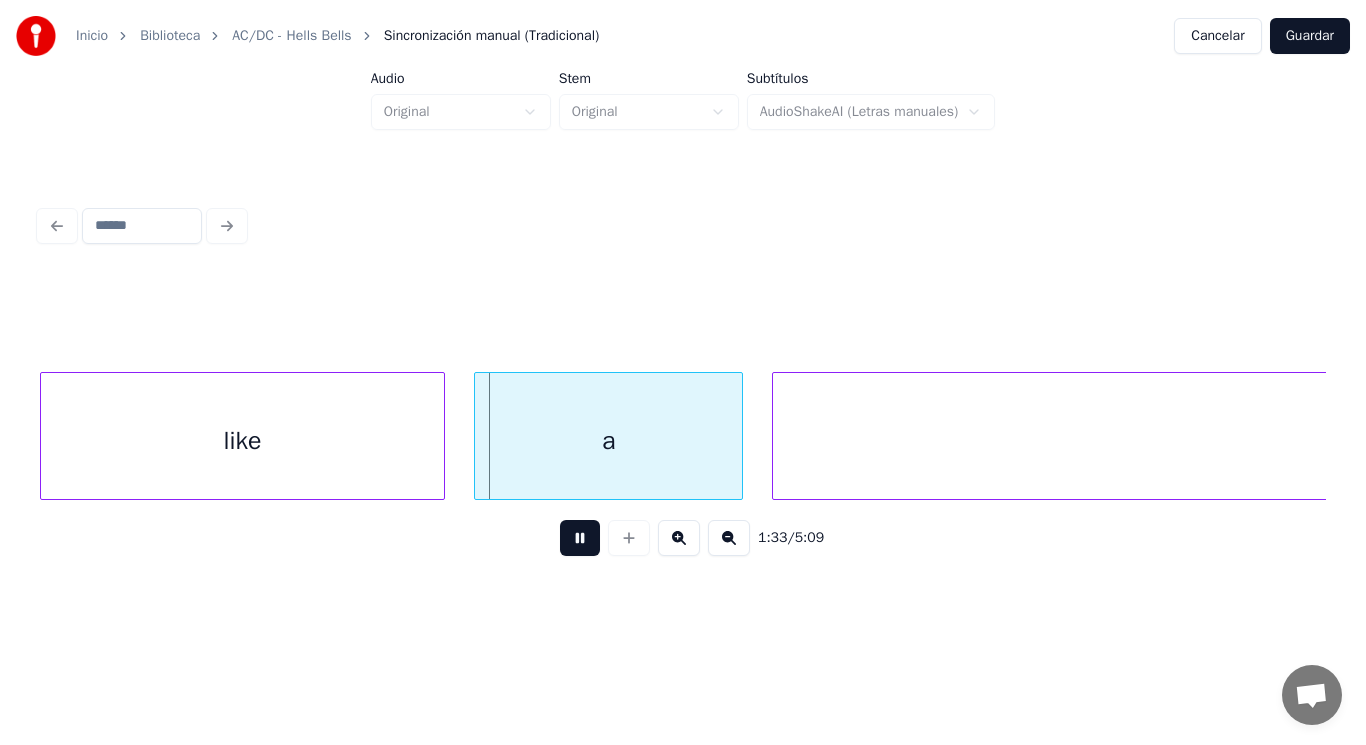 click at bounding box center [580, 538] 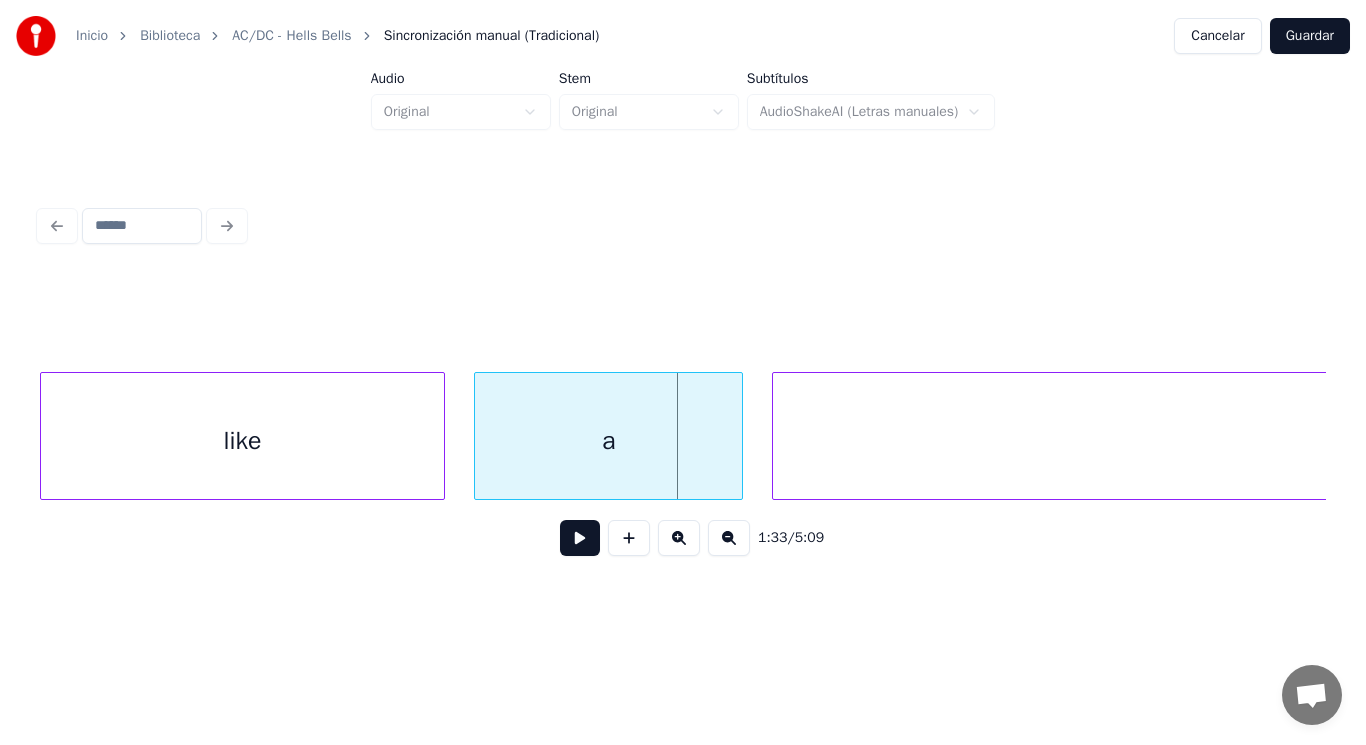click on "a" at bounding box center (608, 441) 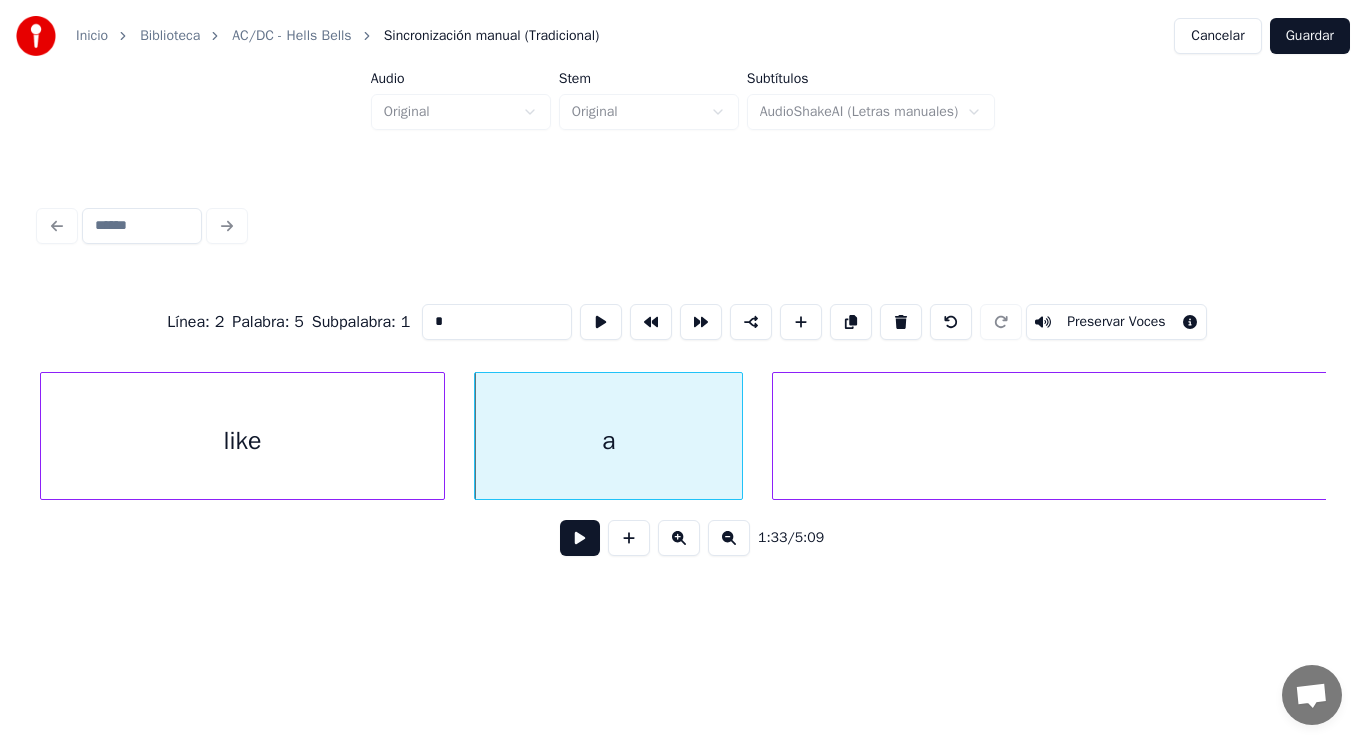 click at bounding box center (580, 538) 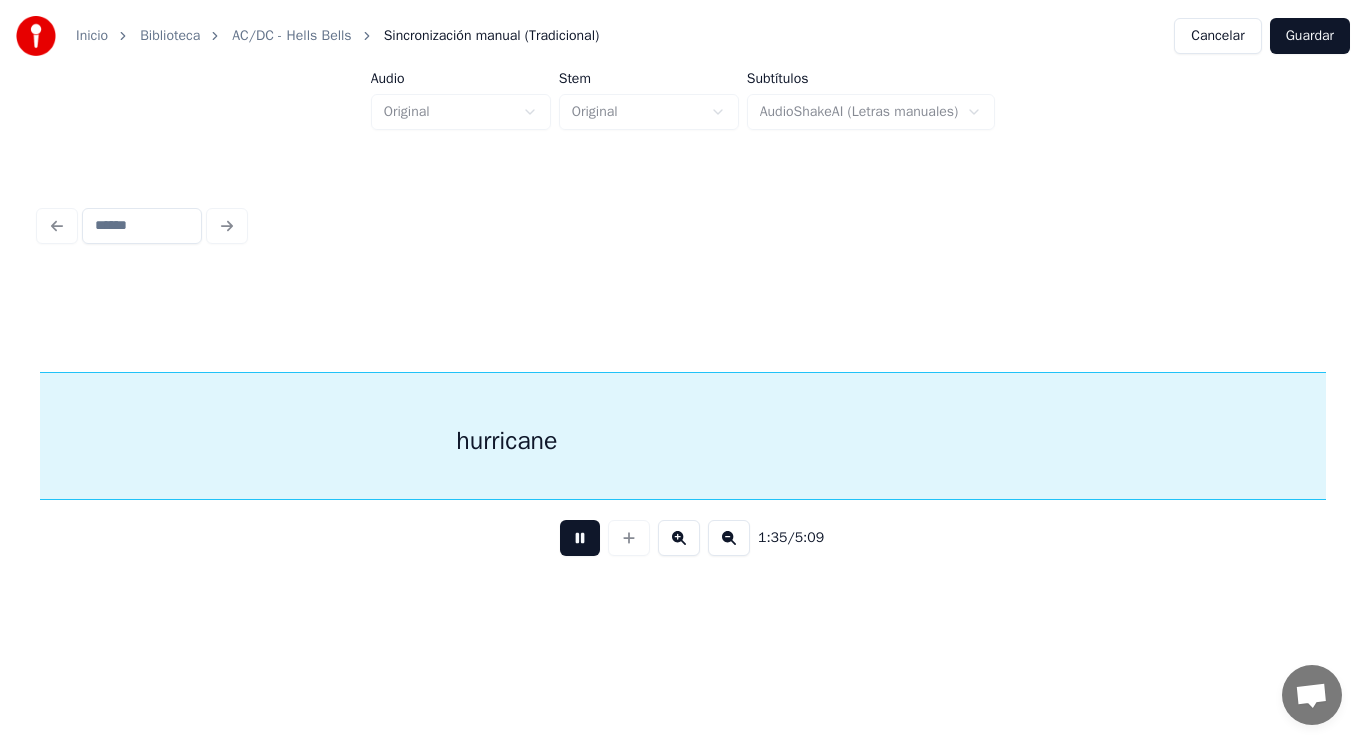 scroll, scrollTop: 0, scrollLeft: 133002, axis: horizontal 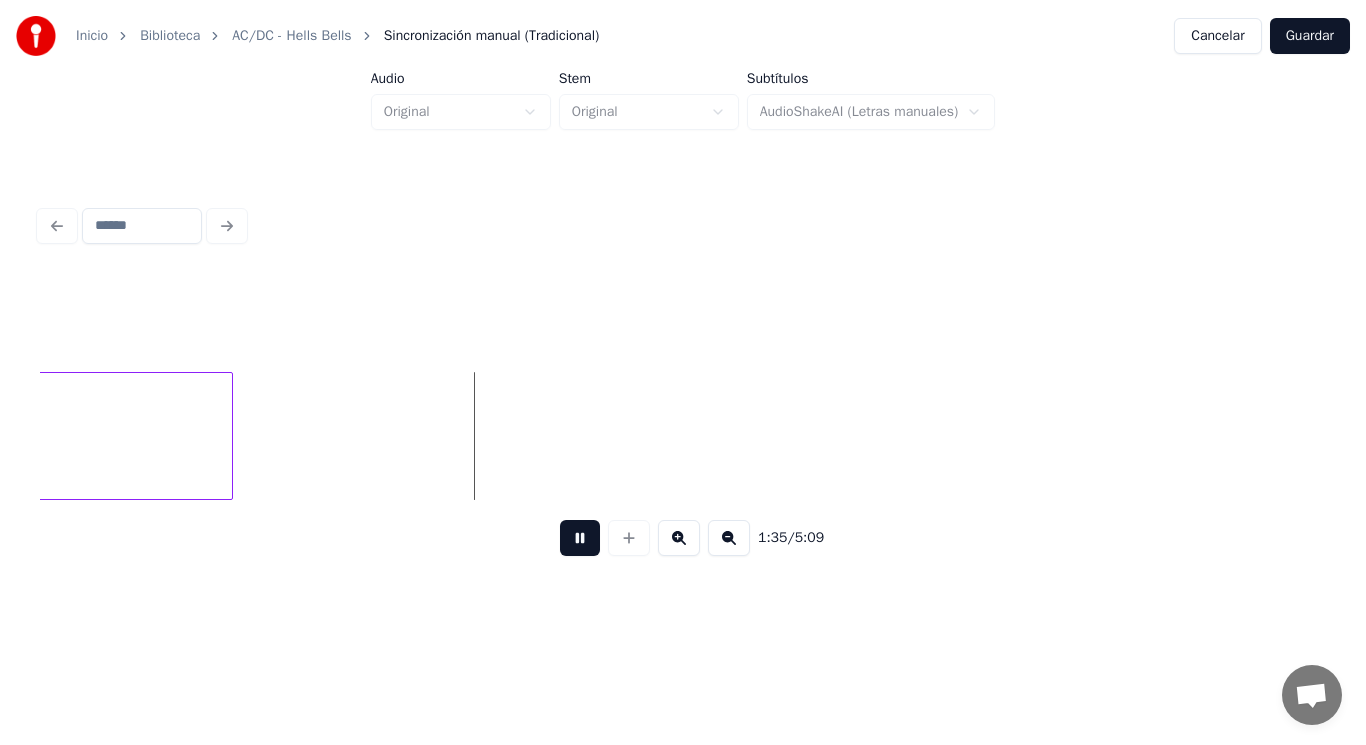 click at bounding box center [580, 538] 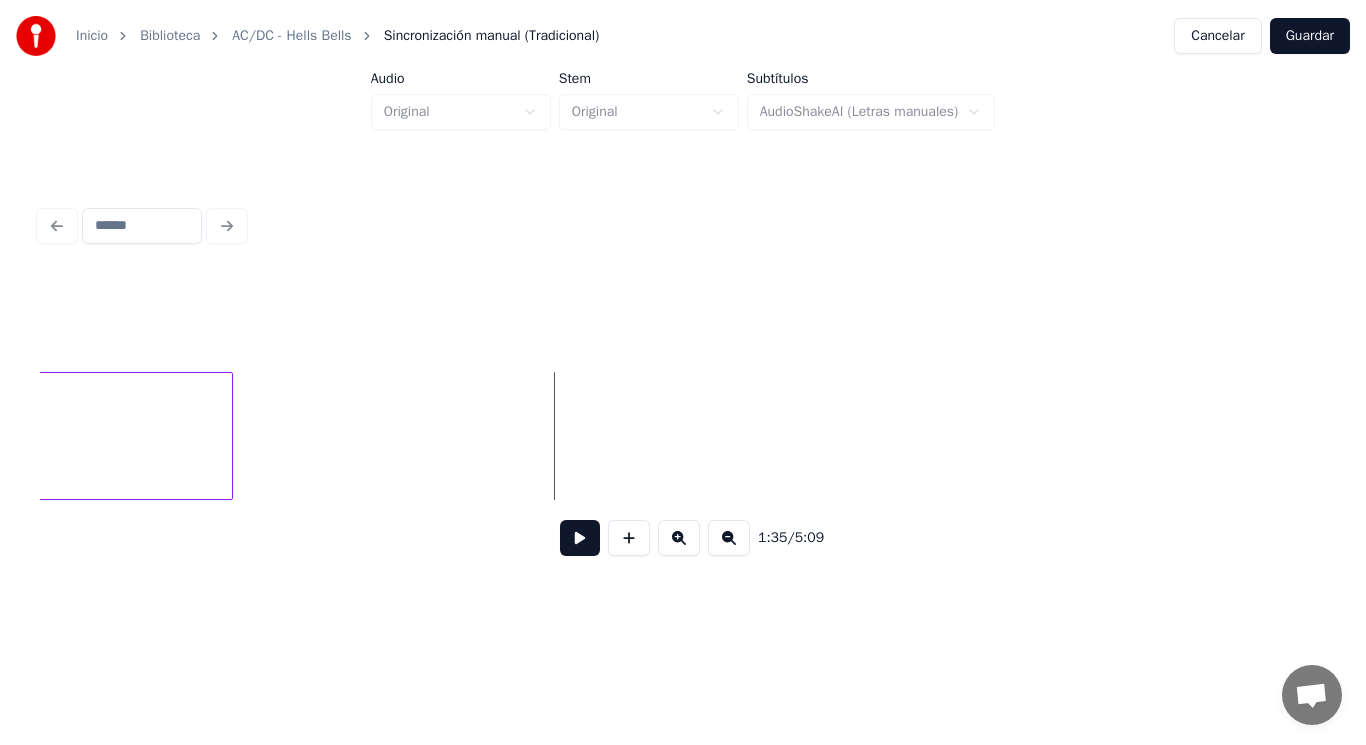 click at bounding box center (580, 538) 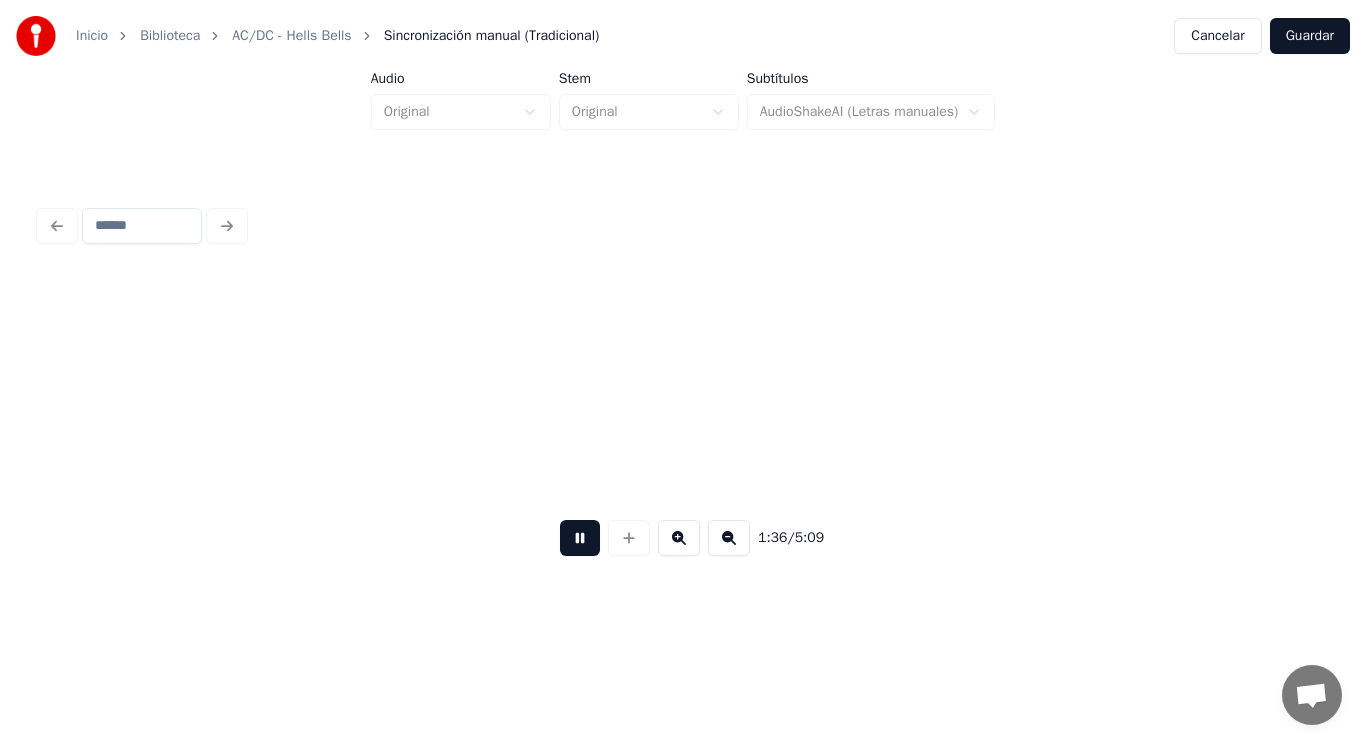 scroll, scrollTop: 0, scrollLeft: 134290, axis: horizontal 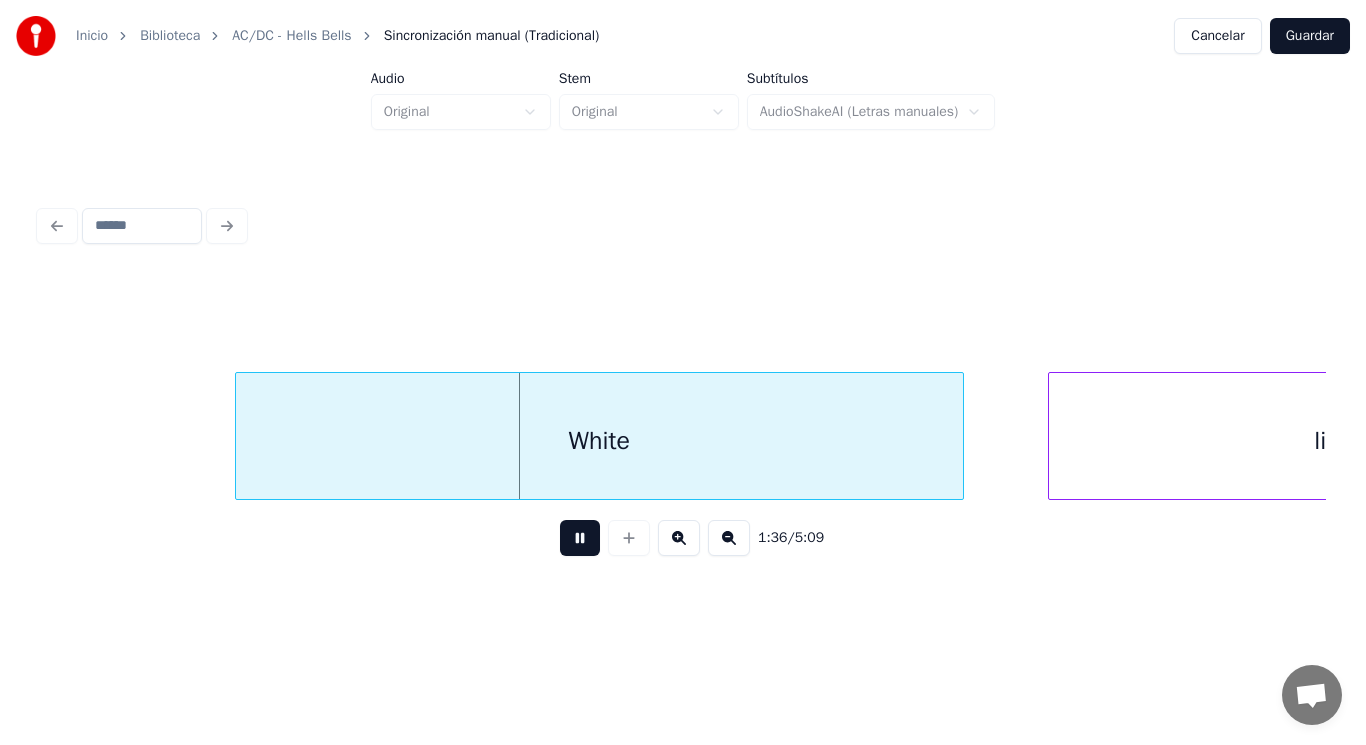 click at bounding box center (580, 538) 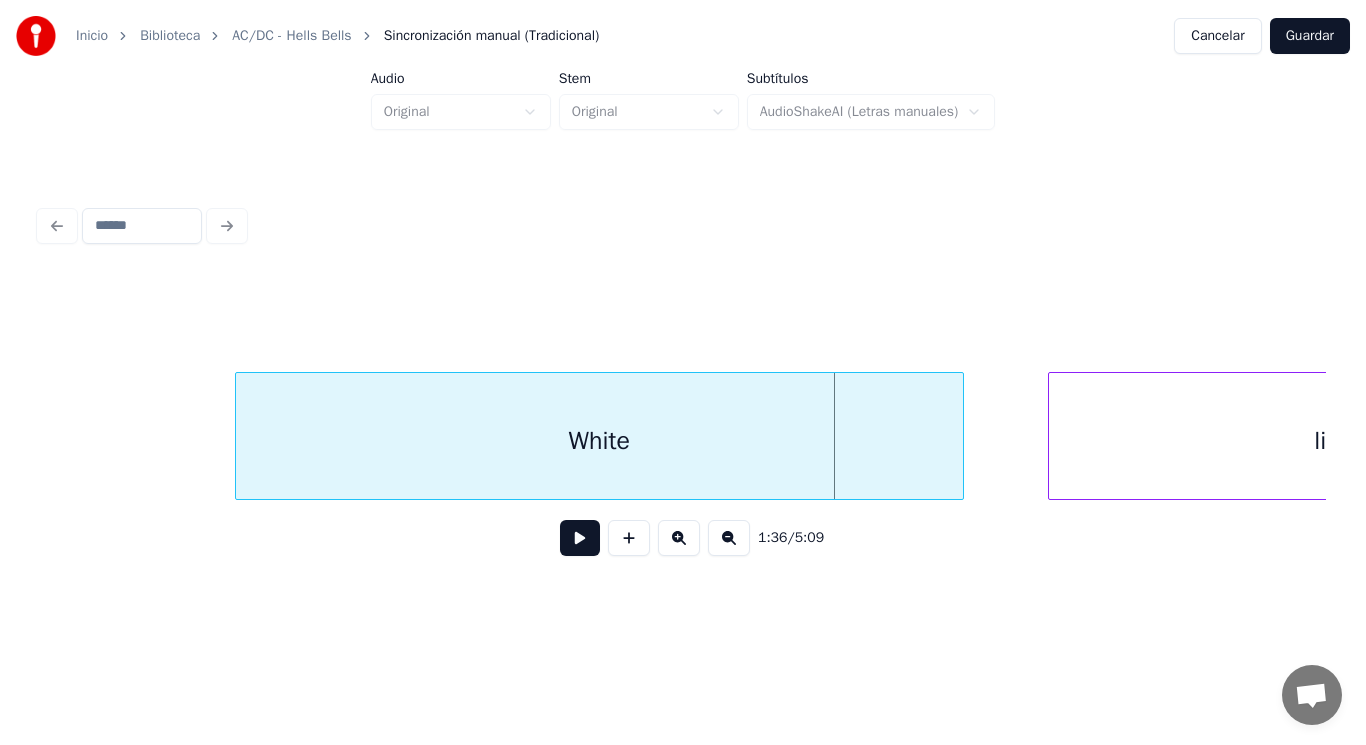 click on "White" at bounding box center (599, 441) 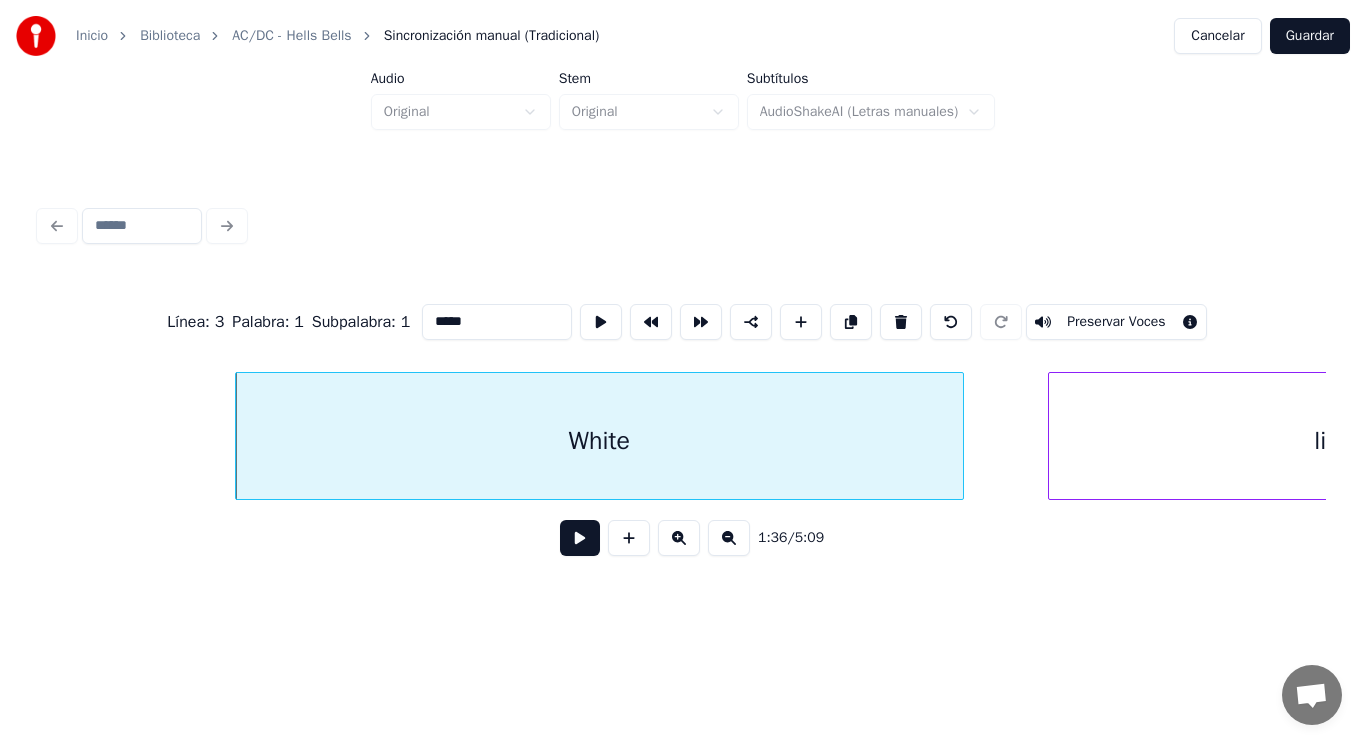 click at bounding box center [580, 538] 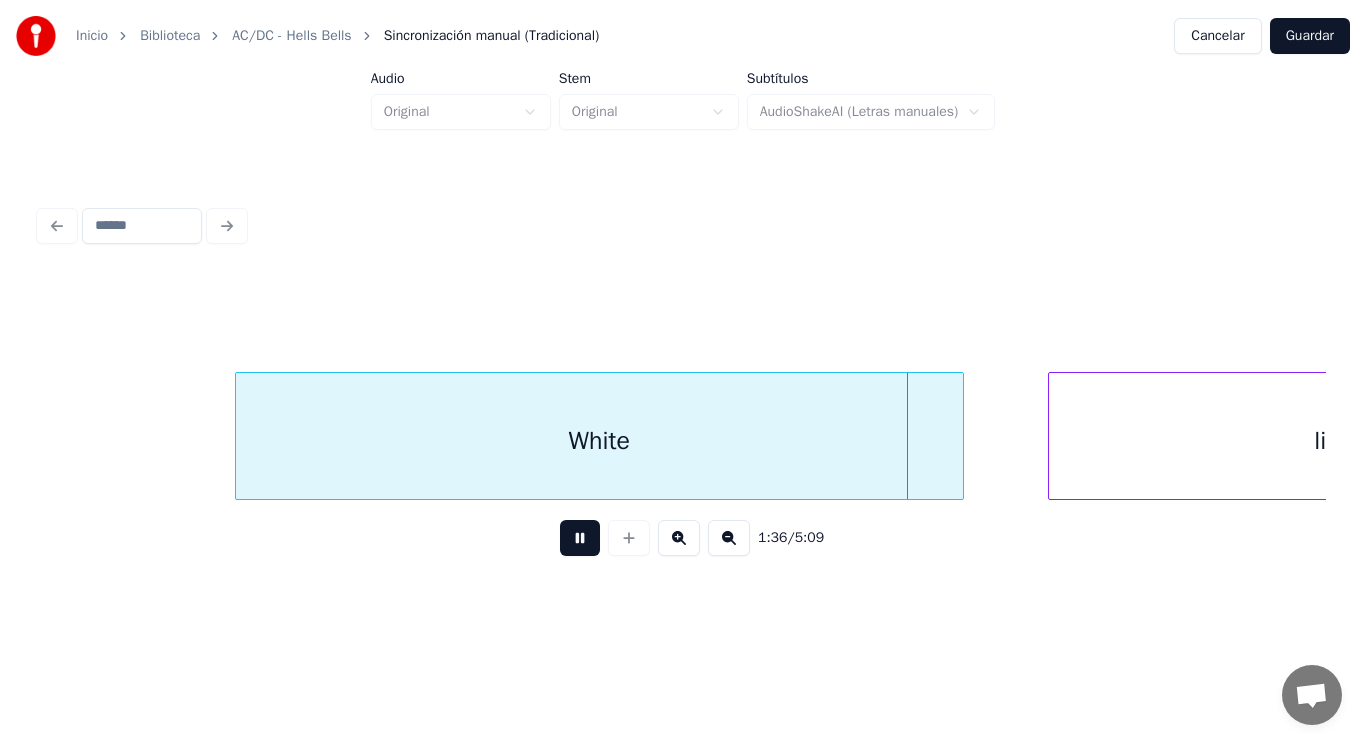 click at bounding box center [580, 538] 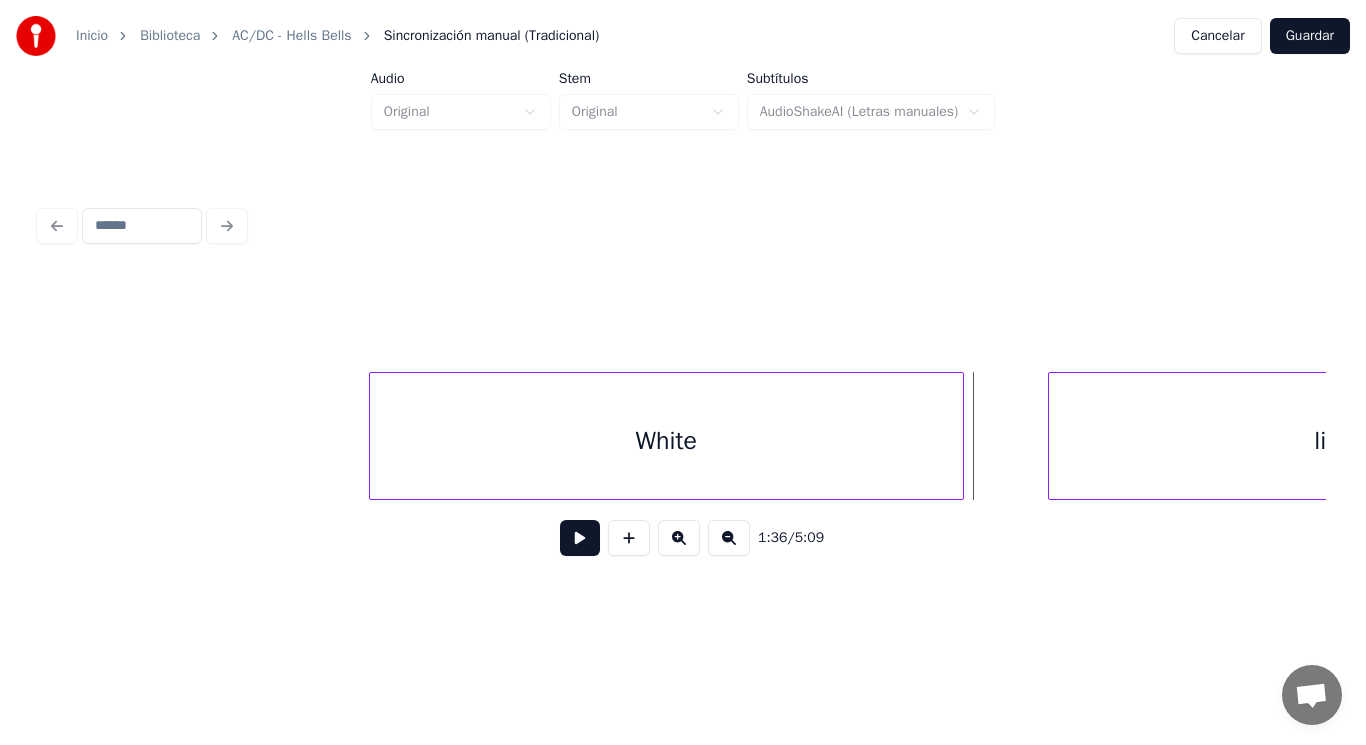 click at bounding box center [373, 436] 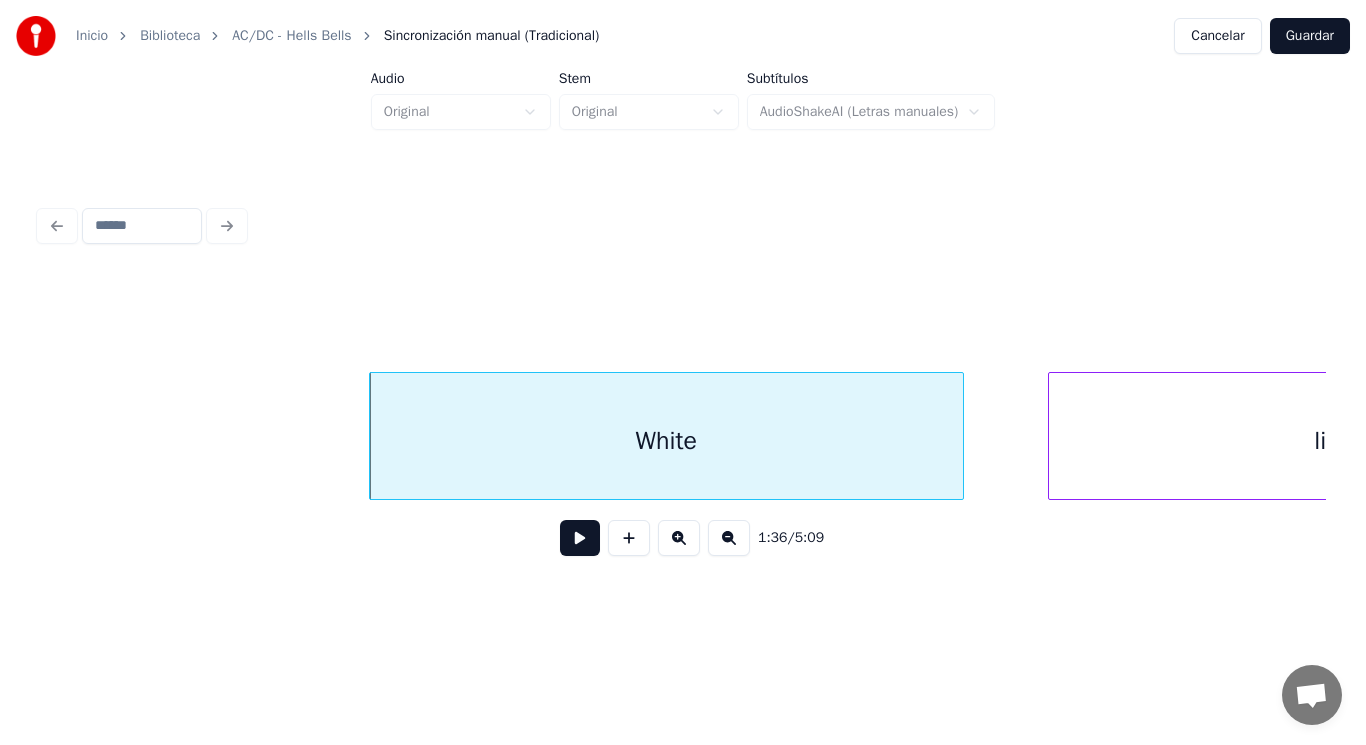 click at bounding box center [580, 538] 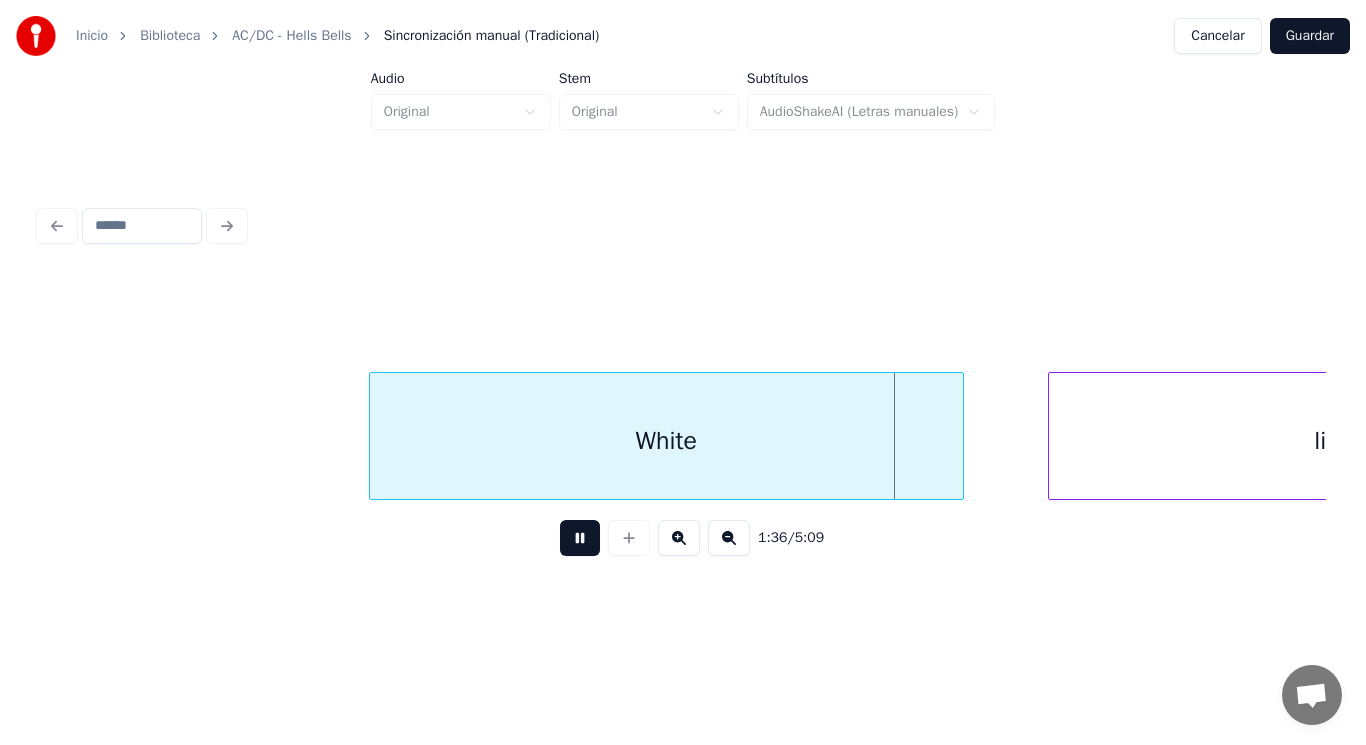 click at bounding box center [580, 538] 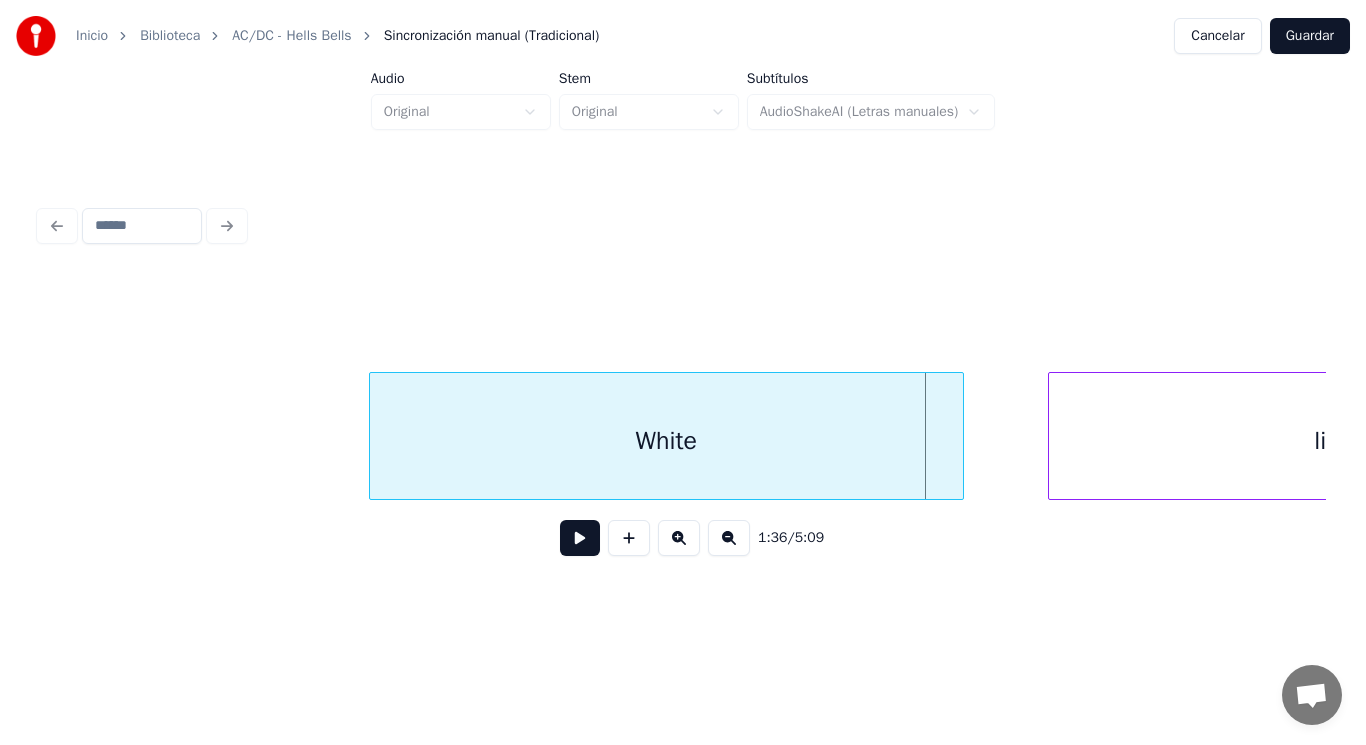 click on "White lightning's" at bounding box center [82529, 436] 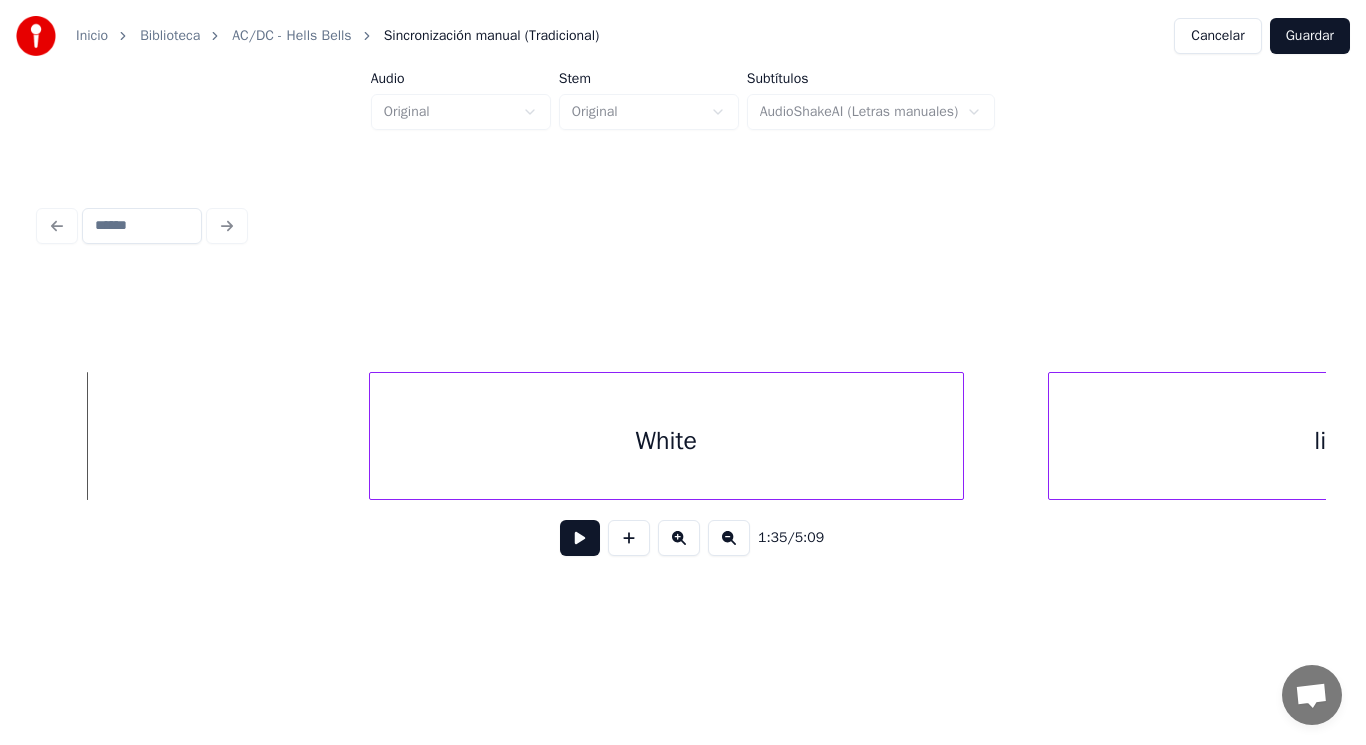 click at bounding box center (580, 538) 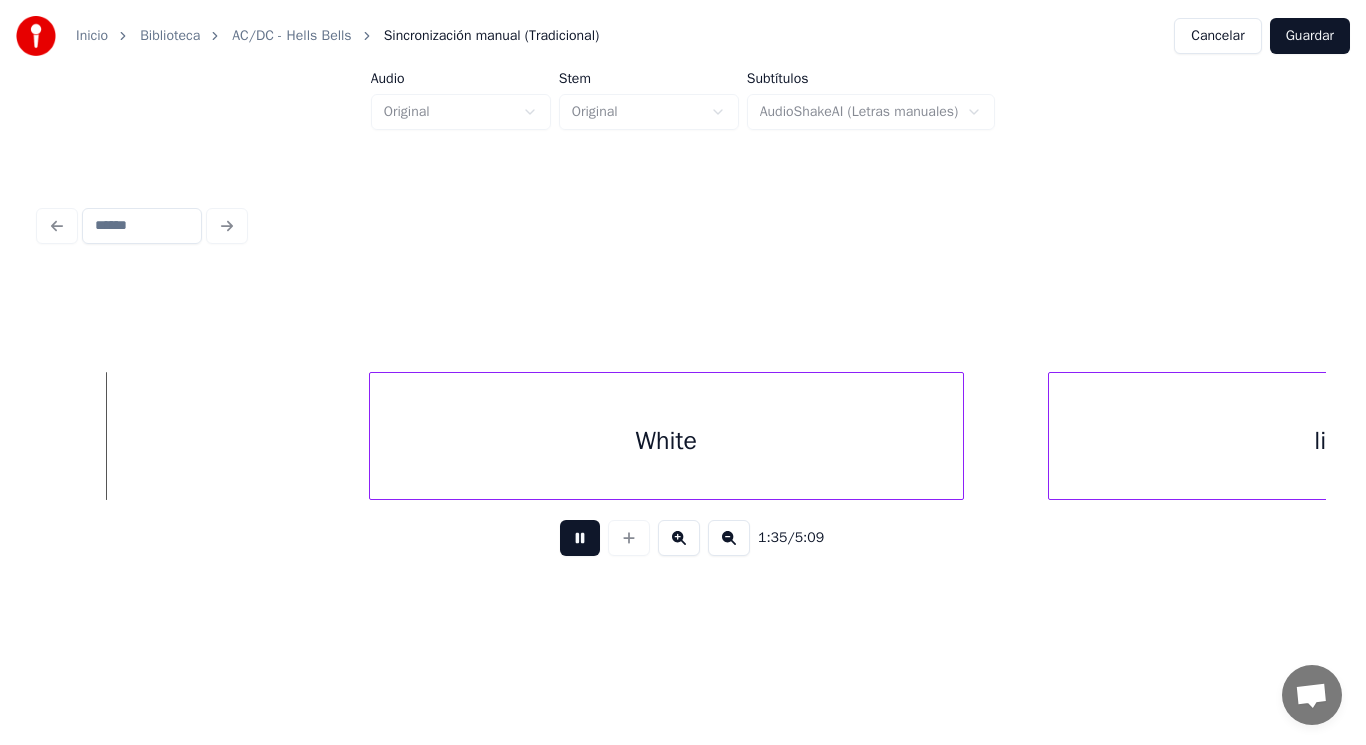click at bounding box center [580, 538] 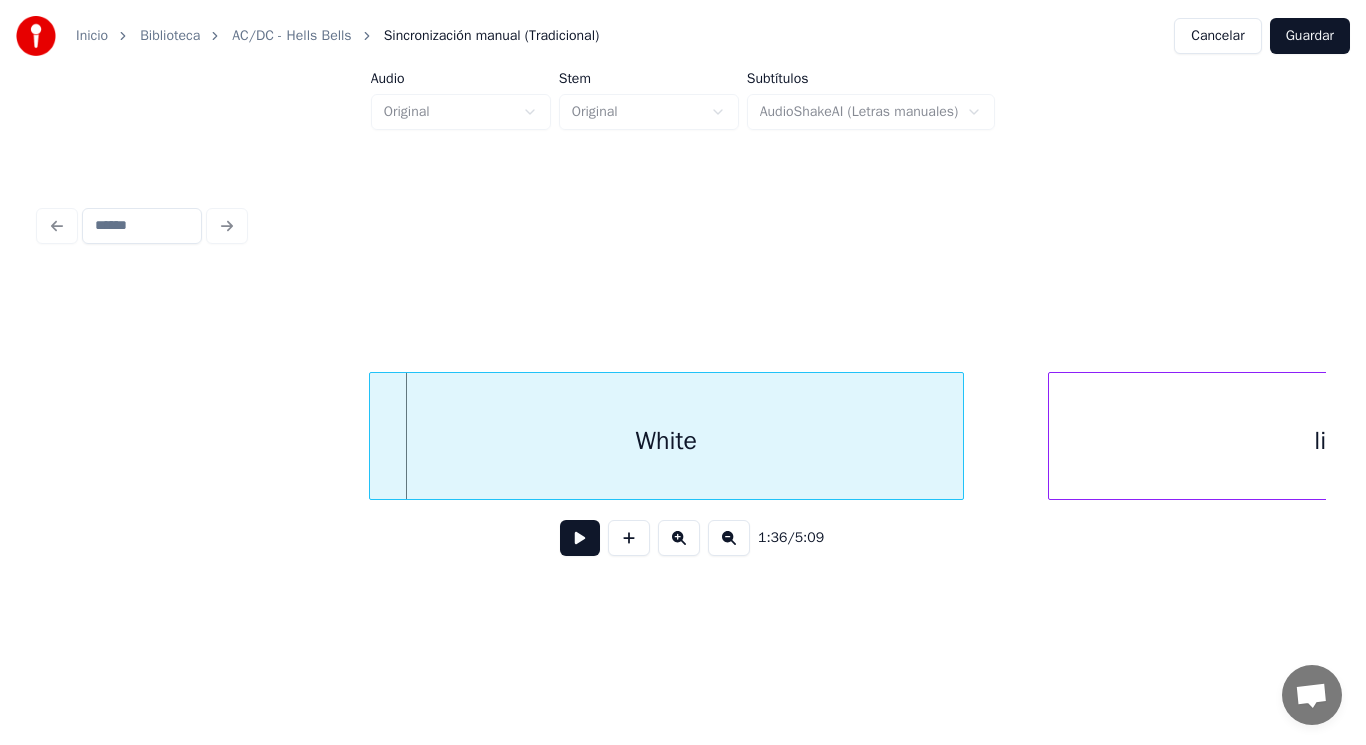 click on "White" at bounding box center (666, 441) 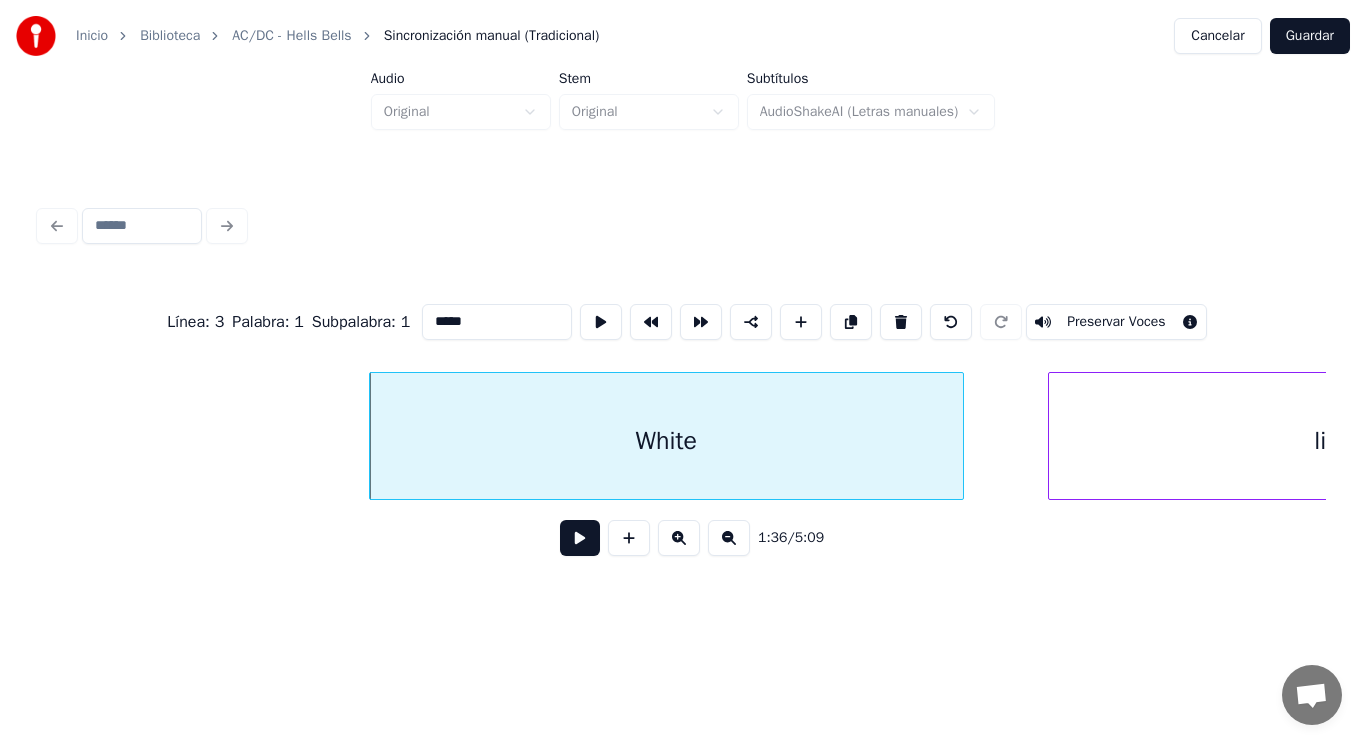 click at bounding box center [580, 538] 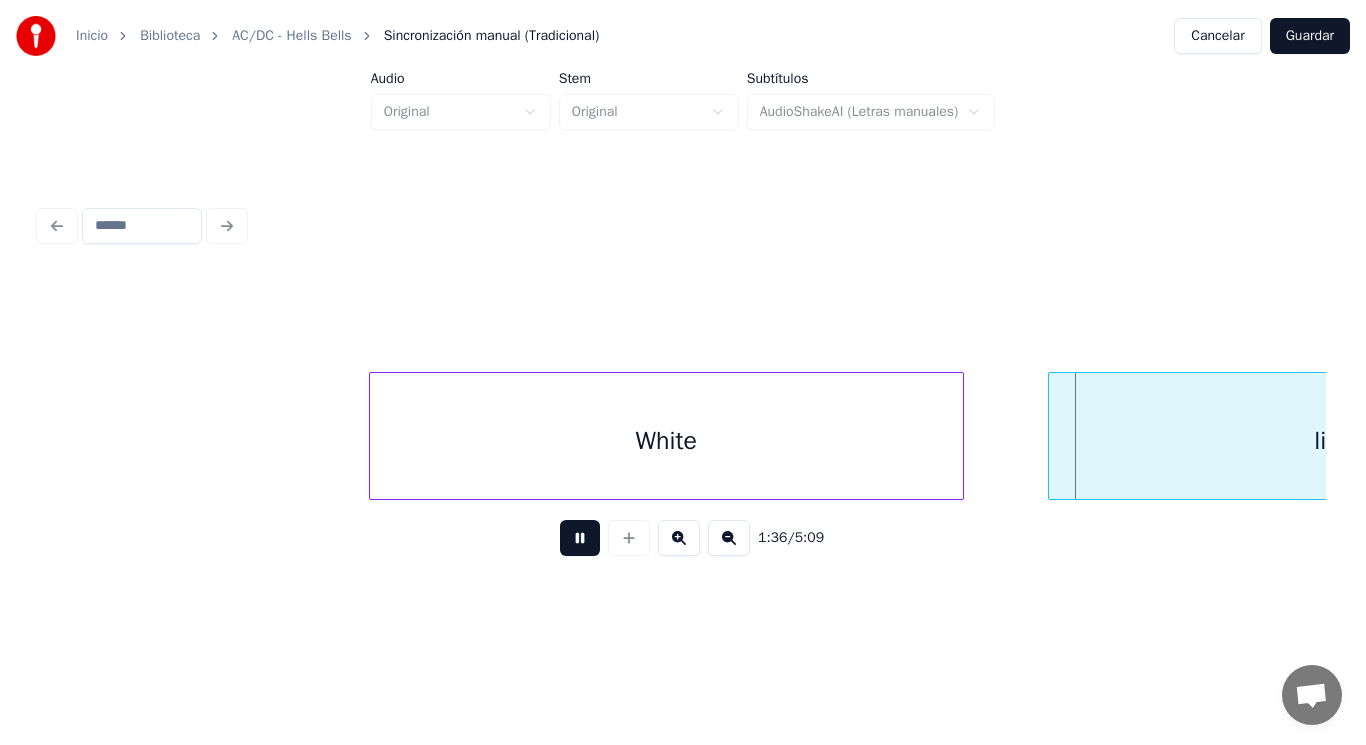 click at bounding box center [580, 538] 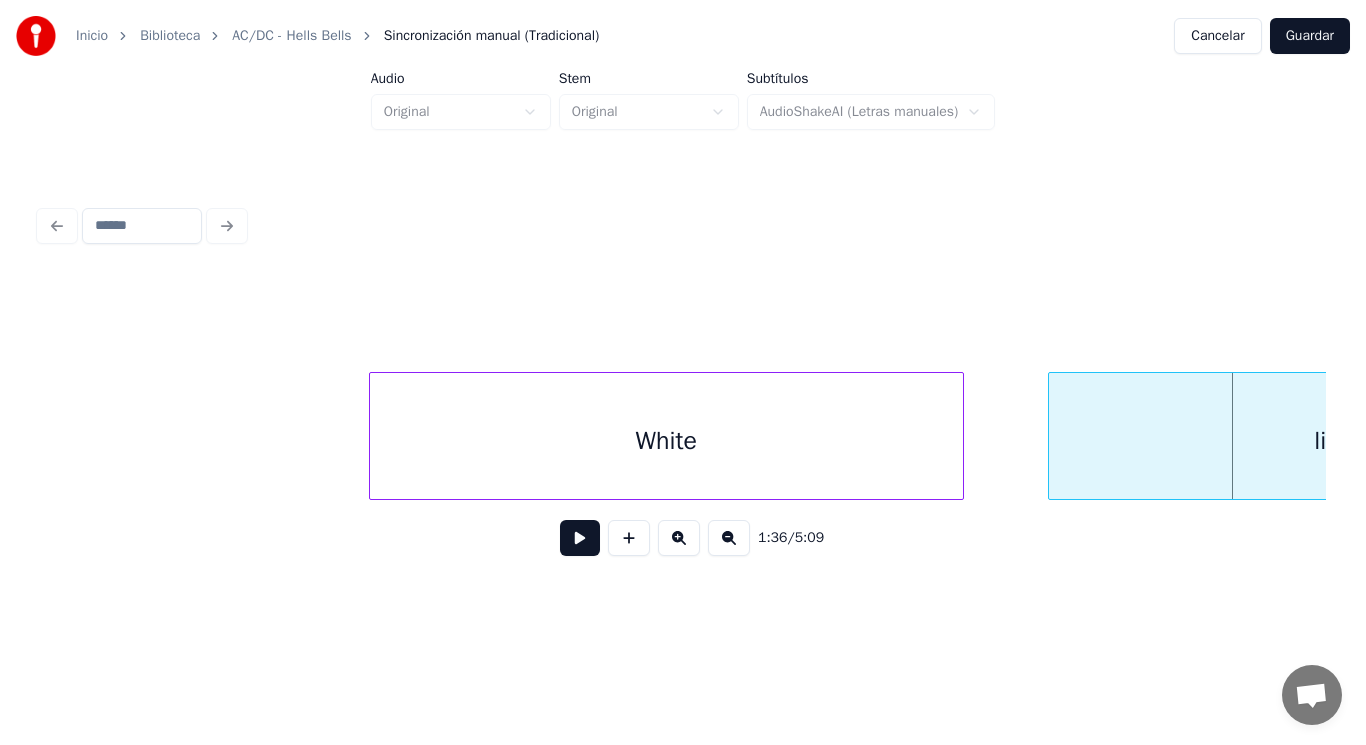 click on "White" at bounding box center (666, 441) 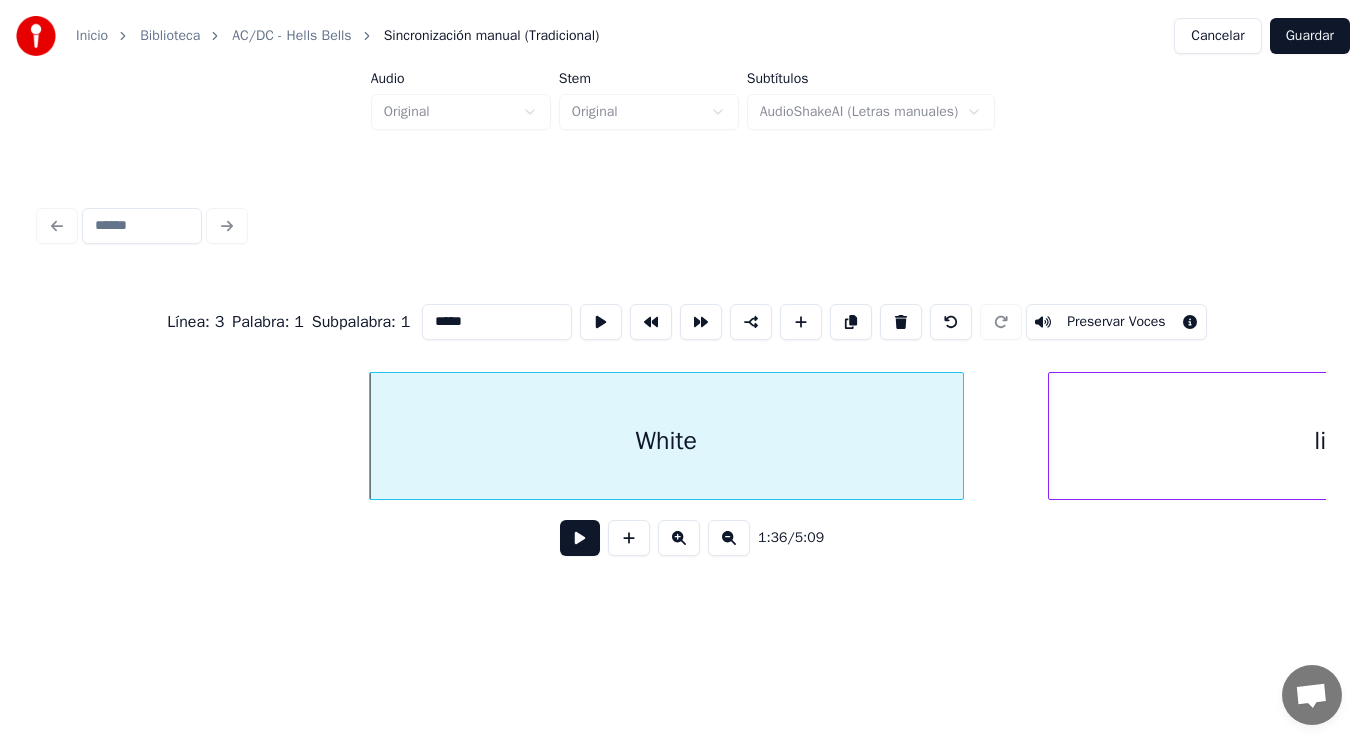 click at bounding box center (580, 538) 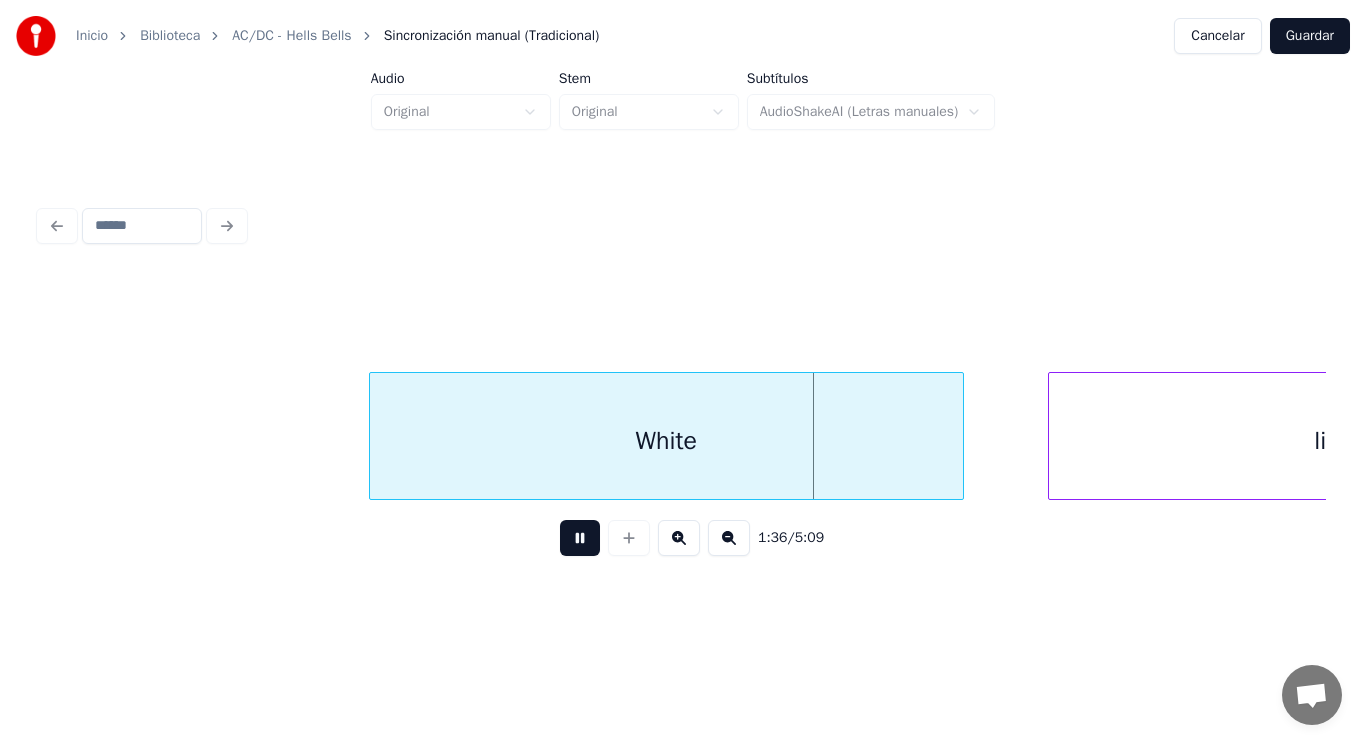 click at bounding box center [580, 538] 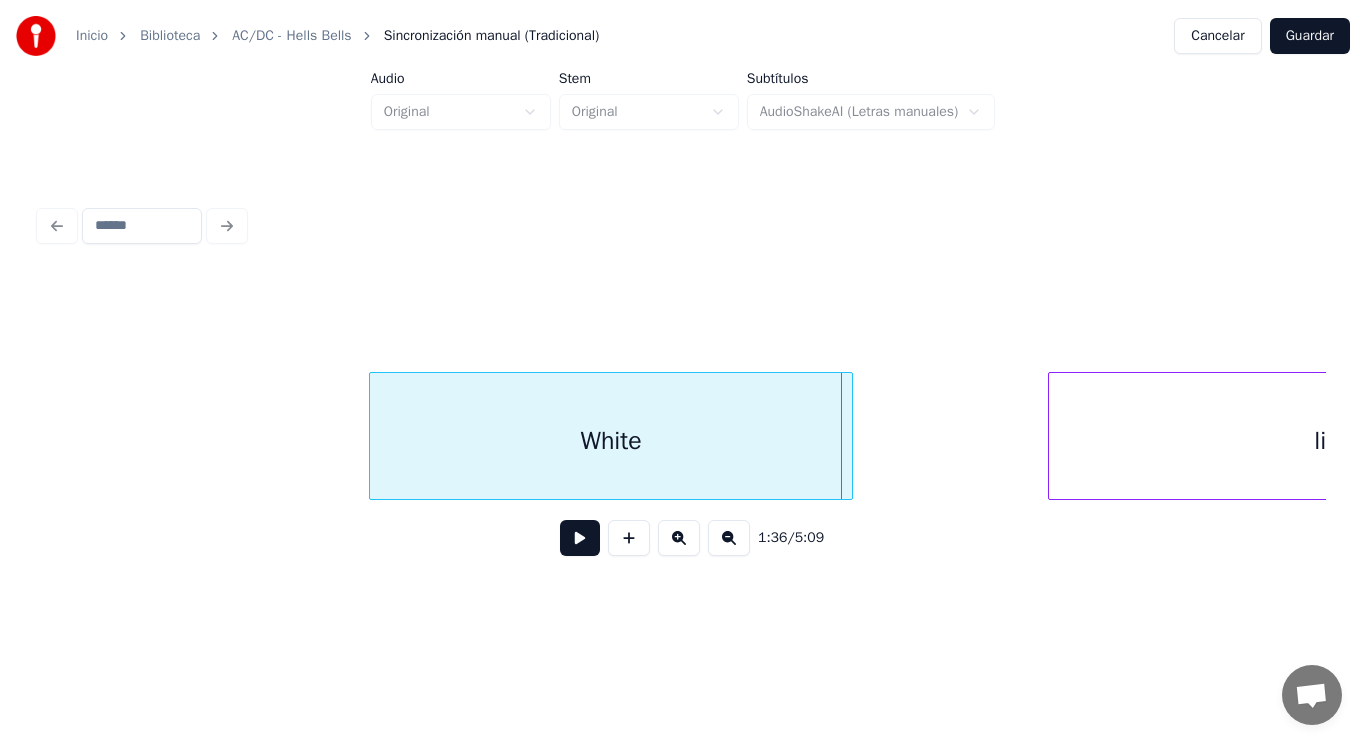 click at bounding box center [849, 436] 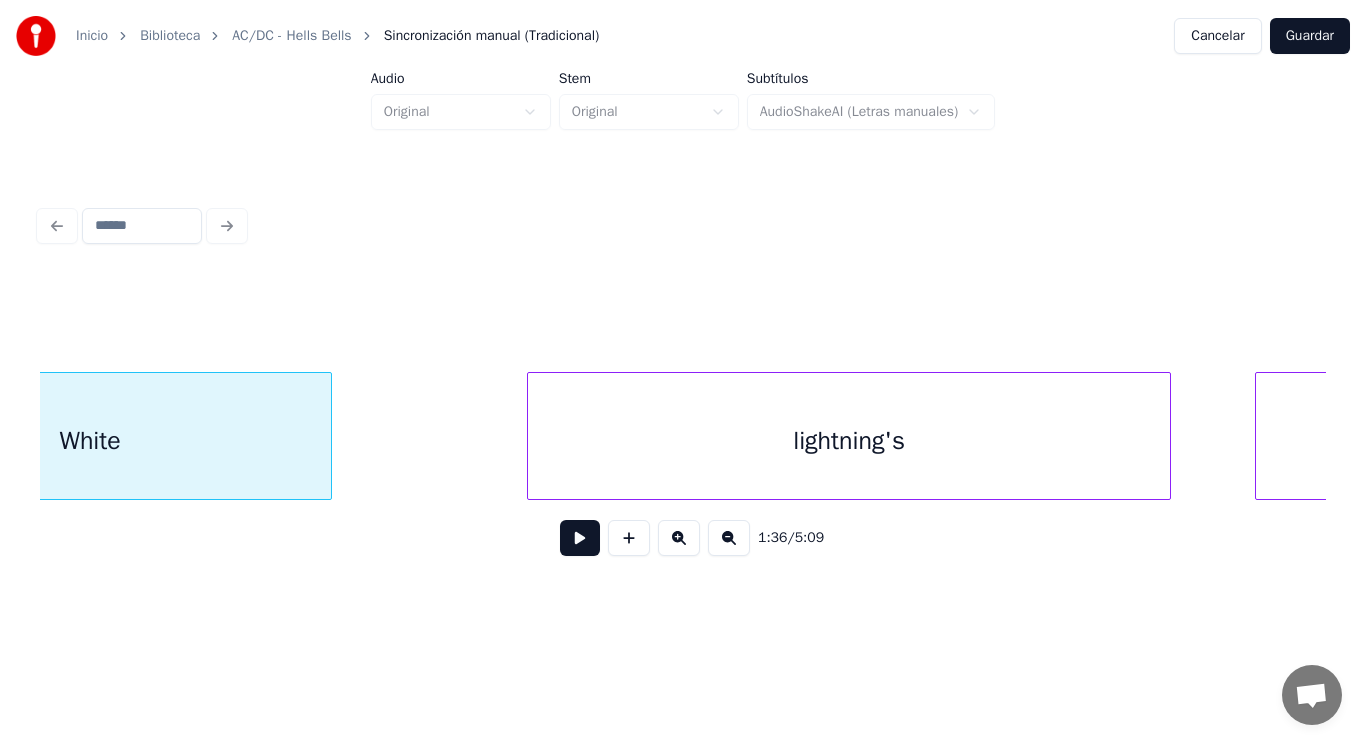 scroll, scrollTop: 0, scrollLeft: 134890, axis: horizontal 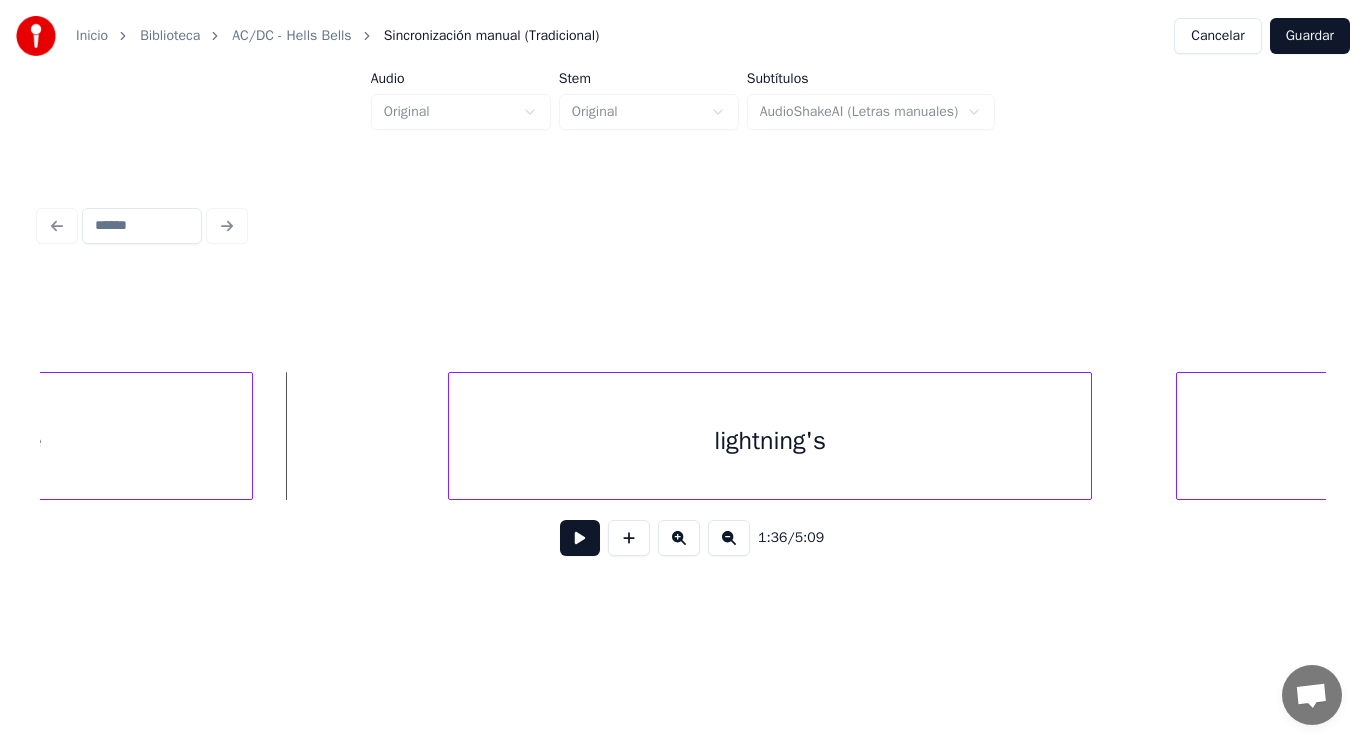 click at bounding box center (580, 538) 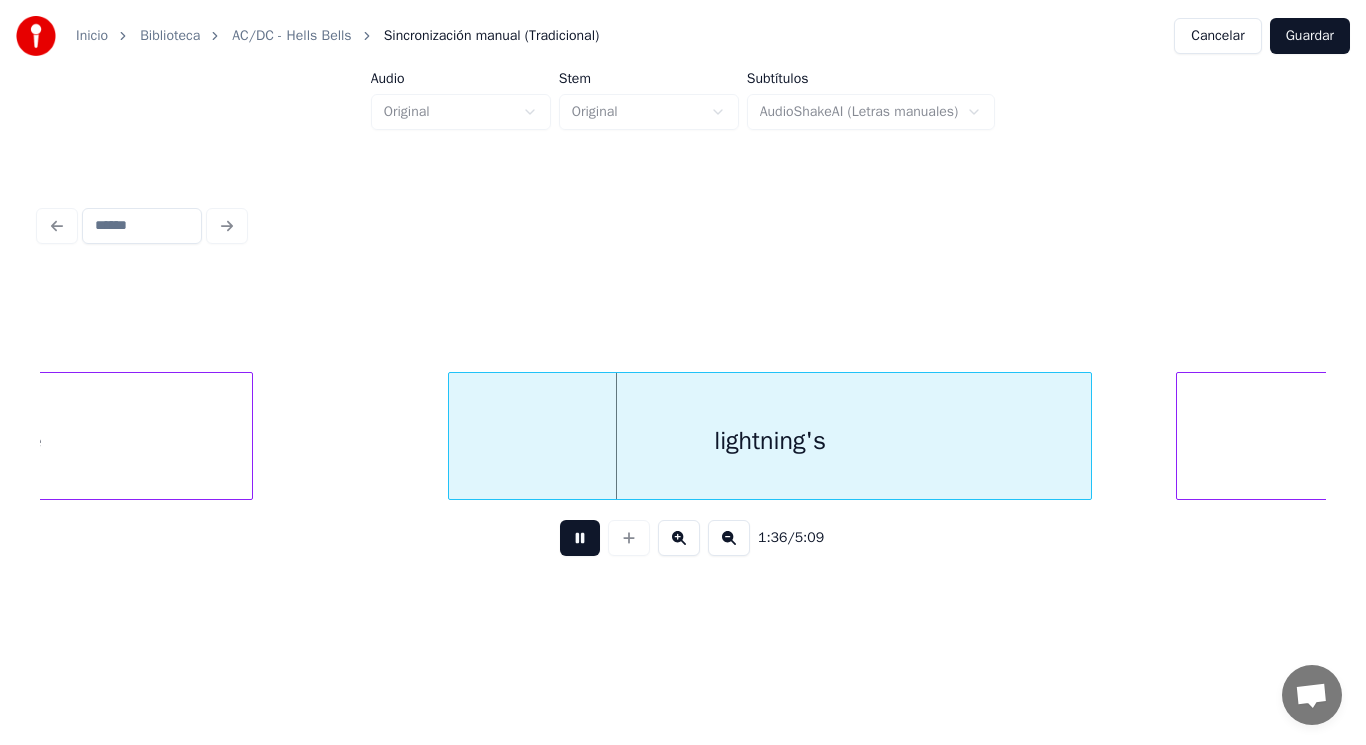click at bounding box center [580, 538] 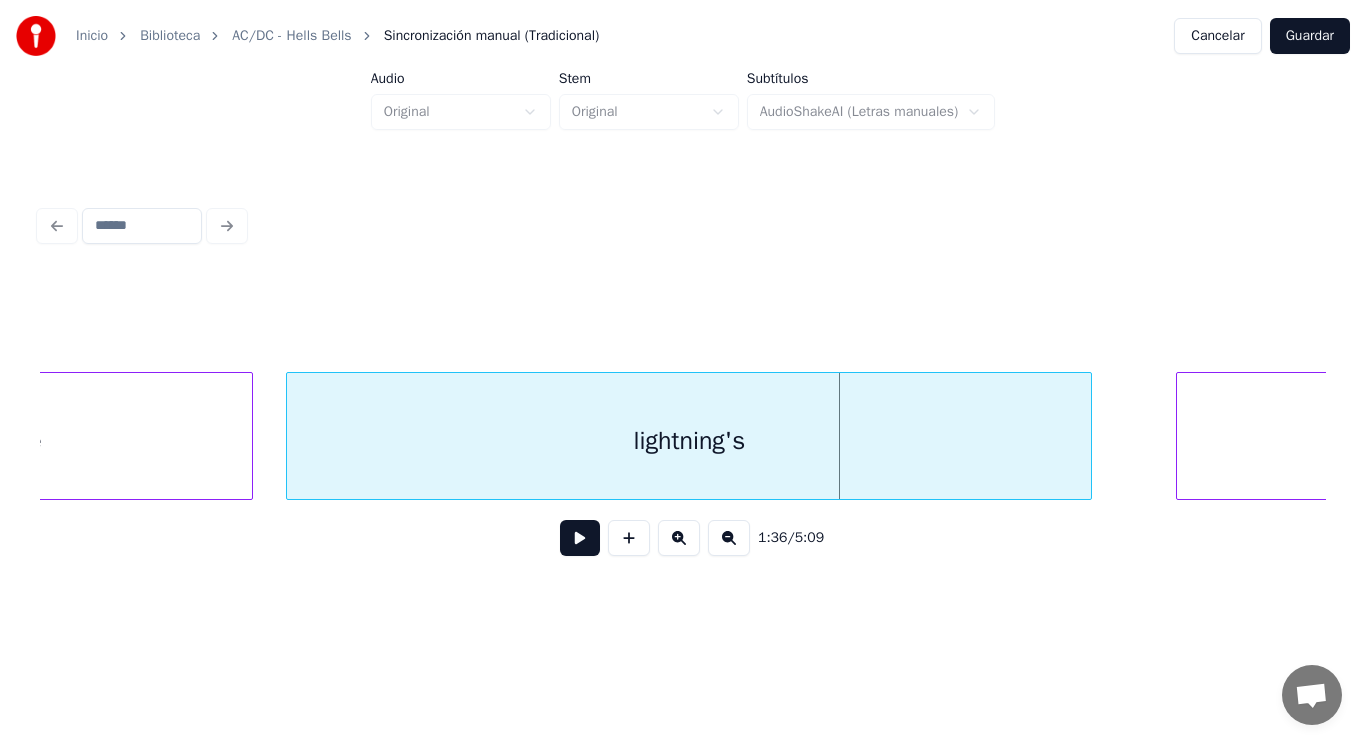 click at bounding box center (290, 436) 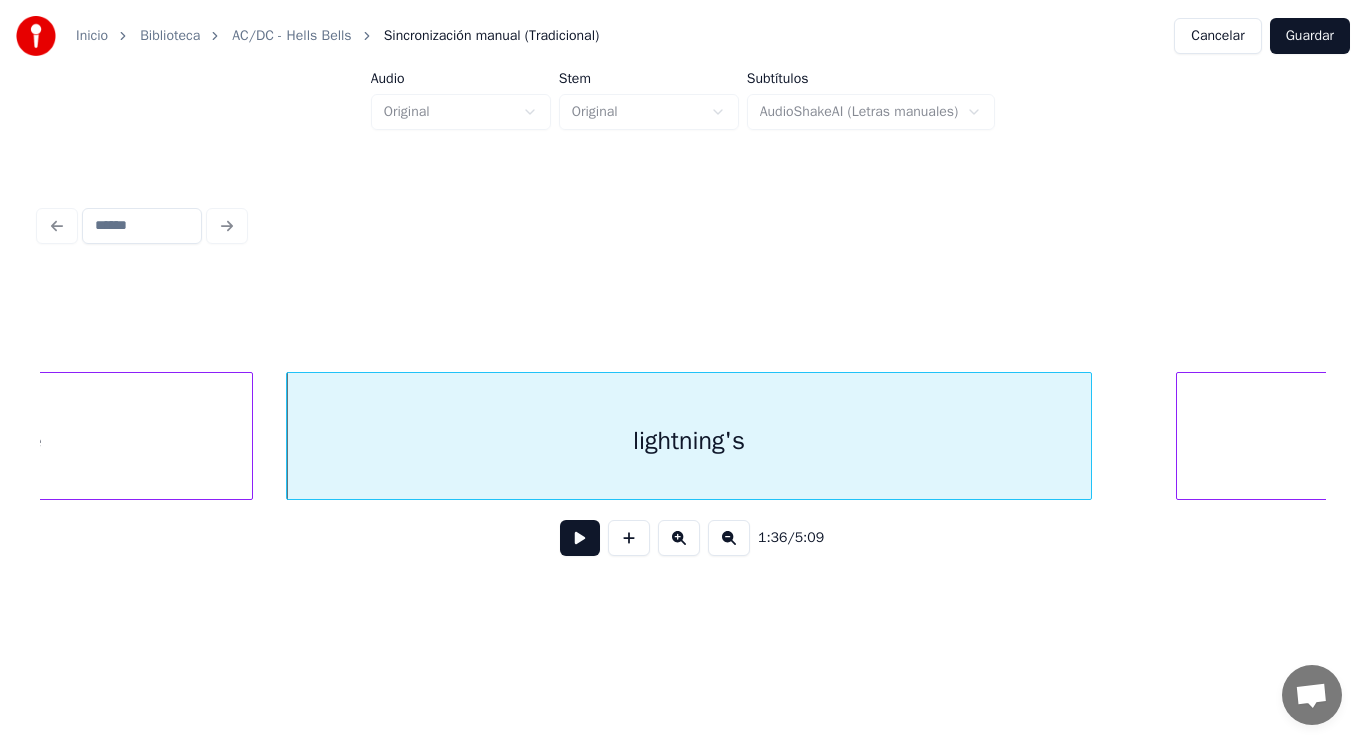 click at bounding box center [580, 538] 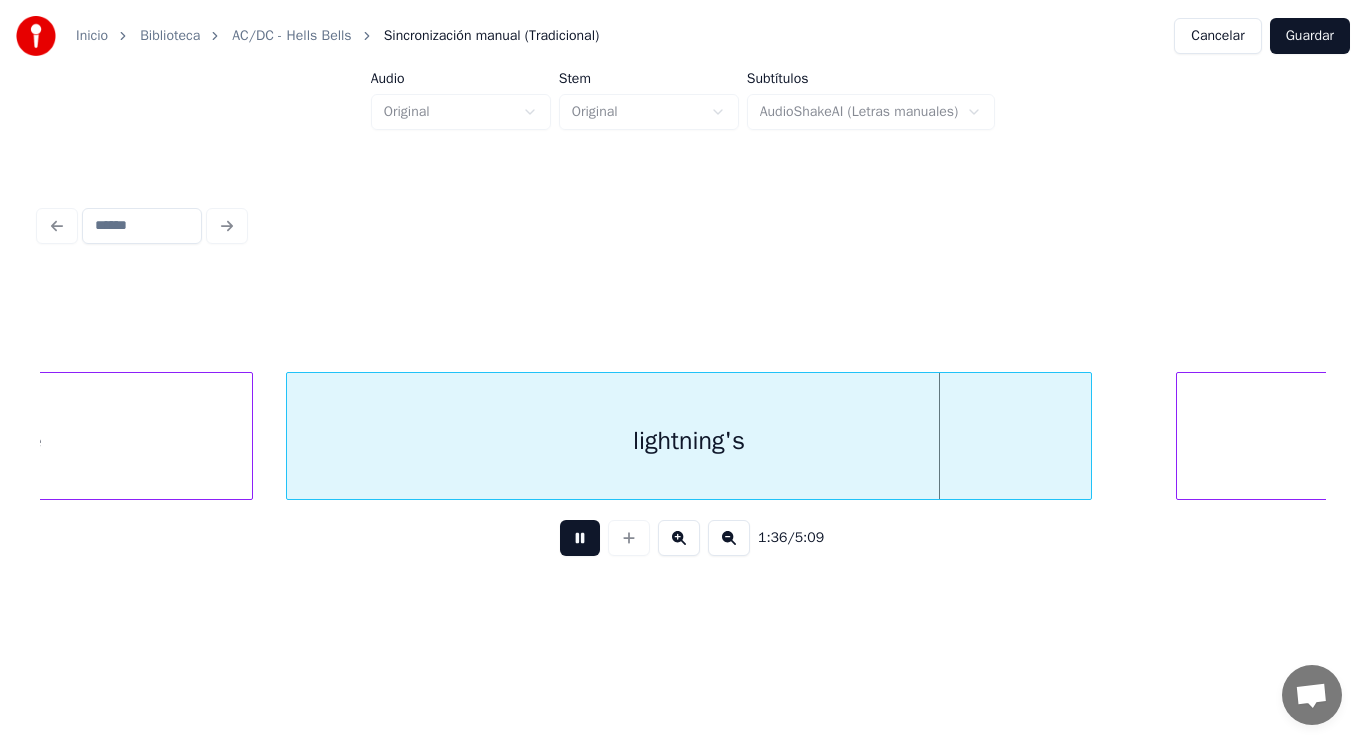 click at bounding box center (580, 538) 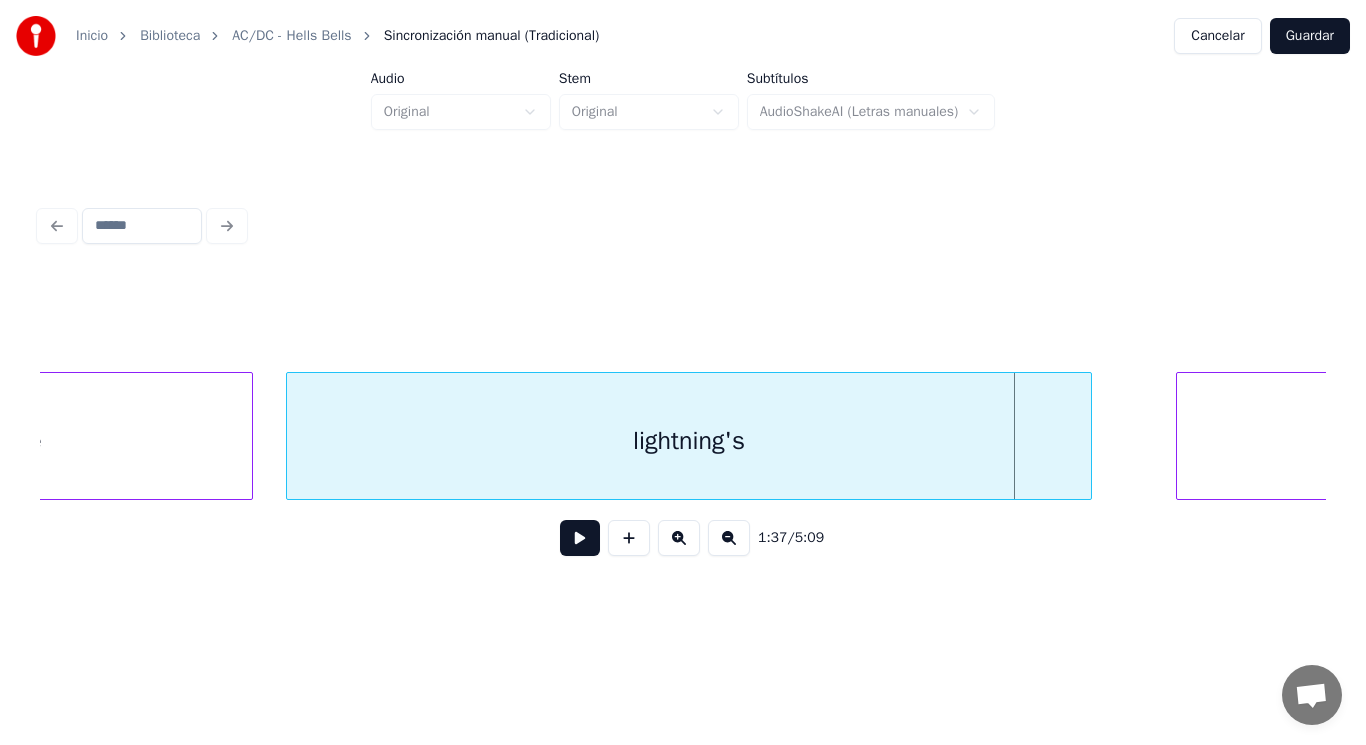 click on "lightning's" at bounding box center (689, 441) 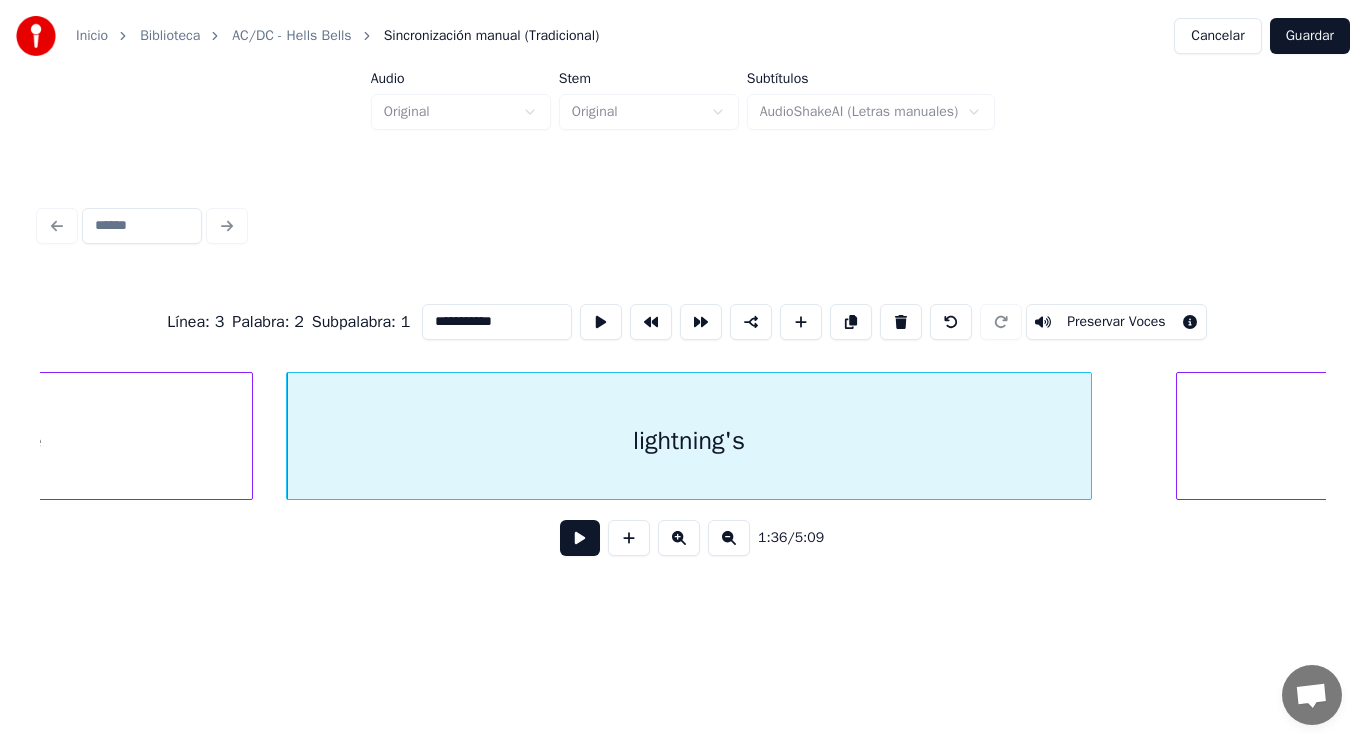 click at bounding box center (580, 538) 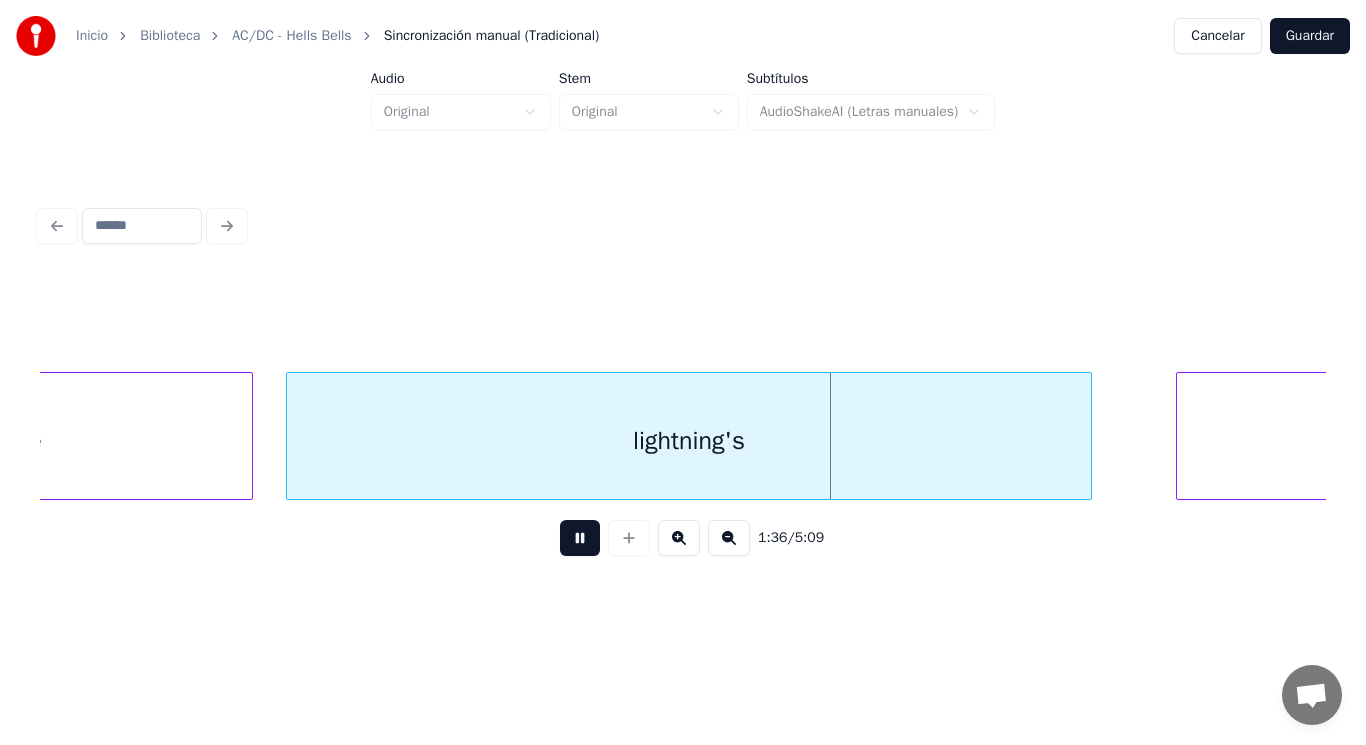 click at bounding box center (580, 538) 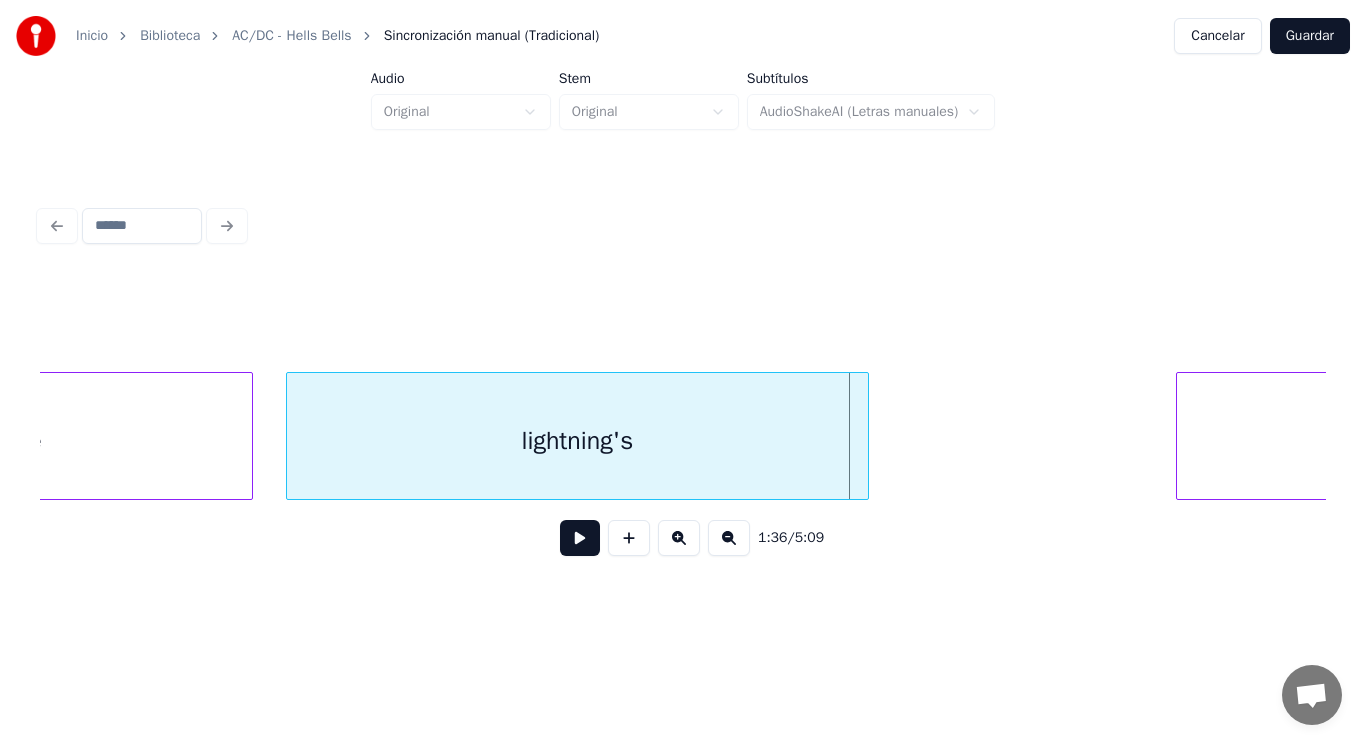 click at bounding box center [865, 436] 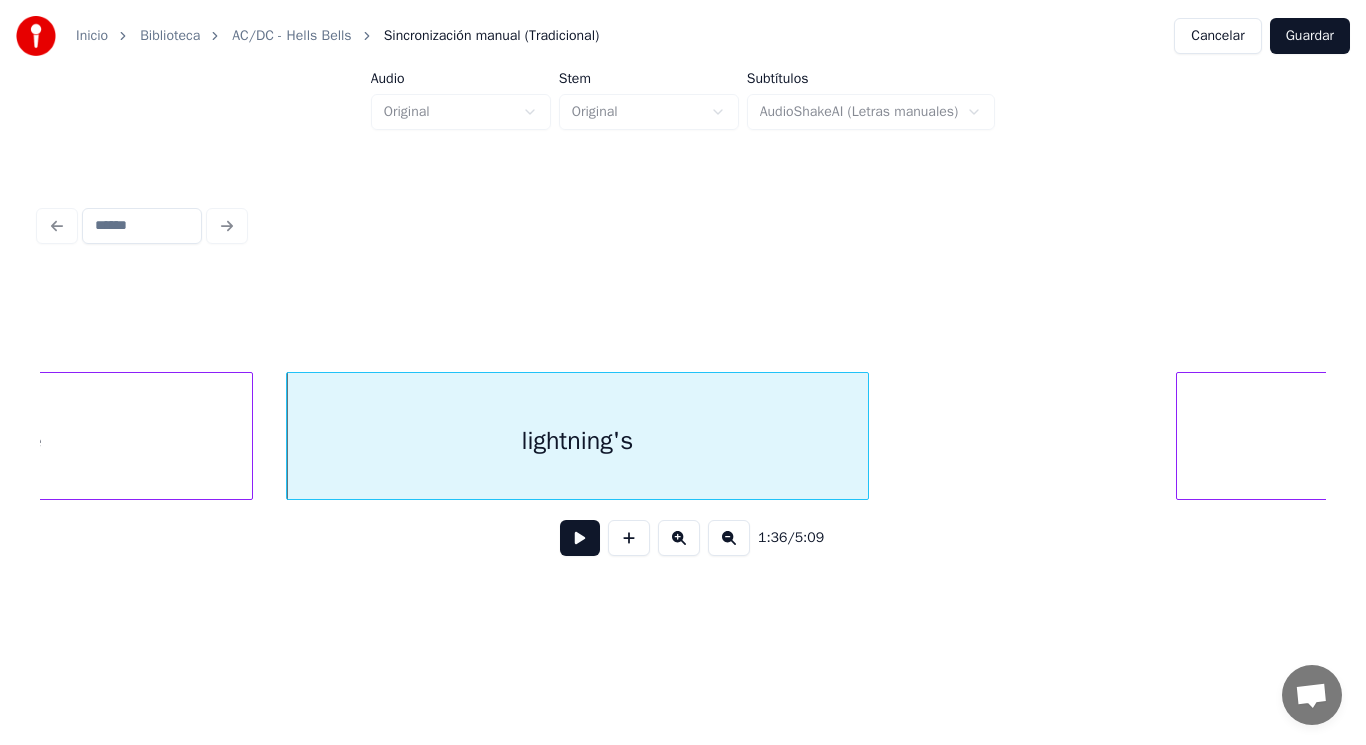 click at bounding box center [580, 538] 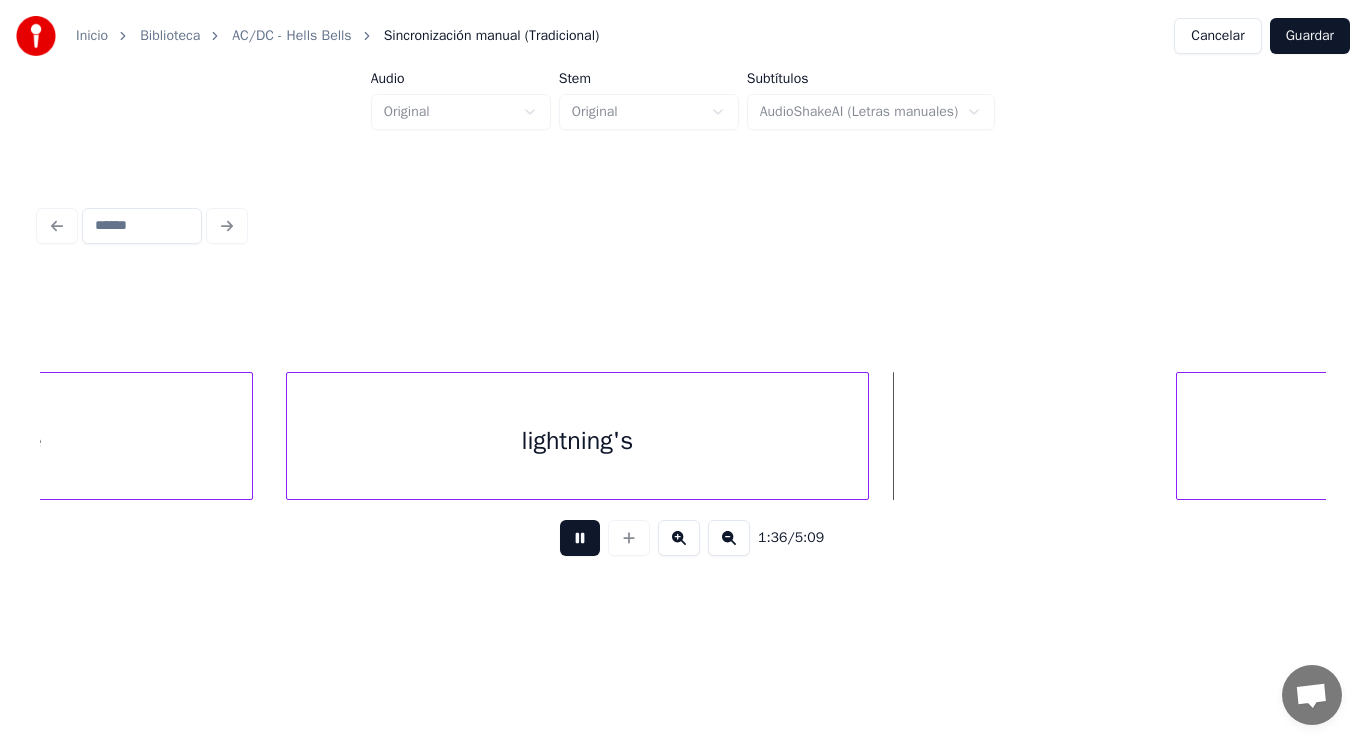click at bounding box center (580, 538) 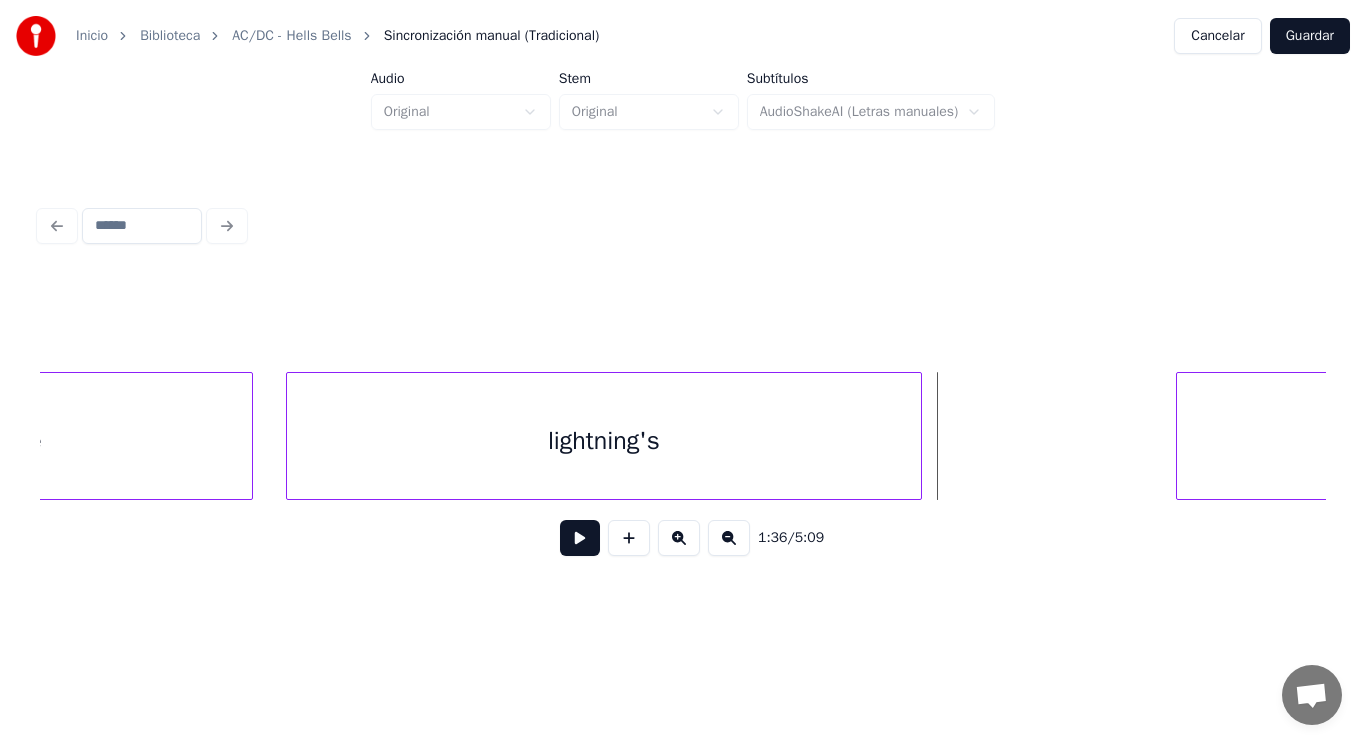 click at bounding box center (918, 436) 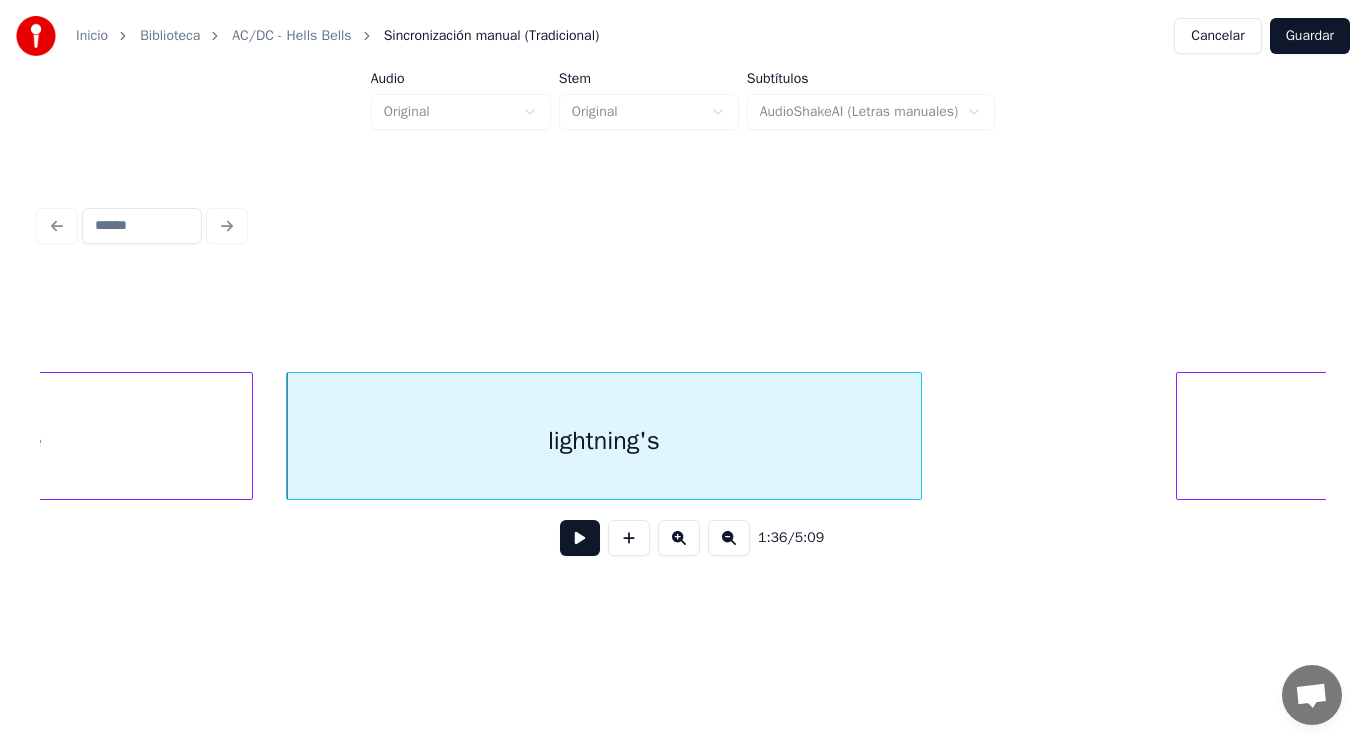 click at bounding box center [580, 538] 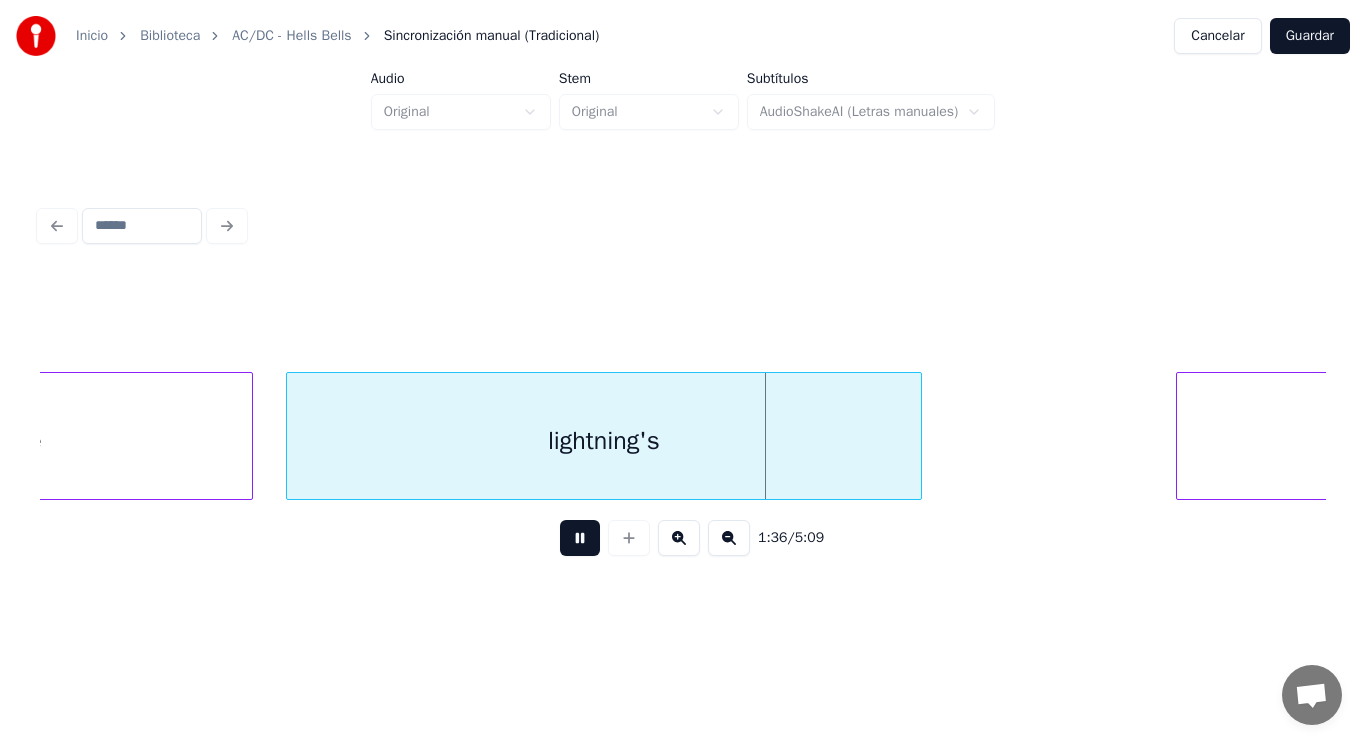 click at bounding box center [580, 538] 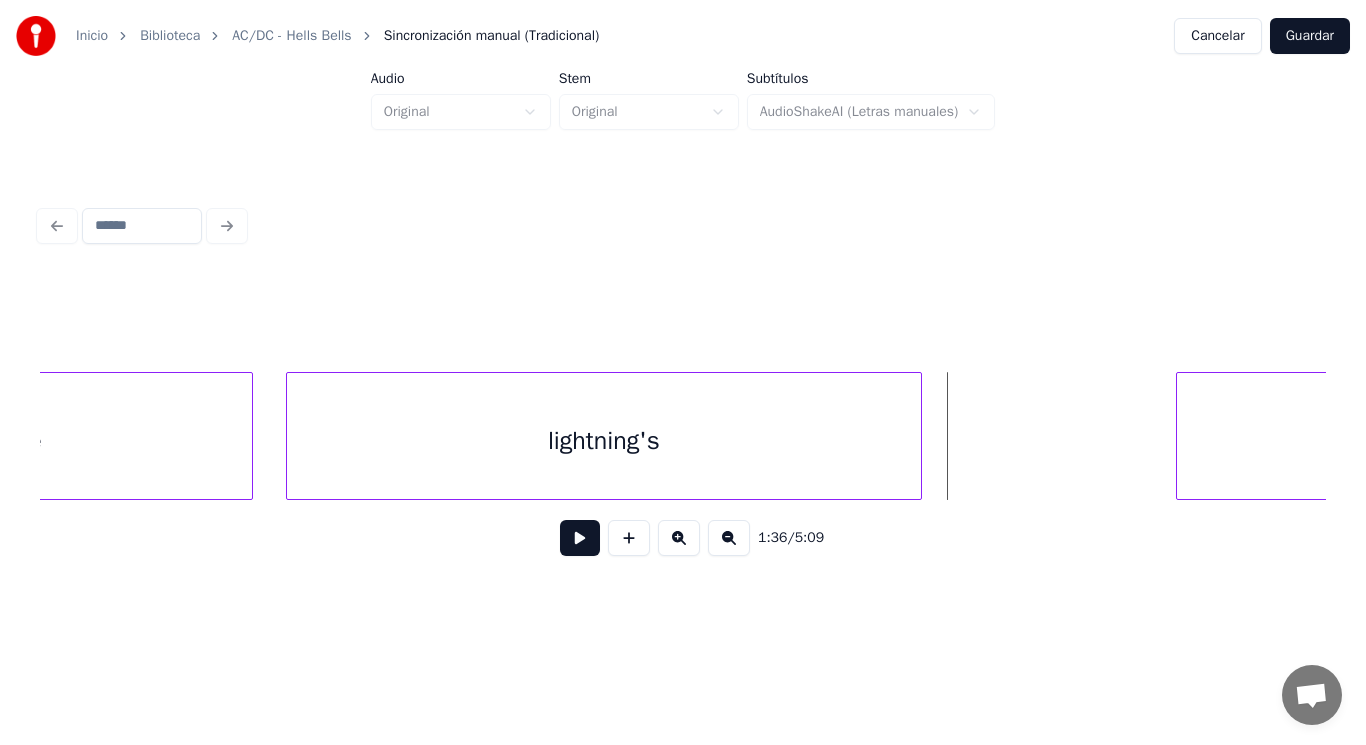 click on "lightning's" at bounding box center [604, 441] 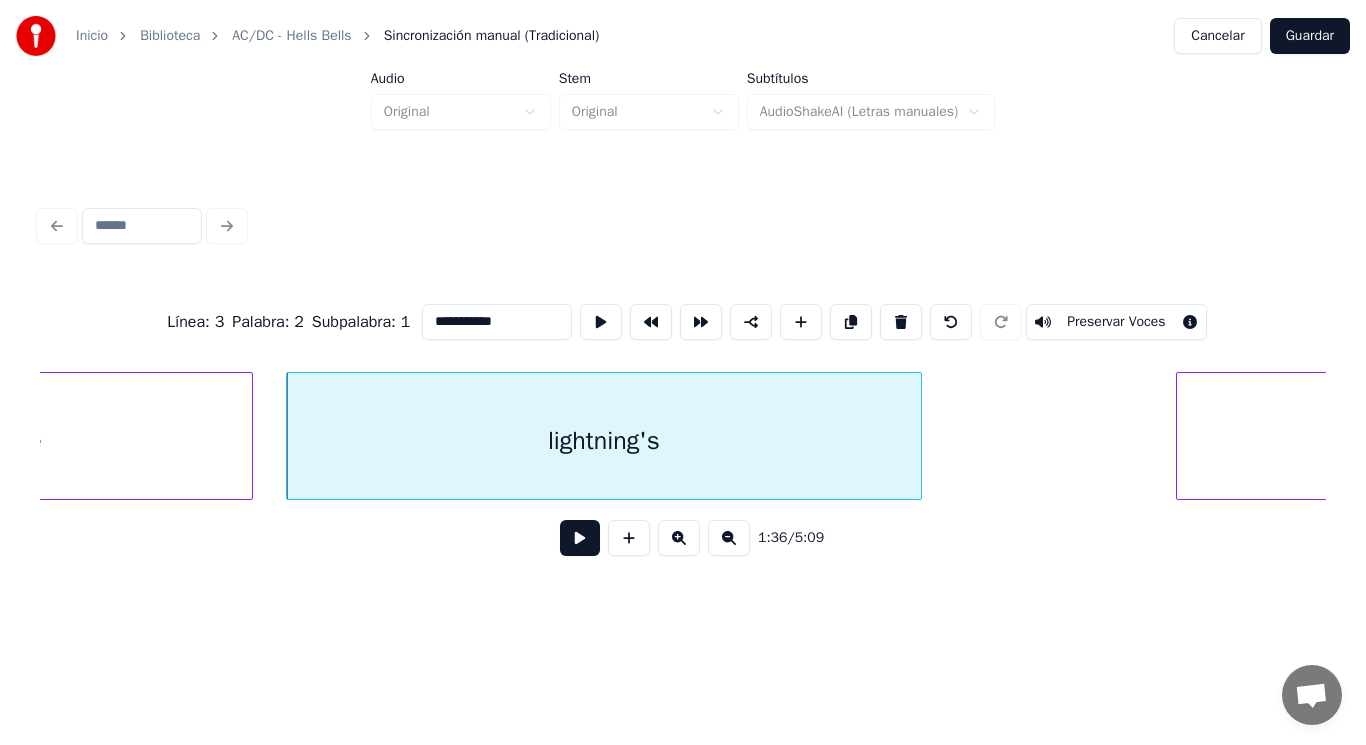 click at bounding box center [580, 538] 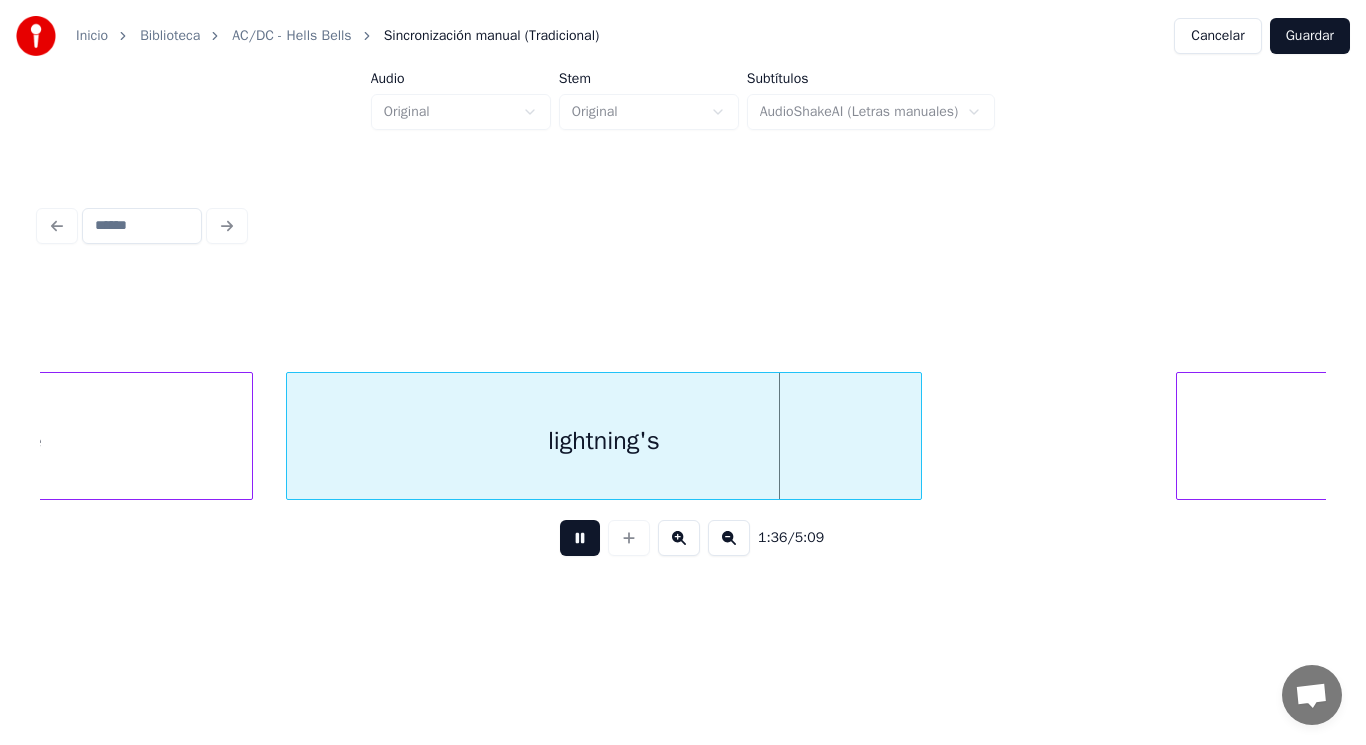 click at bounding box center (580, 538) 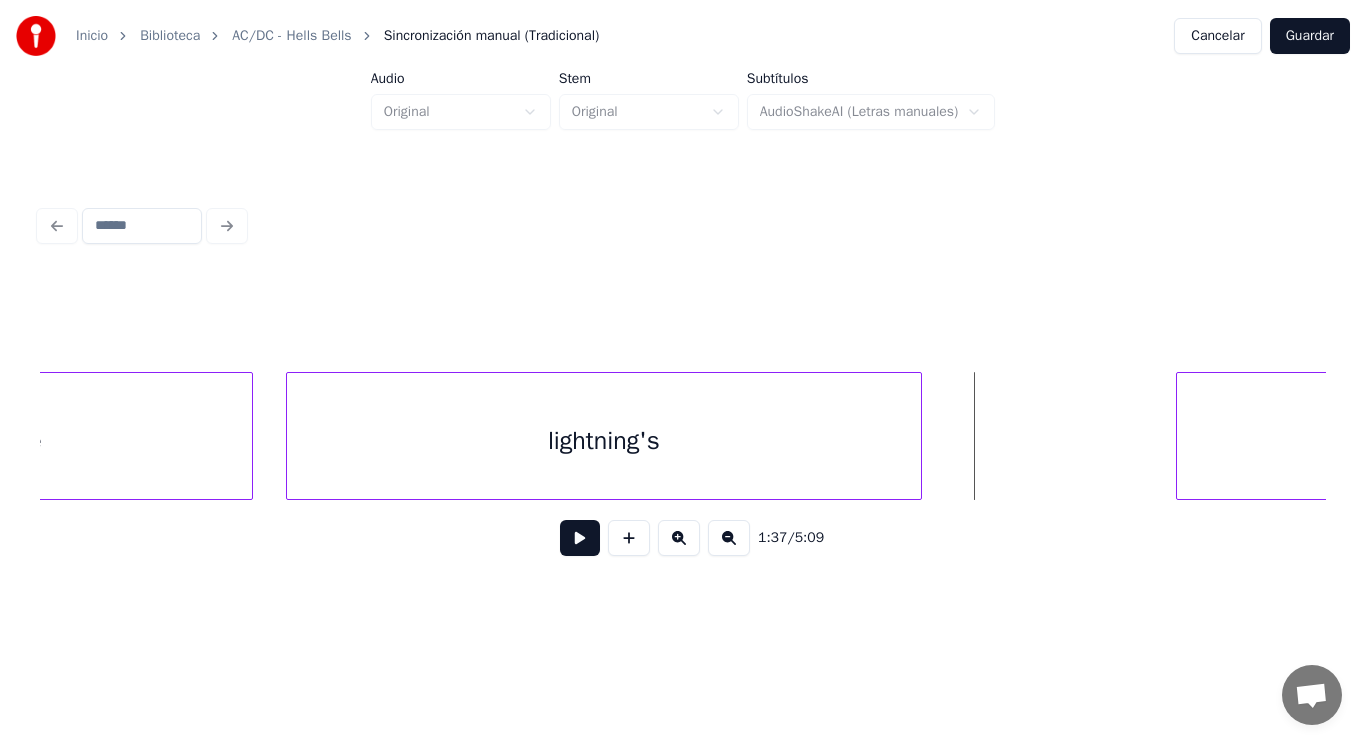 click at bounding box center [580, 538] 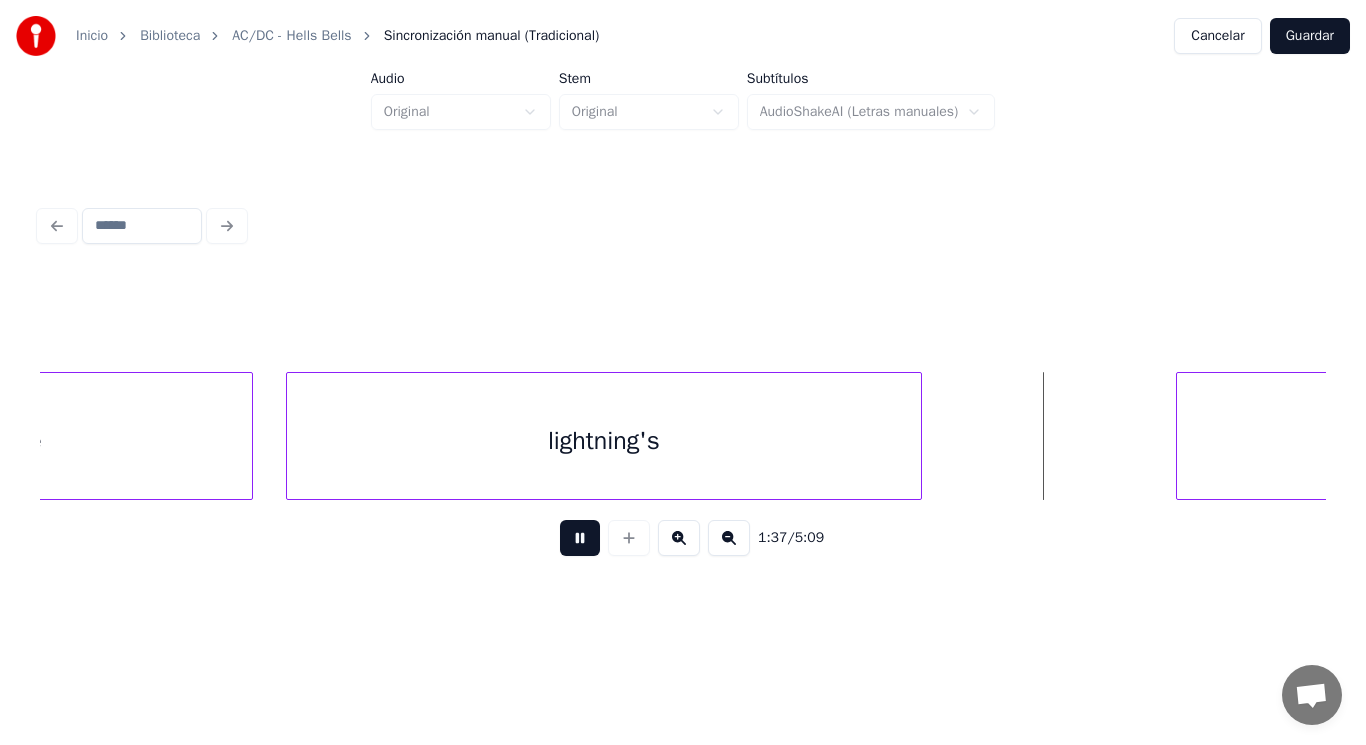 click at bounding box center [580, 538] 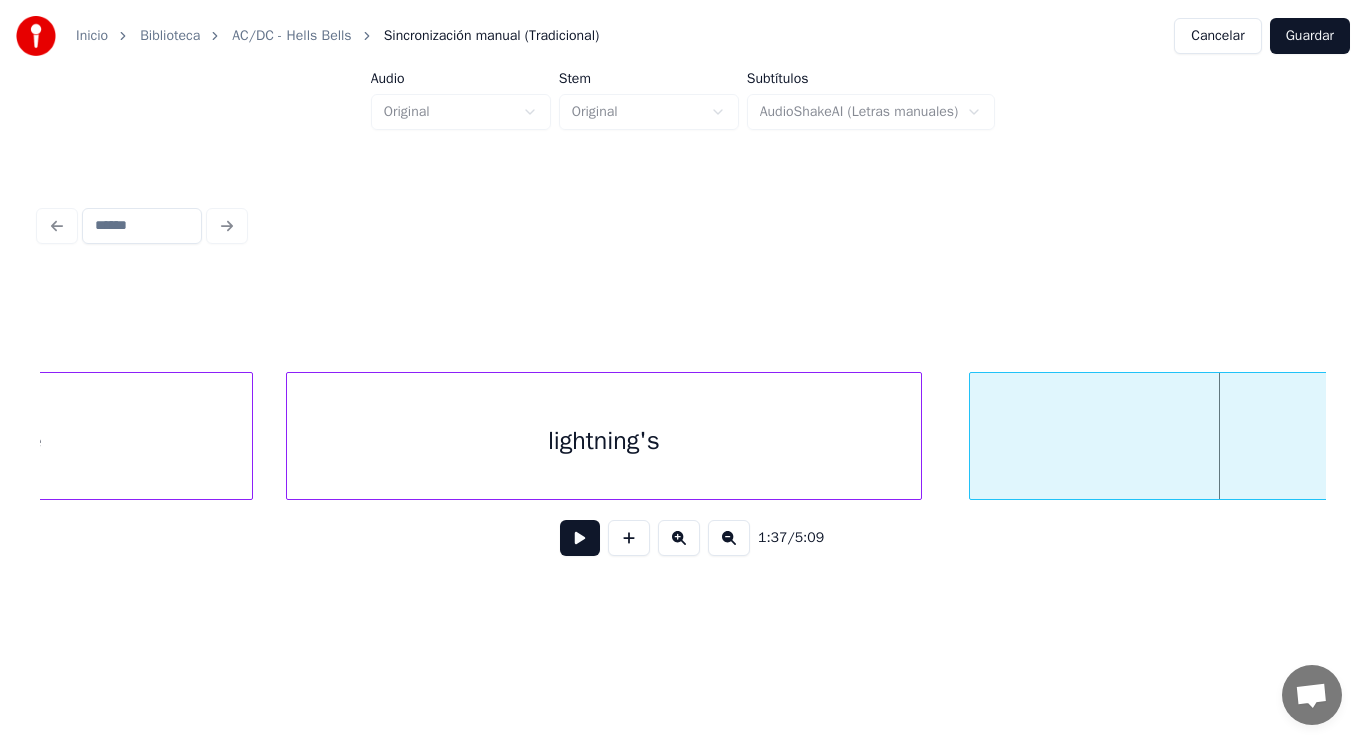 click at bounding box center (973, 436) 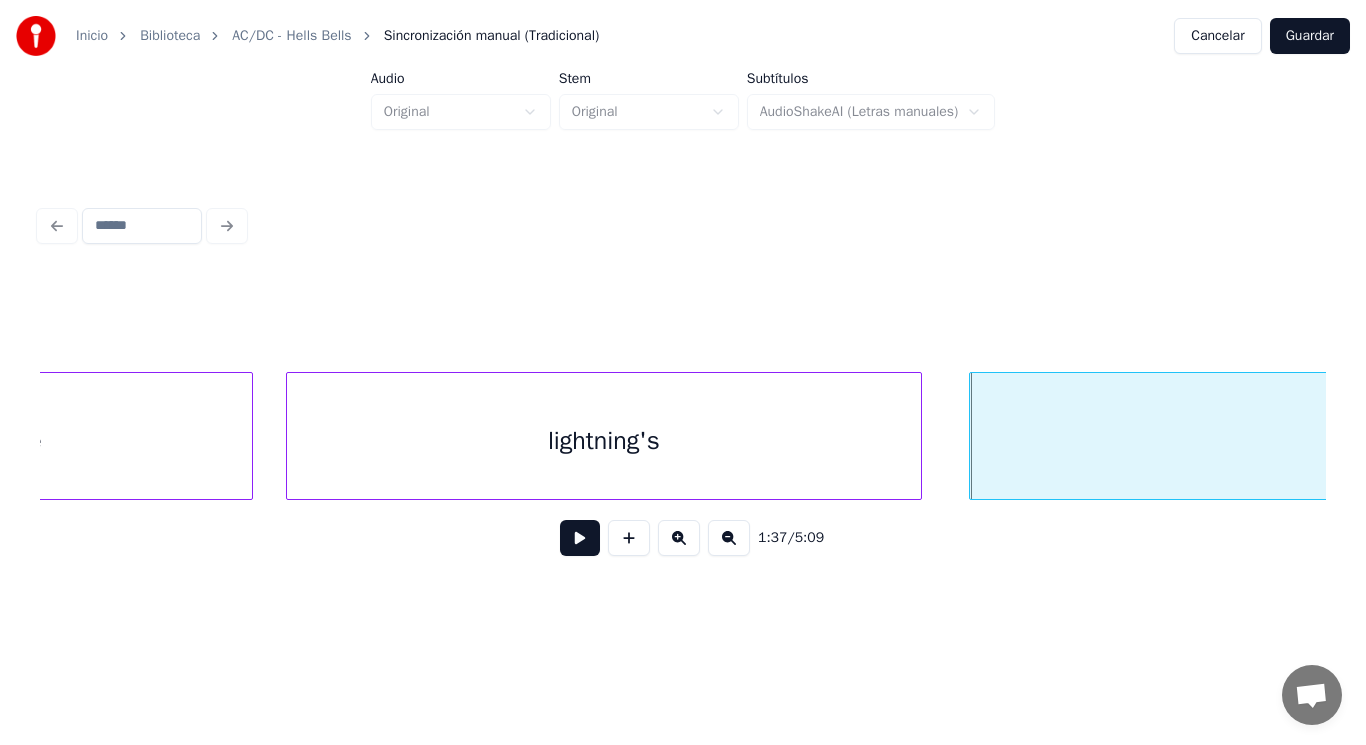 click at bounding box center [580, 538] 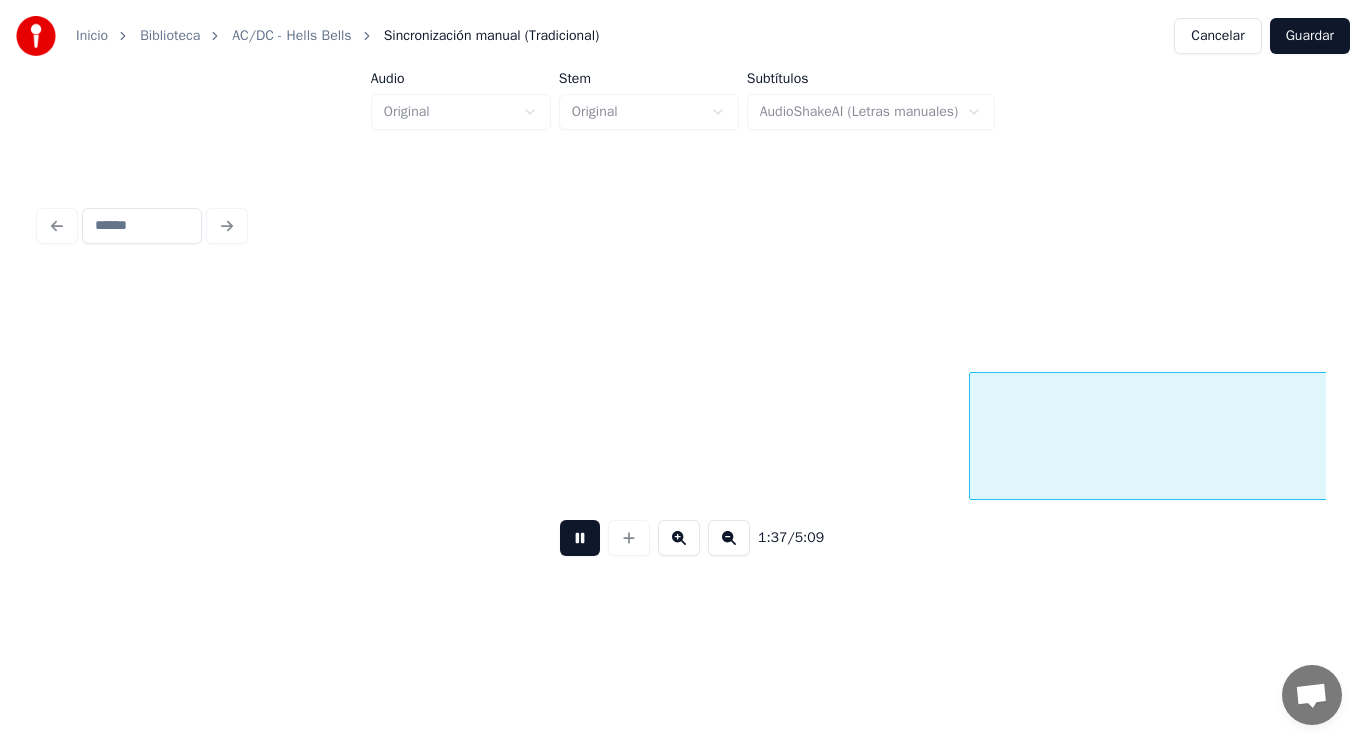 scroll, scrollTop: 0, scrollLeft: 136177, axis: horizontal 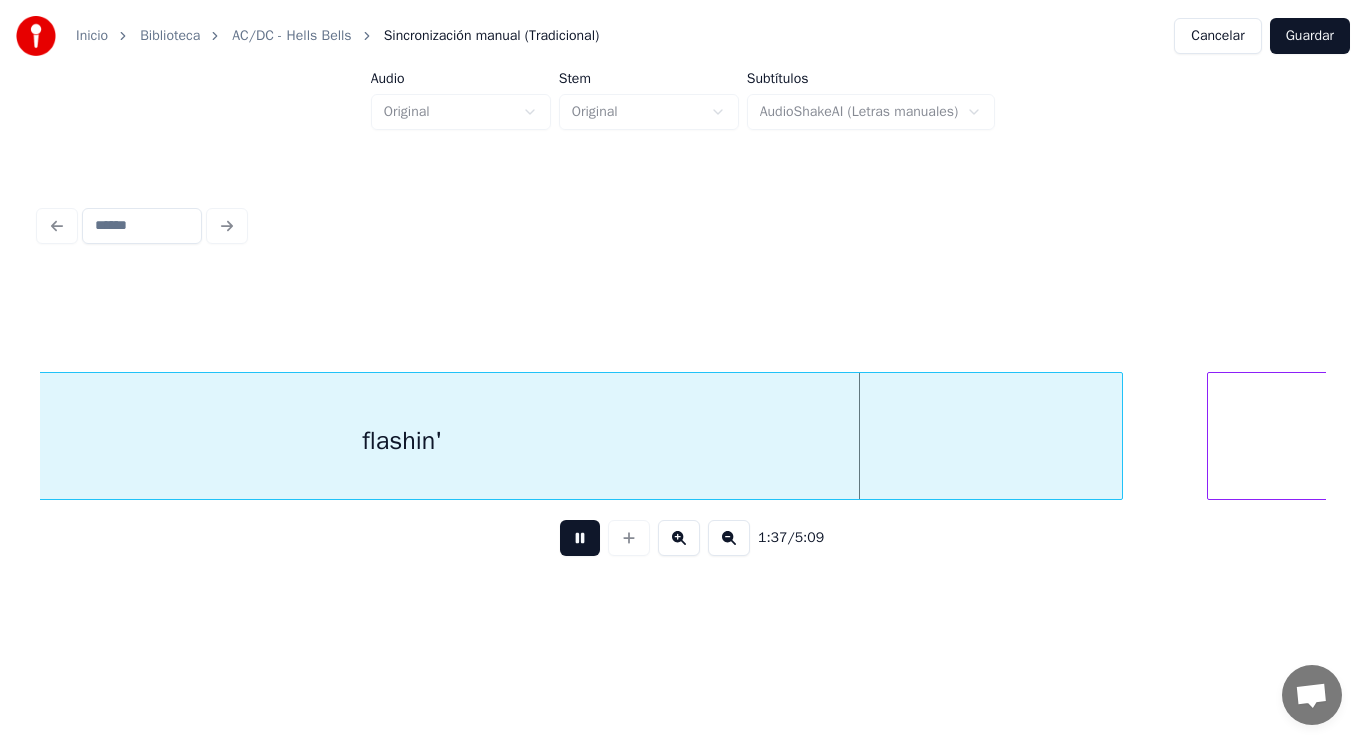 click at bounding box center [580, 538] 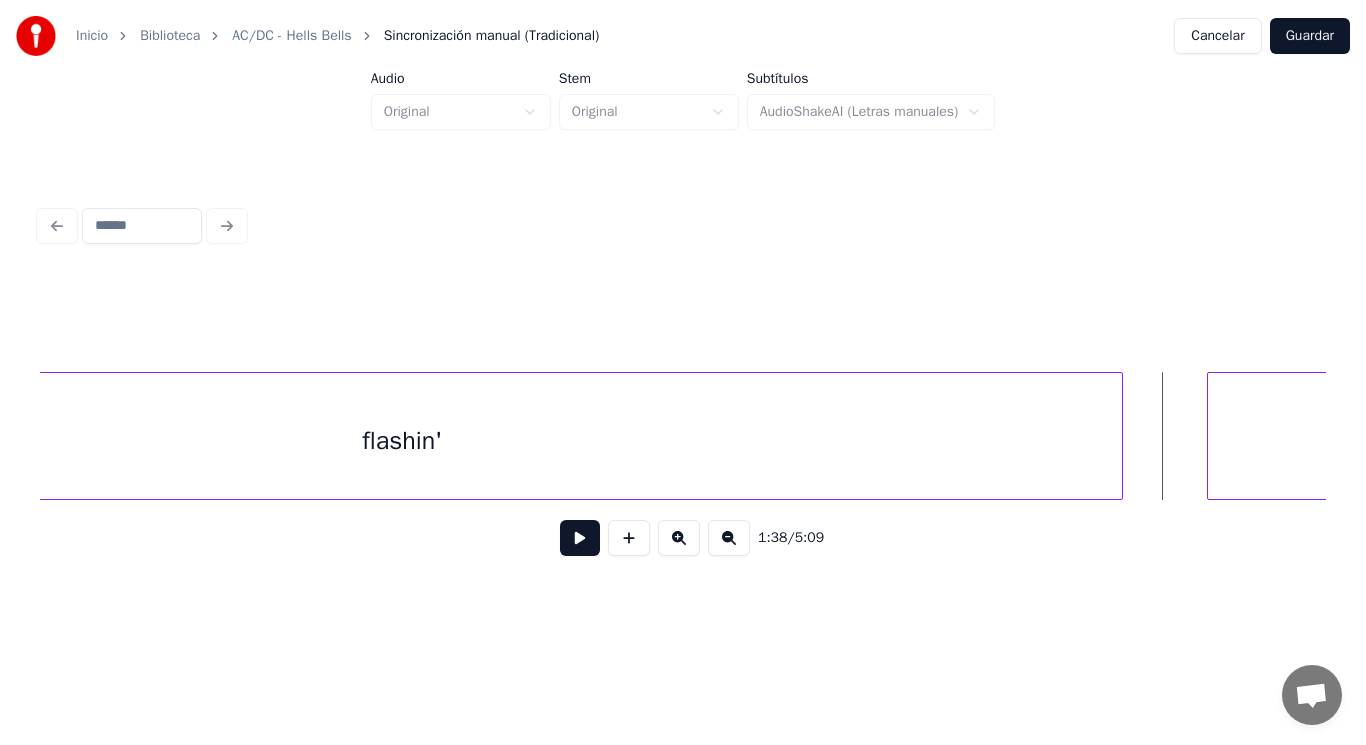 click at bounding box center [580, 538] 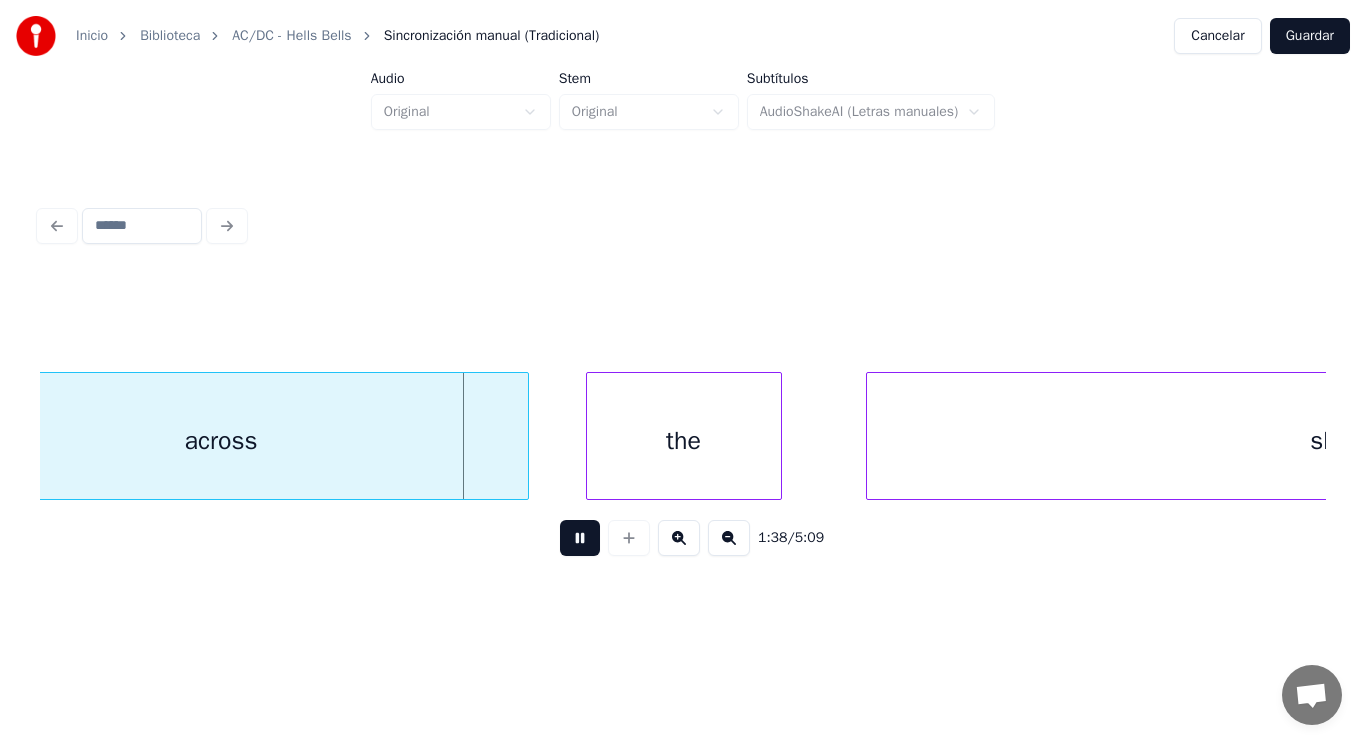 click at bounding box center [580, 538] 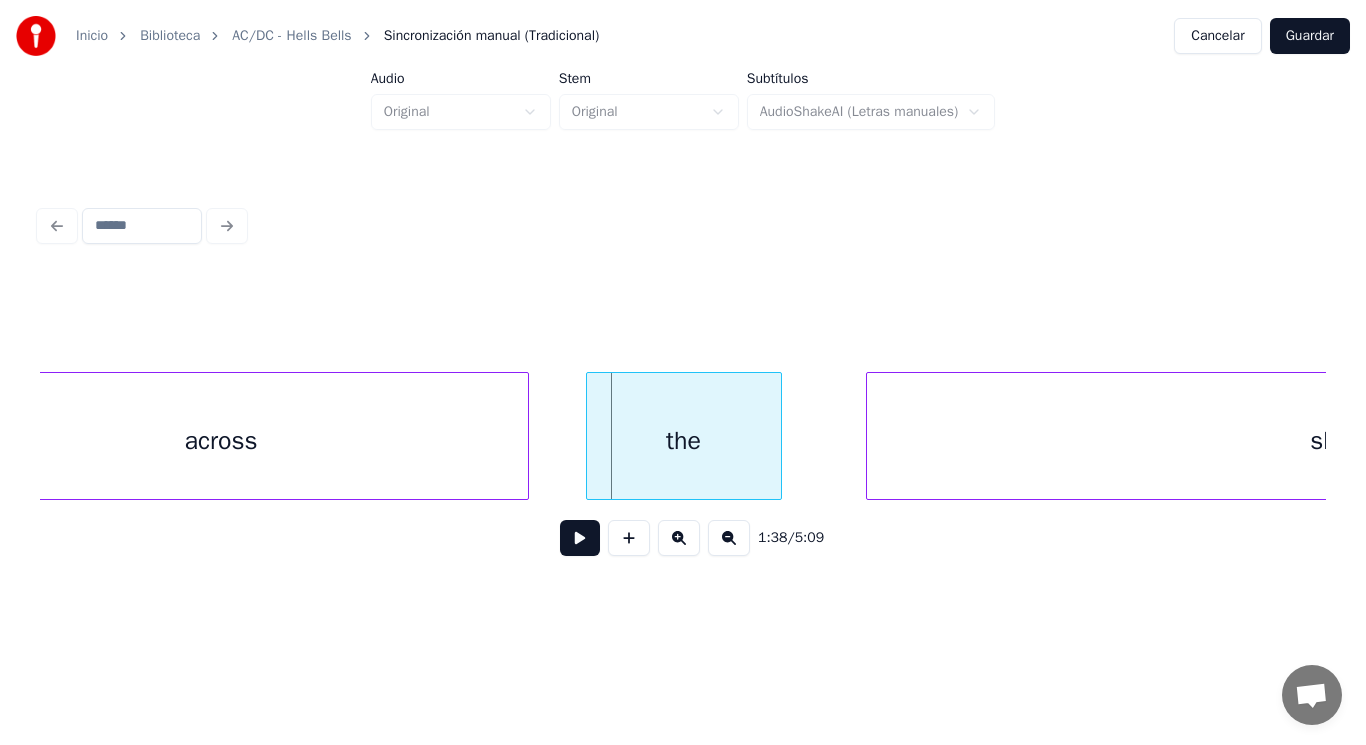 click on "across" at bounding box center [221, 441] 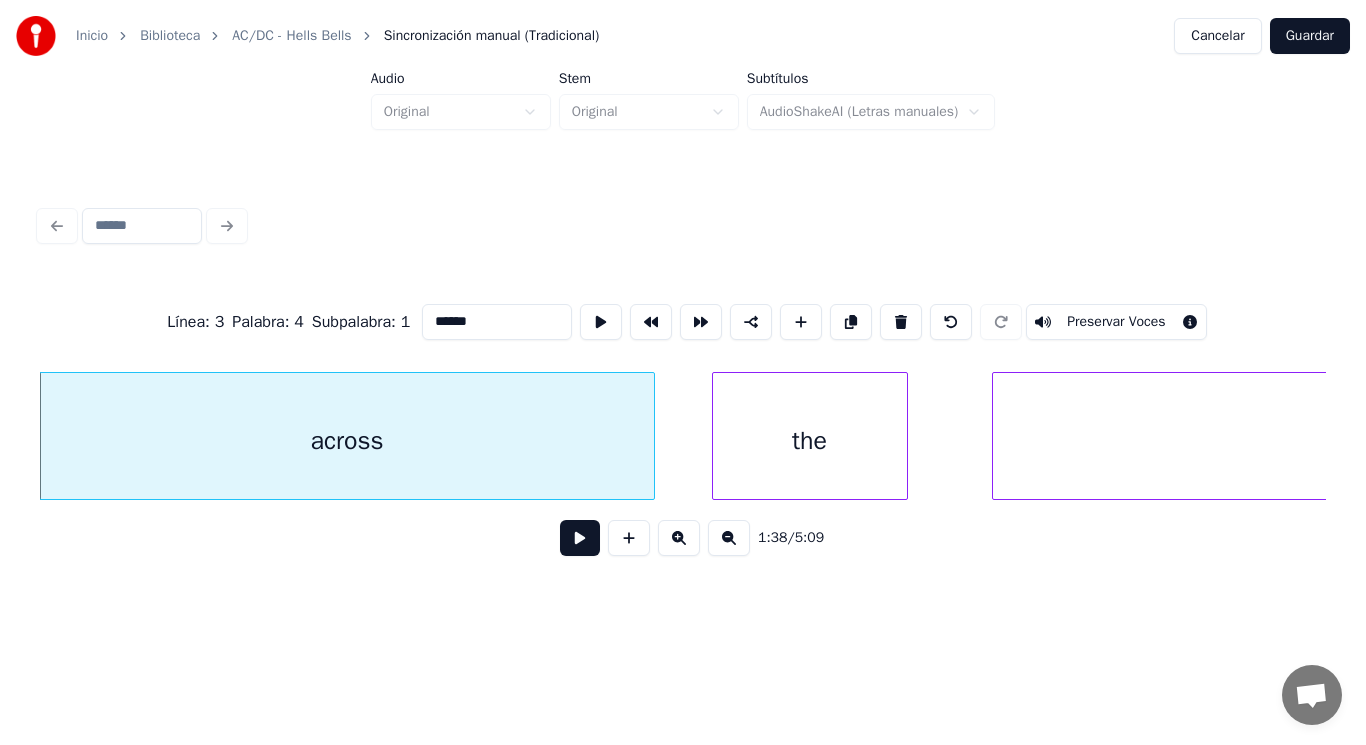 click at bounding box center (580, 538) 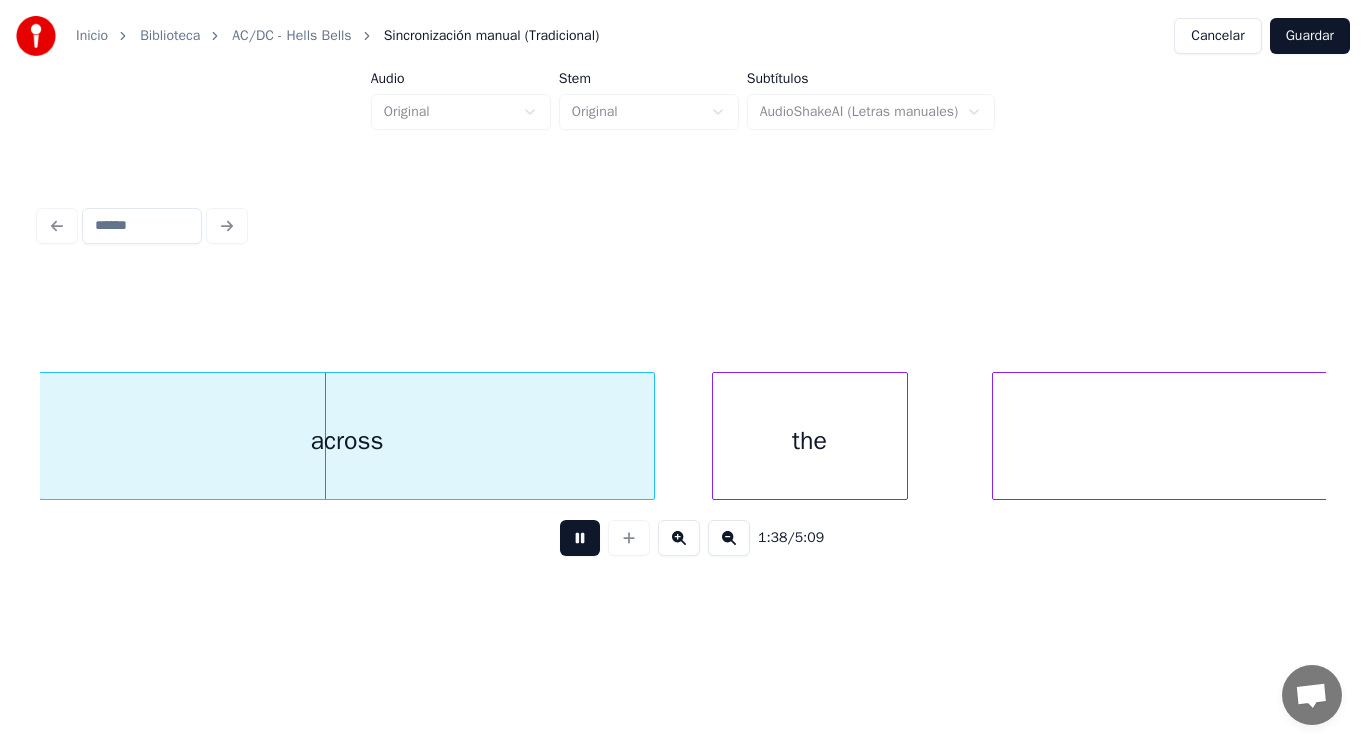 click at bounding box center (580, 538) 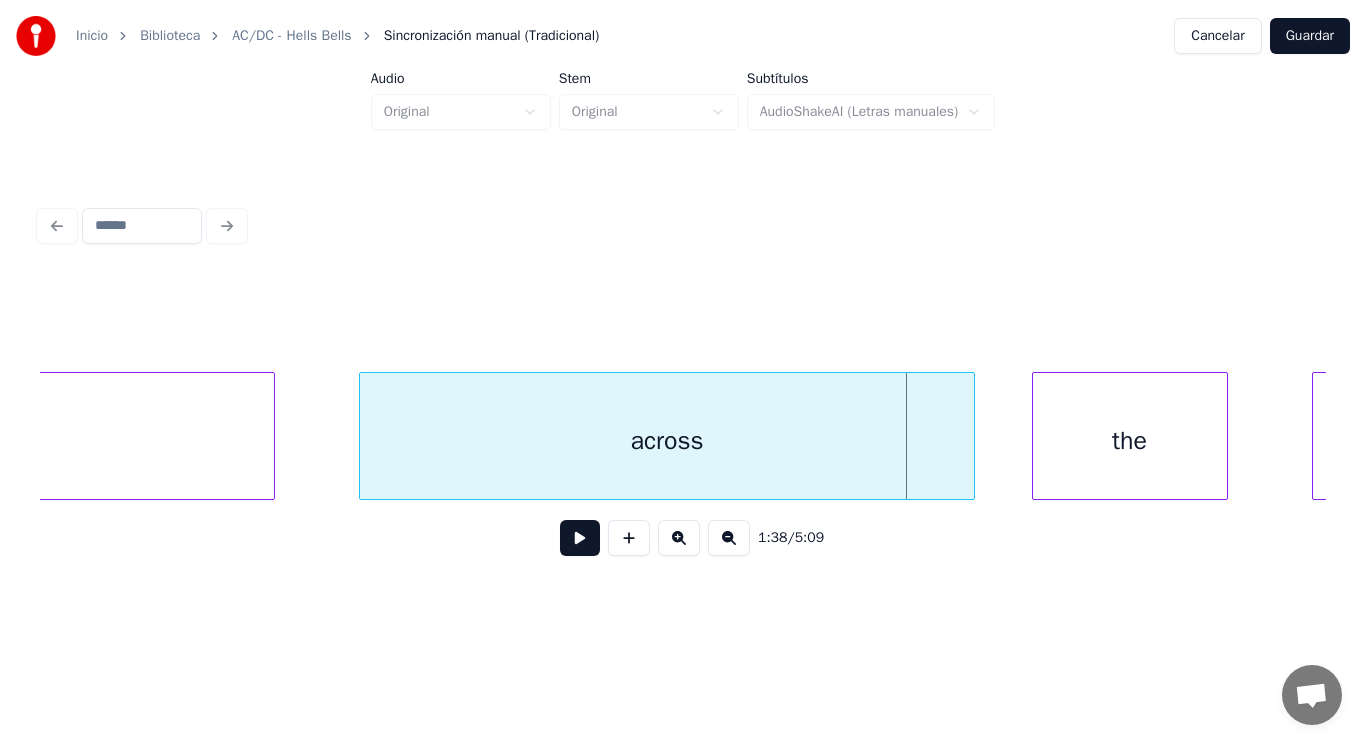 click on "flashin'" at bounding box center (-446, 441) 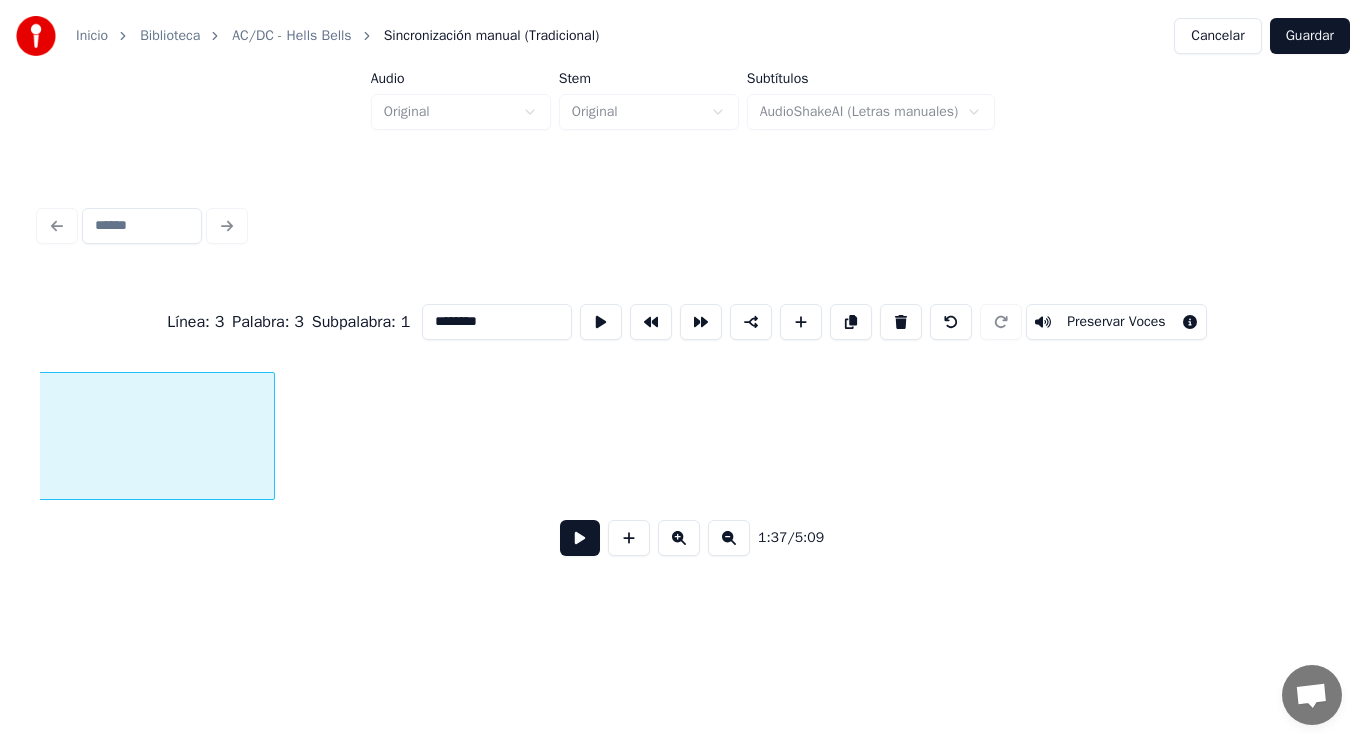 scroll, scrollTop: 0, scrollLeft: 135820, axis: horizontal 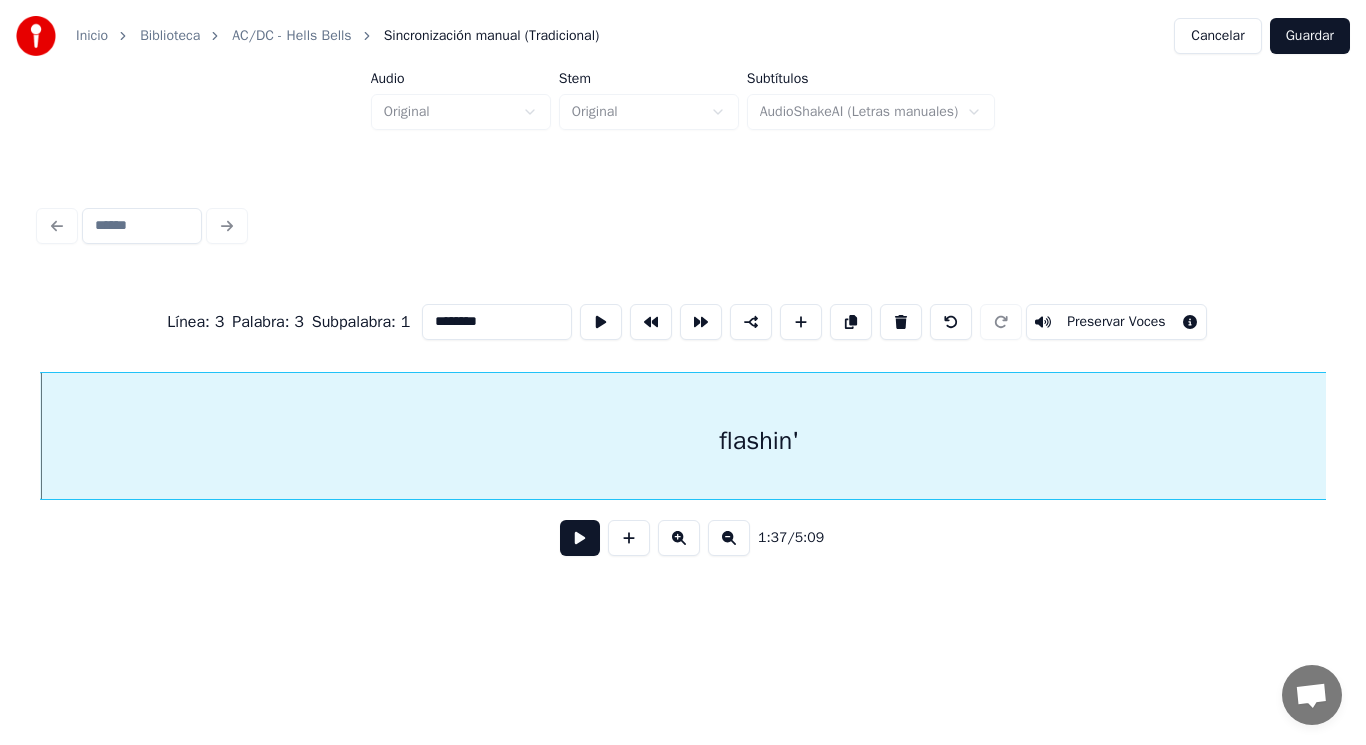 click at bounding box center [580, 538] 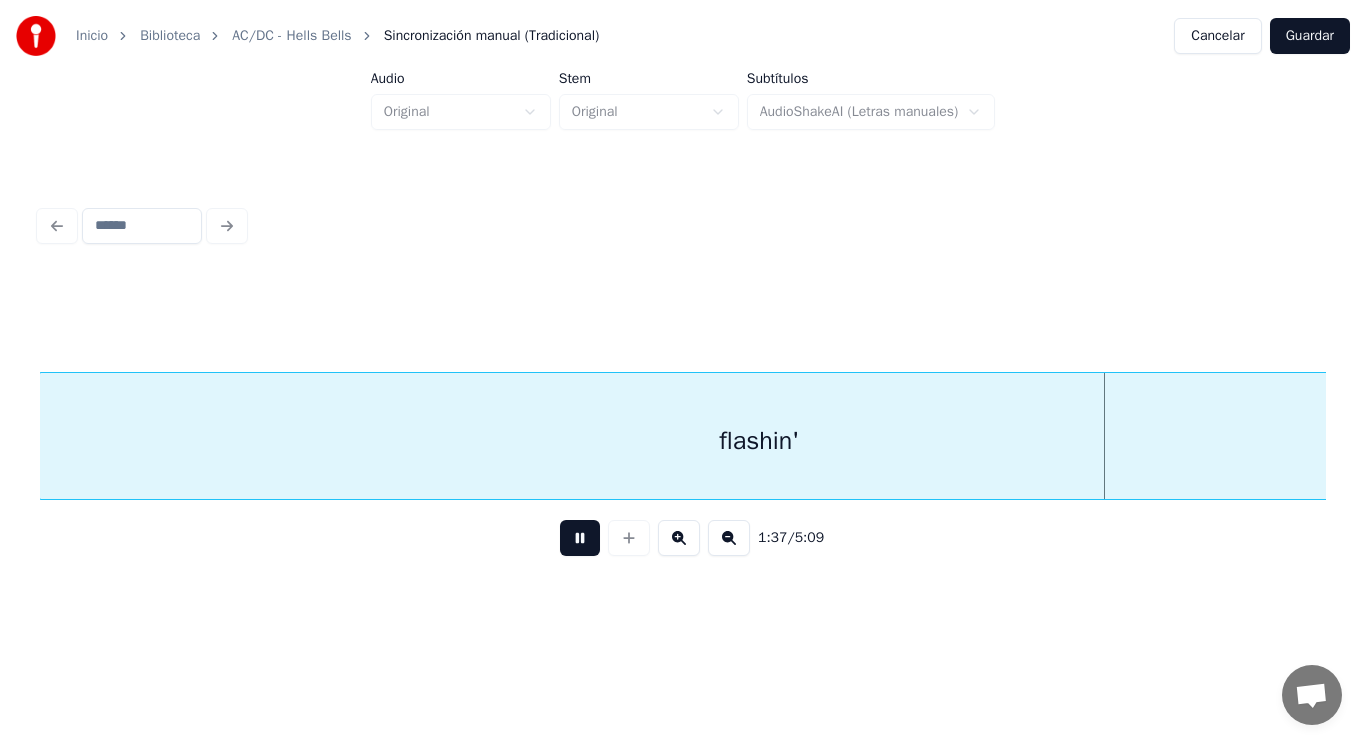 click at bounding box center (580, 538) 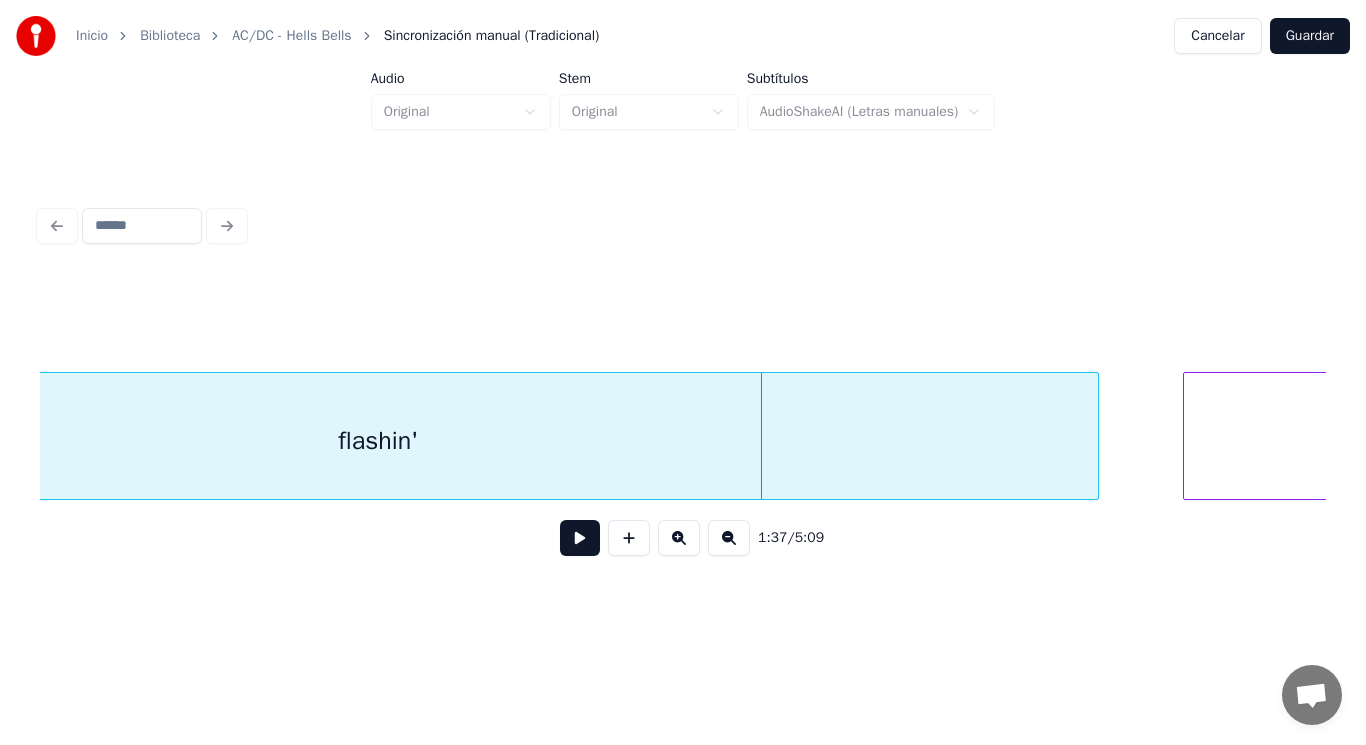 scroll, scrollTop: 0, scrollLeft: 136340, axis: horizontal 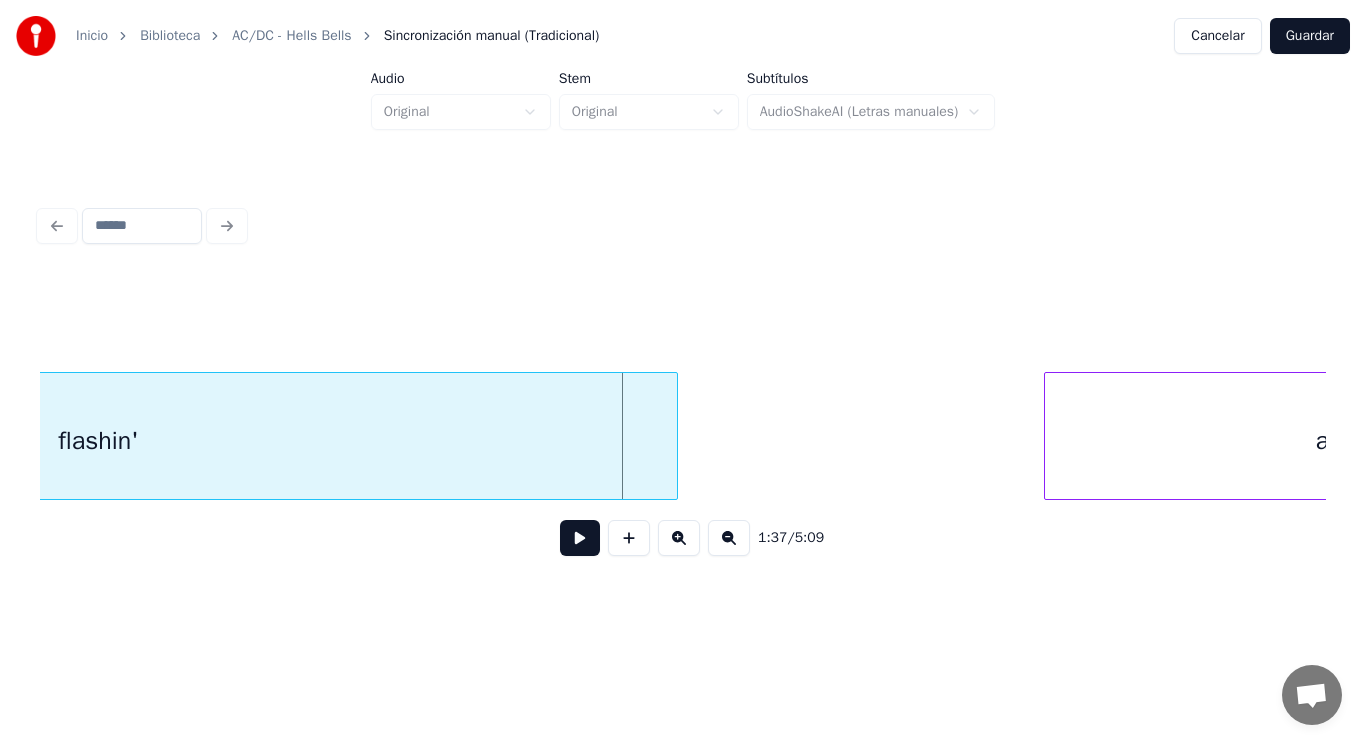 click at bounding box center [674, 436] 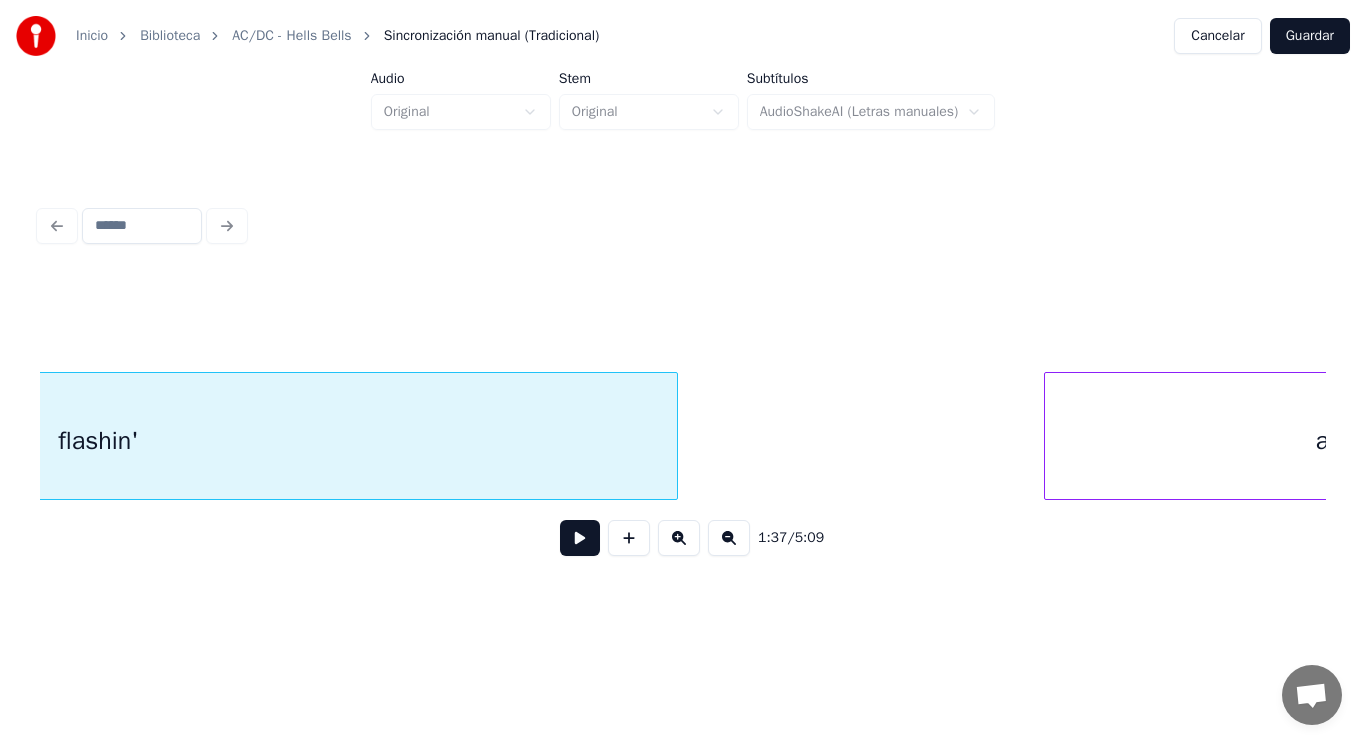 scroll, scrollTop: 0, scrollLeft: 136420, axis: horizontal 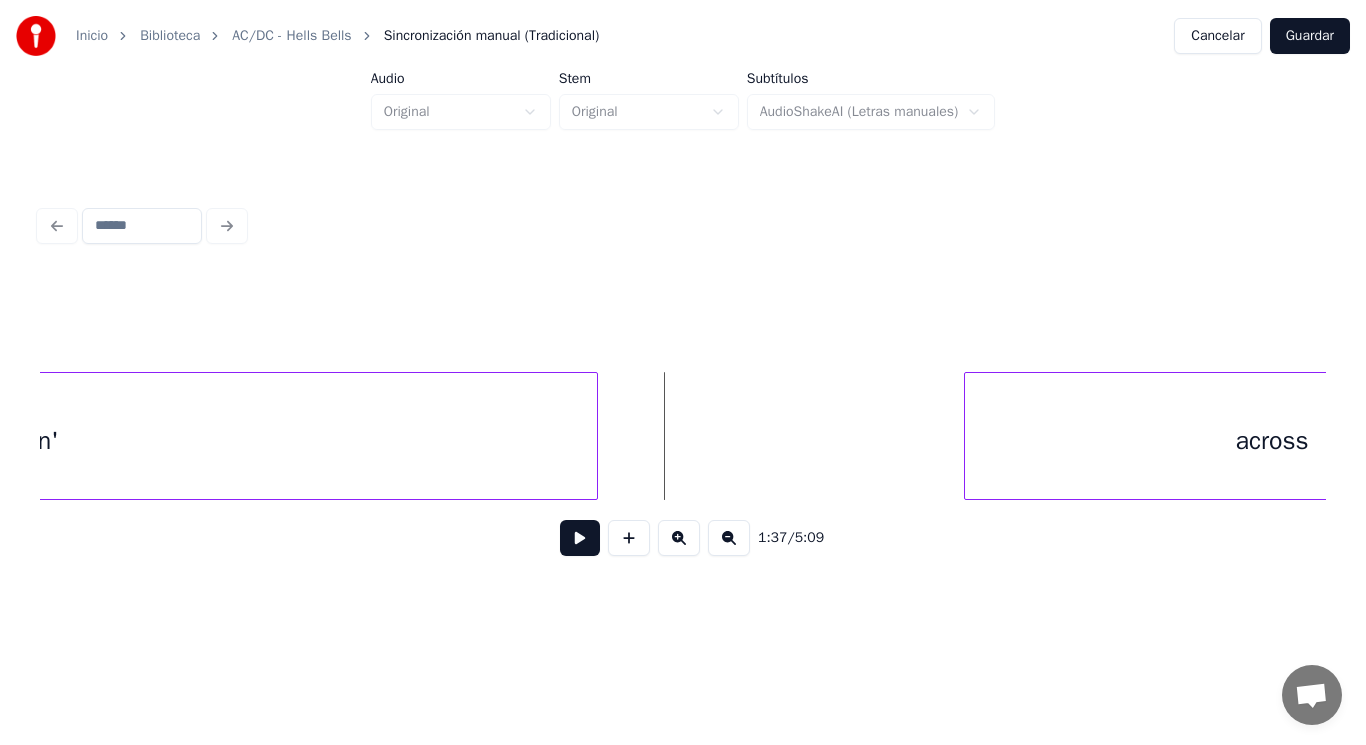 click at bounding box center [580, 538] 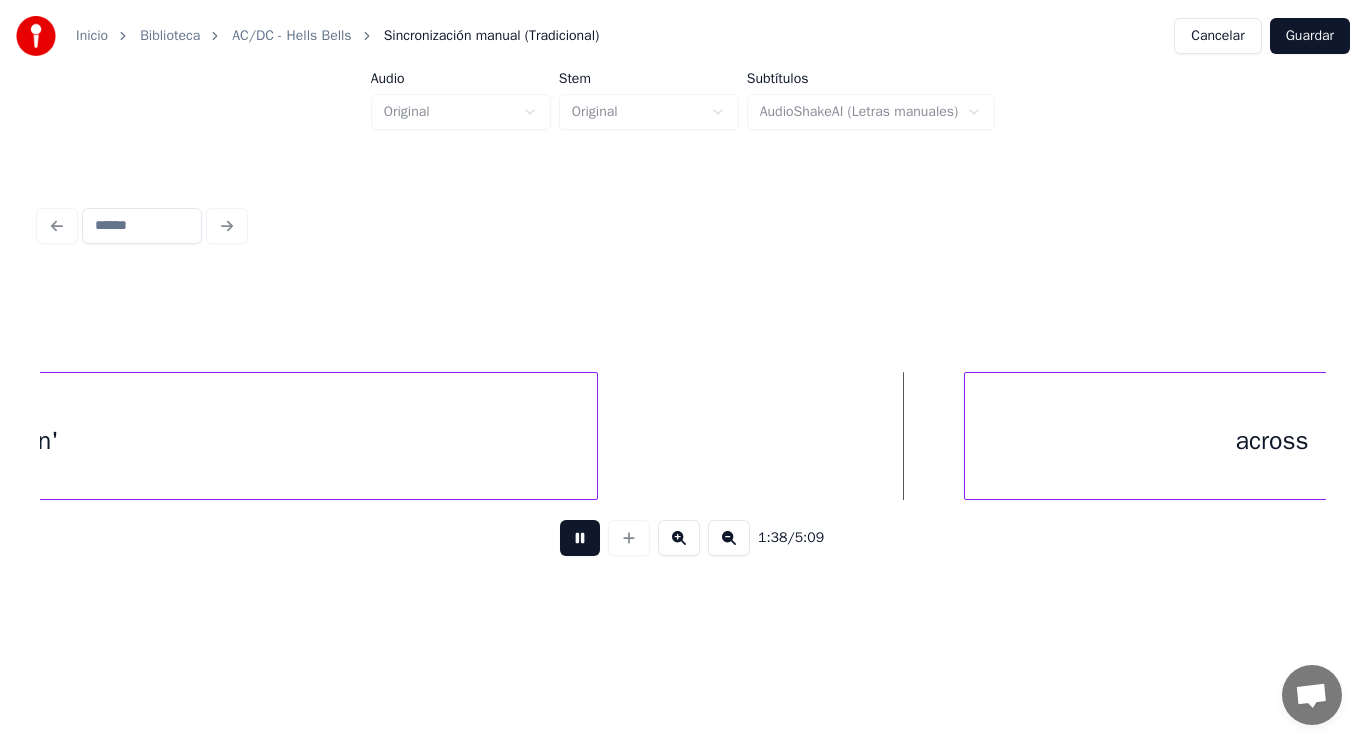click at bounding box center (580, 538) 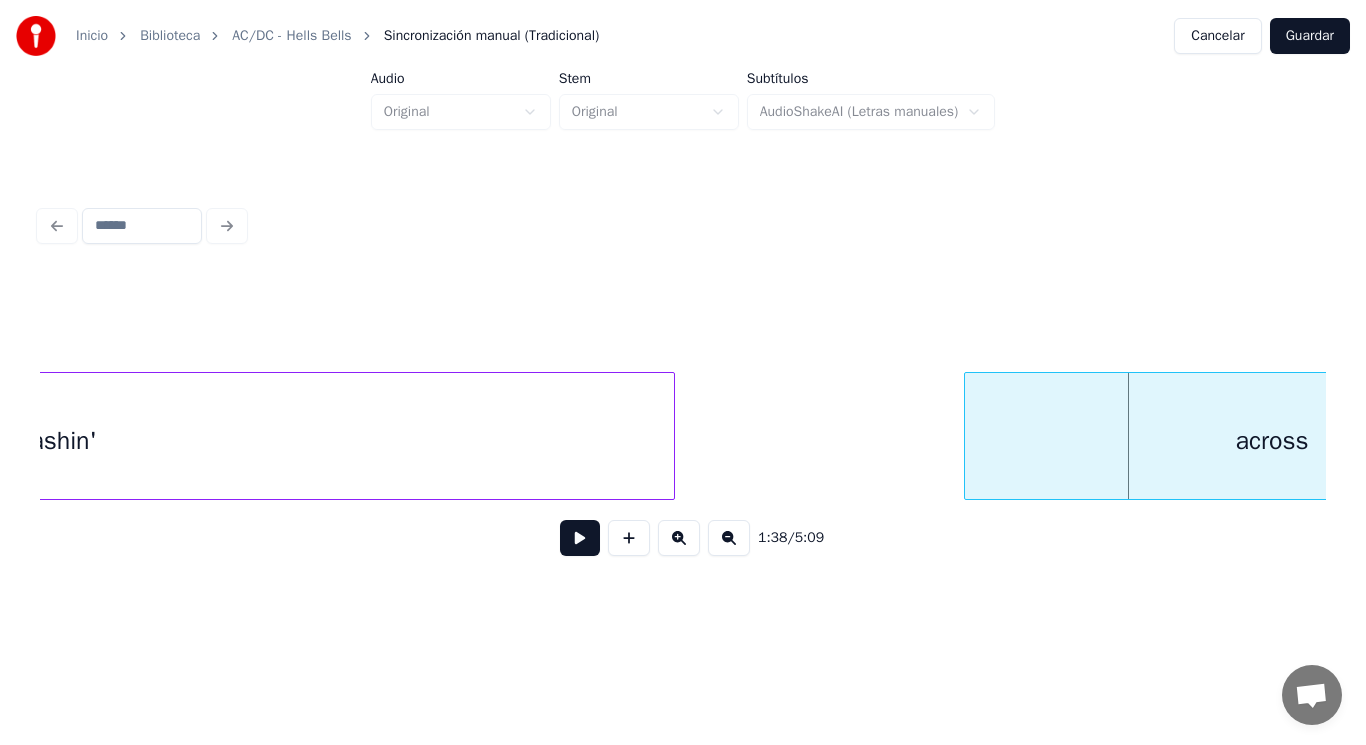 click at bounding box center [671, 436] 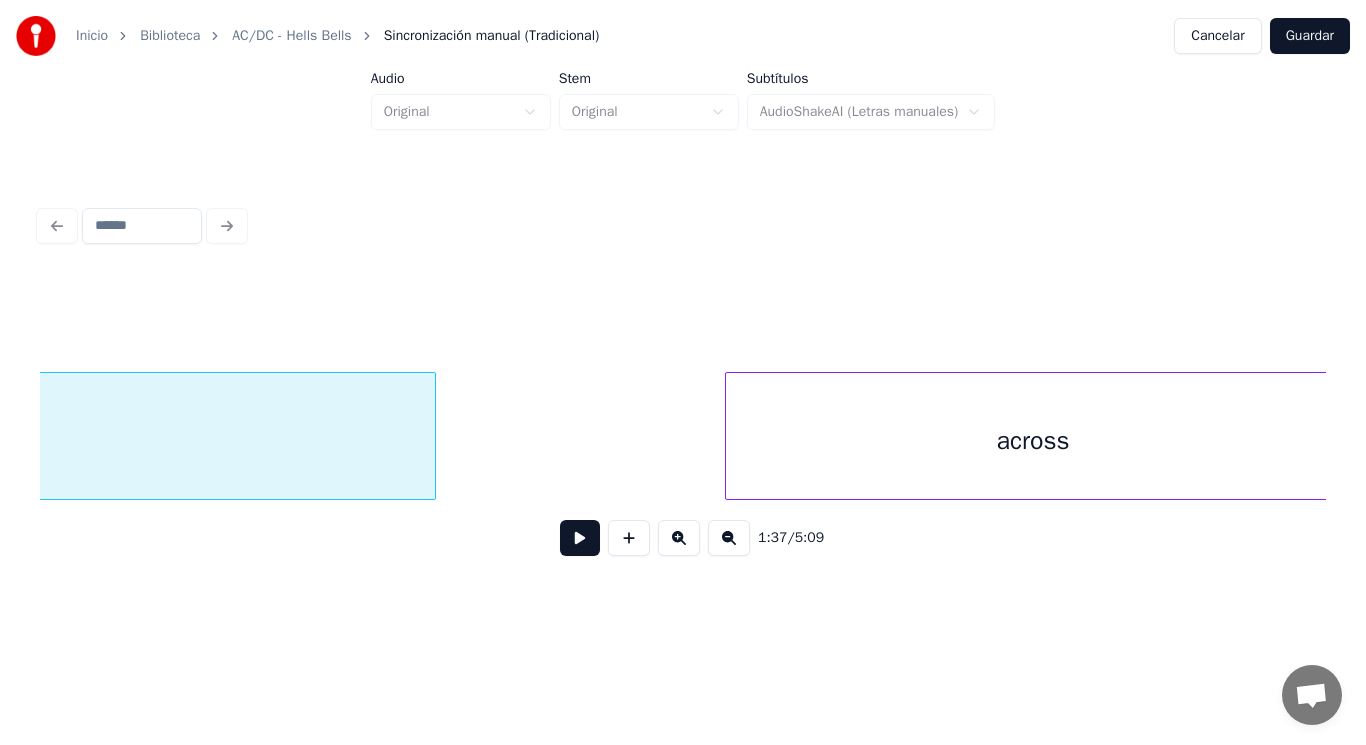 scroll, scrollTop: 0, scrollLeft: 136660, axis: horizontal 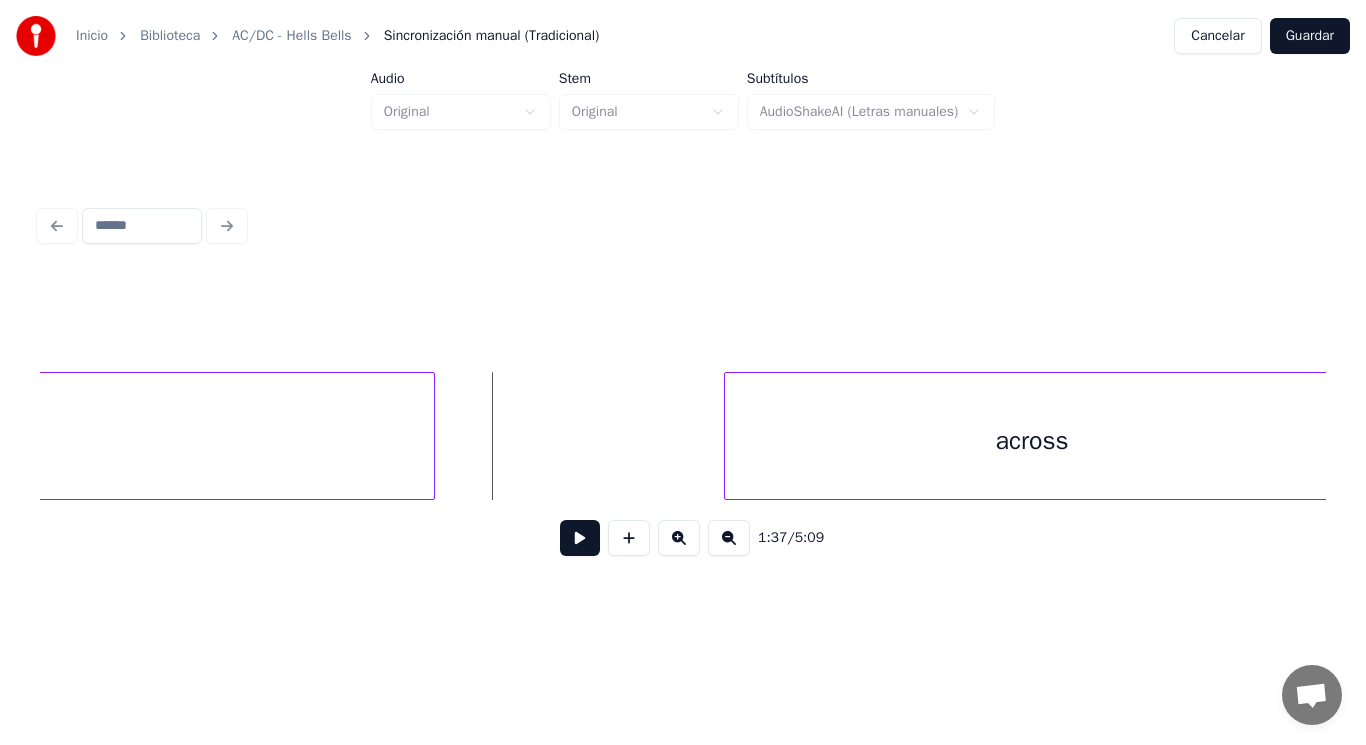 click at bounding box center (580, 538) 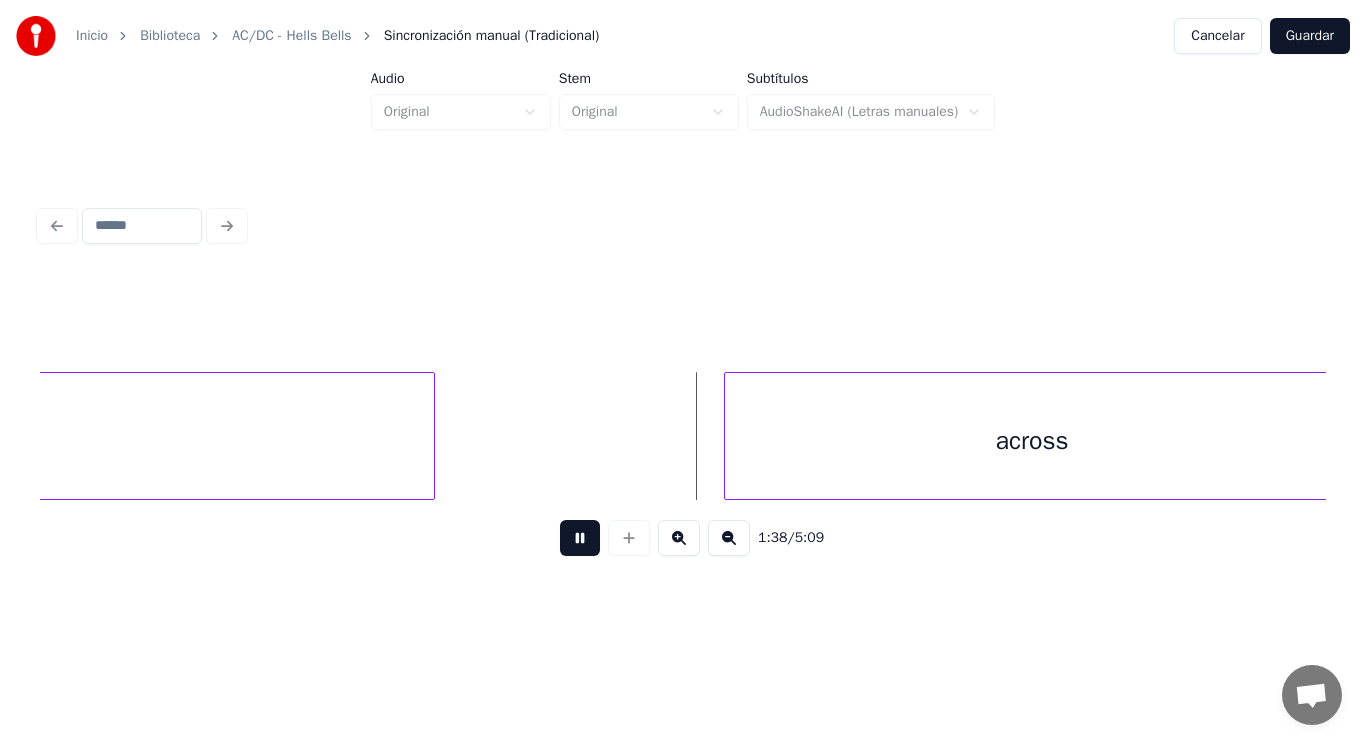click at bounding box center [580, 538] 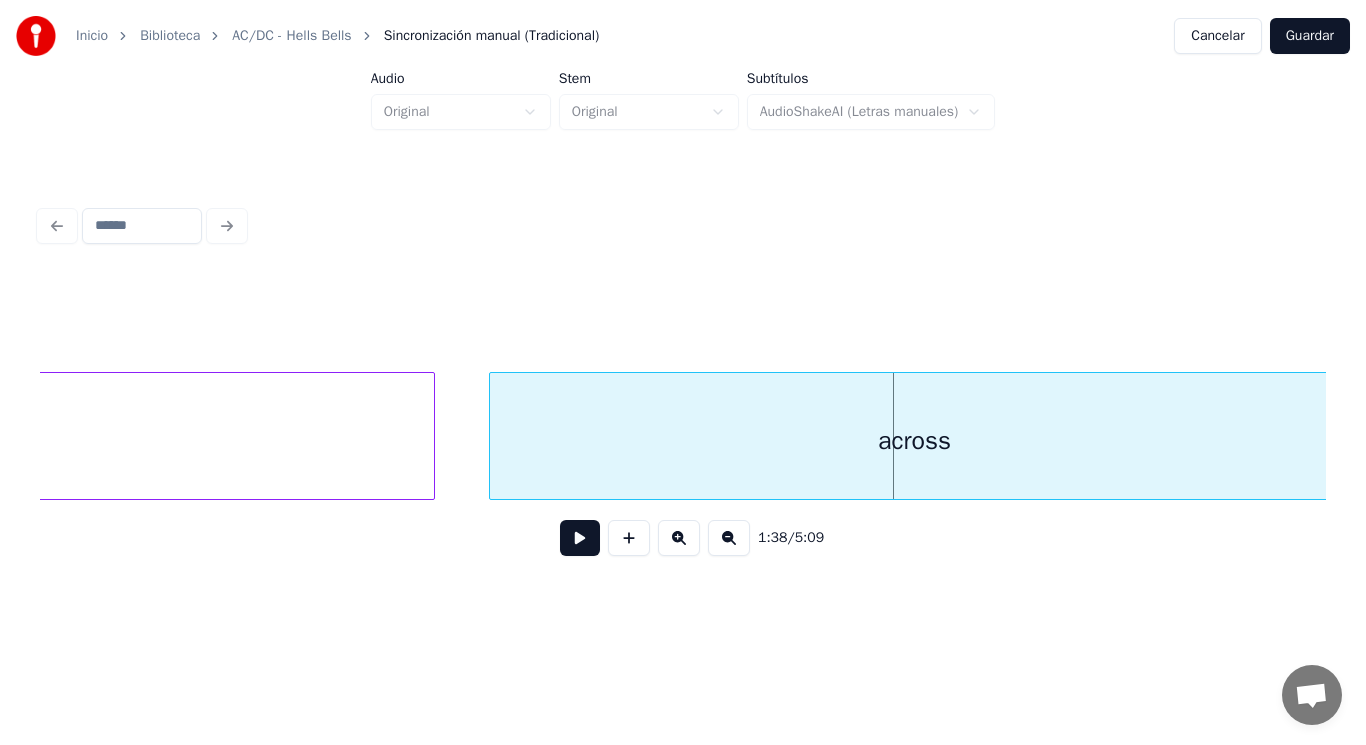 click at bounding box center [493, 436] 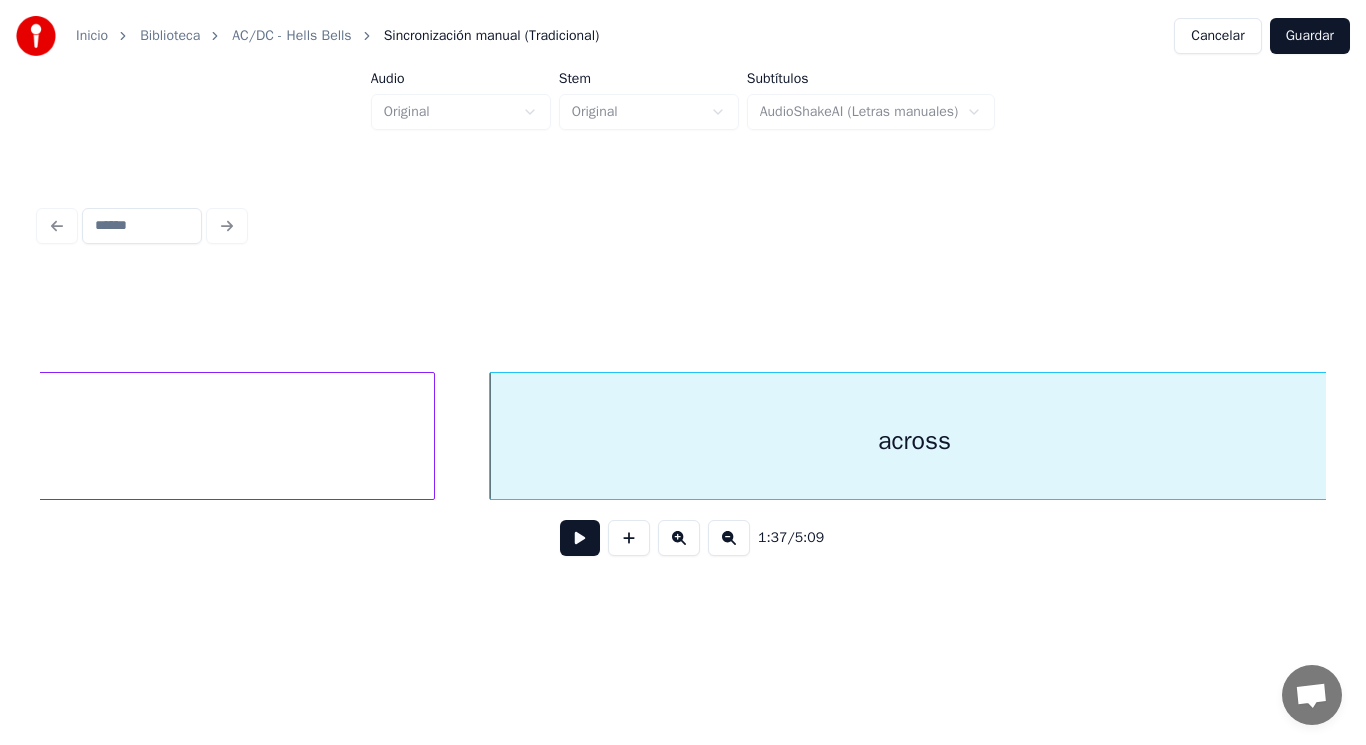 click at bounding box center [580, 538] 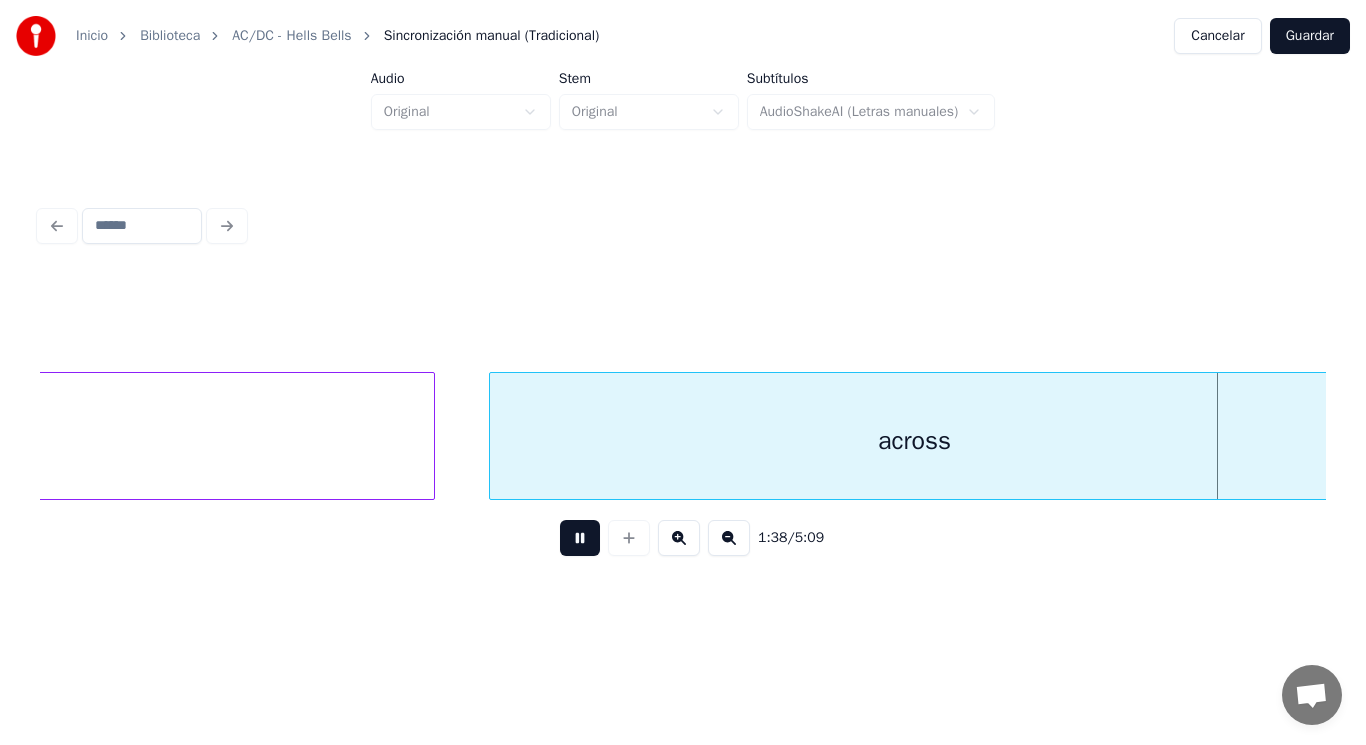 scroll, scrollTop: 0, scrollLeft: 137955, axis: horizontal 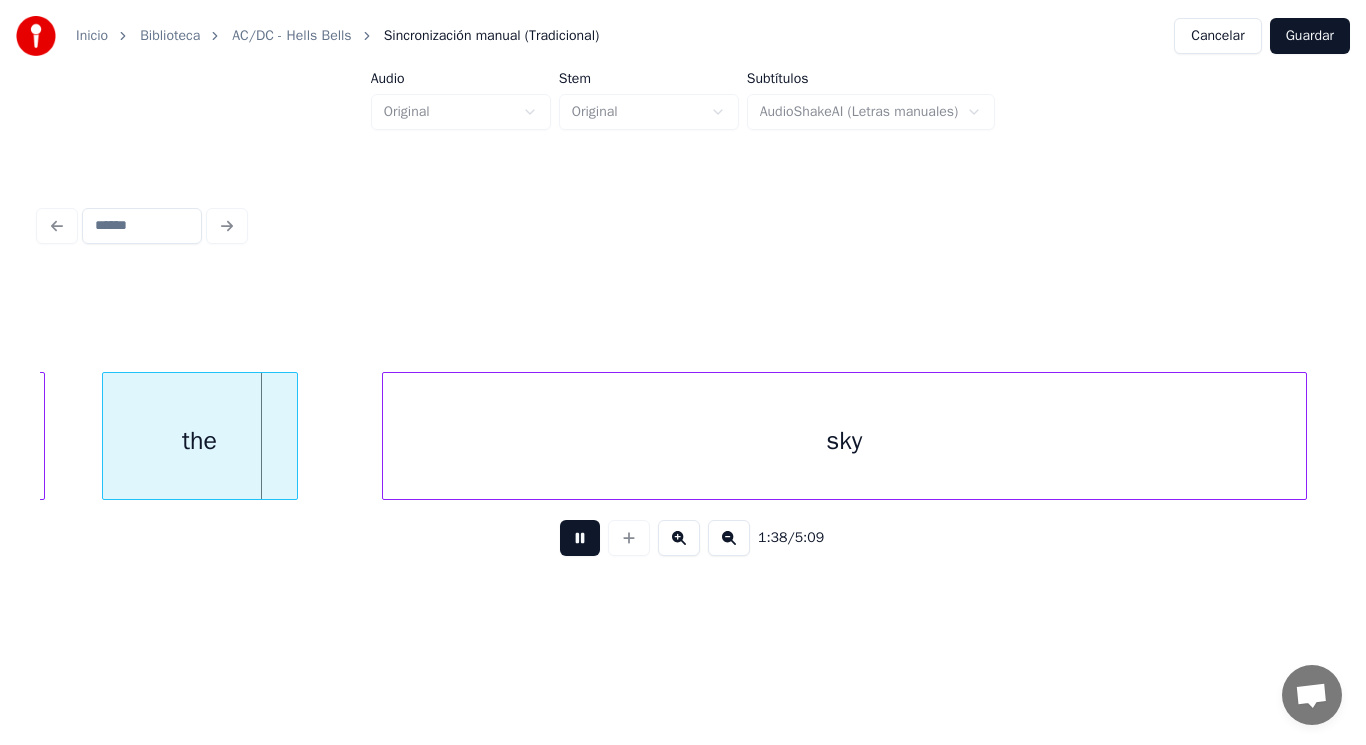 click at bounding box center [580, 538] 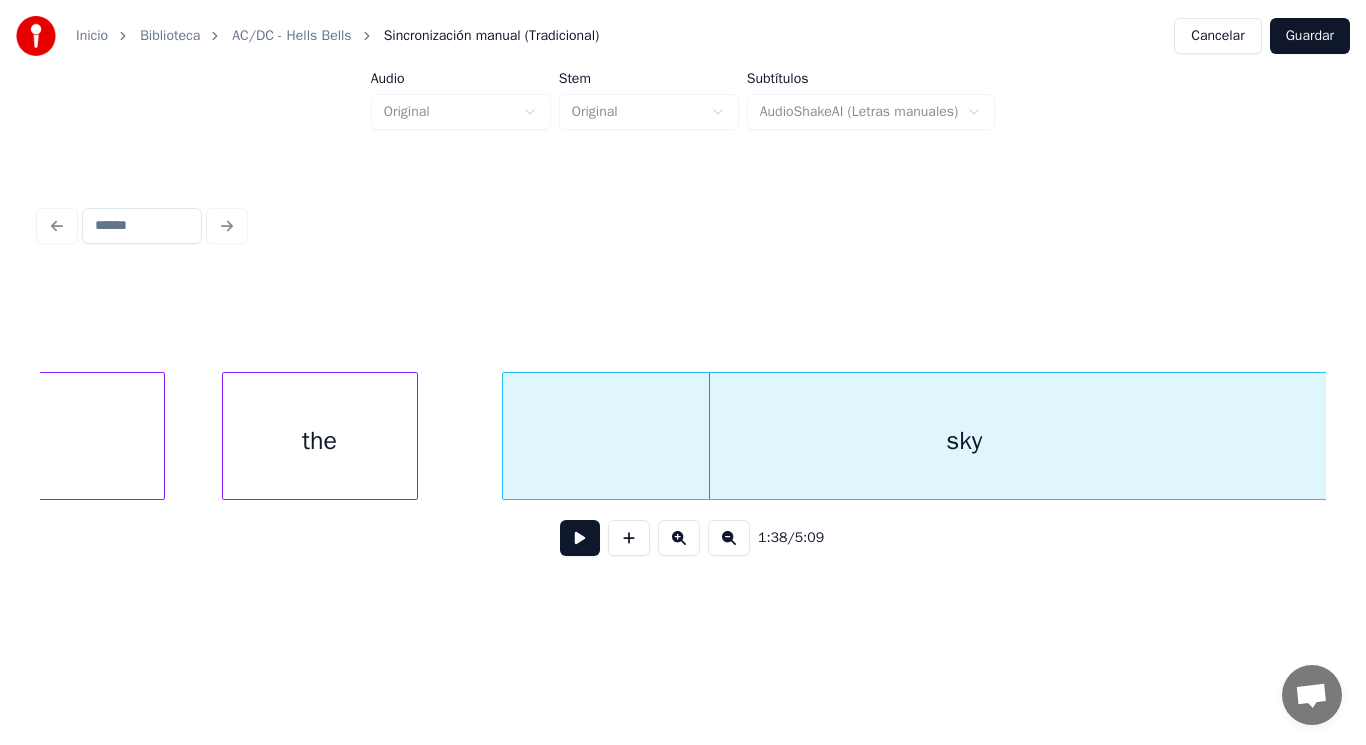 click on "across" at bounding box center (-261, 441) 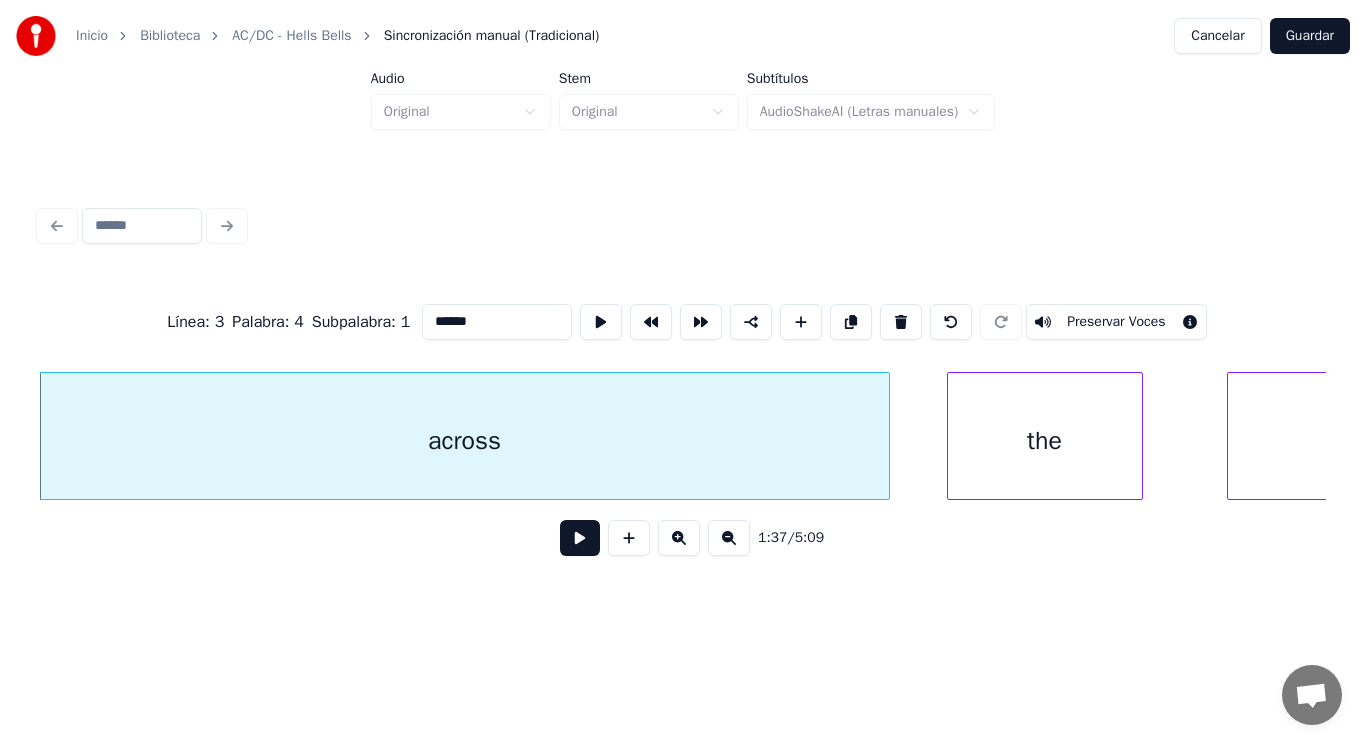 click at bounding box center (580, 538) 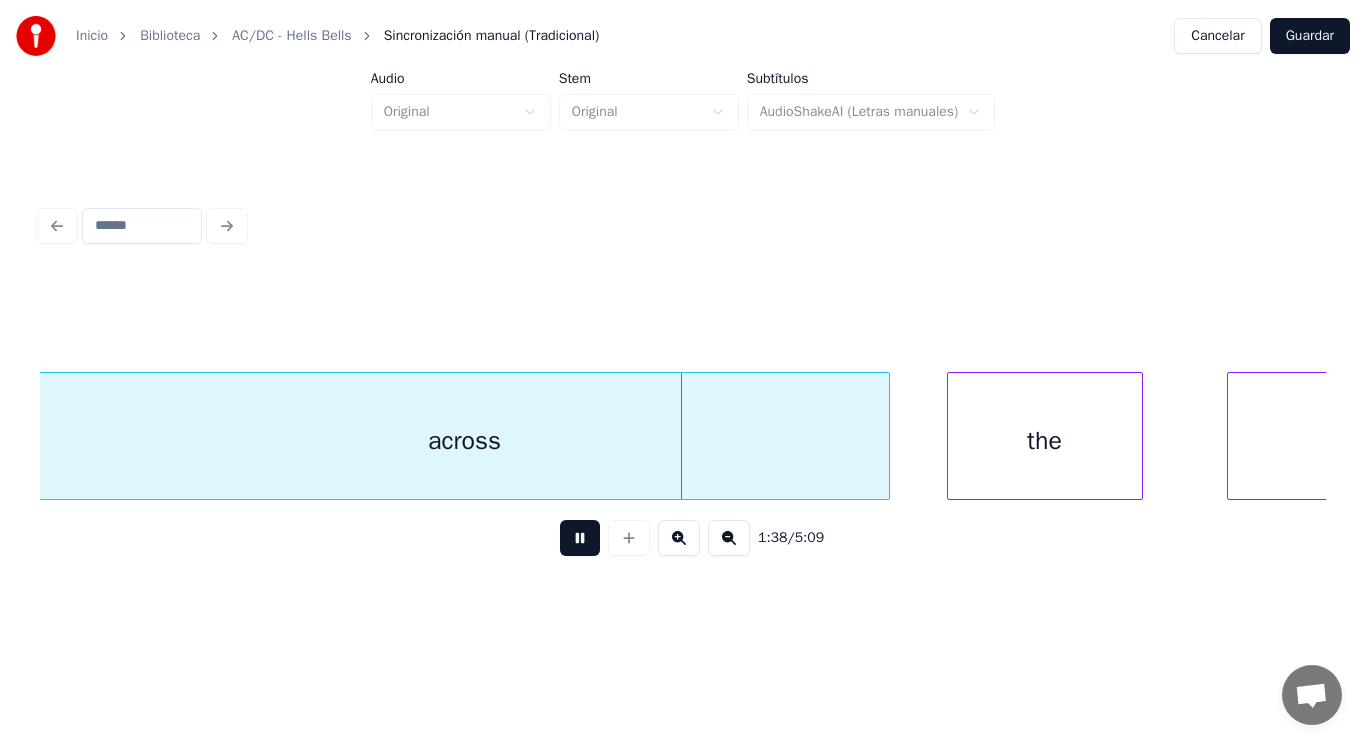 click at bounding box center (580, 538) 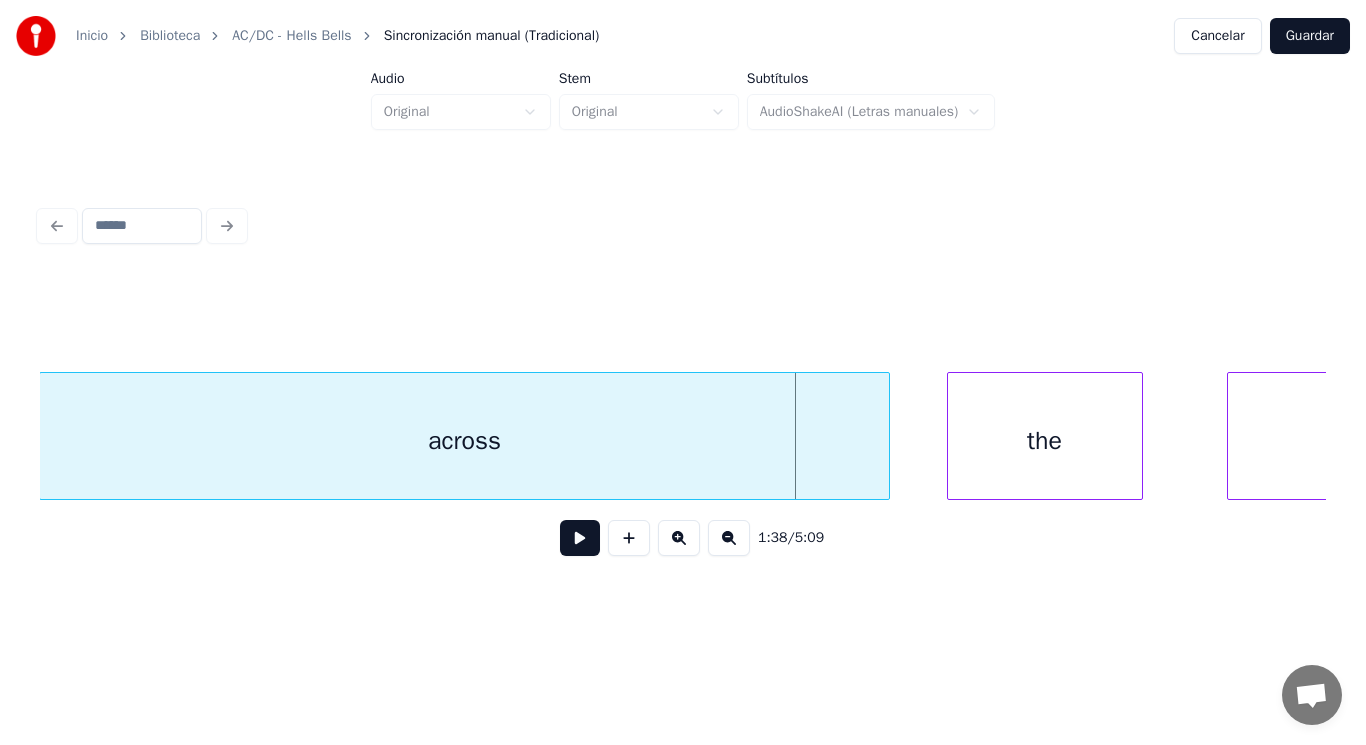 click on "across" at bounding box center (464, 441) 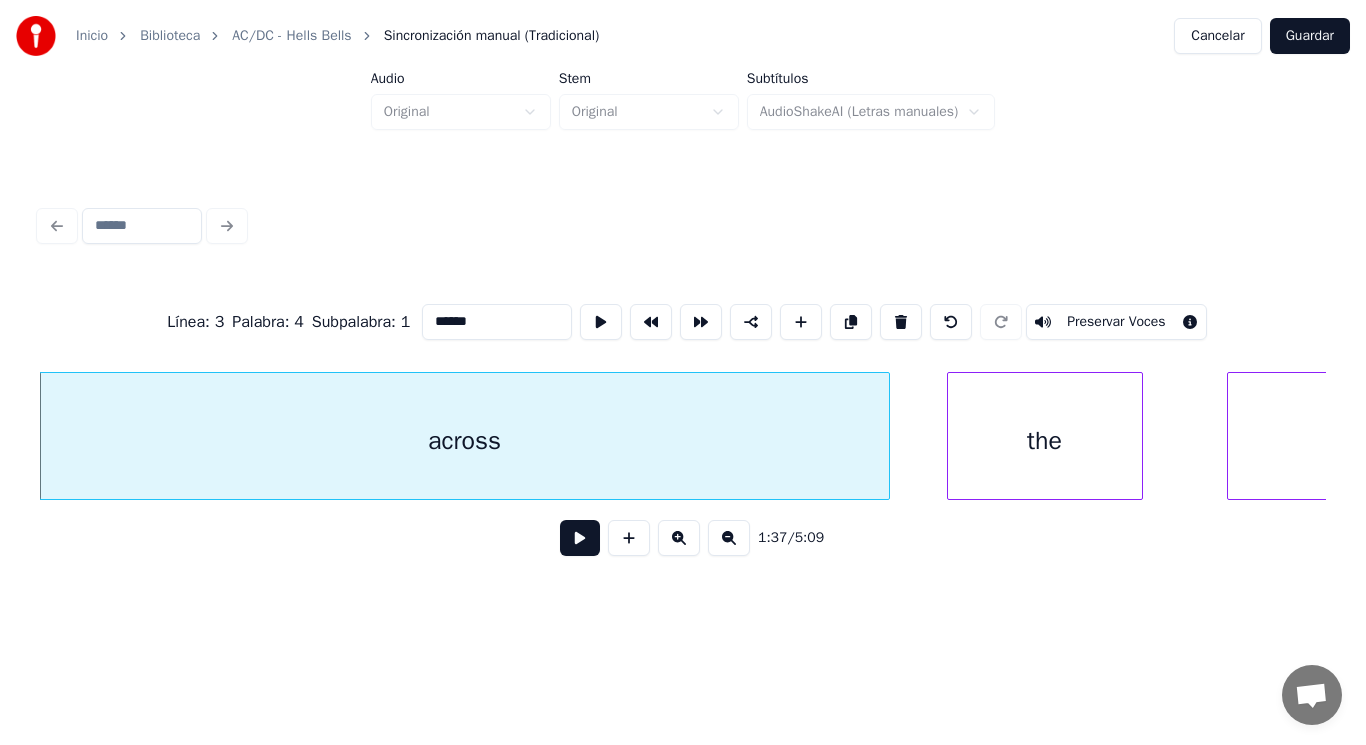 click at bounding box center (580, 538) 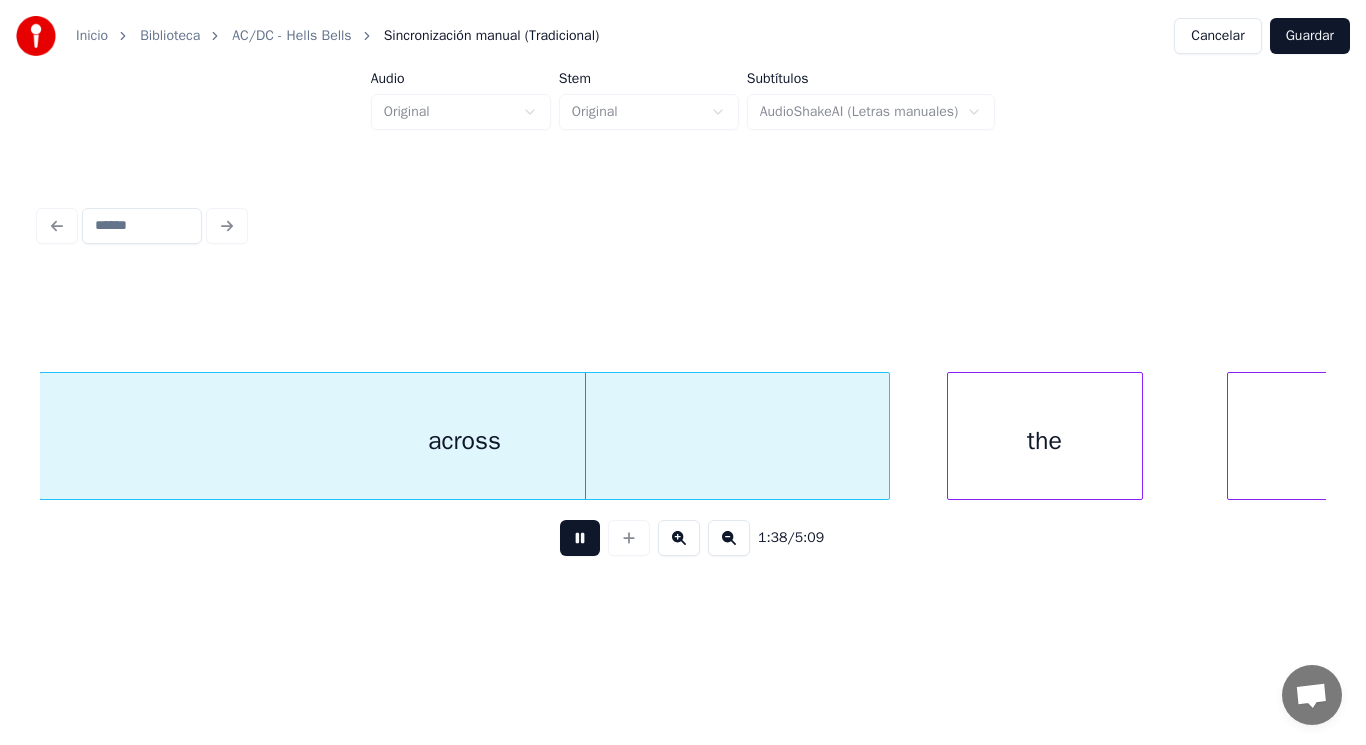 click at bounding box center [580, 538] 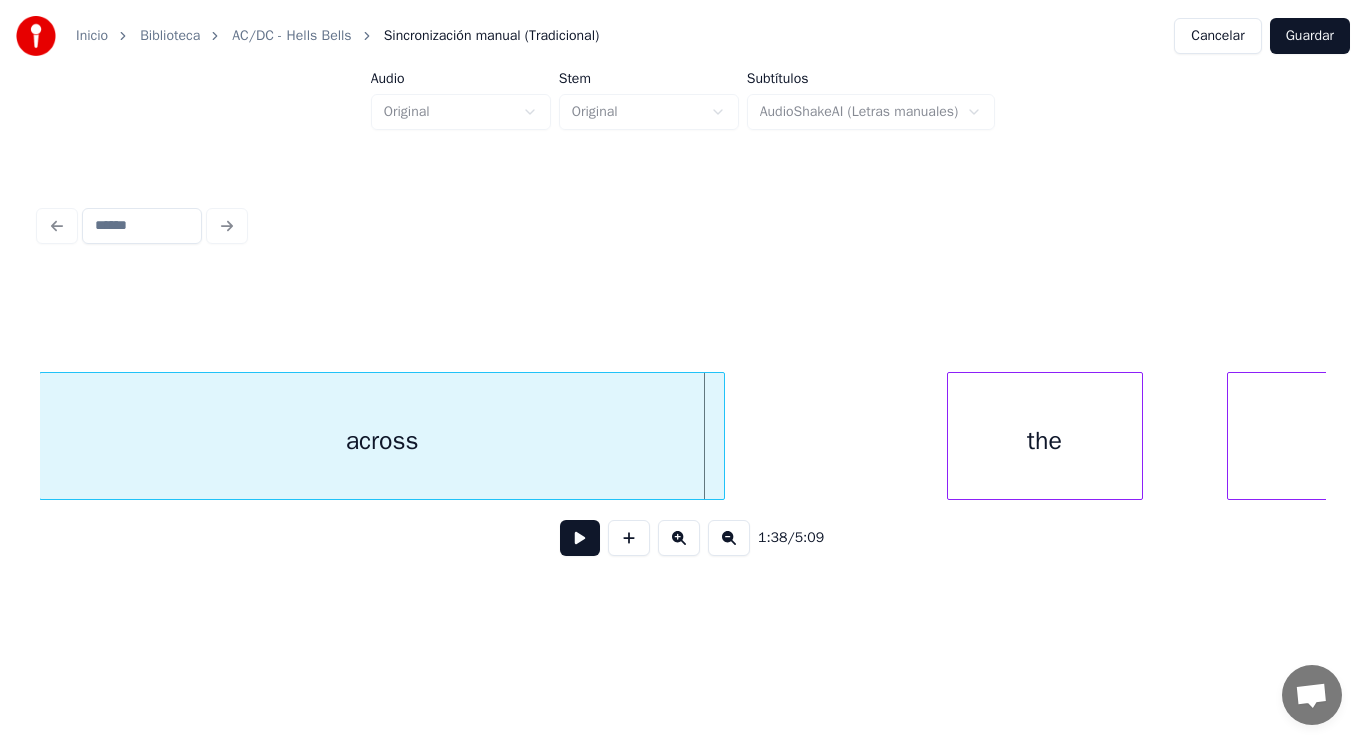 click at bounding box center [721, 436] 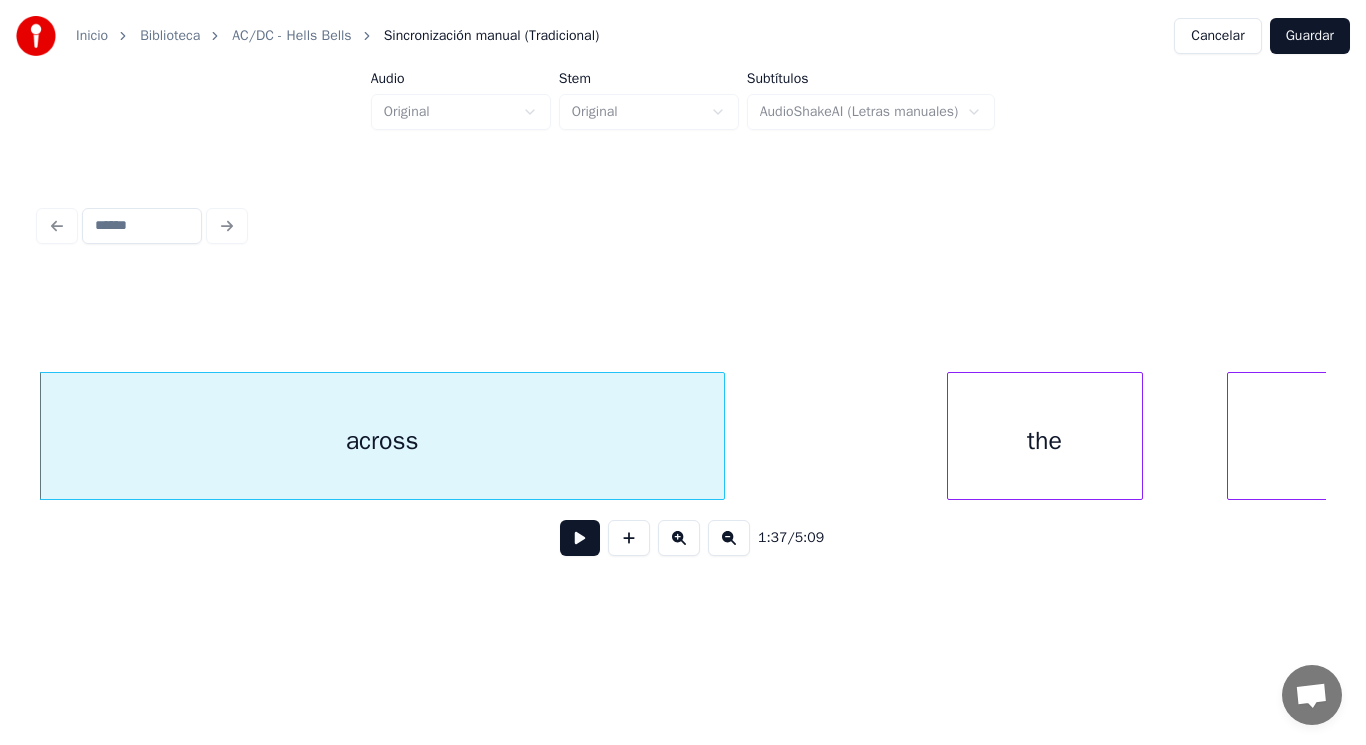 click at bounding box center [580, 538] 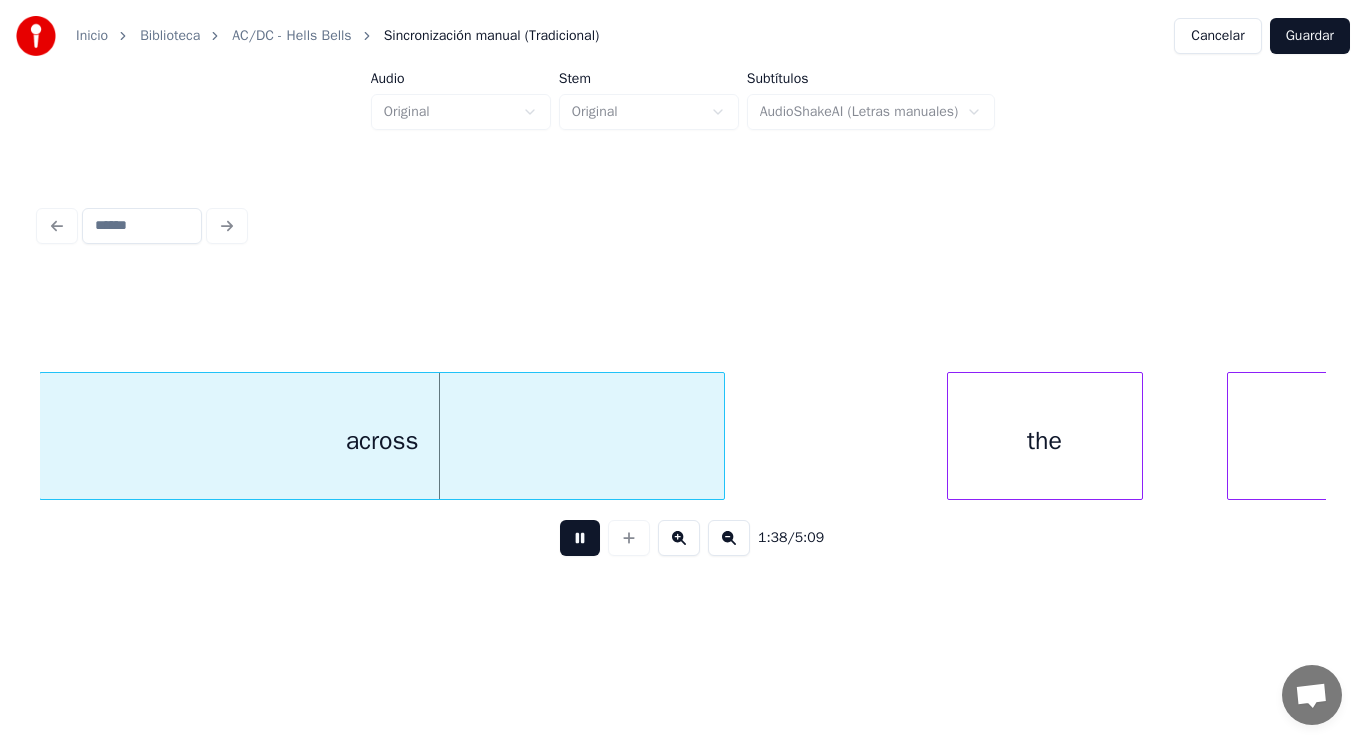 click at bounding box center (580, 538) 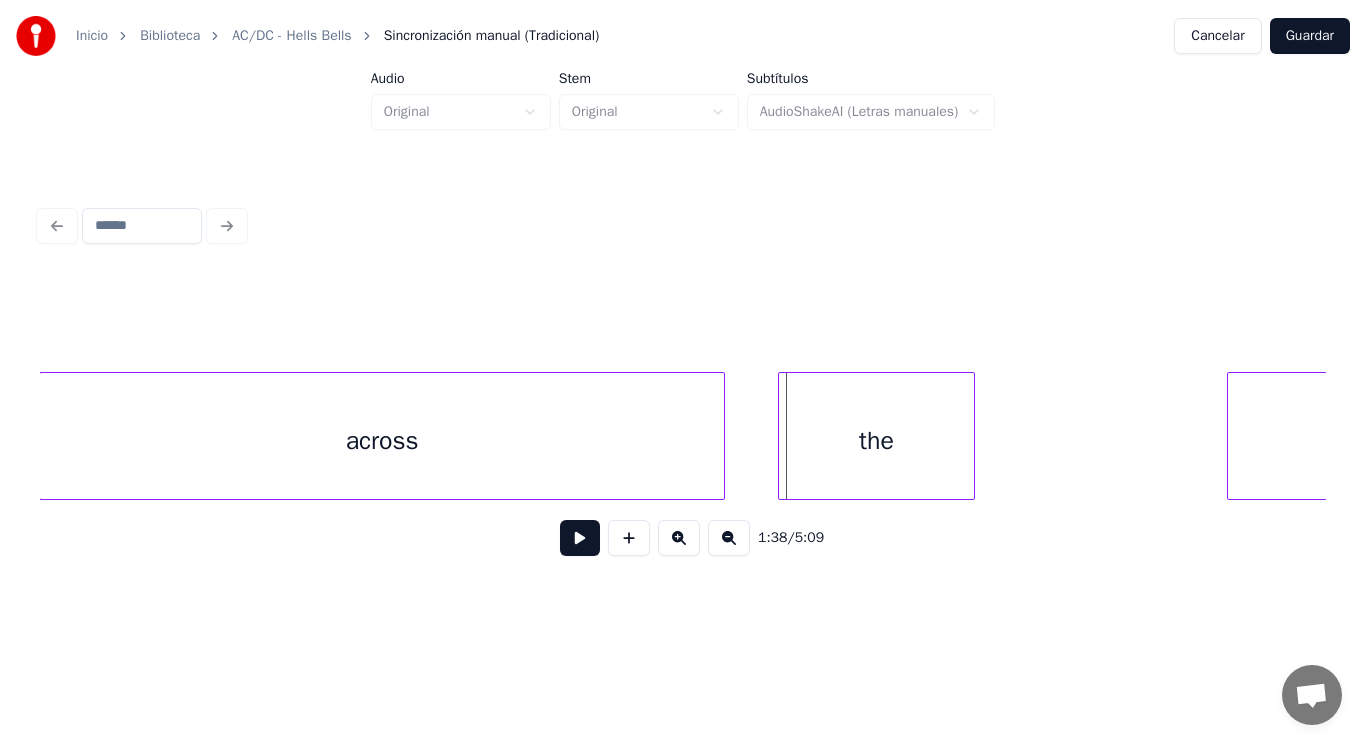 click on "the" at bounding box center [876, 441] 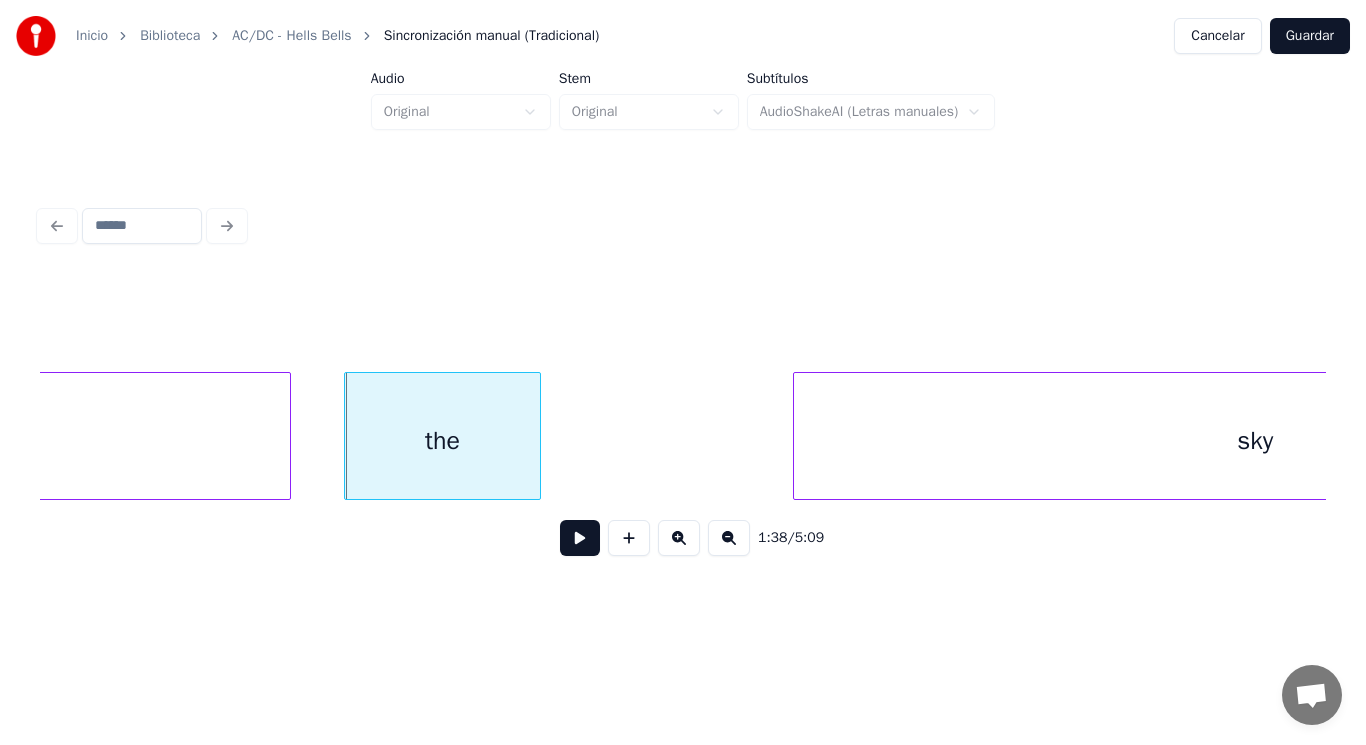scroll, scrollTop: 0, scrollLeft: 137550, axis: horizontal 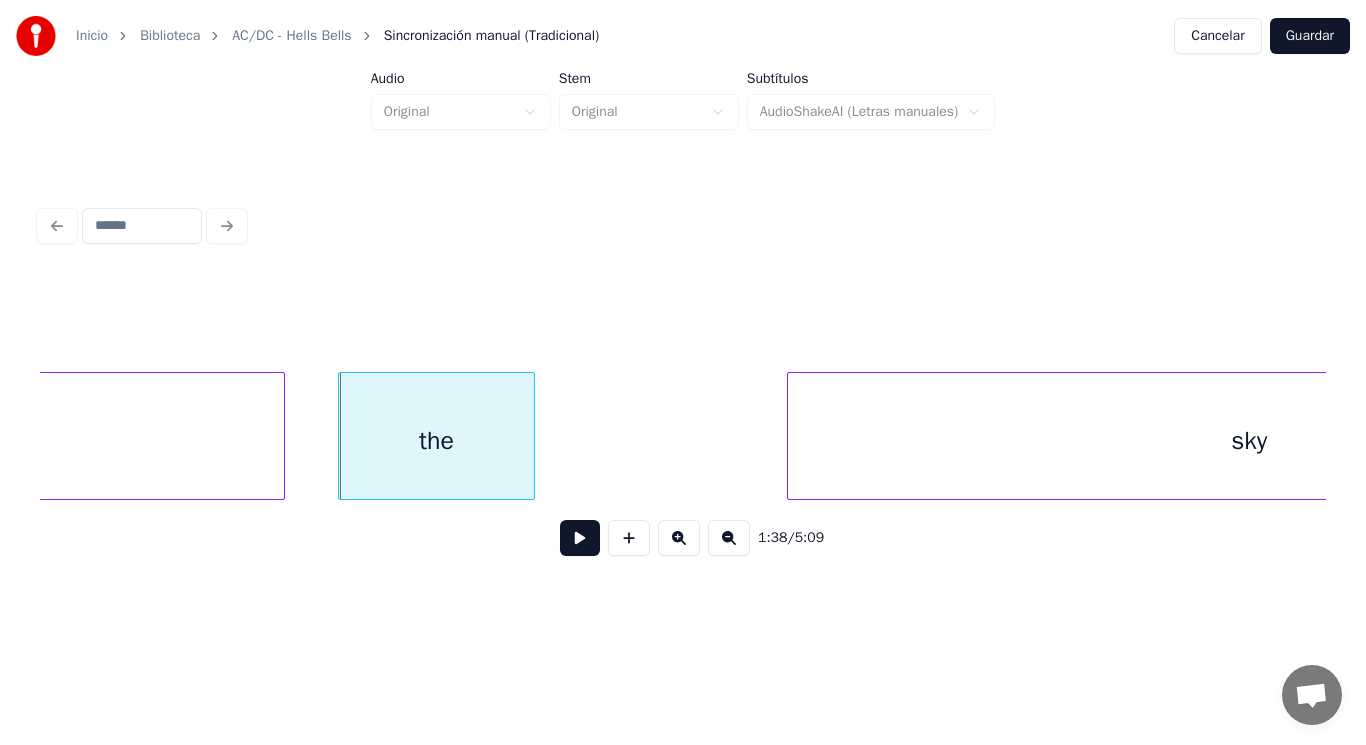 click at bounding box center [580, 538] 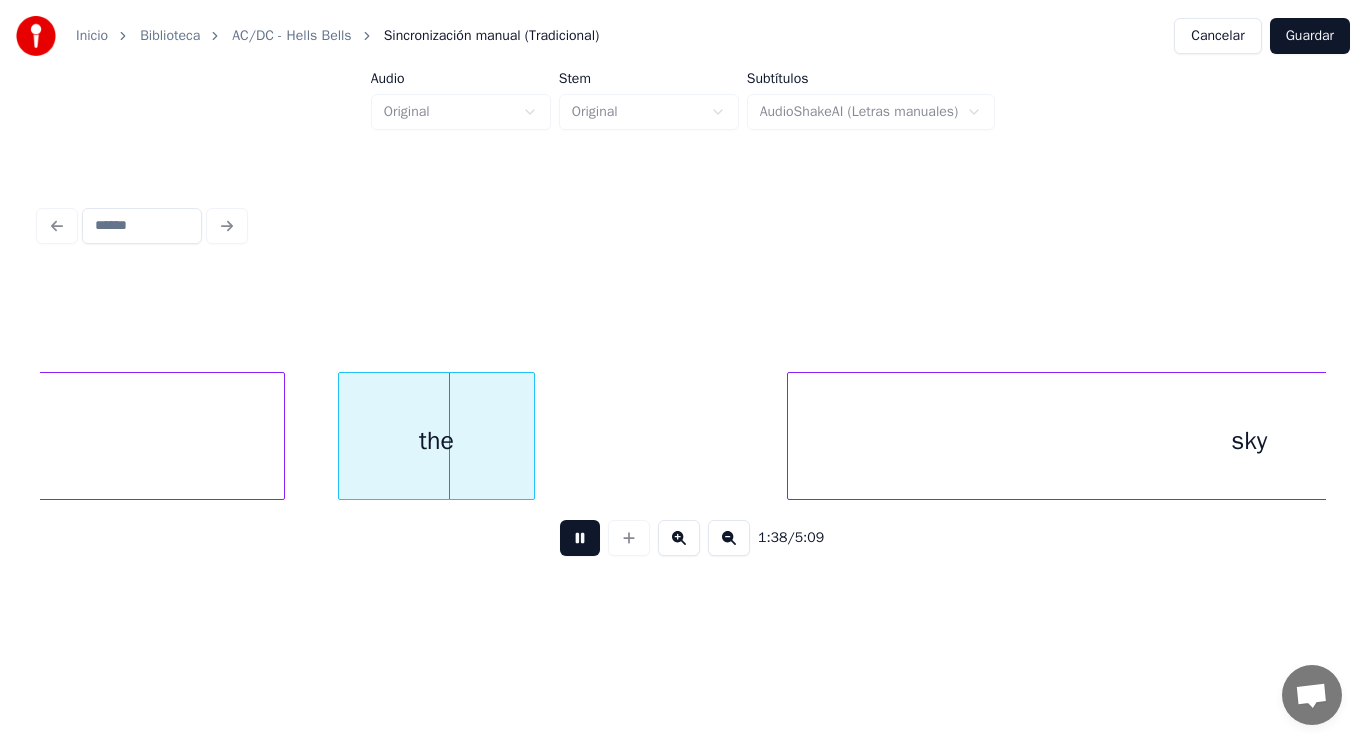 click at bounding box center [580, 538] 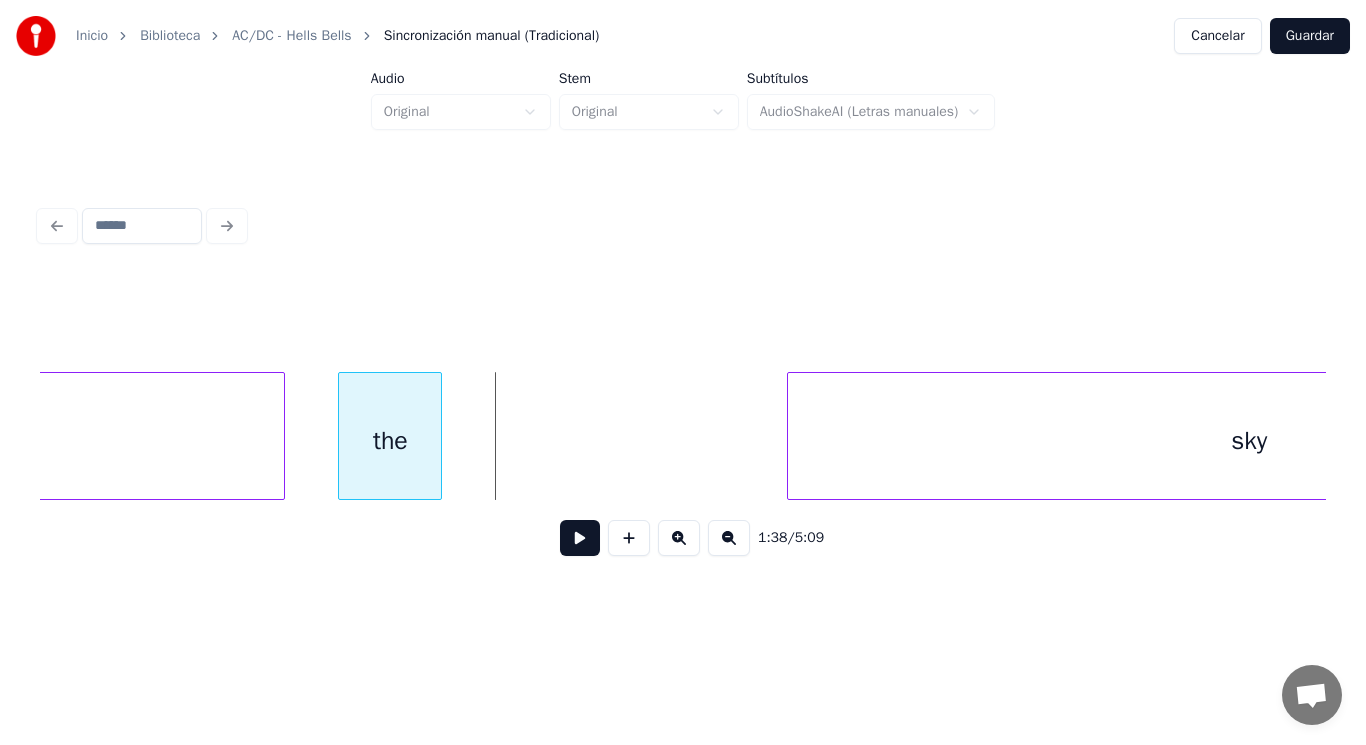 click at bounding box center [438, 436] 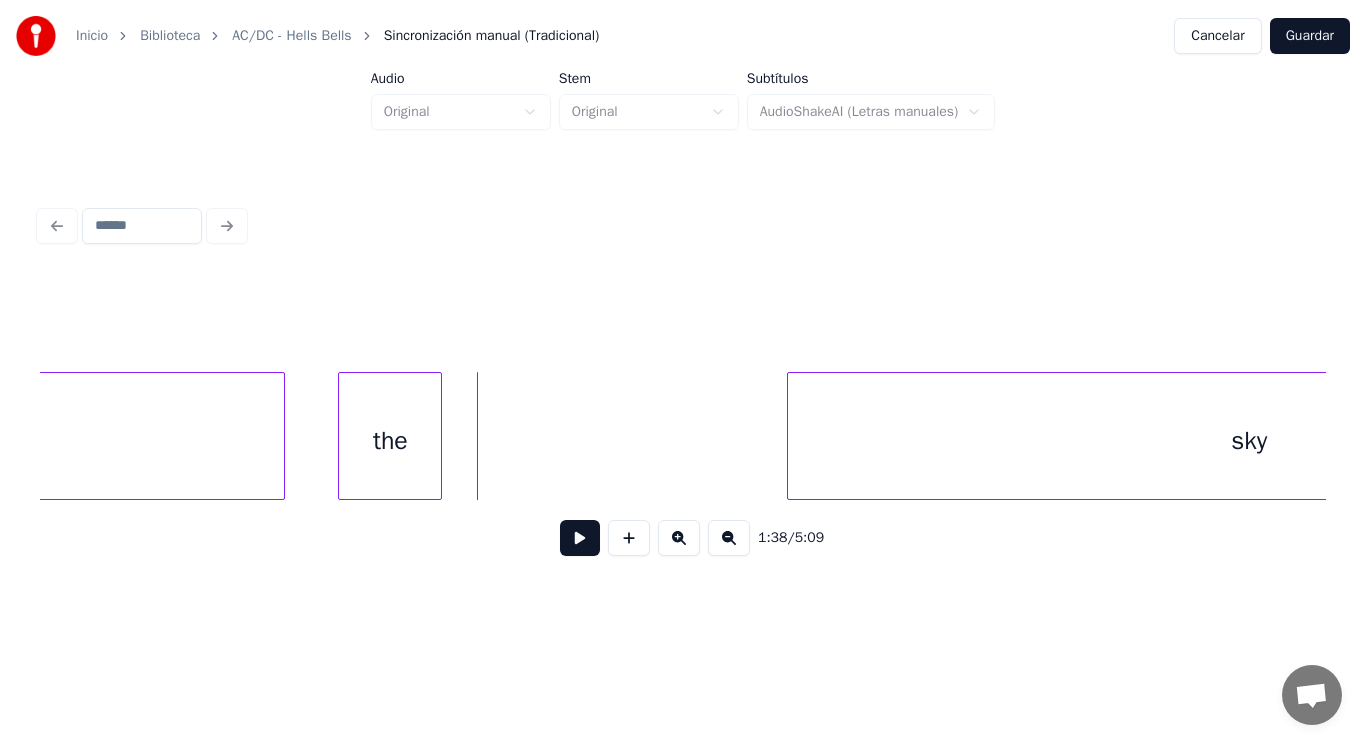 click at bounding box center (580, 538) 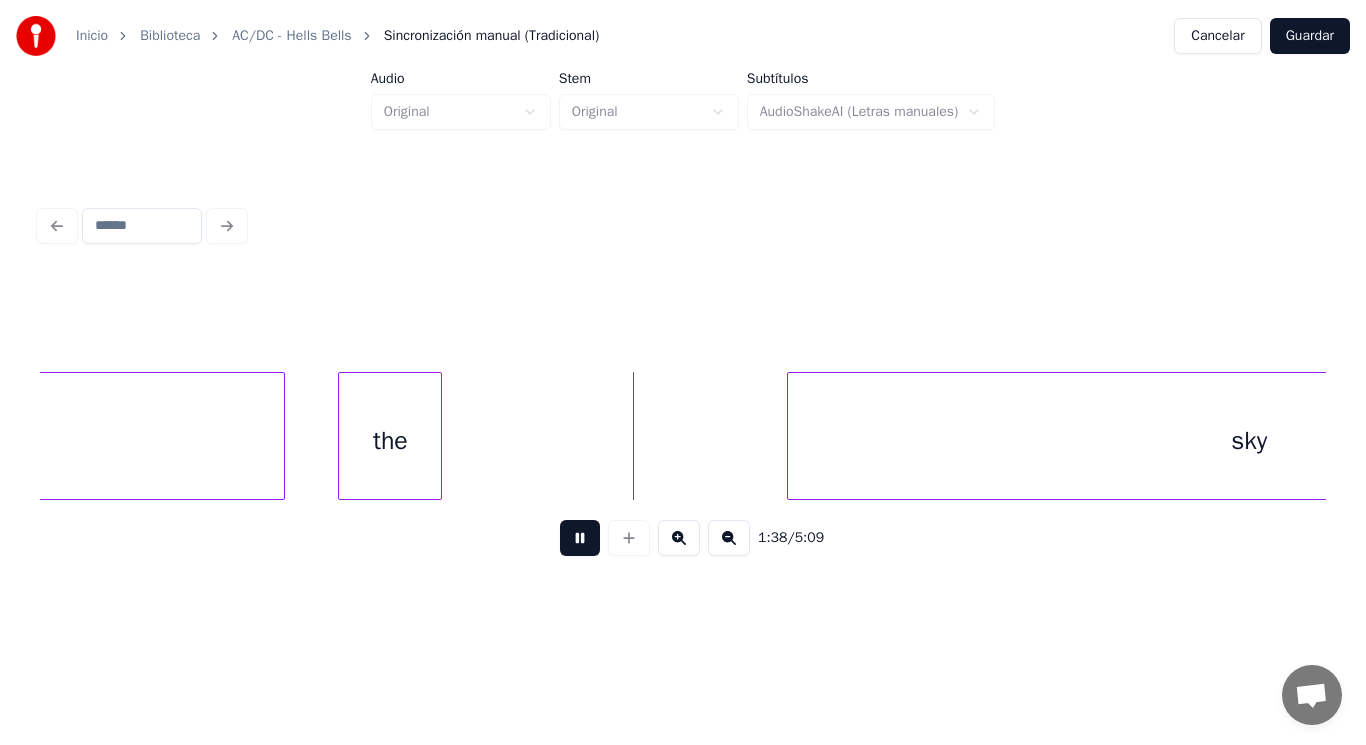 click at bounding box center [580, 538] 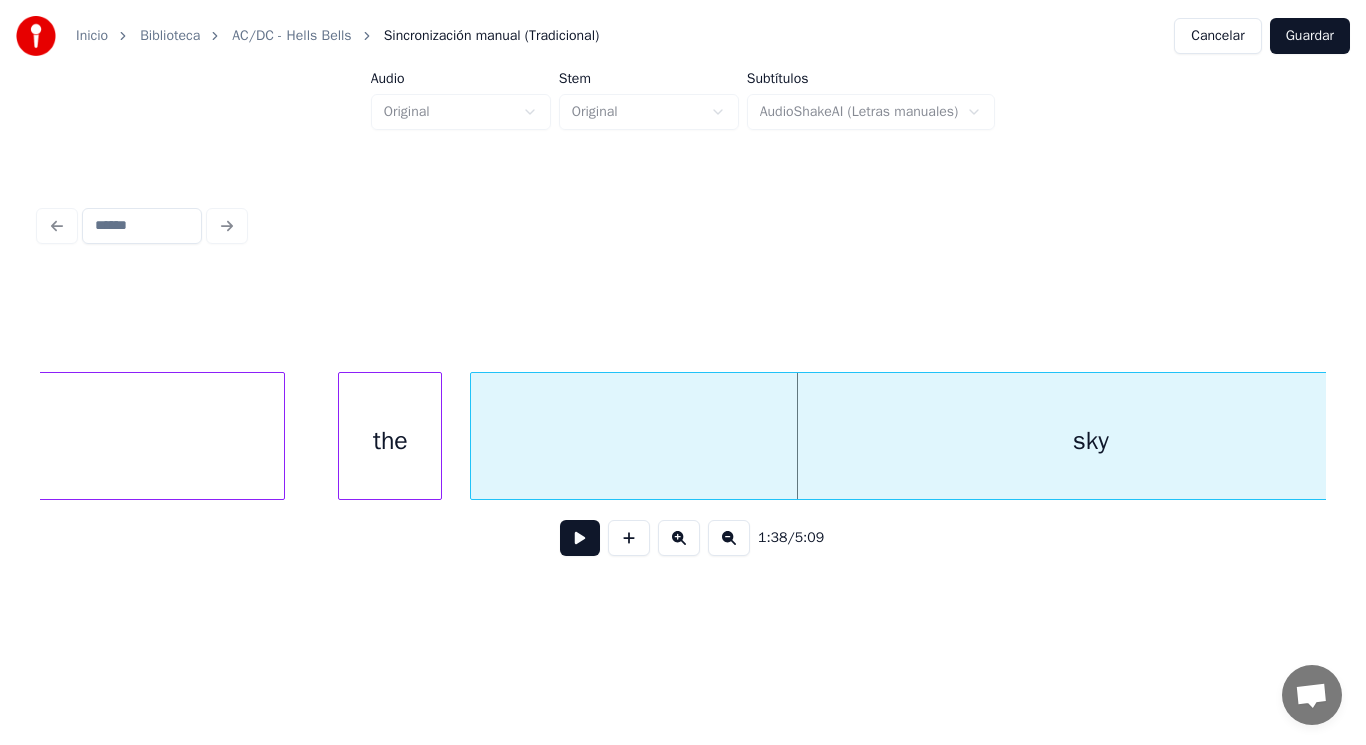 click at bounding box center (474, 436) 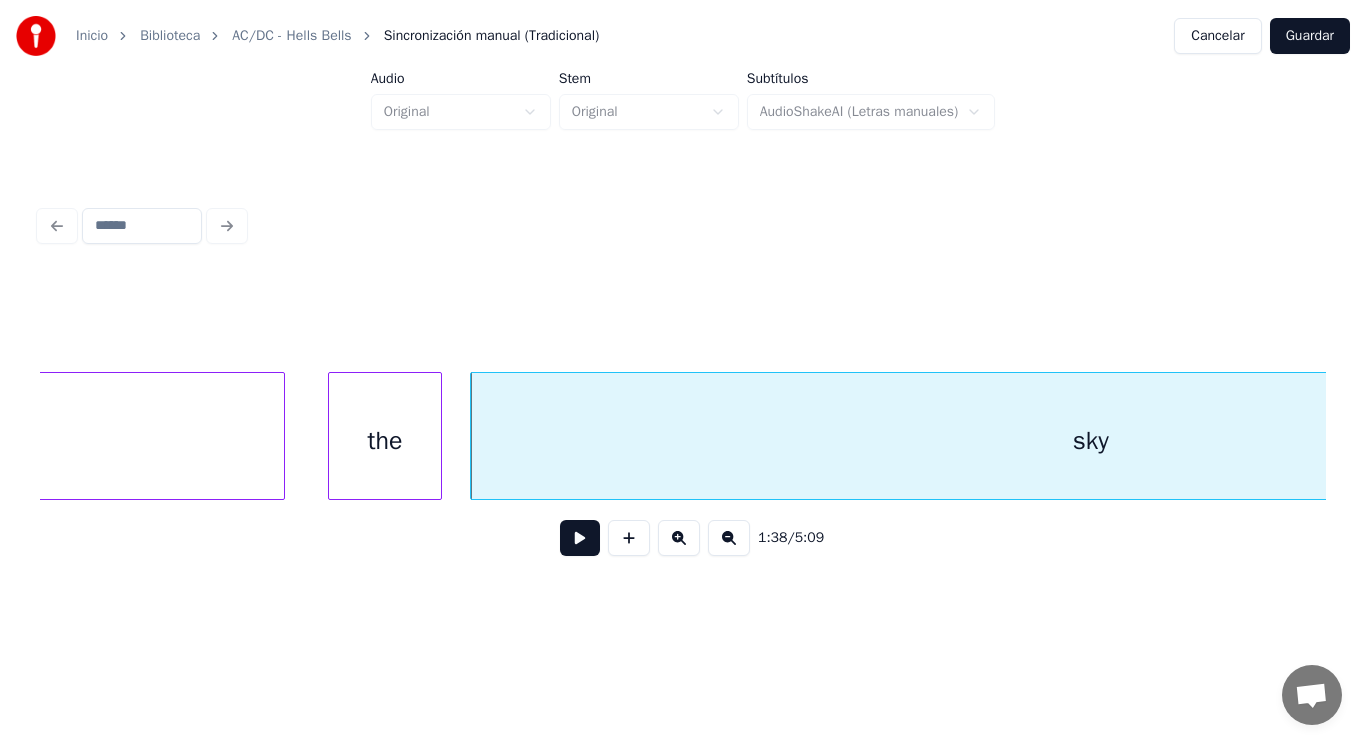 click at bounding box center (332, 436) 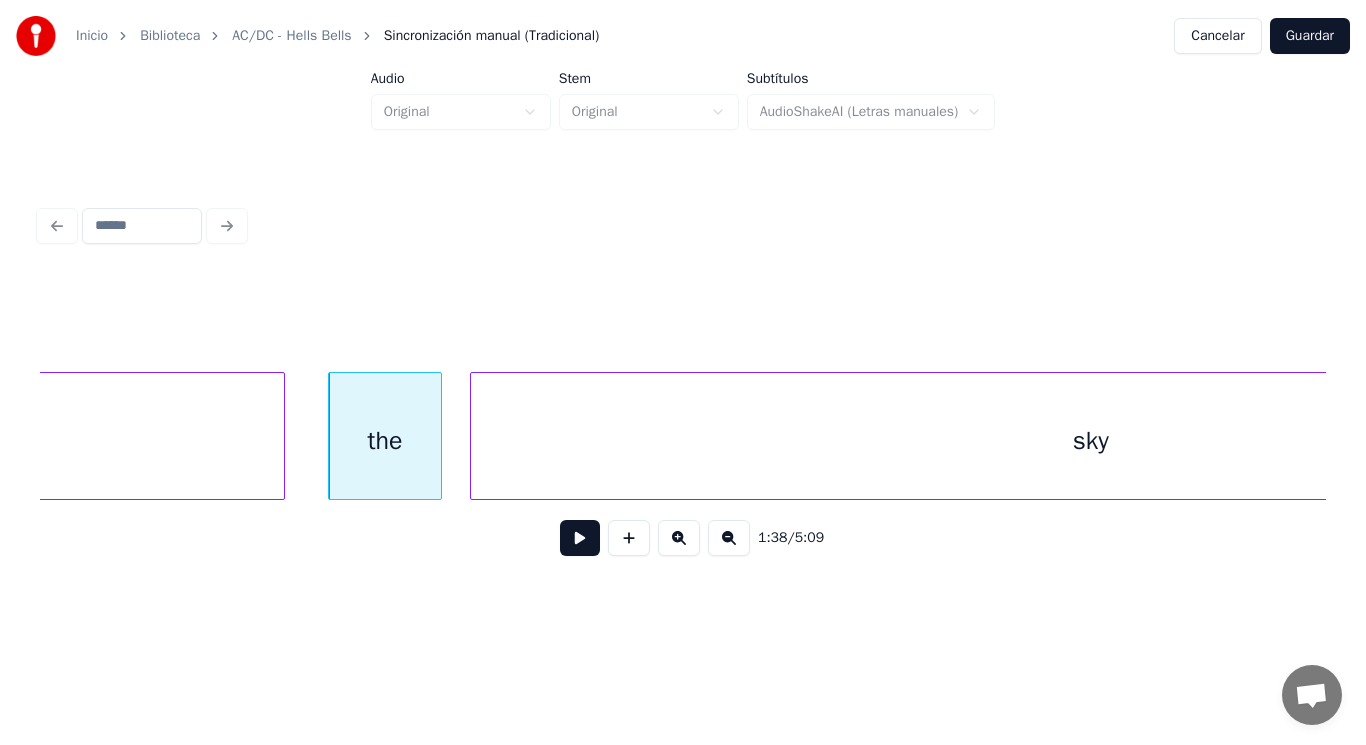 click on "sky" at bounding box center (1091, 441) 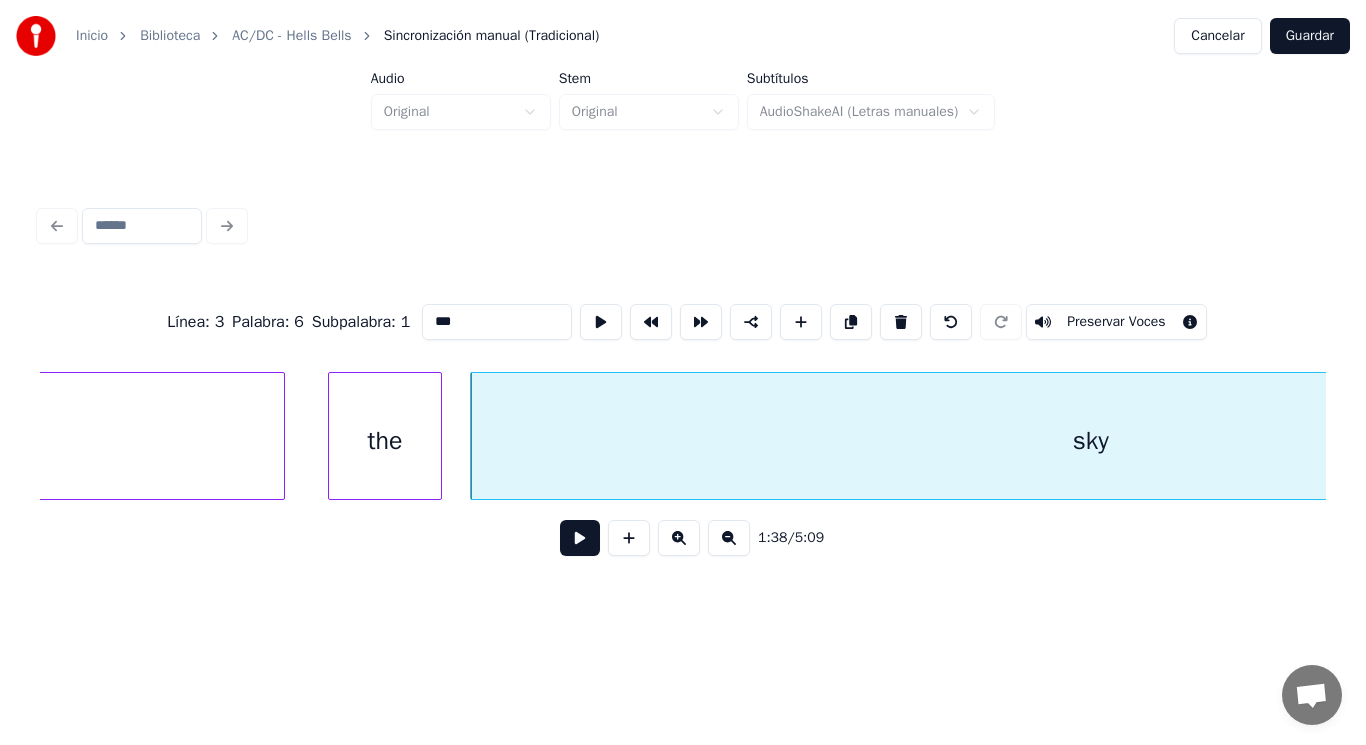 click at bounding box center (580, 538) 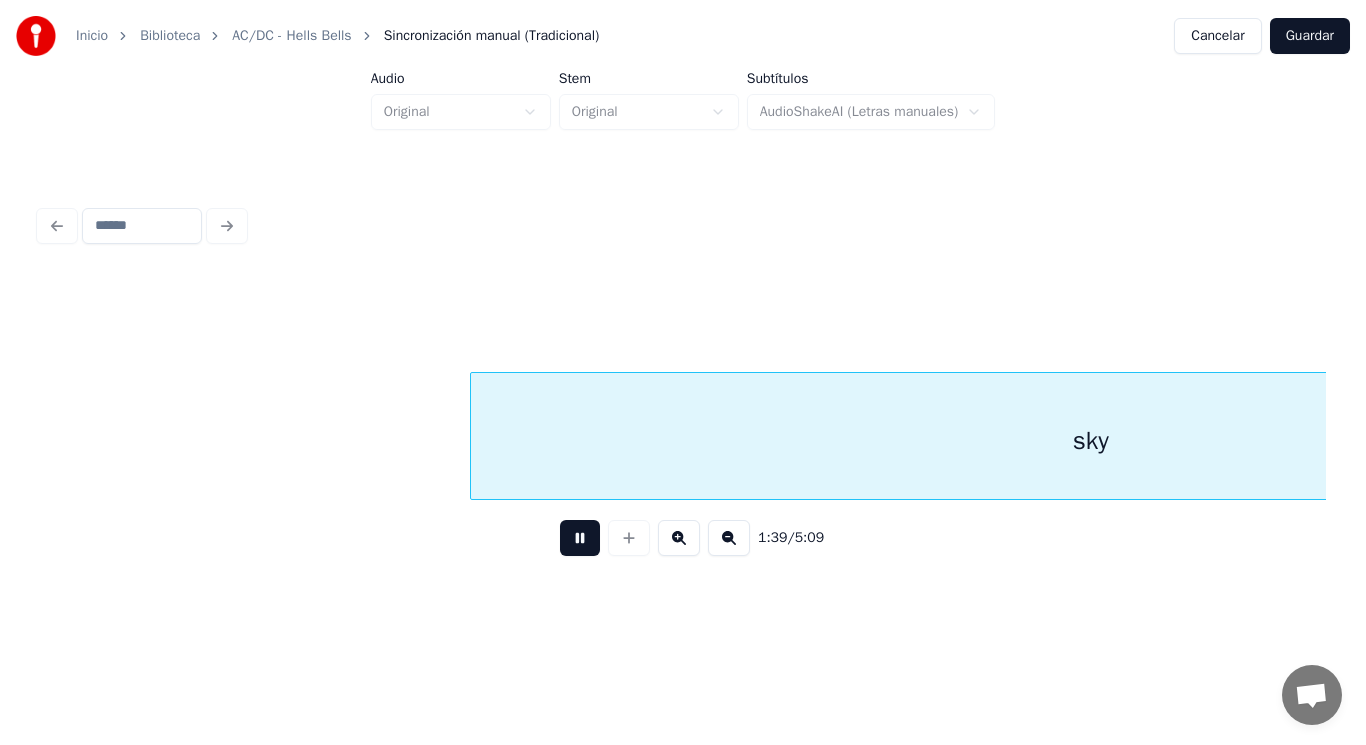 scroll, scrollTop: 0, scrollLeft: 138843, axis: horizontal 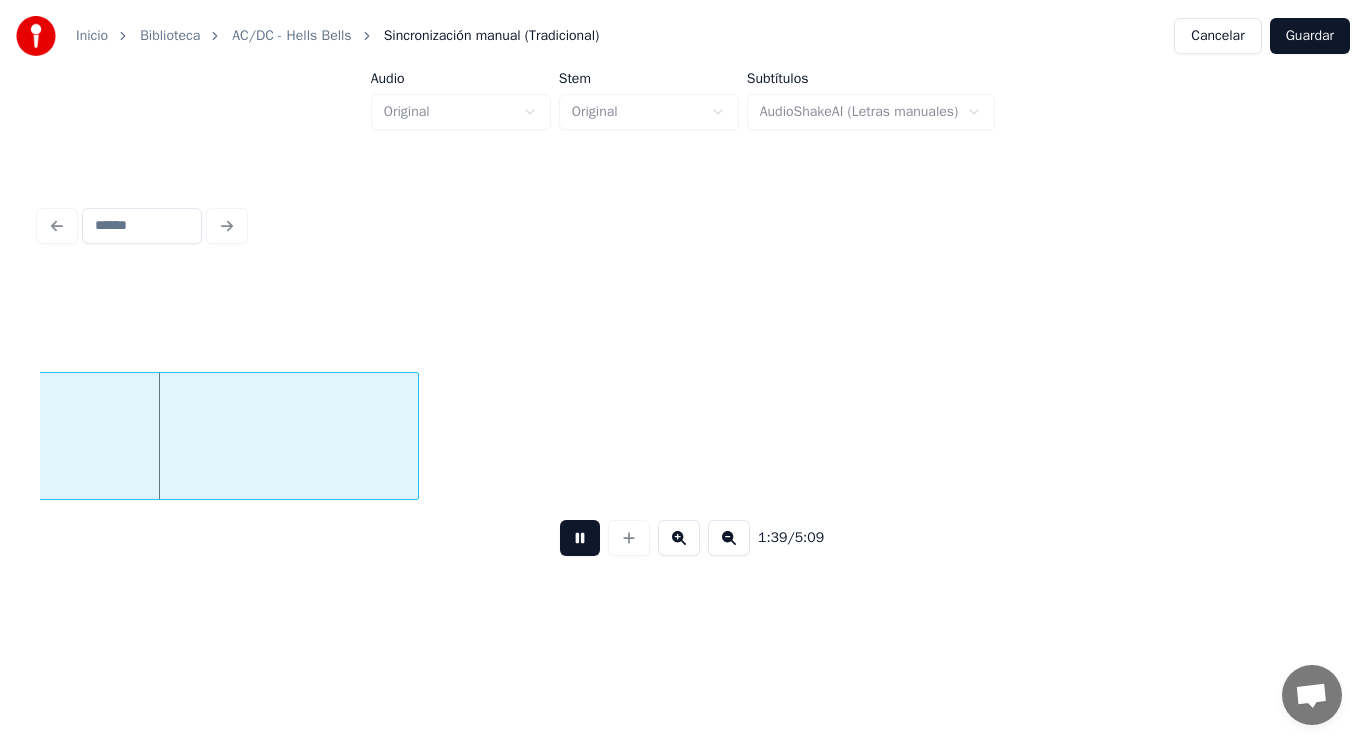 click at bounding box center [580, 538] 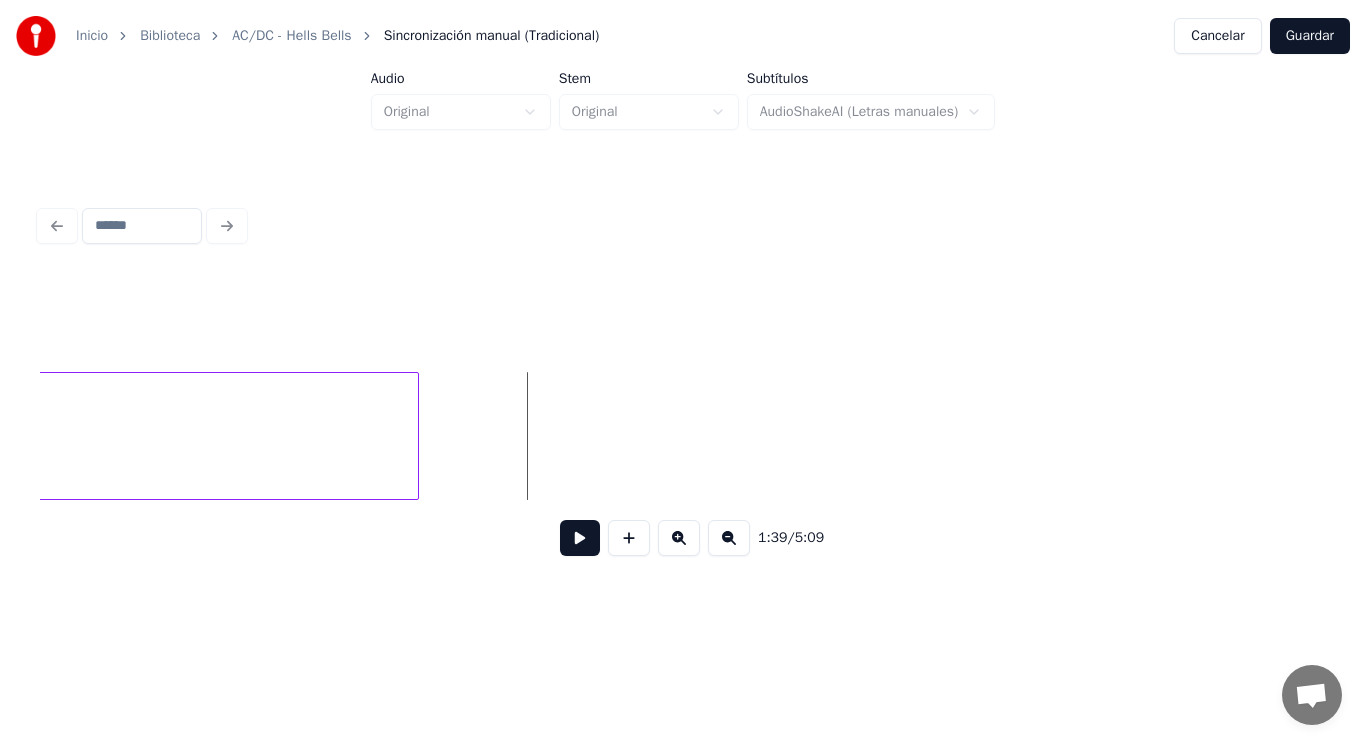 click on "sky" at bounding box center [-202, 441] 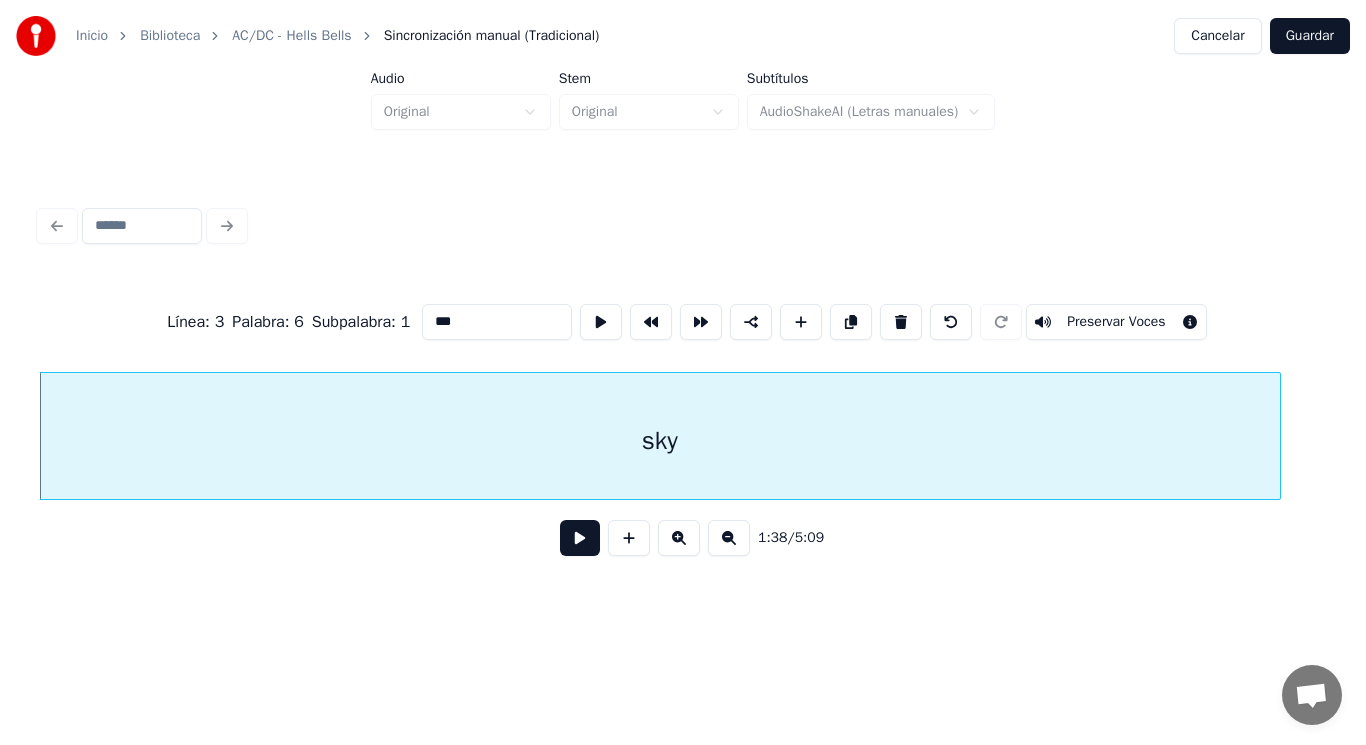 click at bounding box center (580, 538) 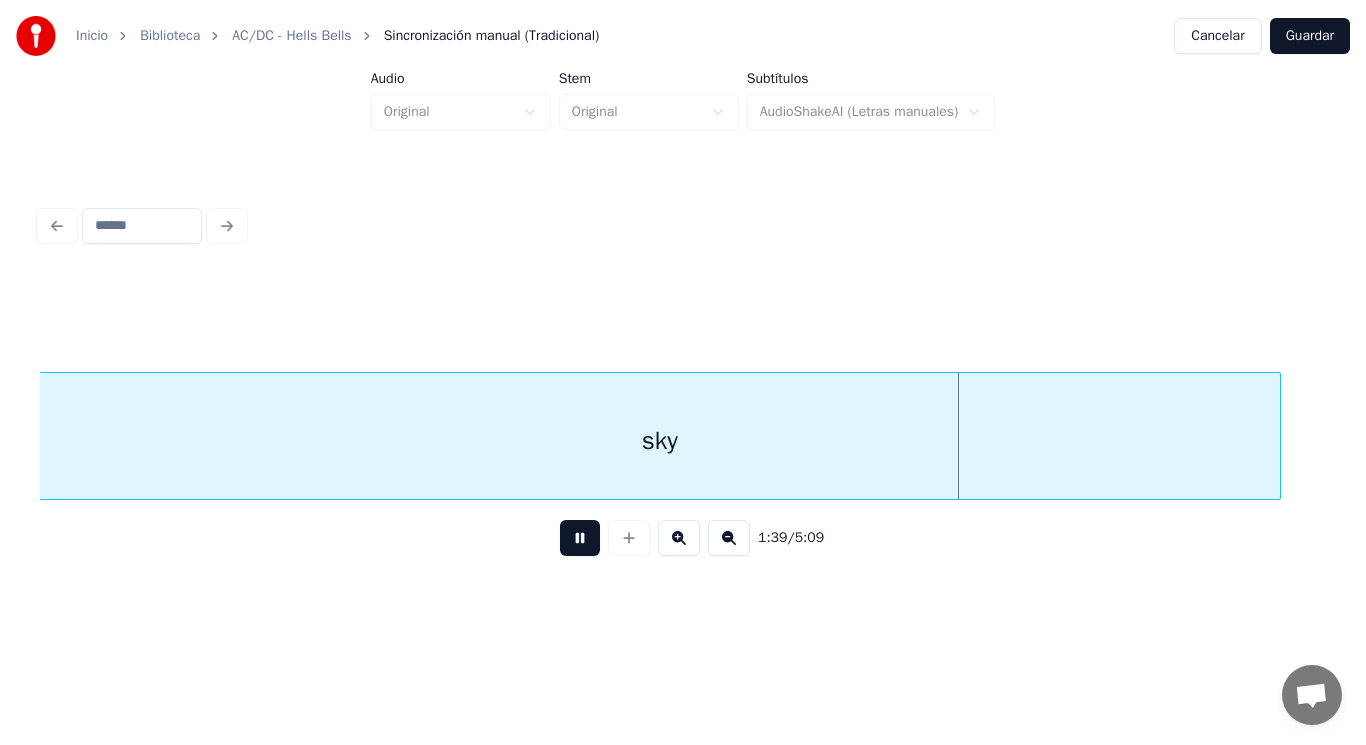 click at bounding box center (580, 538) 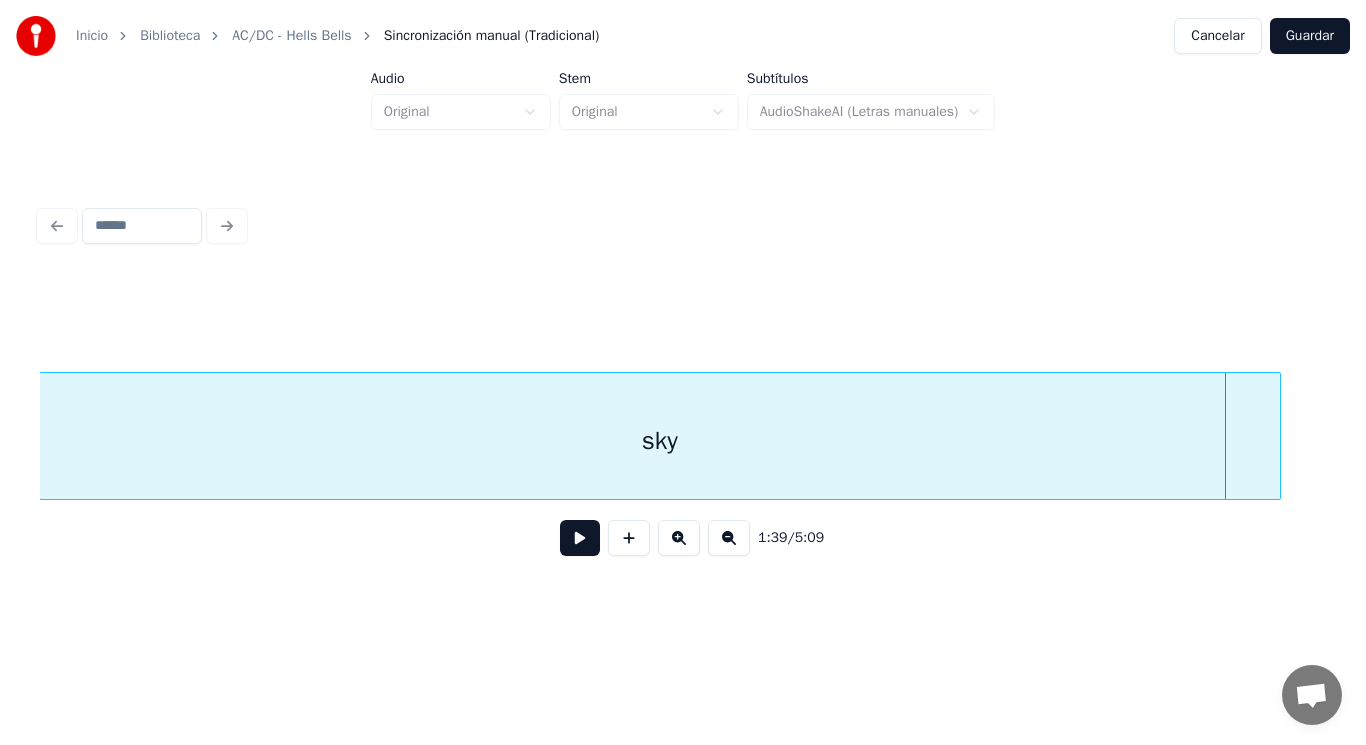 click at bounding box center (580, 538) 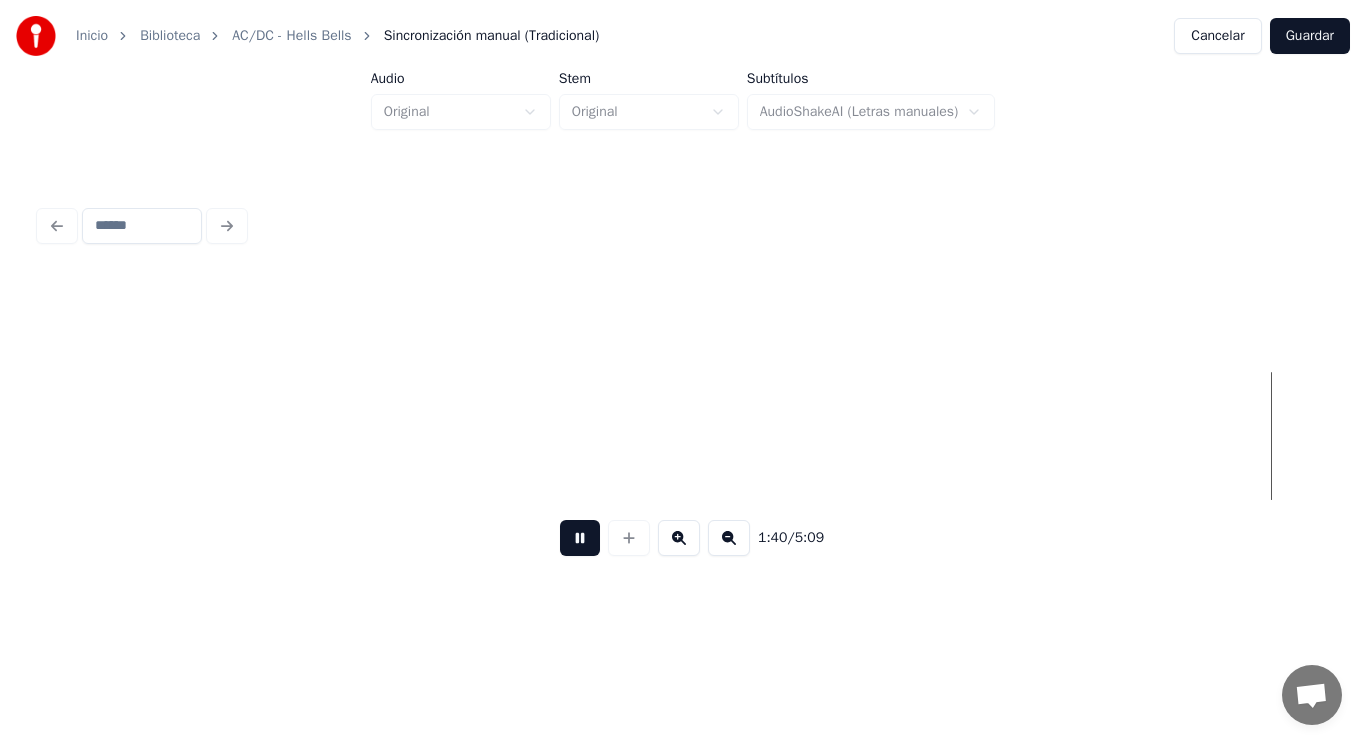 scroll, scrollTop: 0, scrollLeft: 140562, axis: horizontal 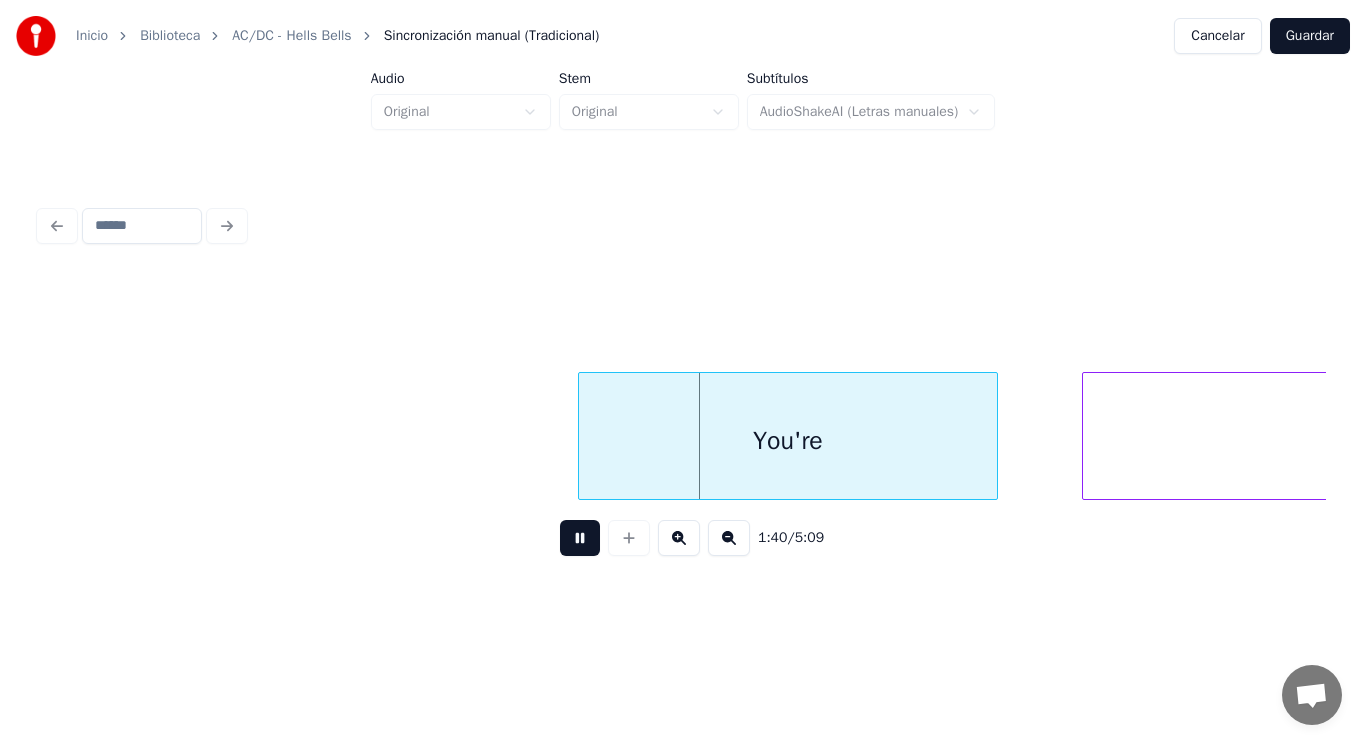 click at bounding box center (580, 538) 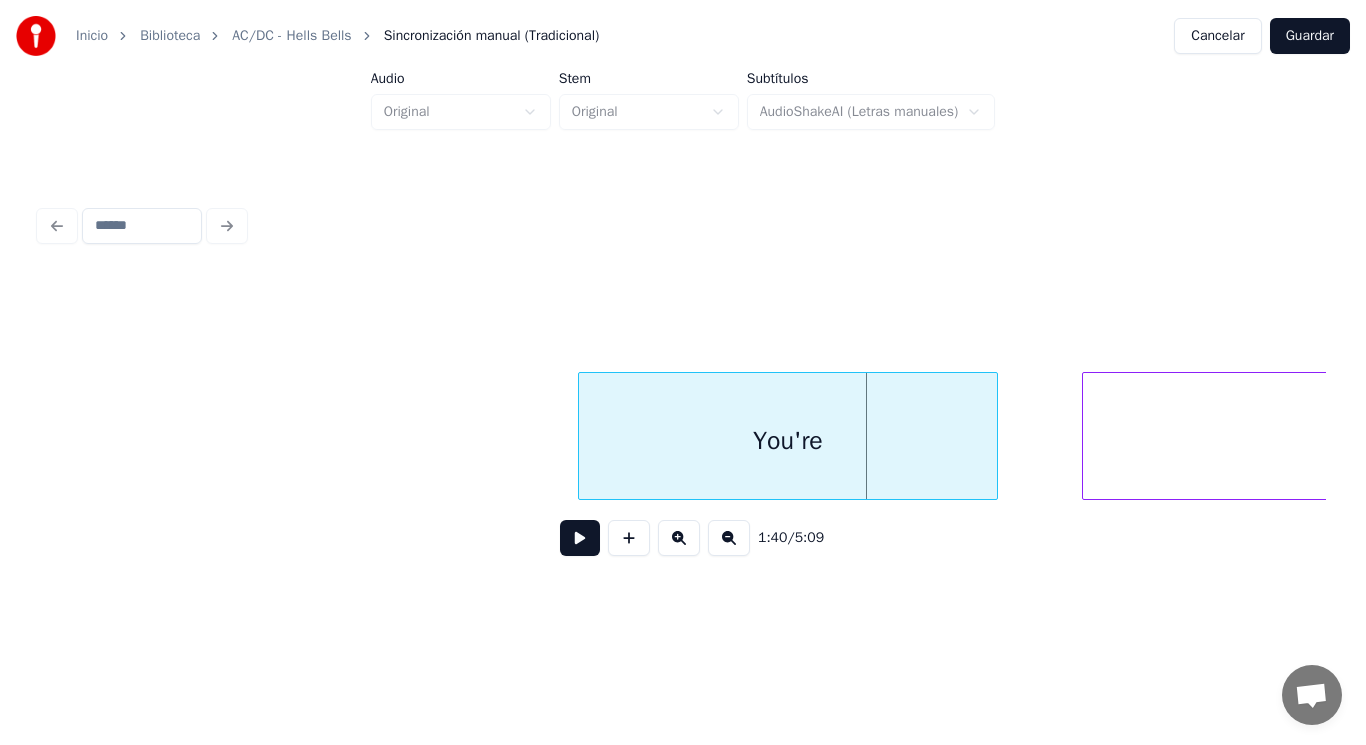 click on "You're only" at bounding box center (76257, 436) 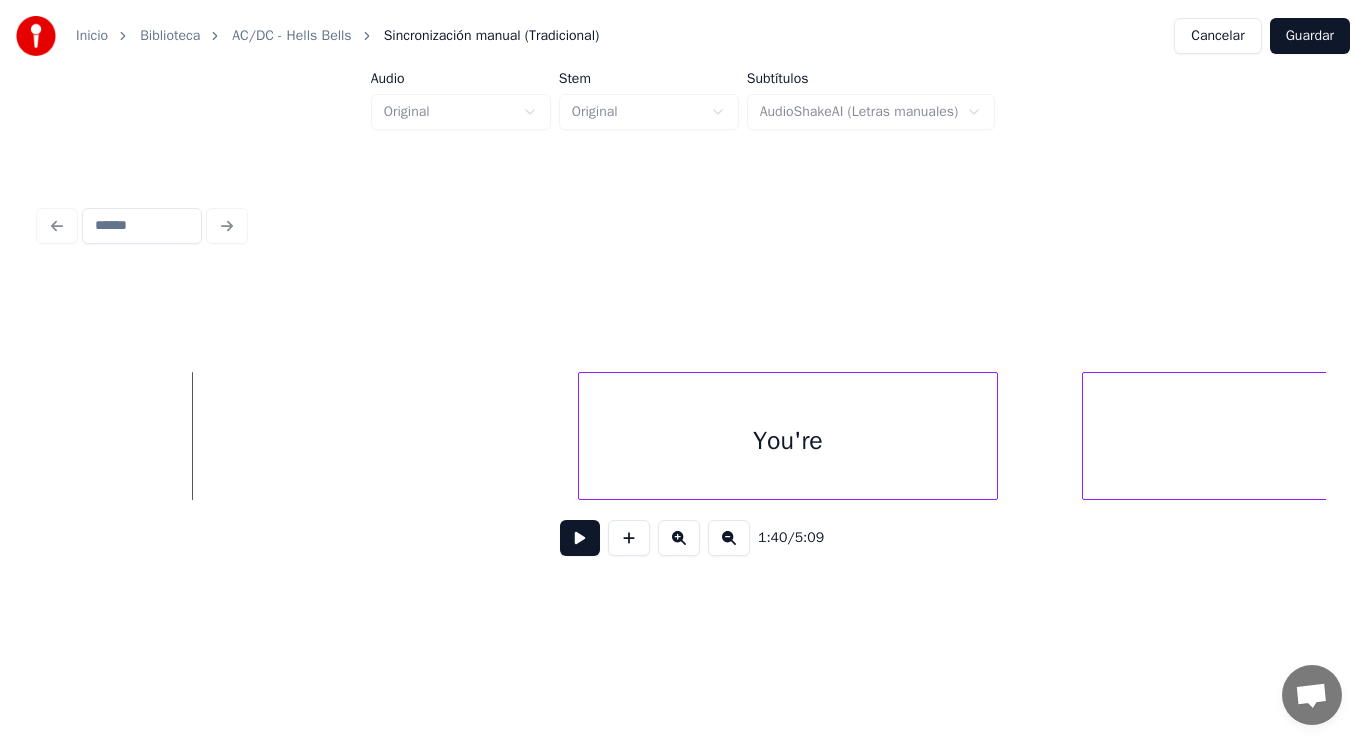 click at bounding box center [580, 538] 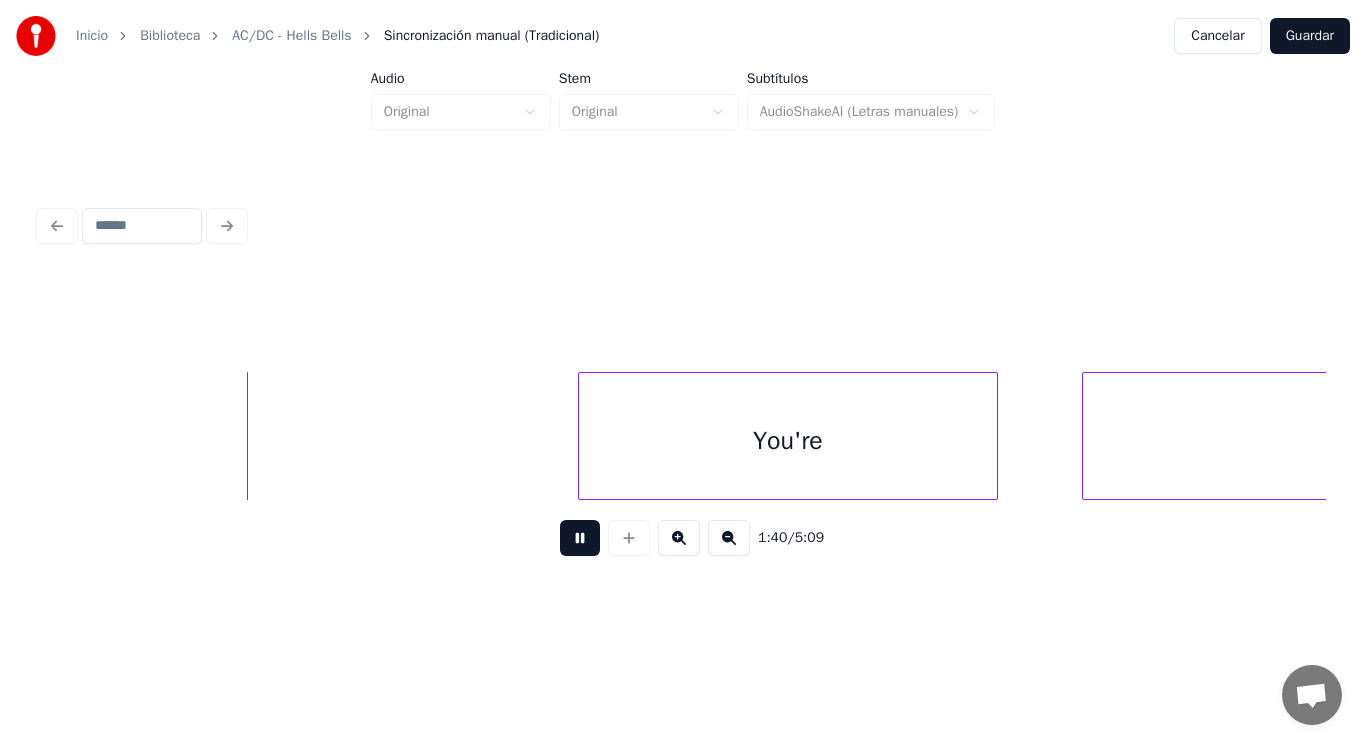 click at bounding box center [580, 538] 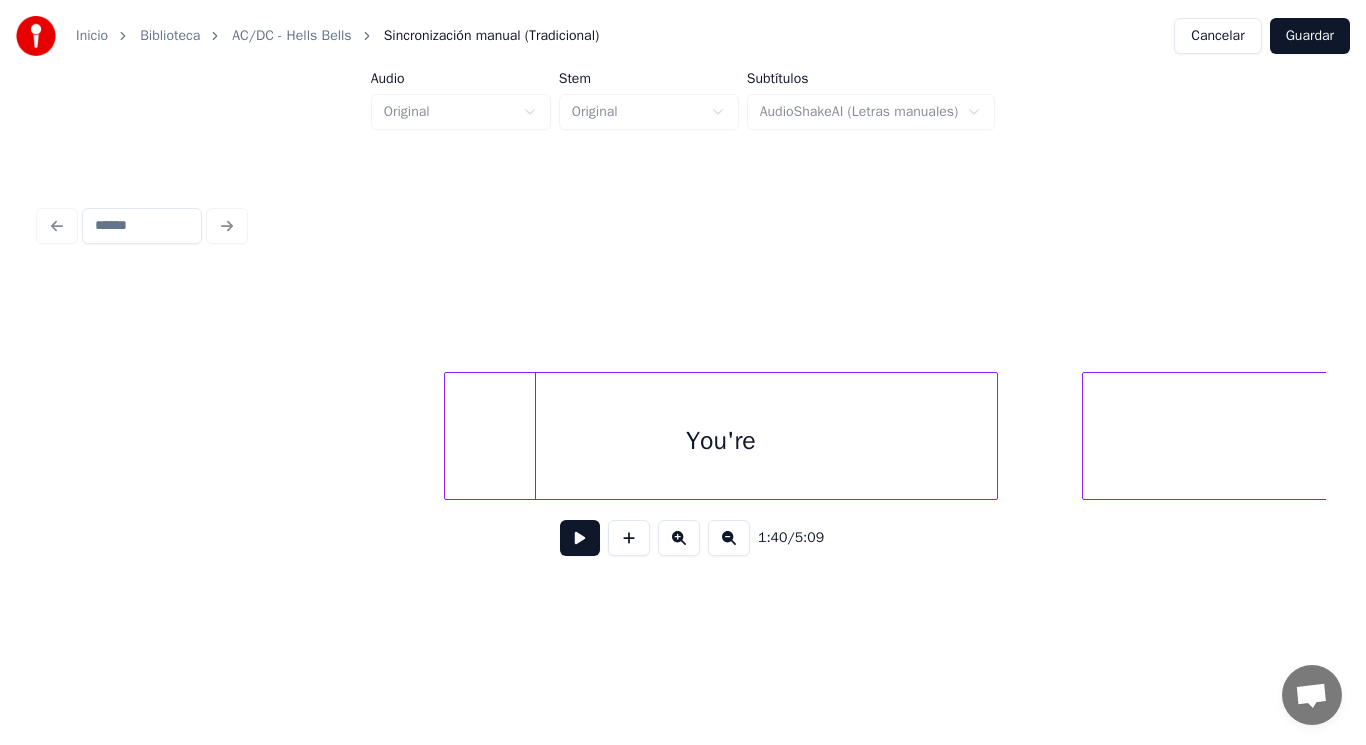click at bounding box center [448, 436] 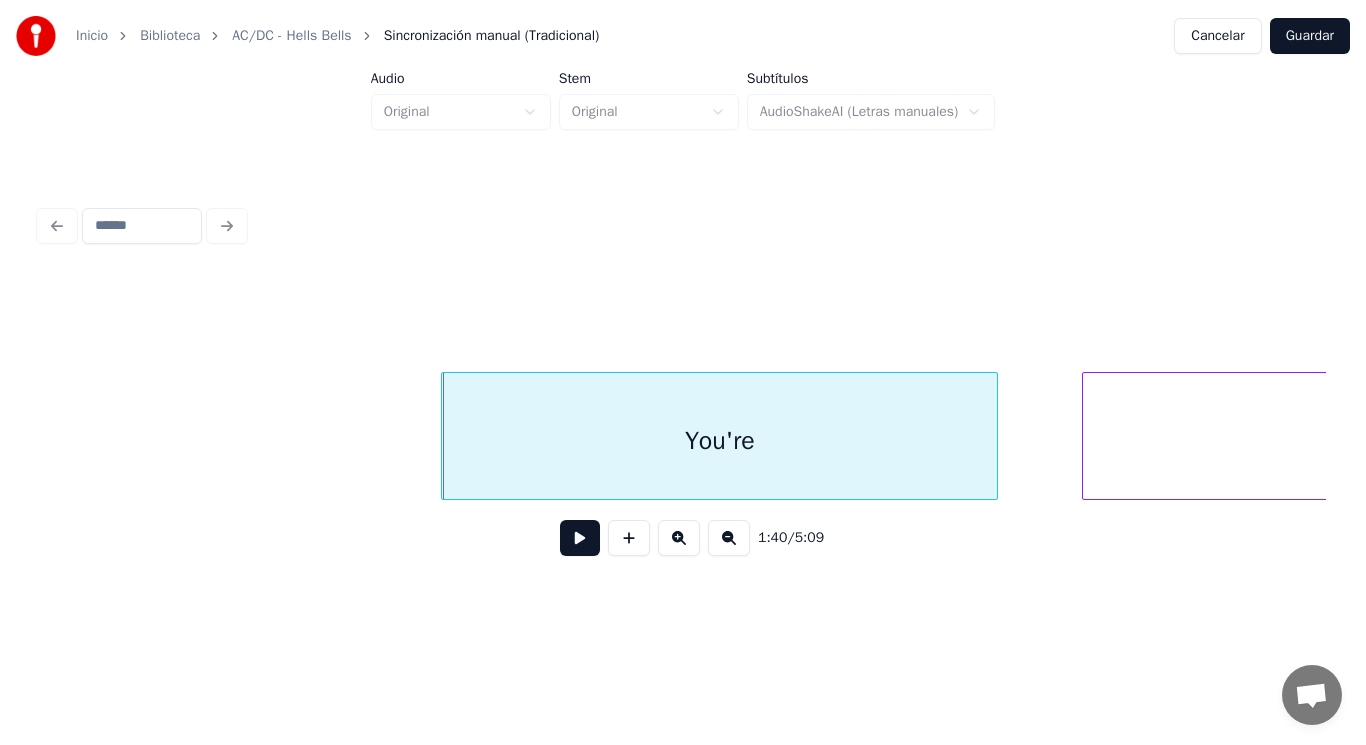 click at bounding box center (580, 538) 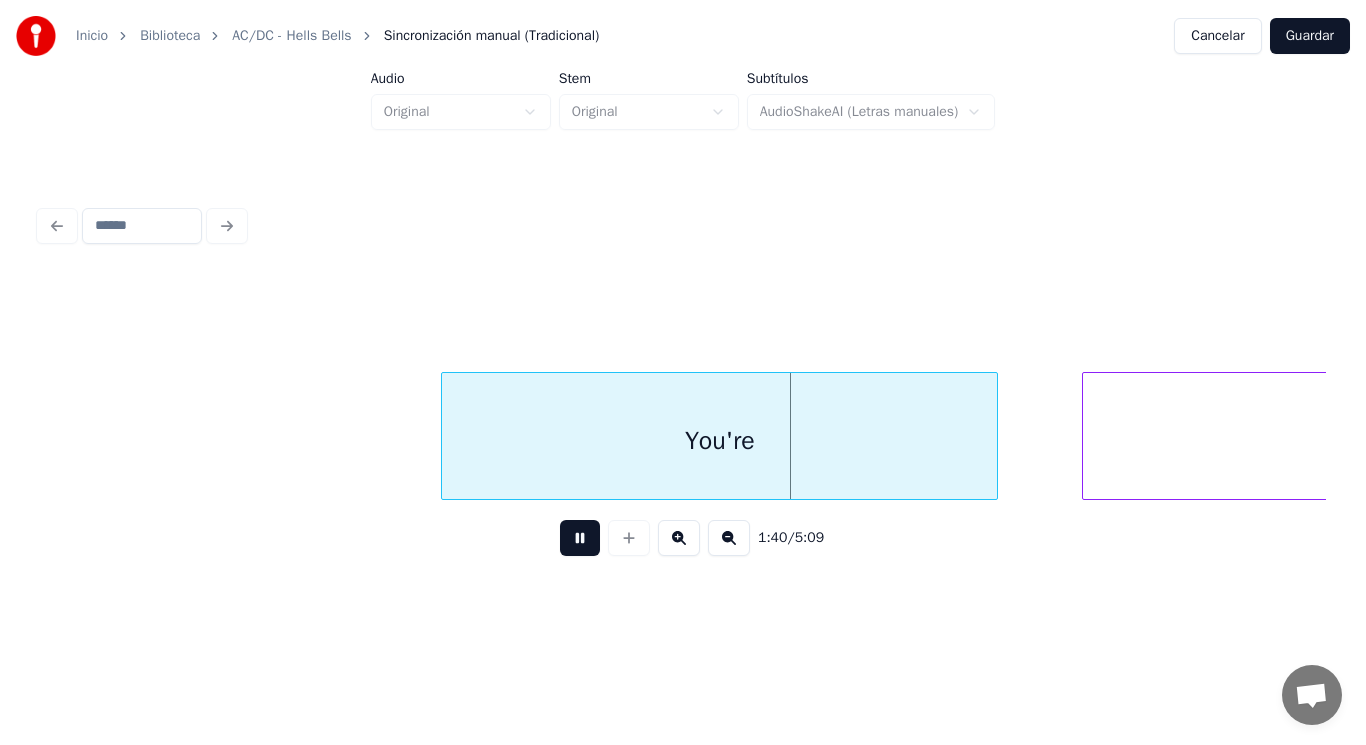 click at bounding box center [580, 538] 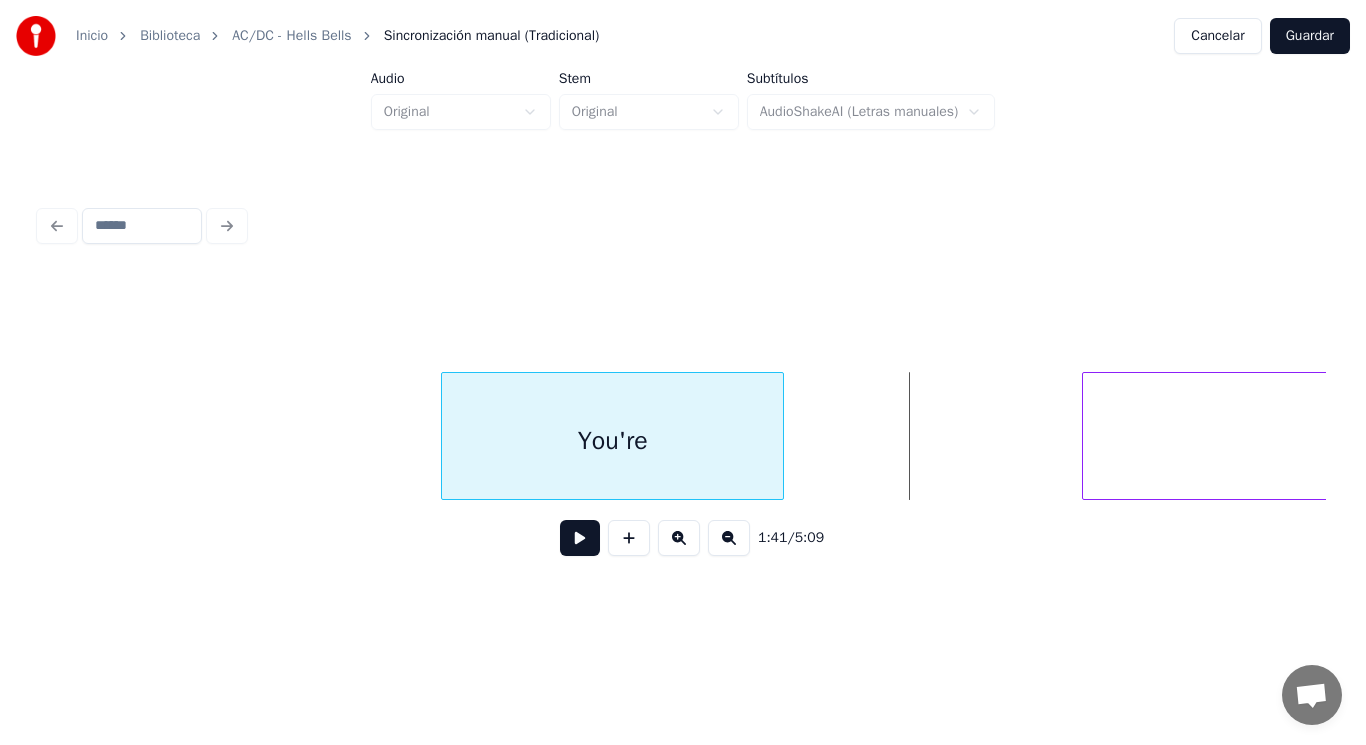 click at bounding box center (780, 436) 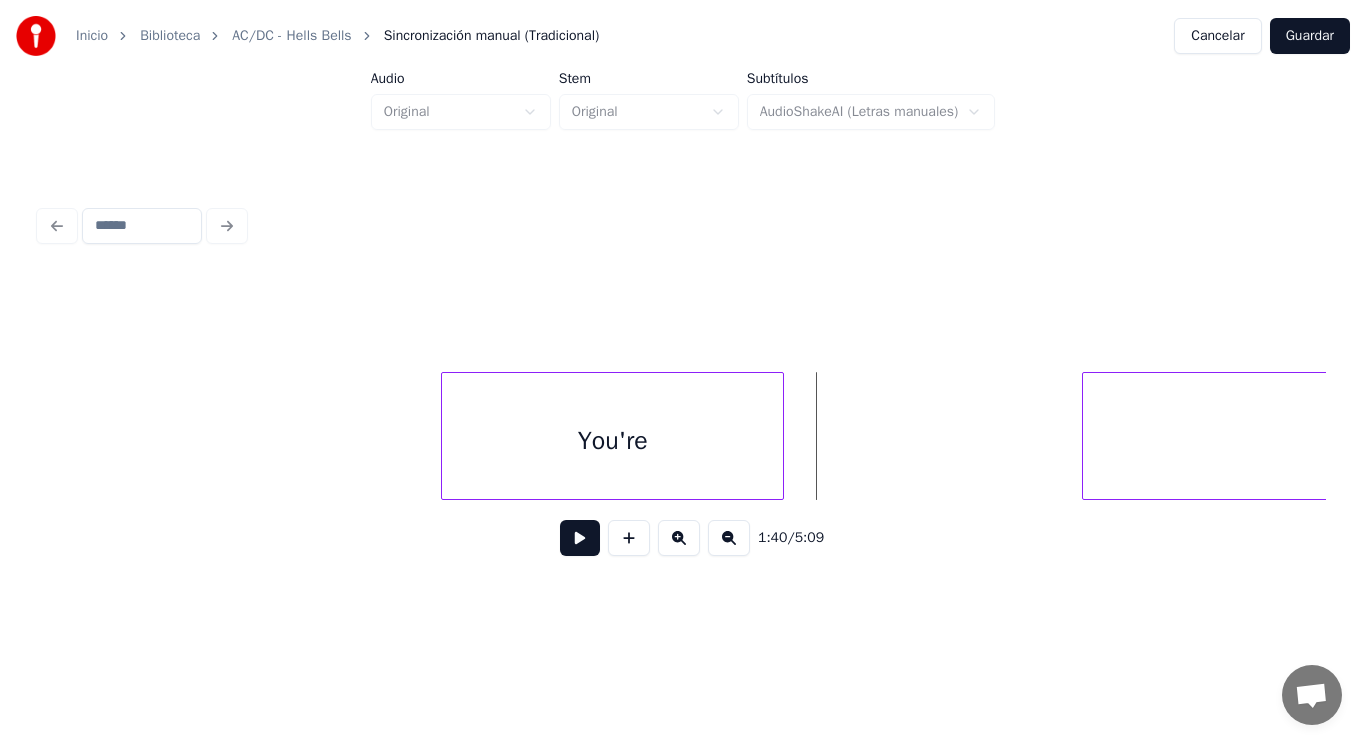click at bounding box center (580, 538) 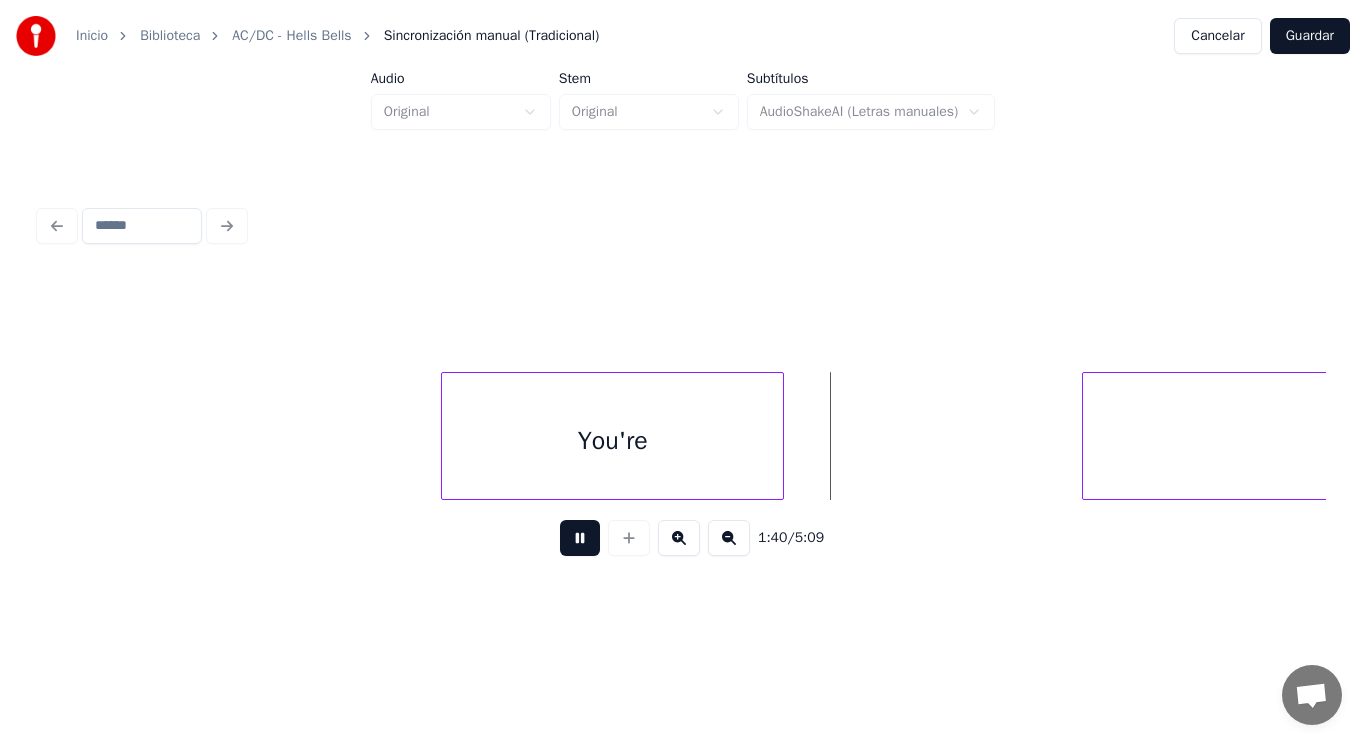 click at bounding box center (580, 538) 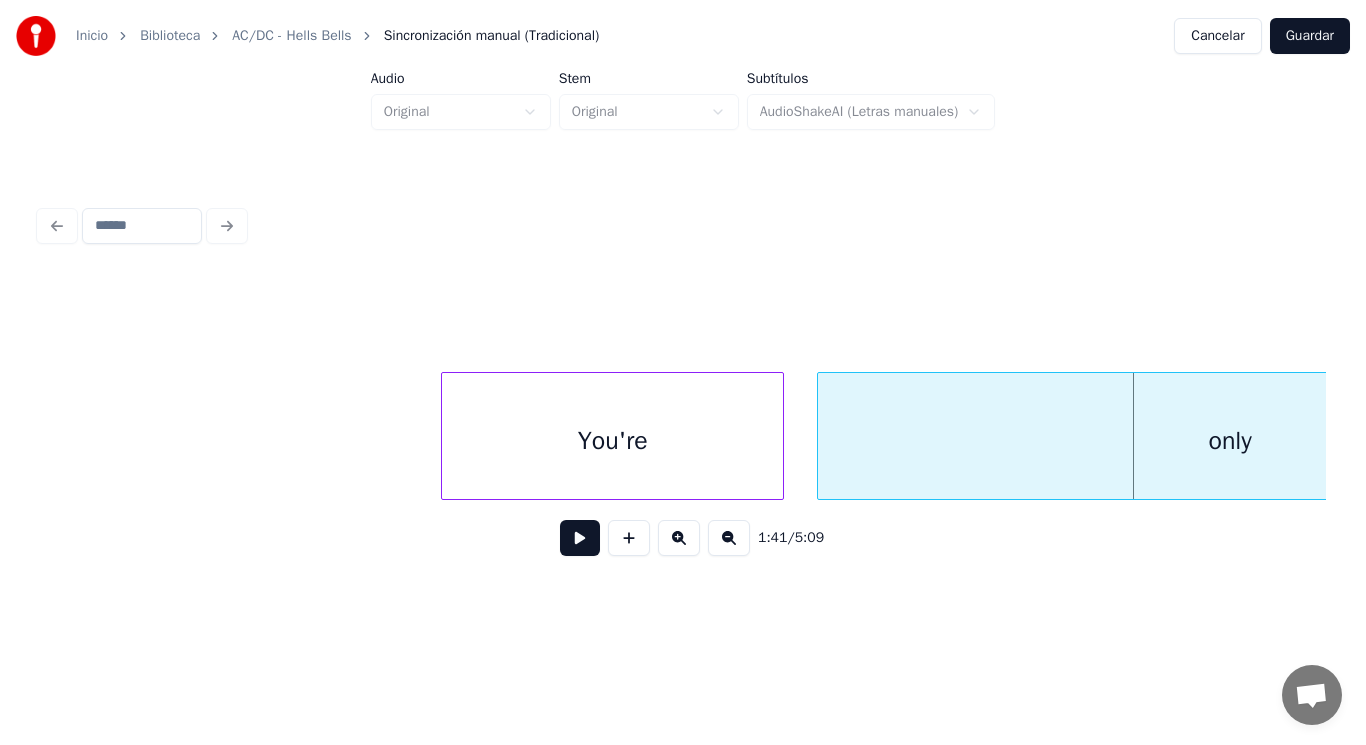click at bounding box center (821, 436) 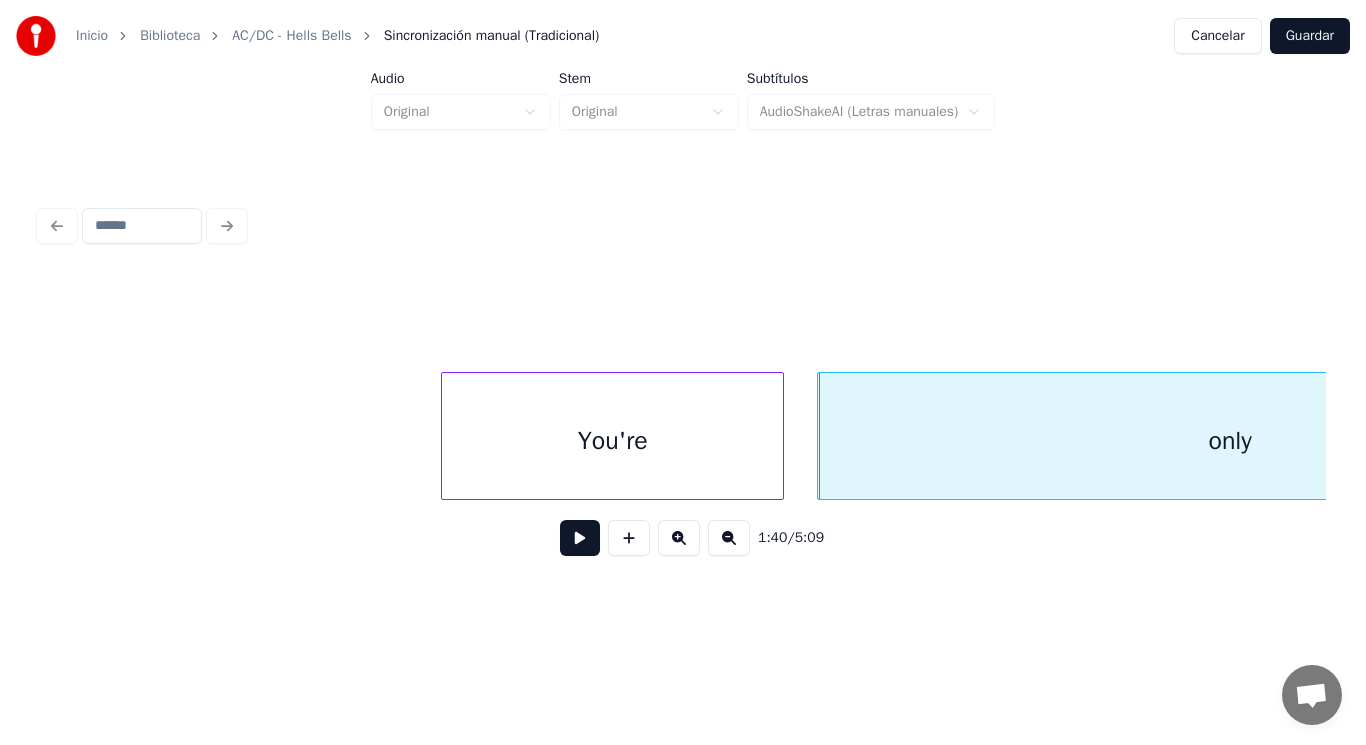 click at bounding box center [580, 538] 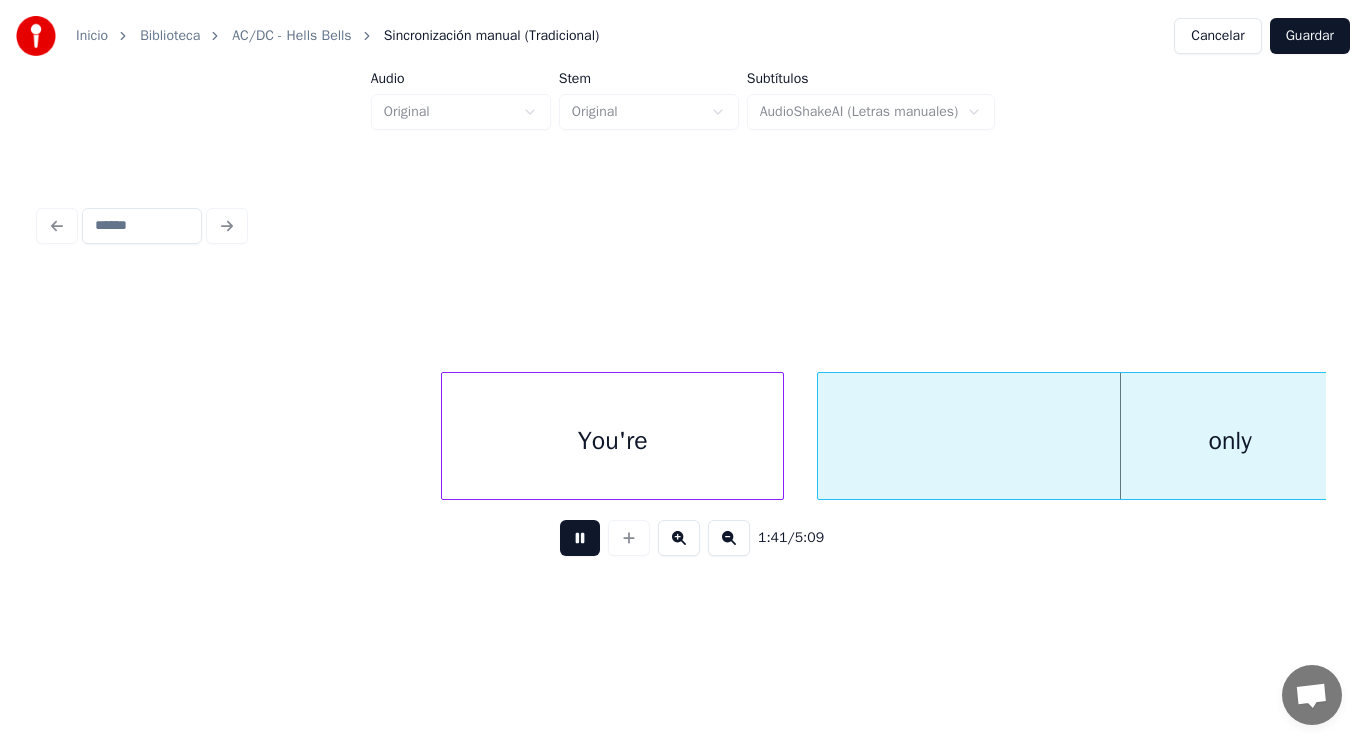 click at bounding box center [580, 538] 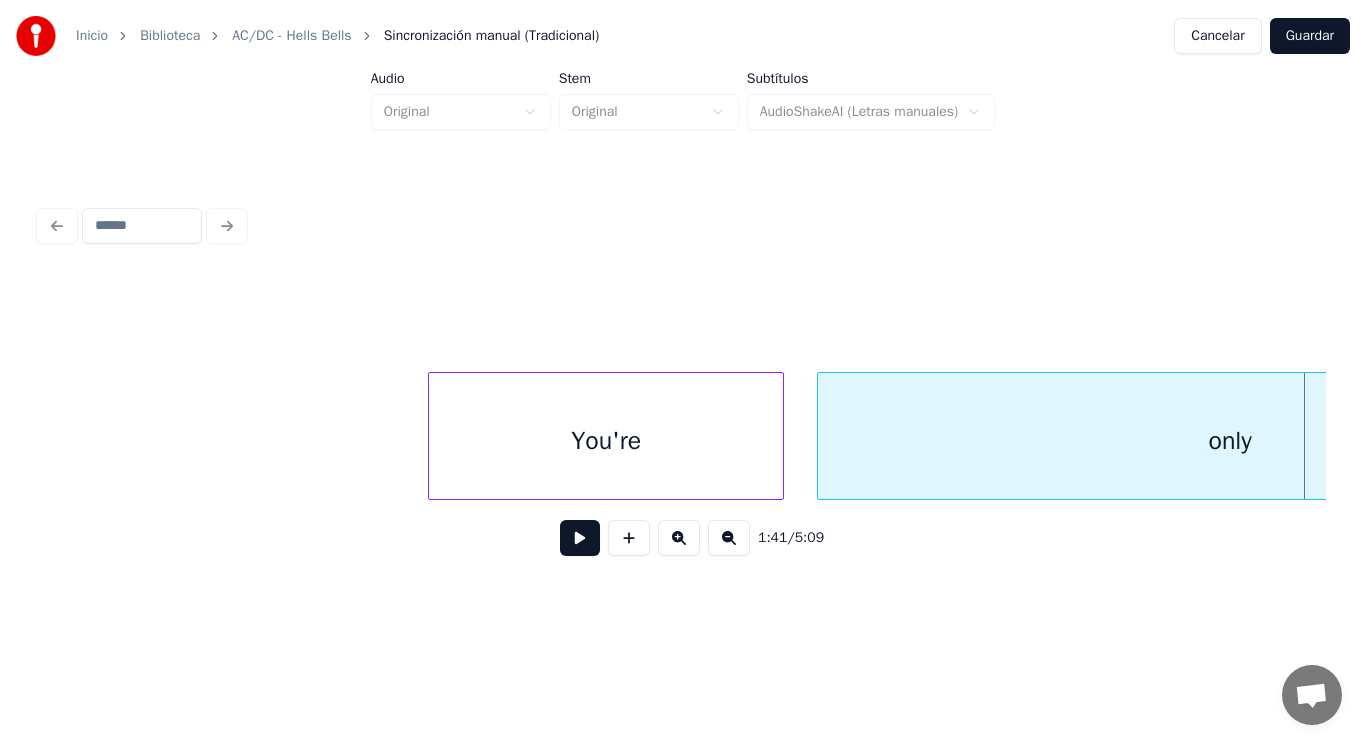 click at bounding box center [432, 436] 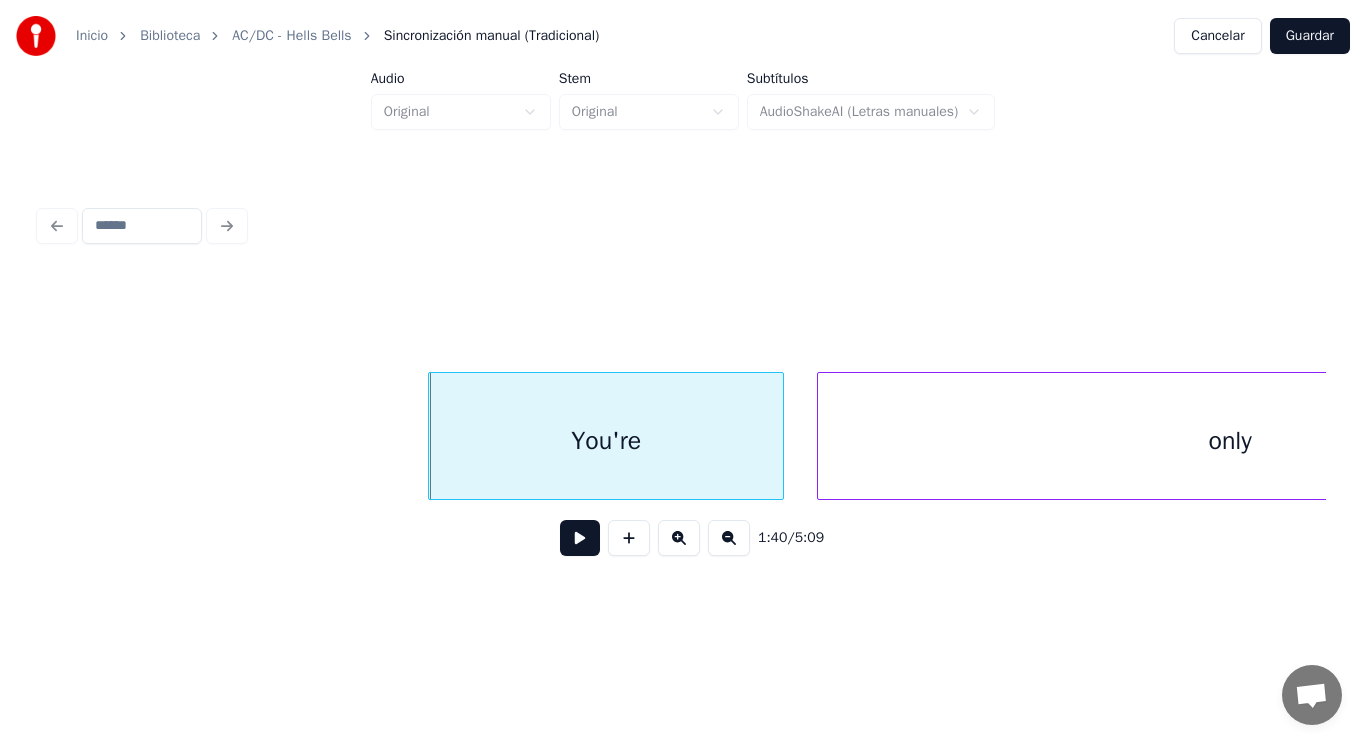 click at bounding box center [580, 538] 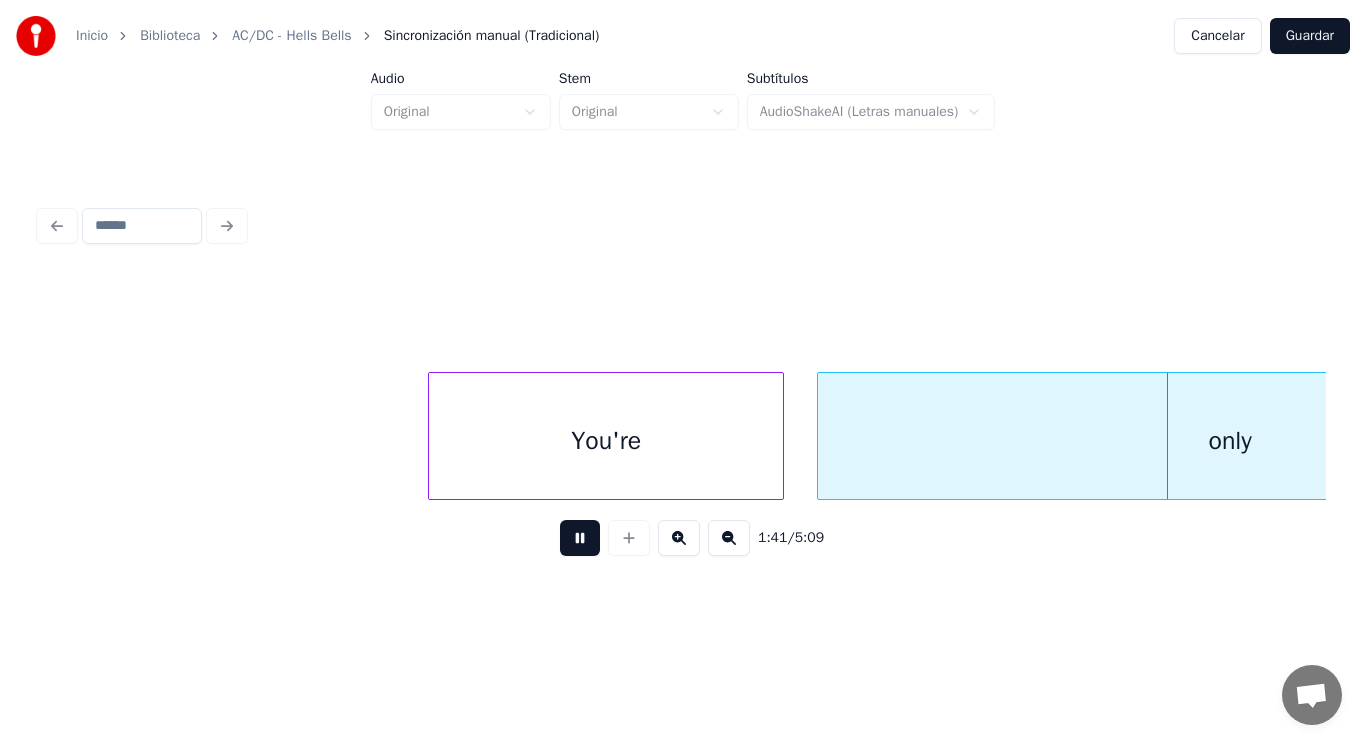 scroll, scrollTop: 0, scrollLeft: 141875, axis: horizontal 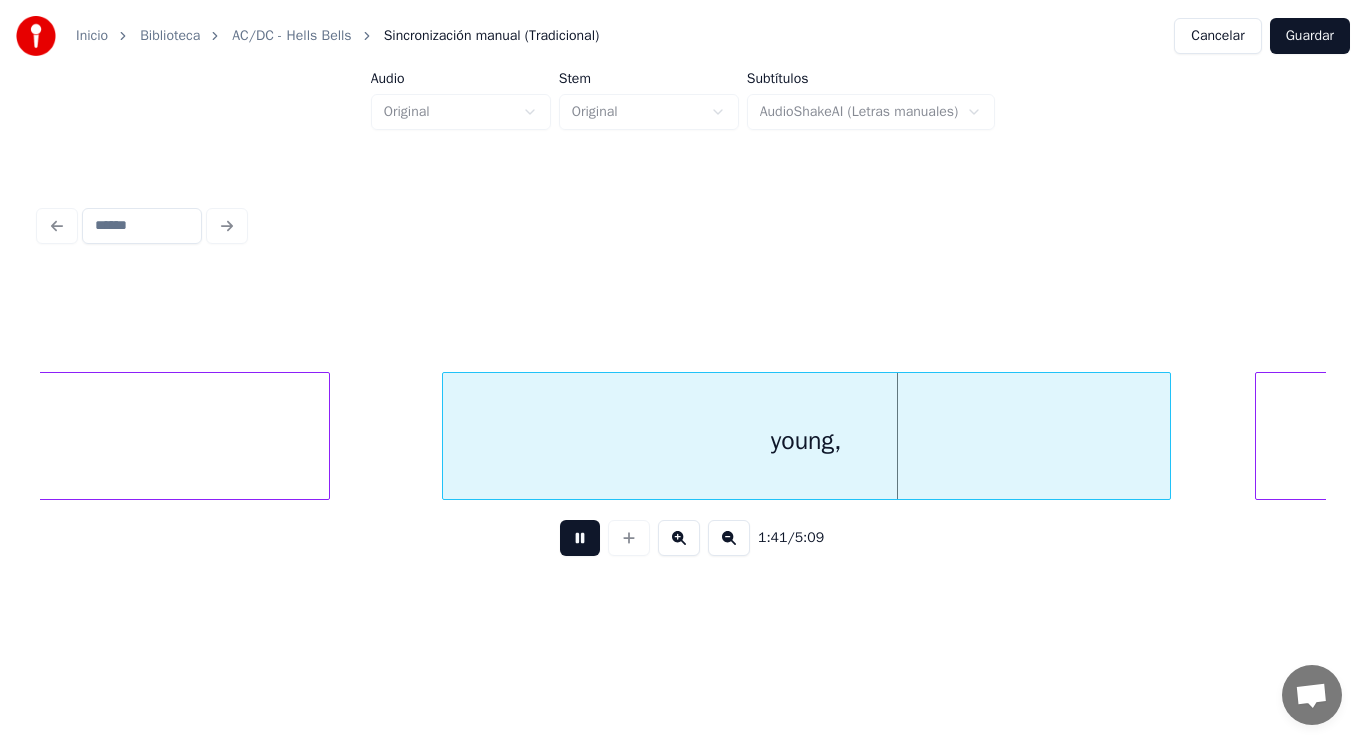 click at bounding box center (580, 538) 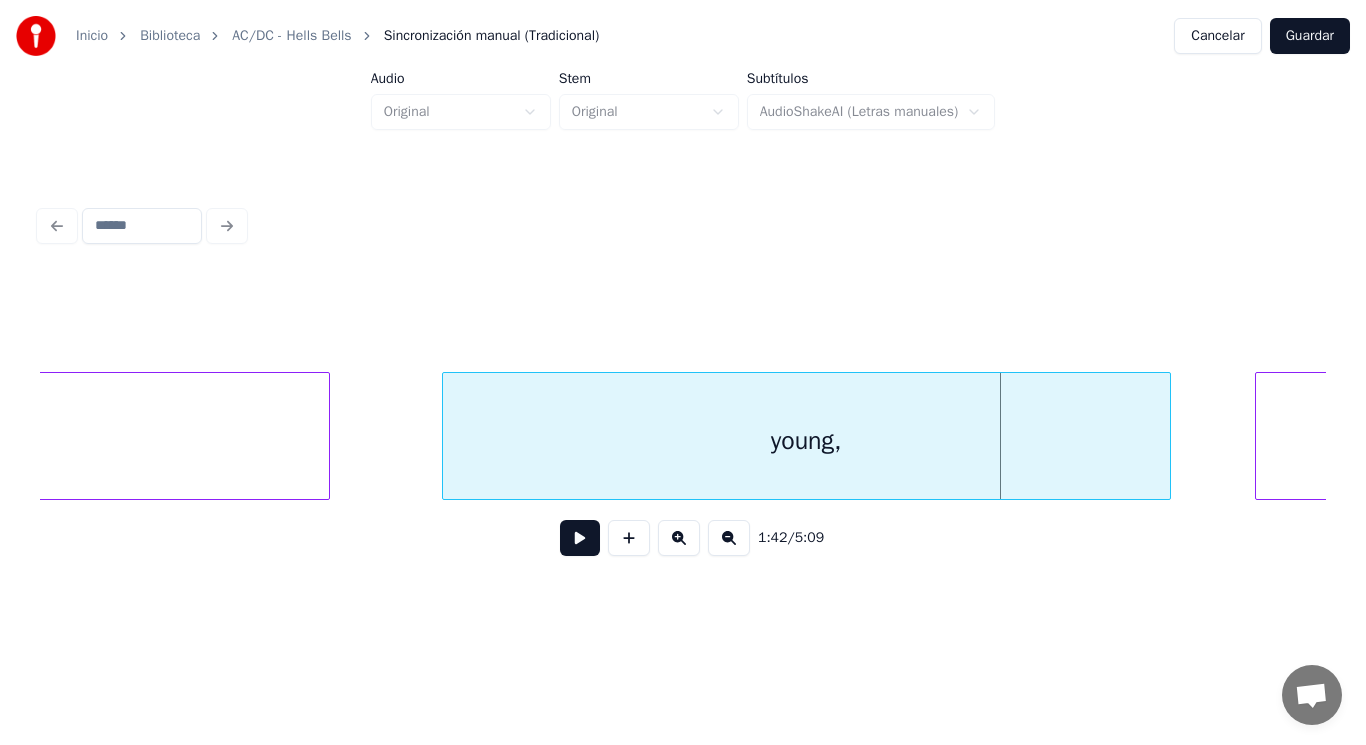 click on "only" at bounding box center (-83, 441) 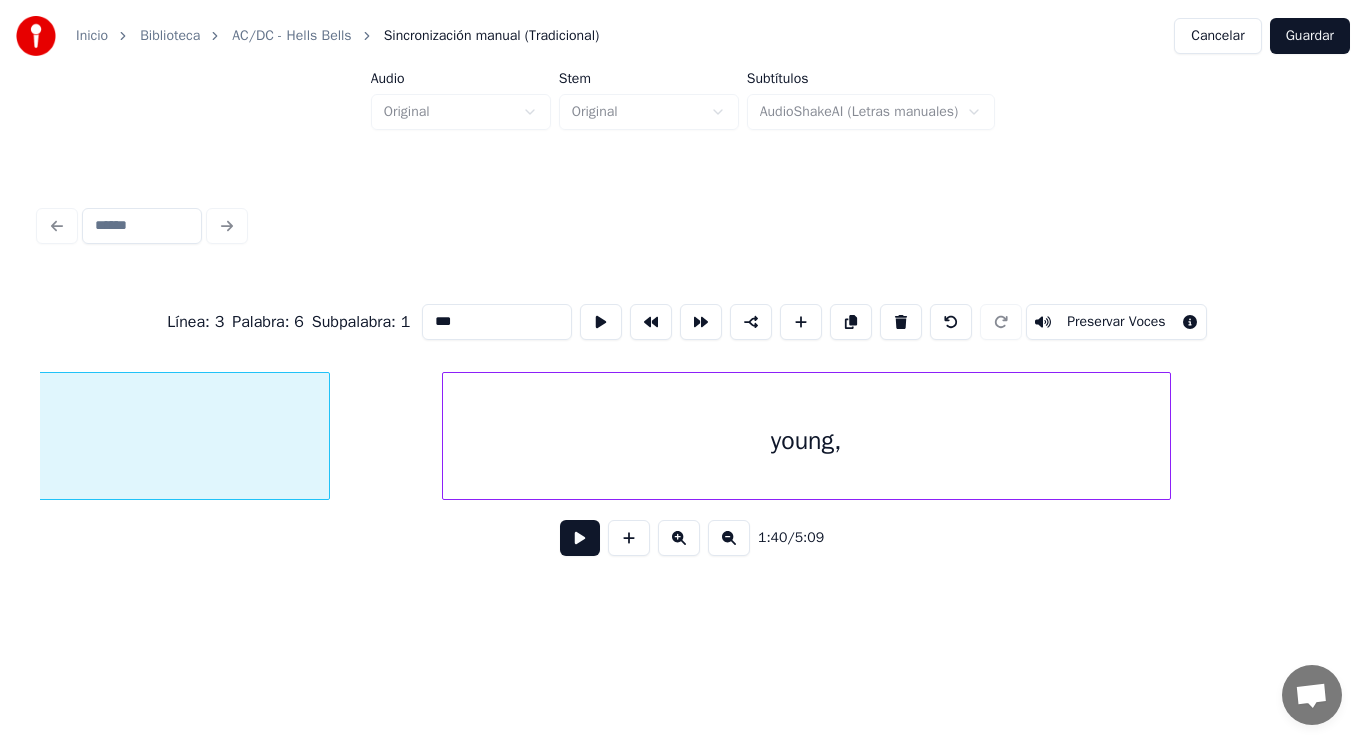 type on "****" 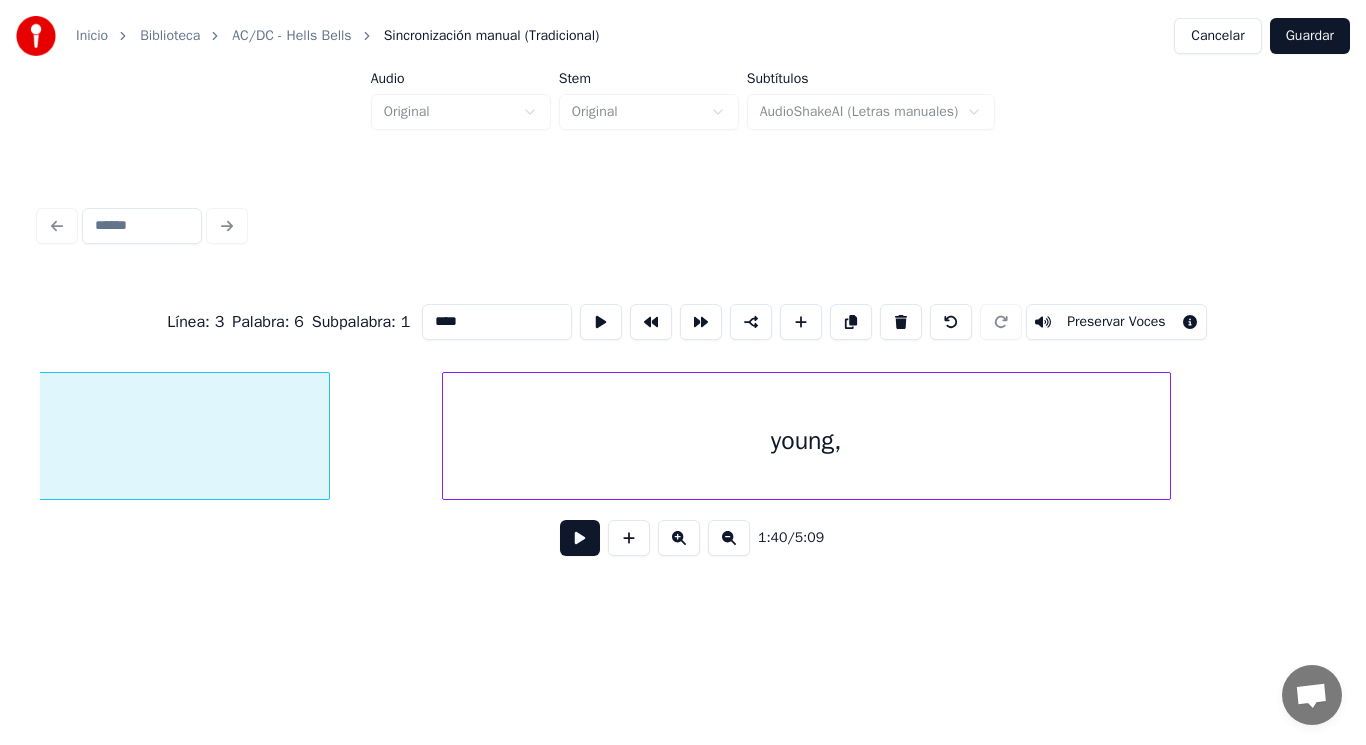 scroll, scrollTop: 0, scrollLeft: 141340, axis: horizontal 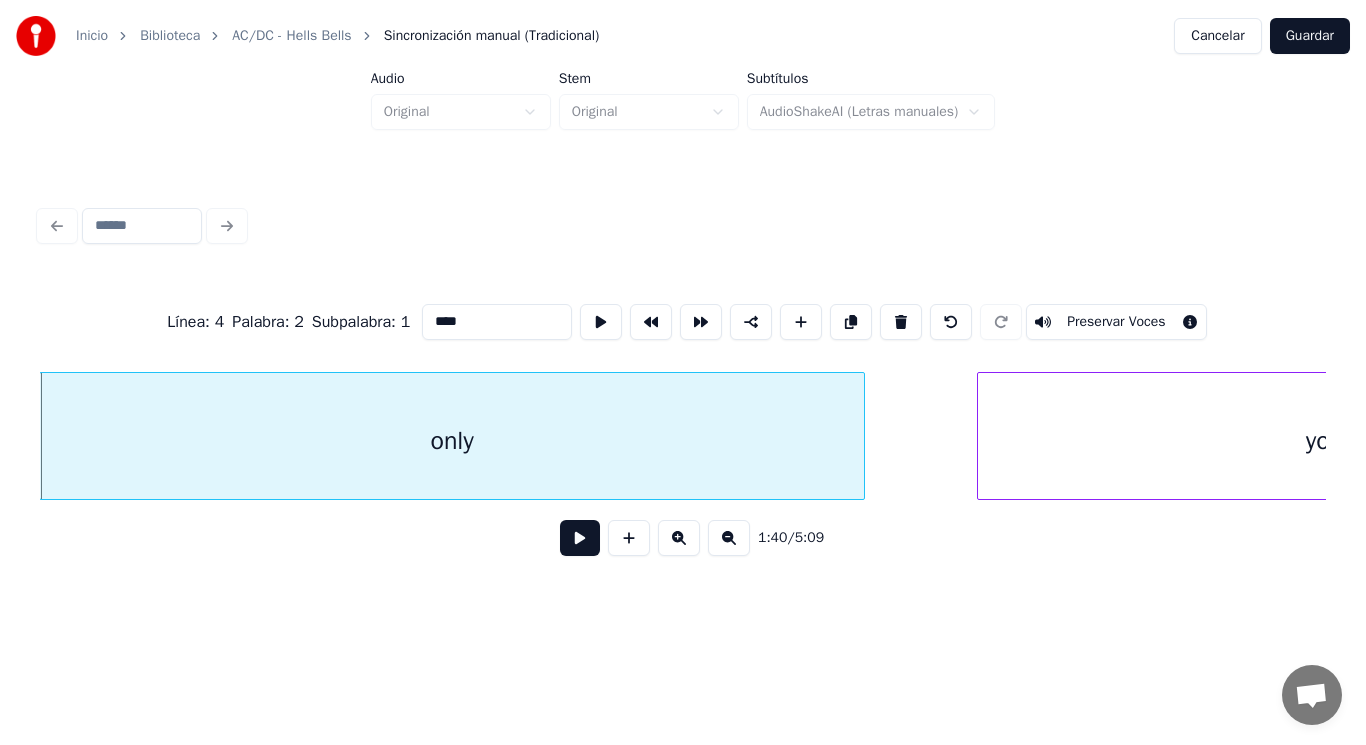 click at bounding box center (580, 538) 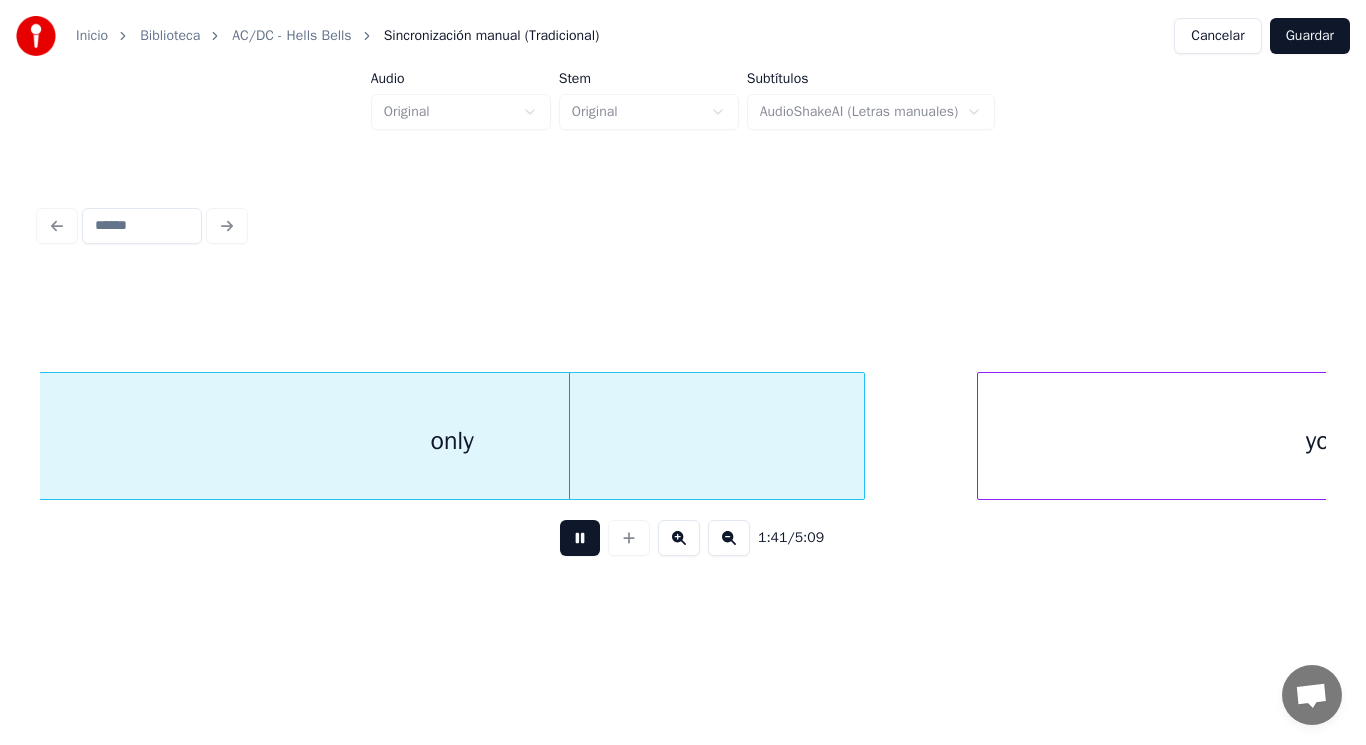 click at bounding box center [580, 538] 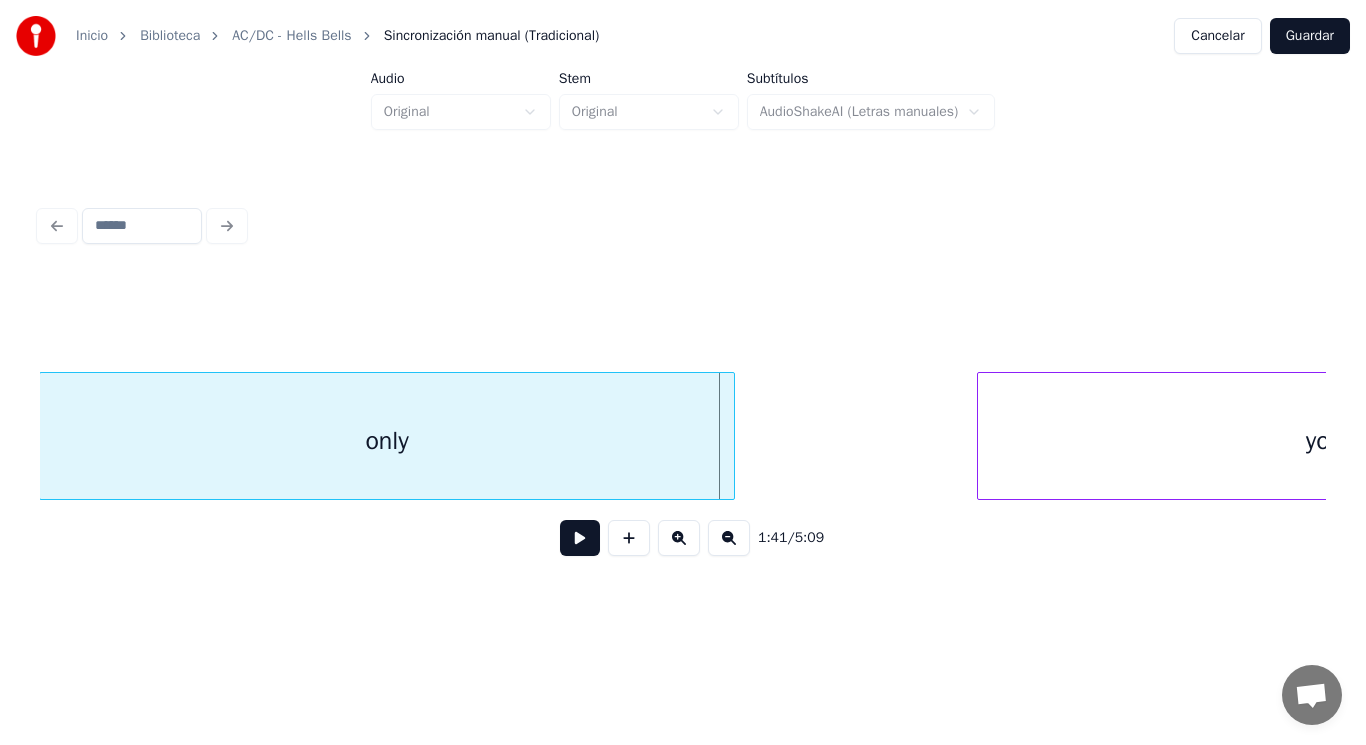 click at bounding box center (731, 436) 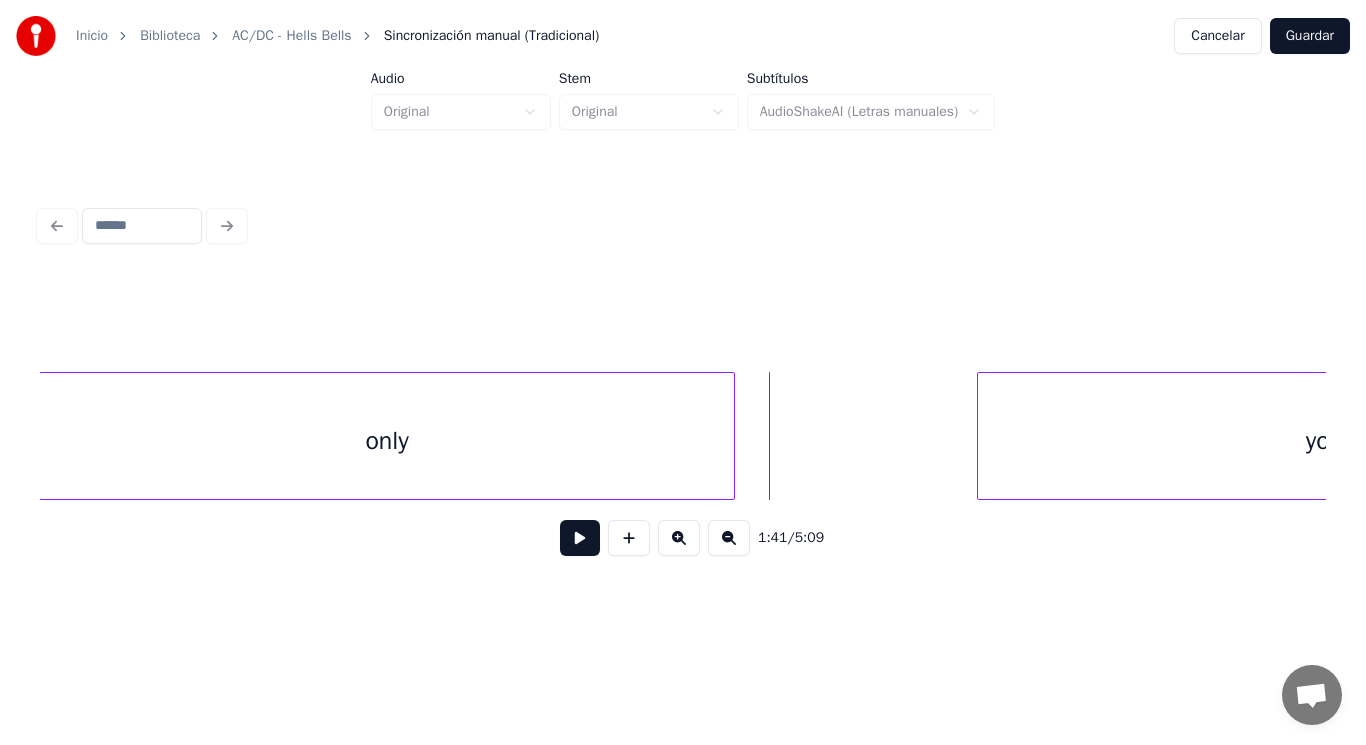 click at bounding box center [580, 538] 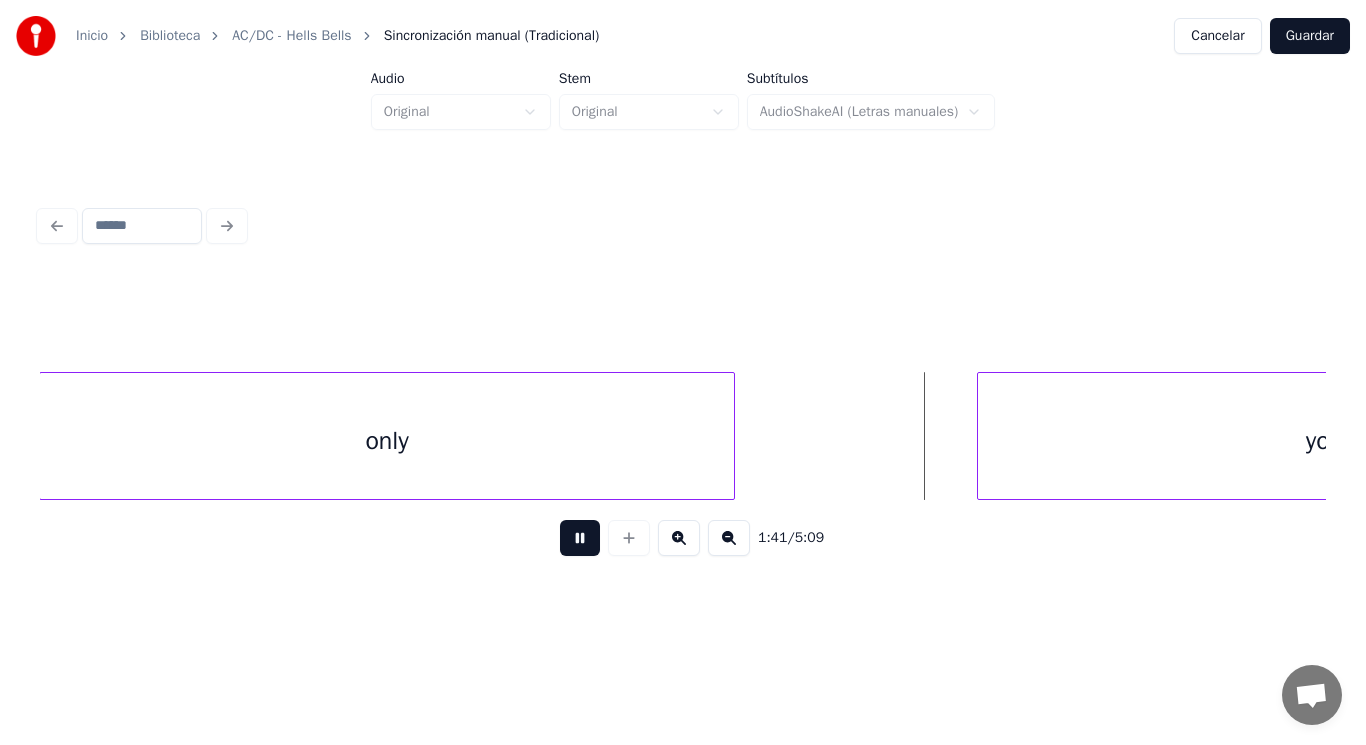 click at bounding box center (580, 538) 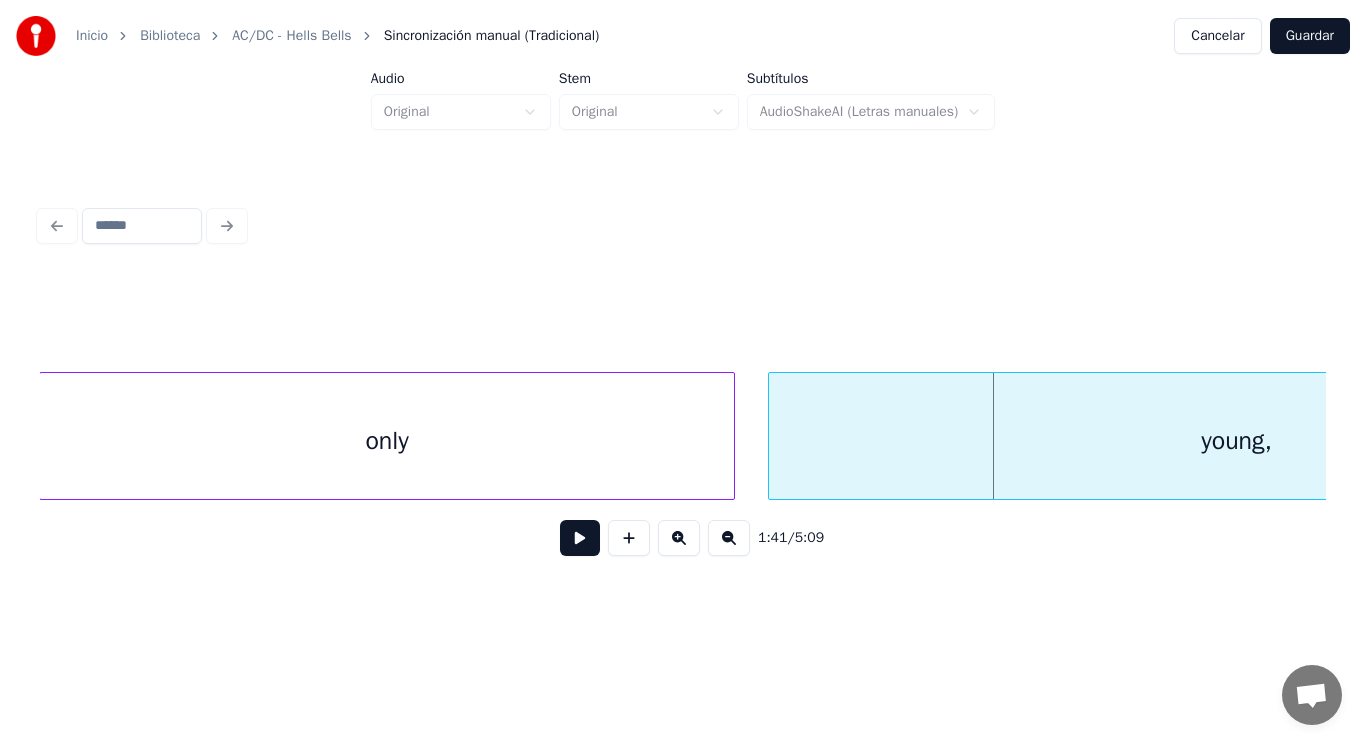 click at bounding box center (772, 436) 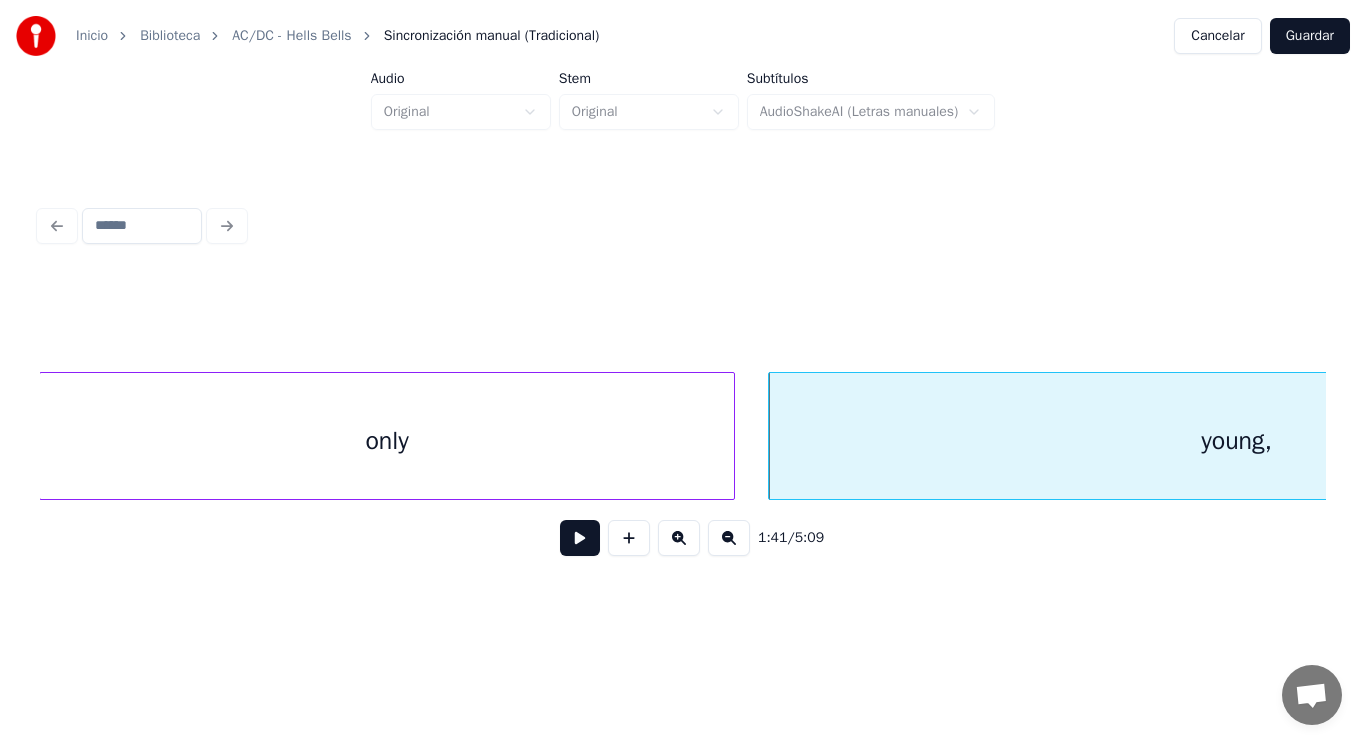 click at bounding box center (580, 538) 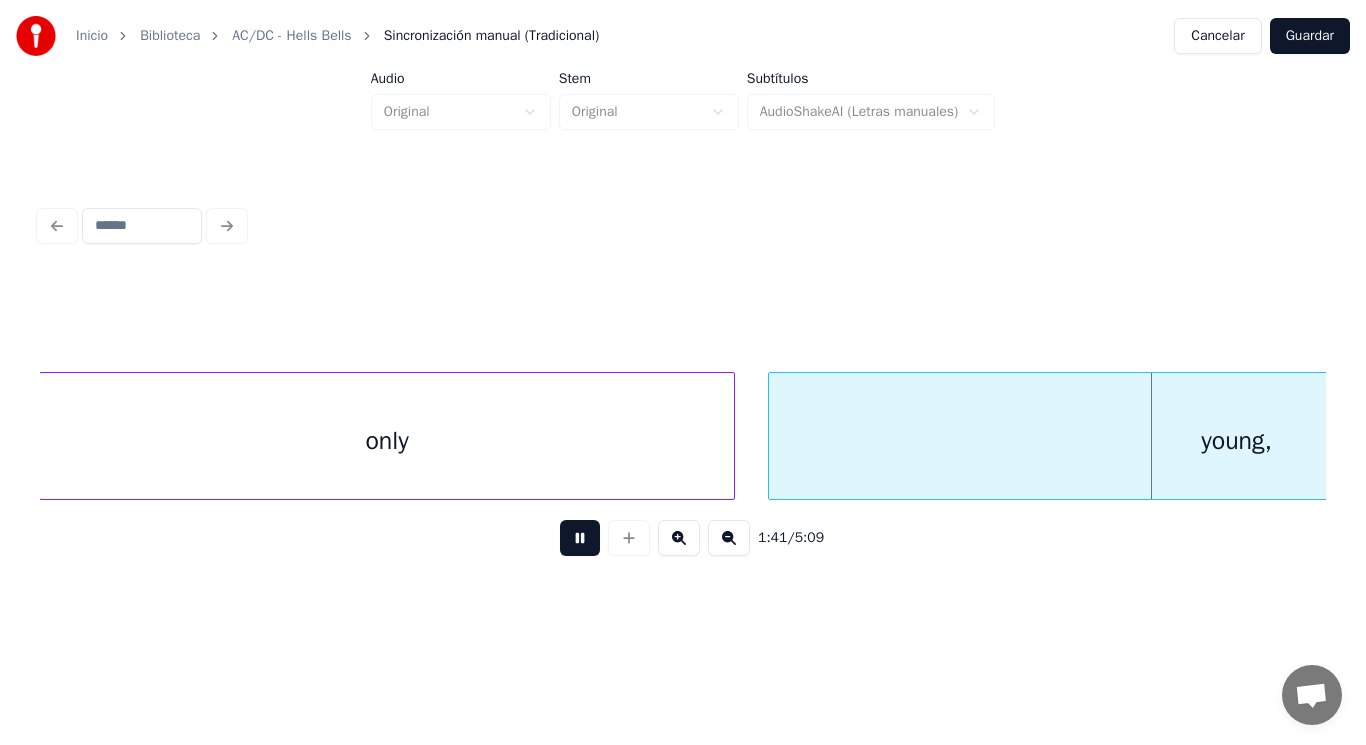 scroll, scrollTop: 0, scrollLeft: 142632, axis: horizontal 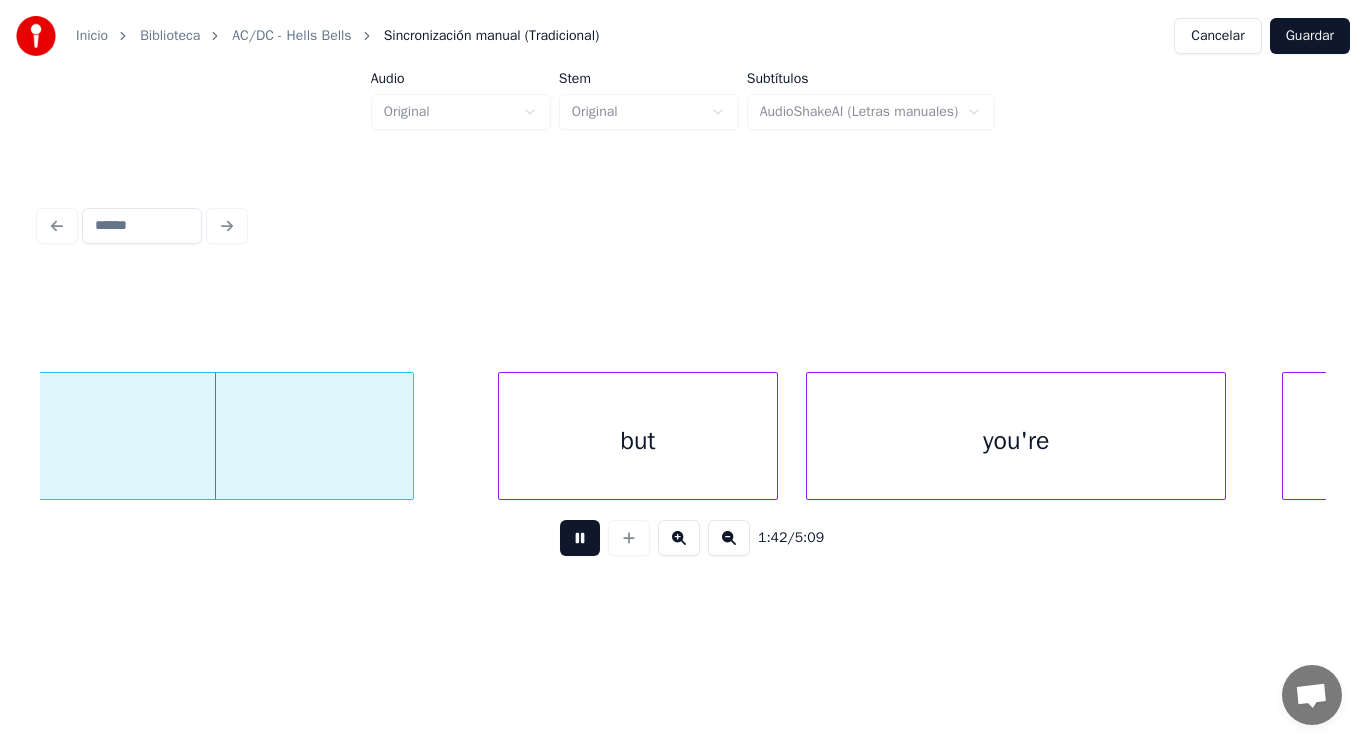 click at bounding box center (580, 538) 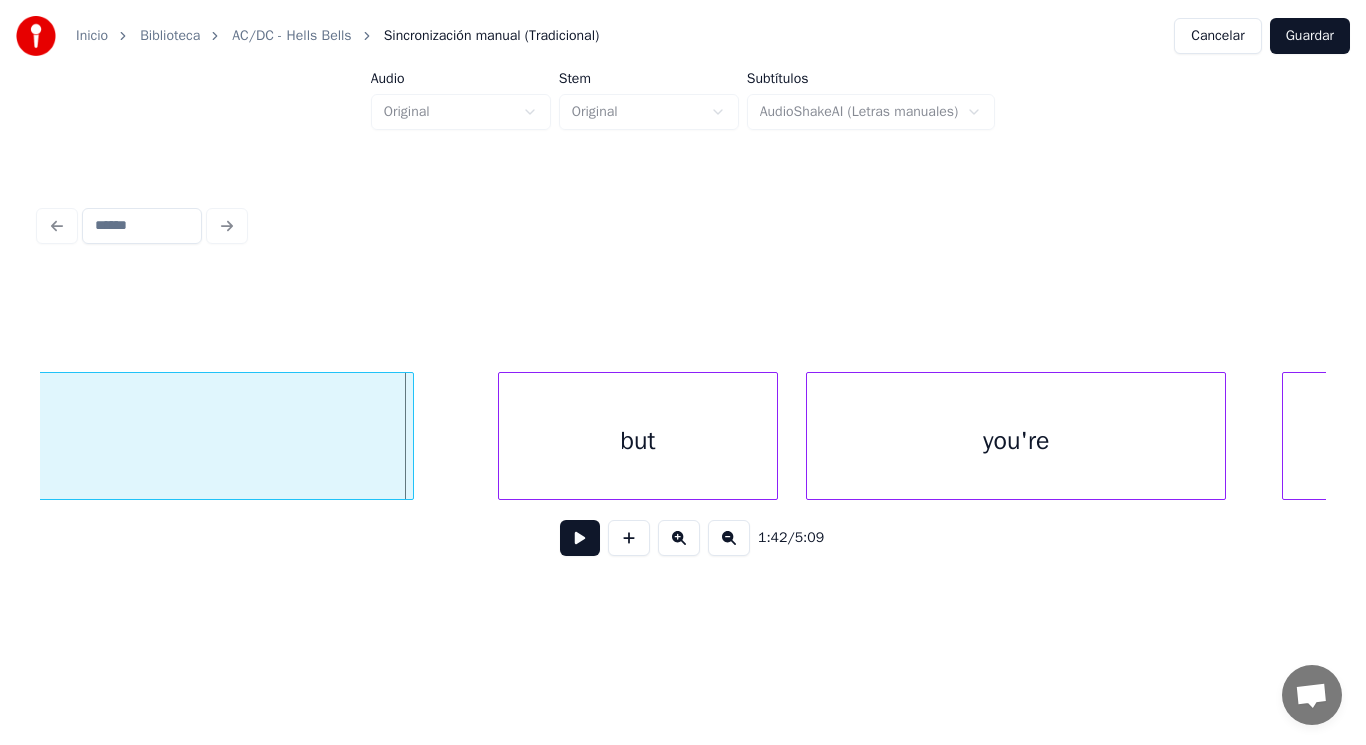 click on "young," at bounding box center (-55, 441) 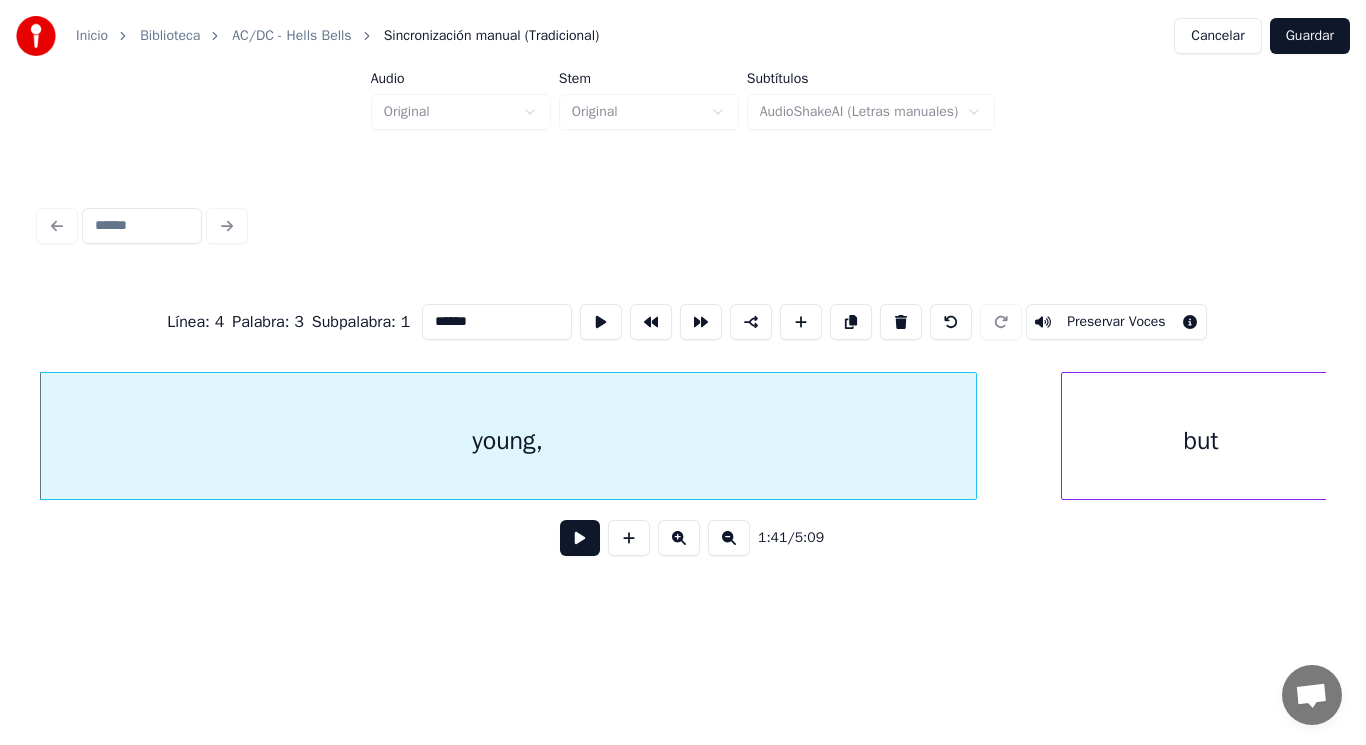 click at bounding box center [580, 538] 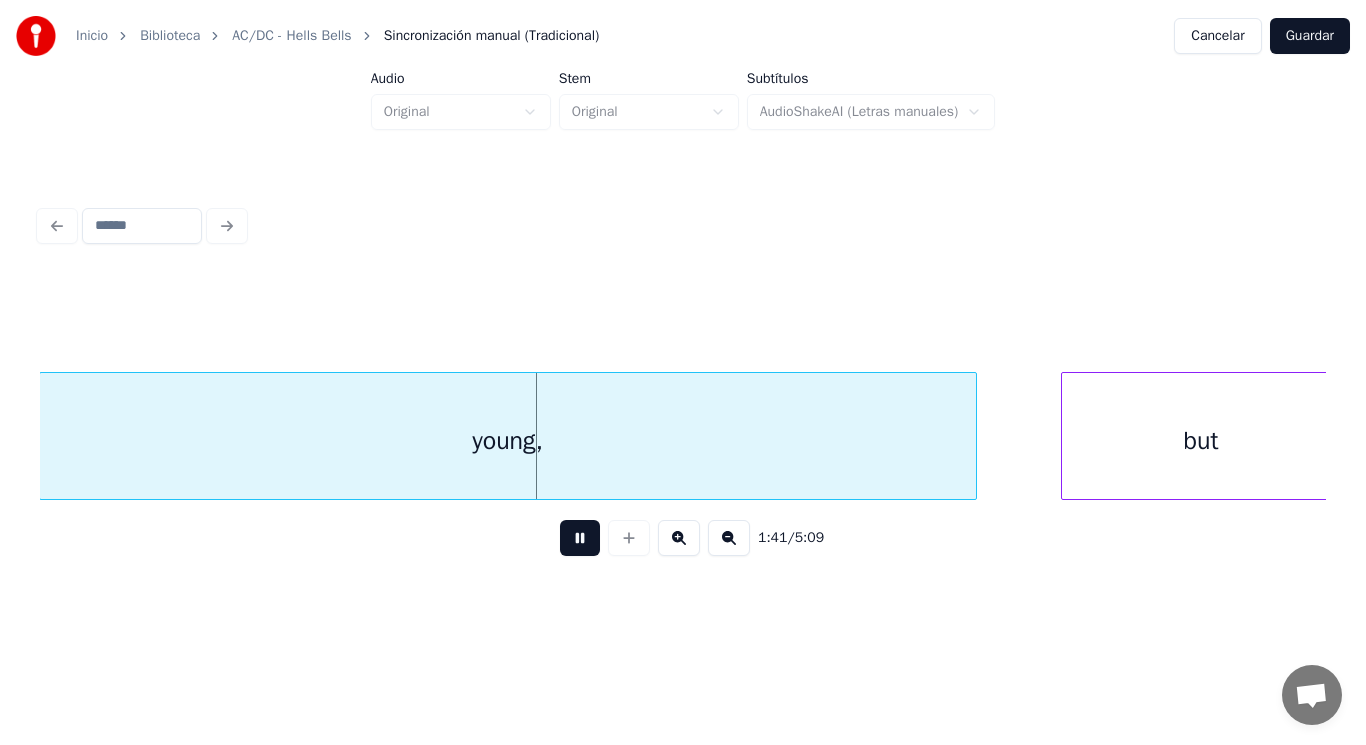 click at bounding box center [580, 538] 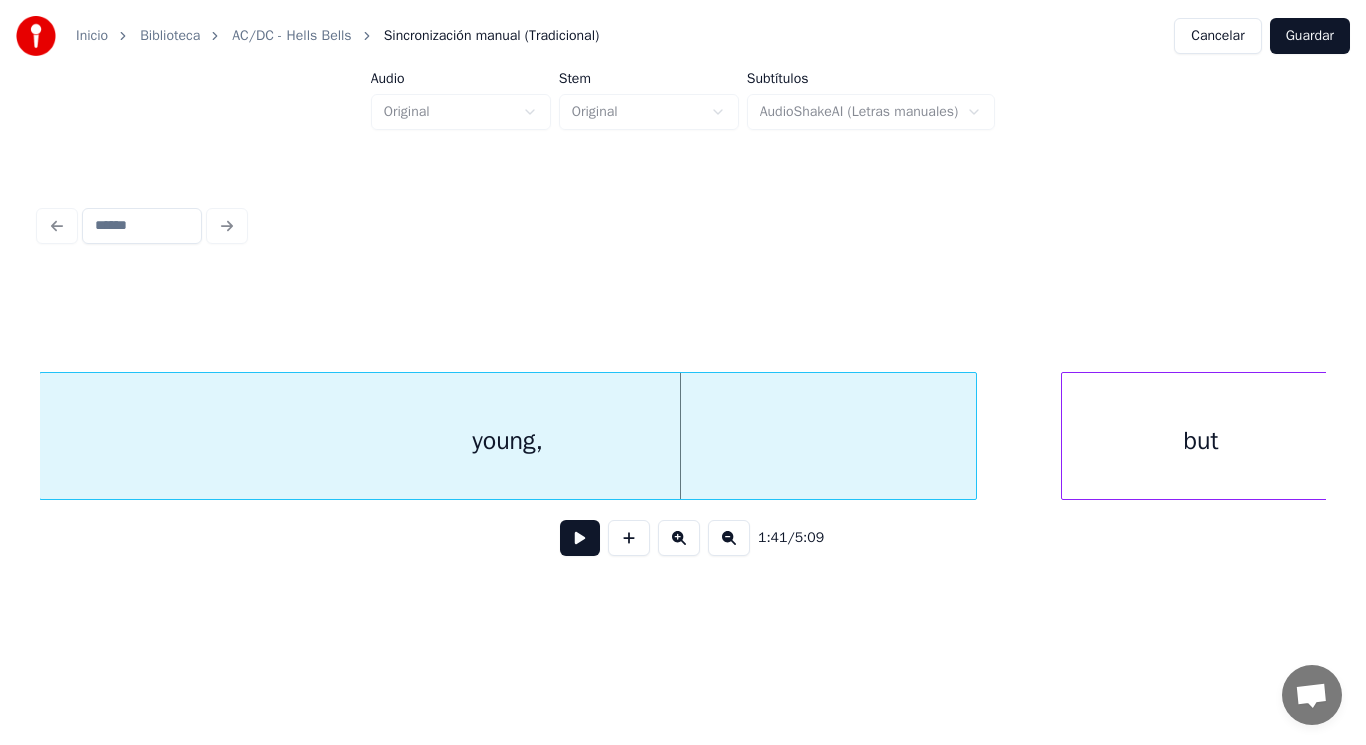 click on "young," at bounding box center [508, 441] 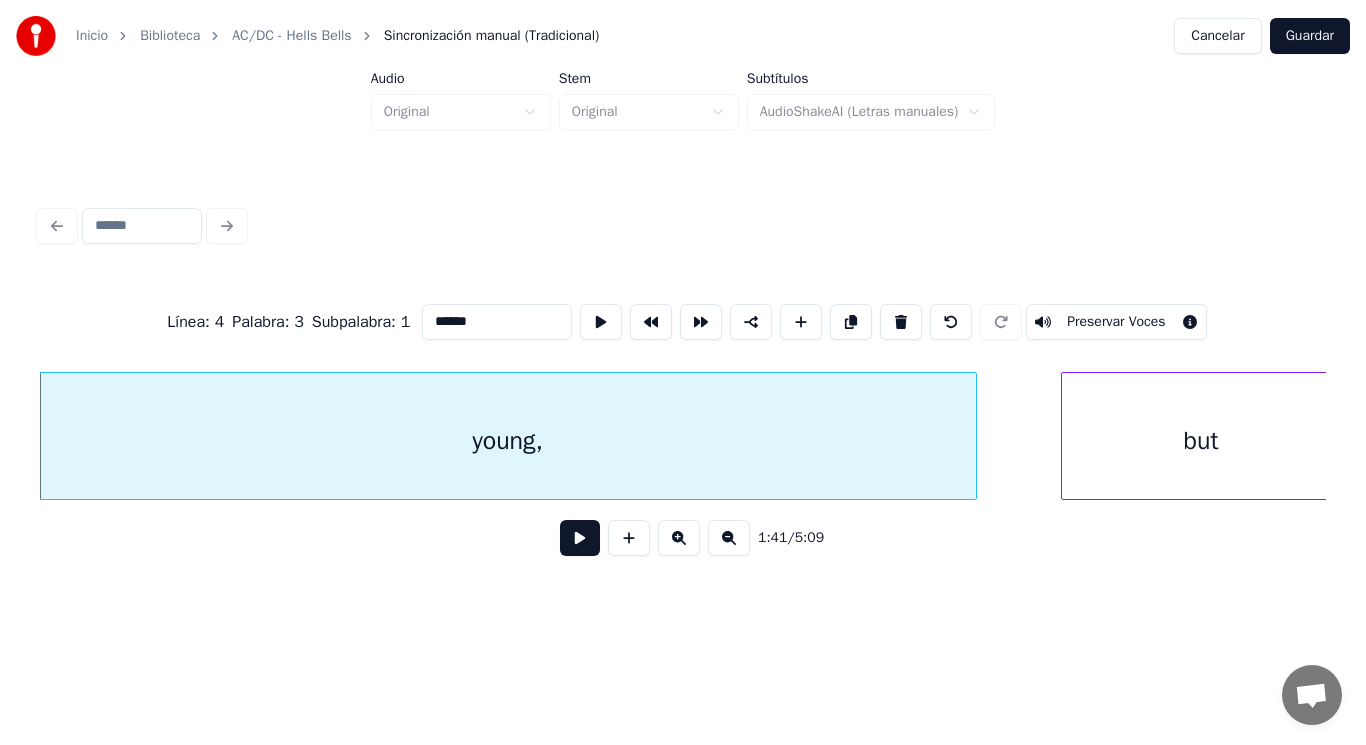 click at bounding box center [580, 538] 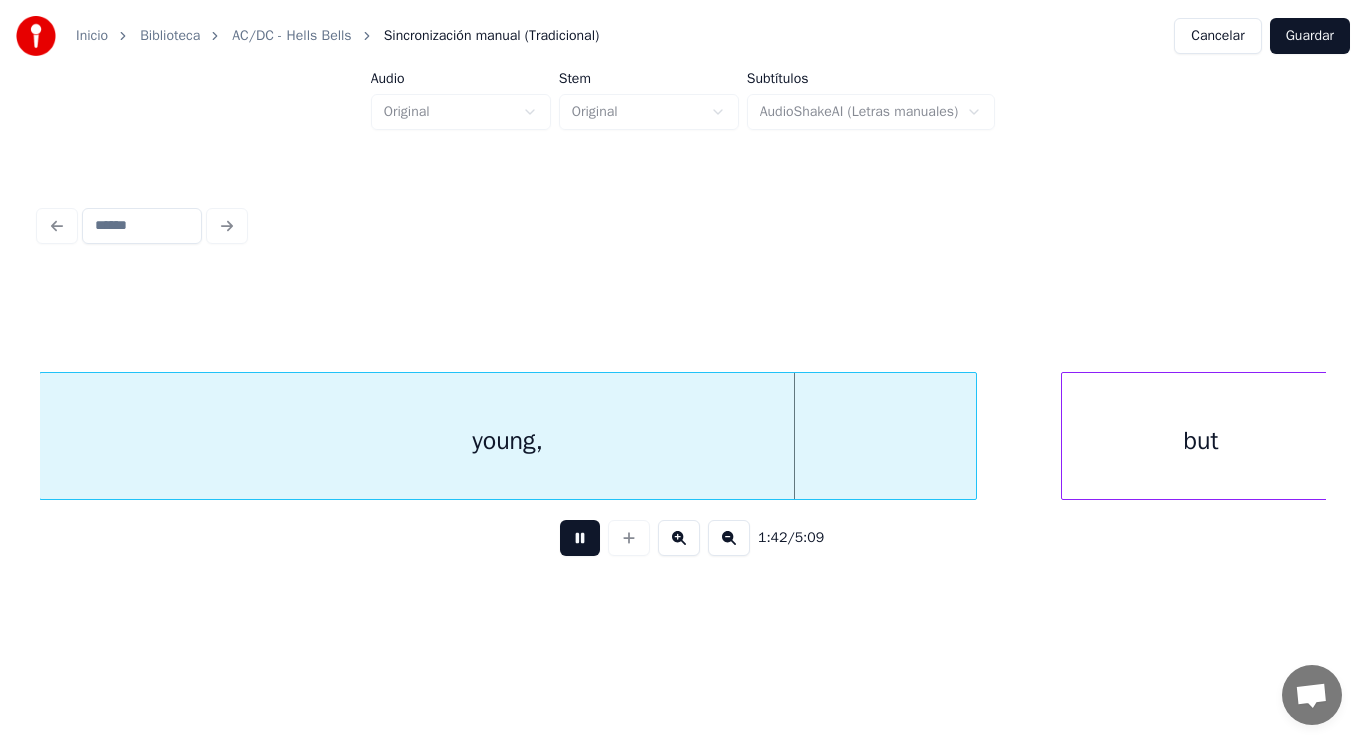 click at bounding box center (580, 538) 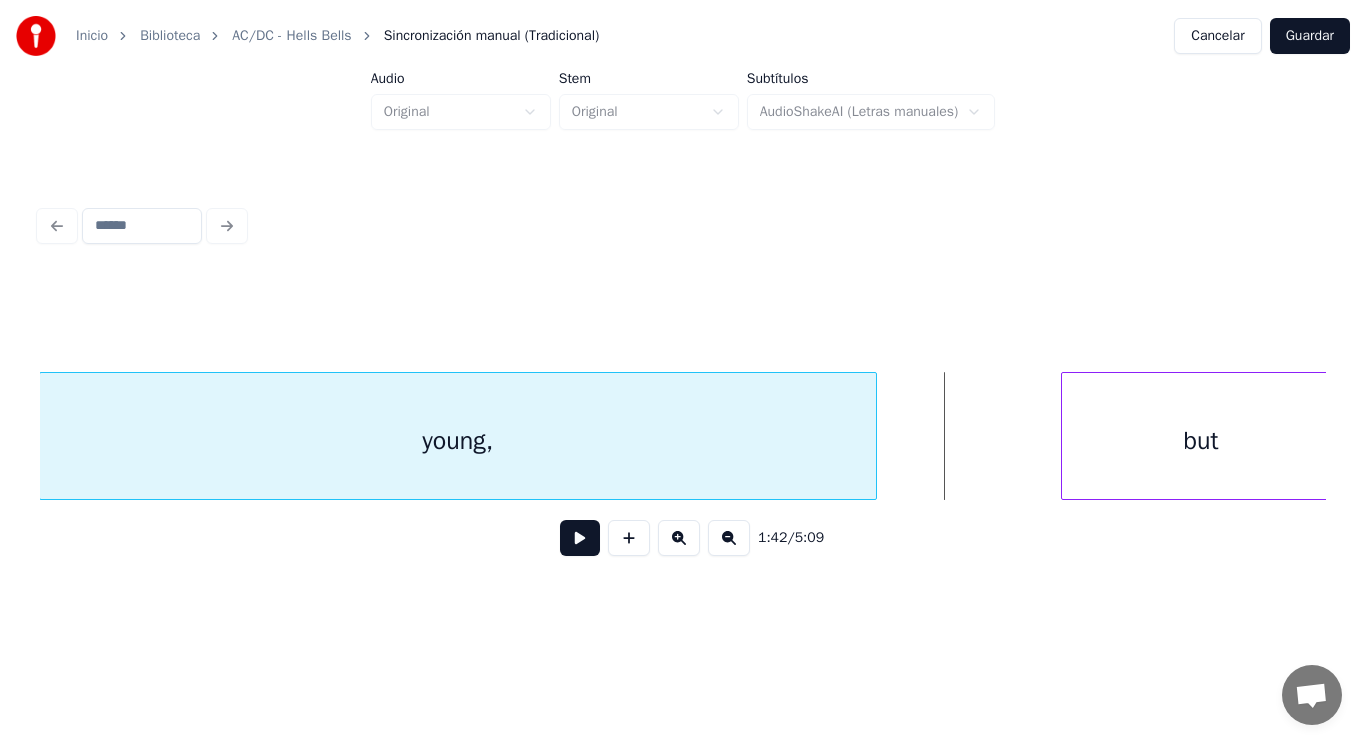click at bounding box center [873, 436] 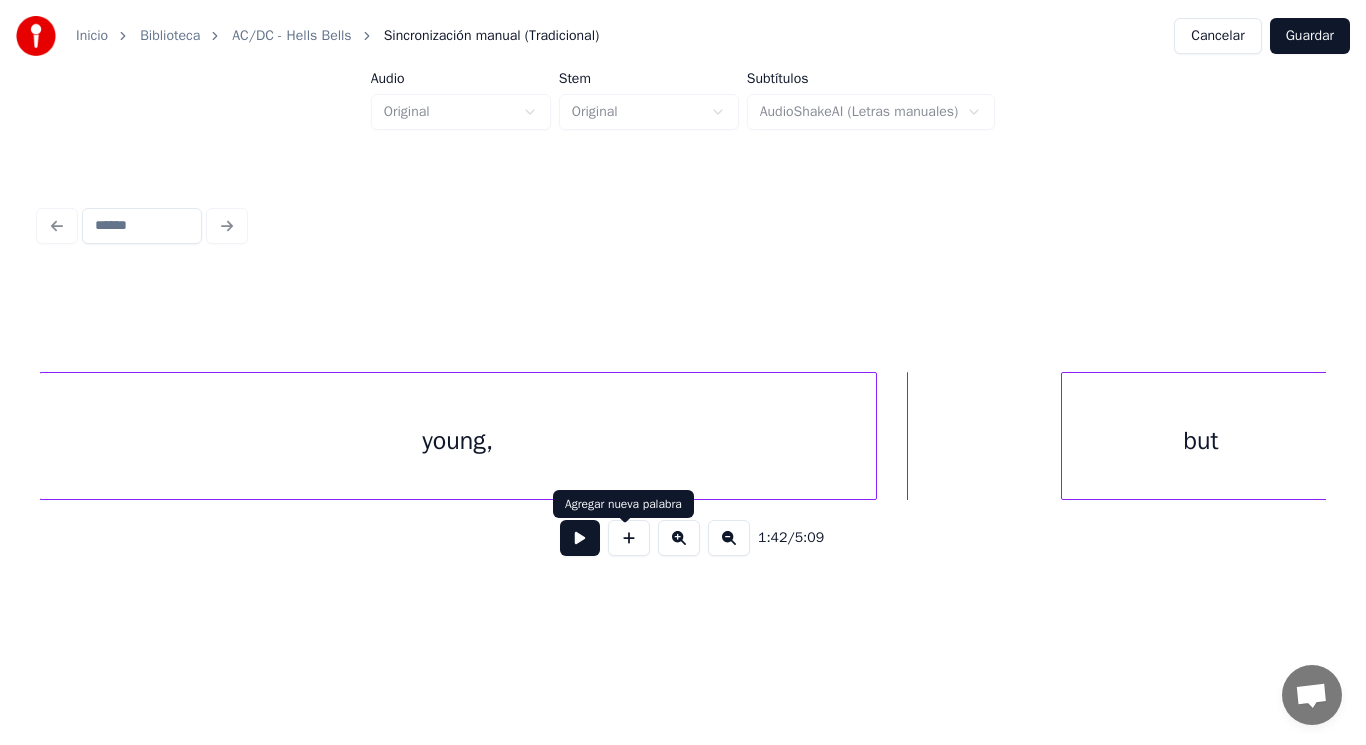 click at bounding box center [580, 538] 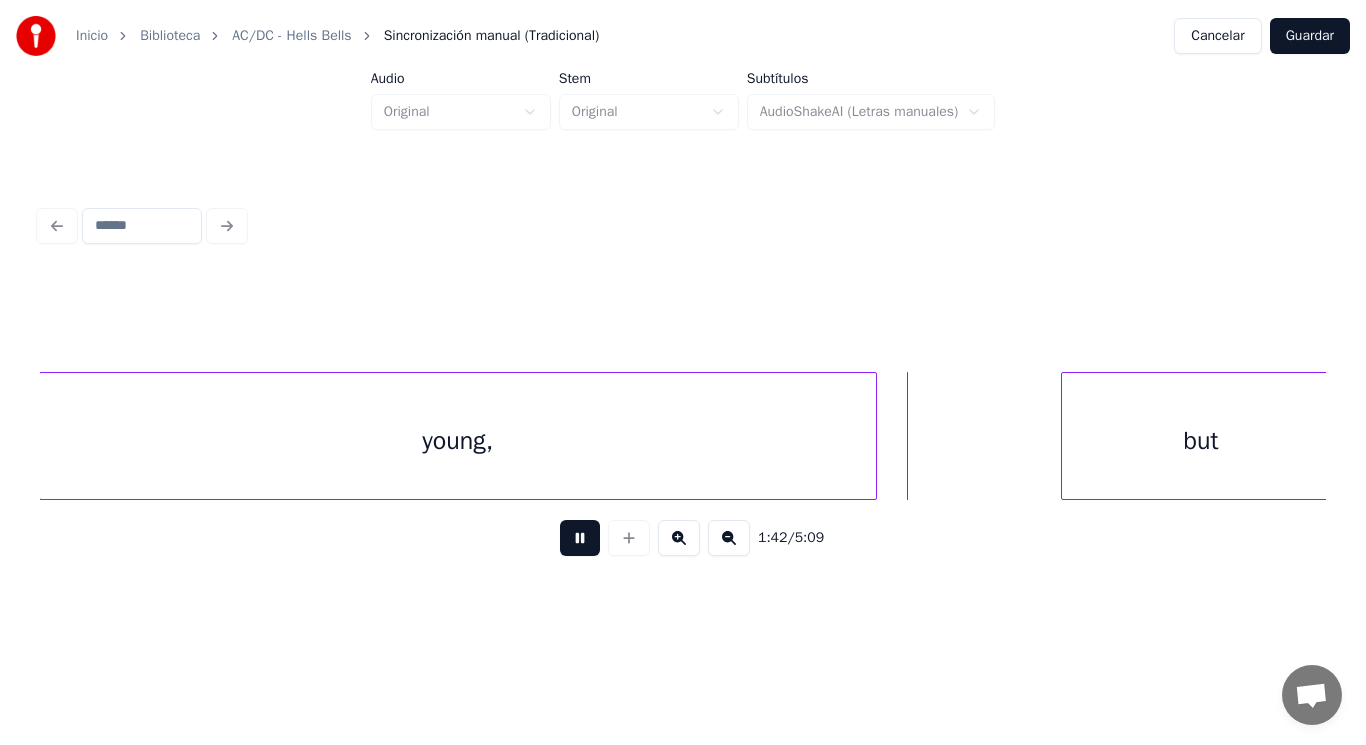 click at bounding box center [580, 538] 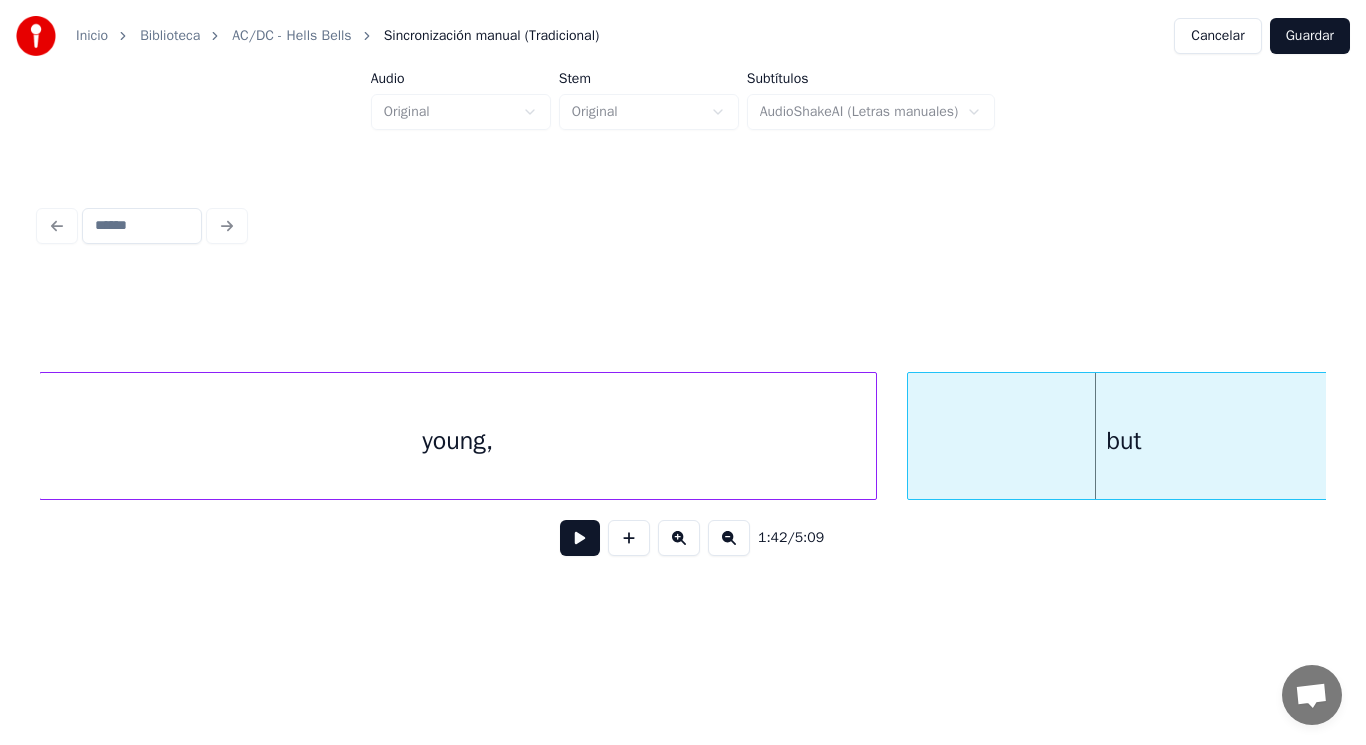 click at bounding box center [911, 436] 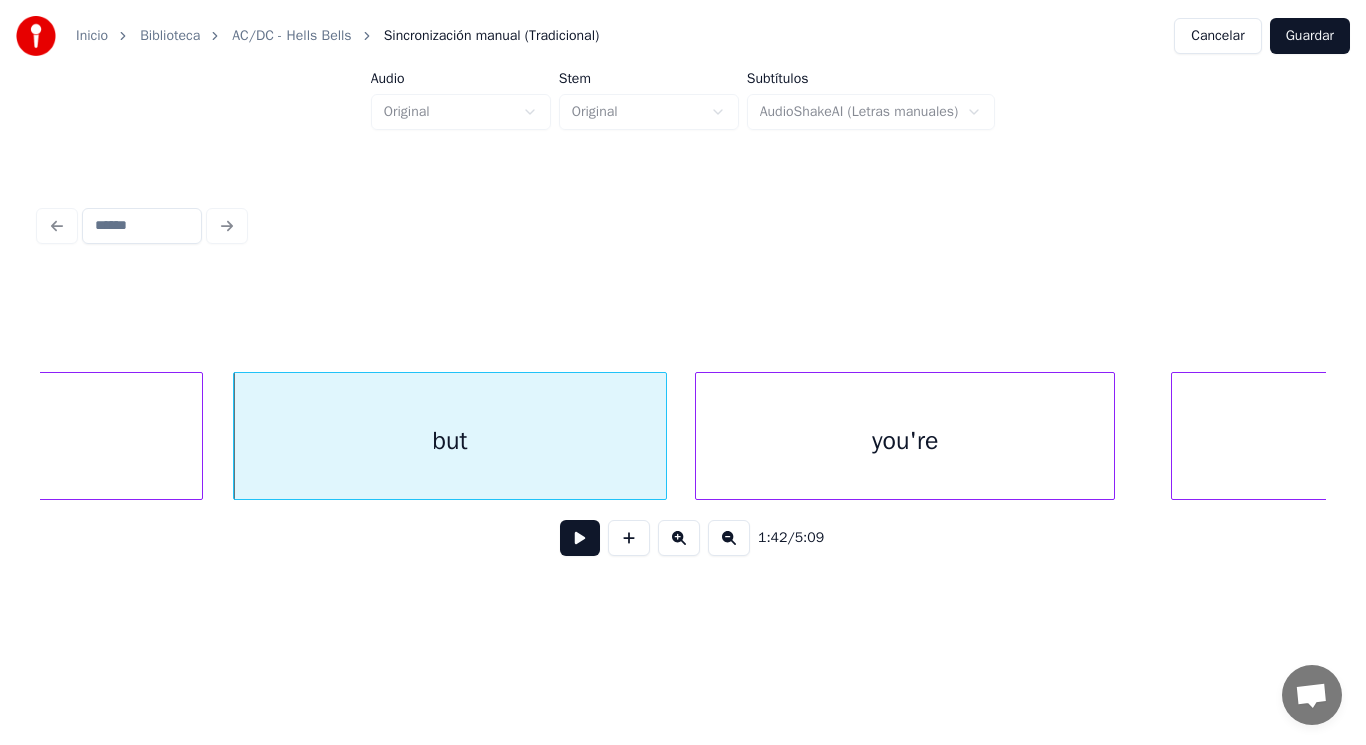 scroll, scrollTop: 0, scrollLeft: 142749, axis: horizontal 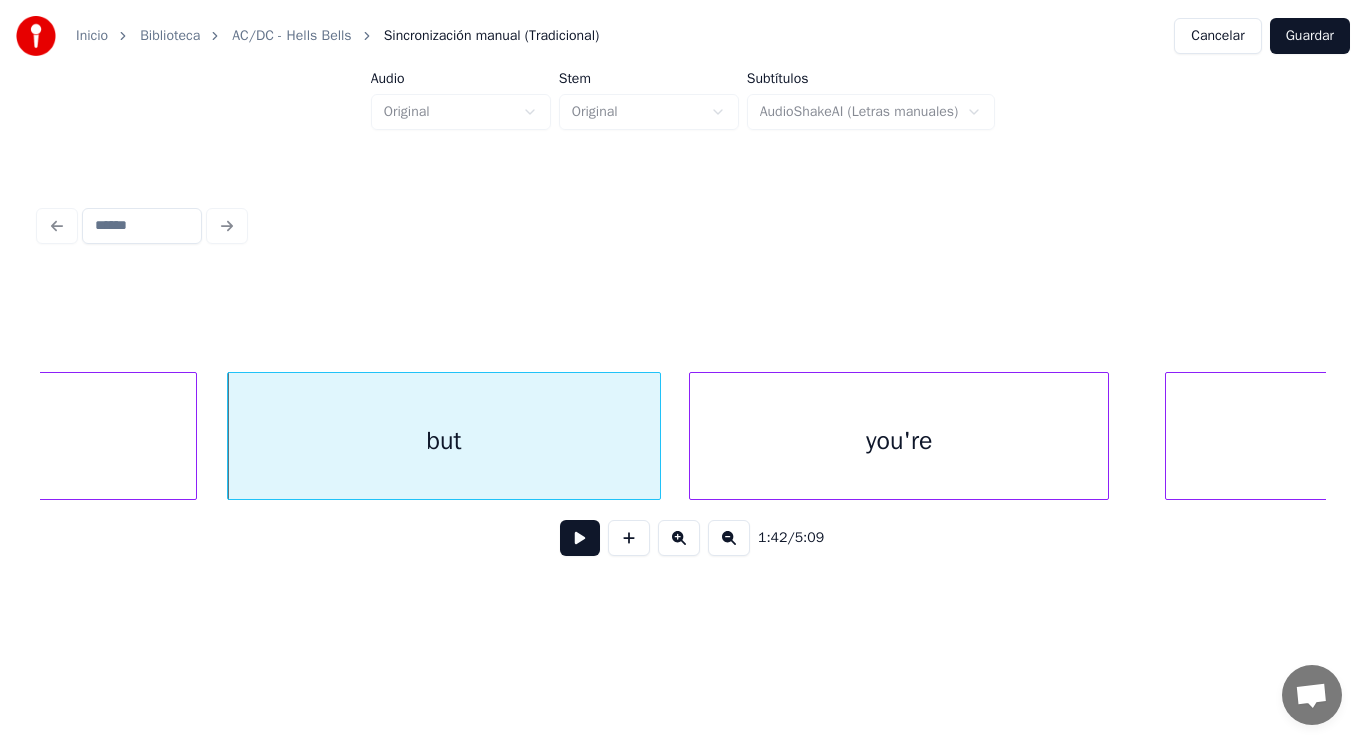 click at bounding box center [580, 538] 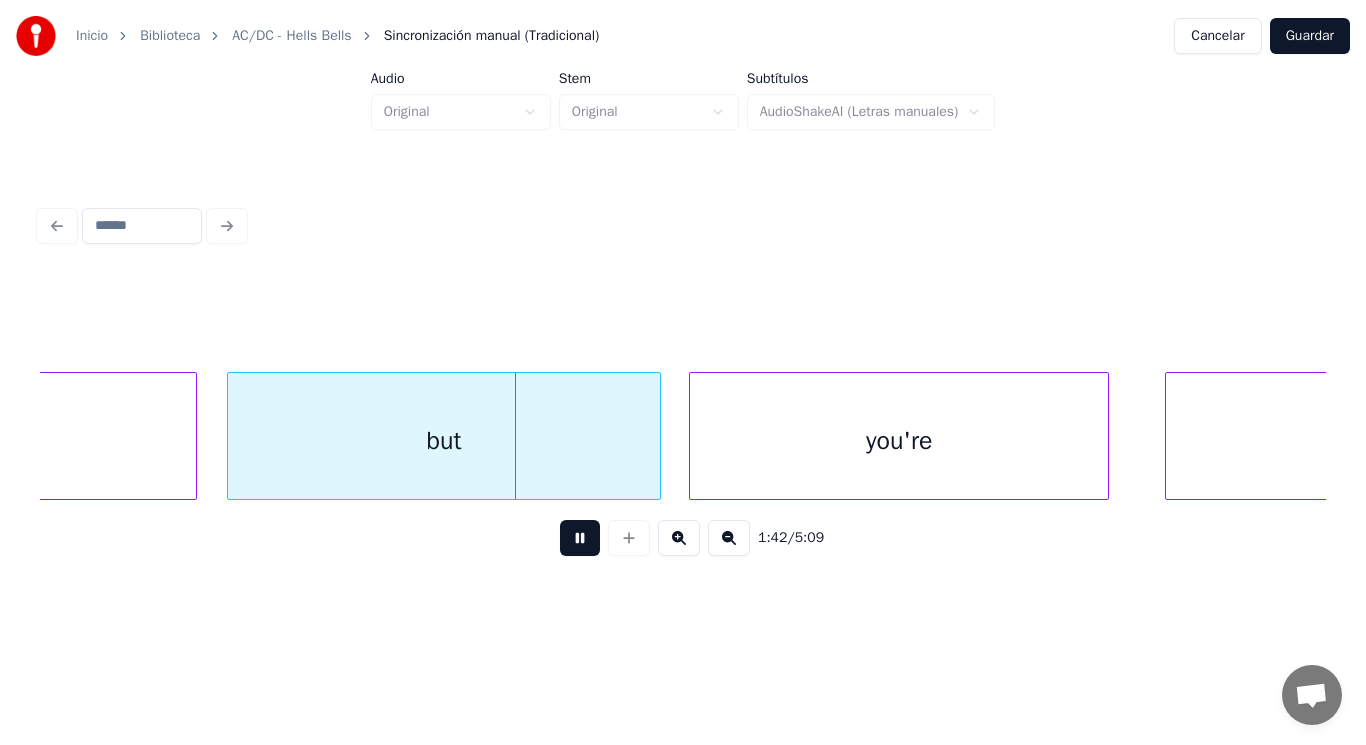 click at bounding box center [580, 538] 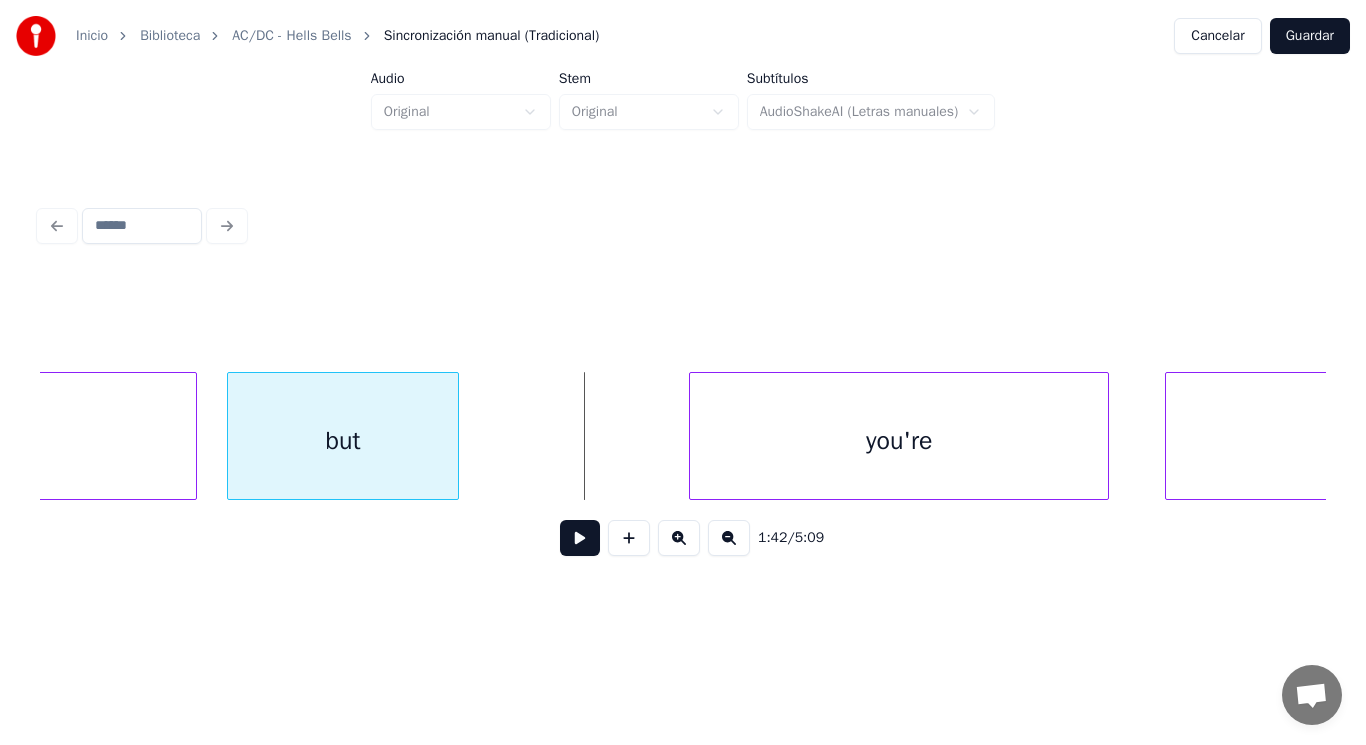click at bounding box center (455, 436) 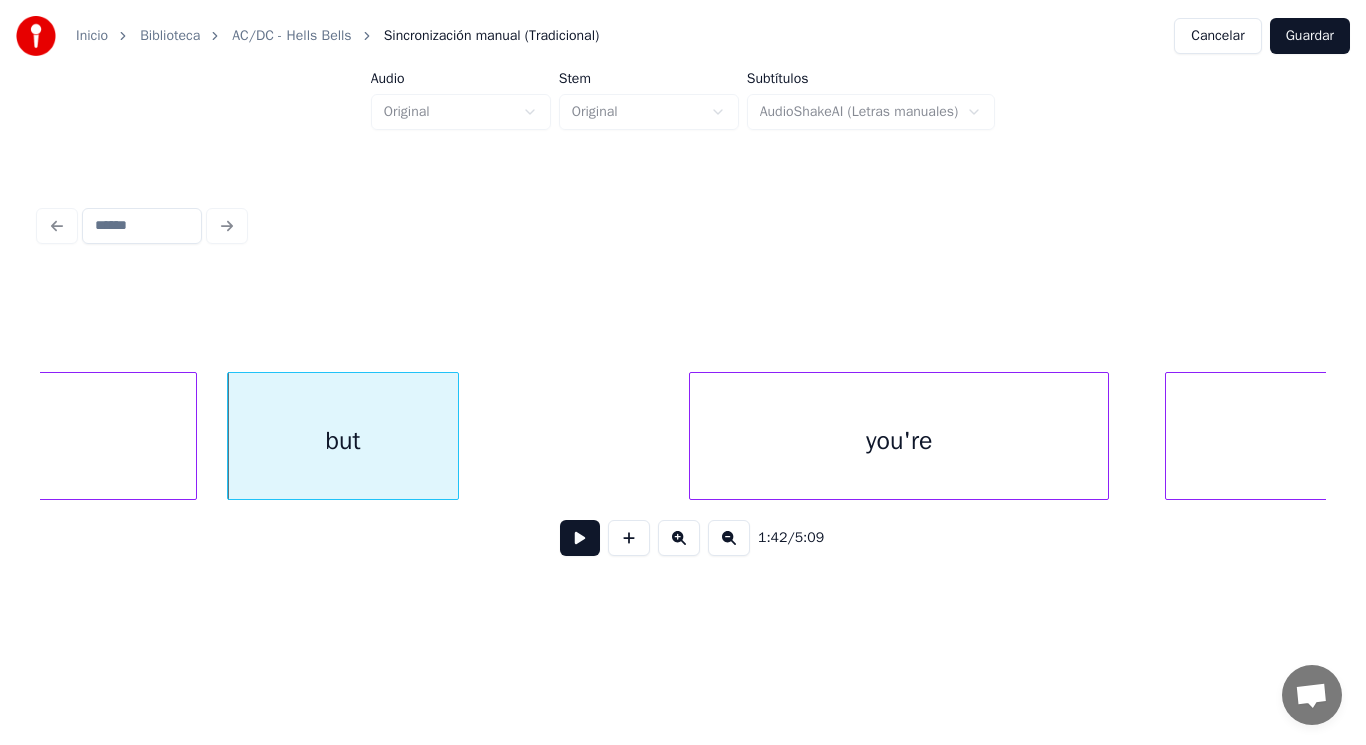 click at bounding box center (580, 538) 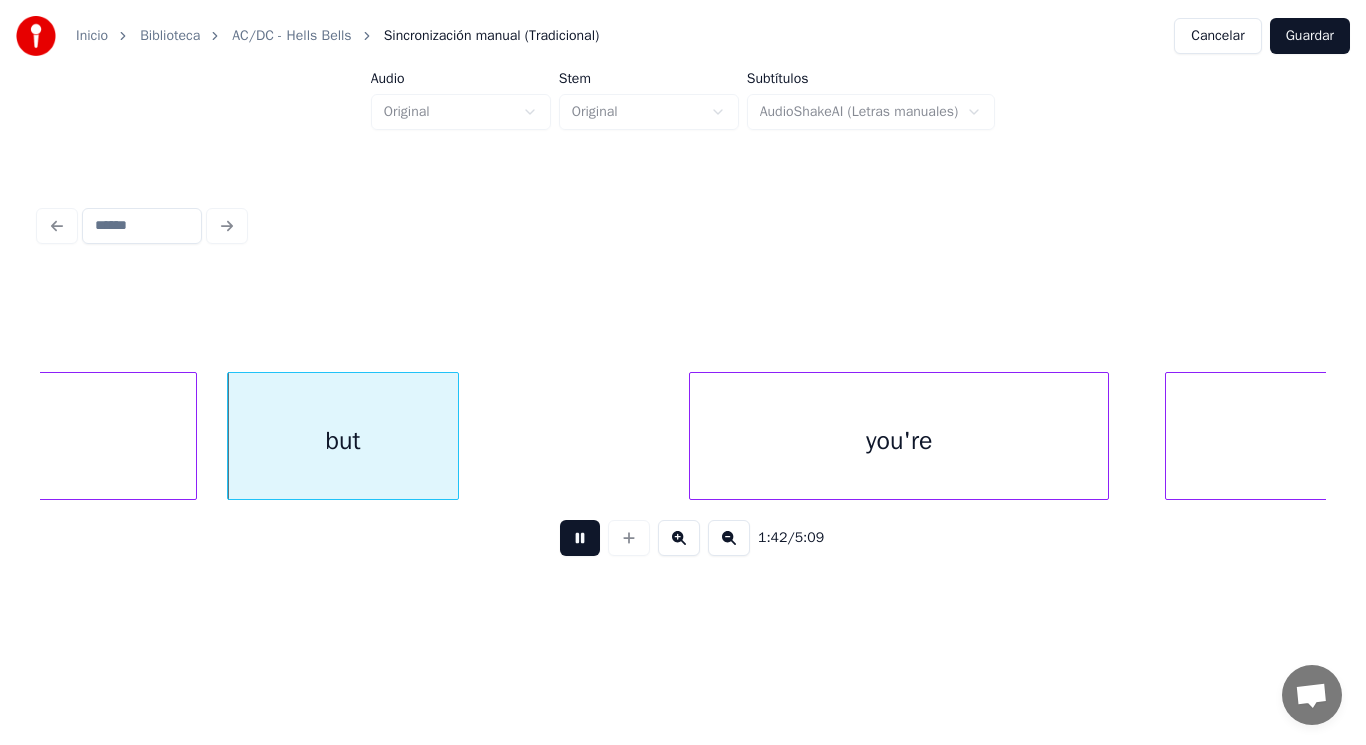 click at bounding box center [580, 538] 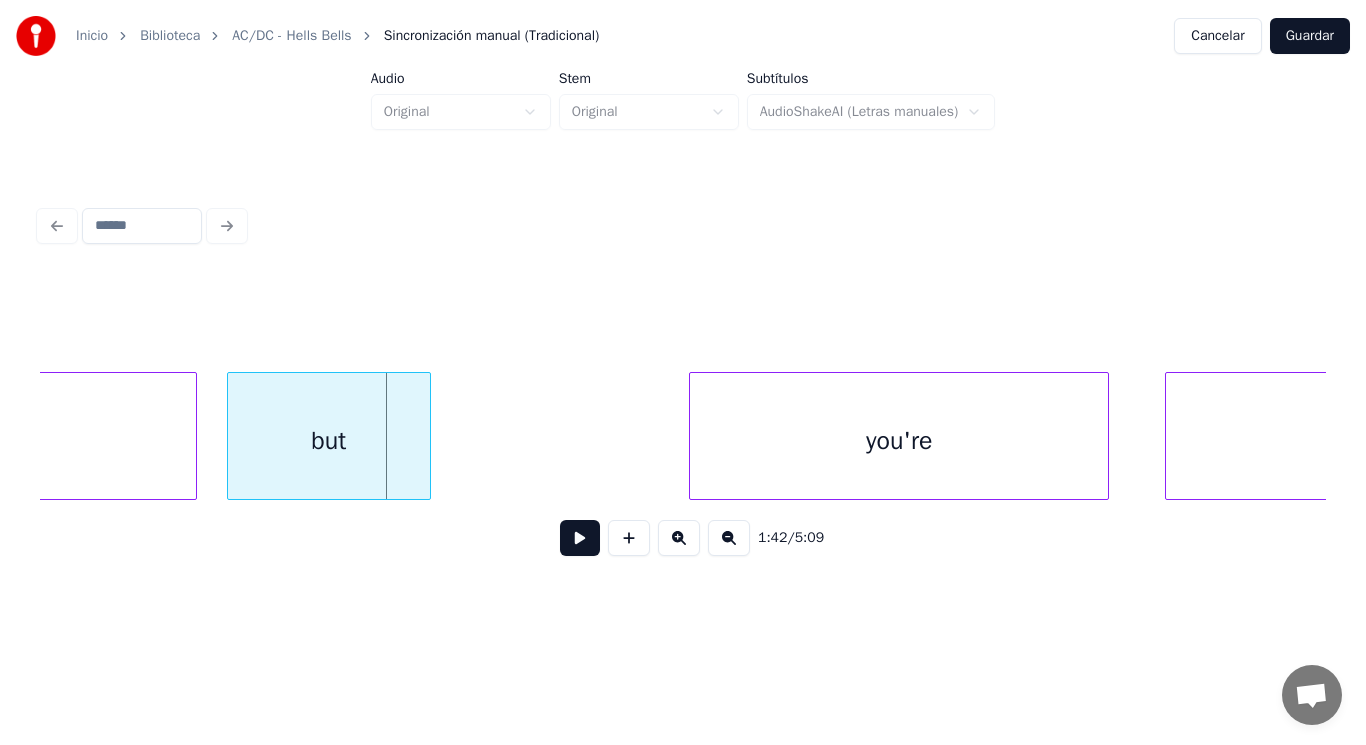 click at bounding box center (427, 436) 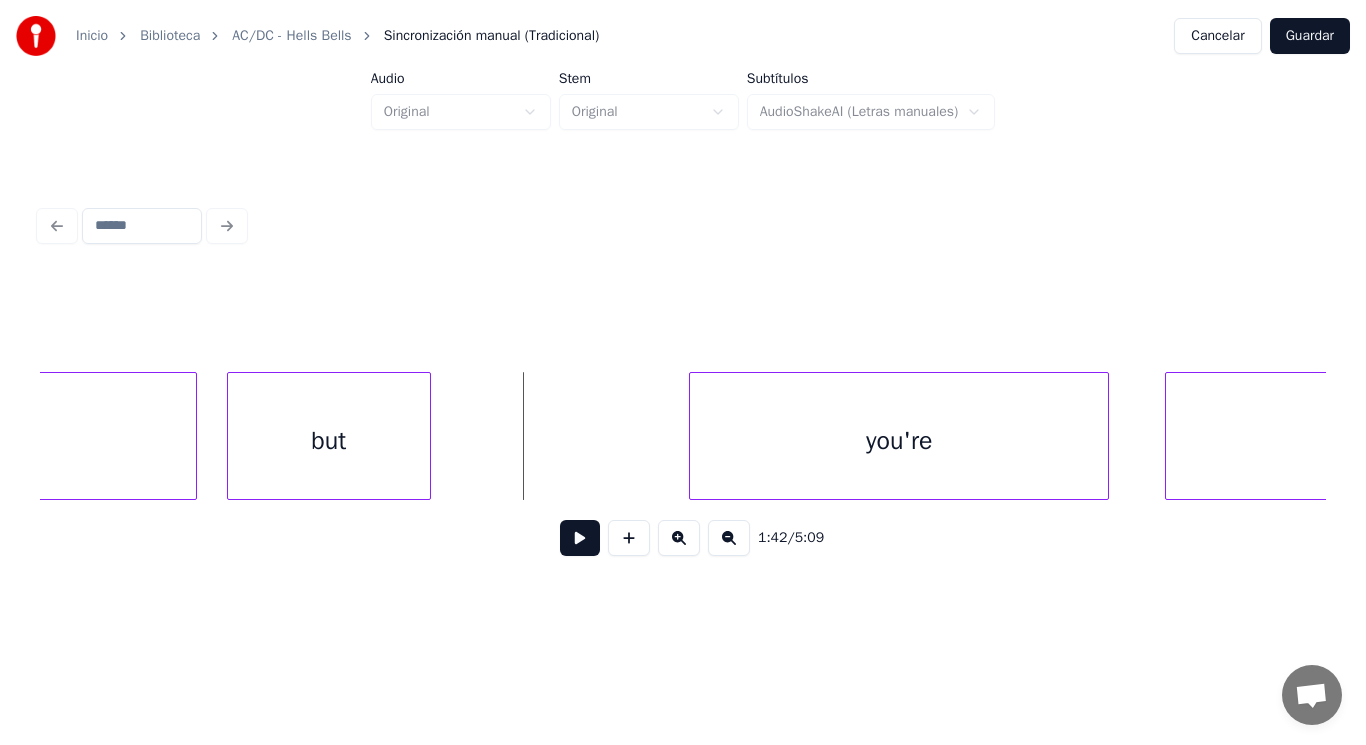 click at bounding box center (580, 538) 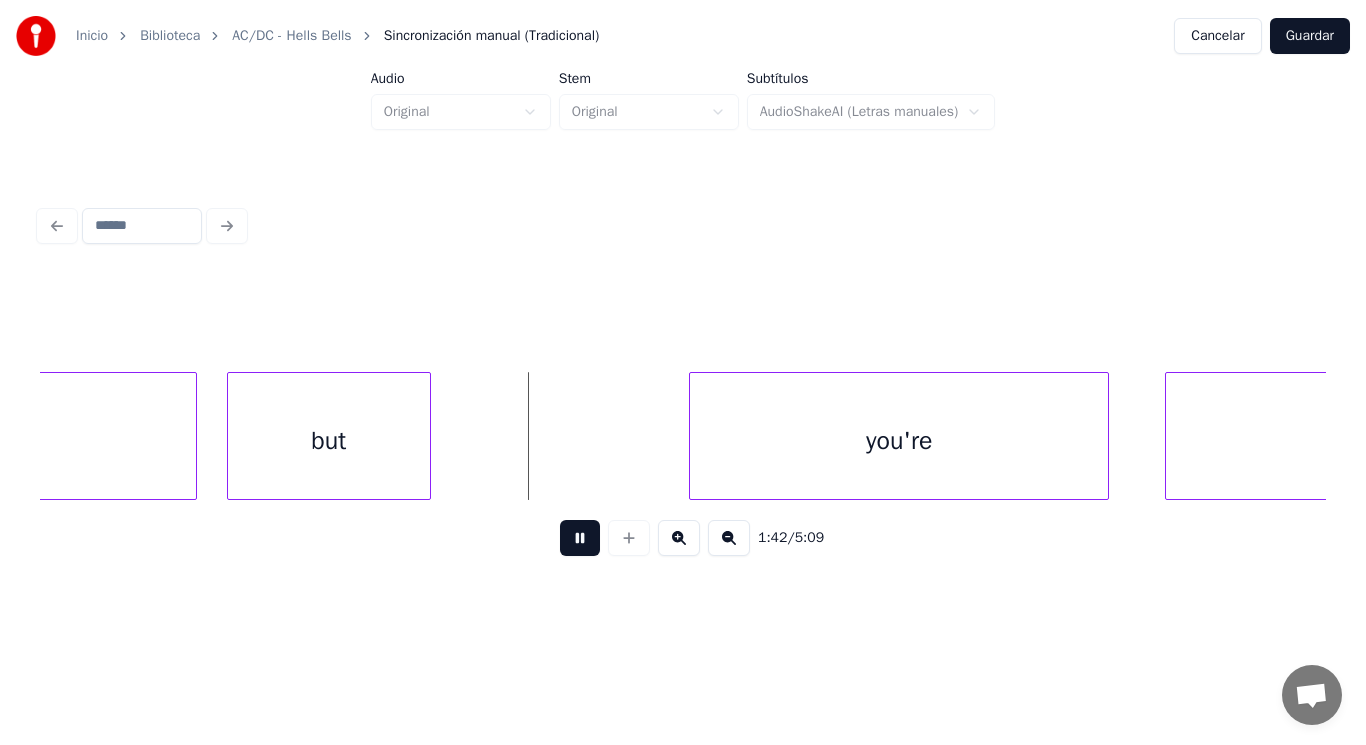 click at bounding box center [580, 538] 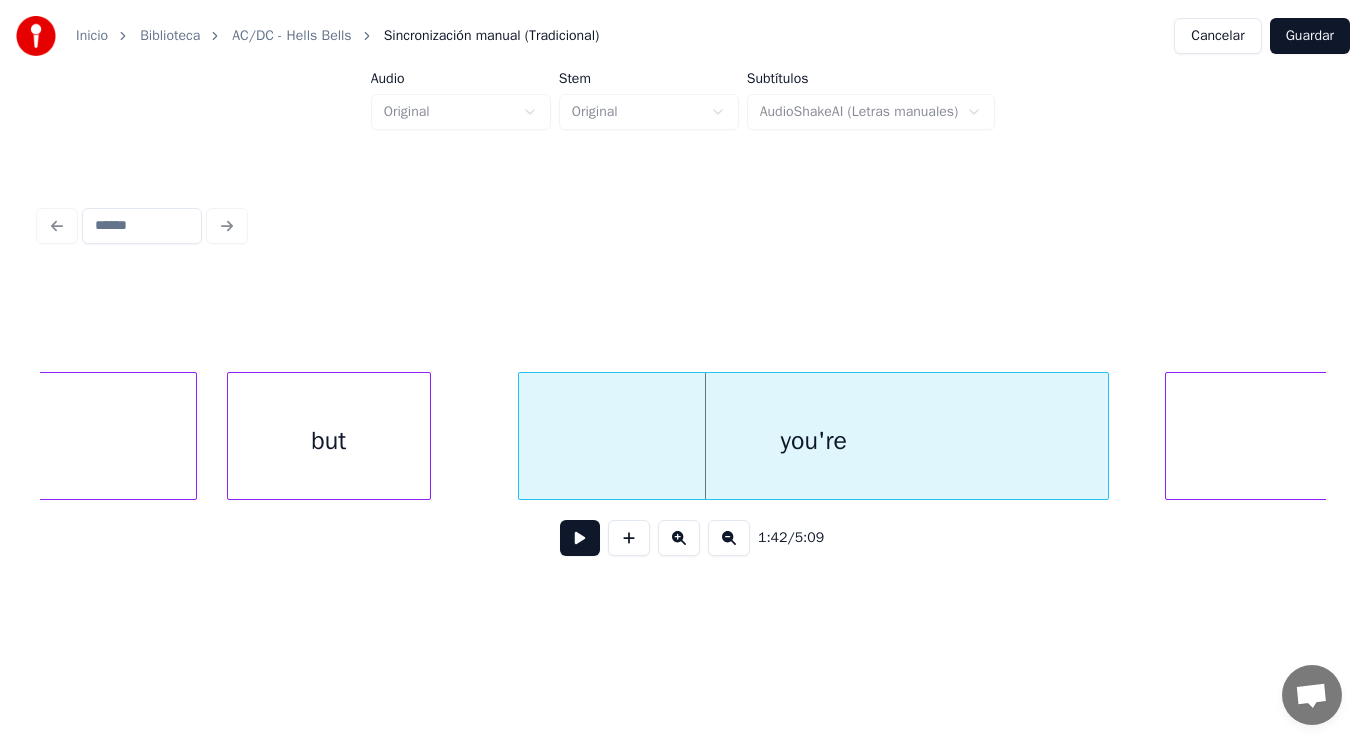 click at bounding box center (522, 436) 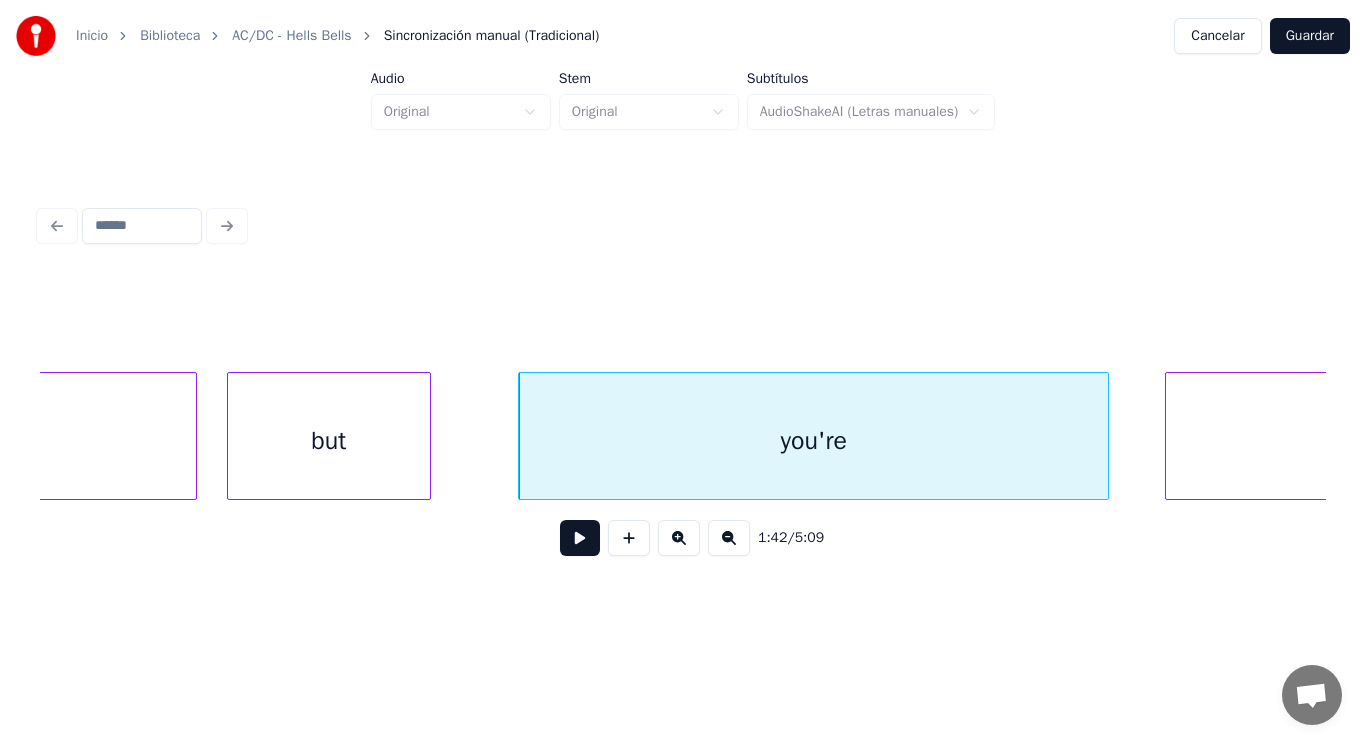 click at bounding box center (580, 538) 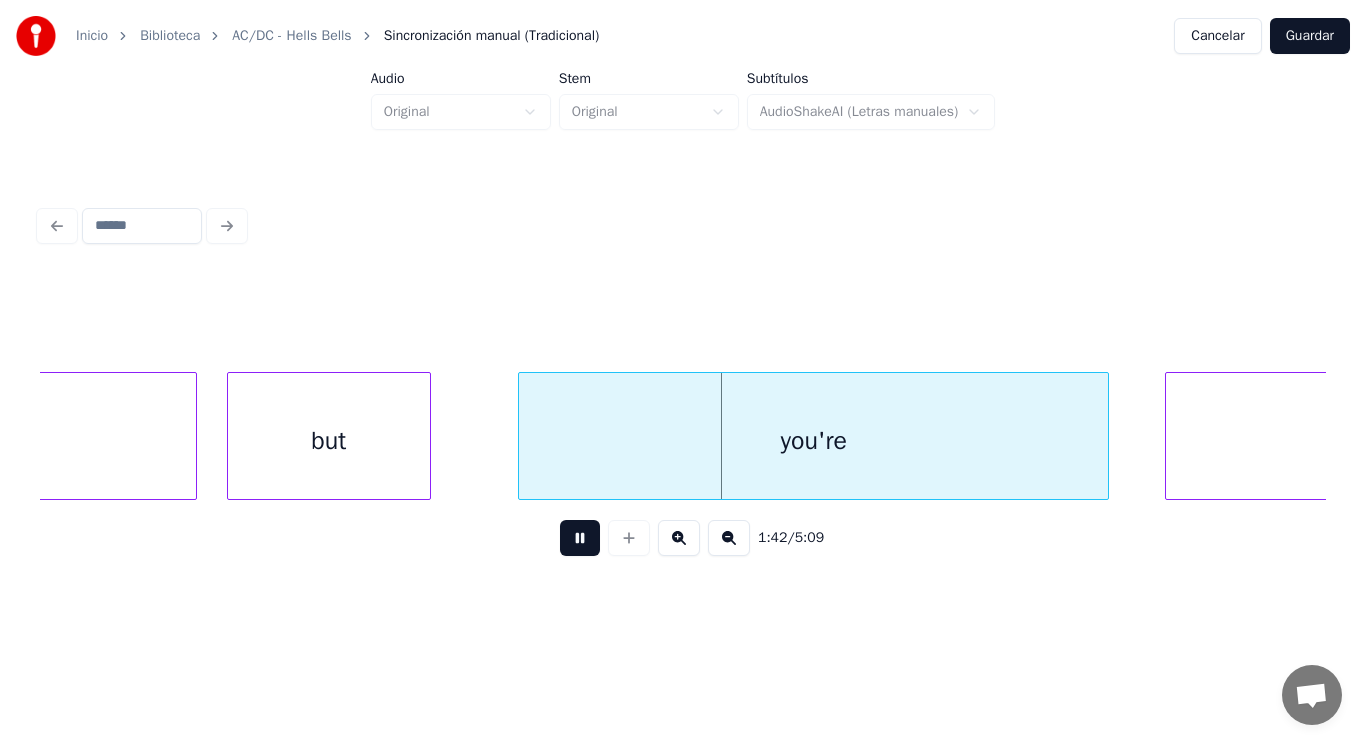 click at bounding box center [580, 538] 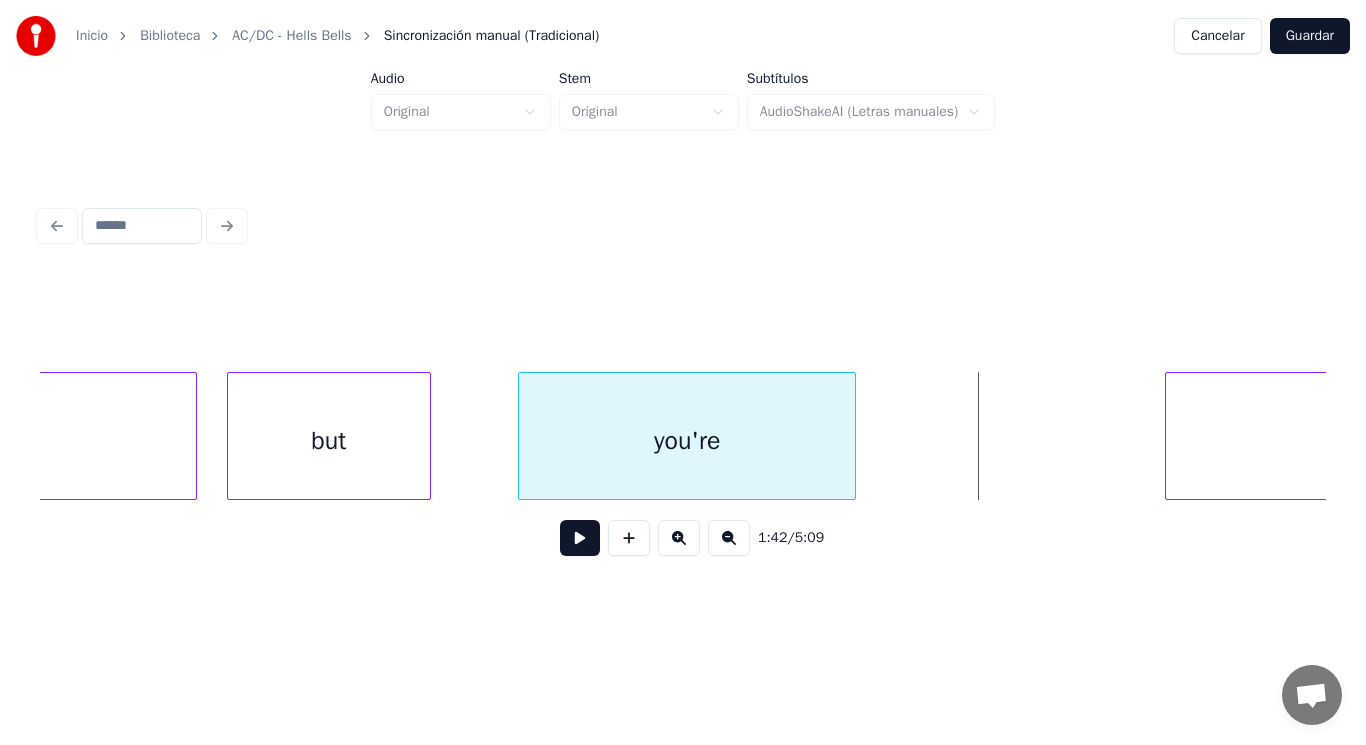 click at bounding box center (852, 436) 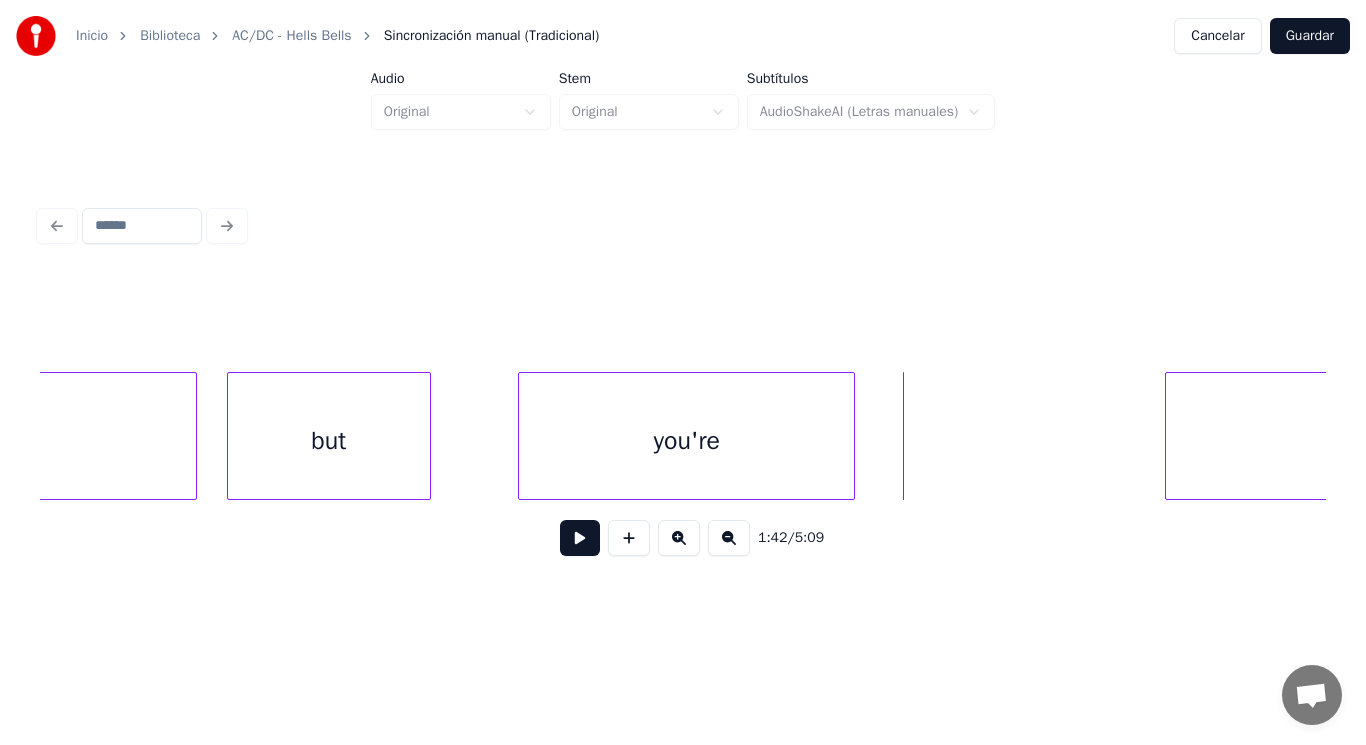 click on "[TIME]  /  [TIME]" at bounding box center (683, 538) 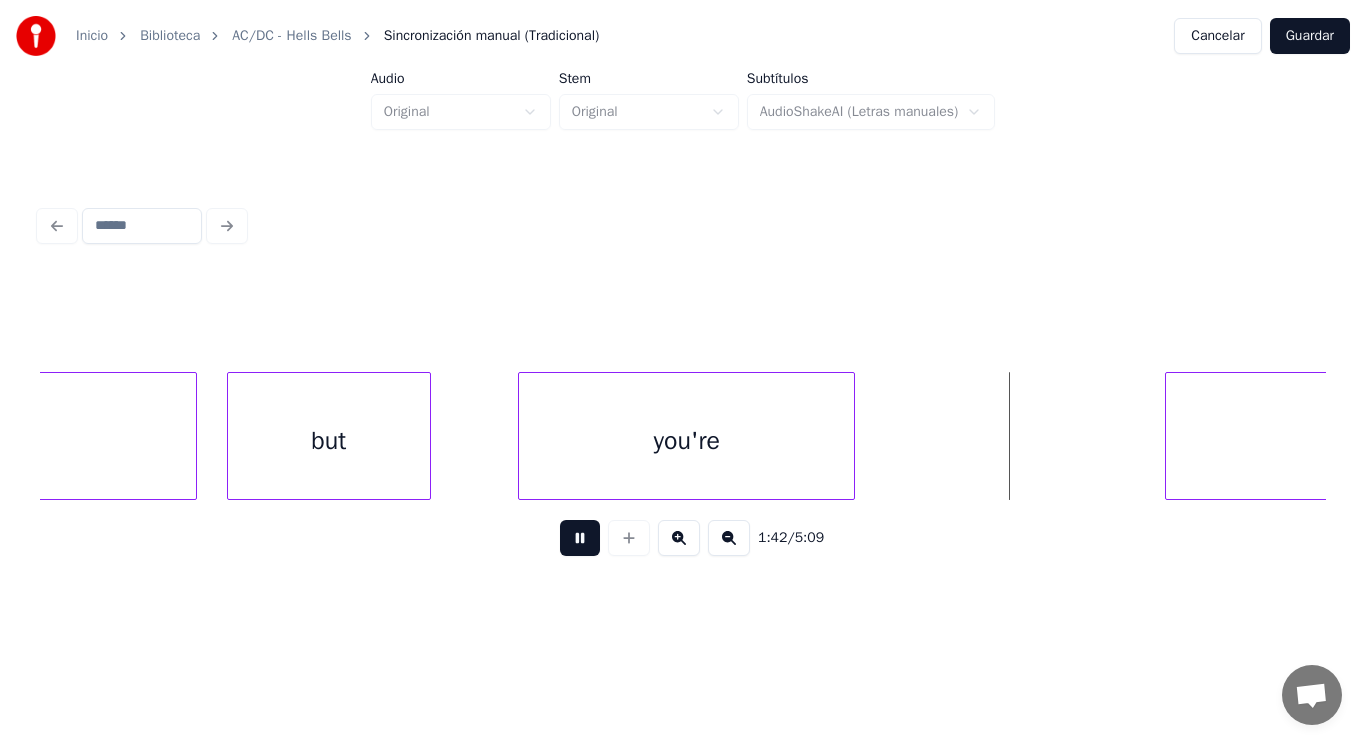 click at bounding box center (580, 538) 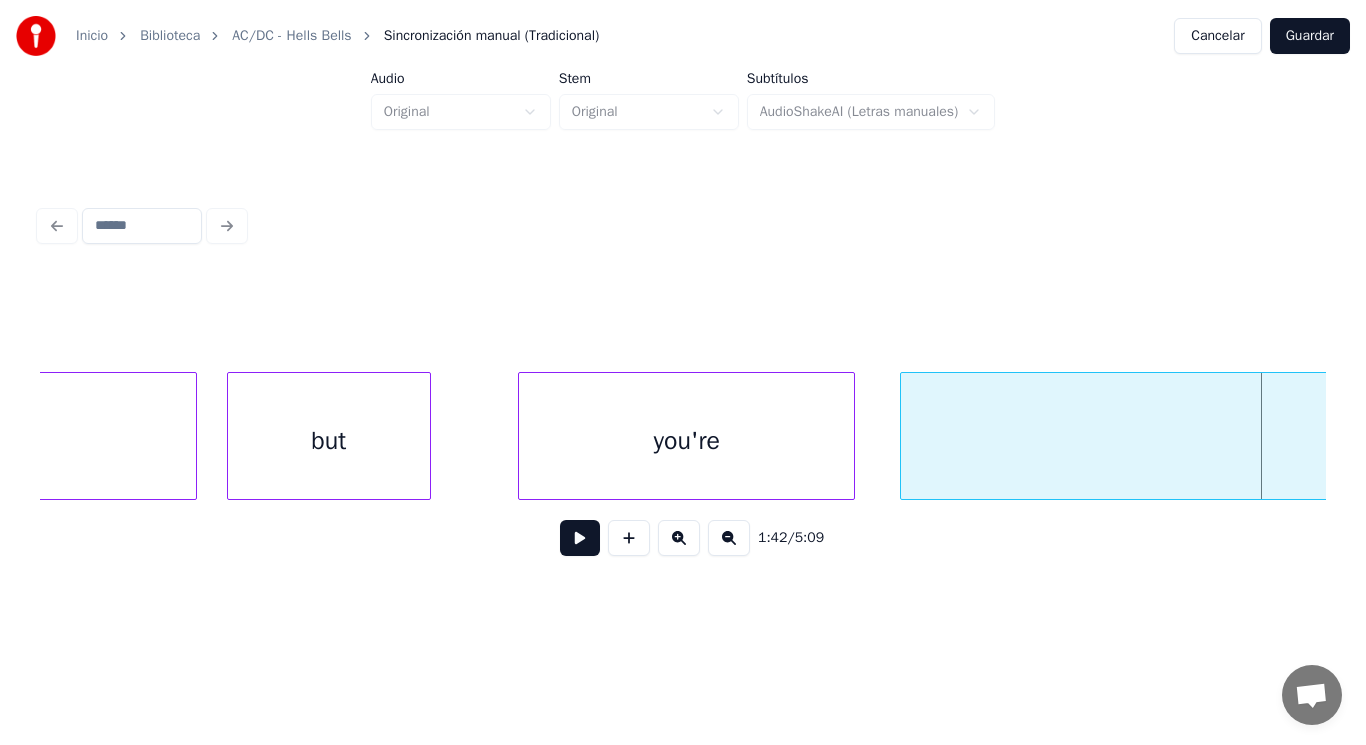 click at bounding box center (904, 436) 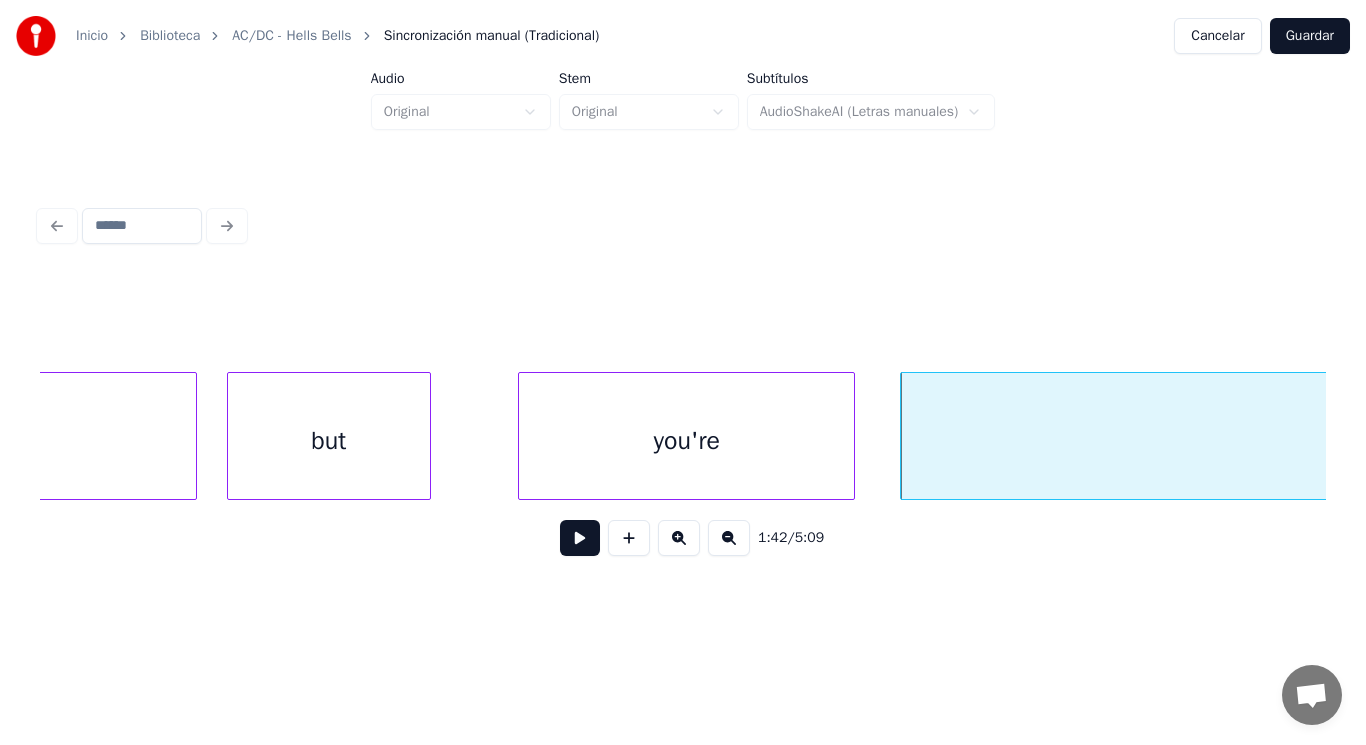click at bounding box center [580, 538] 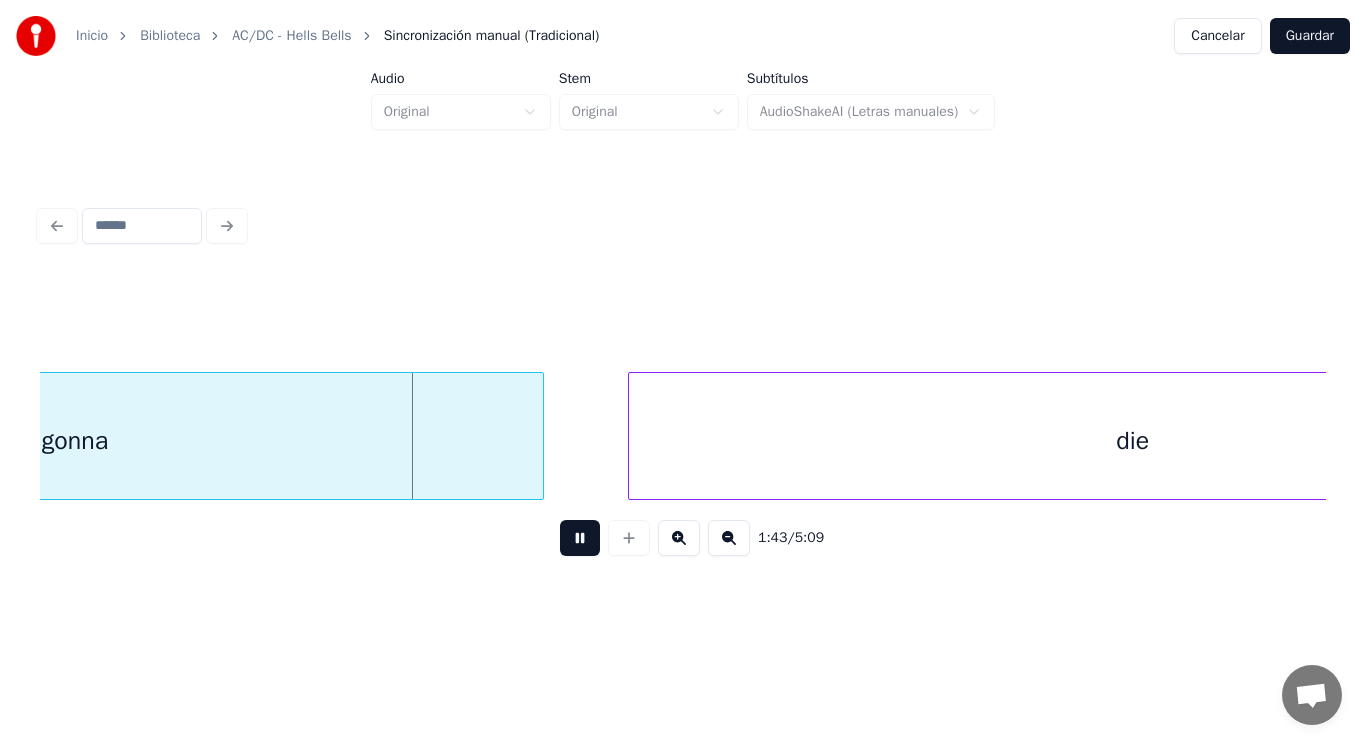 click at bounding box center [580, 538] 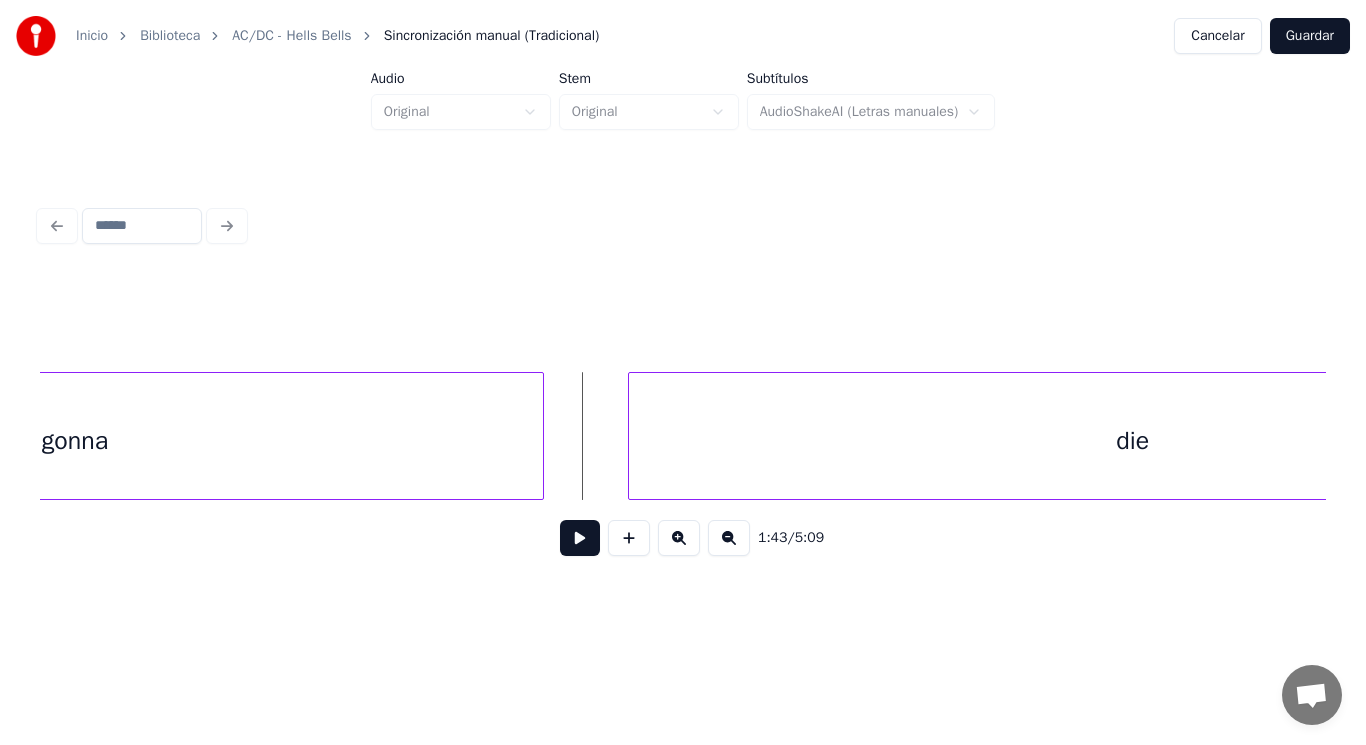 click on "gonna" at bounding box center [75, 441] 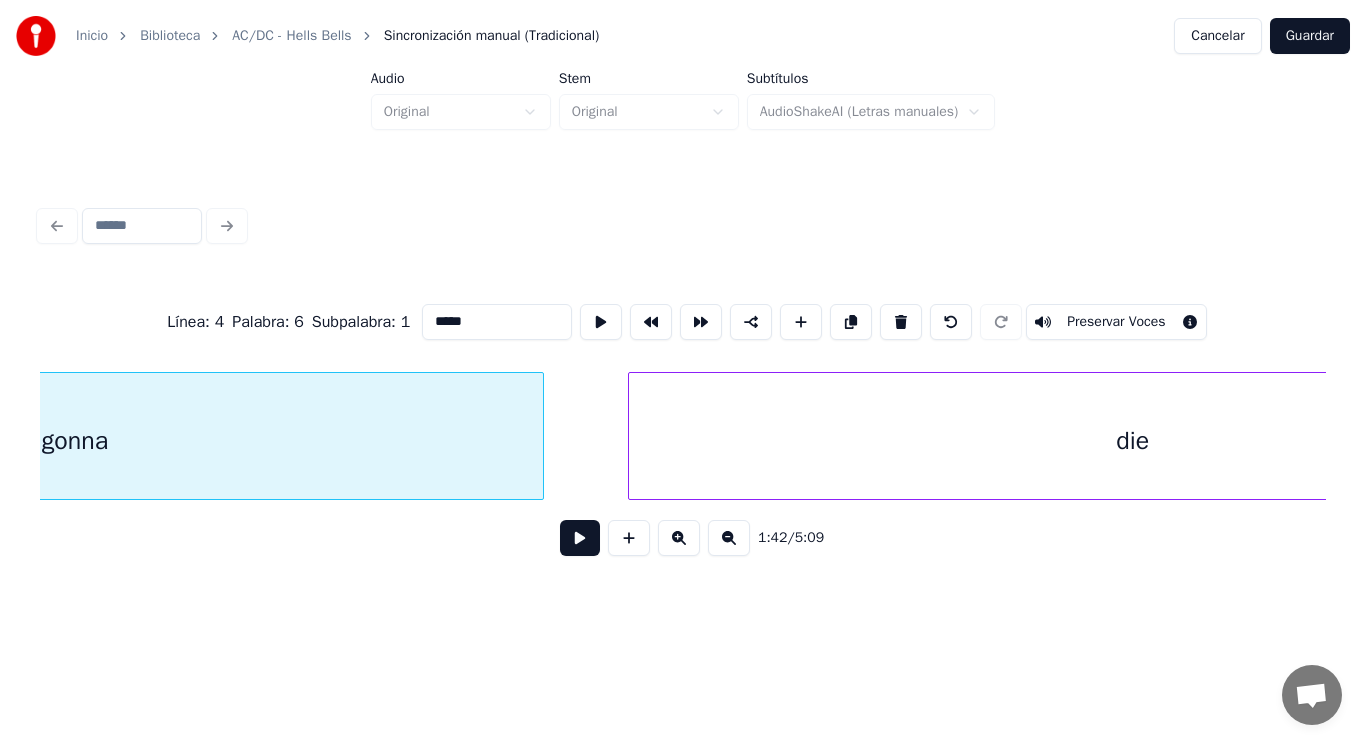 scroll, scrollTop: 0, scrollLeft: 143609, axis: horizontal 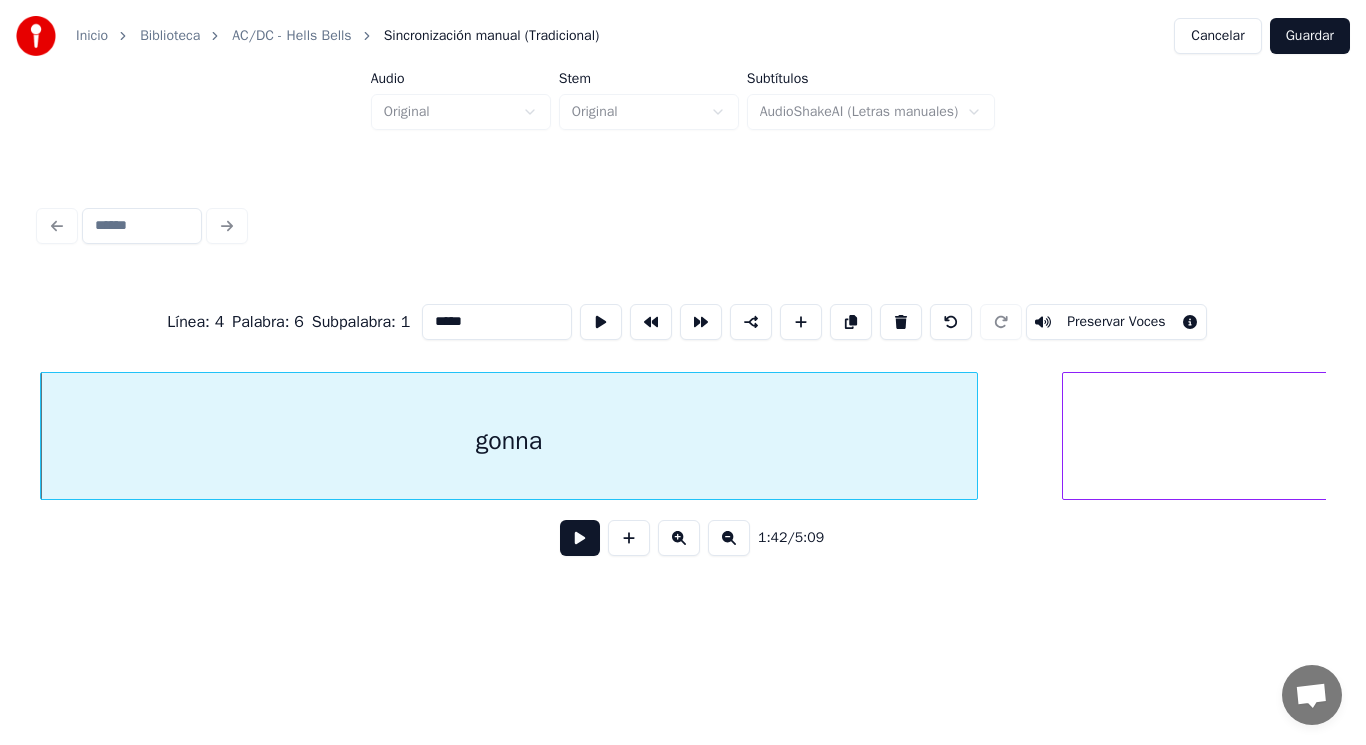 click at bounding box center [580, 538] 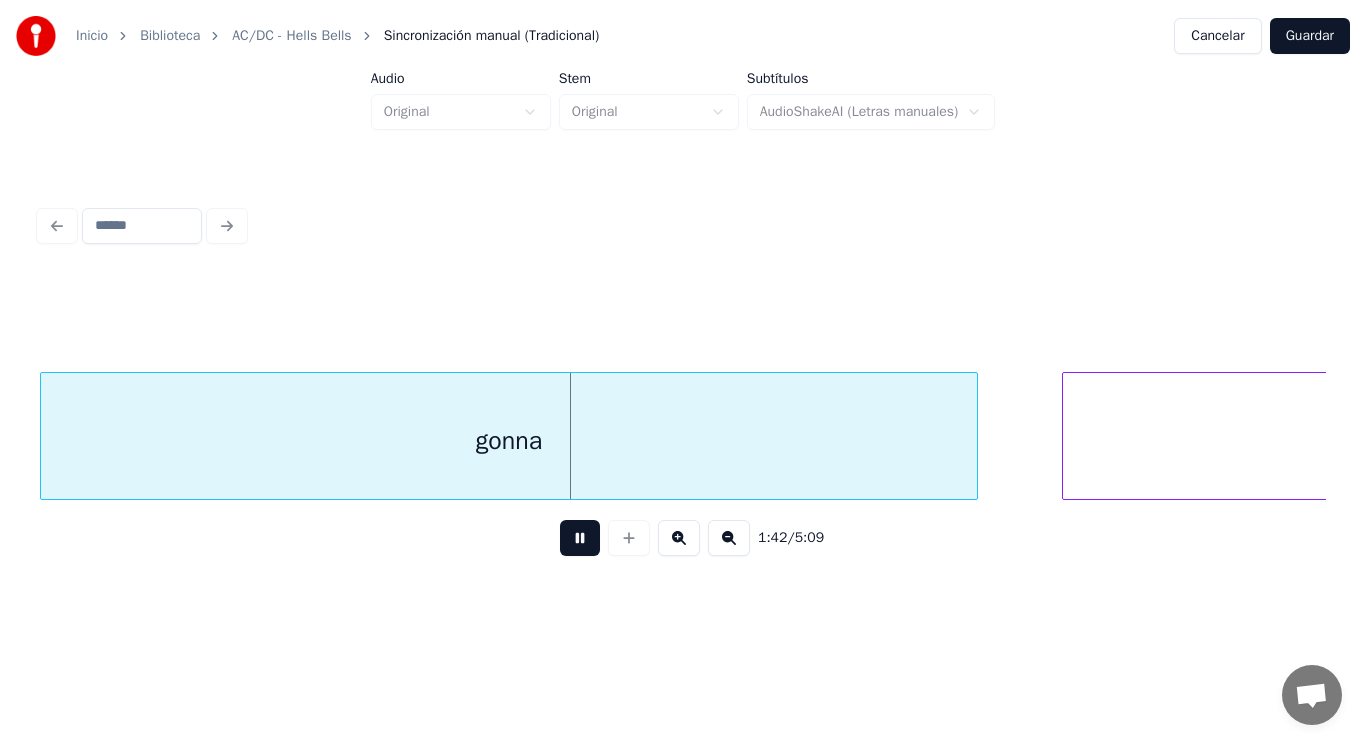 click at bounding box center [580, 538] 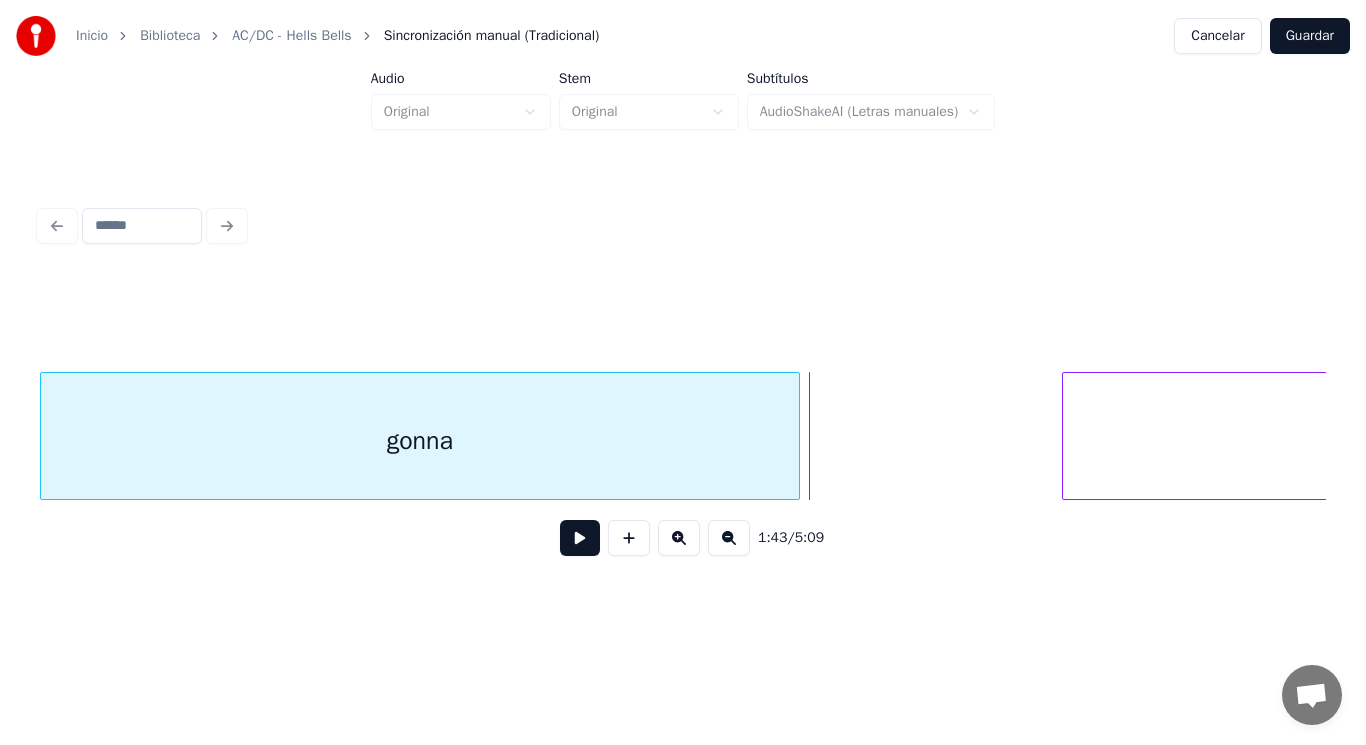 click at bounding box center [796, 436] 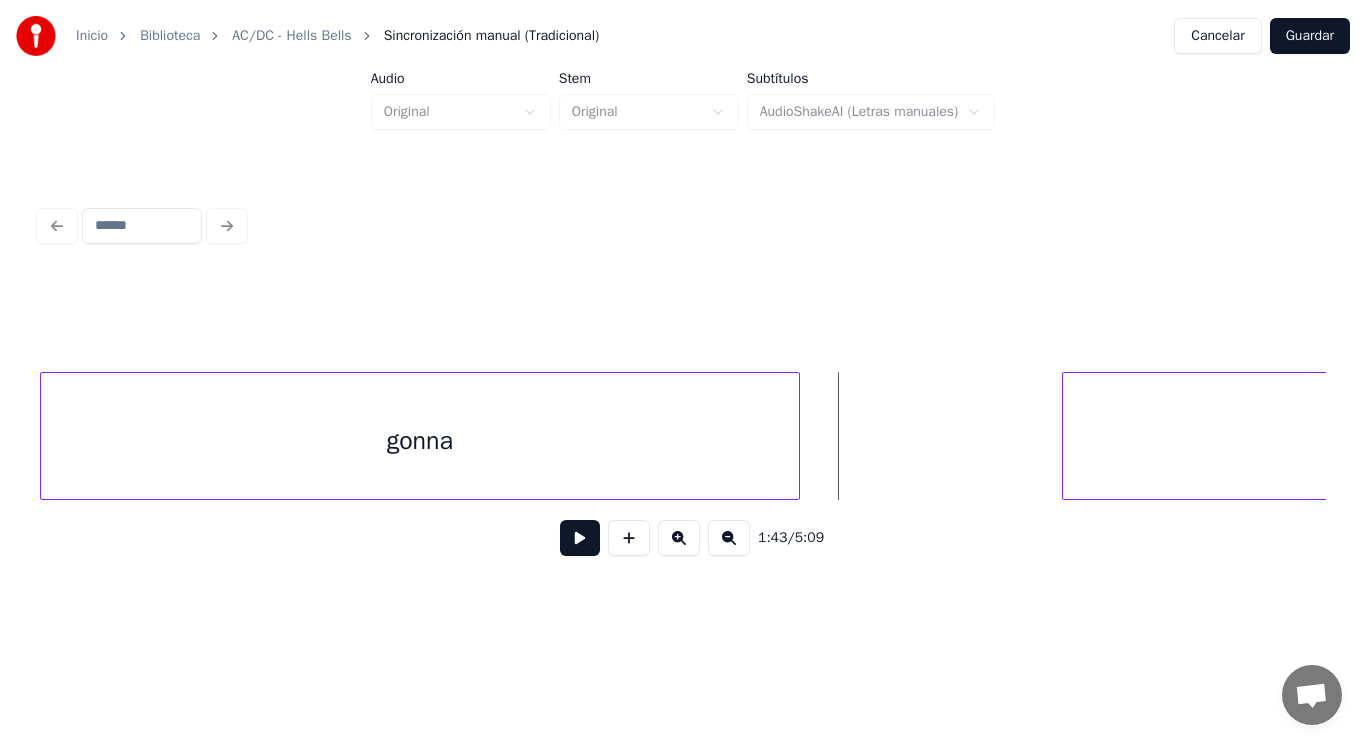 click at bounding box center (580, 538) 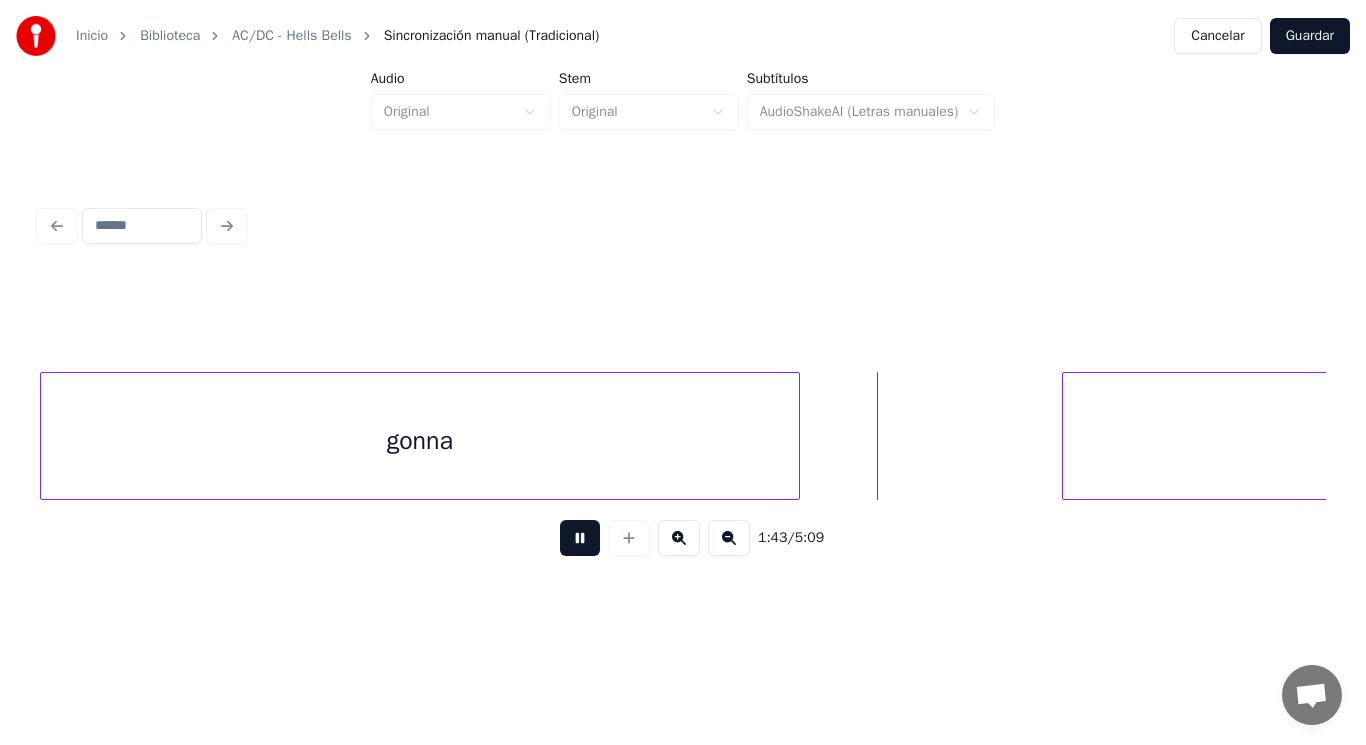 click at bounding box center [580, 538] 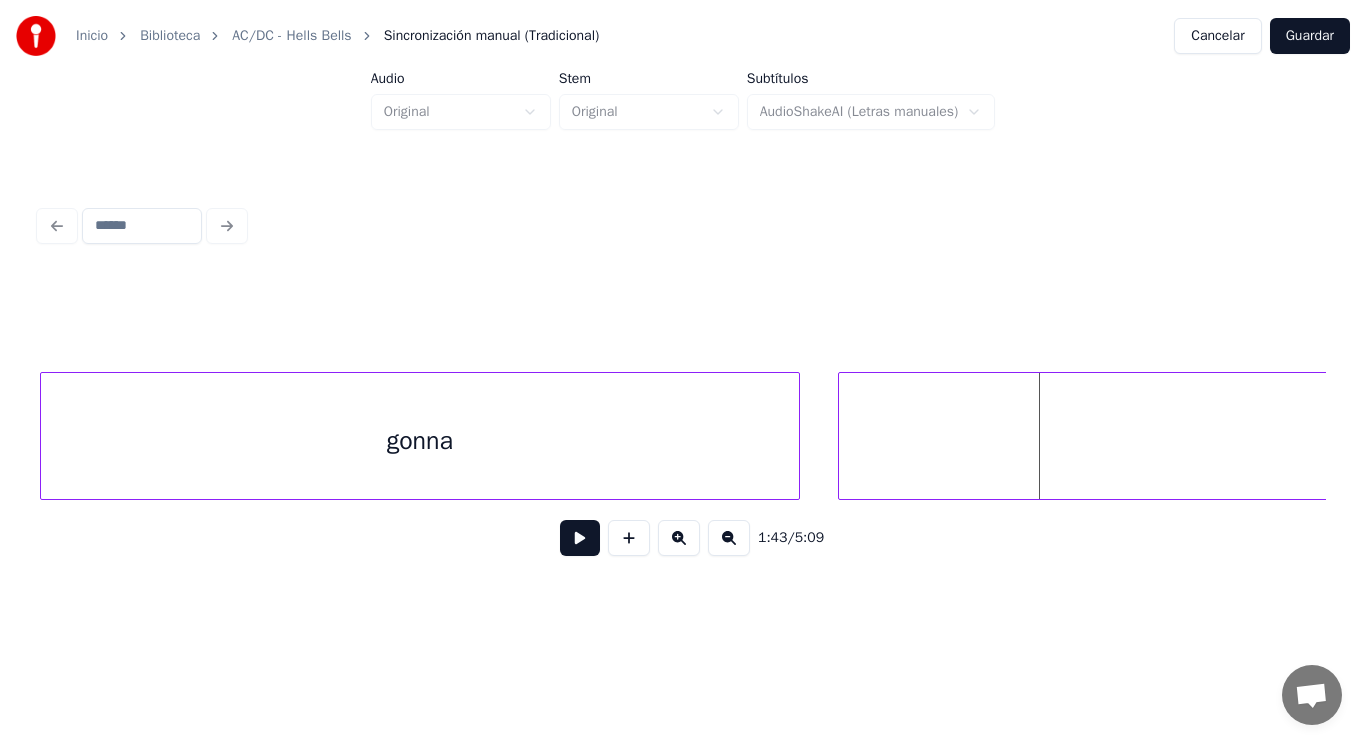 click at bounding box center [842, 436] 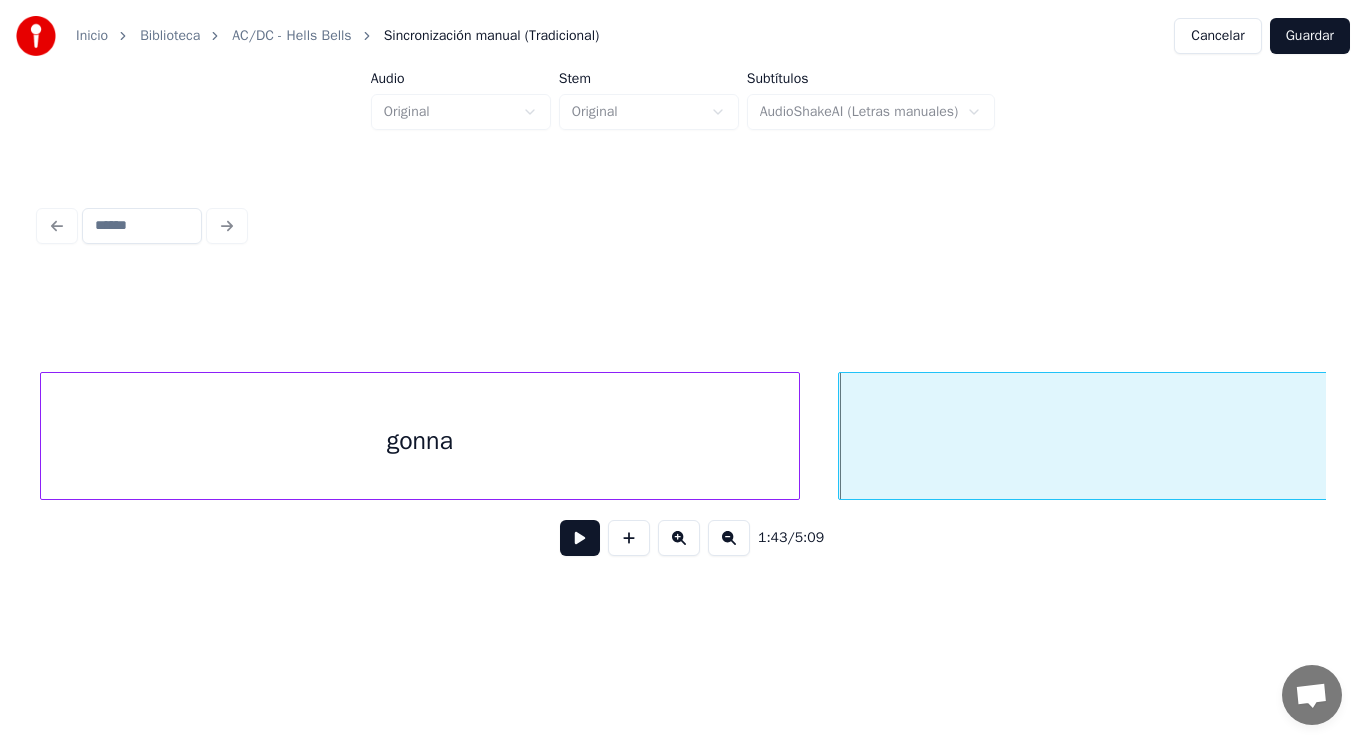 click at bounding box center [580, 538] 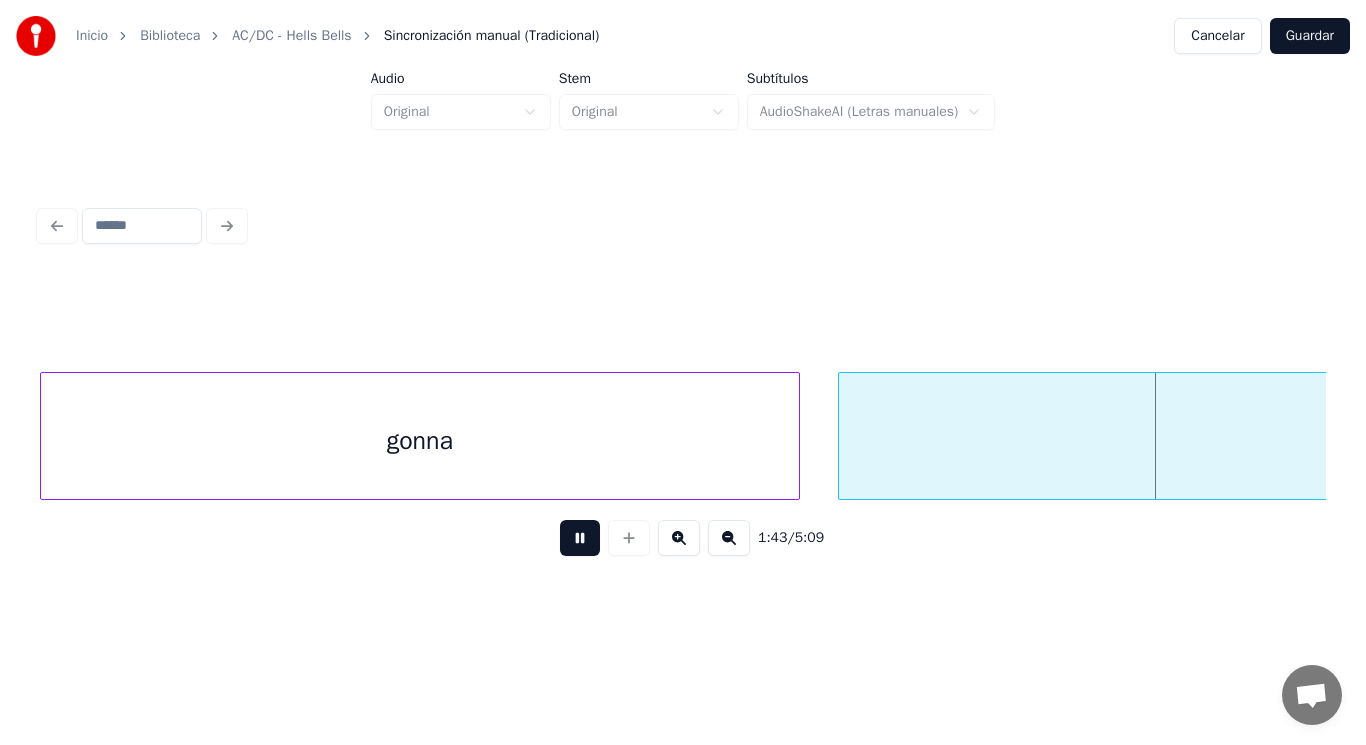 scroll, scrollTop: 0, scrollLeft: 144909, axis: horizontal 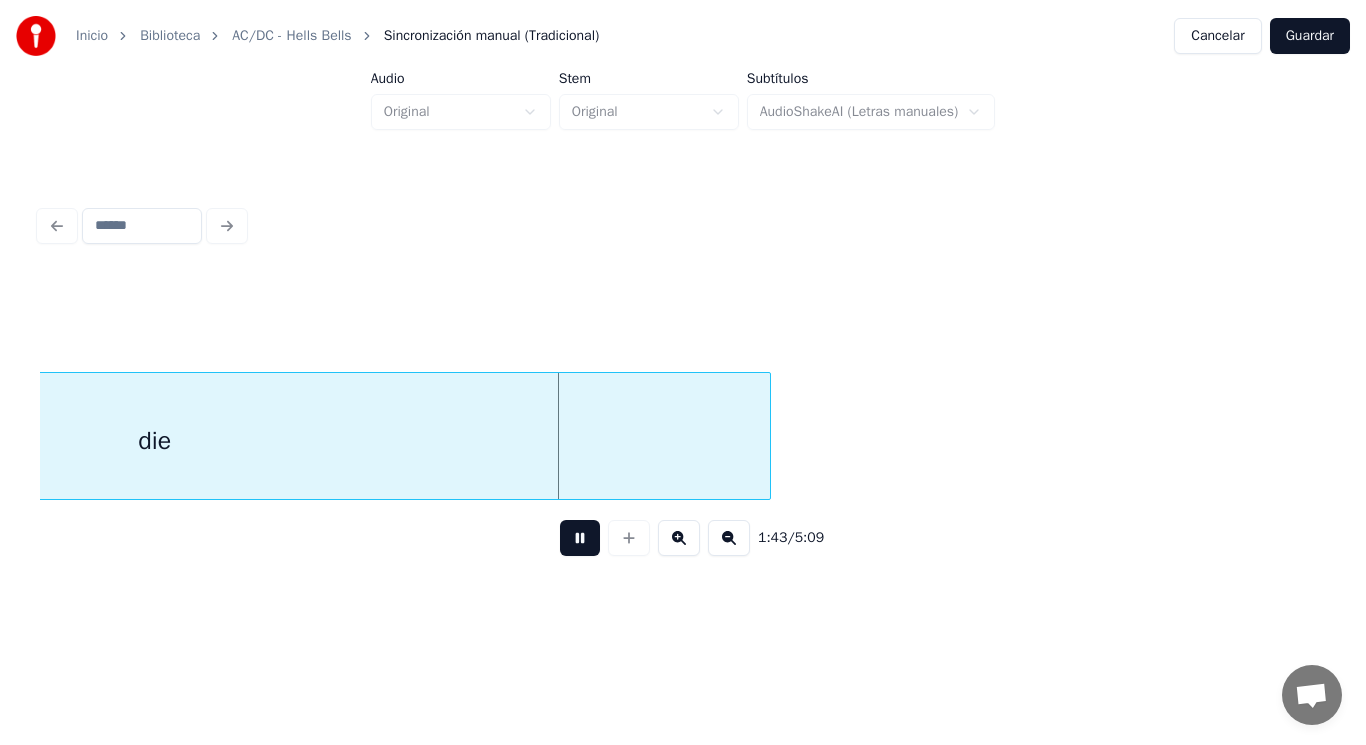 click at bounding box center [580, 538] 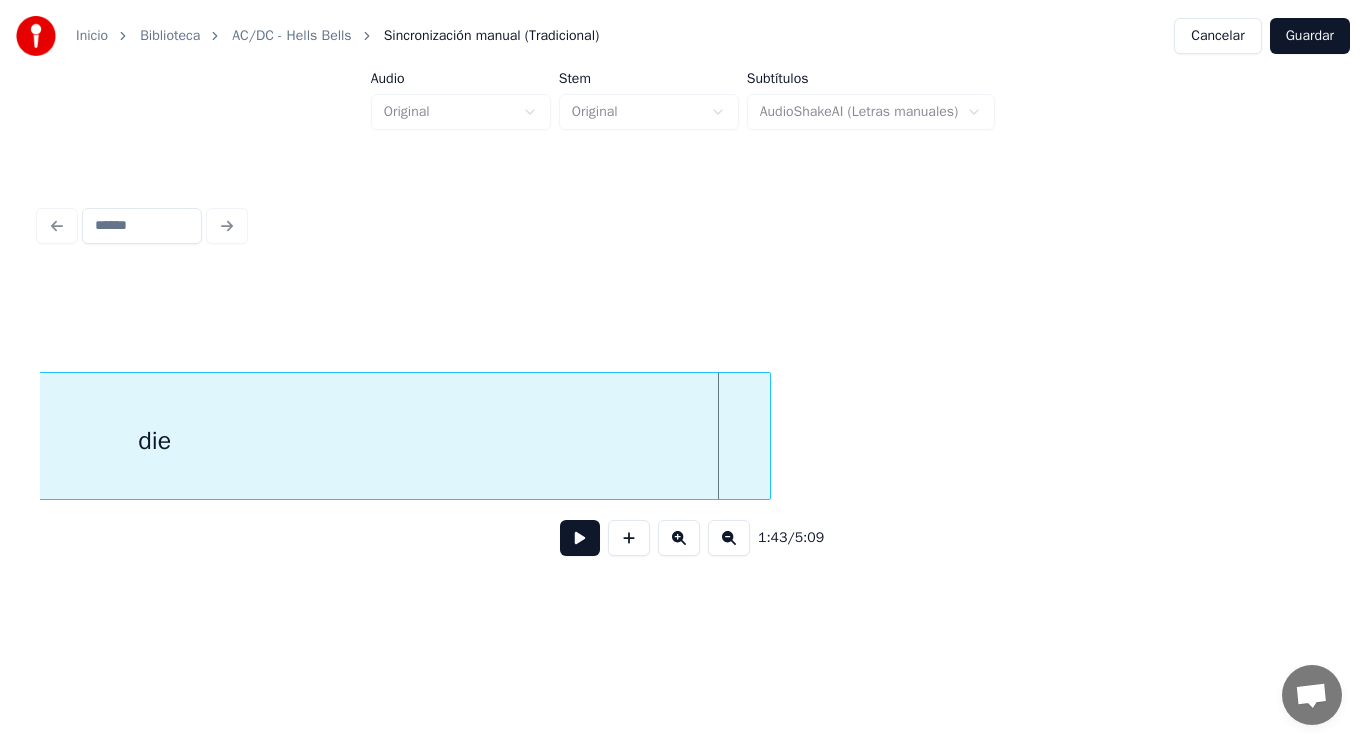 click at bounding box center [580, 538] 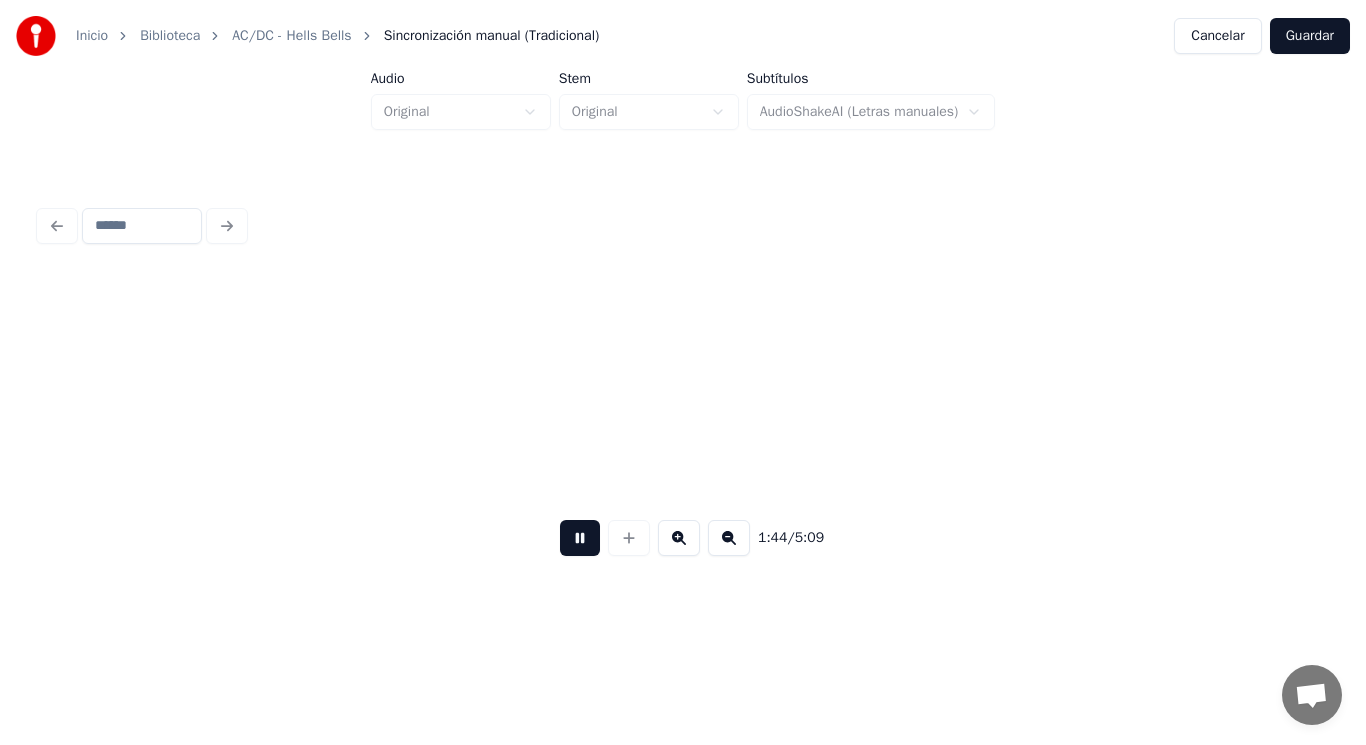 scroll, scrollTop: 0, scrollLeft: 146214, axis: horizontal 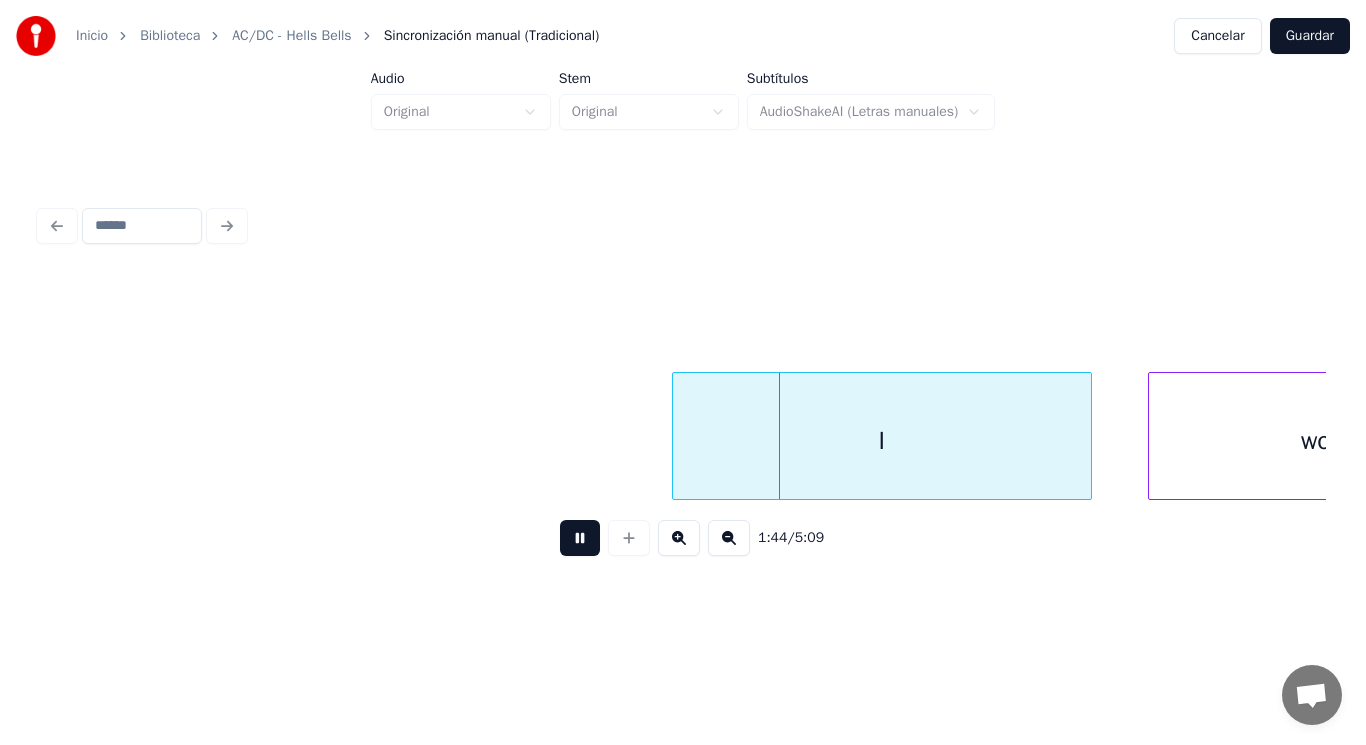 click at bounding box center [580, 538] 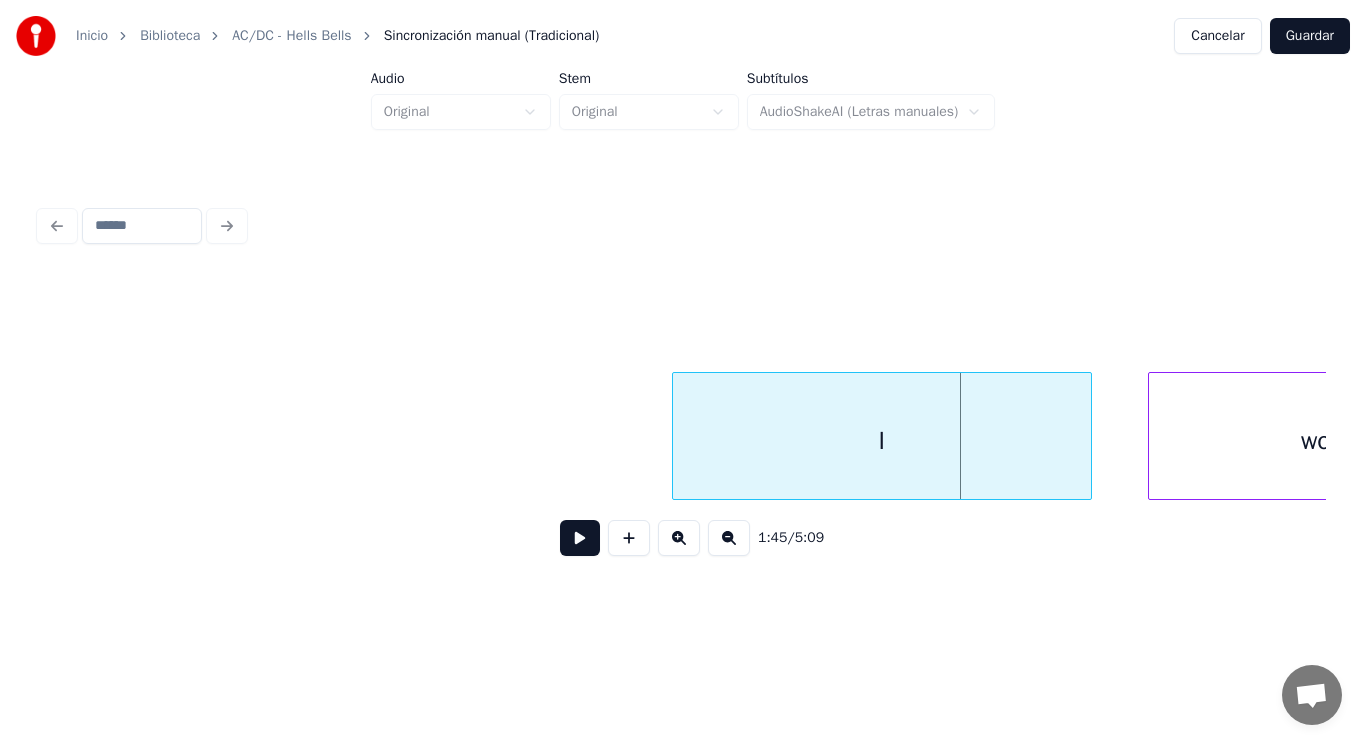 drag, startPoint x: 75, startPoint y: 458, endPoint x: 389, endPoint y: 582, distance: 337.59738 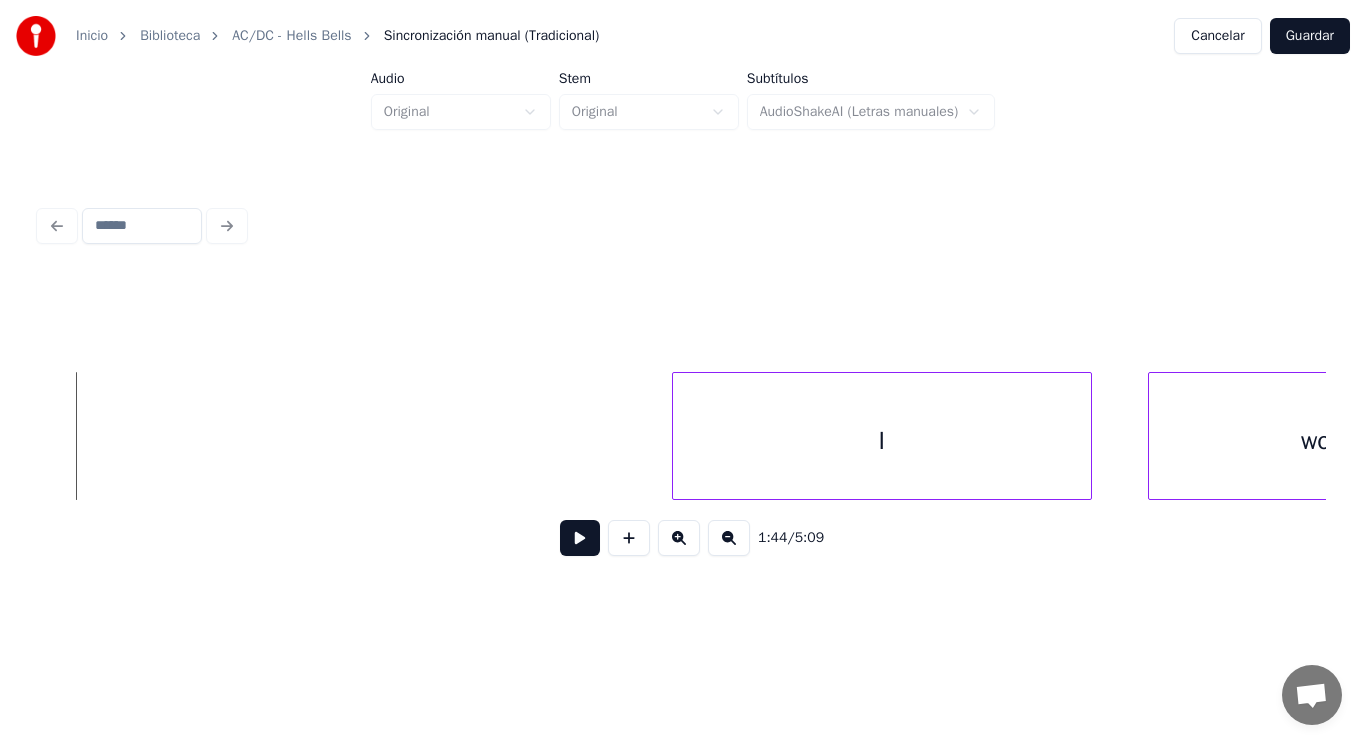 click at bounding box center [580, 538] 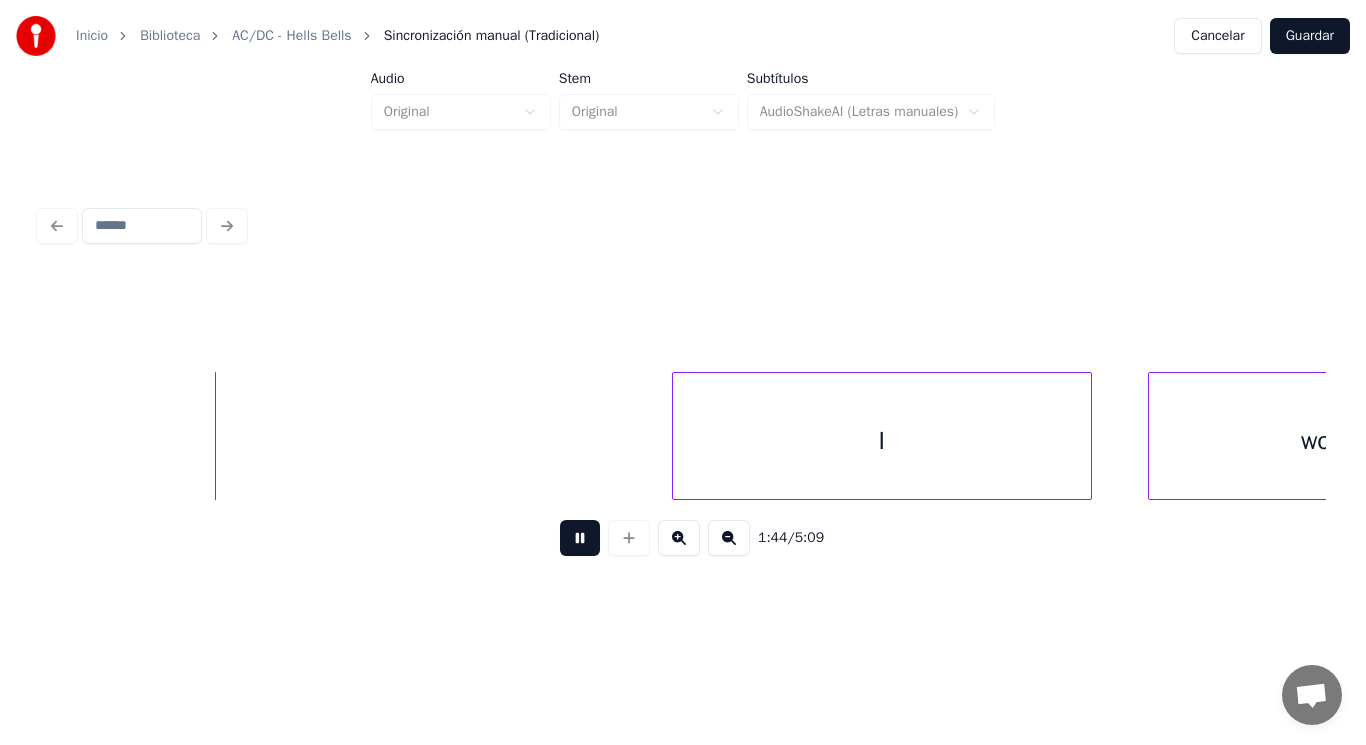 click at bounding box center [580, 538] 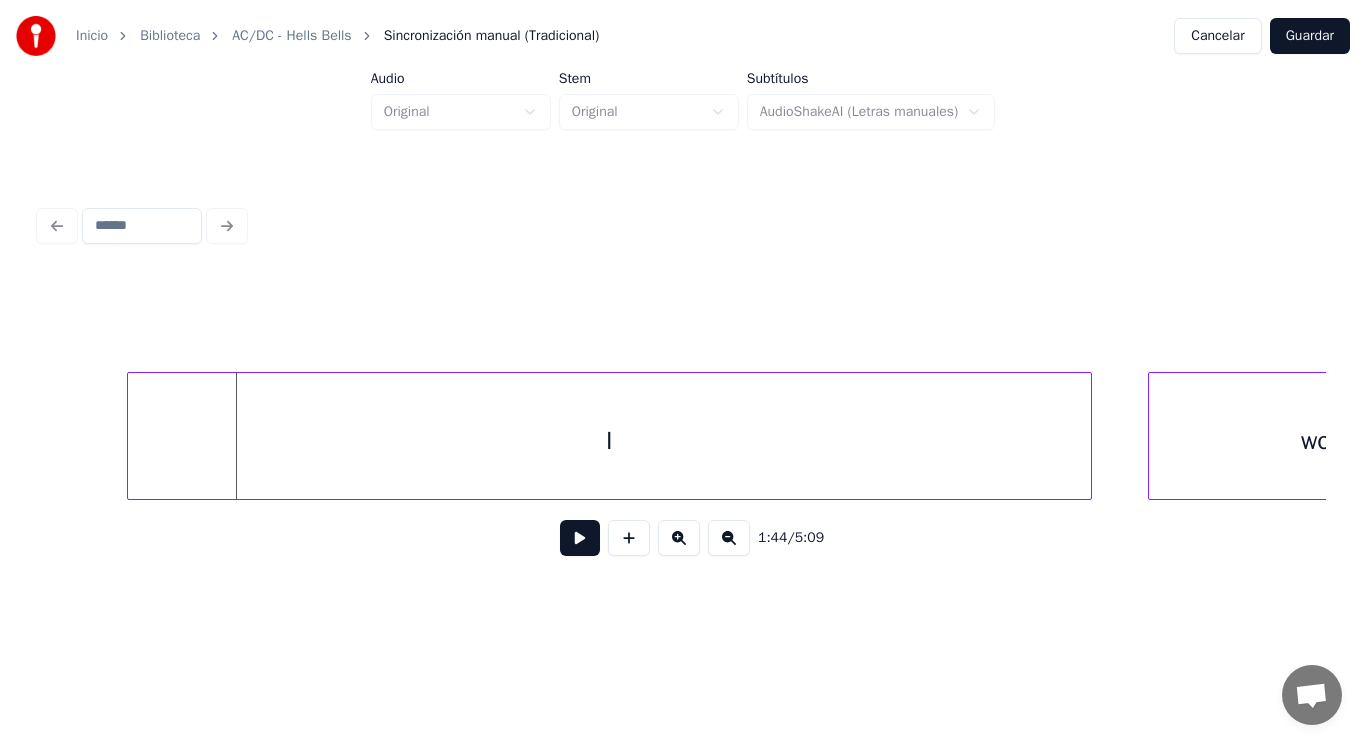 click at bounding box center (131, 436) 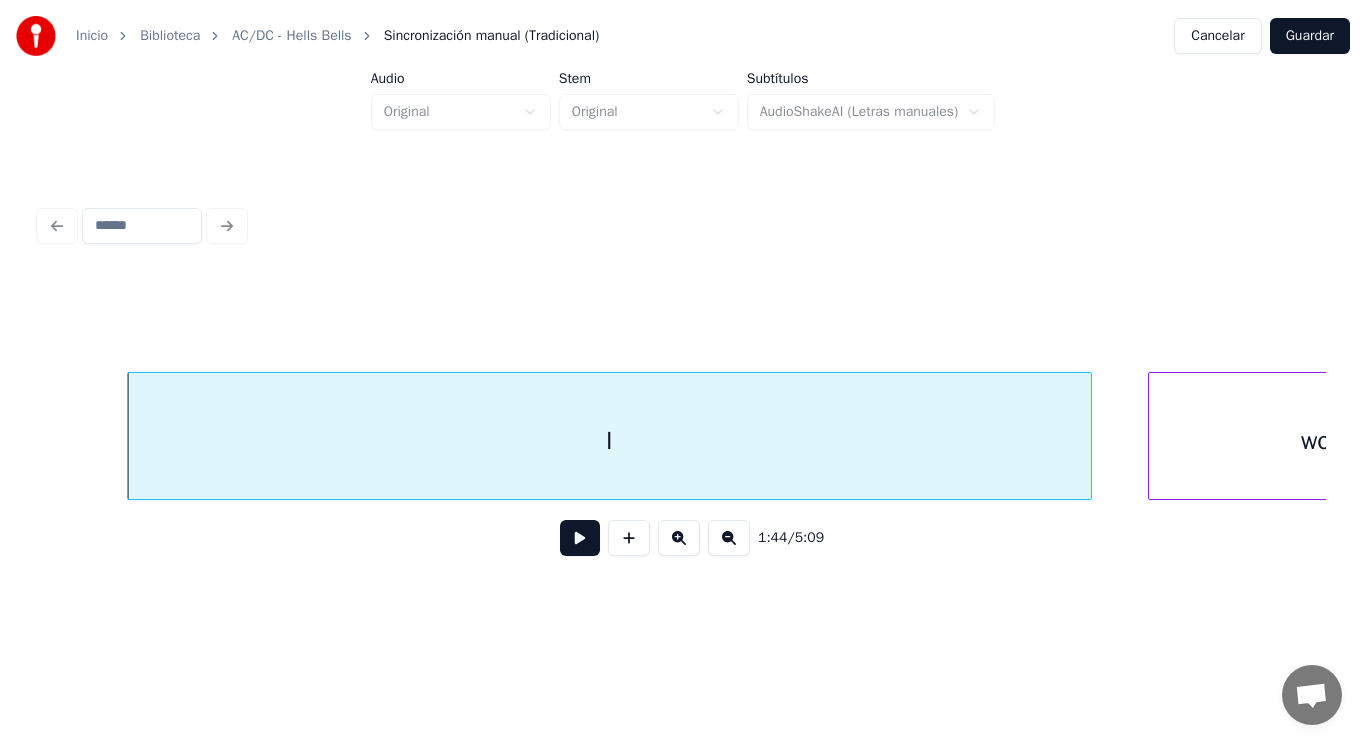 click at bounding box center [580, 538] 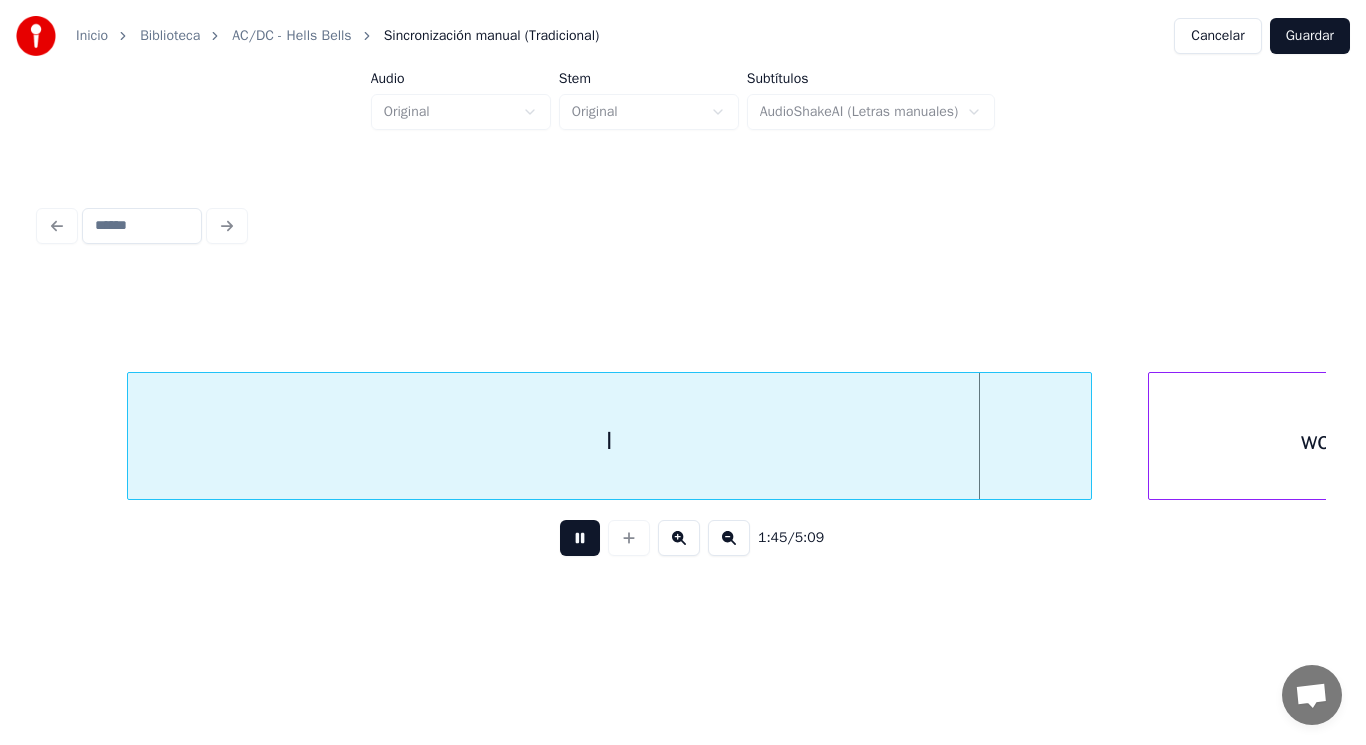click at bounding box center [580, 538] 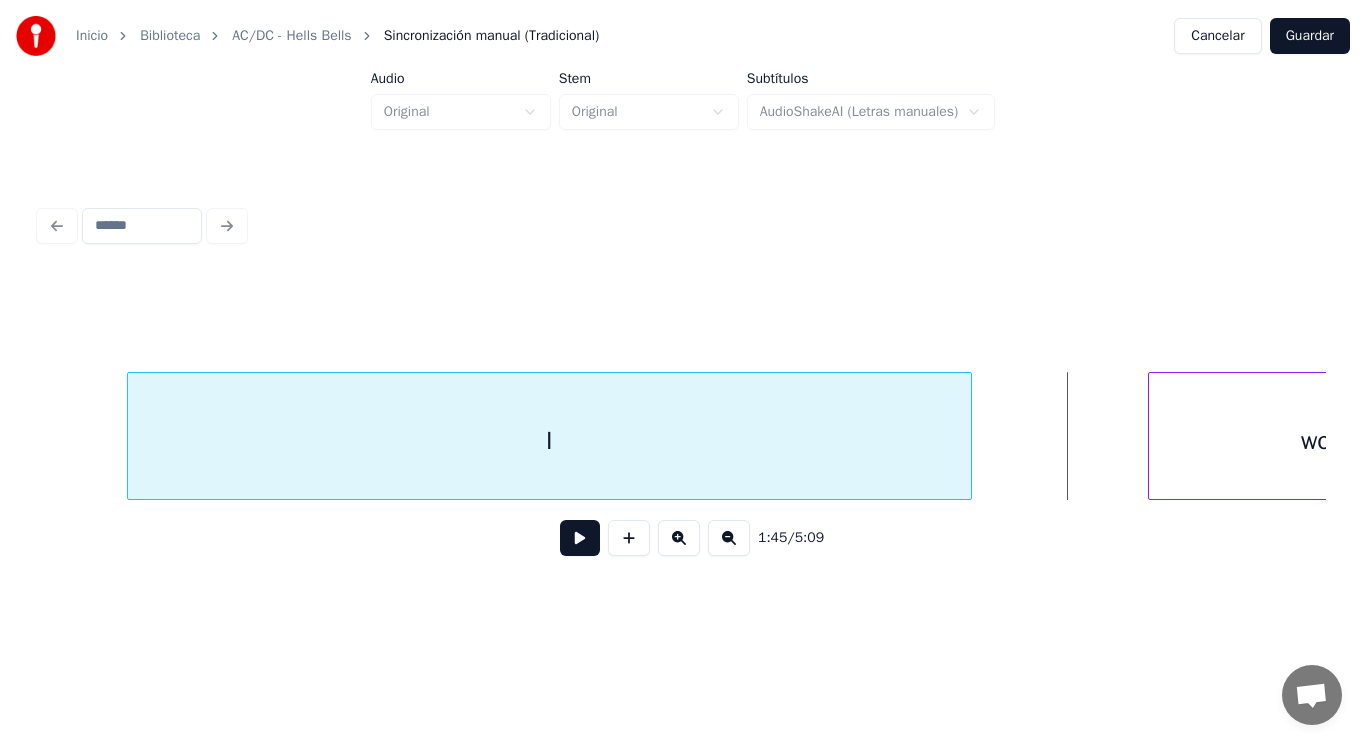 click at bounding box center [968, 436] 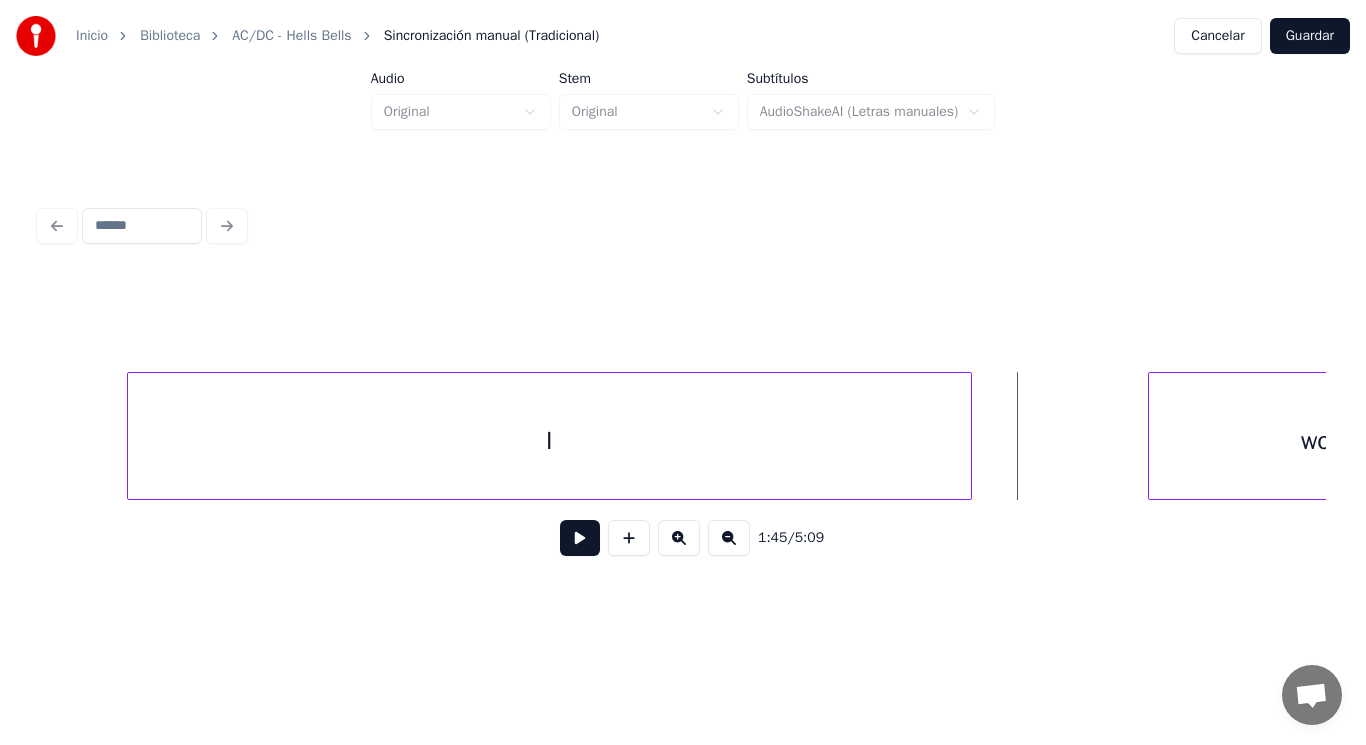 click at bounding box center [580, 538] 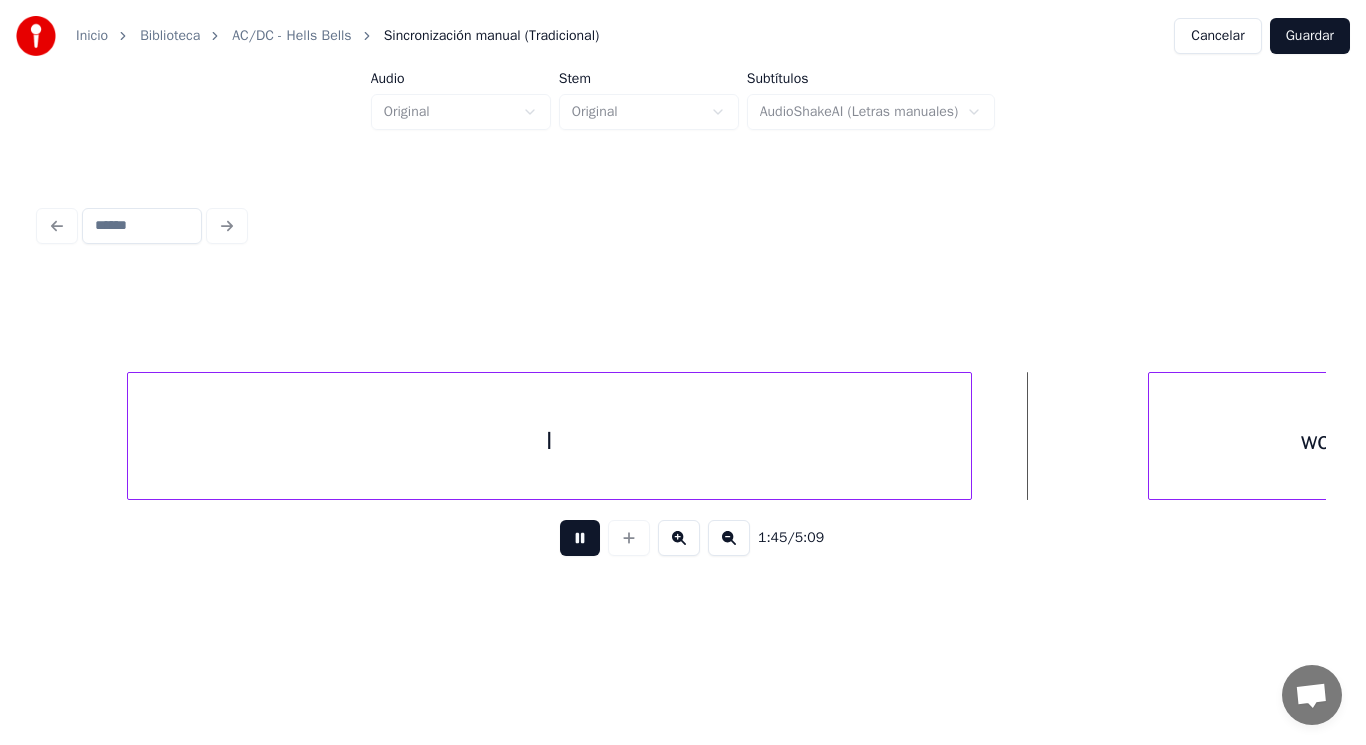 click at bounding box center [580, 538] 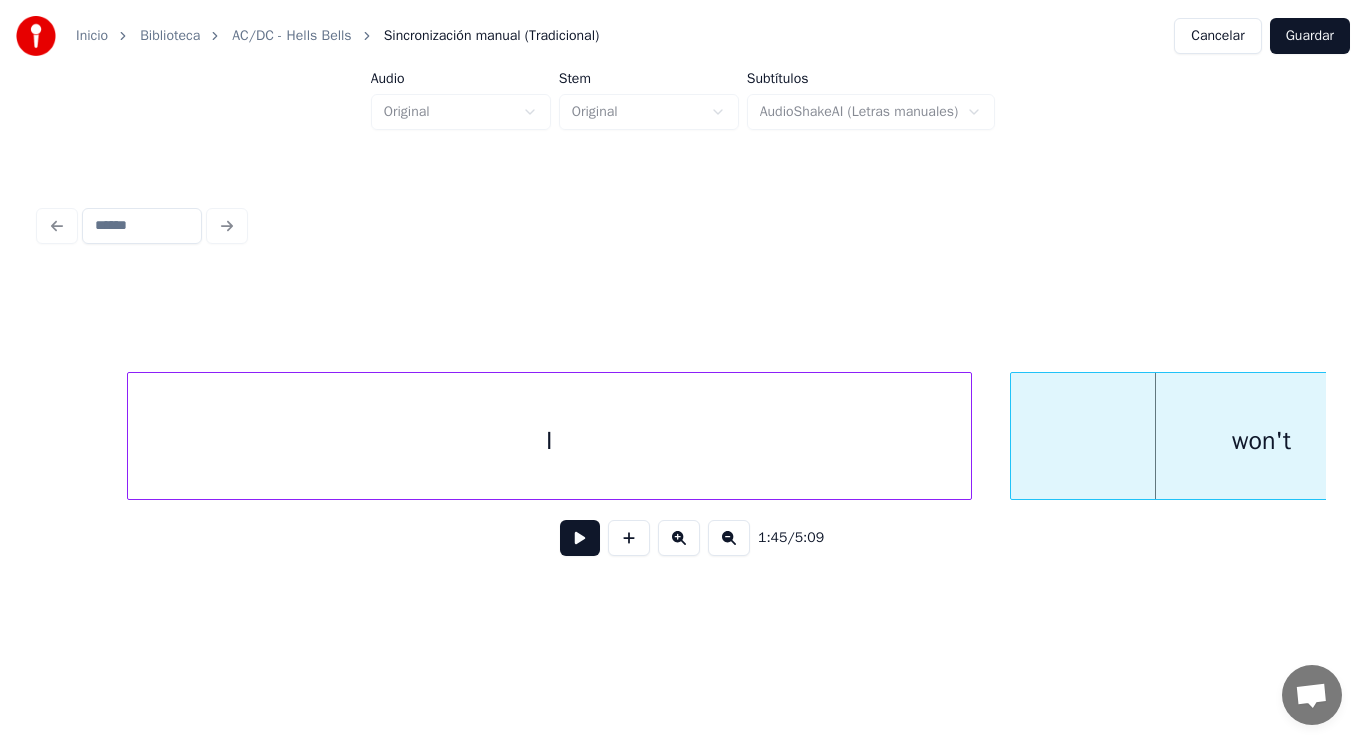 click at bounding box center [1014, 436] 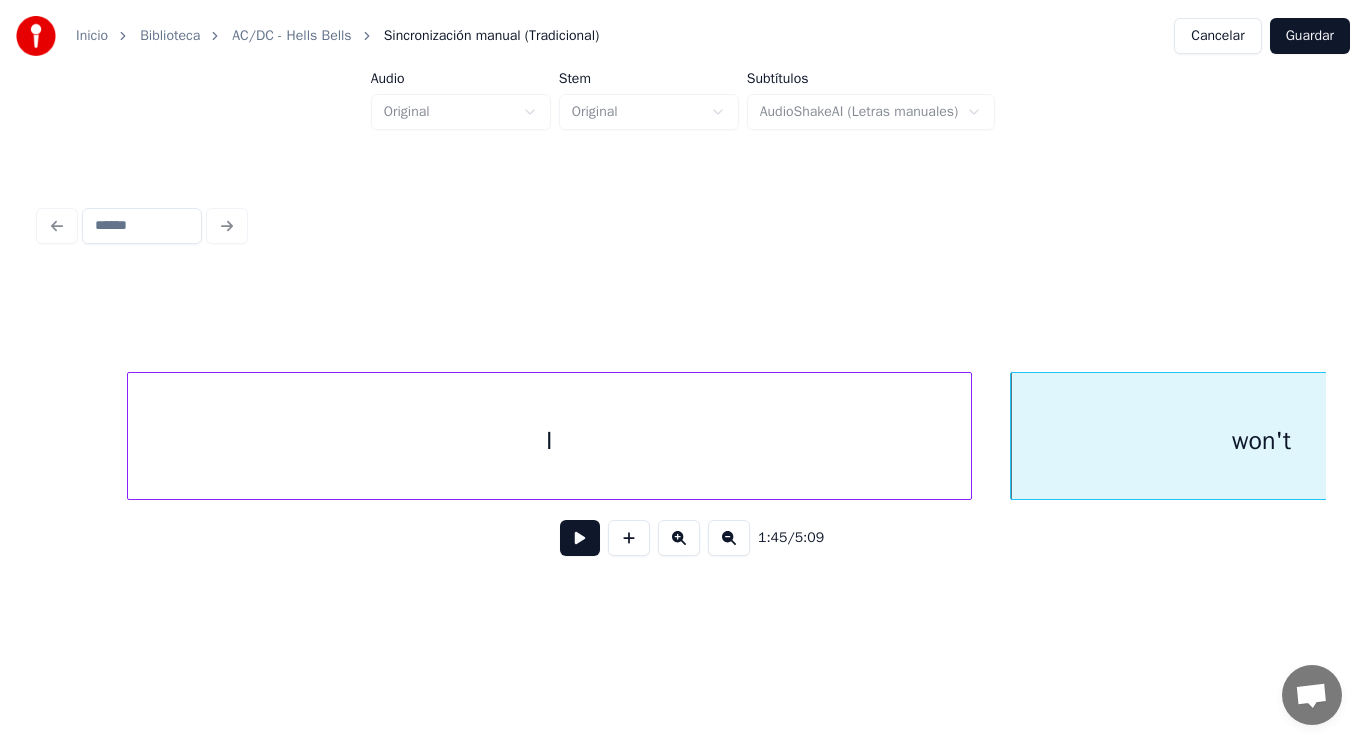 click on "I" at bounding box center [549, 441] 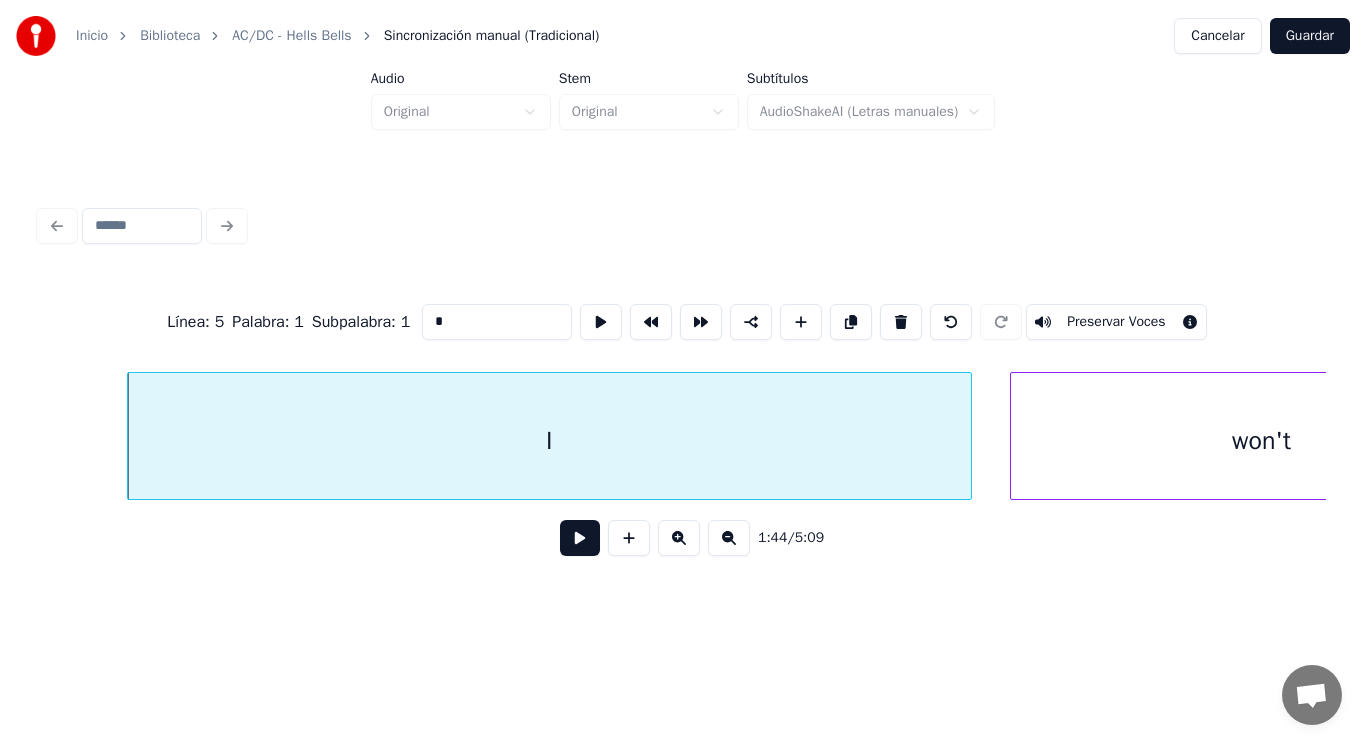 click at bounding box center [580, 538] 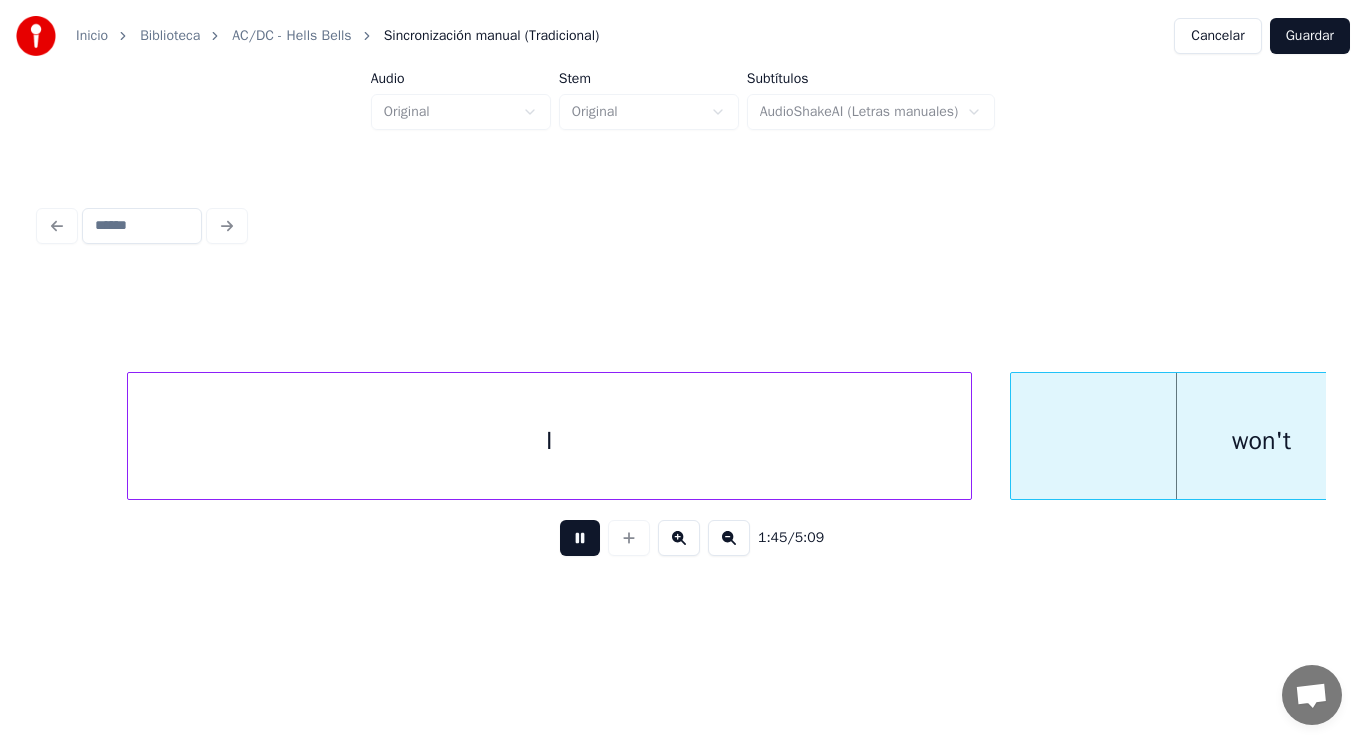 scroll, scrollTop: 0, scrollLeft: 147506, axis: horizontal 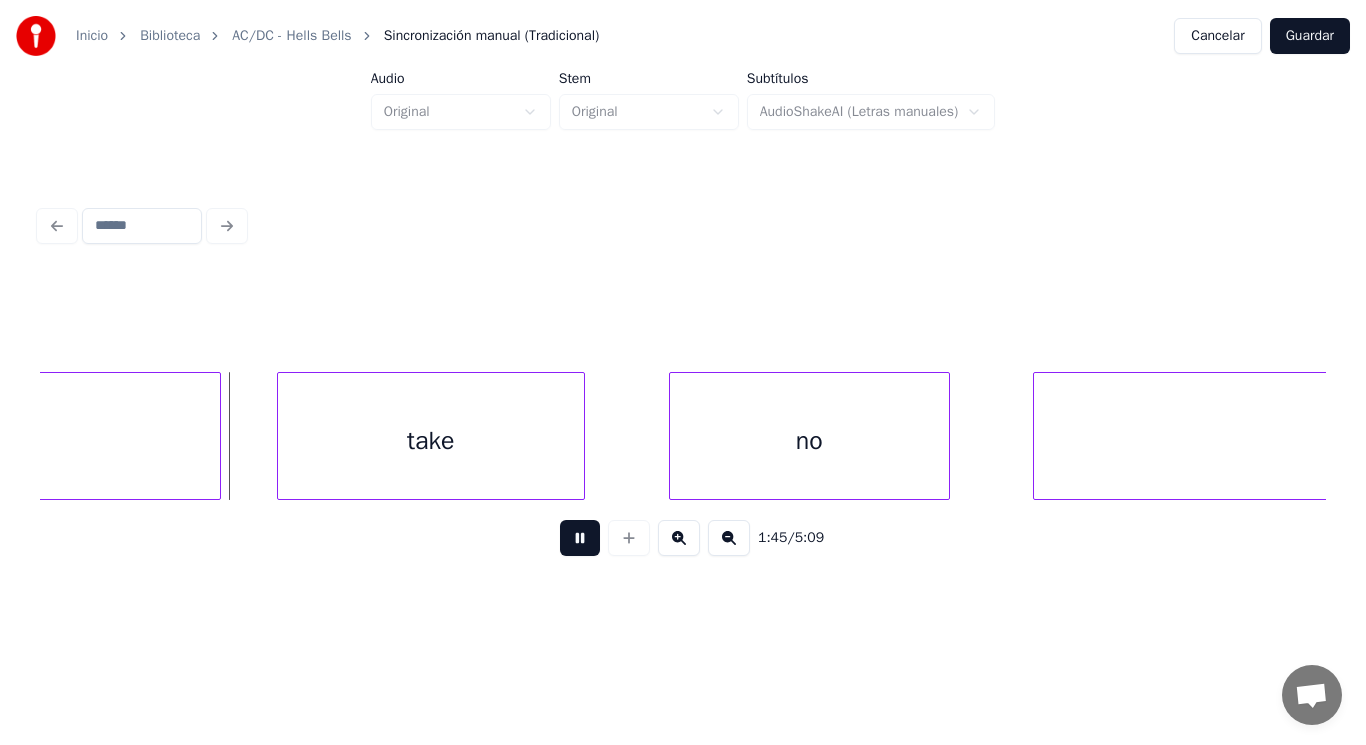 click at bounding box center [580, 538] 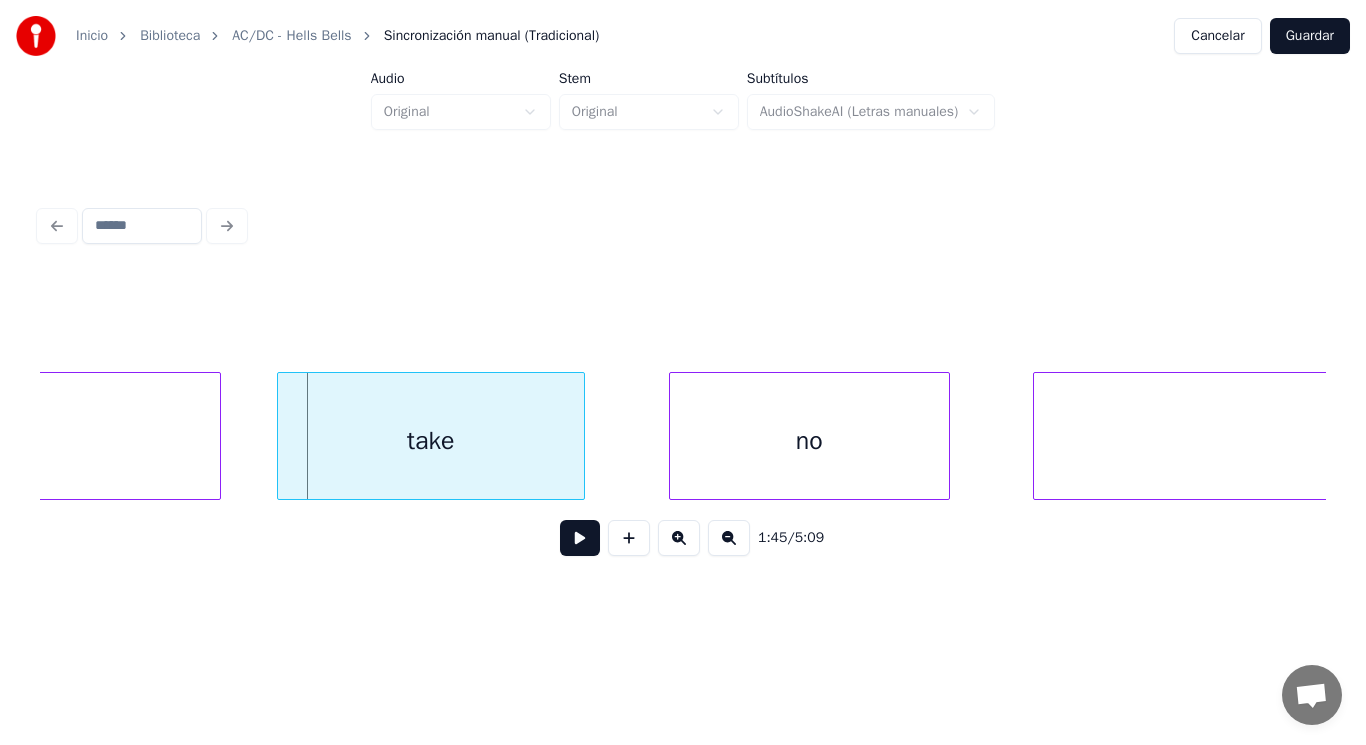 click on "won't" at bounding box center [-31, 441] 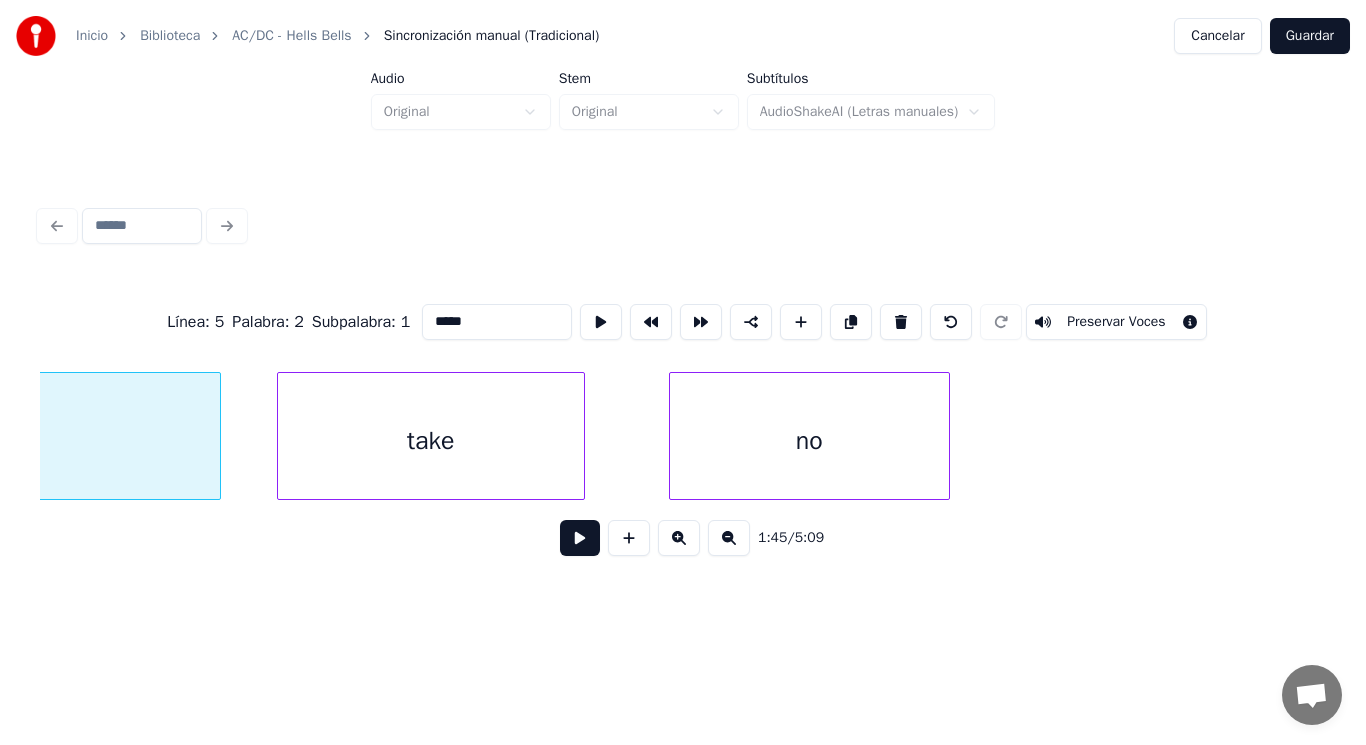 scroll, scrollTop: 0, scrollLeft: 147185, axis: horizontal 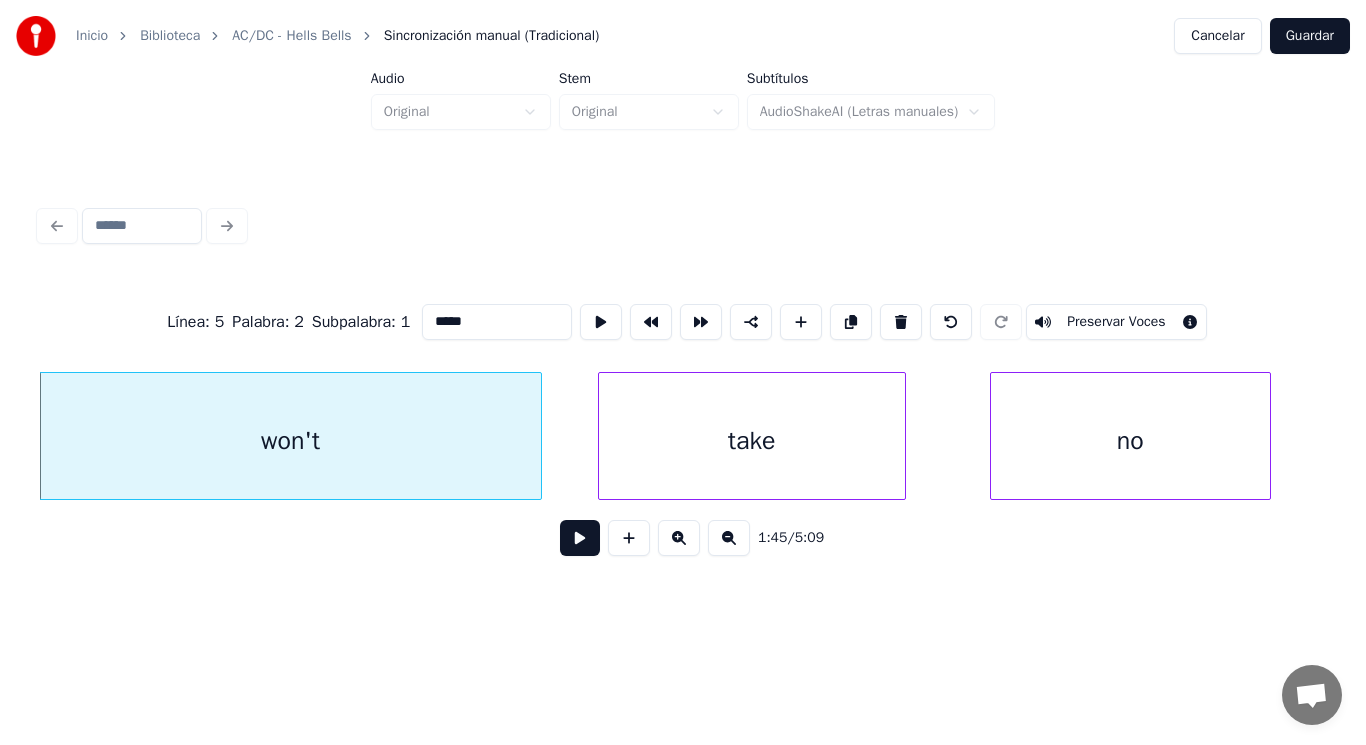 click at bounding box center [580, 538] 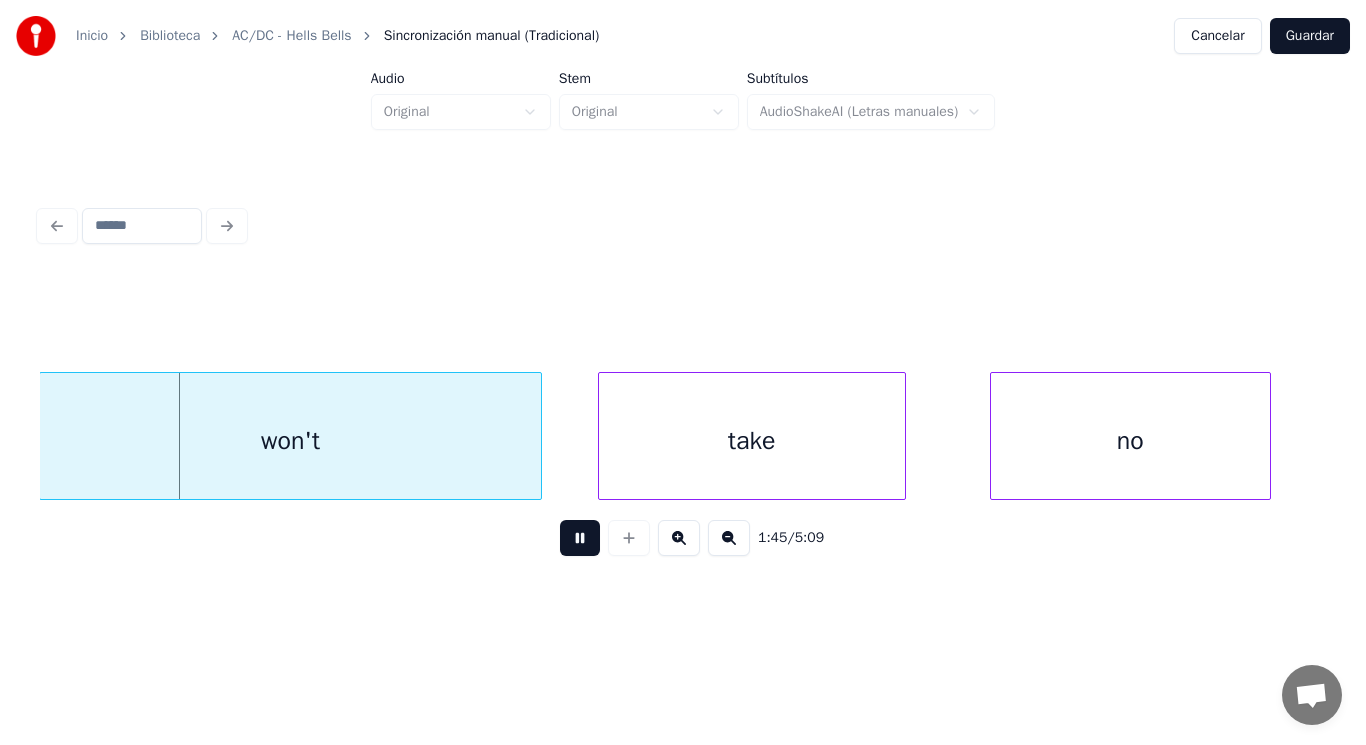 click at bounding box center (580, 538) 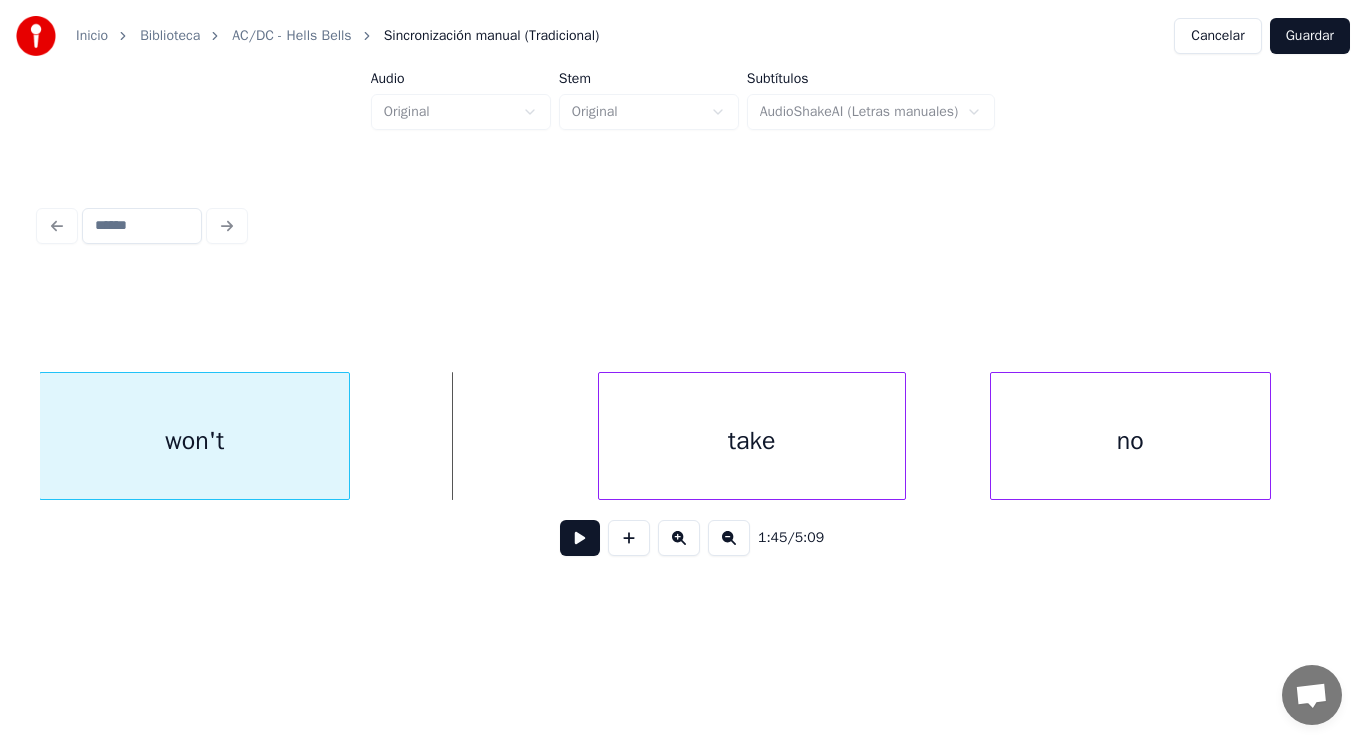 click at bounding box center [346, 436] 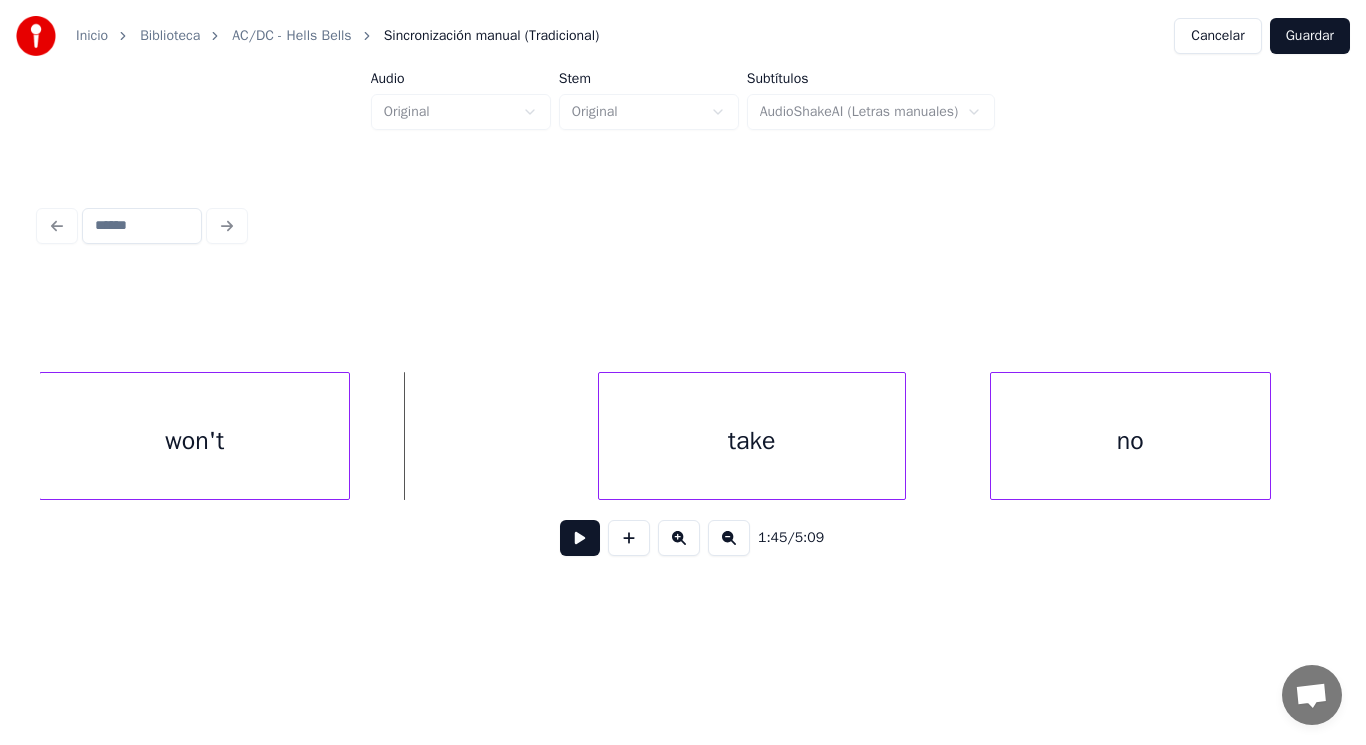 click at bounding box center [580, 538] 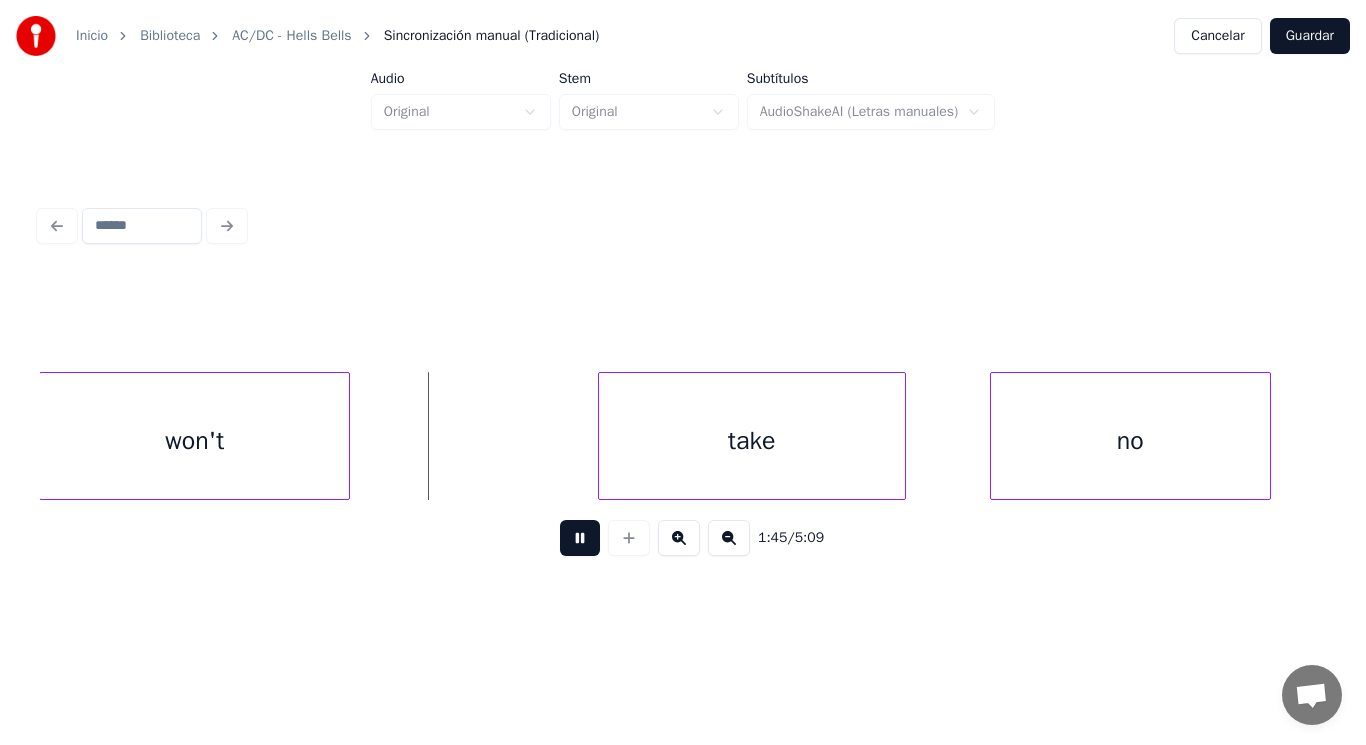 click at bounding box center (580, 538) 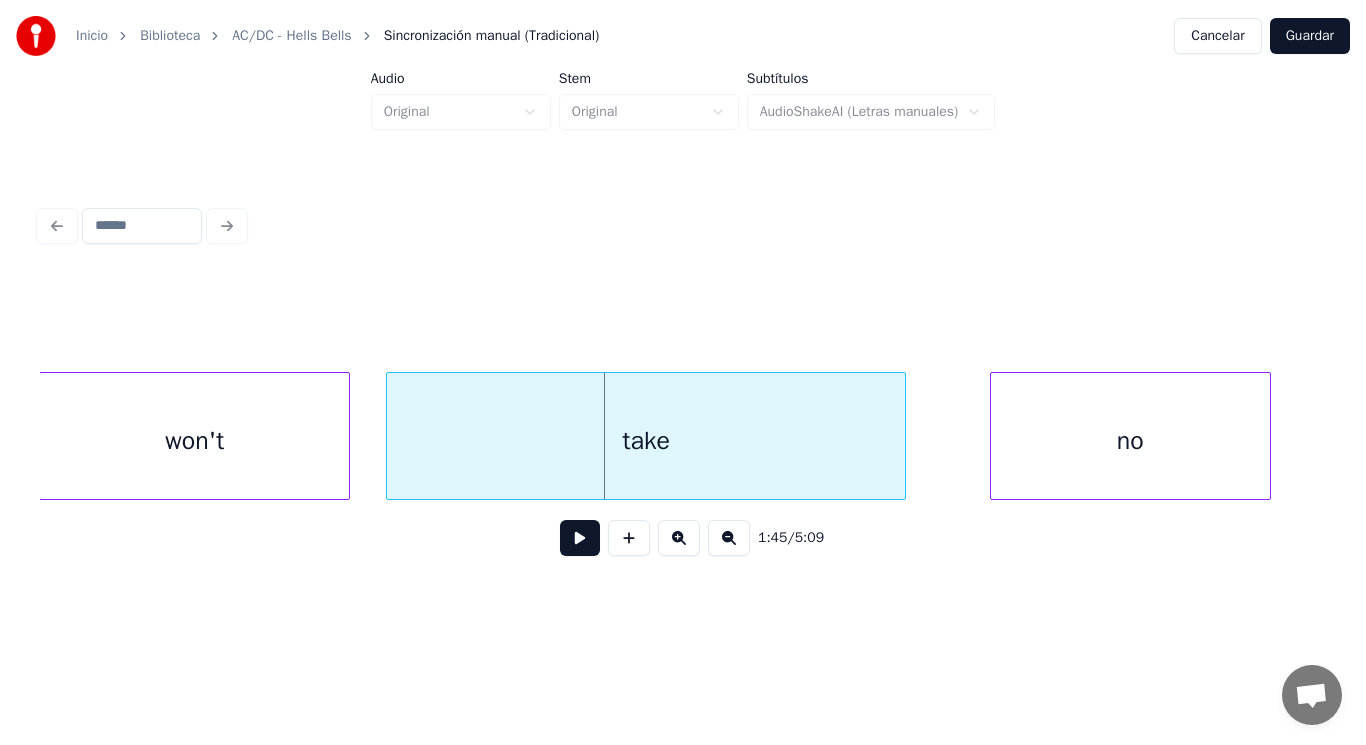 click at bounding box center (390, 436) 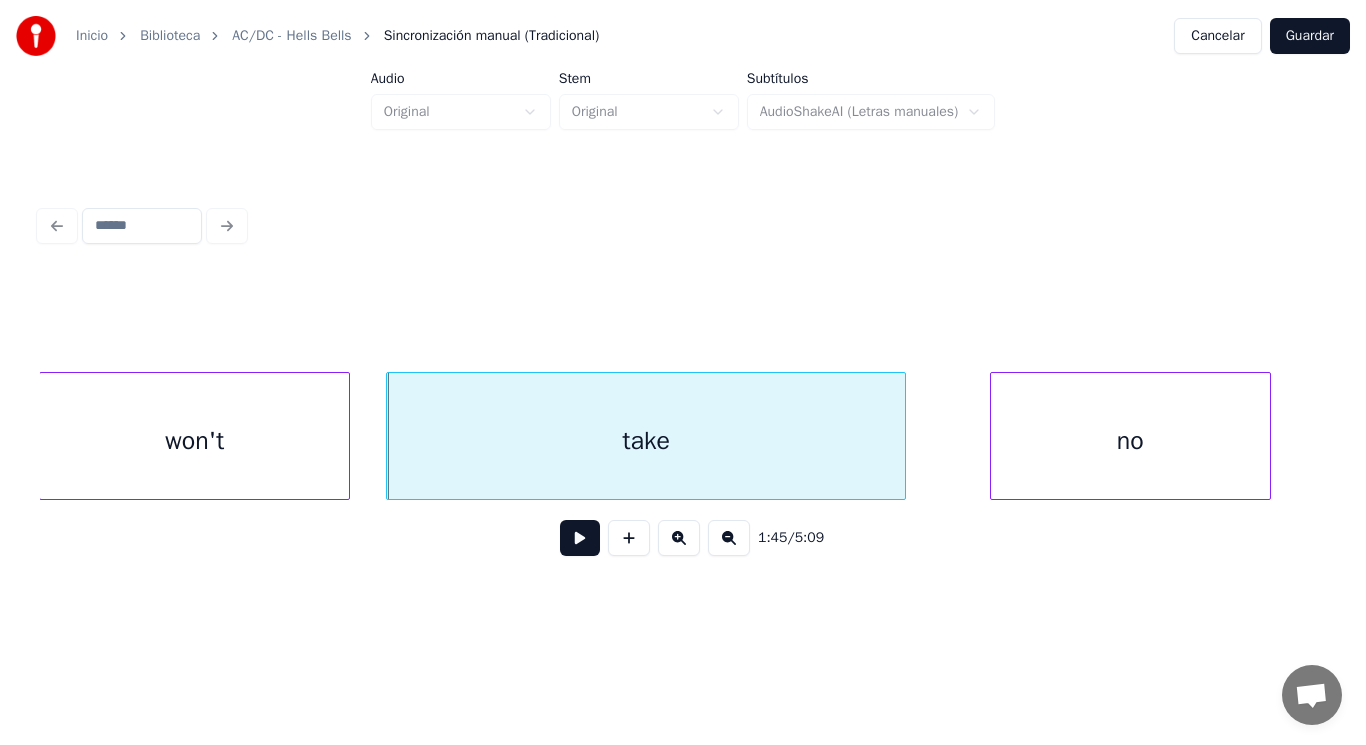 click at bounding box center [580, 538] 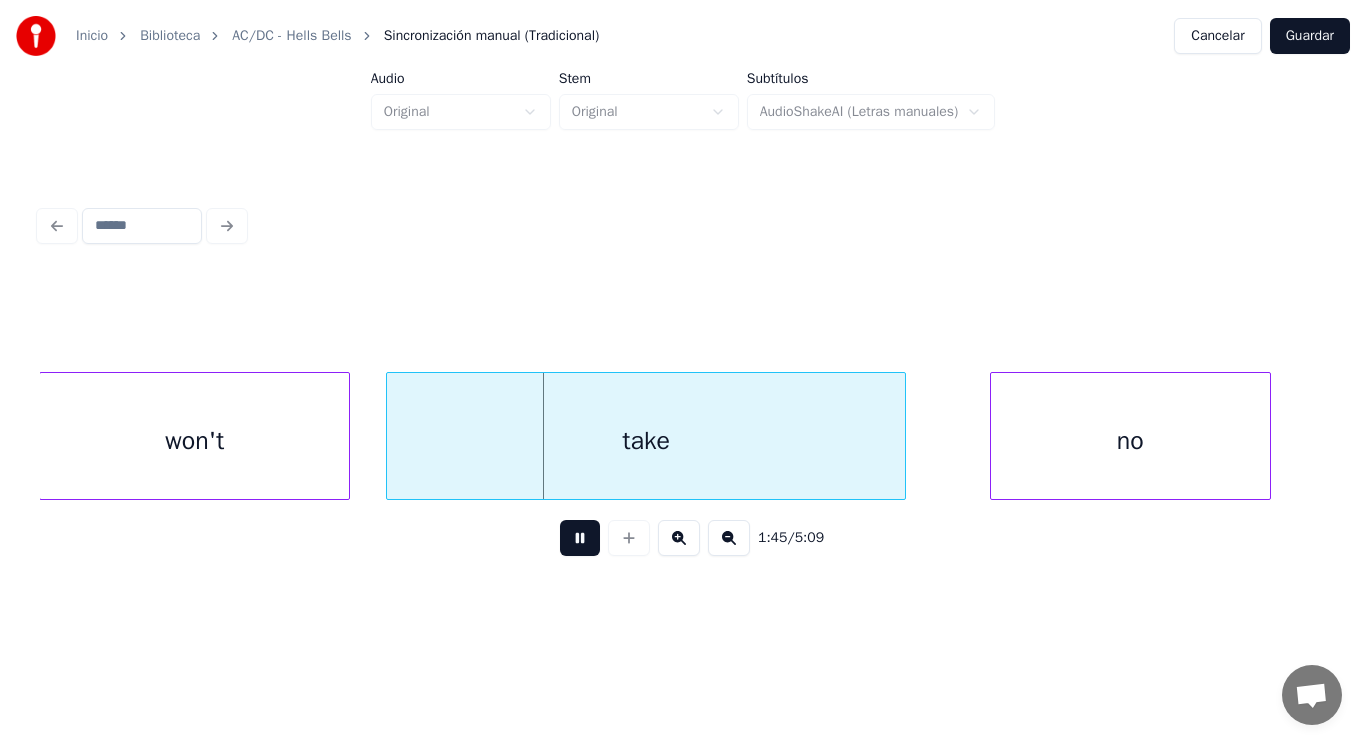 click at bounding box center (580, 538) 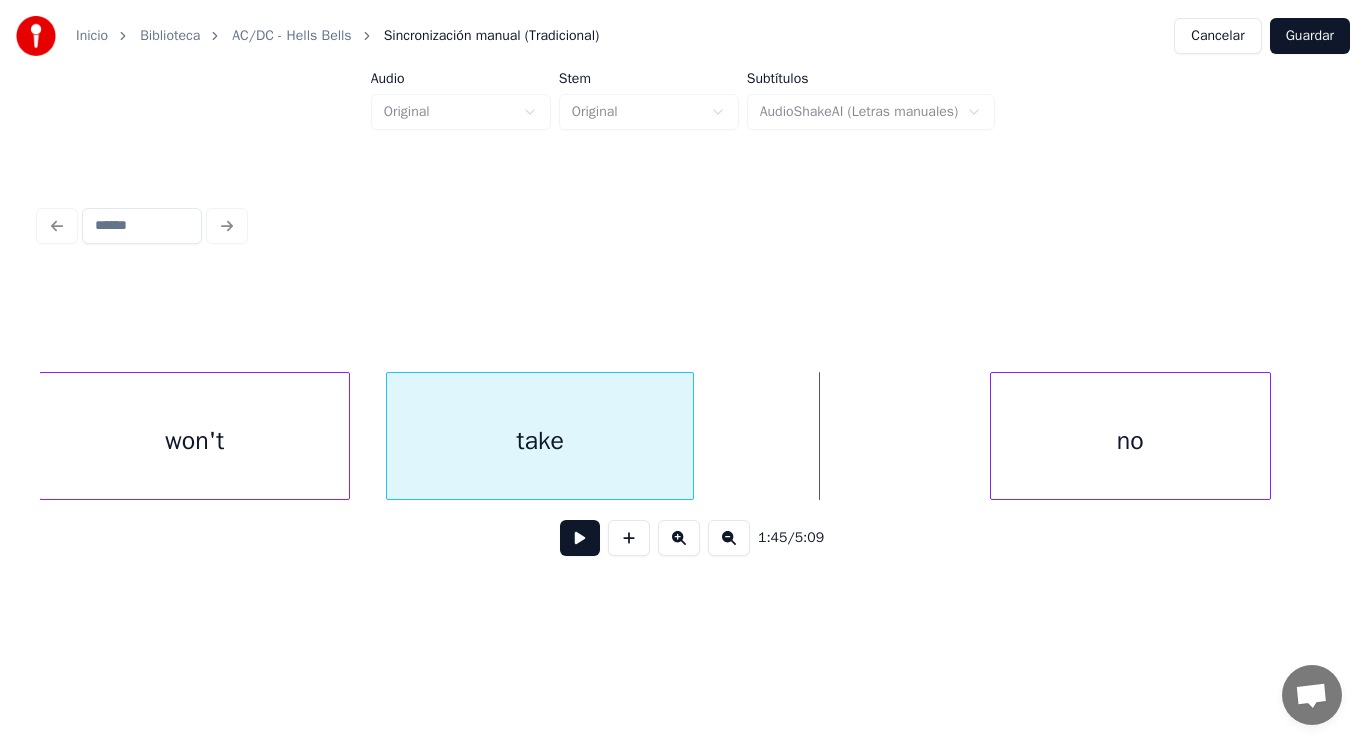 click at bounding box center (690, 436) 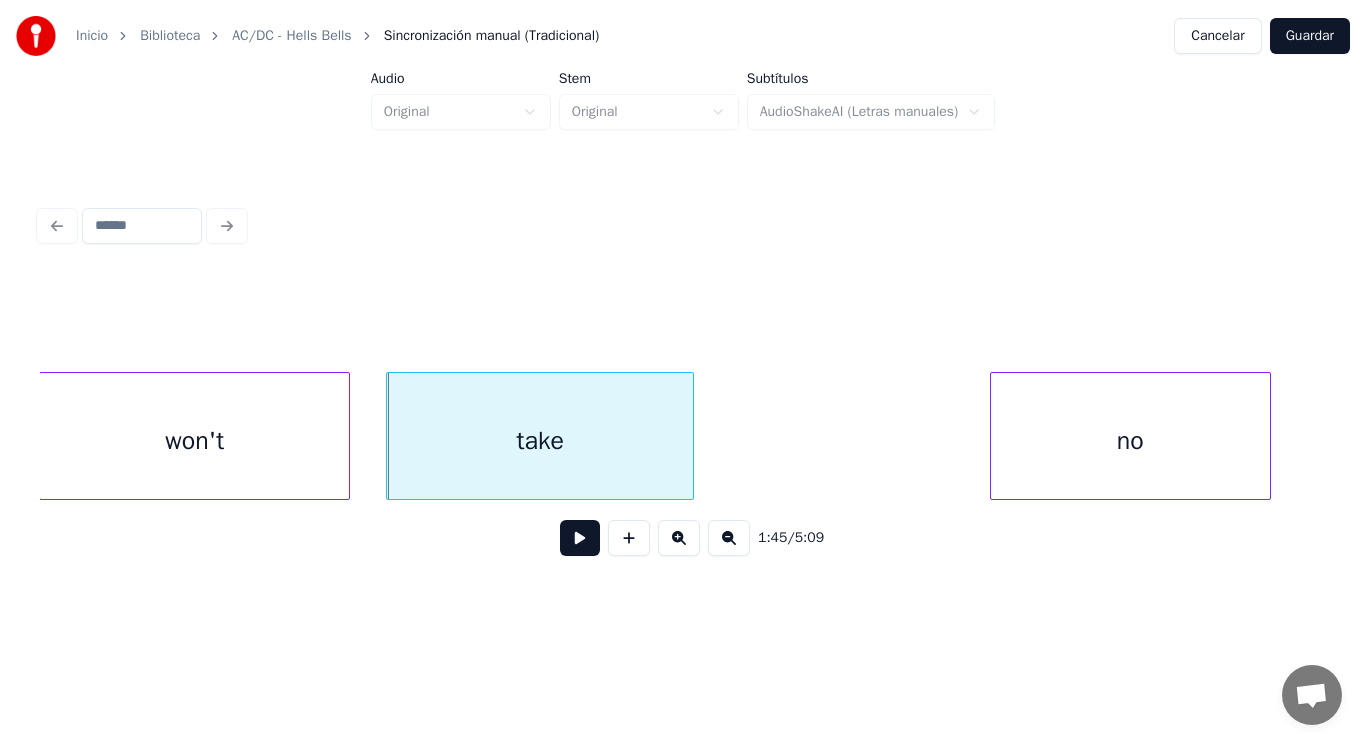 click at bounding box center (580, 538) 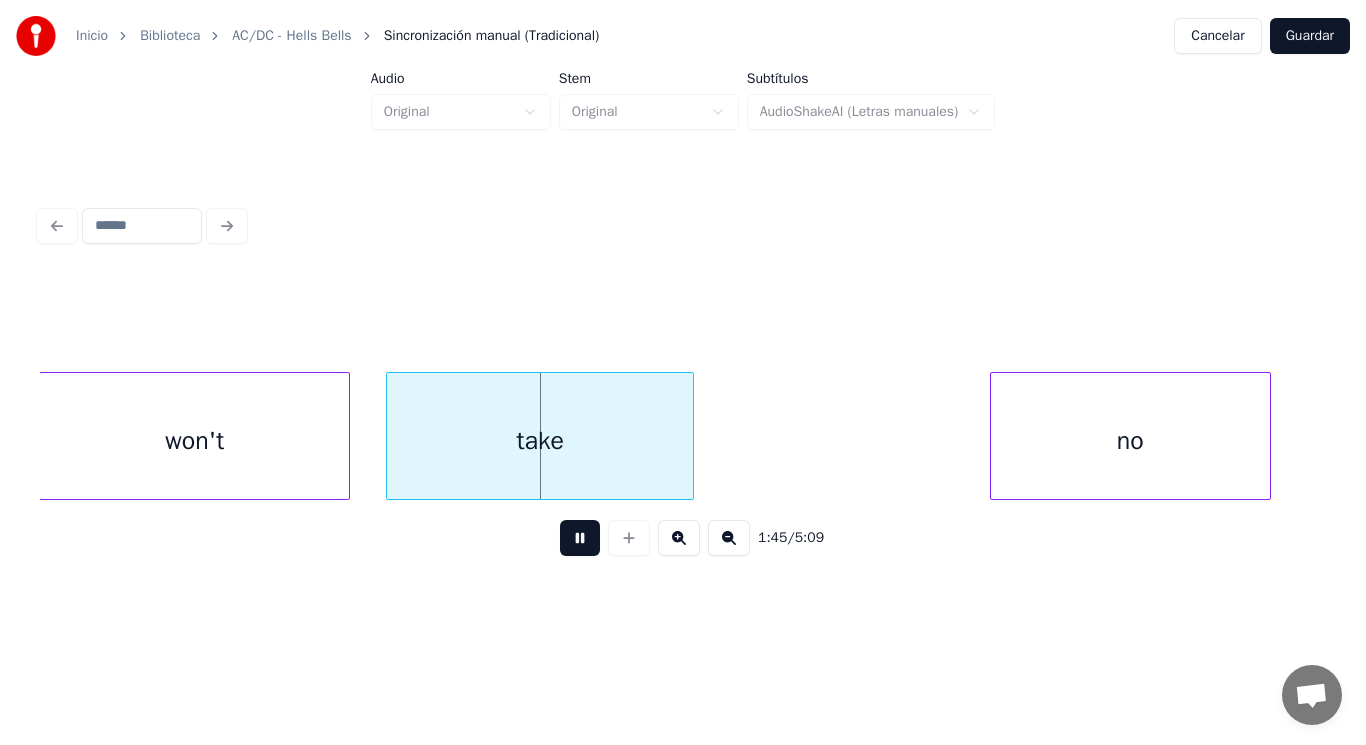 click at bounding box center [580, 538] 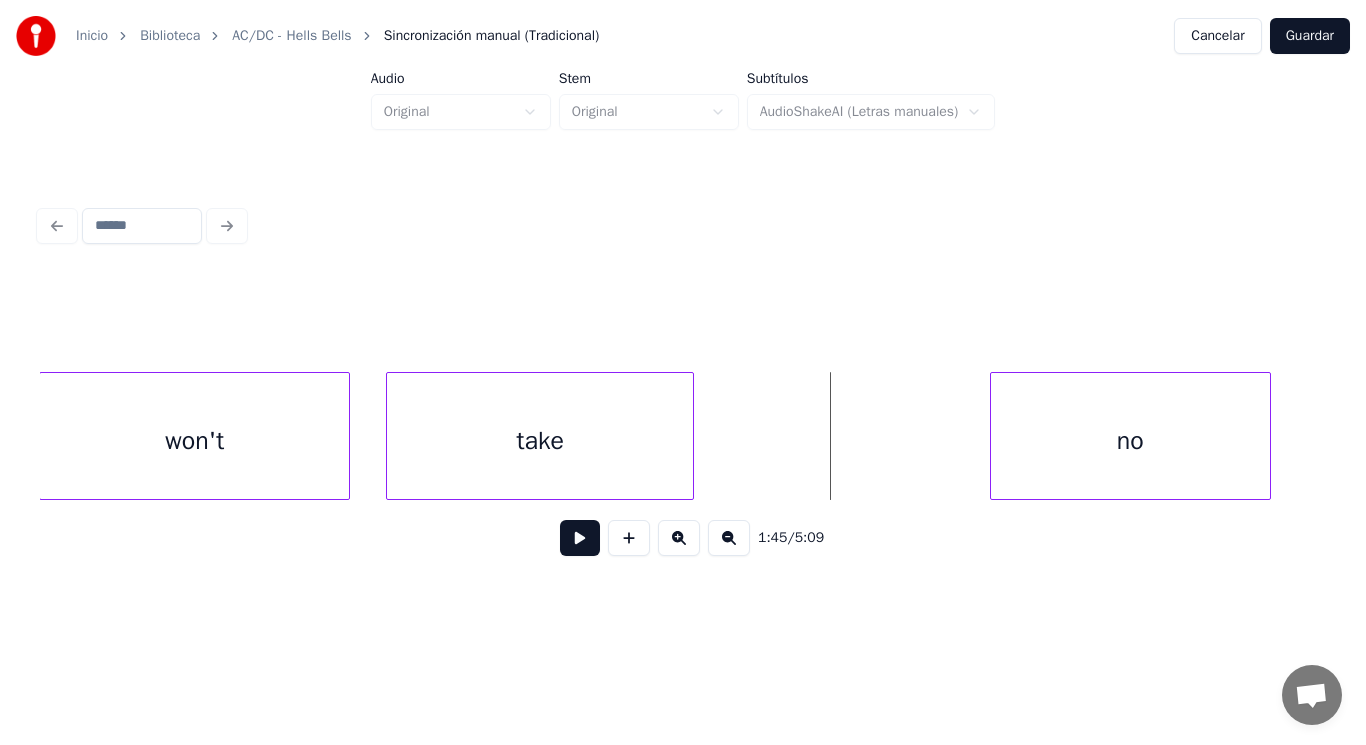 drag, startPoint x: 782, startPoint y: 447, endPoint x: 763, endPoint y: 449, distance: 19.104973 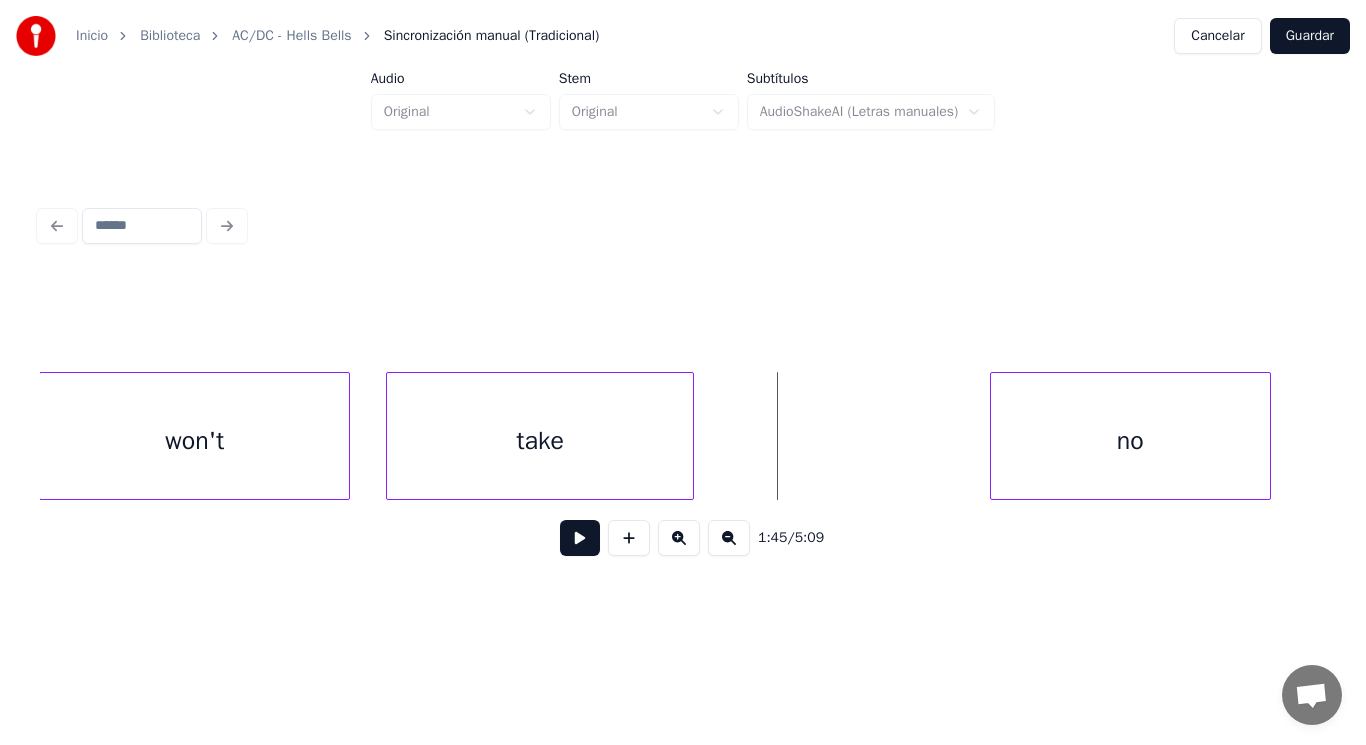 click at bounding box center (580, 538) 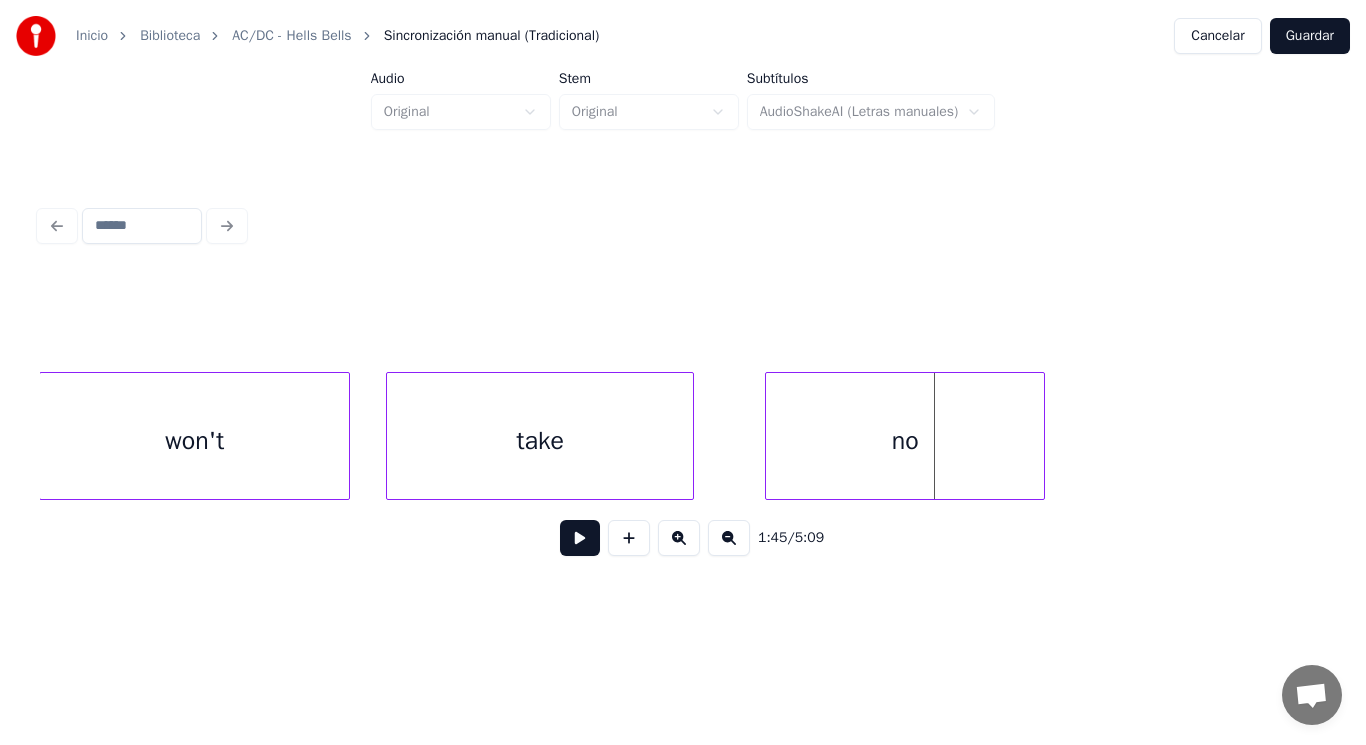 click on "no" at bounding box center (905, 441) 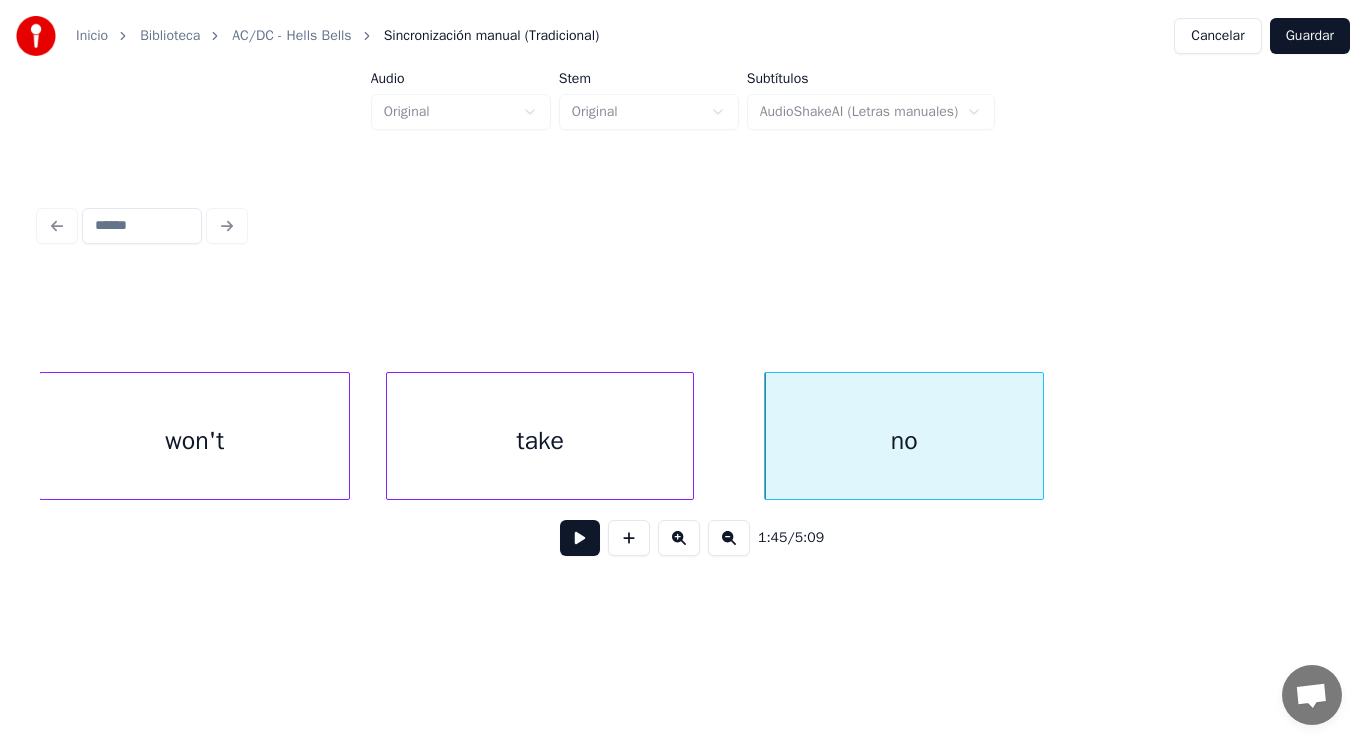 click at bounding box center [580, 538] 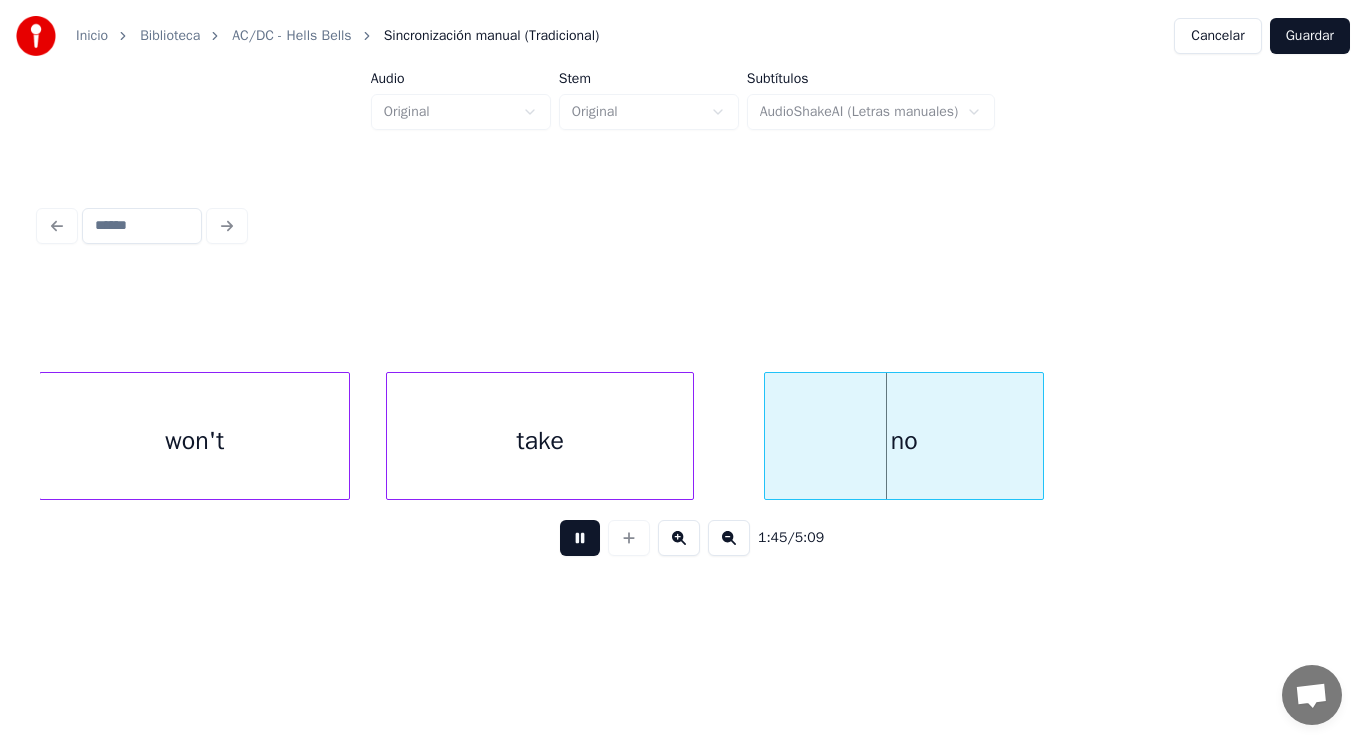 click at bounding box center [580, 538] 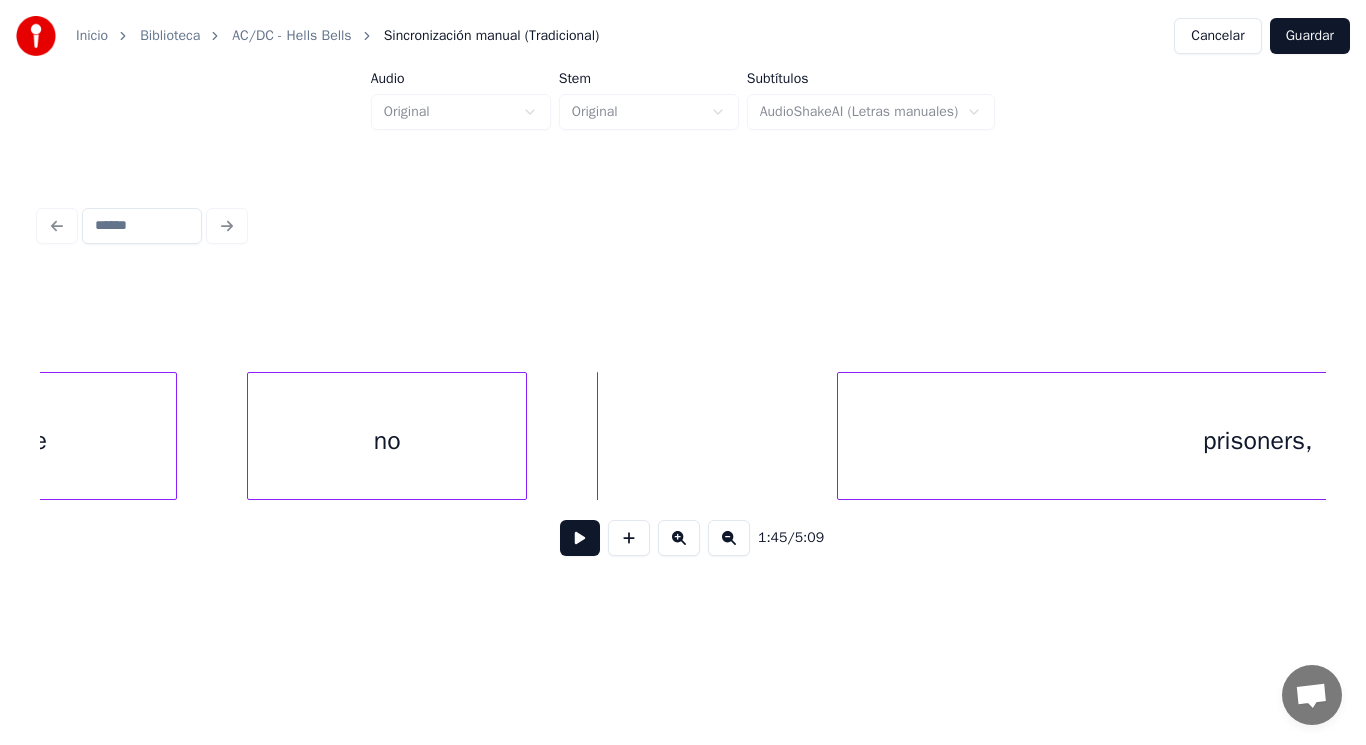 scroll, scrollTop: 0, scrollLeft: 147745, axis: horizontal 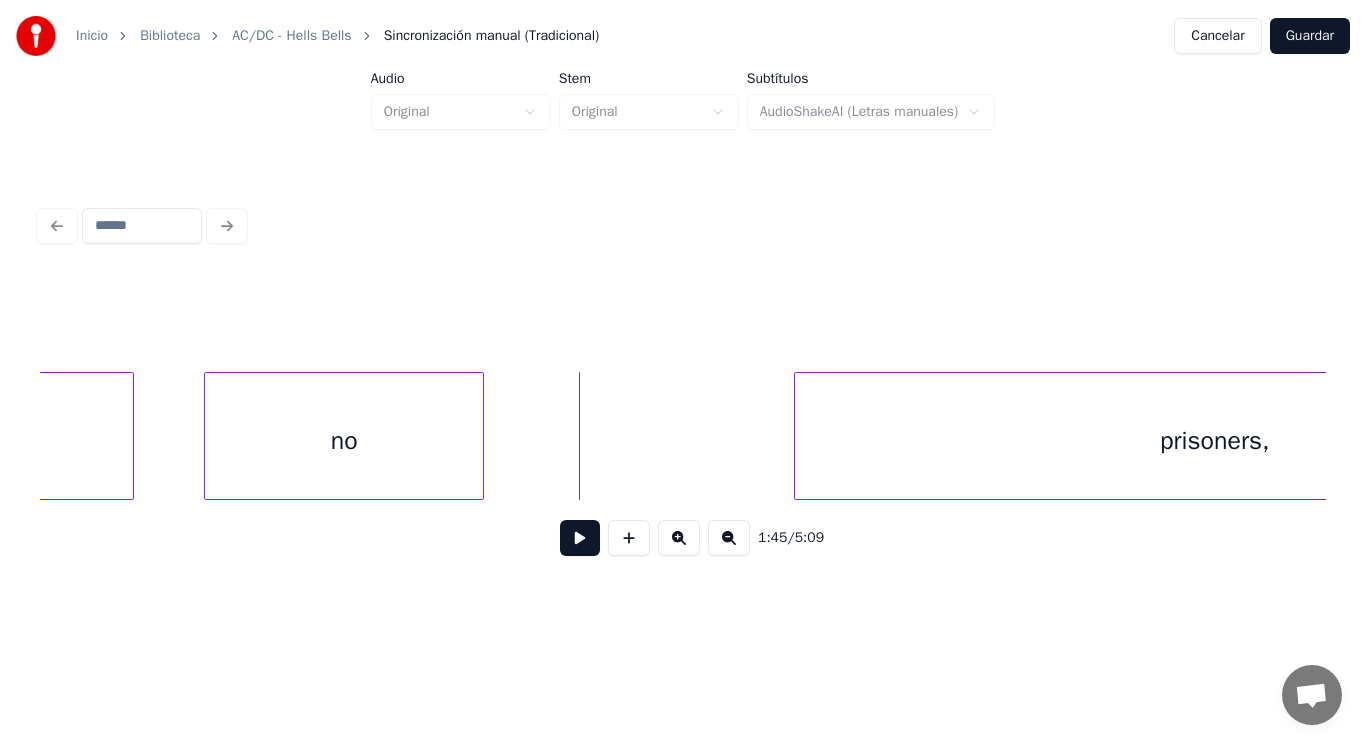 click at bounding box center [580, 538] 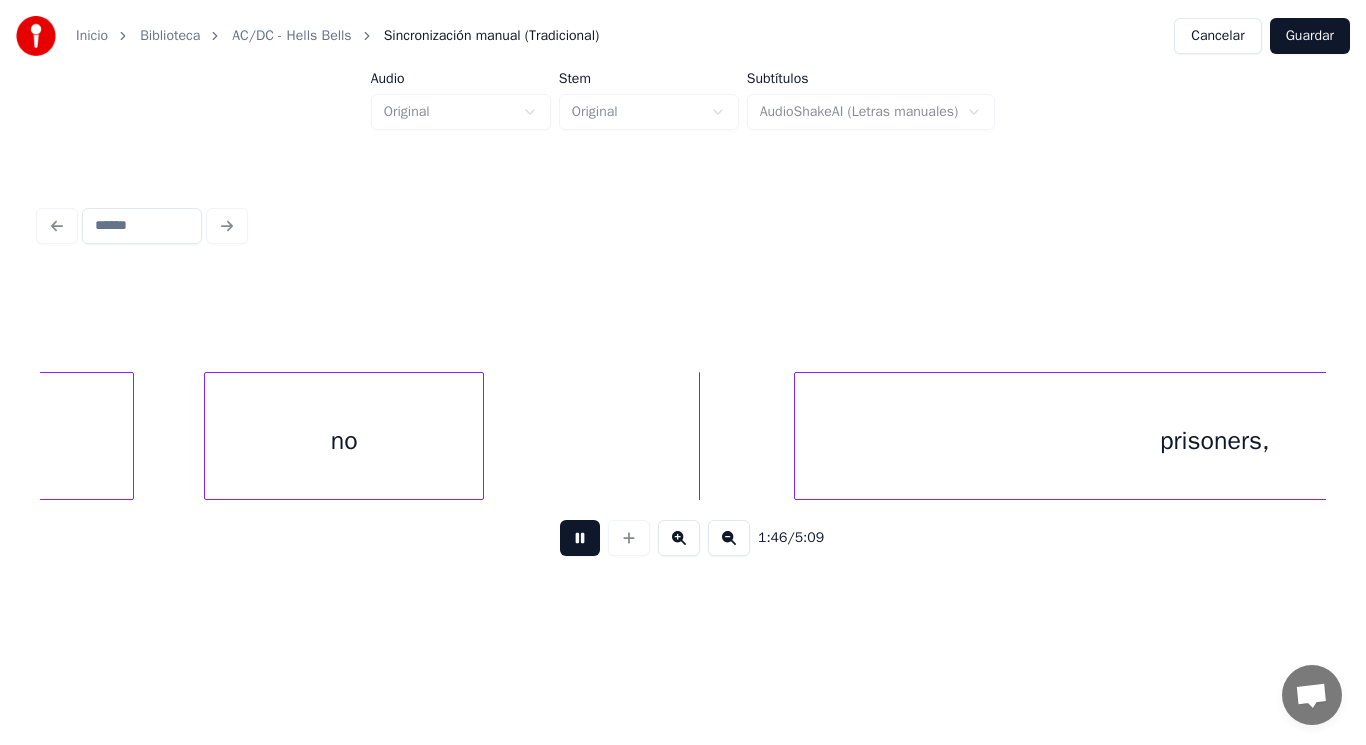 click at bounding box center [580, 538] 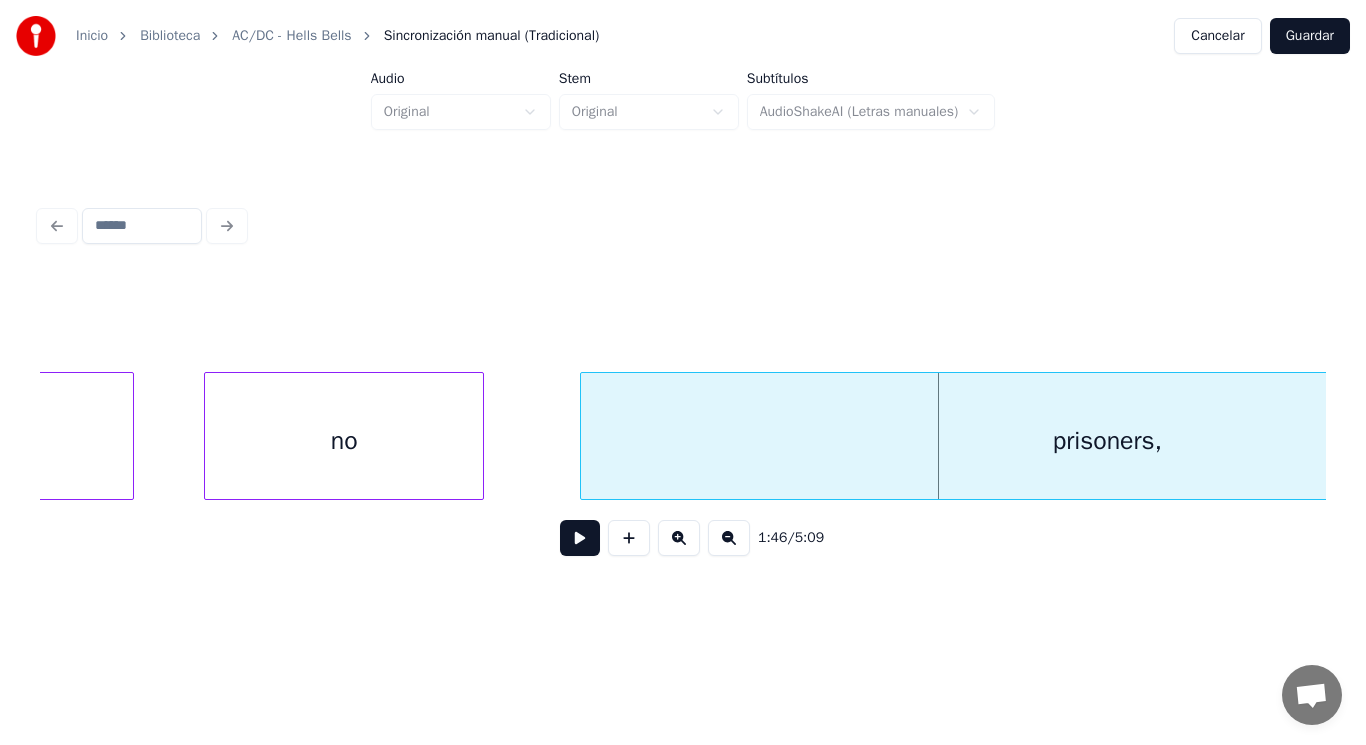 click at bounding box center [584, 436] 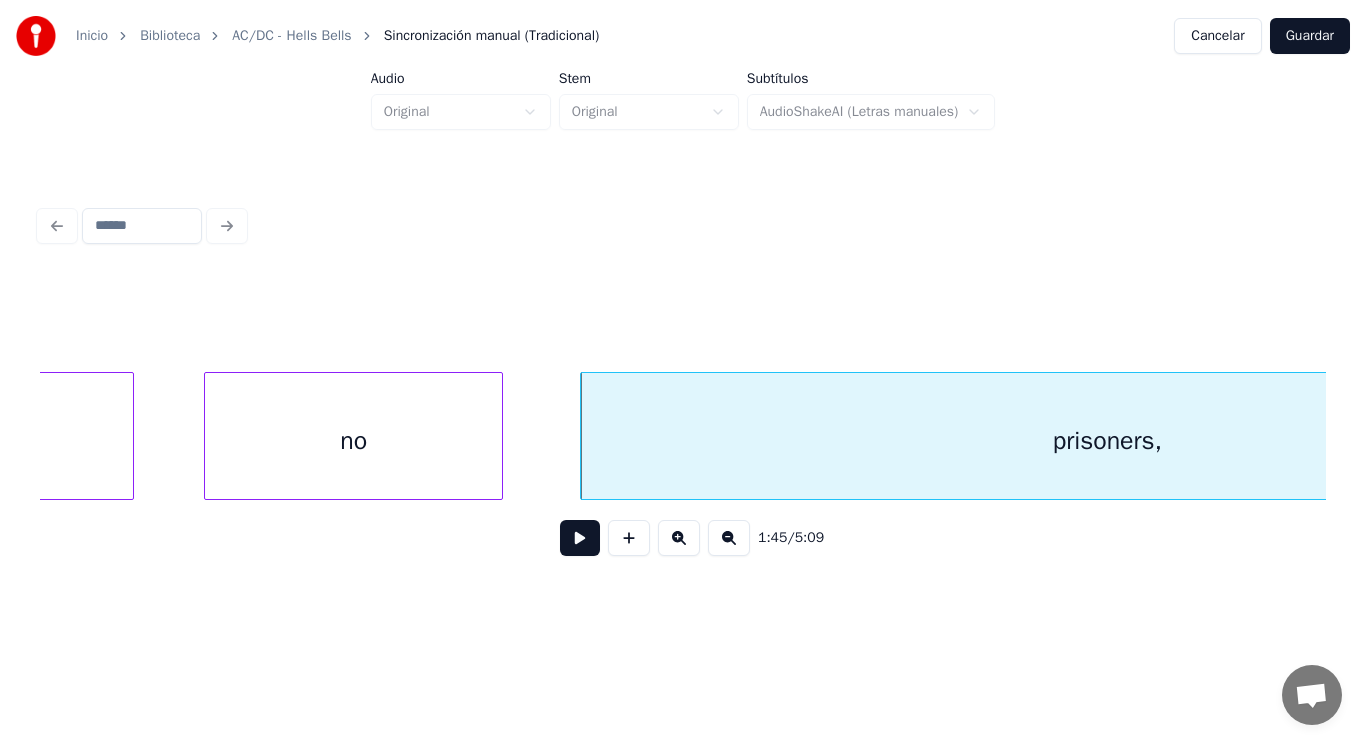 click at bounding box center [499, 436] 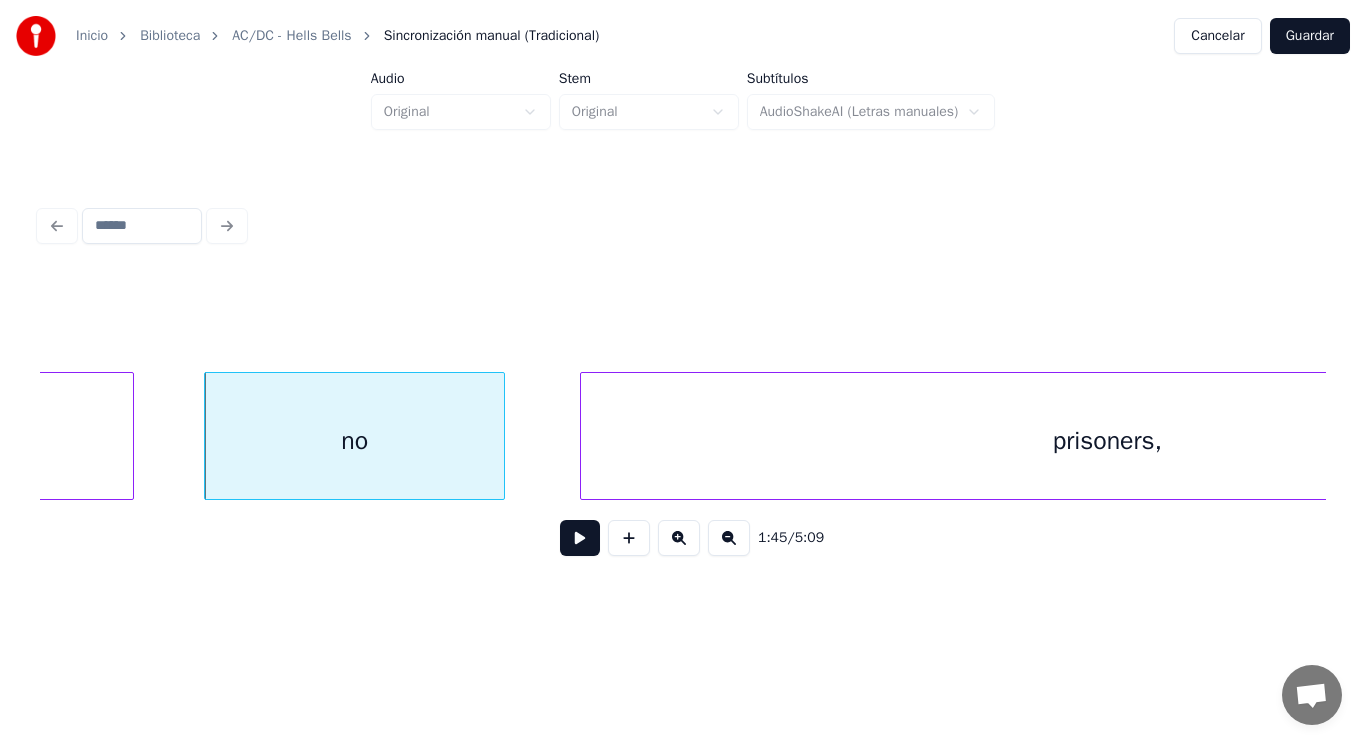 click at bounding box center (580, 538) 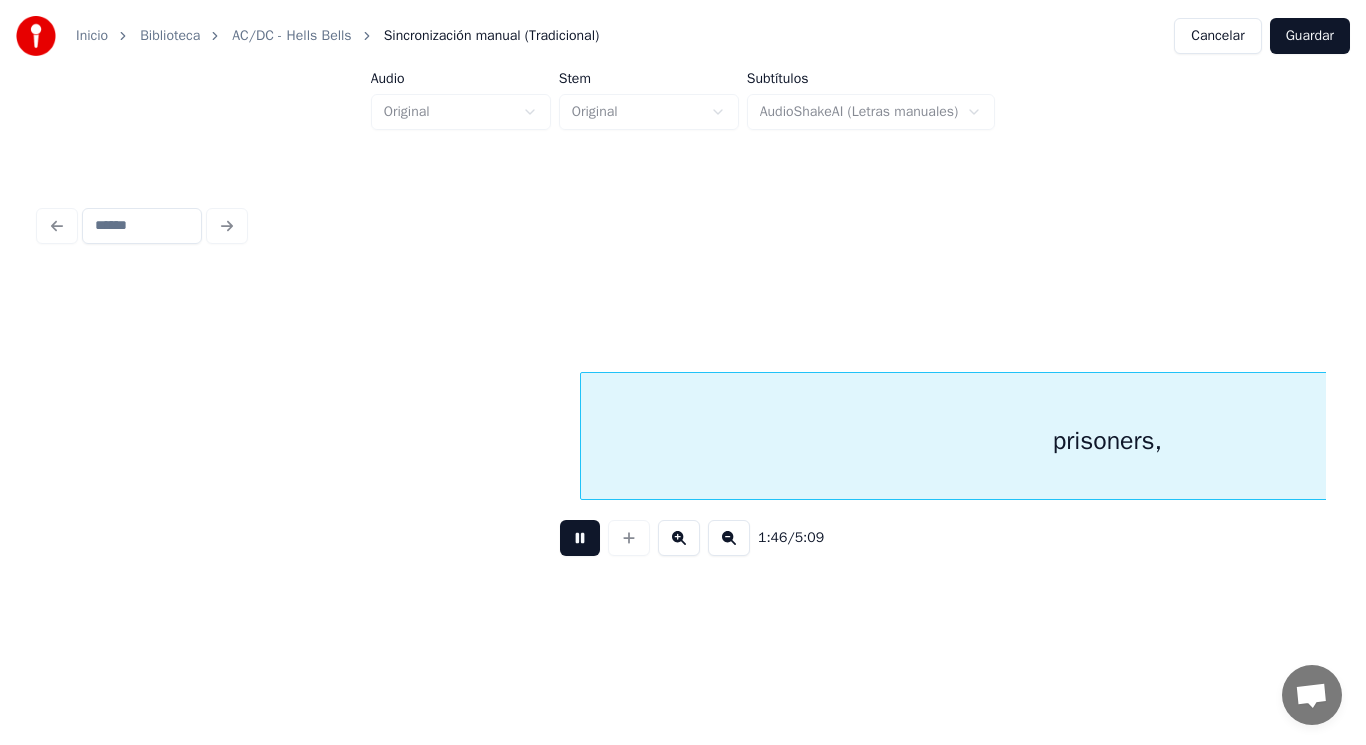 scroll, scrollTop: 0, scrollLeft: 149043, axis: horizontal 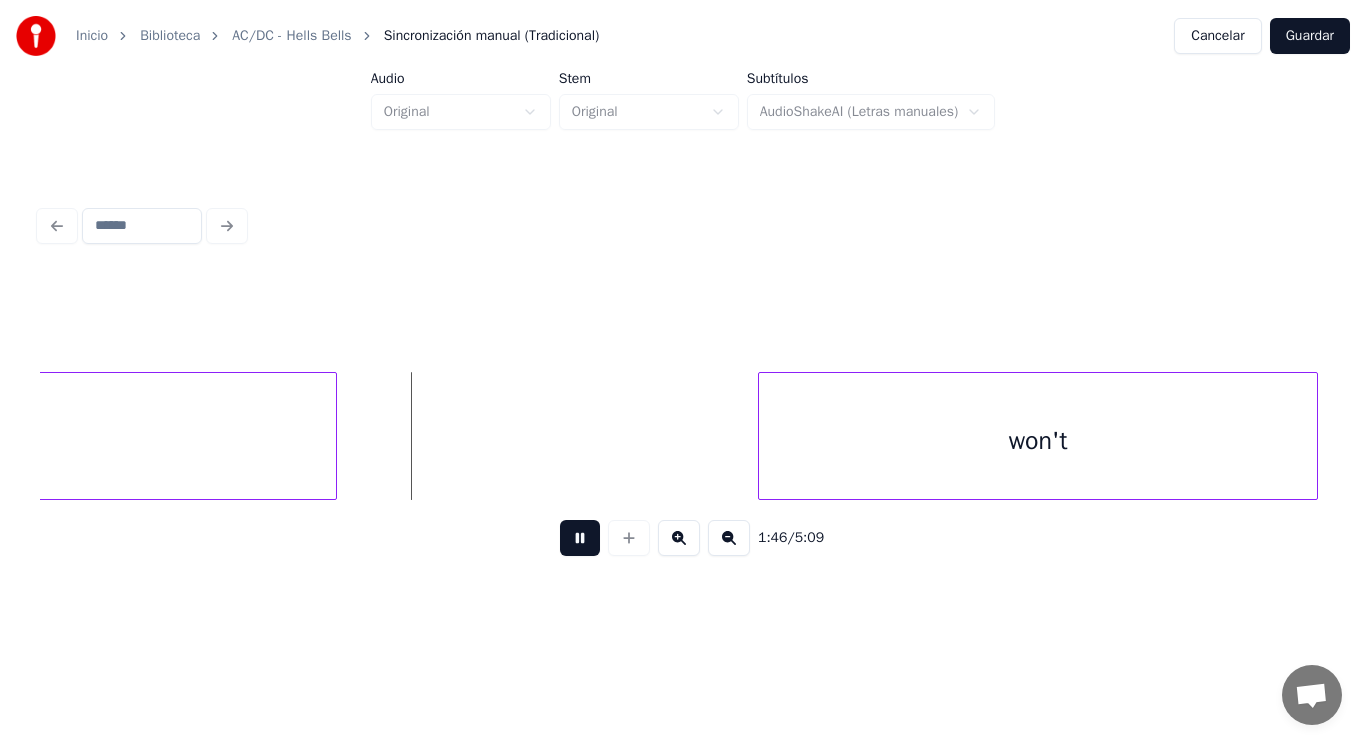 click at bounding box center (580, 538) 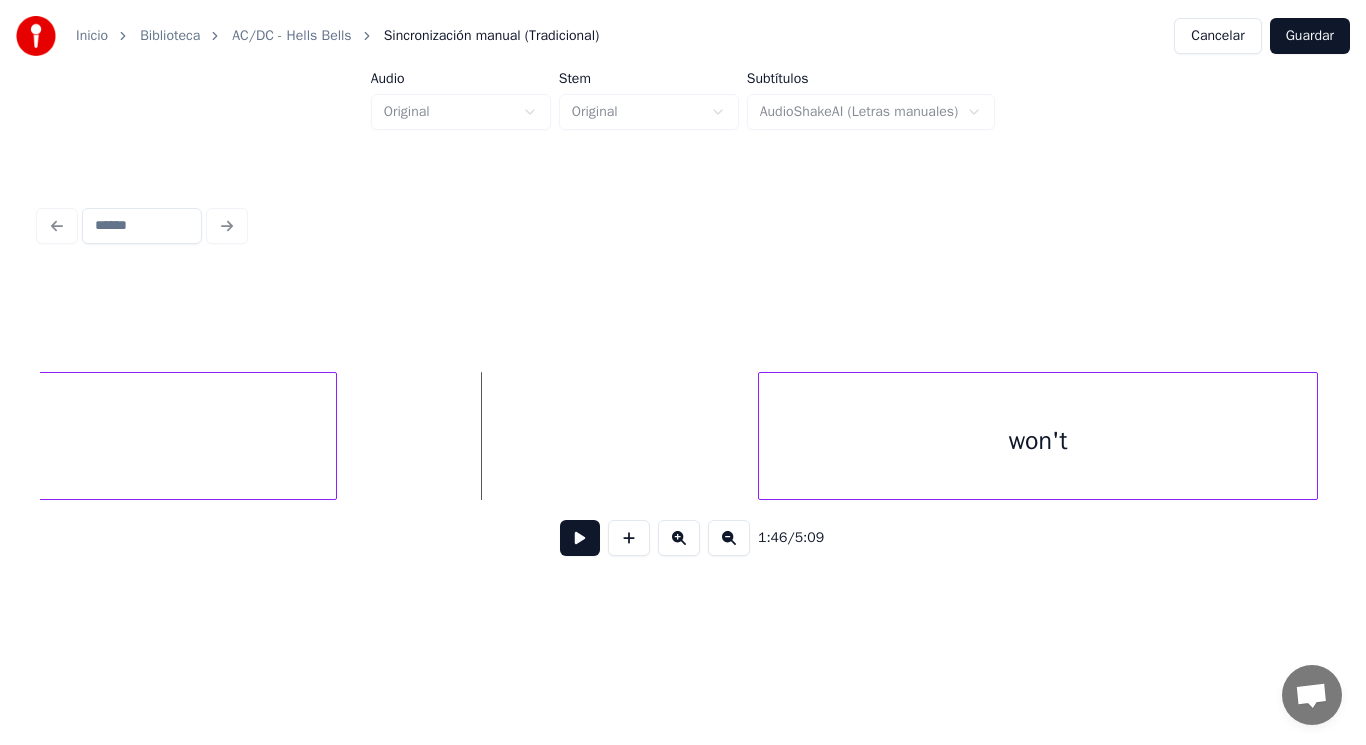 click on "prisoners, won't" at bounding box center [67776, 436] 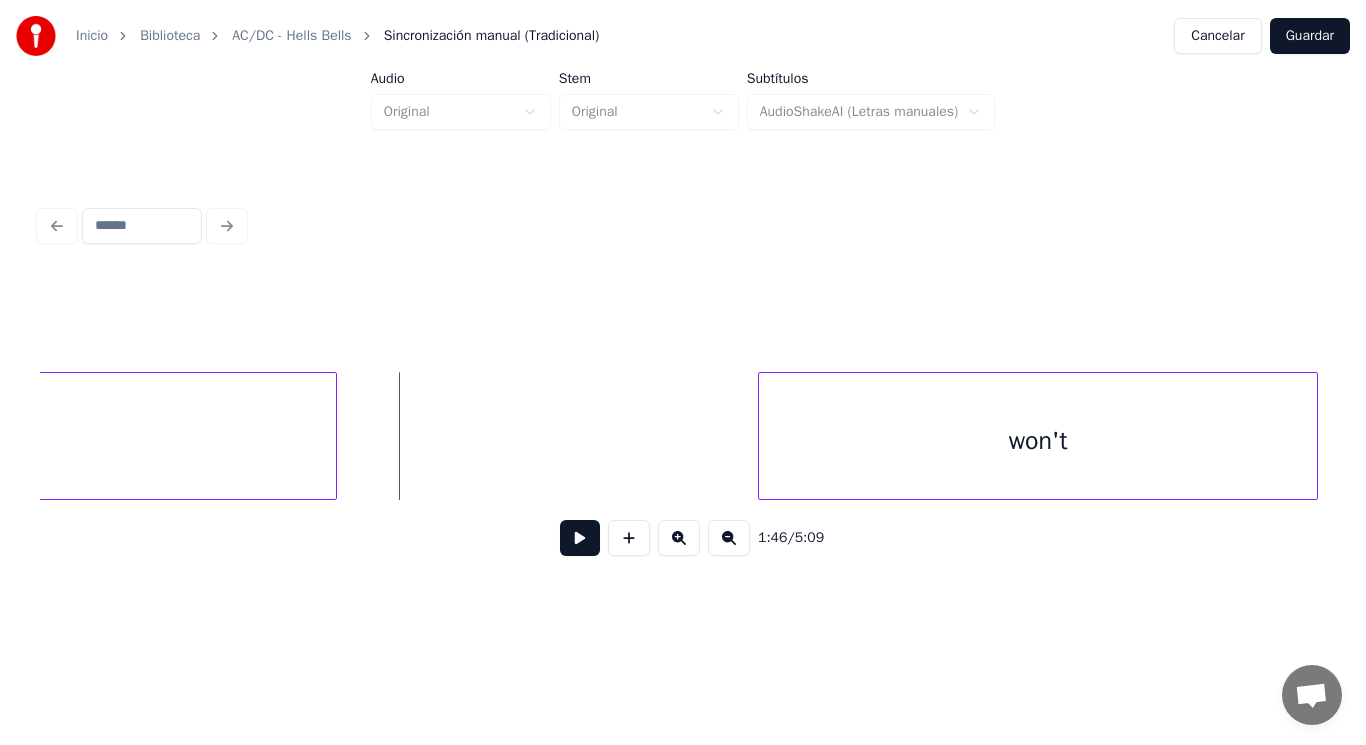click at bounding box center (580, 538) 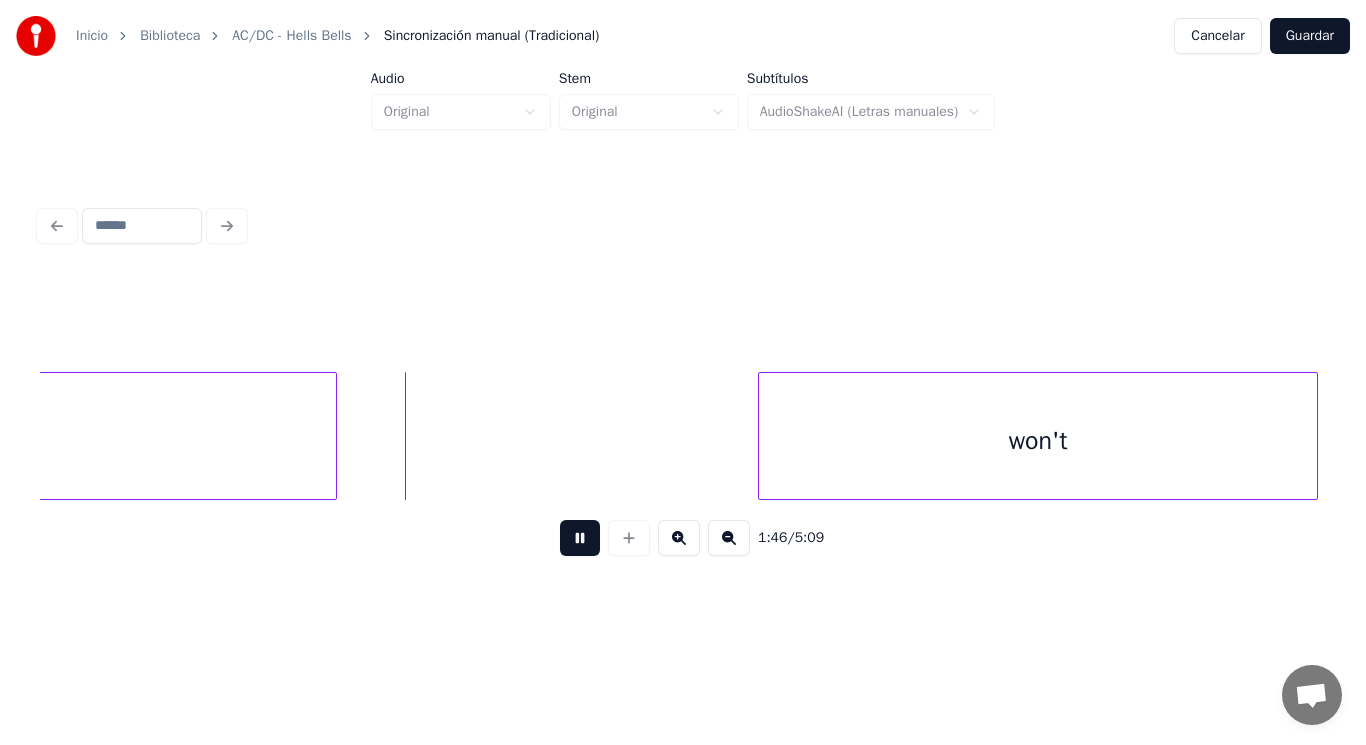click at bounding box center [580, 538] 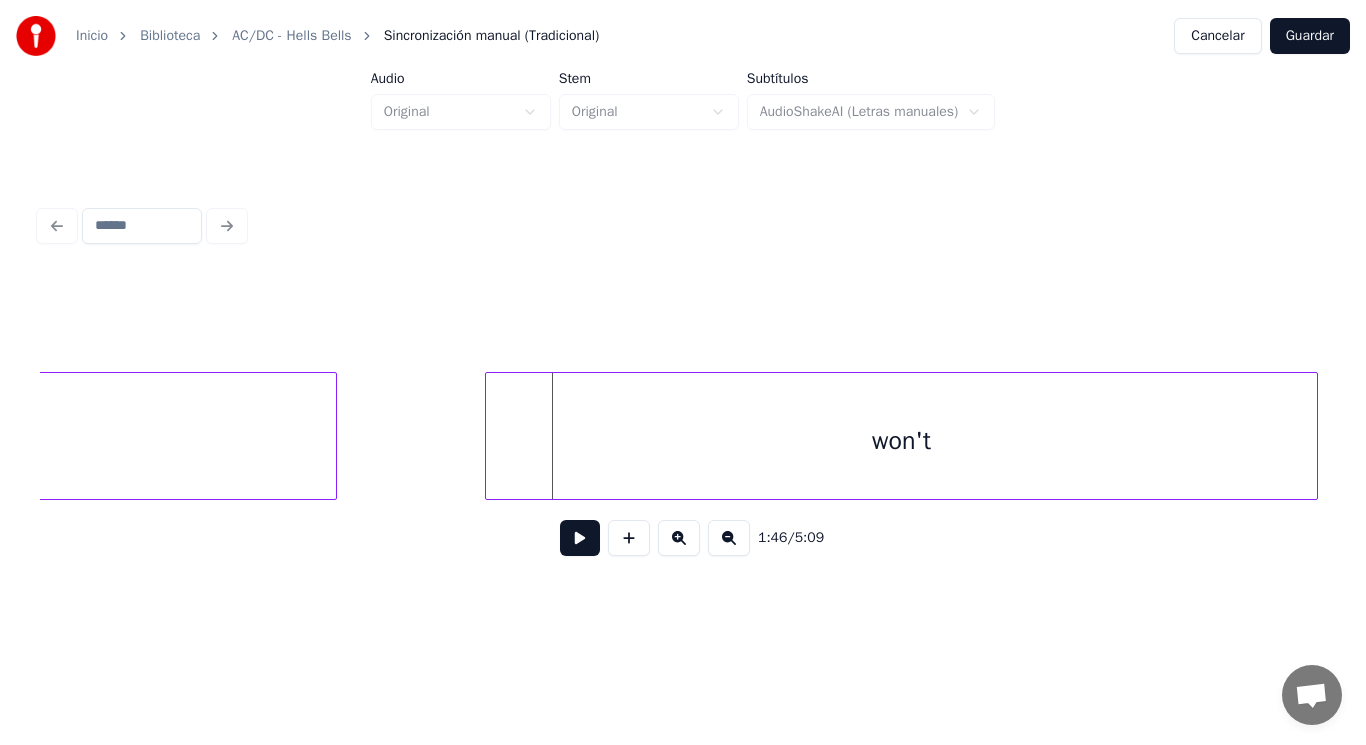 click at bounding box center [489, 436] 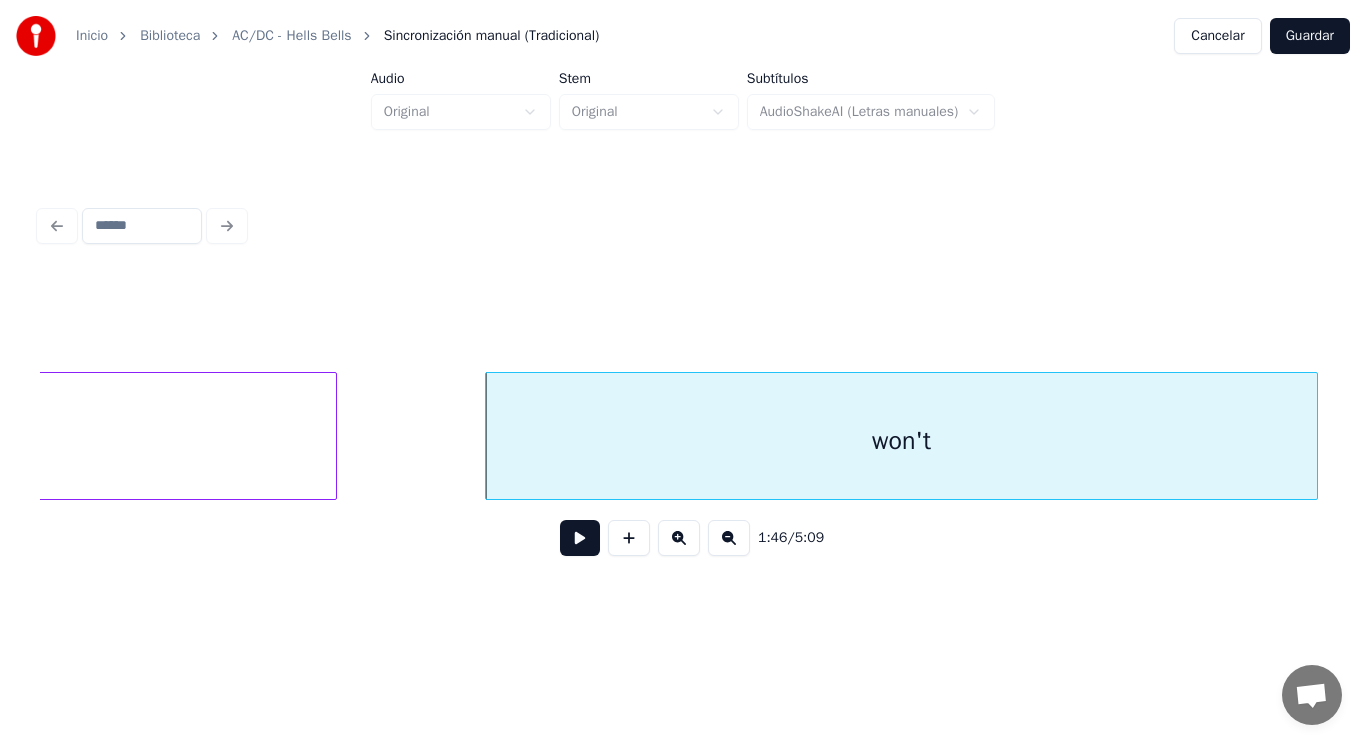 click at bounding box center (580, 538) 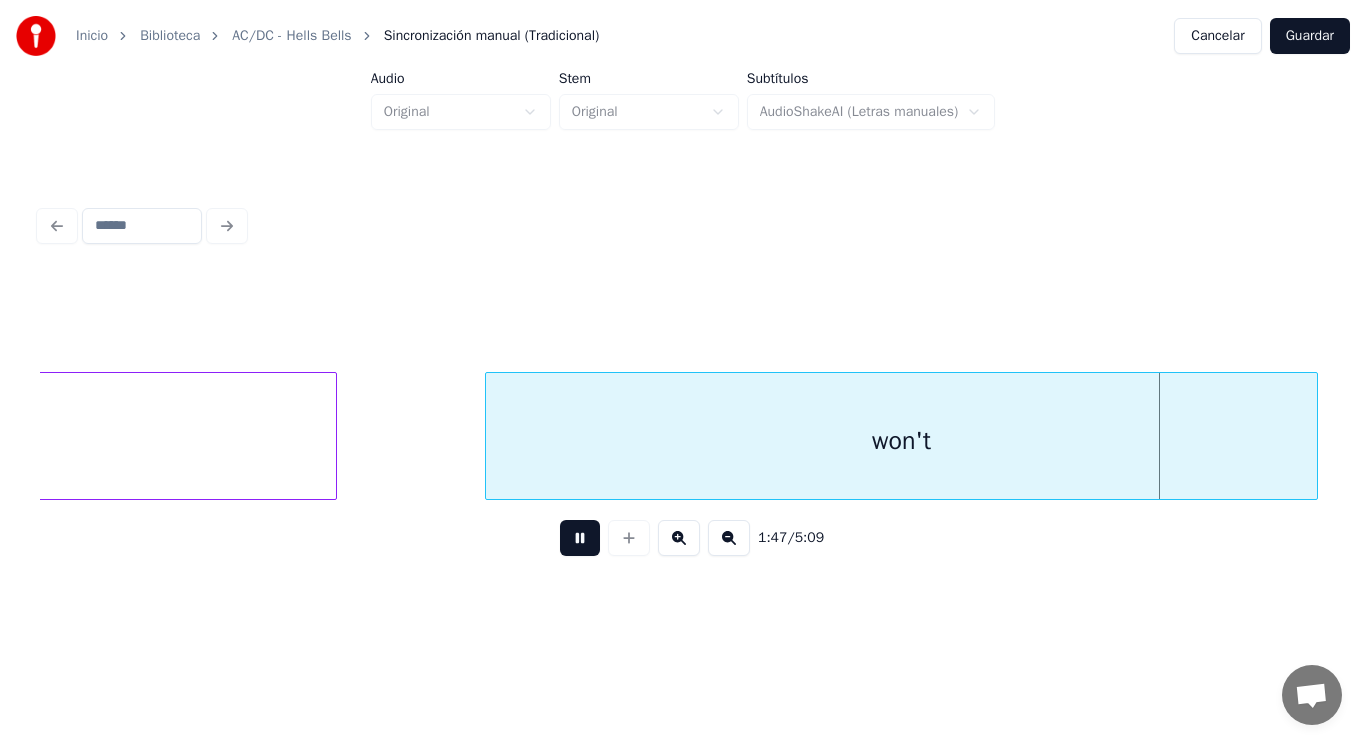 scroll, scrollTop: 0, scrollLeft: 150336, axis: horizontal 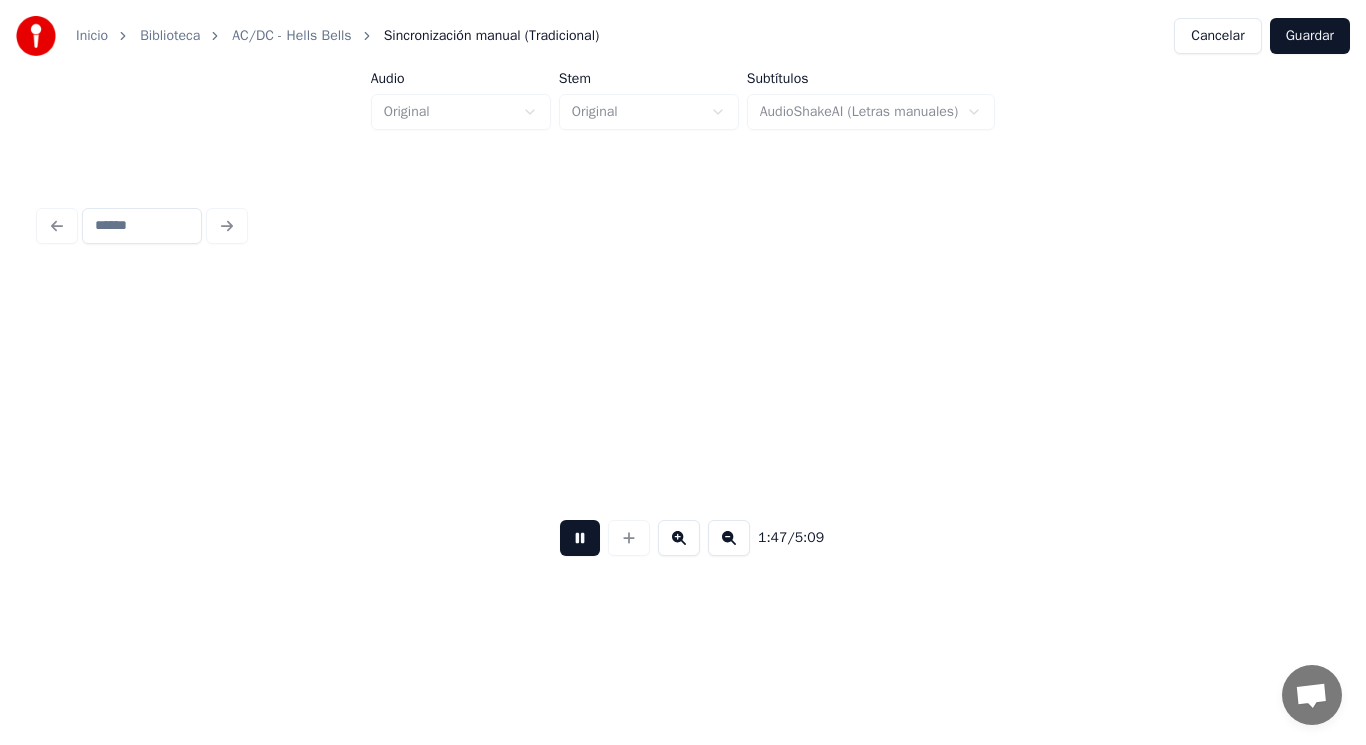 click at bounding box center (580, 538) 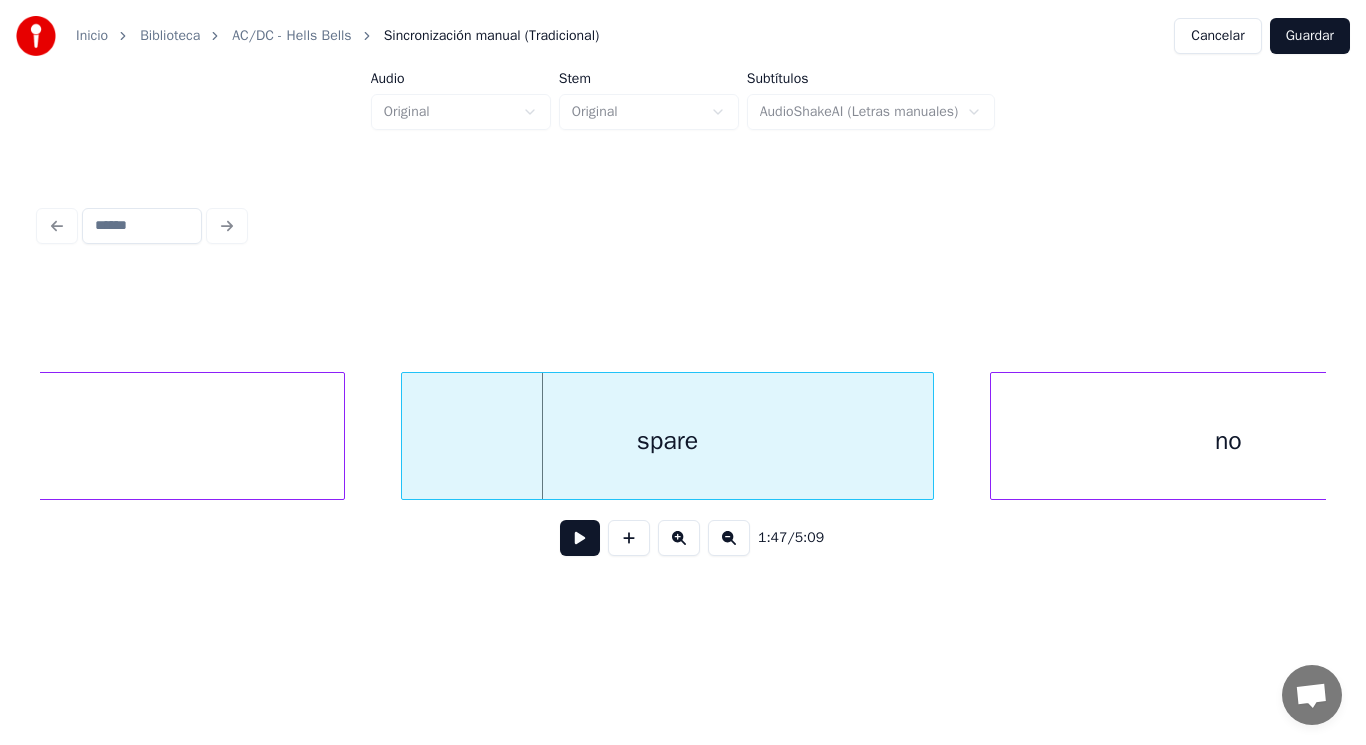 click on "won't" at bounding box center (-71, 441) 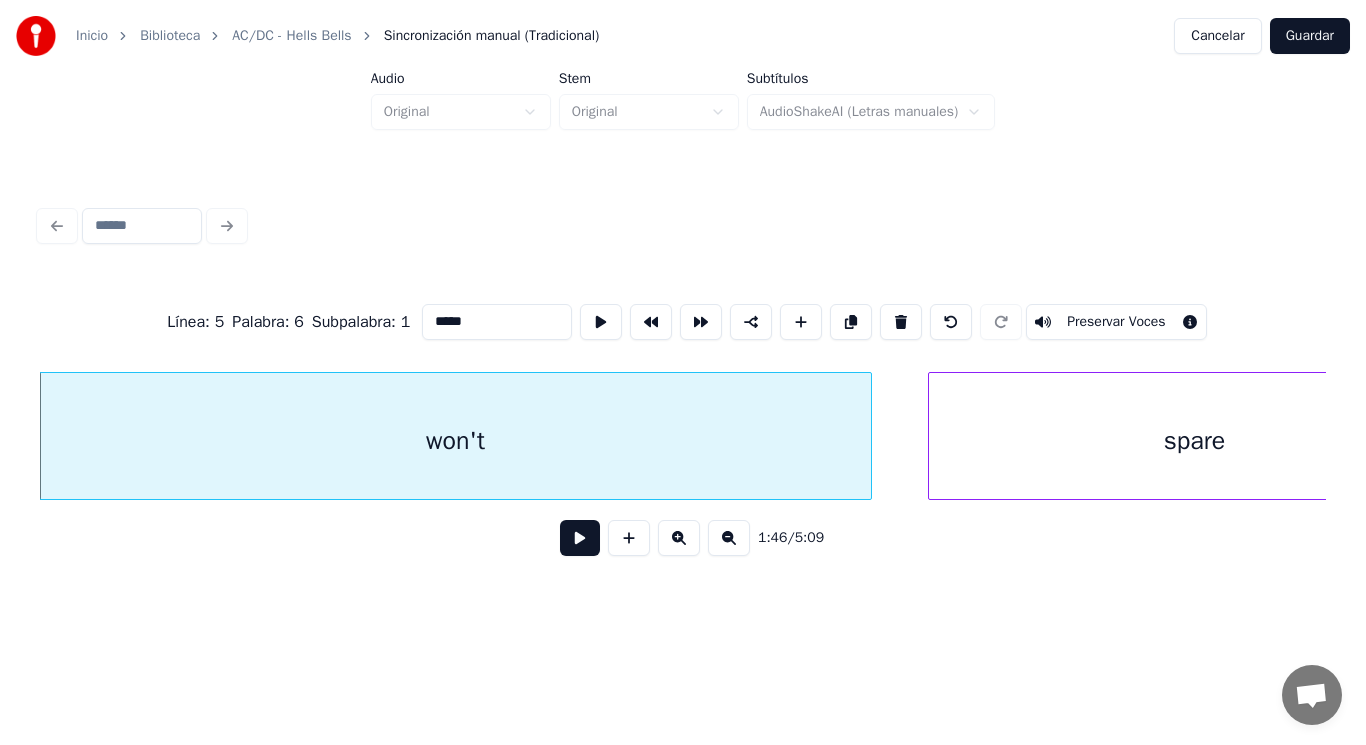 click at bounding box center [580, 538] 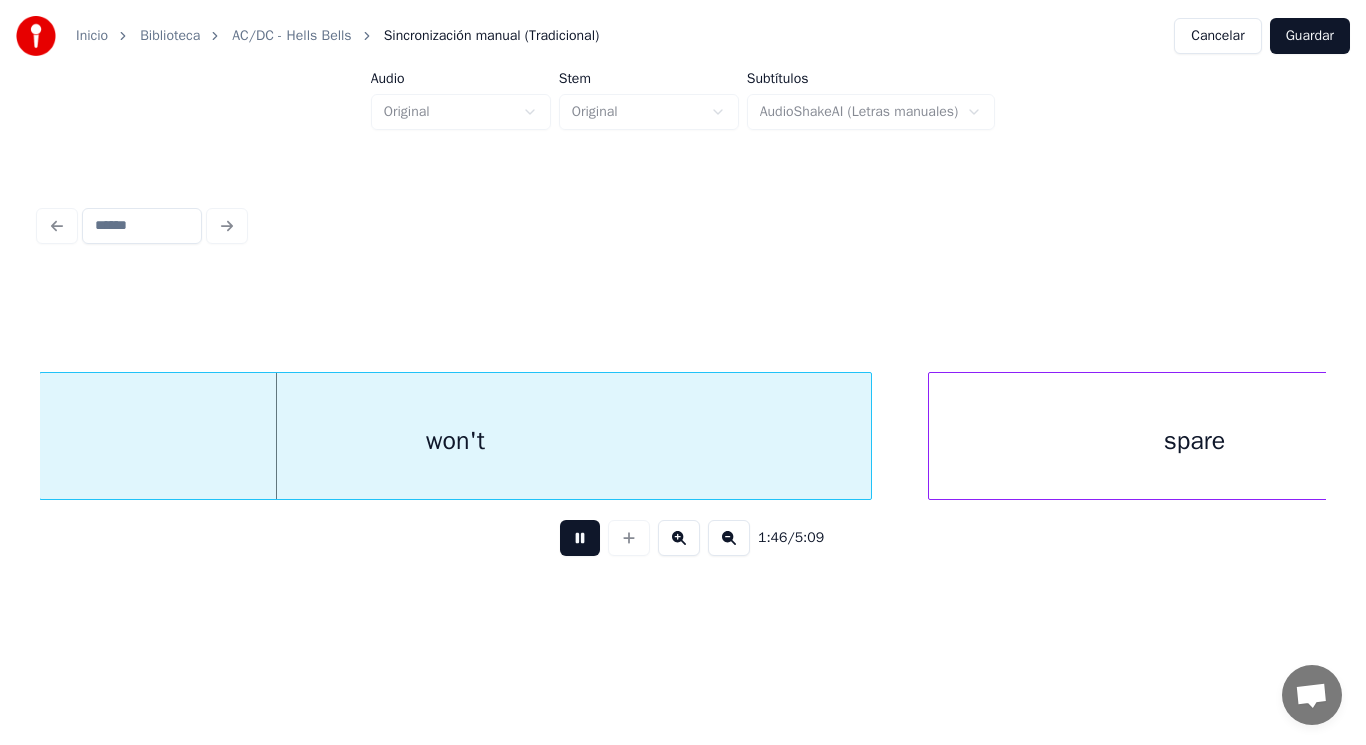 click at bounding box center [580, 538] 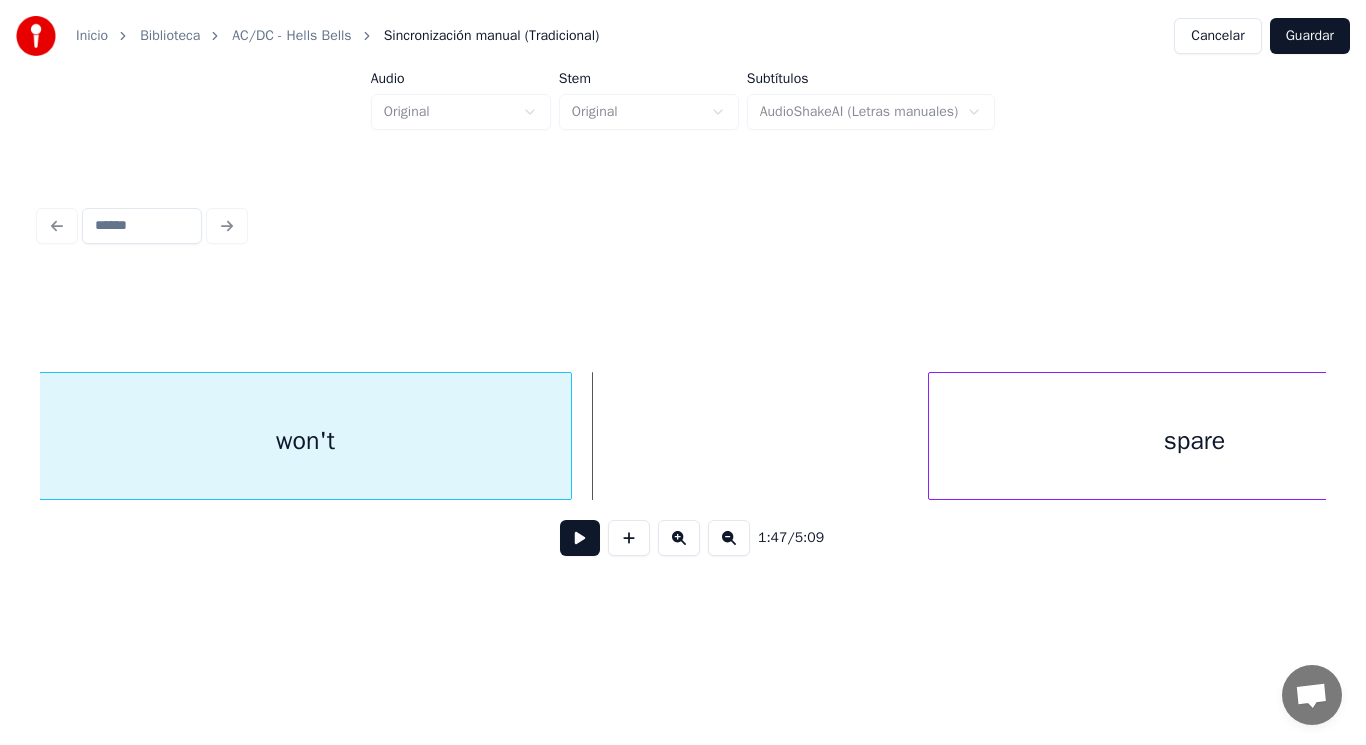 click at bounding box center (568, 436) 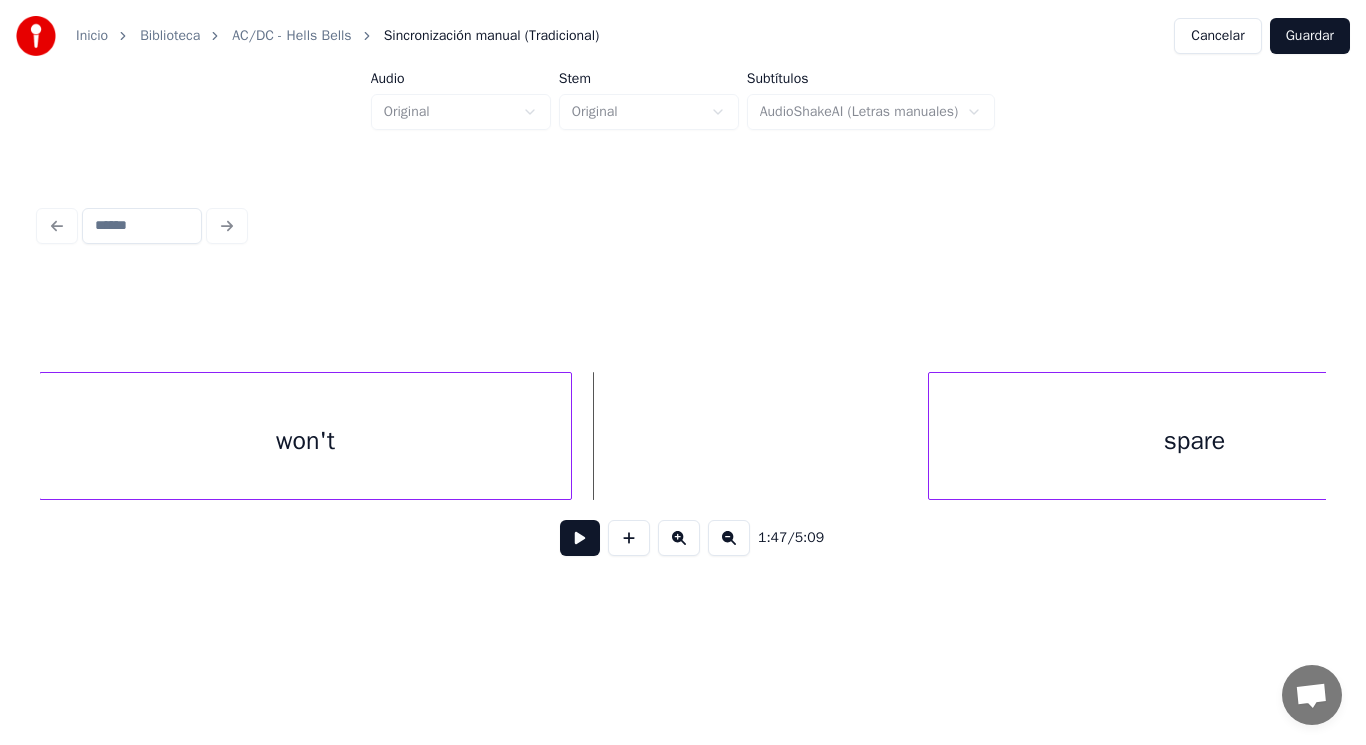 click at bounding box center (580, 538) 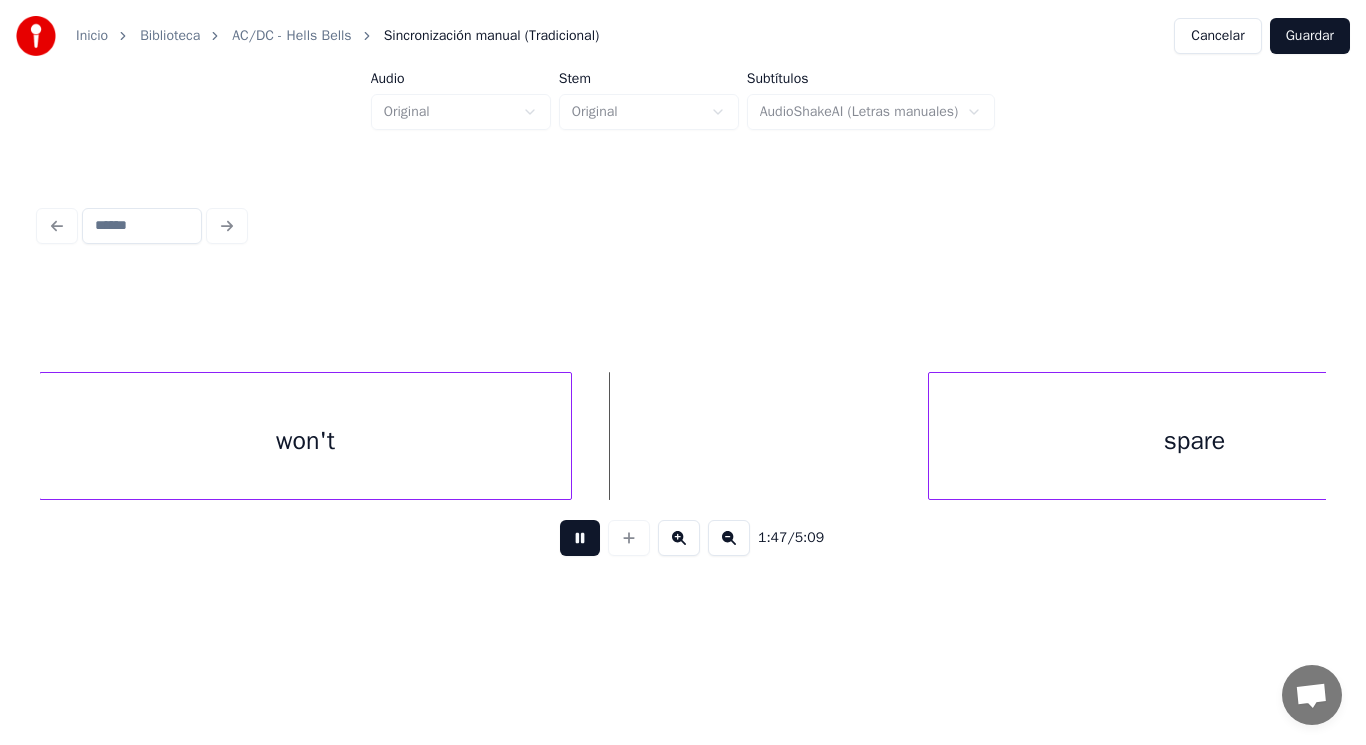 click at bounding box center [580, 538] 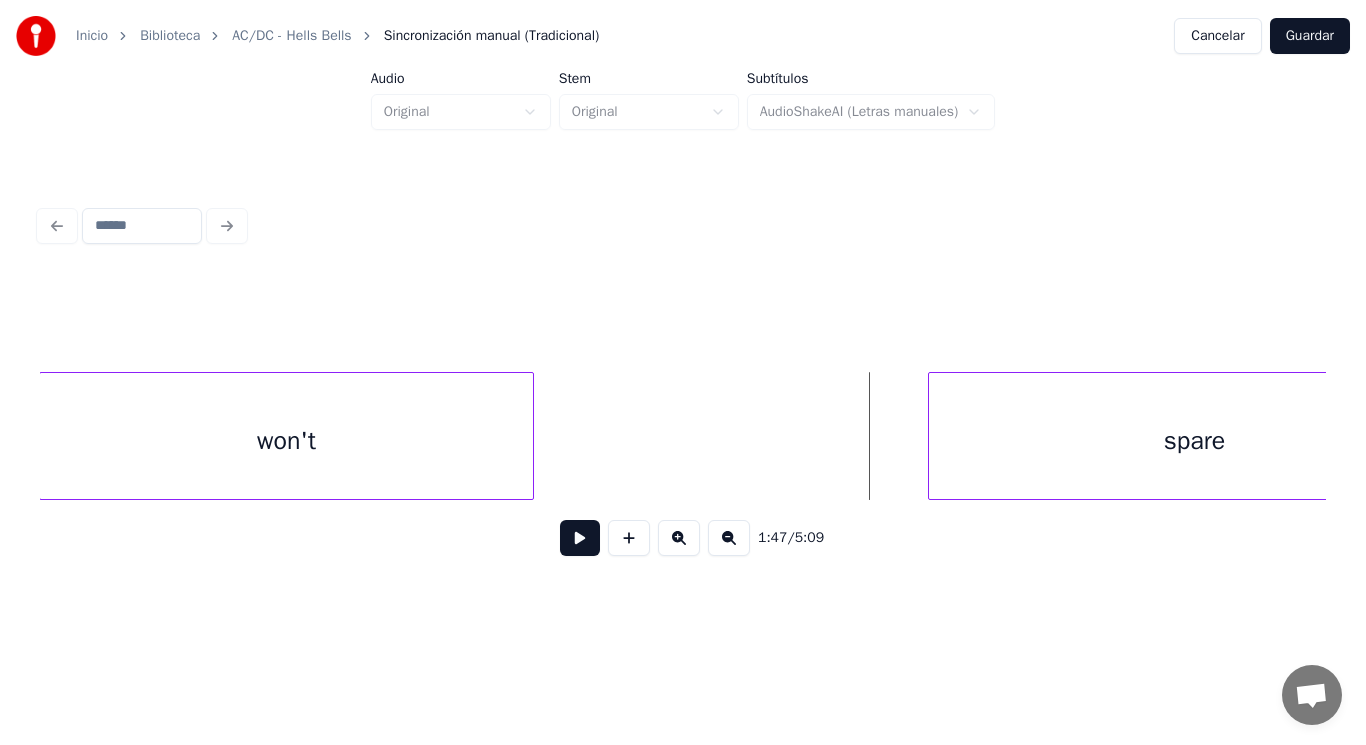 click at bounding box center [530, 436] 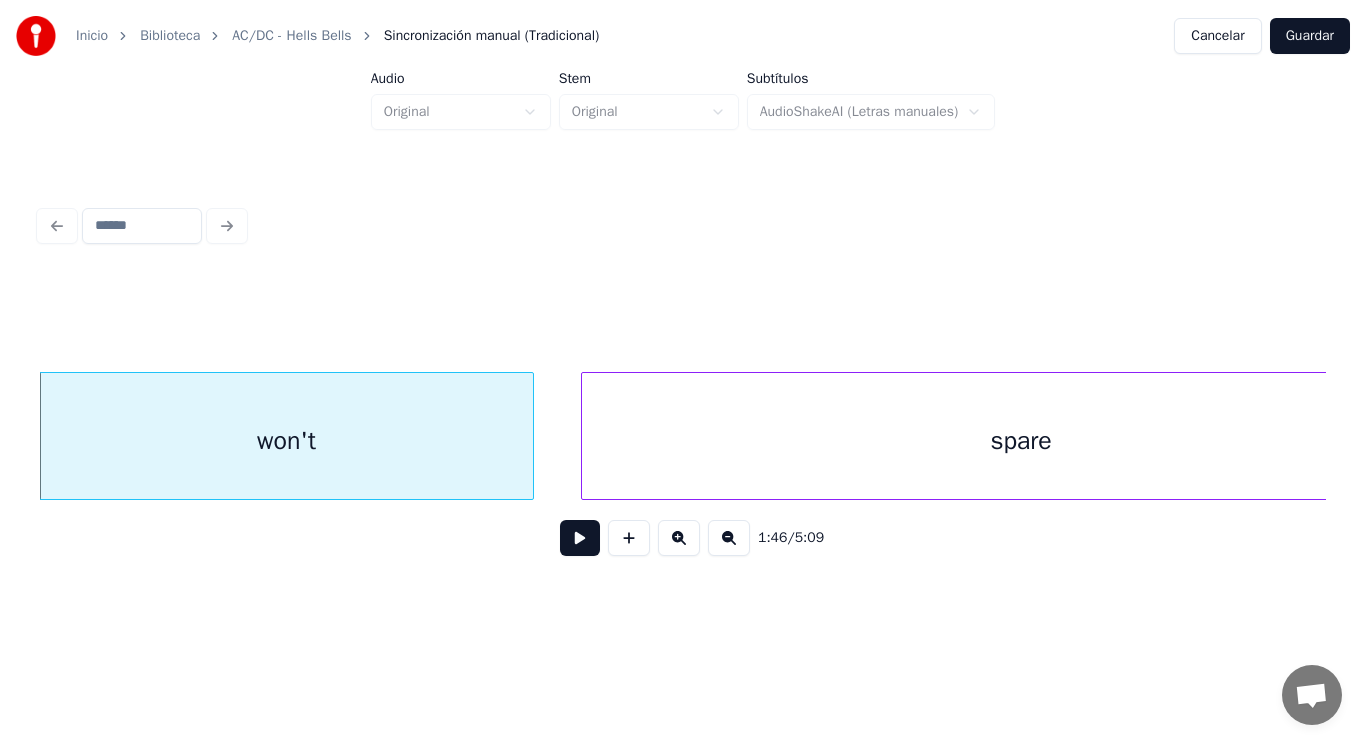 click at bounding box center [585, 436] 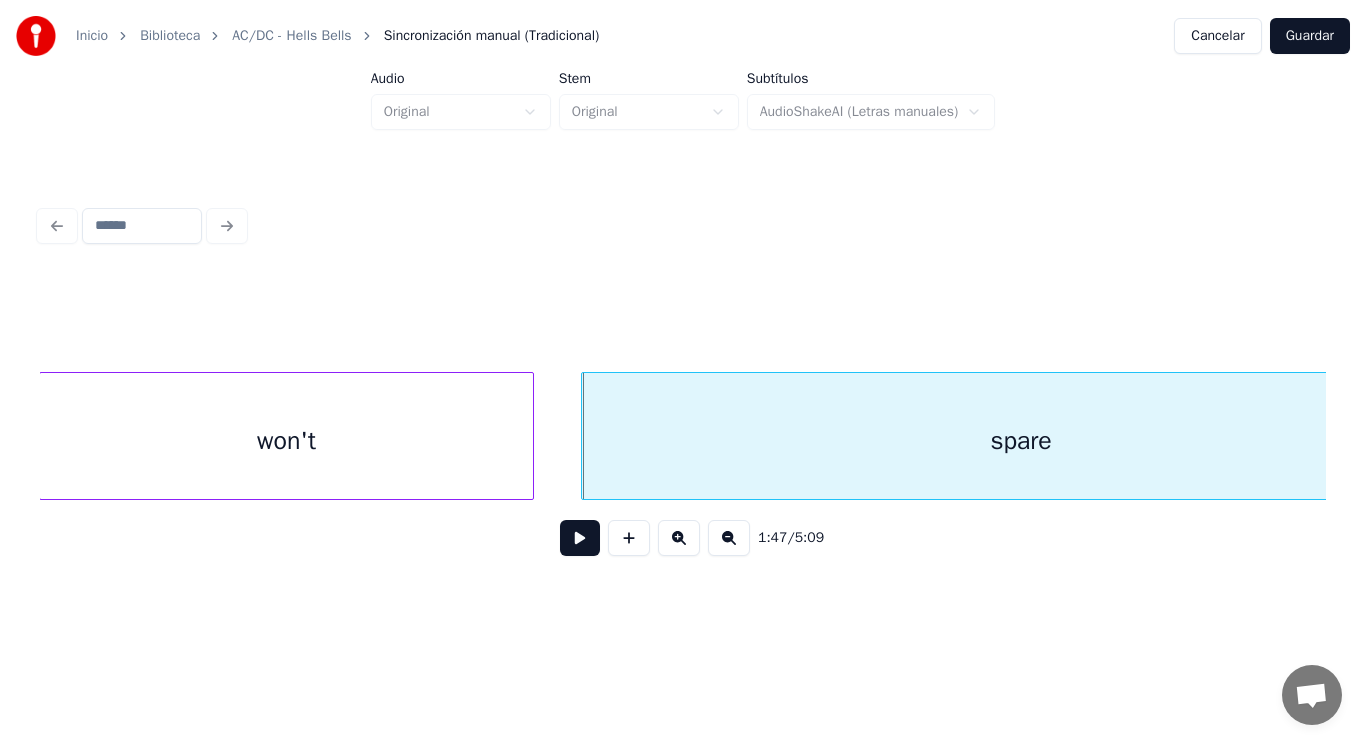 click at bounding box center [580, 538] 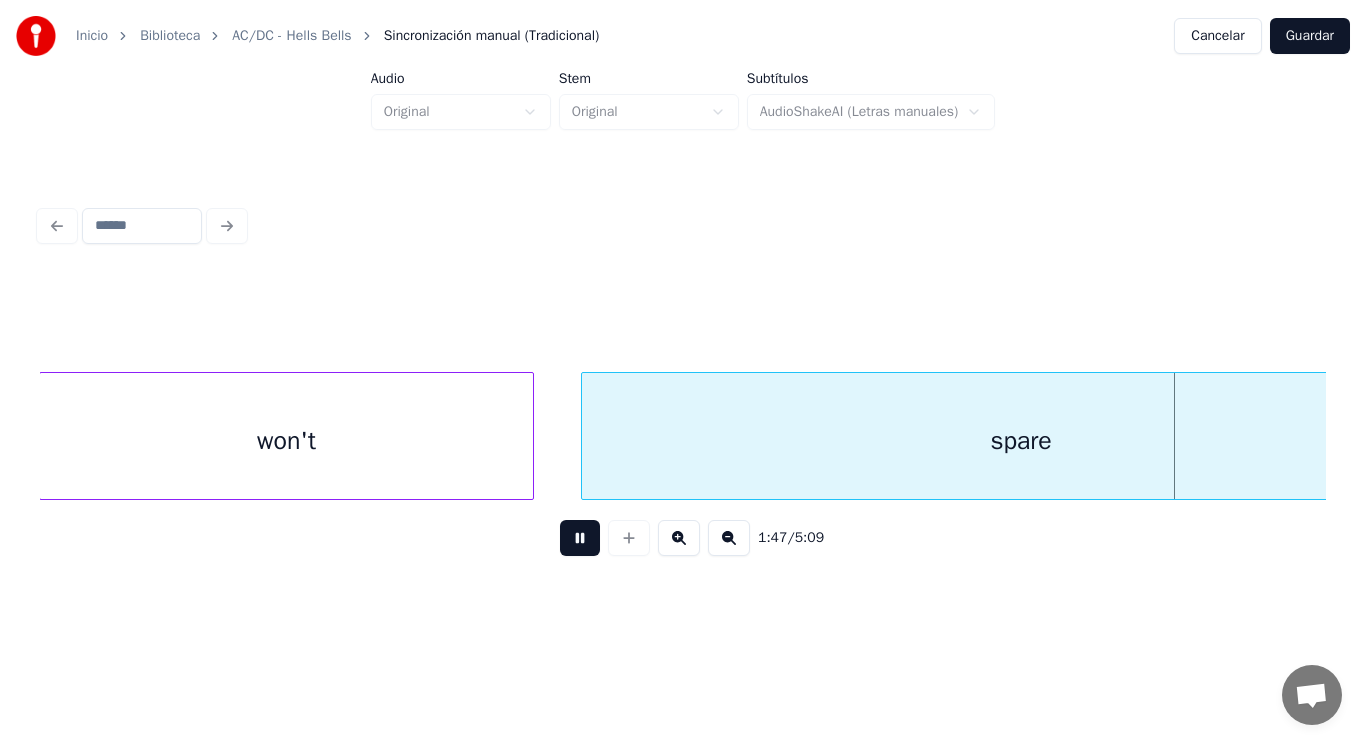 click at bounding box center [580, 538] 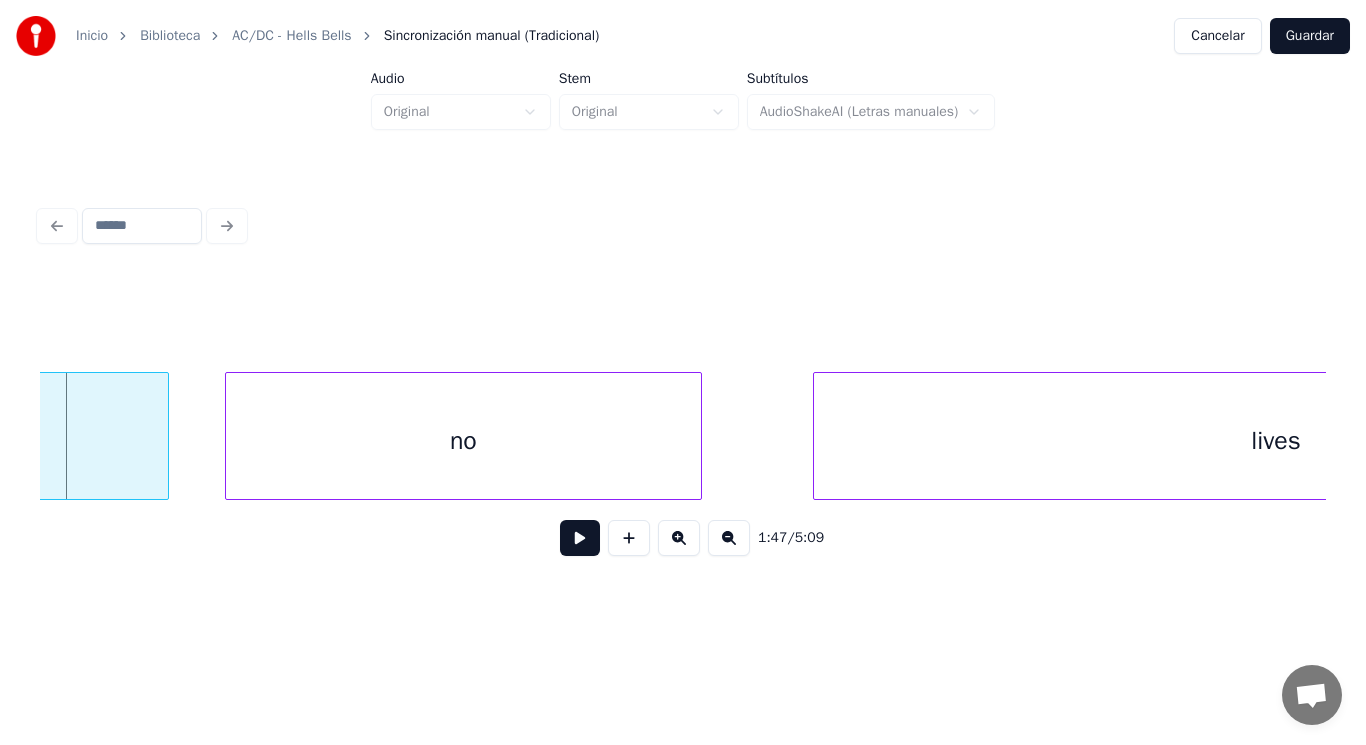 click on "spare" at bounding box center (-272, 441) 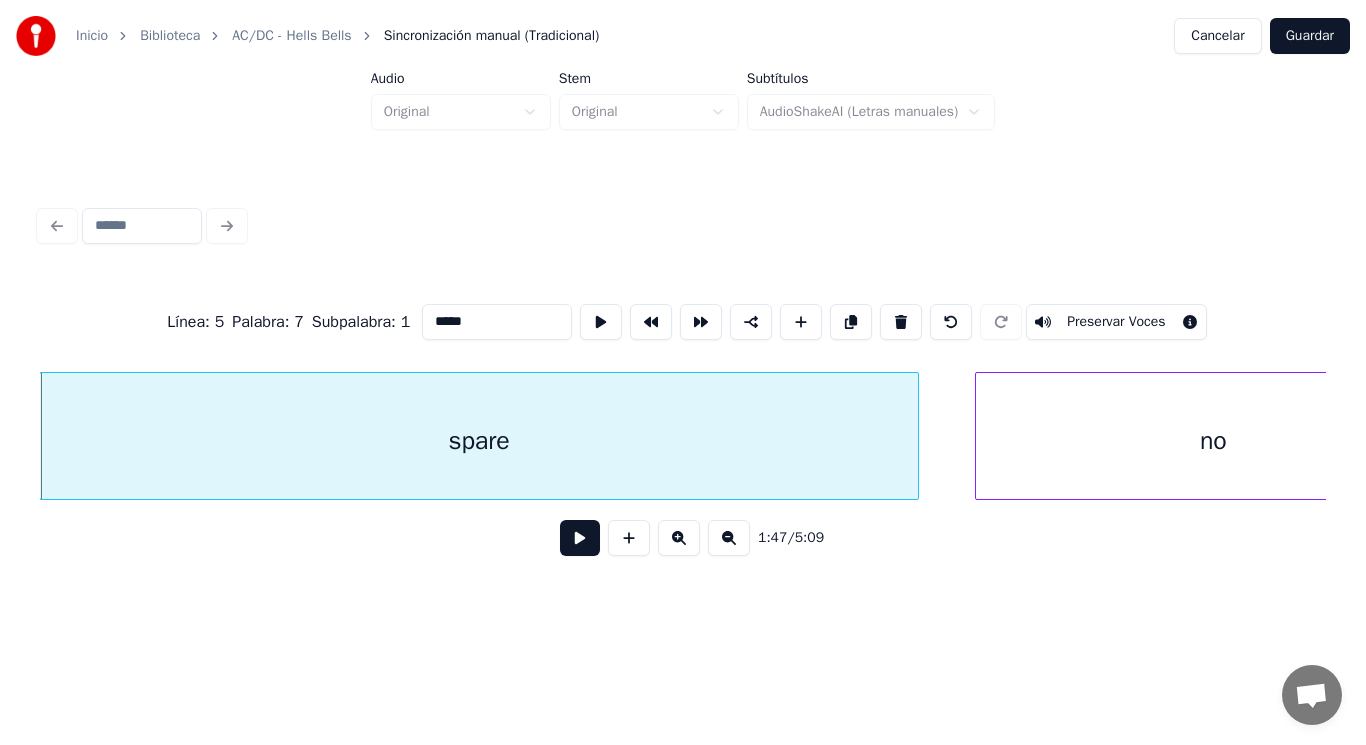 click on "[TIME]  /  [TIME]" at bounding box center [683, 538] 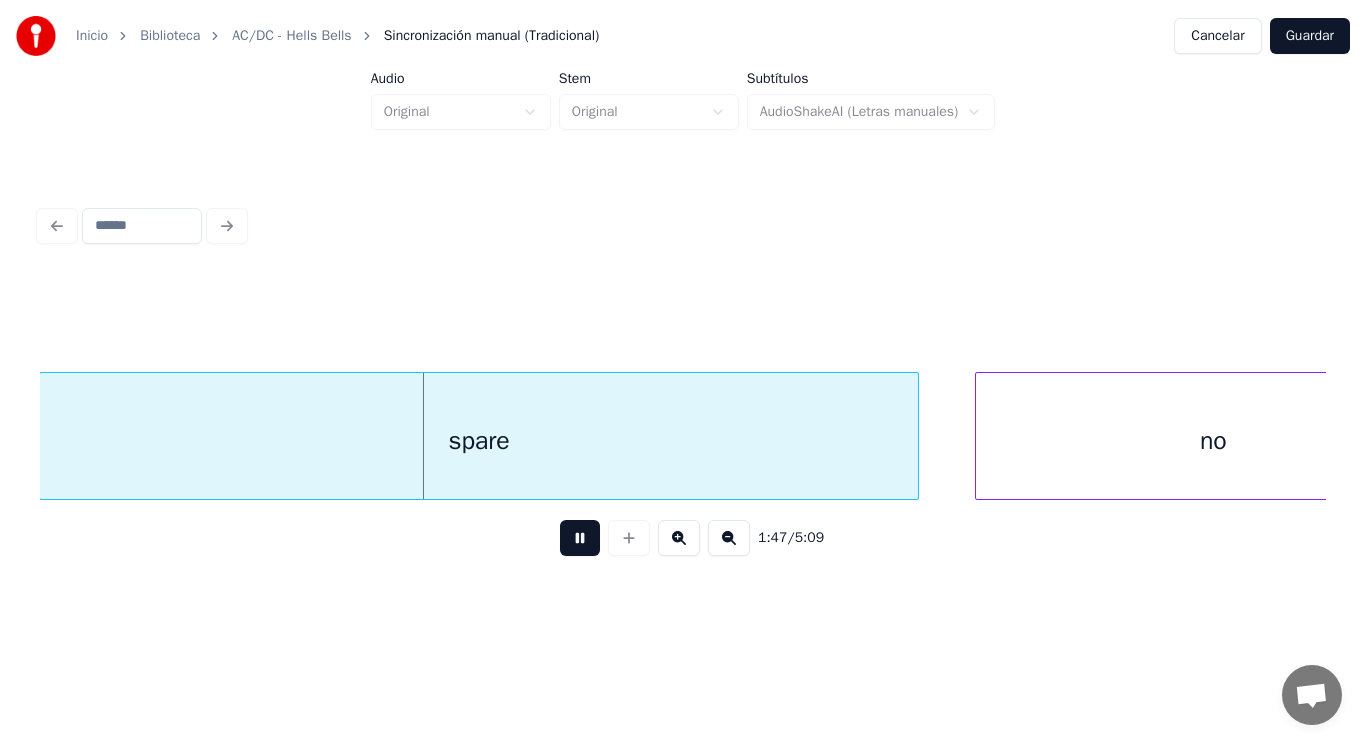 click at bounding box center (580, 538) 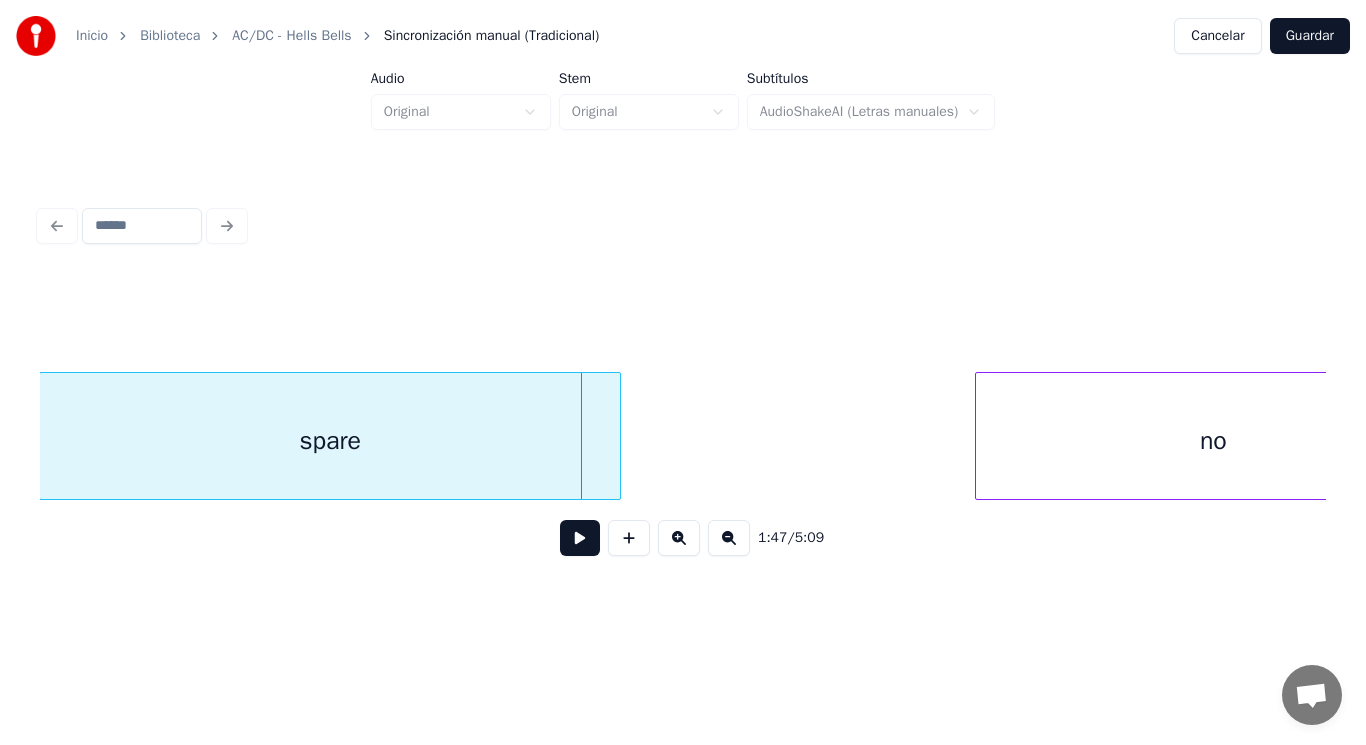 click at bounding box center (617, 436) 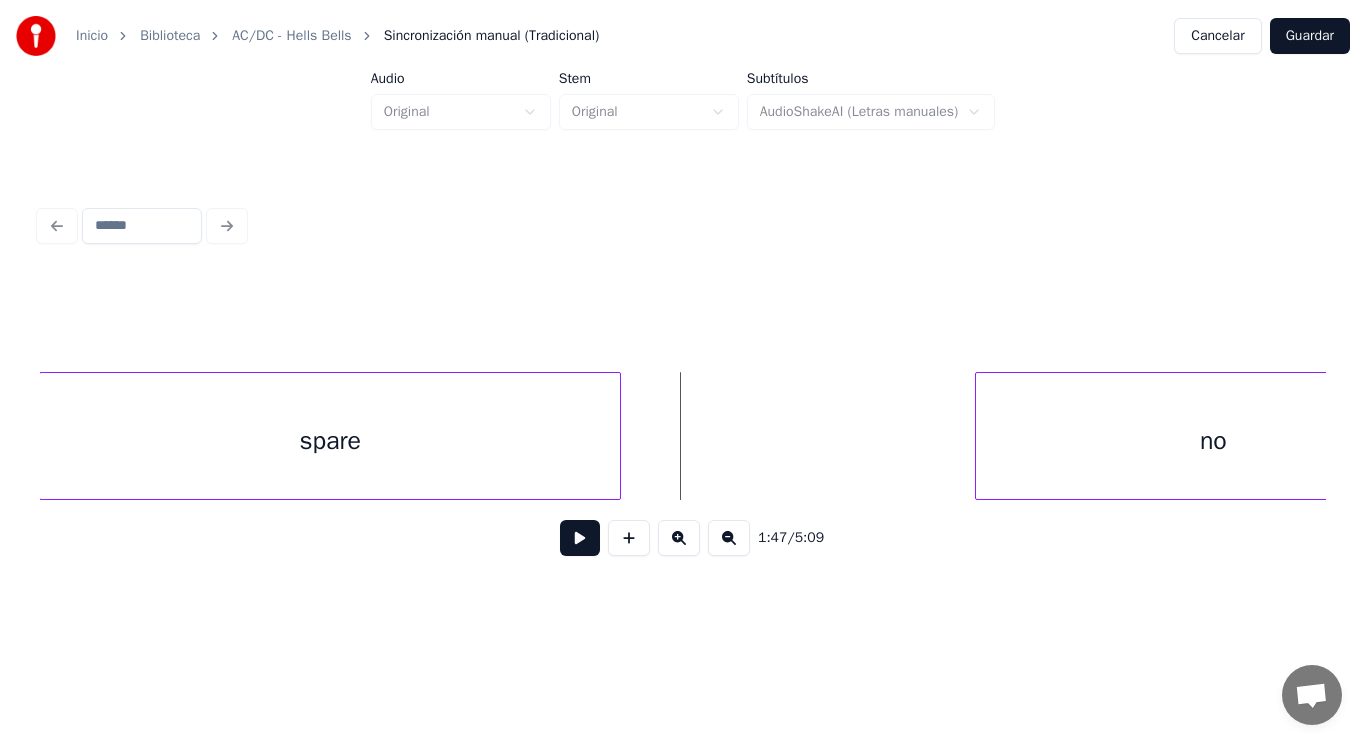 click at bounding box center (580, 538) 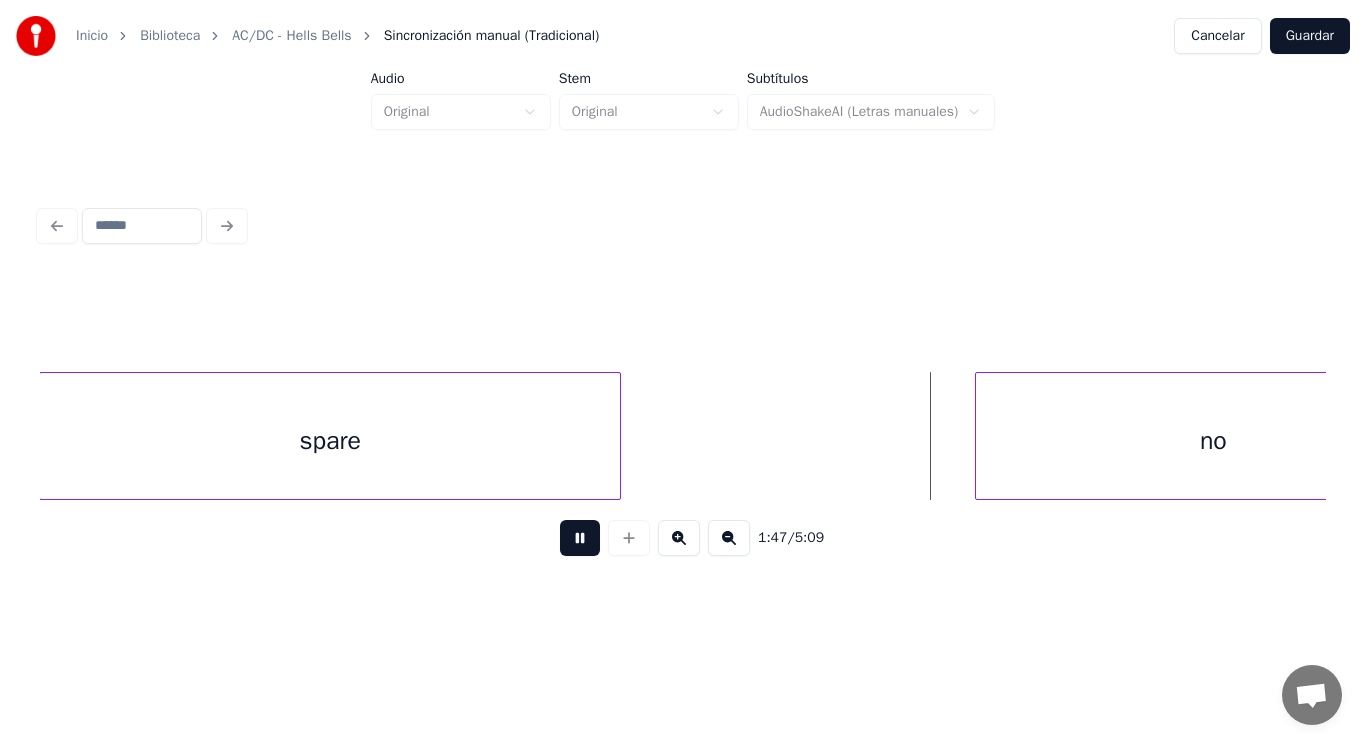 click at bounding box center (580, 538) 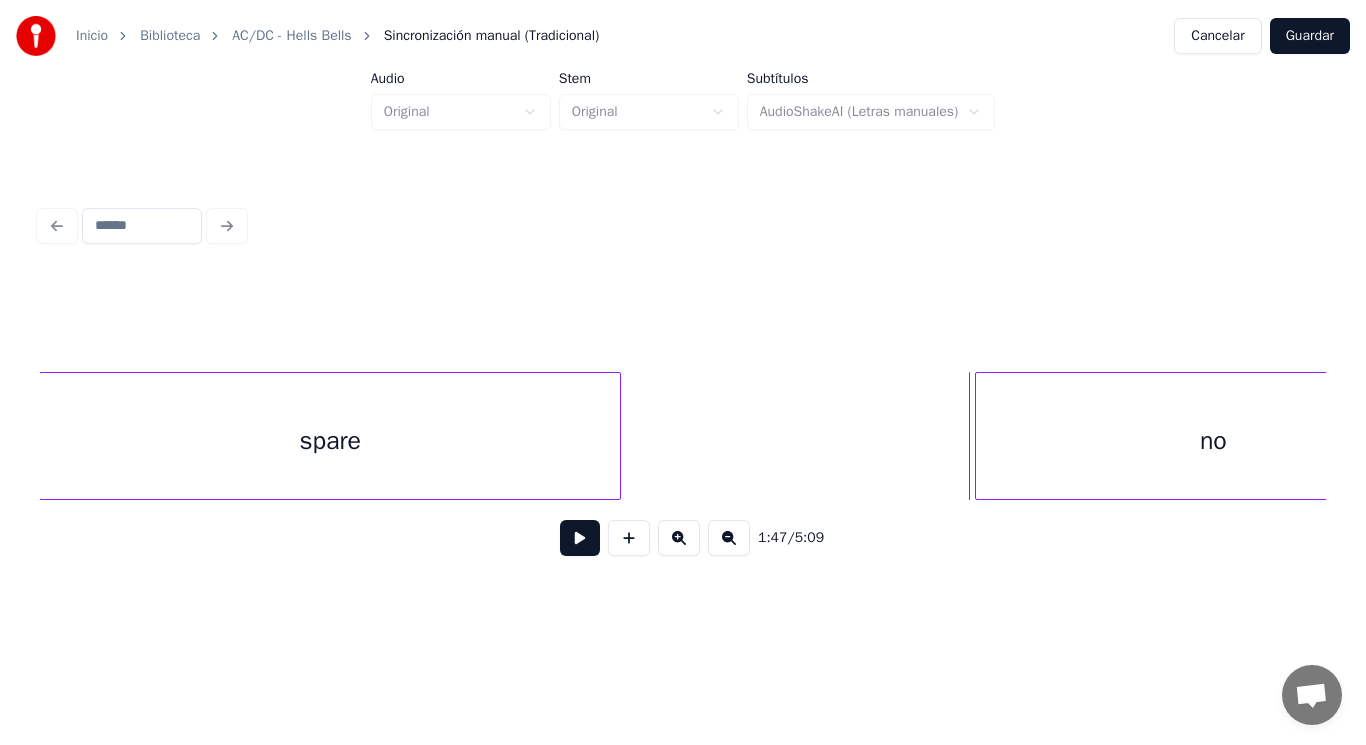 scroll, scrollTop: 0, scrollLeft: 150149, axis: horizontal 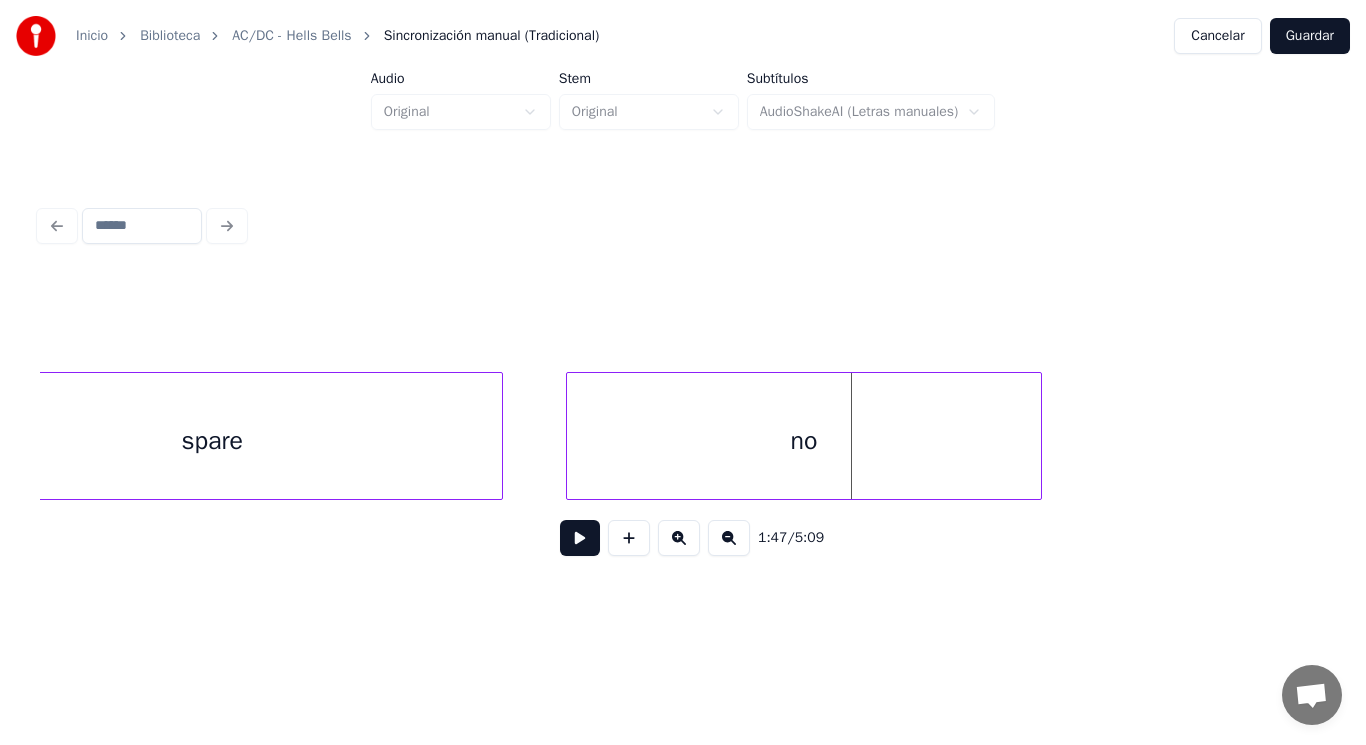 click on "no" at bounding box center [804, 441] 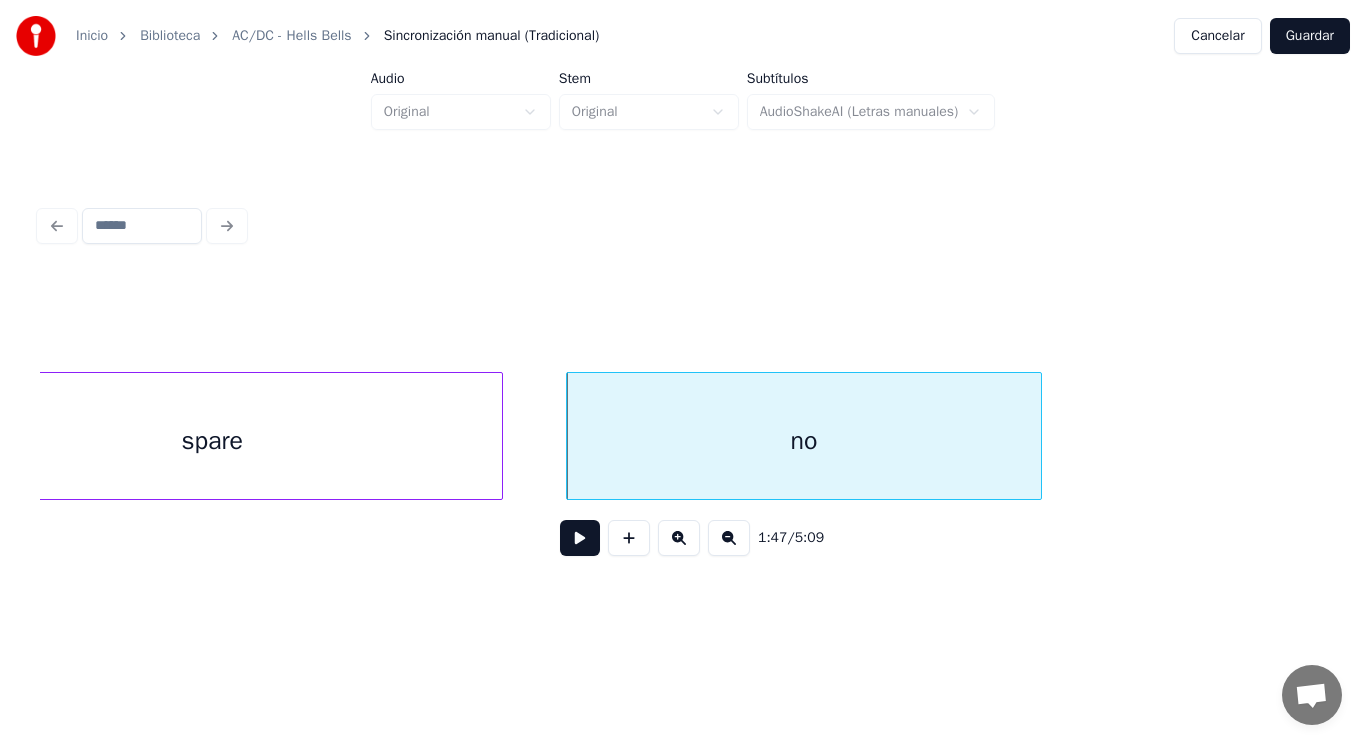 click at bounding box center [580, 538] 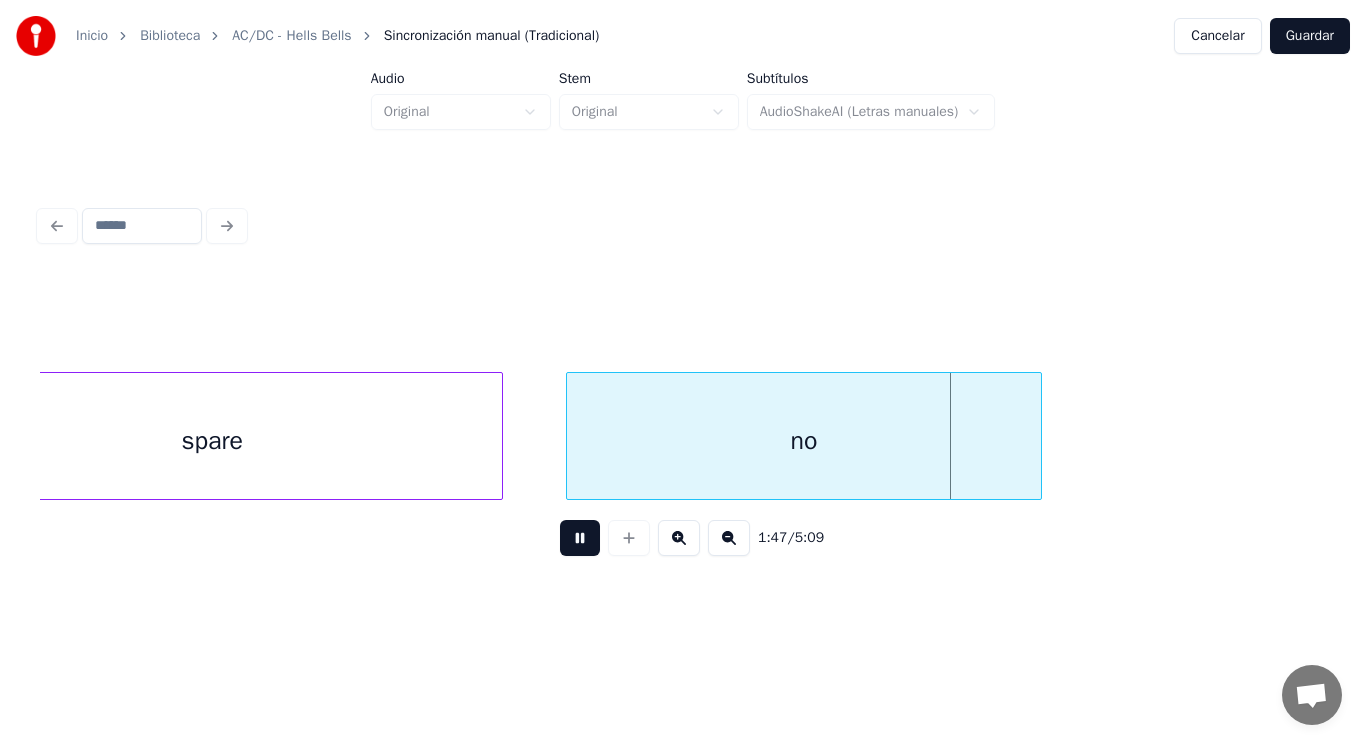 click at bounding box center (580, 538) 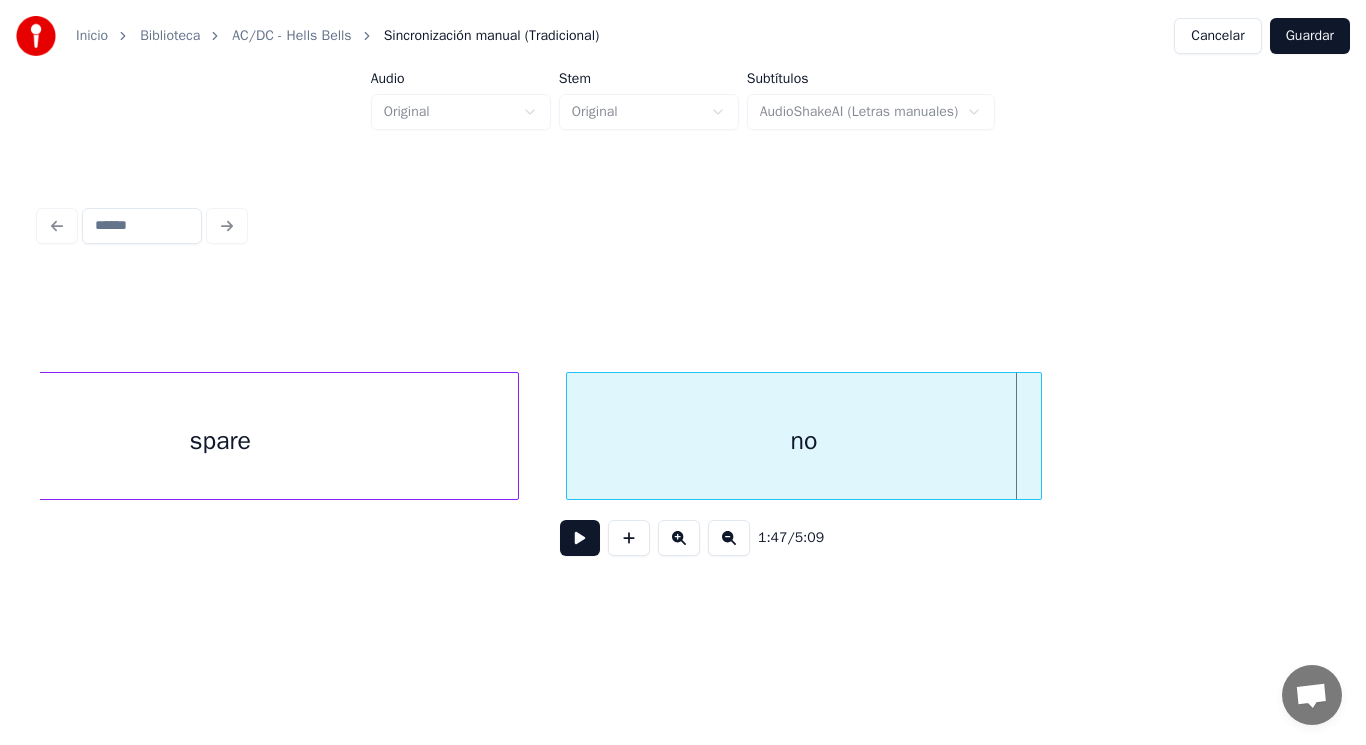 click at bounding box center [515, 436] 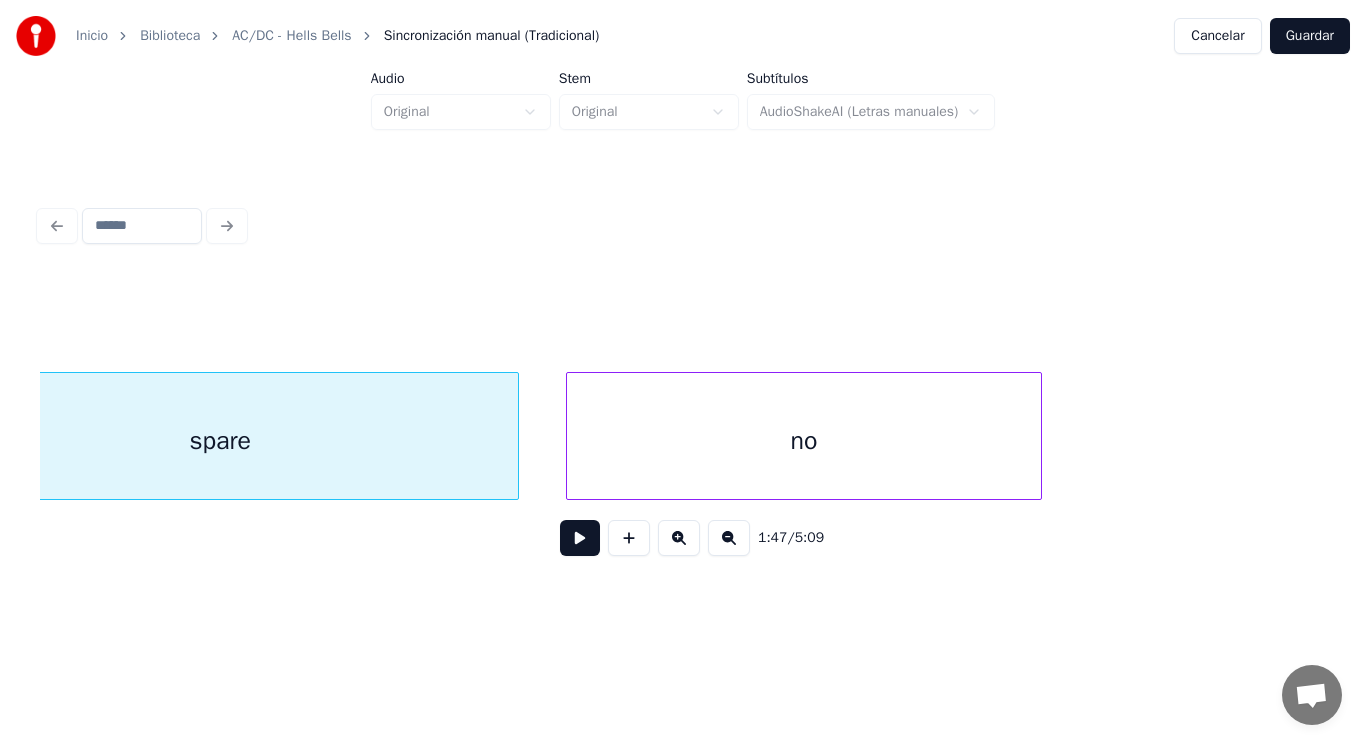 scroll, scrollTop: 0, scrollLeft: 150031, axis: horizontal 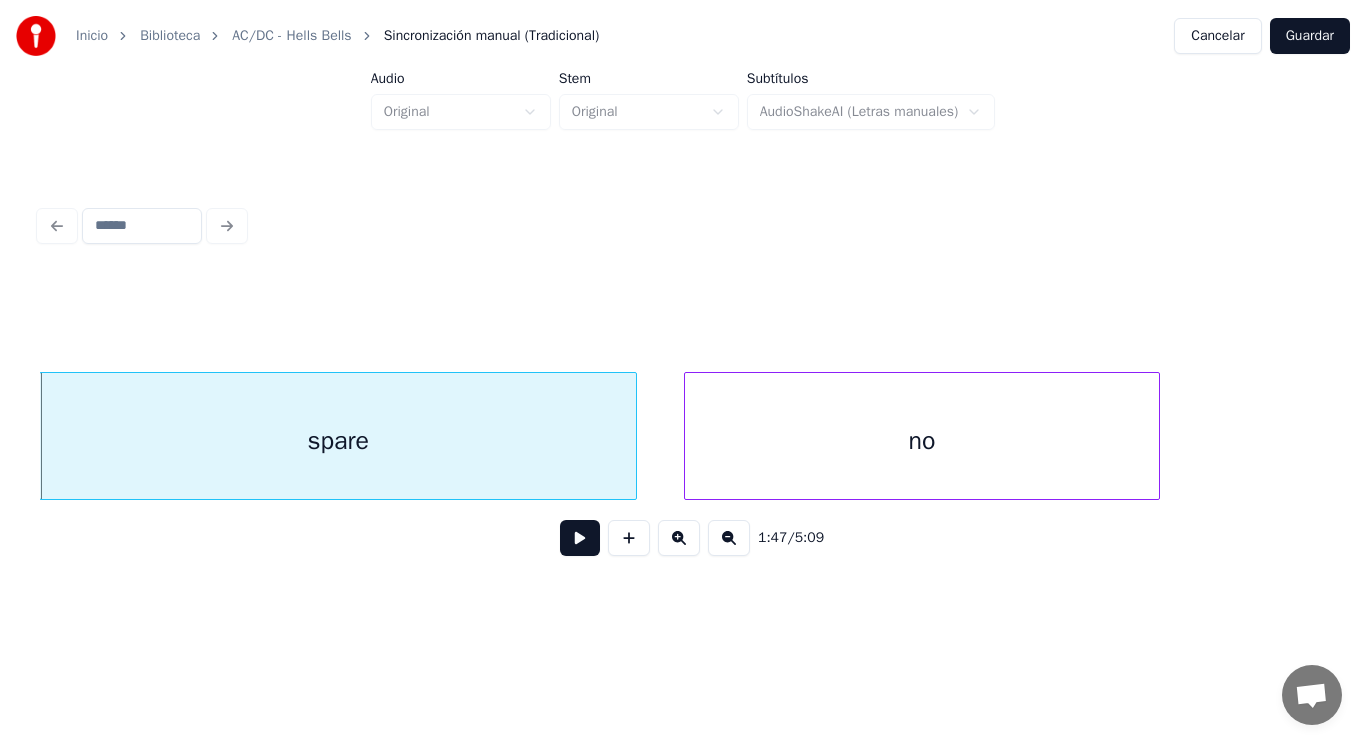 click at bounding box center (580, 538) 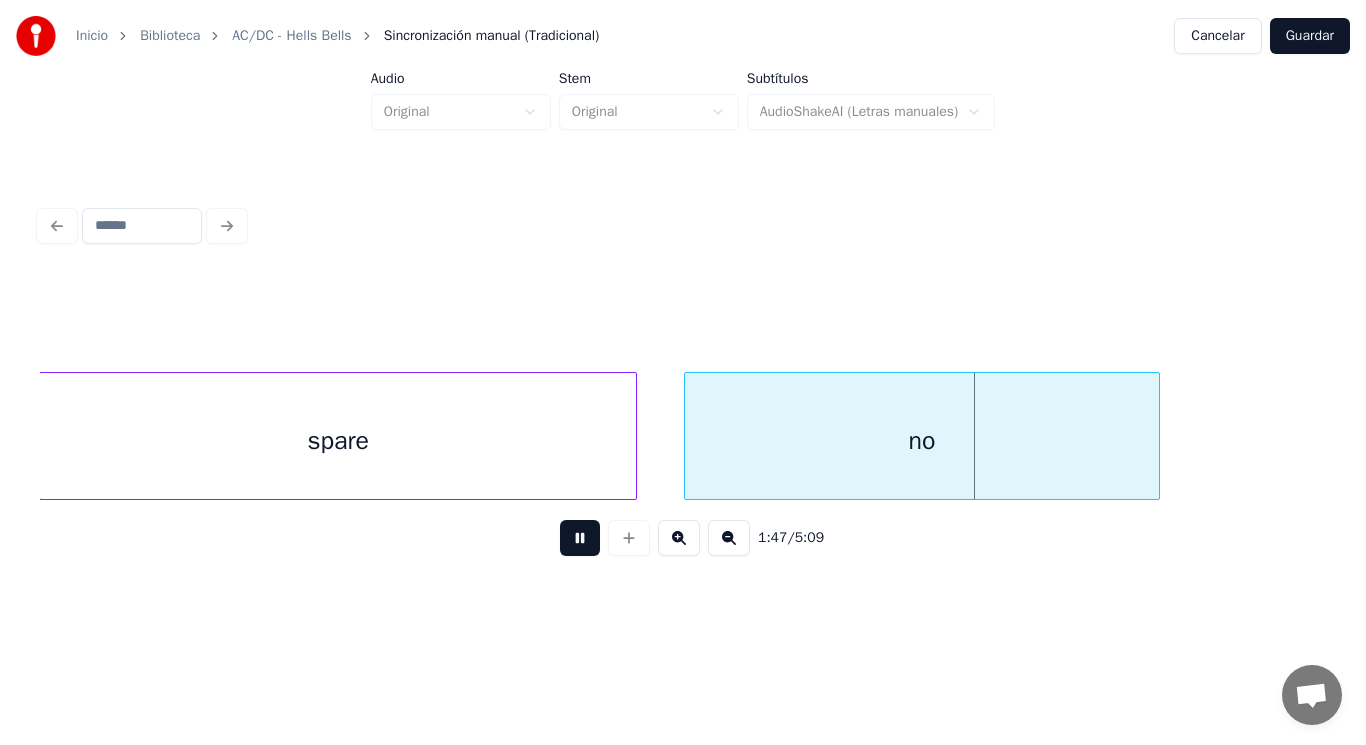 click at bounding box center (580, 538) 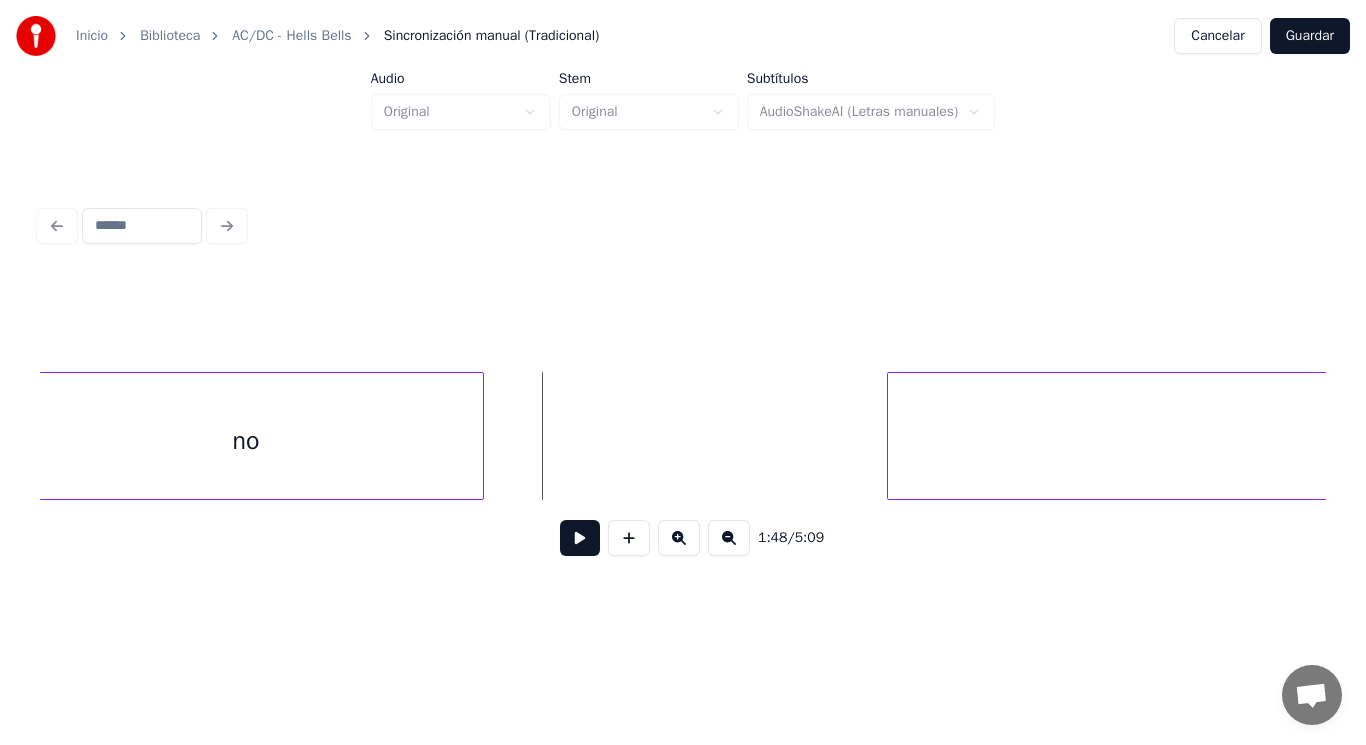 scroll, scrollTop: 0, scrollLeft: 150711, axis: horizontal 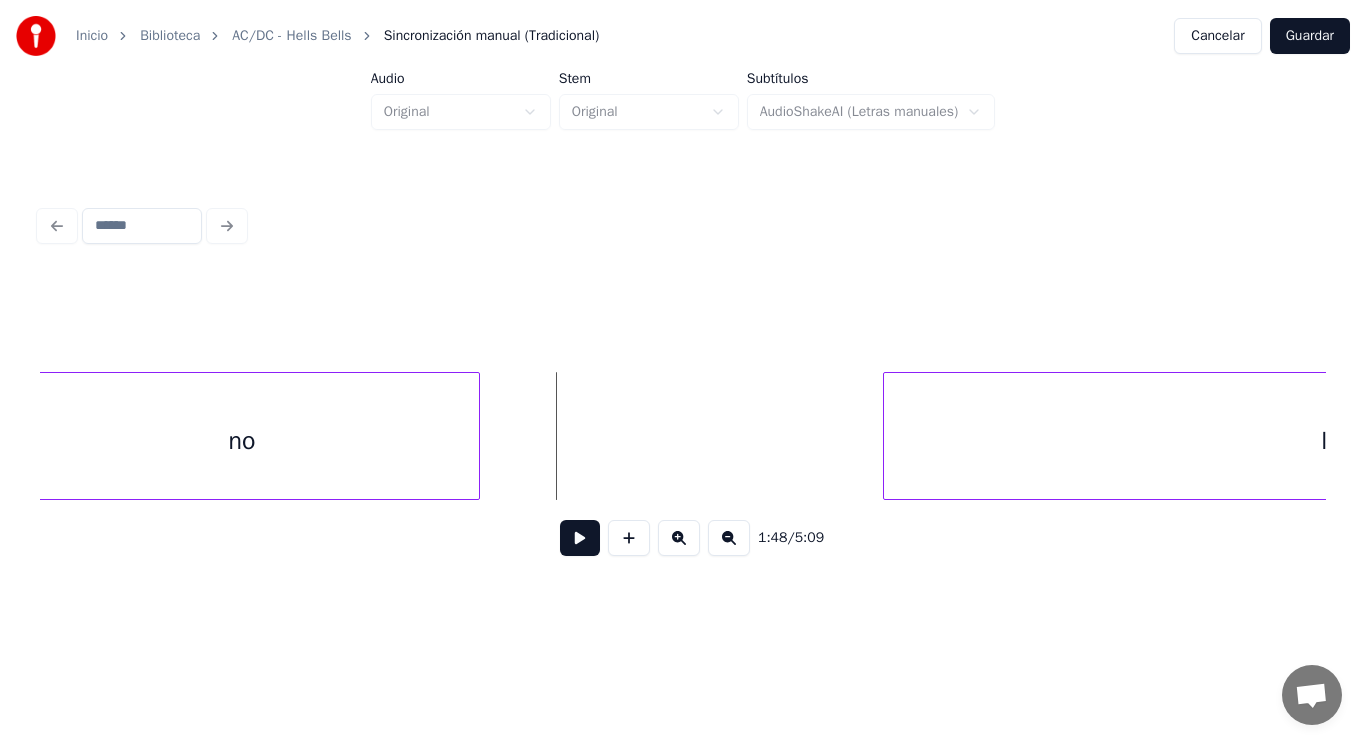 click at bounding box center (580, 538) 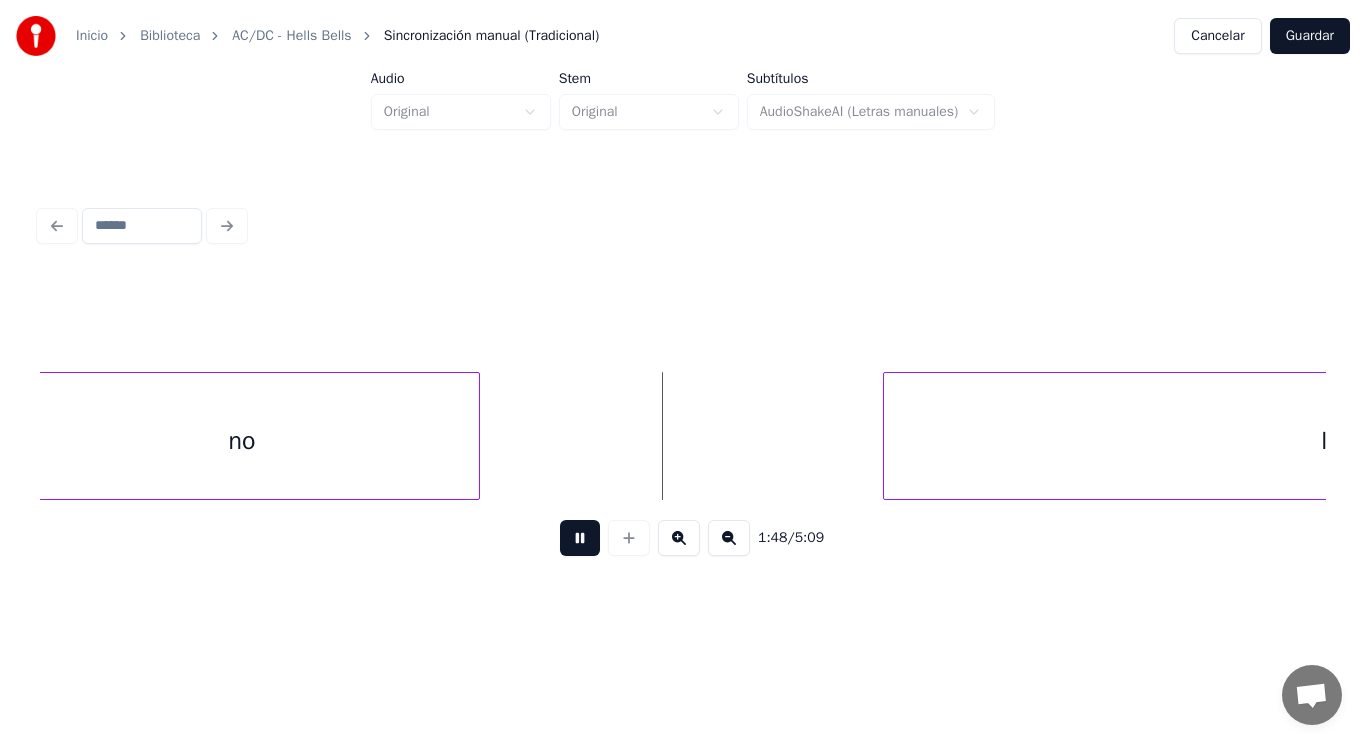 click at bounding box center [580, 538] 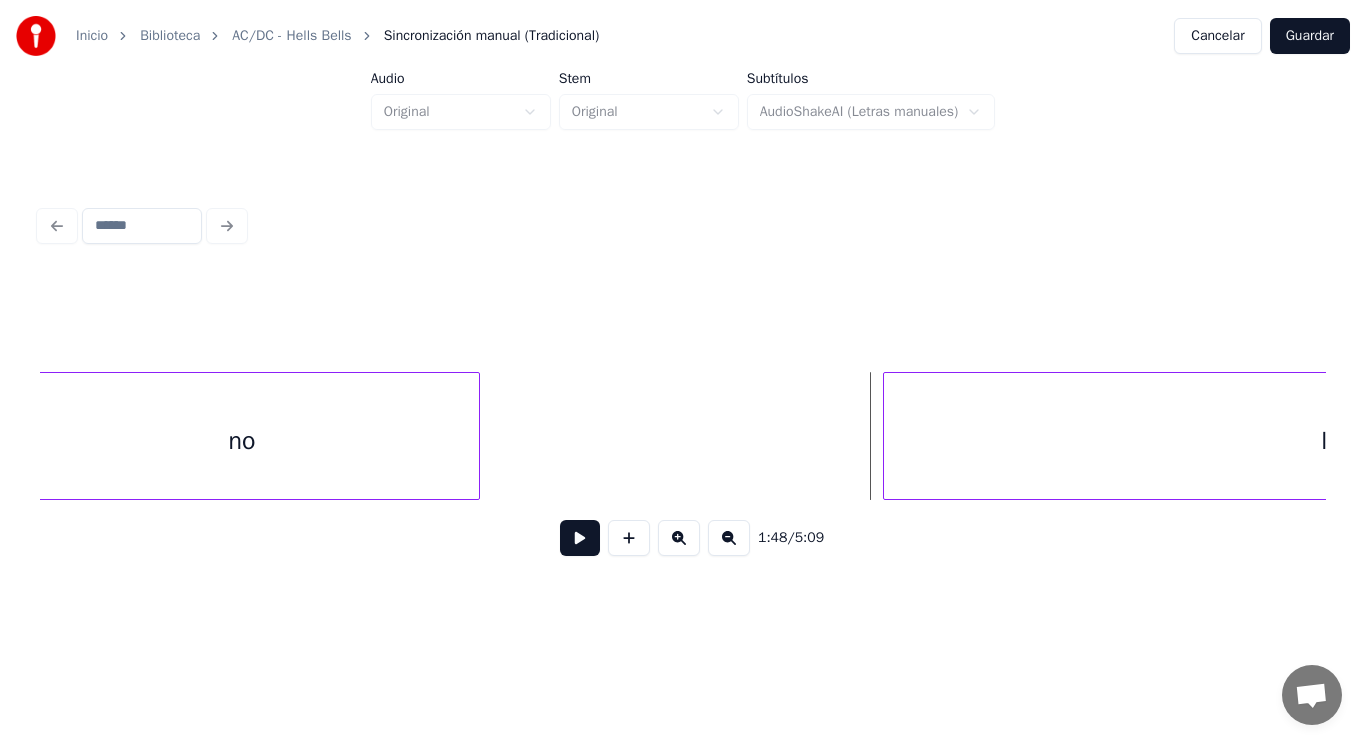 click on "no" at bounding box center [242, 441] 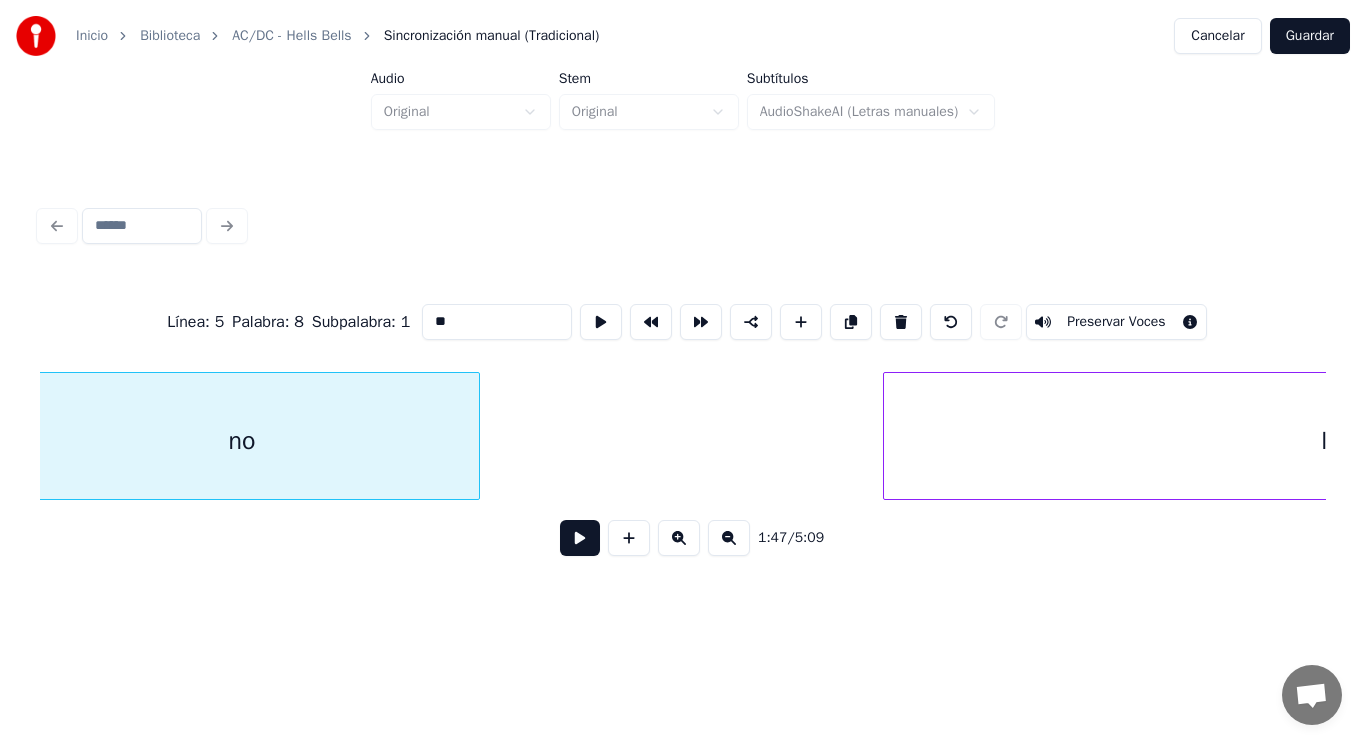 scroll, scrollTop: 0, scrollLeft: 150676, axis: horizontal 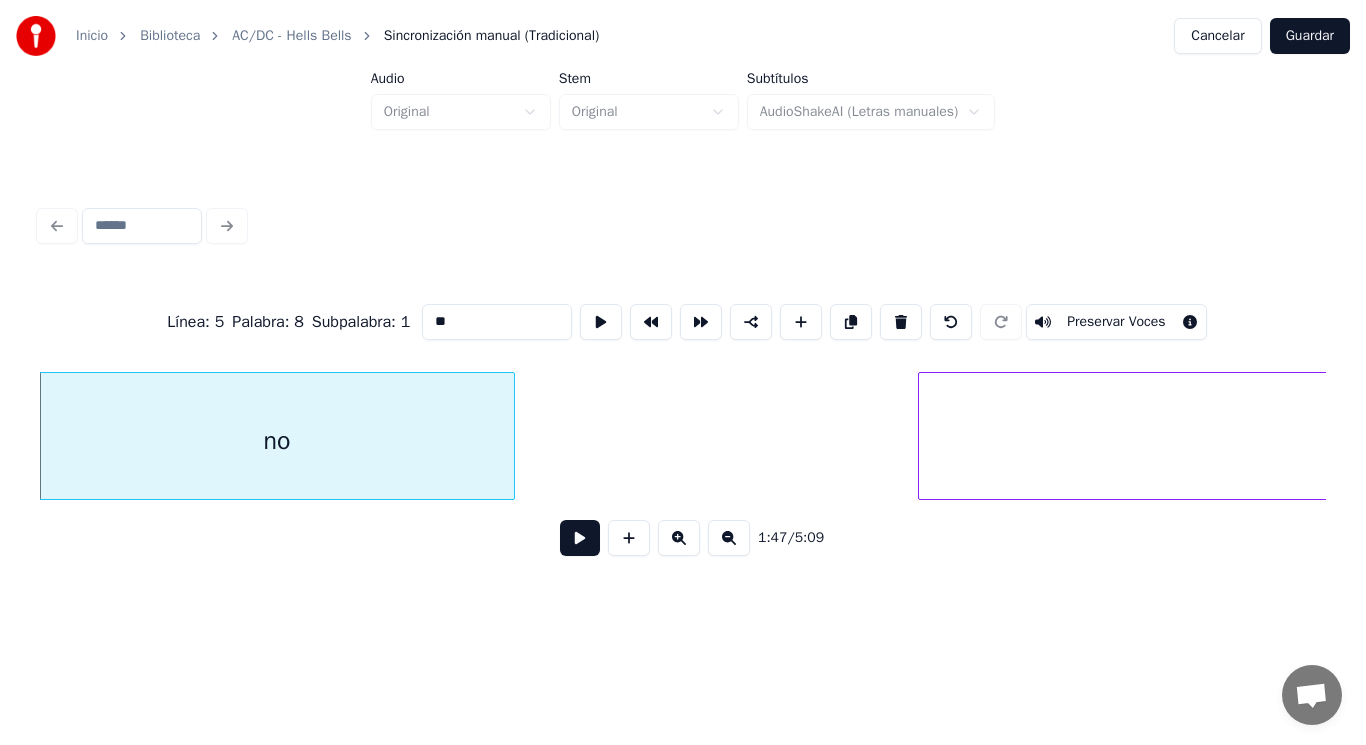 click at bounding box center (580, 538) 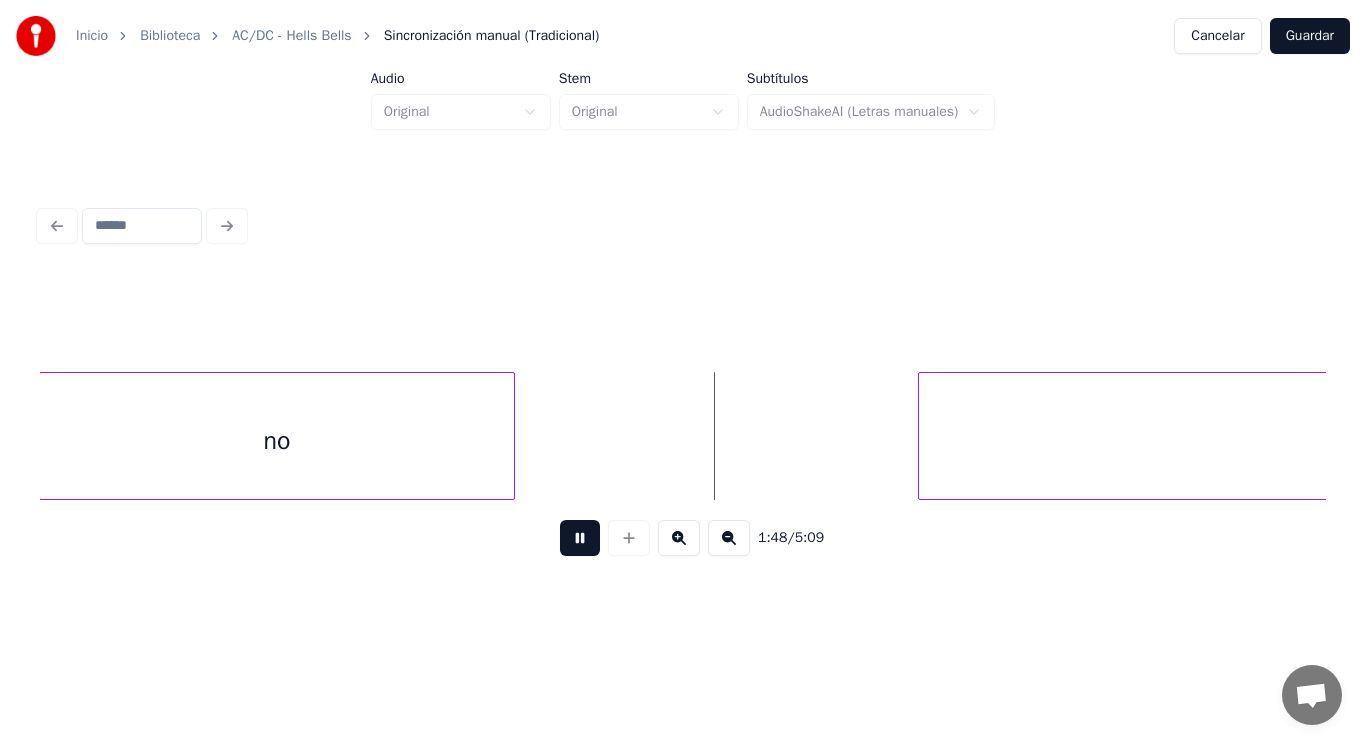click at bounding box center (580, 538) 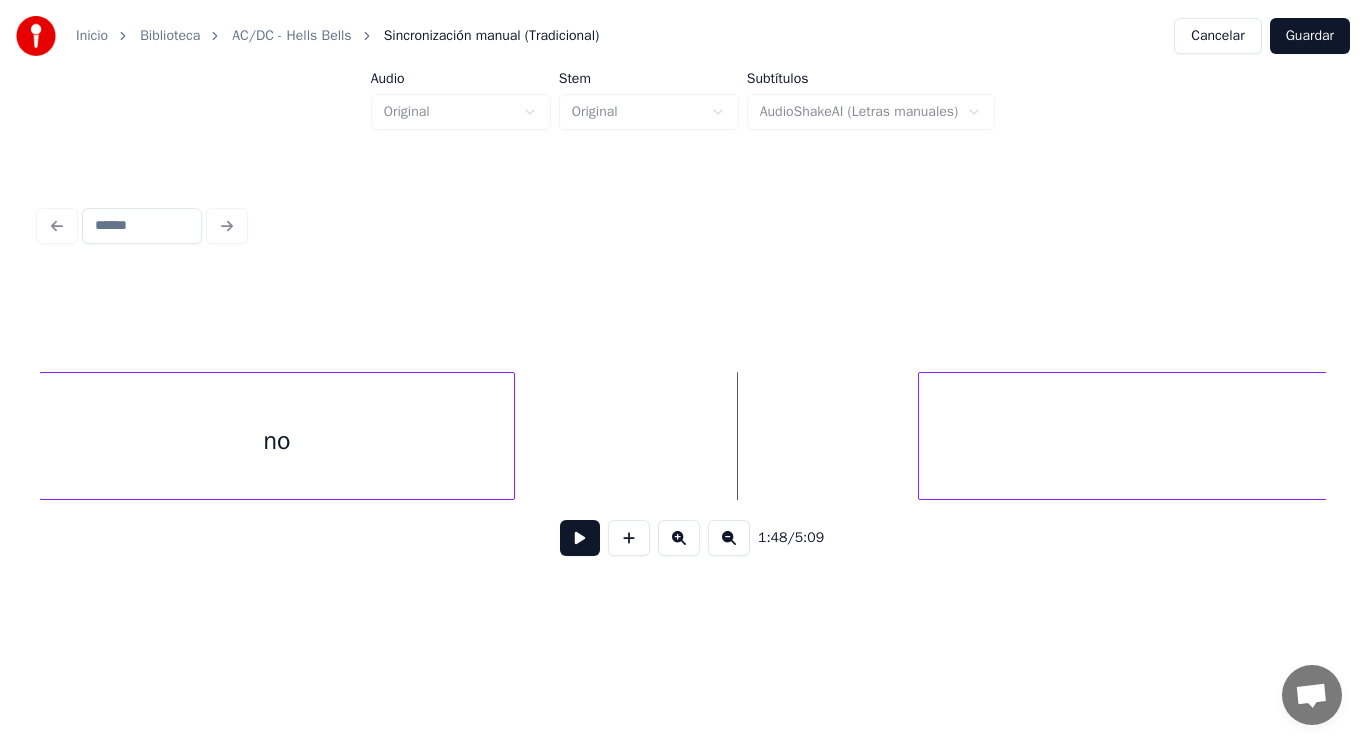 click on "no lives" at bounding box center (66143, 436) 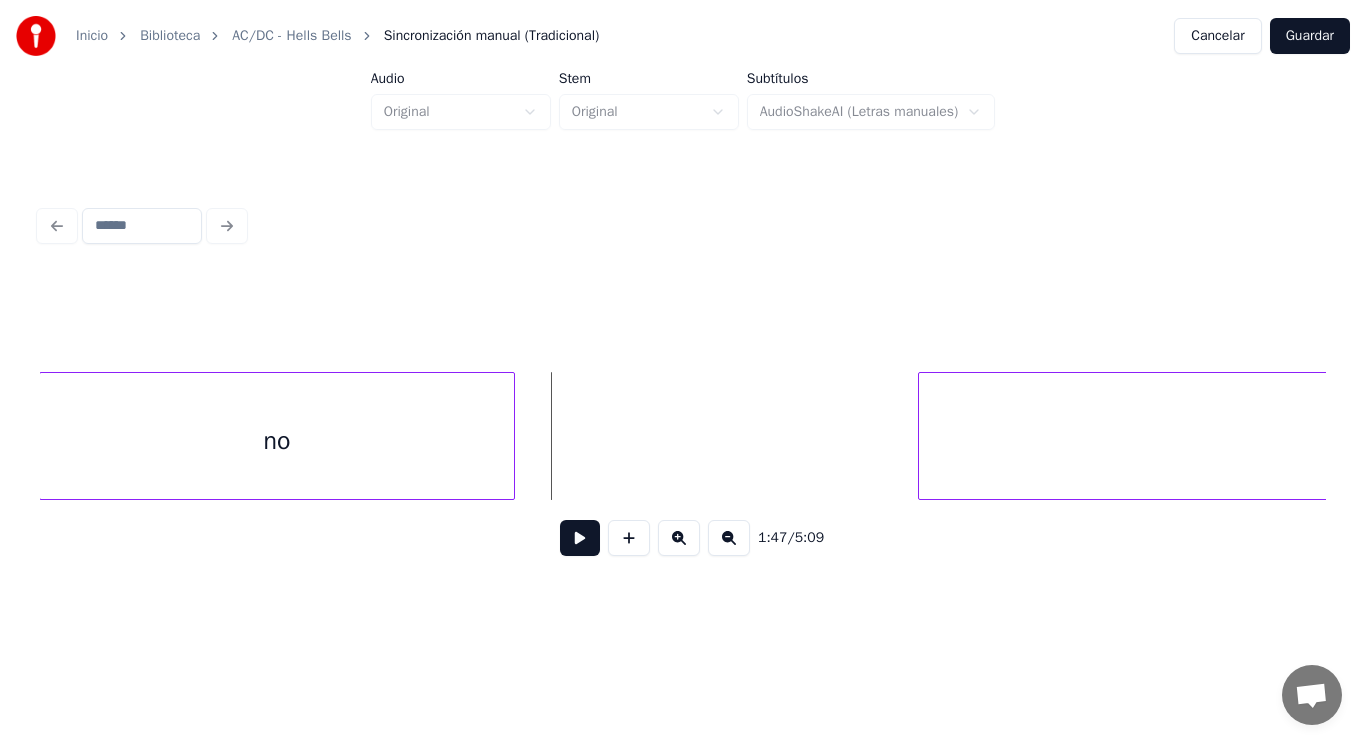 click at bounding box center (580, 538) 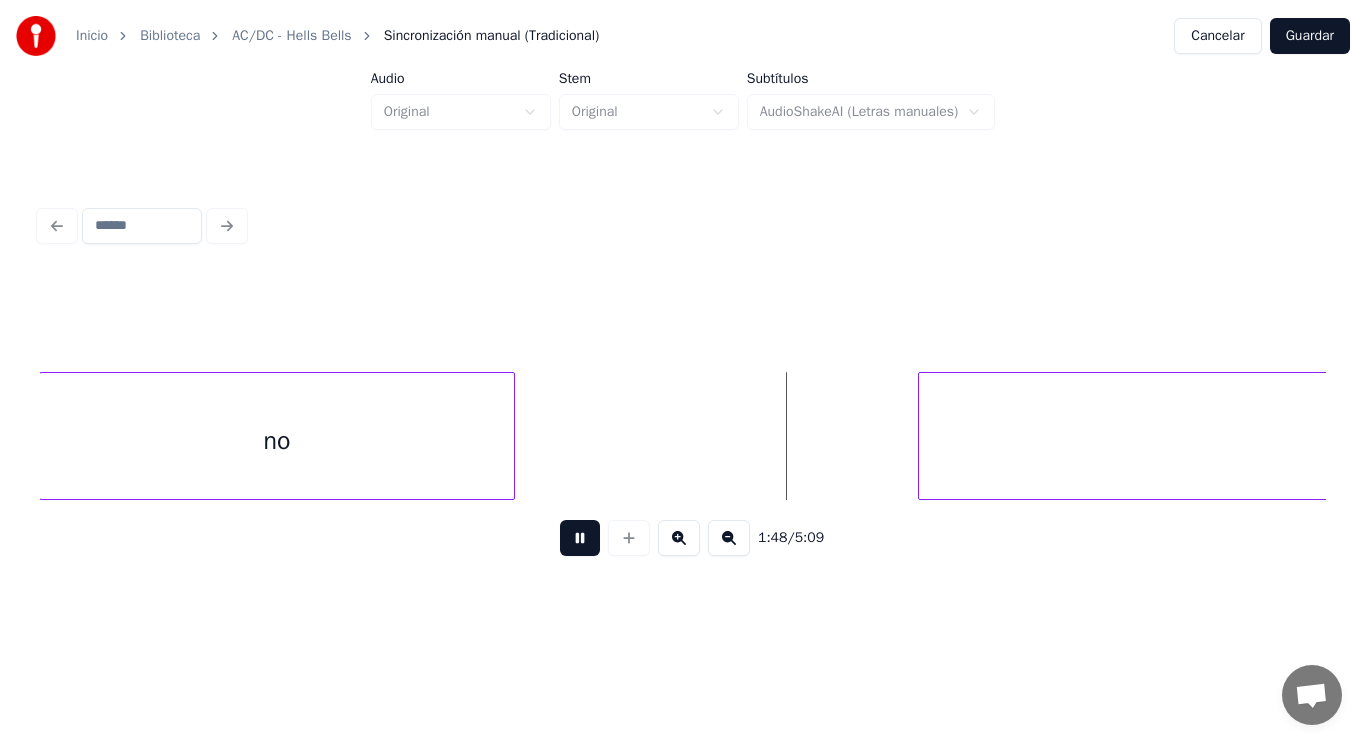 click at bounding box center [580, 538] 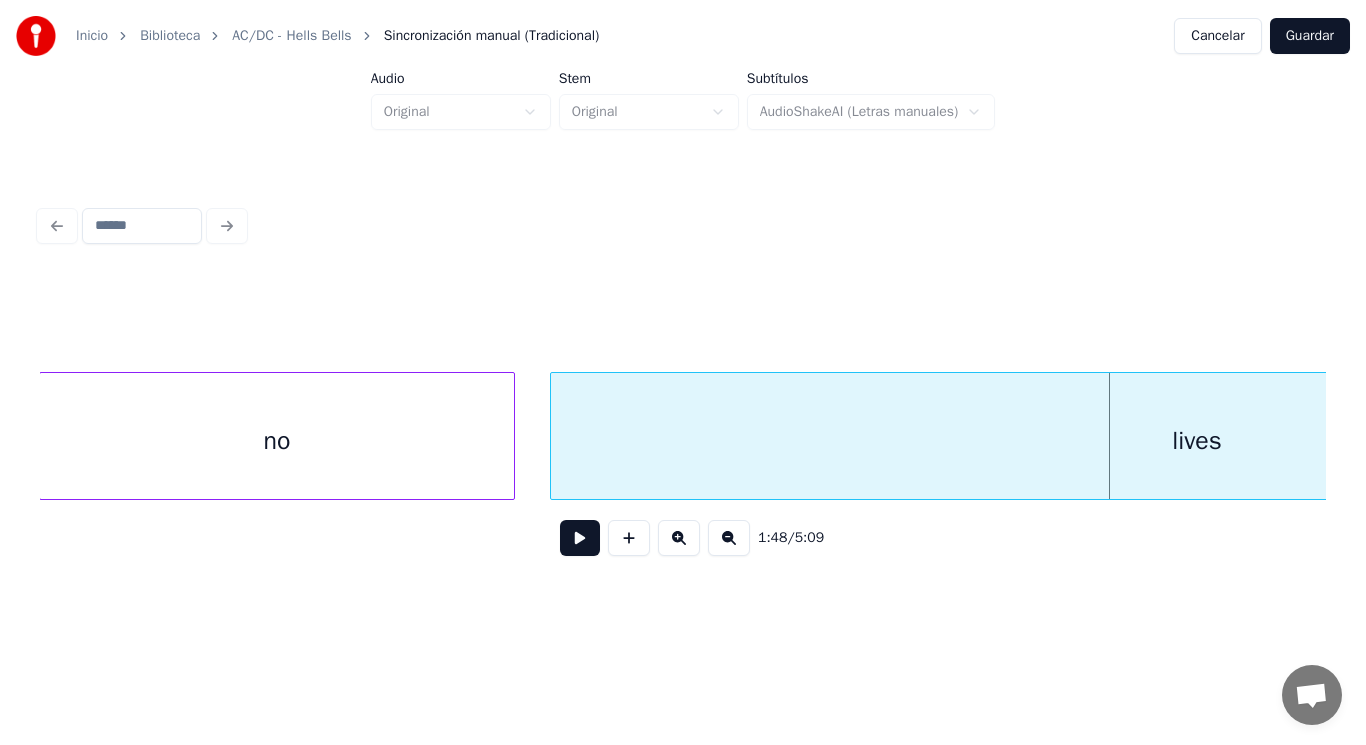 click at bounding box center (554, 436) 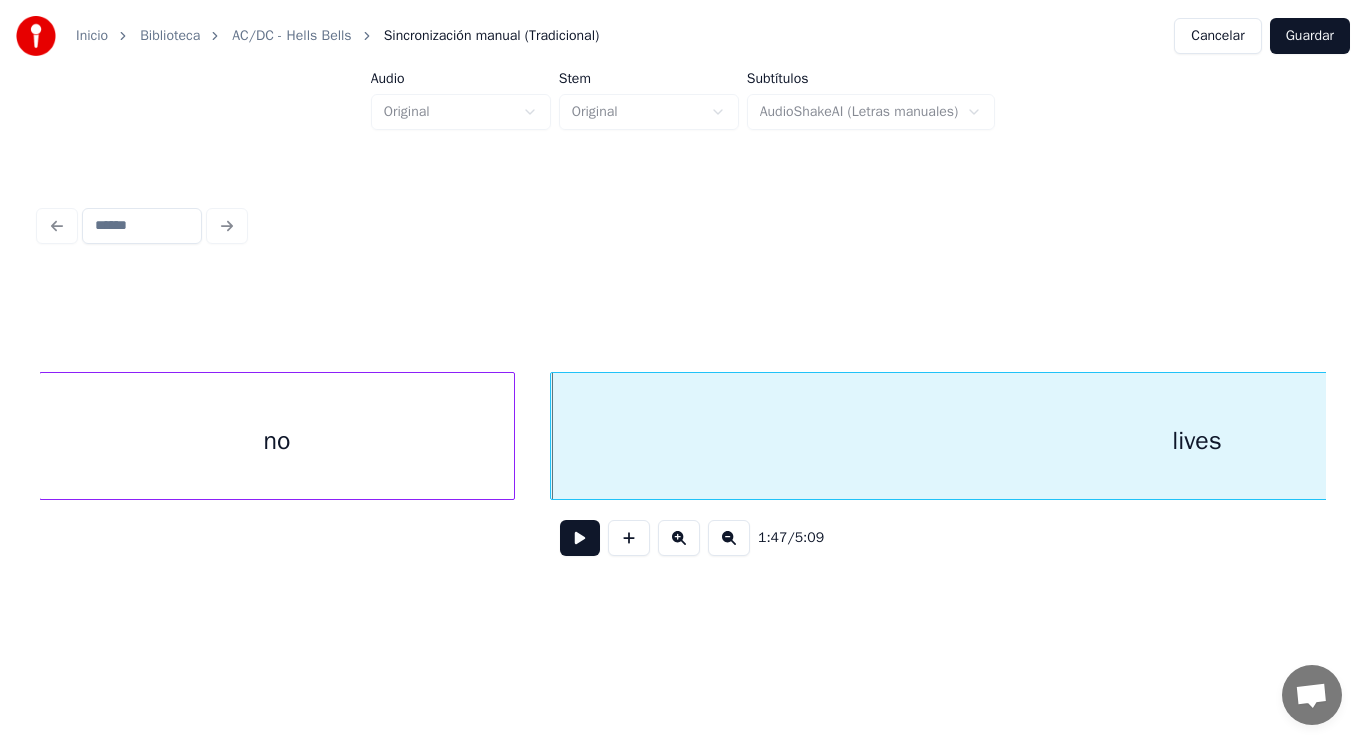 click at bounding box center (580, 538) 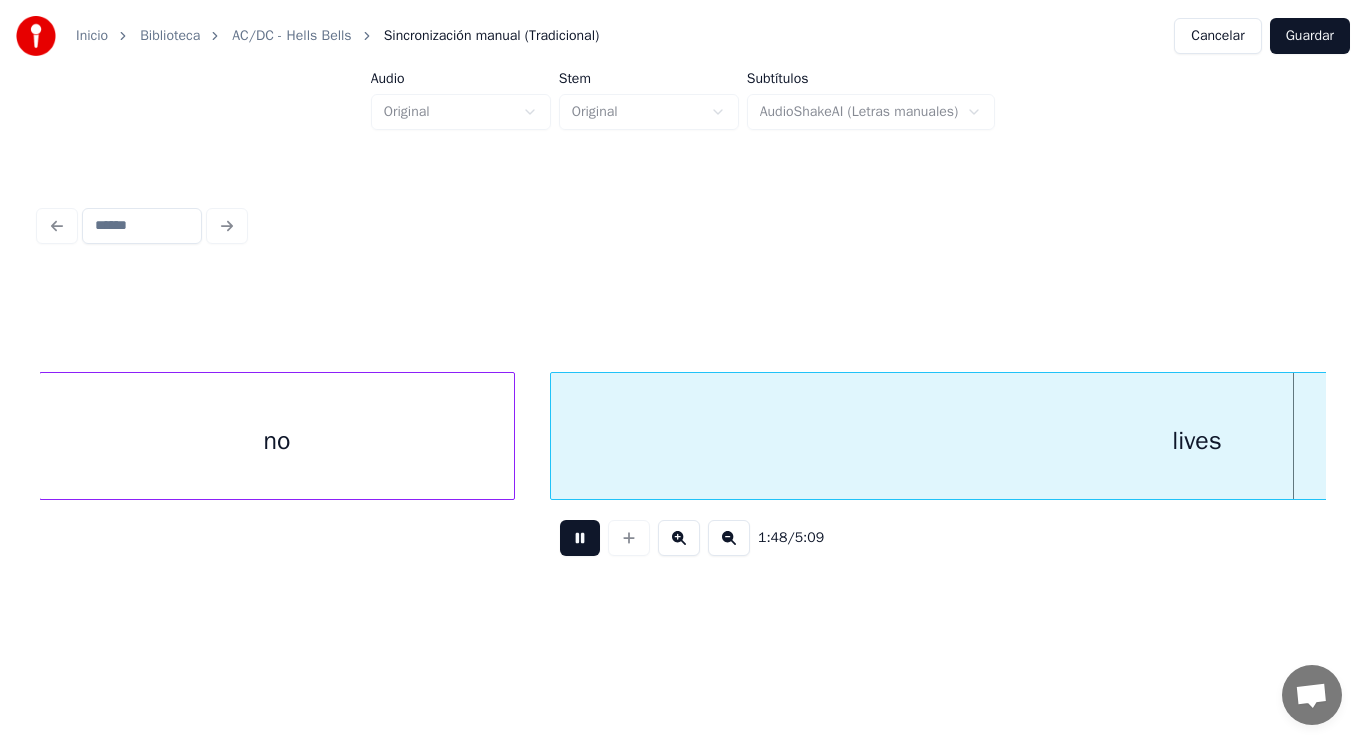 scroll, scrollTop: 0, scrollLeft: 151979, axis: horizontal 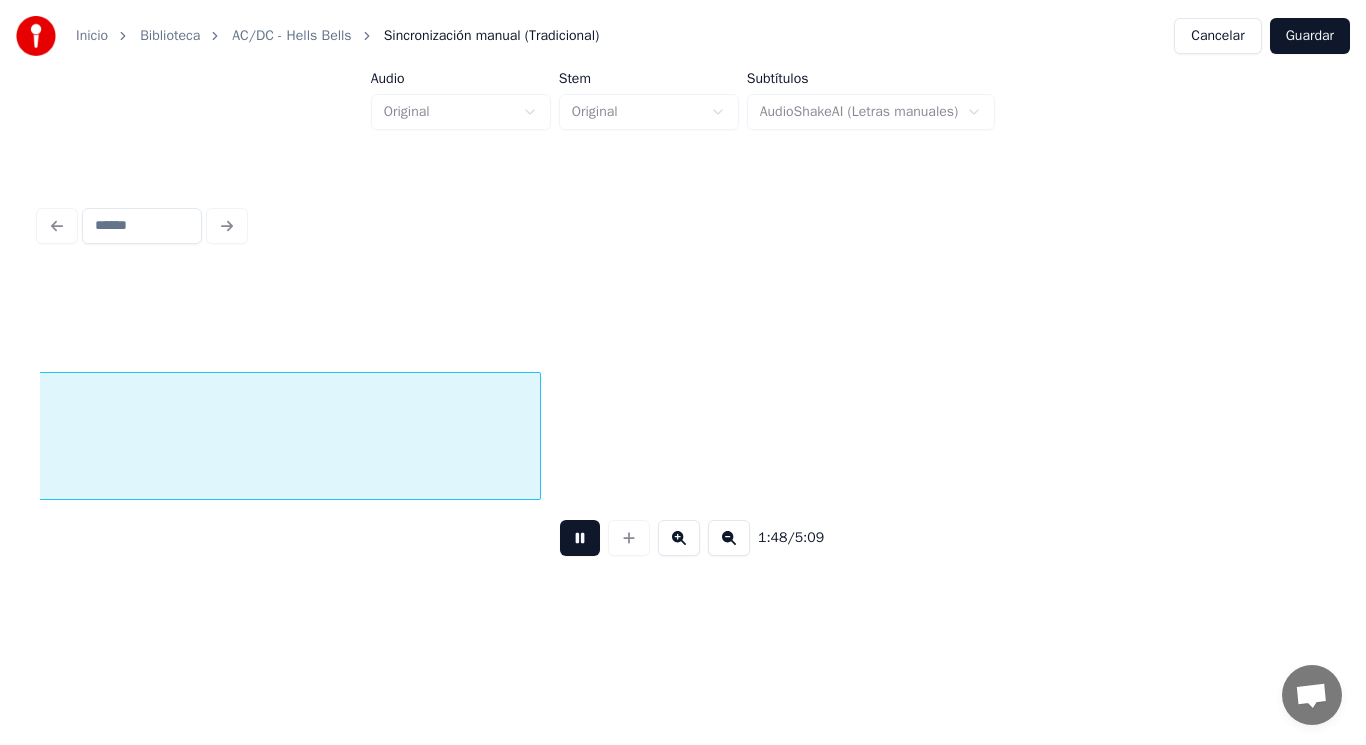 click at bounding box center [580, 538] 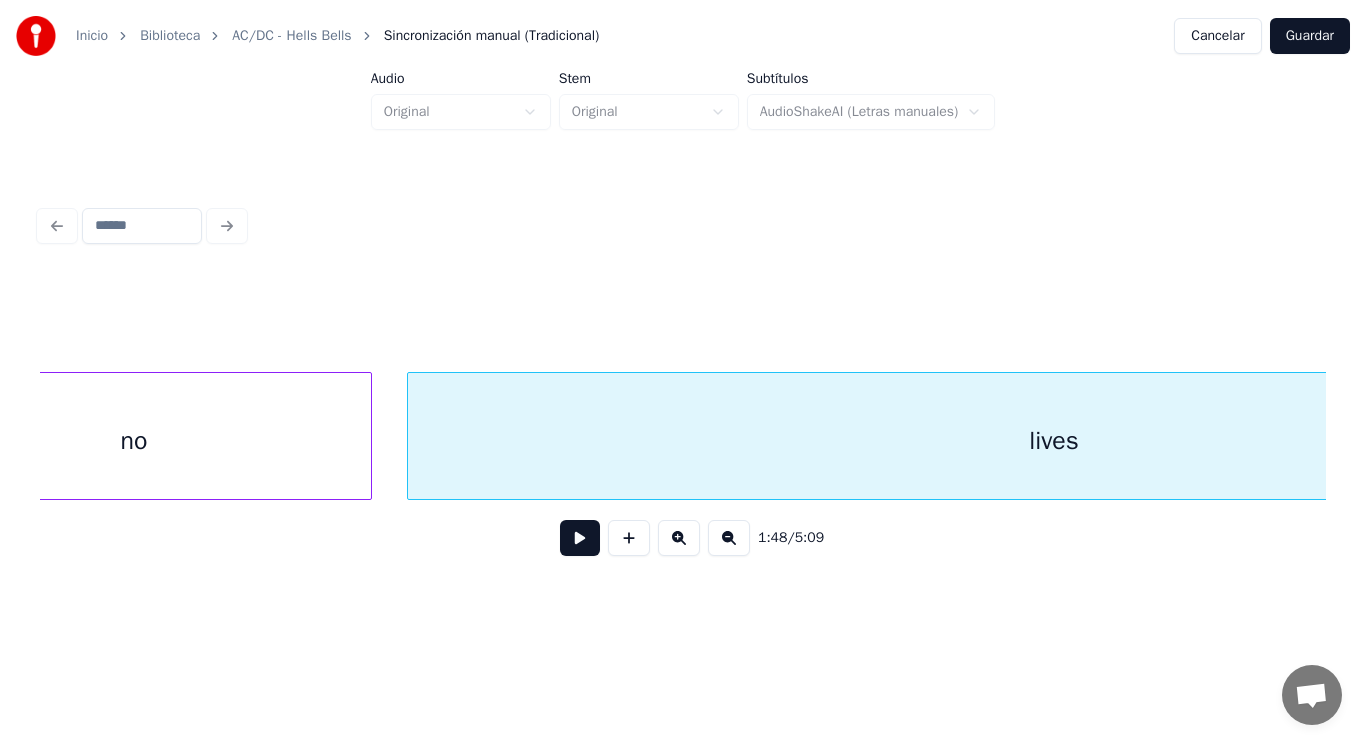 click on "no" at bounding box center [134, 441] 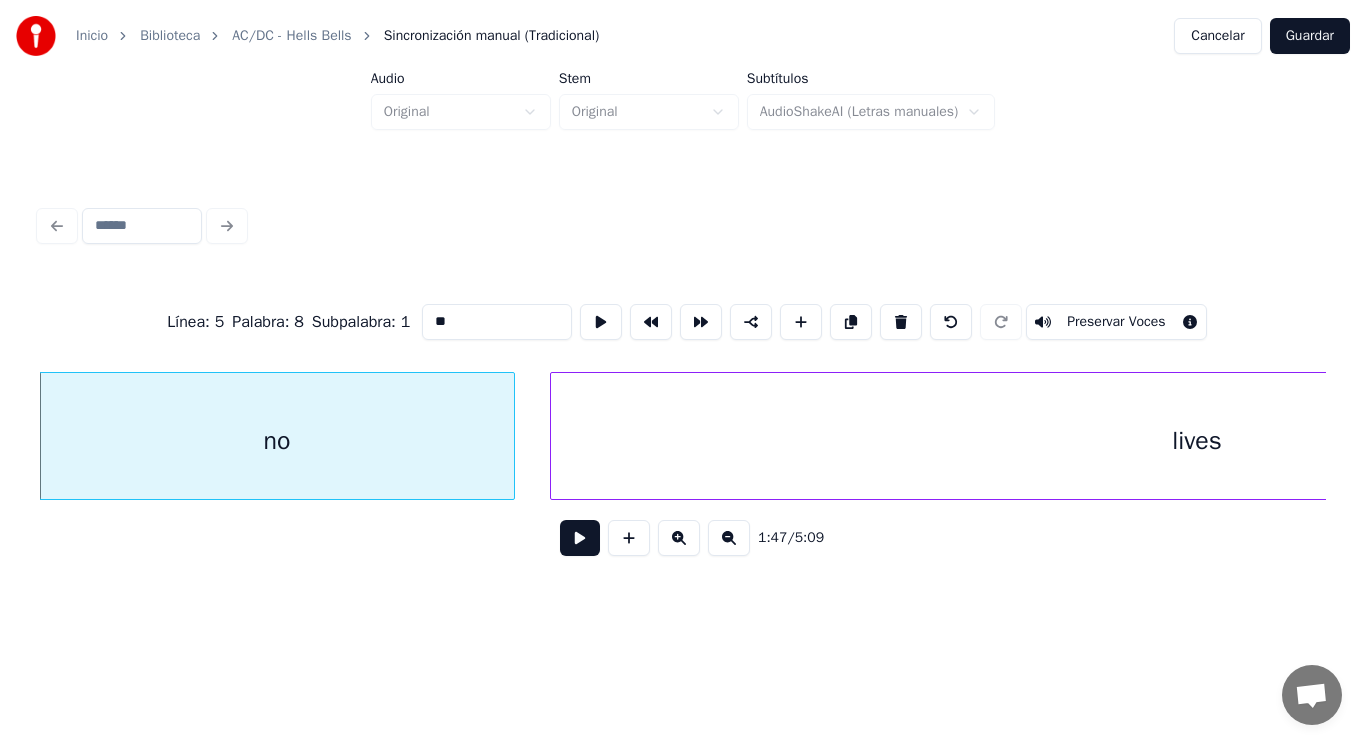 click at bounding box center [580, 538] 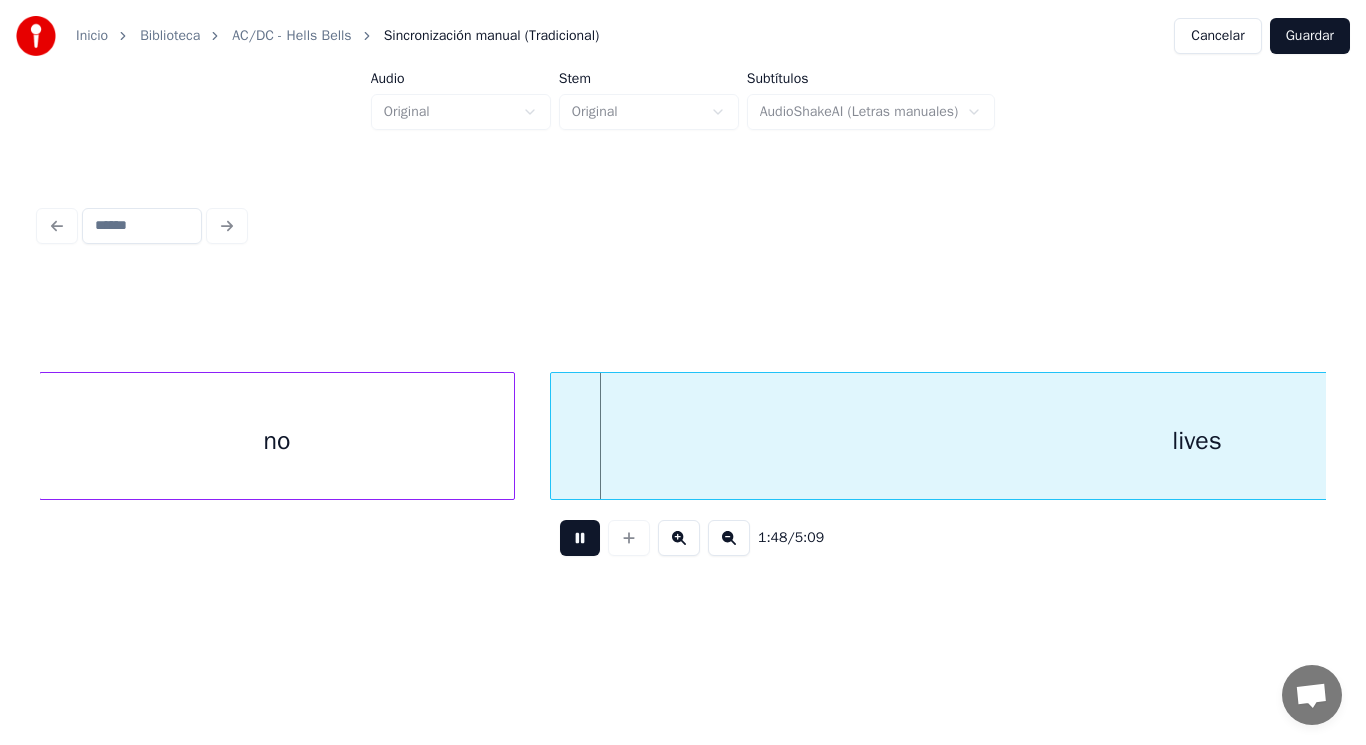 click at bounding box center [580, 538] 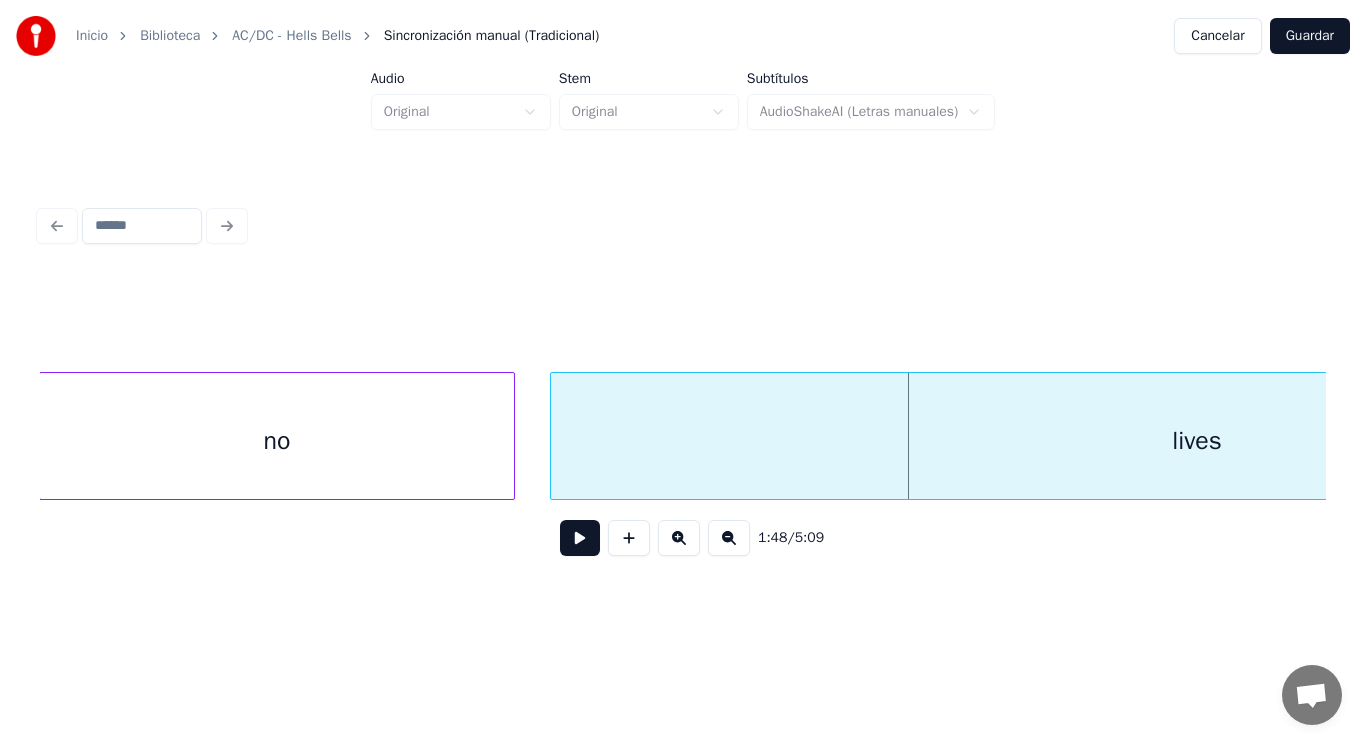 click on "lives" at bounding box center [1196, 441] 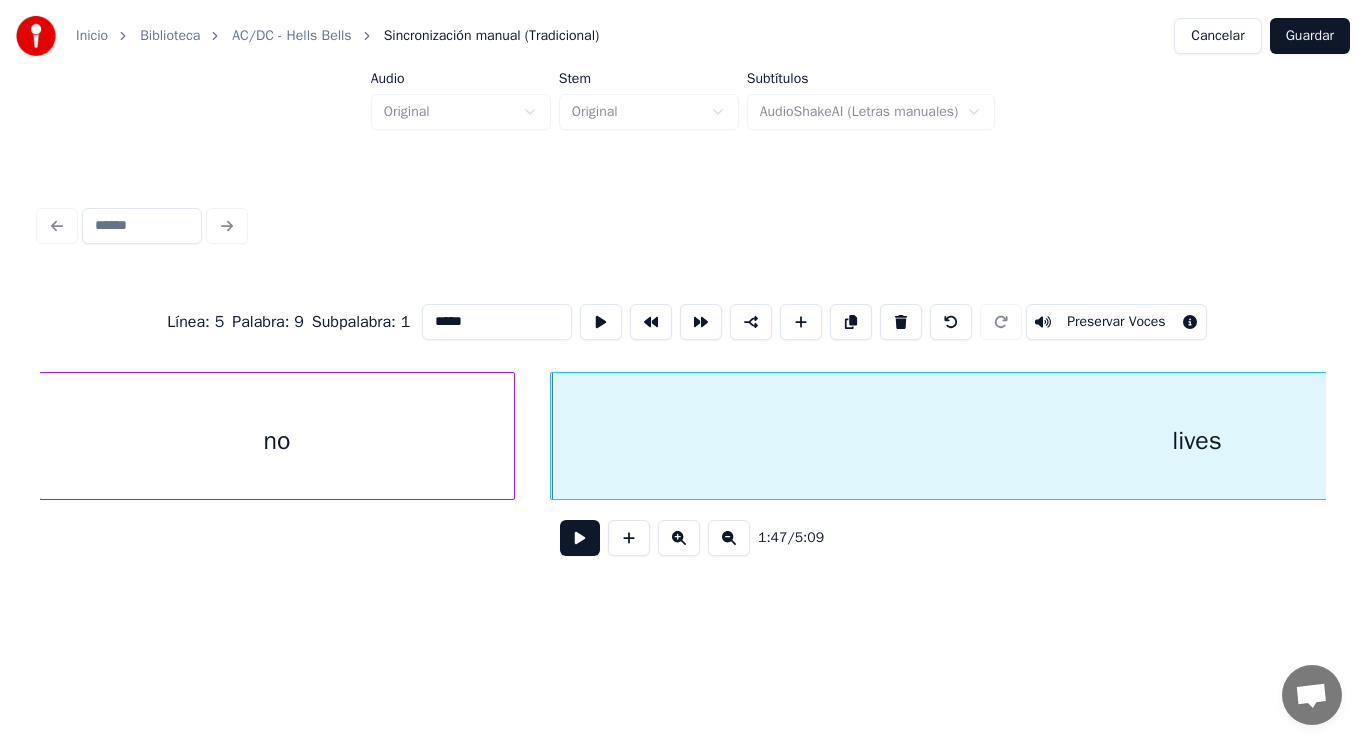 click at bounding box center (580, 538) 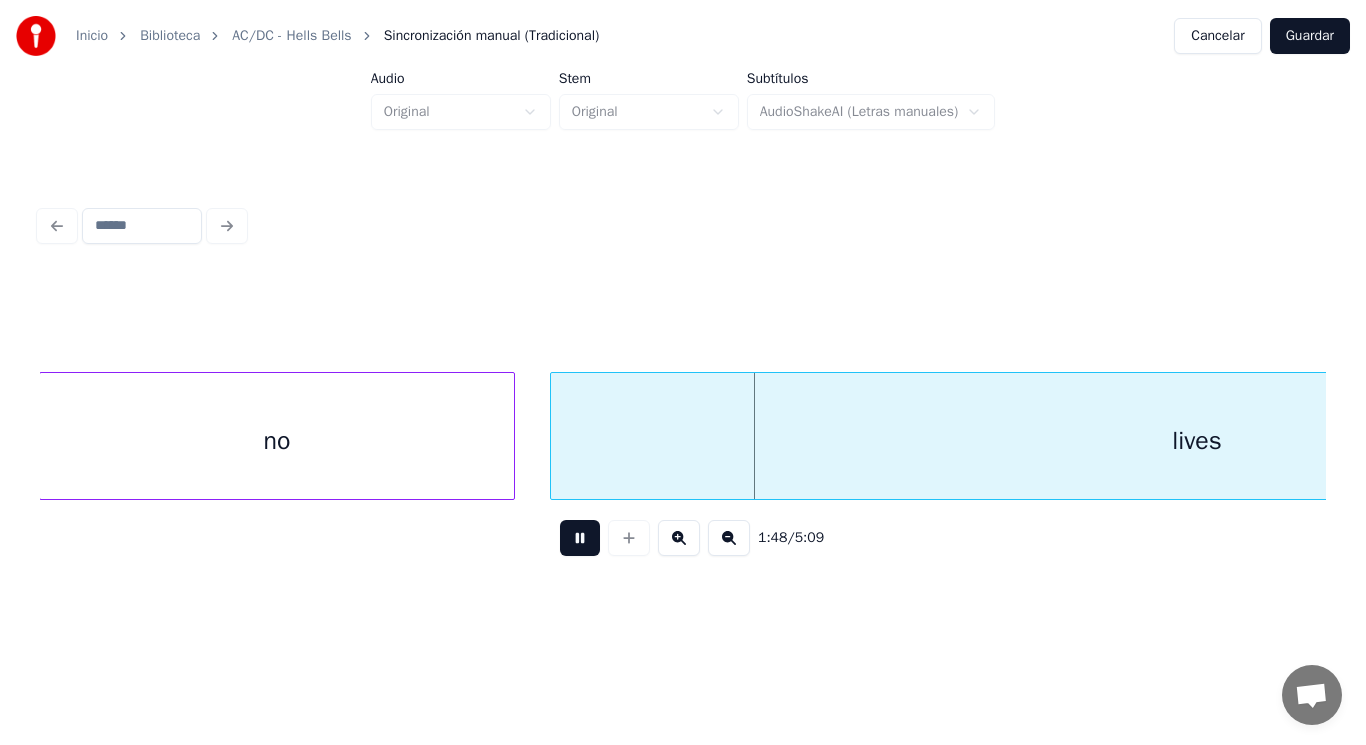 click at bounding box center (580, 538) 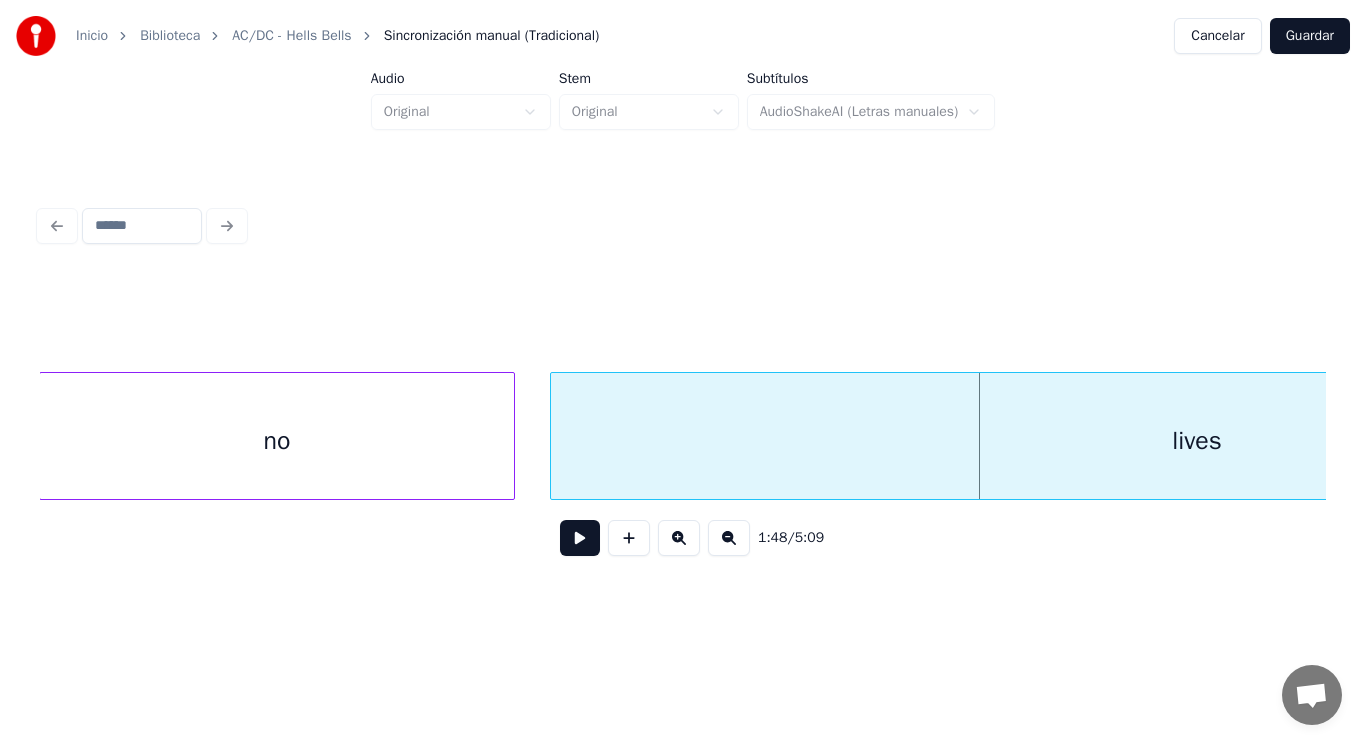 click on "no" at bounding box center (277, 441) 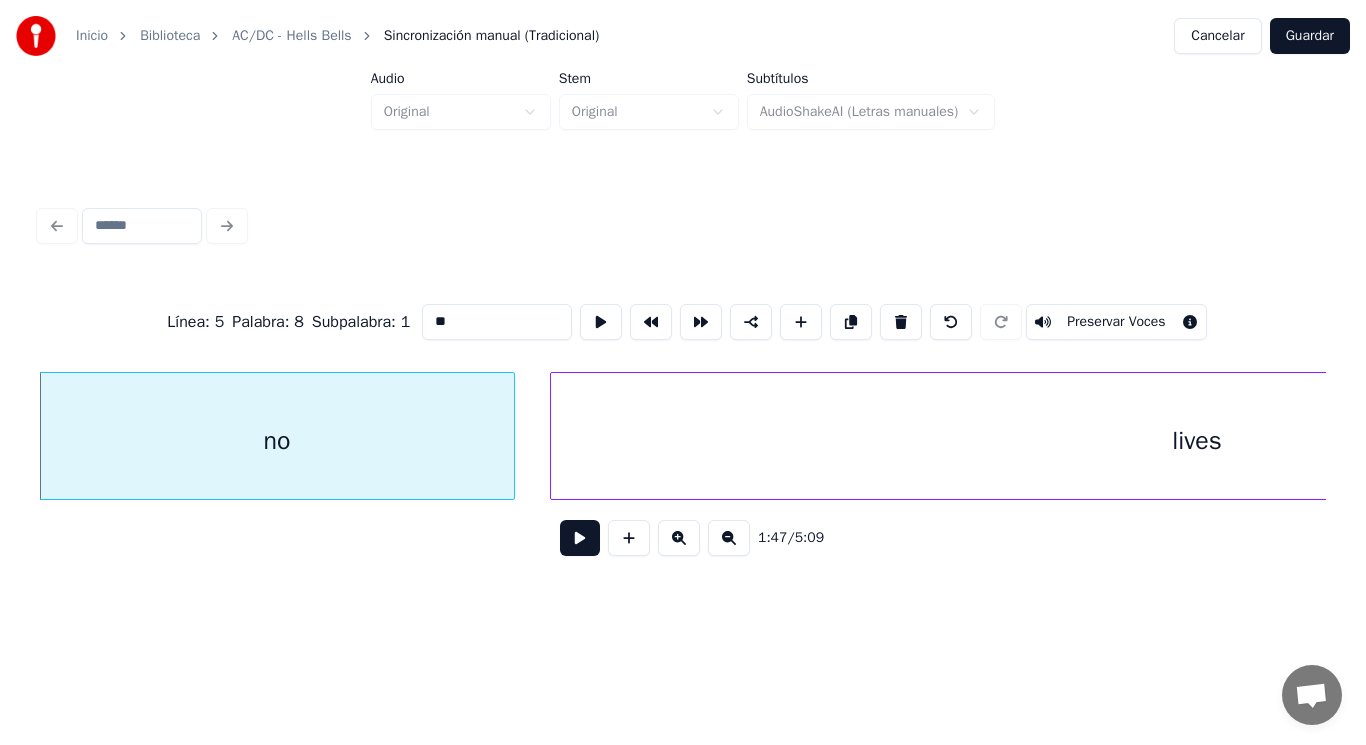click at bounding box center [580, 538] 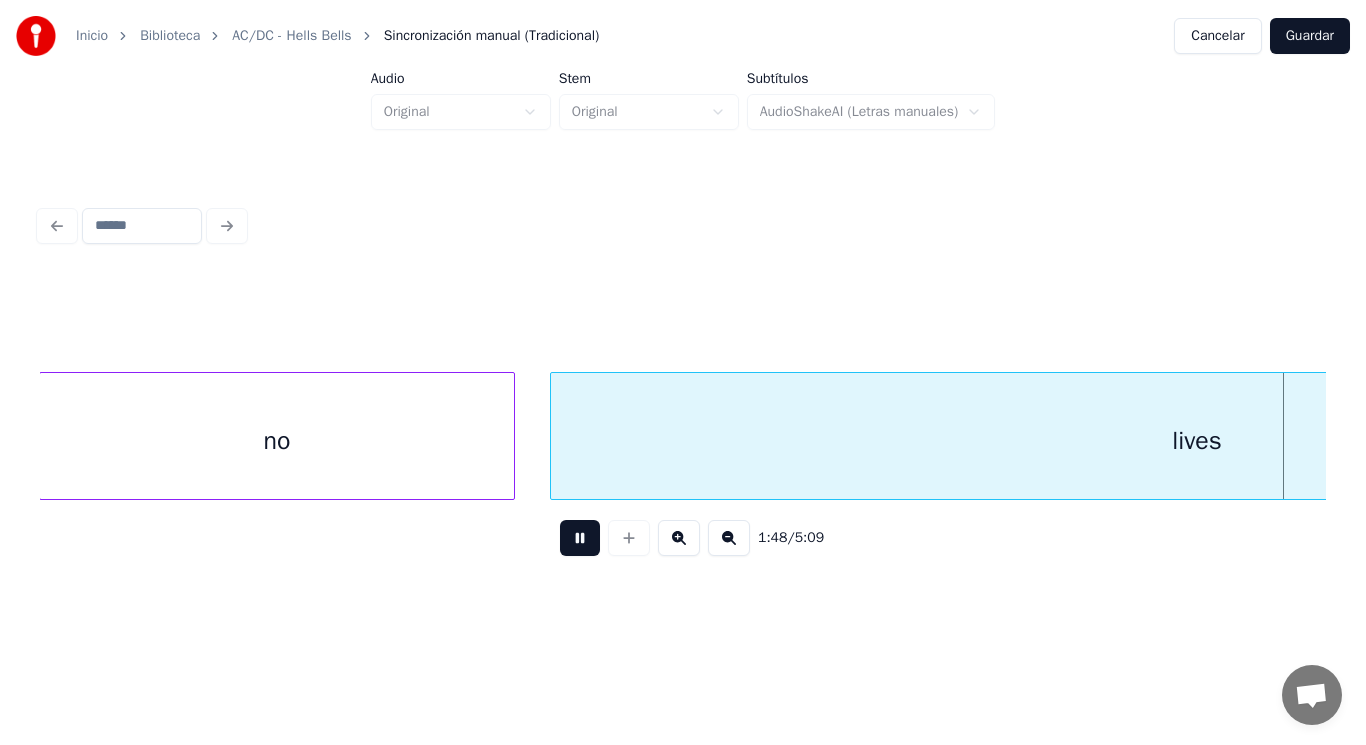 scroll, scrollTop: 0, scrollLeft: 151985, axis: horizontal 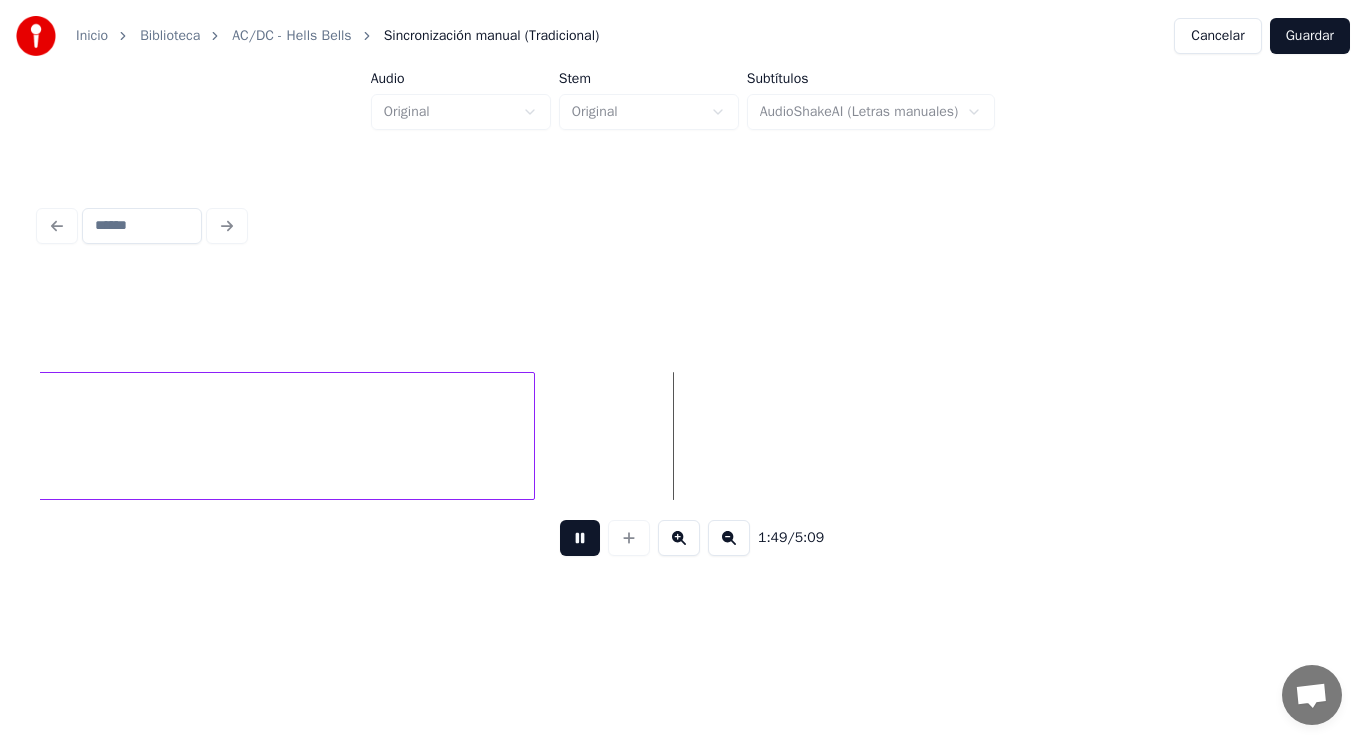 click at bounding box center (580, 538) 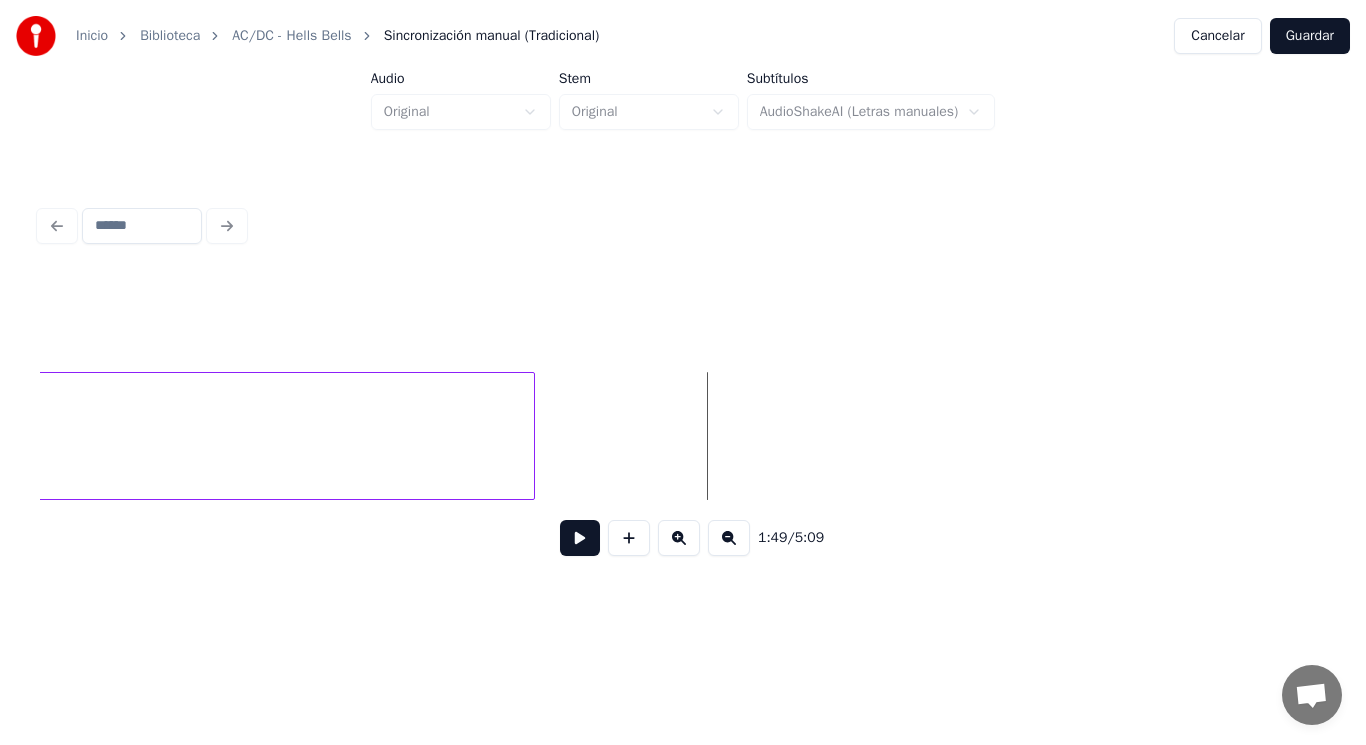 click on "lives" at bounding box center (-113, 441) 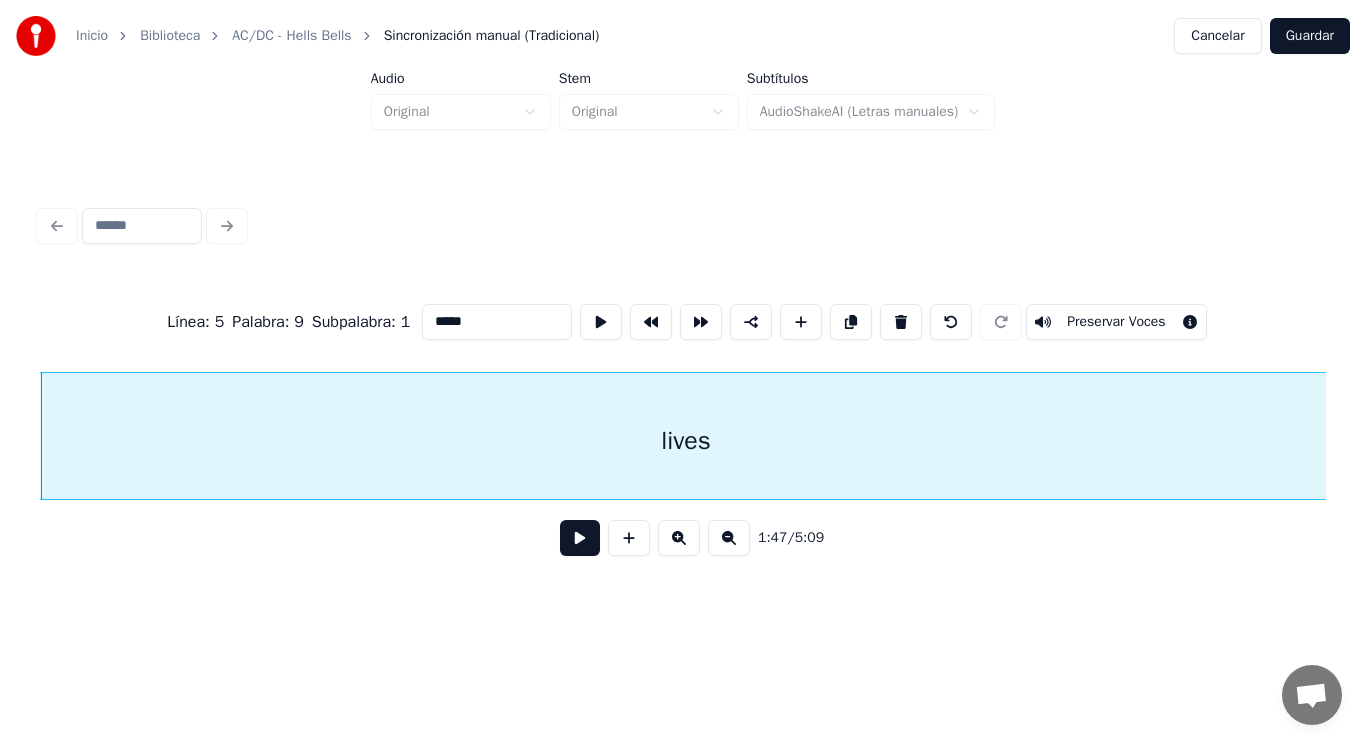 click at bounding box center [580, 538] 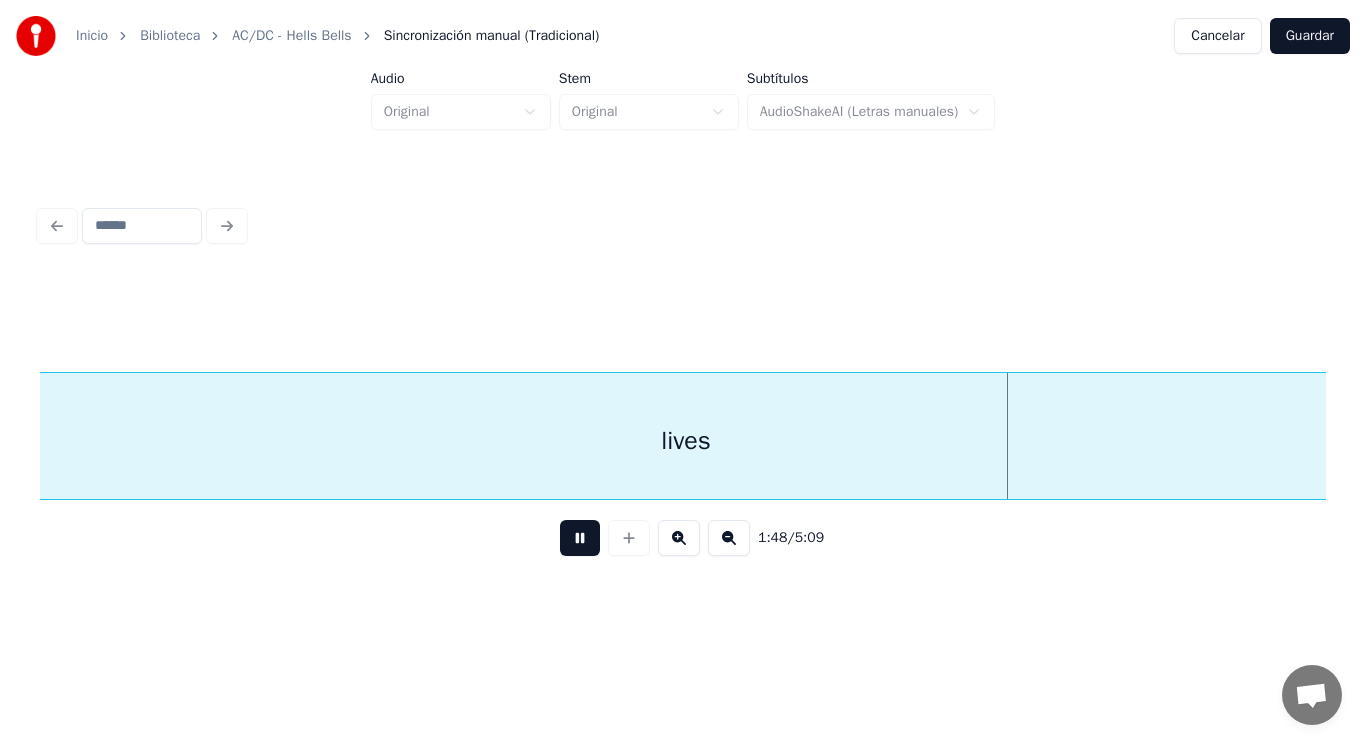 click at bounding box center (580, 538) 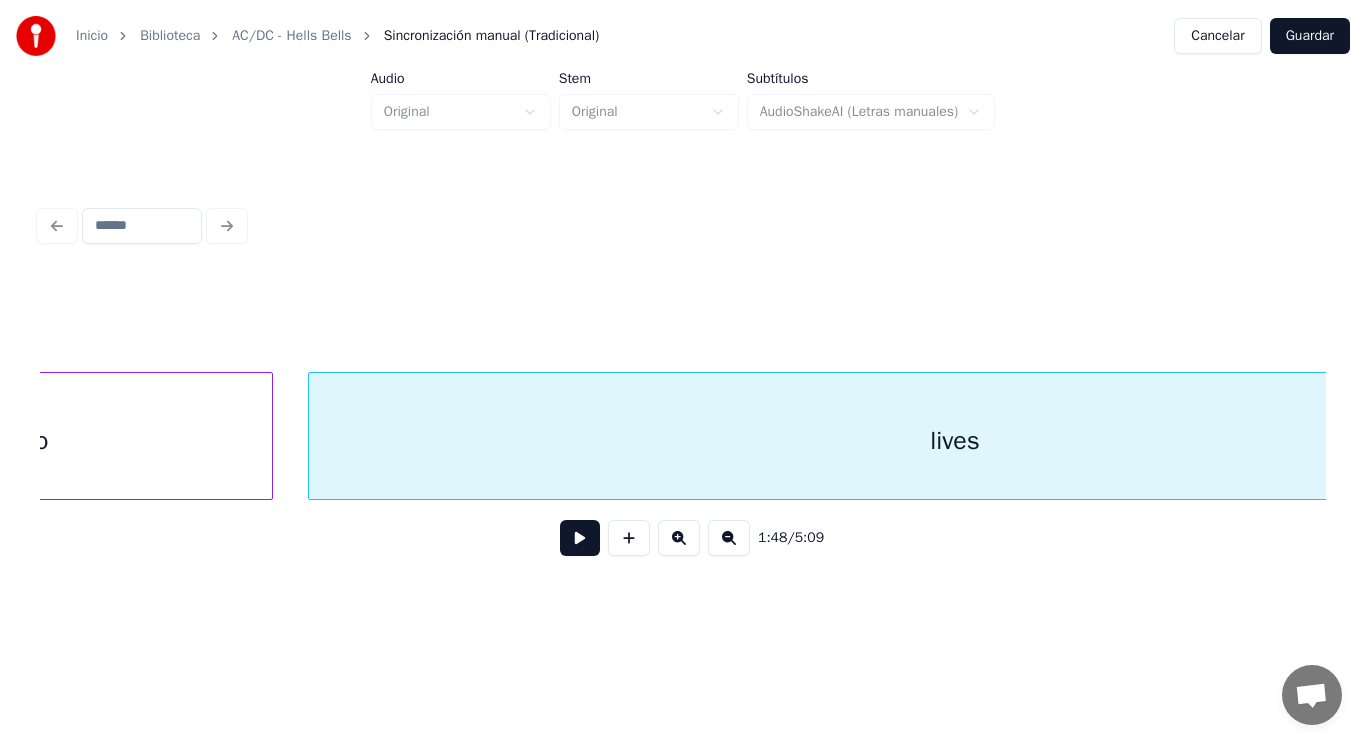 scroll, scrollTop: 0, scrollLeft: 150907, axis: horizontal 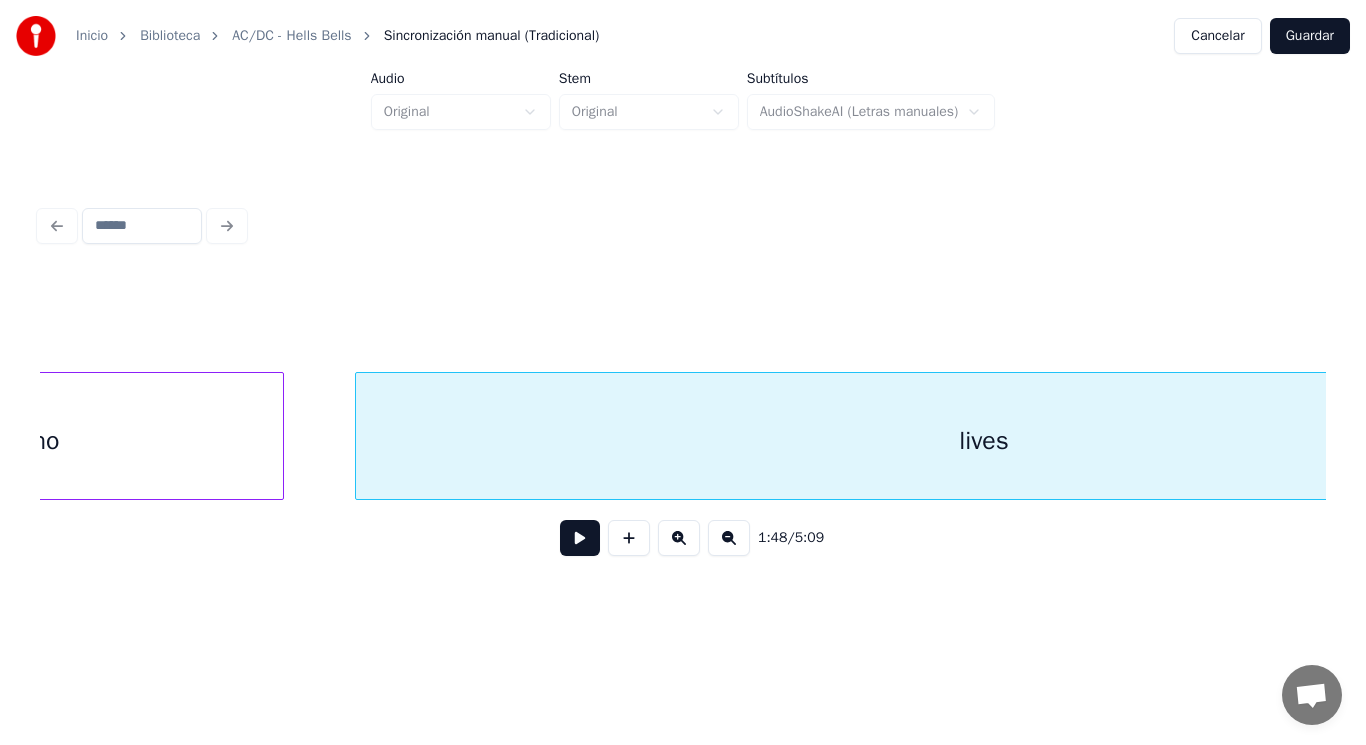 click at bounding box center [359, 436] 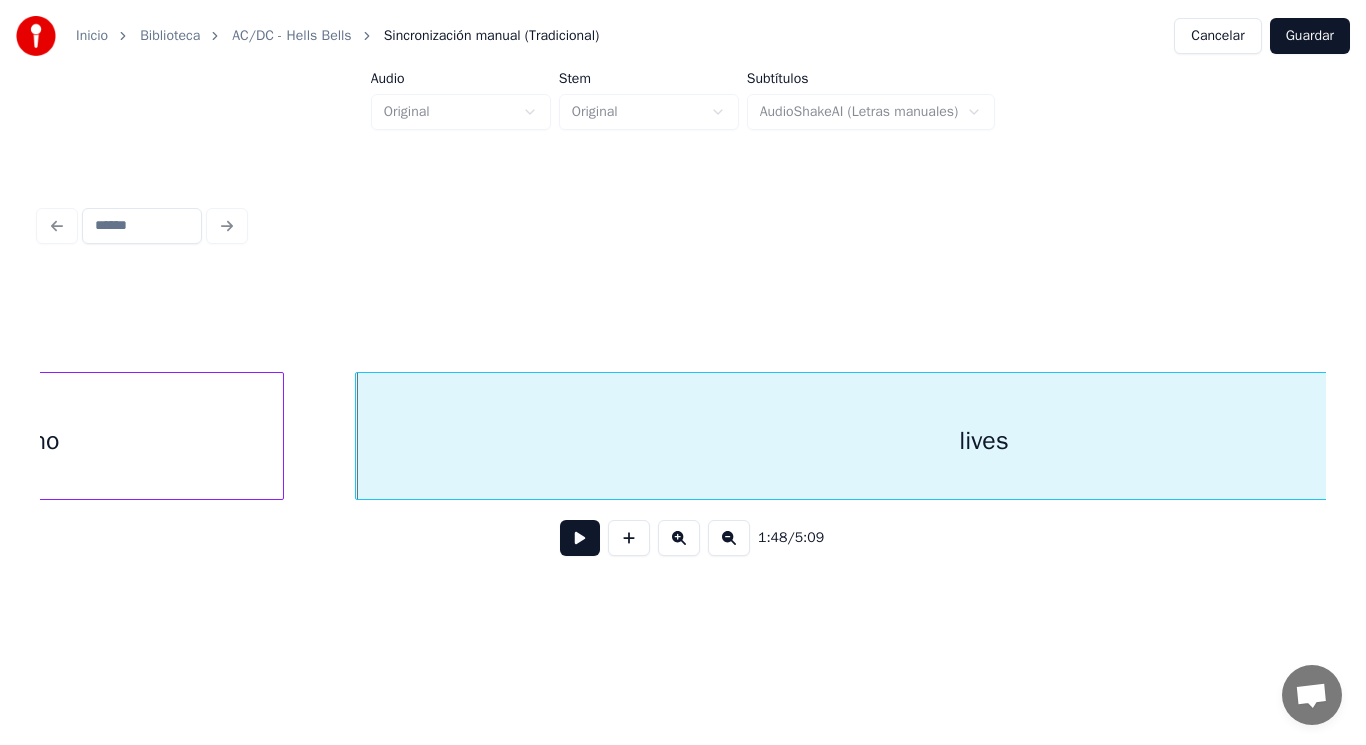click at bounding box center (580, 538) 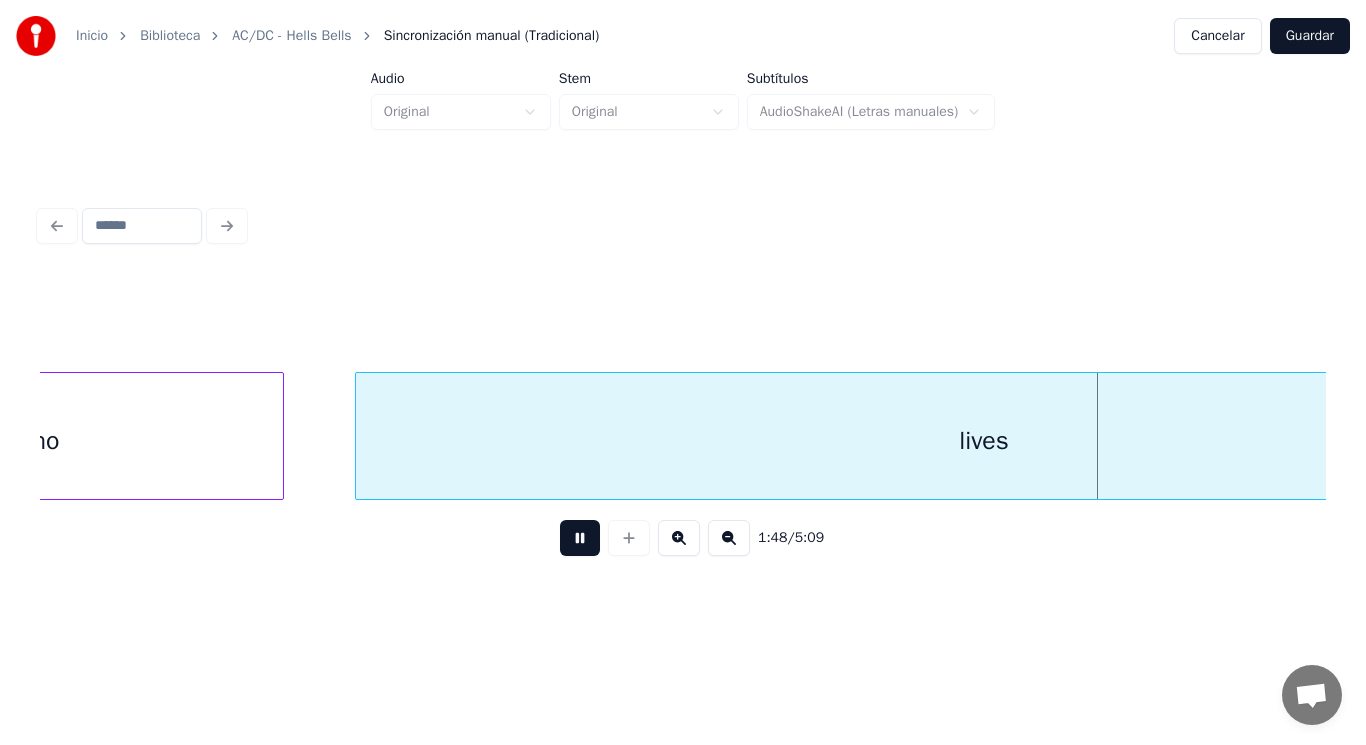 click at bounding box center (580, 538) 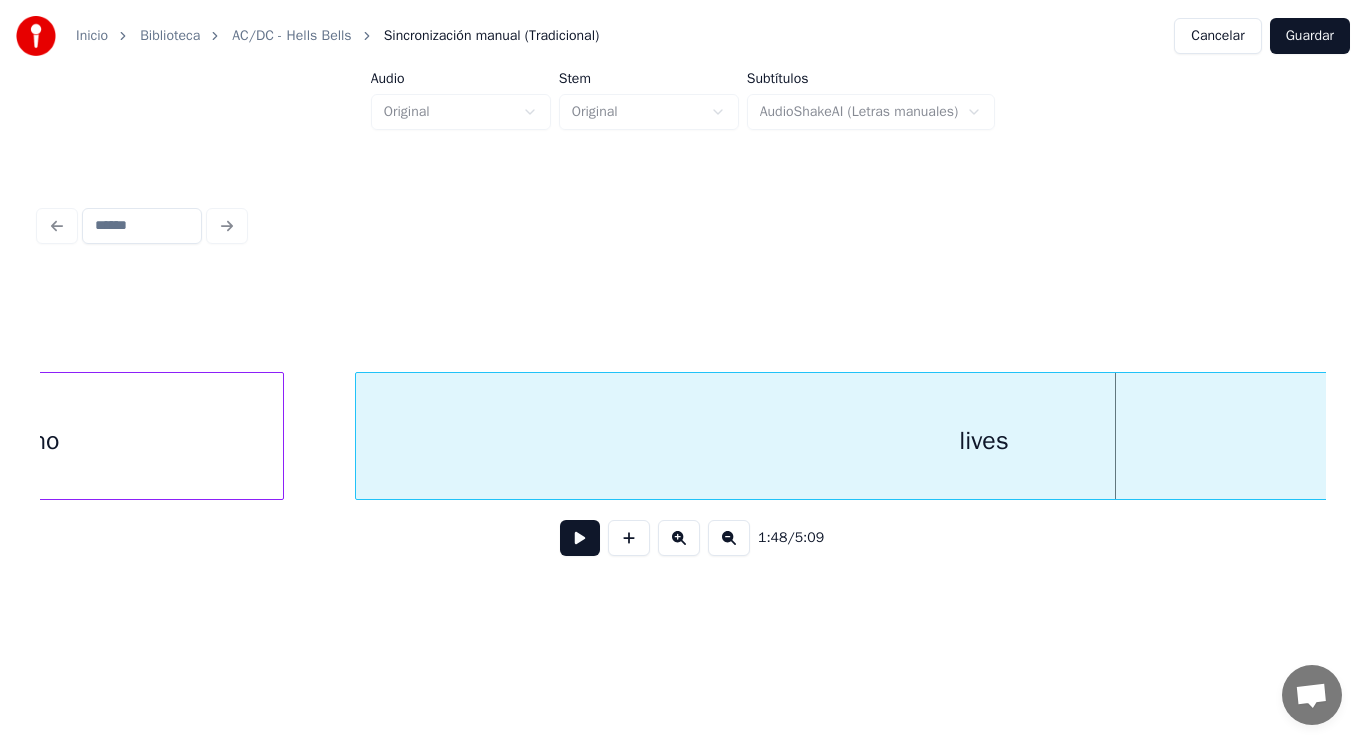 click at bounding box center (580, 538) 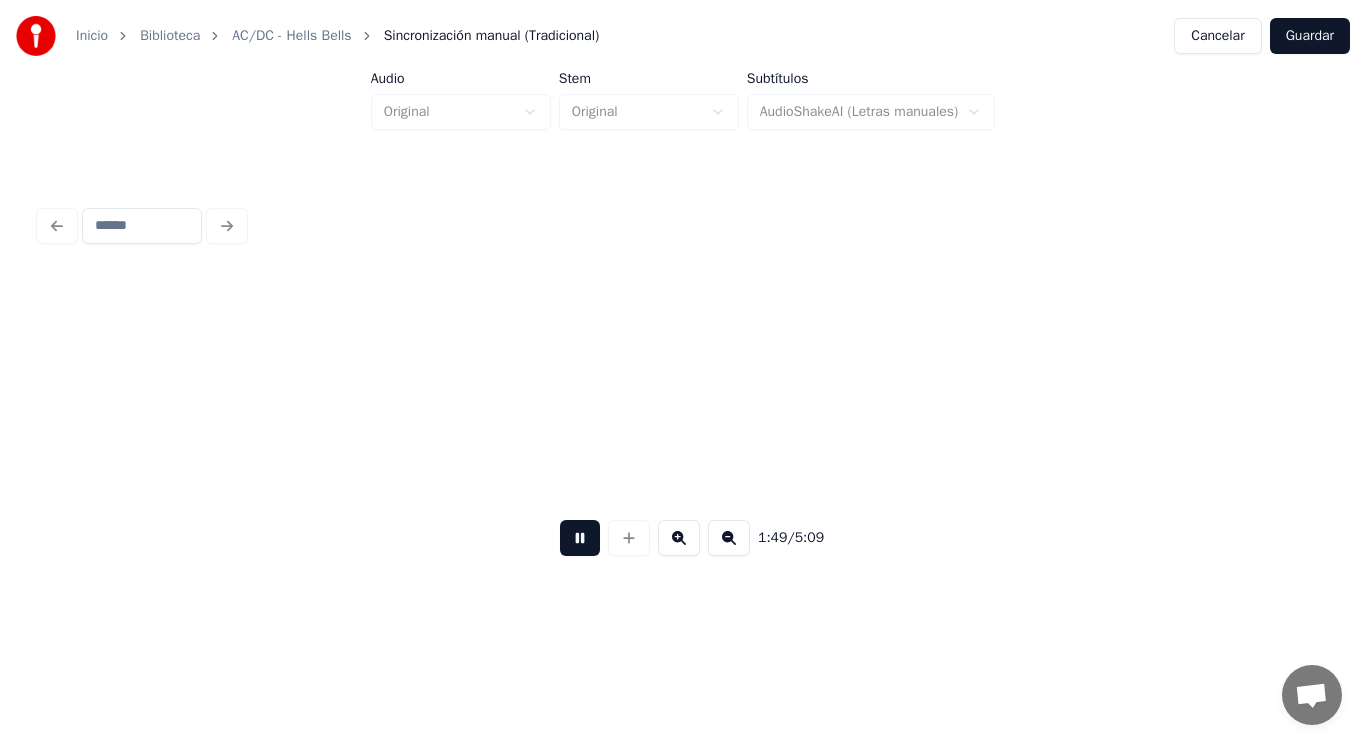 scroll, scrollTop: 0, scrollLeft: 153501, axis: horizontal 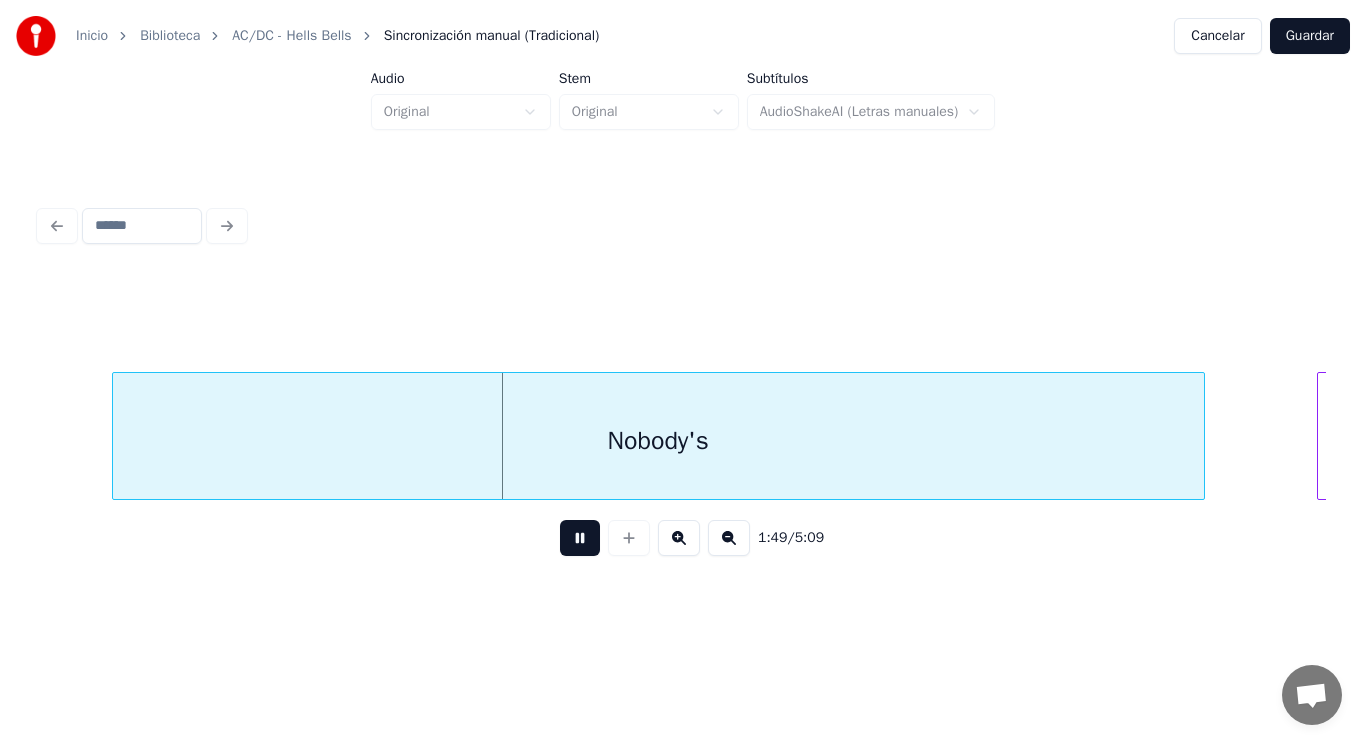 click at bounding box center (580, 538) 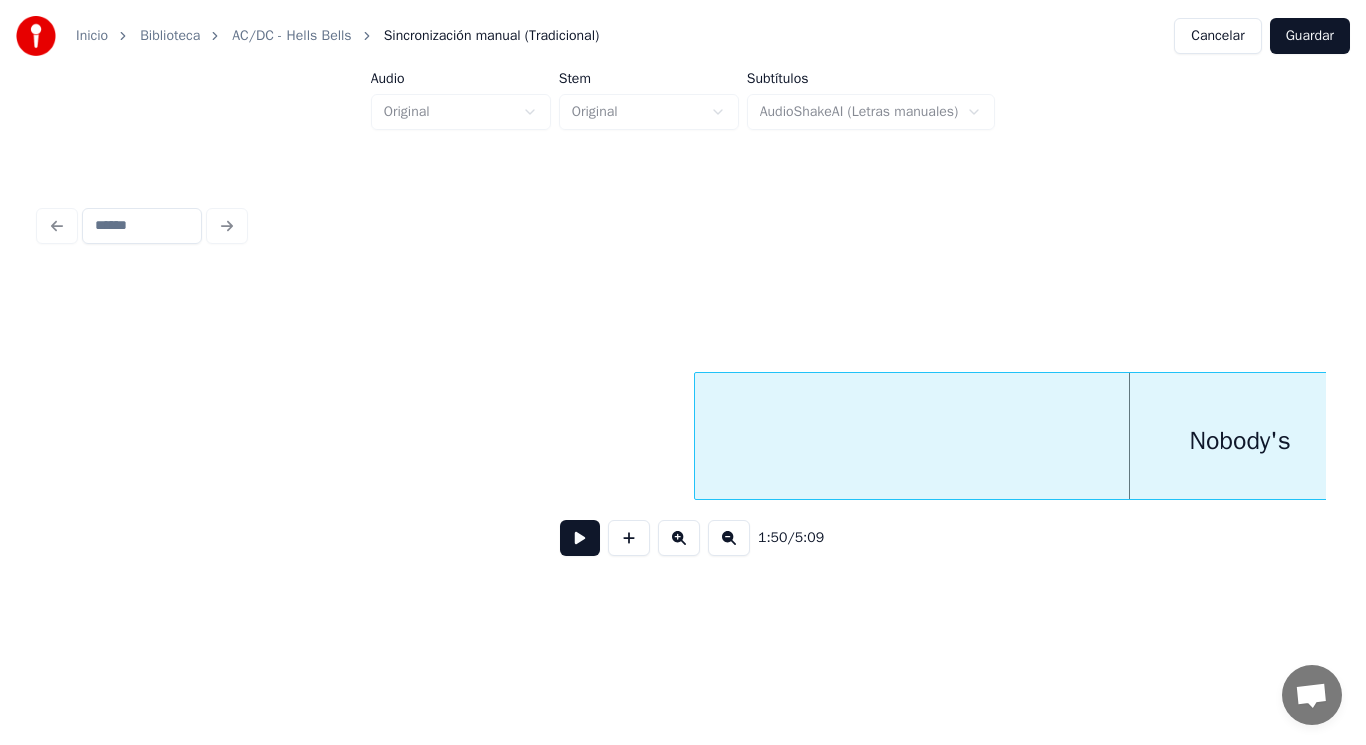 scroll, scrollTop: 0, scrollLeft: 152976, axis: horizontal 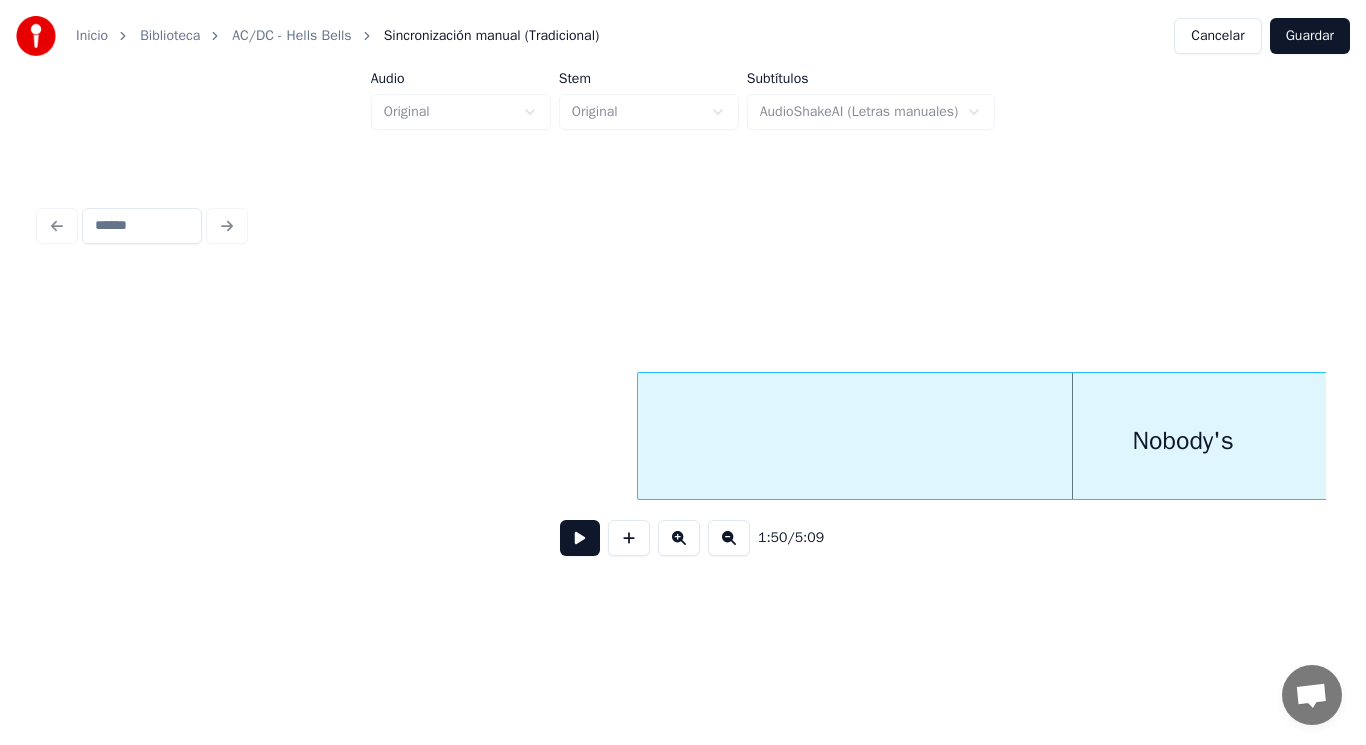 click on "Nobody's" at bounding box center [63843, 436] 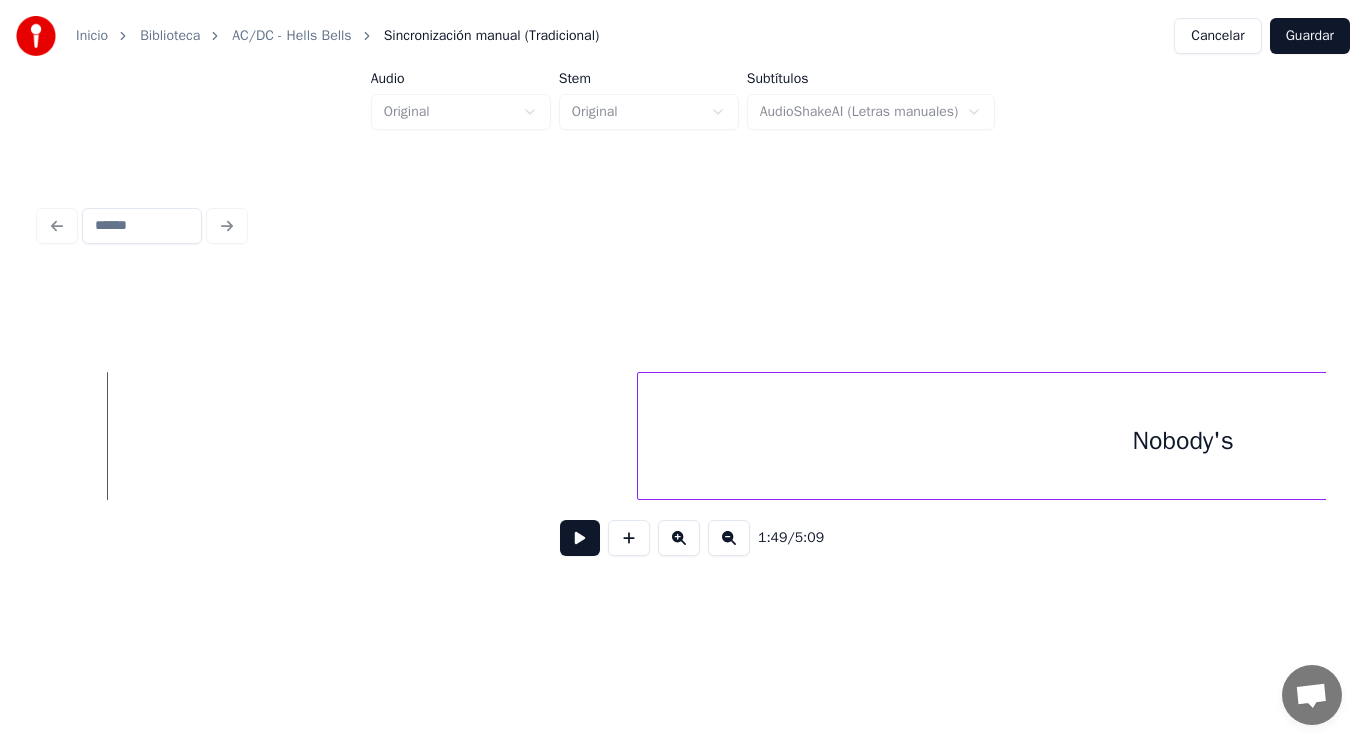 click at bounding box center (580, 538) 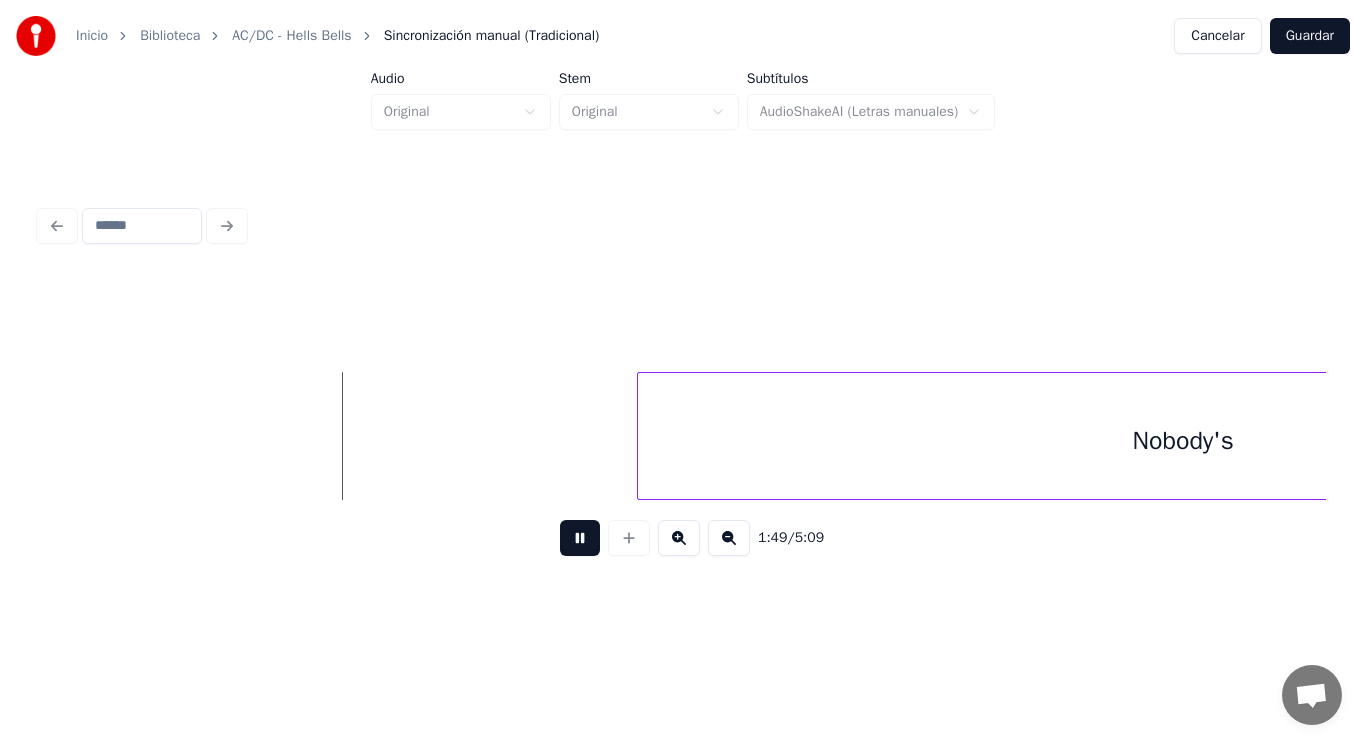 click at bounding box center [580, 538] 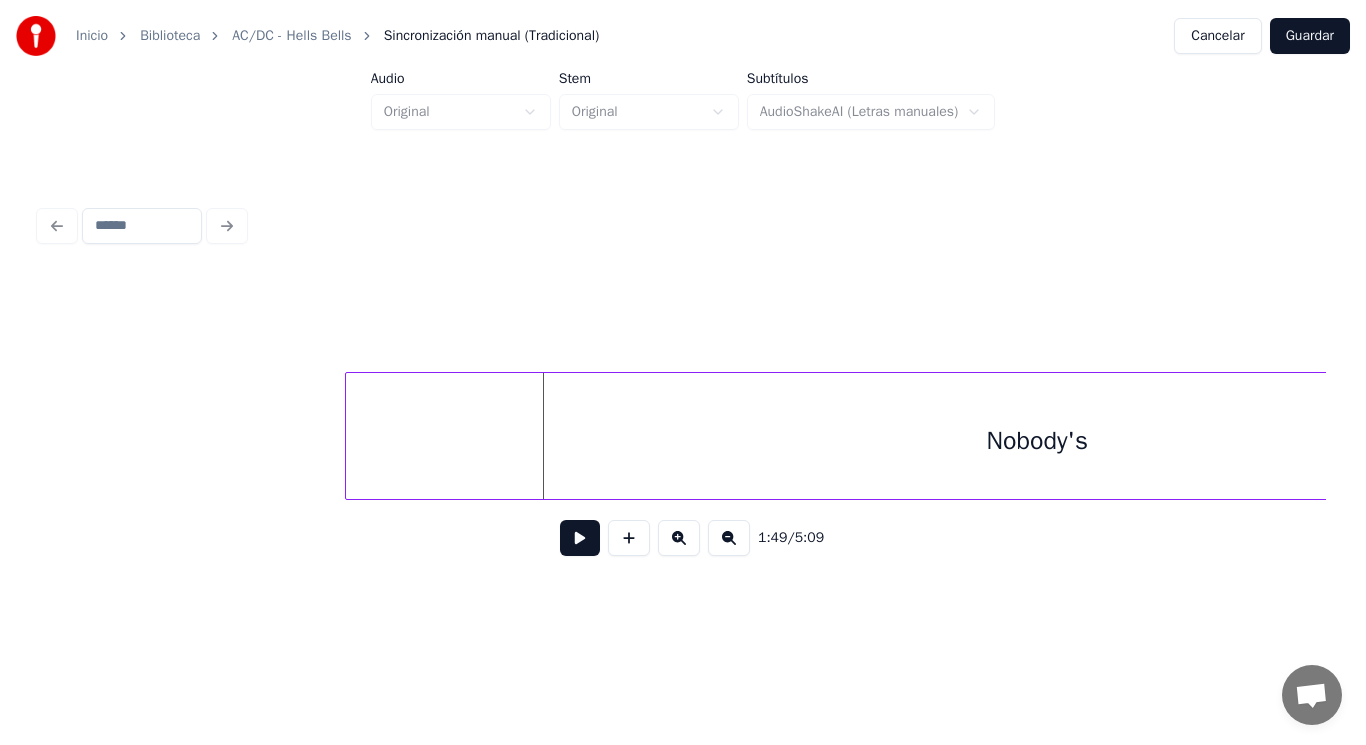 click at bounding box center (349, 436) 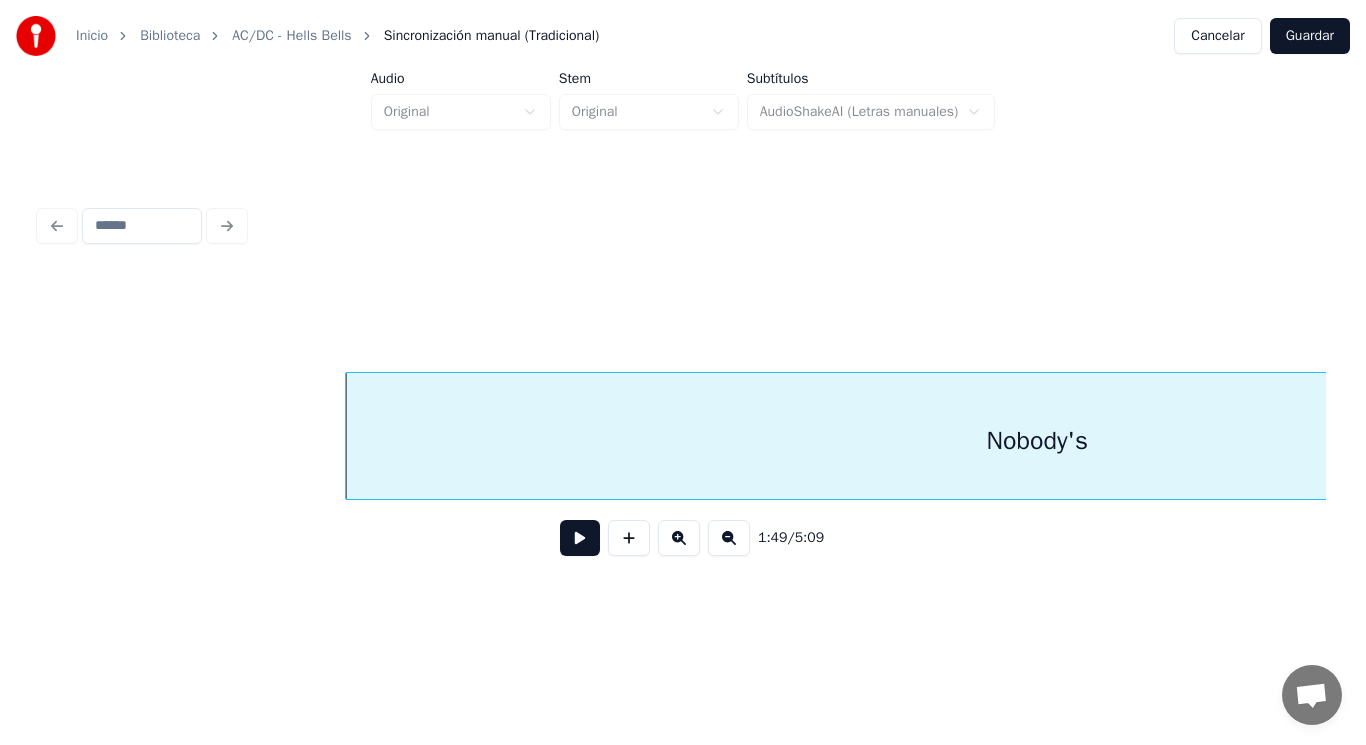 click at bounding box center (580, 538) 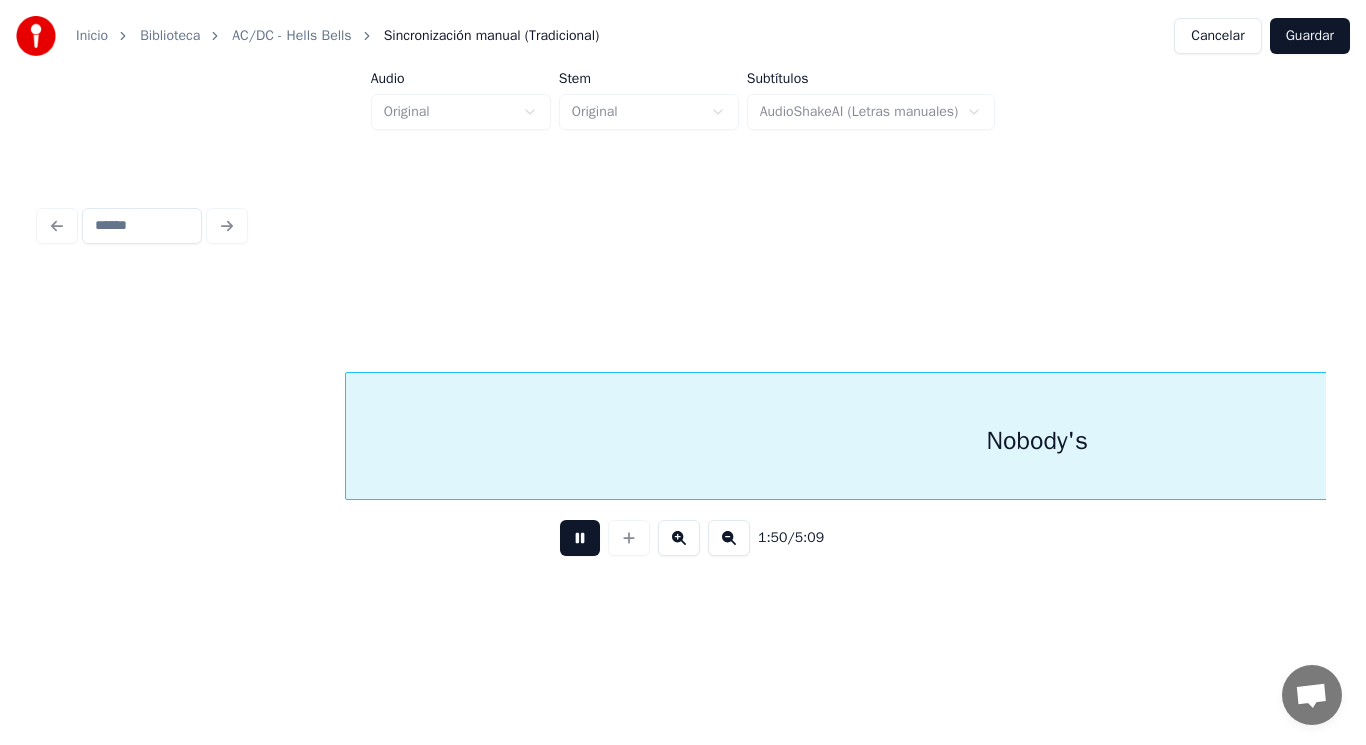 scroll, scrollTop: 0, scrollLeft: 154264, axis: horizontal 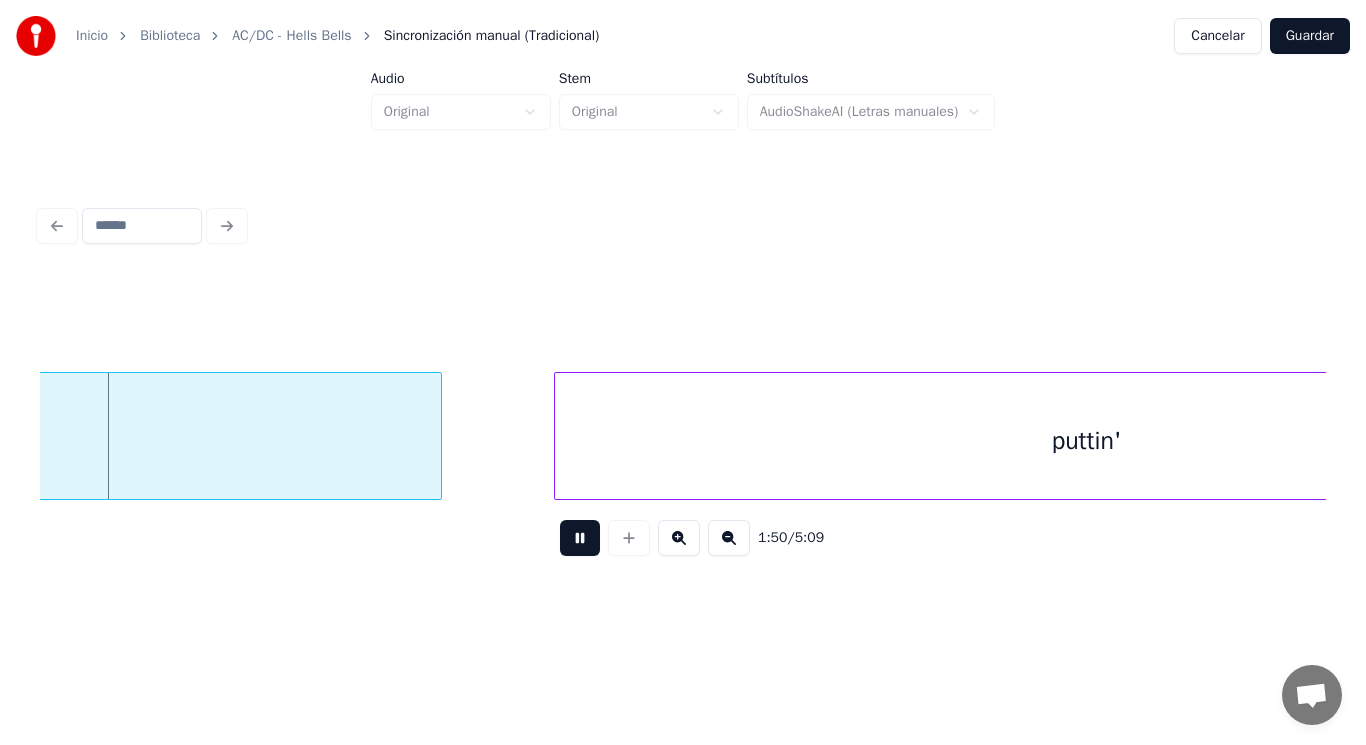 click at bounding box center (580, 538) 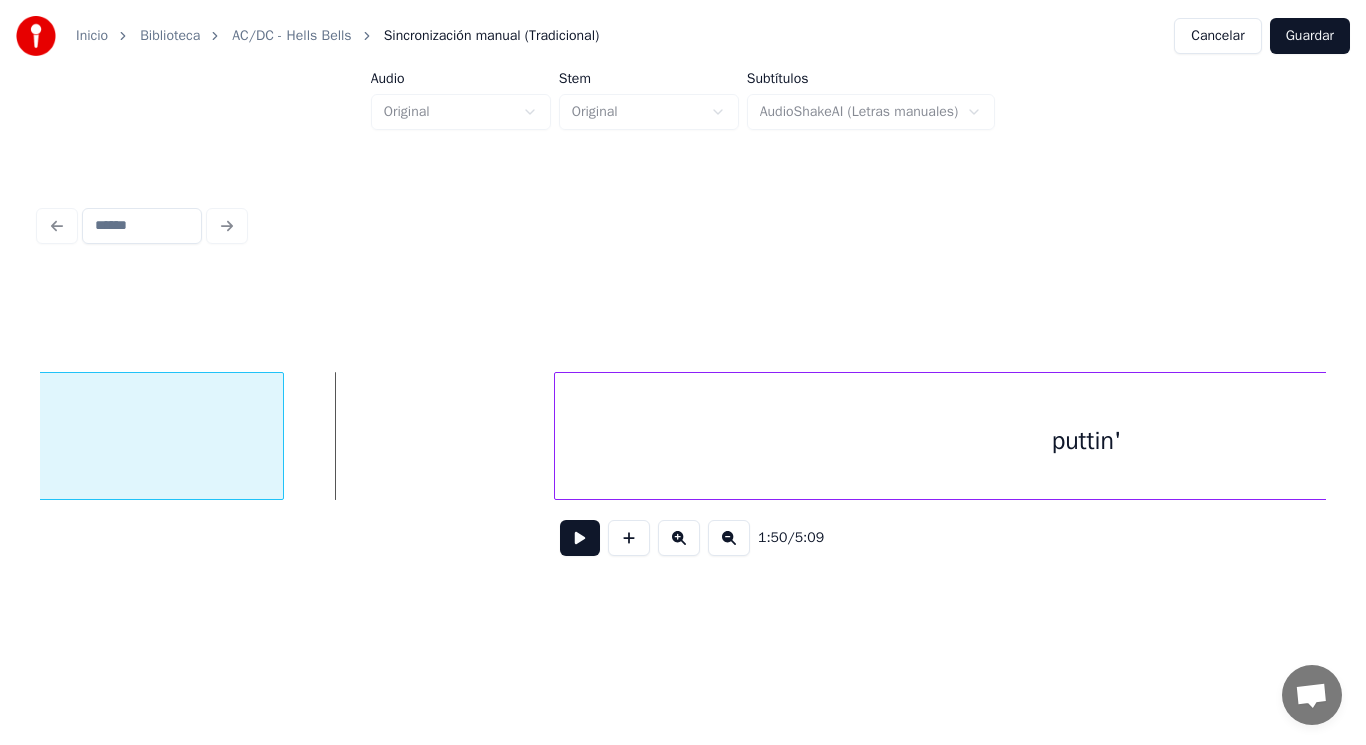 click at bounding box center [280, 436] 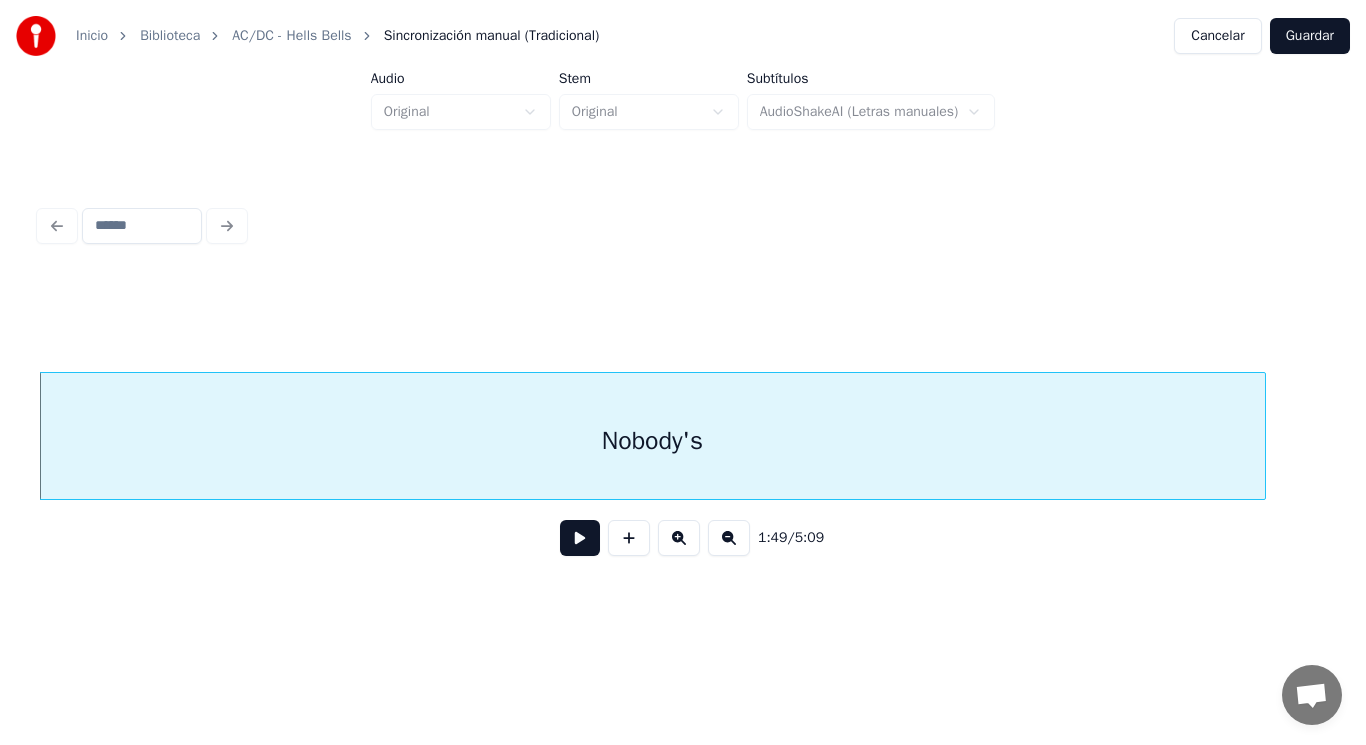 click at bounding box center (580, 538) 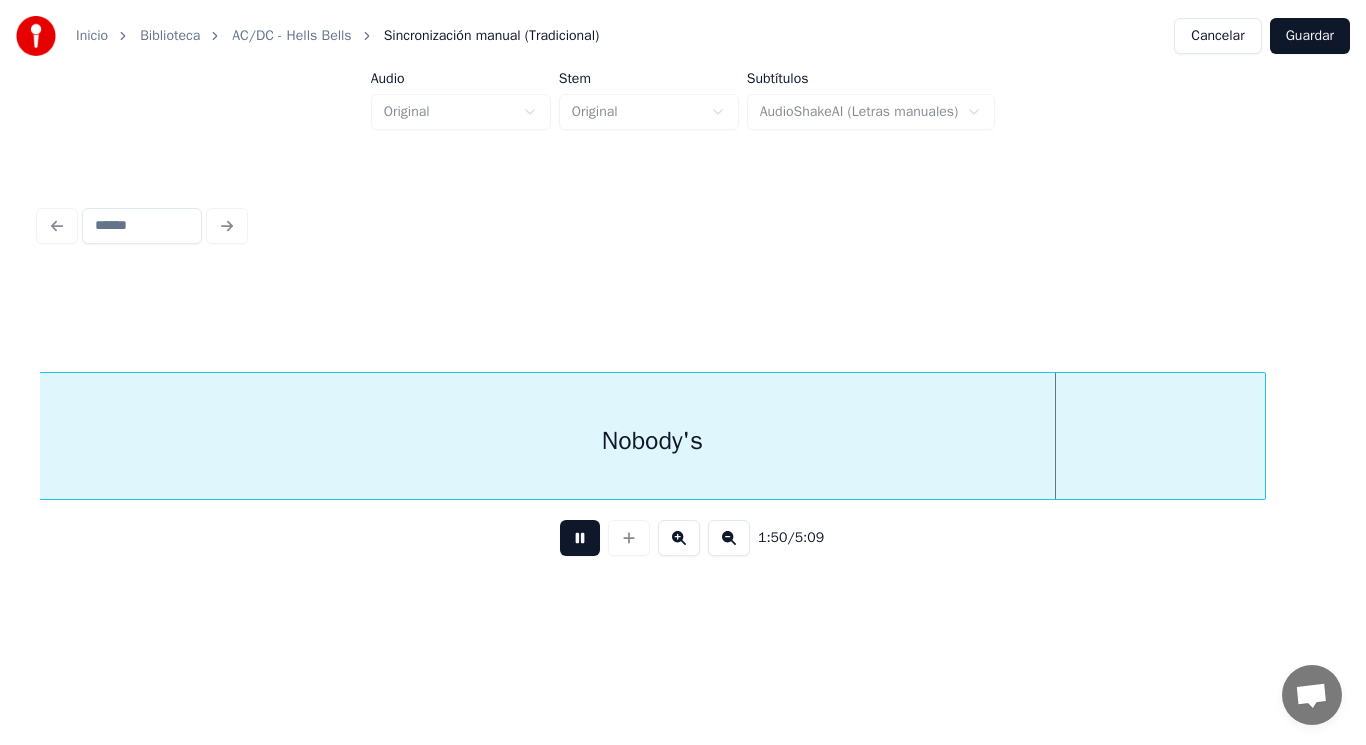 click at bounding box center [580, 538] 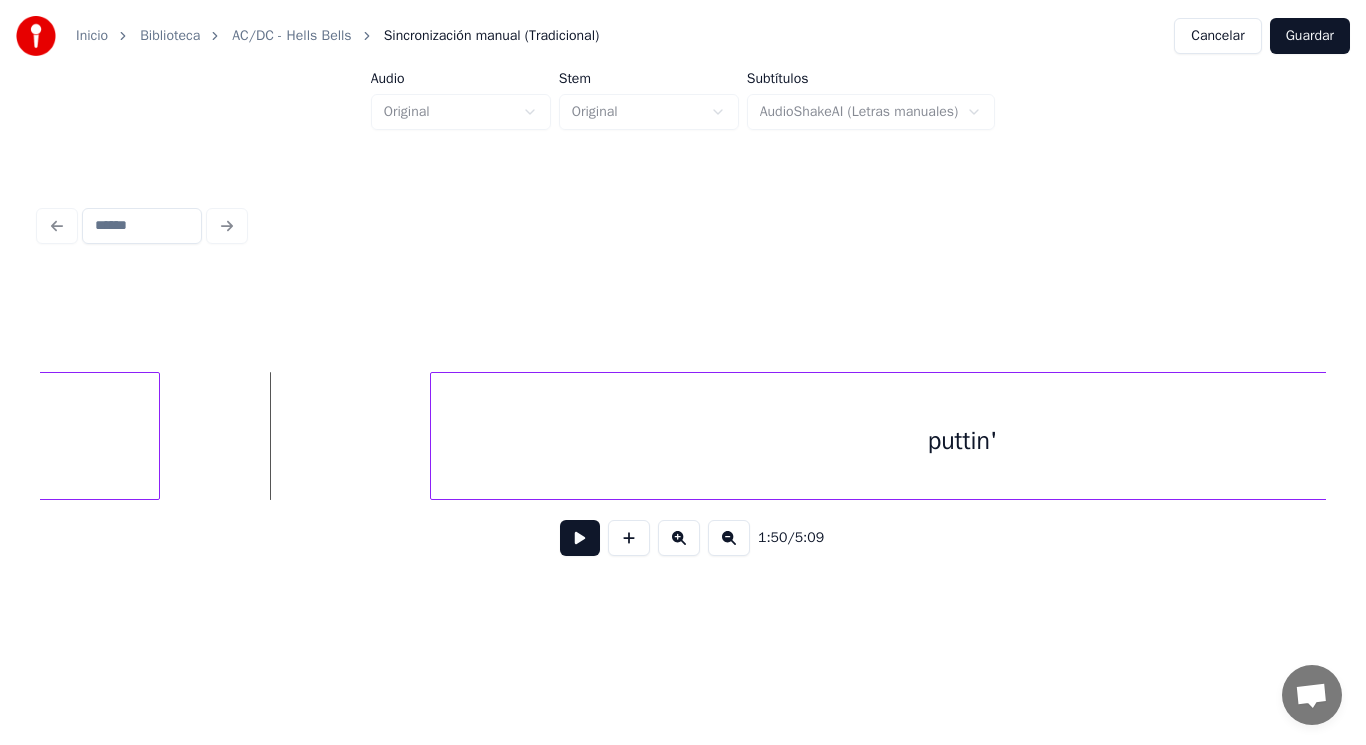scroll, scrollTop: 0, scrollLeft: 154253, axis: horizontal 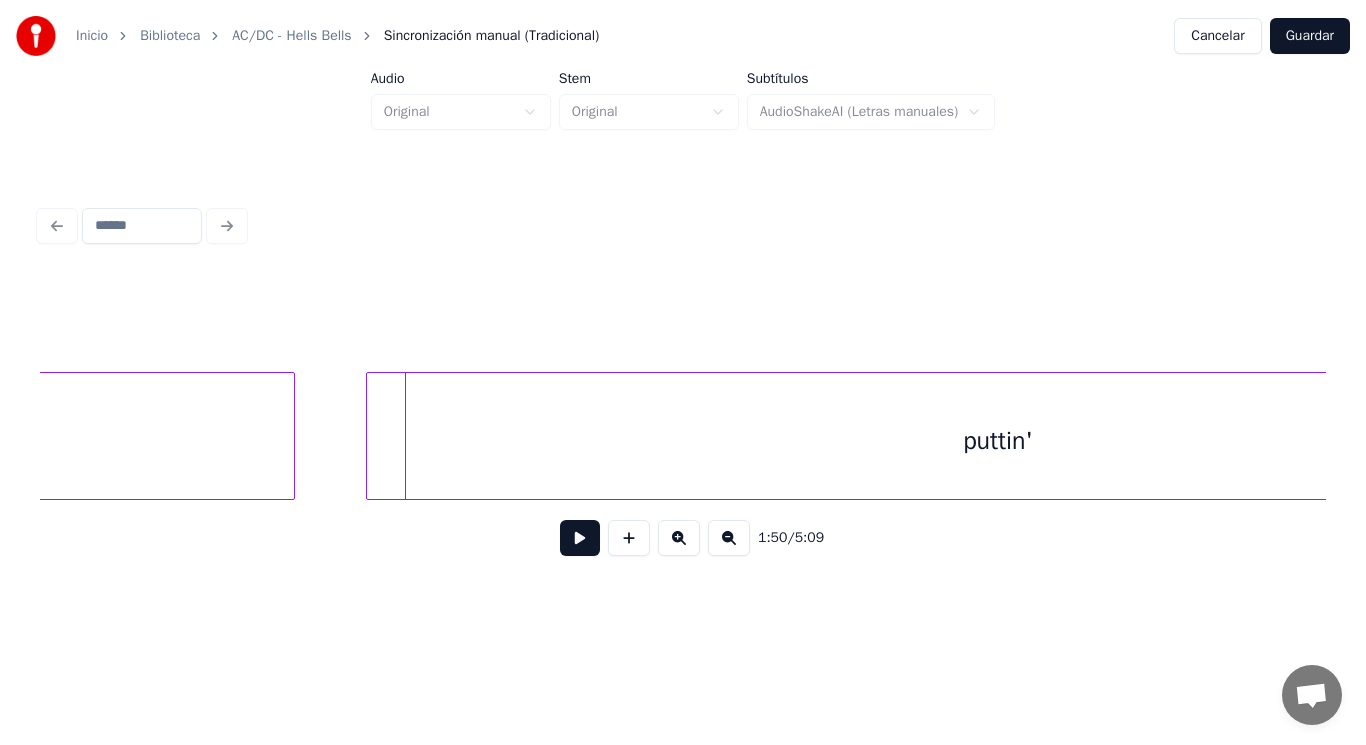 click at bounding box center [370, 436] 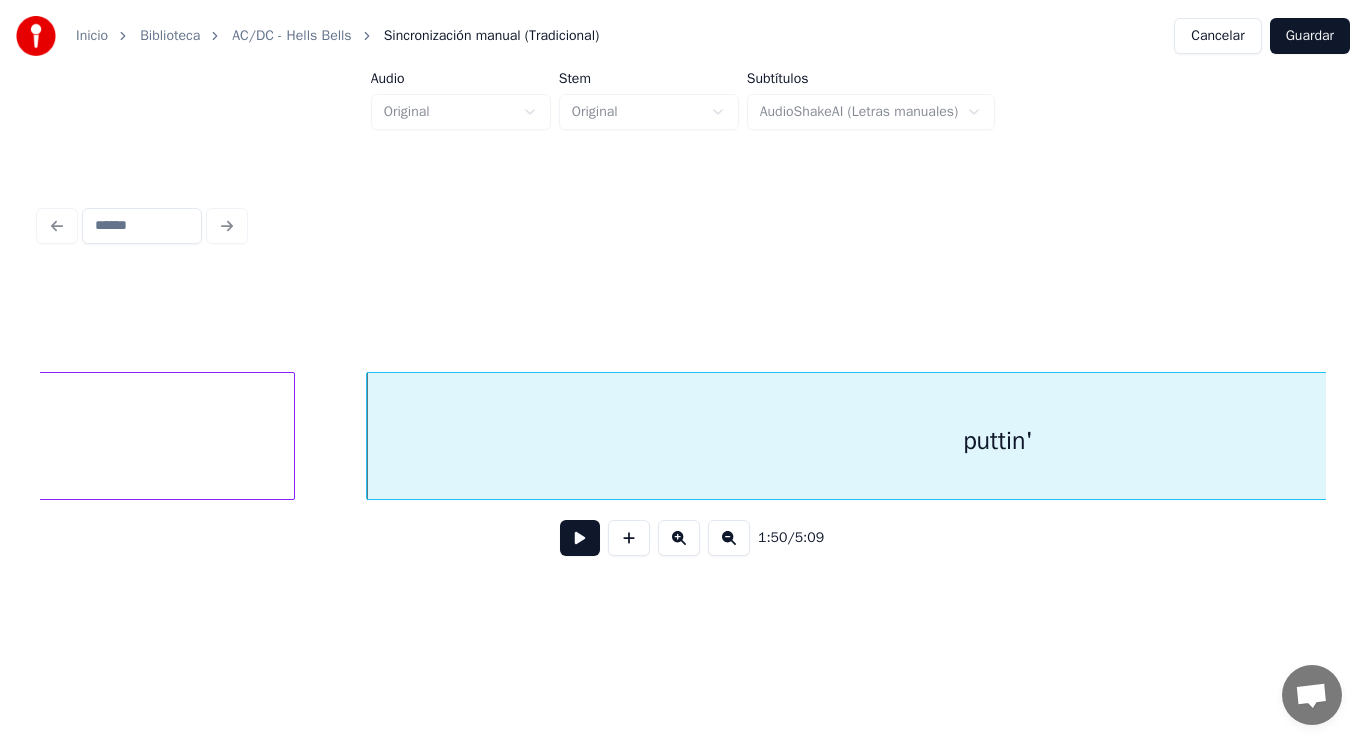 click at bounding box center [580, 538] 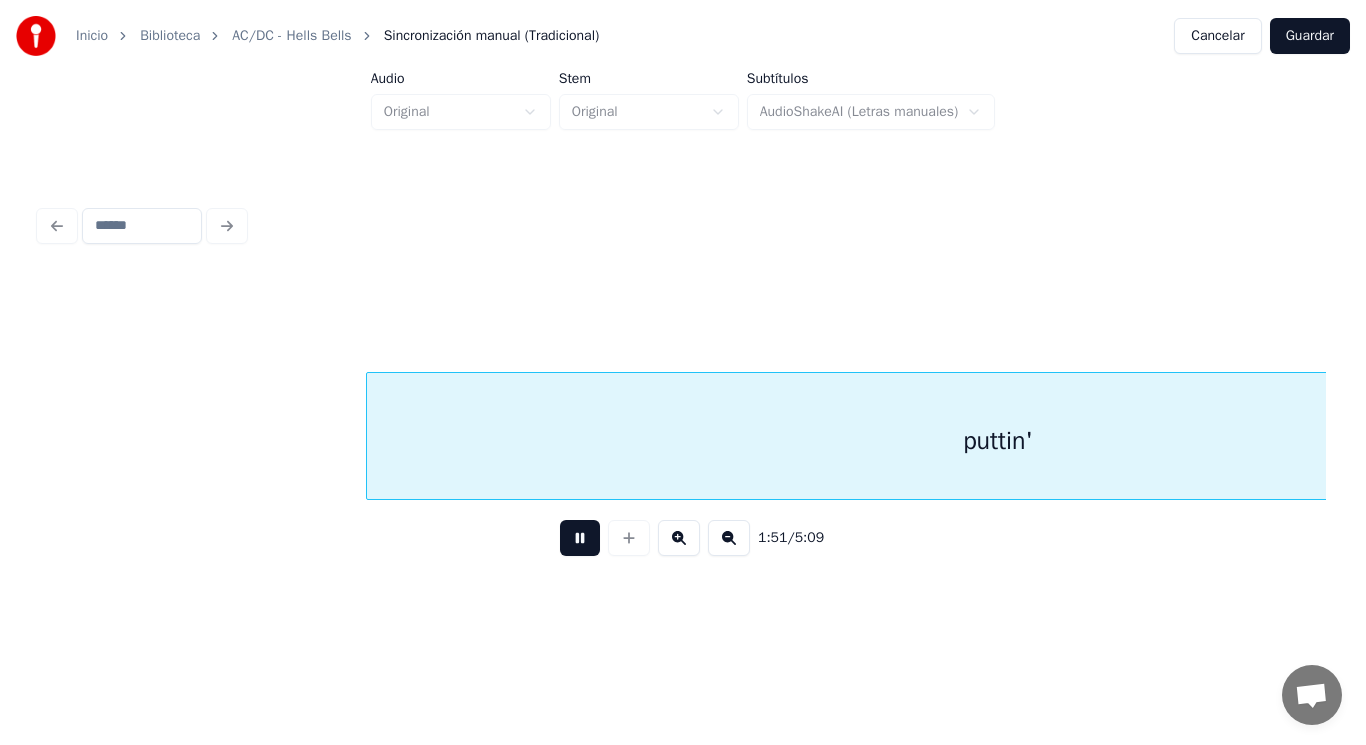 scroll, scrollTop: 0, scrollLeft: 155551, axis: horizontal 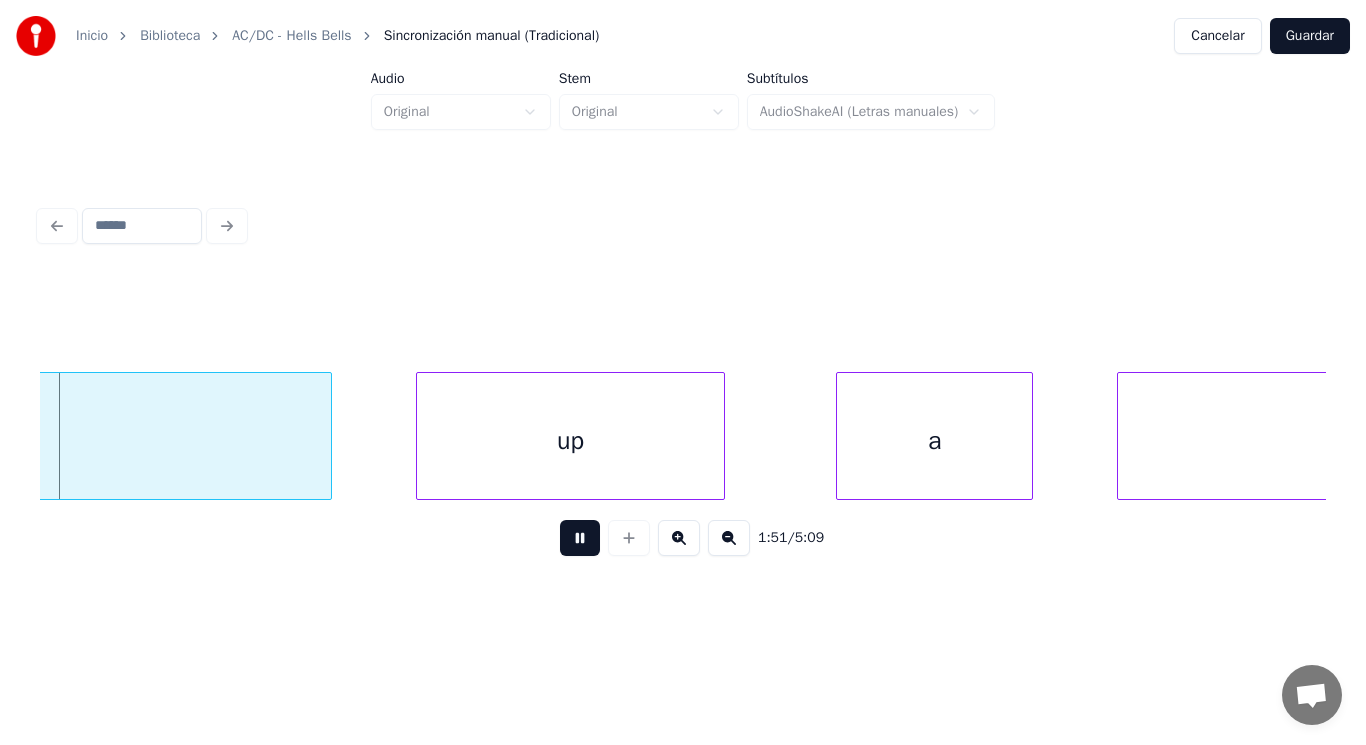 click at bounding box center (580, 538) 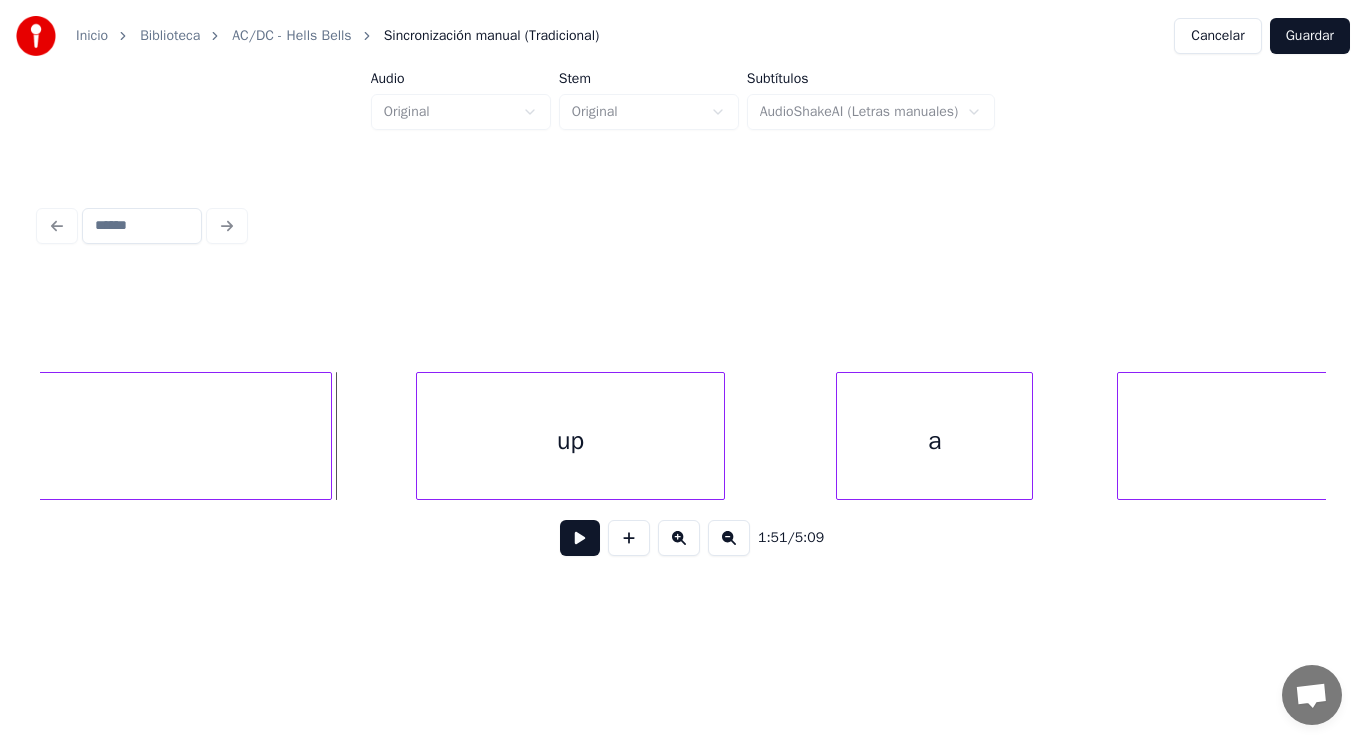 click on "puttin'" at bounding box center [-300, 441] 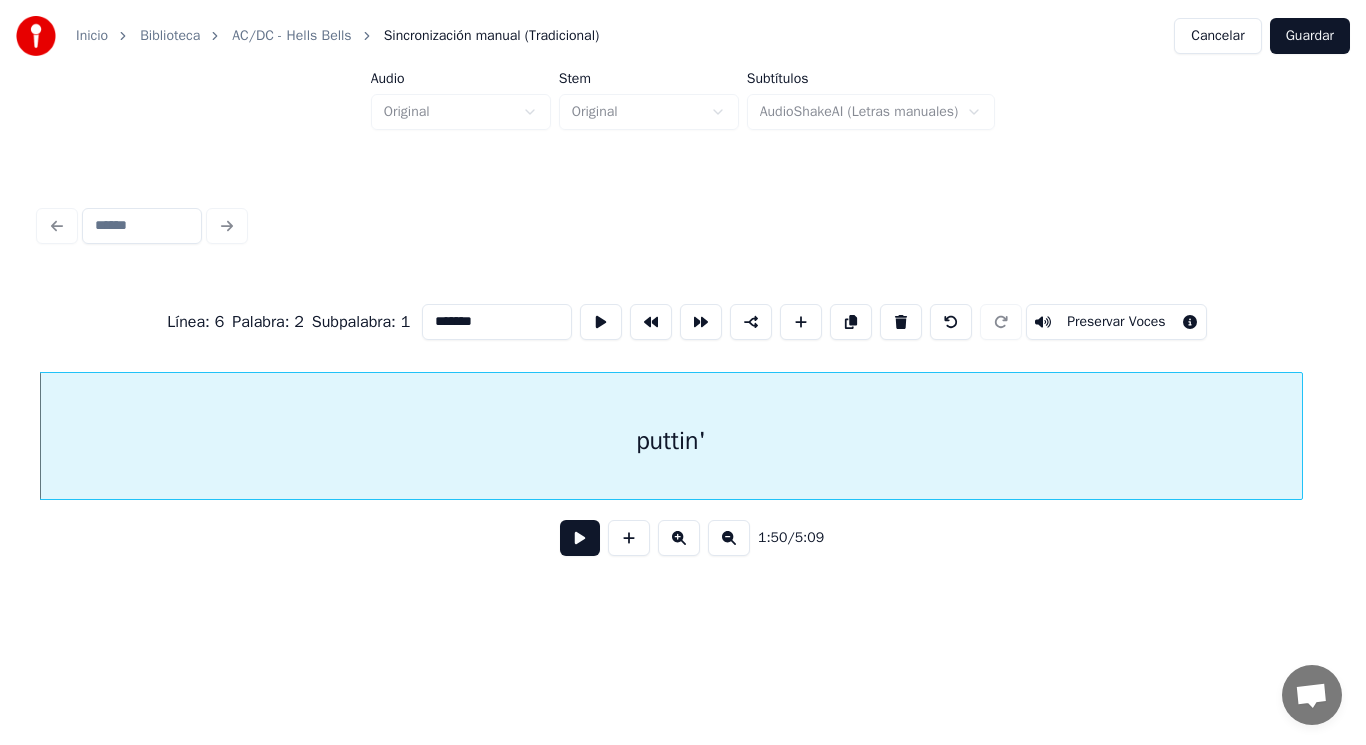 click at bounding box center (580, 538) 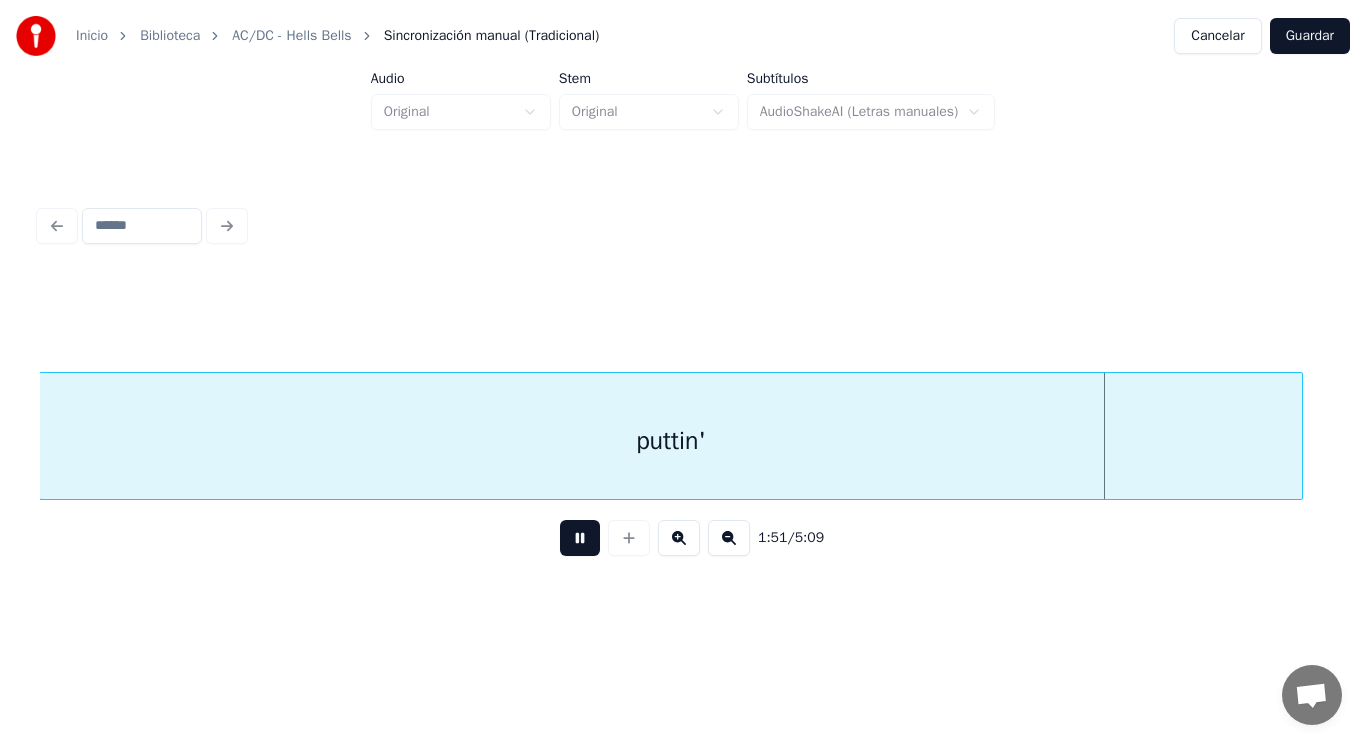 click at bounding box center [580, 538] 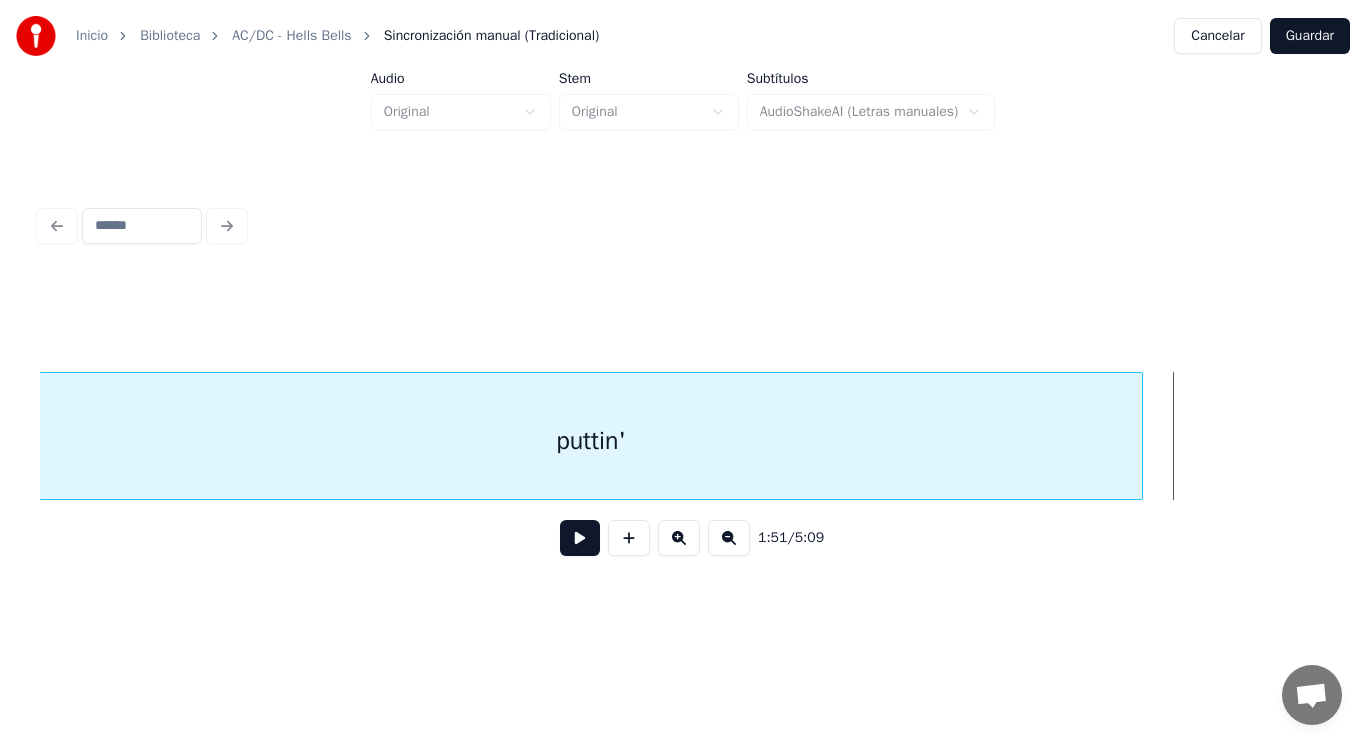click at bounding box center [1139, 436] 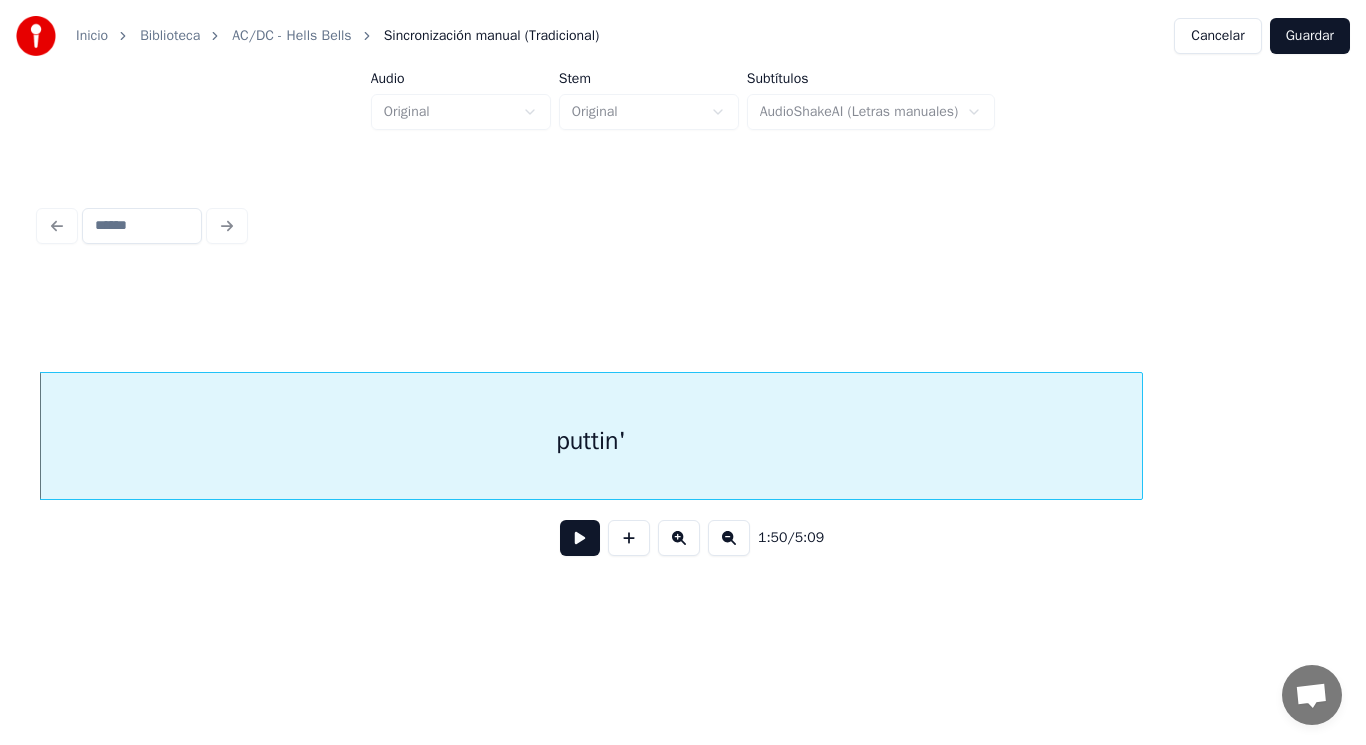 click at bounding box center (580, 538) 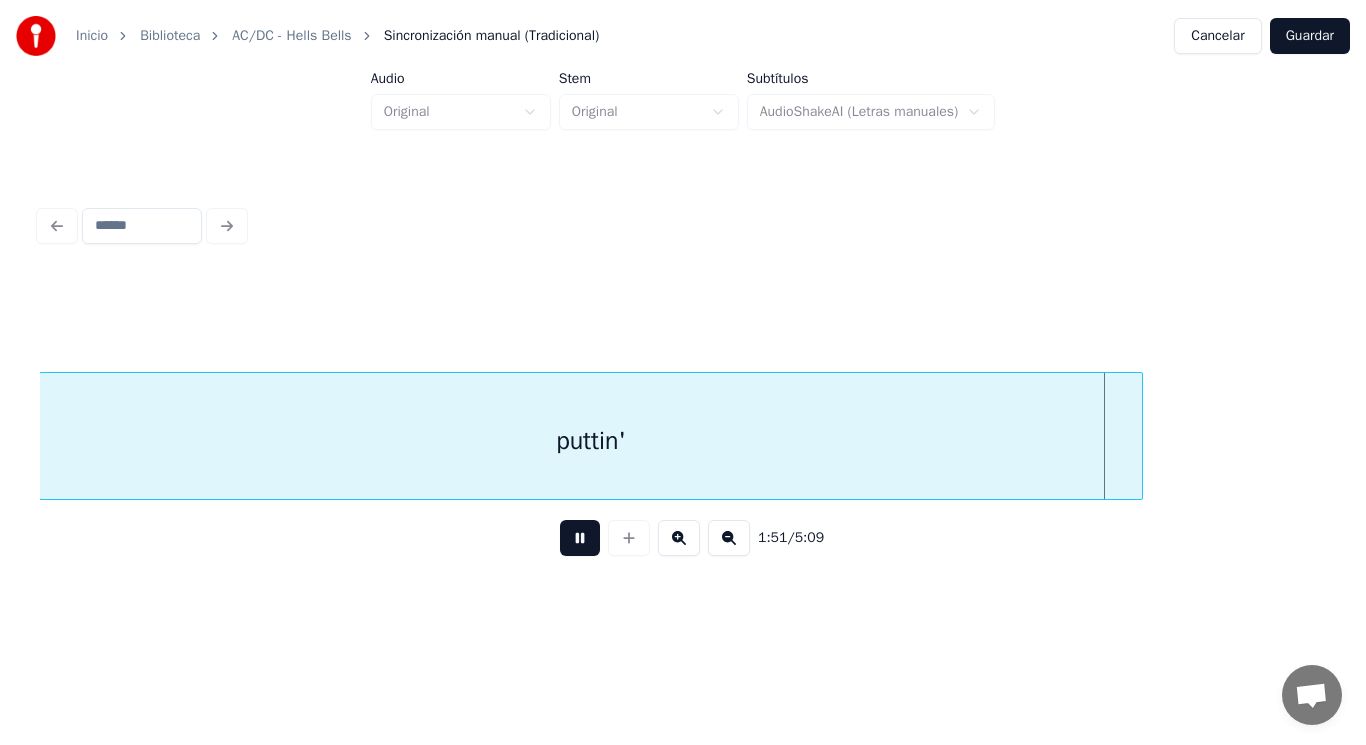 click at bounding box center [580, 538] 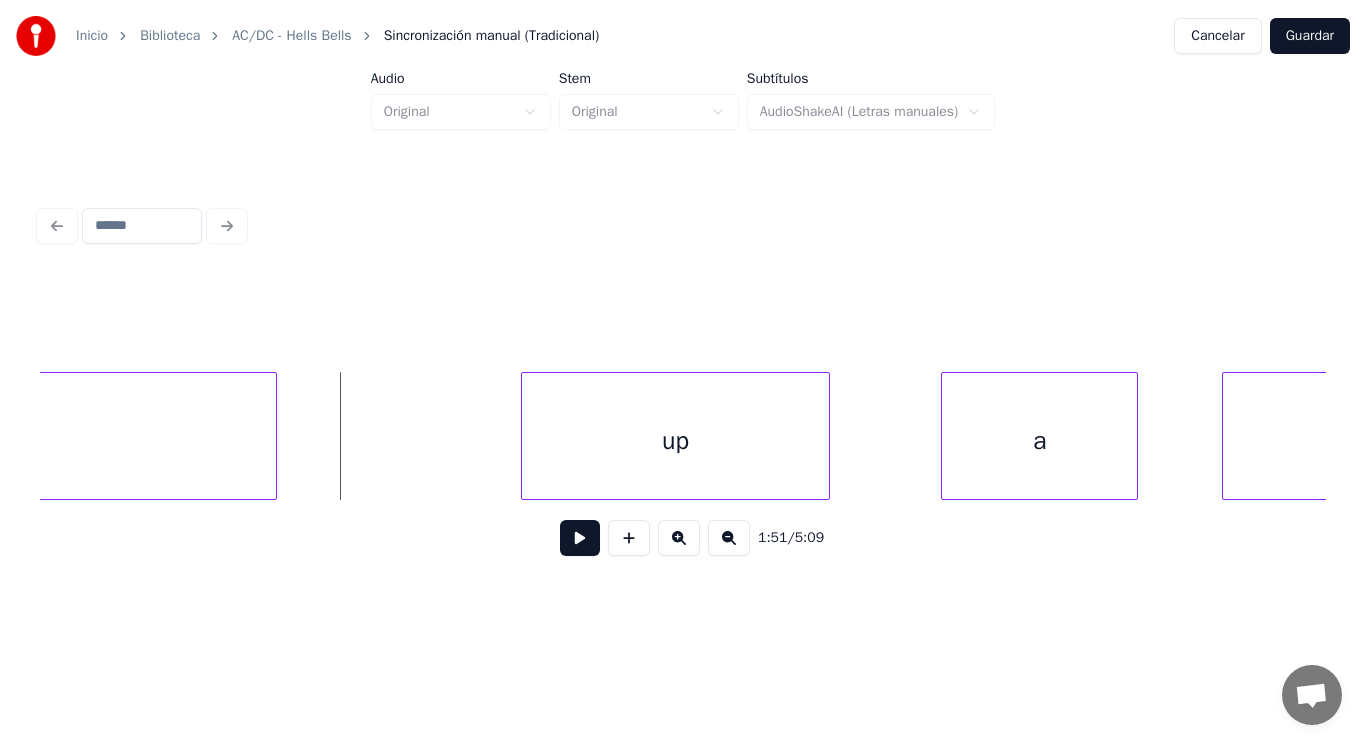 scroll, scrollTop: 0, scrollLeft: 155460, axis: horizontal 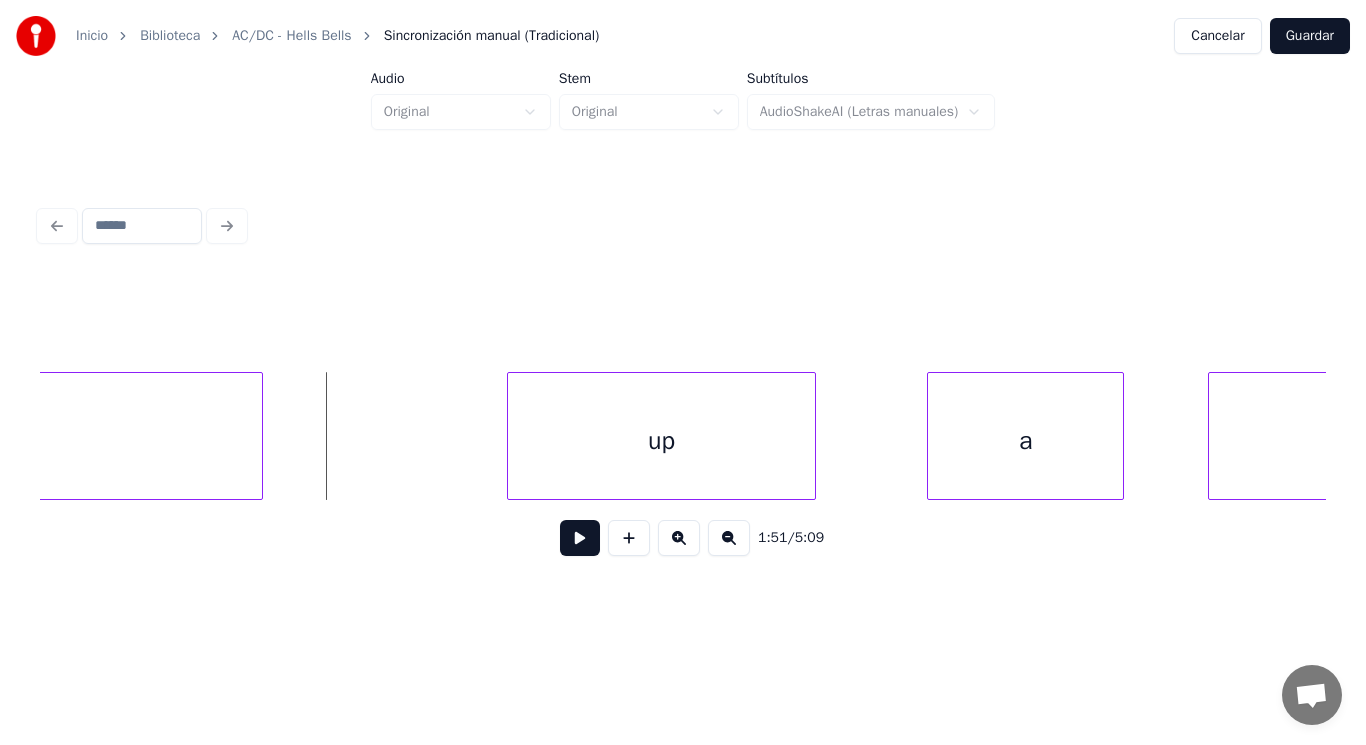 click on "puttin' up a fight" at bounding box center (61359, 436) 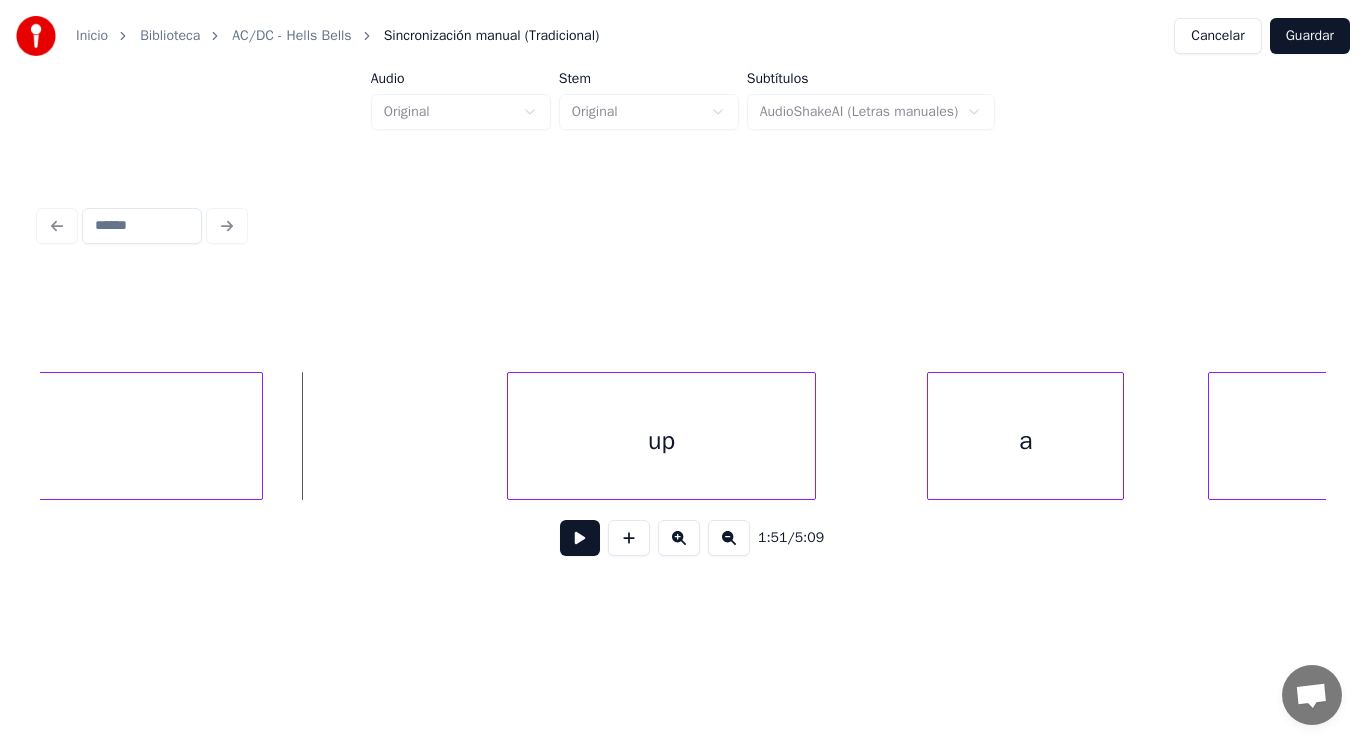 click at bounding box center (580, 538) 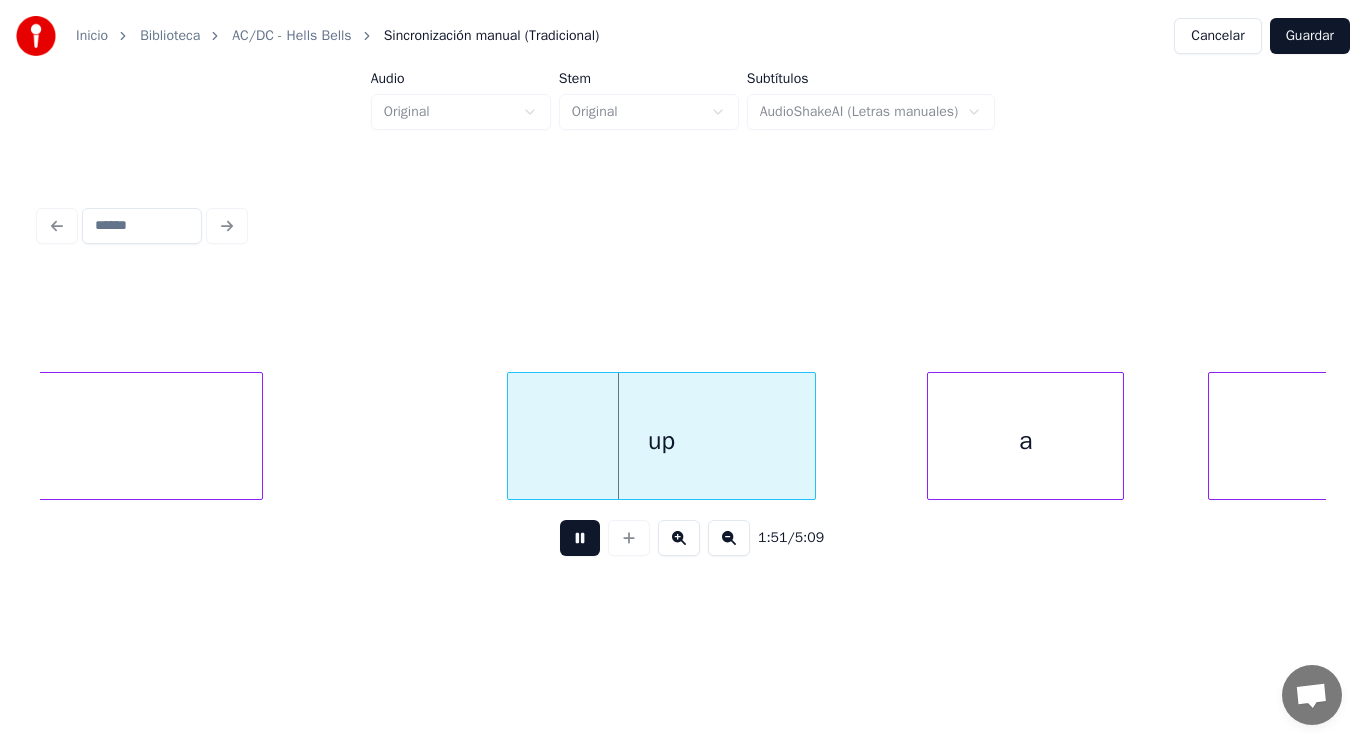 click at bounding box center (580, 538) 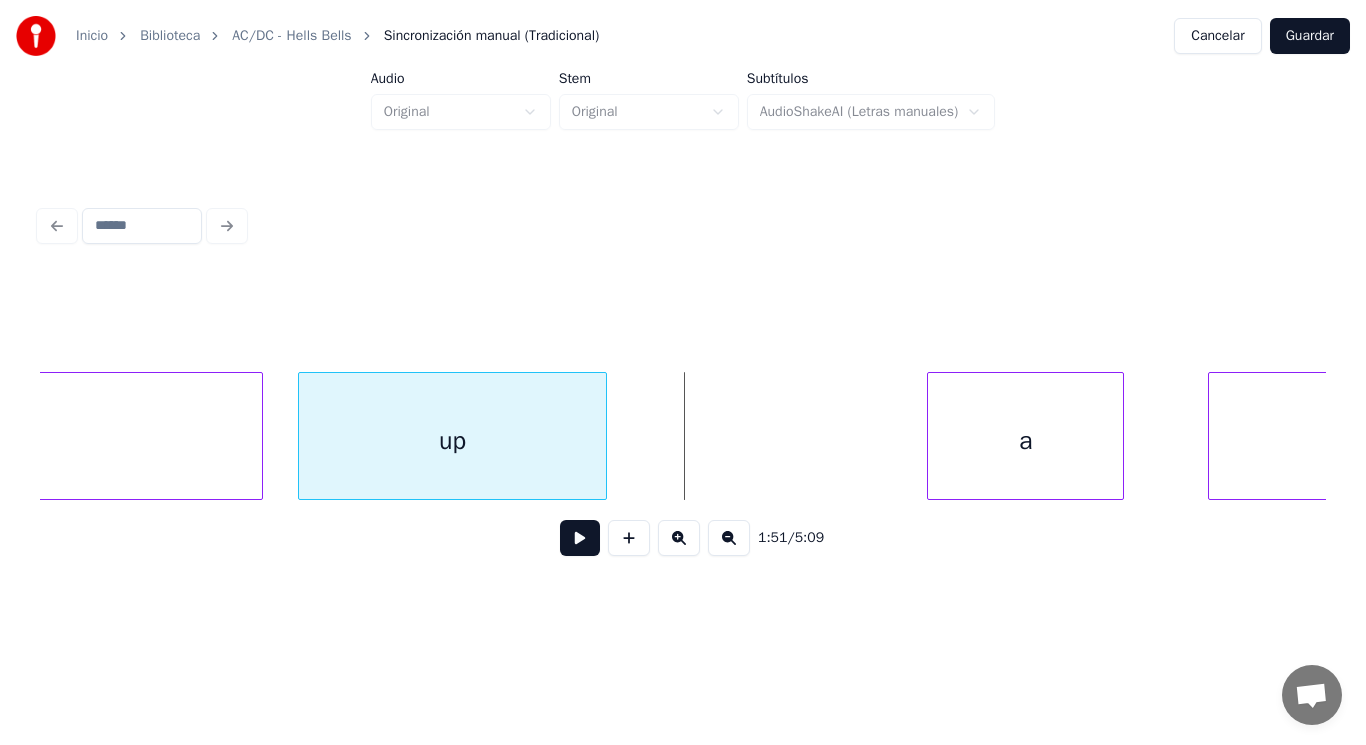 click on "up" at bounding box center [452, 441] 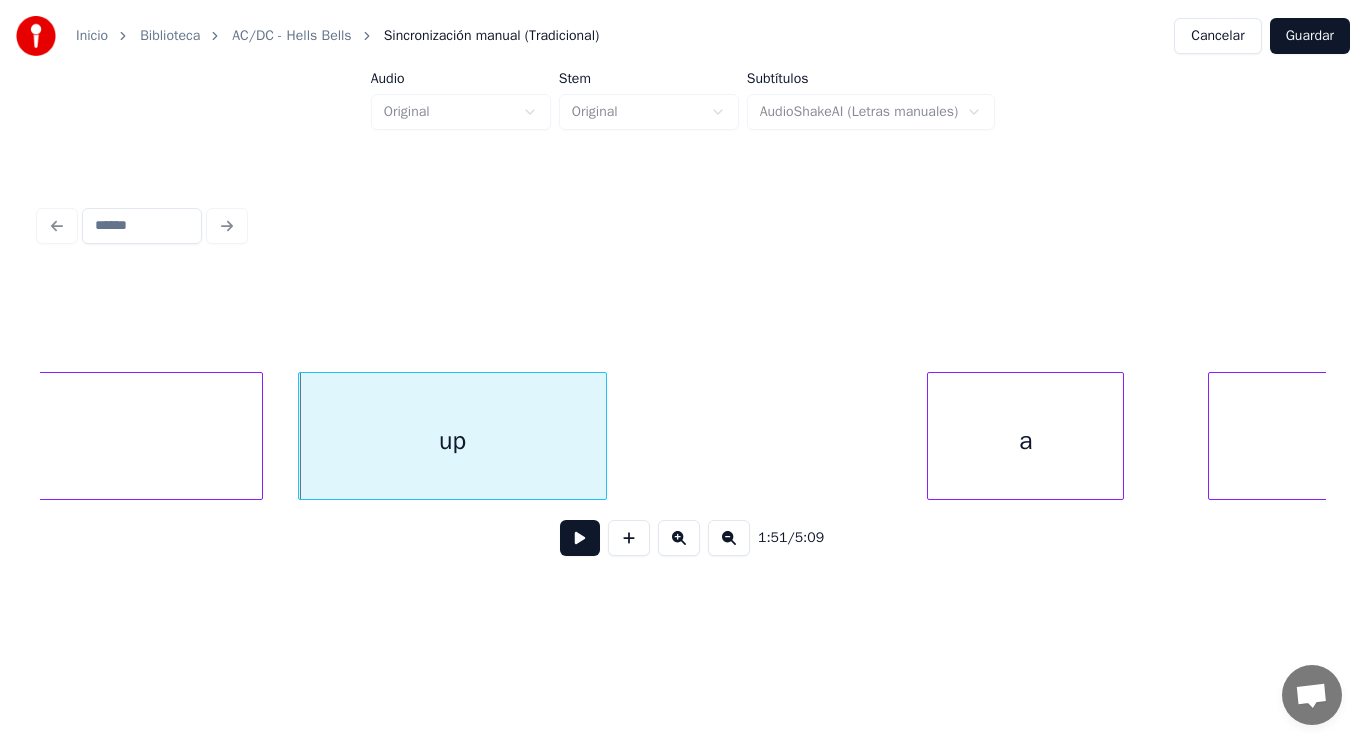 click at bounding box center [580, 538] 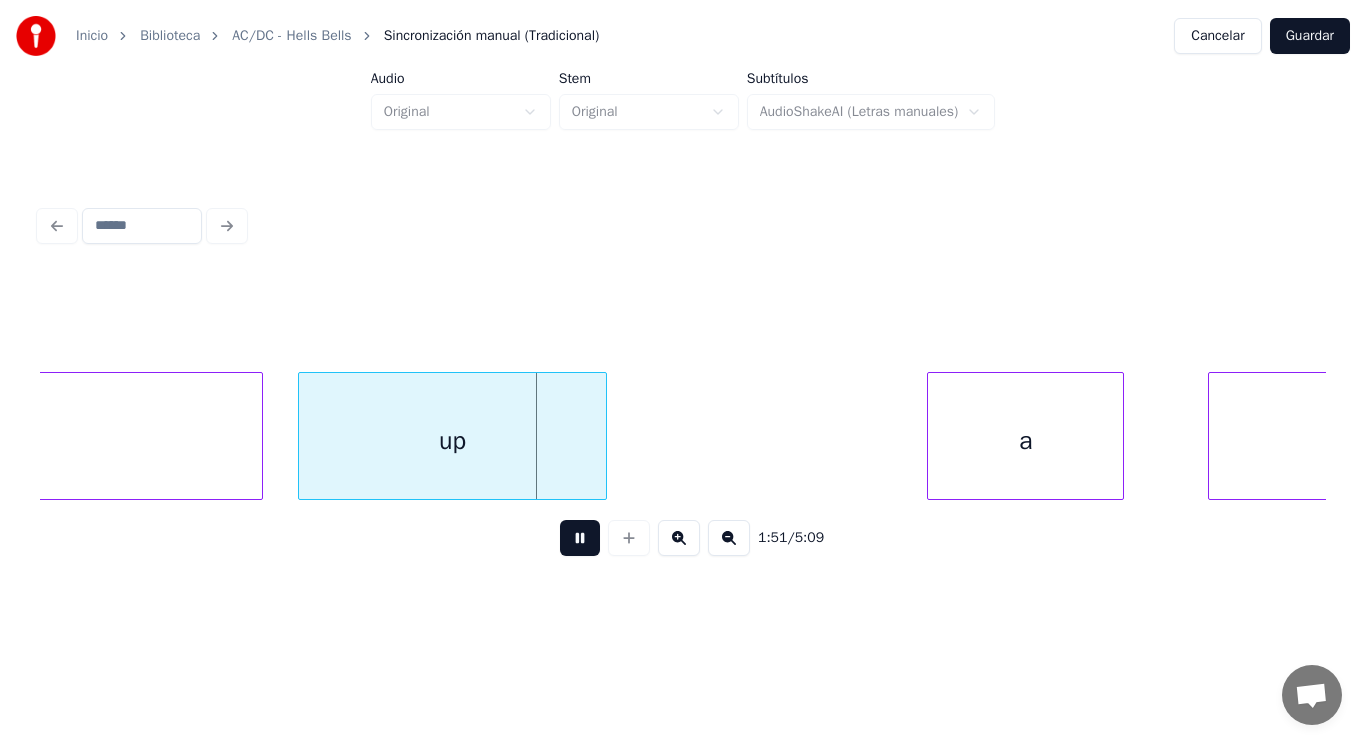 click at bounding box center (580, 538) 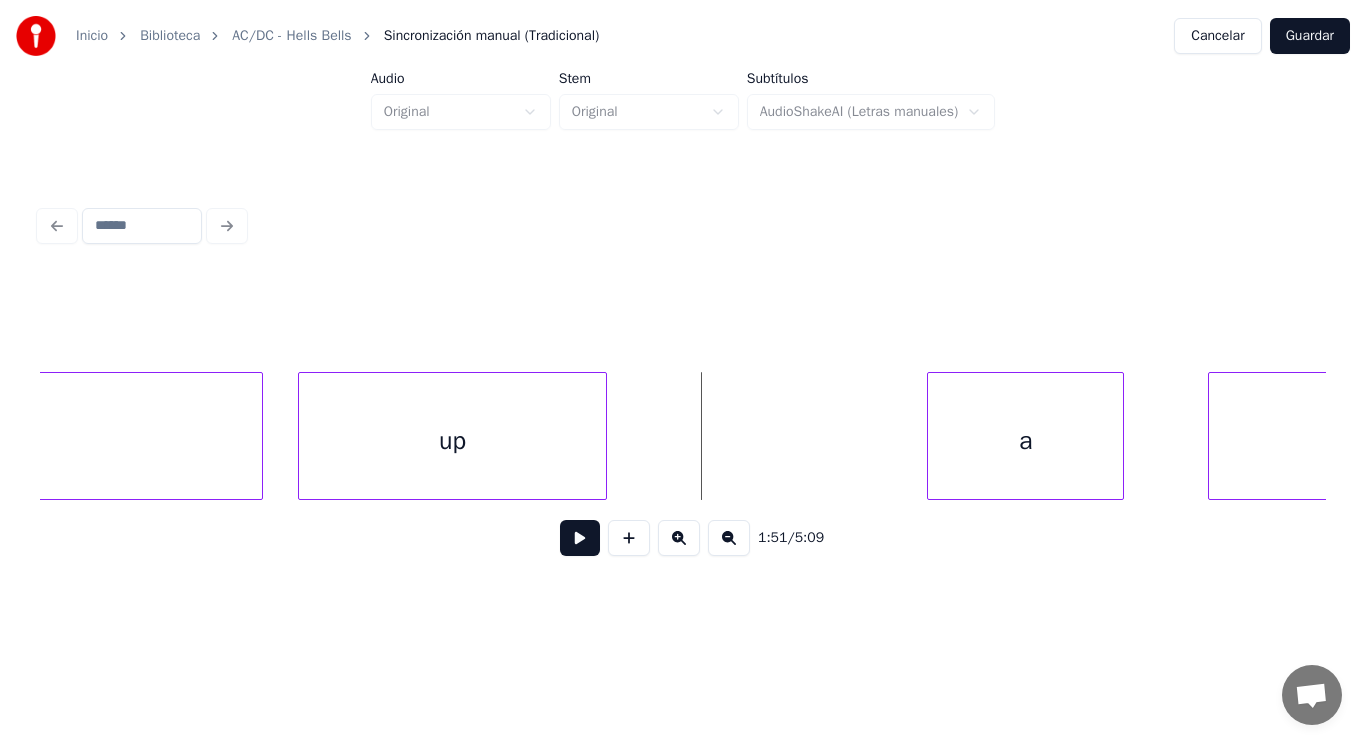 click on "up" at bounding box center (452, 441) 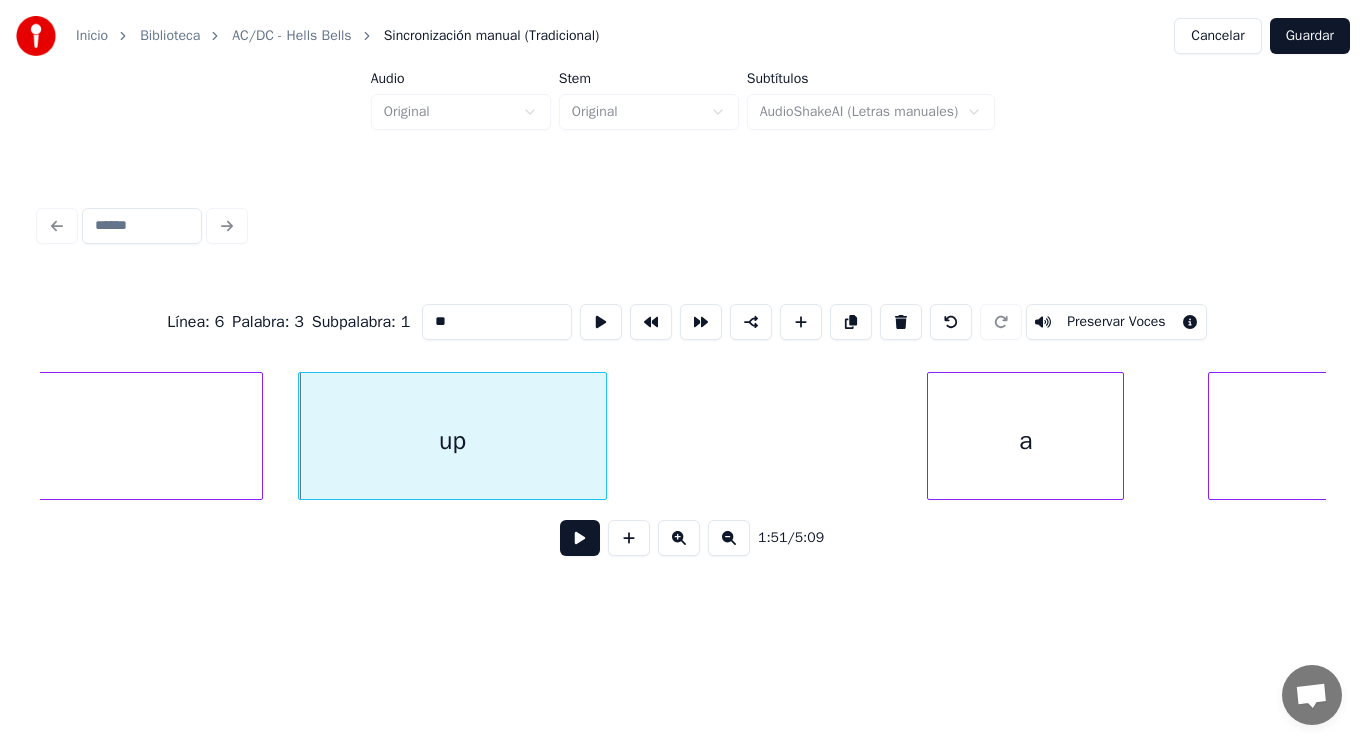 click on "[TIME]  /  [TIME]" at bounding box center [683, 538] 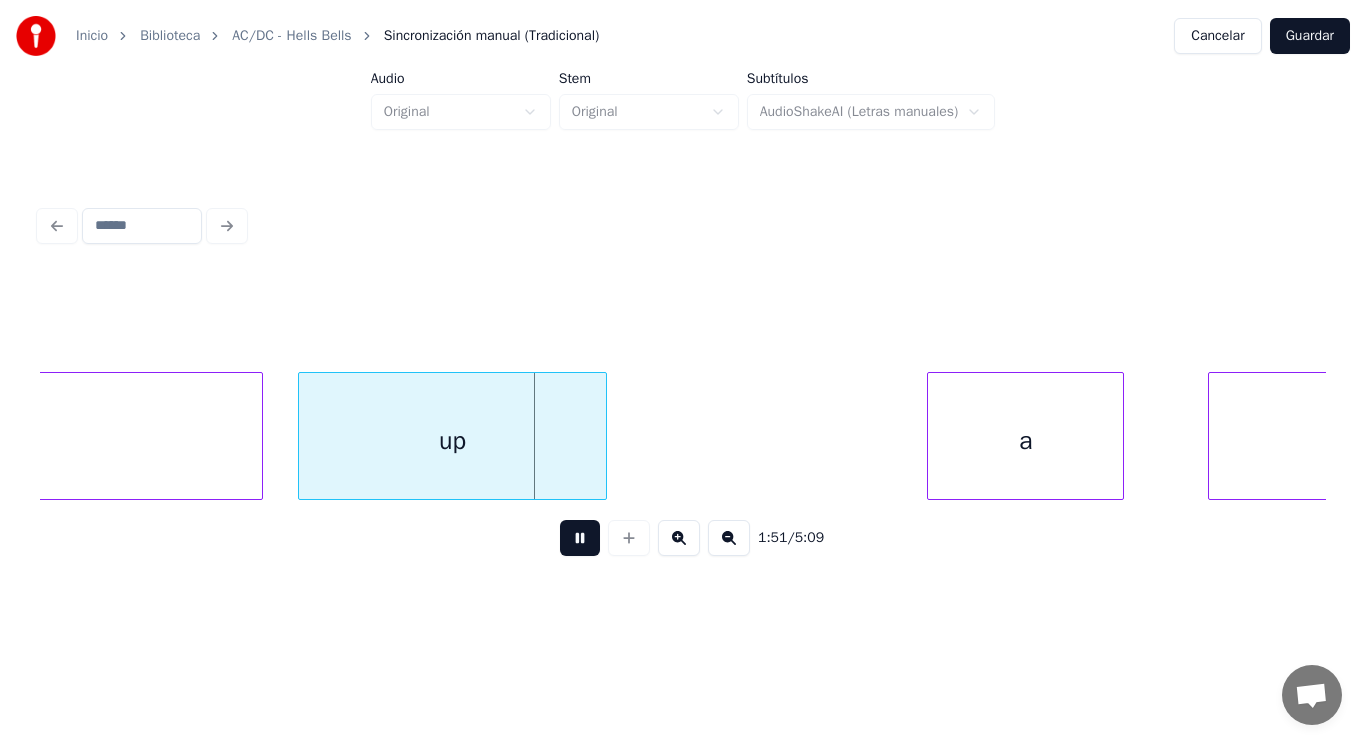 click at bounding box center (580, 538) 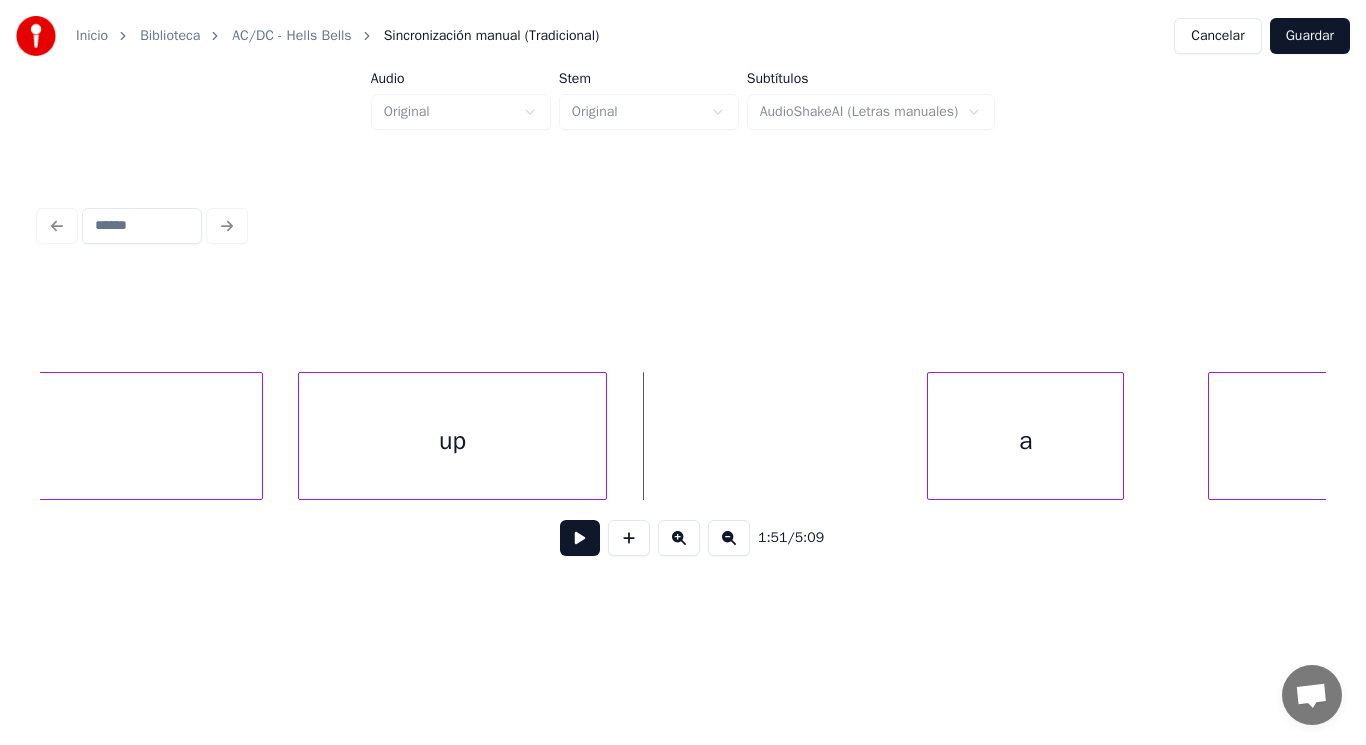 click on "up" at bounding box center [452, 441] 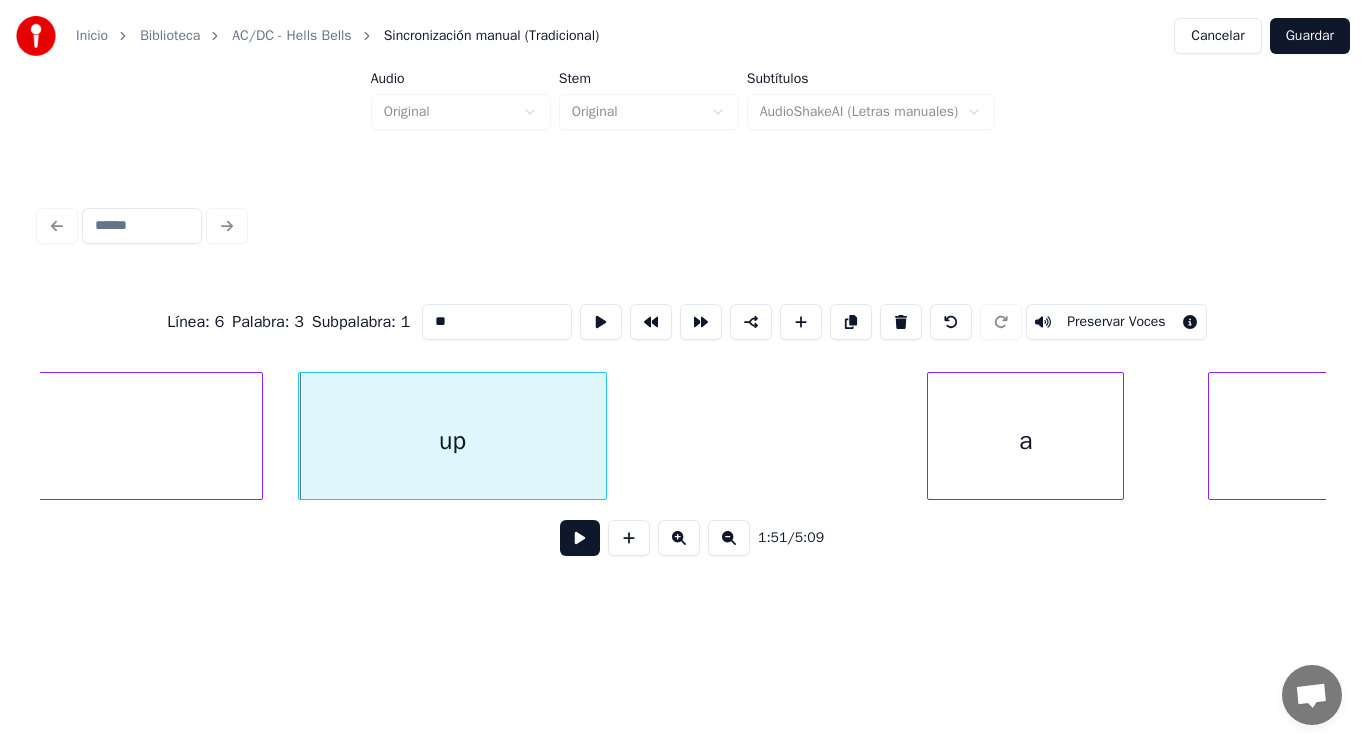 click at bounding box center (580, 538) 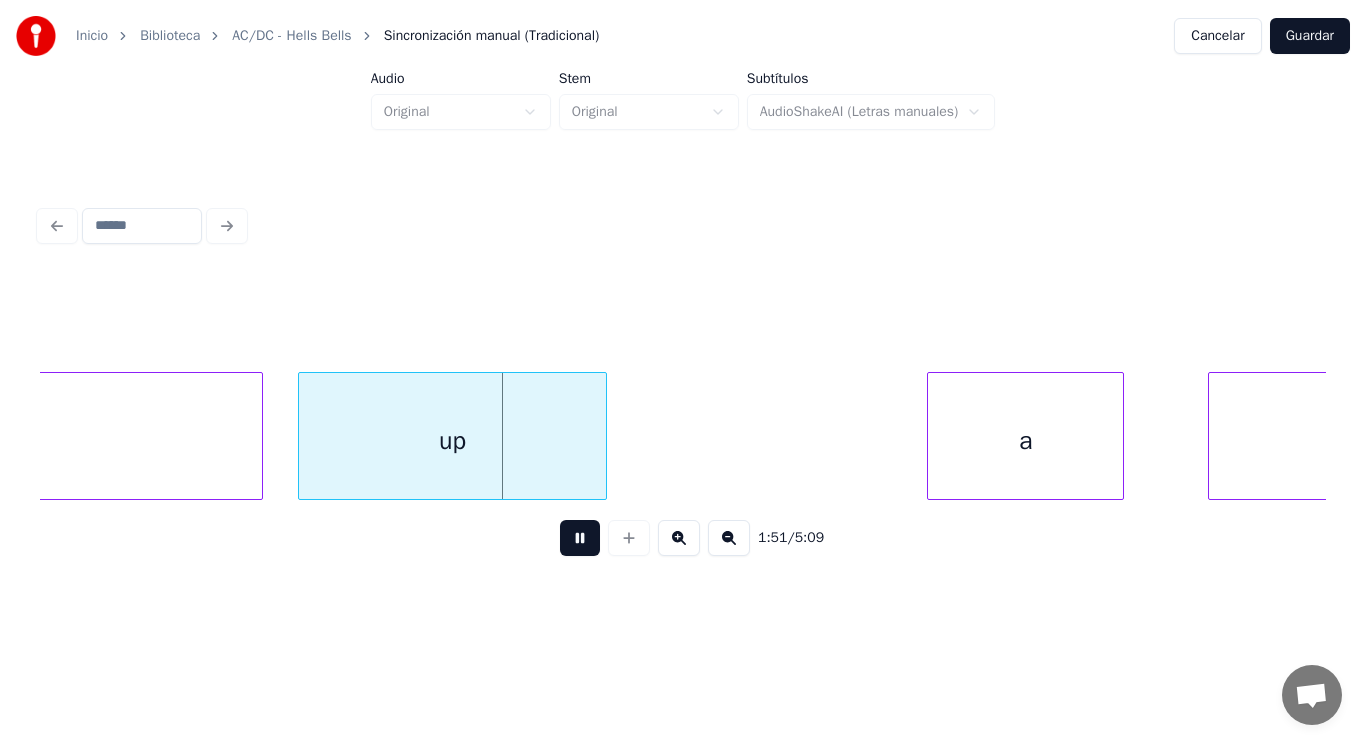click at bounding box center [580, 538] 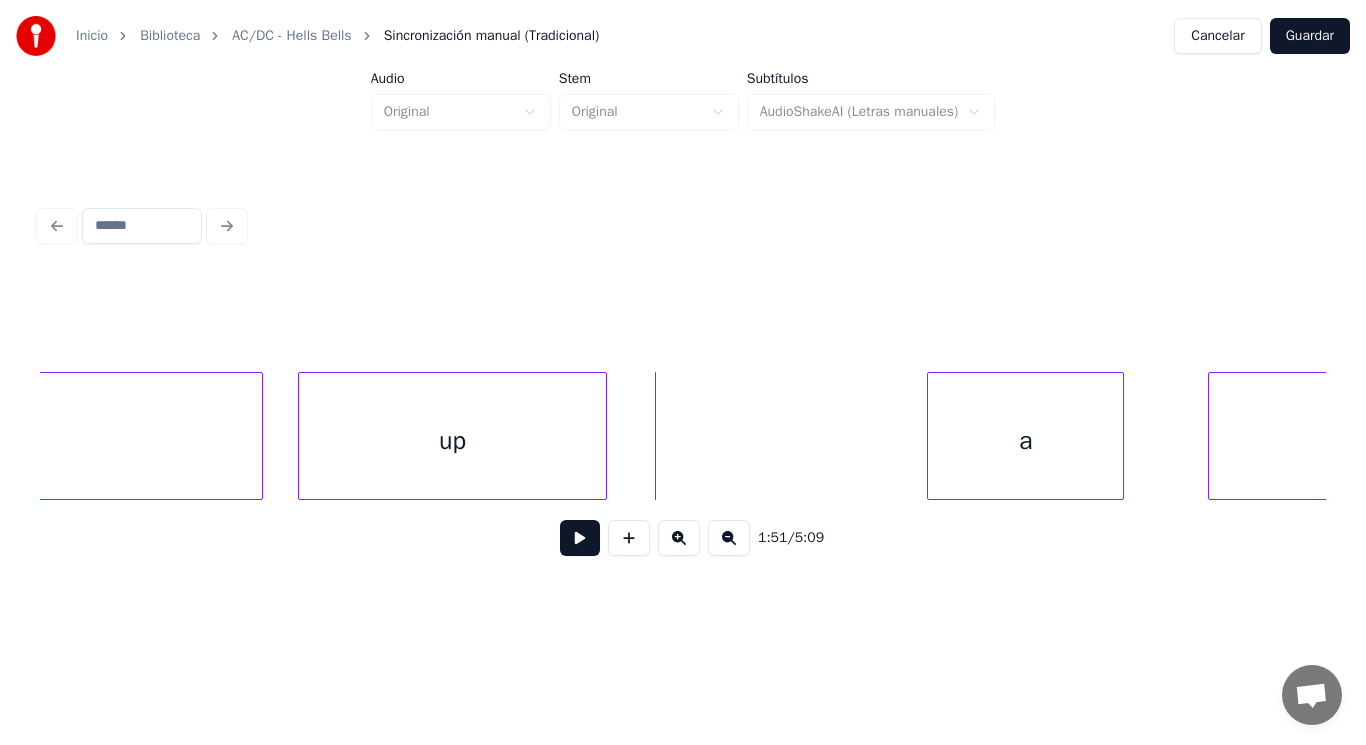 click on "up" at bounding box center [452, 441] 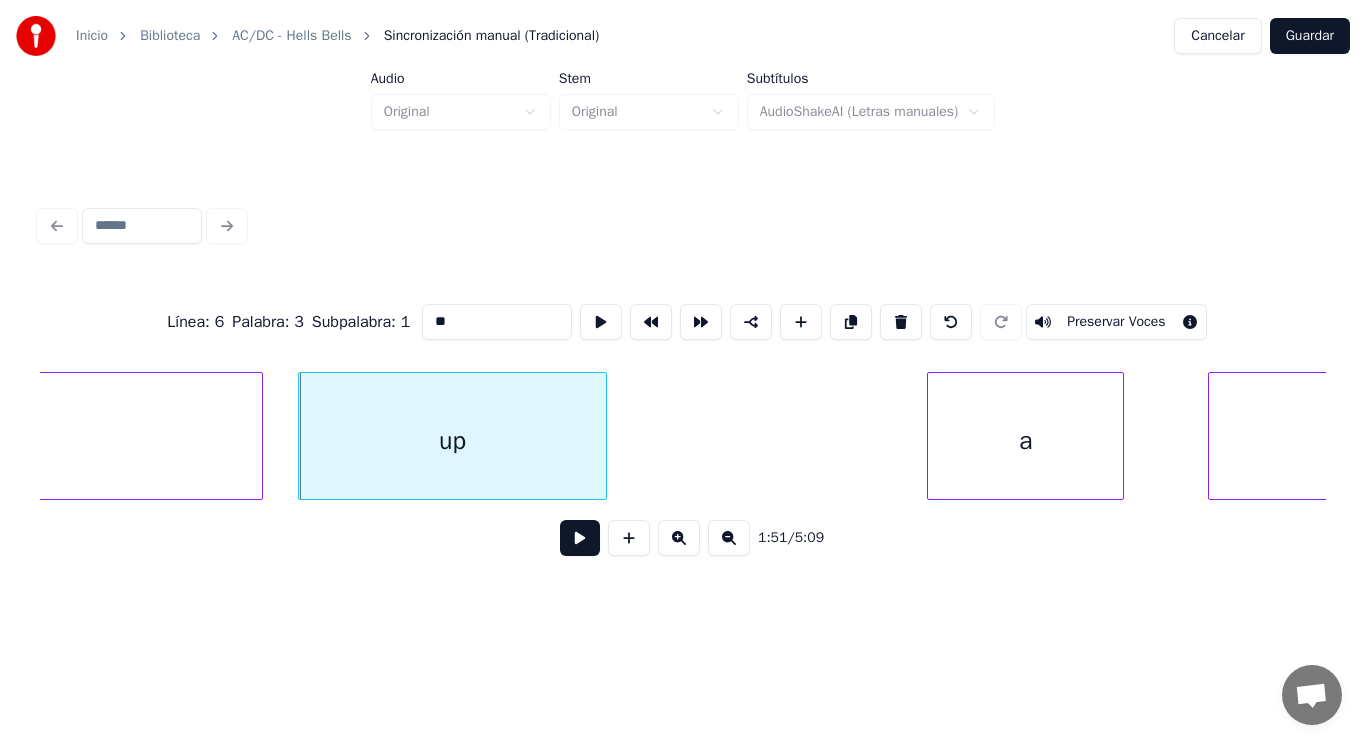 click at bounding box center [580, 538] 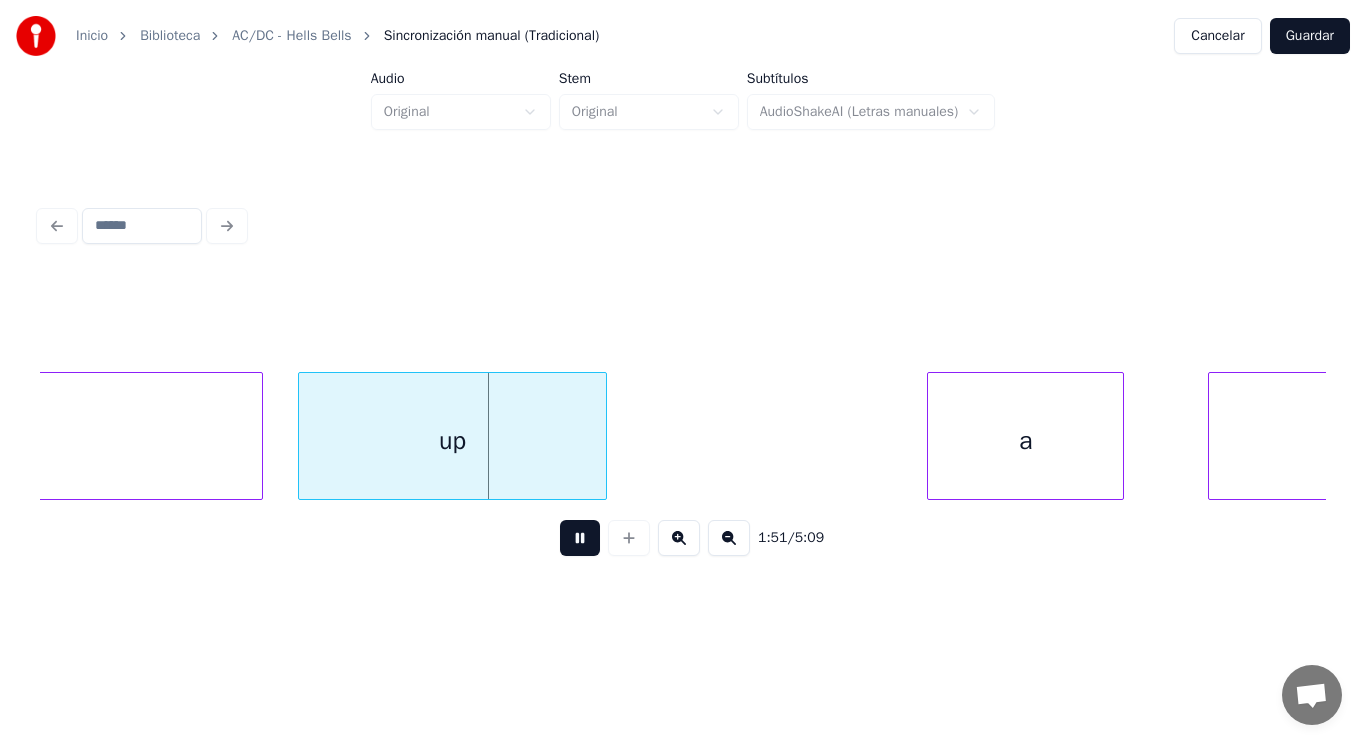 click at bounding box center [580, 538] 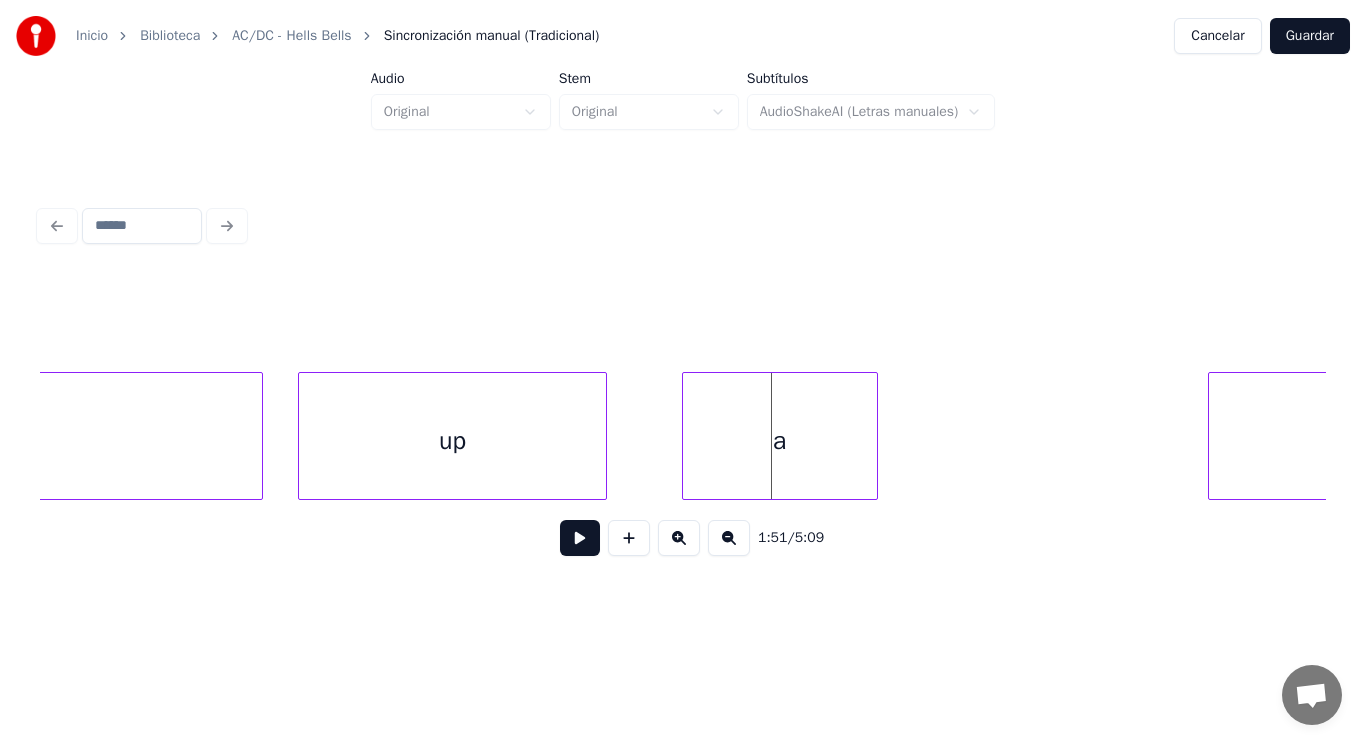 click on "a" at bounding box center (780, 441) 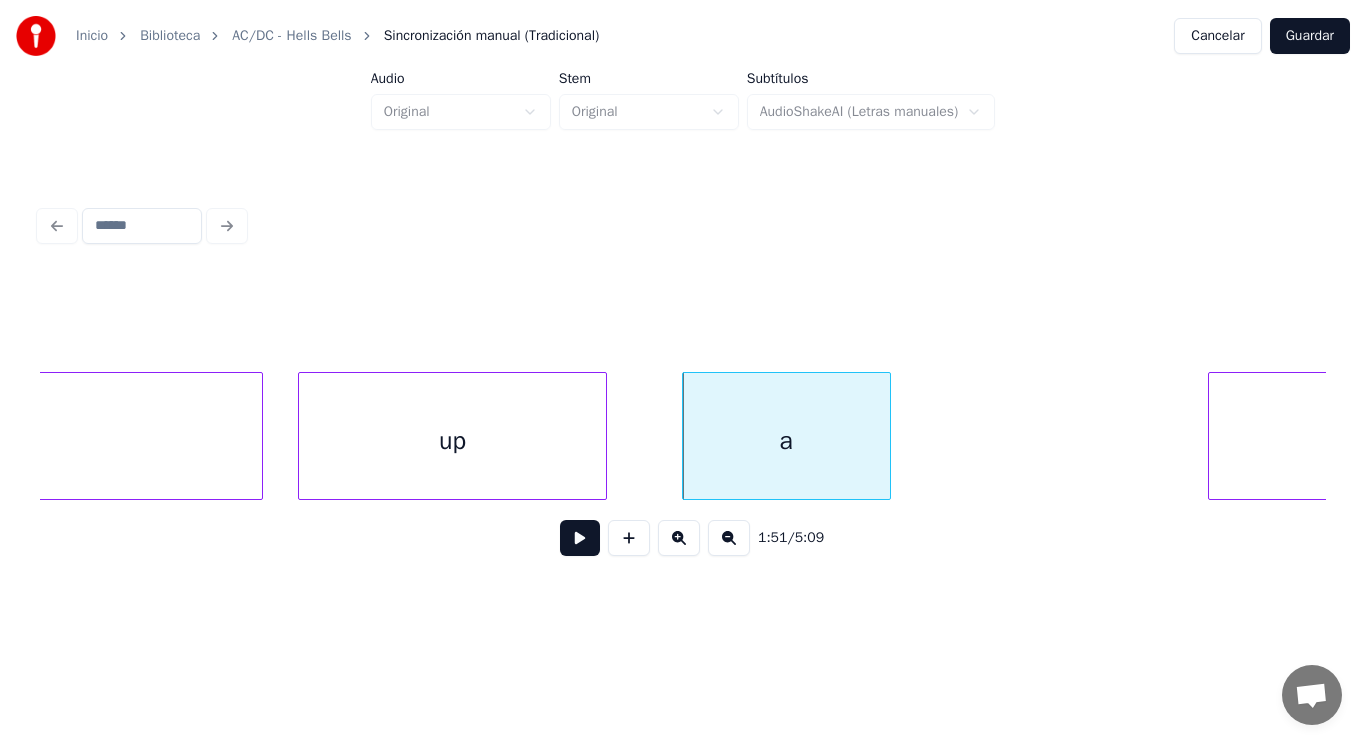 click at bounding box center [887, 436] 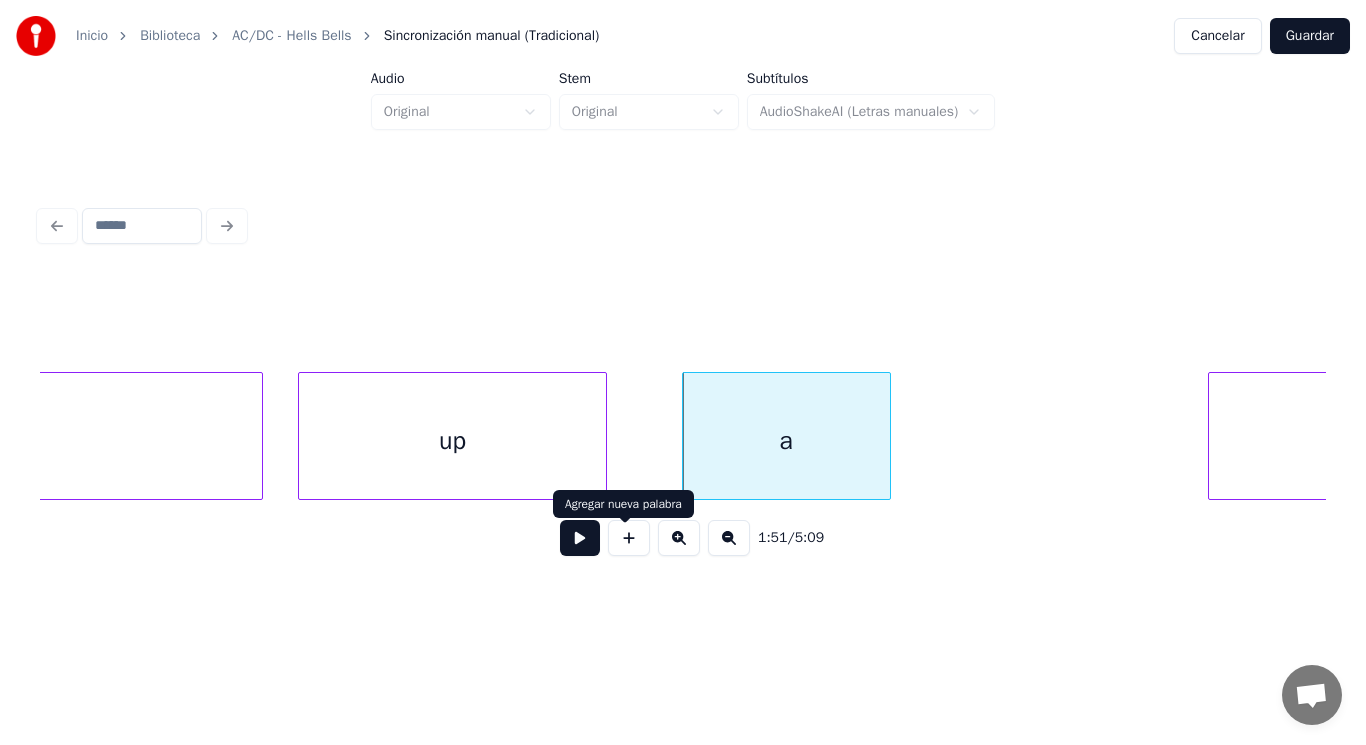 click at bounding box center [580, 538] 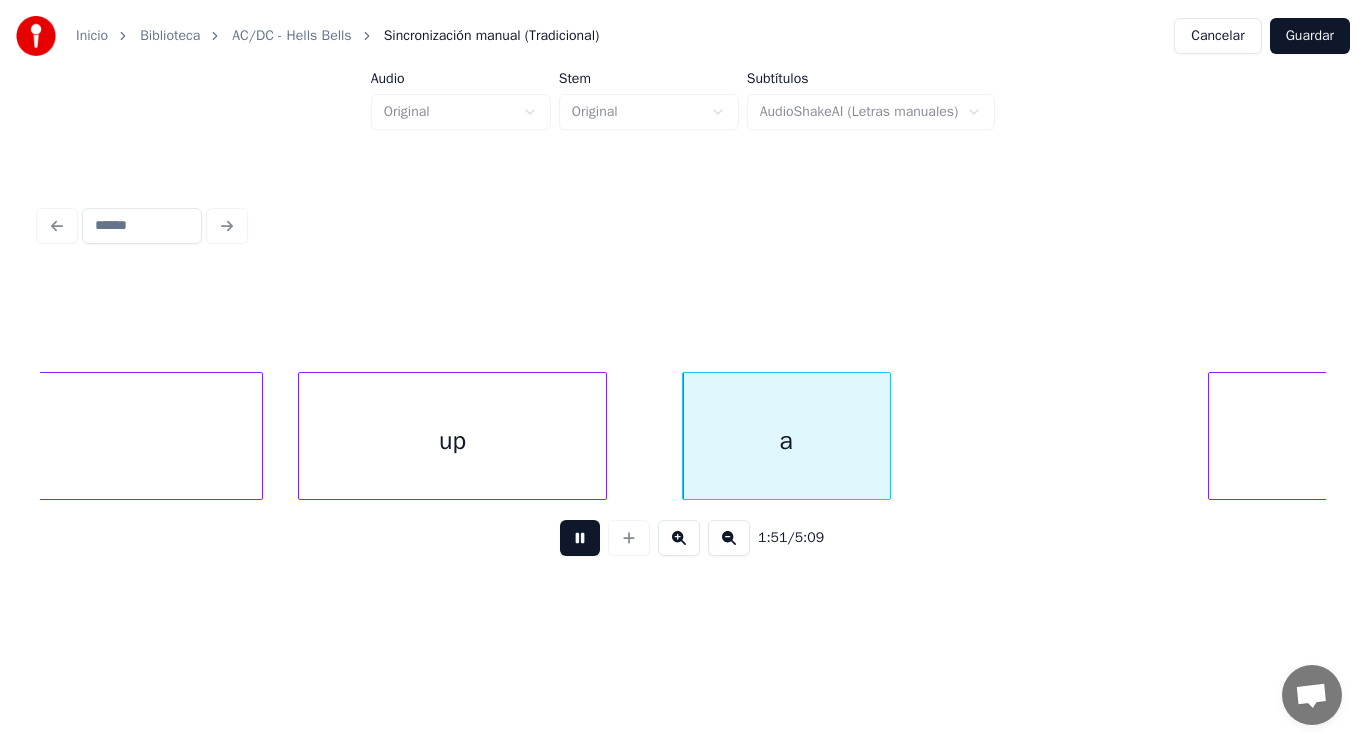 click at bounding box center (580, 538) 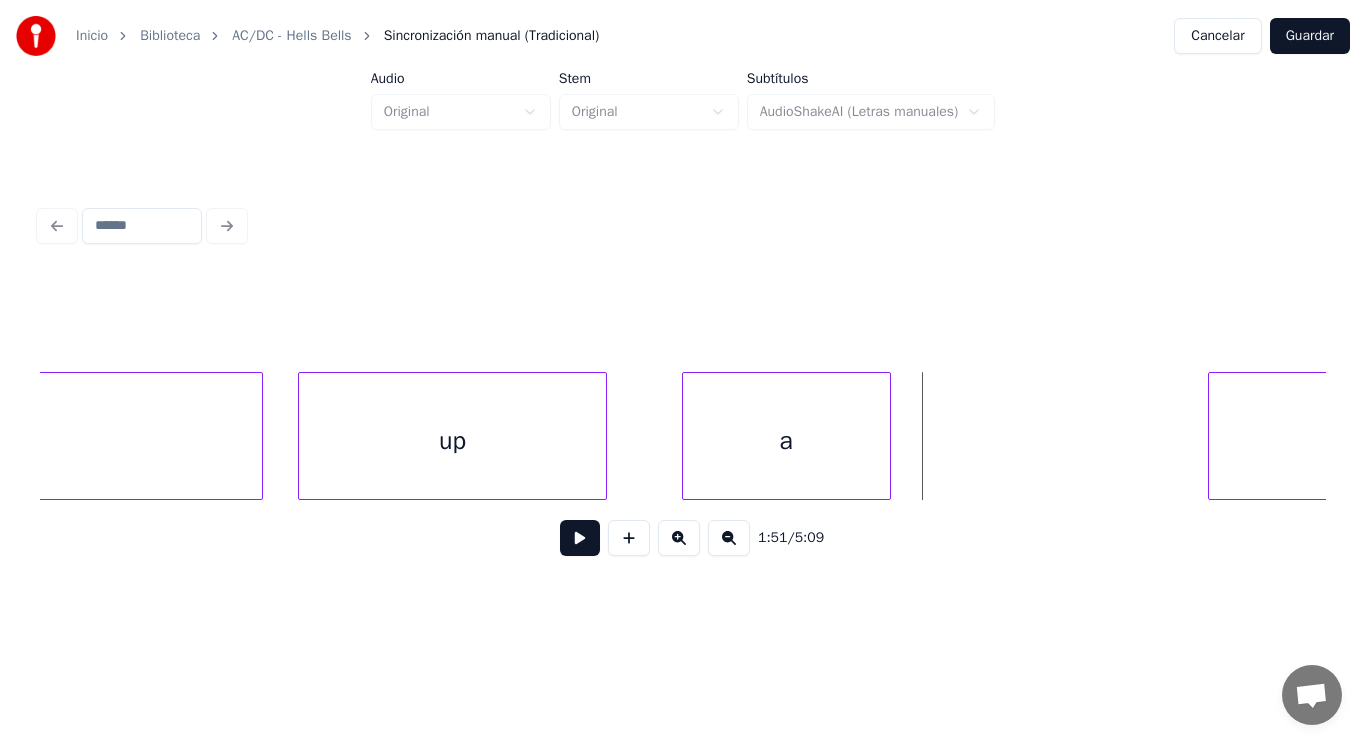 click on "a" at bounding box center (786, 441) 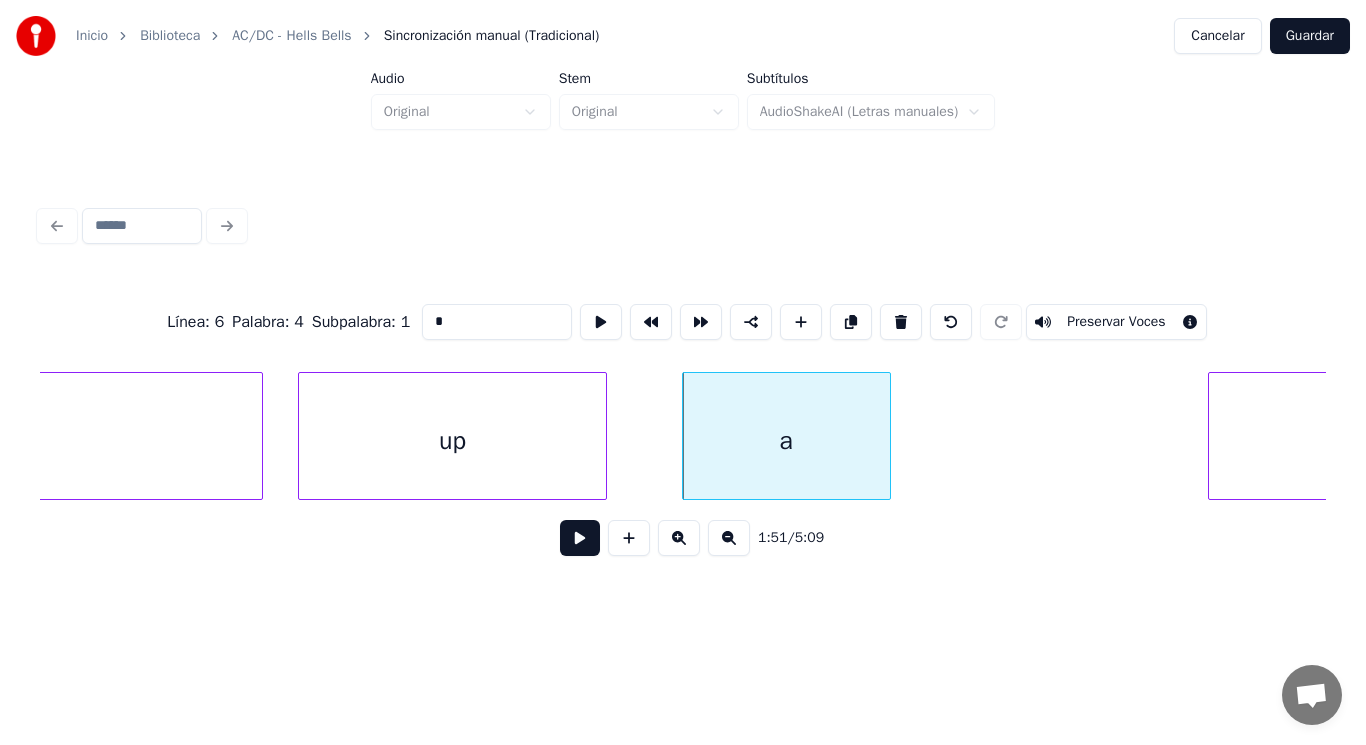 click at bounding box center [580, 538] 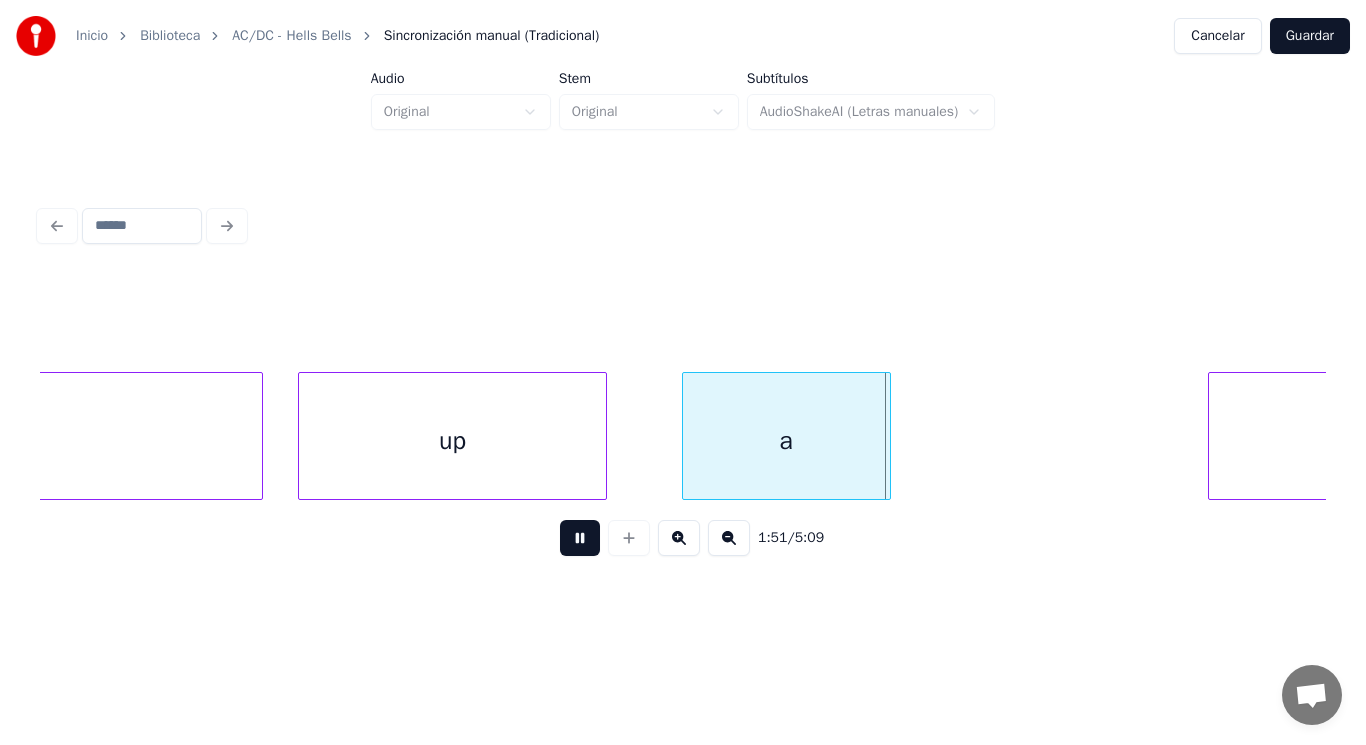 click at bounding box center [580, 538] 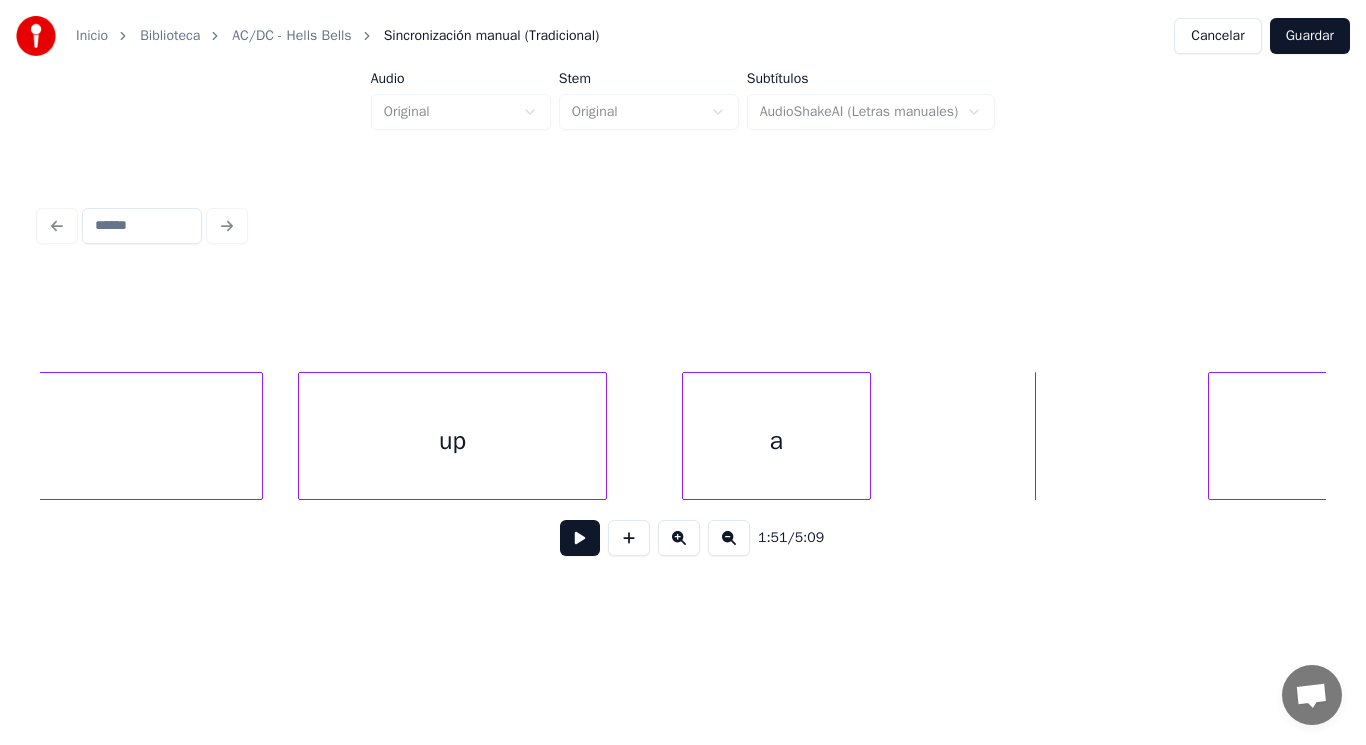 click at bounding box center [867, 436] 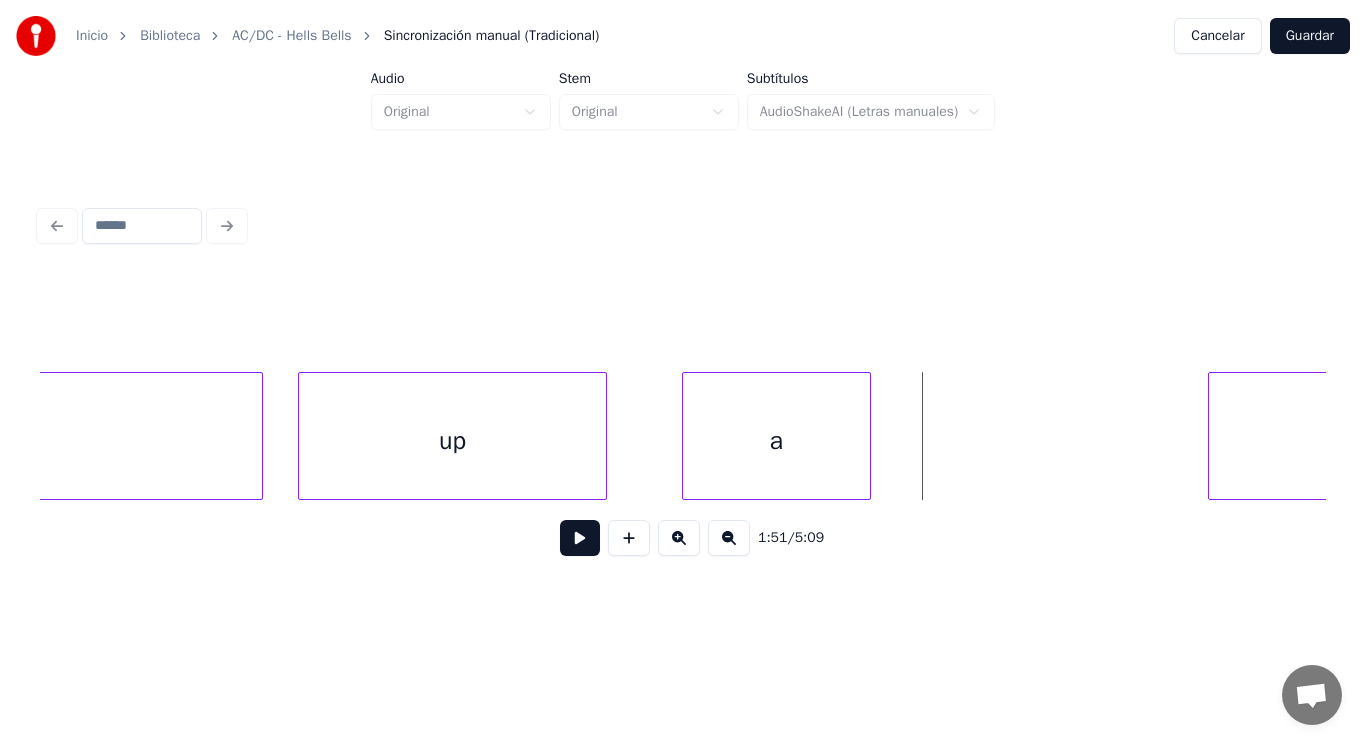 click at bounding box center [580, 538] 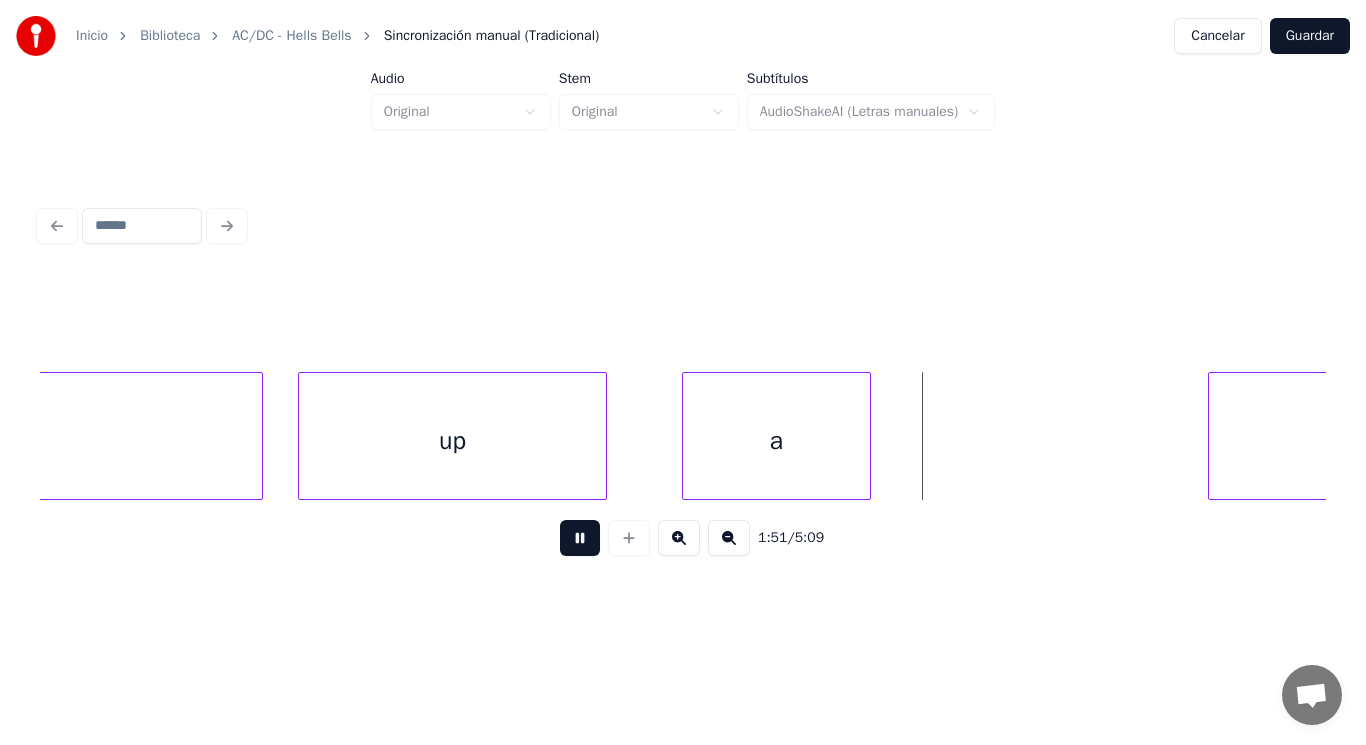 click at bounding box center [580, 538] 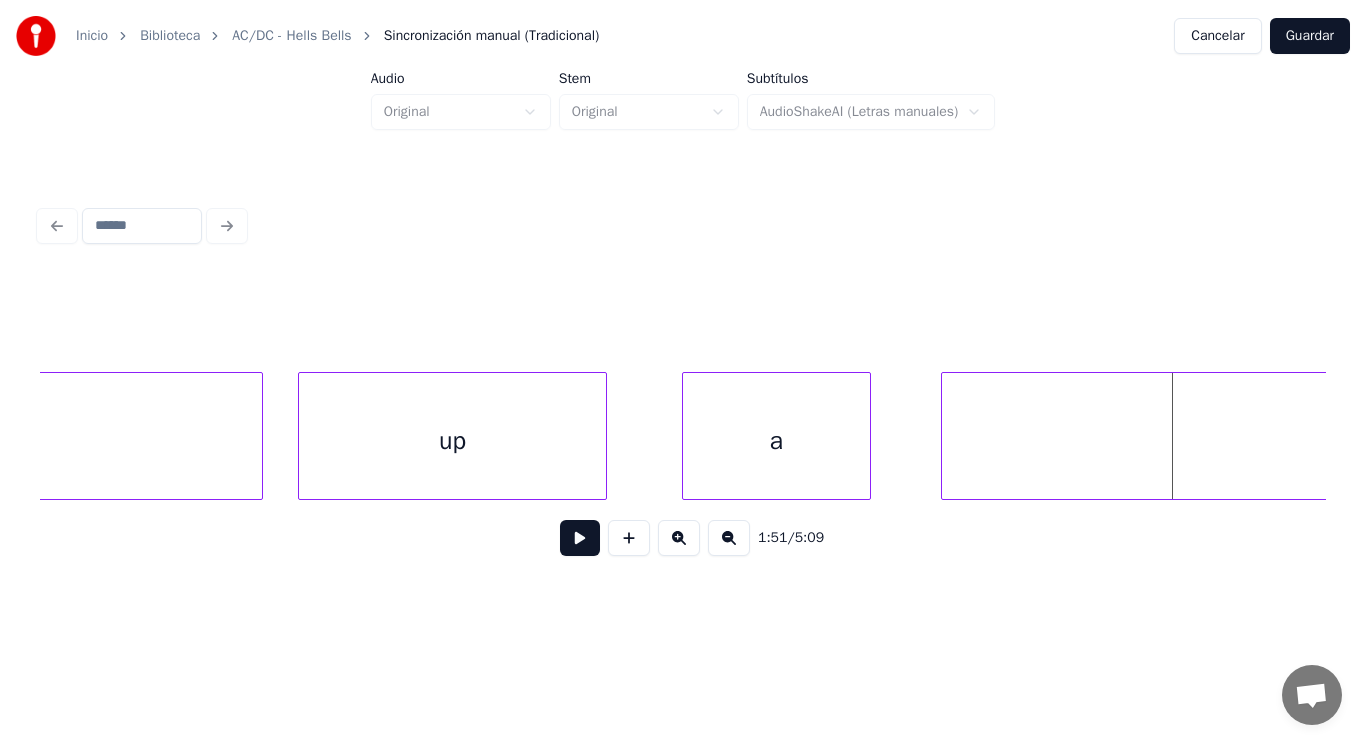 click at bounding box center (945, 436) 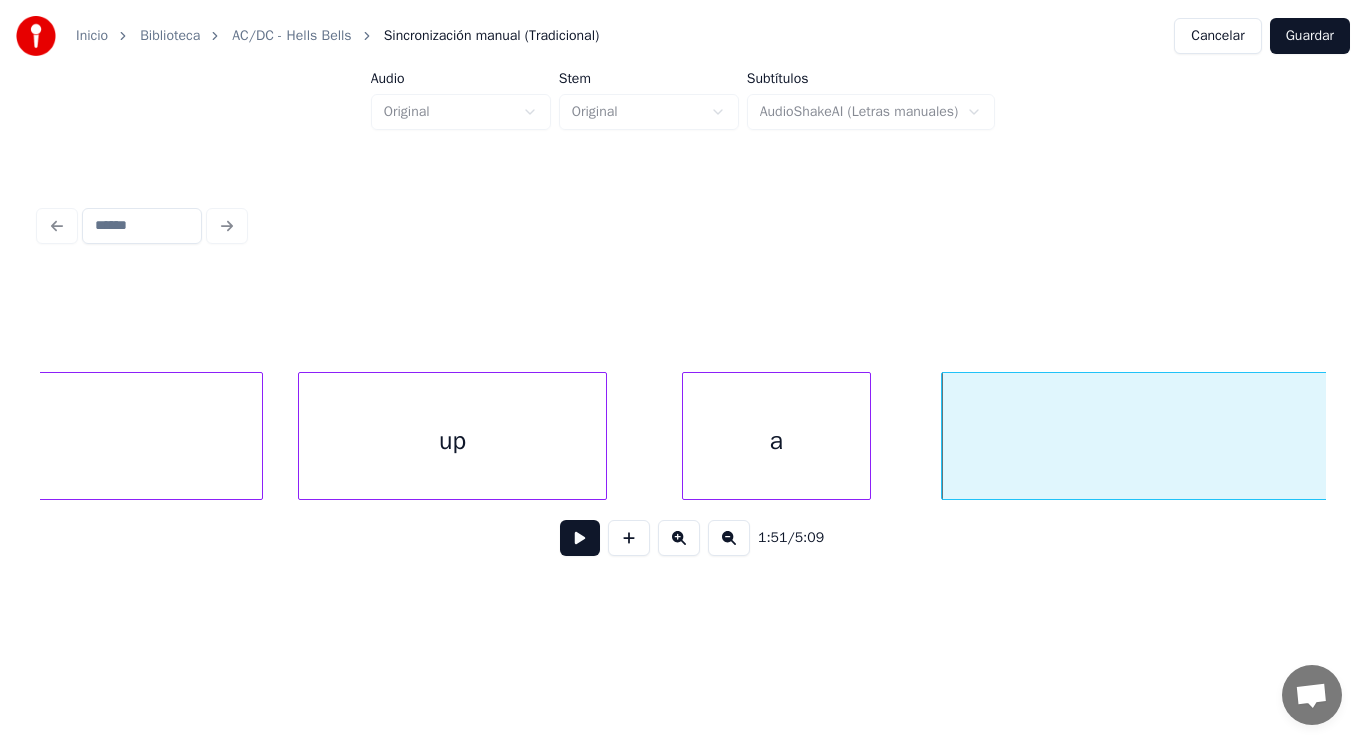 click at bounding box center (580, 538) 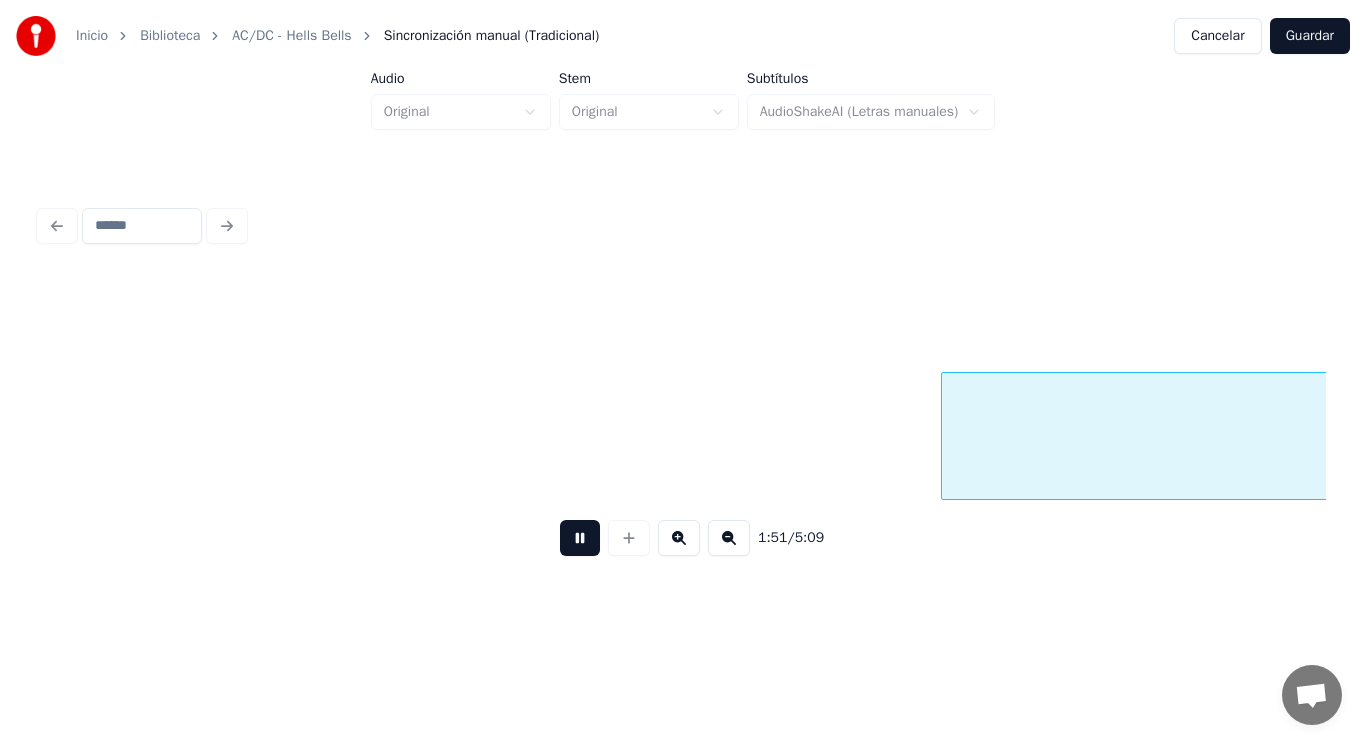 scroll, scrollTop: 0, scrollLeft: 156764, axis: horizontal 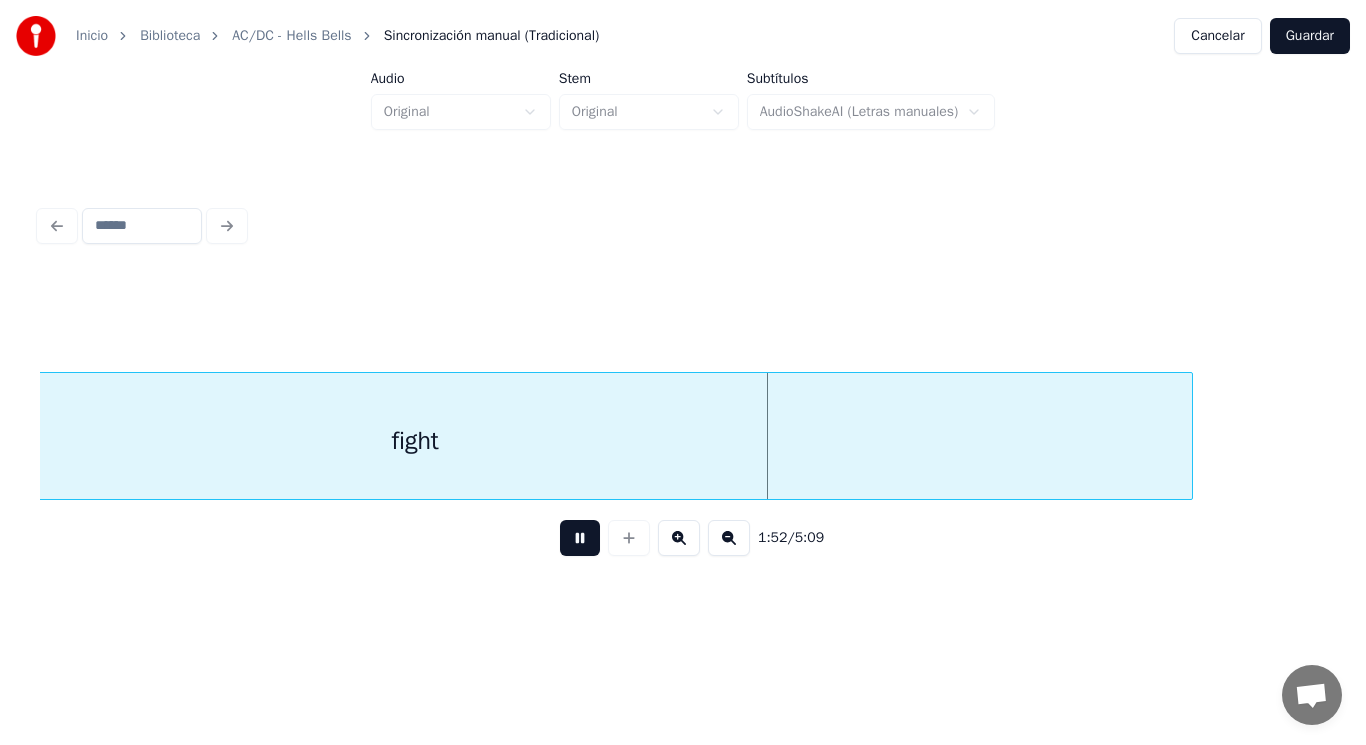 click at bounding box center (580, 538) 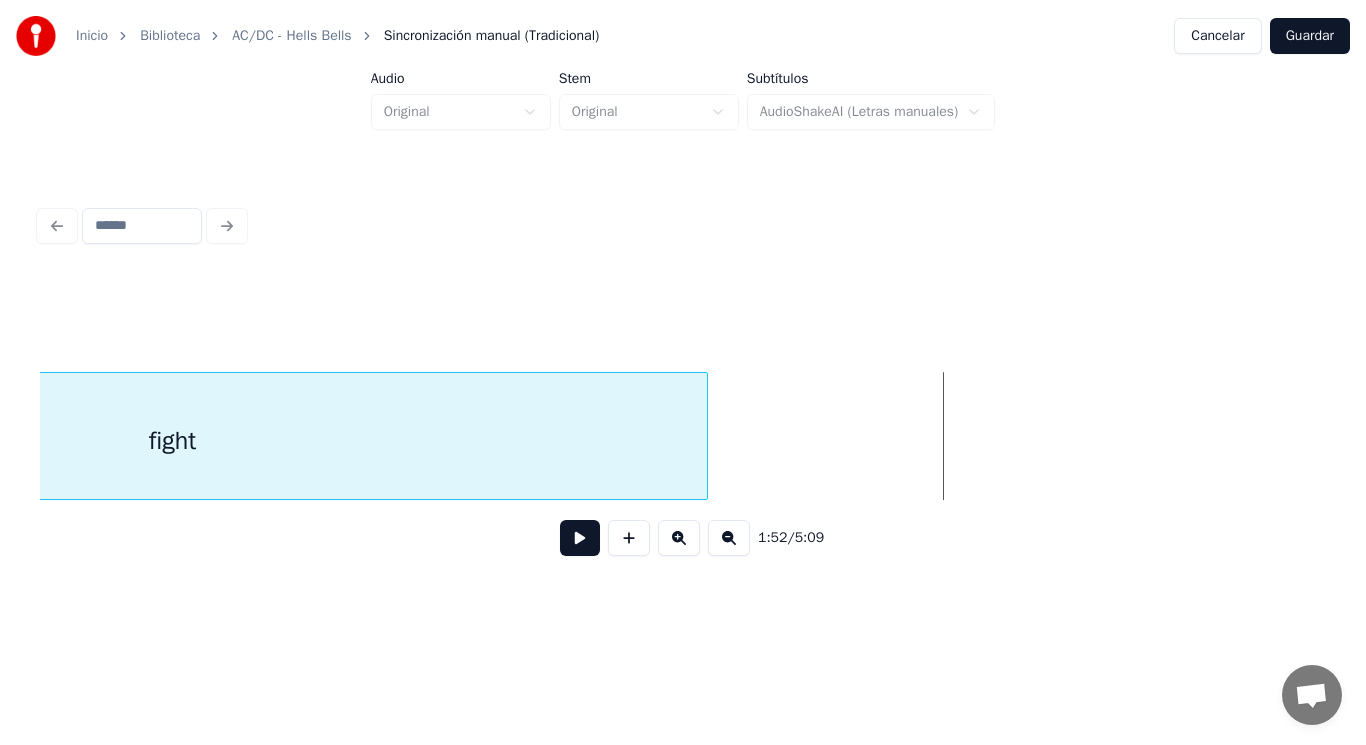 click at bounding box center (704, 436) 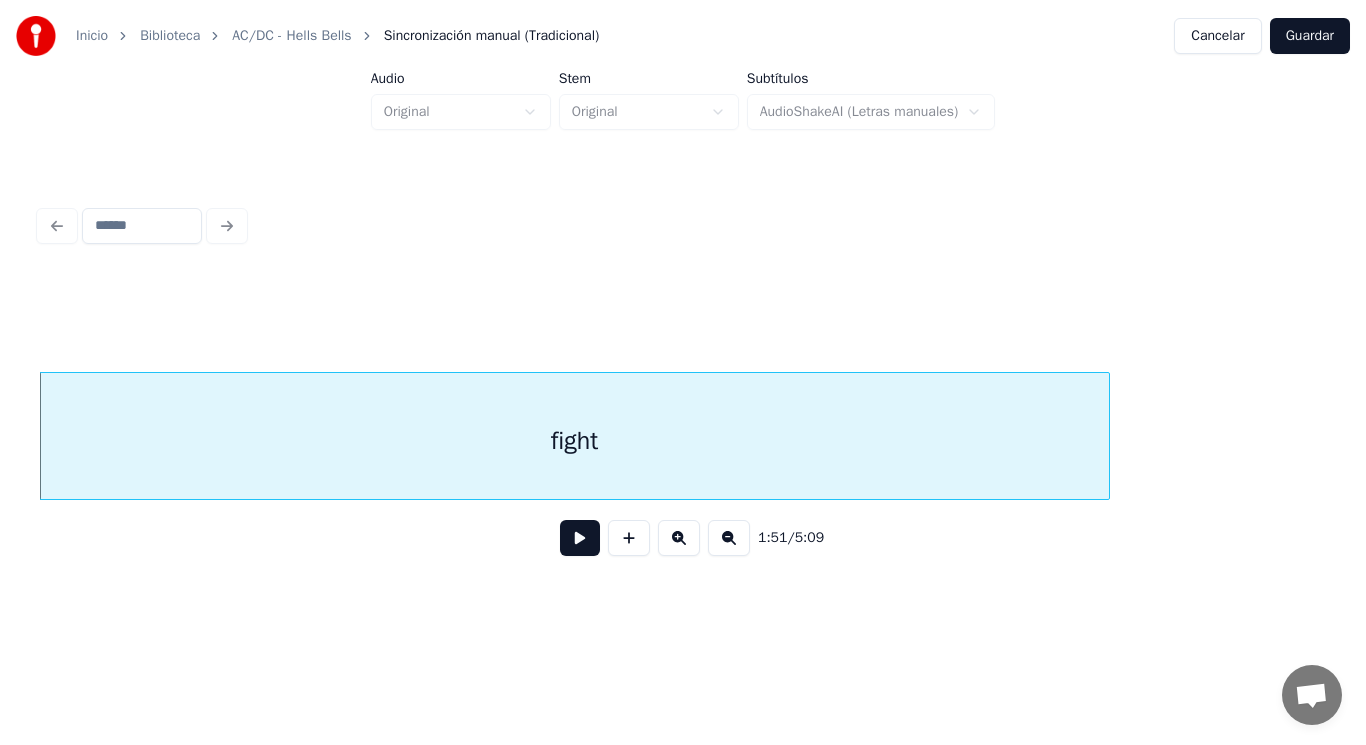 click at bounding box center [580, 538] 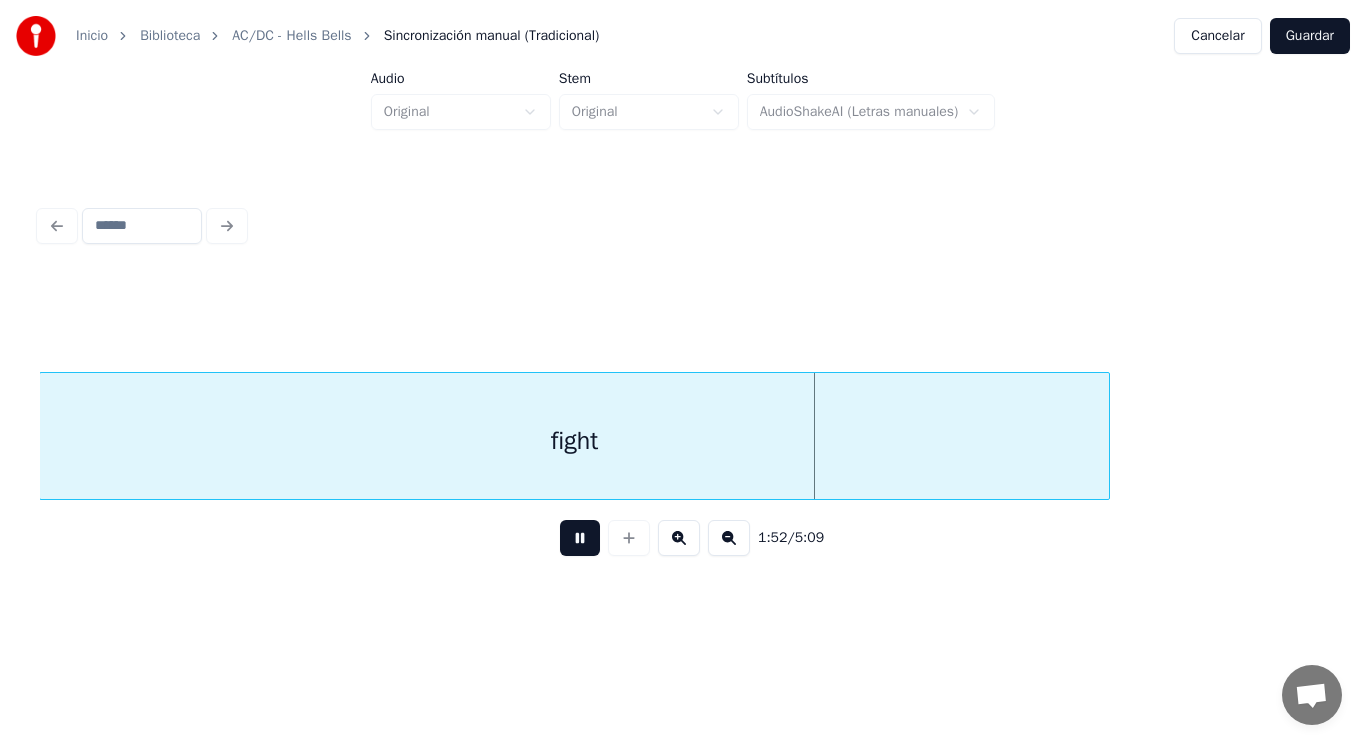 click at bounding box center [580, 538] 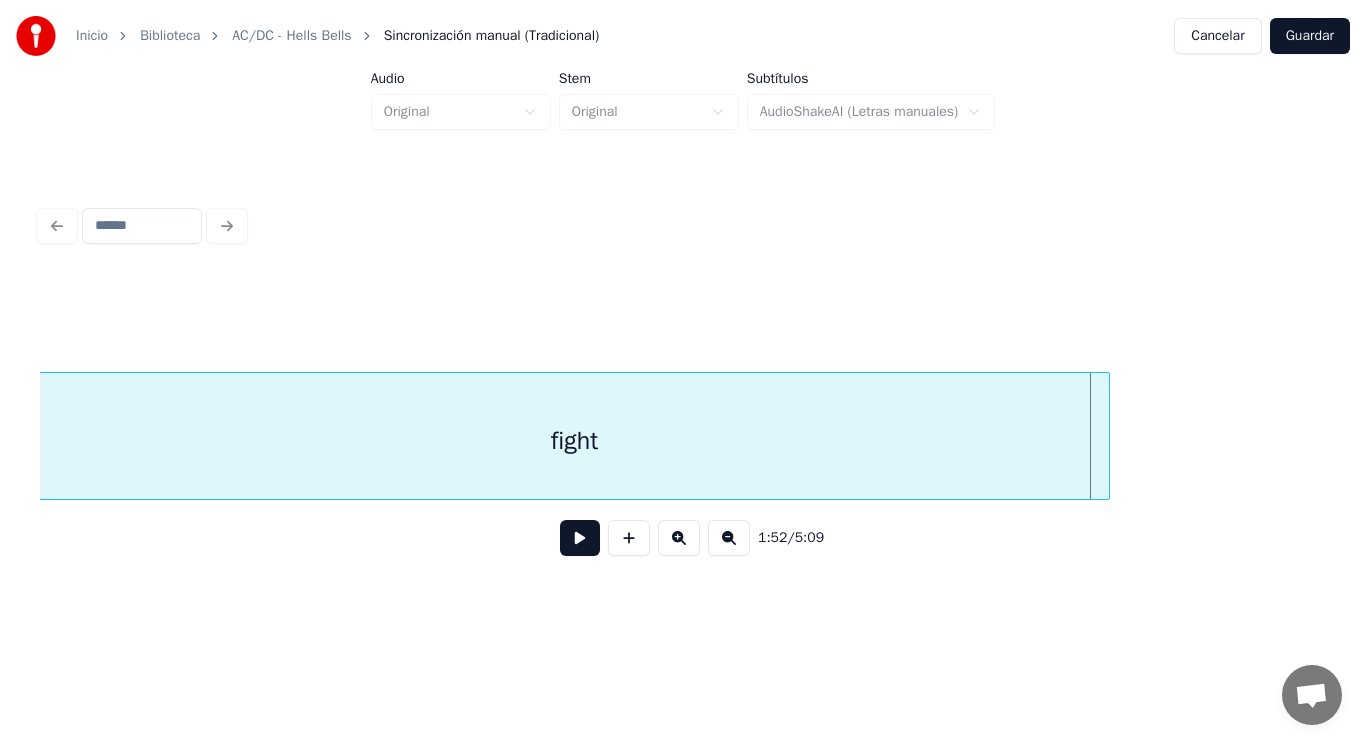 click at bounding box center [580, 538] 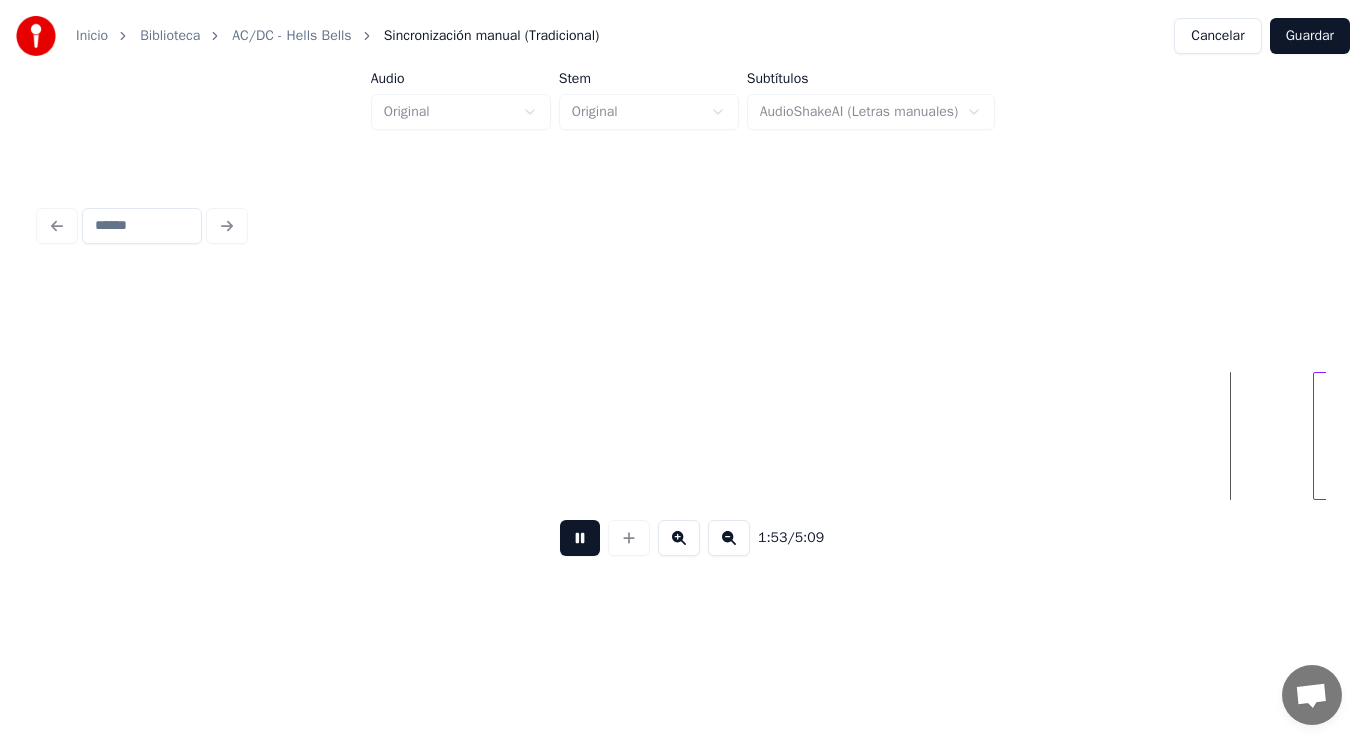 click at bounding box center (580, 538) 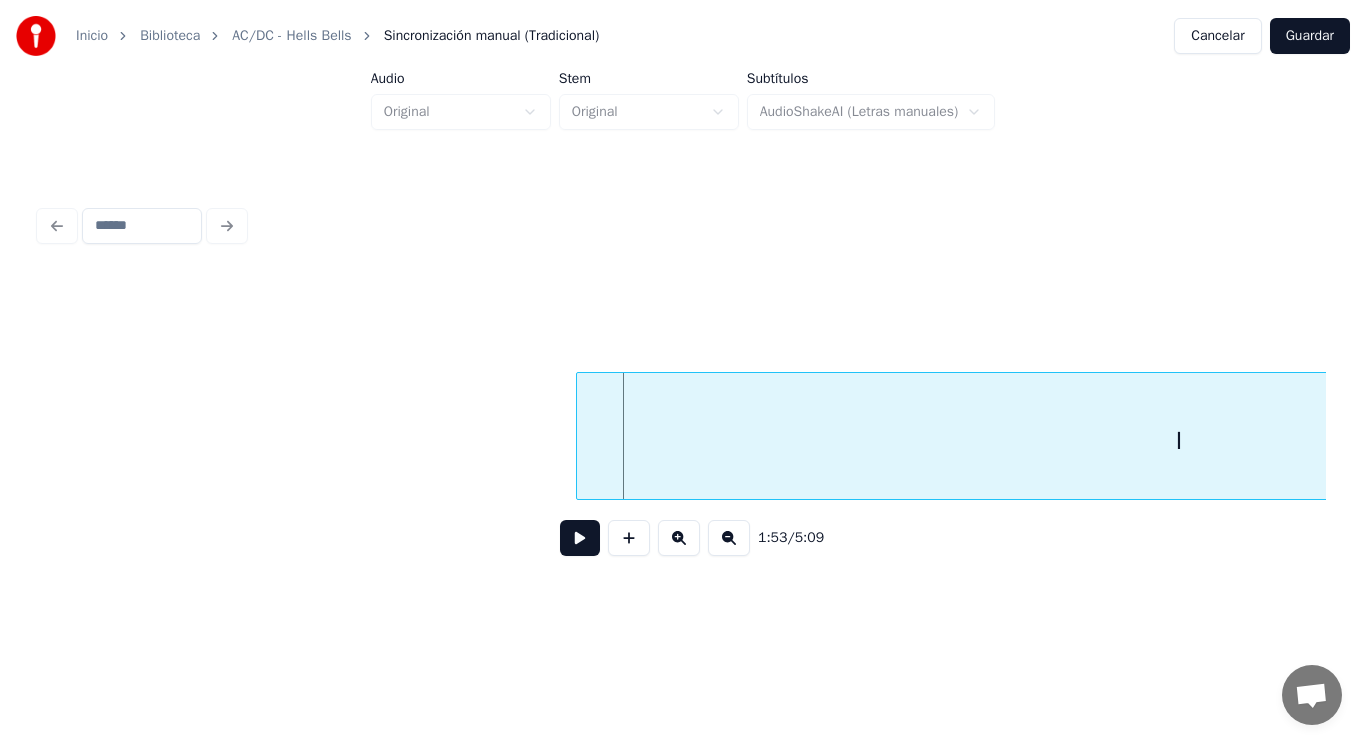 scroll, scrollTop: 0, scrollLeft: 158389, axis: horizontal 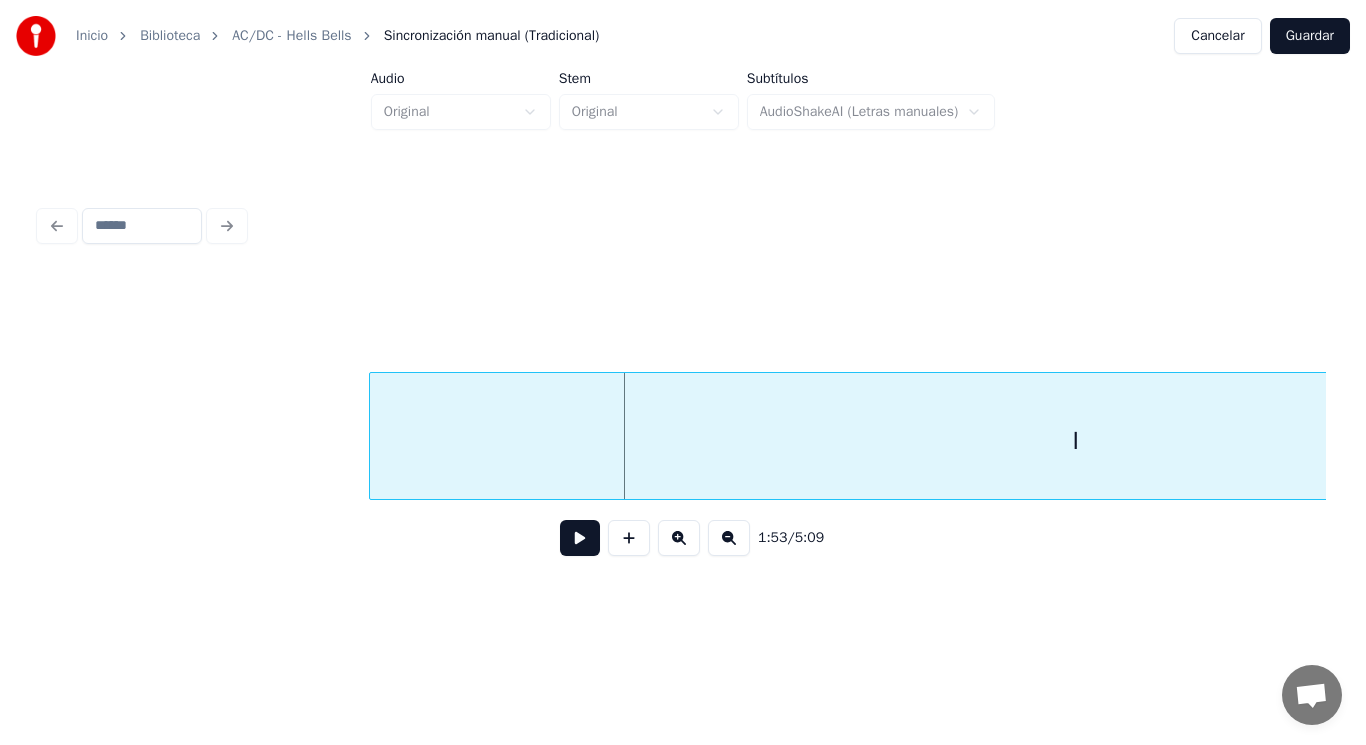 click at bounding box center [373, 436] 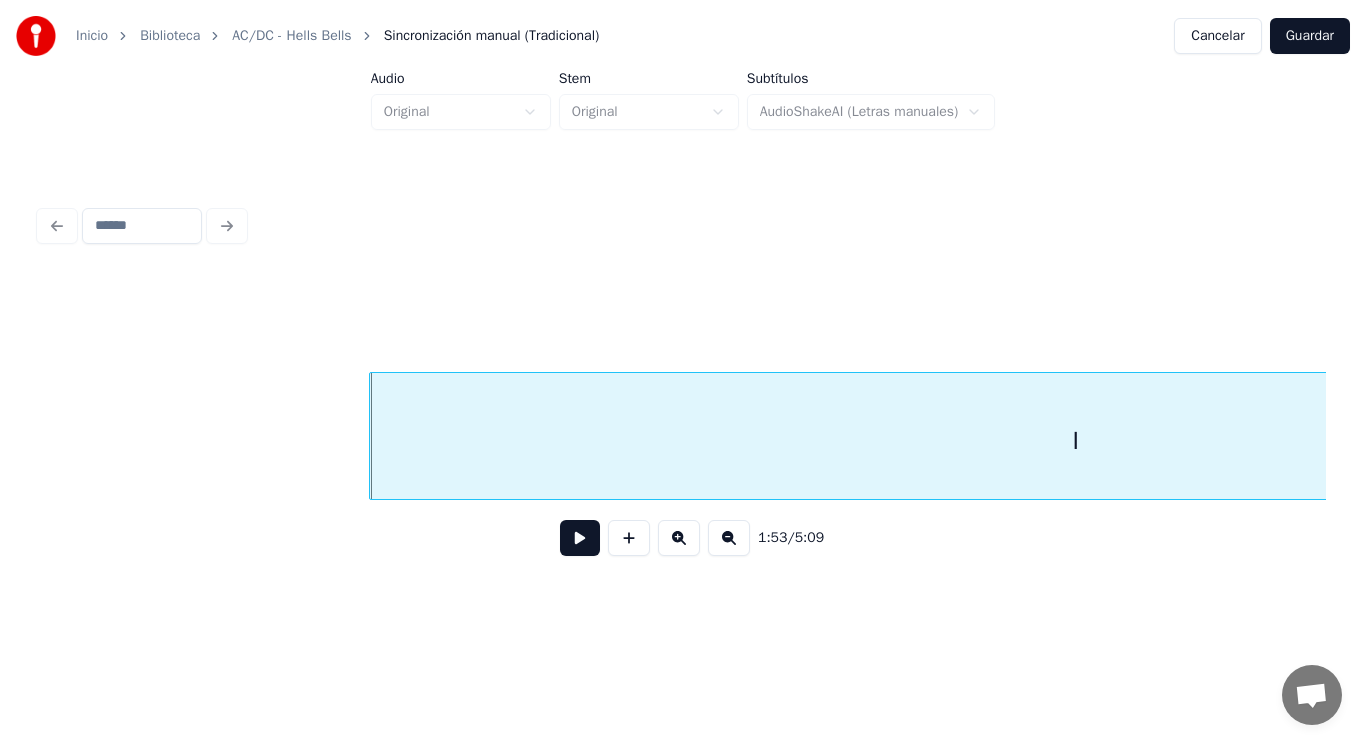 click at bounding box center (580, 538) 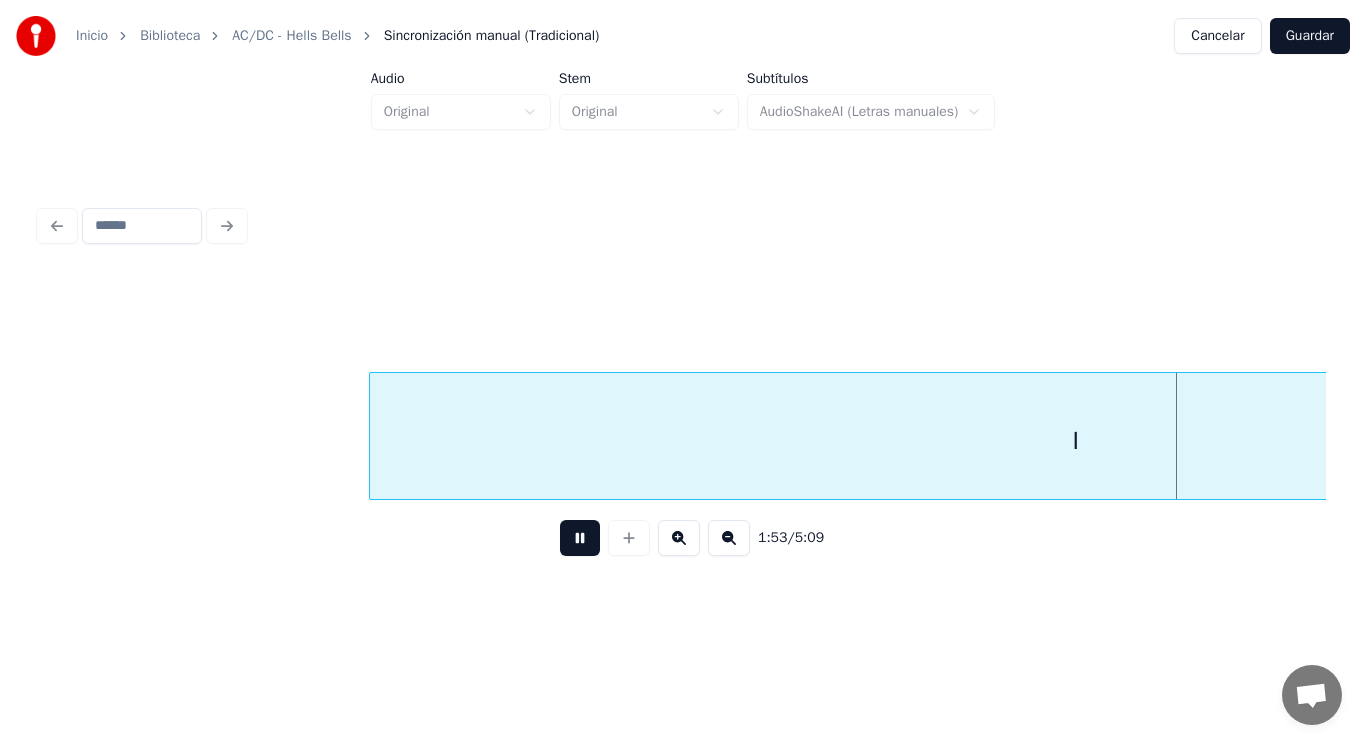 scroll, scrollTop: 0, scrollLeft: 159691, axis: horizontal 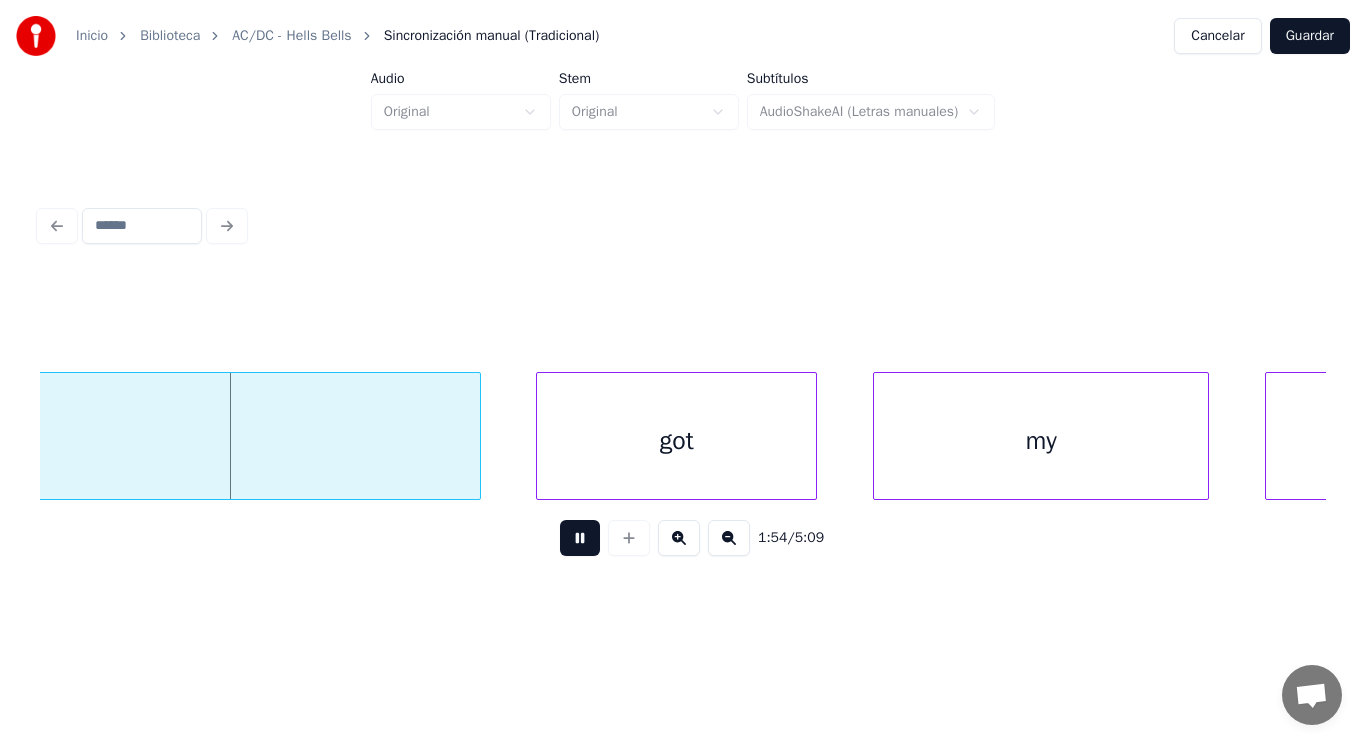 click at bounding box center [580, 538] 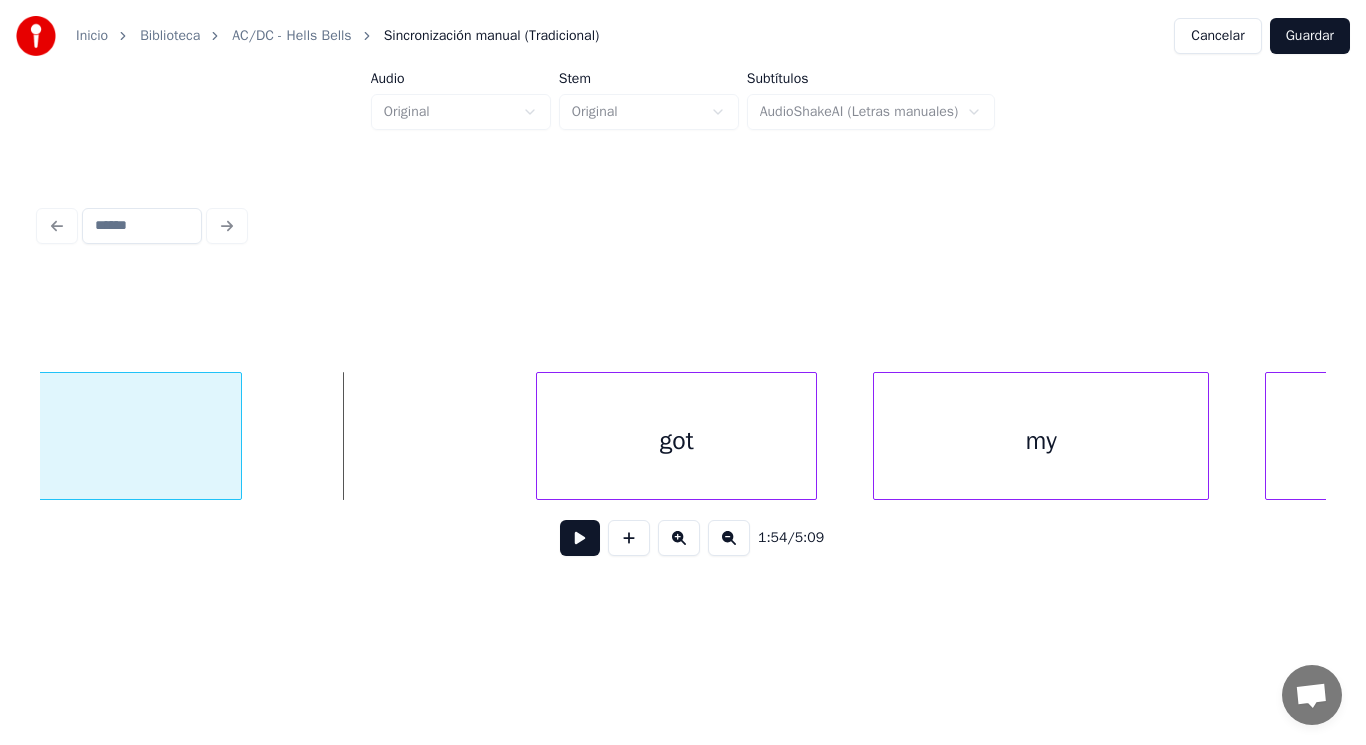 click at bounding box center [238, 436] 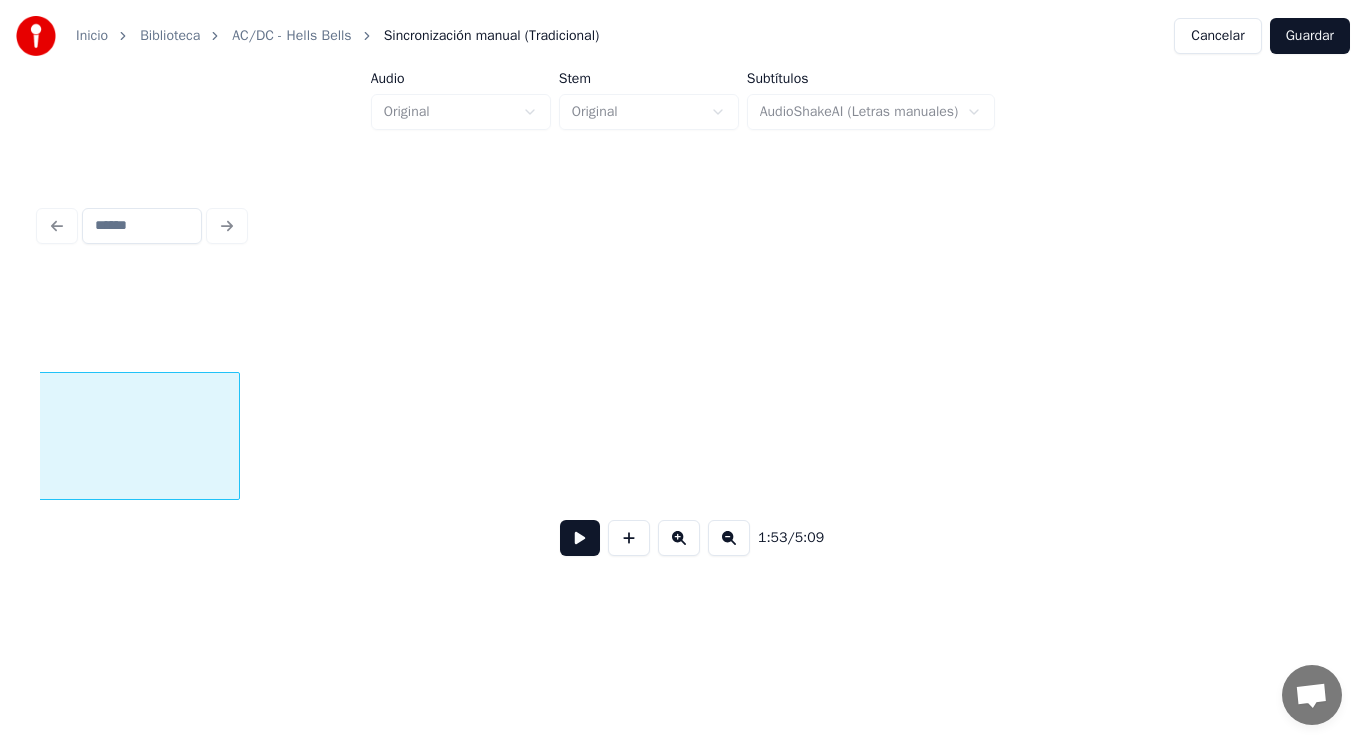 scroll, scrollTop: 0, scrollLeft: 158719, axis: horizontal 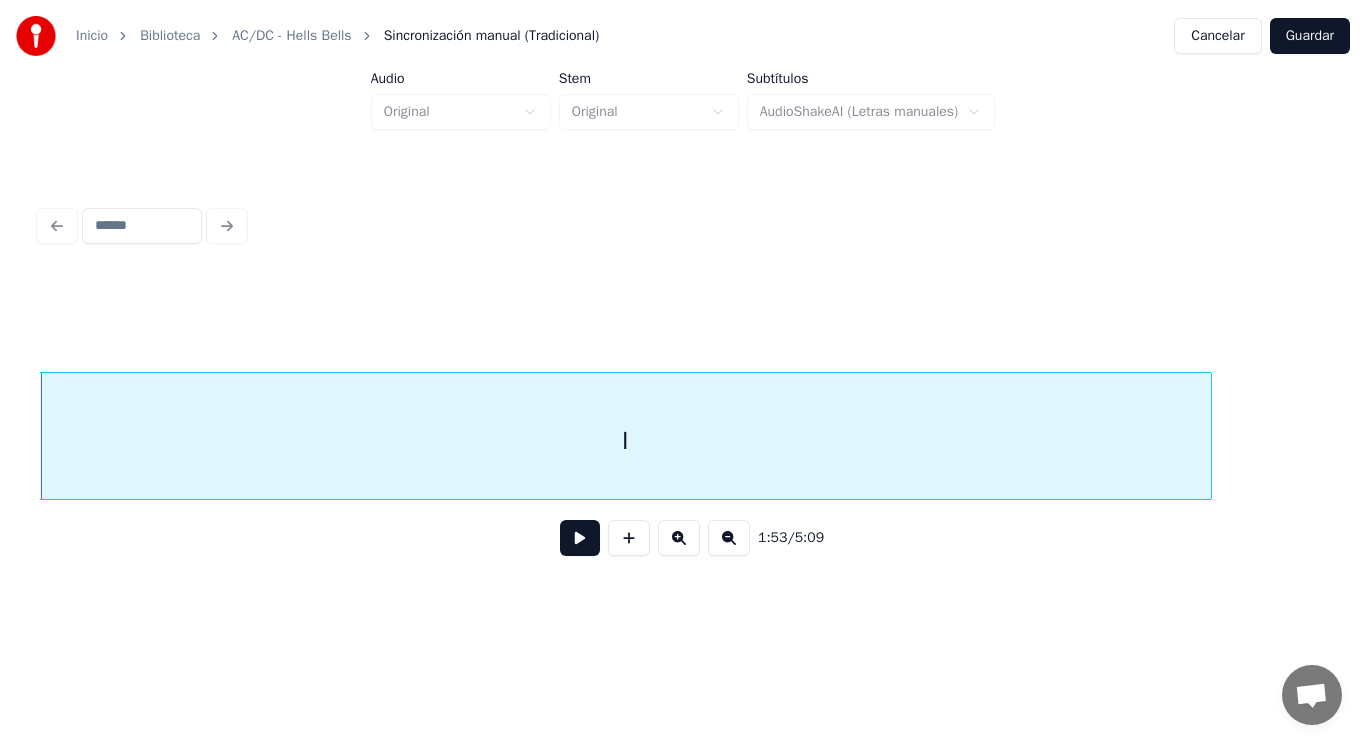 click at bounding box center (580, 538) 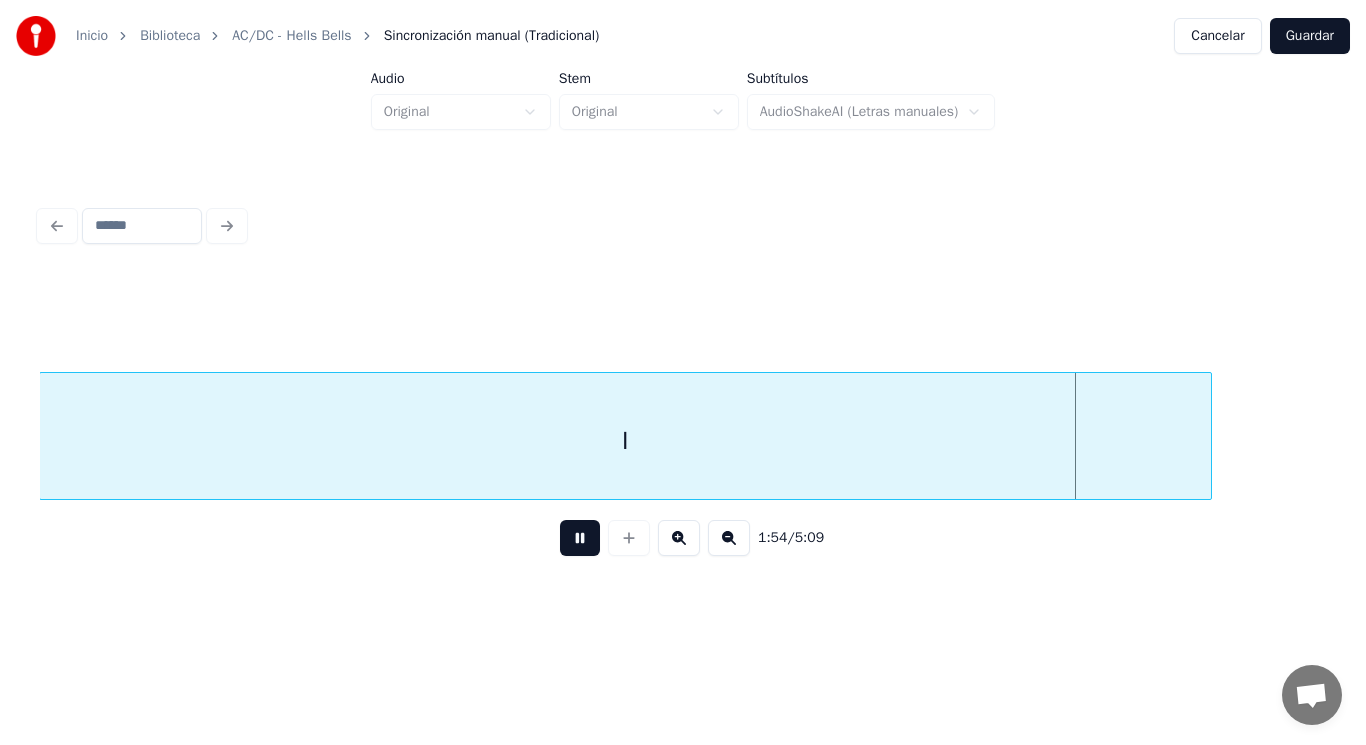 click at bounding box center (580, 538) 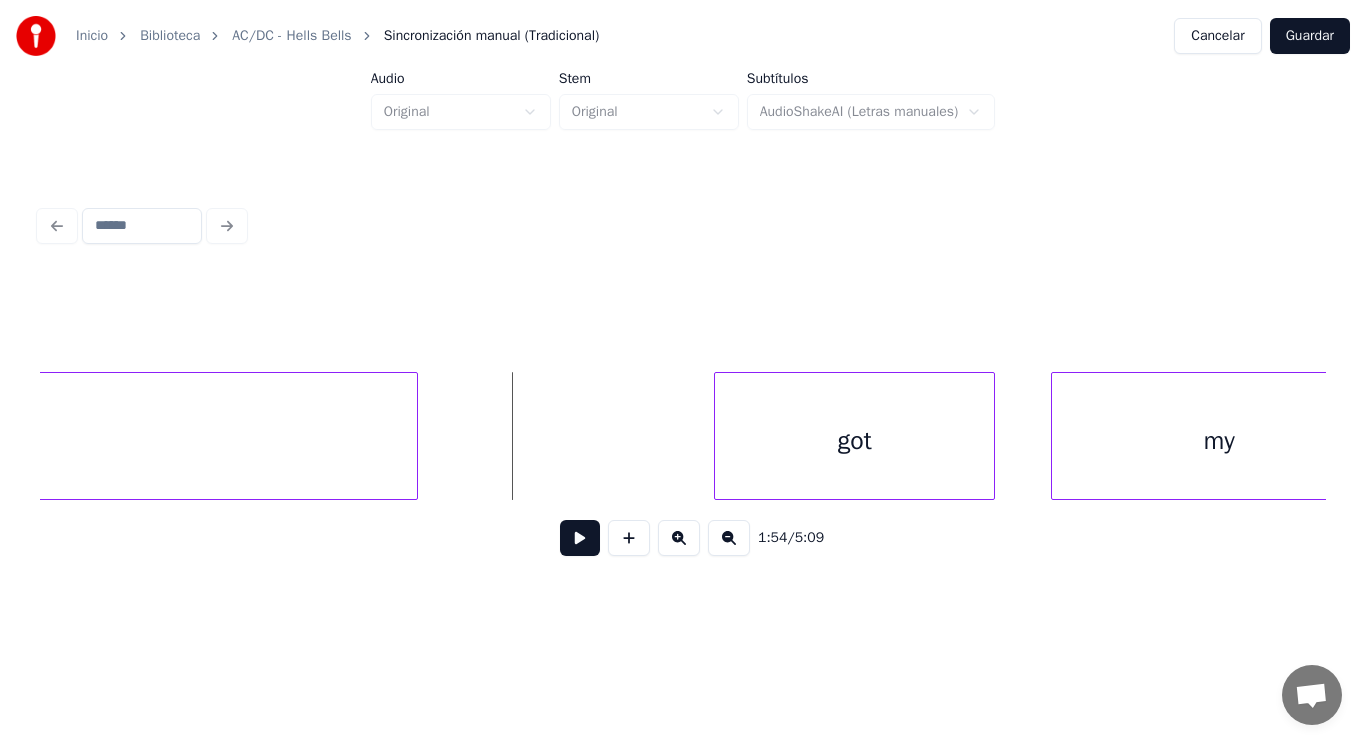scroll, scrollTop: 0, scrollLeft: 159559, axis: horizontal 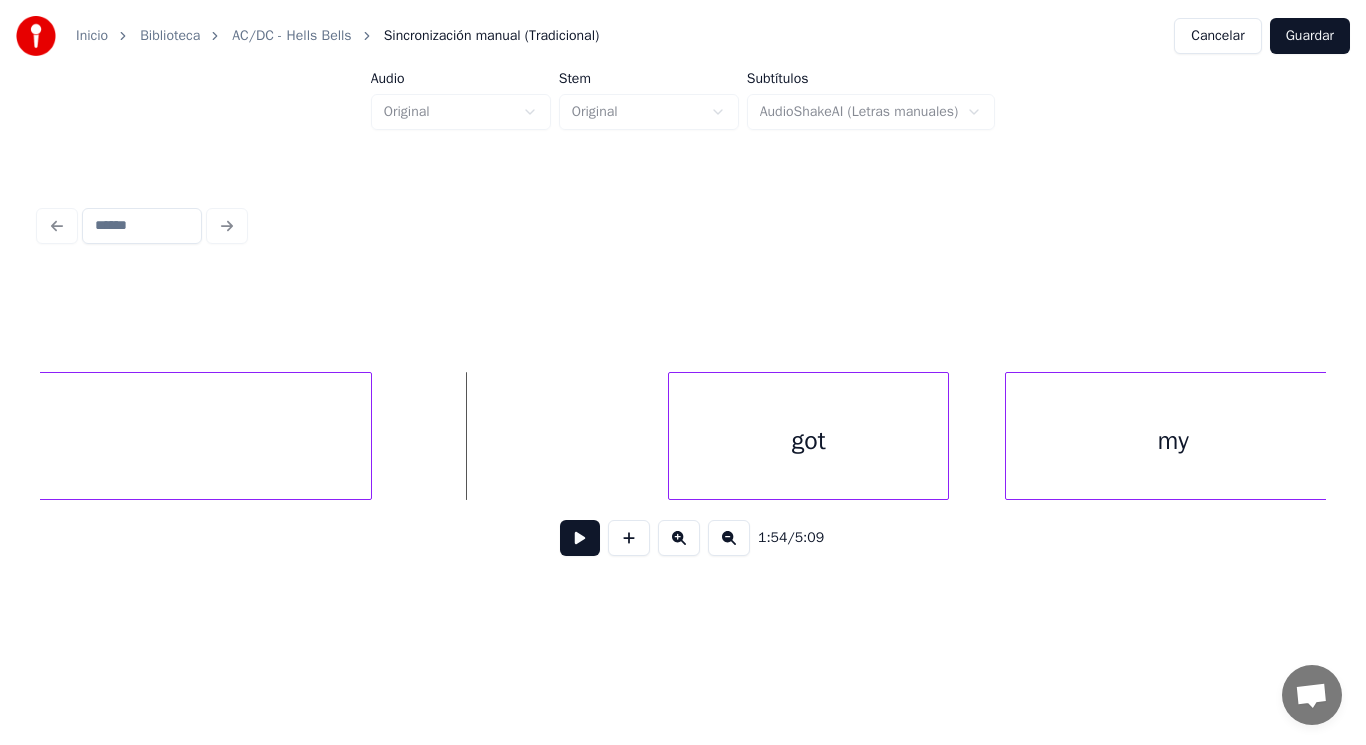 click on "I got my" at bounding box center (57260, 436) 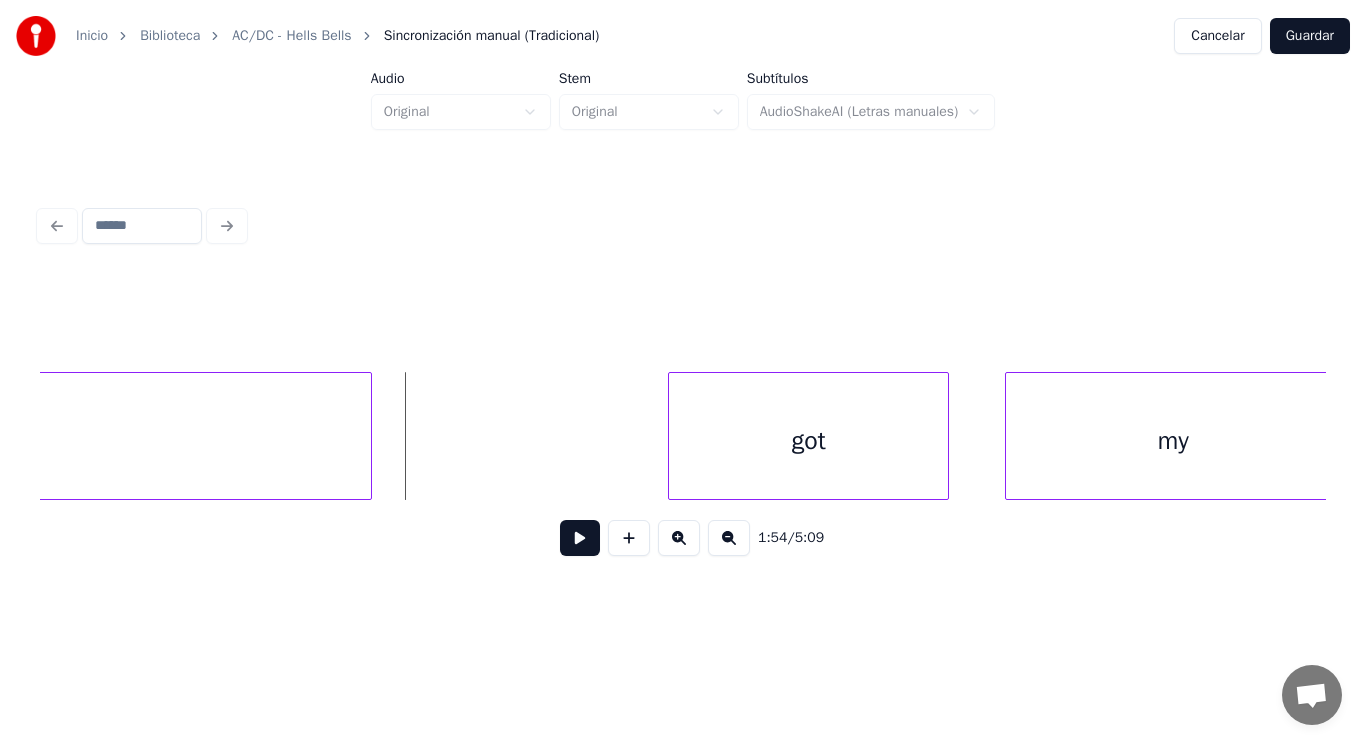 click at bounding box center [580, 538] 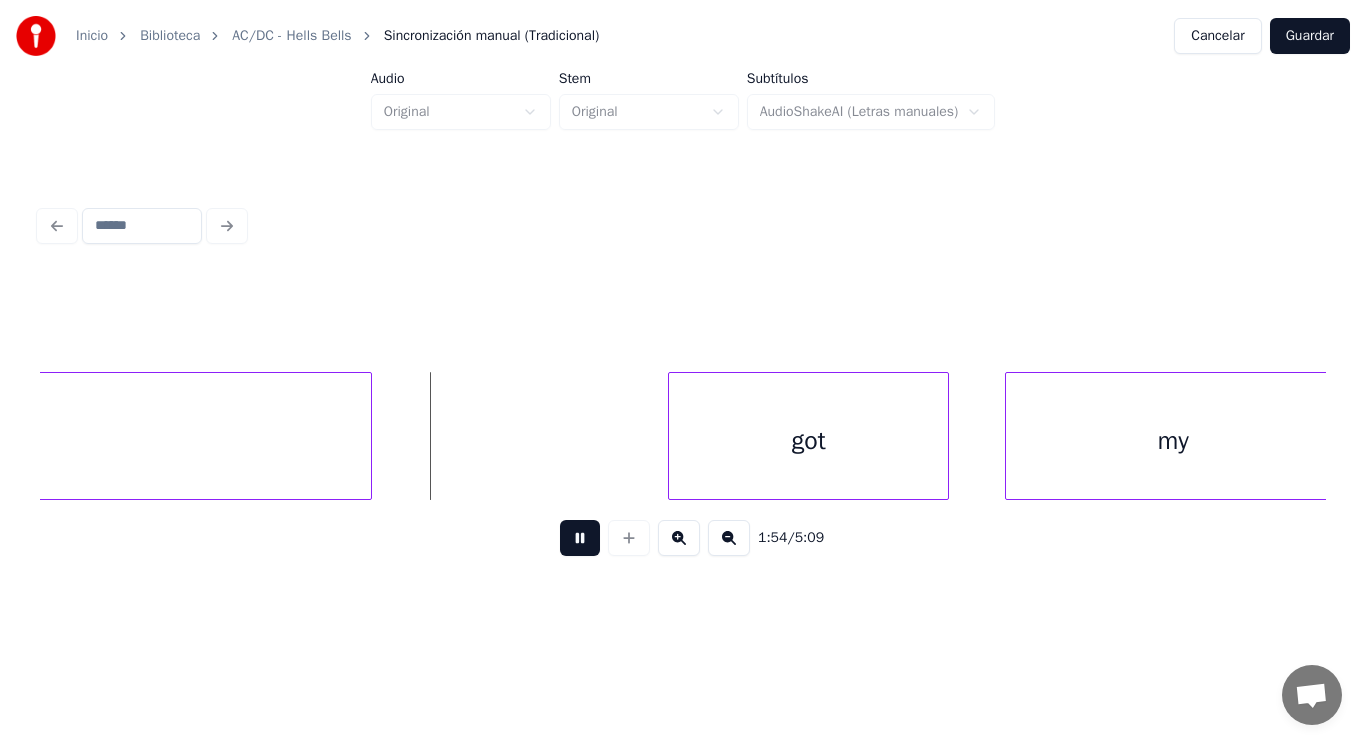 click at bounding box center (580, 538) 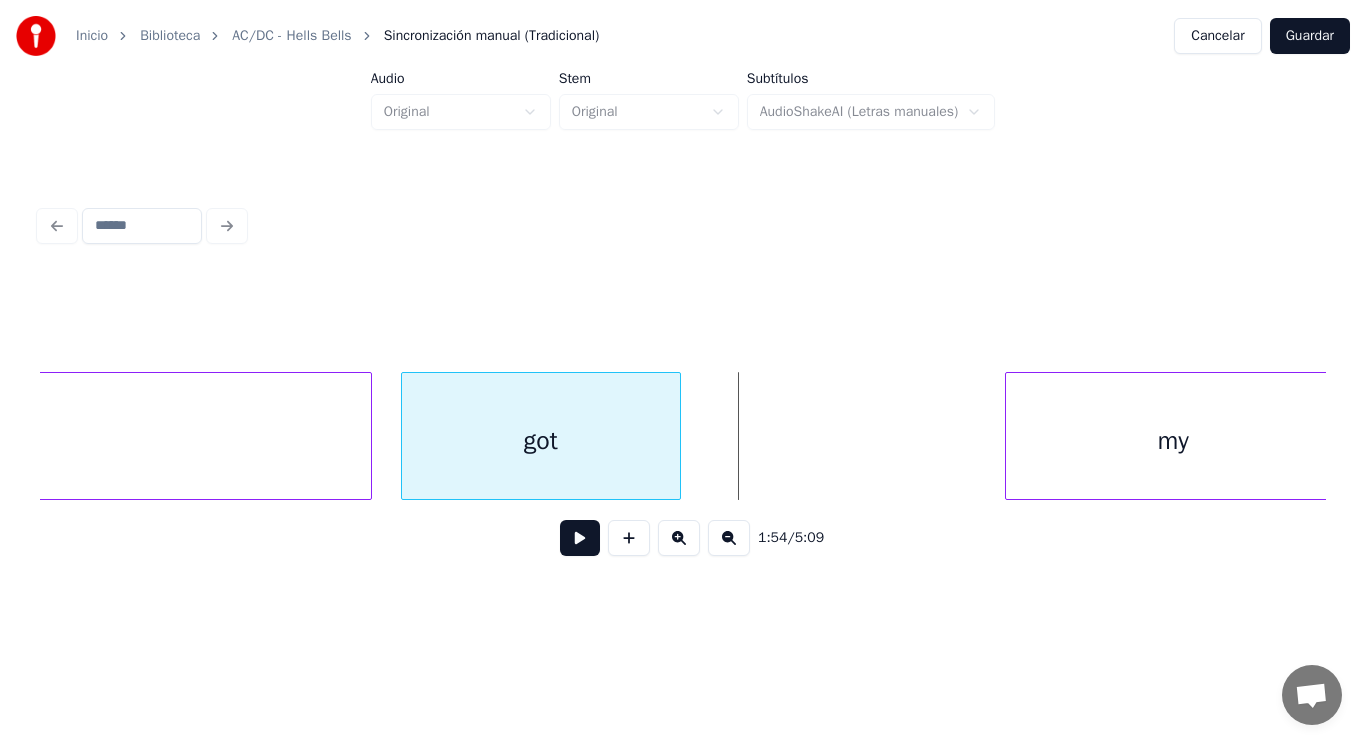 click on "got" at bounding box center (541, 441) 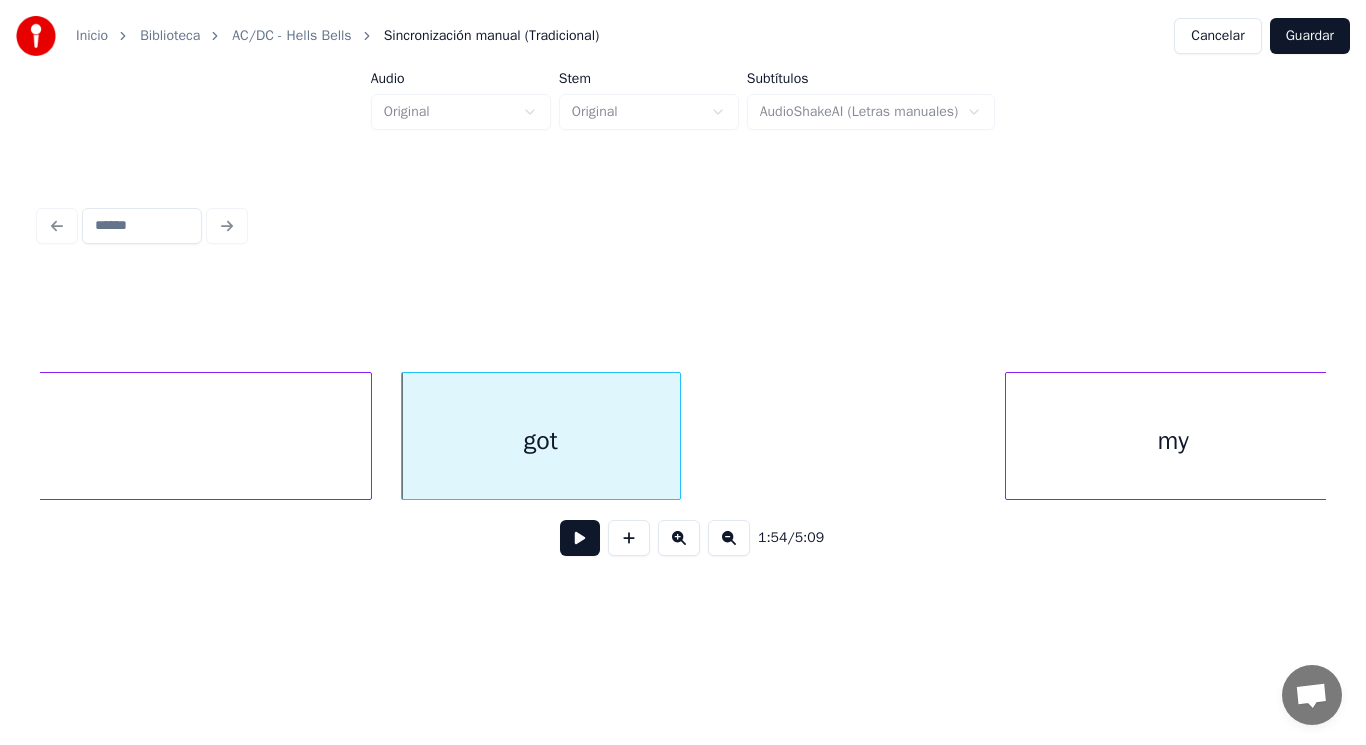 click at bounding box center (580, 538) 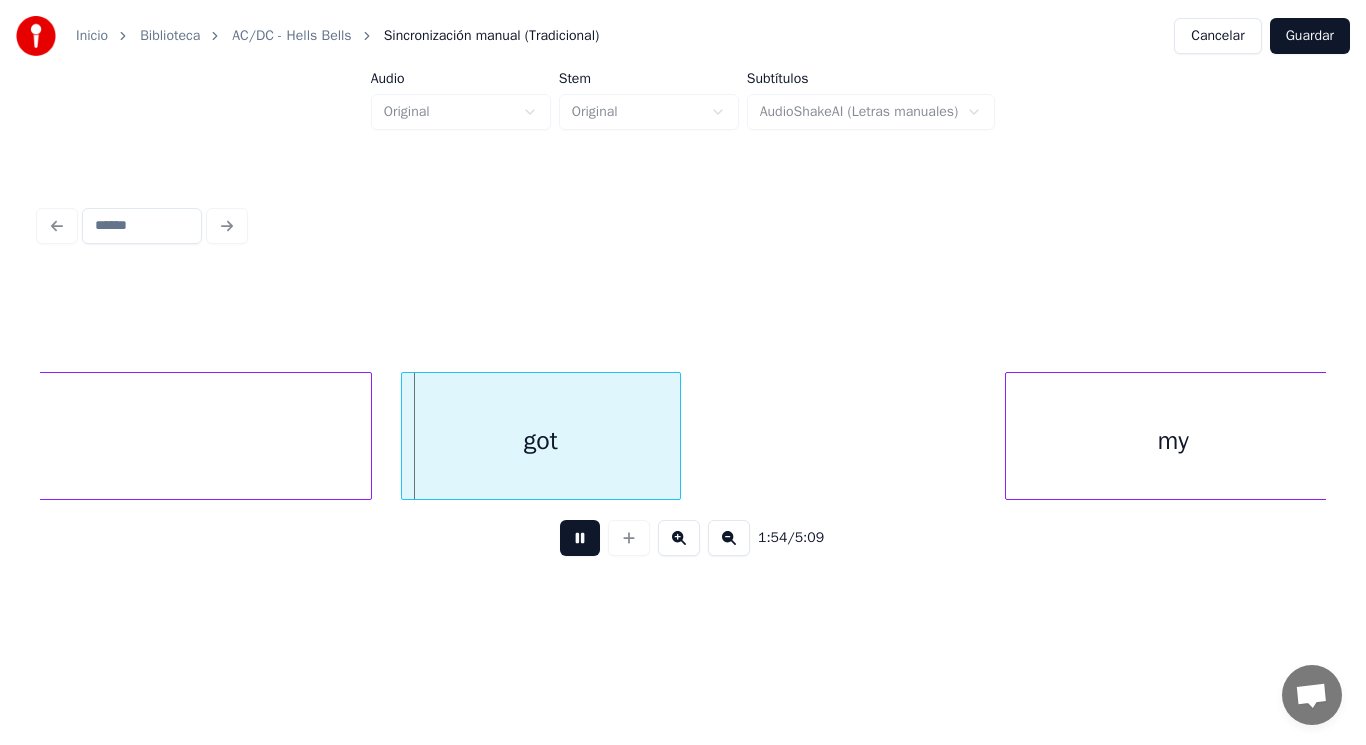 click at bounding box center (580, 538) 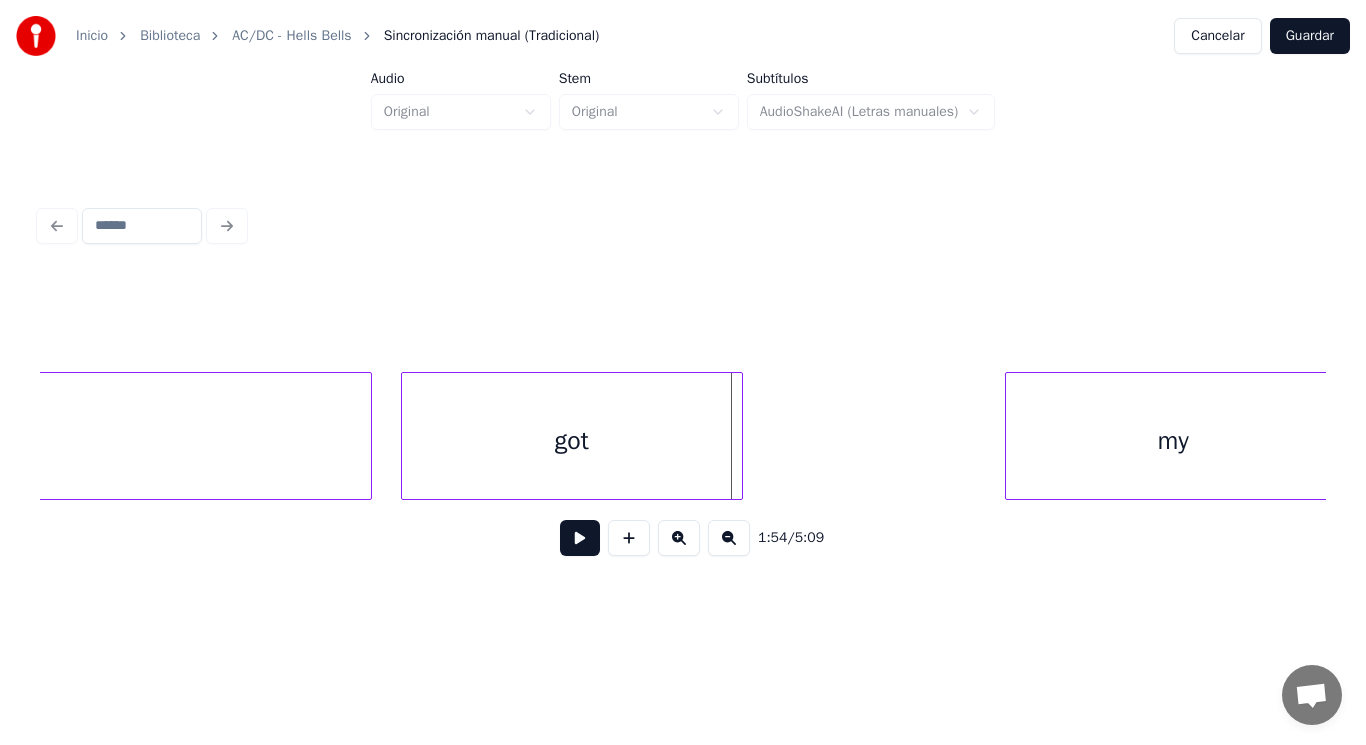 click at bounding box center (739, 436) 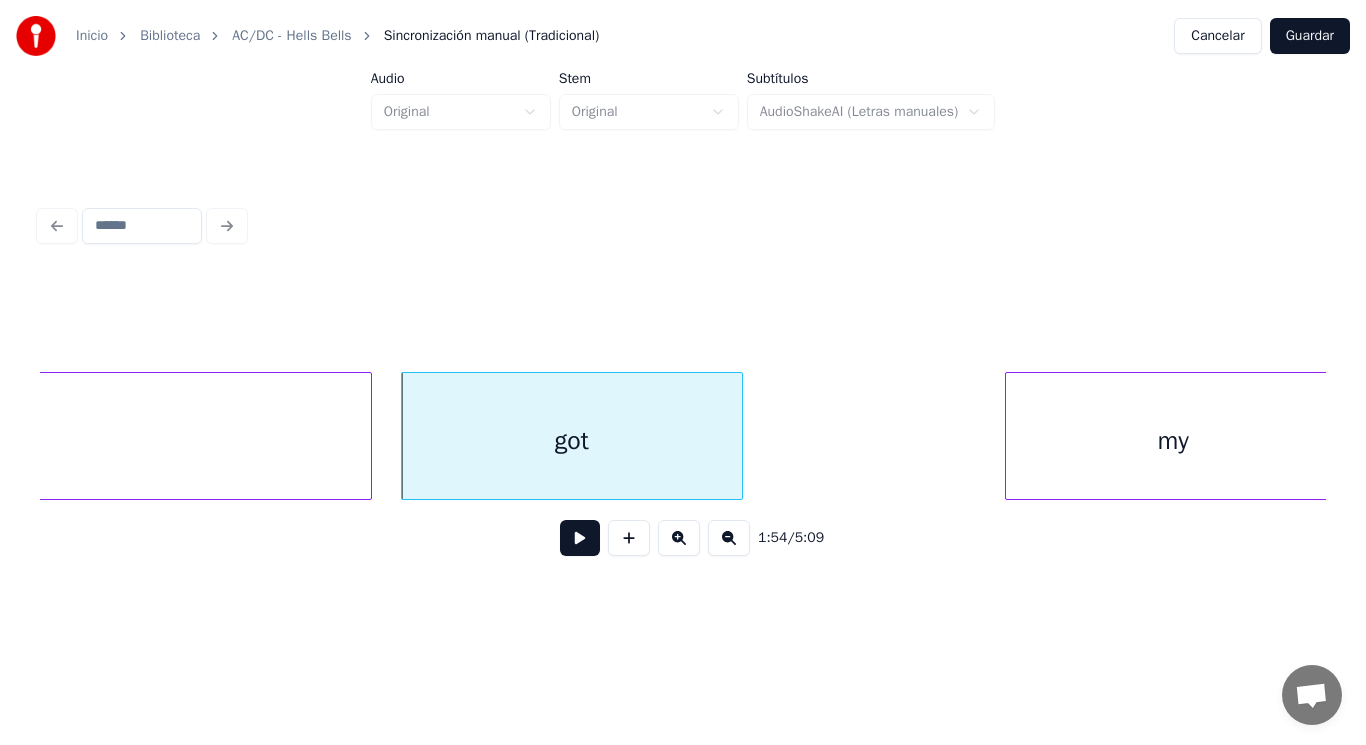 click at bounding box center (580, 538) 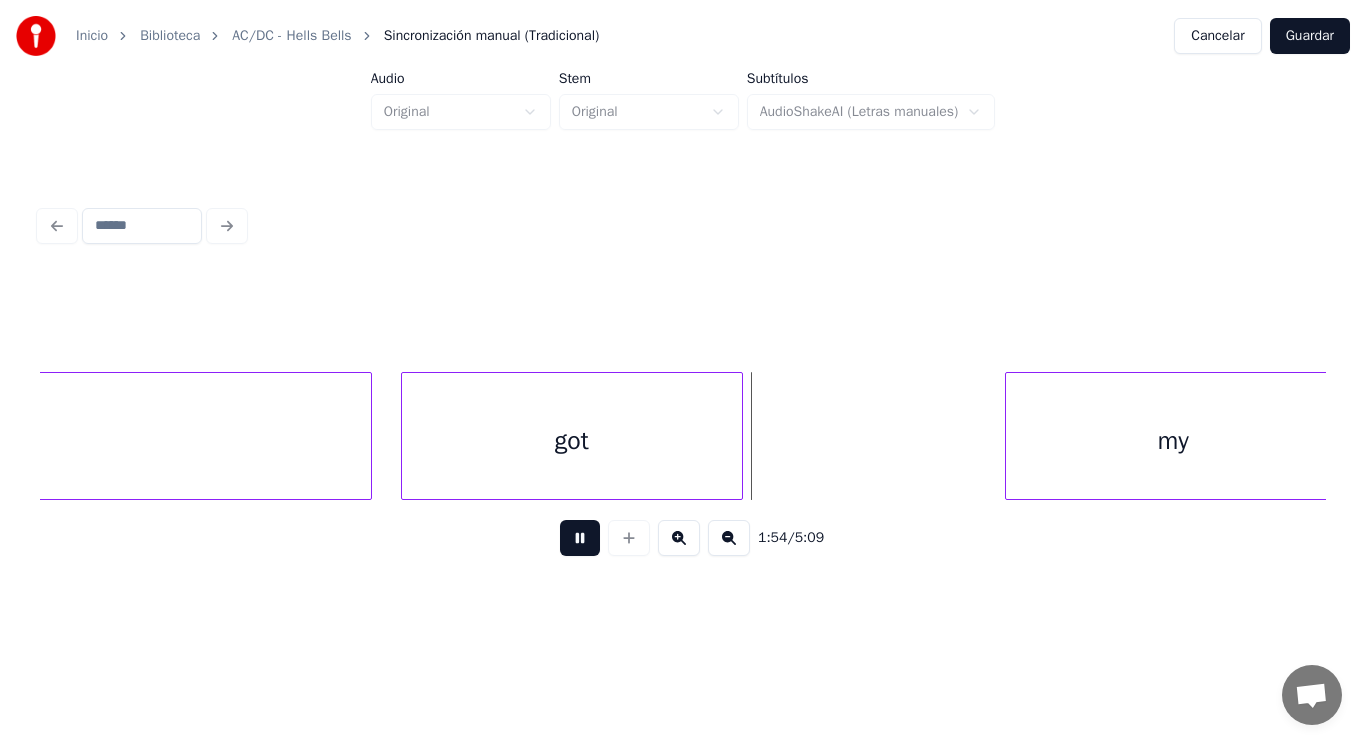 click at bounding box center (580, 538) 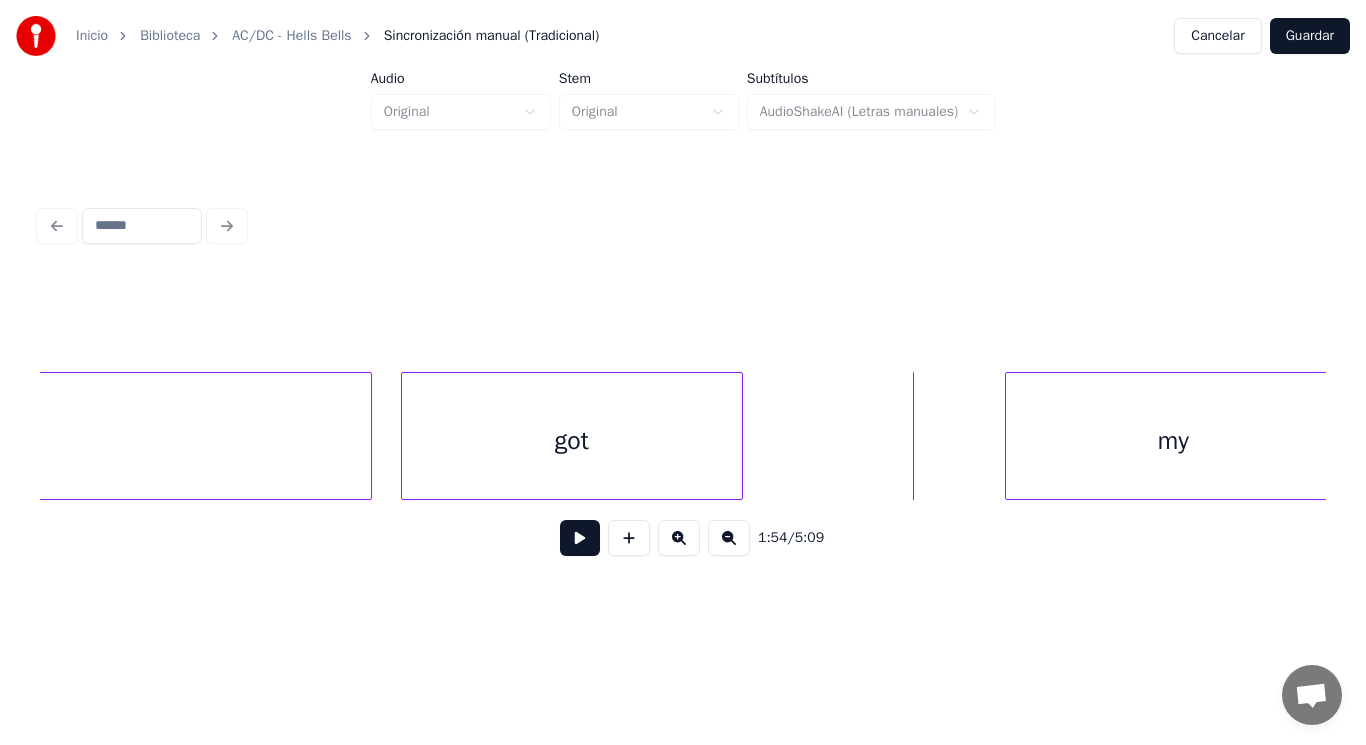 scroll, scrollTop: 0, scrollLeft: 159561, axis: horizontal 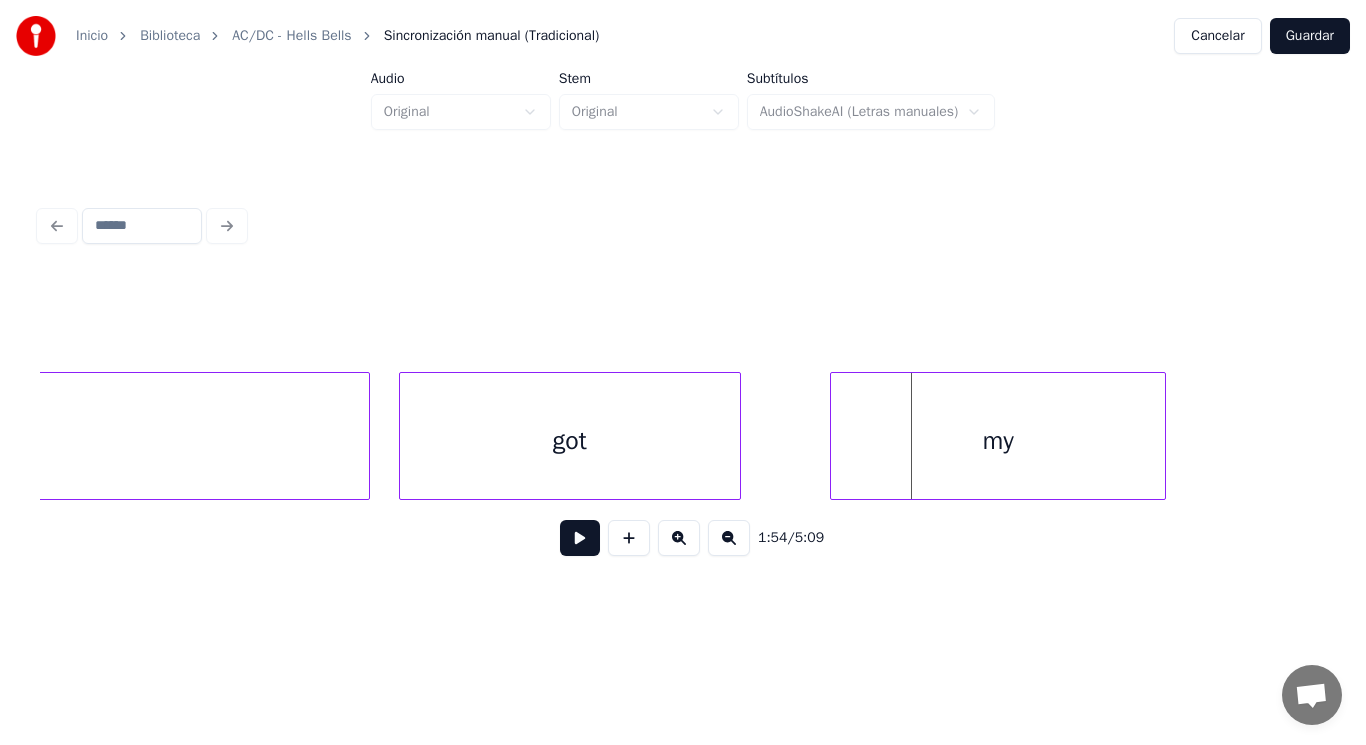 click on "my" at bounding box center (998, 441) 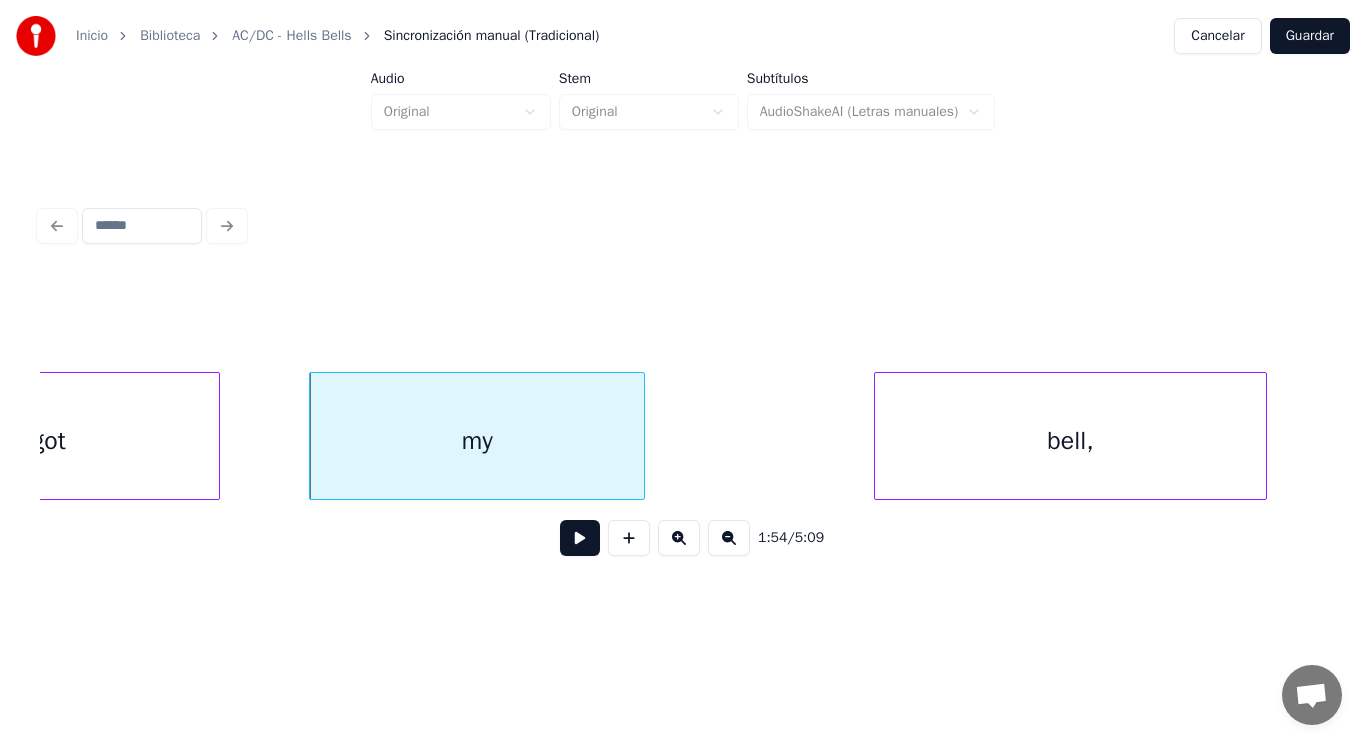 scroll, scrollTop: 0, scrollLeft: 160161, axis: horizontal 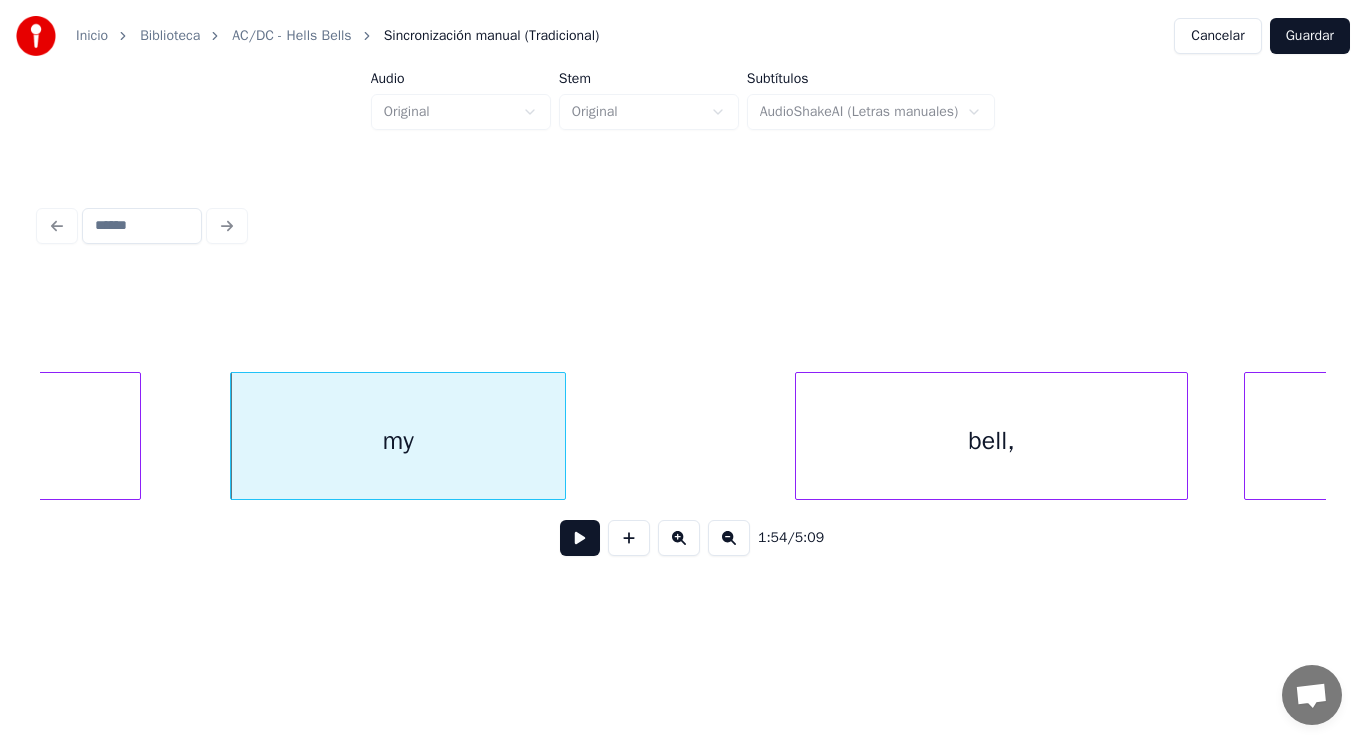 click at bounding box center [580, 538] 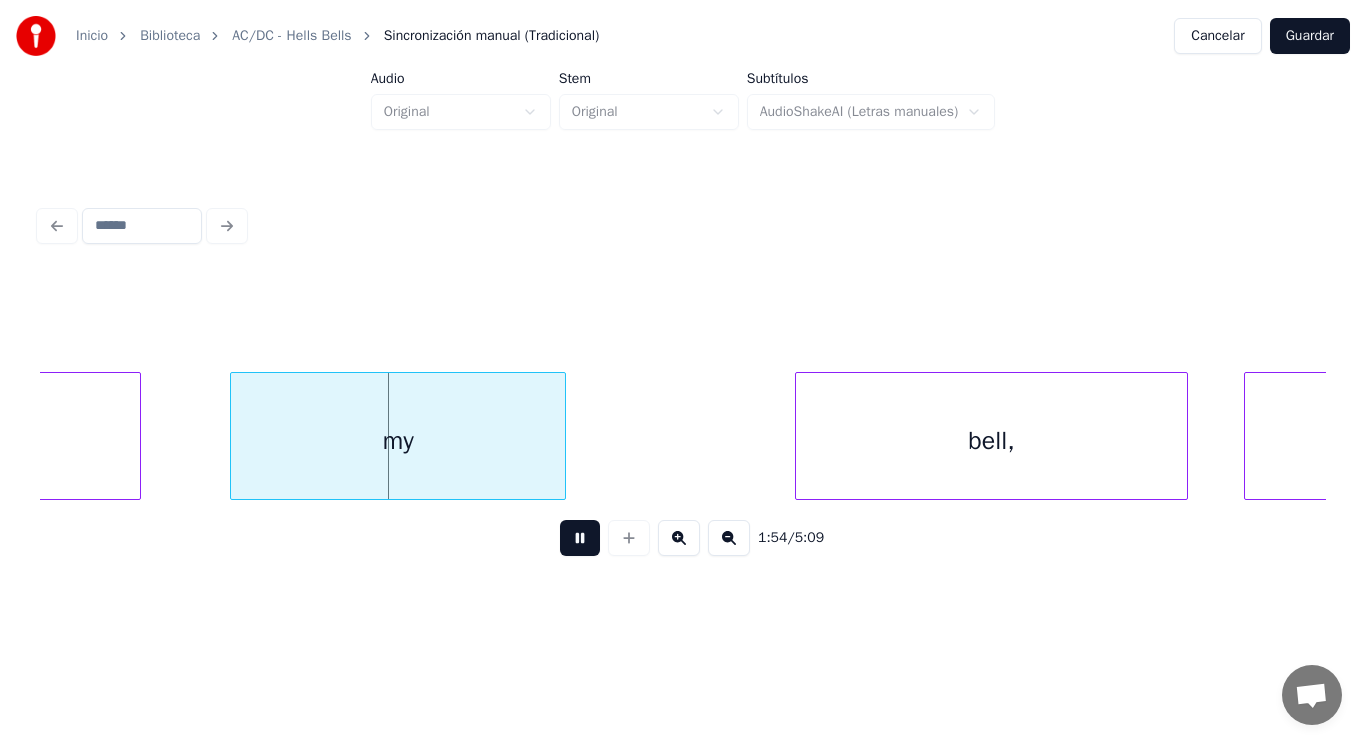 click at bounding box center (580, 538) 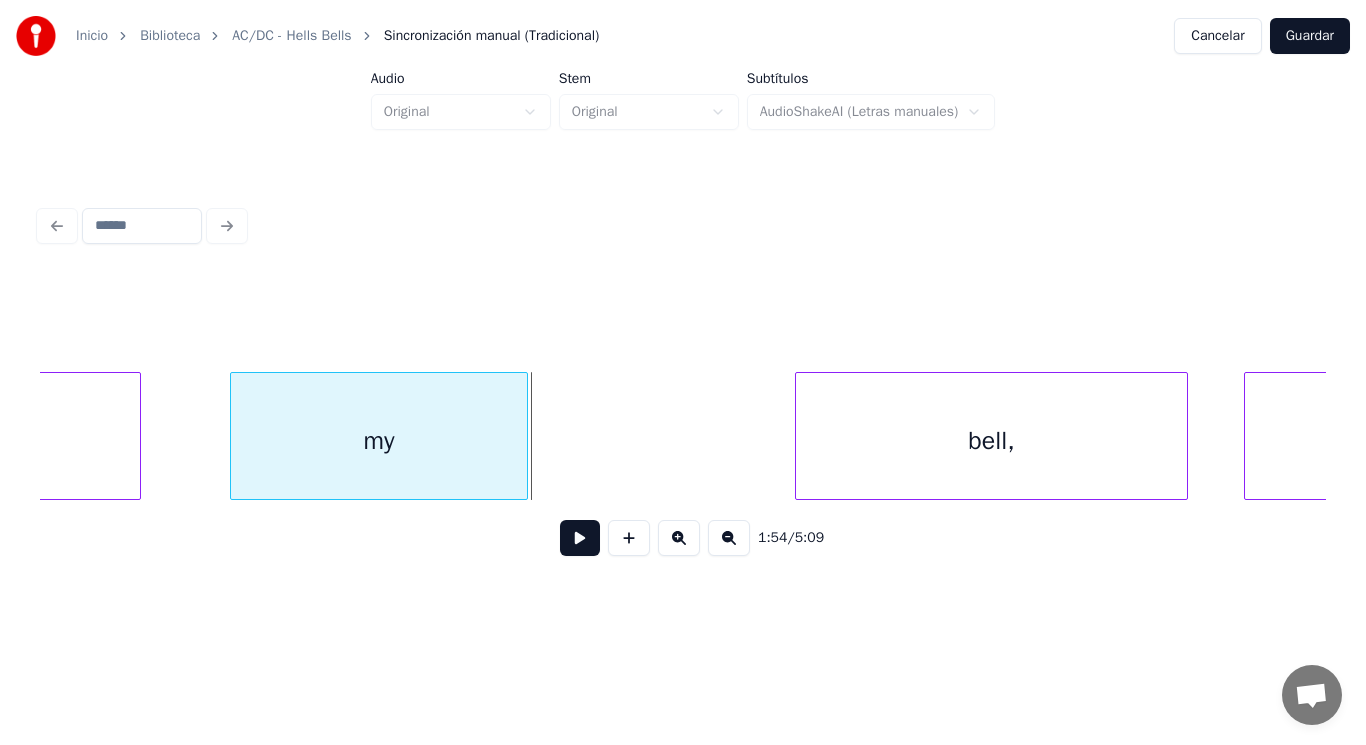 click at bounding box center [524, 436] 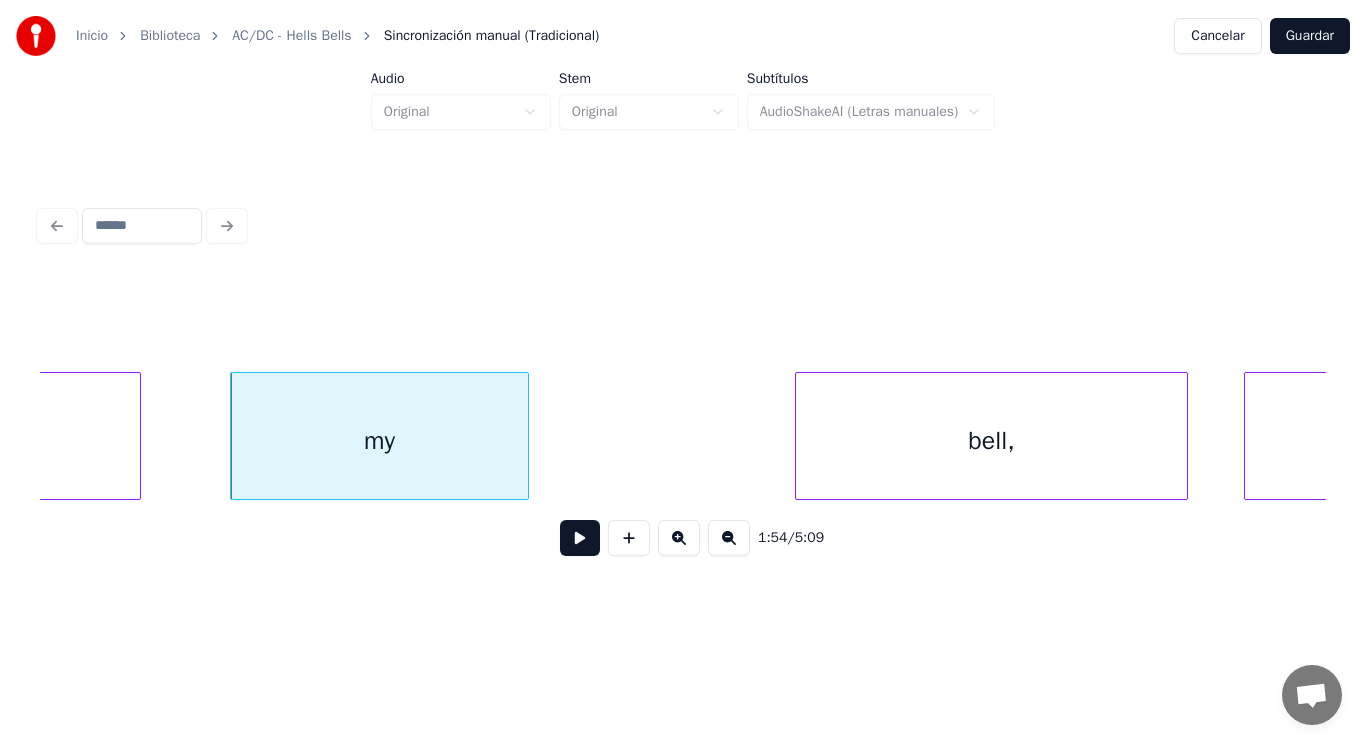 click at bounding box center [580, 538] 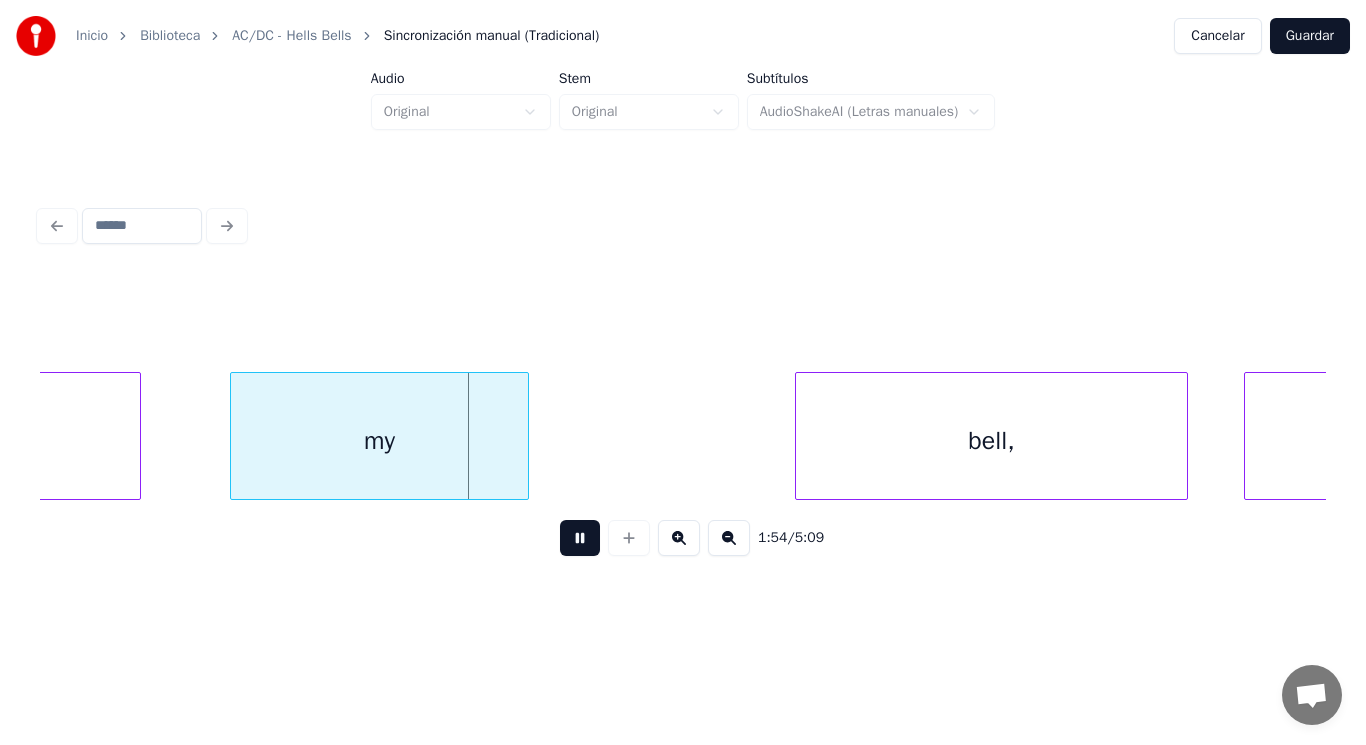 click at bounding box center (580, 538) 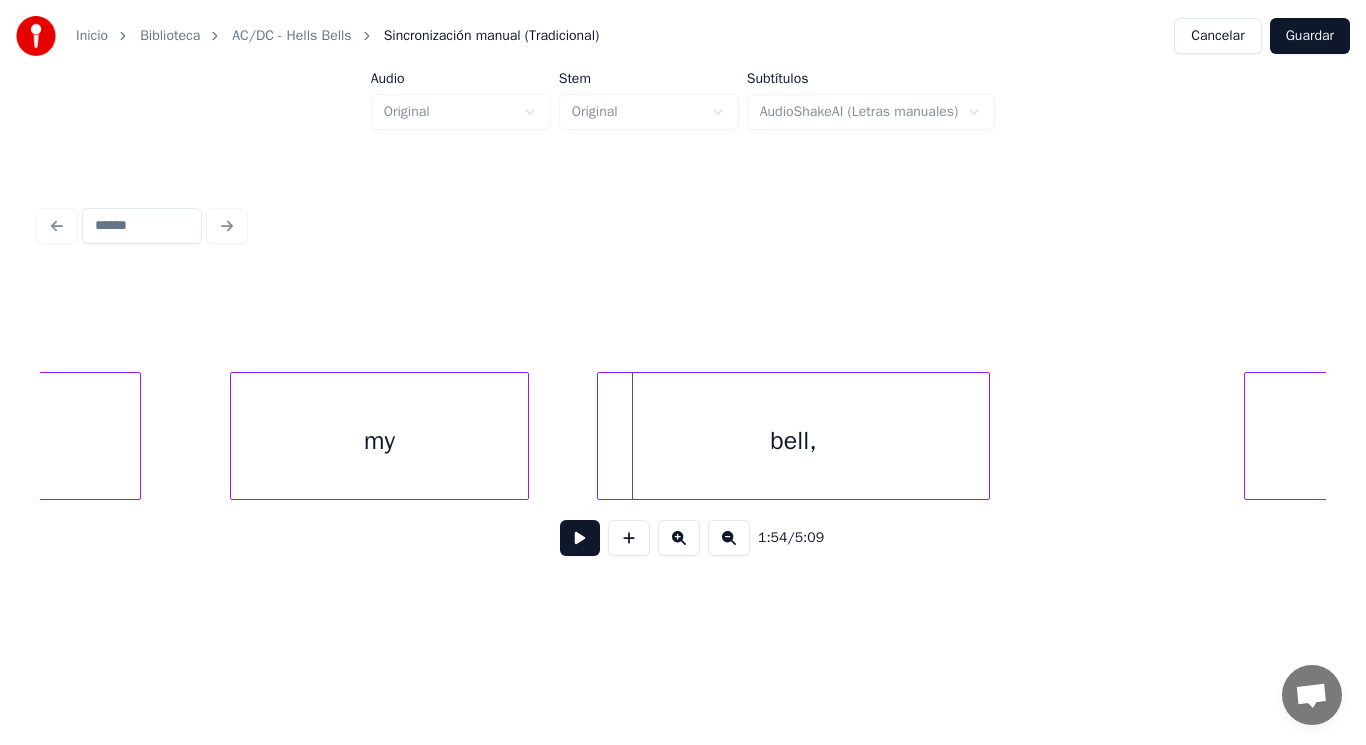 click on "bell," at bounding box center [793, 441] 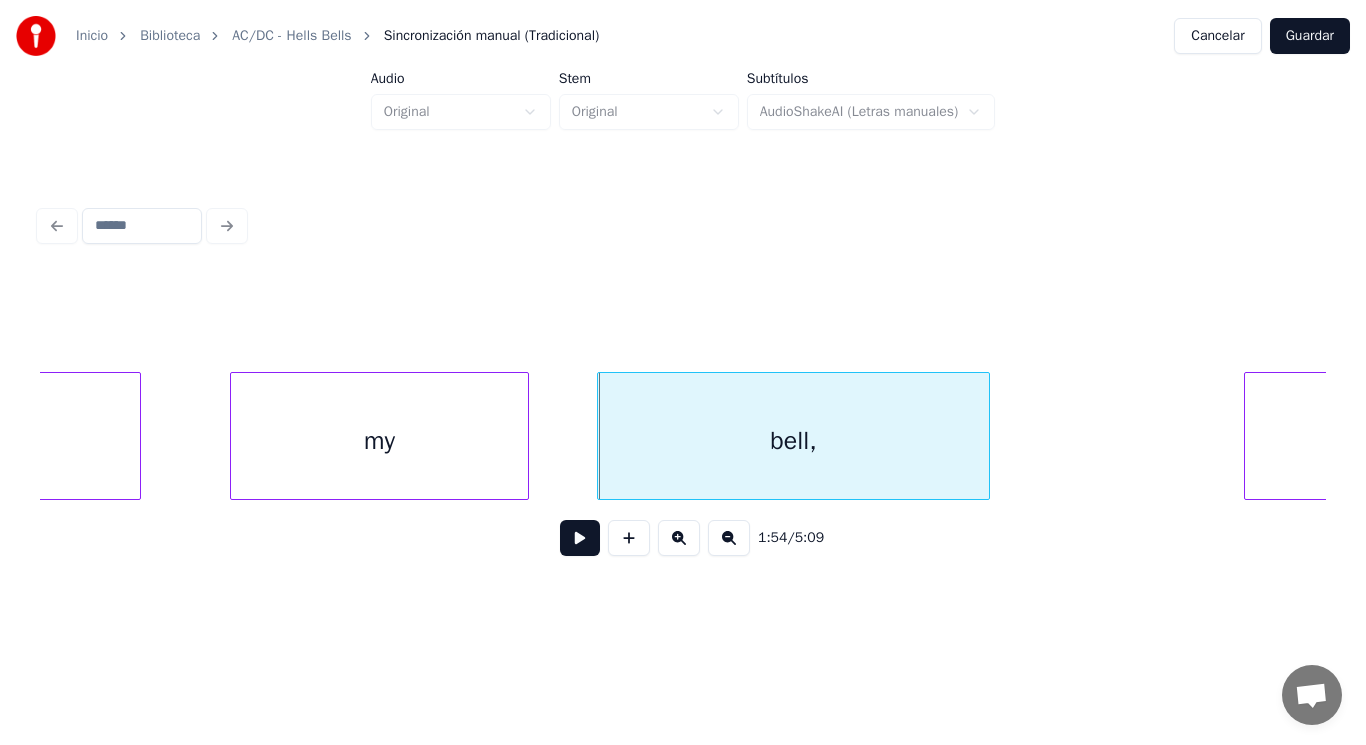 click at bounding box center (580, 538) 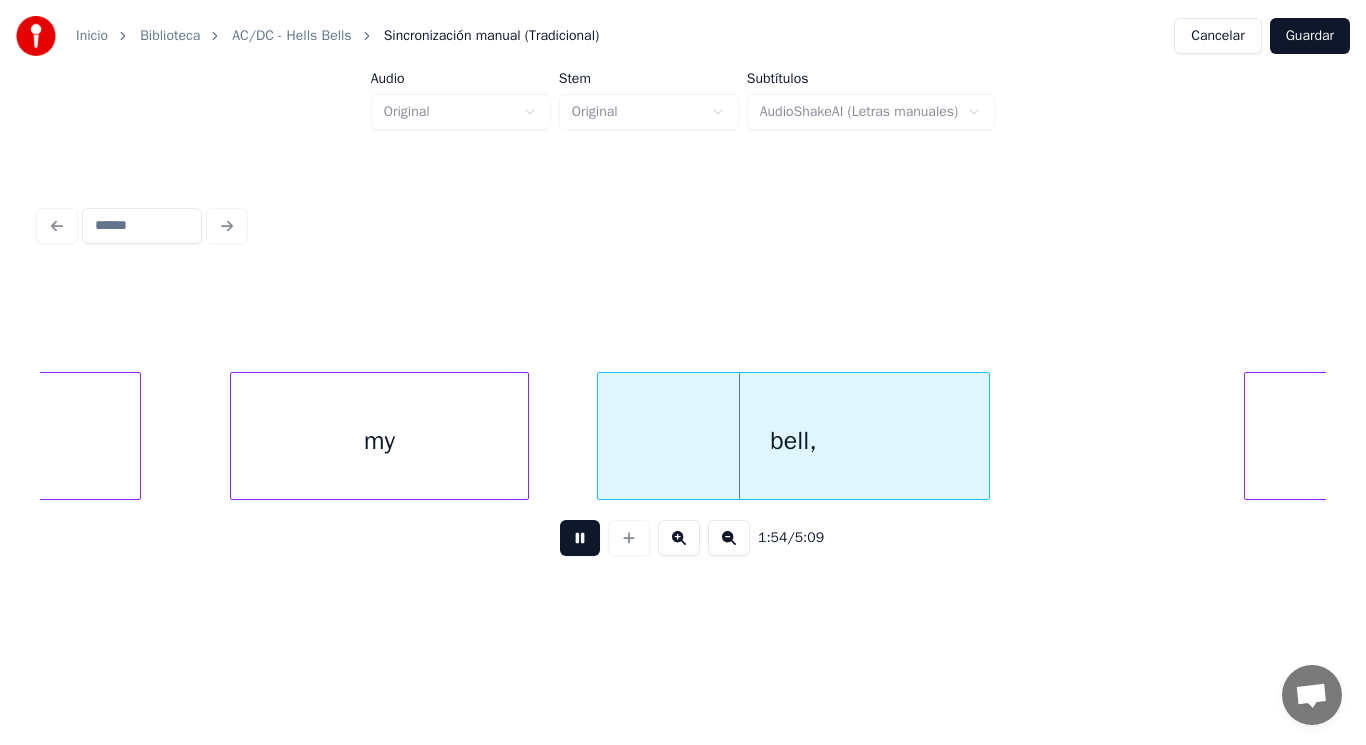 click at bounding box center (580, 538) 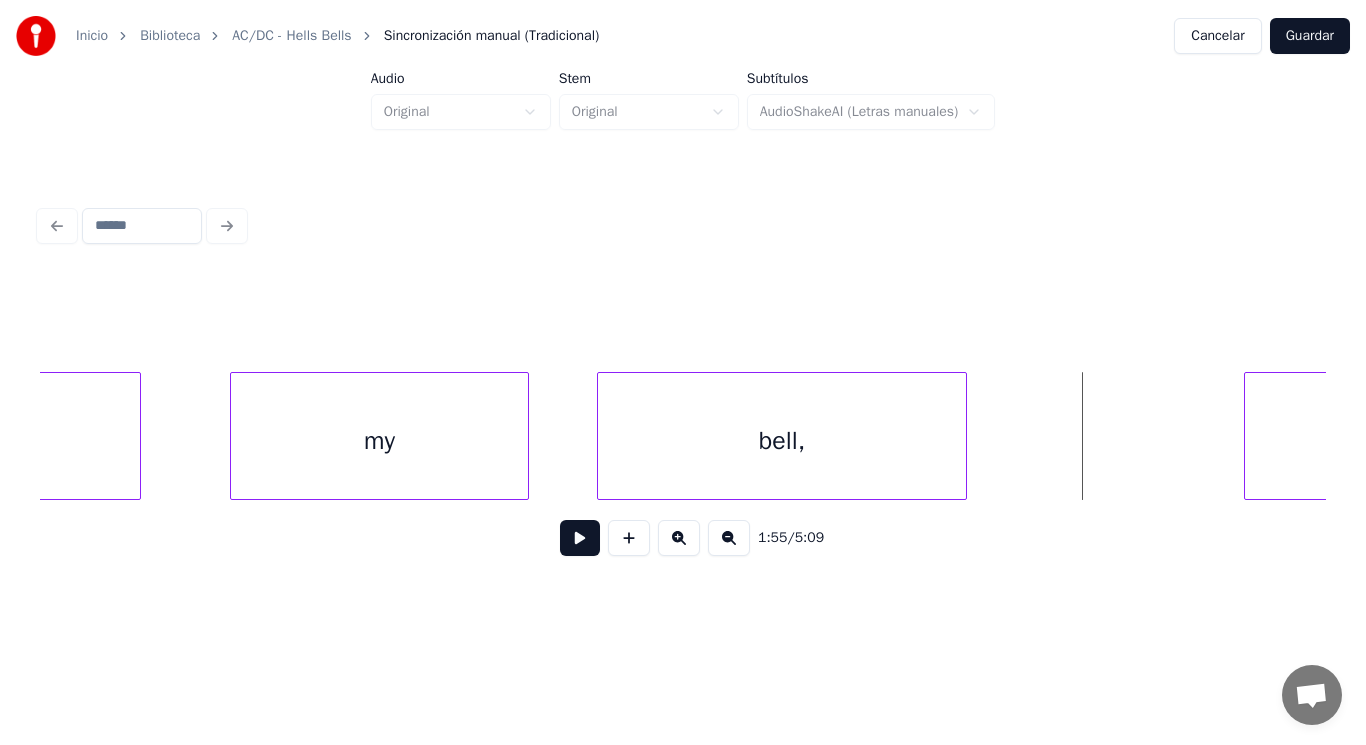 click at bounding box center [963, 436] 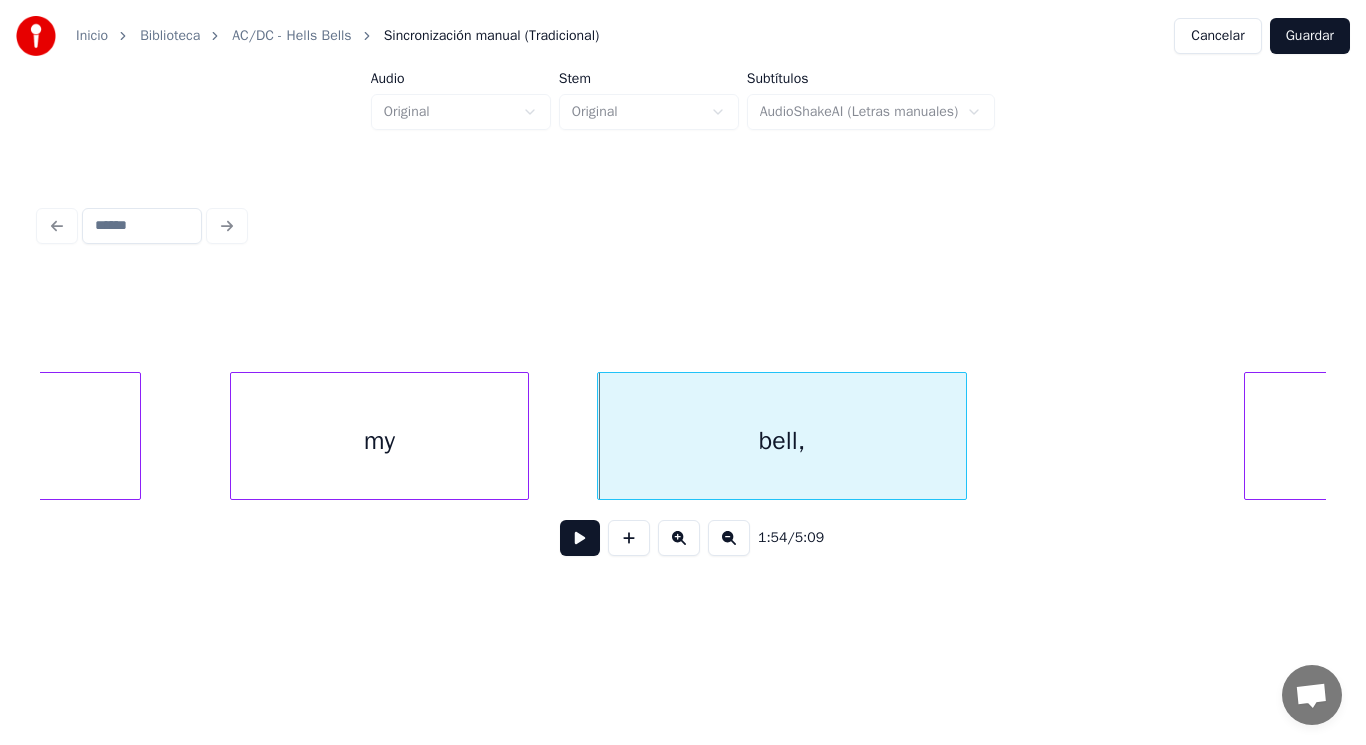 click at bounding box center [580, 538] 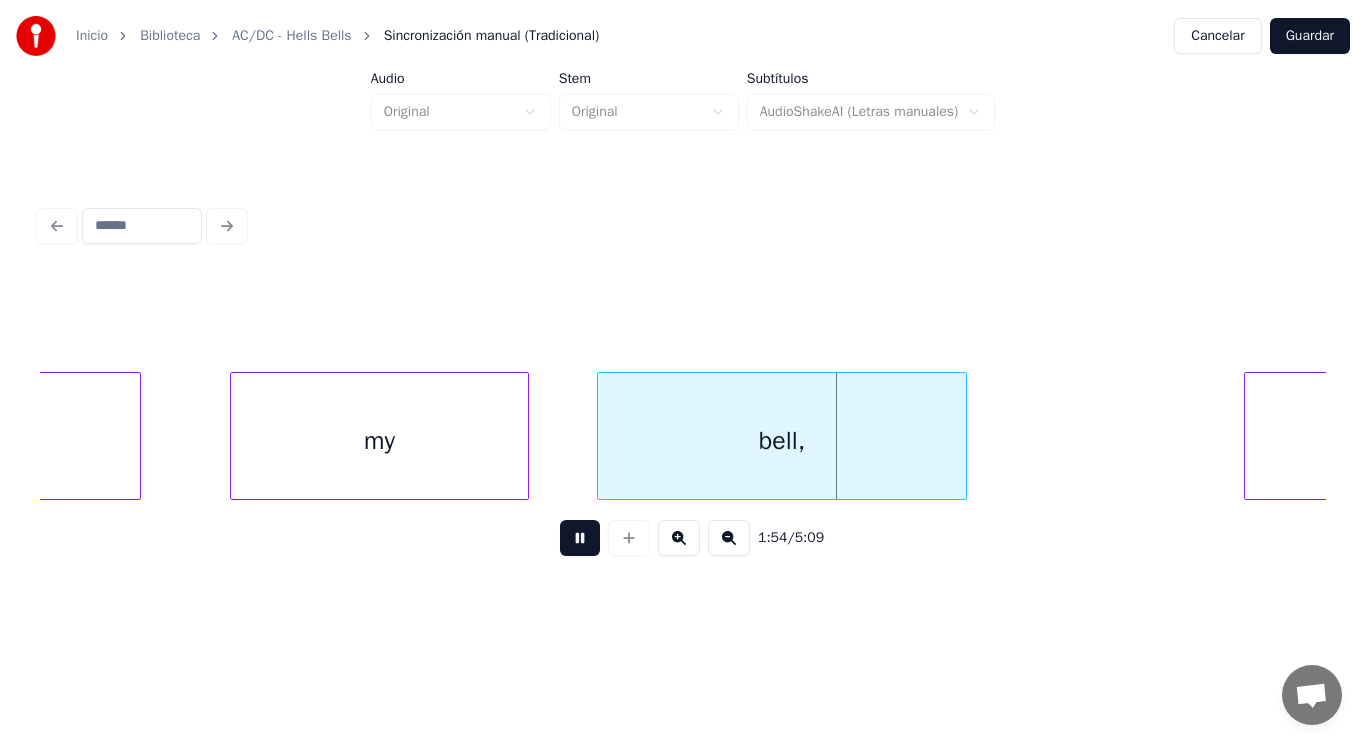 click at bounding box center [580, 538] 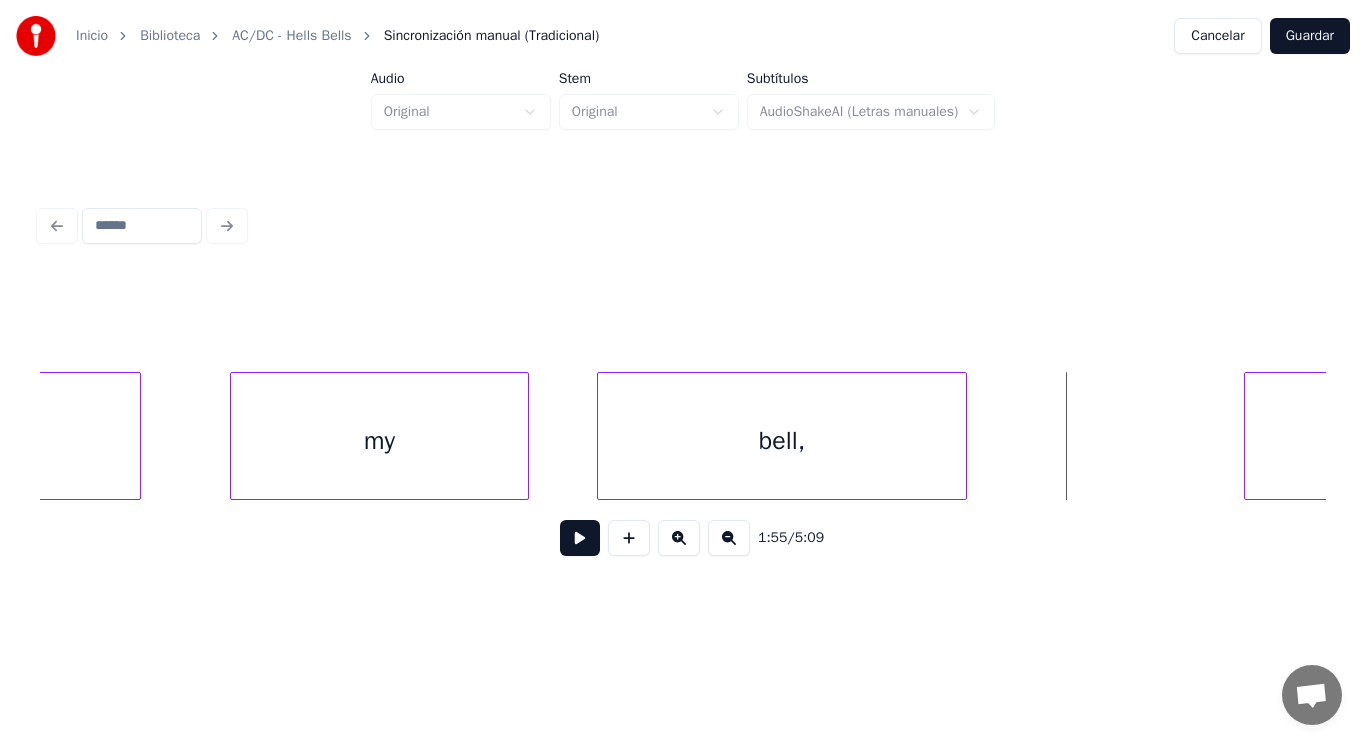 click on "bell," at bounding box center [782, 441] 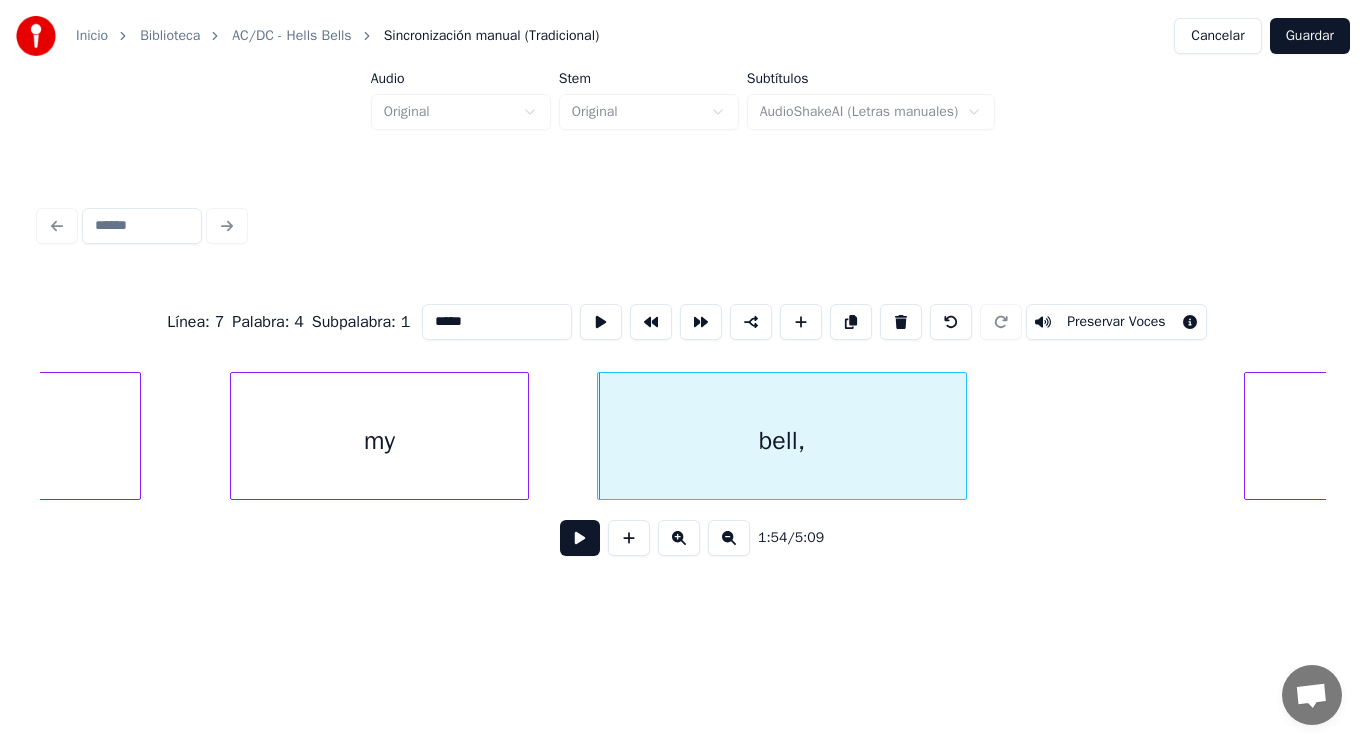 click at bounding box center [580, 538] 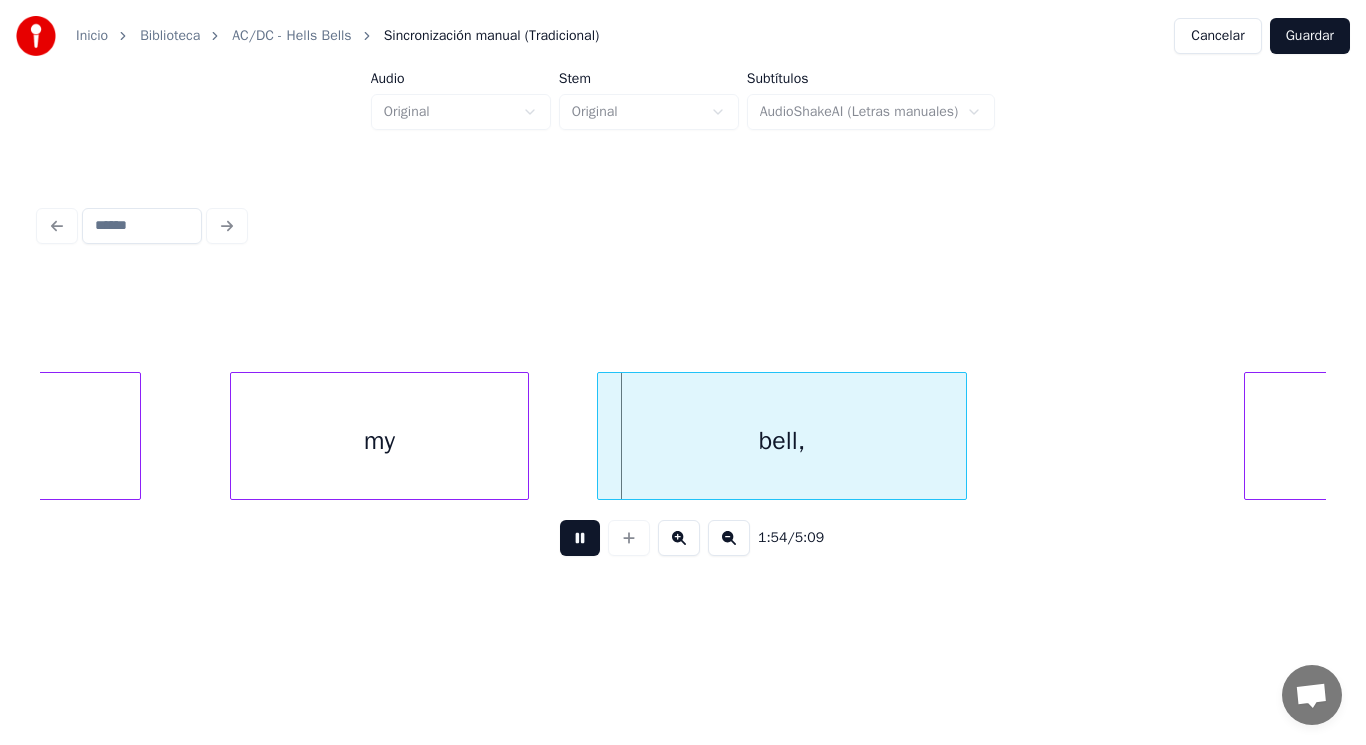 click at bounding box center (580, 538) 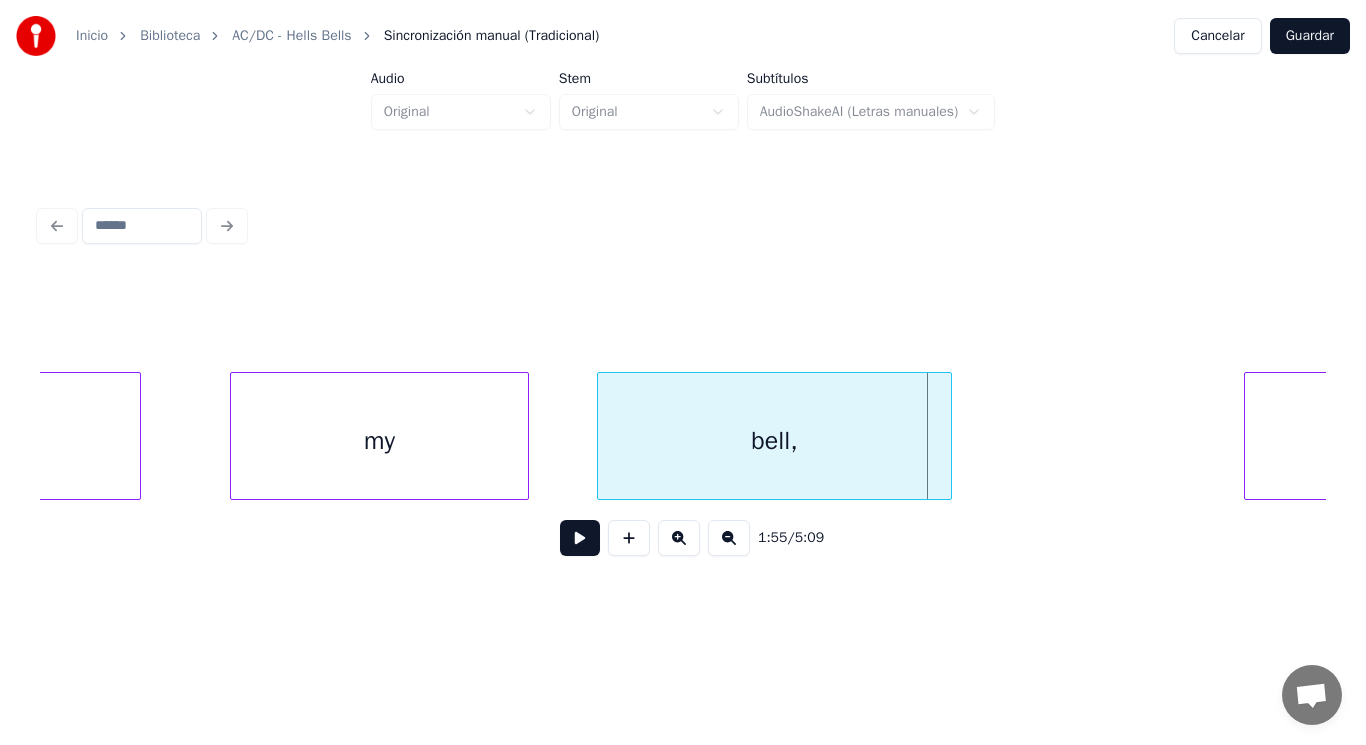 click at bounding box center [948, 436] 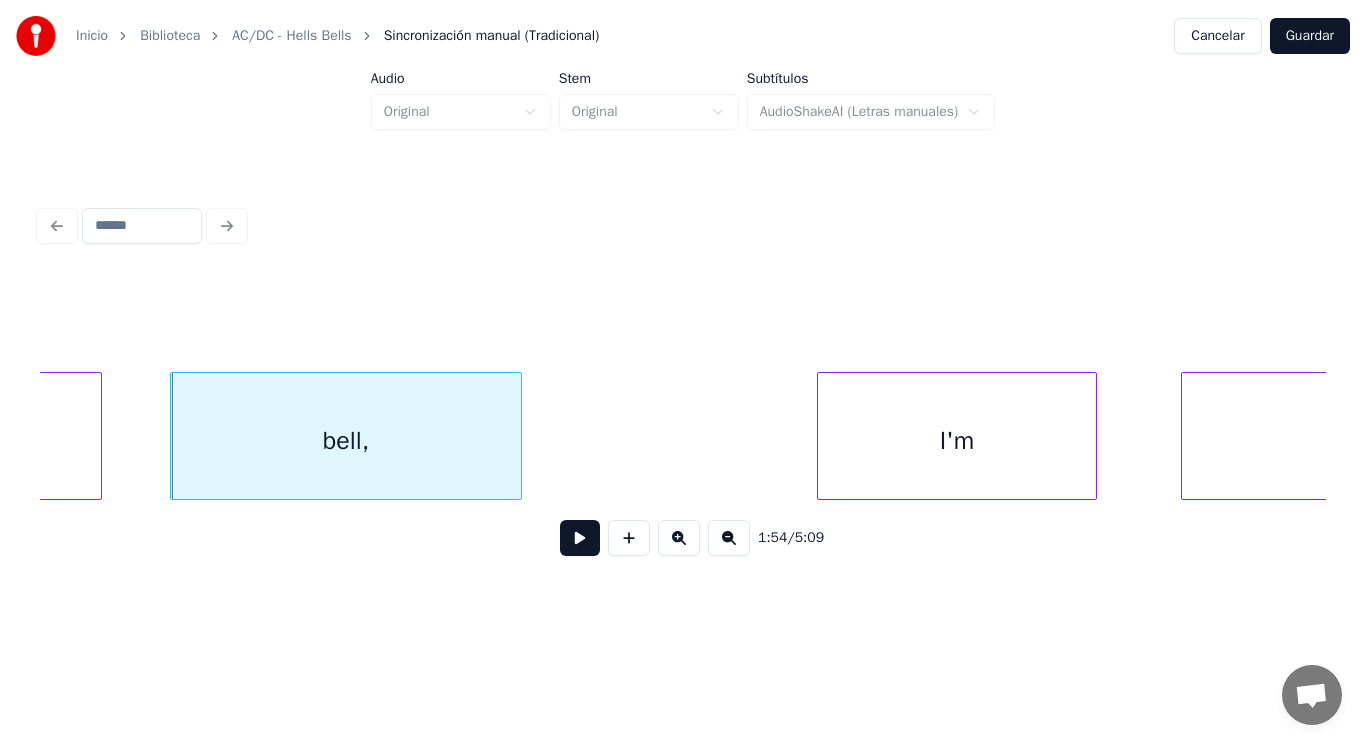 scroll, scrollTop: 0, scrollLeft: 160601, axis: horizontal 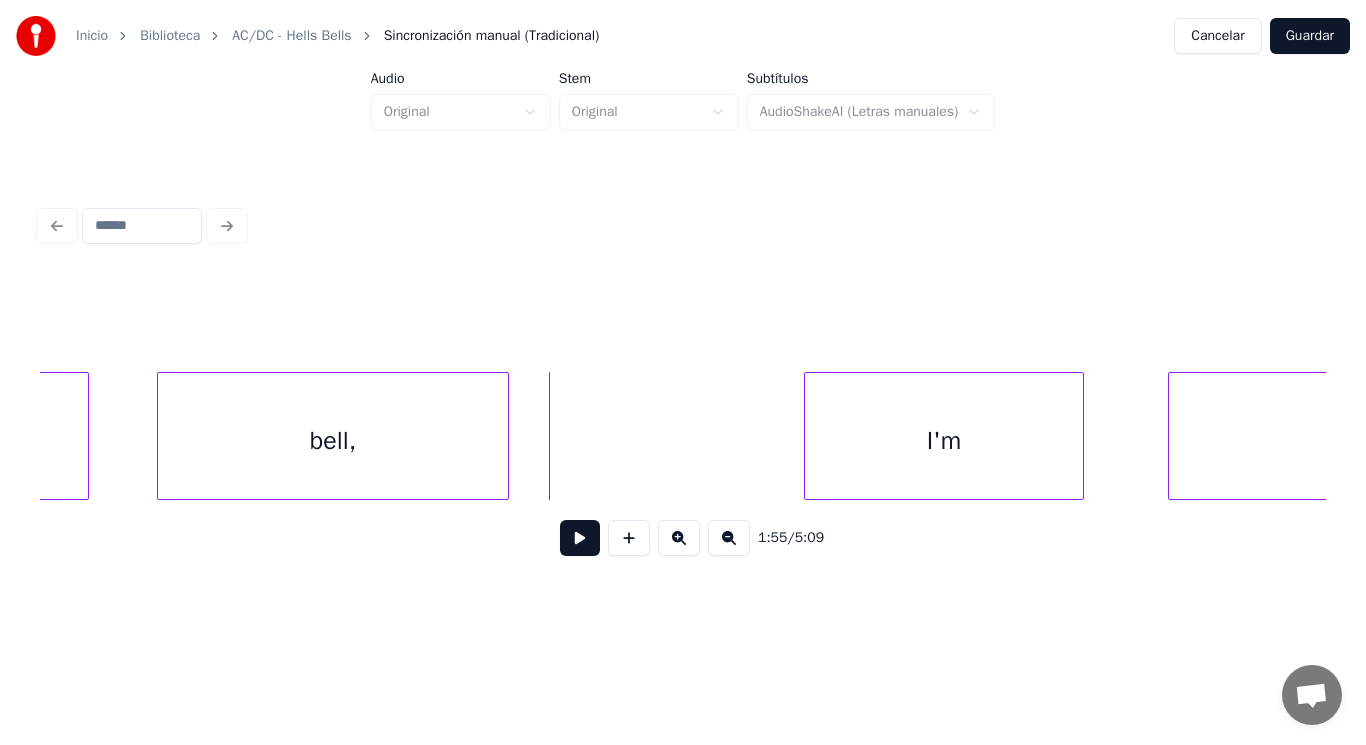 click at bounding box center (580, 538) 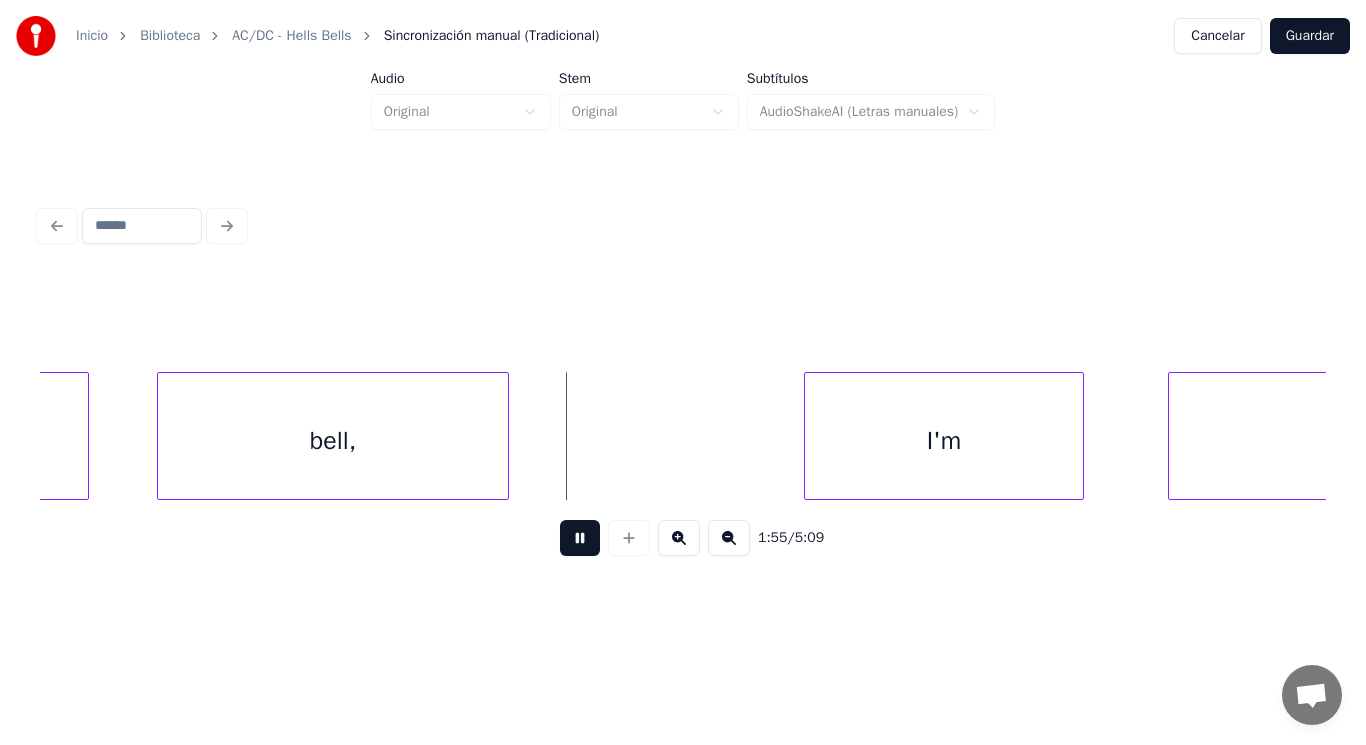 click at bounding box center (580, 538) 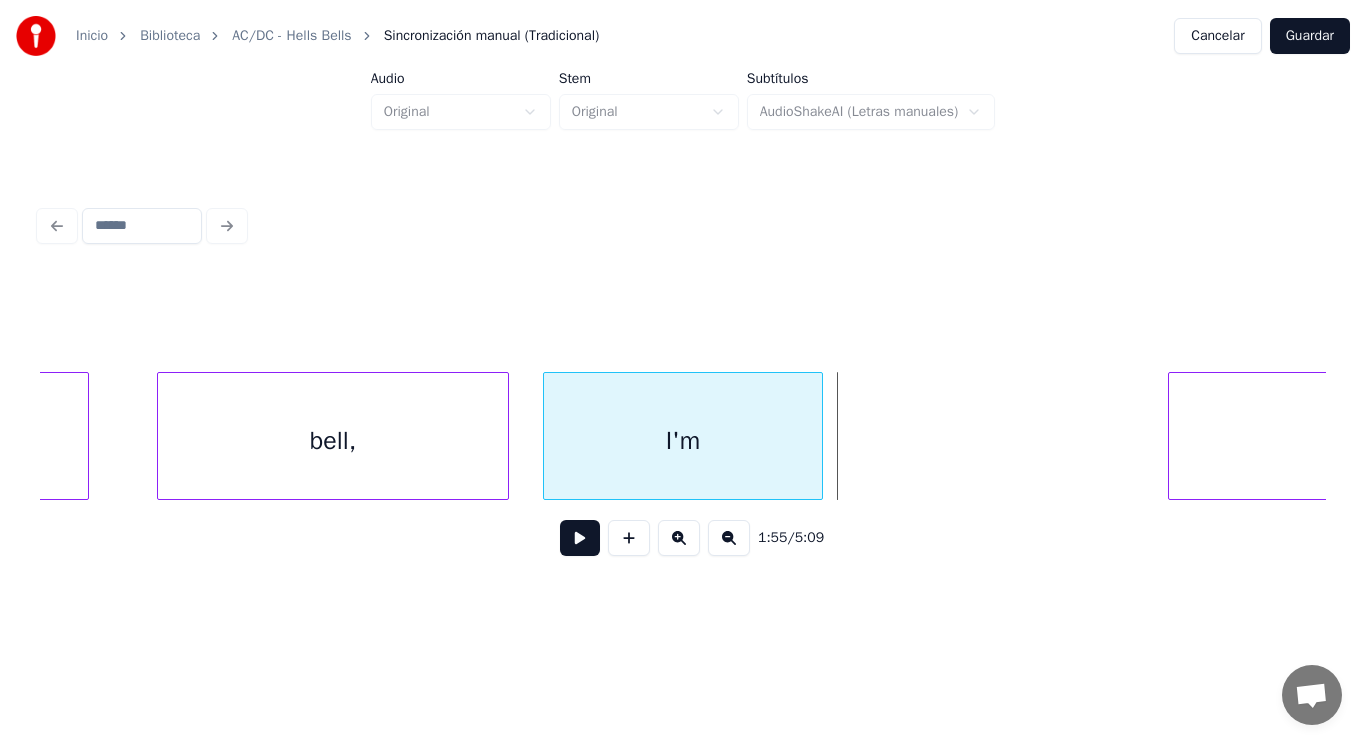 click on "I'm" at bounding box center (683, 441) 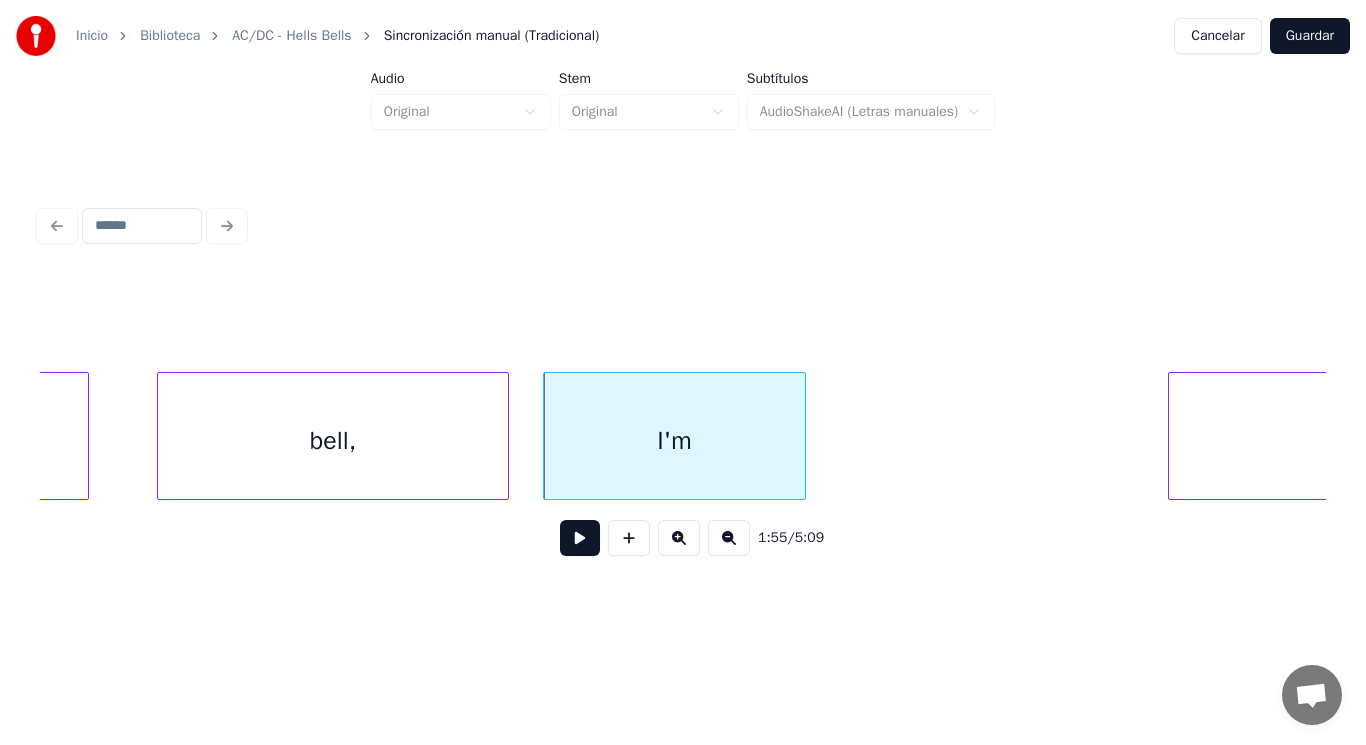click at bounding box center (802, 436) 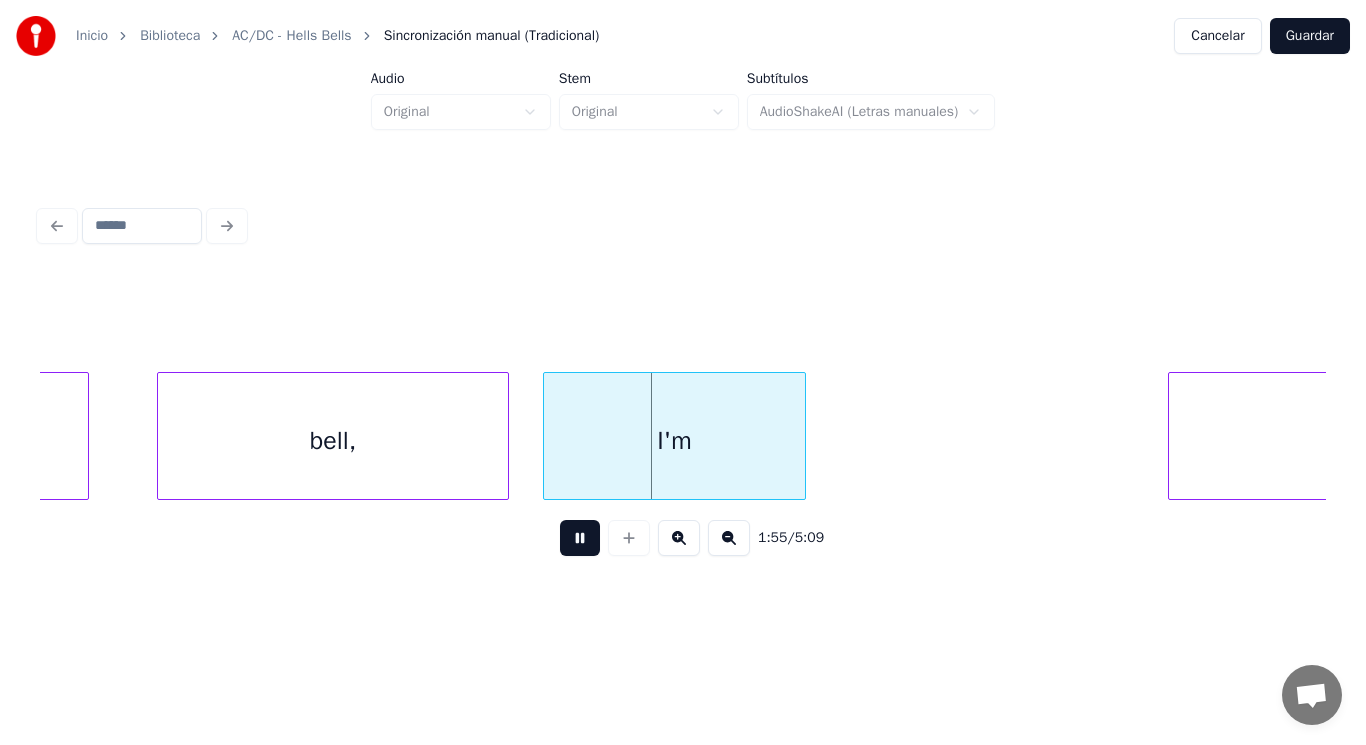 click at bounding box center [580, 538] 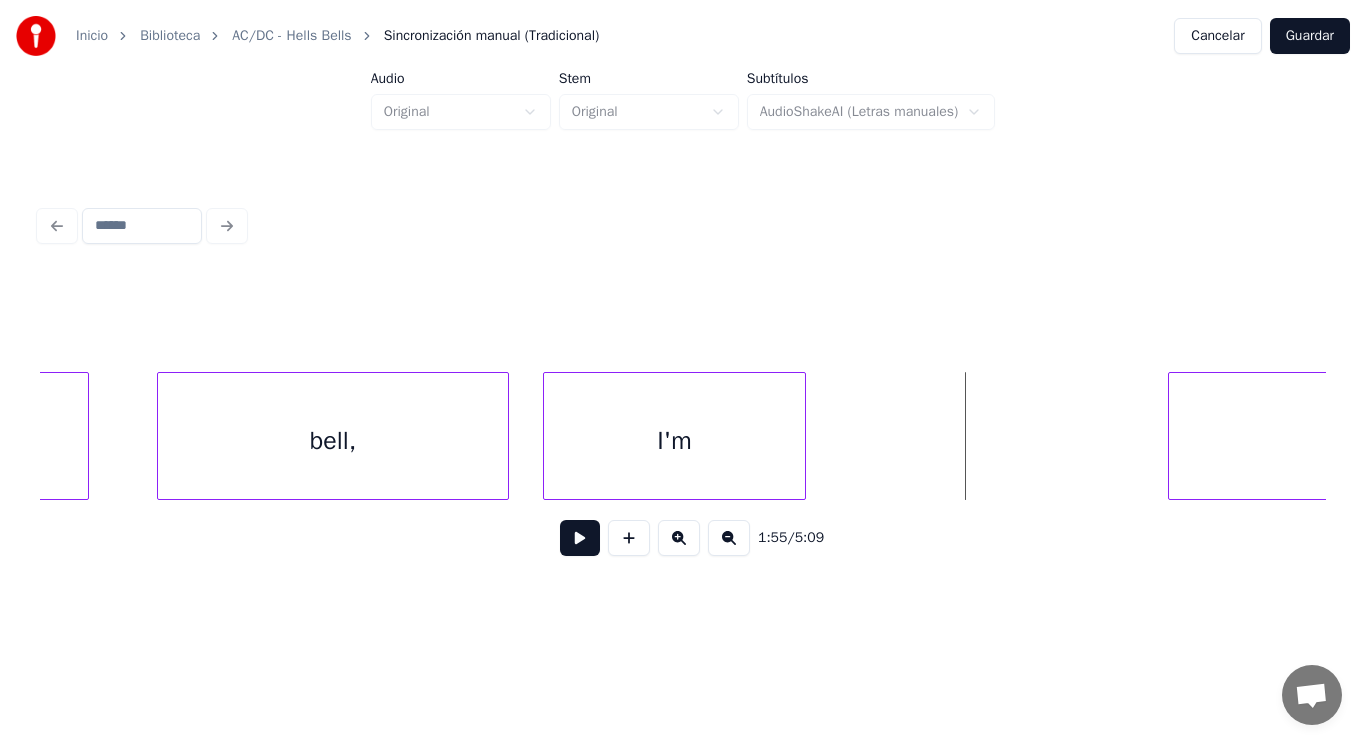 click on "my bell, I'm gonna" at bounding box center [56218, 436] 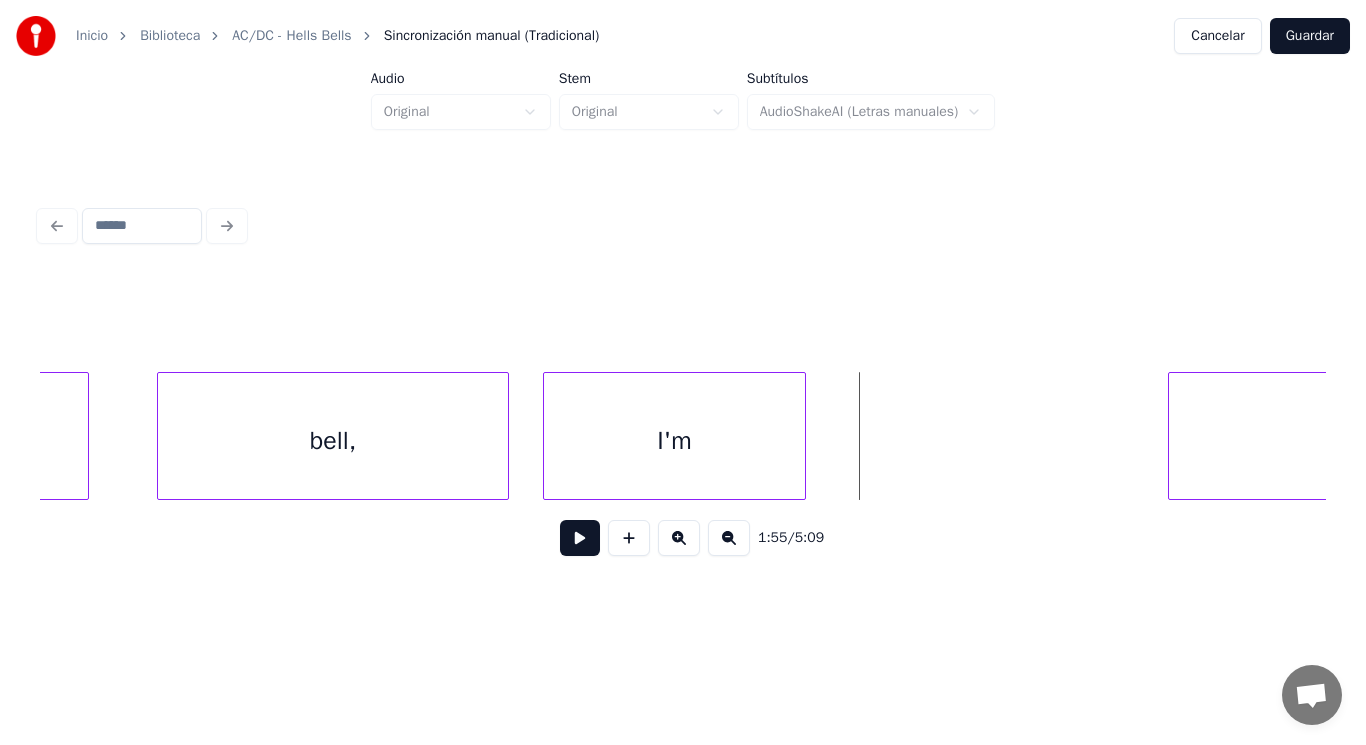 click at bounding box center (580, 538) 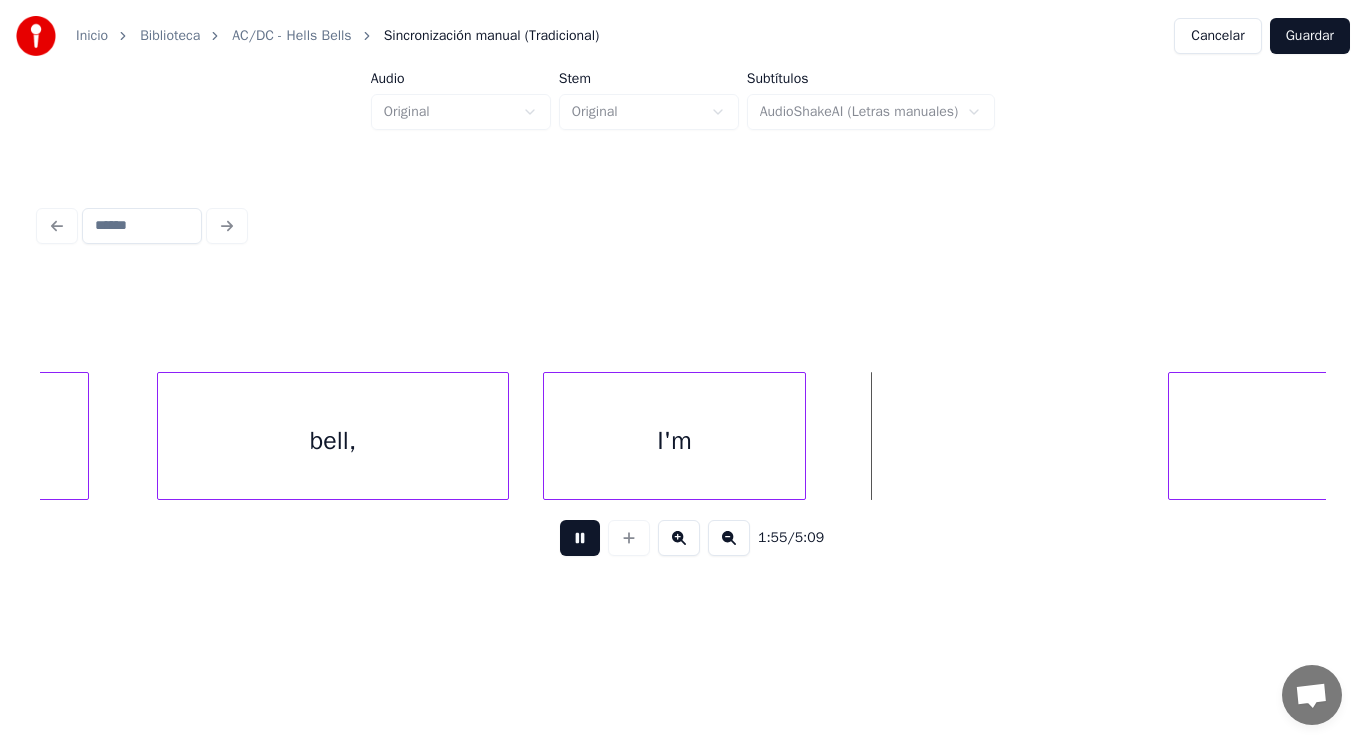 click at bounding box center (580, 538) 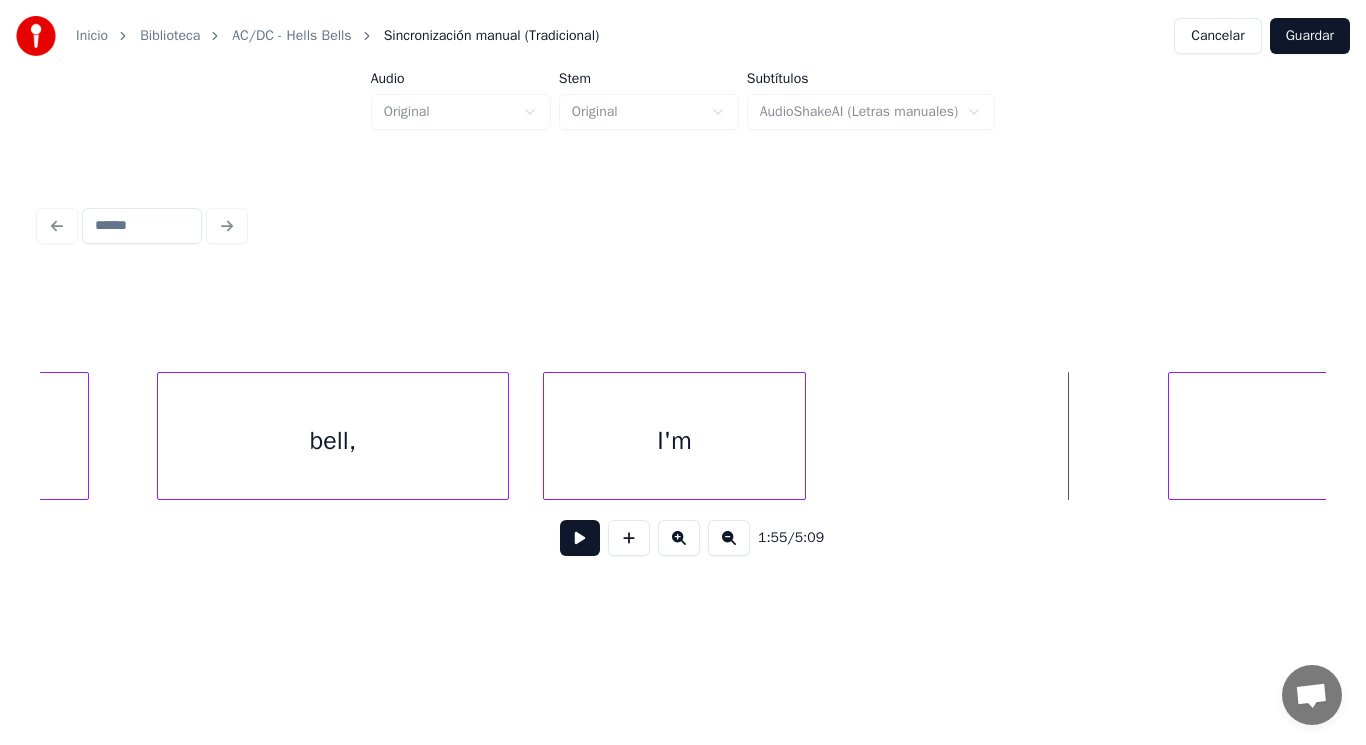 click on "gonna" at bounding box center (1490, 436) 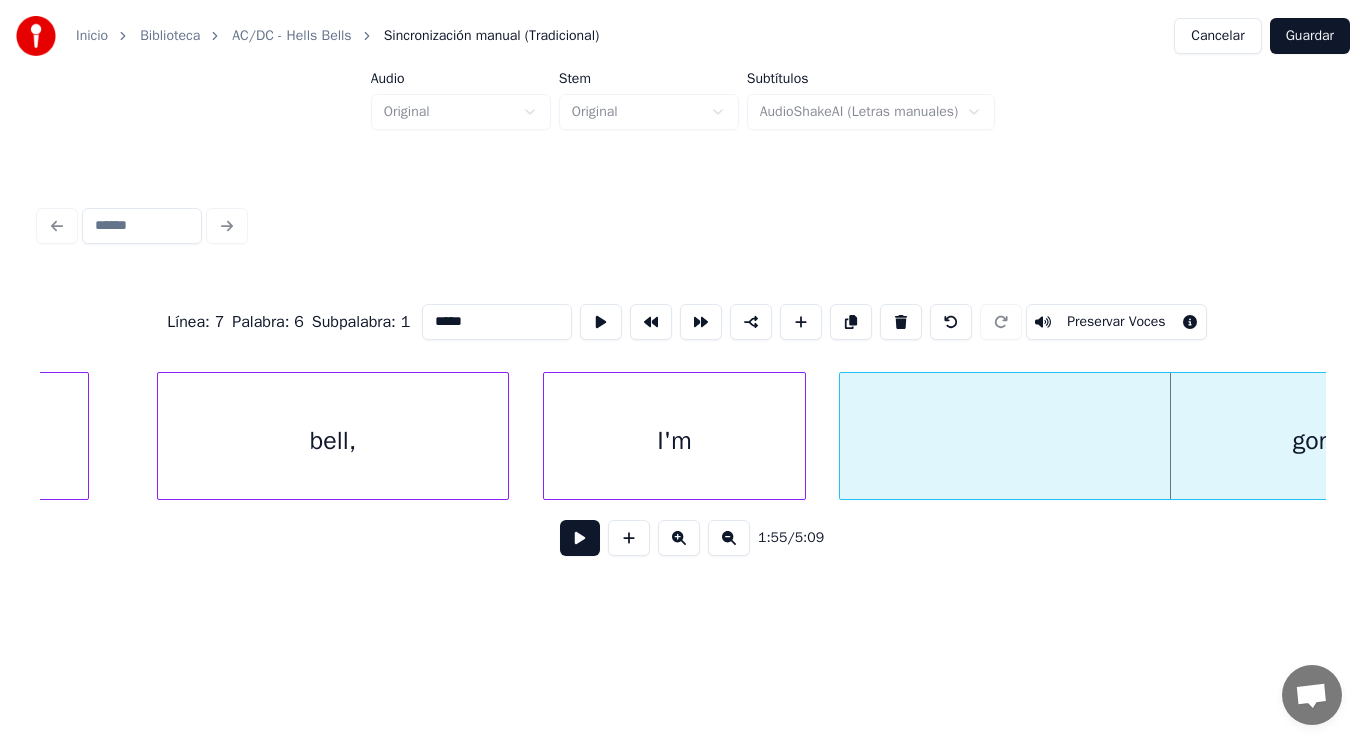 click at bounding box center [843, 436] 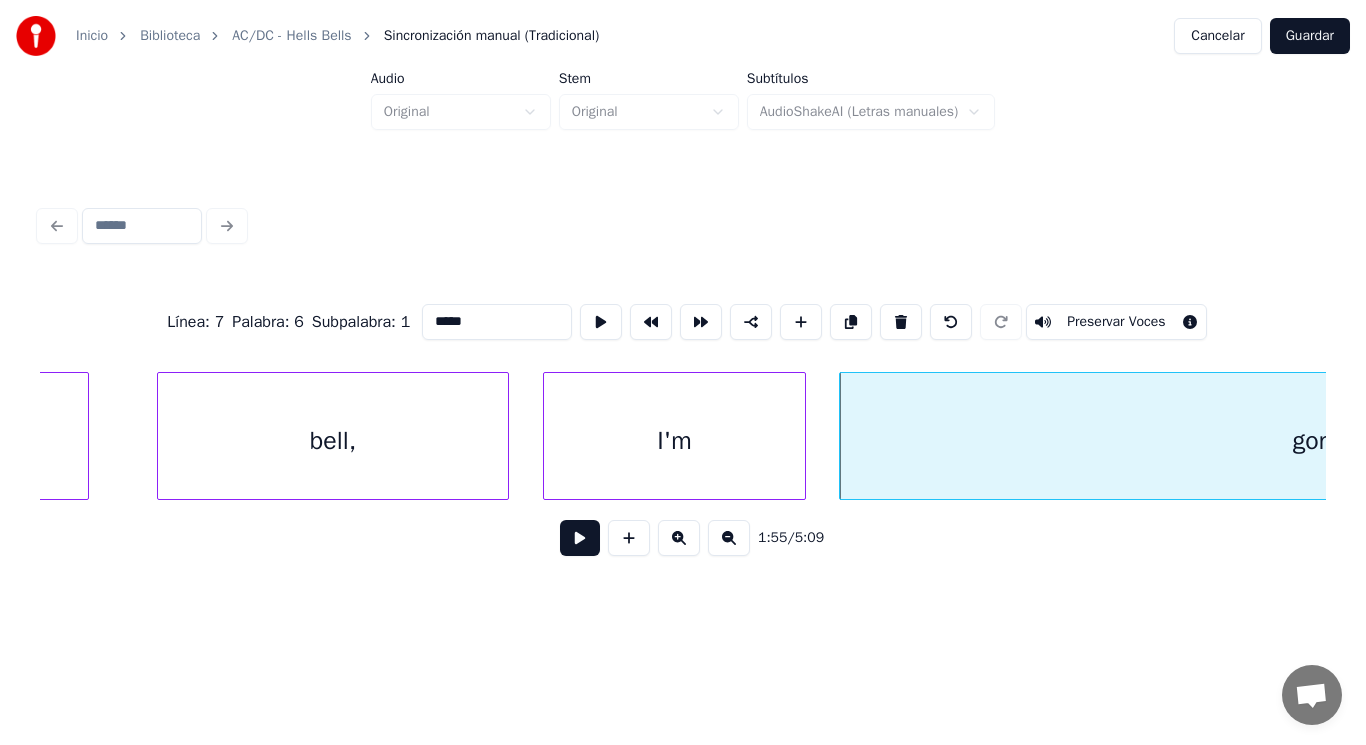 click on "gonna" at bounding box center (1326, 441) 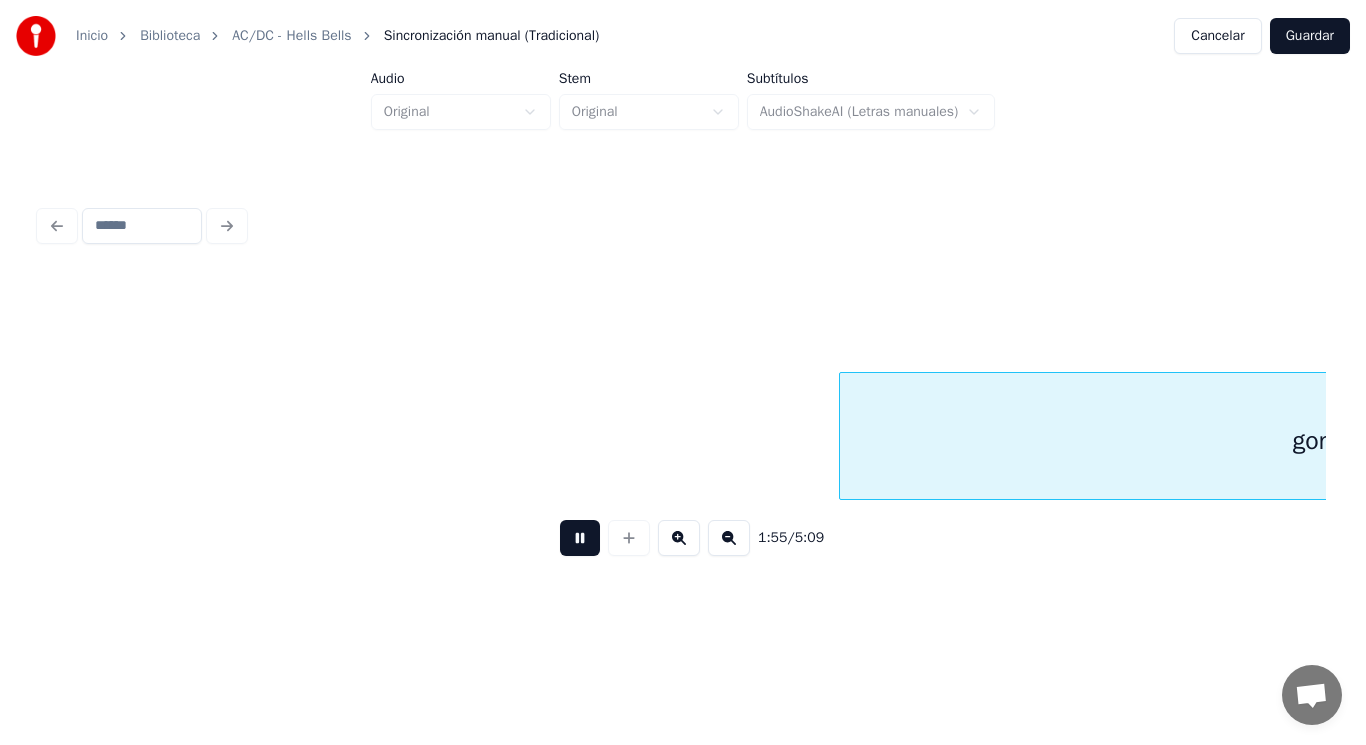 scroll, scrollTop: 0, scrollLeft: 161908, axis: horizontal 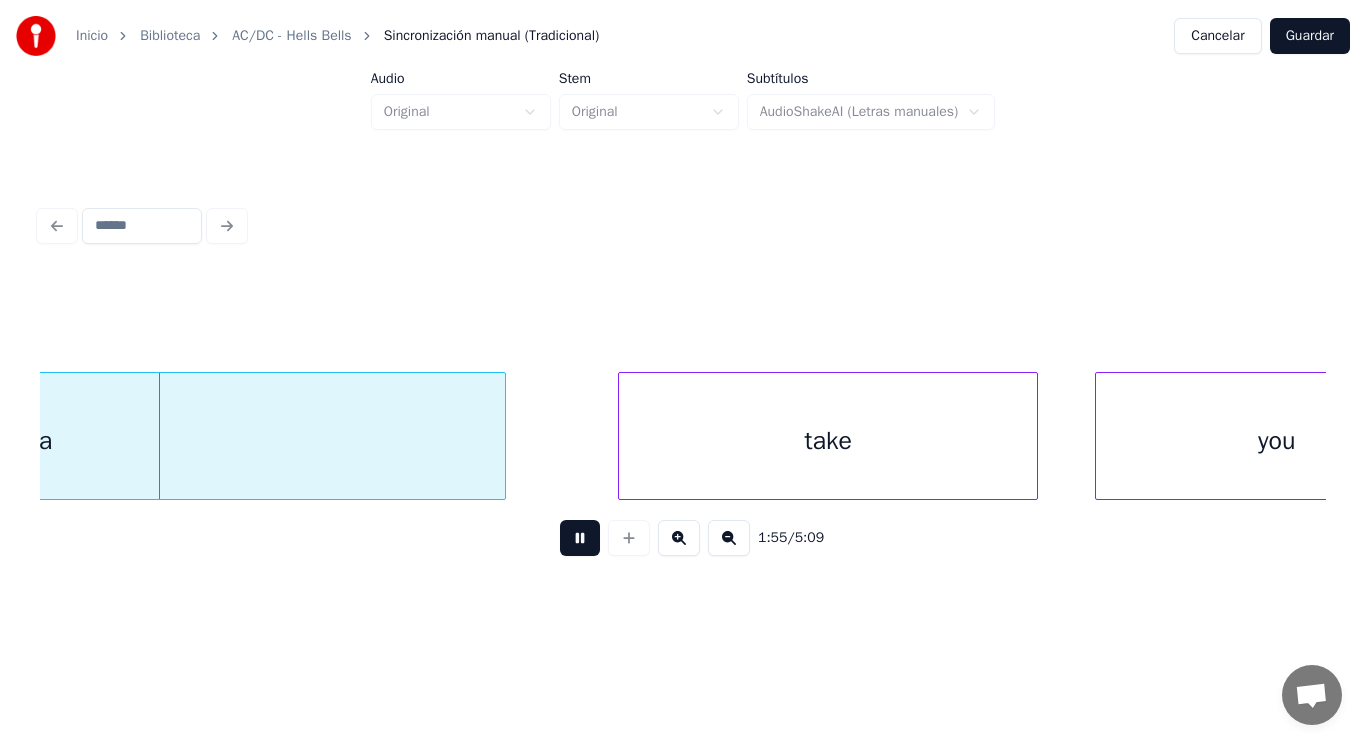 click at bounding box center [580, 538] 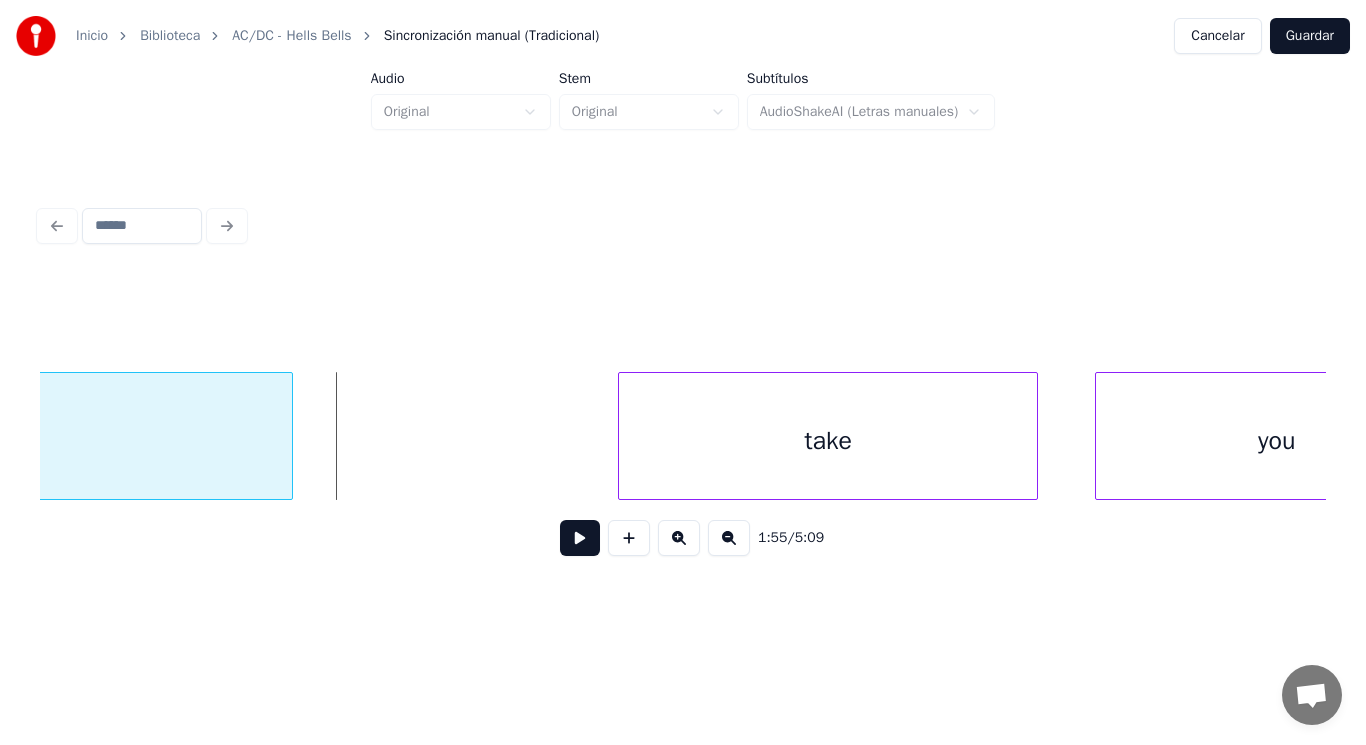 click at bounding box center [289, 436] 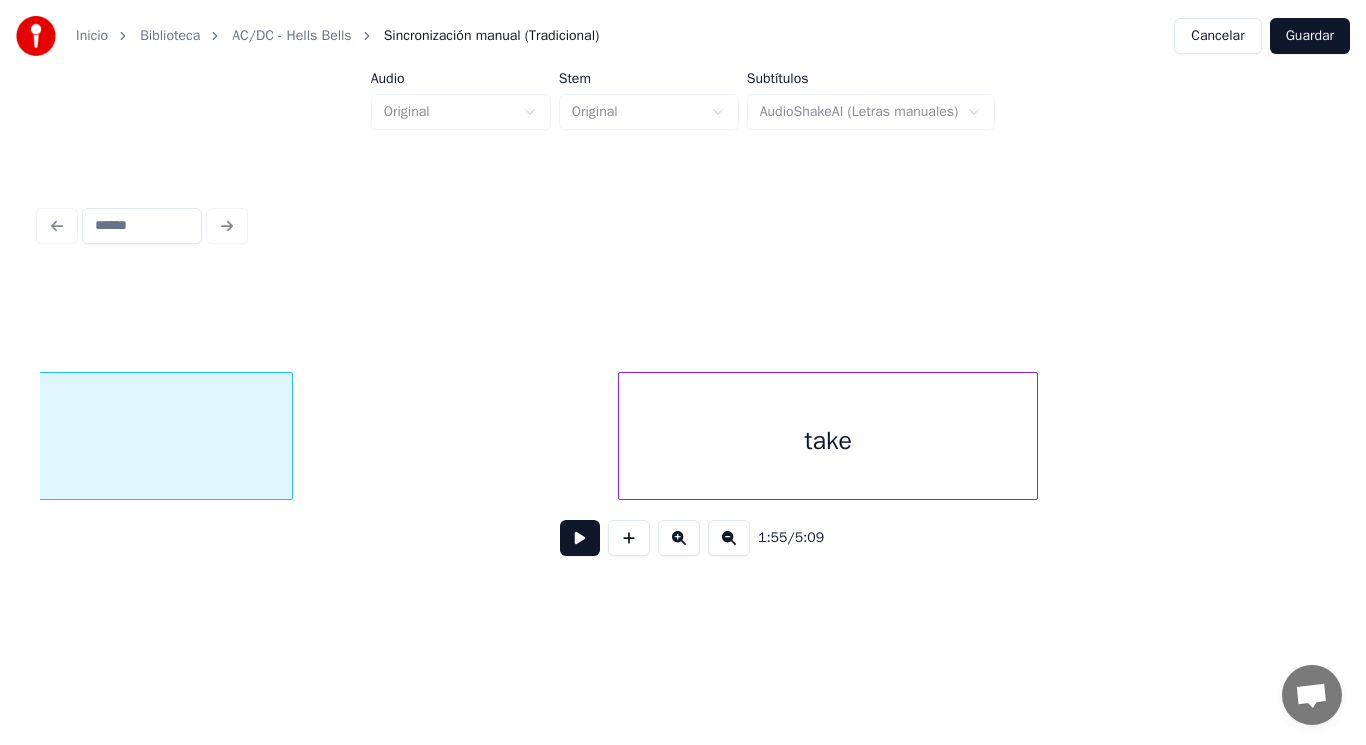scroll, scrollTop: 0, scrollLeft: 161401, axis: horizontal 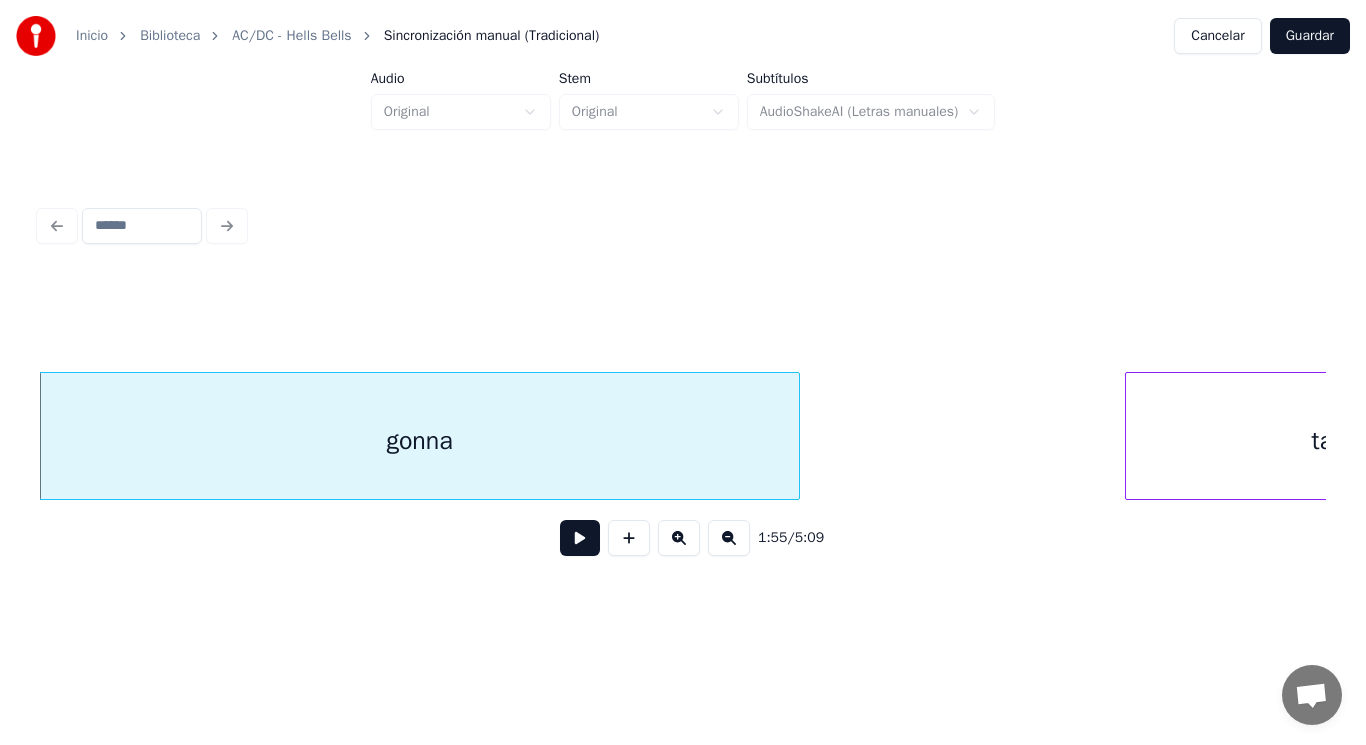 click at bounding box center (580, 538) 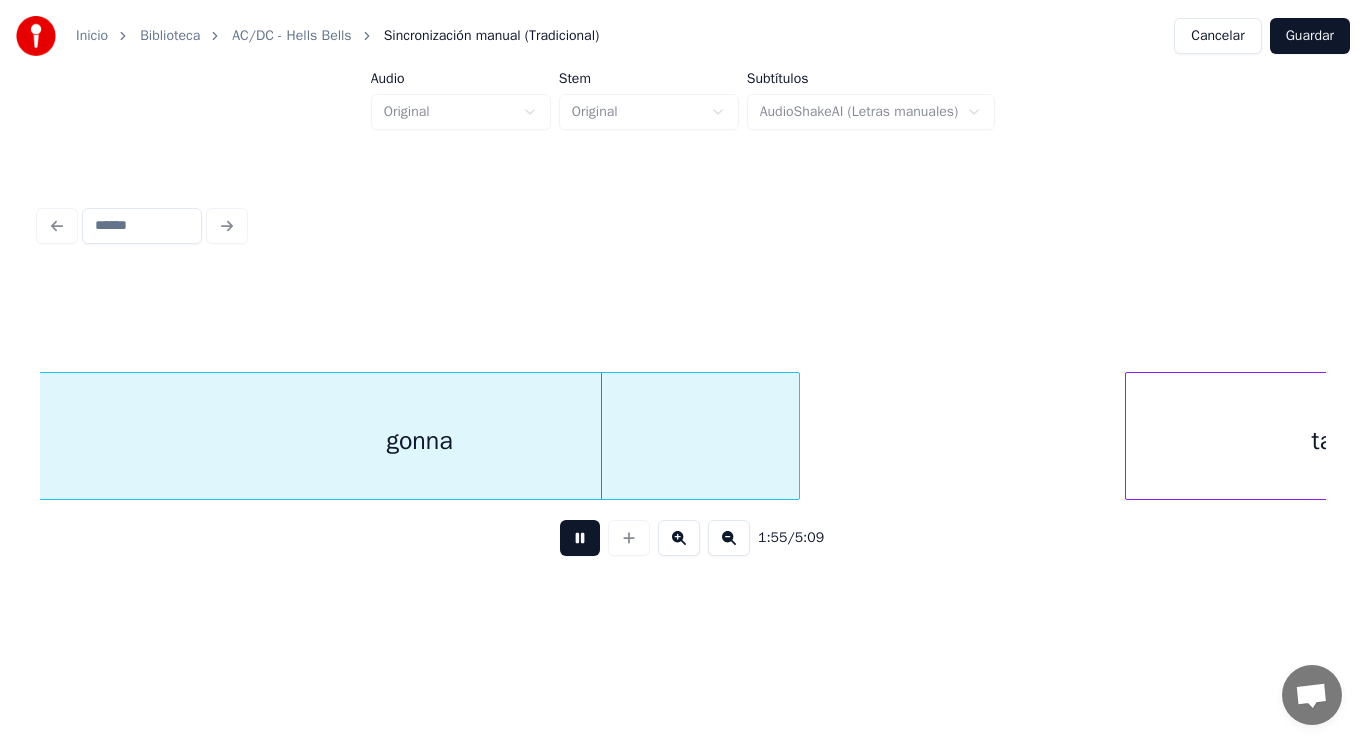 click at bounding box center [580, 538] 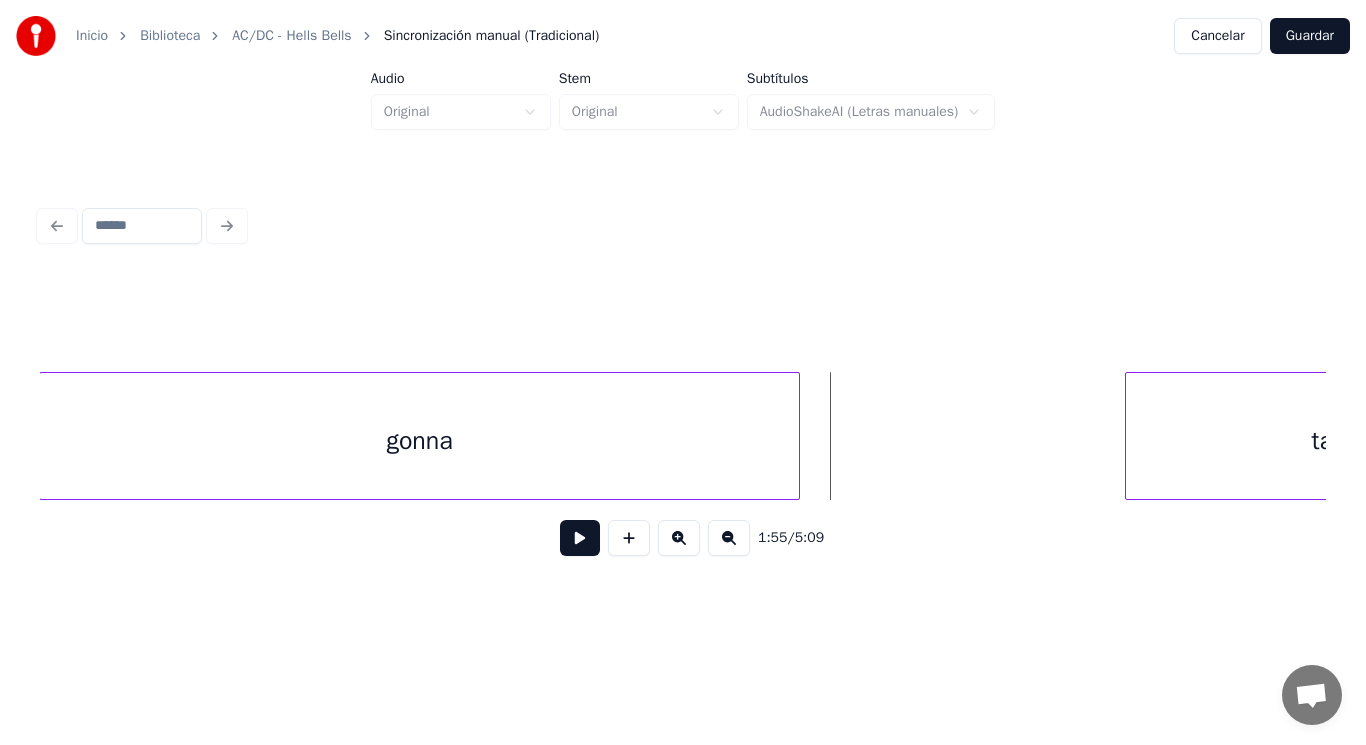 click at bounding box center [580, 538] 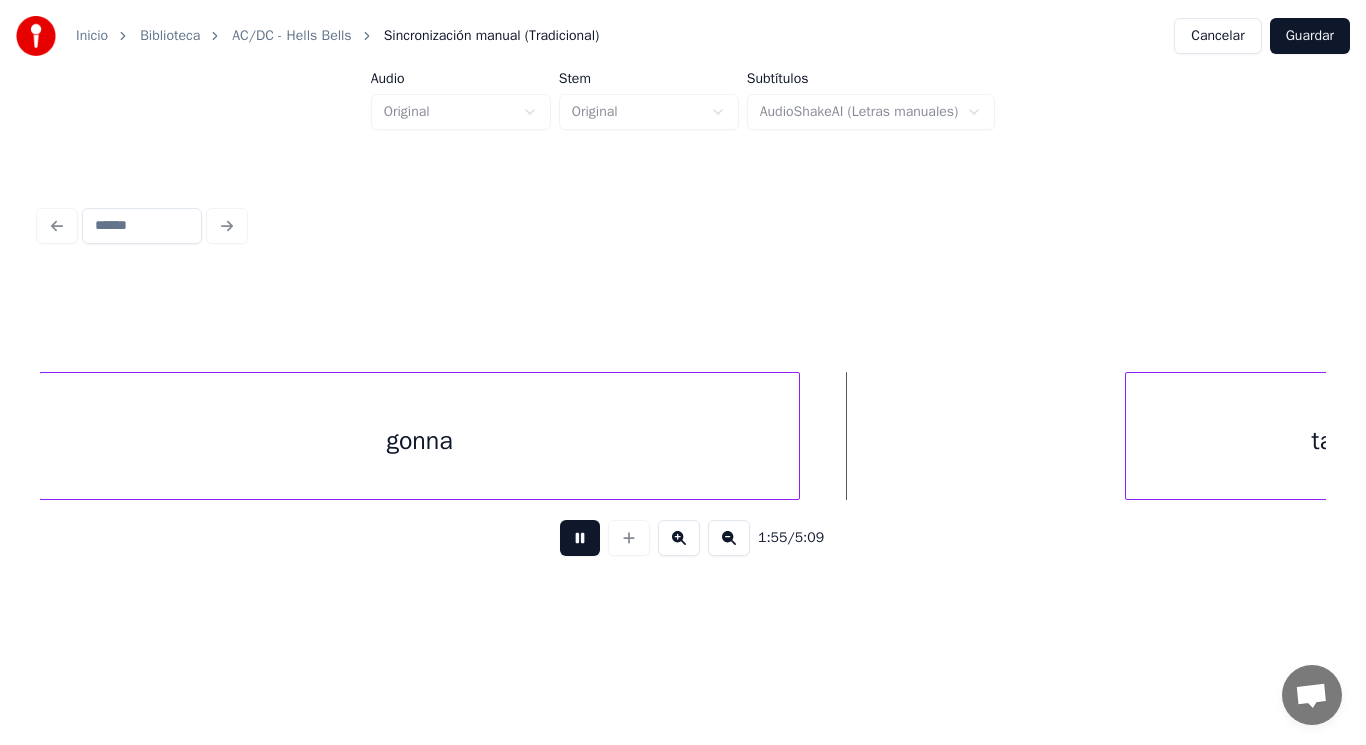 click at bounding box center (580, 538) 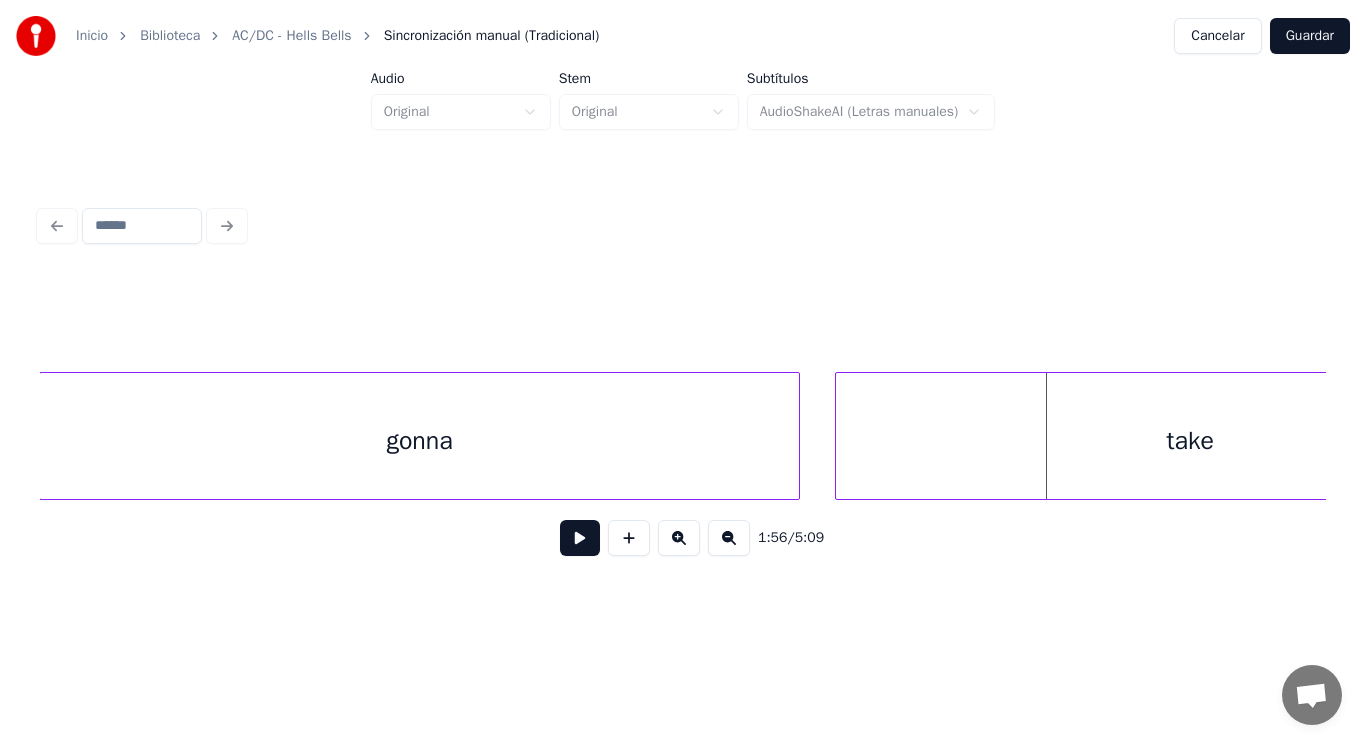 click at bounding box center [839, 436] 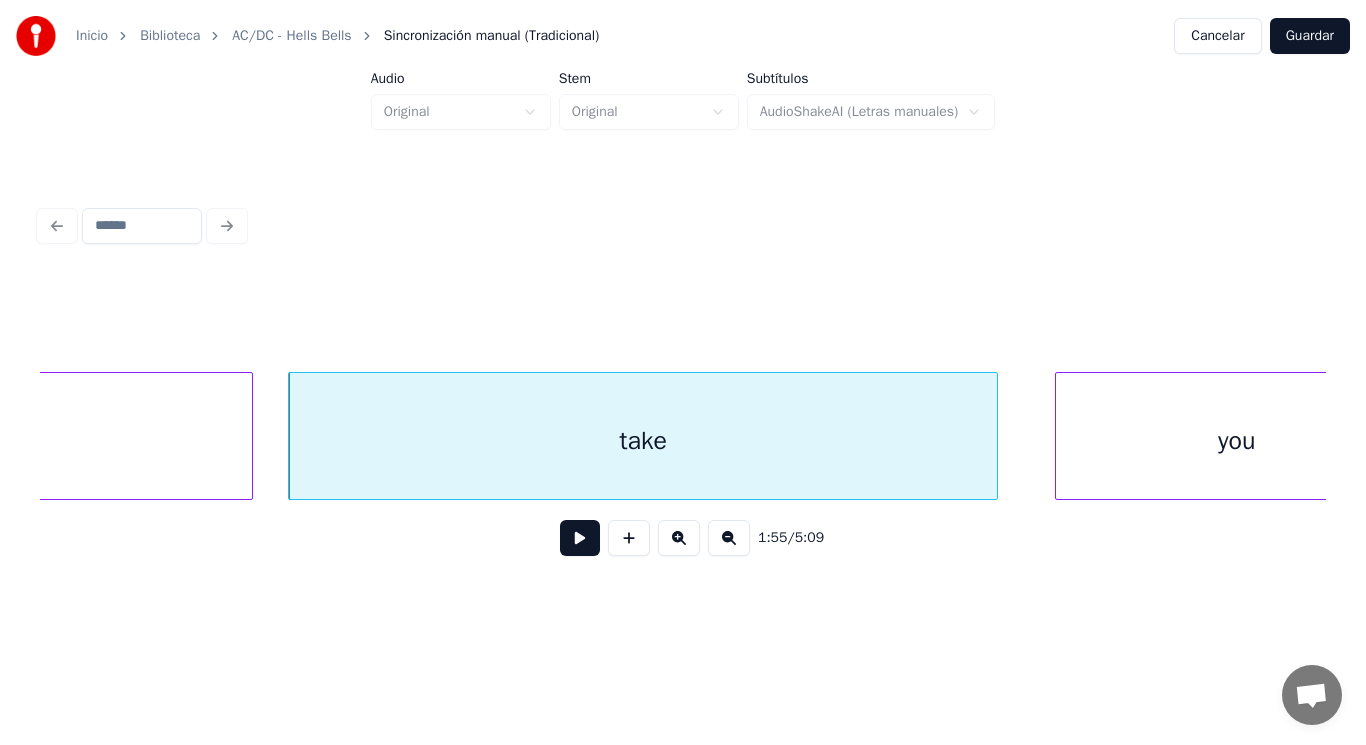 scroll, scrollTop: 0, scrollLeft: 162001, axis: horizontal 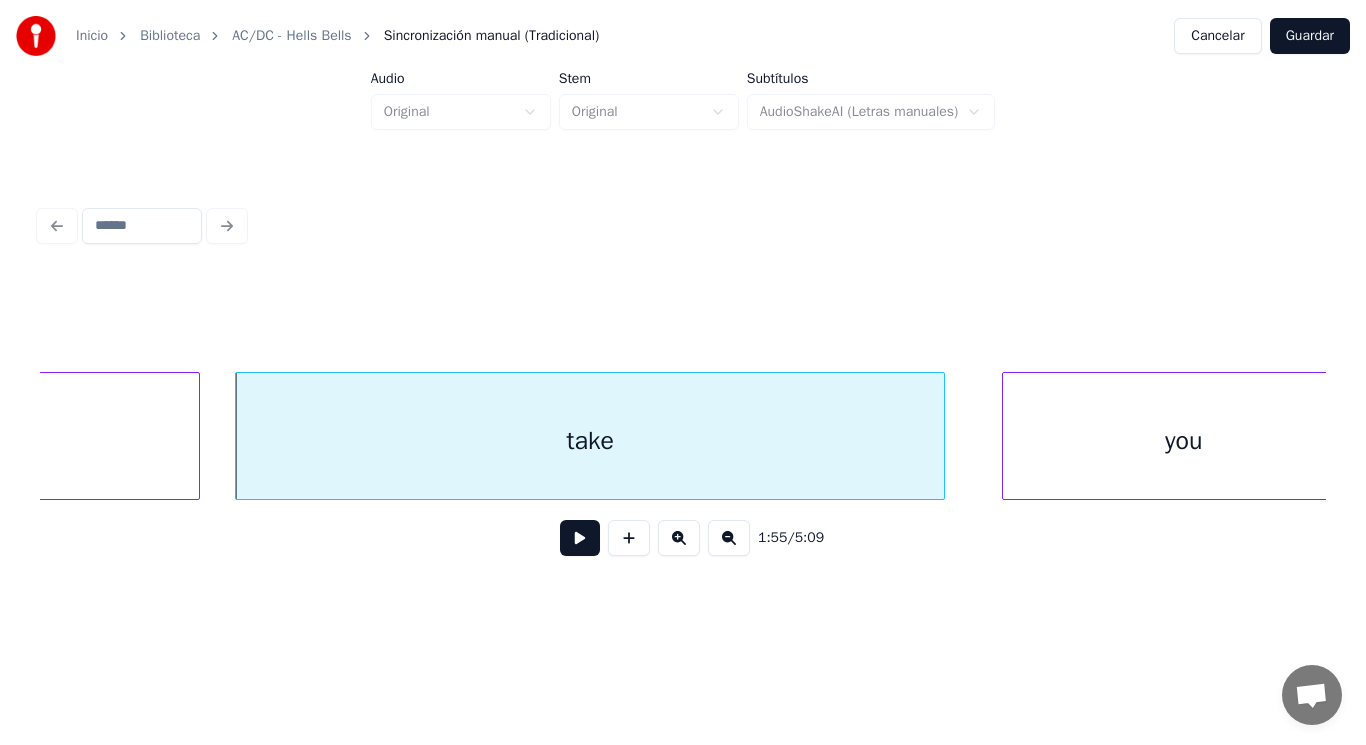 click at bounding box center [580, 538] 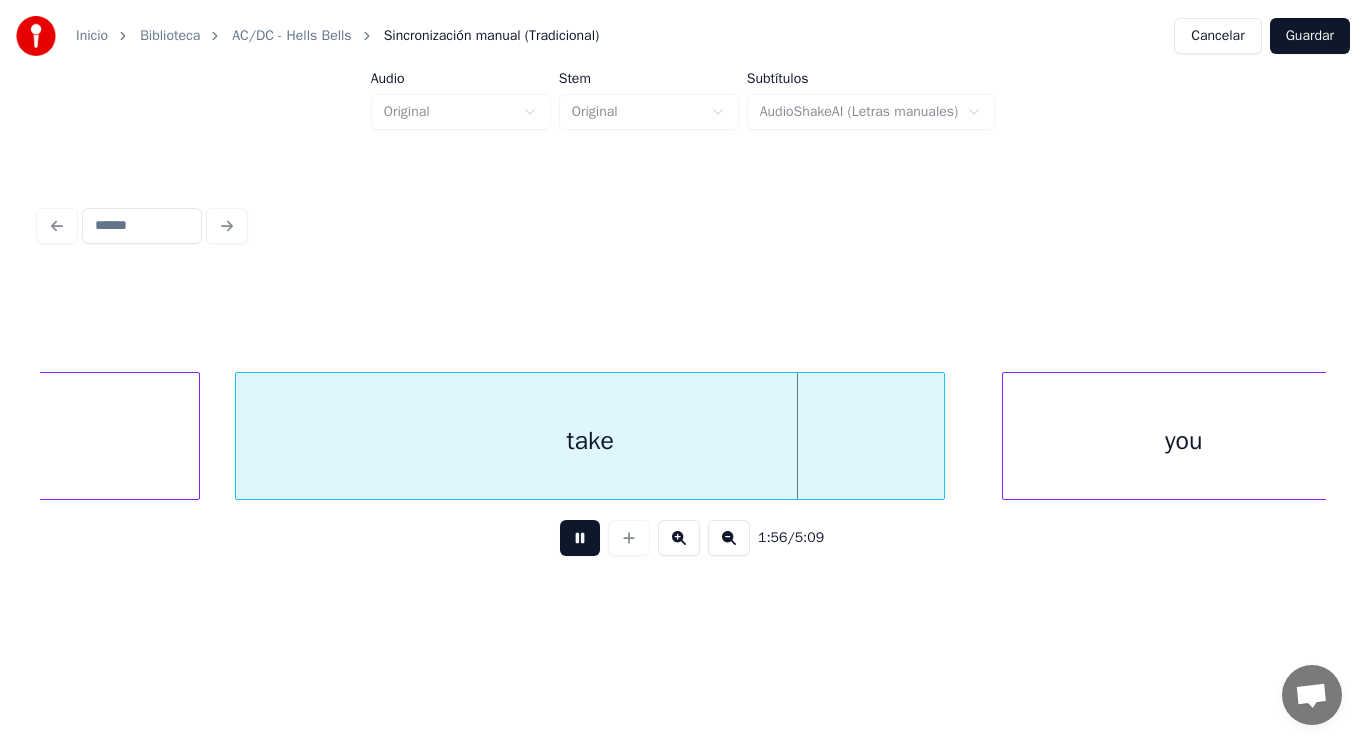 click at bounding box center (580, 538) 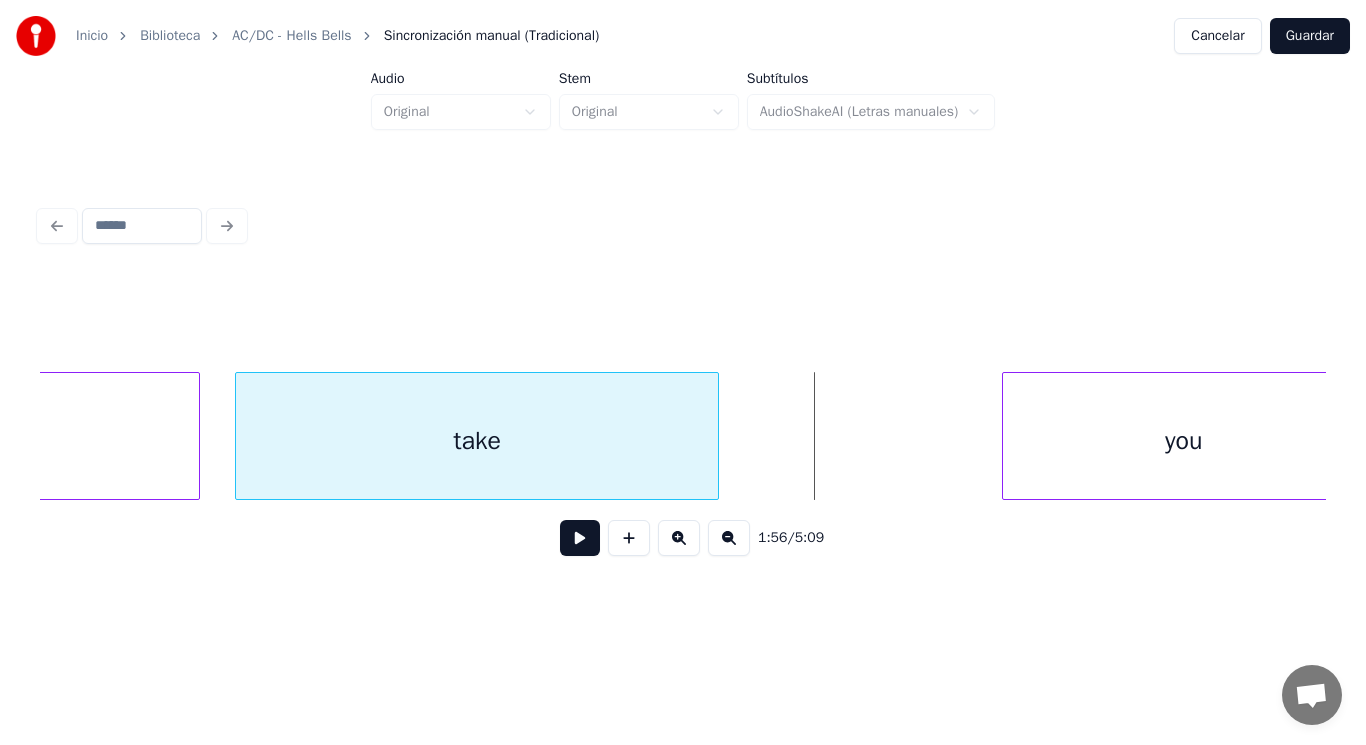 click at bounding box center (715, 436) 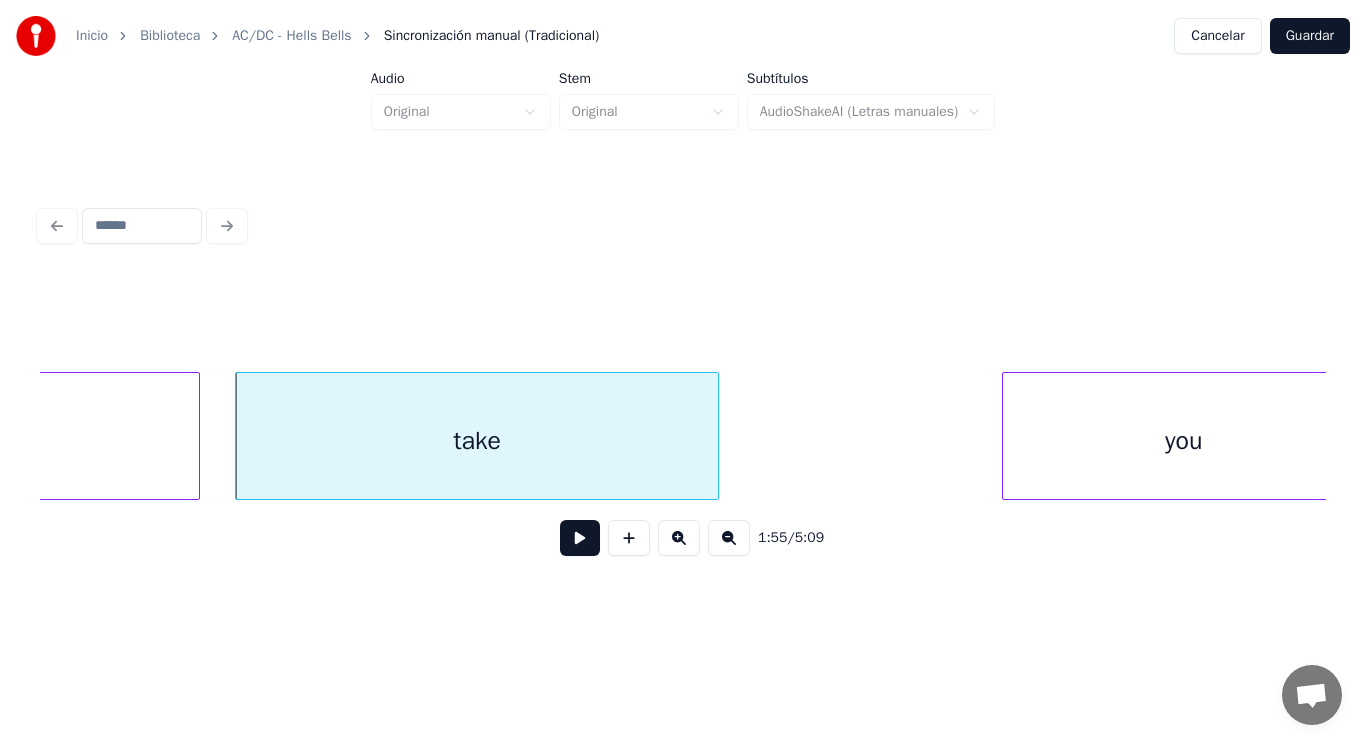 click at bounding box center [580, 538] 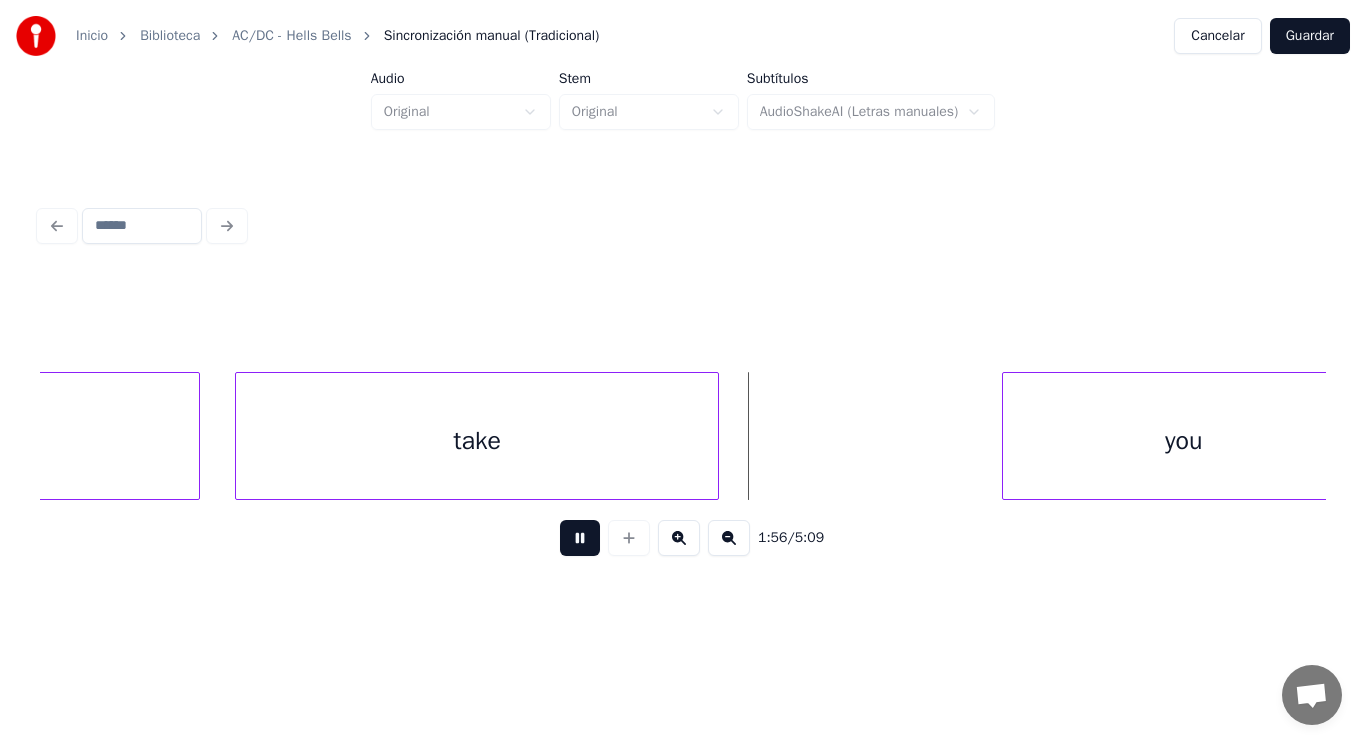 click at bounding box center [580, 538] 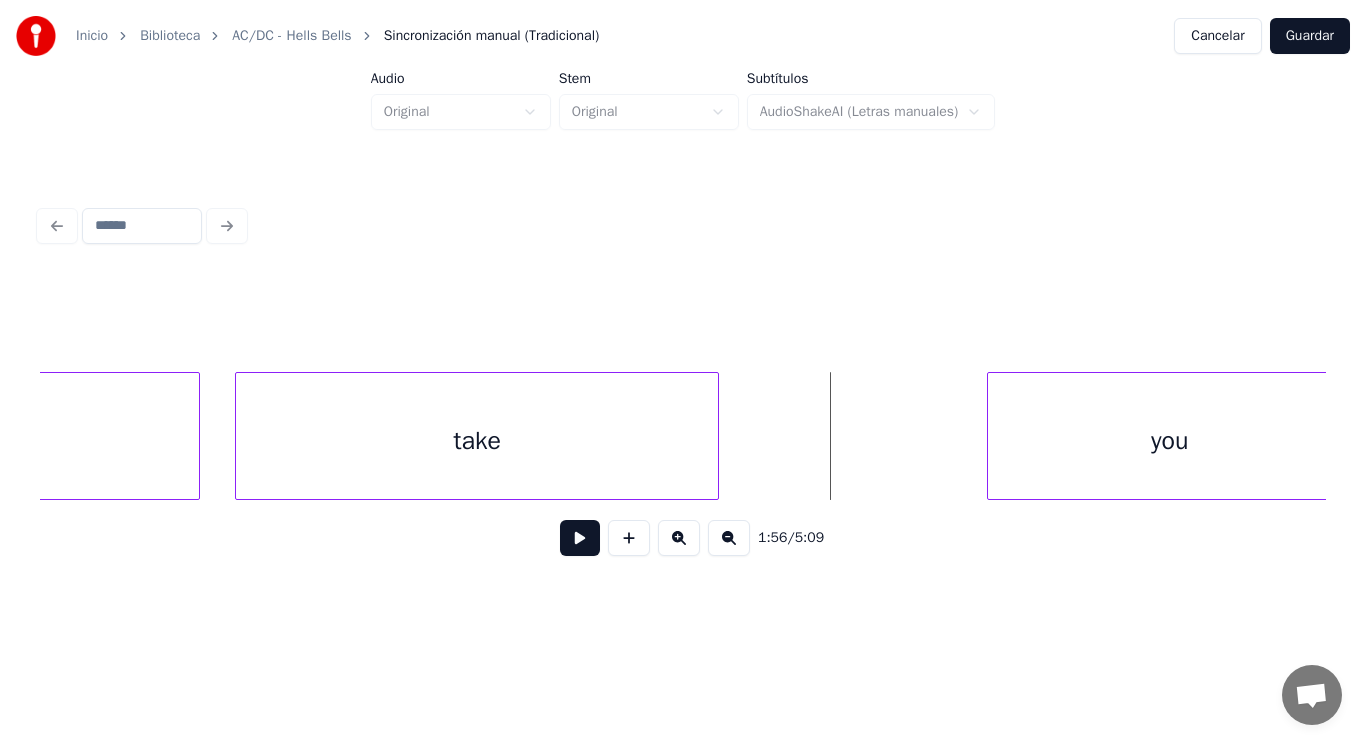 scroll, scrollTop: 0, scrollLeft: 162026, axis: horizontal 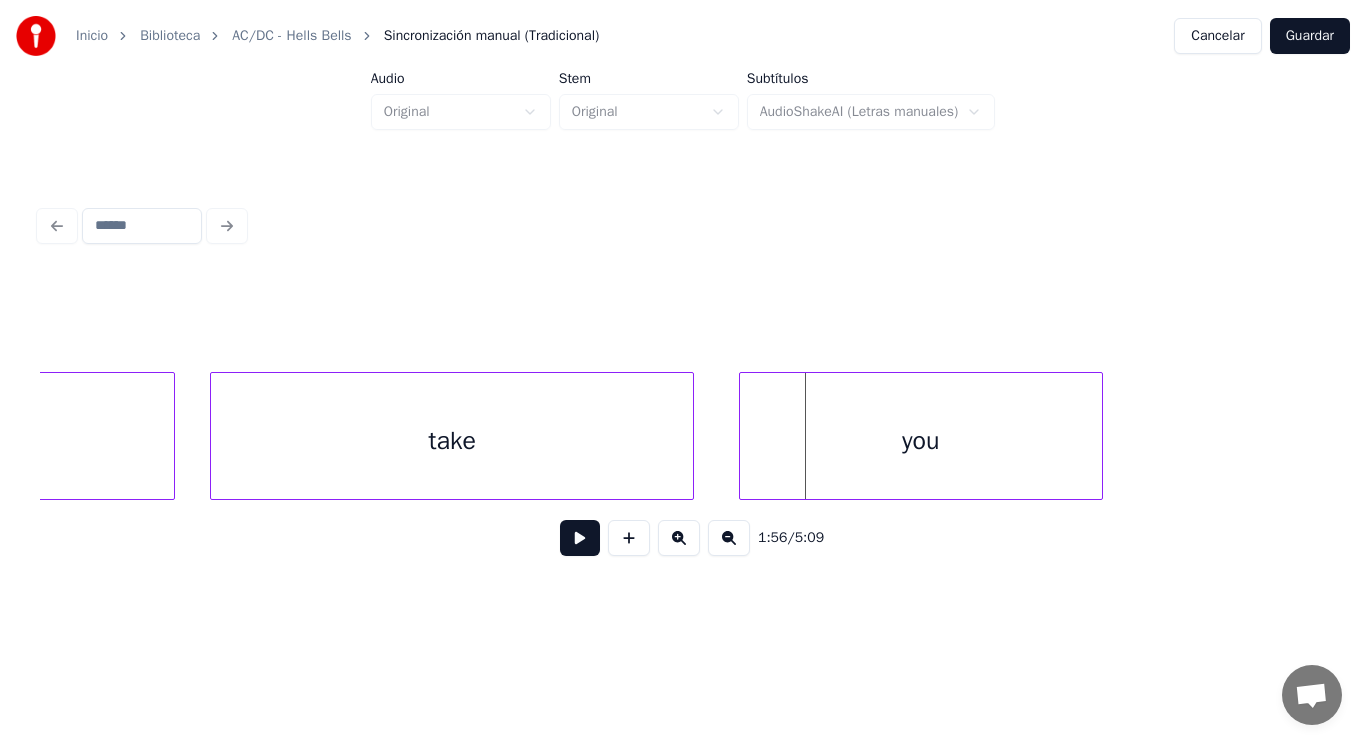 click on "you" at bounding box center [921, 441] 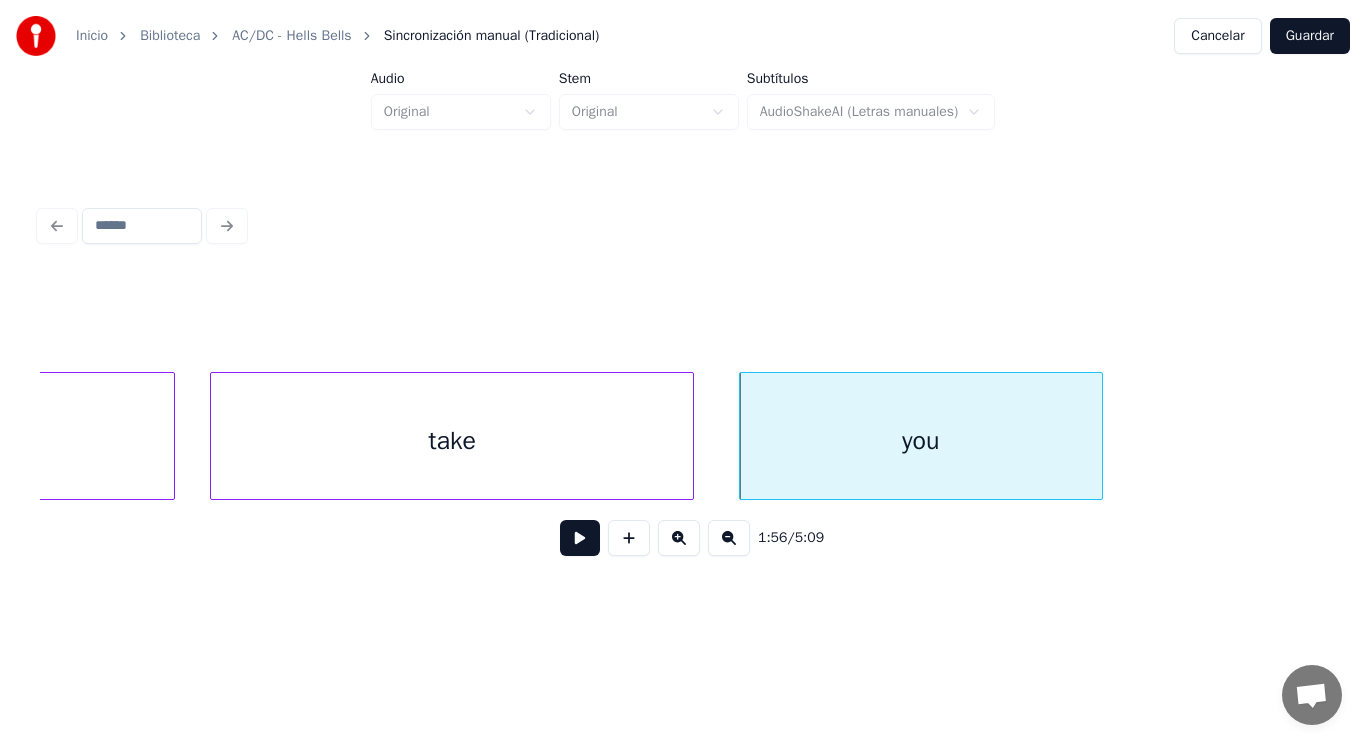 click at bounding box center [580, 538] 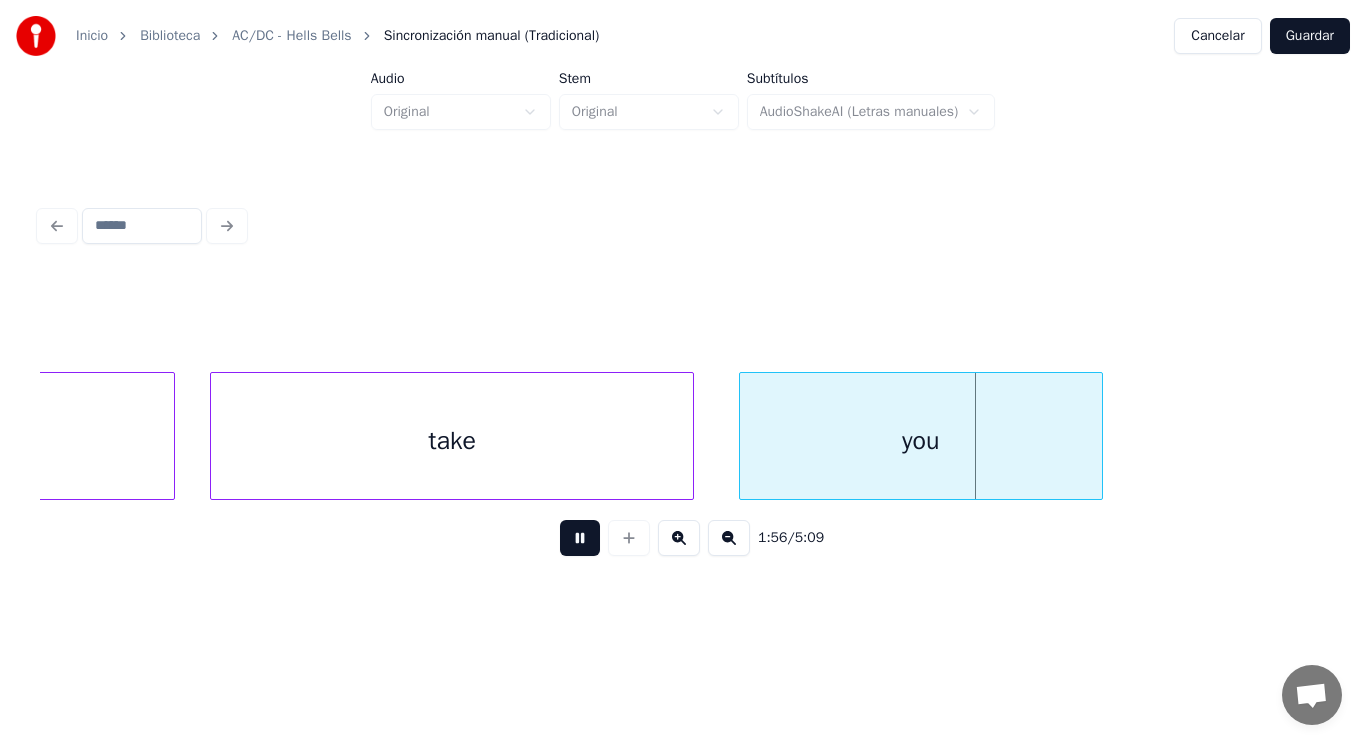 click at bounding box center [580, 538] 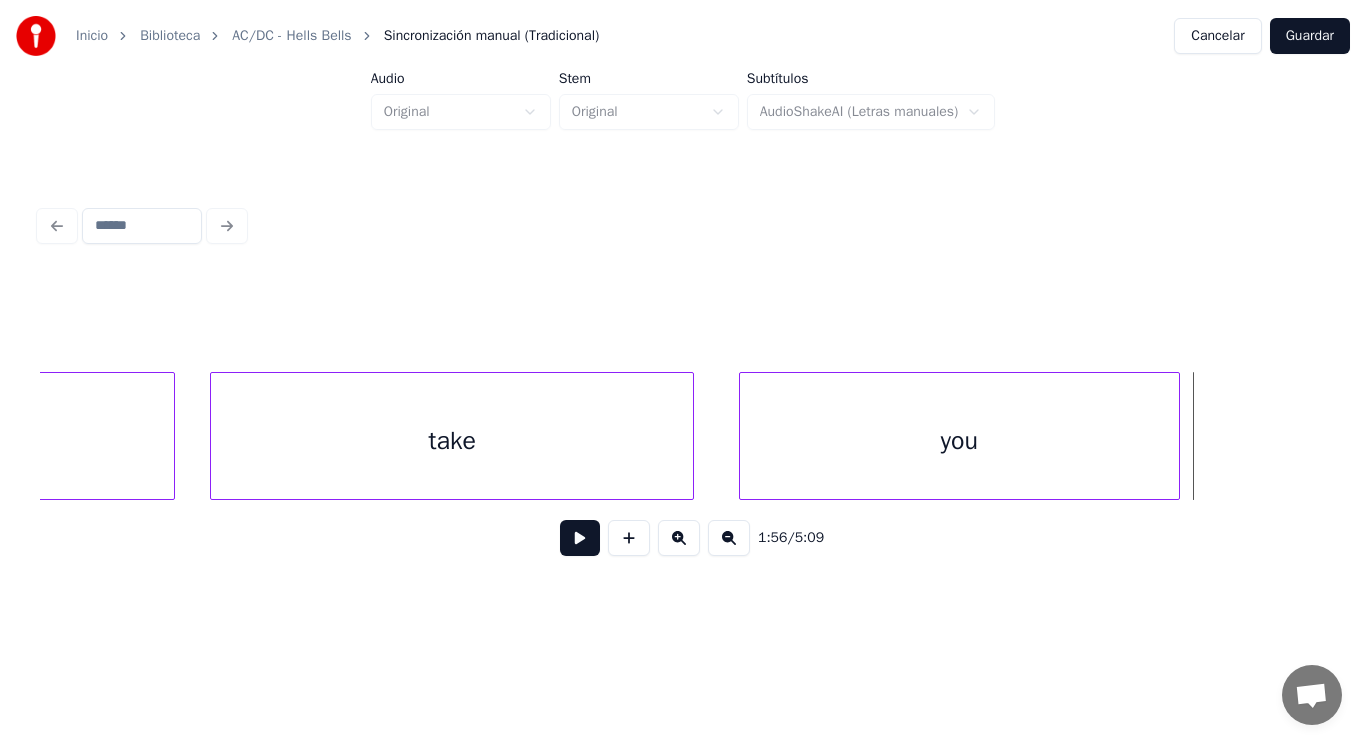 click at bounding box center [1176, 436] 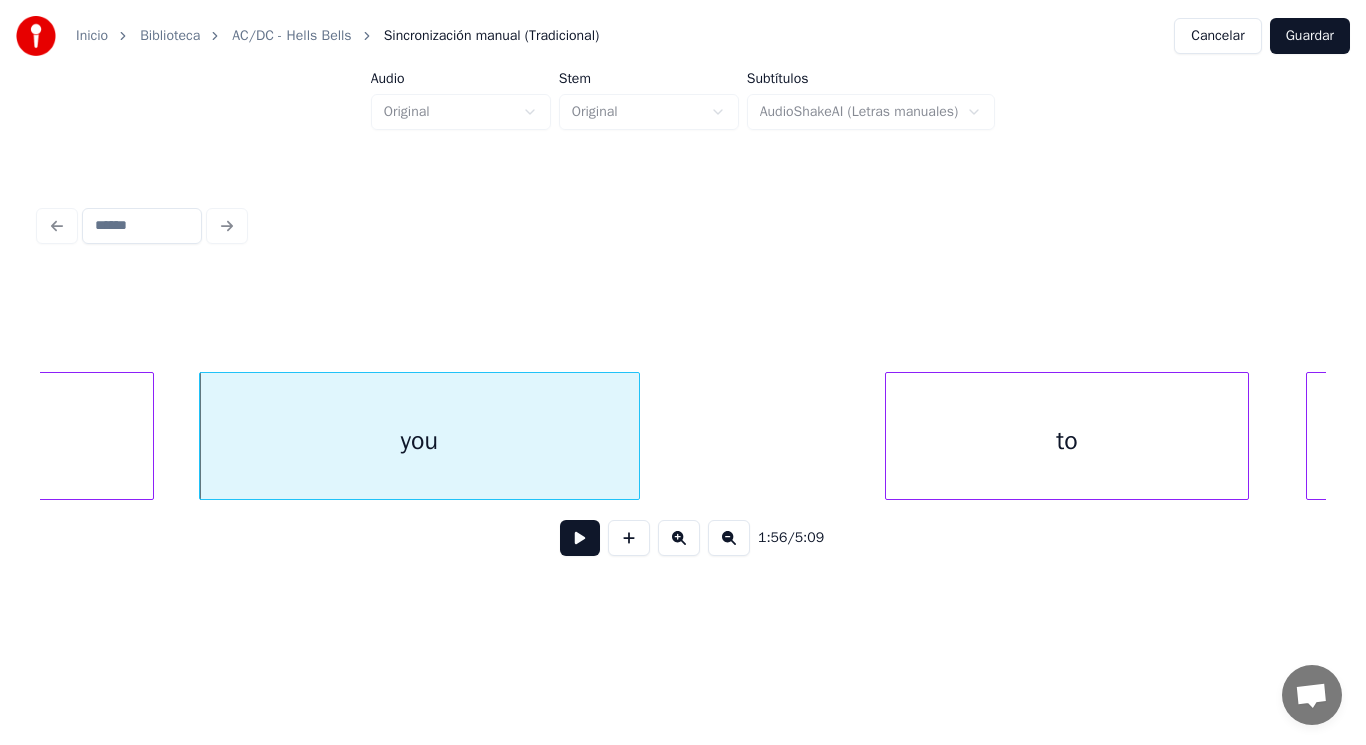 scroll, scrollTop: 0, scrollLeft: 162586, axis: horizontal 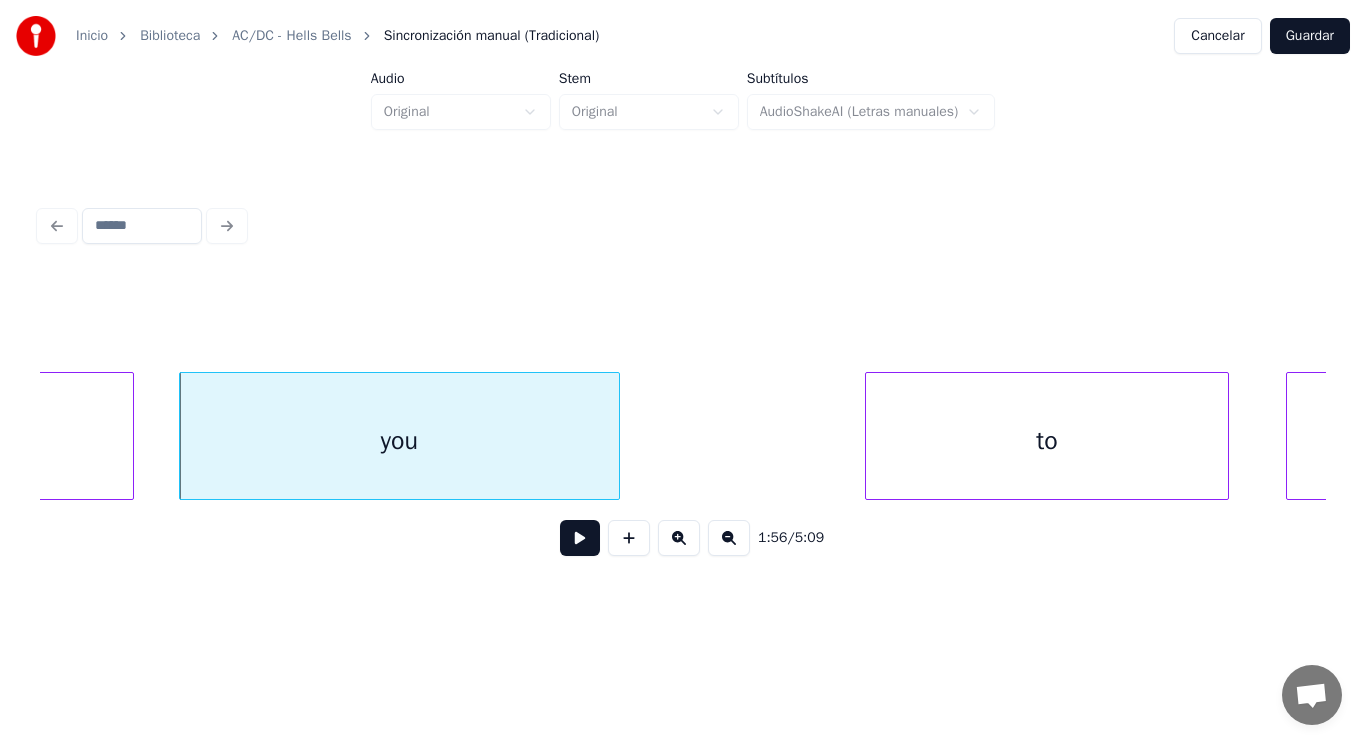 click at bounding box center (580, 538) 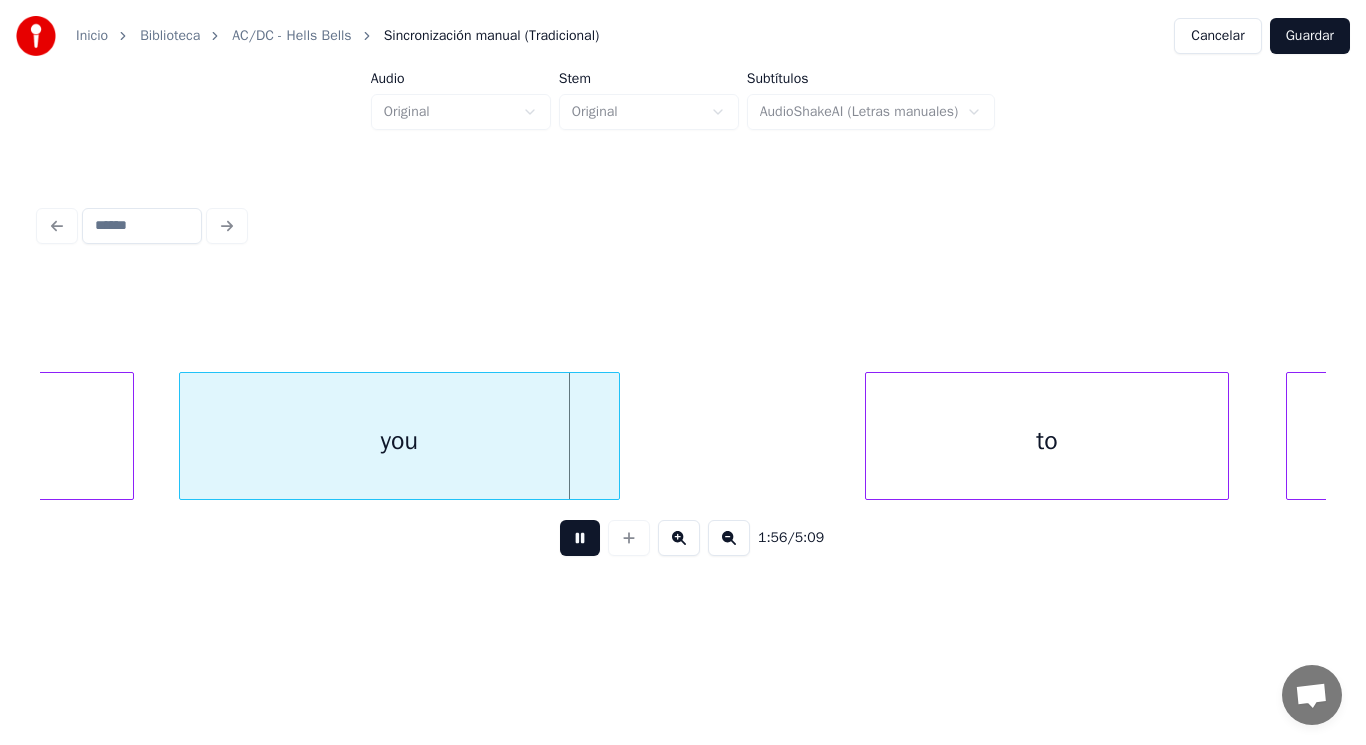 click at bounding box center [580, 538] 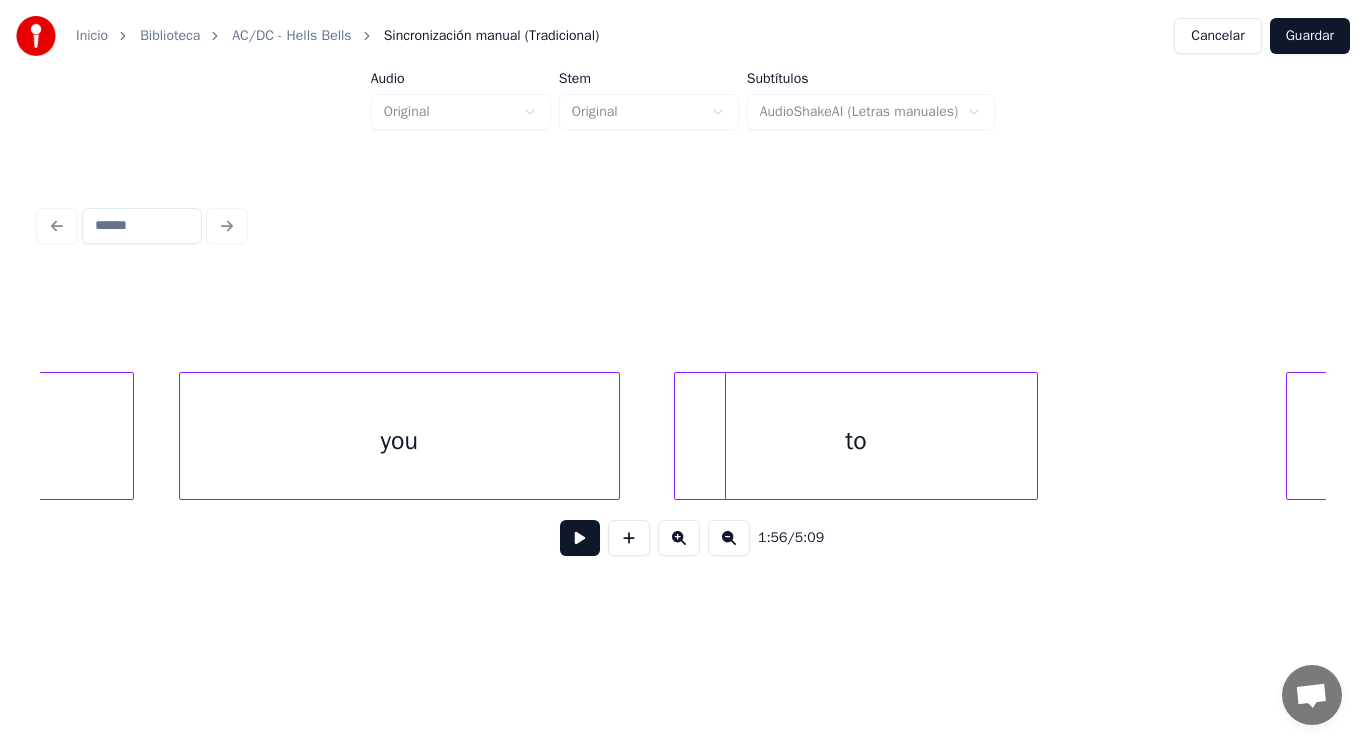 click on "to" at bounding box center [856, 441] 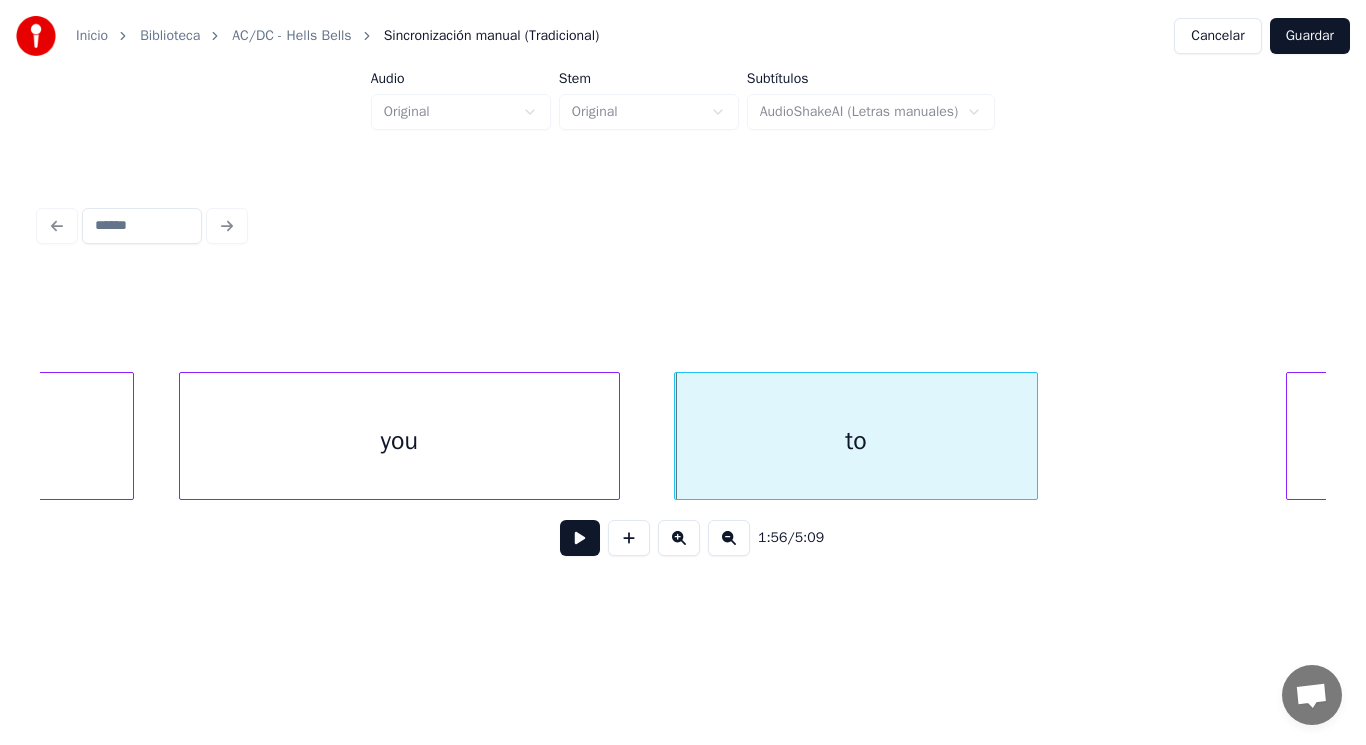 click at bounding box center (580, 538) 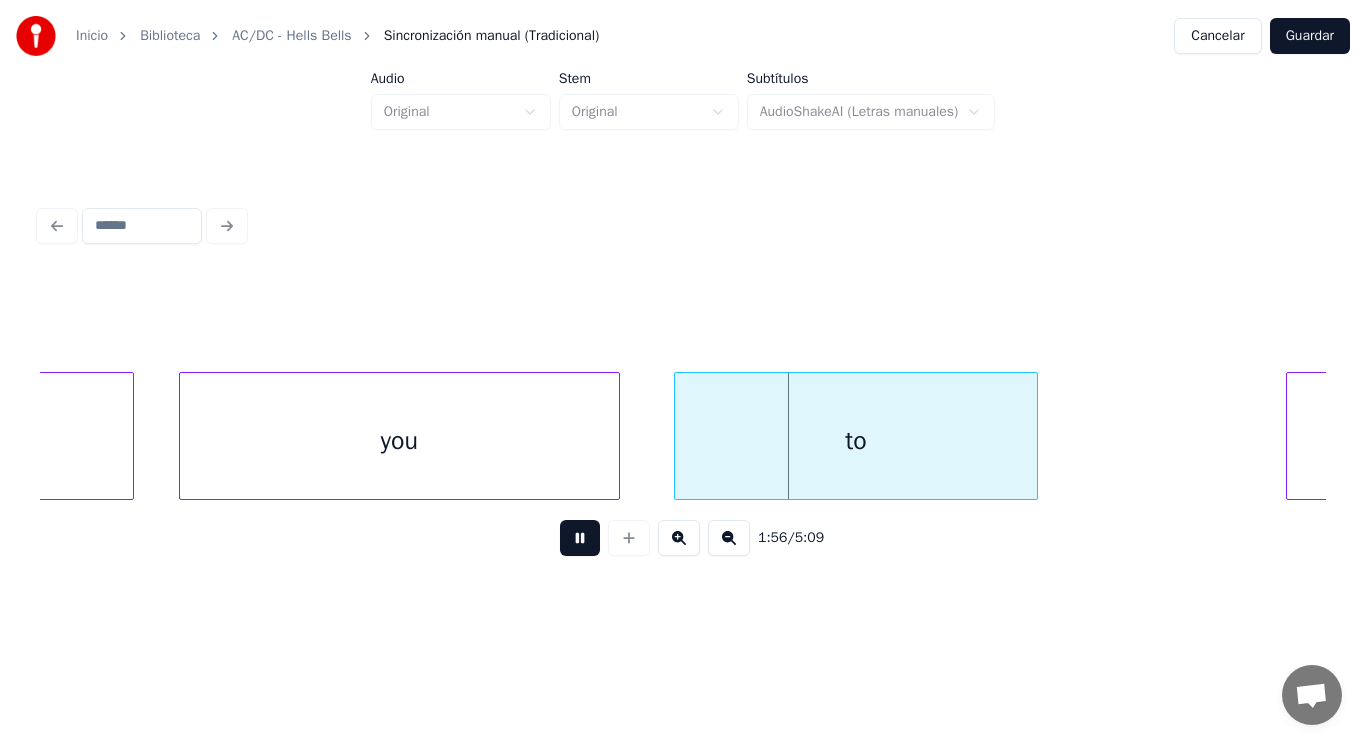 click at bounding box center (580, 538) 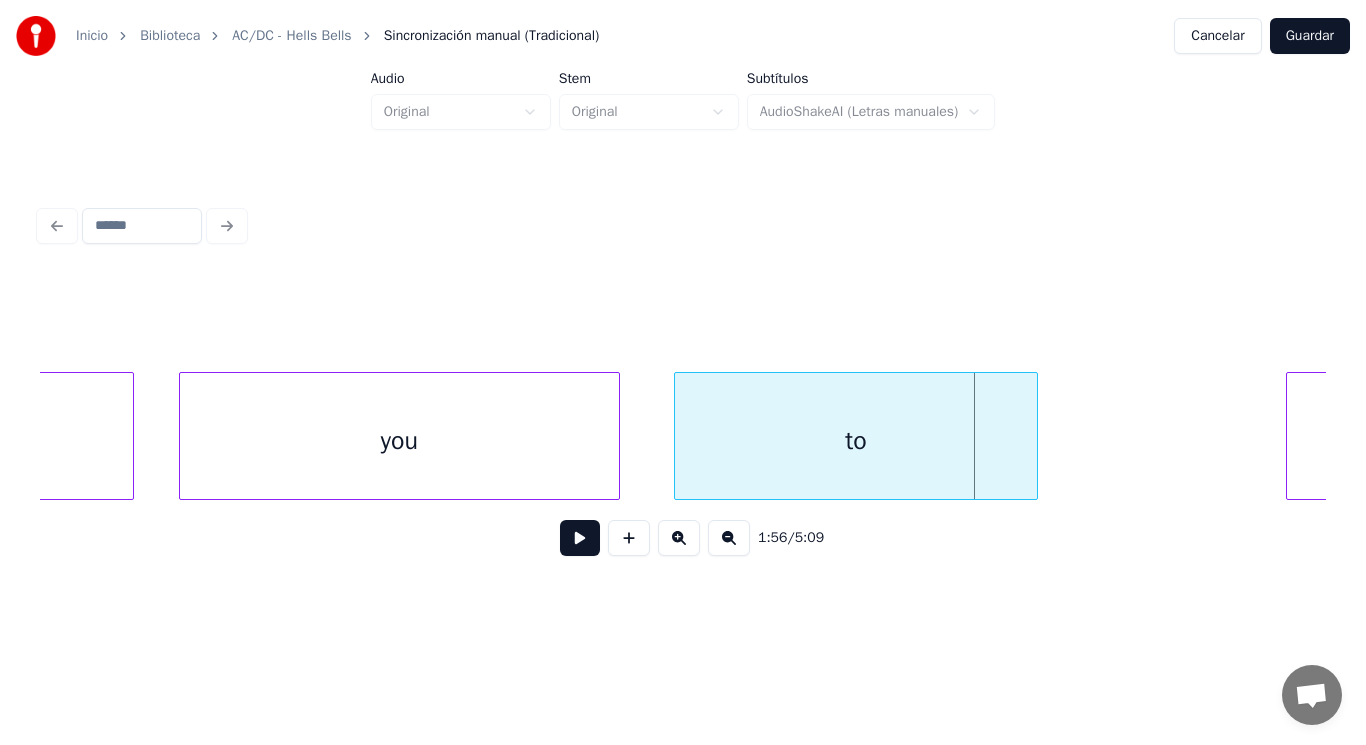 click on "to" at bounding box center (856, 441) 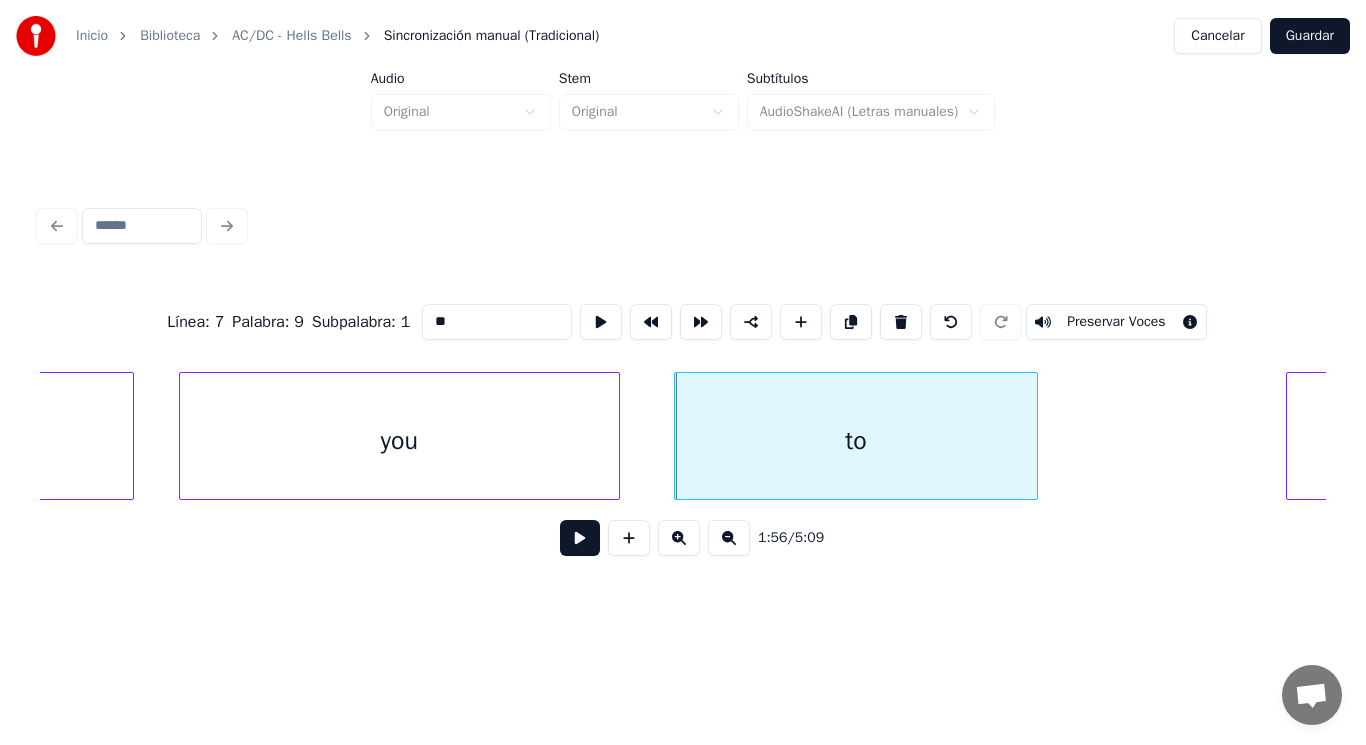 click at bounding box center (580, 538) 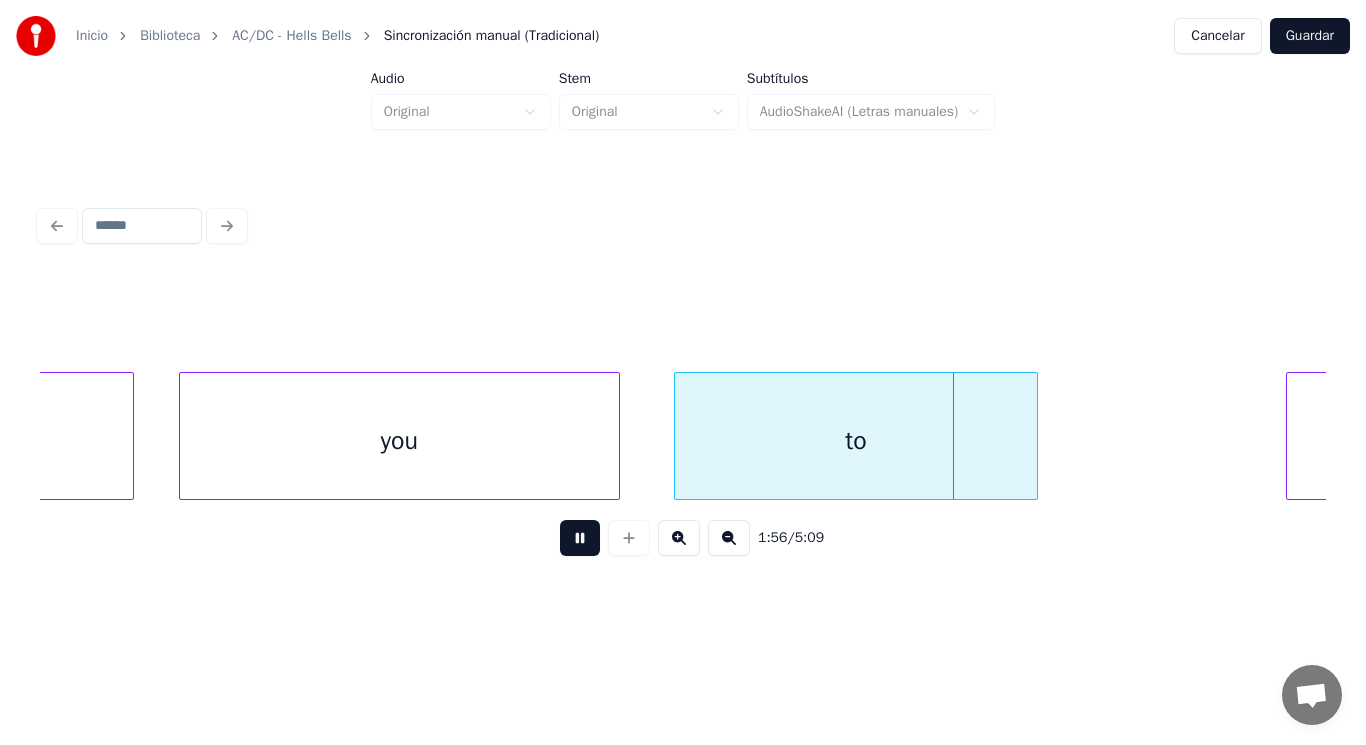 click at bounding box center [580, 538] 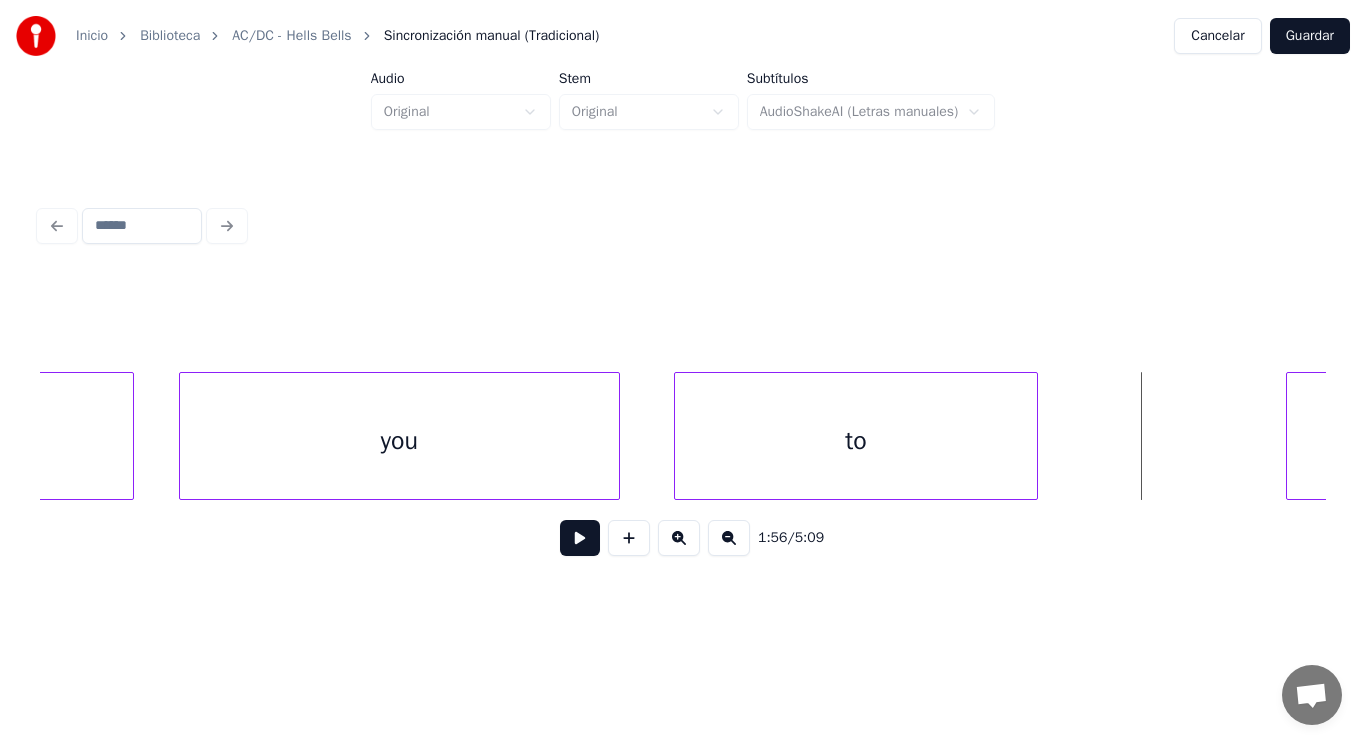 click on "to" at bounding box center [856, 441] 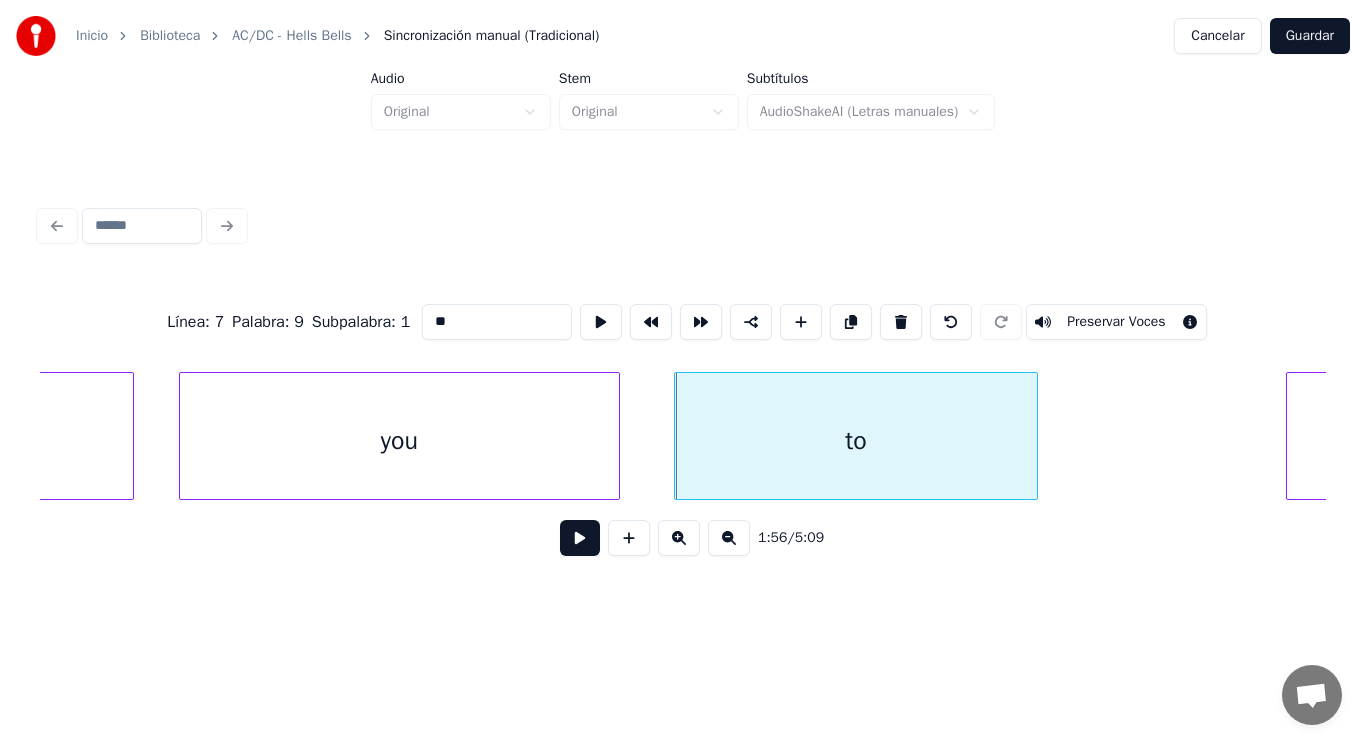 click at bounding box center [580, 538] 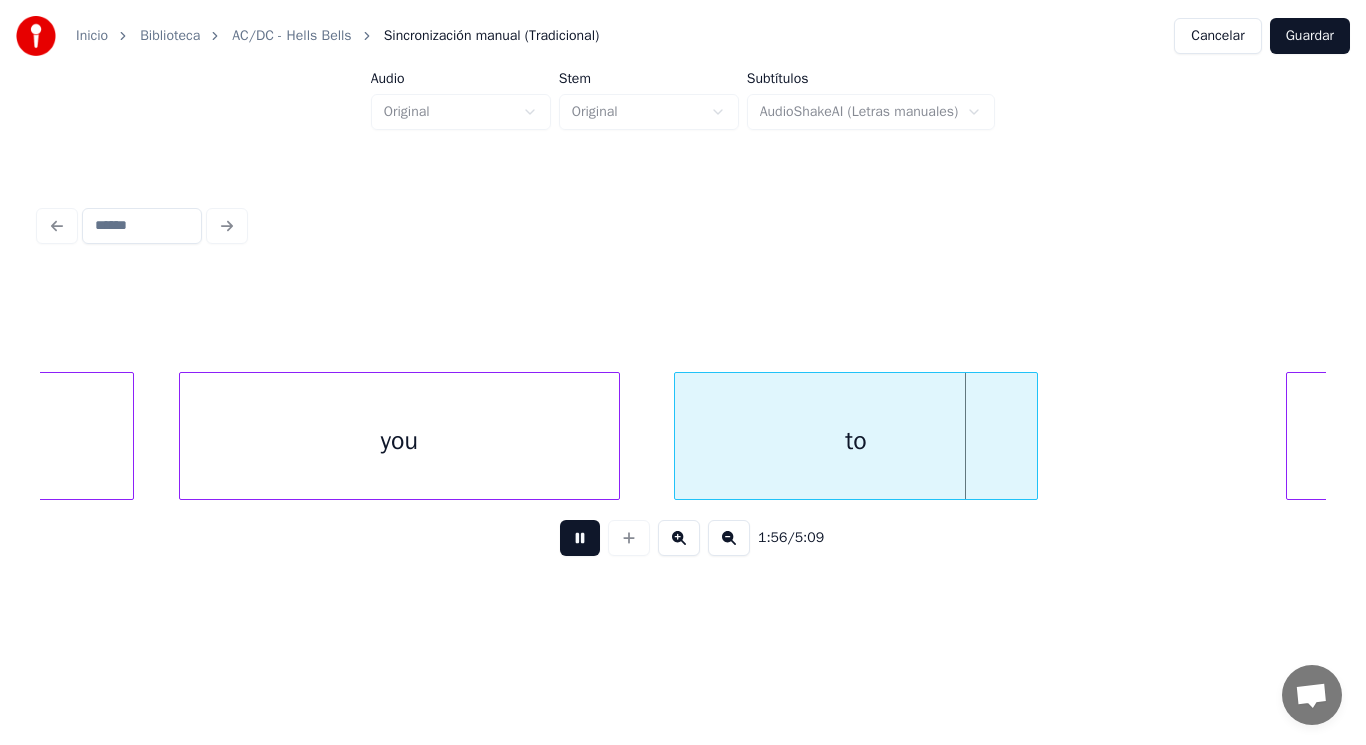click at bounding box center [580, 538] 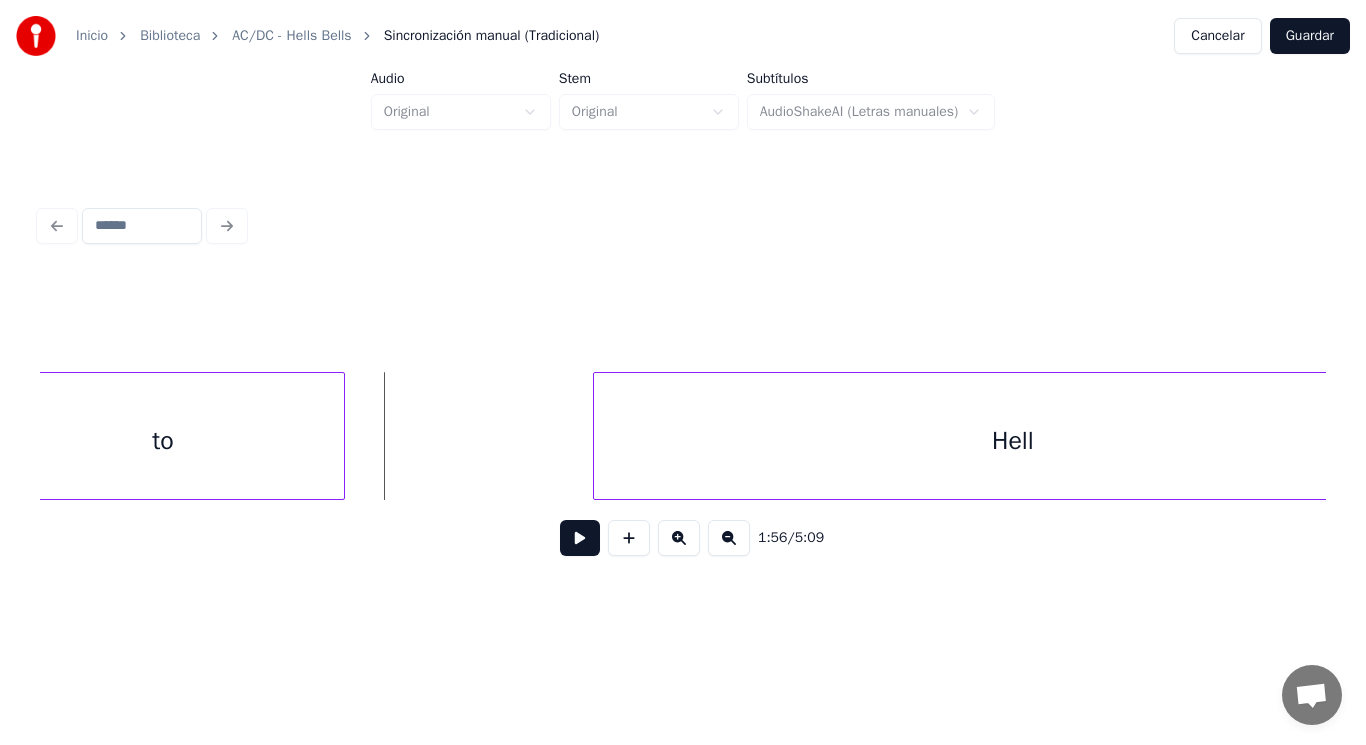 scroll, scrollTop: 0, scrollLeft: 163306, axis: horizontal 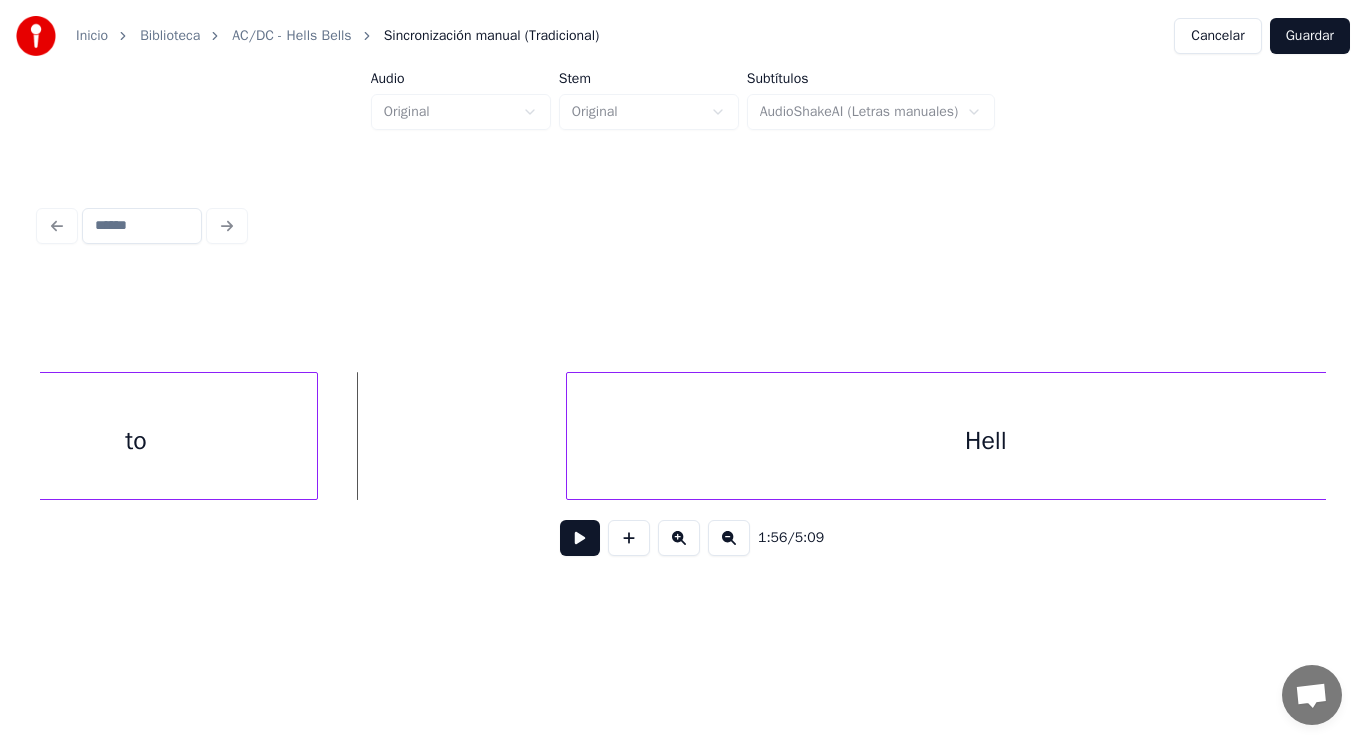 click at bounding box center [580, 538] 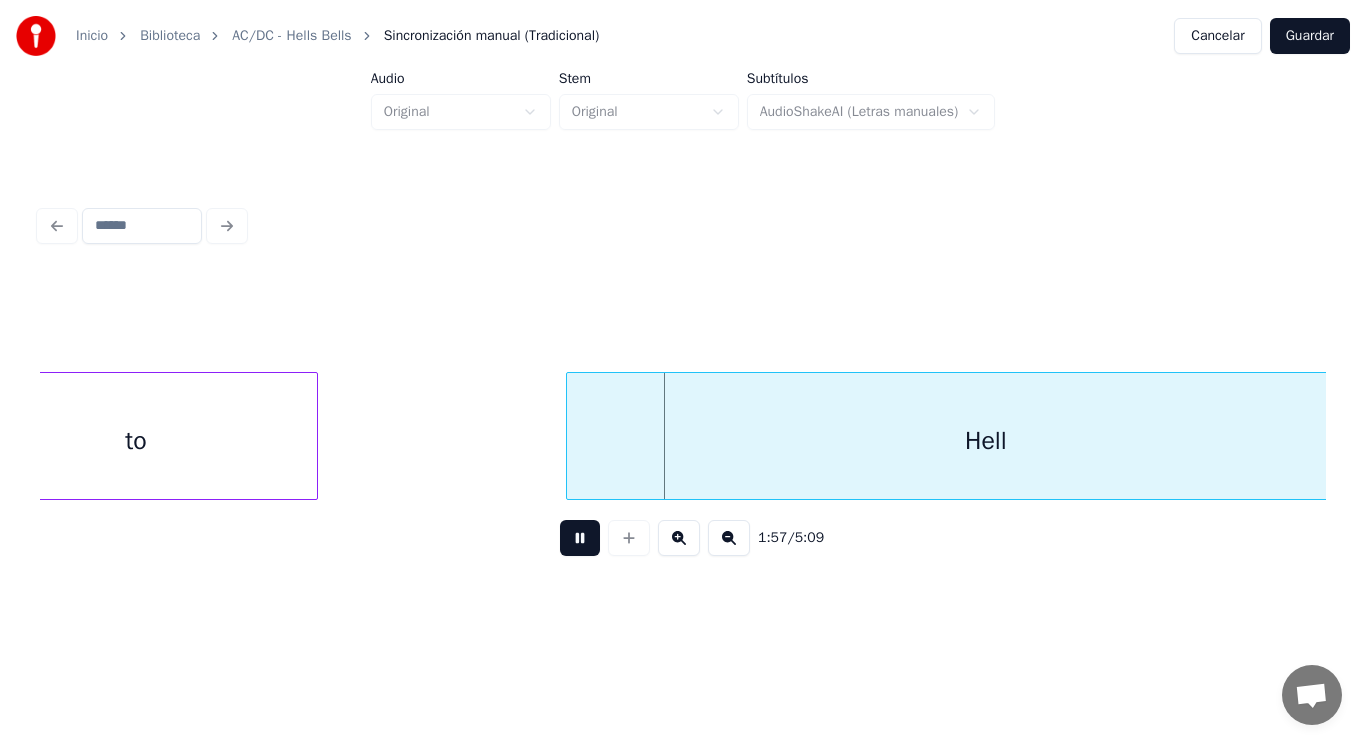 click at bounding box center (580, 538) 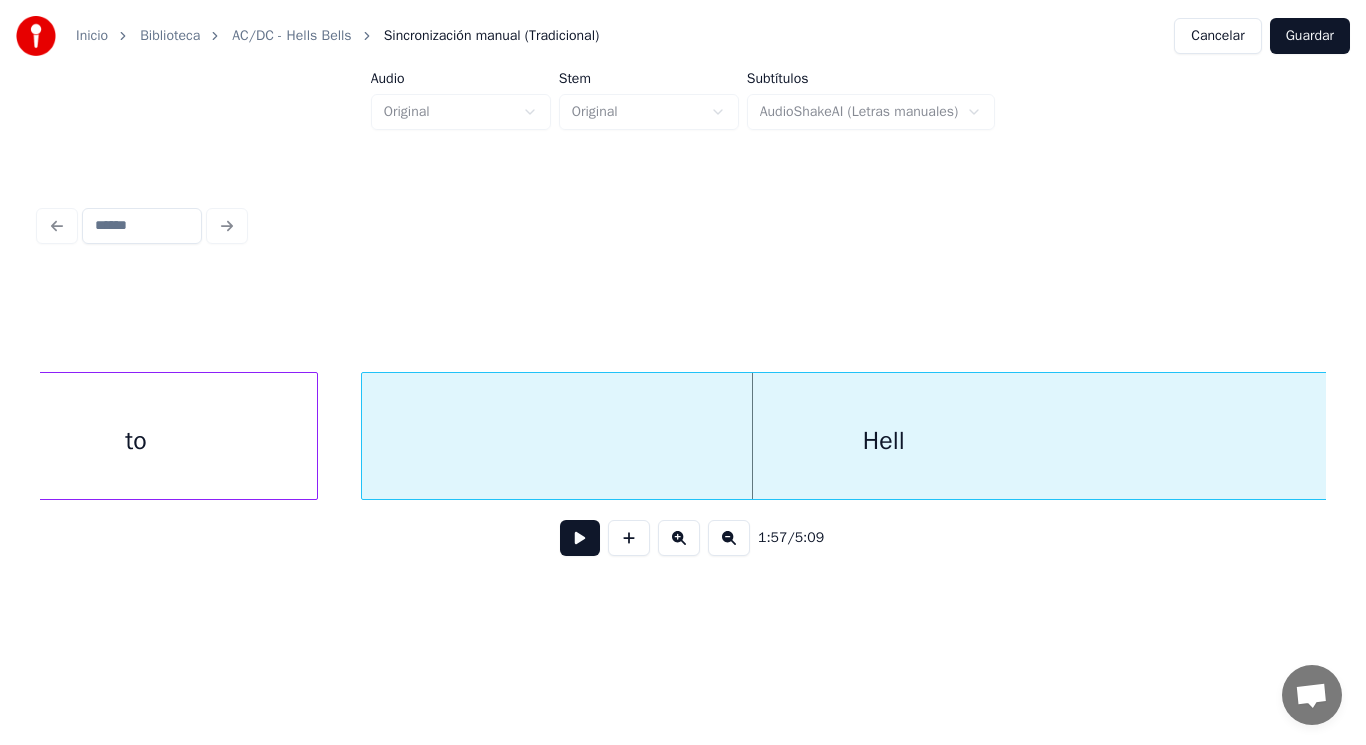 click at bounding box center [365, 436] 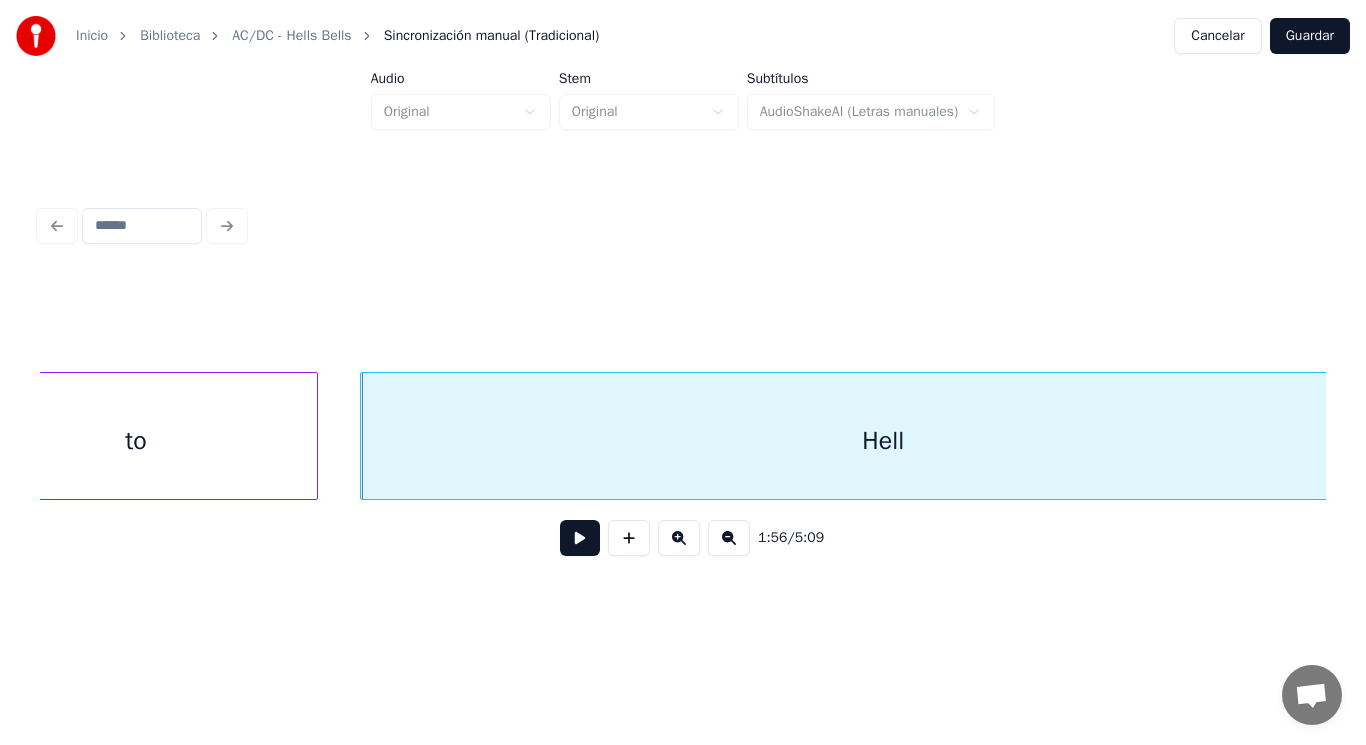 click at bounding box center [580, 538] 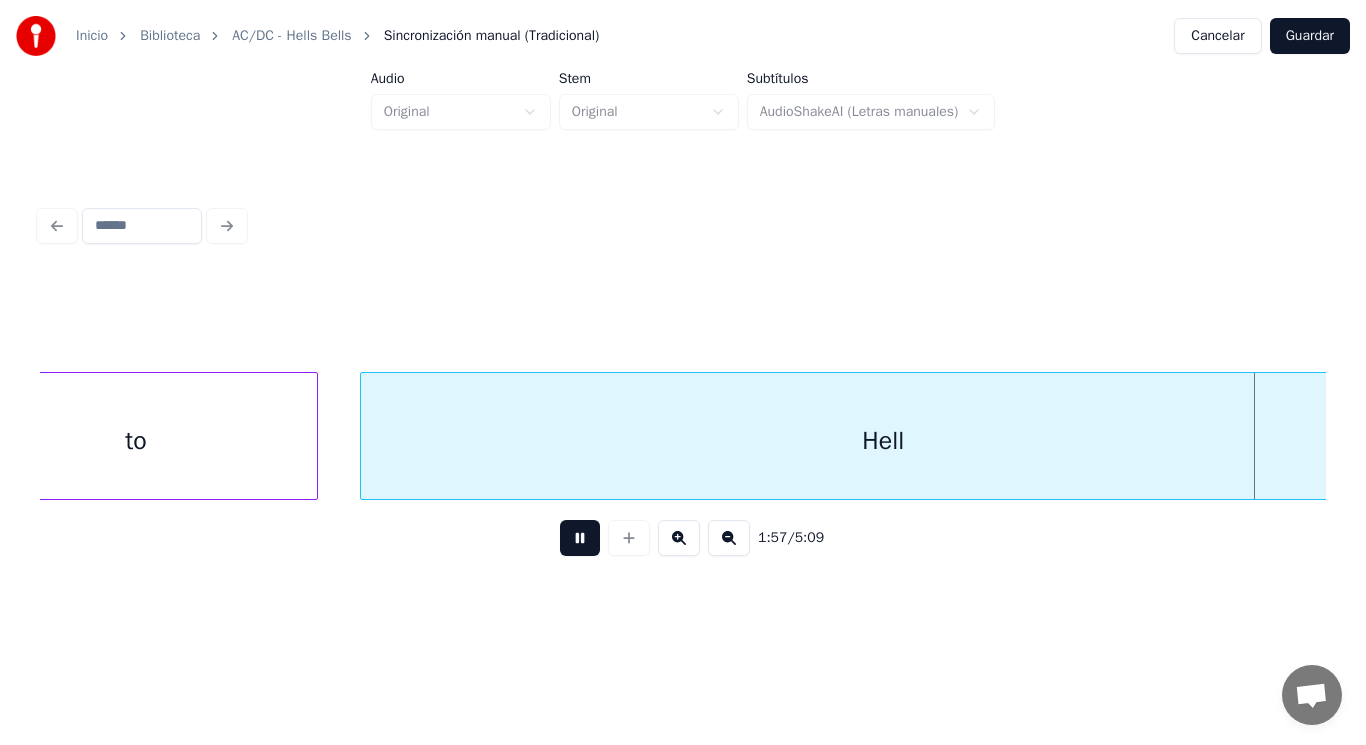 click at bounding box center (580, 538) 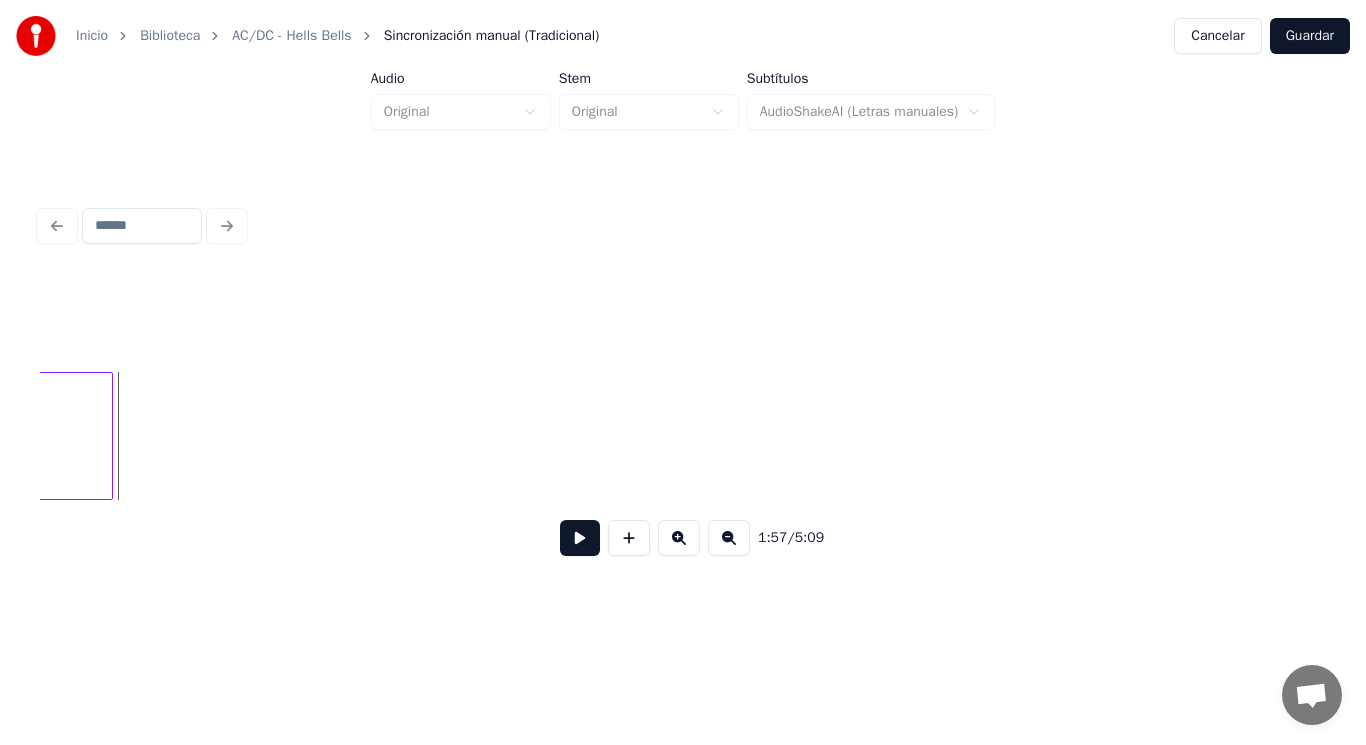 click at bounding box center [580, 538] 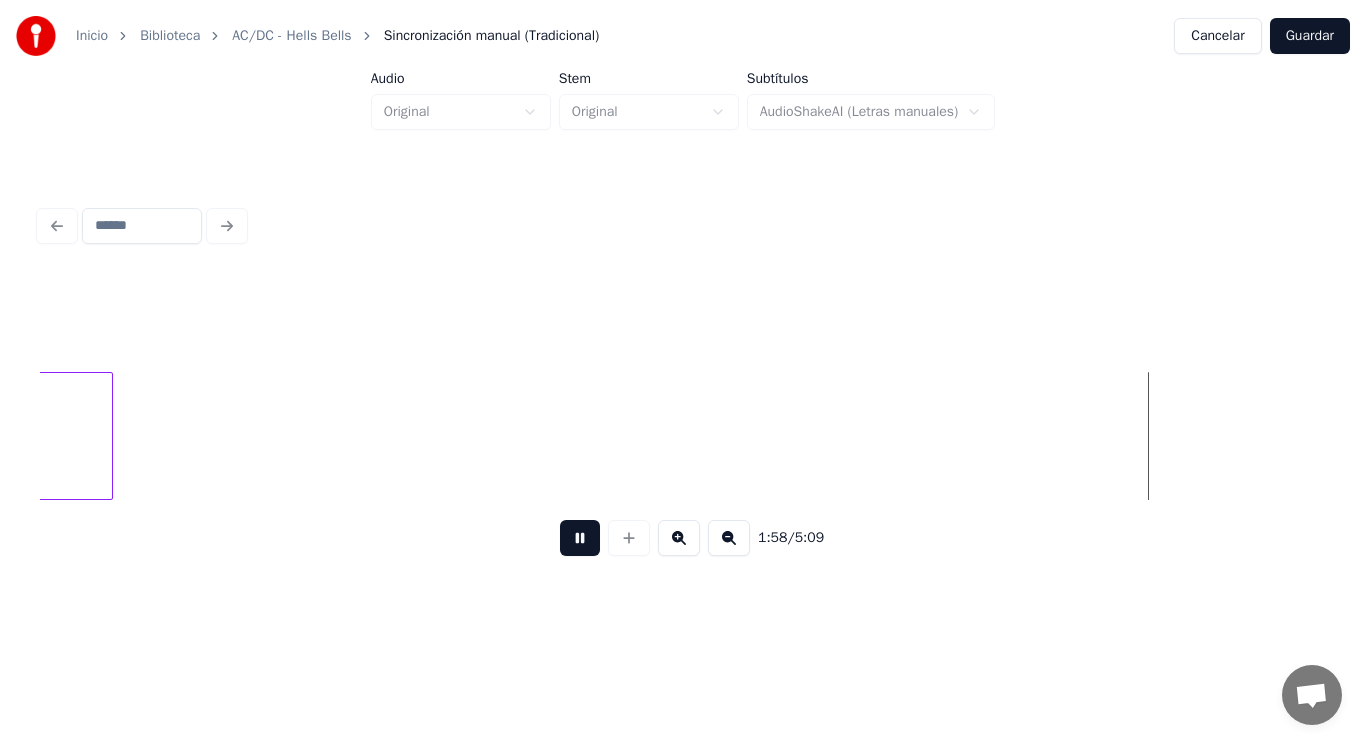 click at bounding box center [580, 538] 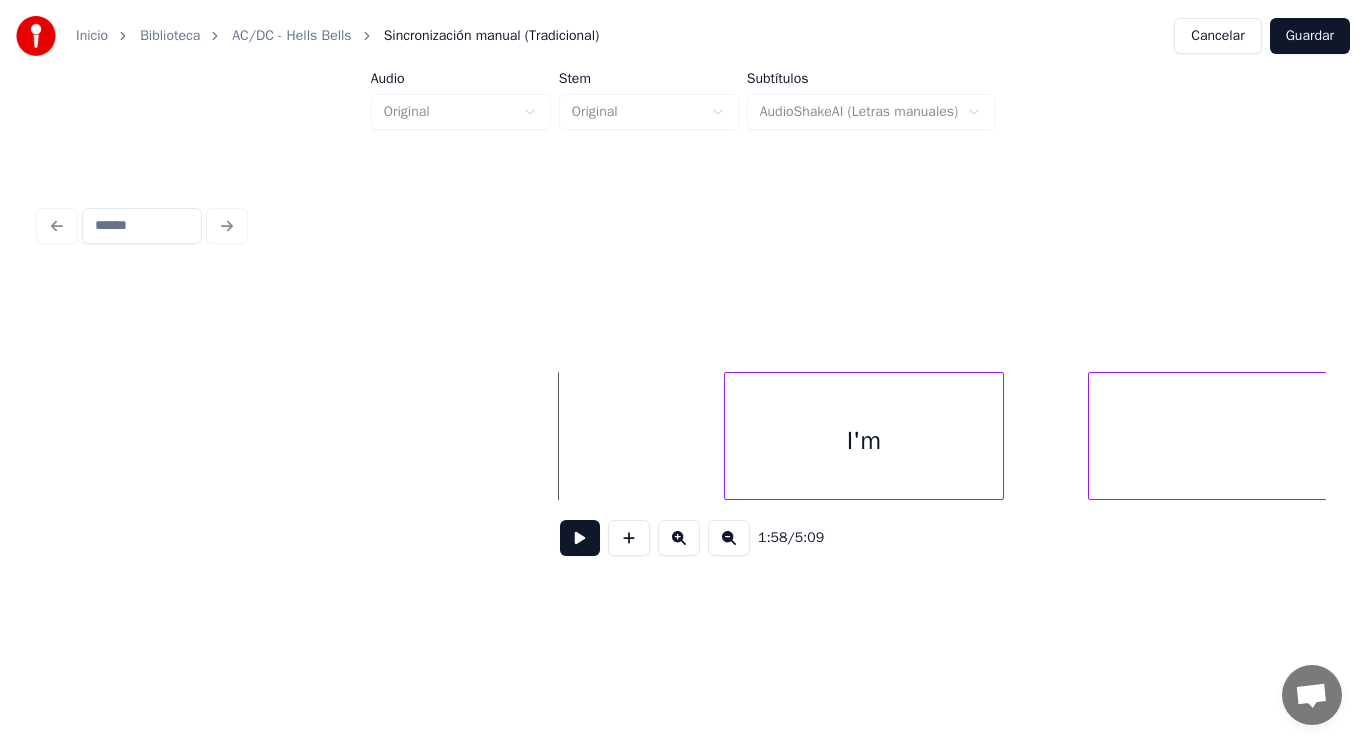 scroll, scrollTop: 0, scrollLeft: 165279, axis: horizontal 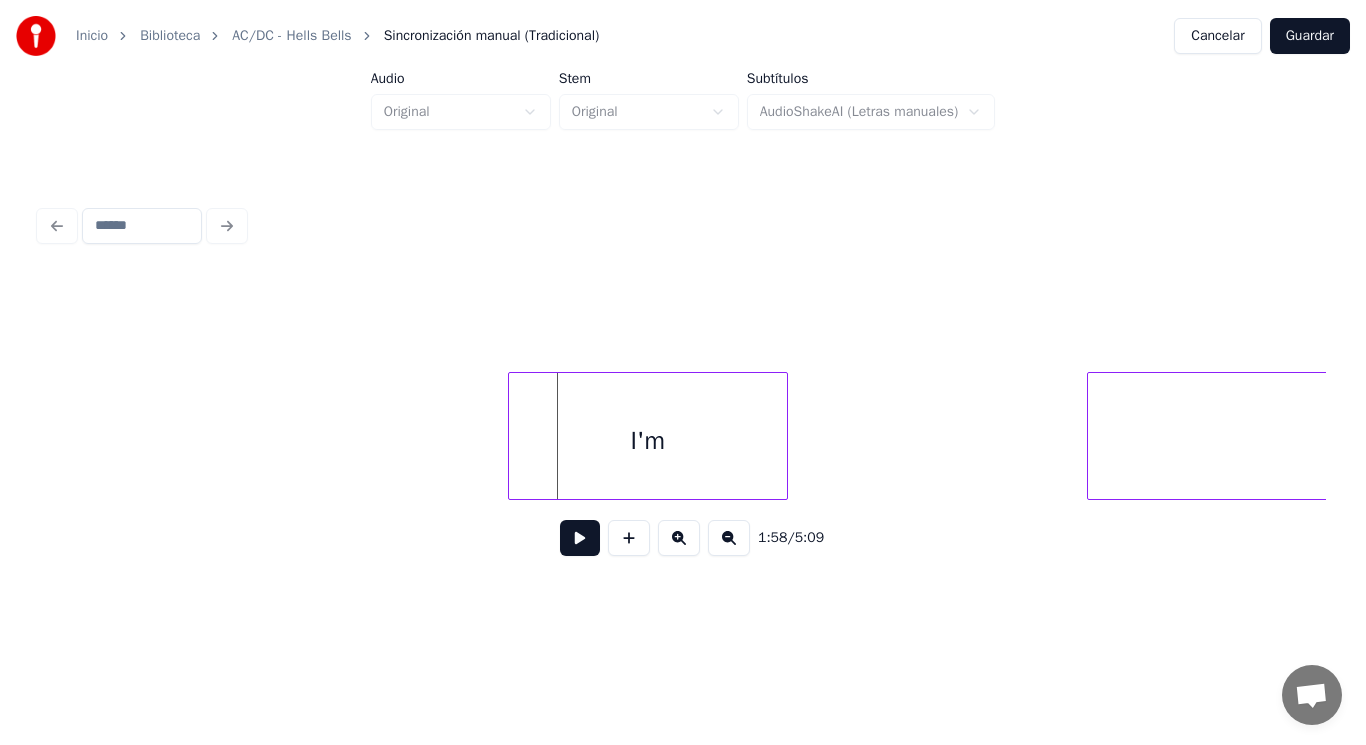 click on "I'm" at bounding box center [648, 441] 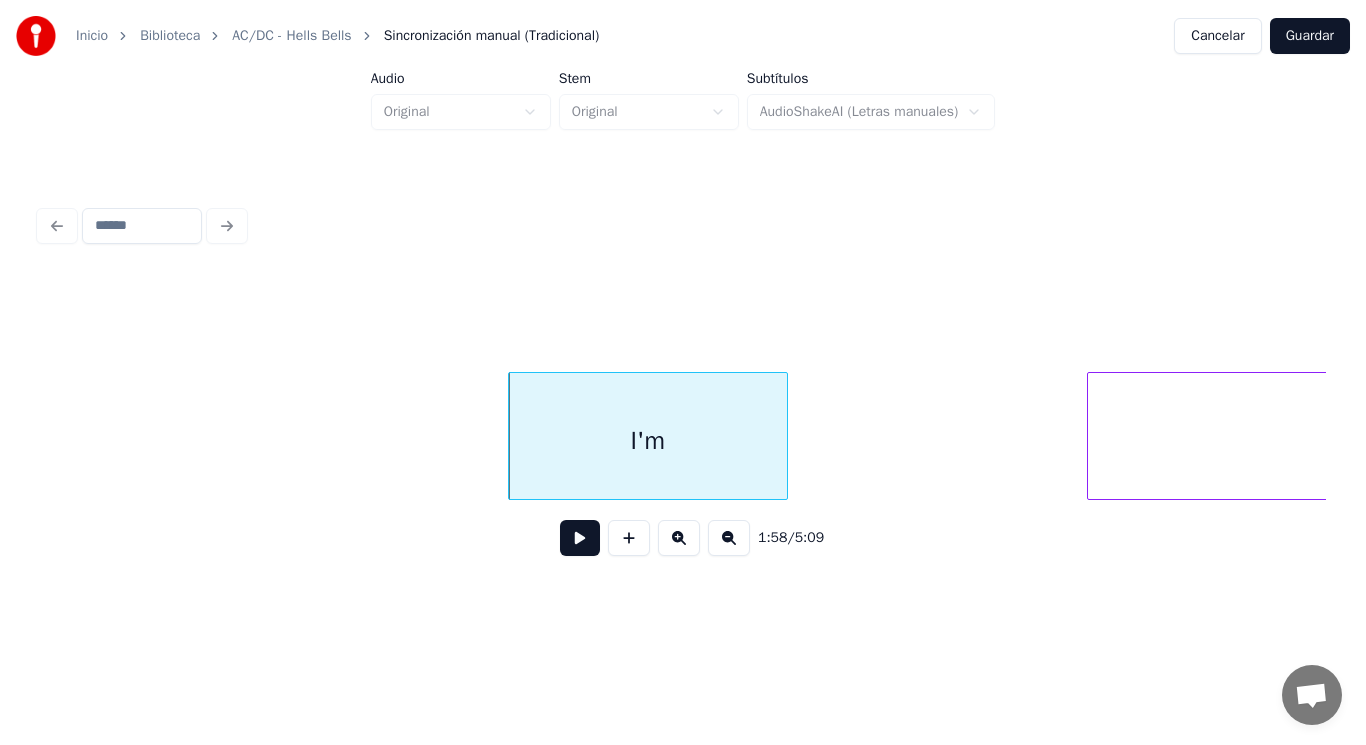 click at bounding box center [580, 538] 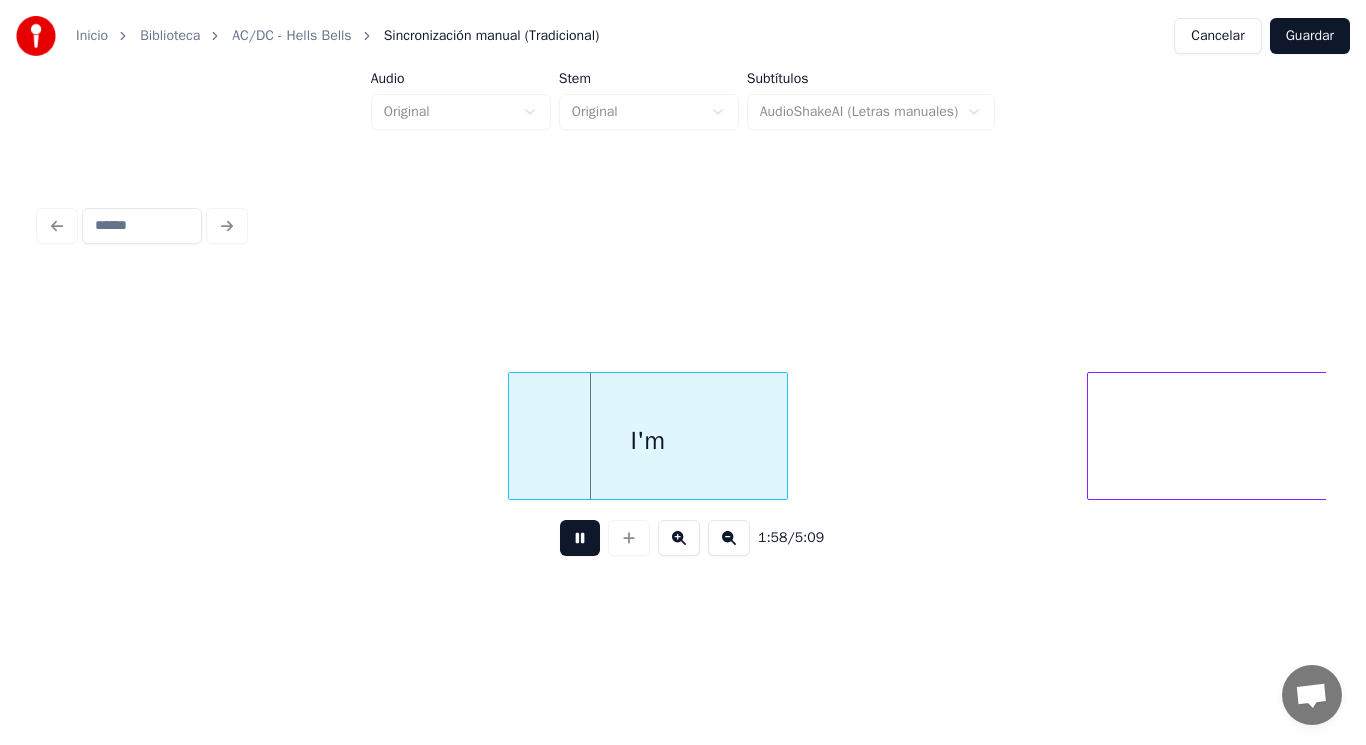 click at bounding box center (580, 538) 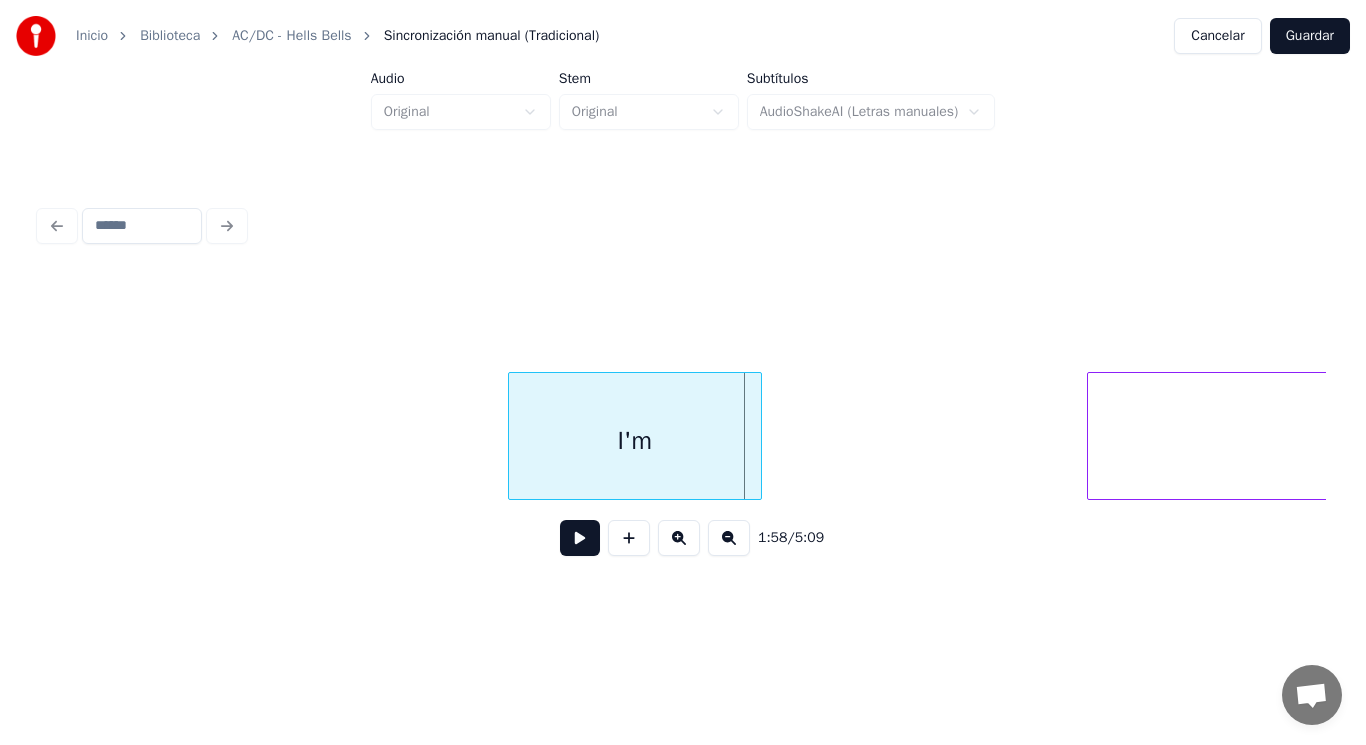 click at bounding box center [758, 436] 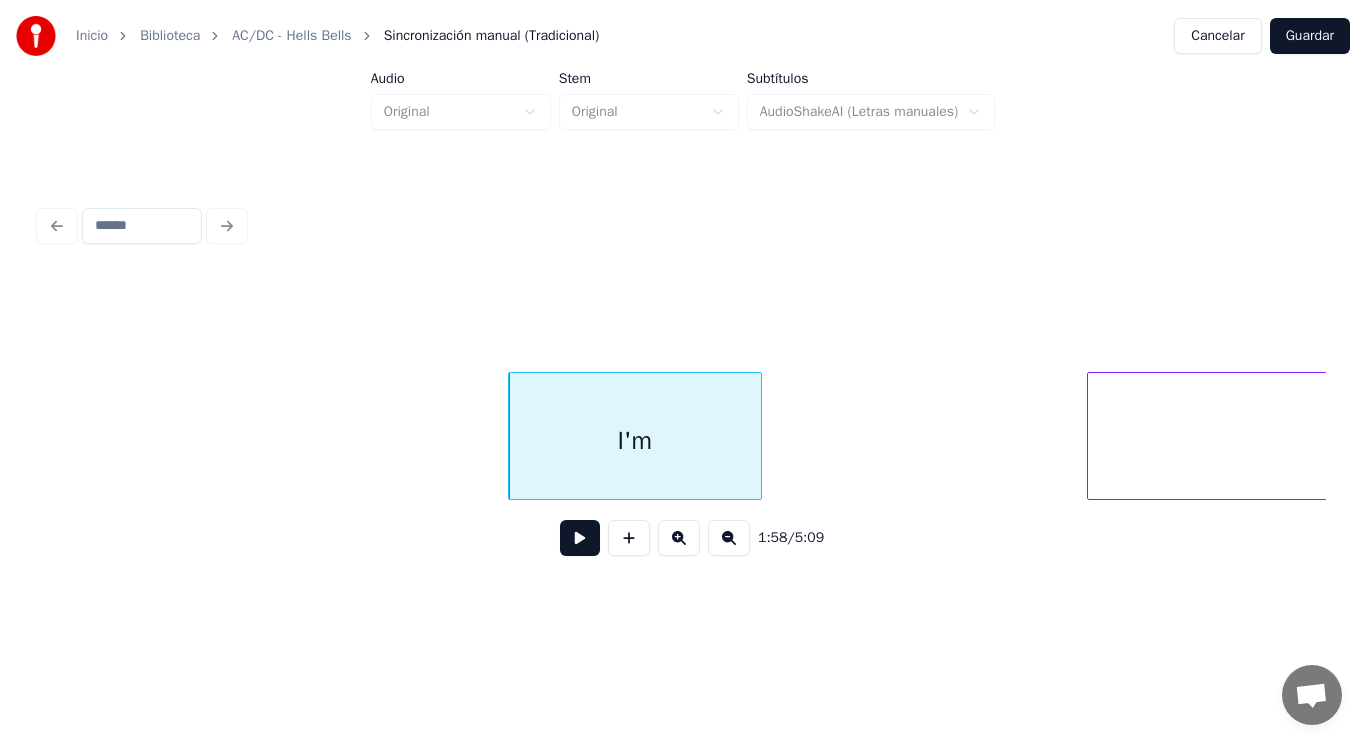 click at bounding box center [580, 538] 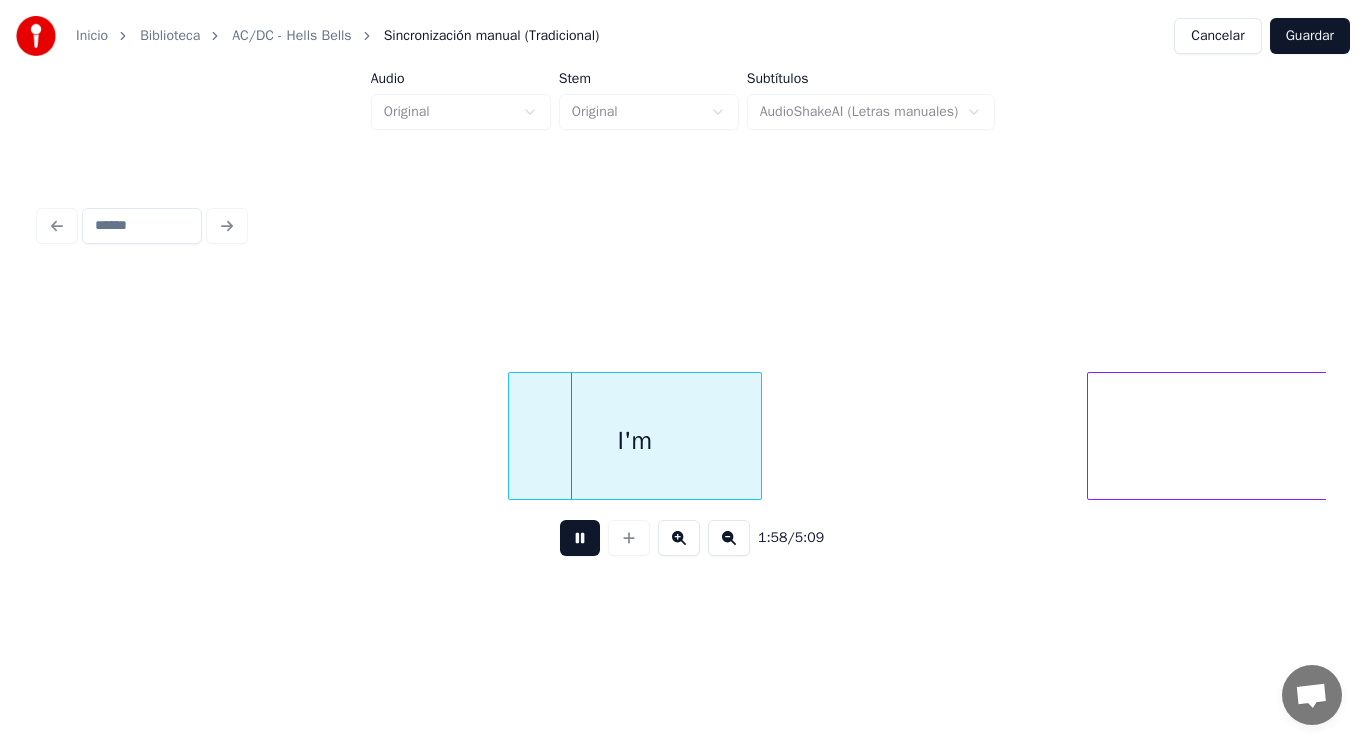 click at bounding box center (580, 538) 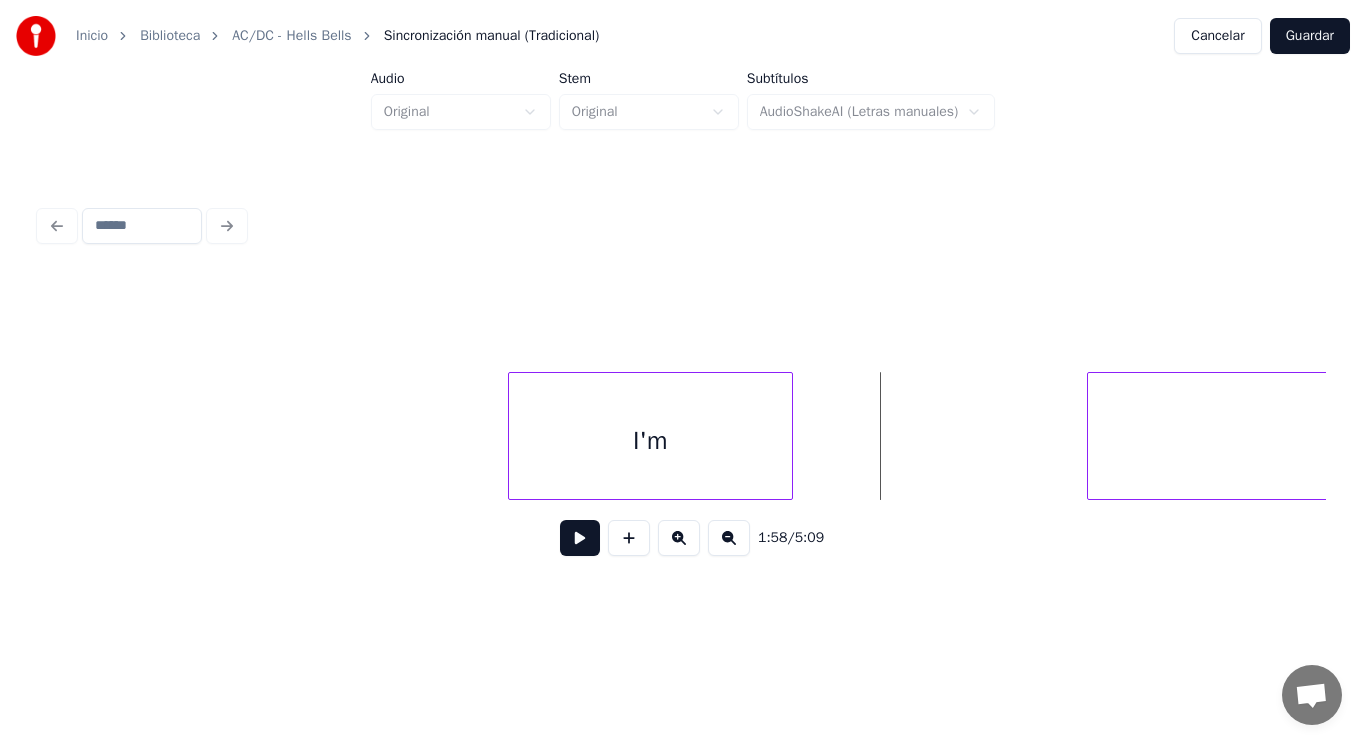 click at bounding box center (789, 436) 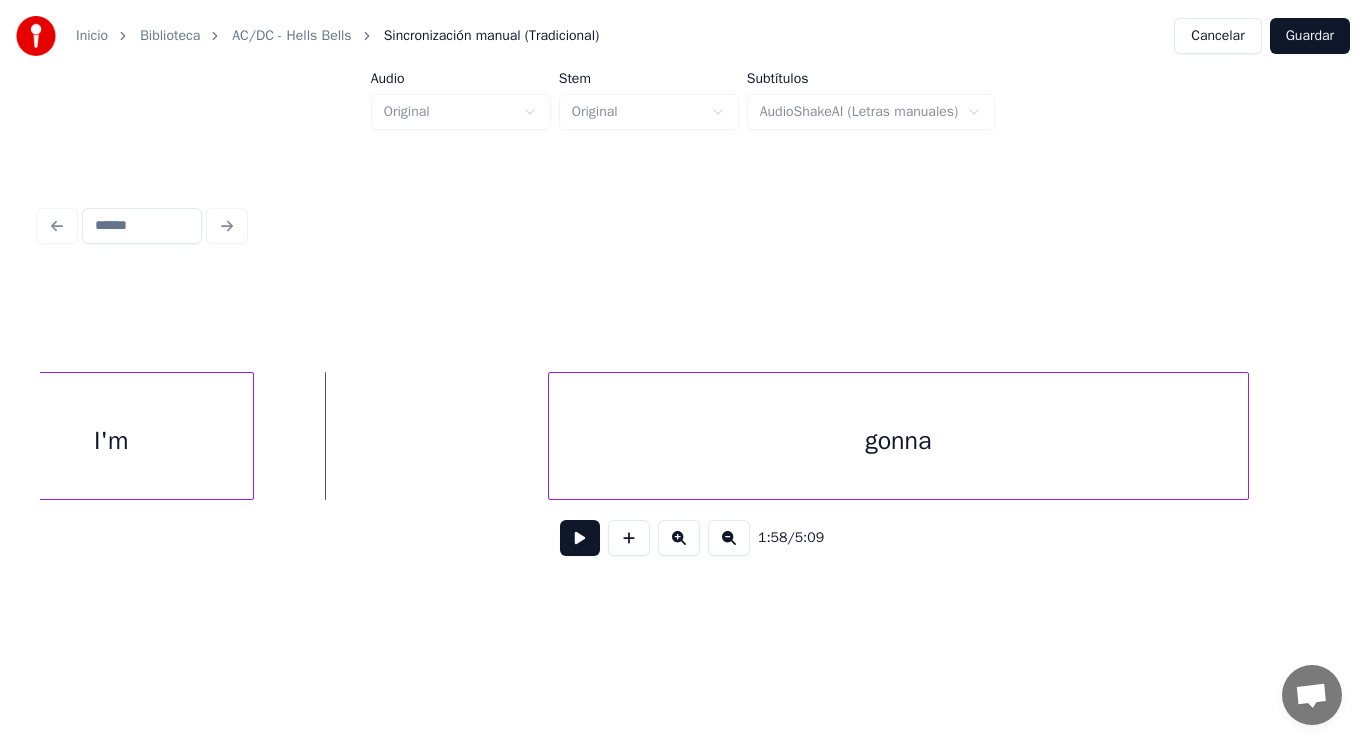 scroll, scrollTop: 0, scrollLeft: 165839, axis: horizontal 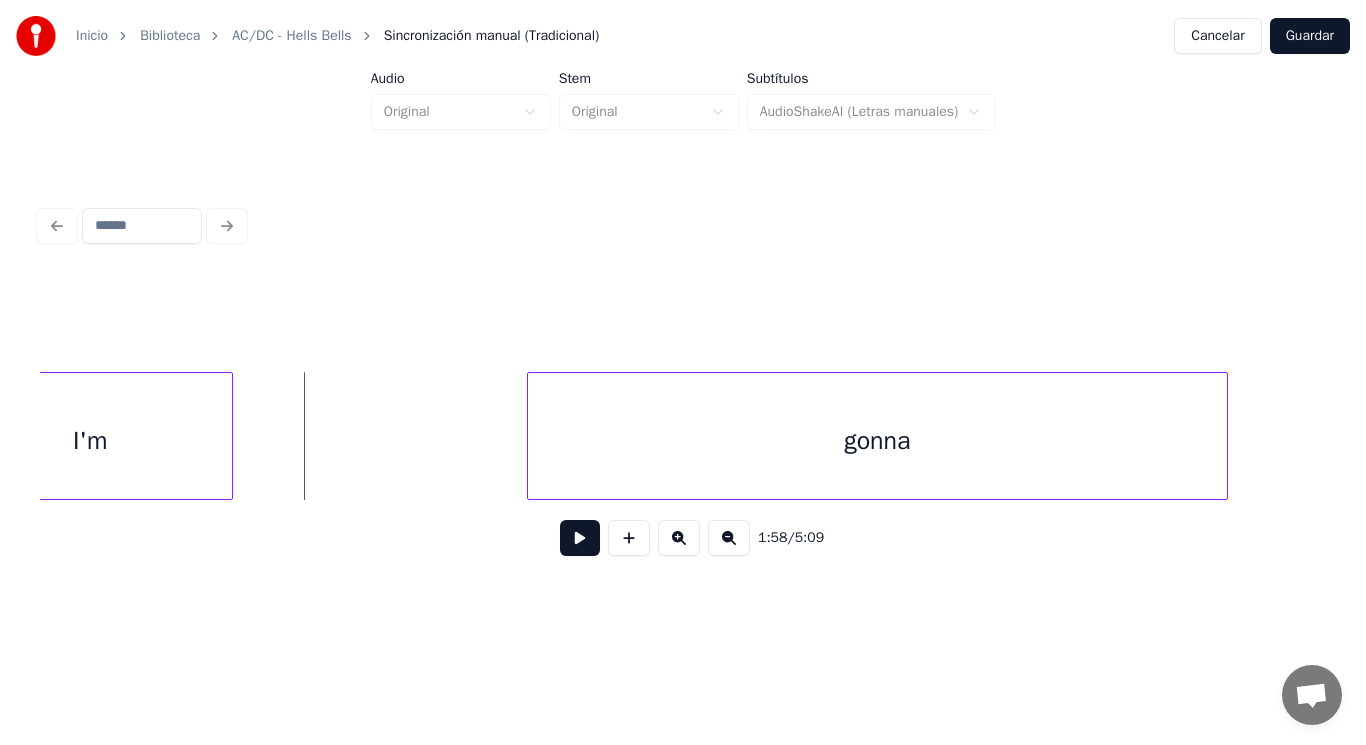 click at bounding box center (580, 538) 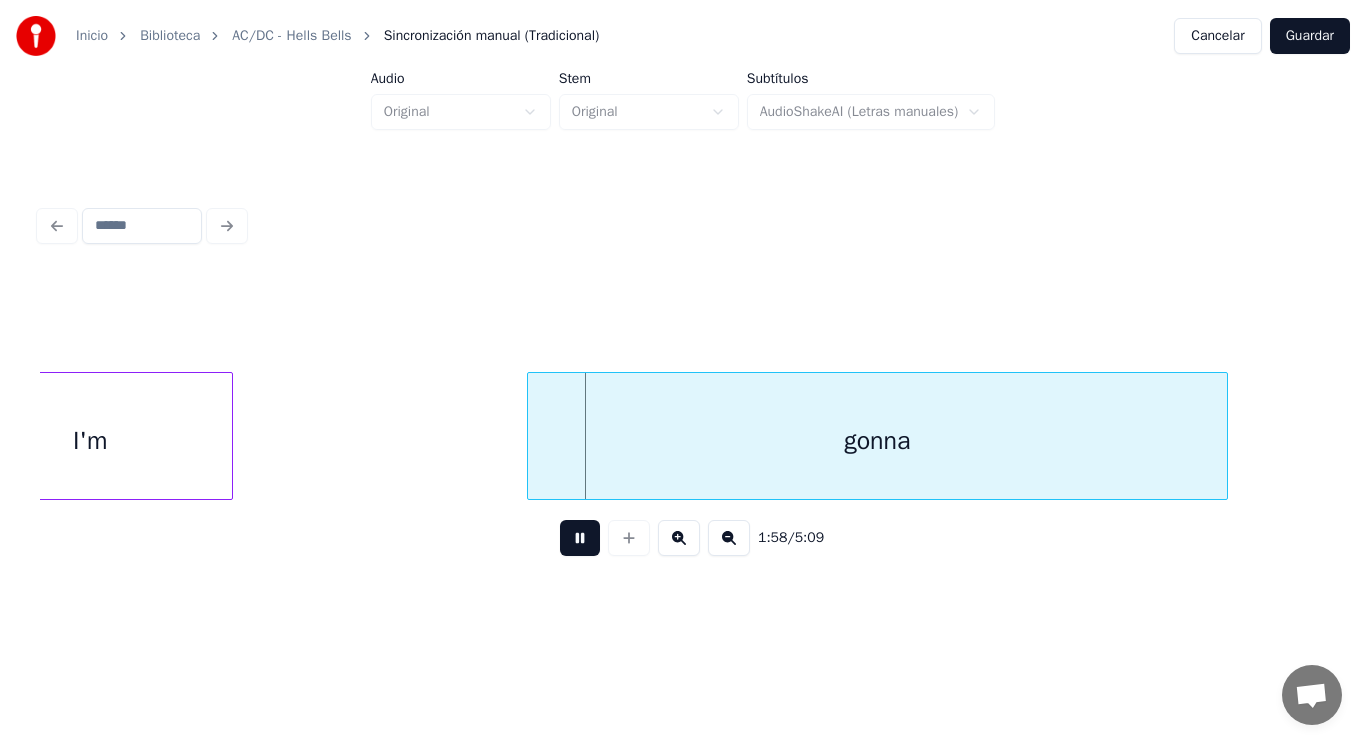 click at bounding box center (580, 538) 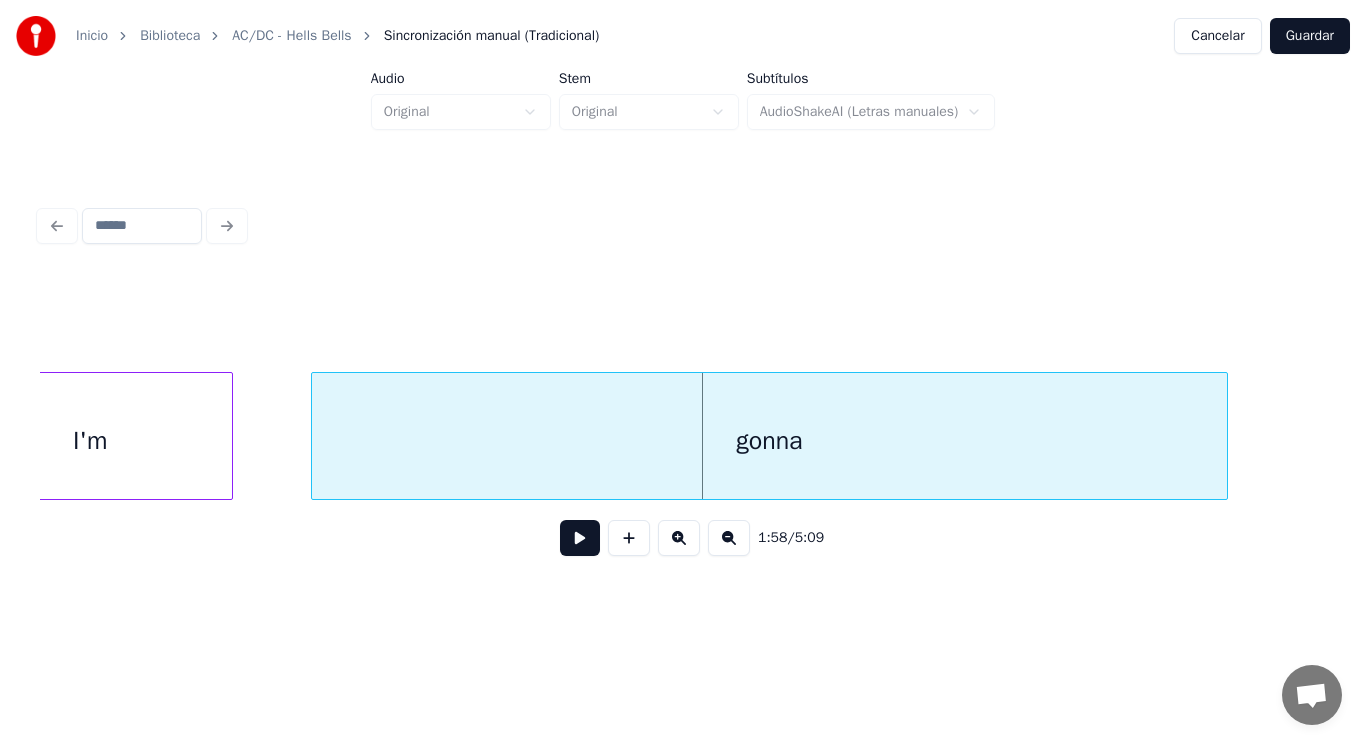 click at bounding box center [315, 436] 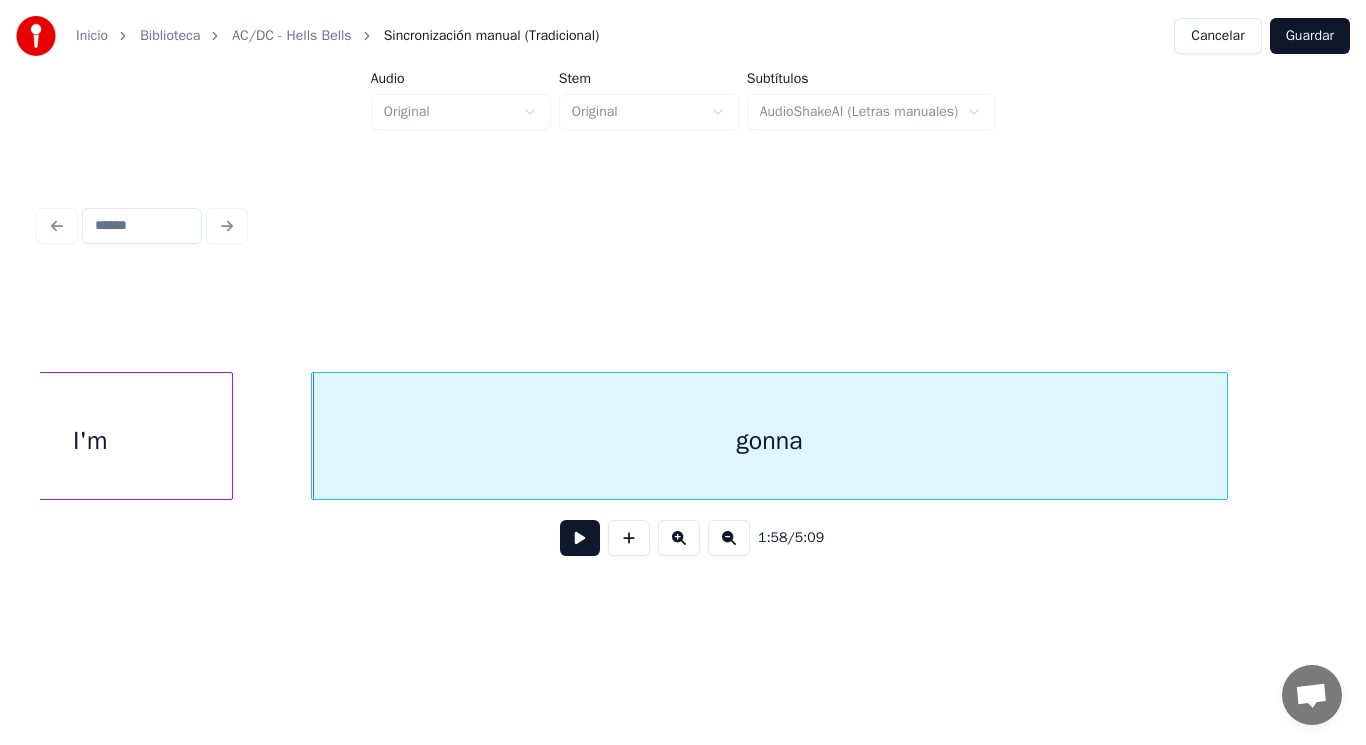 click at bounding box center (580, 538) 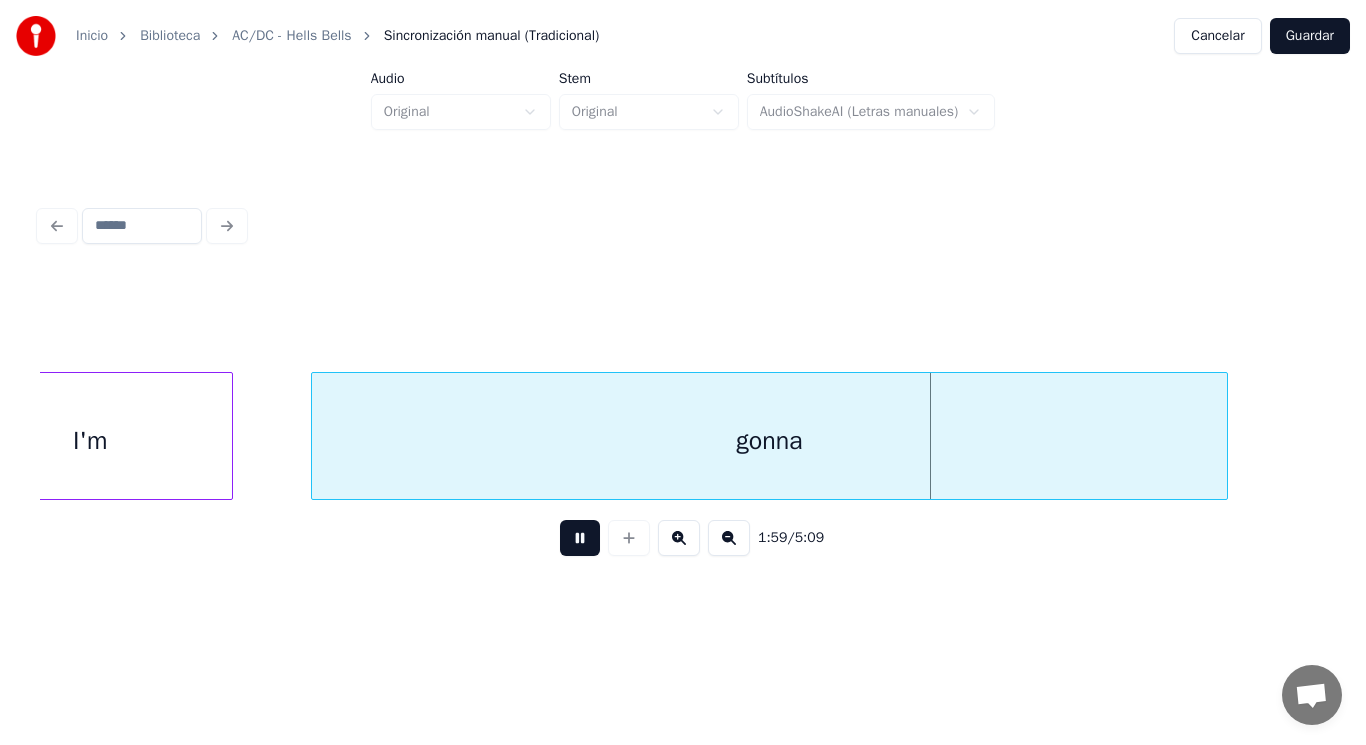click at bounding box center (580, 538) 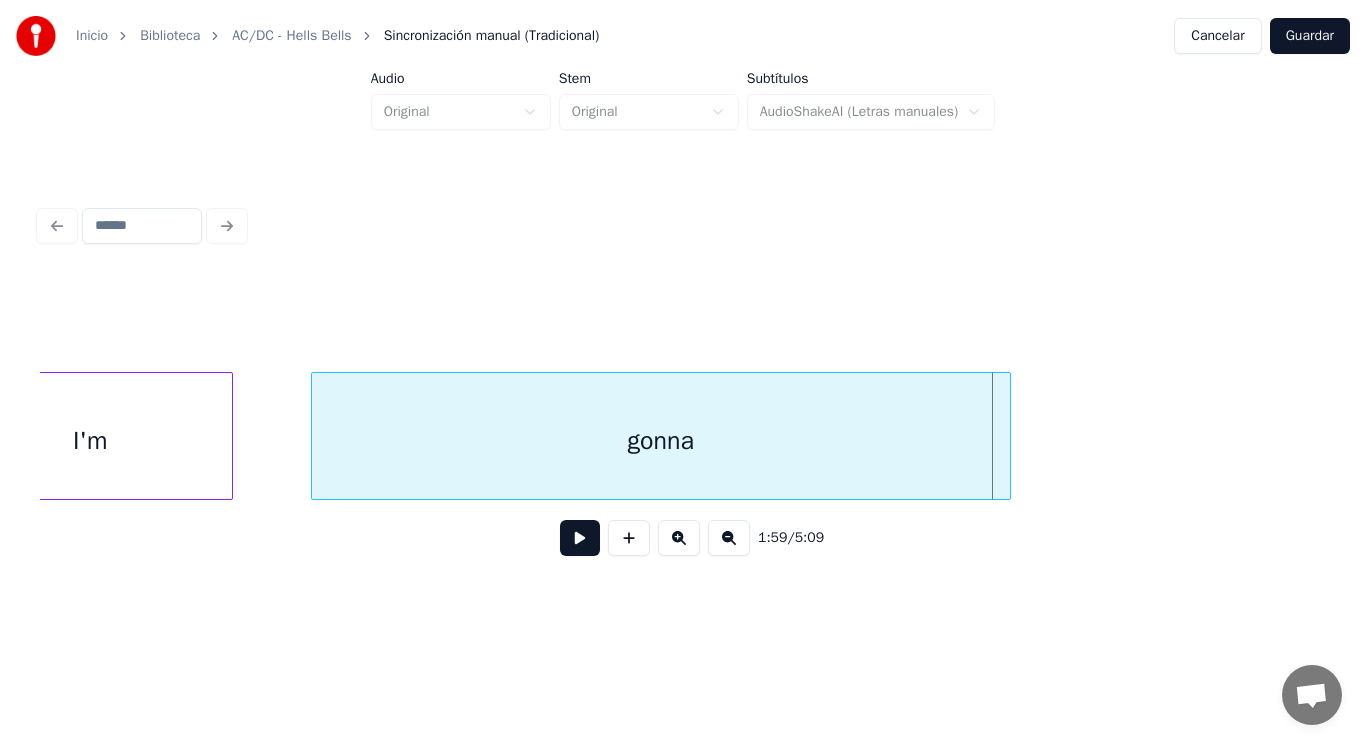 click at bounding box center [1007, 436] 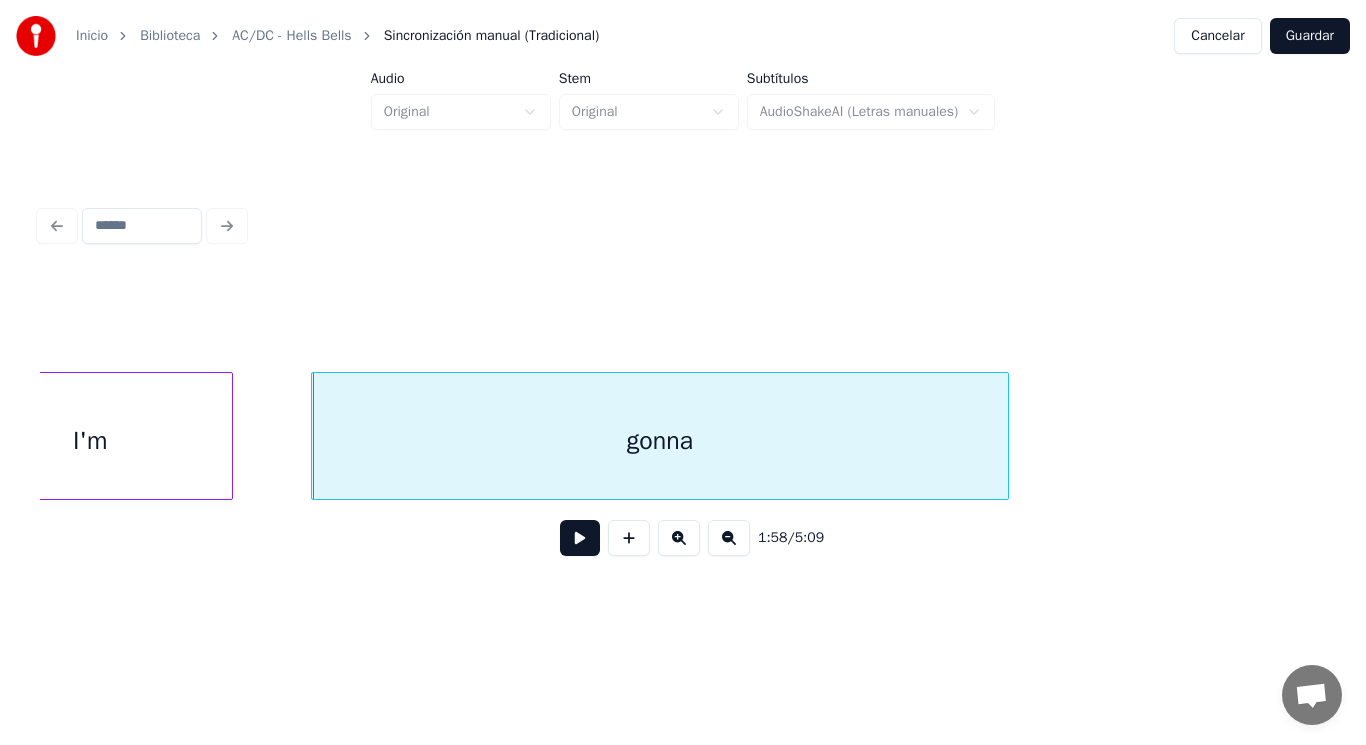 click at bounding box center (580, 538) 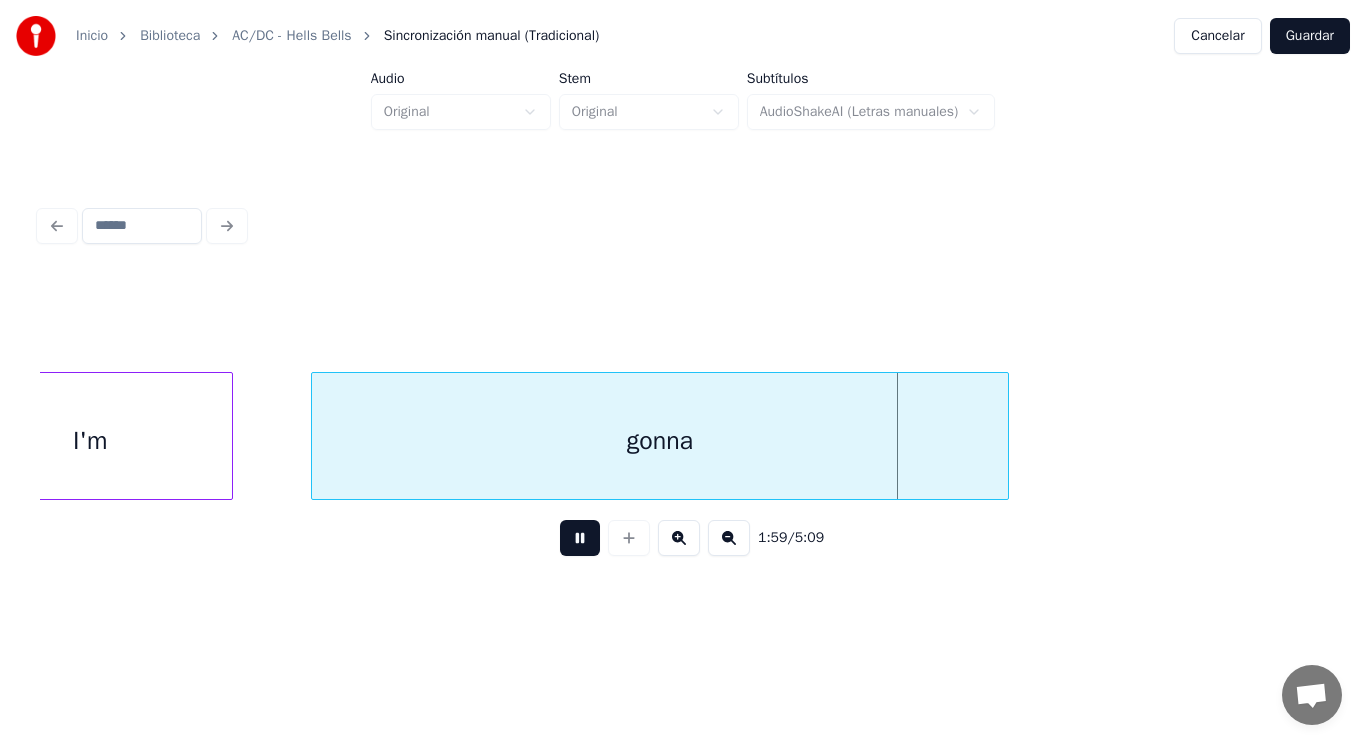 click at bounding box center (580, 538) 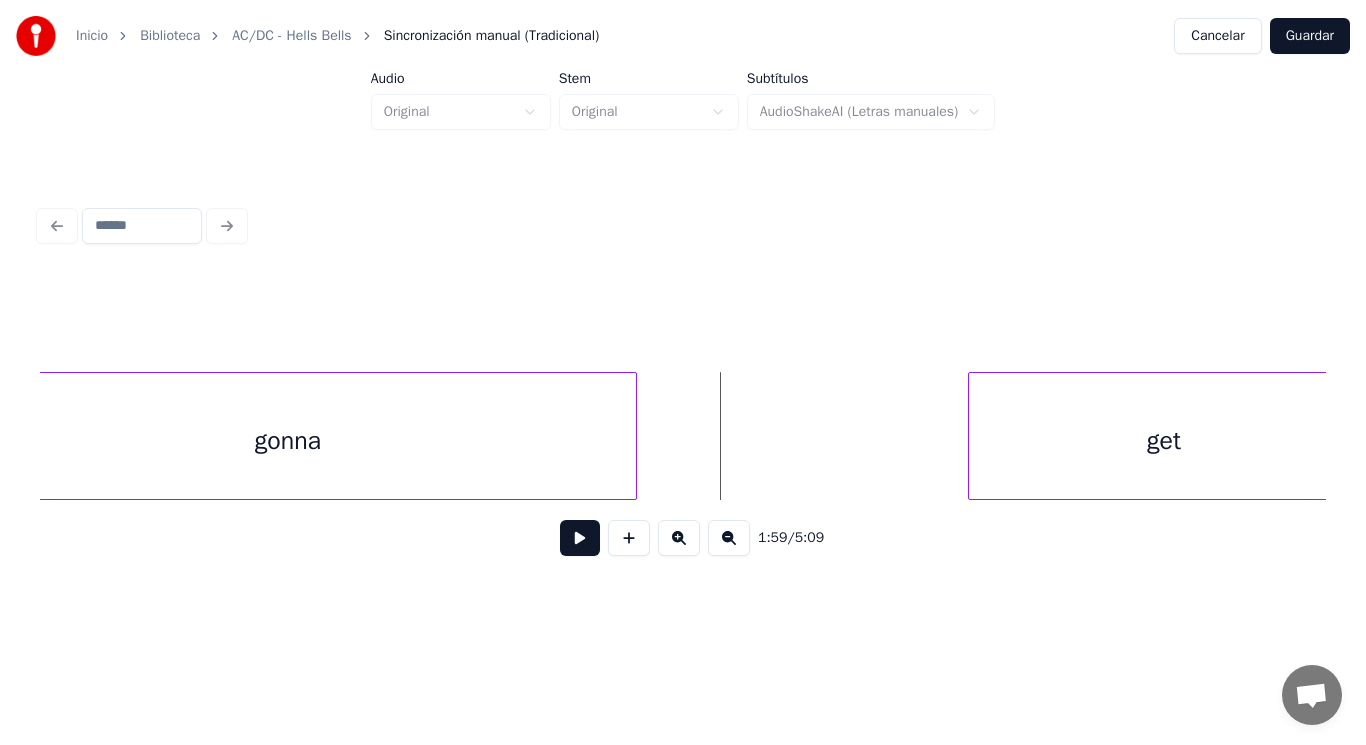 scroll, scrollTop: 0, scrollLeft: 166359, axis: horizontal 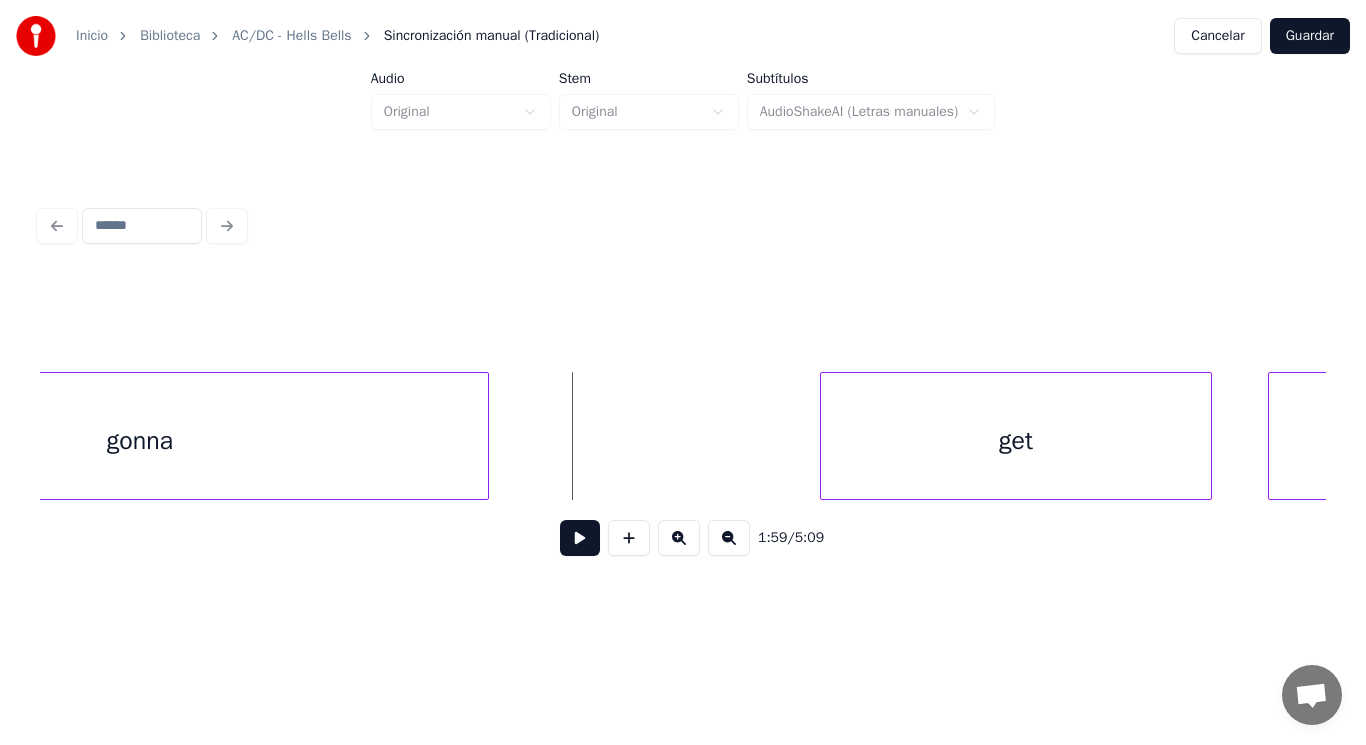 click on "gonna" at bounding box center [140, 441] 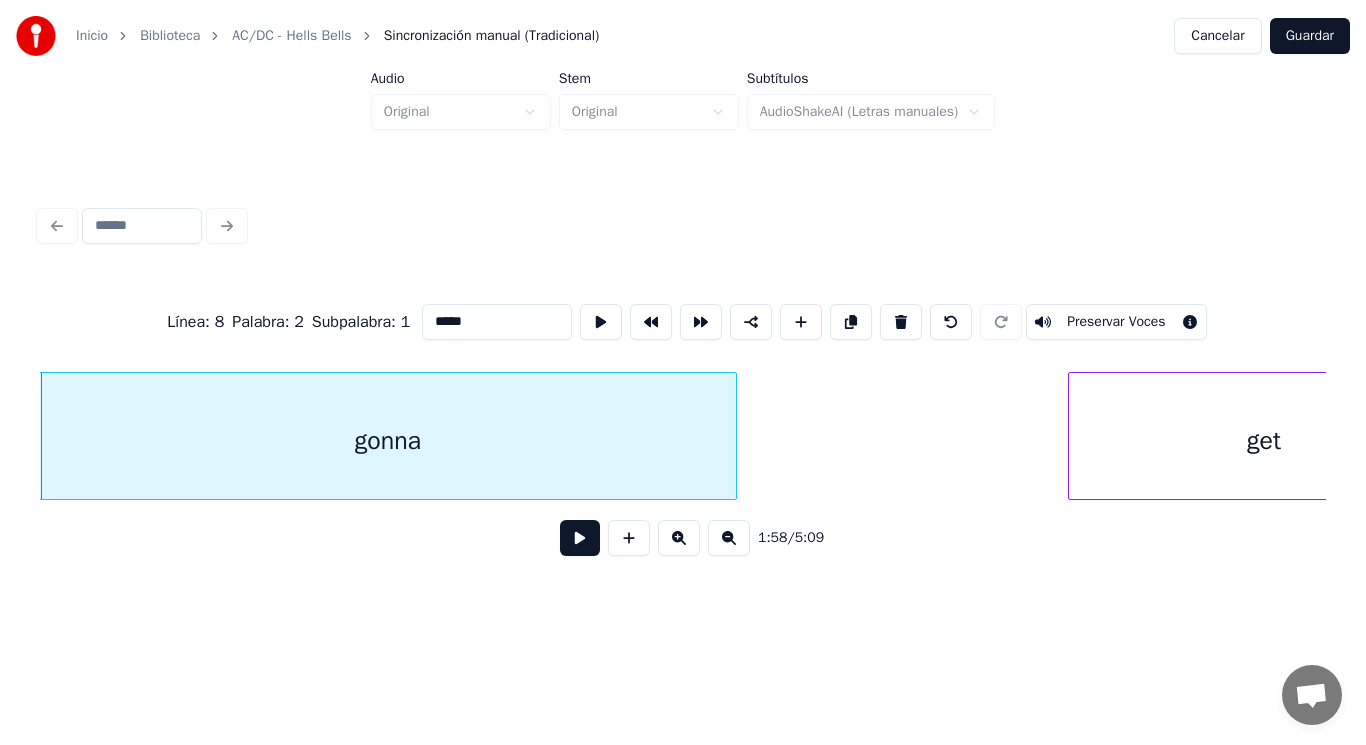 click at bounding box center (580, 538) 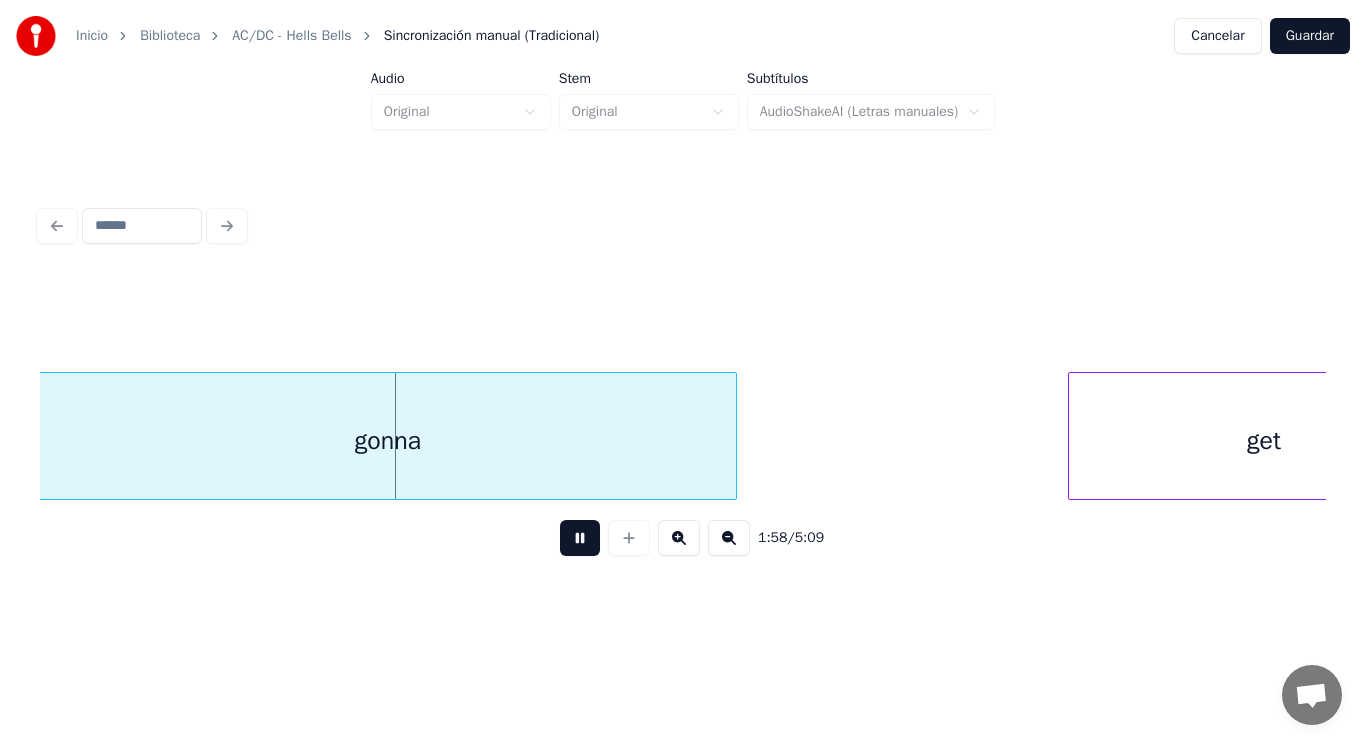 click at bounding box center [580, 538] 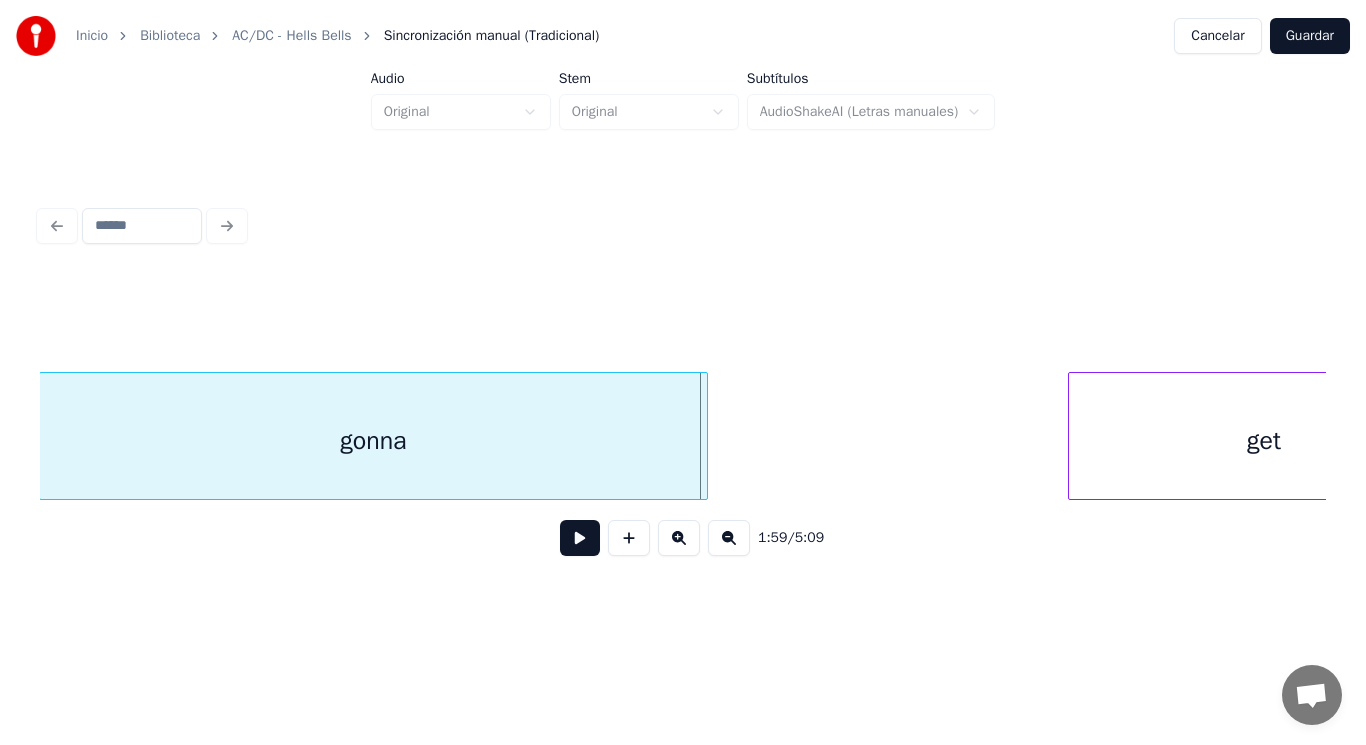 click at bounding box center (704, 436) 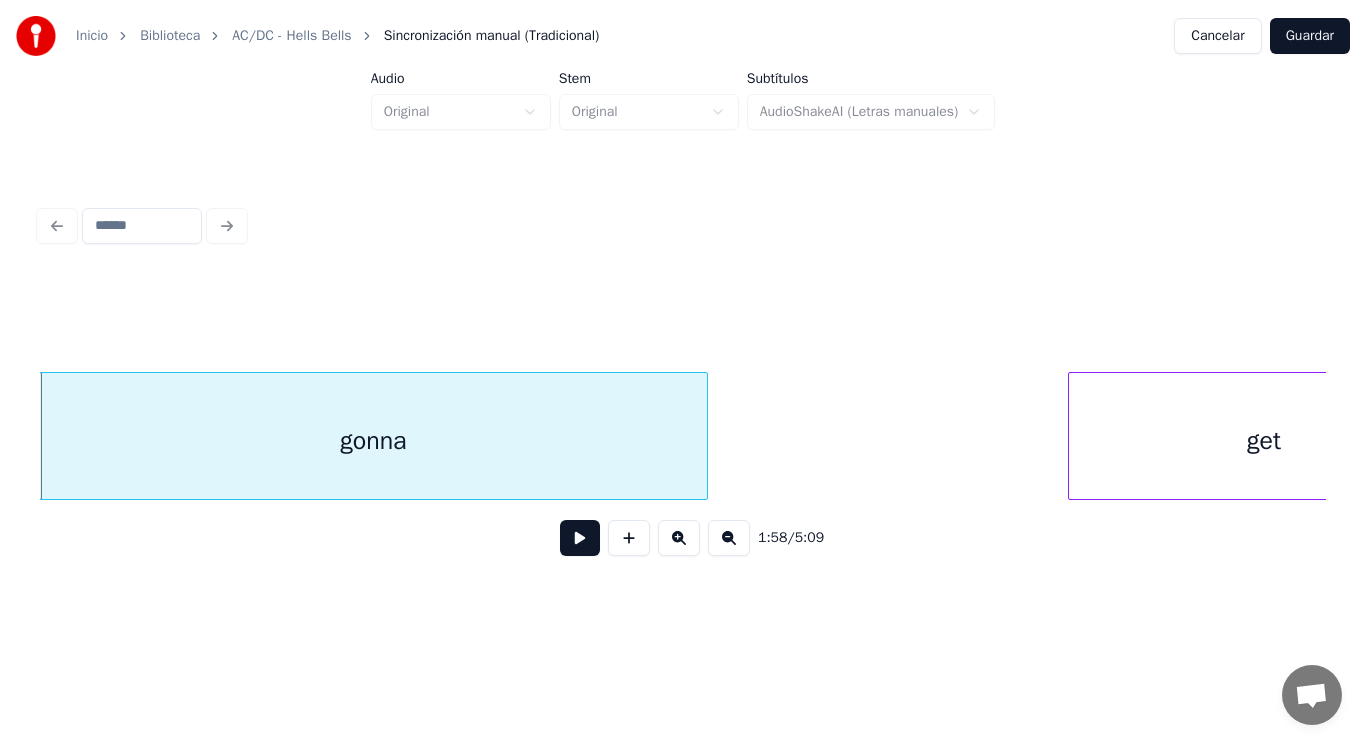 click at bounding box center (580, 538) 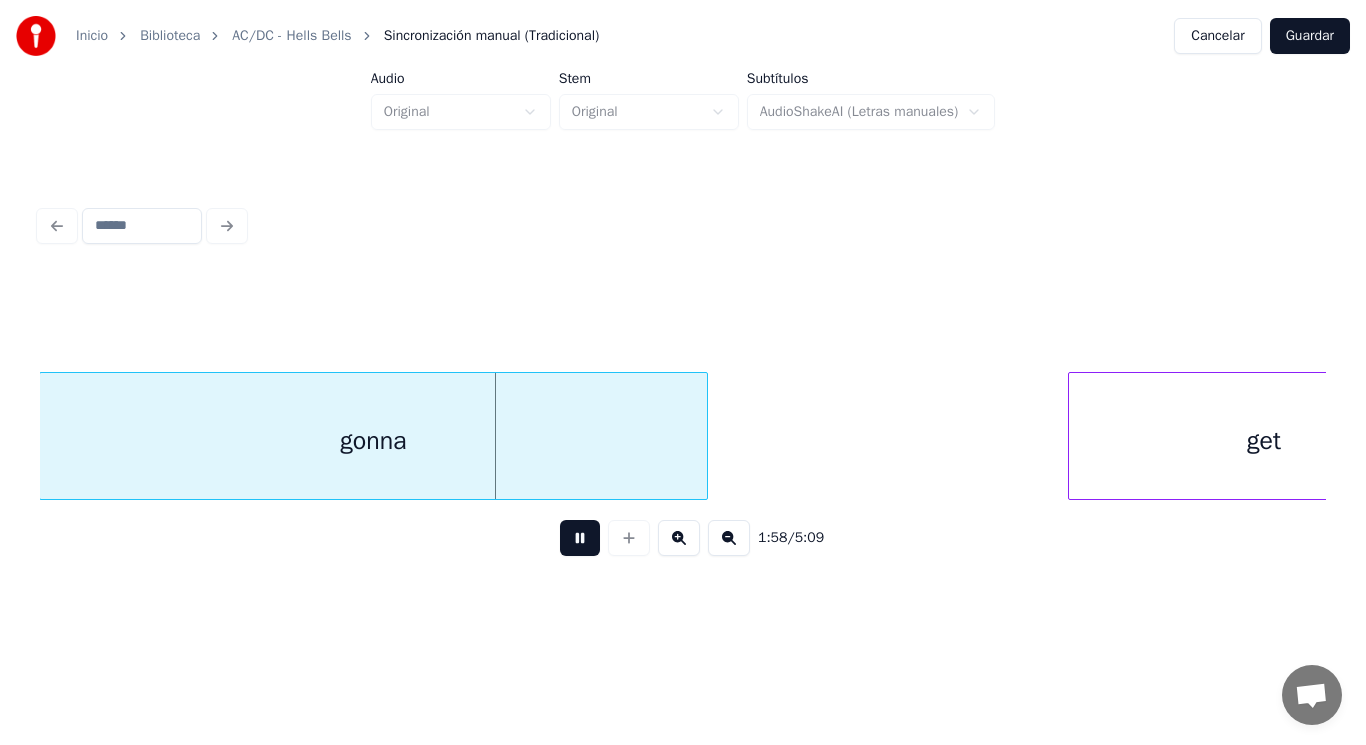 click at bounding box center [580, 538] 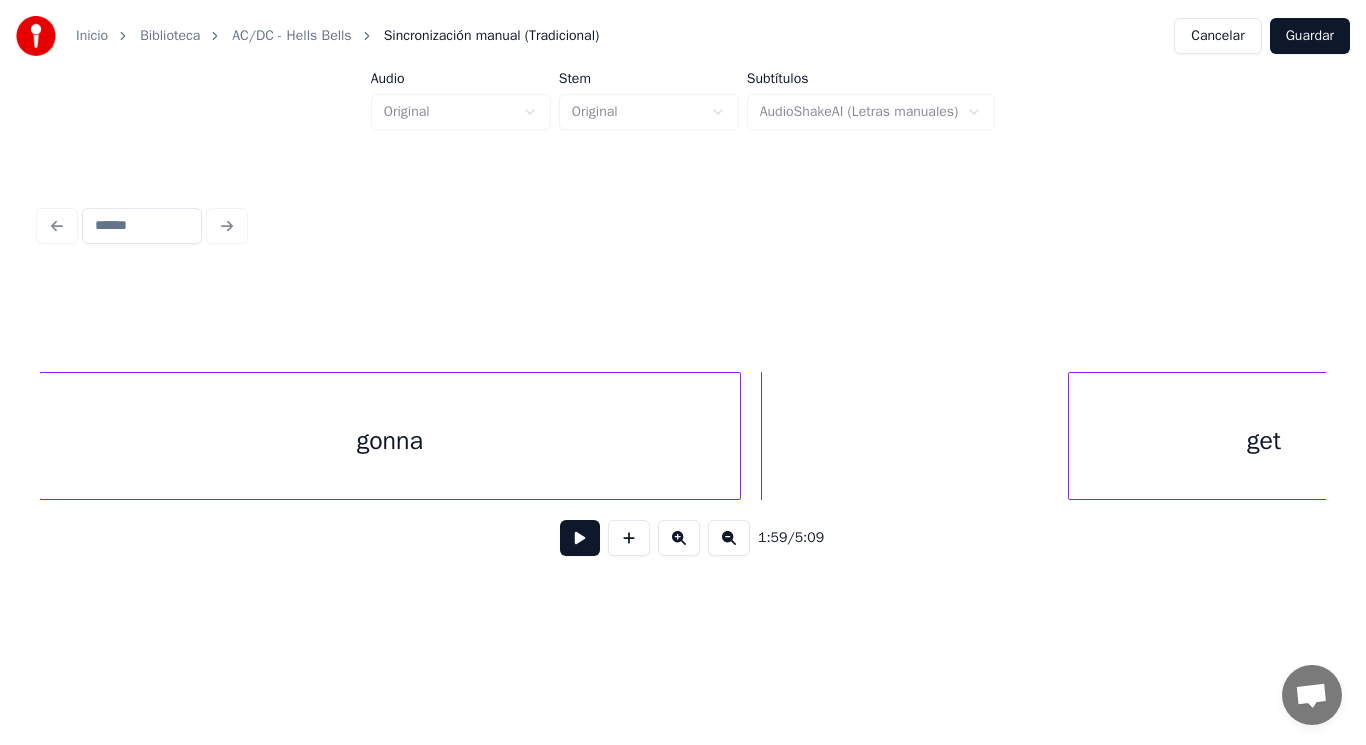 click at bounding box center [737, 436] 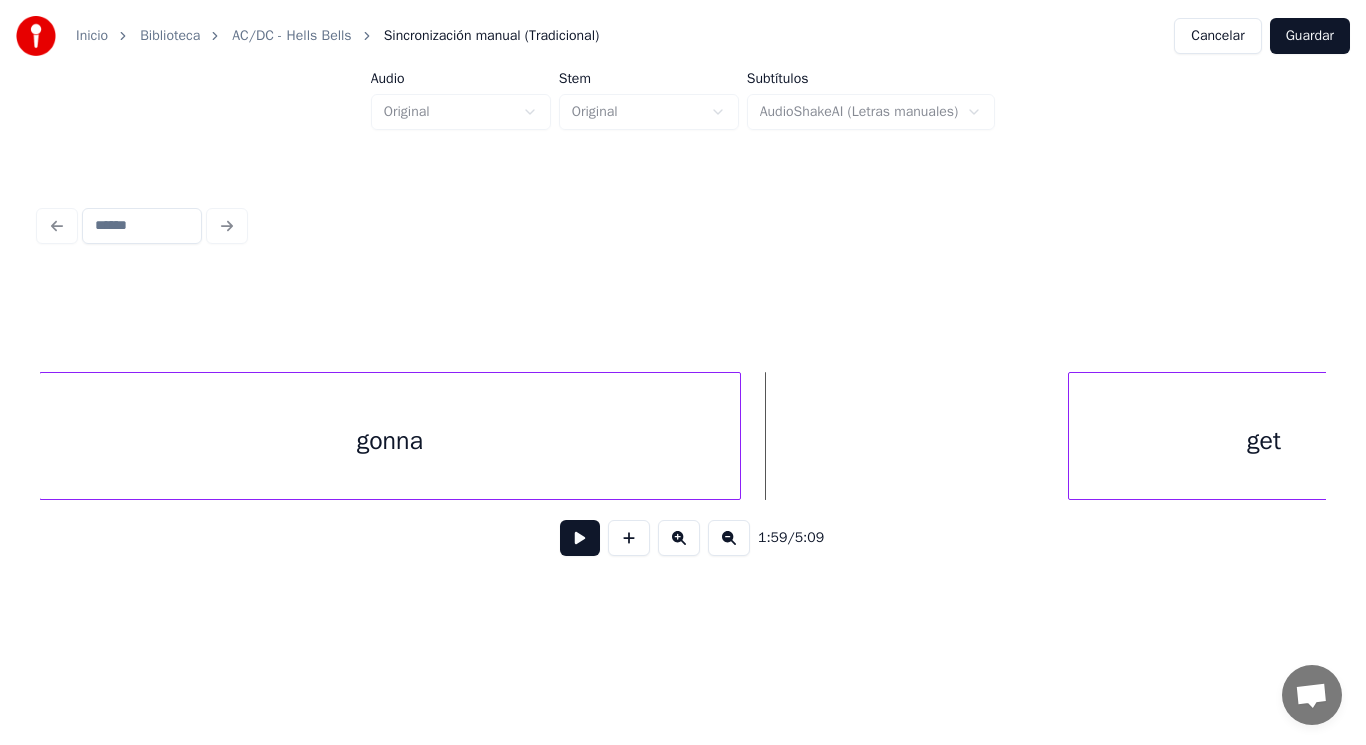 click at bounding box center [580, 538] 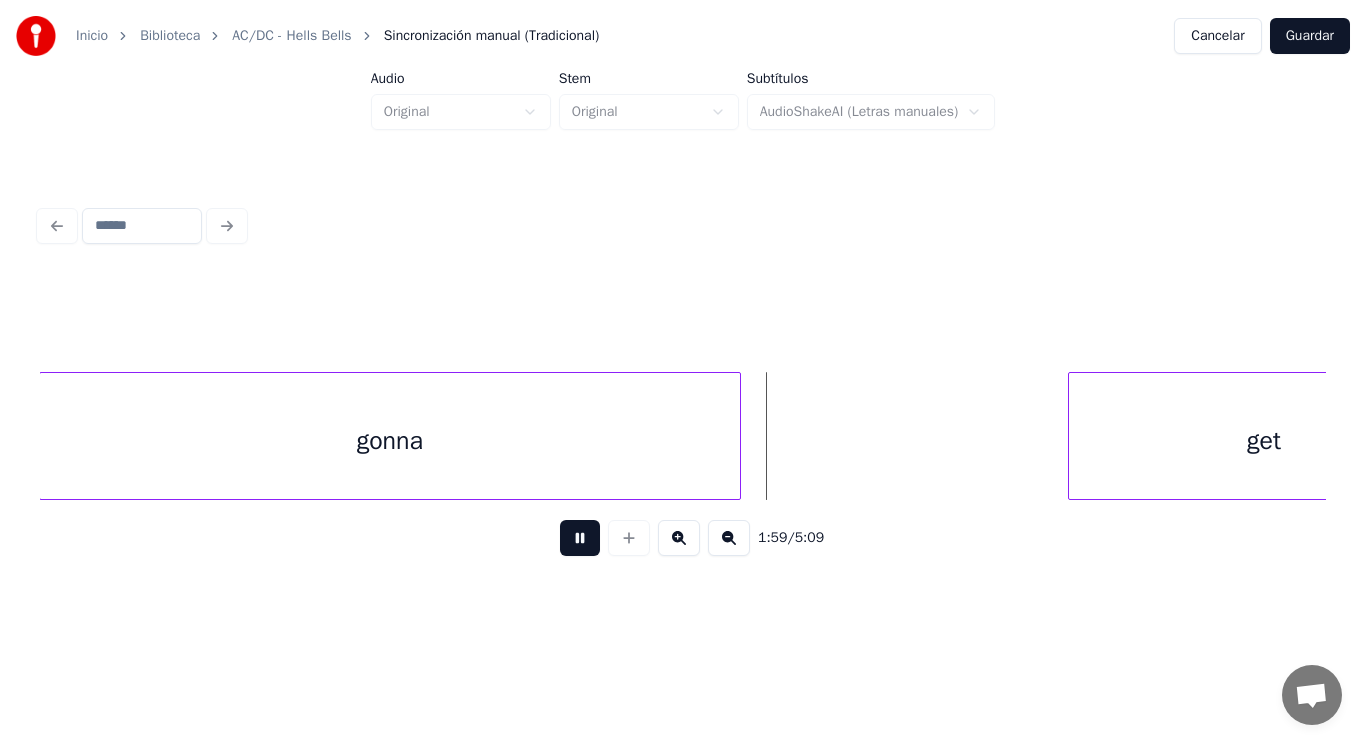 click at bounding box center [580, 538] 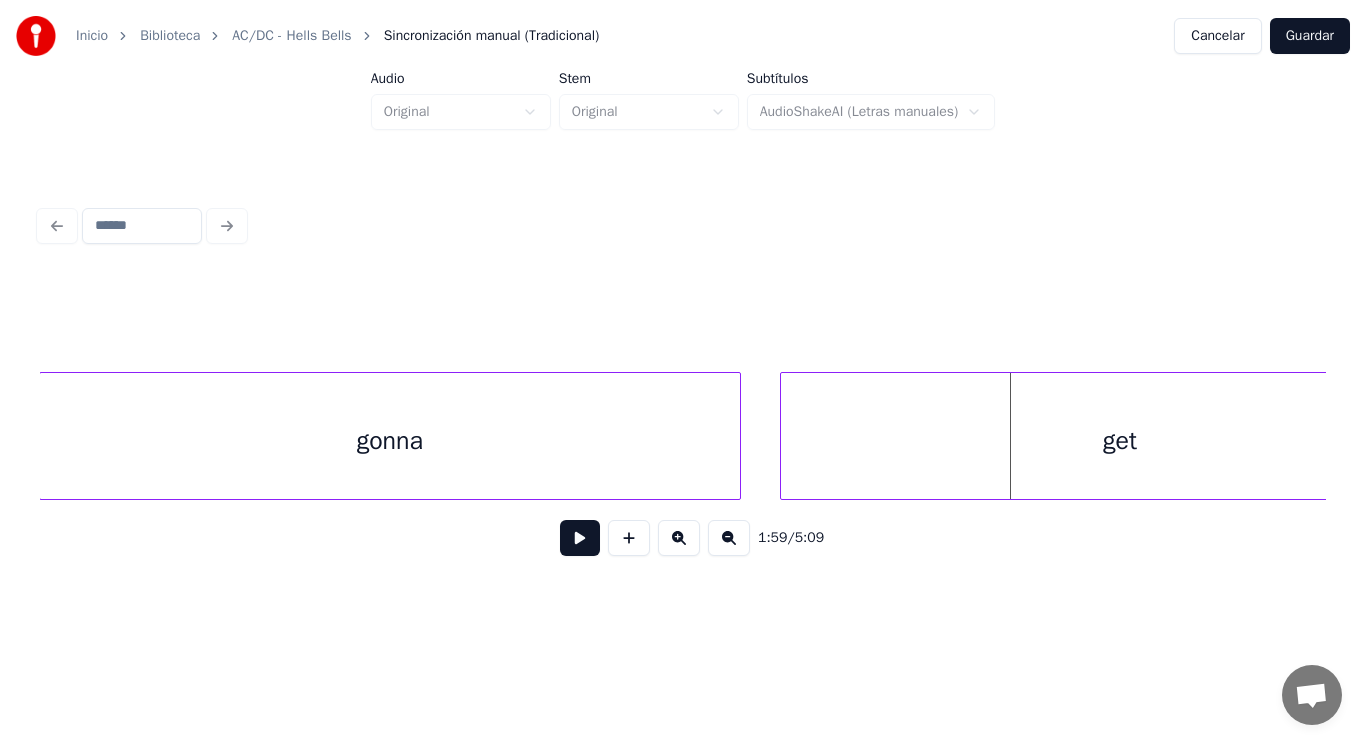 click at bounding box center [784, 436] 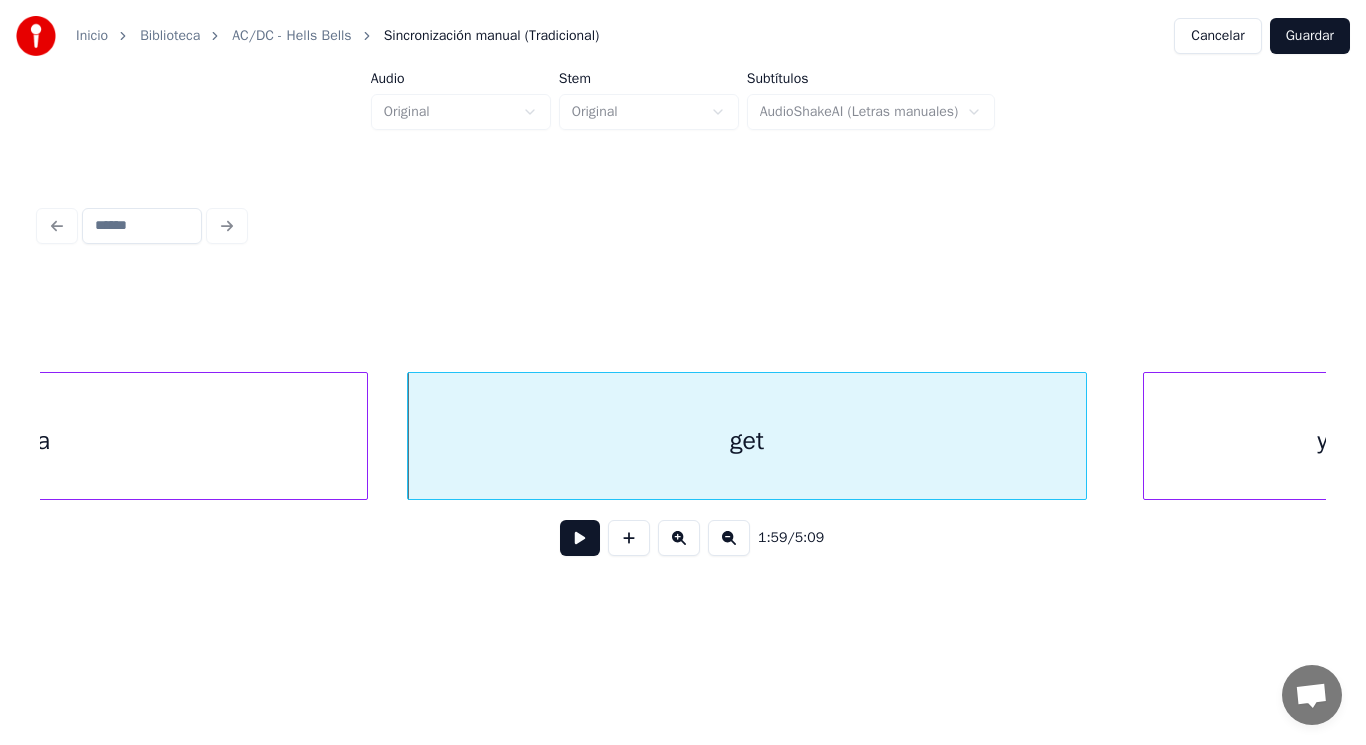 scroll, scrollTop: 0, scrollLeft: 166591, axis: horizontal 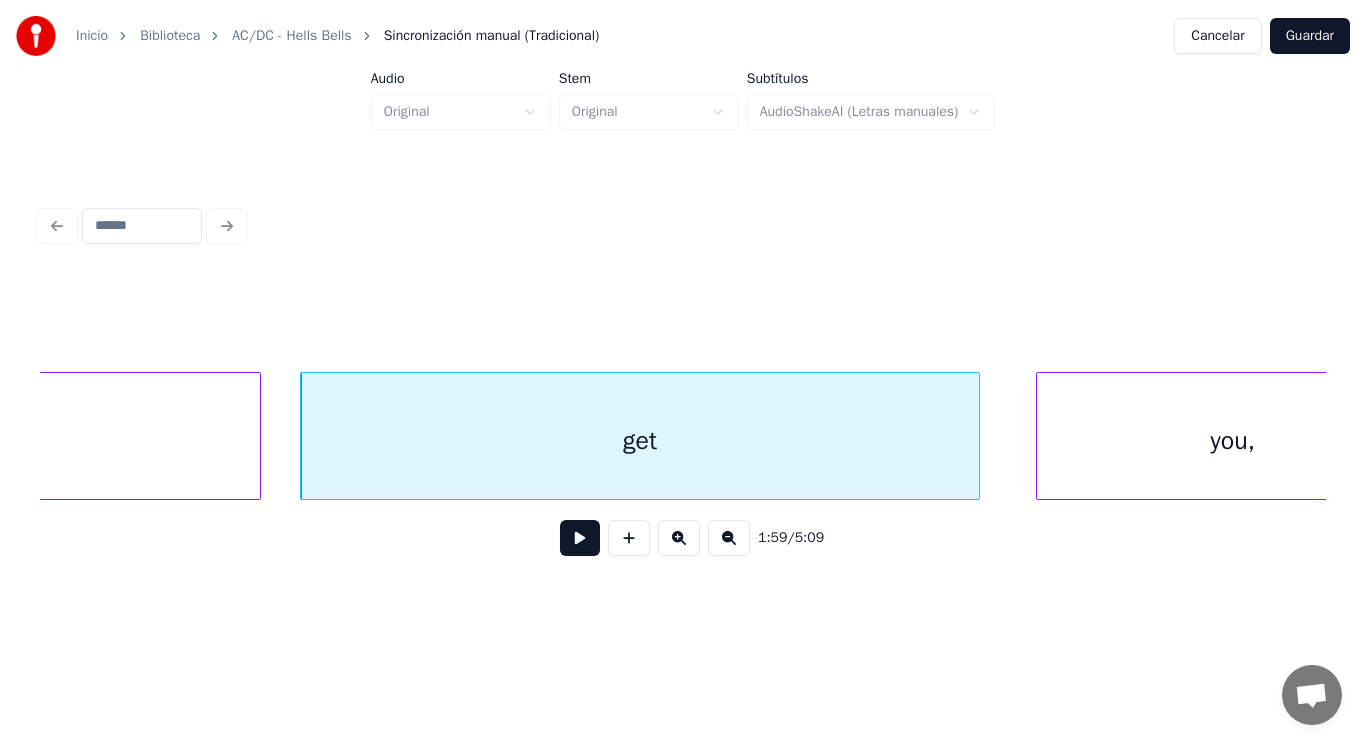 click at bounding box center (580, 538) 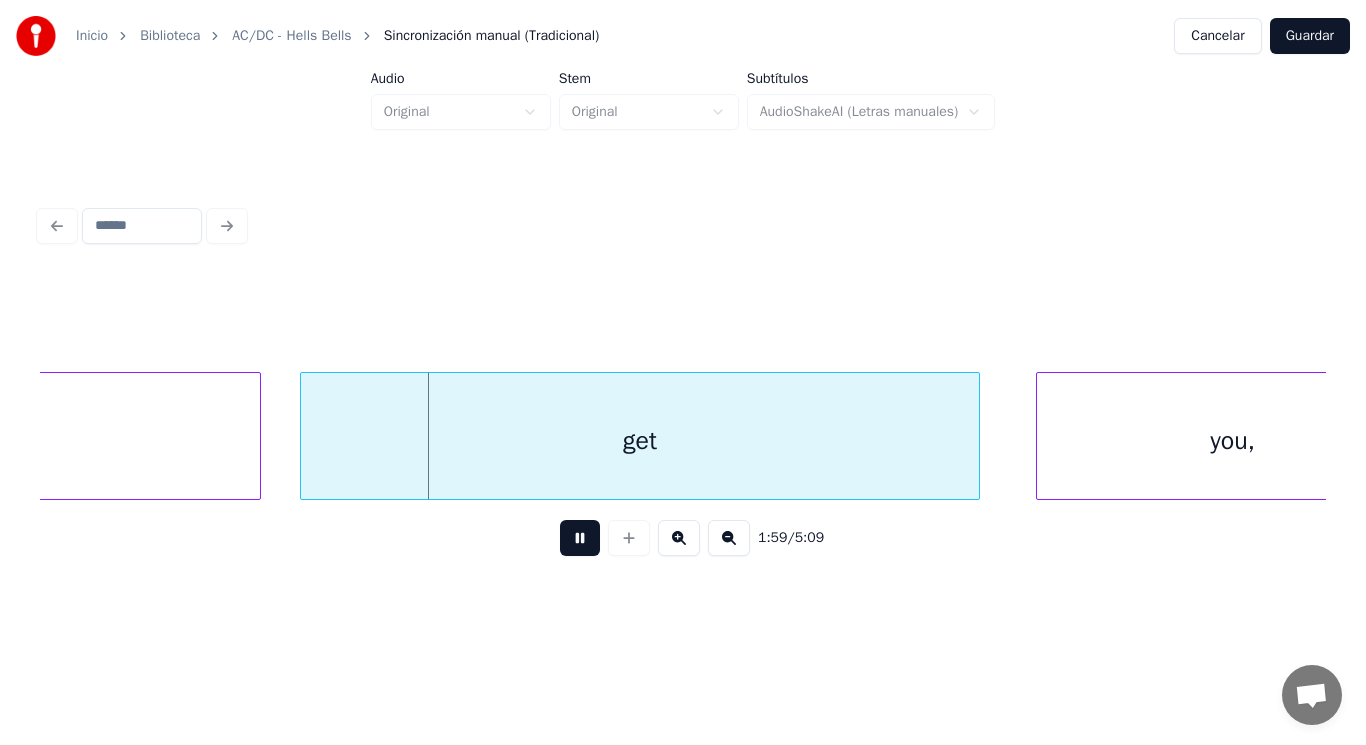 click at bounding box center (580, 538) 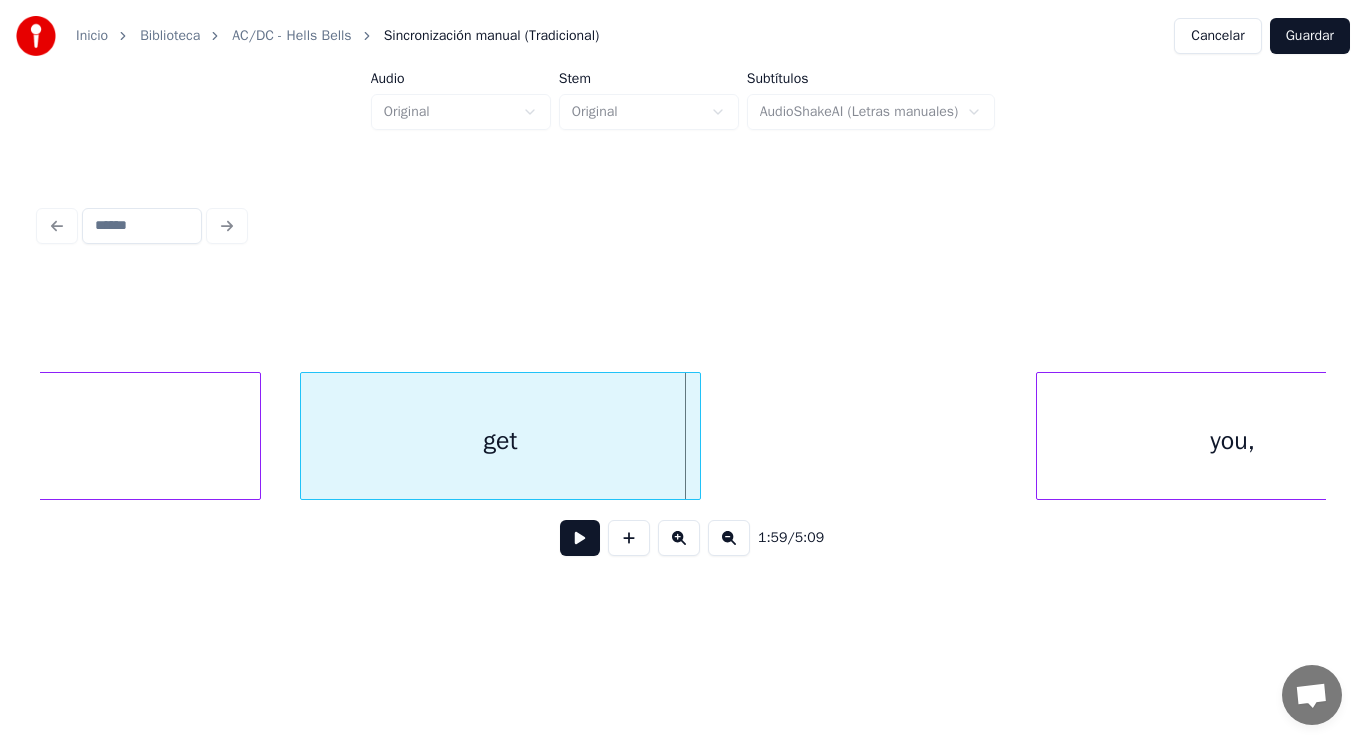 click at bounding box center [697, 436] 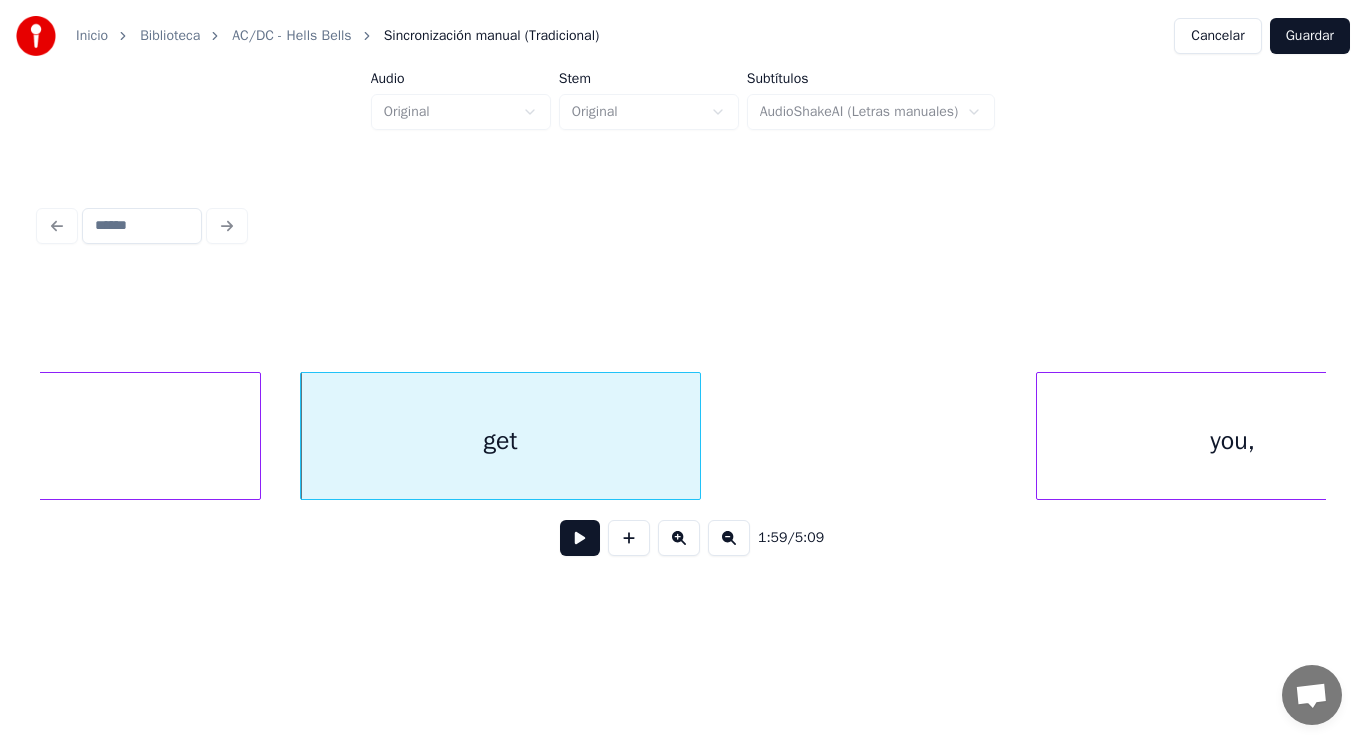 click at bounding box center [580, 538] 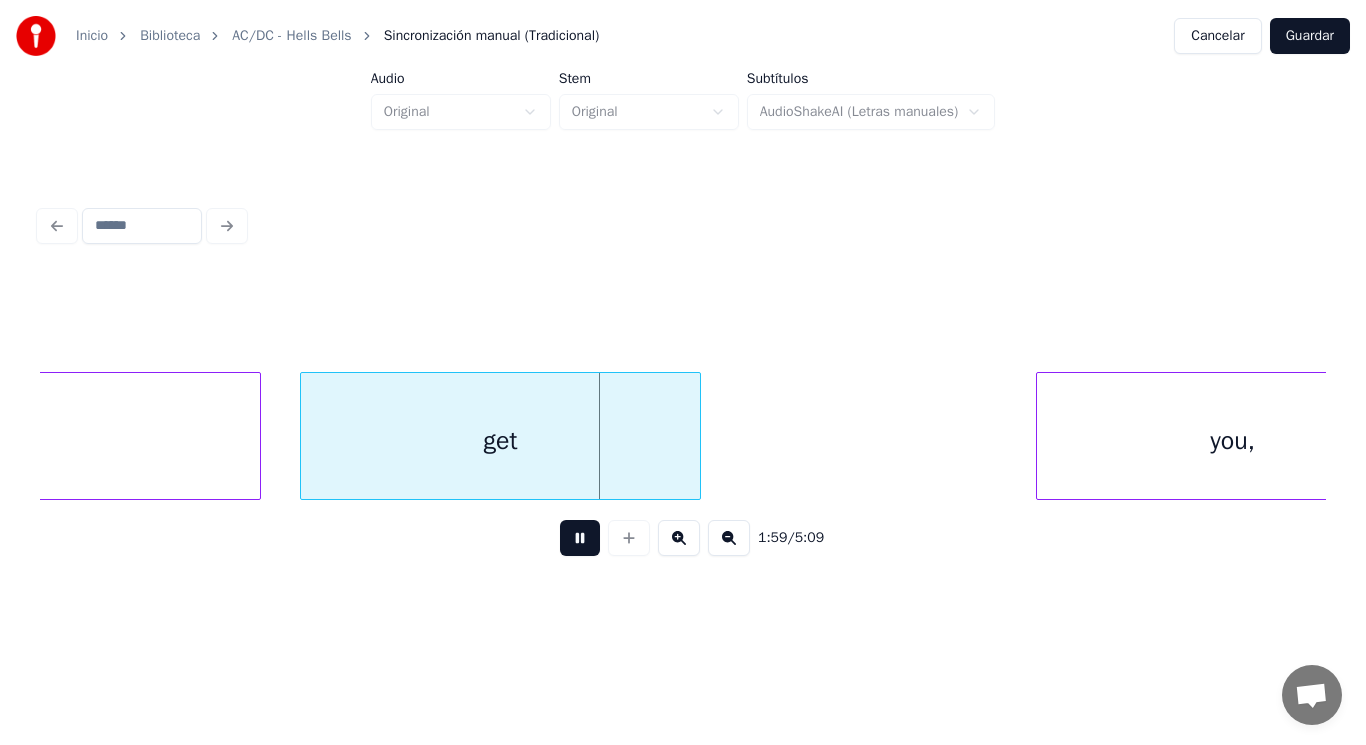 click at bounding box center [580, 538] 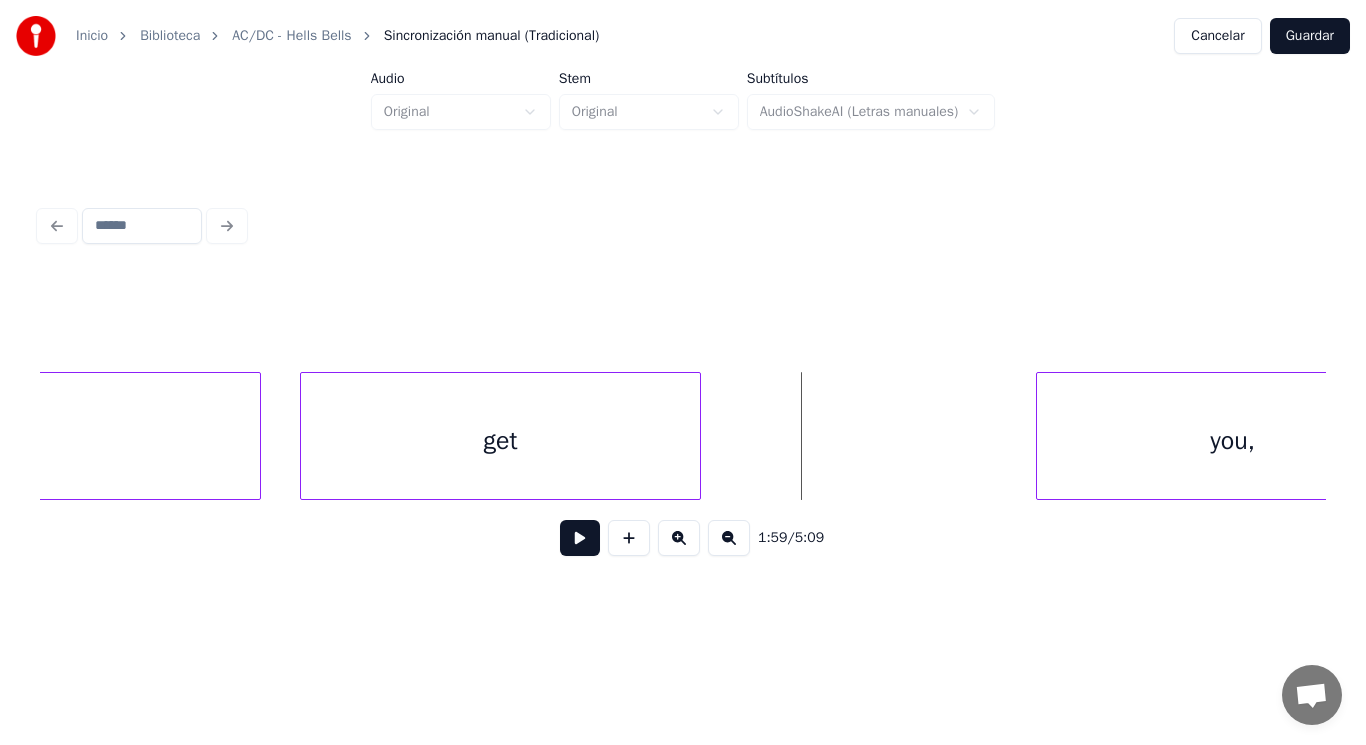 scroll, scrollTop: 0, scrollLeft: 166683, axis: horizontal 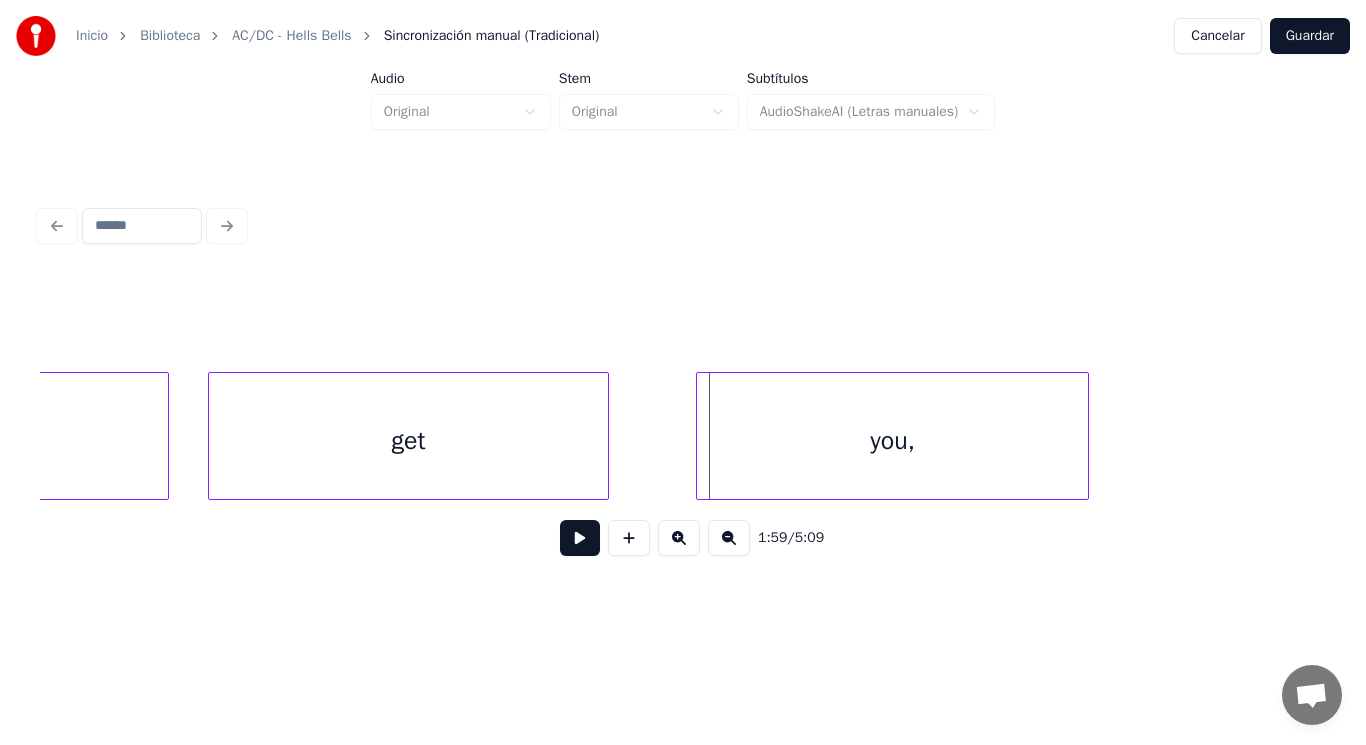 click on "you," at bounding box center [892, 441] 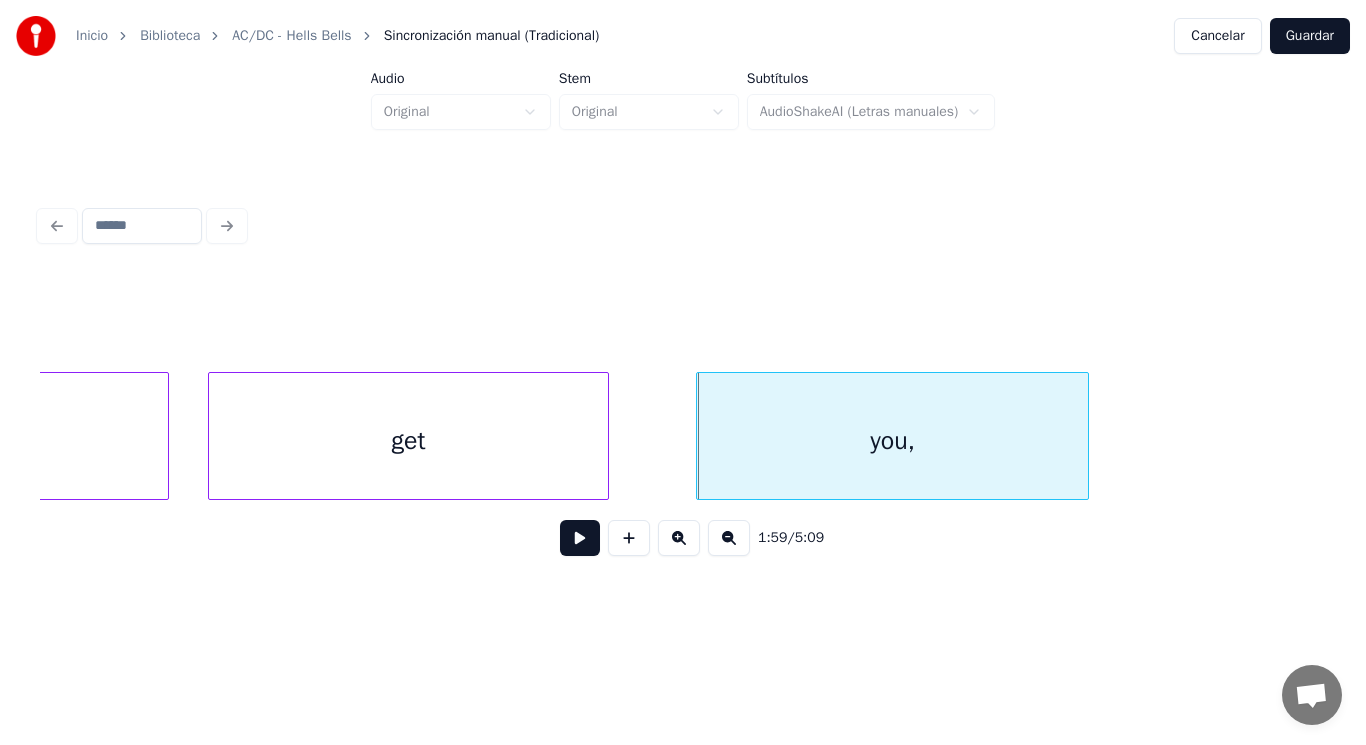 click at bounding box center (580, 538) 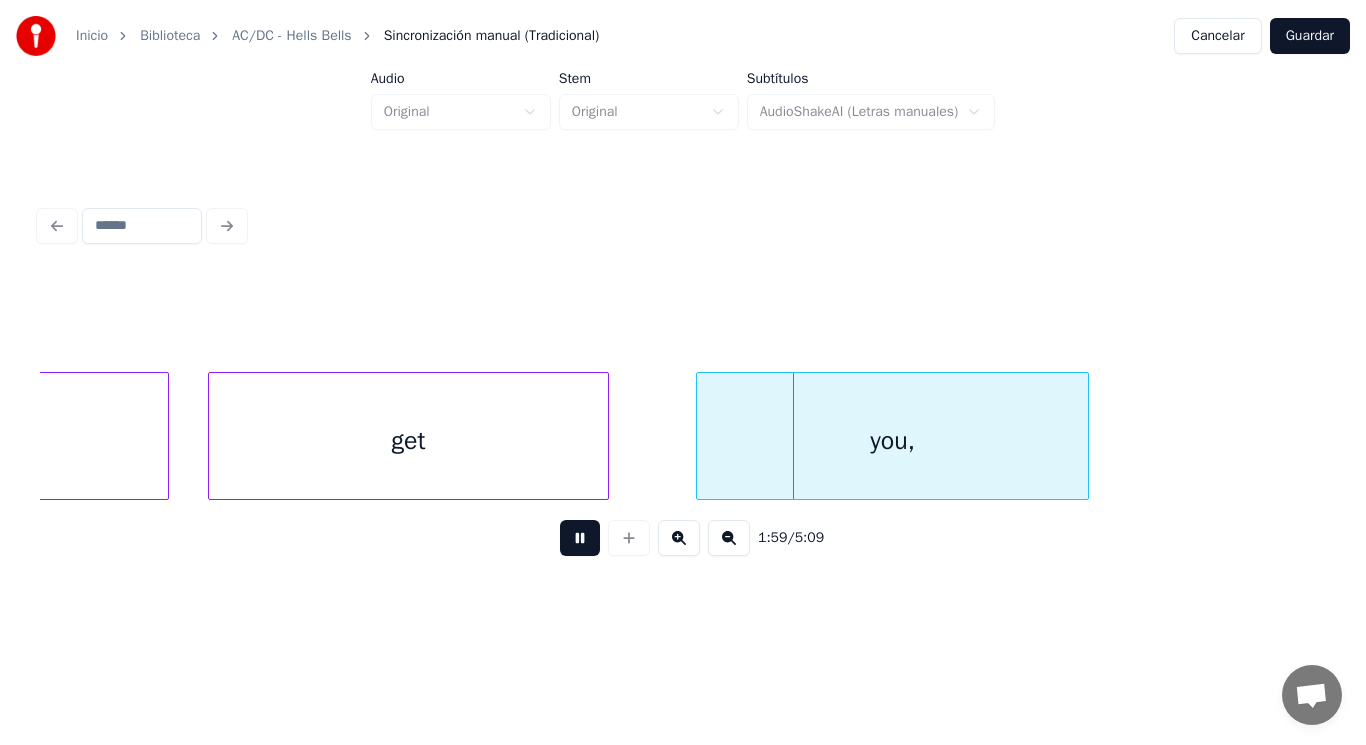 click at bounding box center [580, 538] 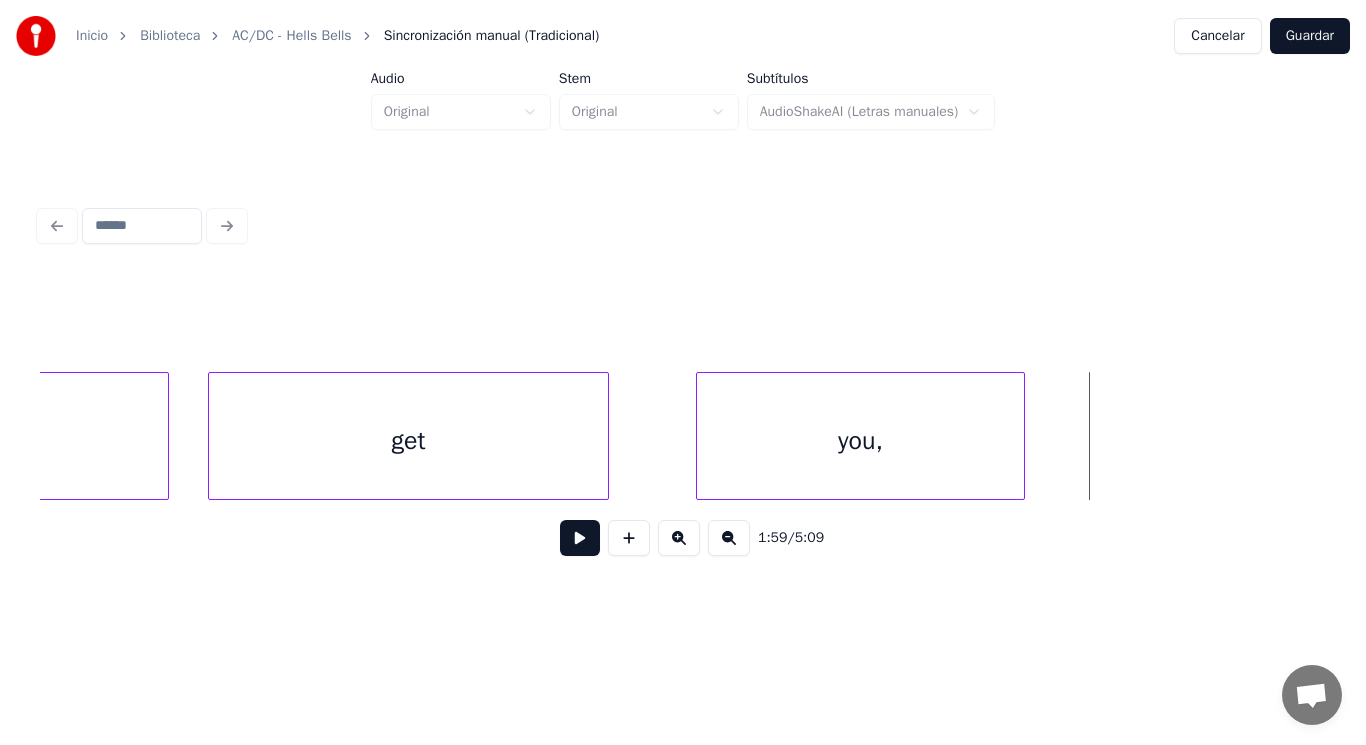 click at bounding box center (1021, 436) 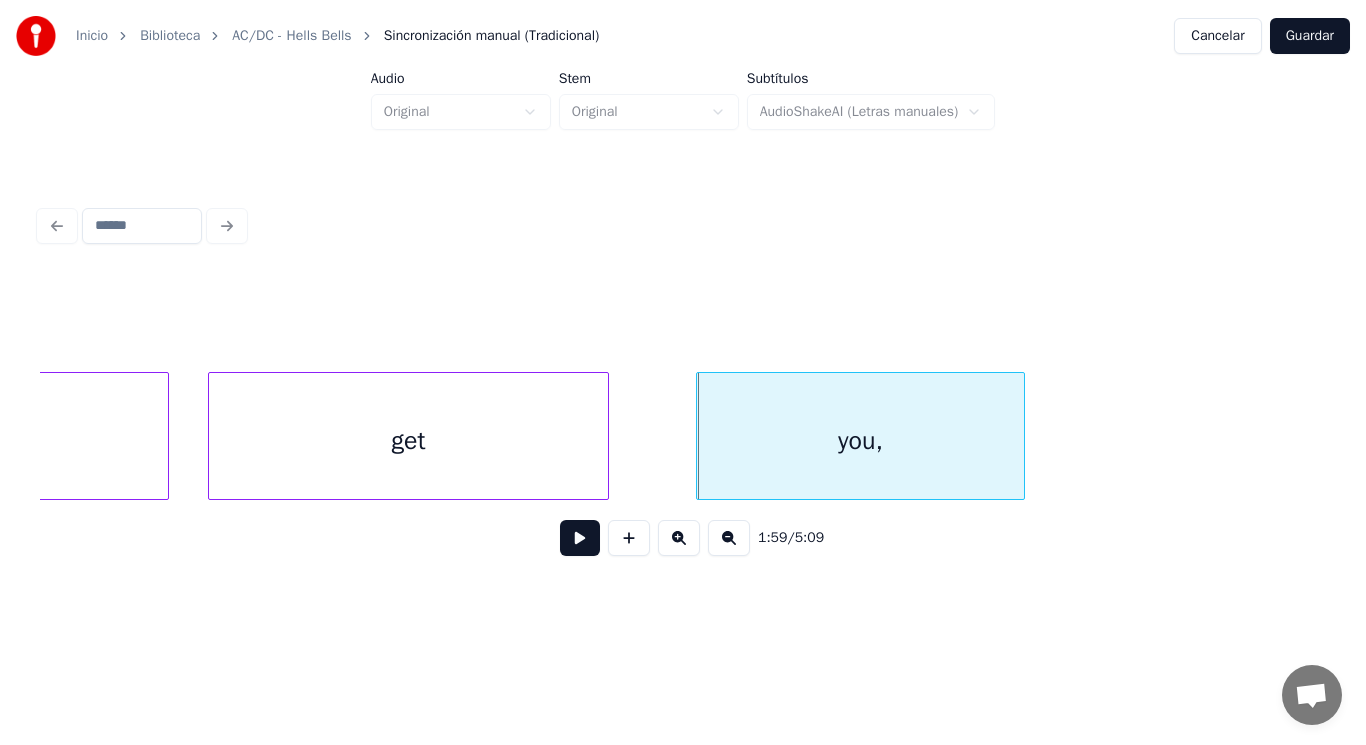 click at bounding box center (580, 538) 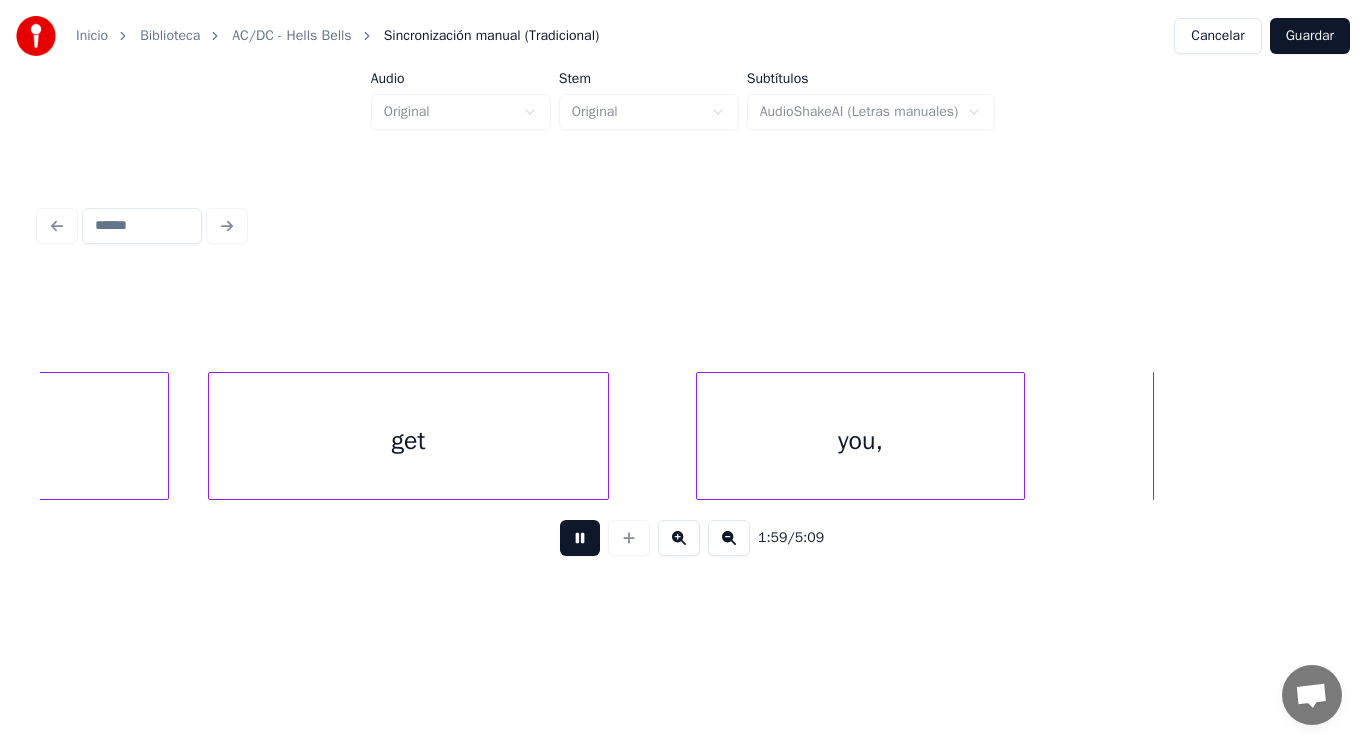 scroll, scrollTop: 0, scrollLeft: 167981, axis: horizontal 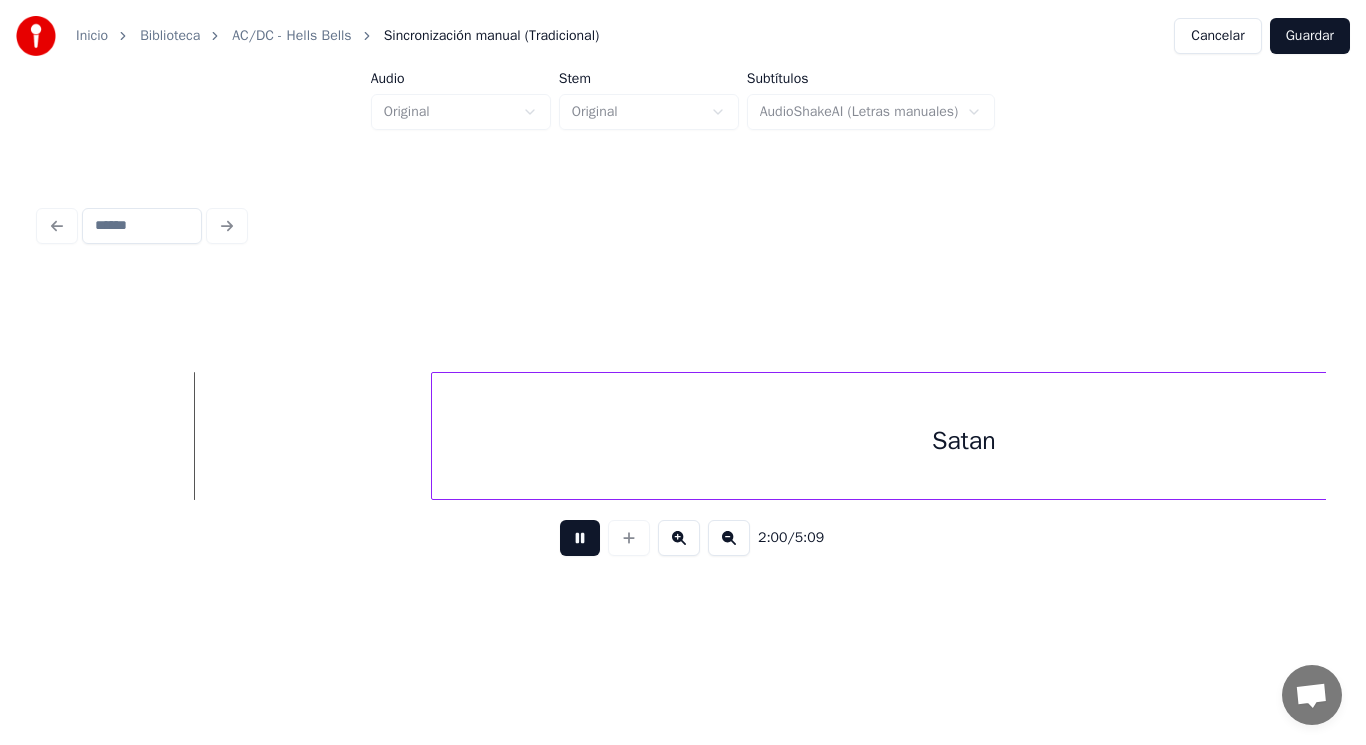 click at bounding box center (580, 538) 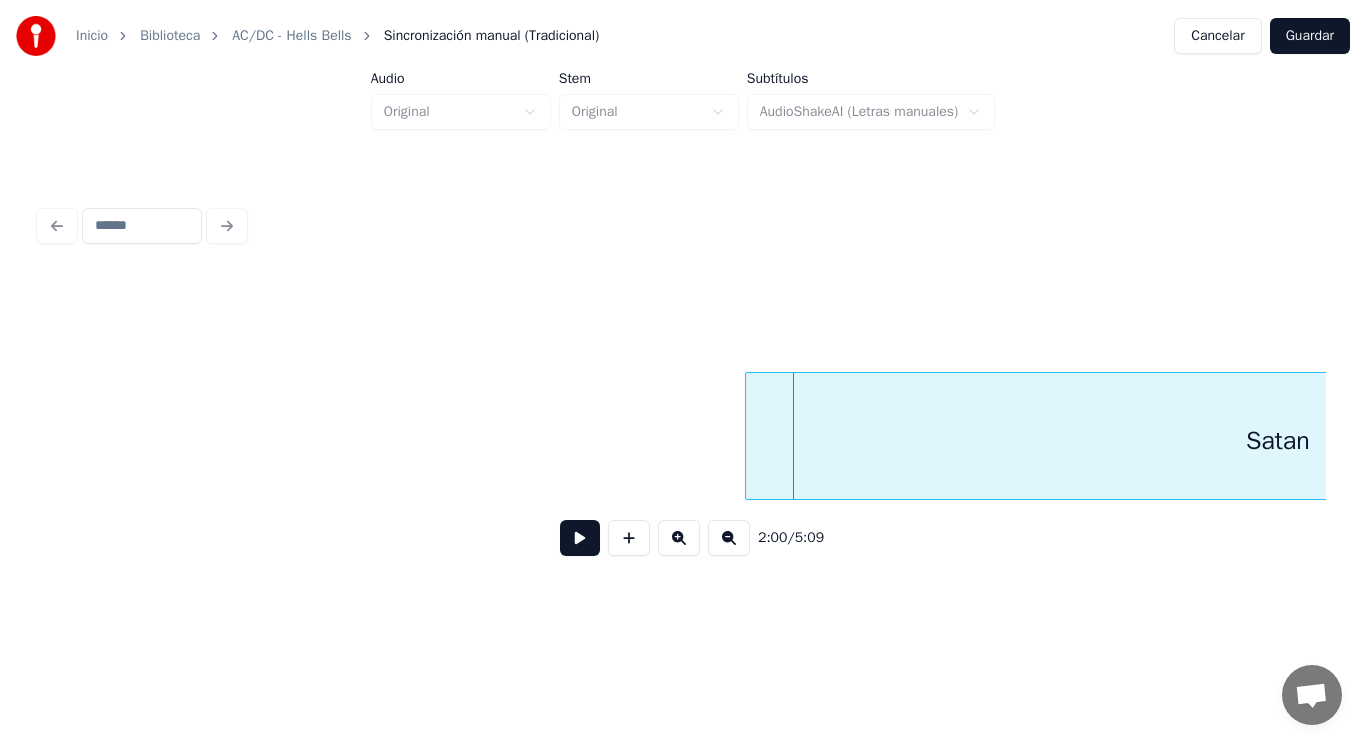 scroll, scrollTop: 0, scrollLeft: 167661, axis: horizontal 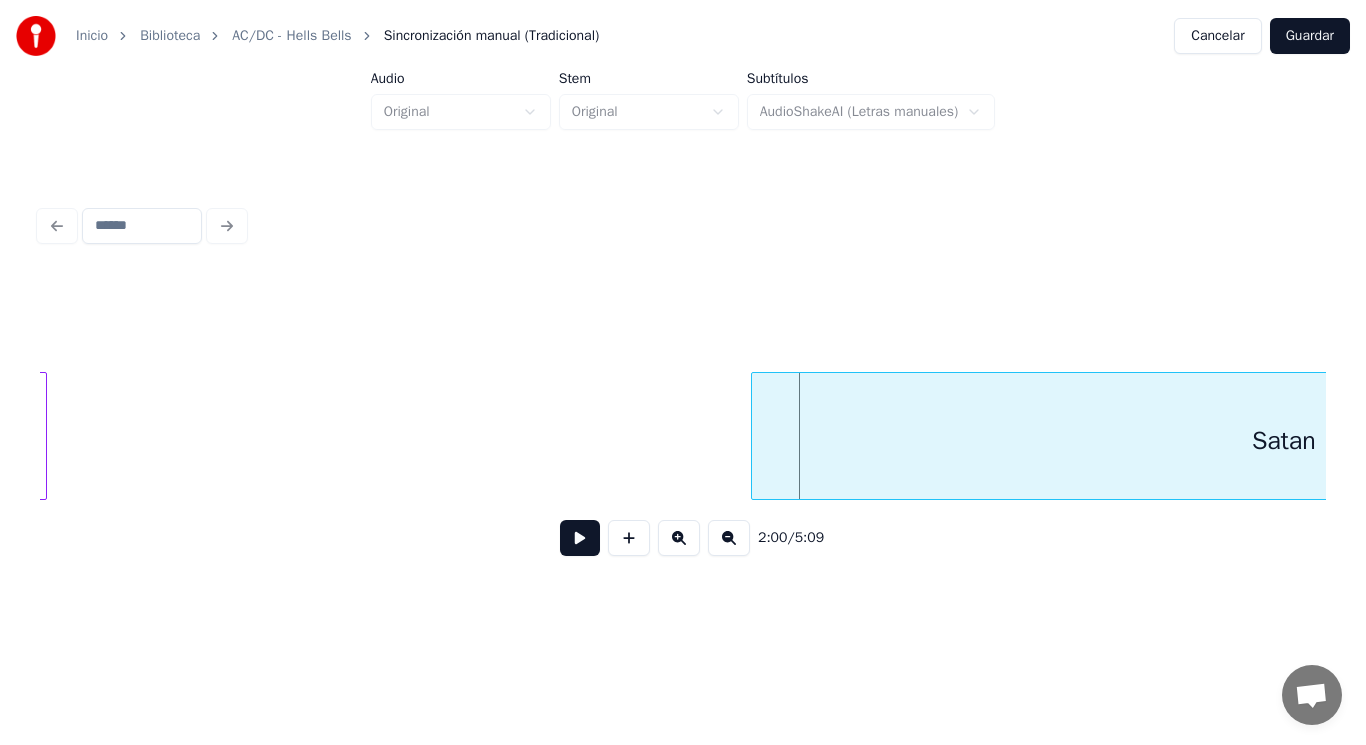 drag, startPoint x: 111, startPoint y: 465, endPoint x: 424, endPoint y: 503, distance: 315.29828 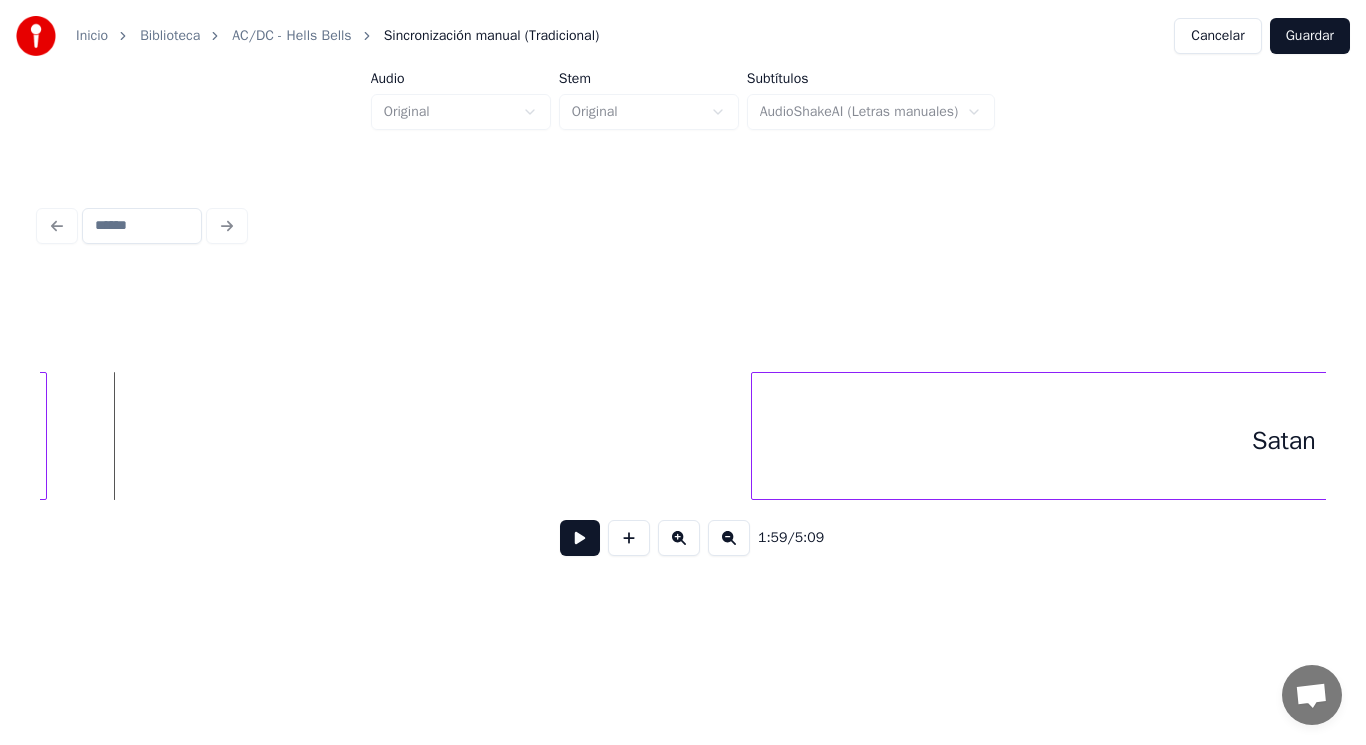 click at bounding box center (580, 538) 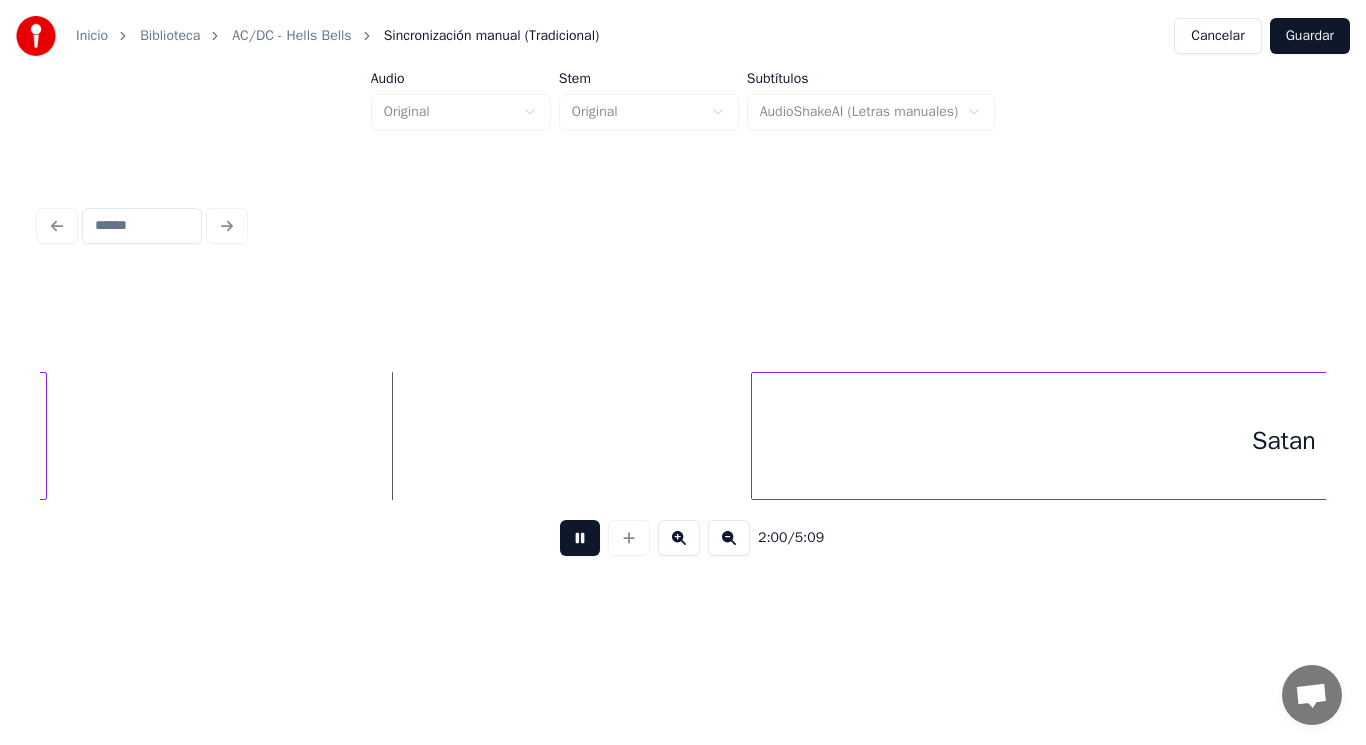 click at bounding box center [580, 538] 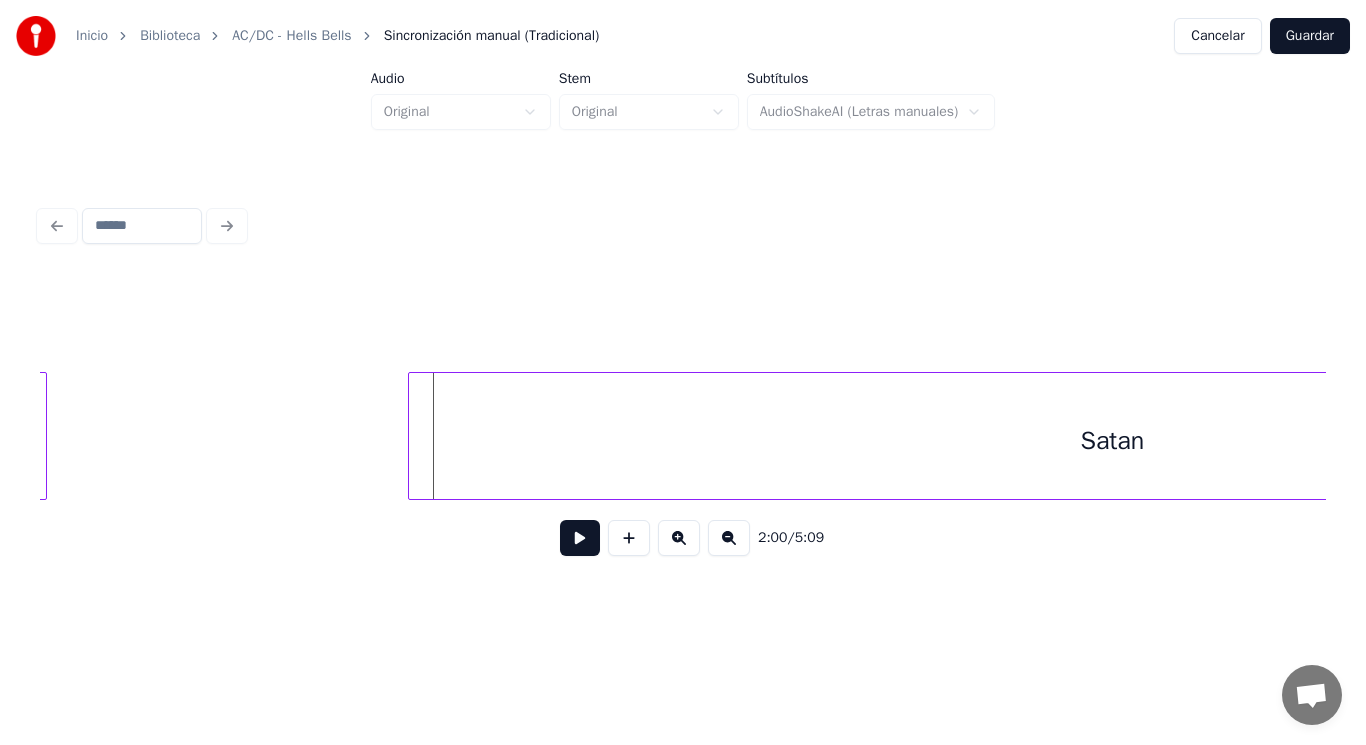 click at bounding box center [412, 436] 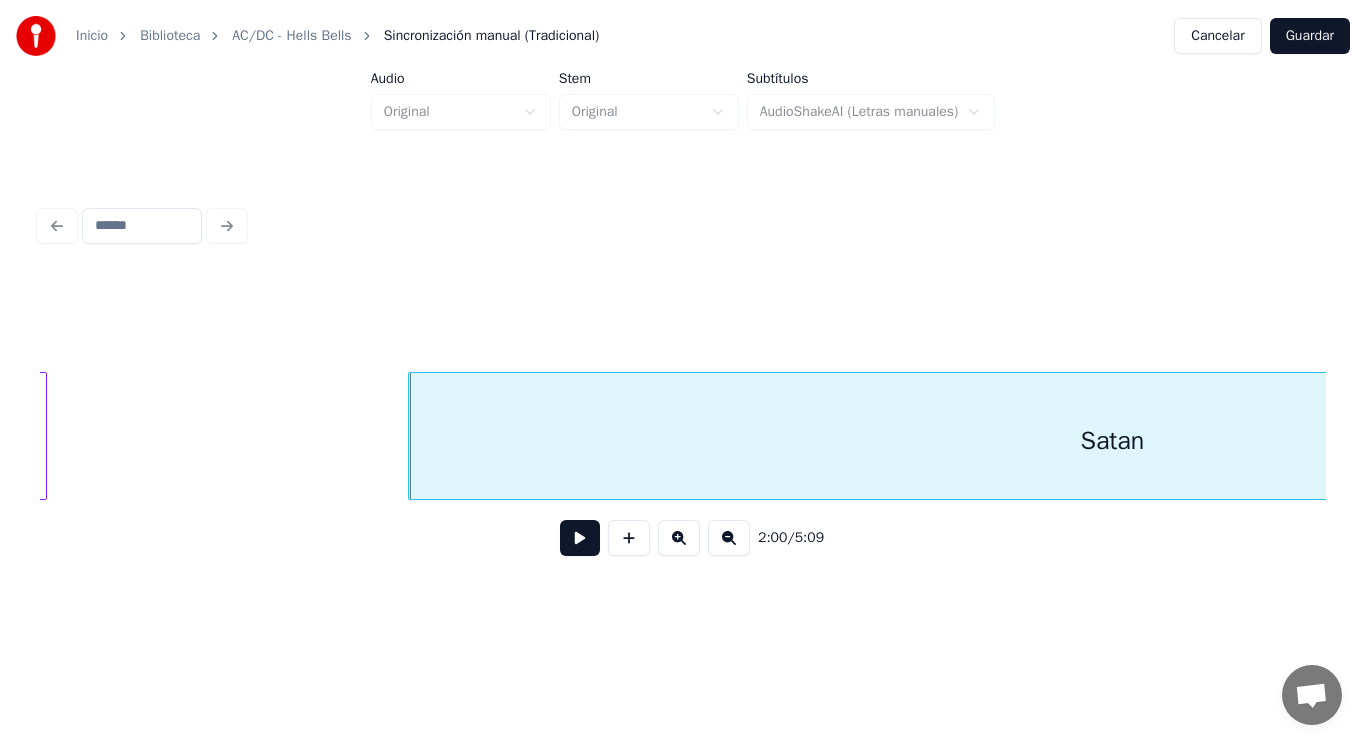 click at bounding box center (580, 538) 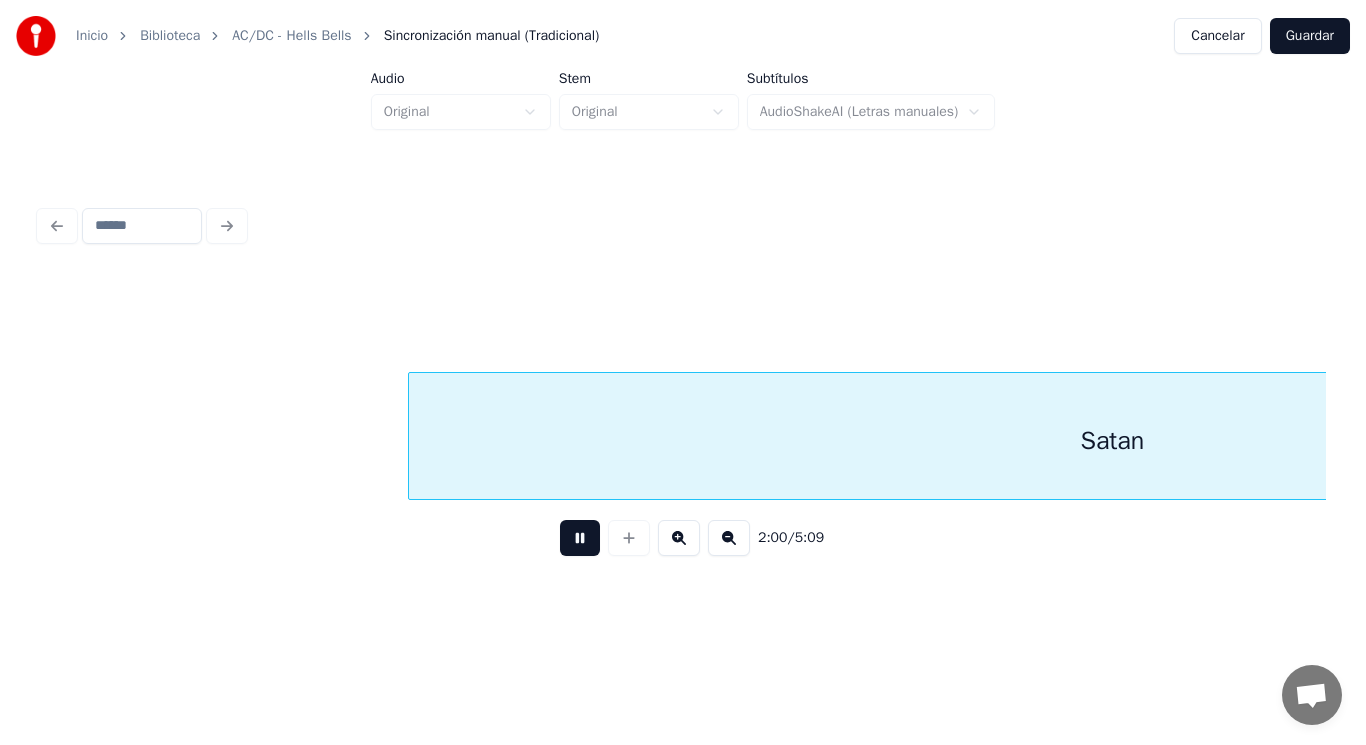 scroll, scrollTop: 0, scrollLeft: 168956, axis: horizontal 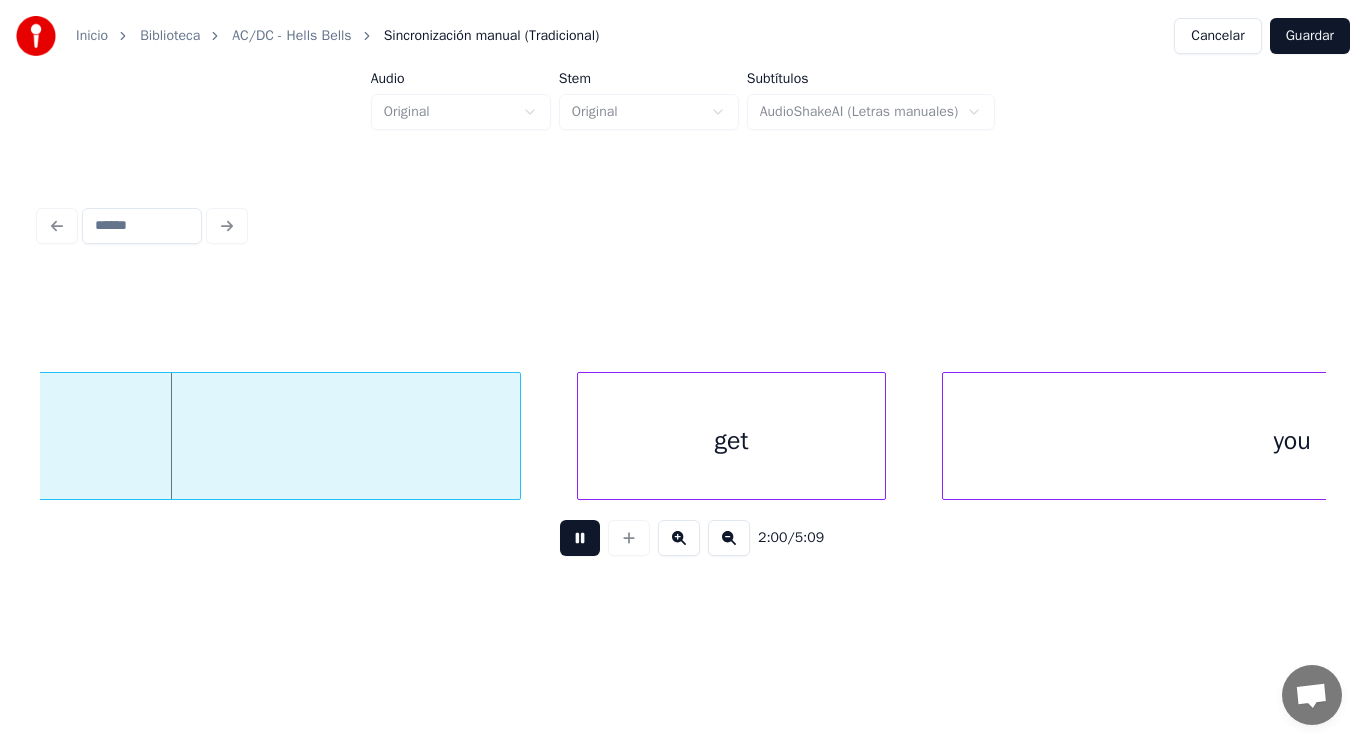 click at bounding box center (580, 538) 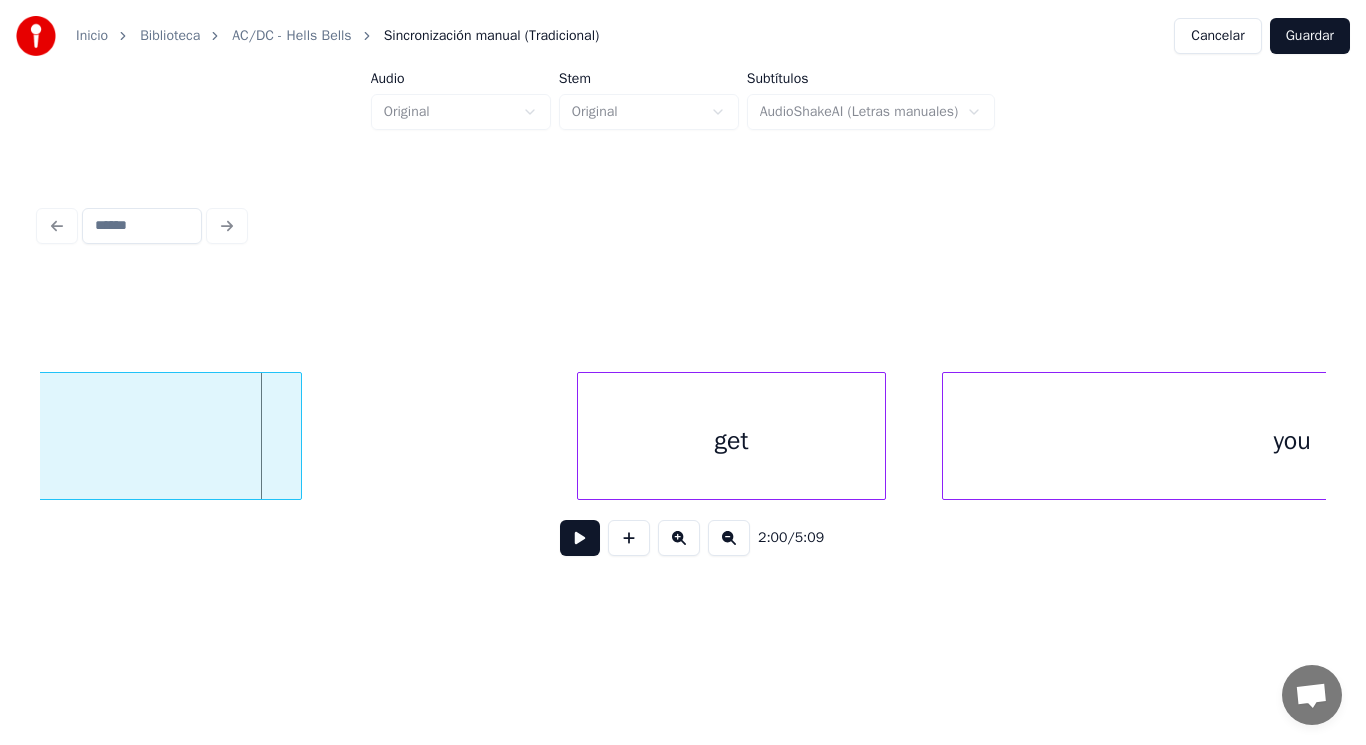 click at bounding box center [298, 436] 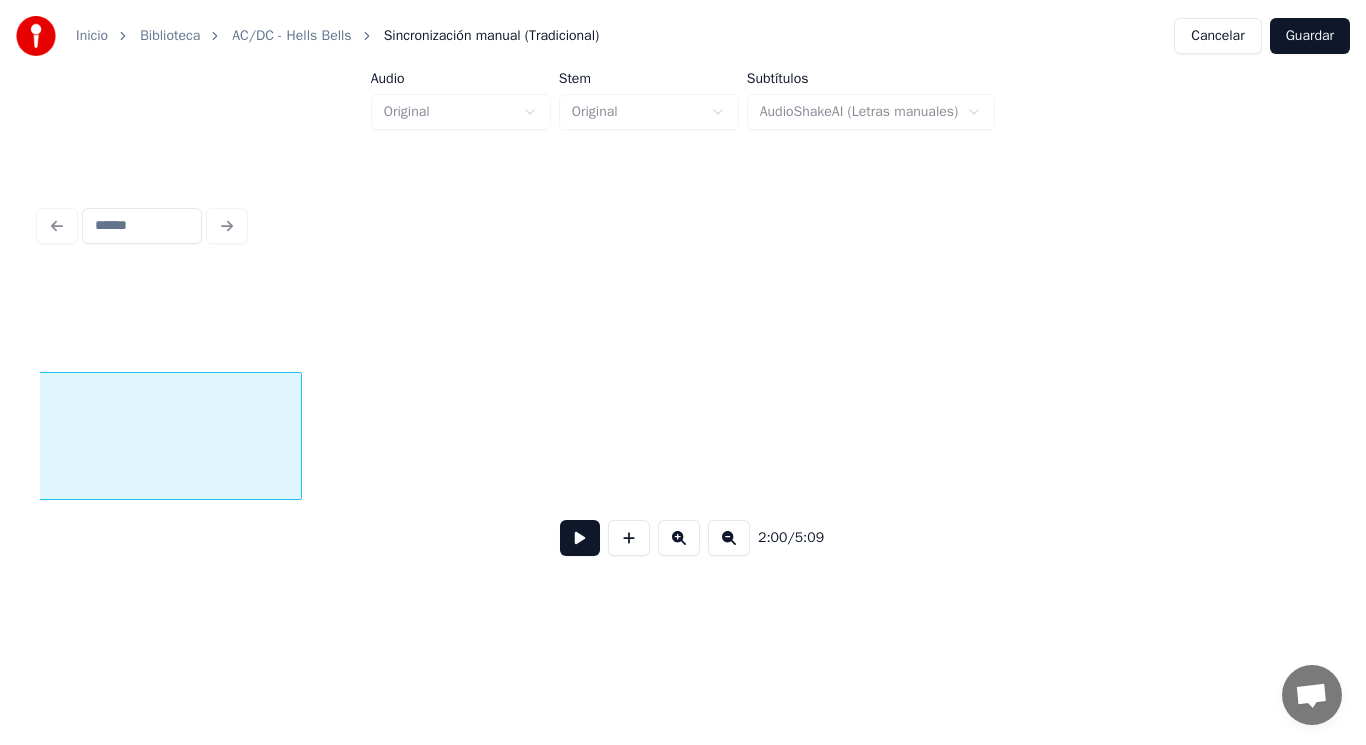 scroll, scrollTop: 0, scrollLeft: 168030, axis: horizontal 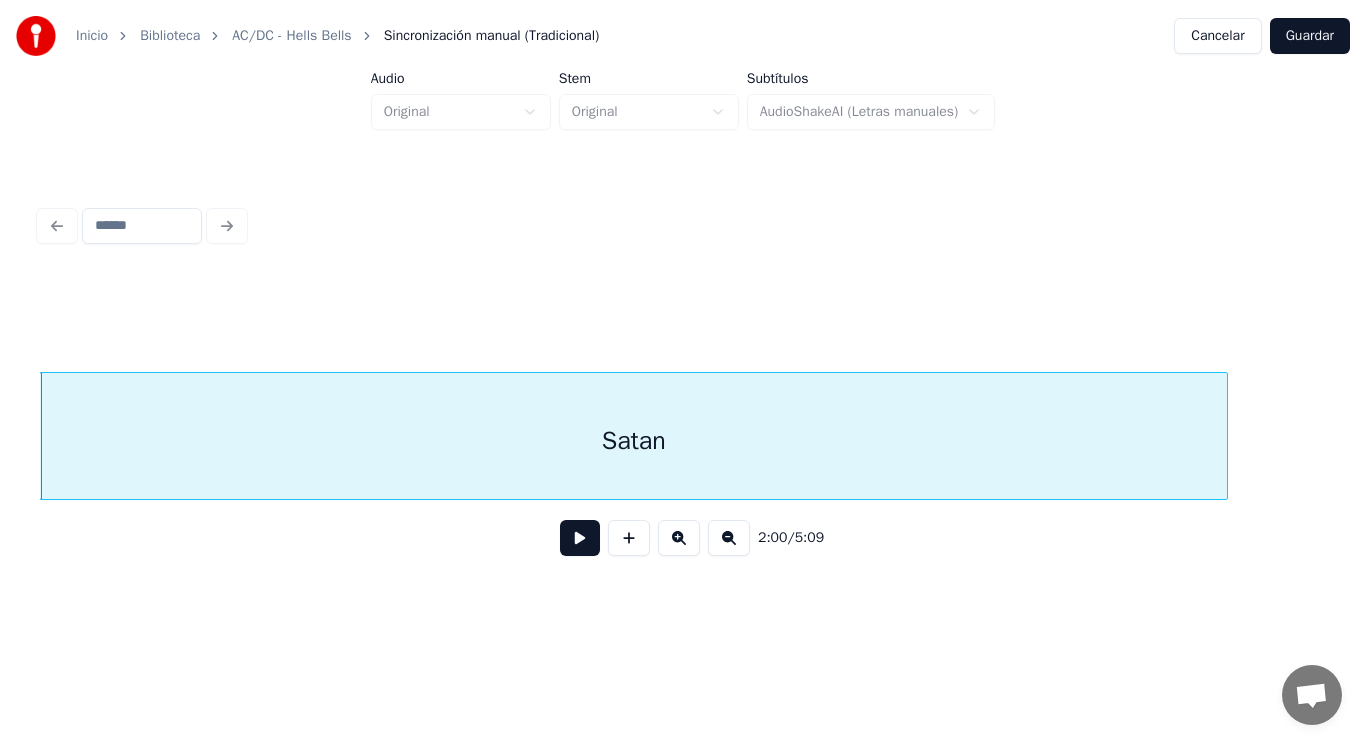 click at bounding box center [580, 538] 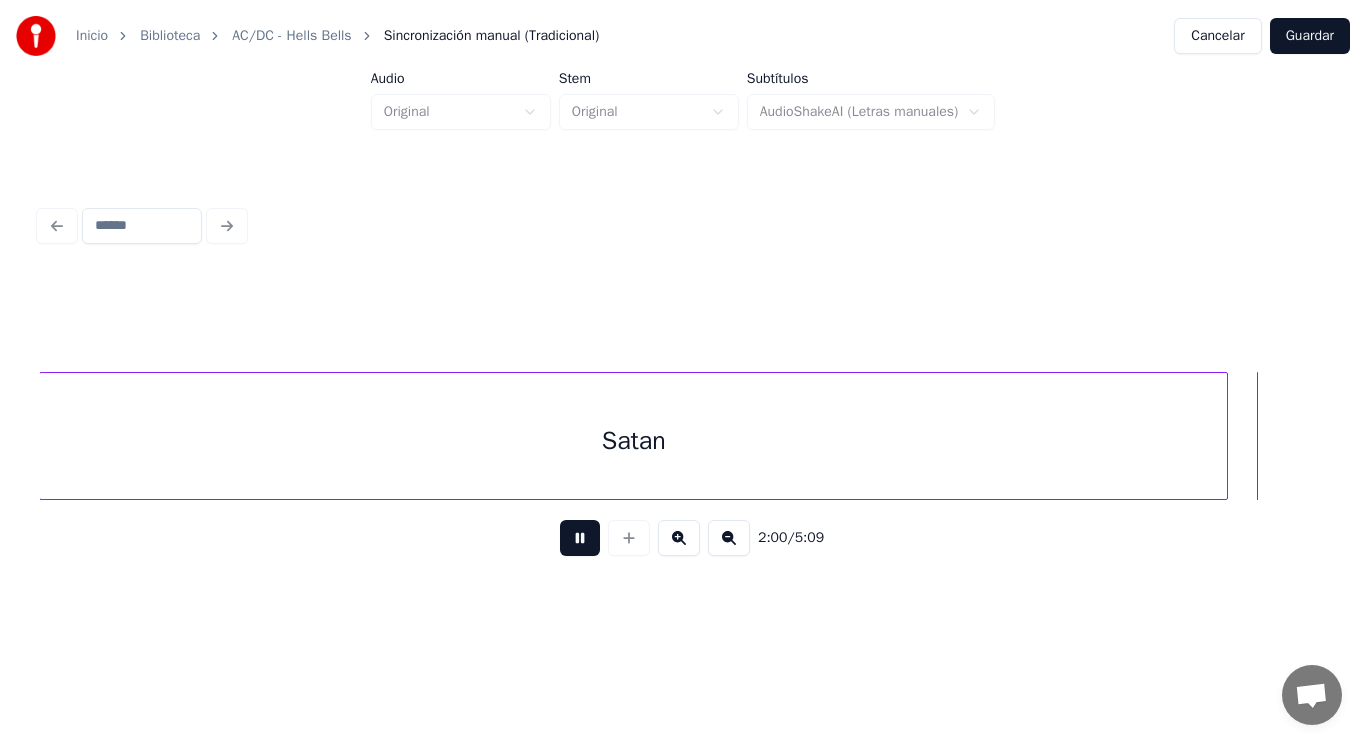 click at bounding box center (580, 538) 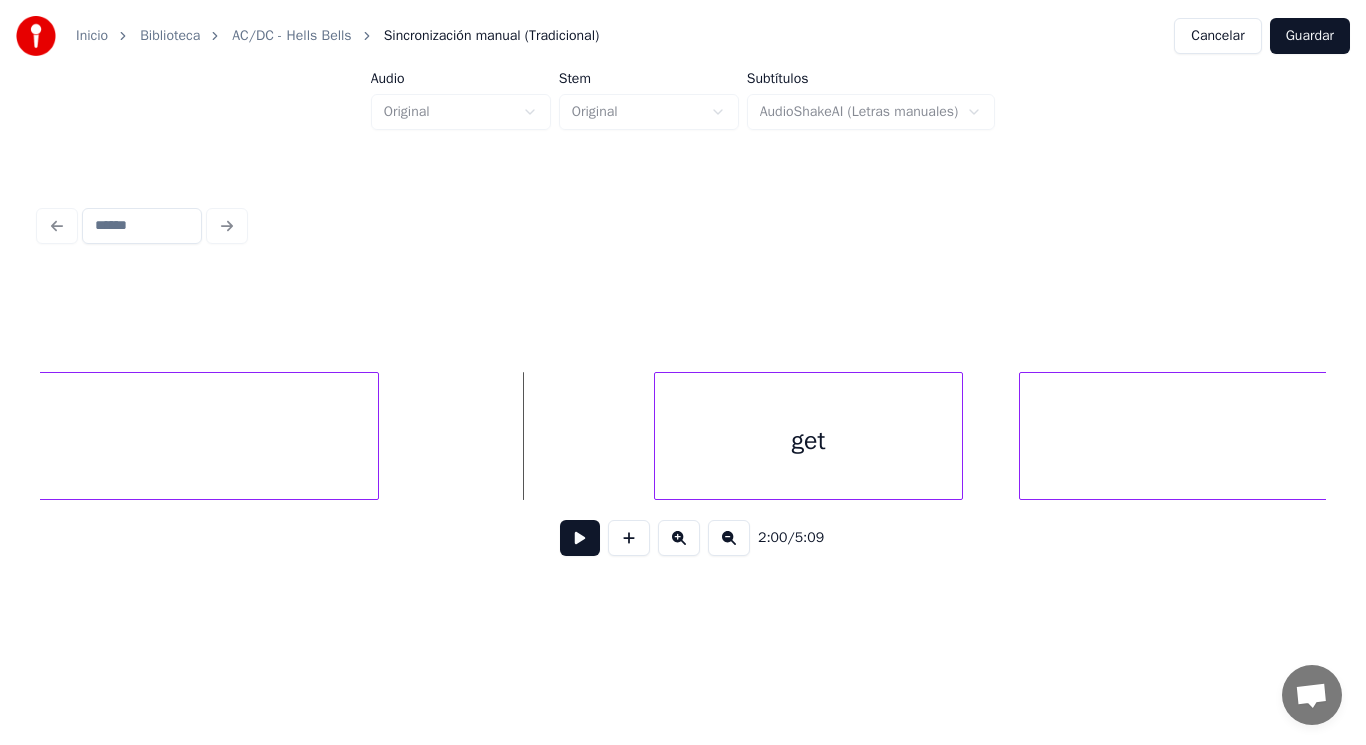 scroll, scrollTop: 0, scrollLeft: 168861, axis: horizontal 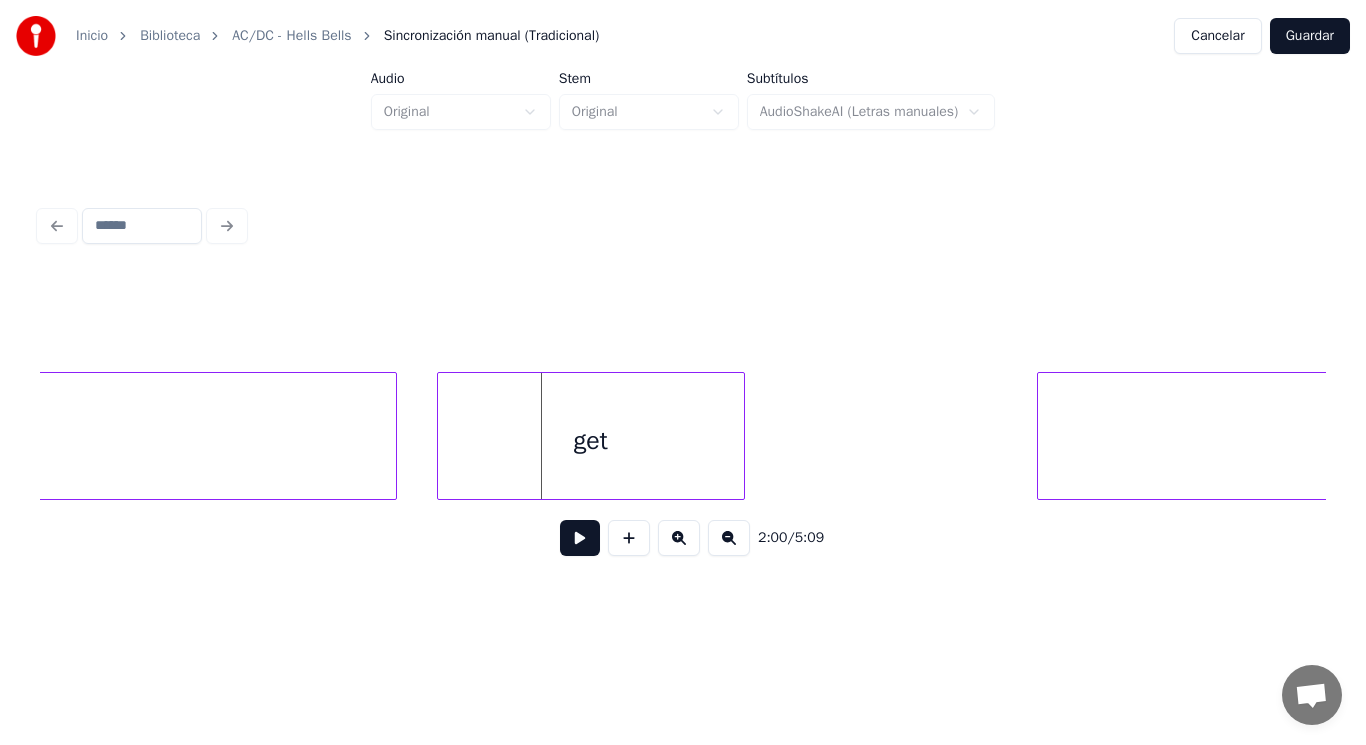 click on "get" at bounding box center [591, 441] 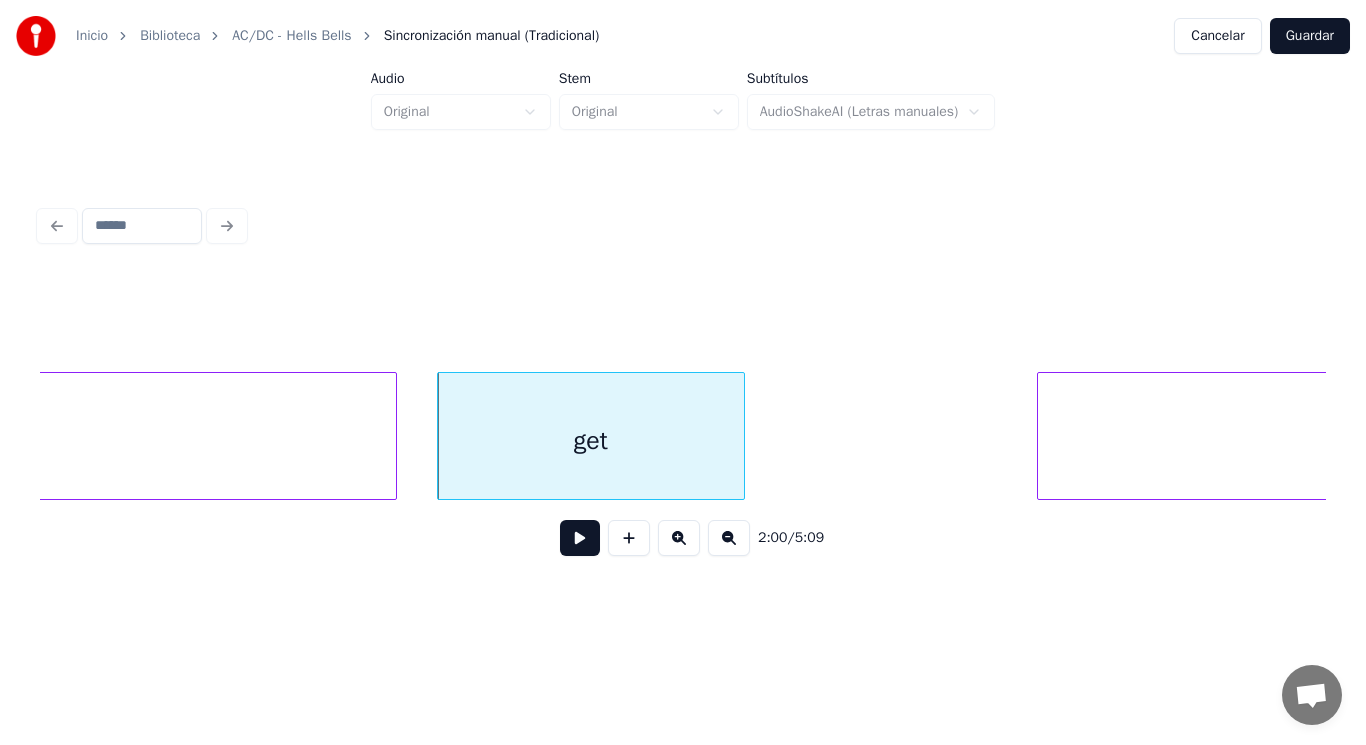 click at bounding box center [580, 538] 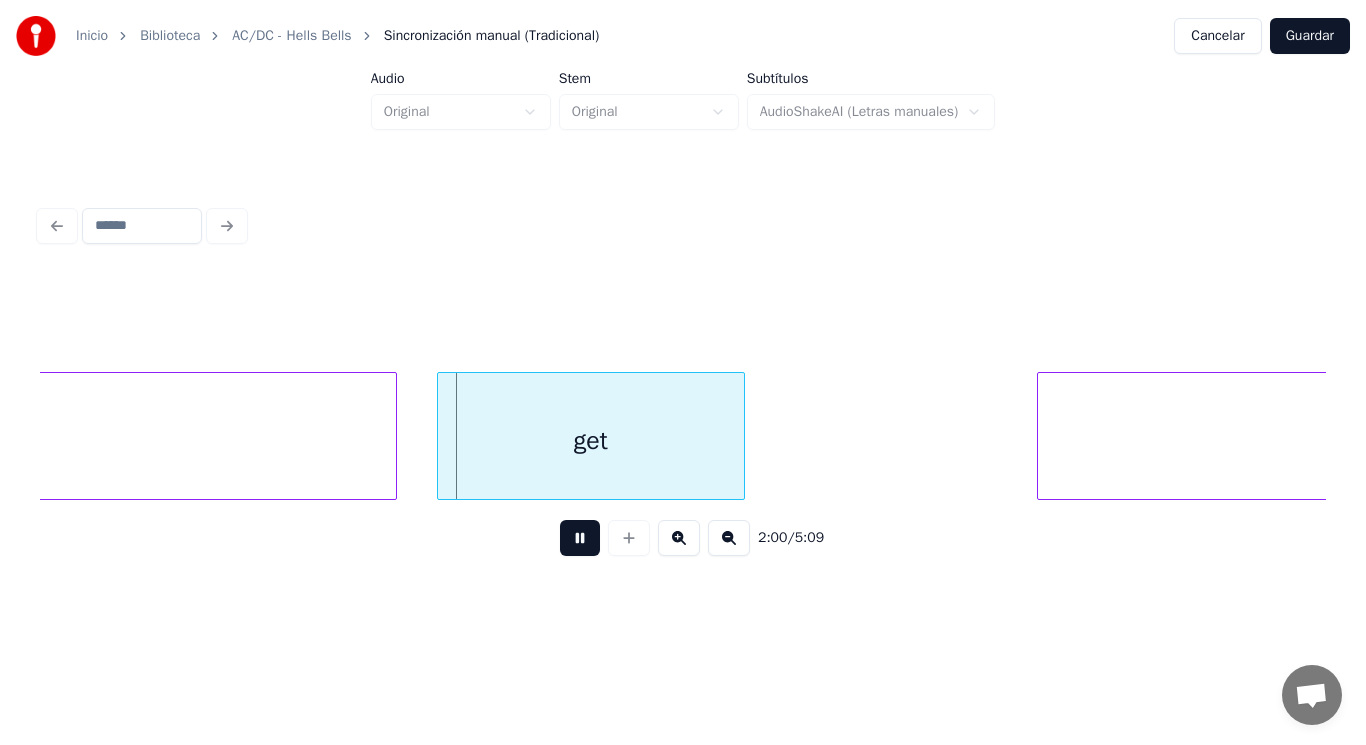 click at bounding box center [580, 538] 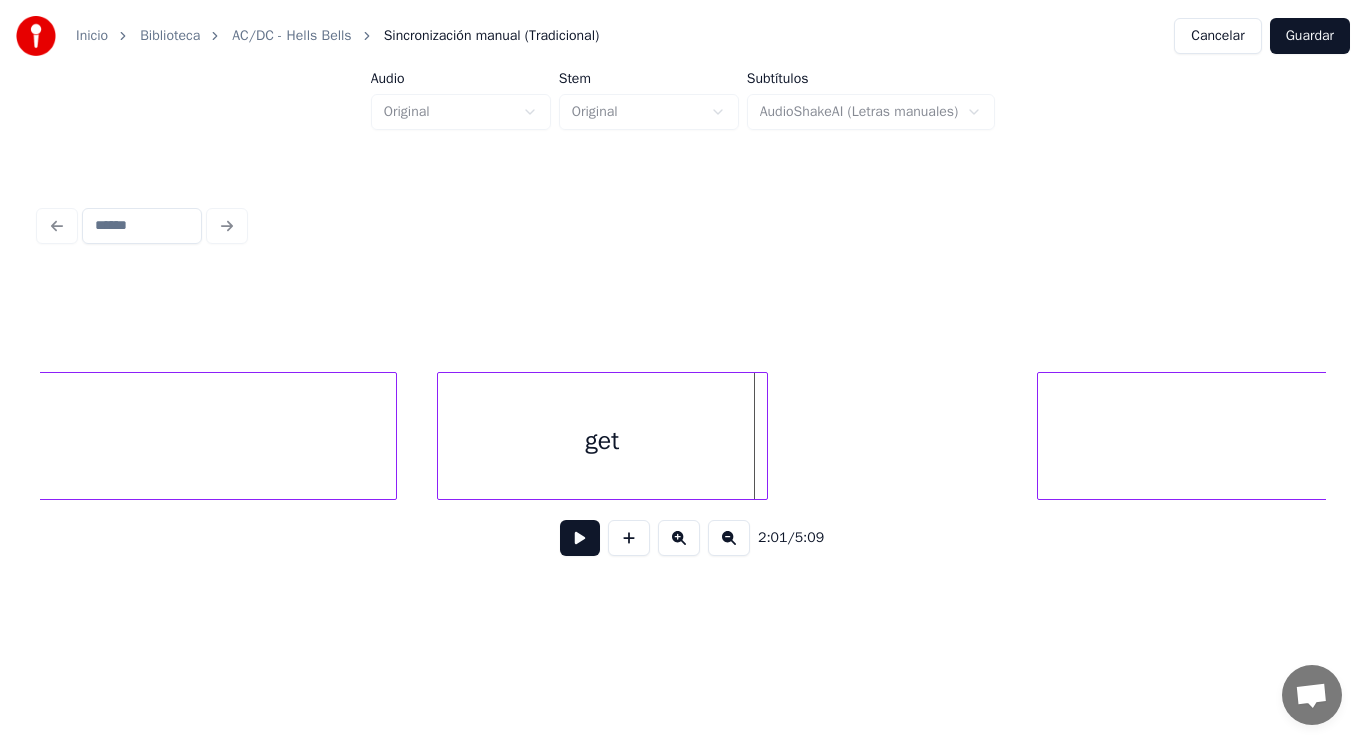 click at bounding box center (764, 436) 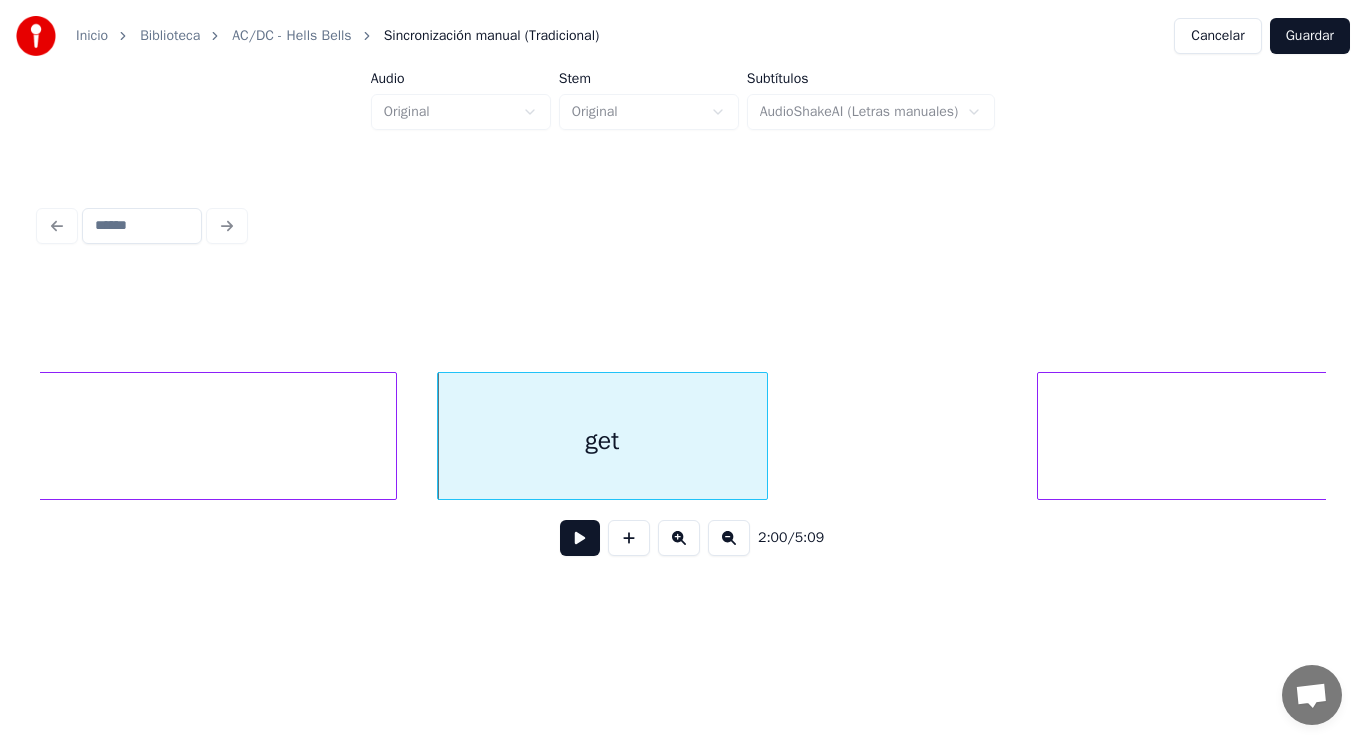 click at bounding box center (580, 538) 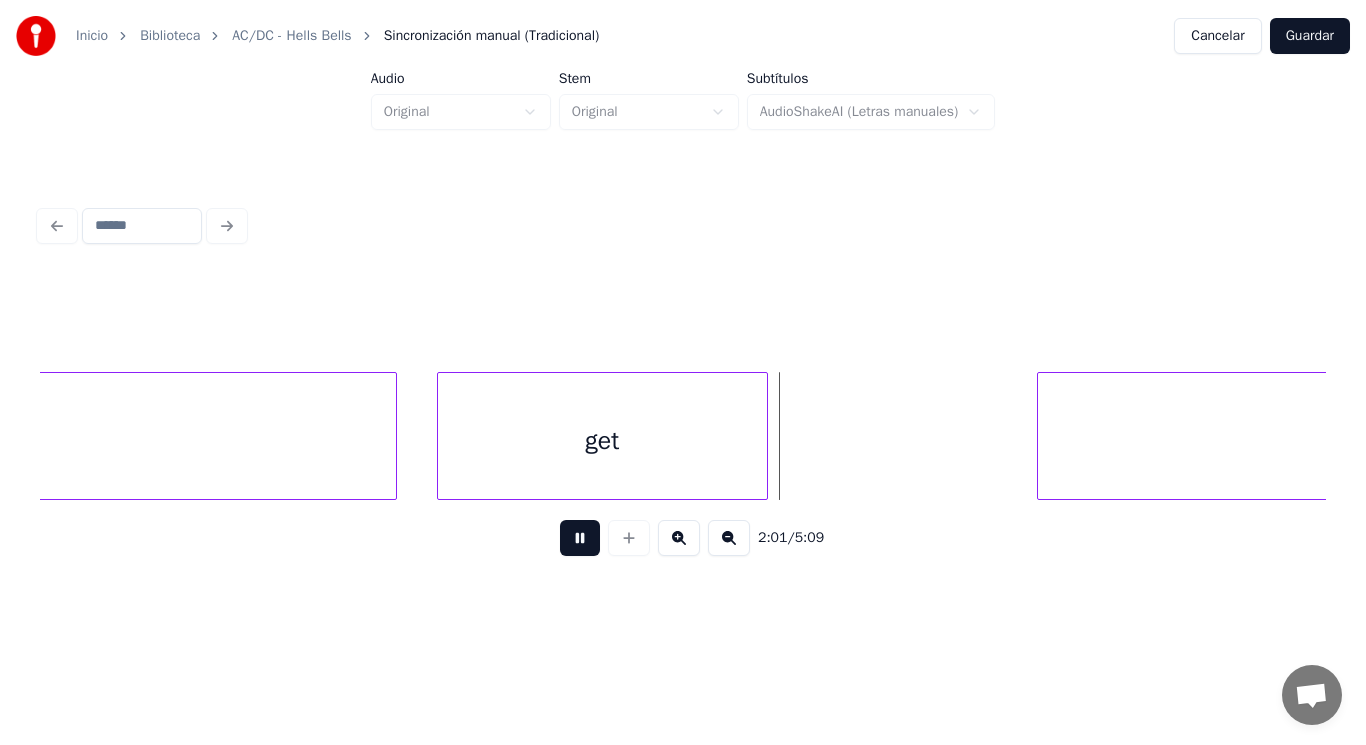 click at bounding box center [580, 538] 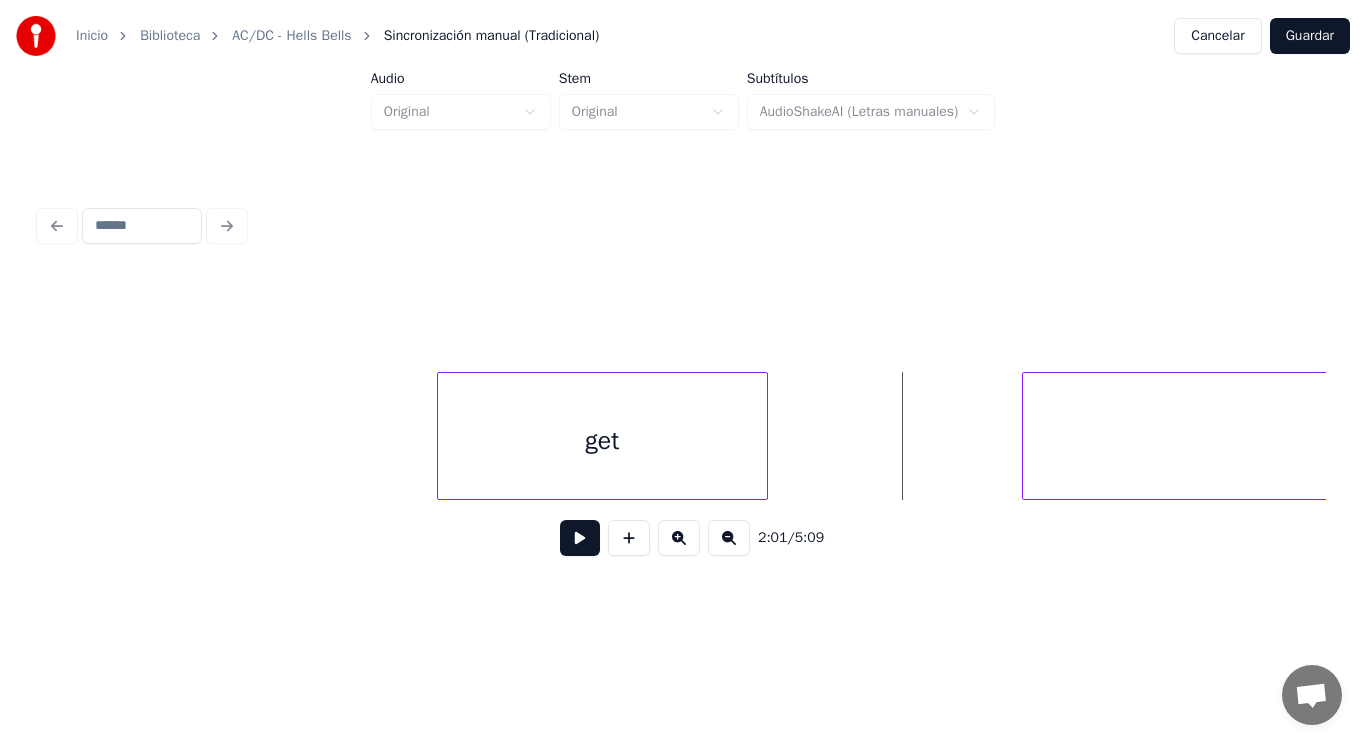 scroll, scrollTop: 0, scrollLeft: 169257, axis: horizontal 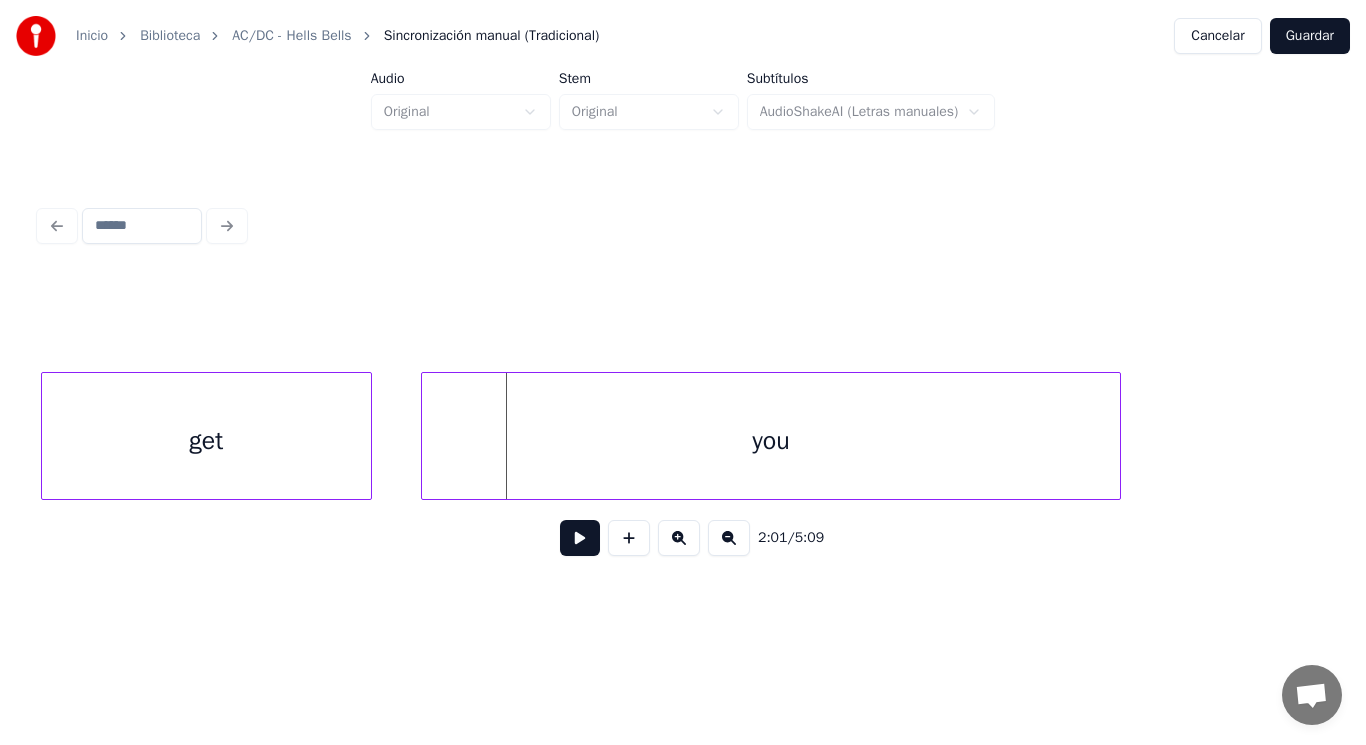 click on "you" at bounding box center [771, 441] 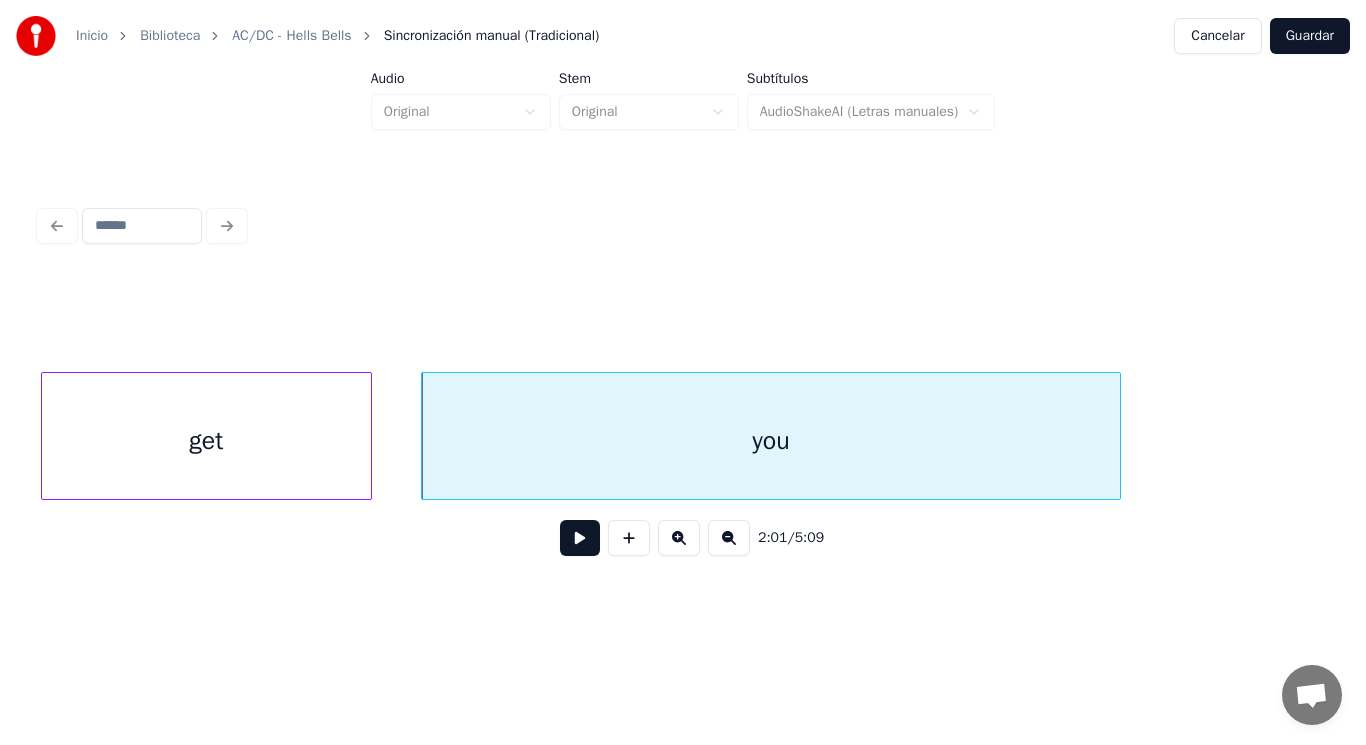 click at bounding box center [580, 538] 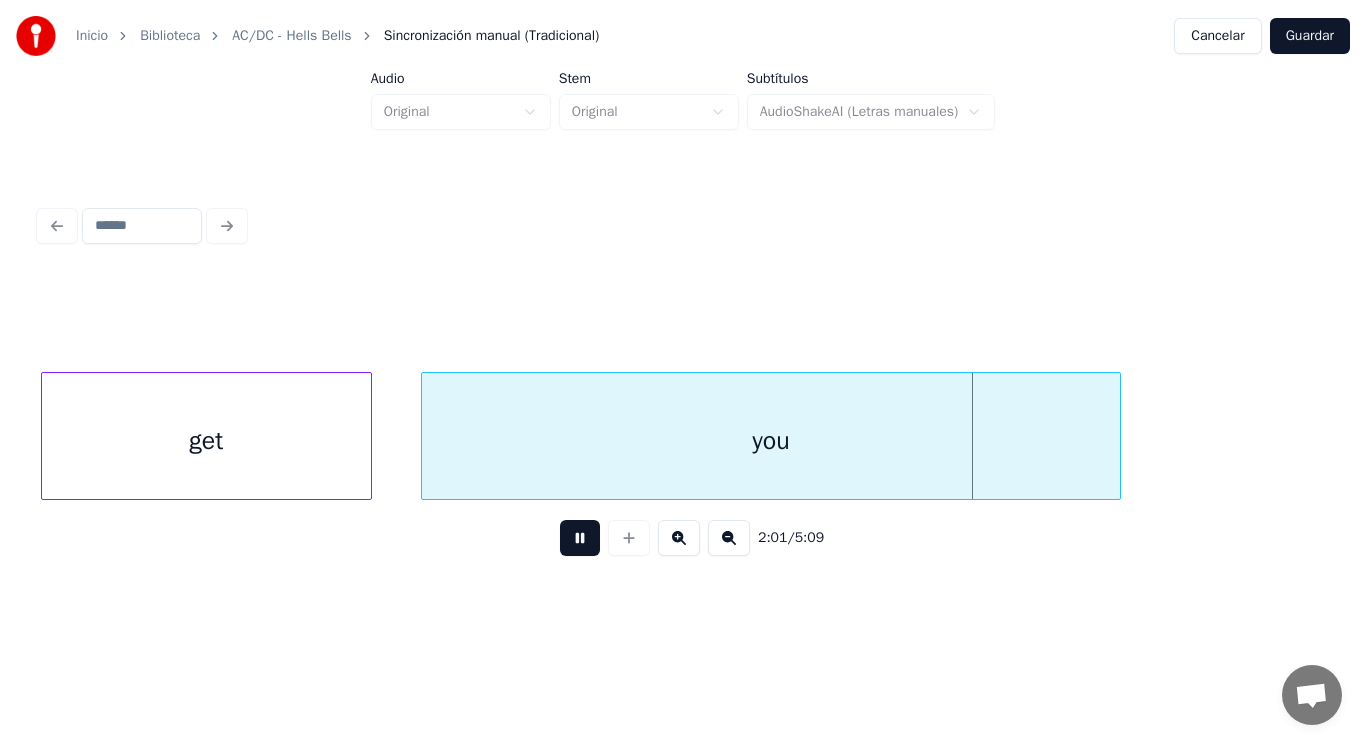 click at bounding box center [580, 538] 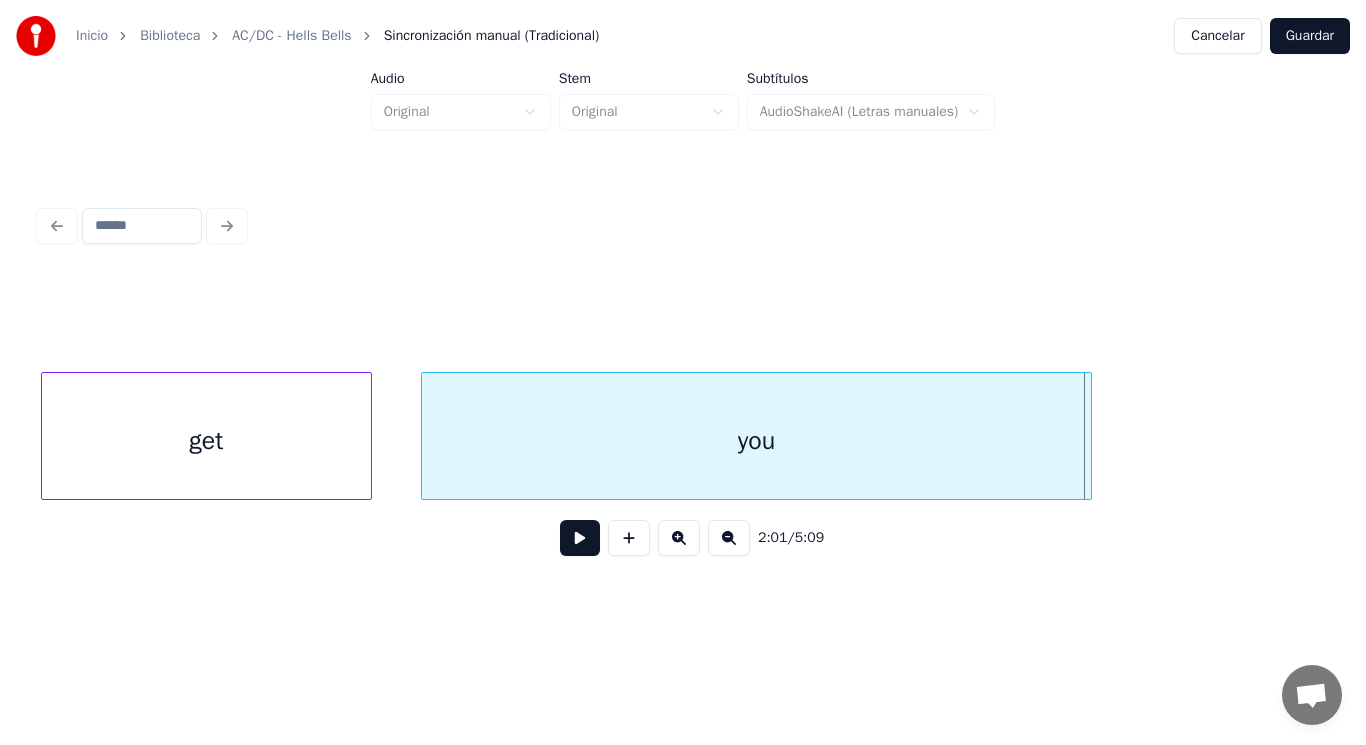 click at bounding box center (1088, 436) 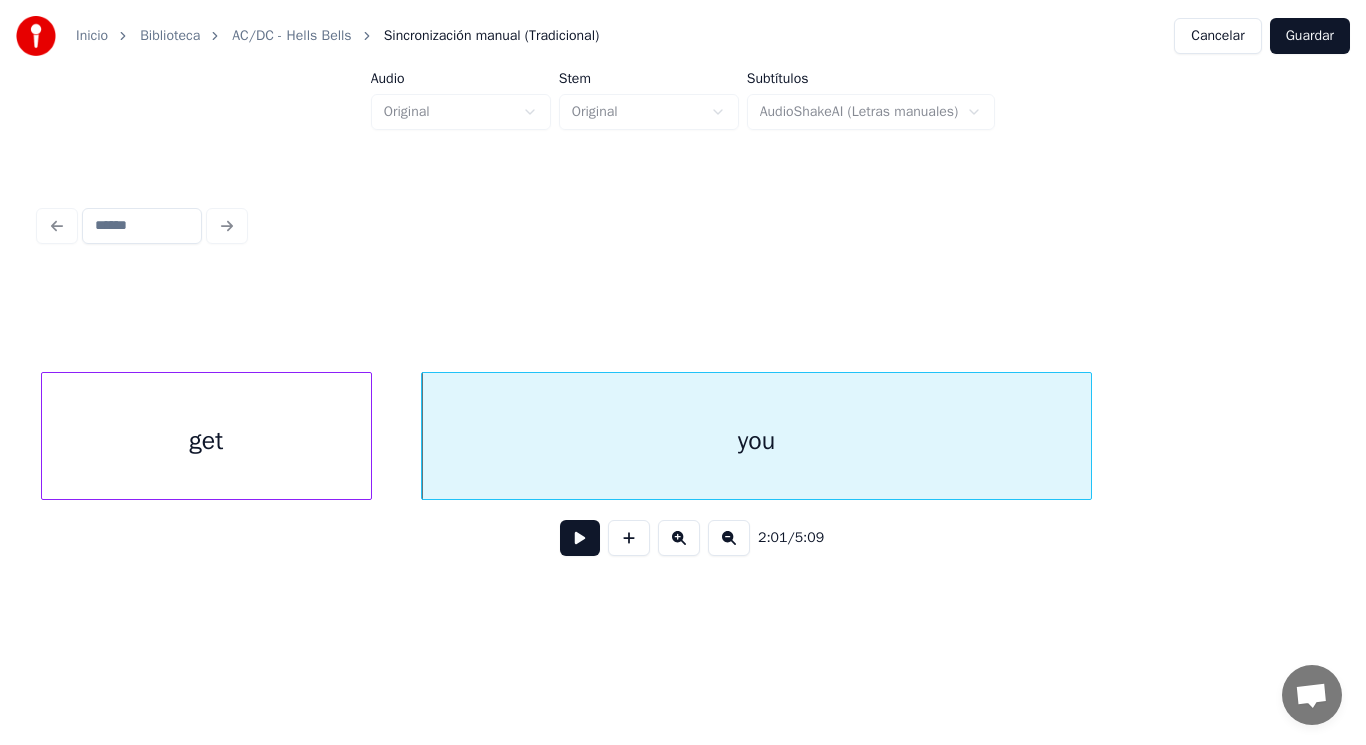 click at bounding box center [580, 538] 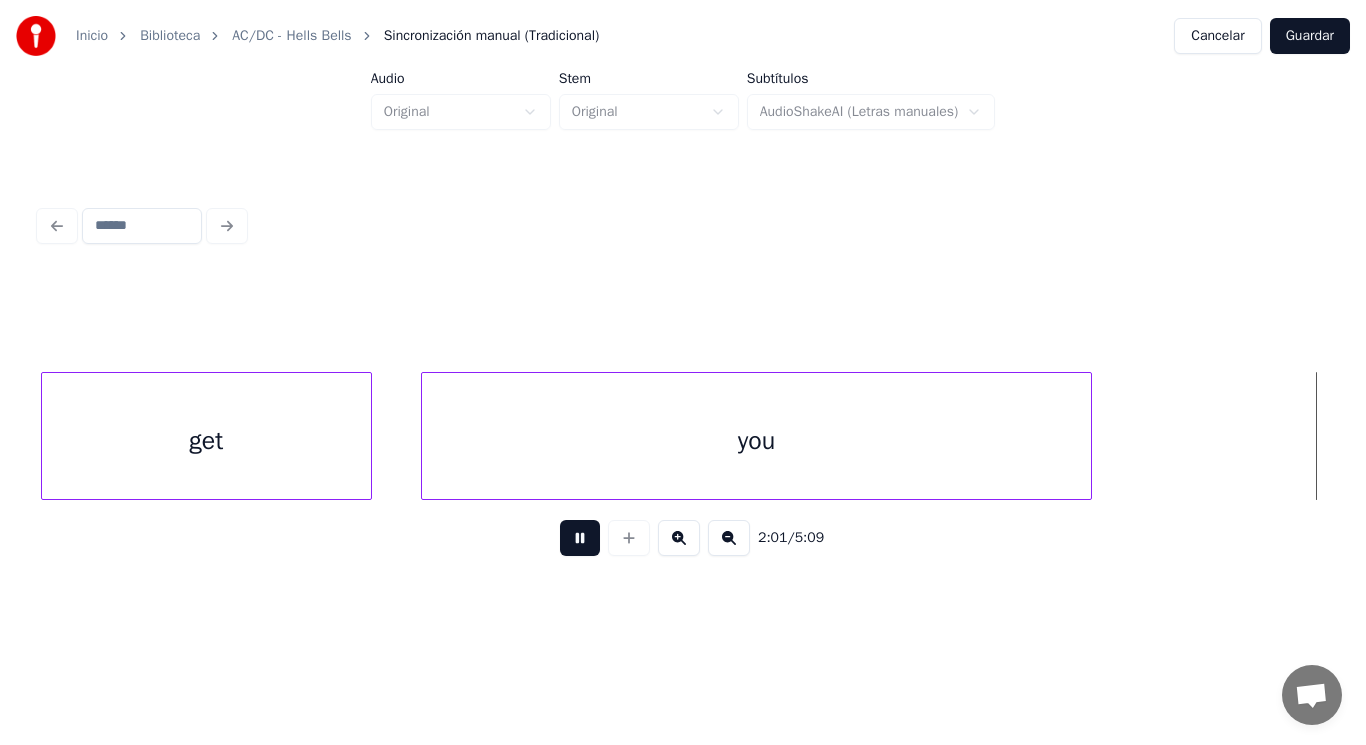 click at bounding box center [580, 538] 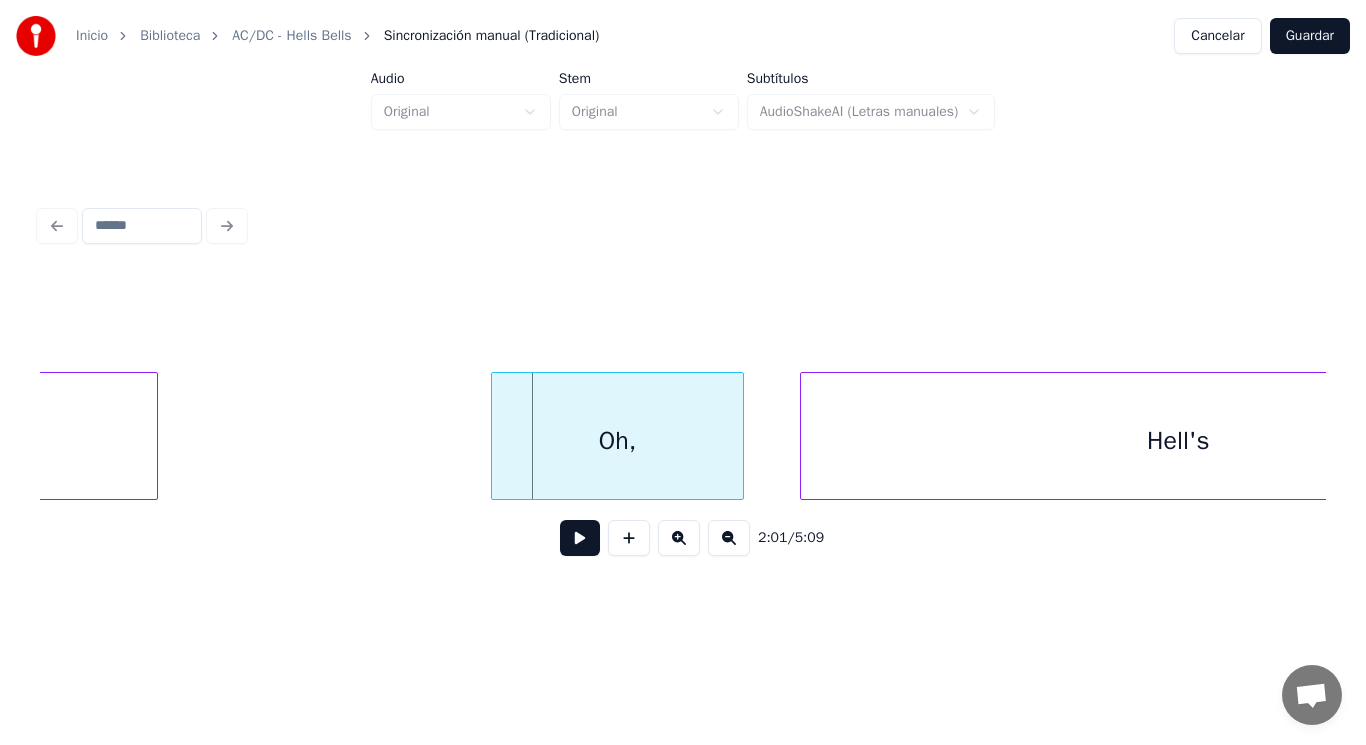 scroll, scrollTop: 0, scrollLeft: 170160, axis: horizontal 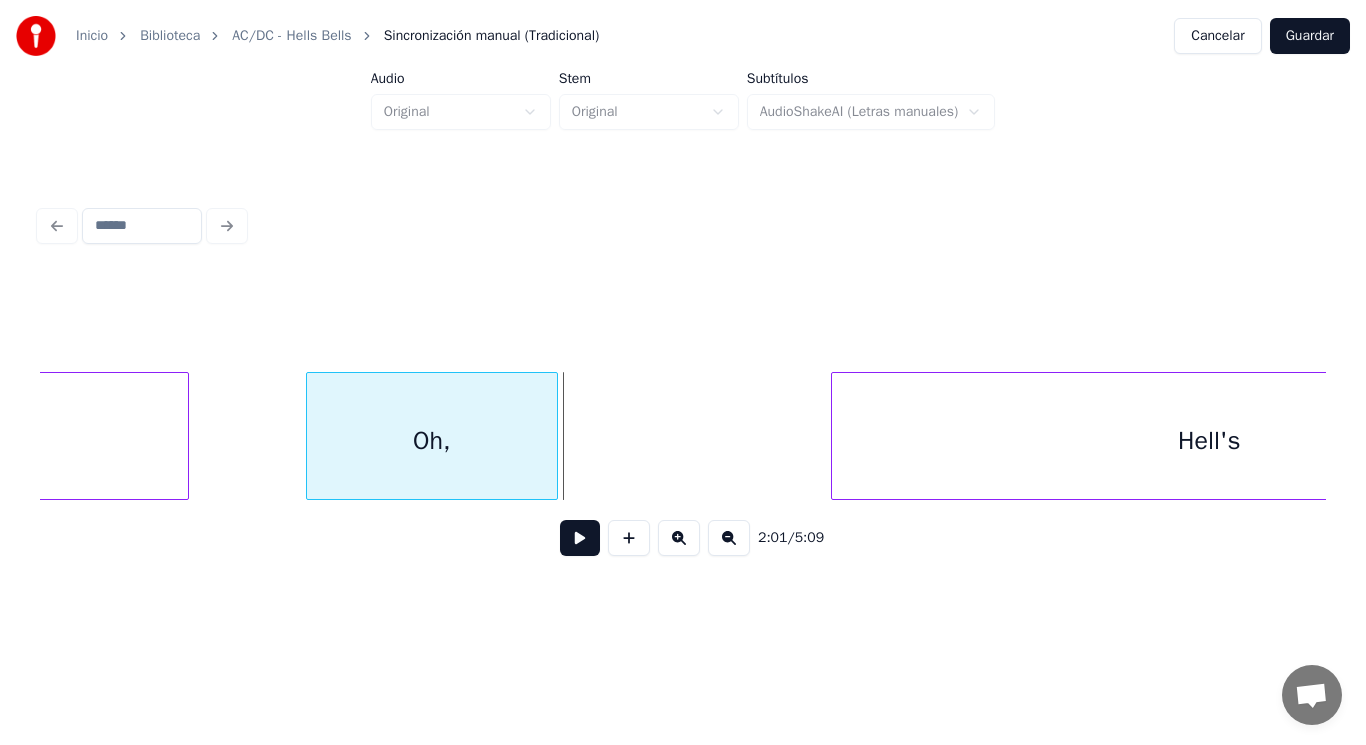 click on "Oh," at bounding box center (432, 441) 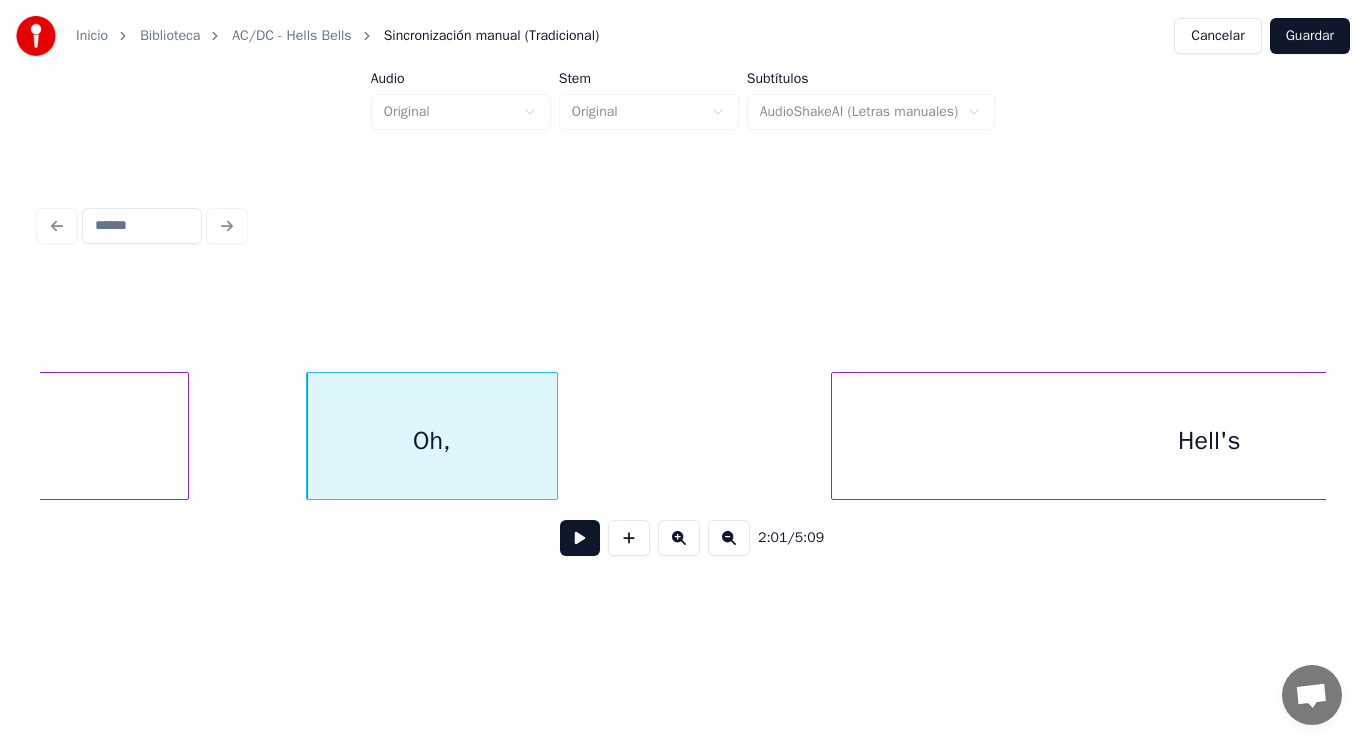 click on "Oh," at bounding box center [432, 441] 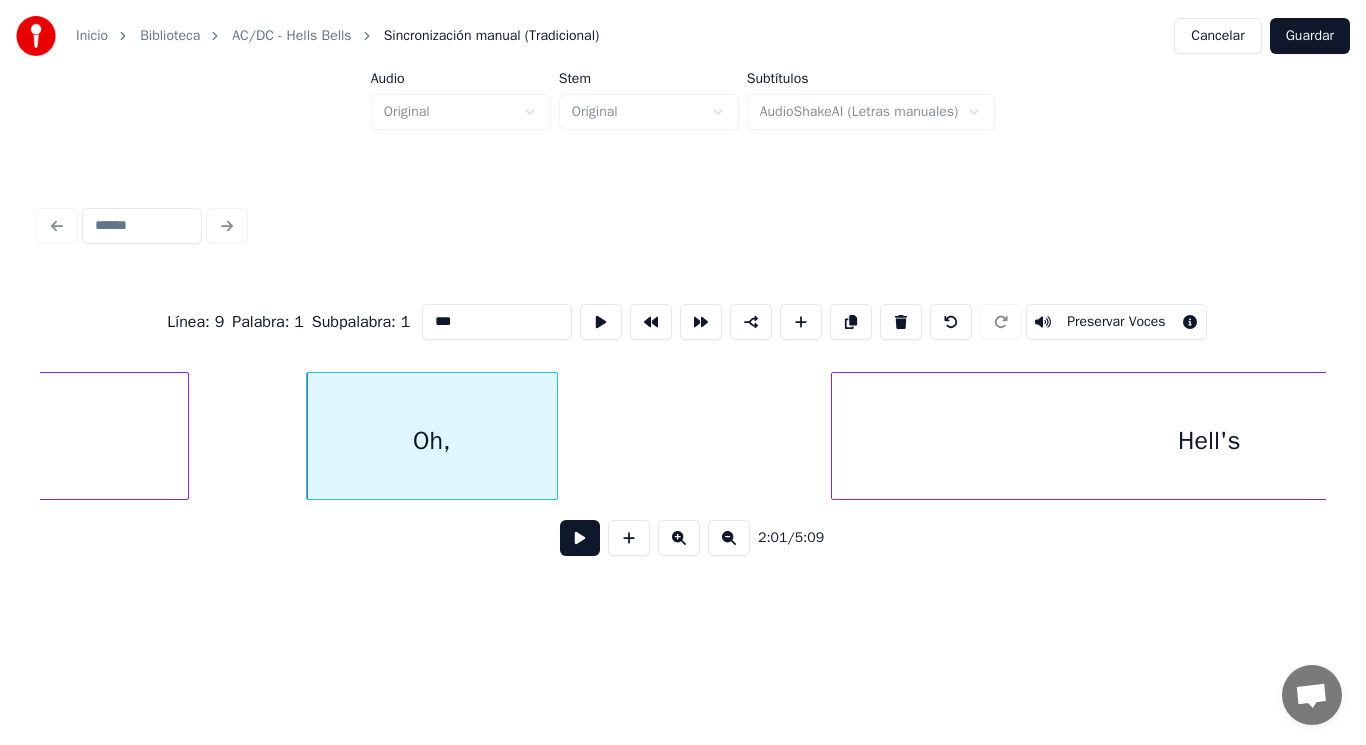 click on "***" at bounding box center (497, 322) 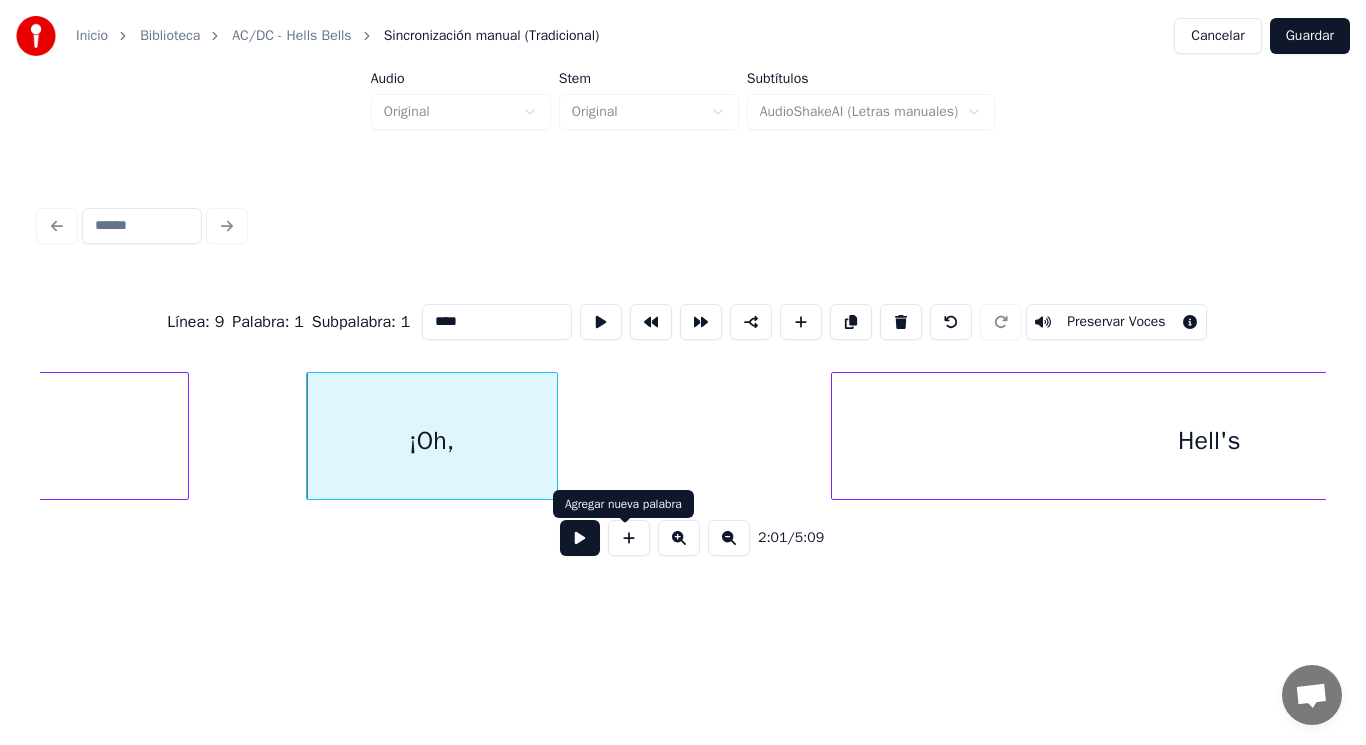 type on "****" 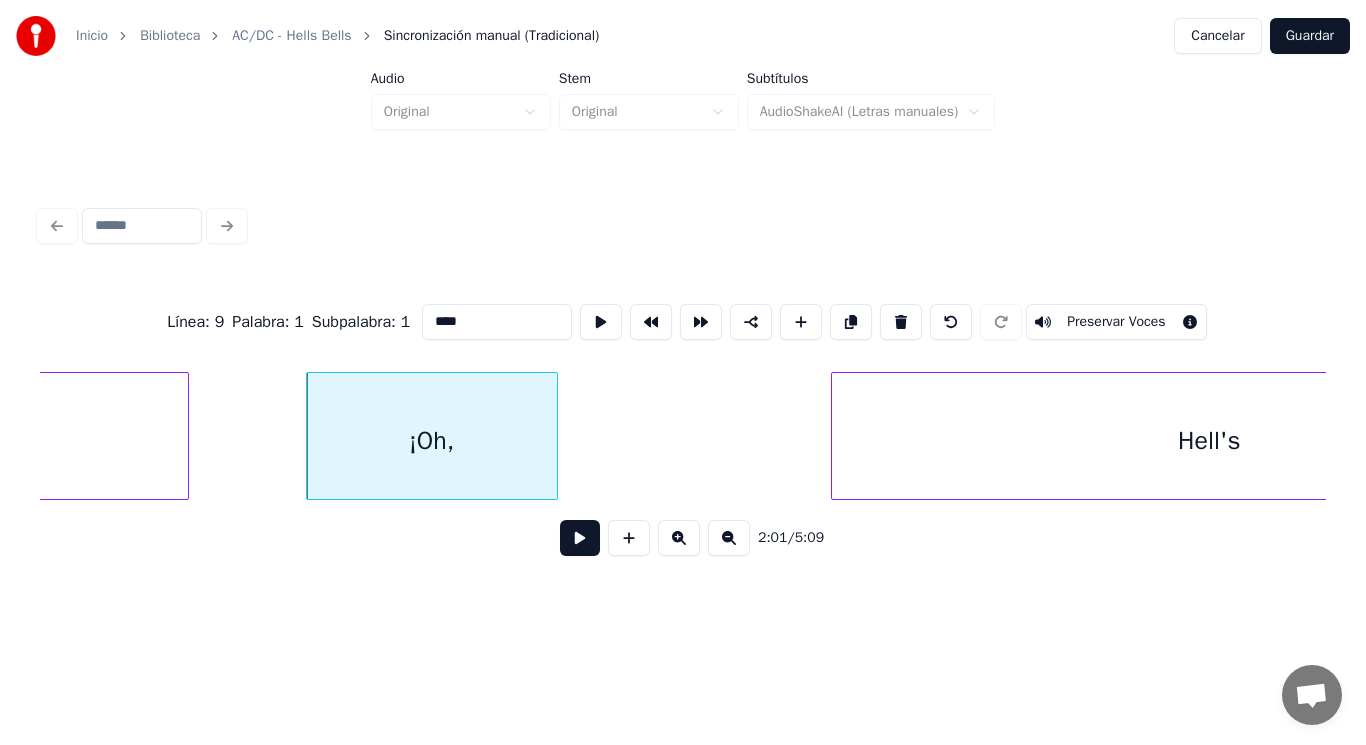 click at bounding box center (580, 538) 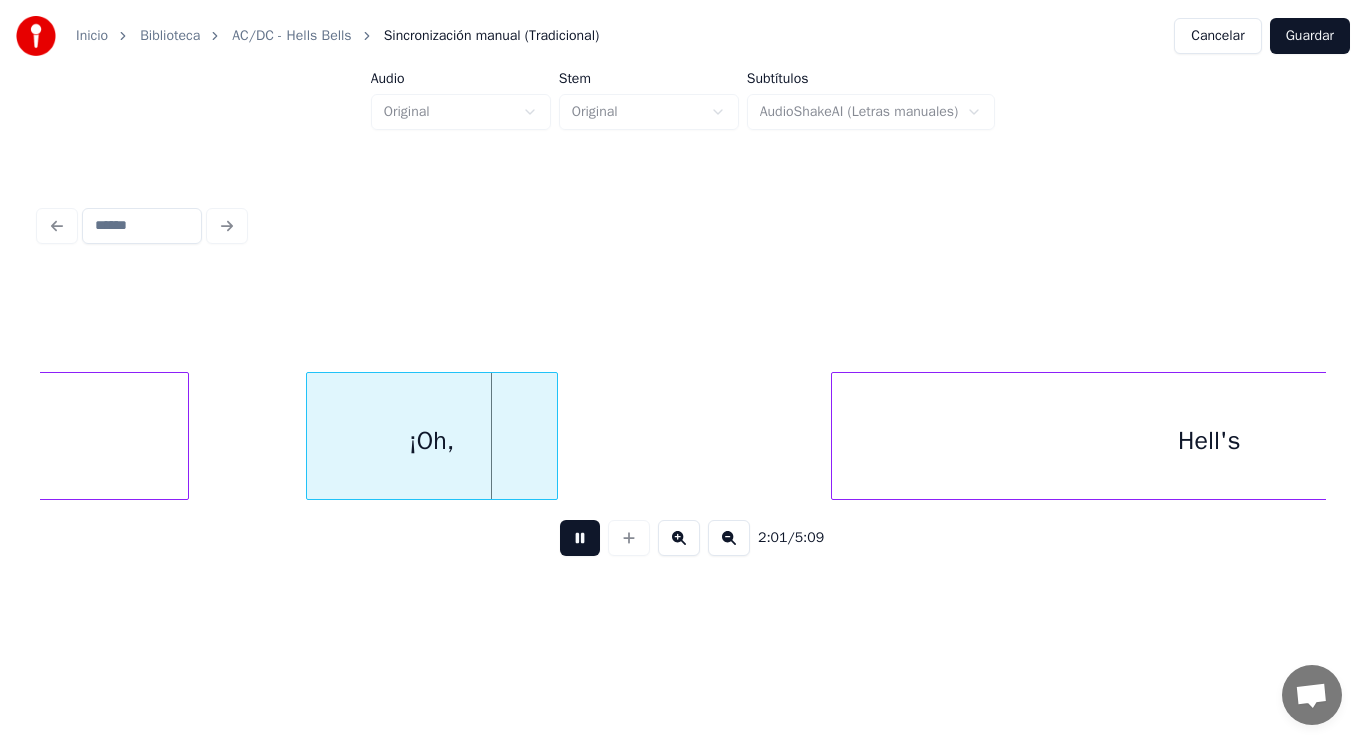 click at bounding box center [580, 538] 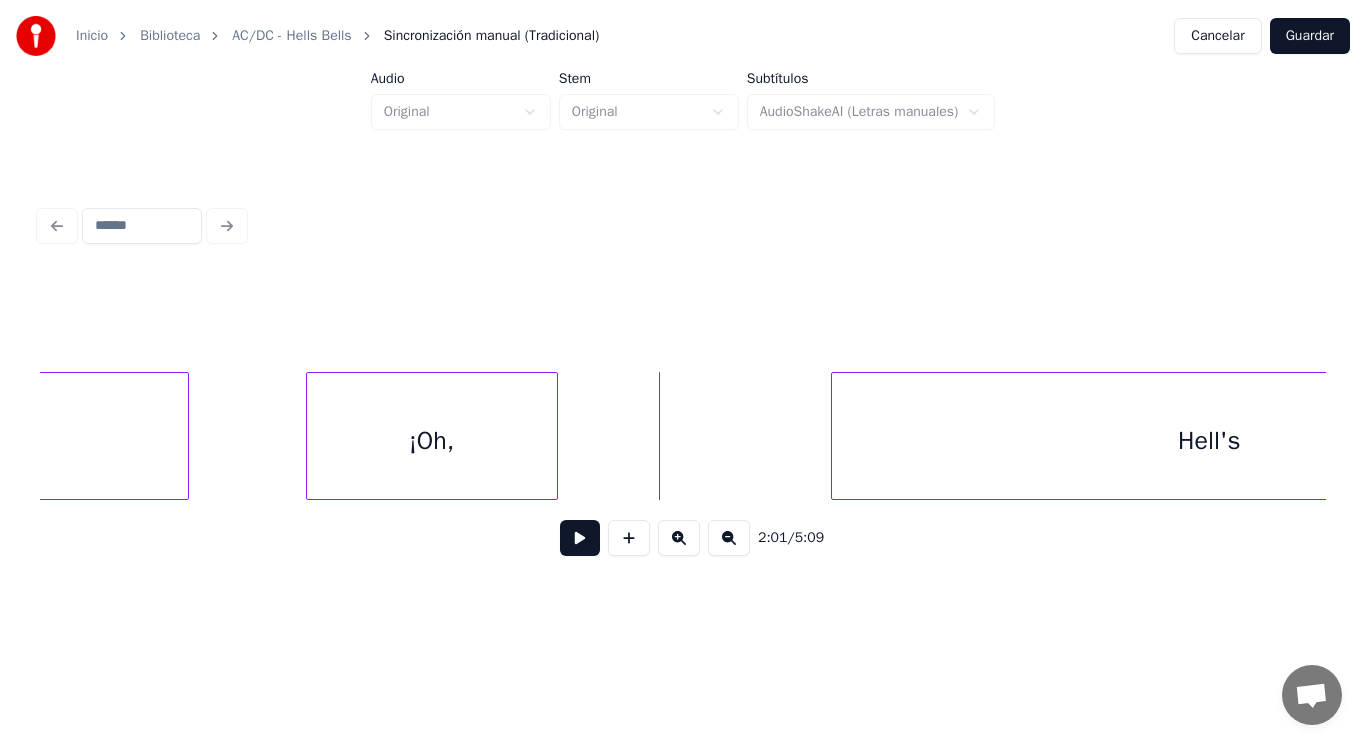 click on "¡Oh," at bounding box center (432, 441) 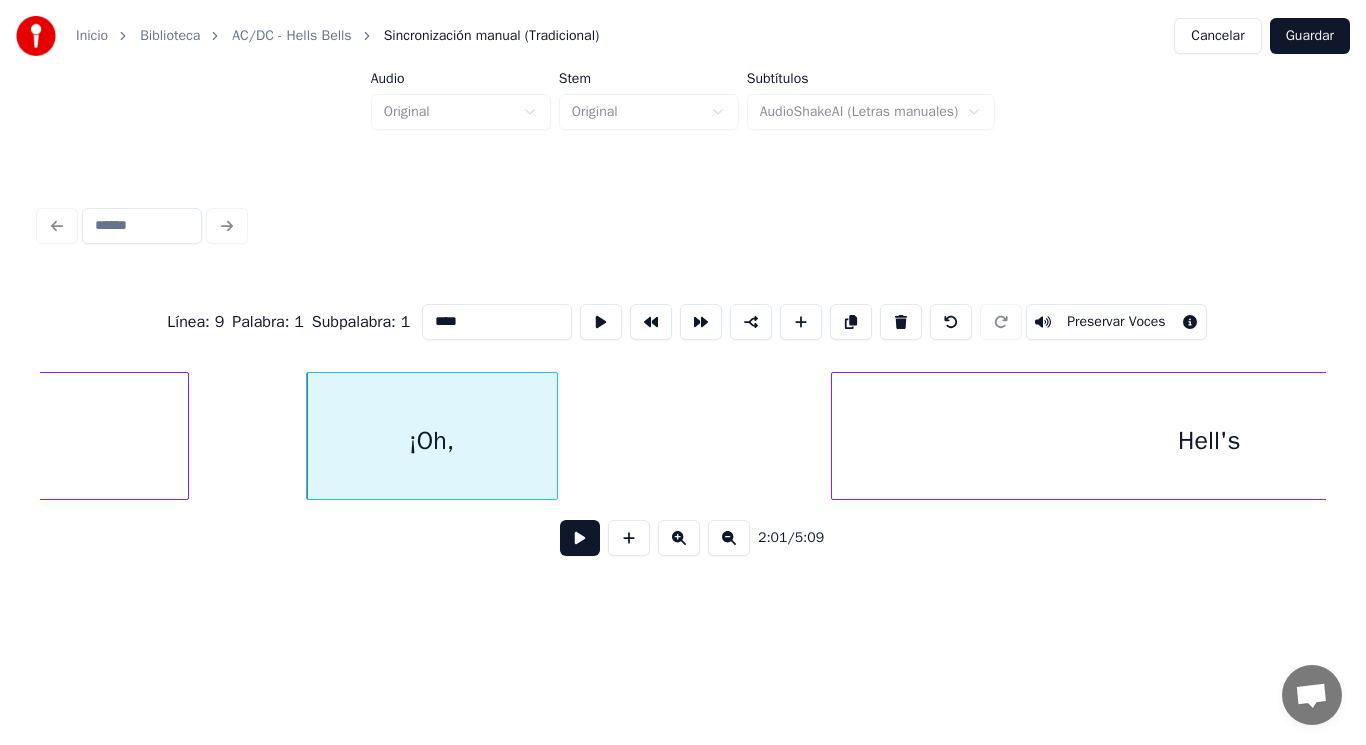 click at bounding box center (580, 538) 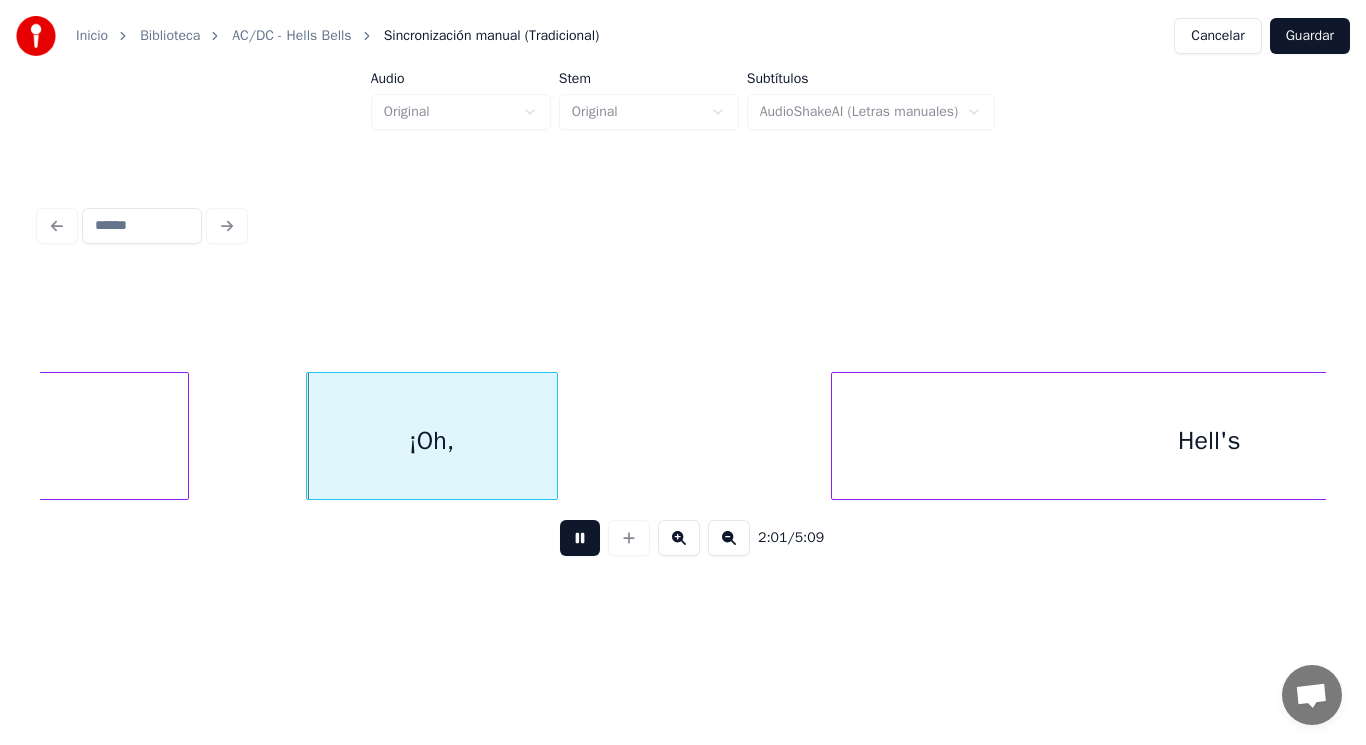 click at bounding box center [580, 538] 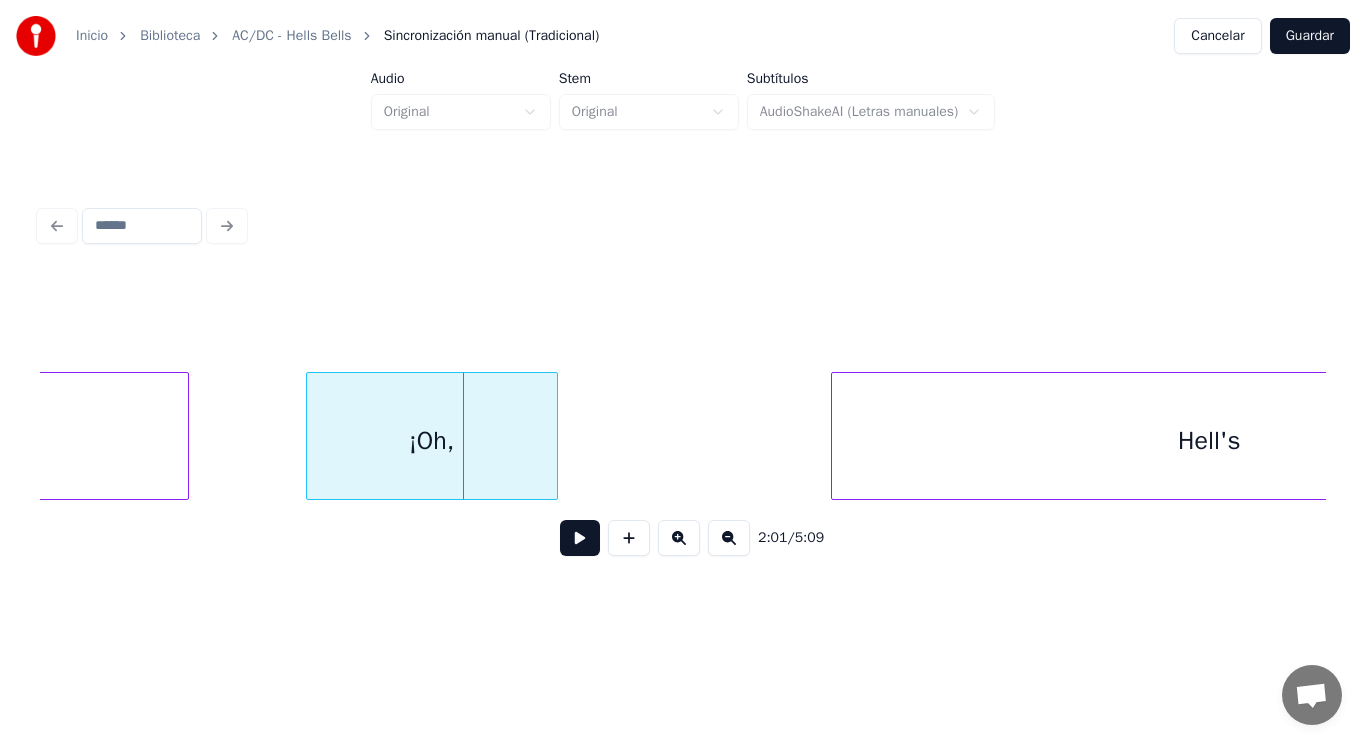 click on "¡Oh," at bounding box center (432, 436) 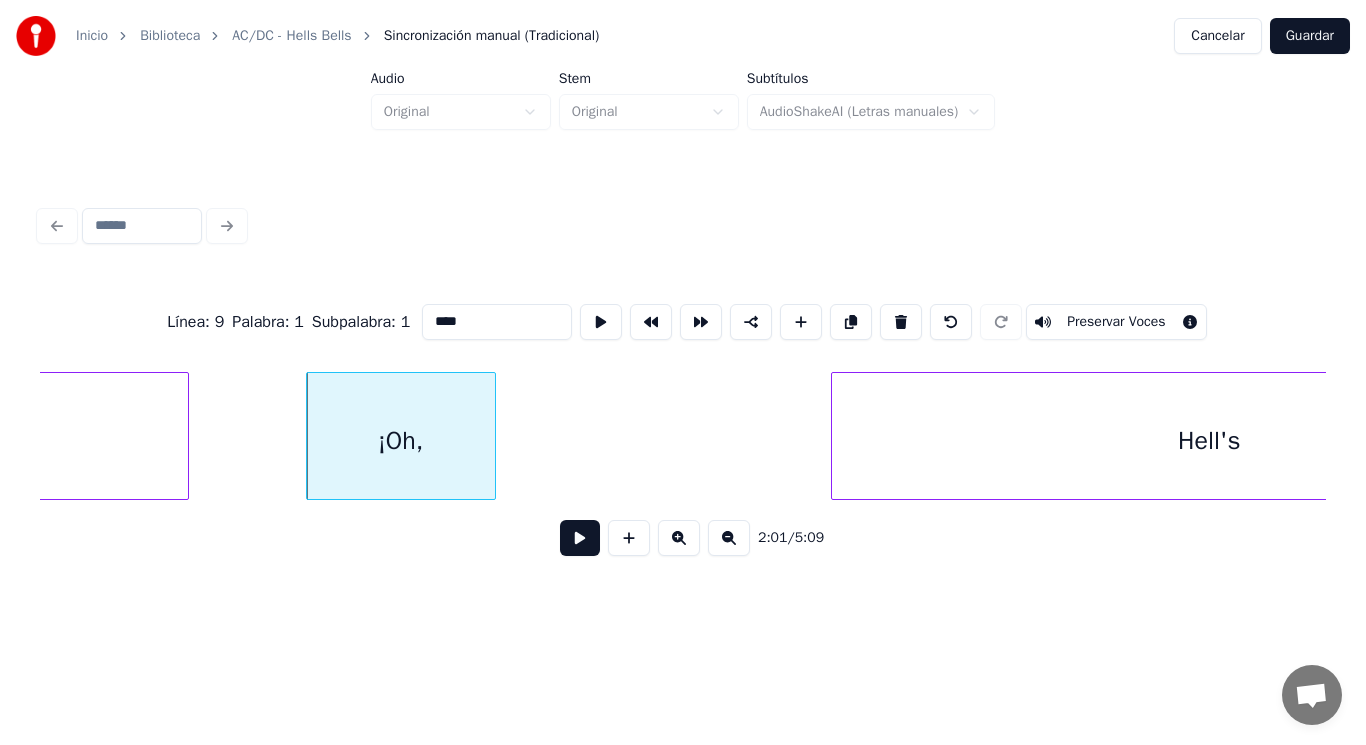 click at bounding box center (492, 436) 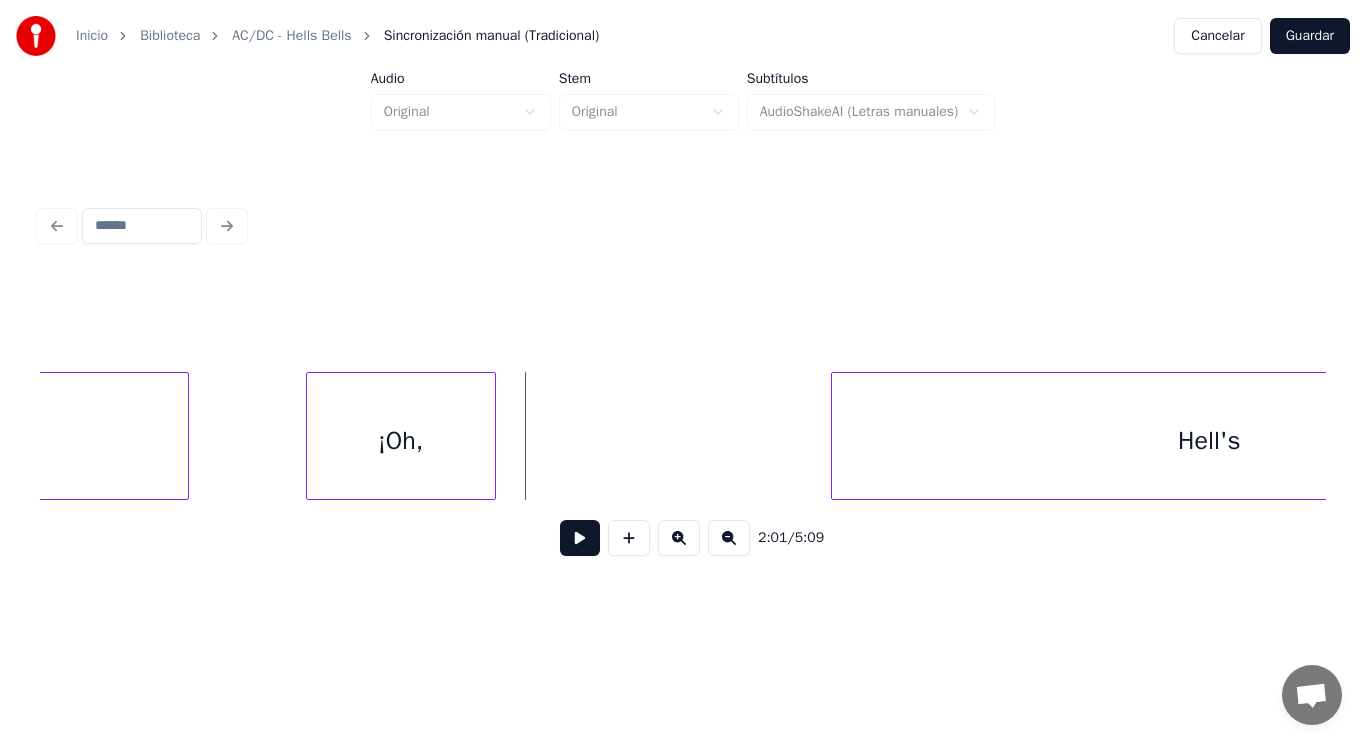 click at bounding box center [580, 538] 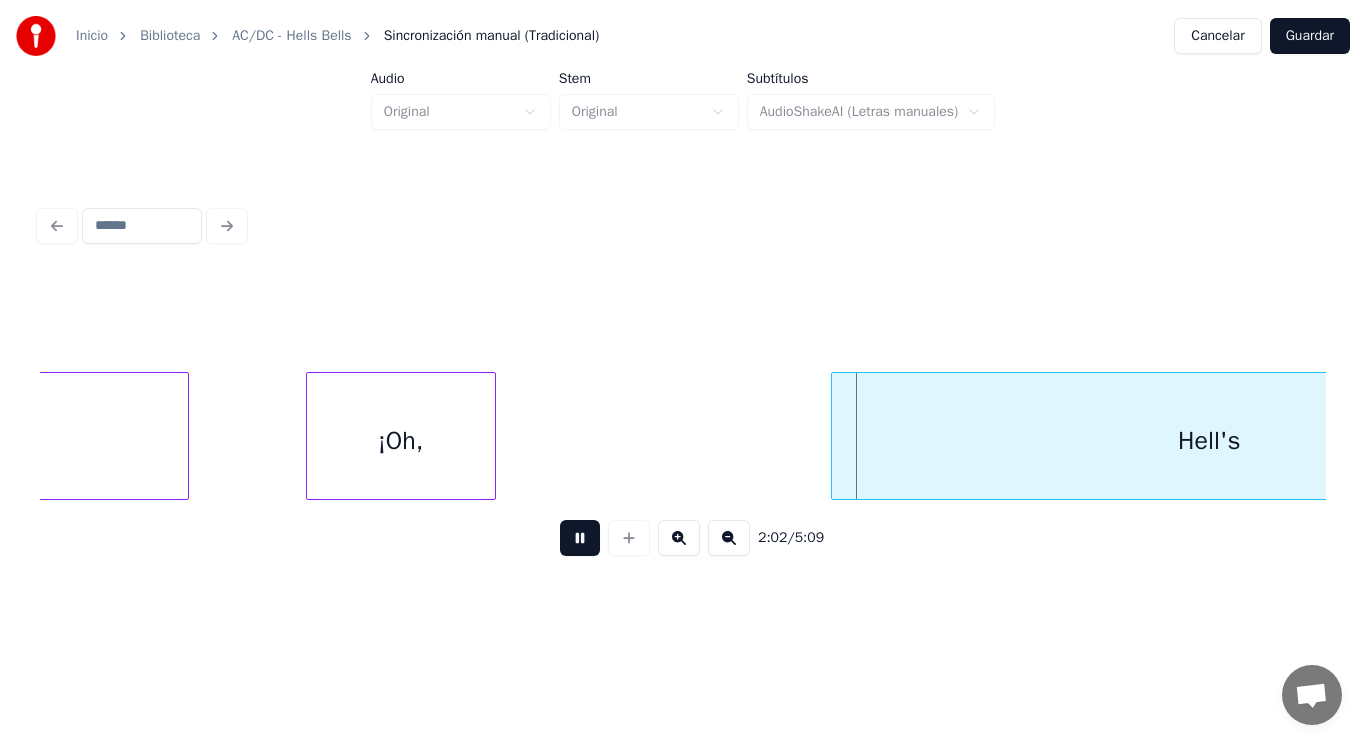 click at bounding box center [580, 538] 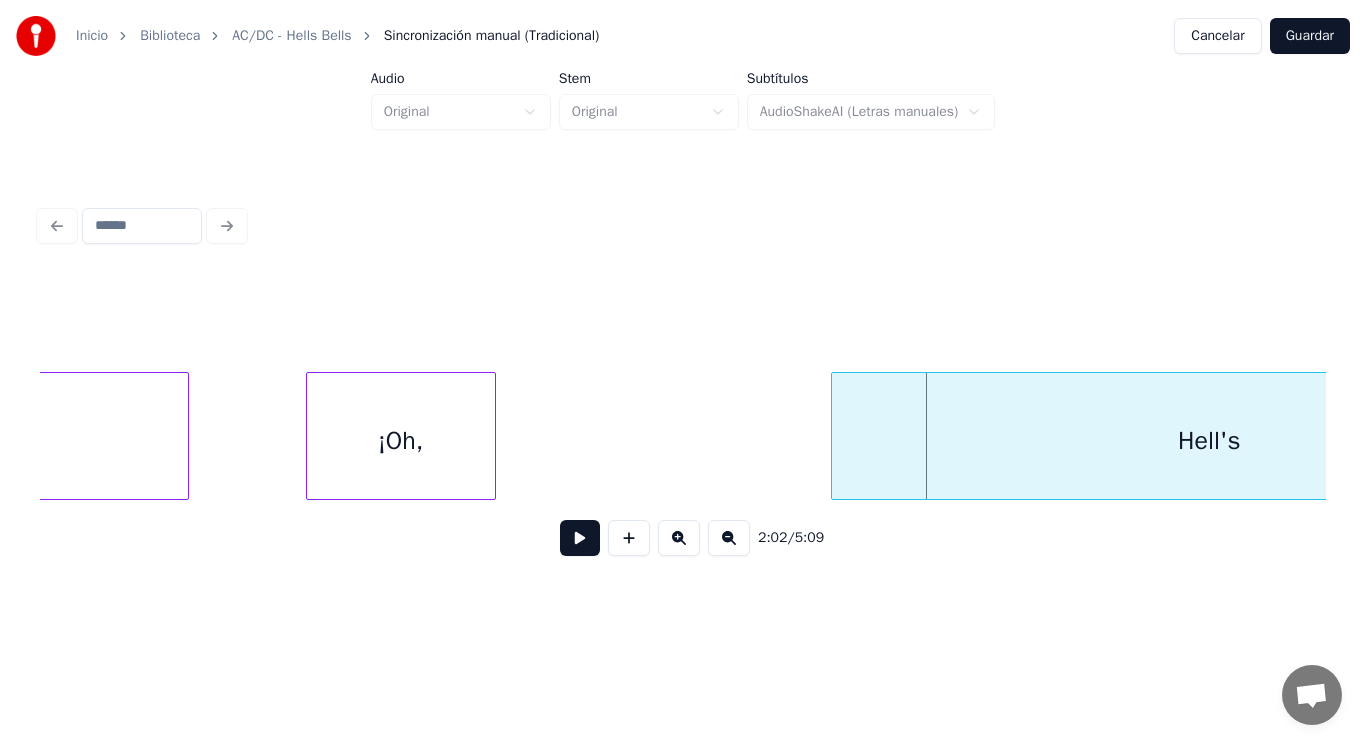 click on "¡Oh, Hell's you" at bounding box center (46659, 436) 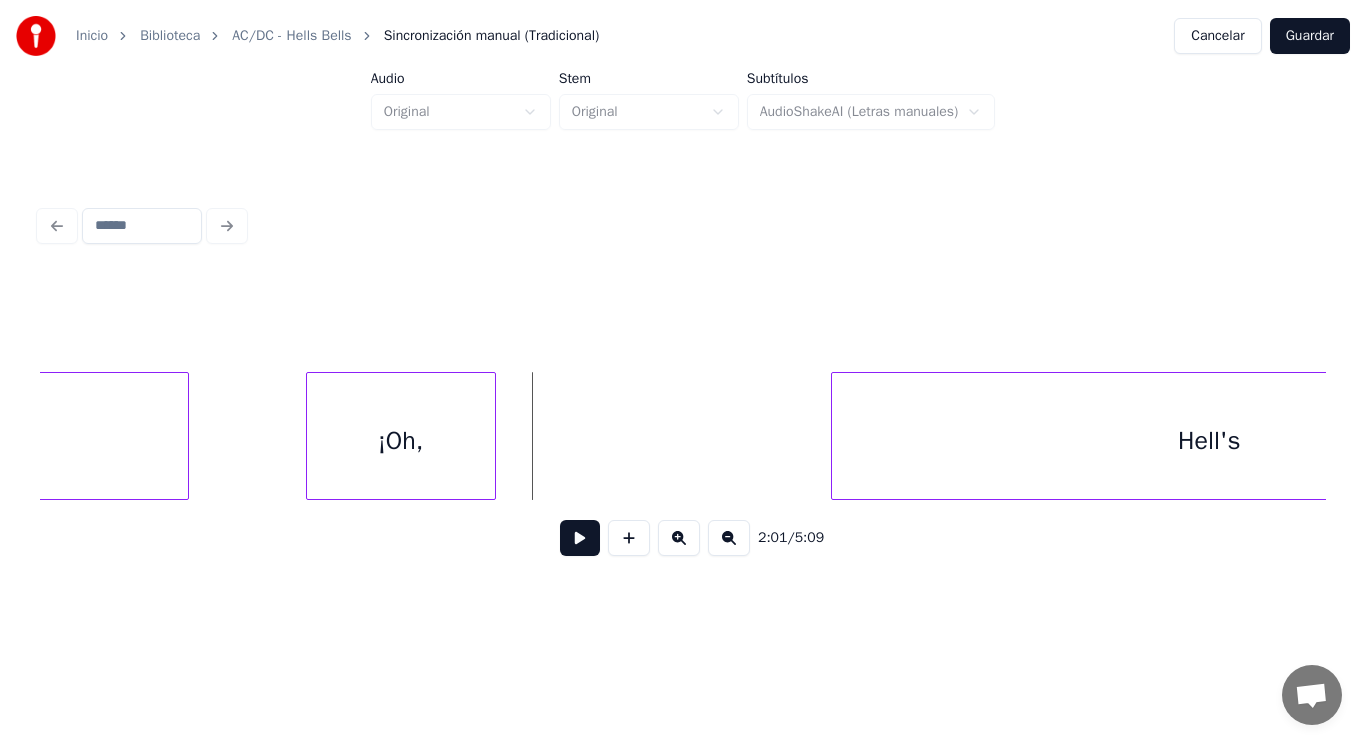 click at bounding box center (580, 538) 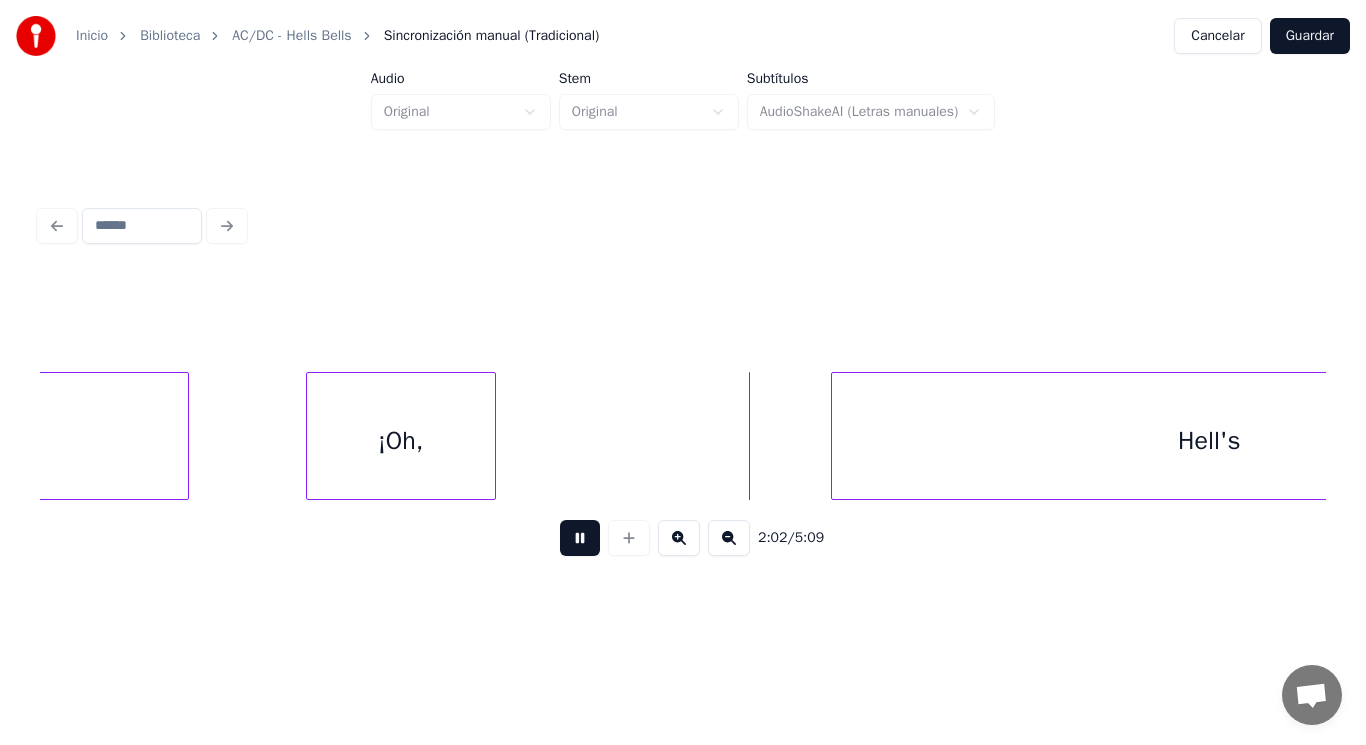 click at bounding box center [580, 538] 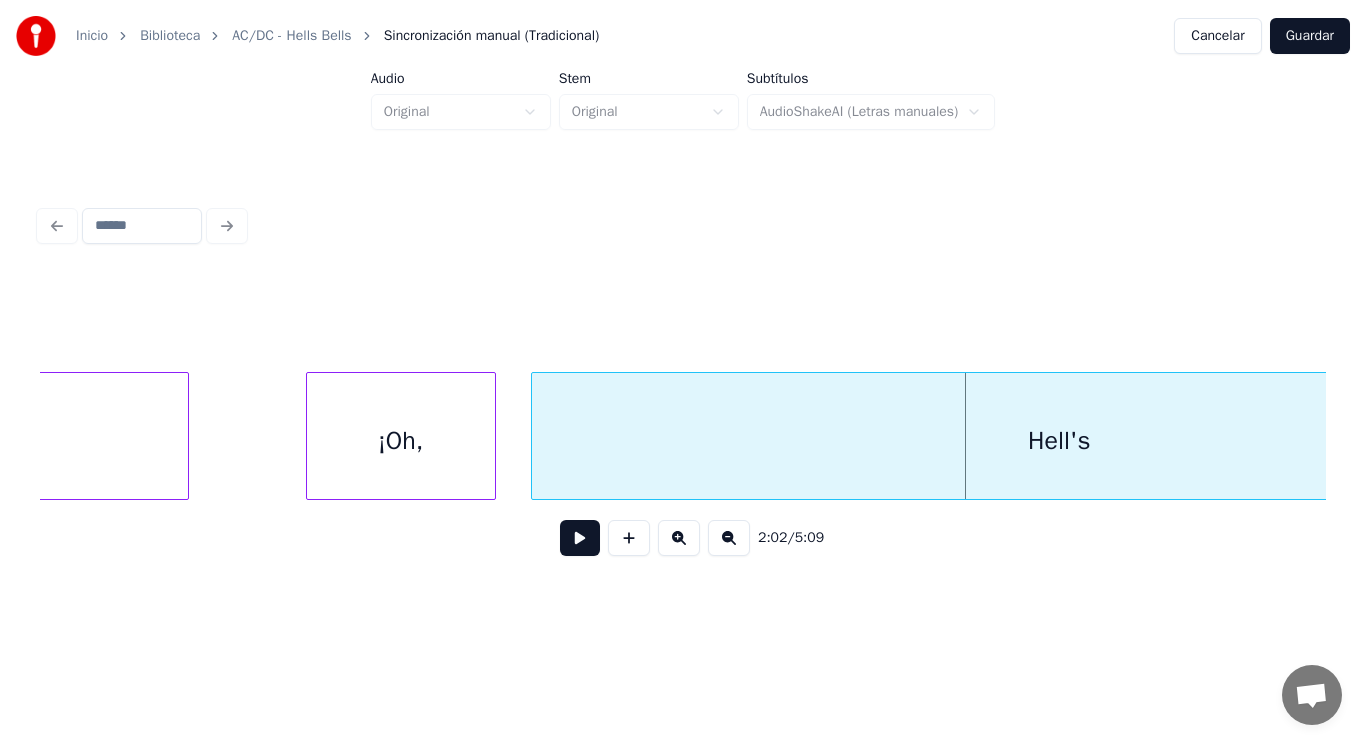 click at bounding box center (535, 436) 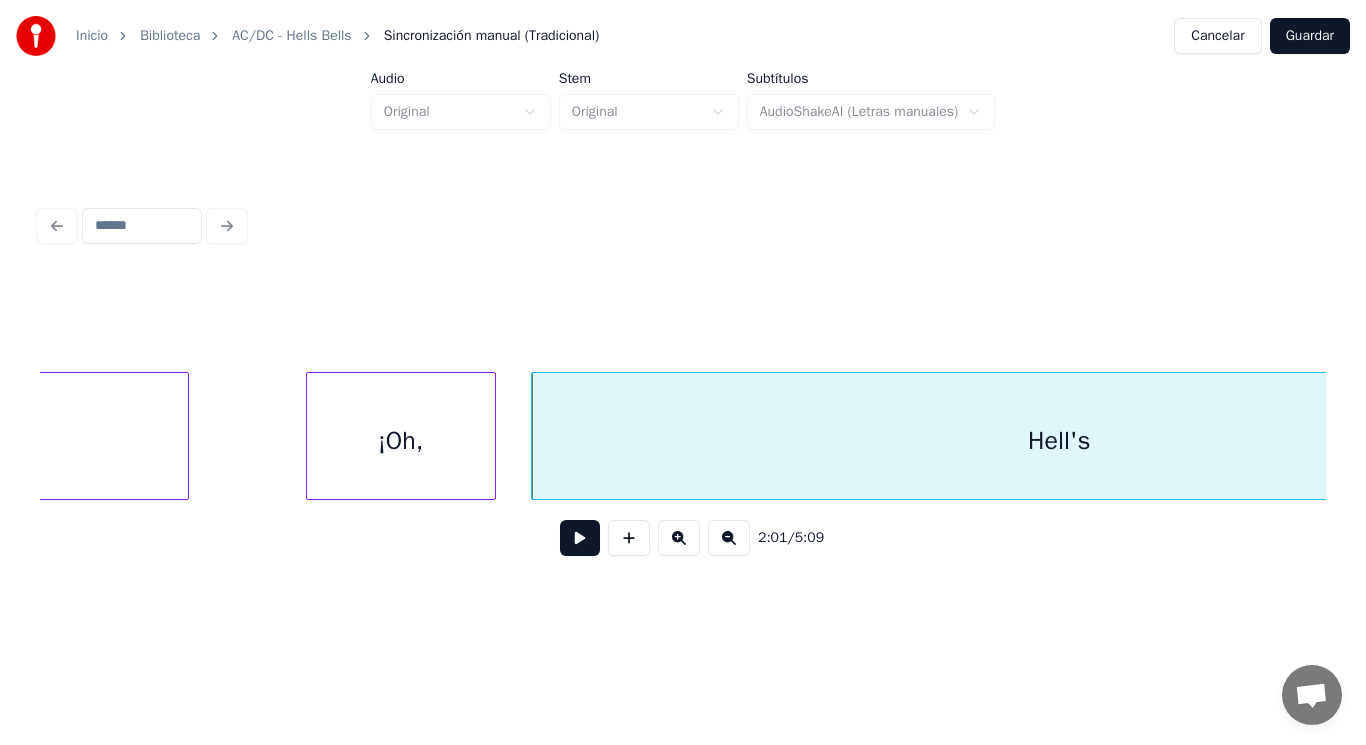 click at bounding box center (580, 538) 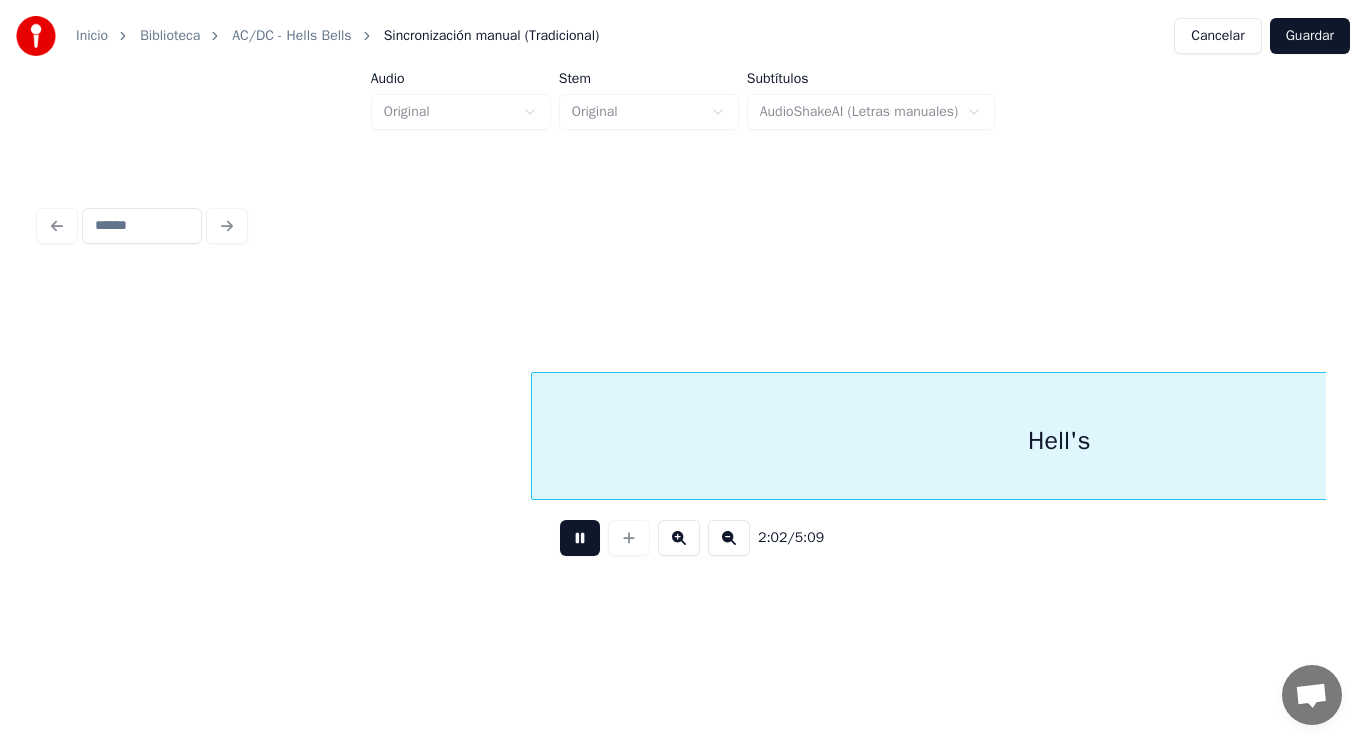 click at bounding box center [580, 538] 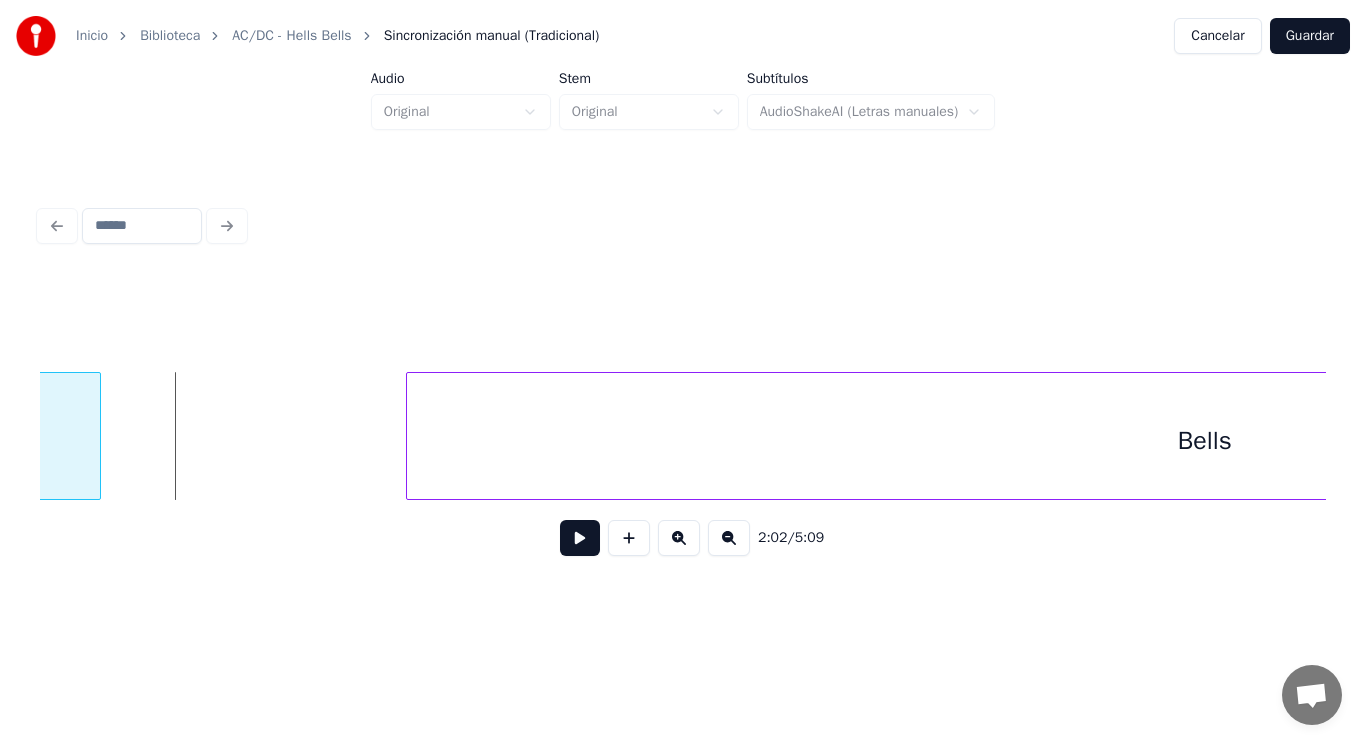 click at bounding box center (97, 436) 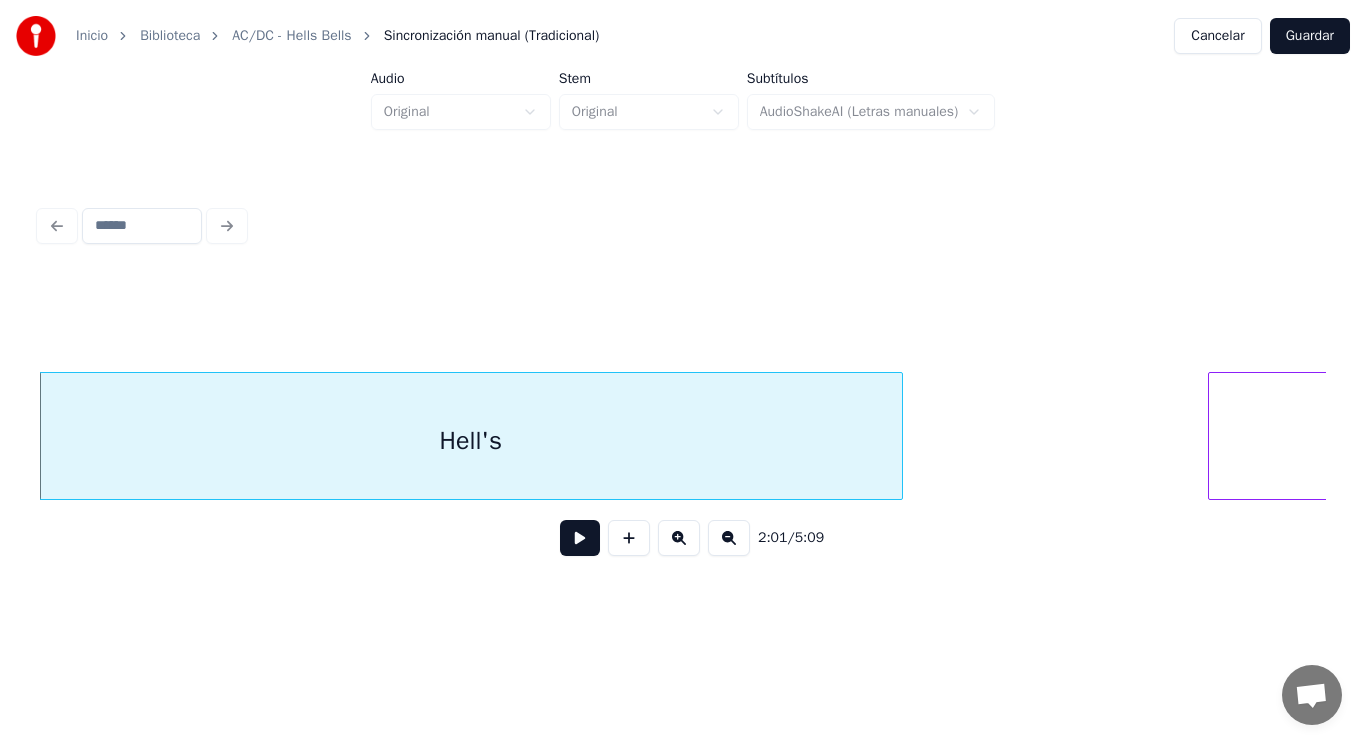 click at bounding box center [580, 538] 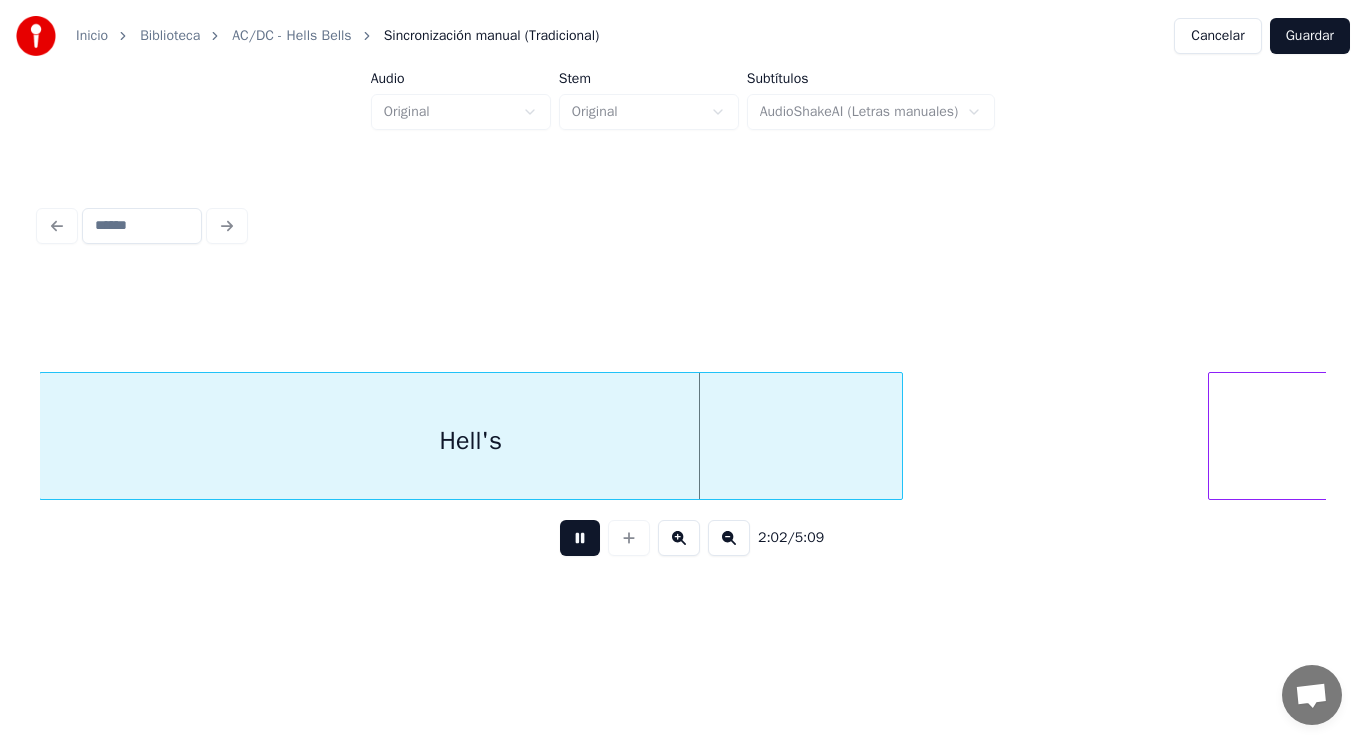 click at bounding box center (580, 538) 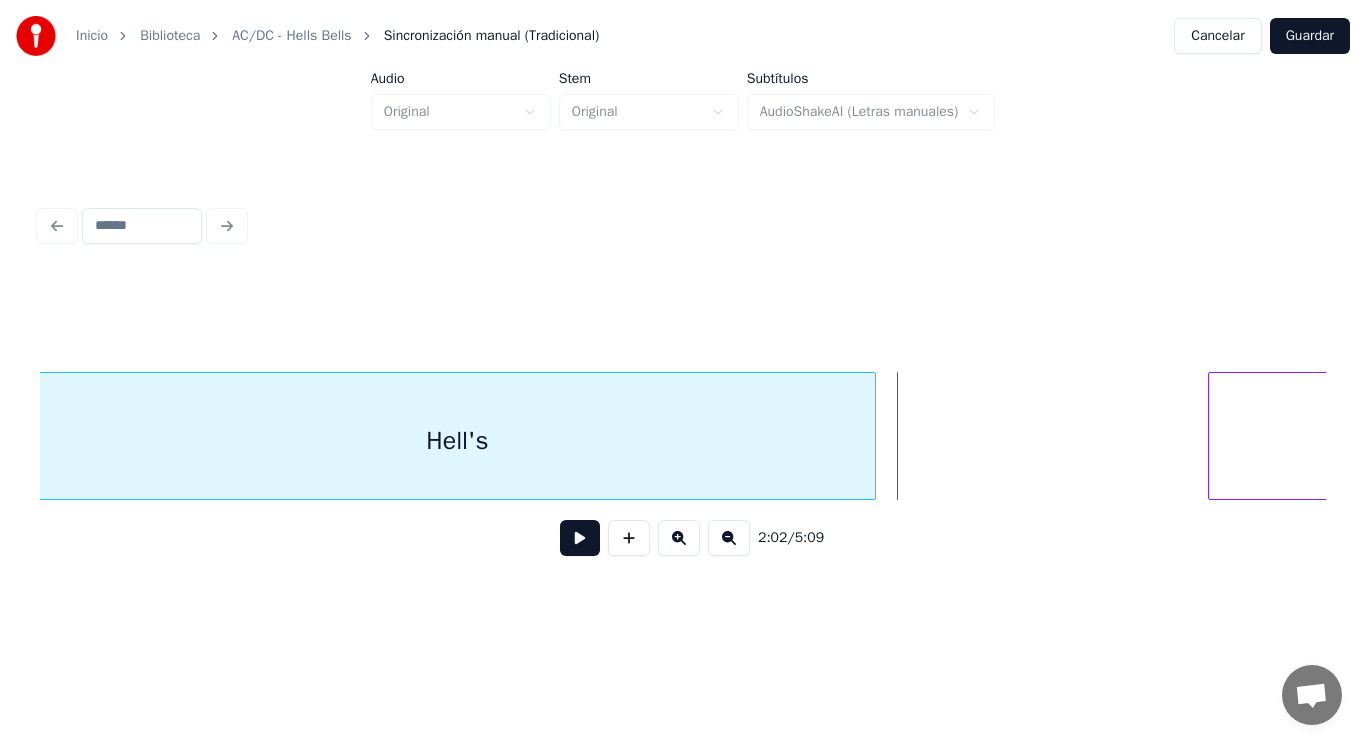 click at bounding box center [872, 436] 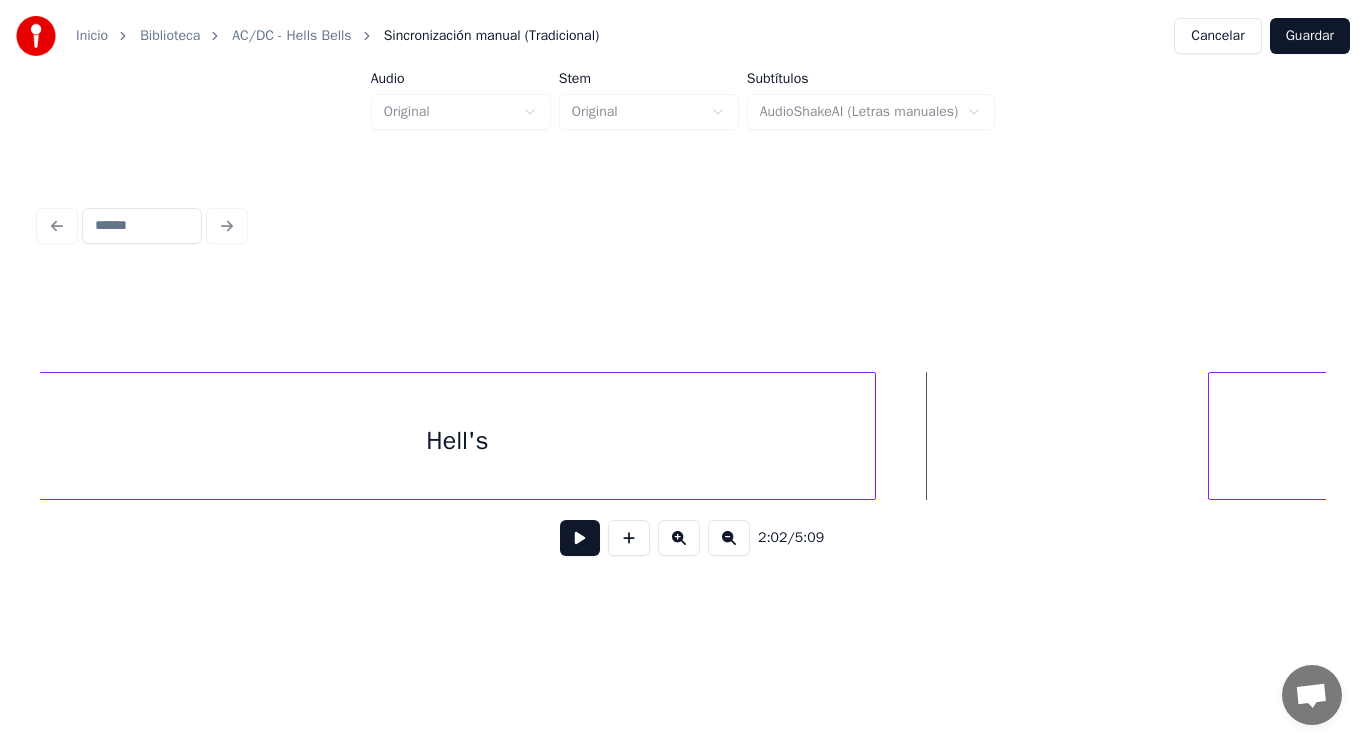 click at bounding box center [580, 538] 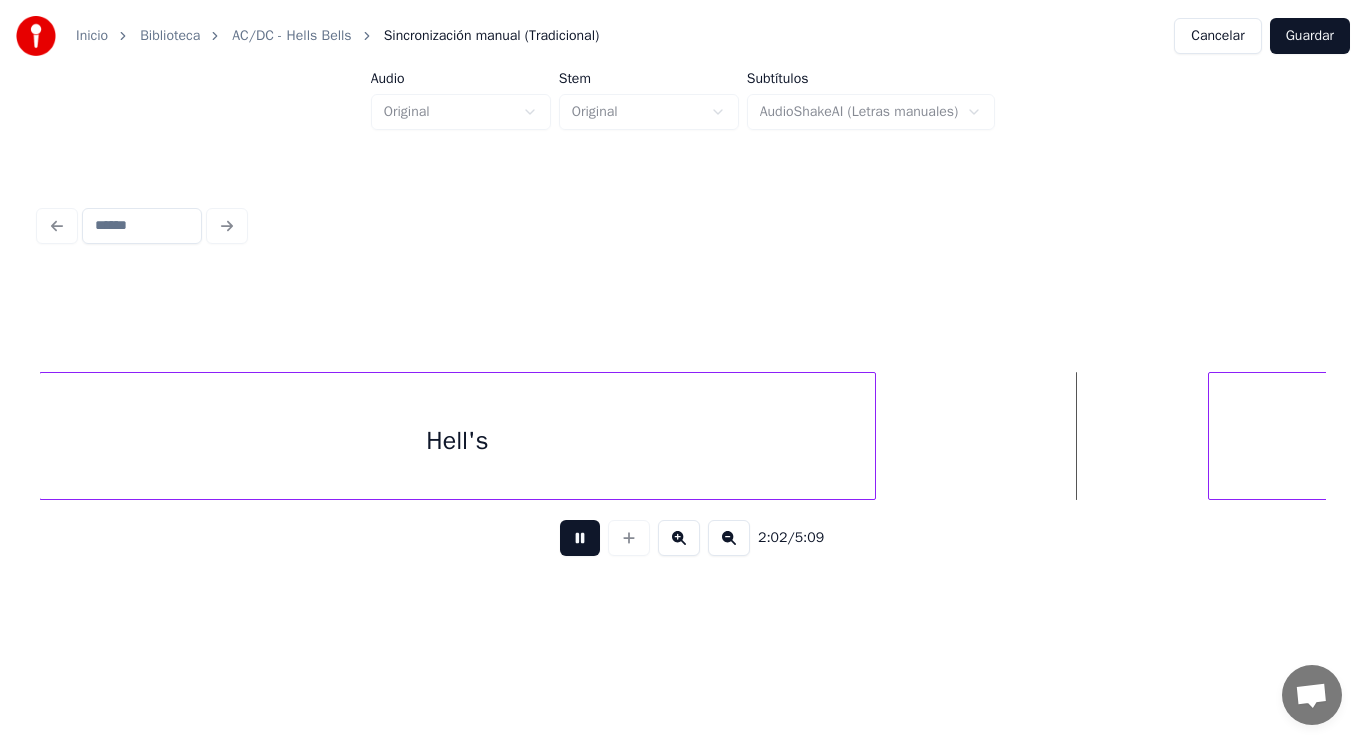 click at bounding box center [580, 538] 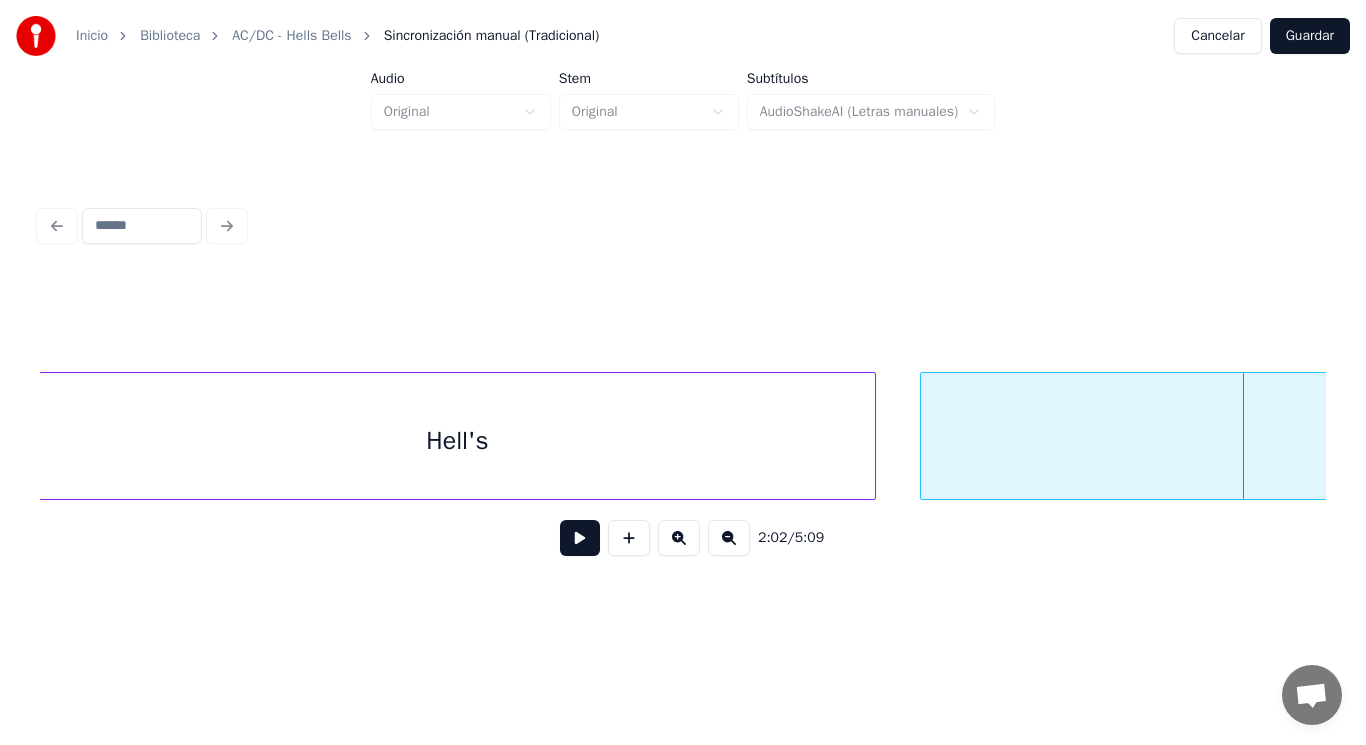 click at bounding box center (924, 436) 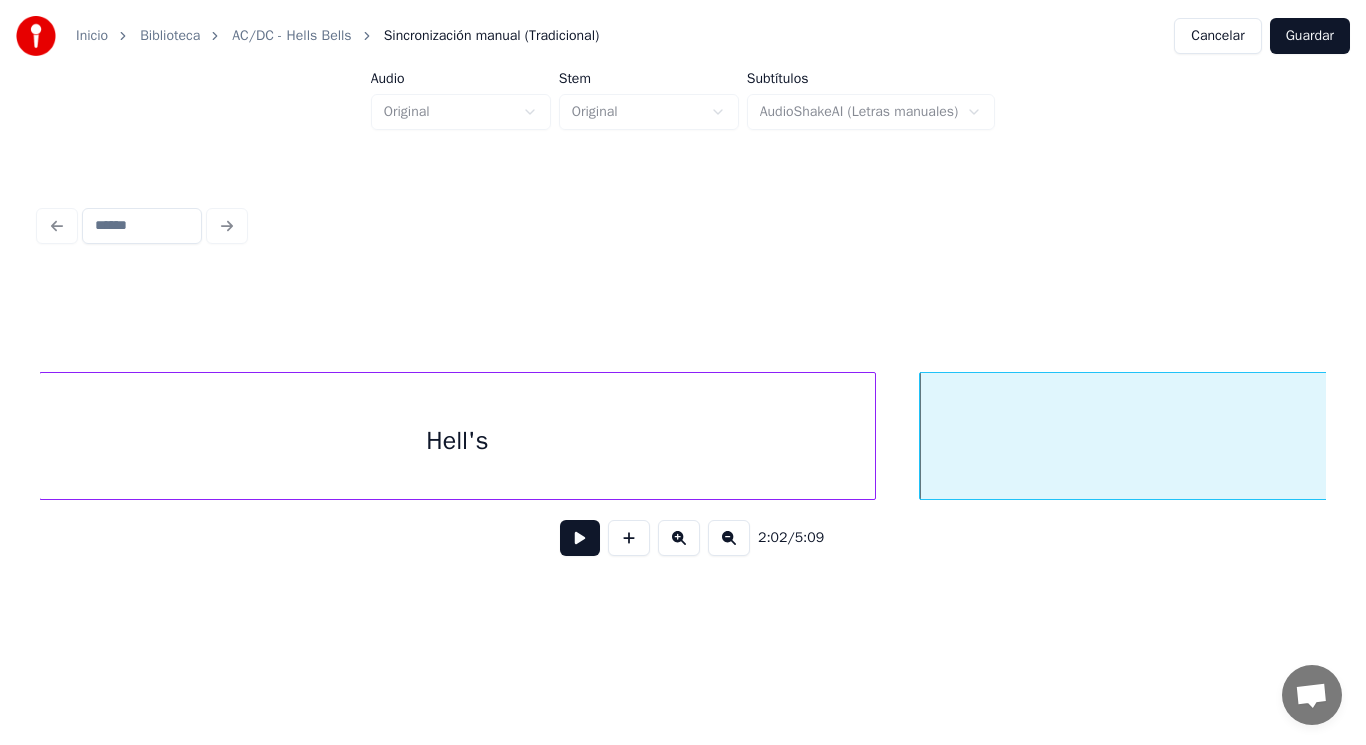 click at bounding box center [580, 538] 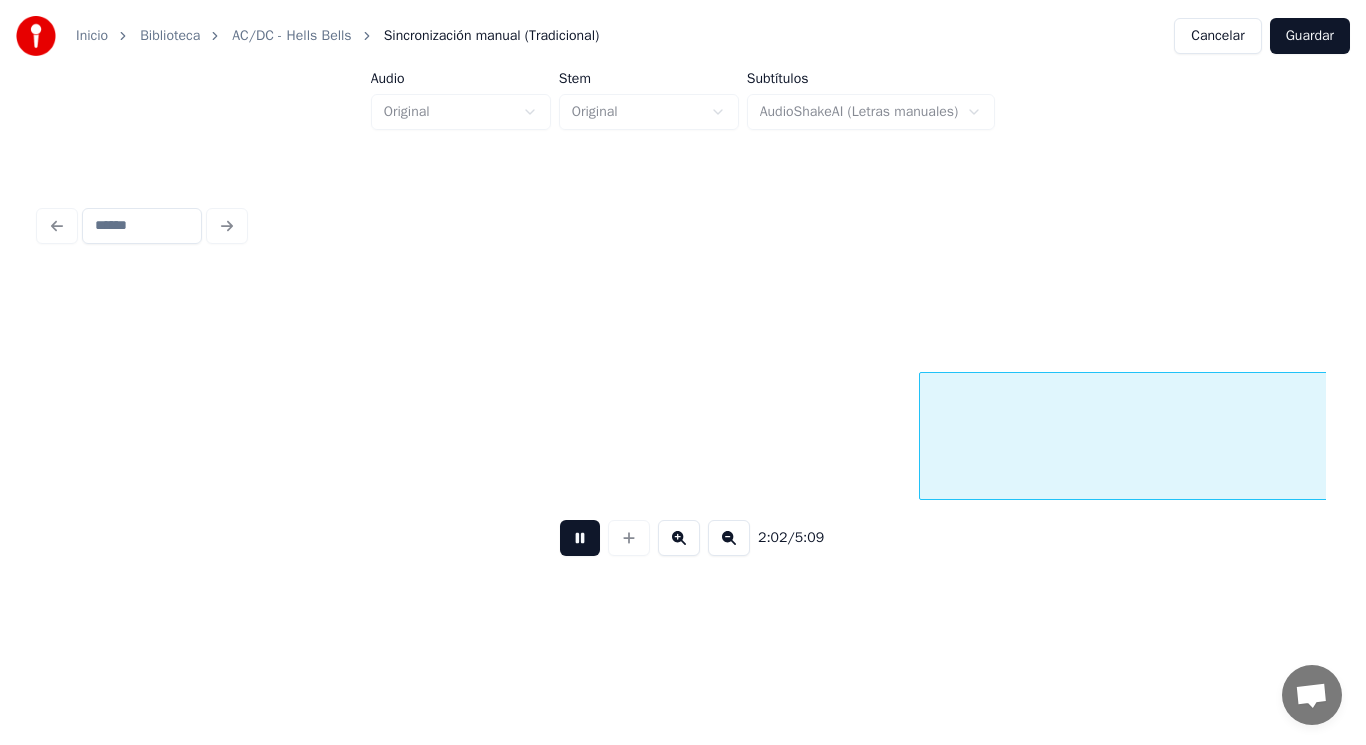 scroll, scrollTop: 0, scrollLeft: 171949, axis: horizontal 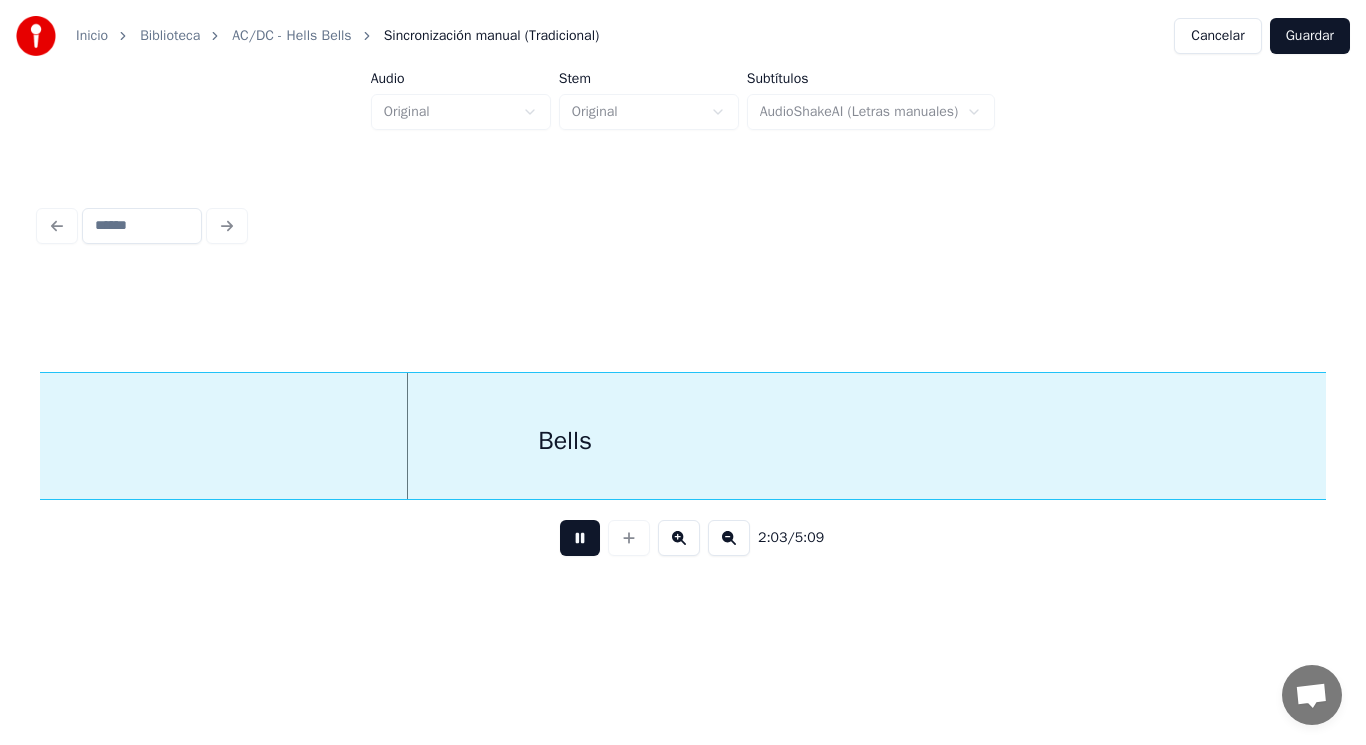 click at bounding box center (580, 538) 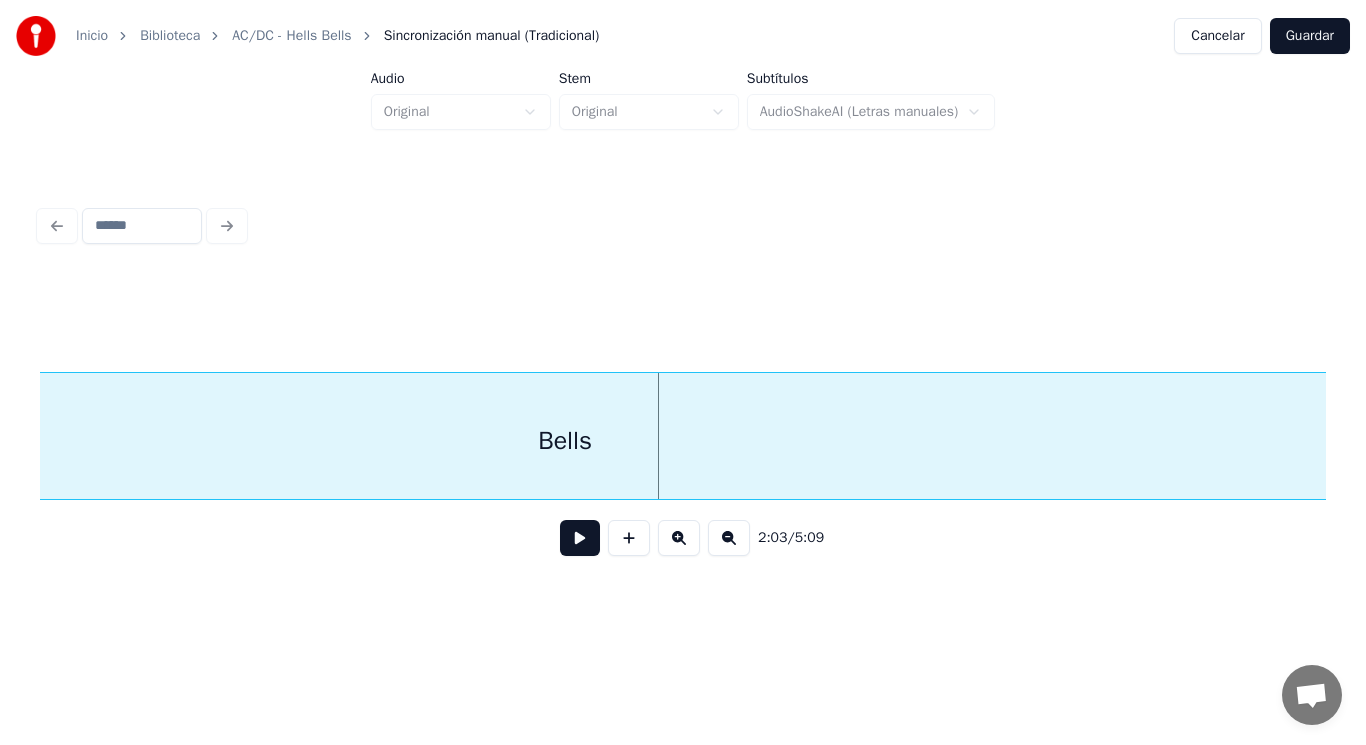 click on "Bells" at bounding box center [565, 441] 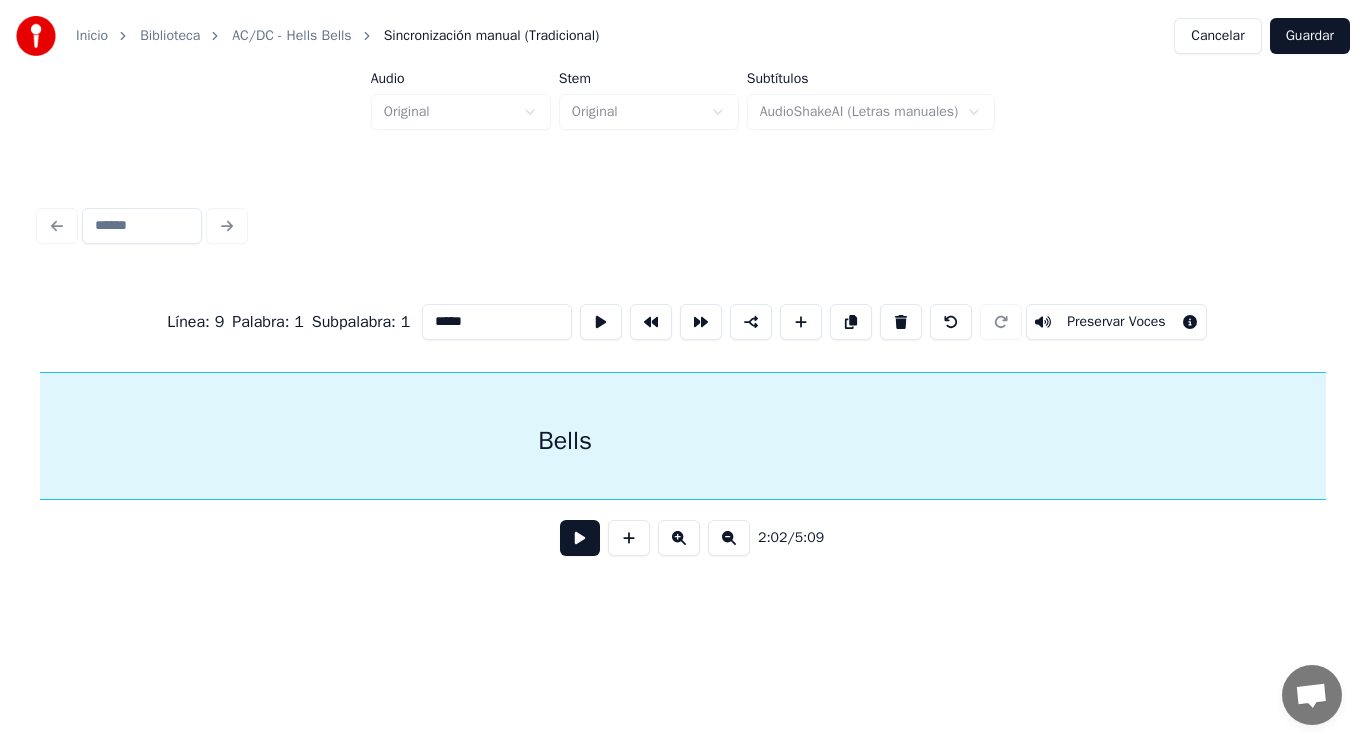 scroll, scrollTop: 0, scrollLeft: 171532, axis: horizontal 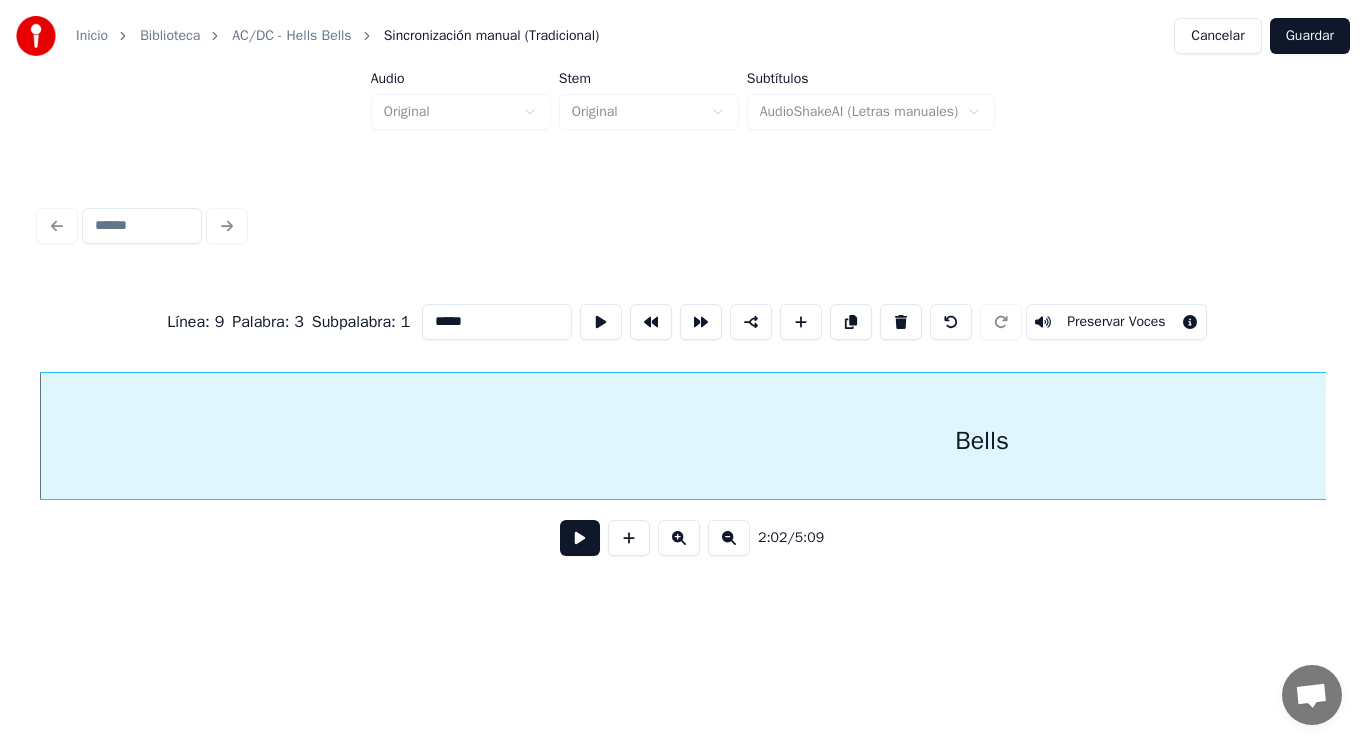 click on "*****" at bounding box center (497, 322) 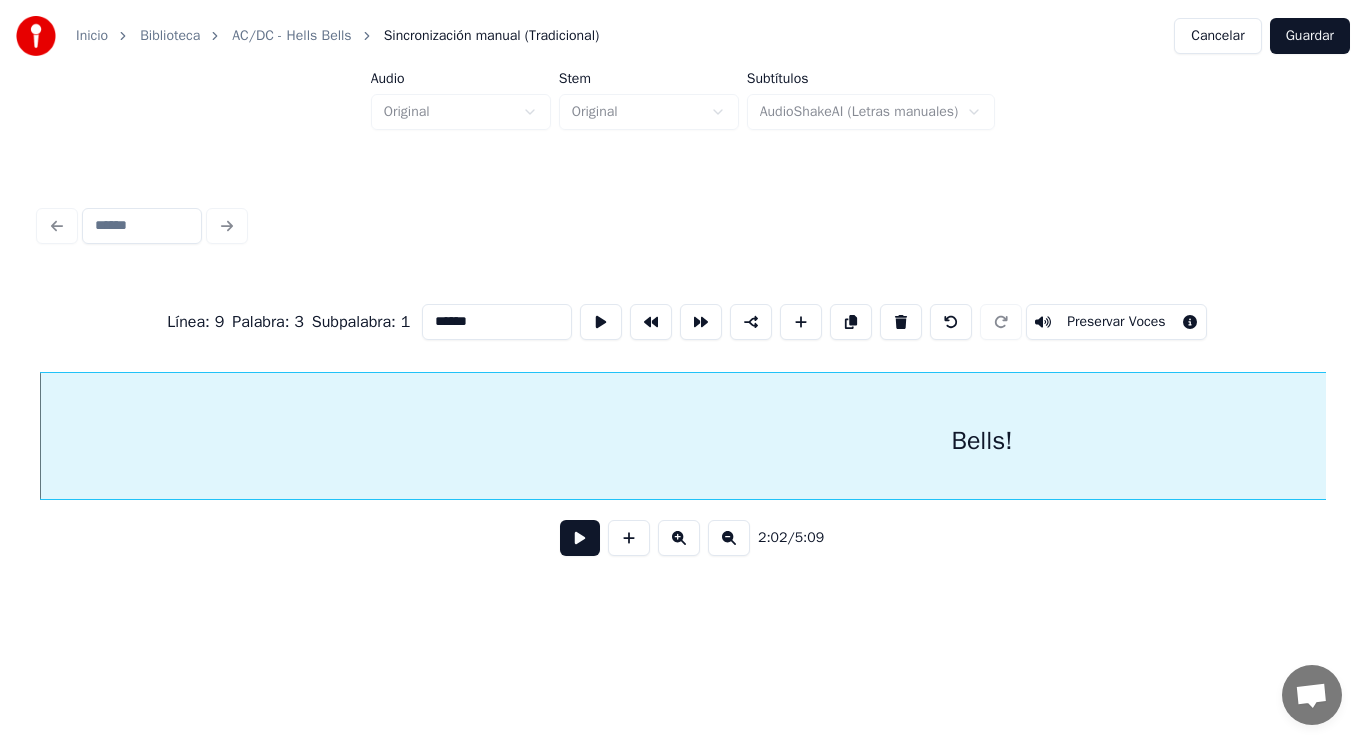 type on "******" 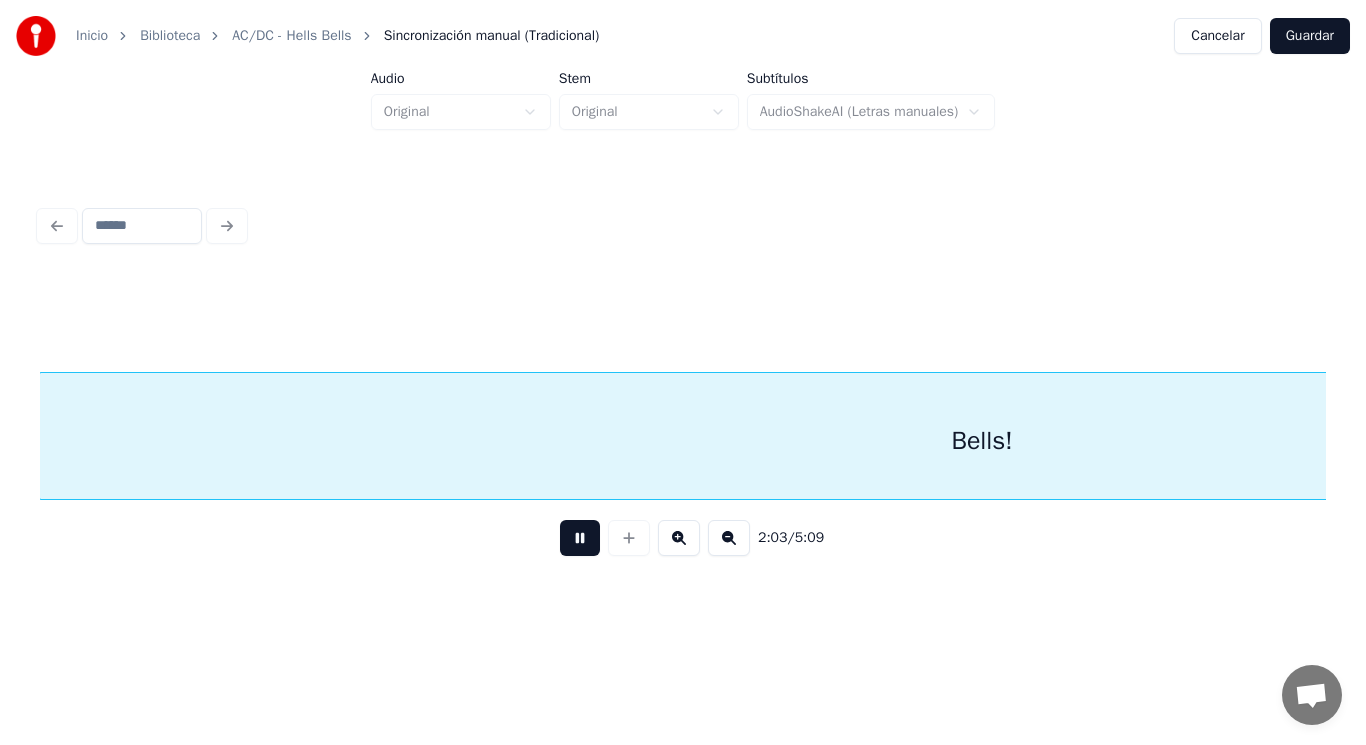 scroll, scrollTop: 0, scrollLeft: 172824, axis: horizontal 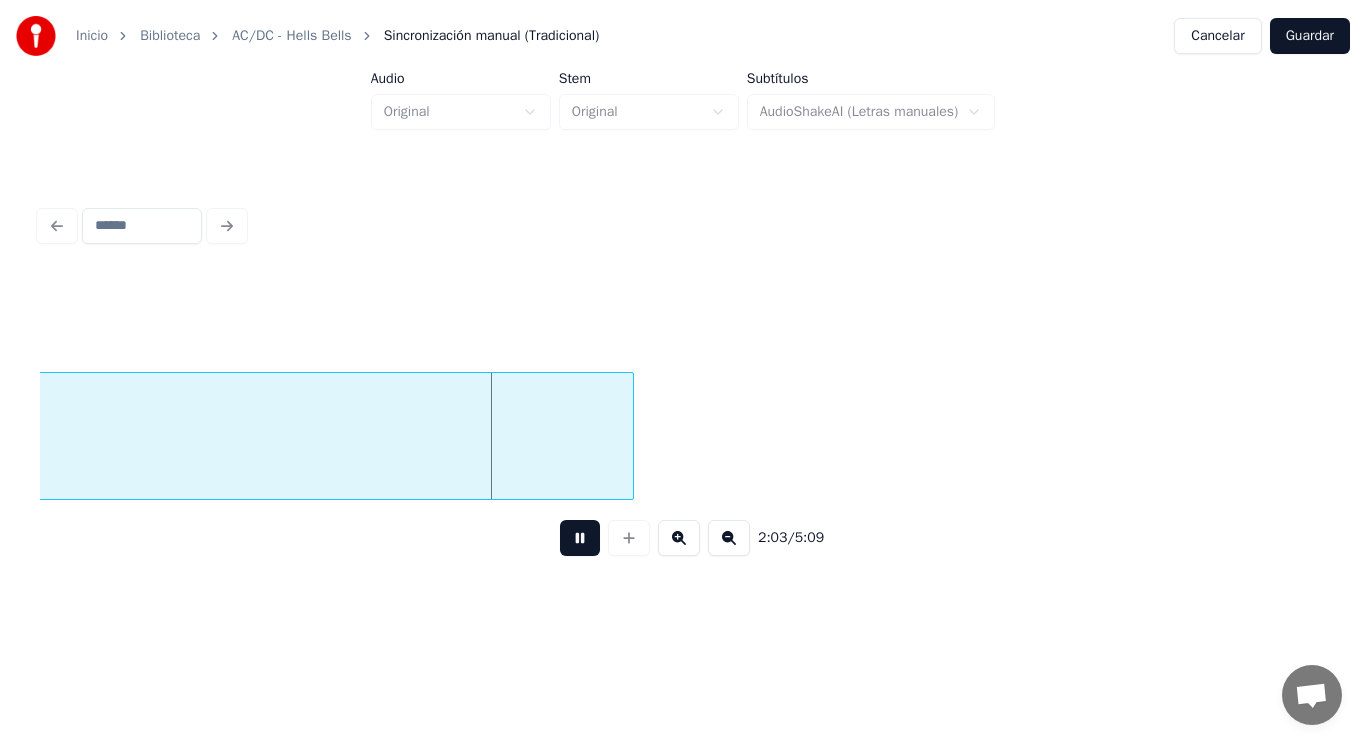 click at bounding box center (580, 538) 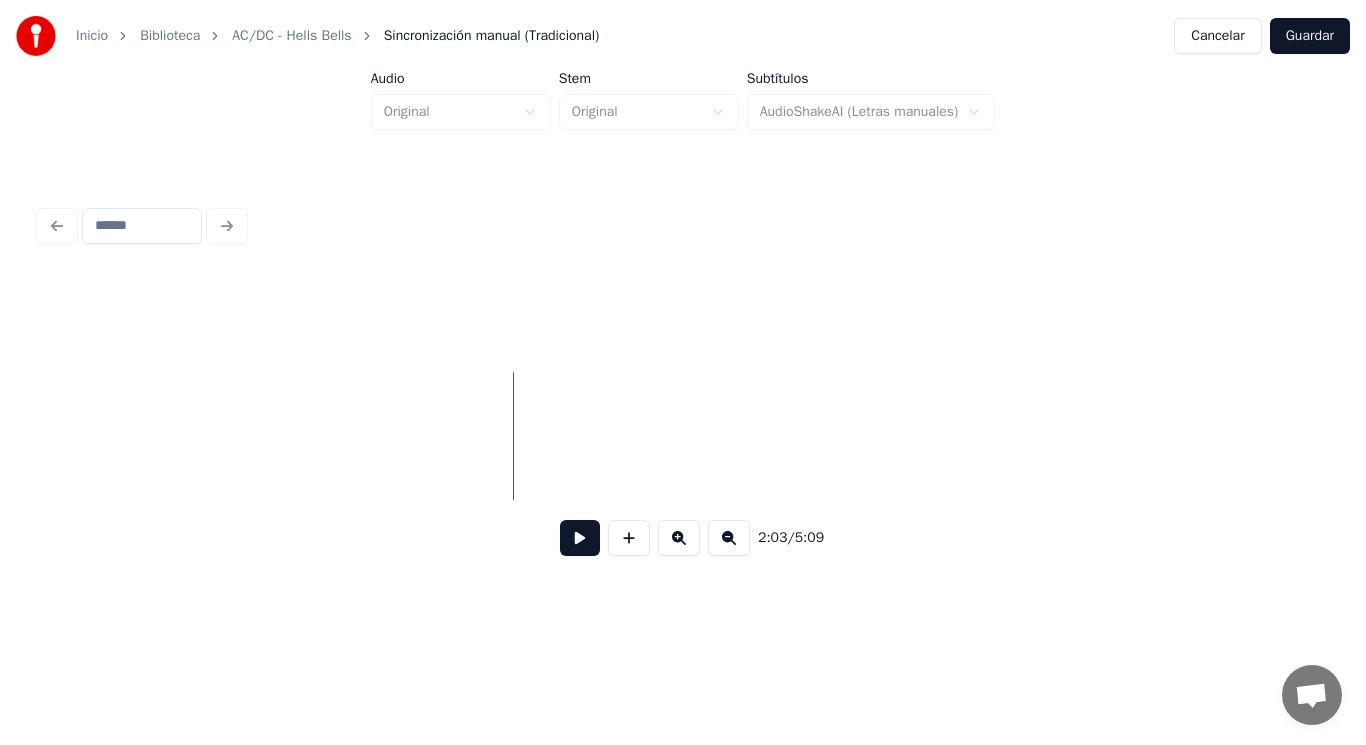 click on "Inicio Biblioteca AC/DC - Hells Bells  Sincronización manual (Tradicional) Cancelar Guardar Audio Original Stem Original Subtítulos AudioShakeAI (Letras manuales) [TIME]  /  [TIME]" at bounding box center (683, 304) 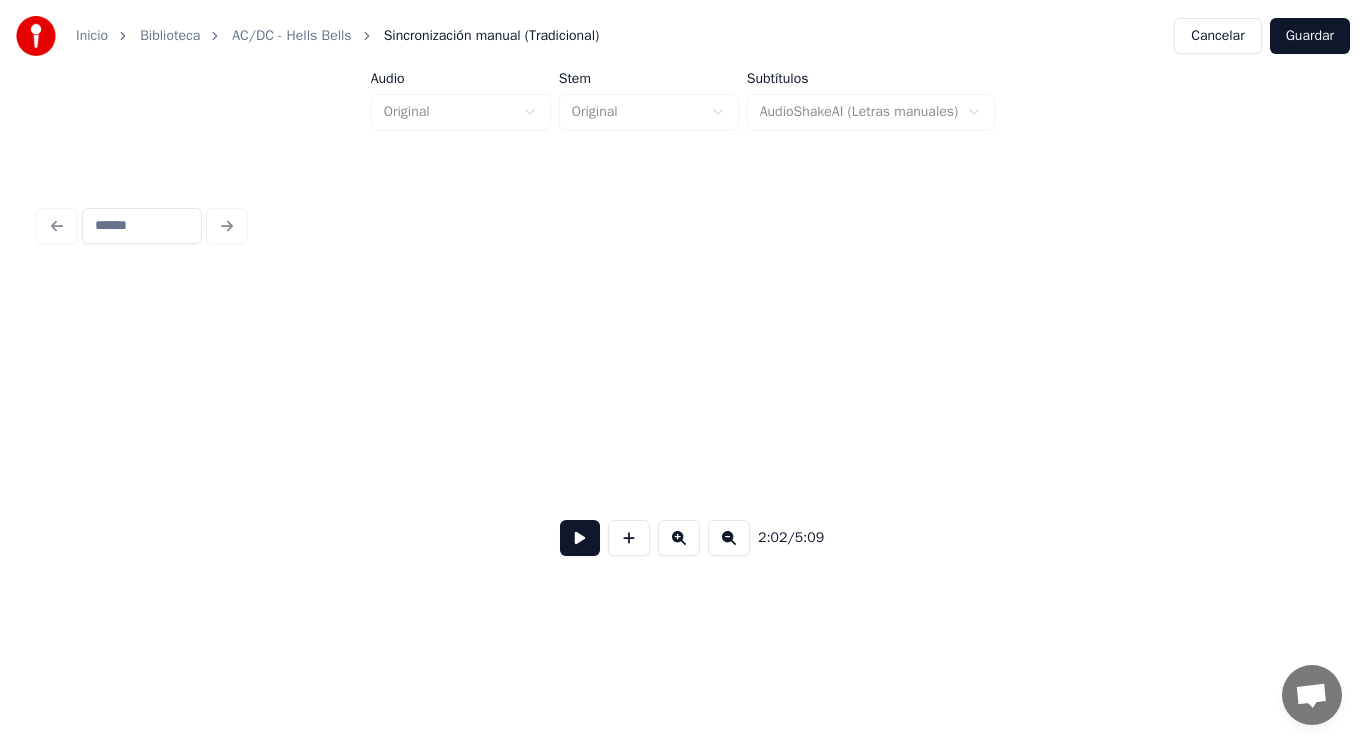 scroll, scrollTop: 0, scrollLeft: 171532, axis: horizontal 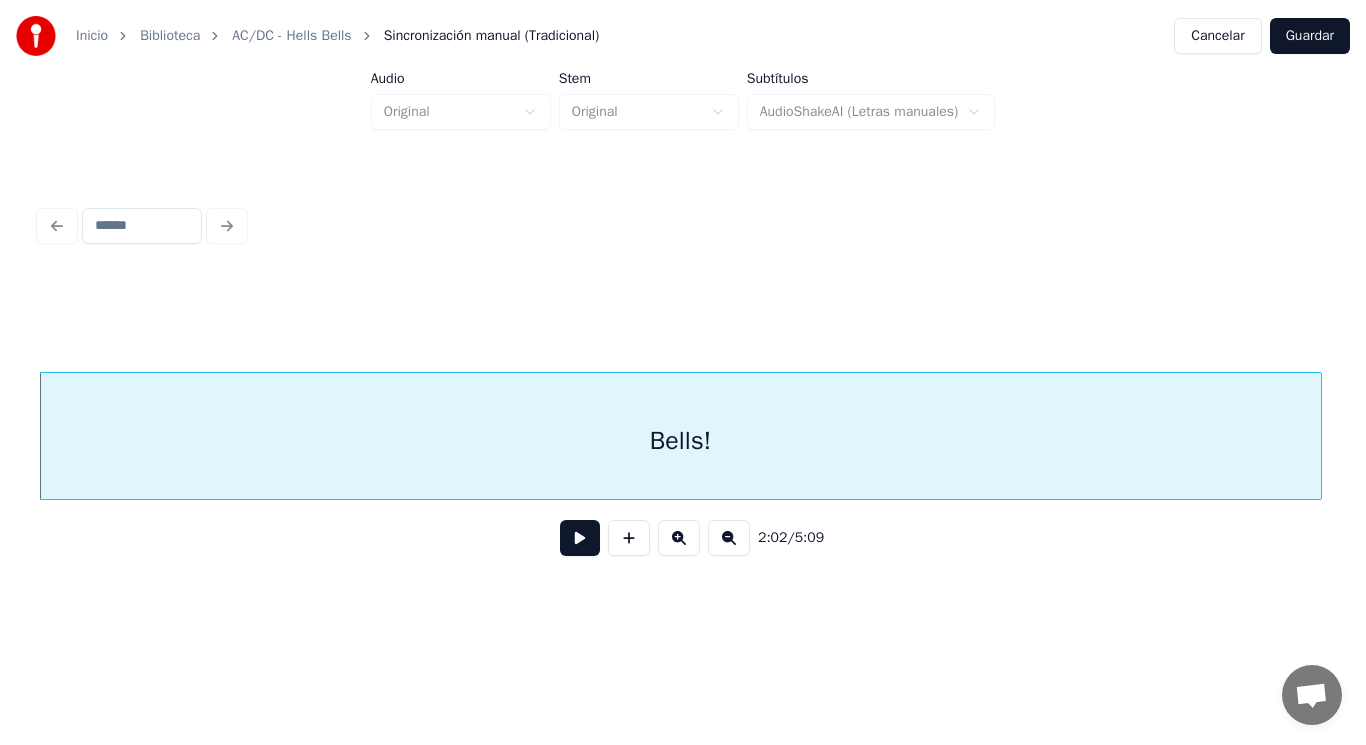 click at bounding box center (580, 538) 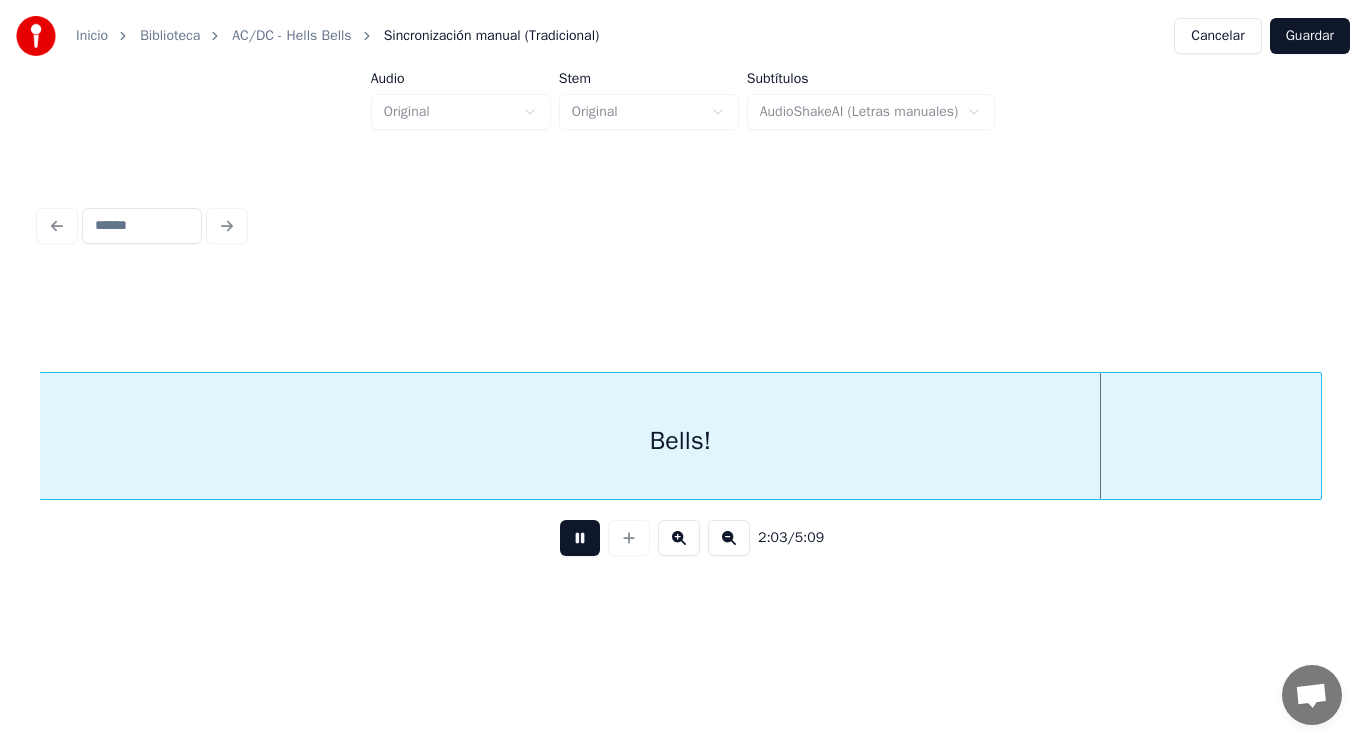 click at bounding box center [580, 538] 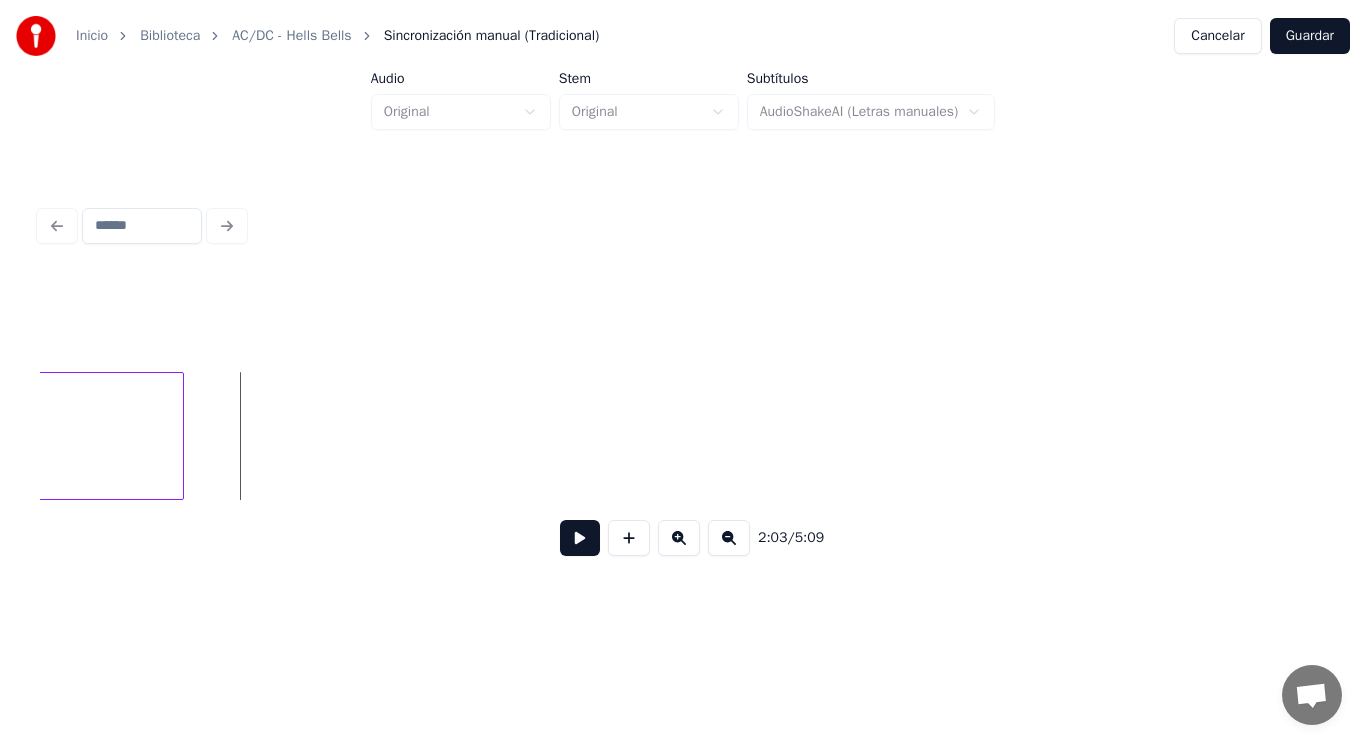 scroll, scrollTop: 0, scrollLeft: 172669, axis: horizontal 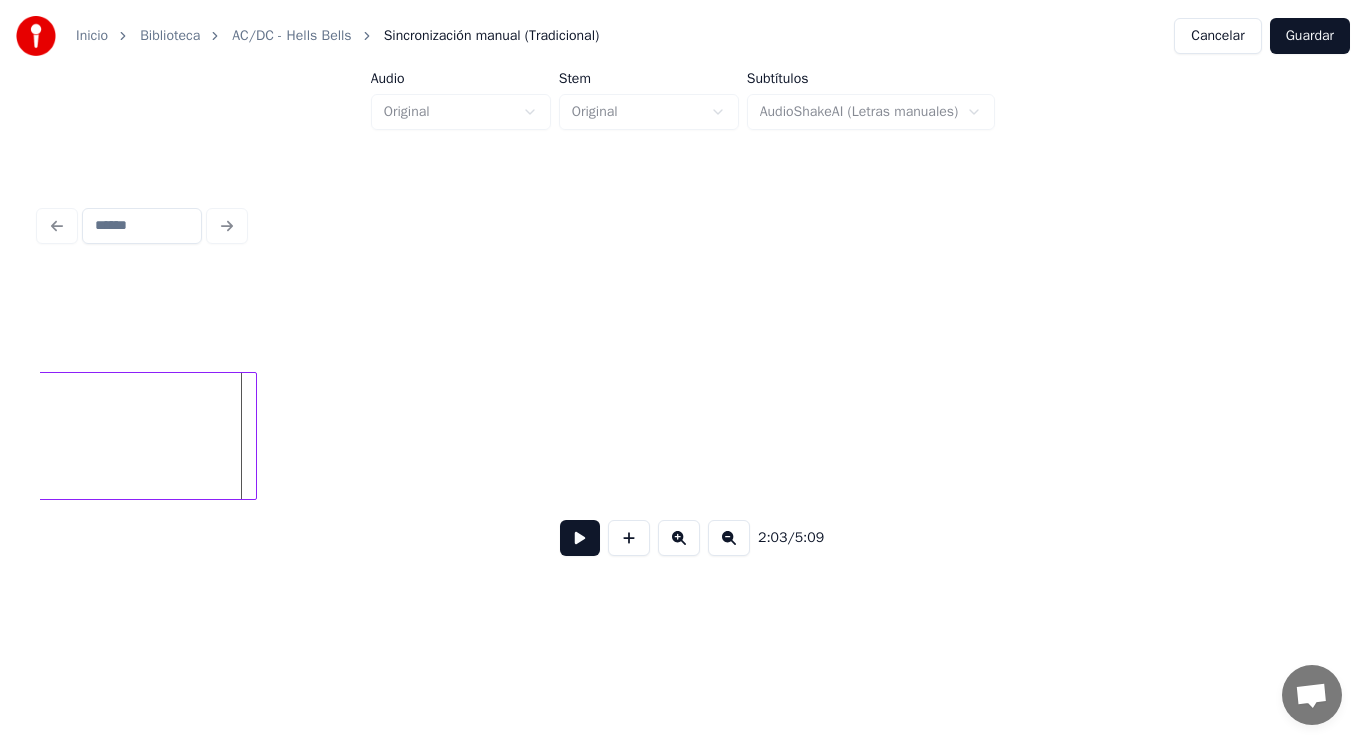 click at bounding box center [253, 436] 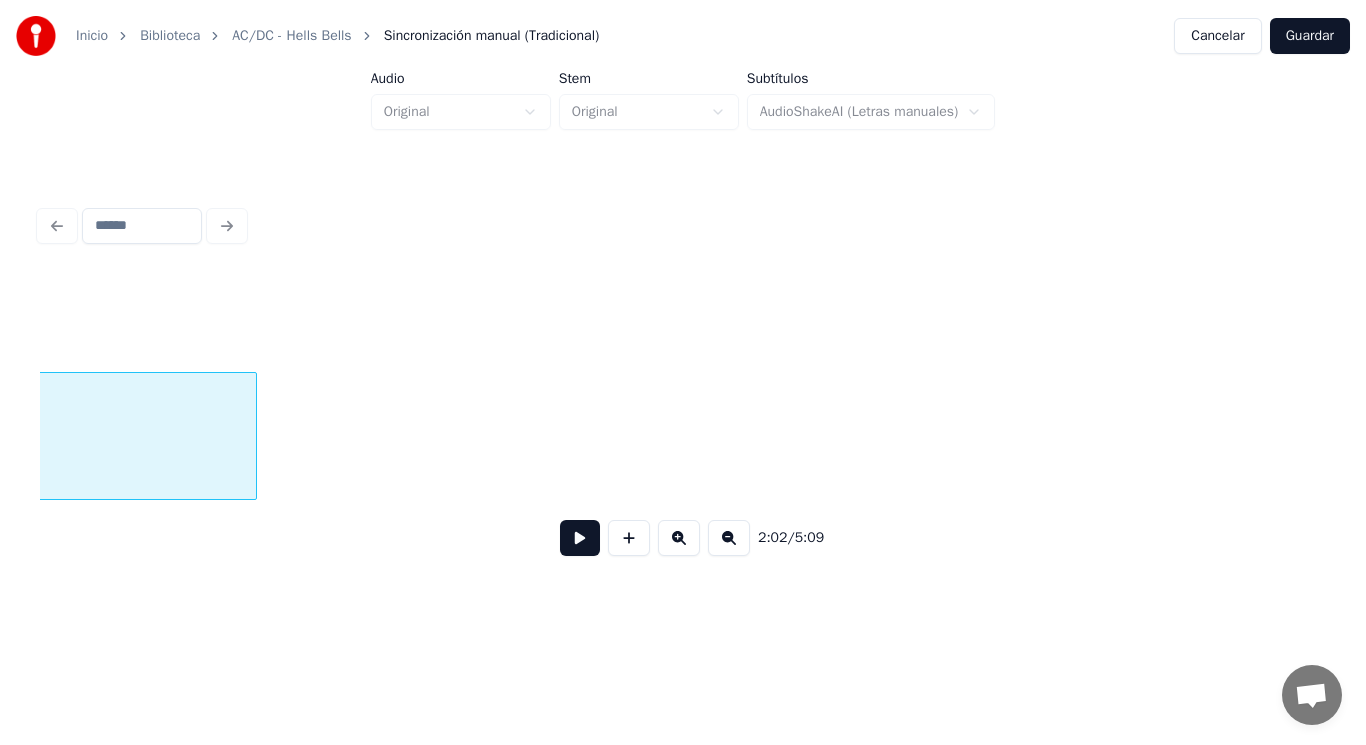 scroll, scrollTop: 0, scrollLeft: 171532, axis: horizontal 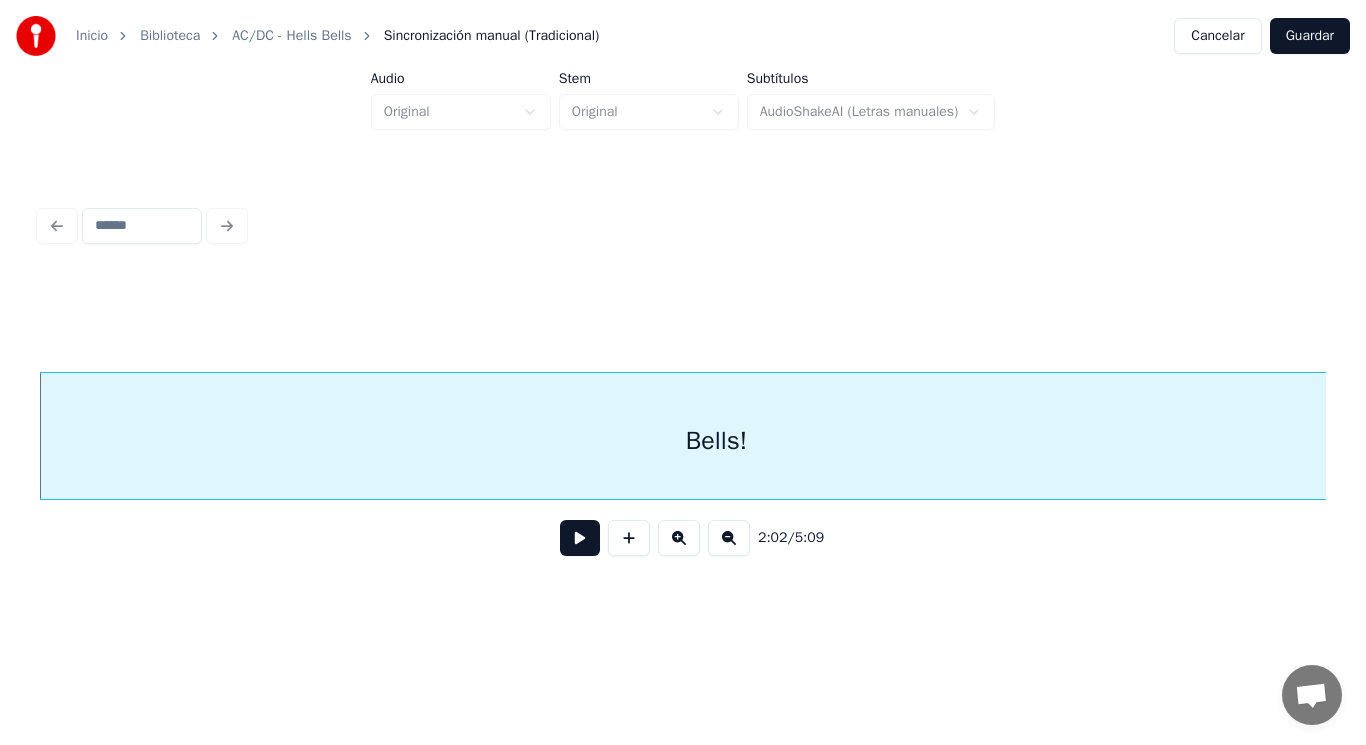 click at bounding box center [580, 538] 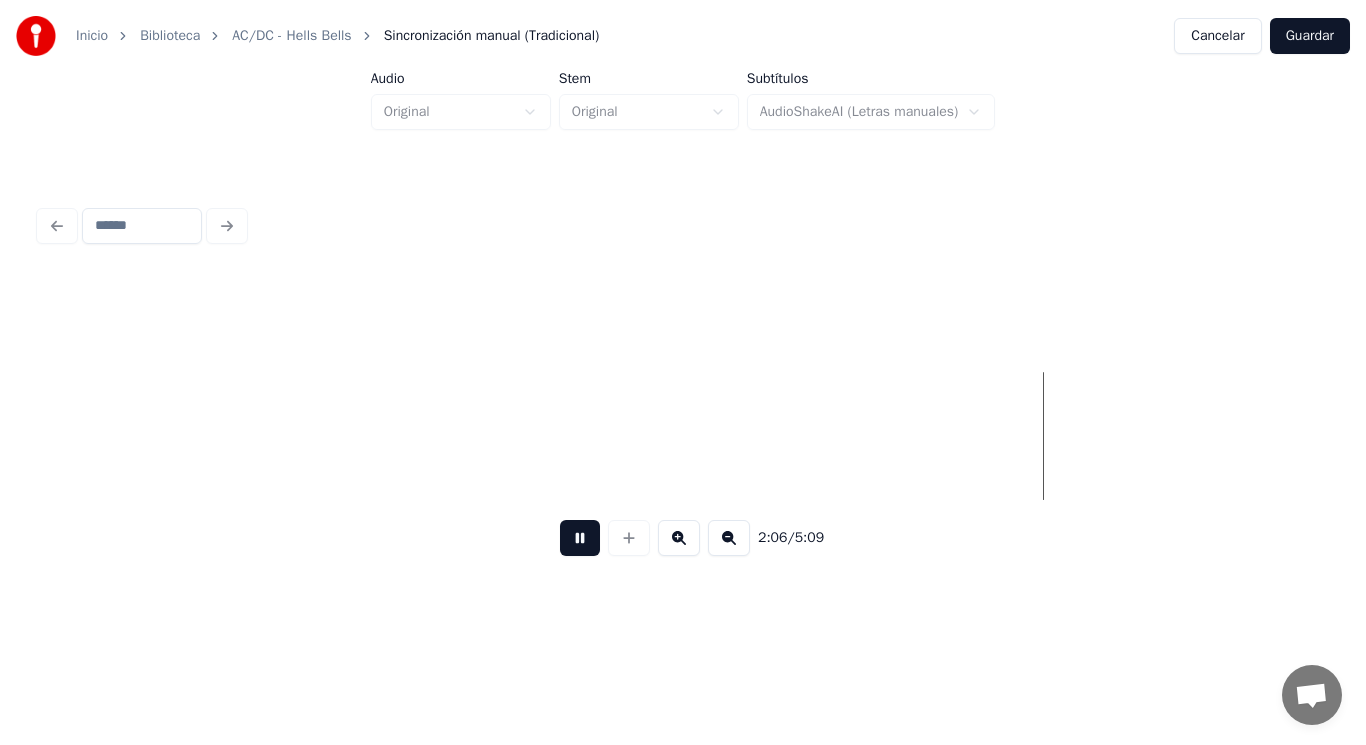 click at bounding box center [580, 538] 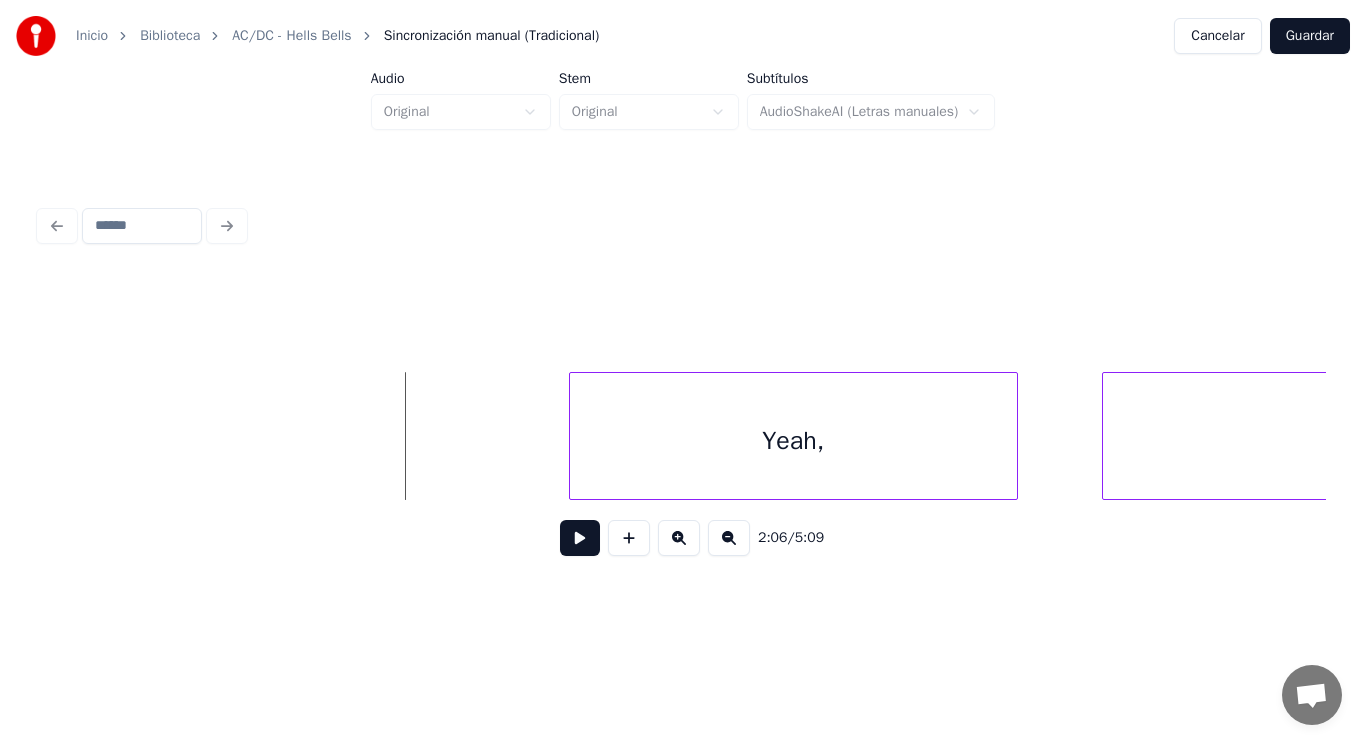 scroll, scrollTop: 0, scrollLeft: 176329, axis: horizontal 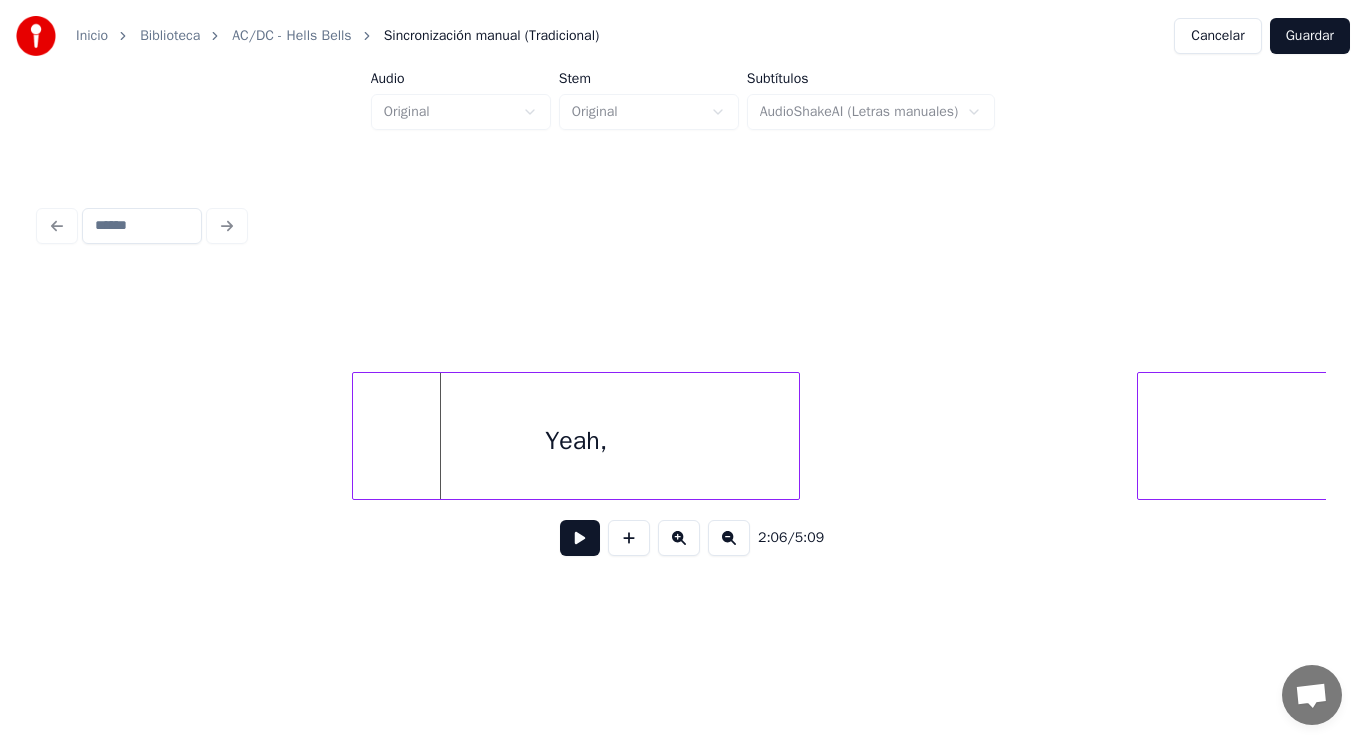 click on "Yeah," at bounding box center (576, 441) 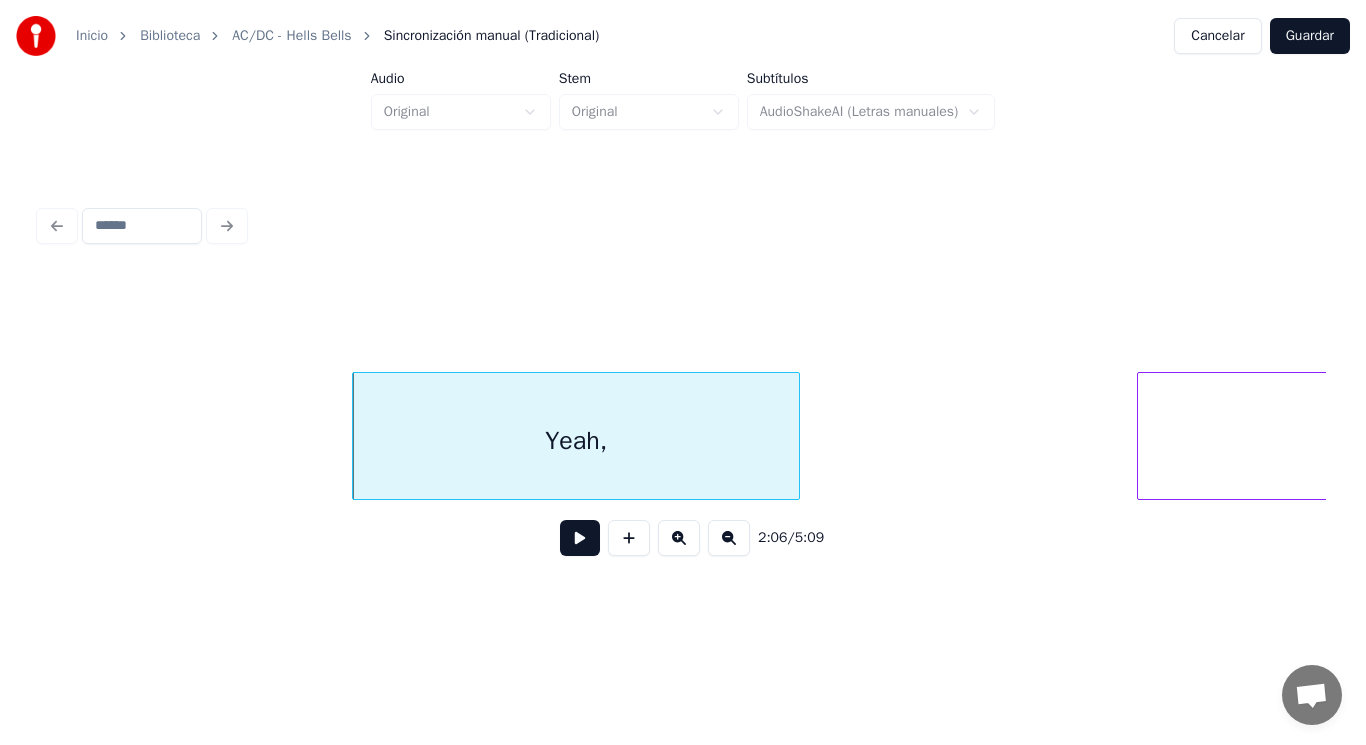 click on "Yeah," at bounding box center (576, 441) 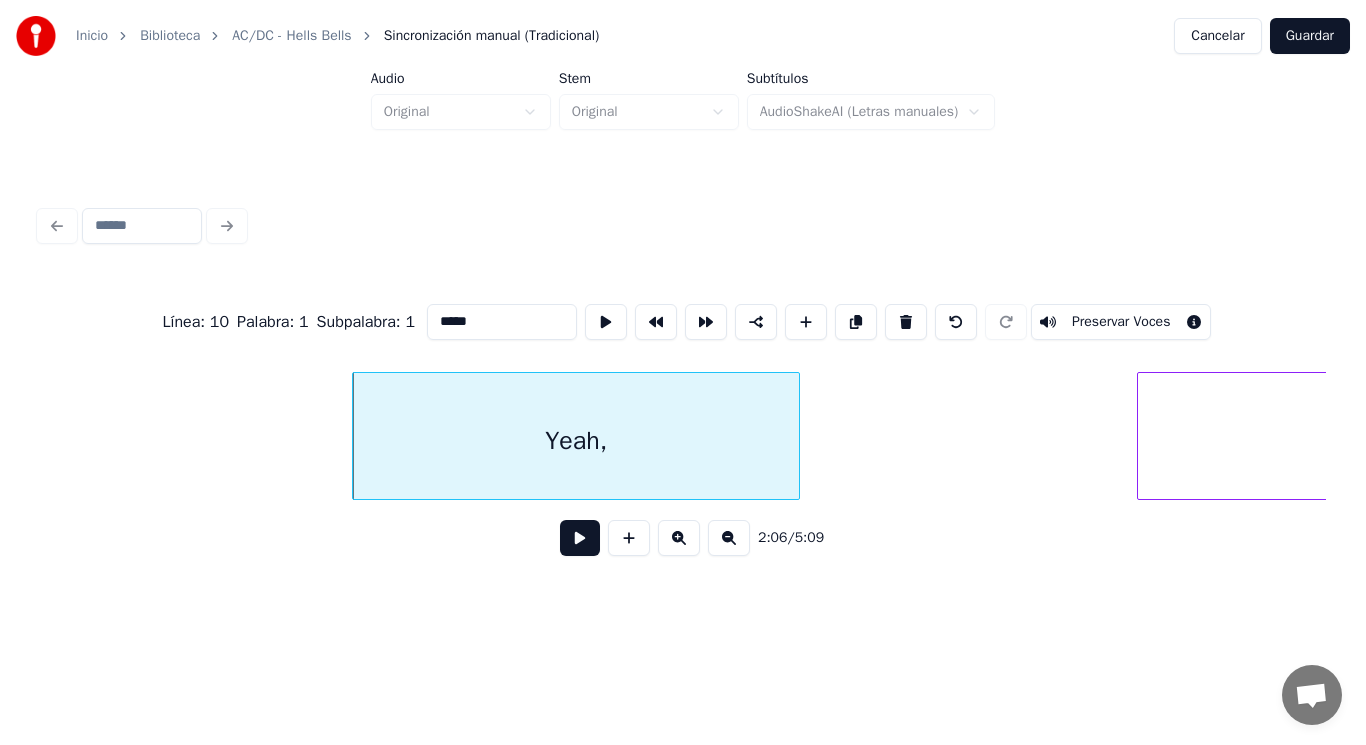 click on "*****" at bounding box center [502, 322] 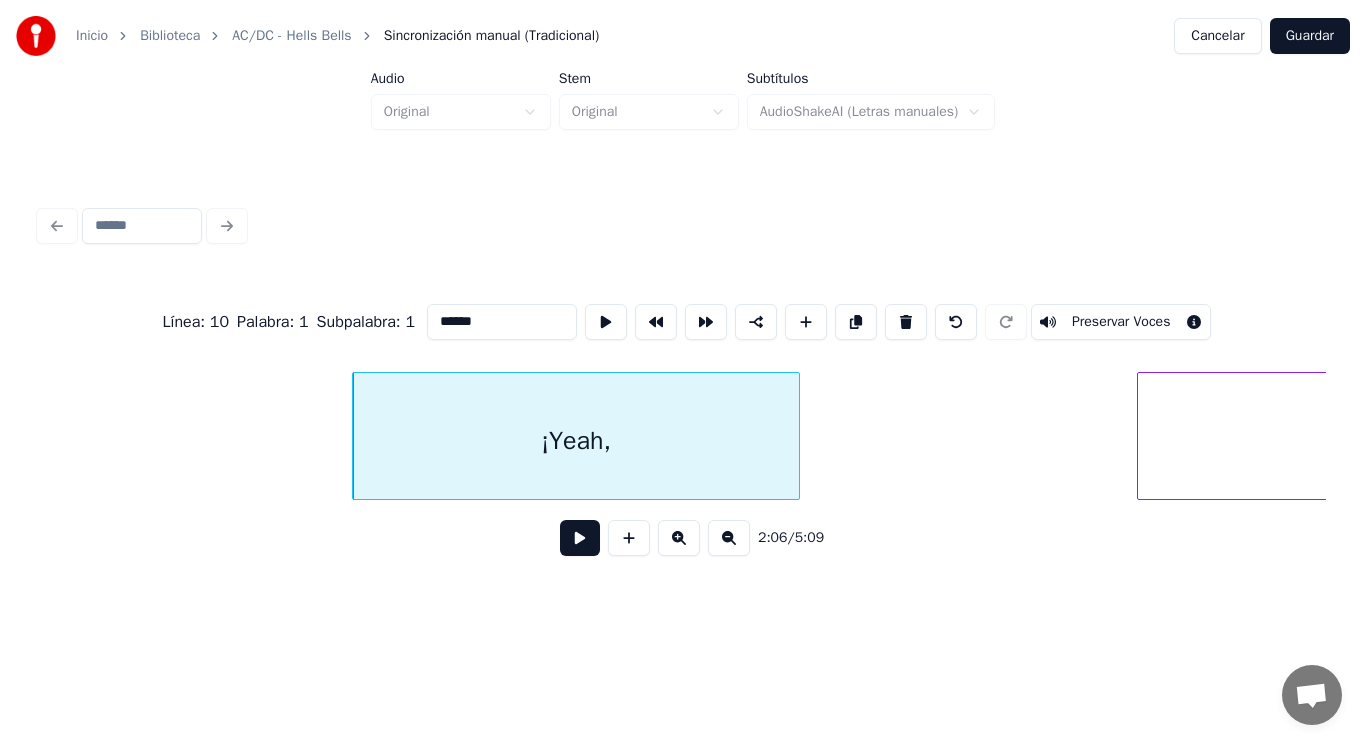 type on "******" 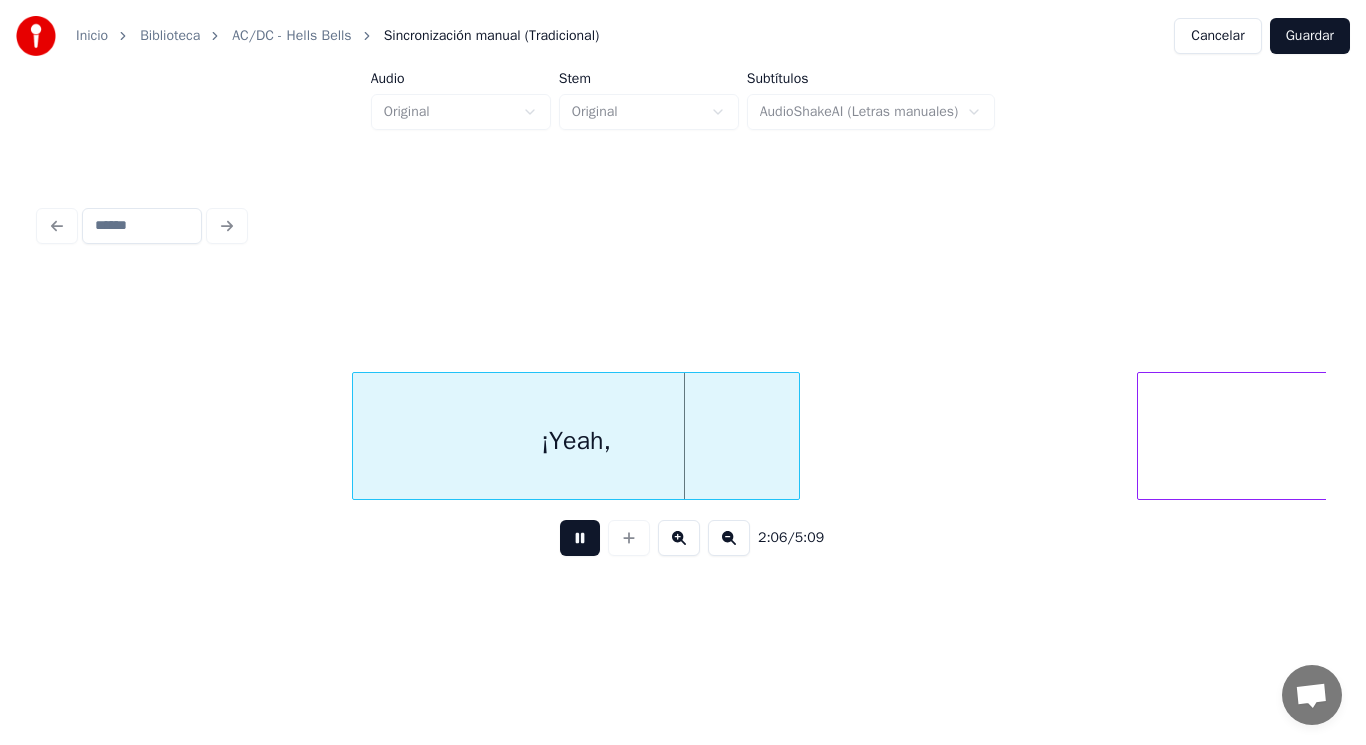 click at bounding box center (580, 538) 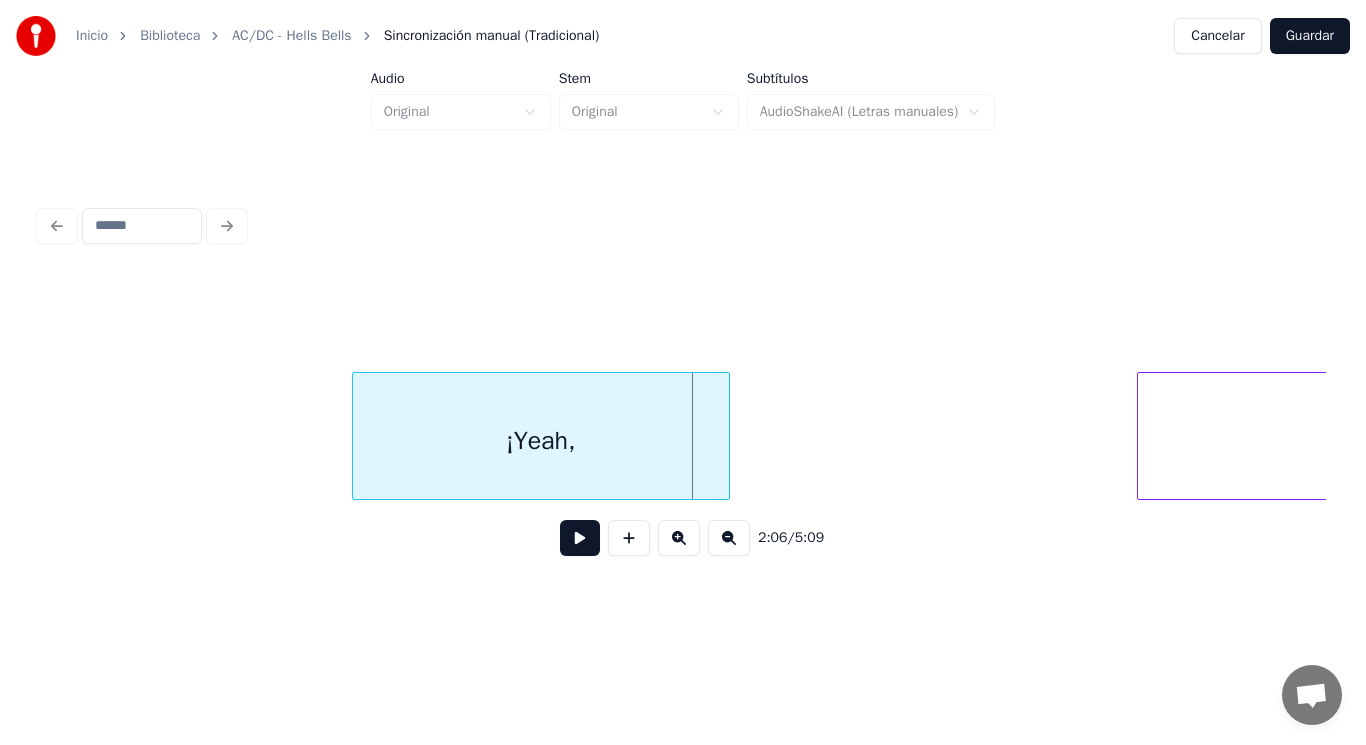 click at bounding box center [726, 436] 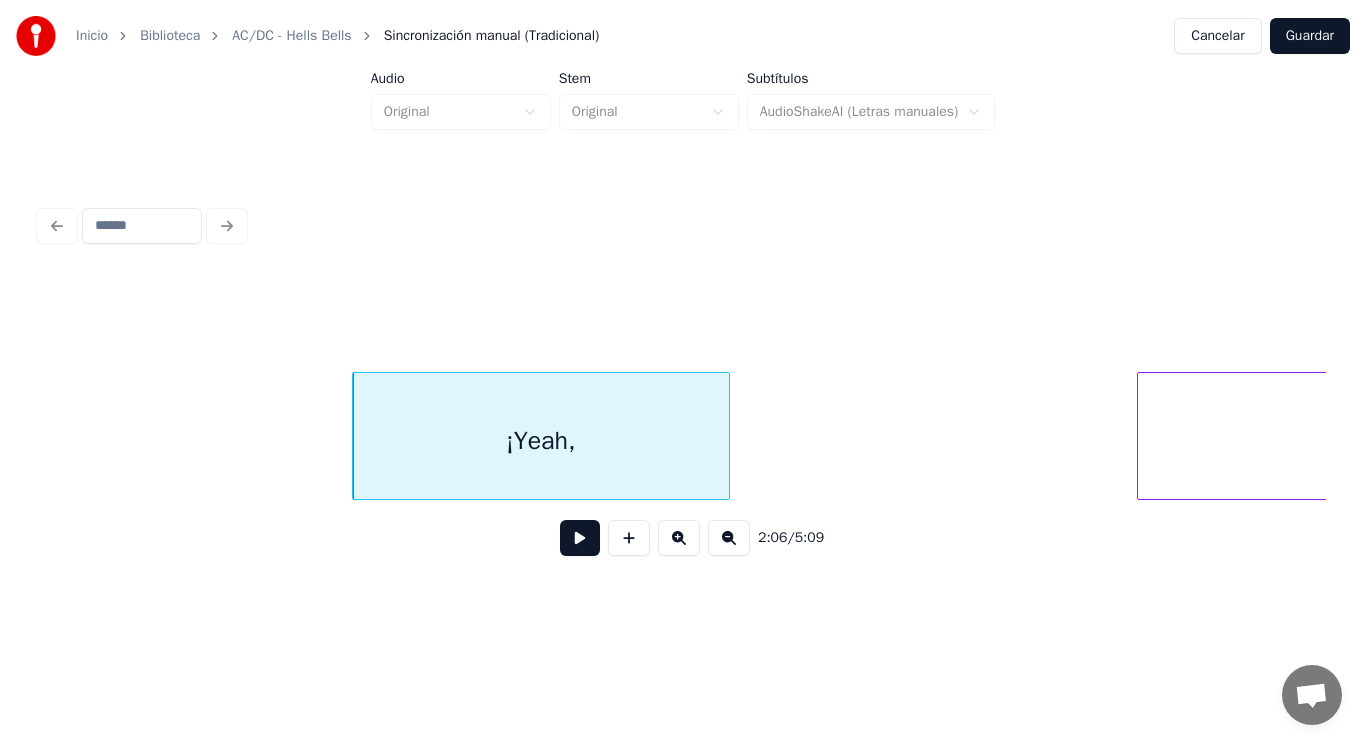 click at bounding box center [580, 538] 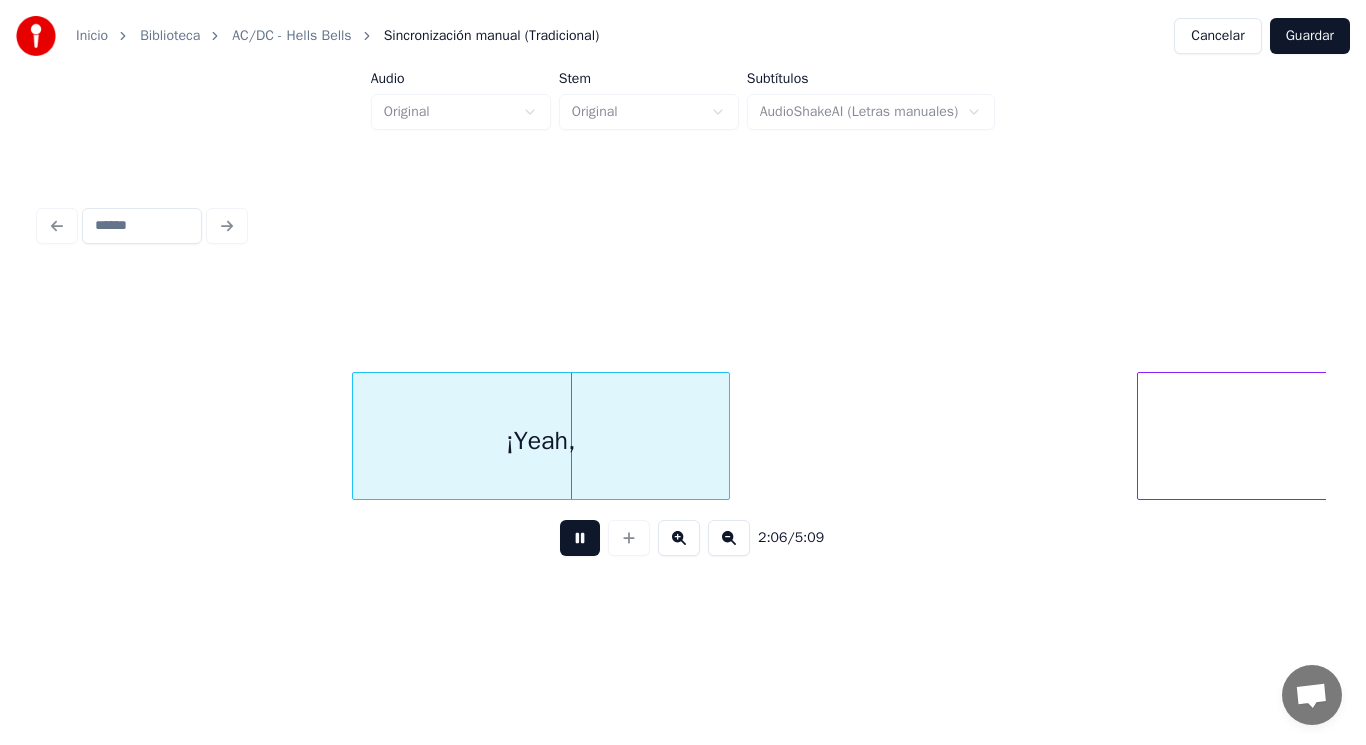click at bounding box center (580, 538) 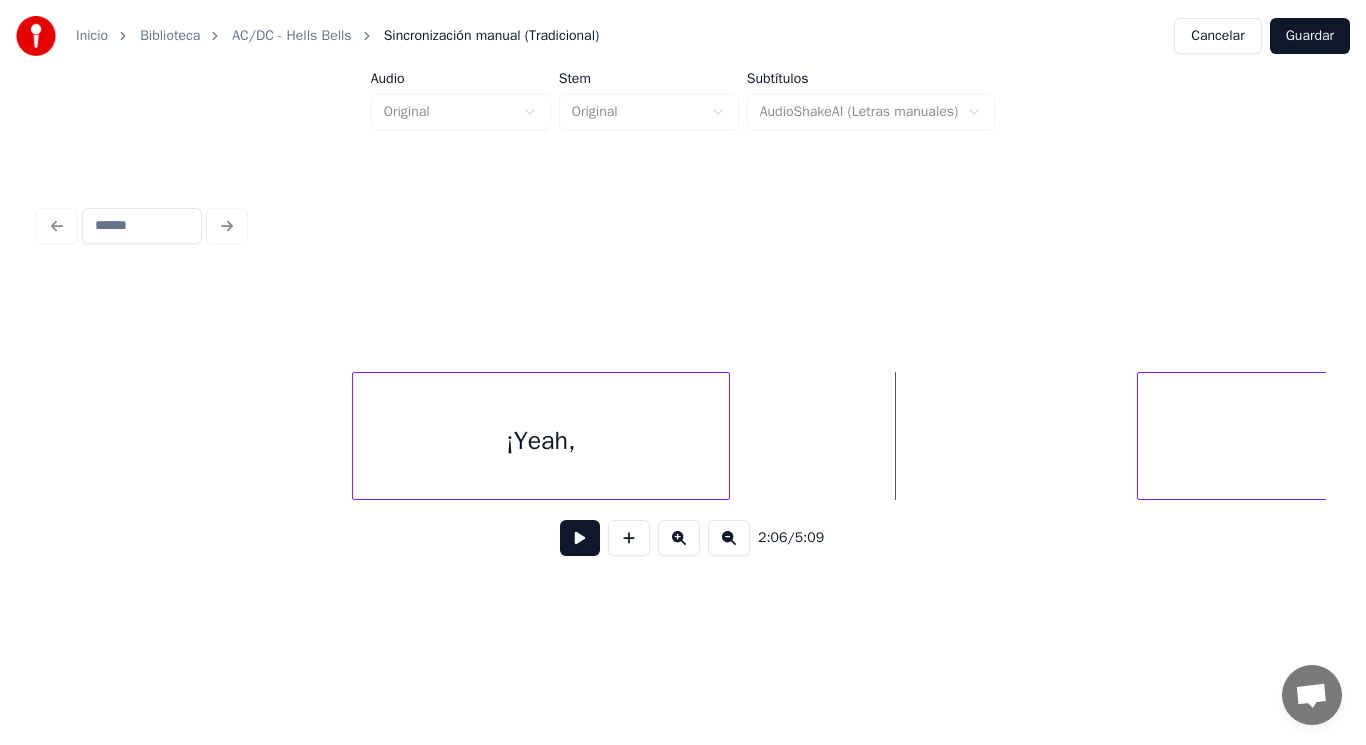 click on "¡Yeah, Hell's" at bounding box center [40490, 436] 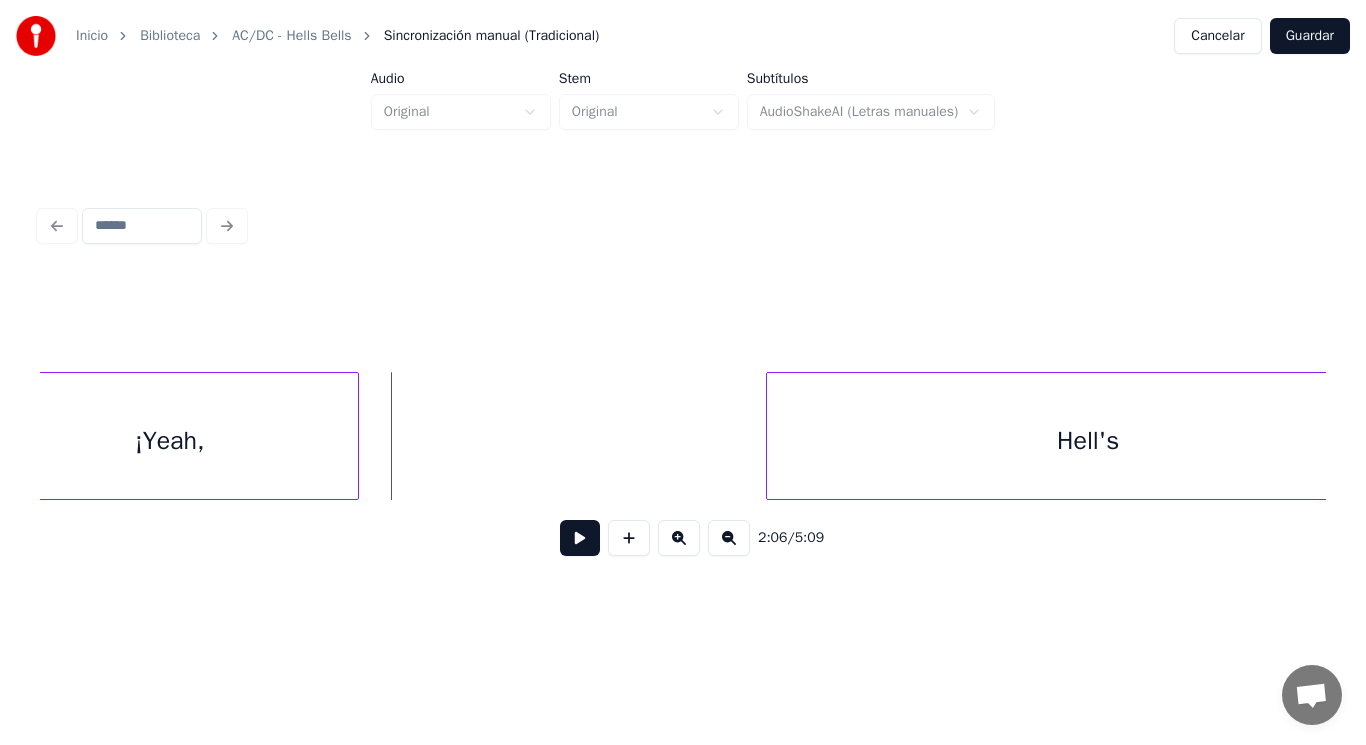 scroll, scrollTop: 0, scrollLeft: 176729, axis: horizontal 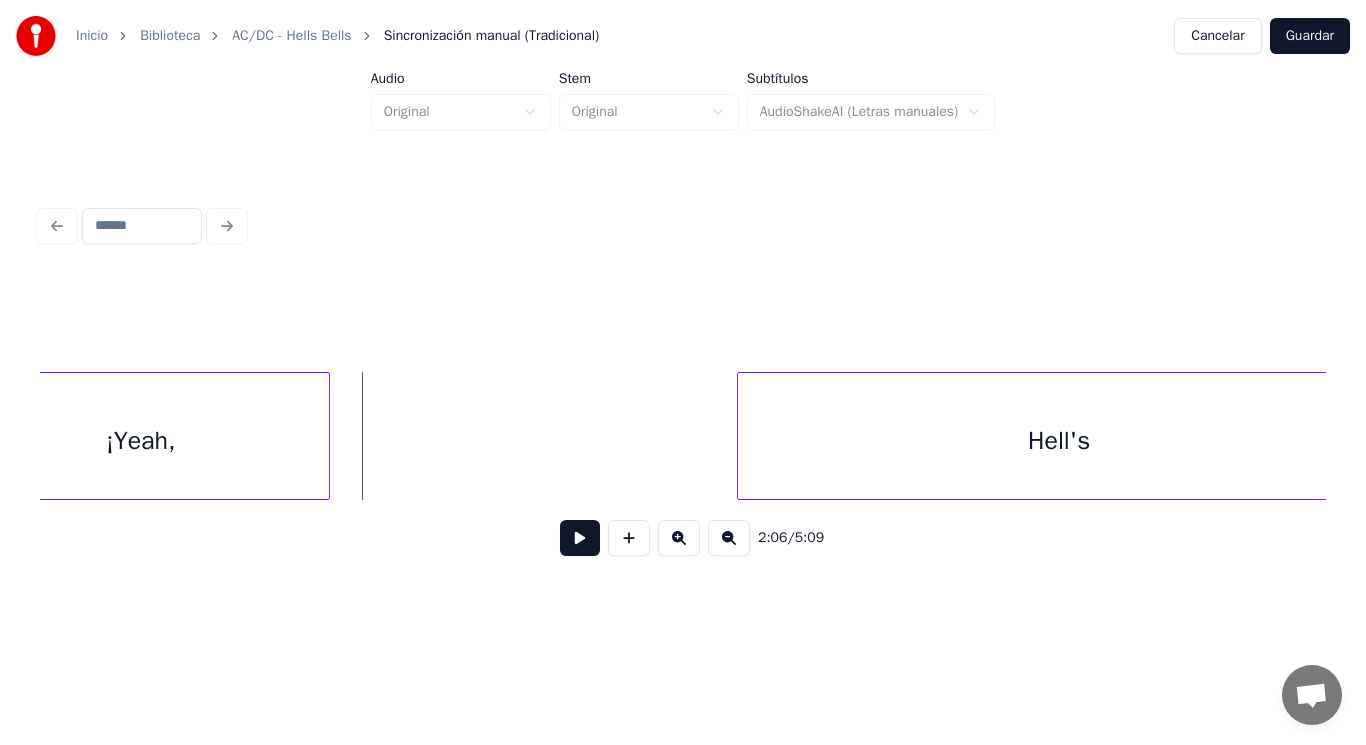click at bounding box center (580, 538) 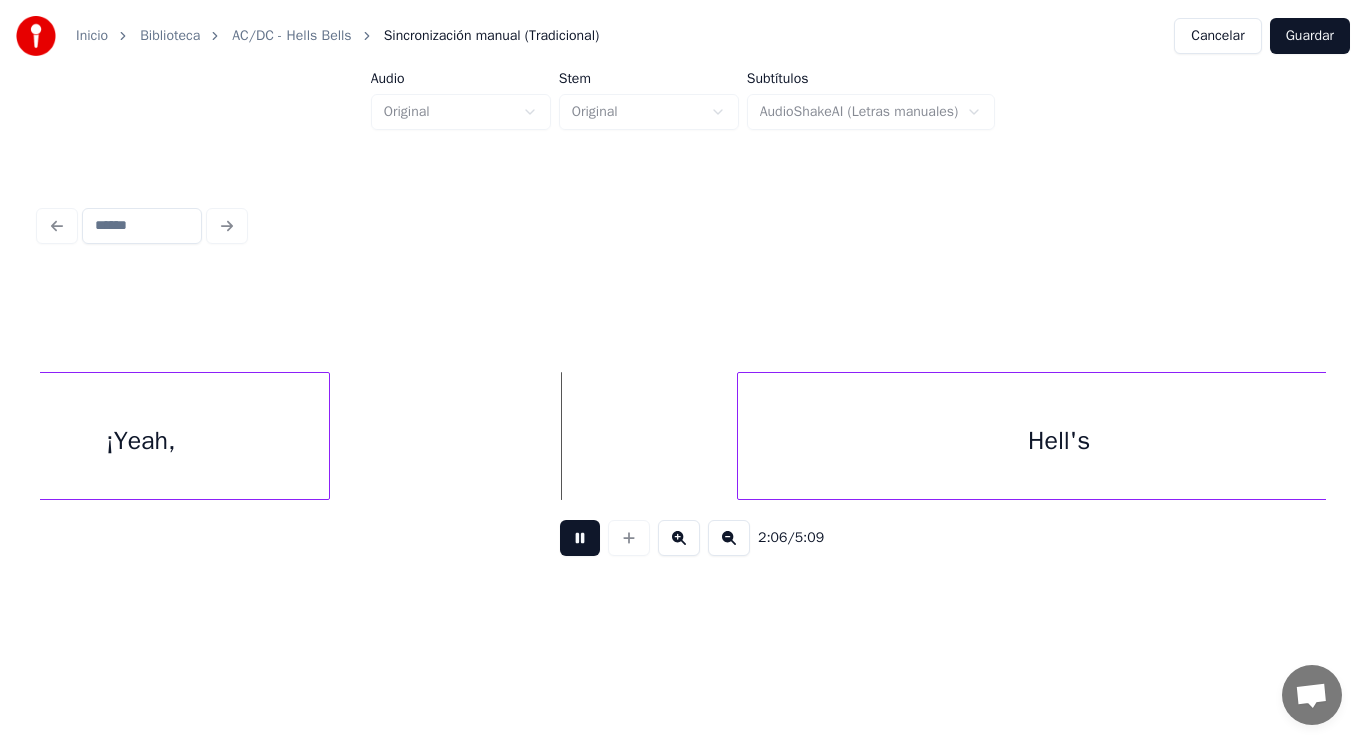 click at bounding box center [580, 538] 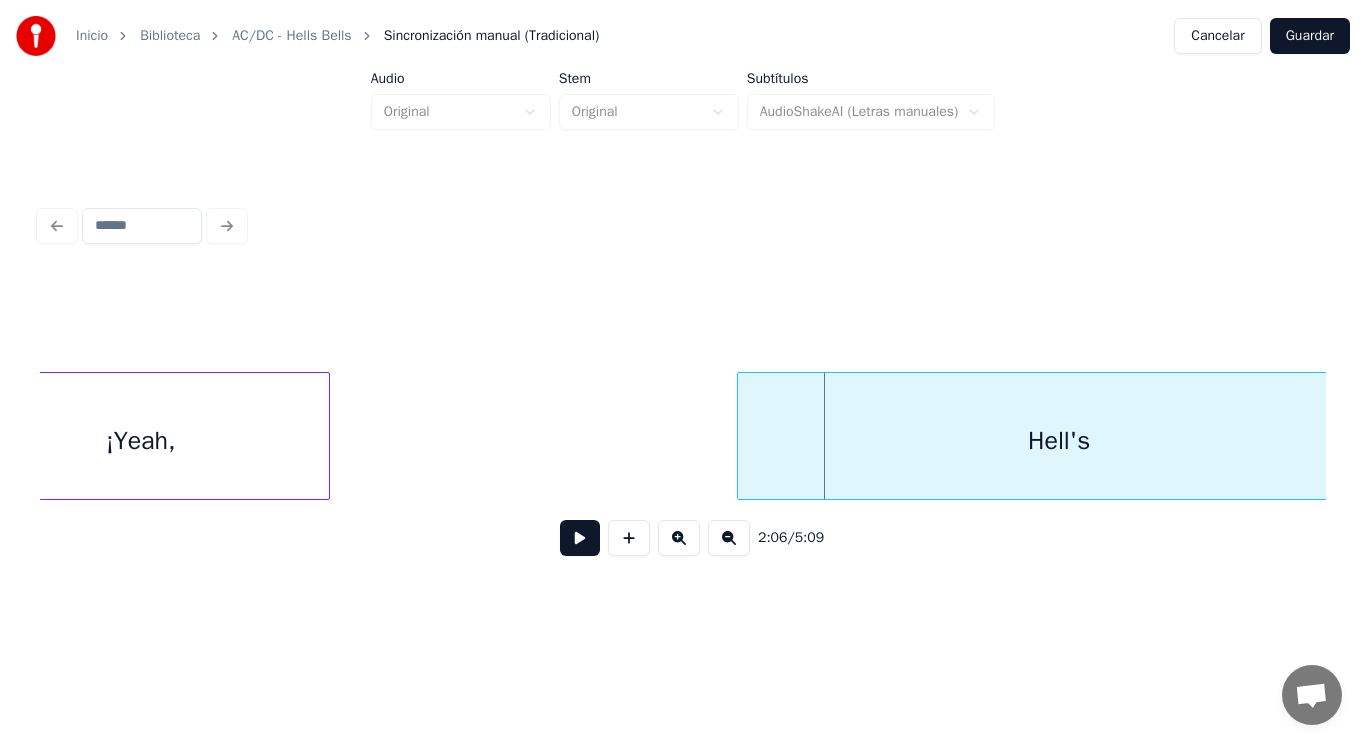 scroll, scrollTop: 0, scrollLeft: 176780, axis: horizontal 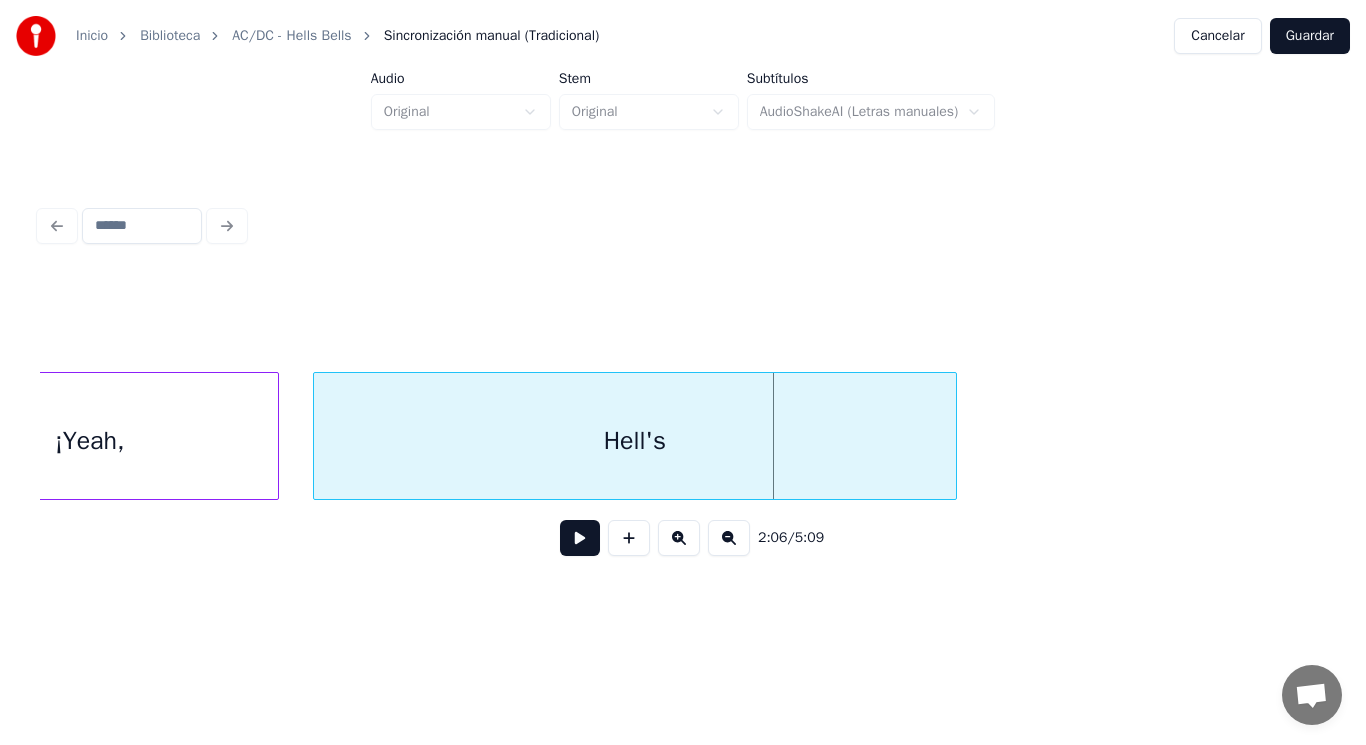 click on "Hell's" at bounding box center [635, 441] 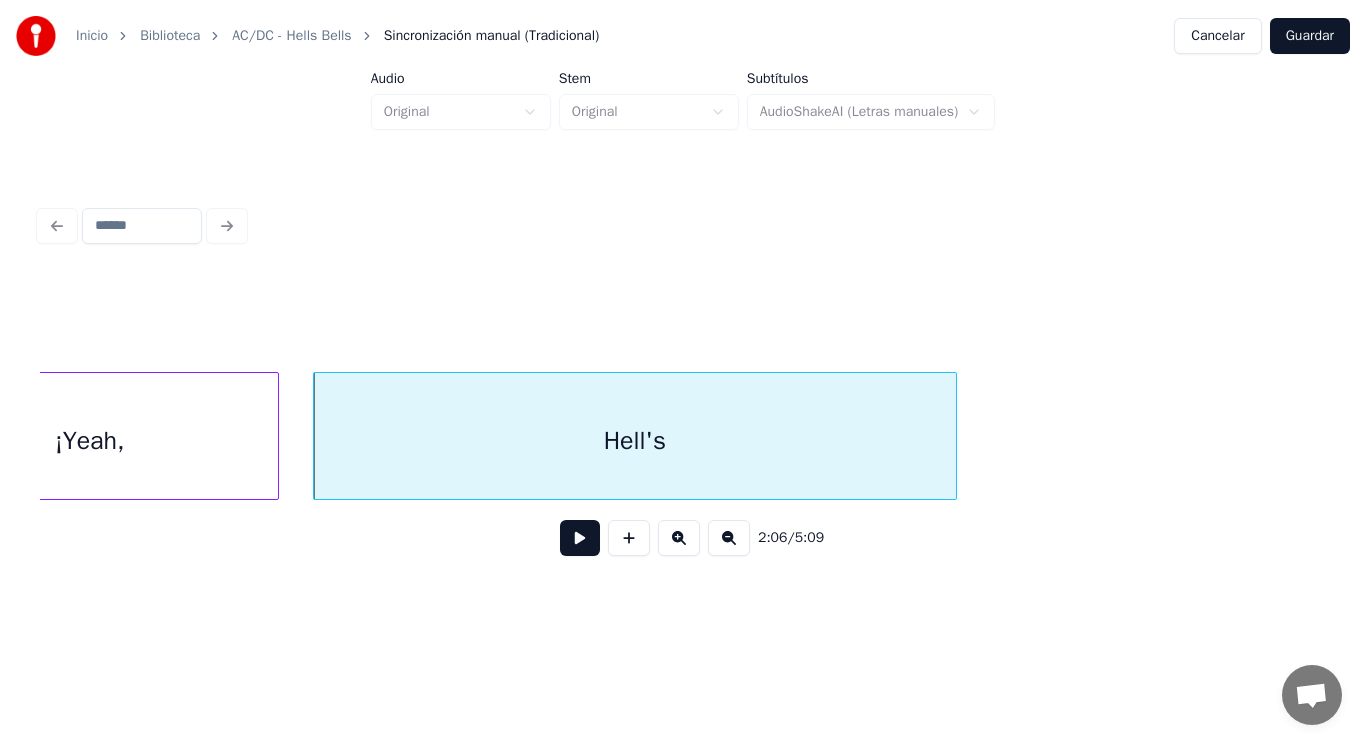 click at bounding box center (580, 538) 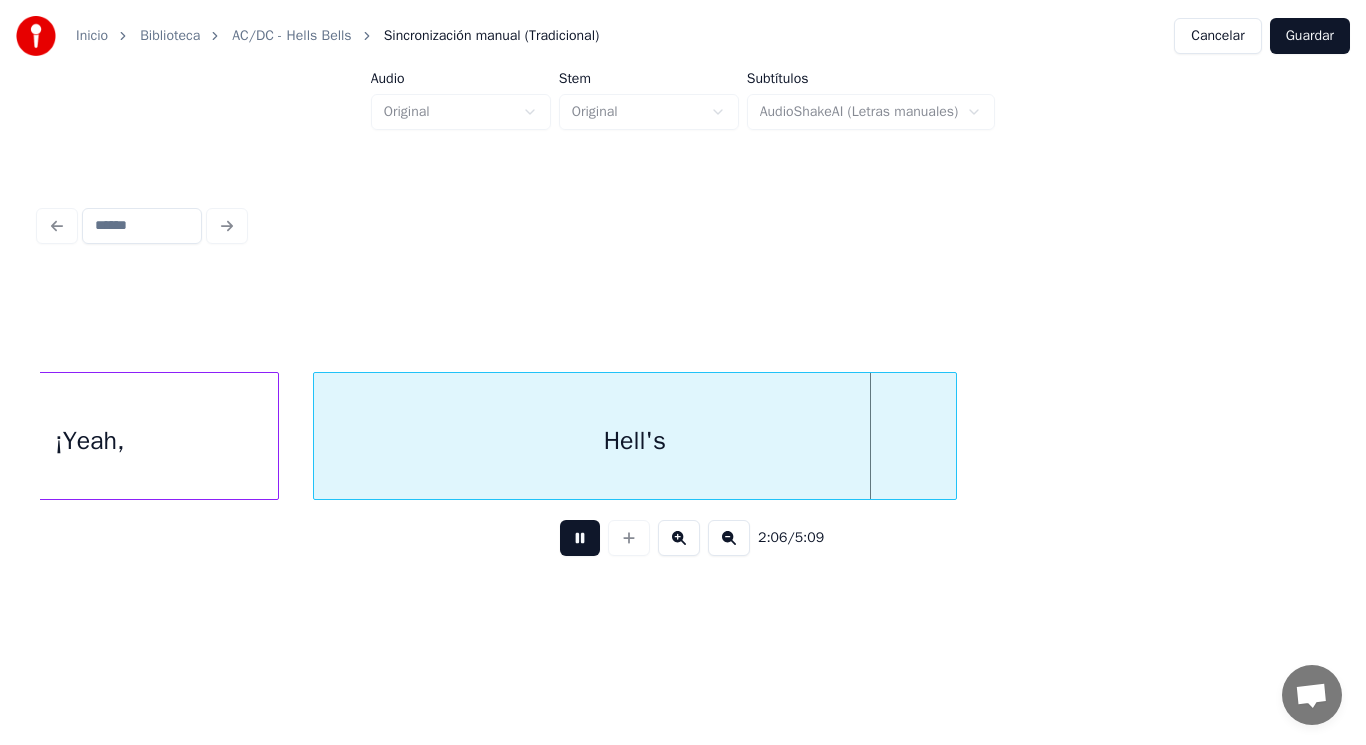 click at bounding box center (580, 538) 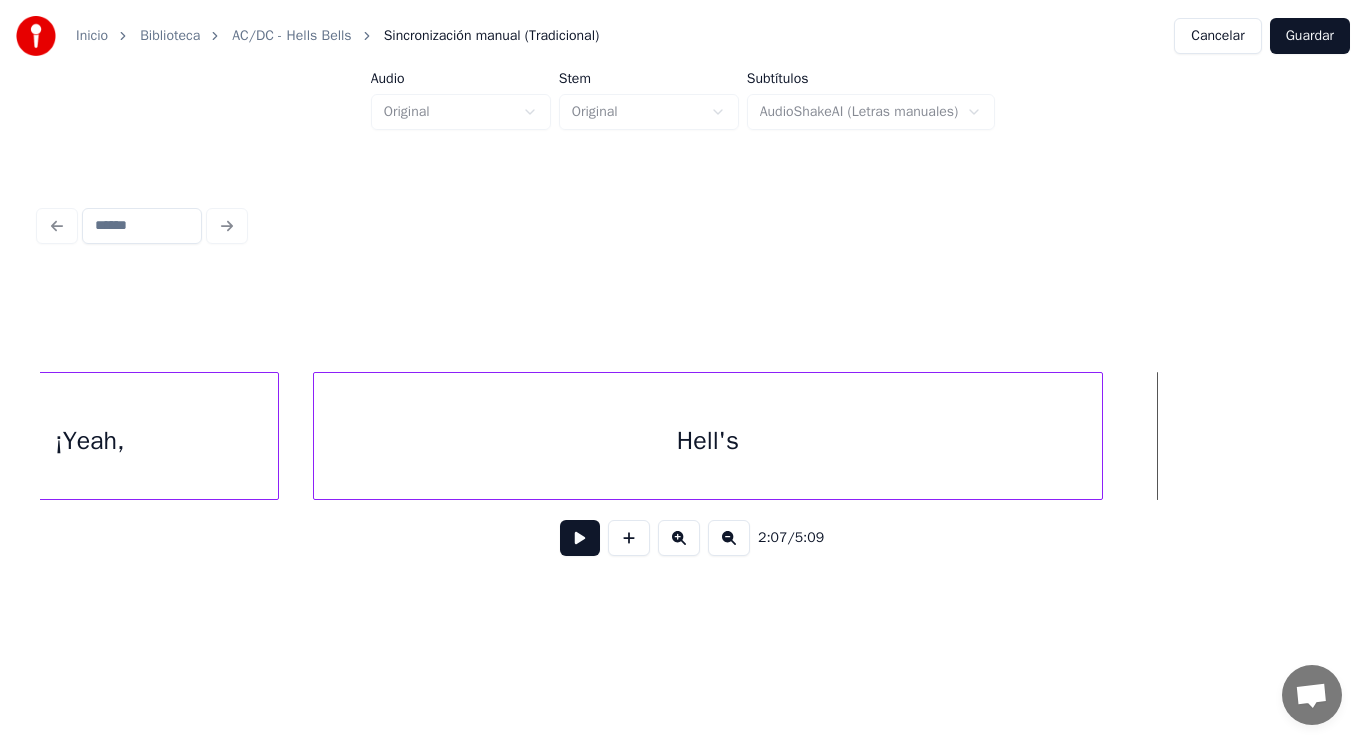 click at bounding box center (1099, 436) 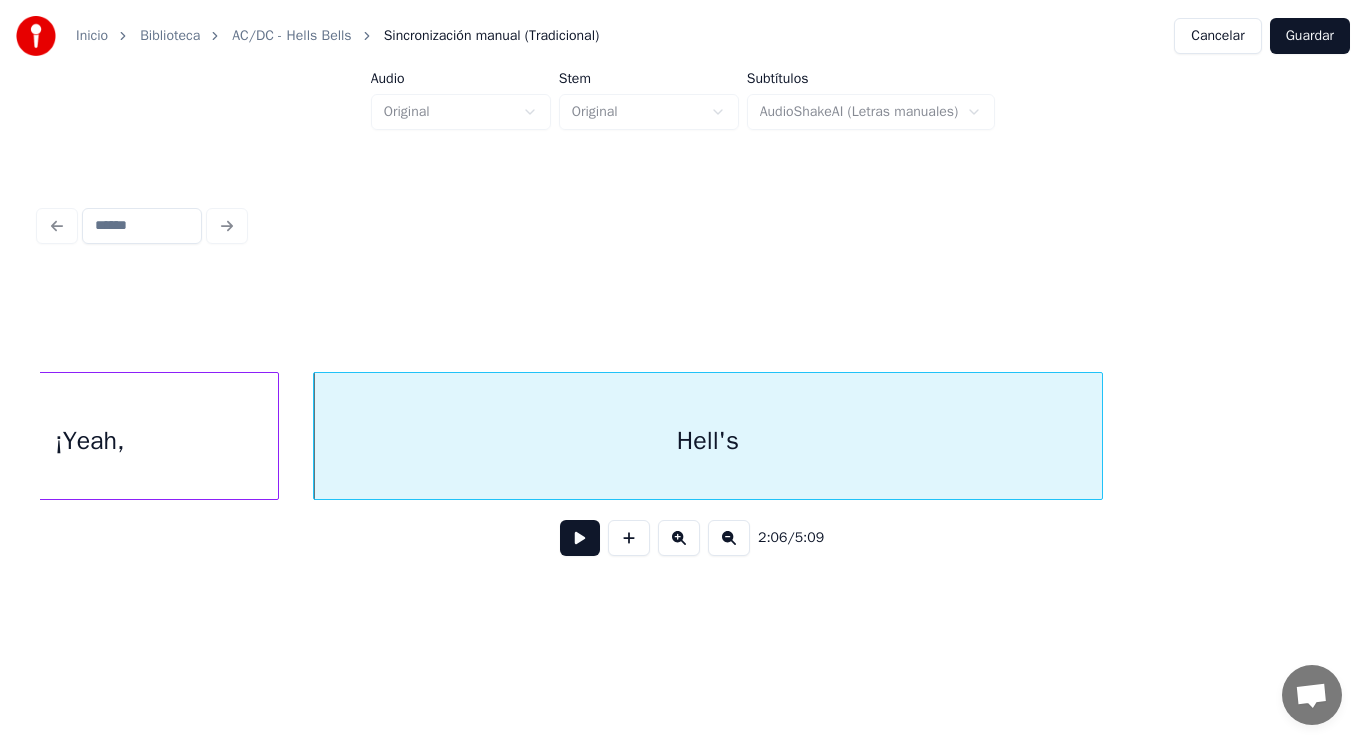 click at bounding box center (580, 538) 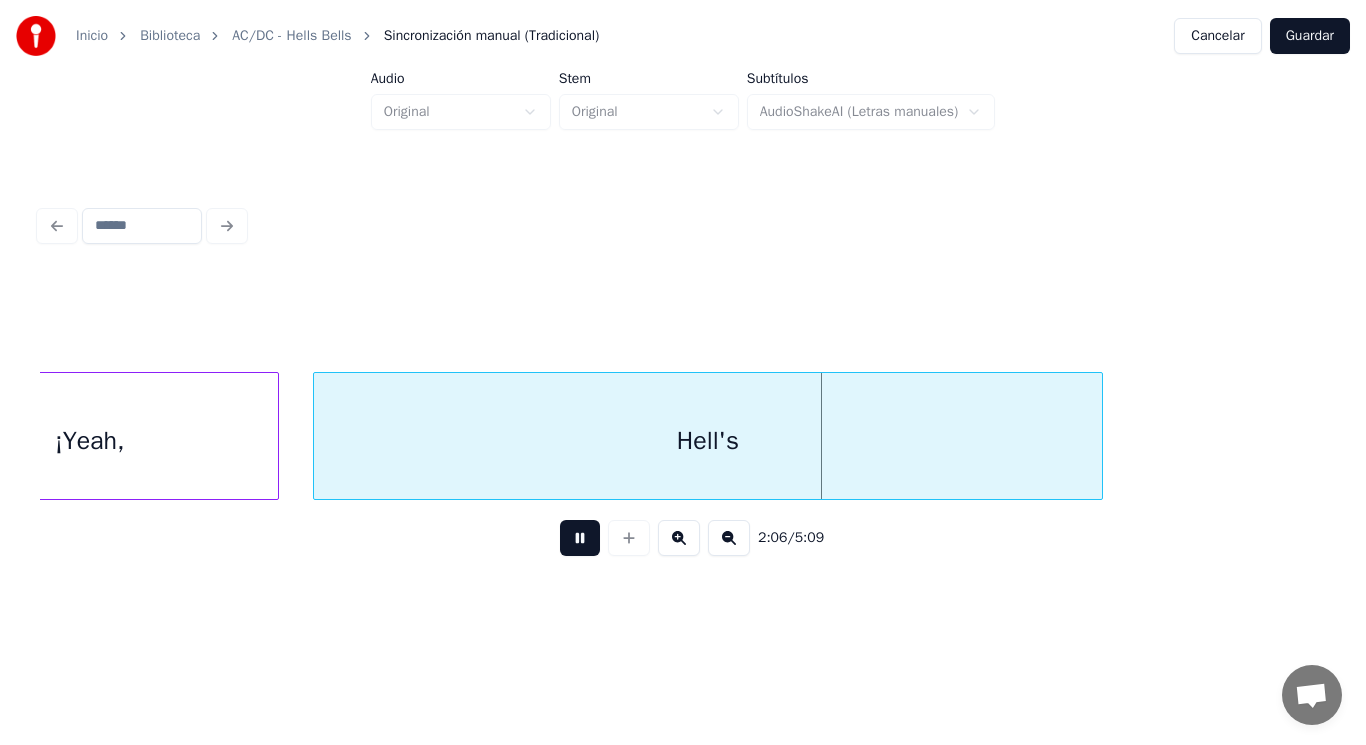 click at bounding box center [580, 538] 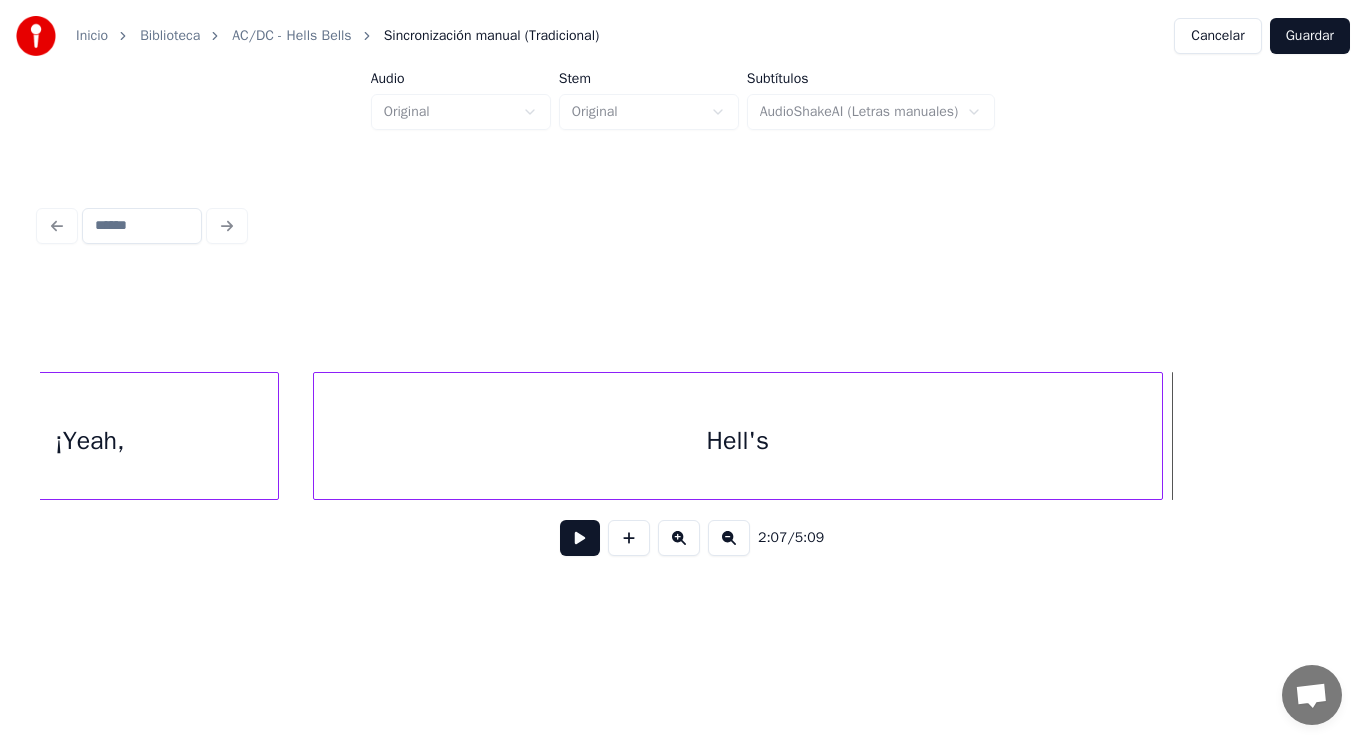 click at bounding box center (1159, 436) 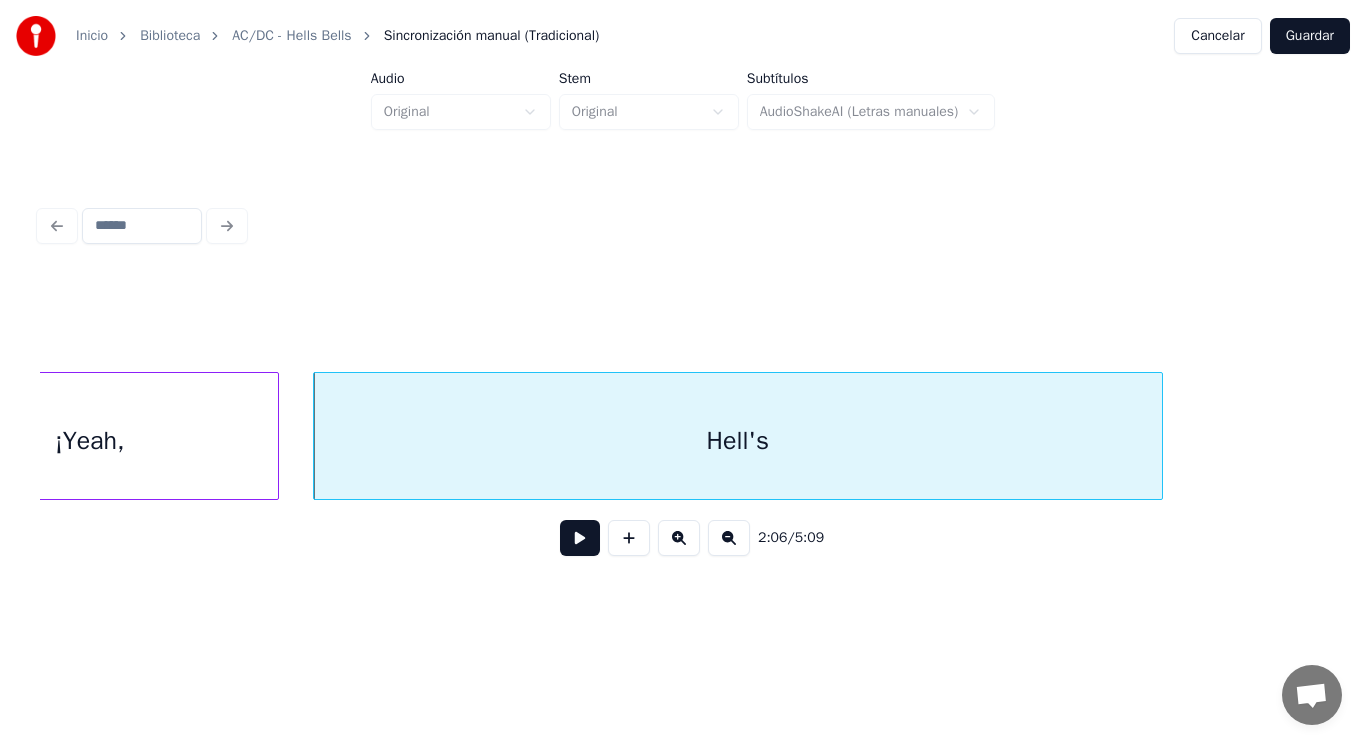 click at bounding box center (580, 538) 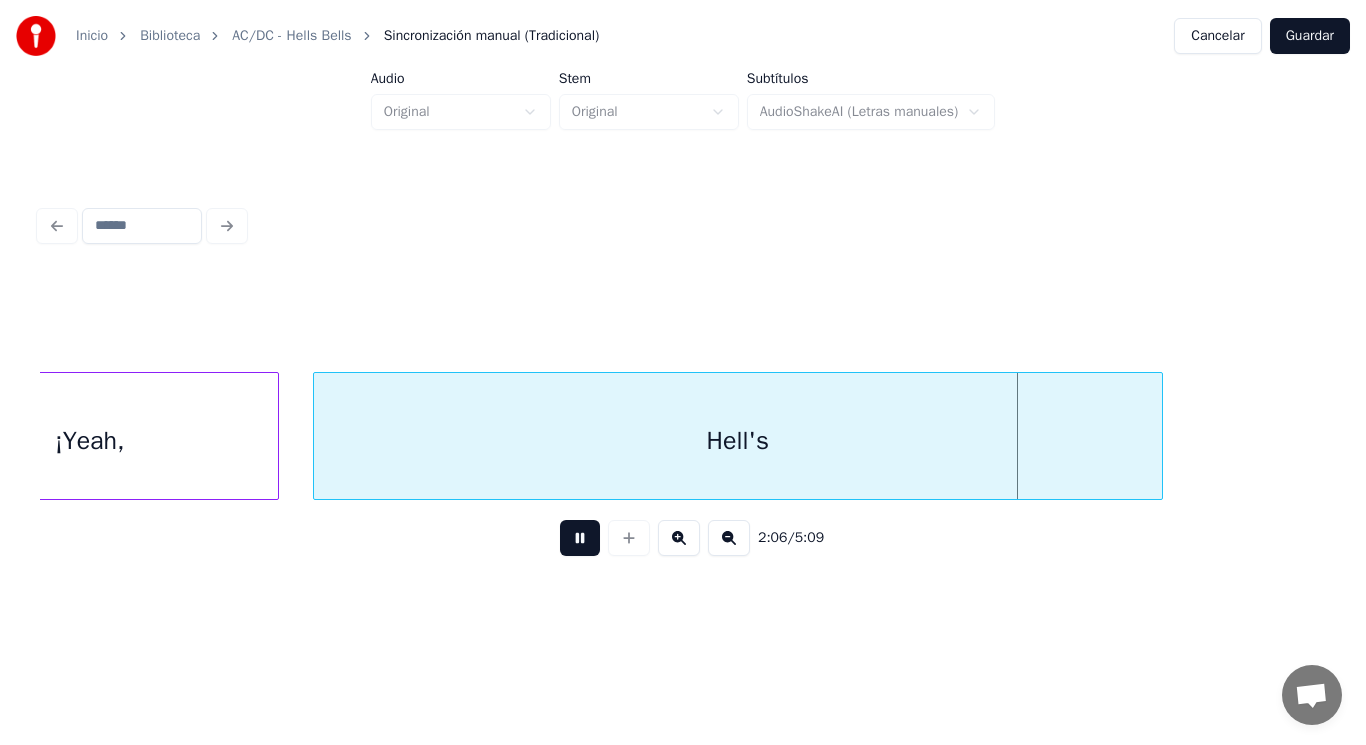 click at bounding box center [580, 538] 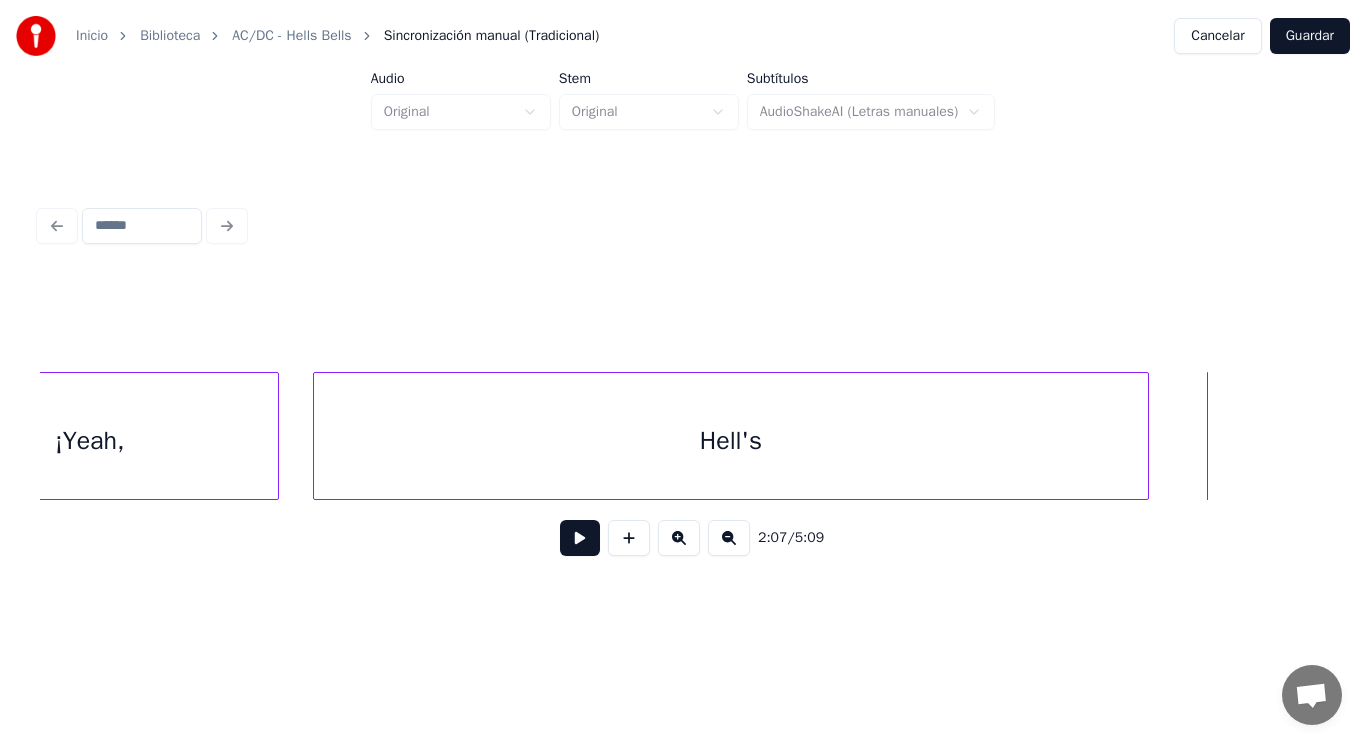 click at bounding box center [1145, 436] 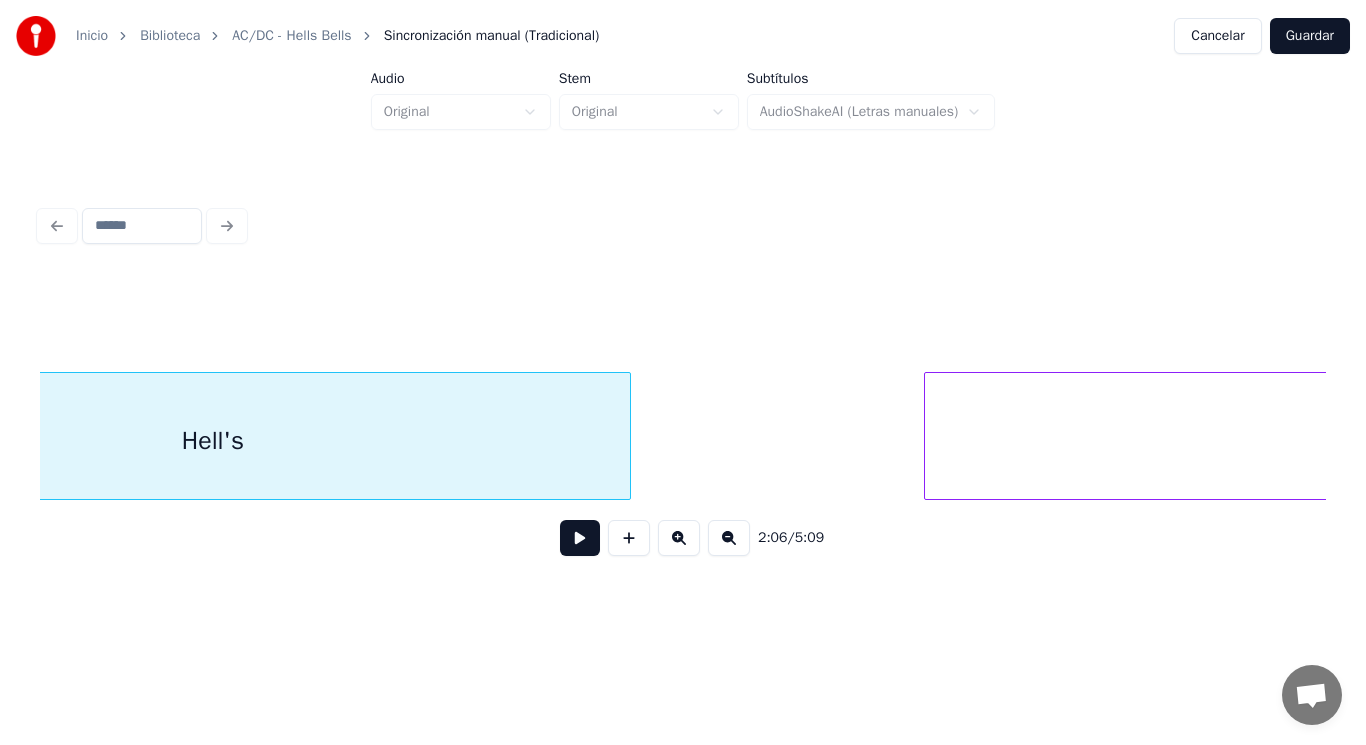 scroll, scrollTop: 0, scrollLeft: 177300, axis: horizontal 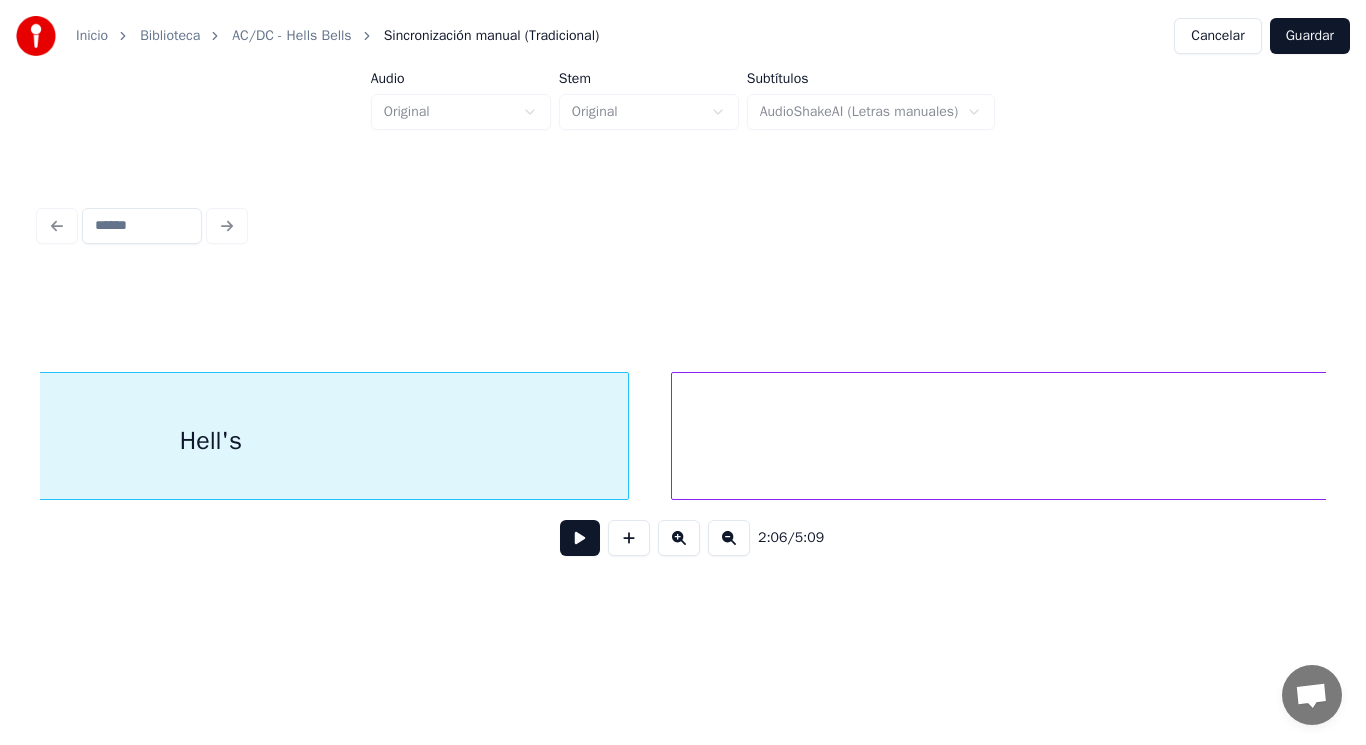 click at bounding box center [675, 436] 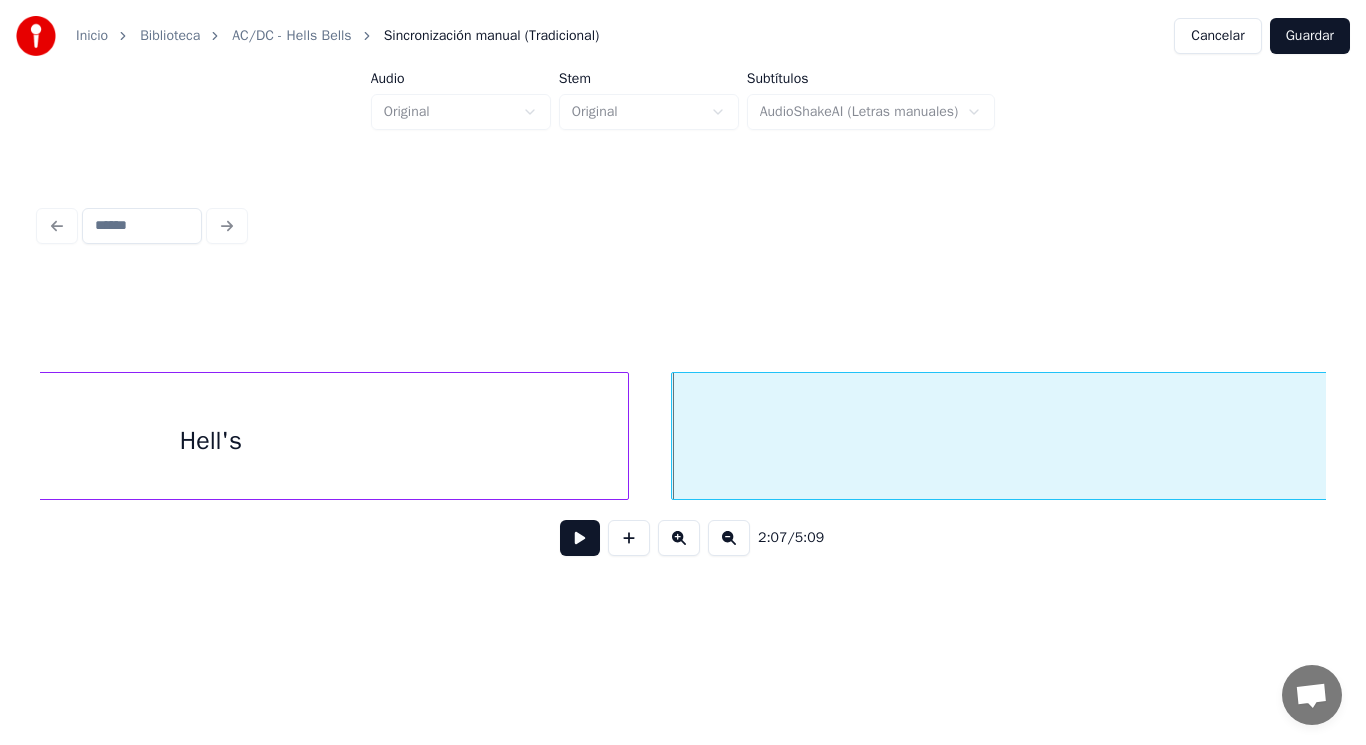 click at bounding box center (580, 538) 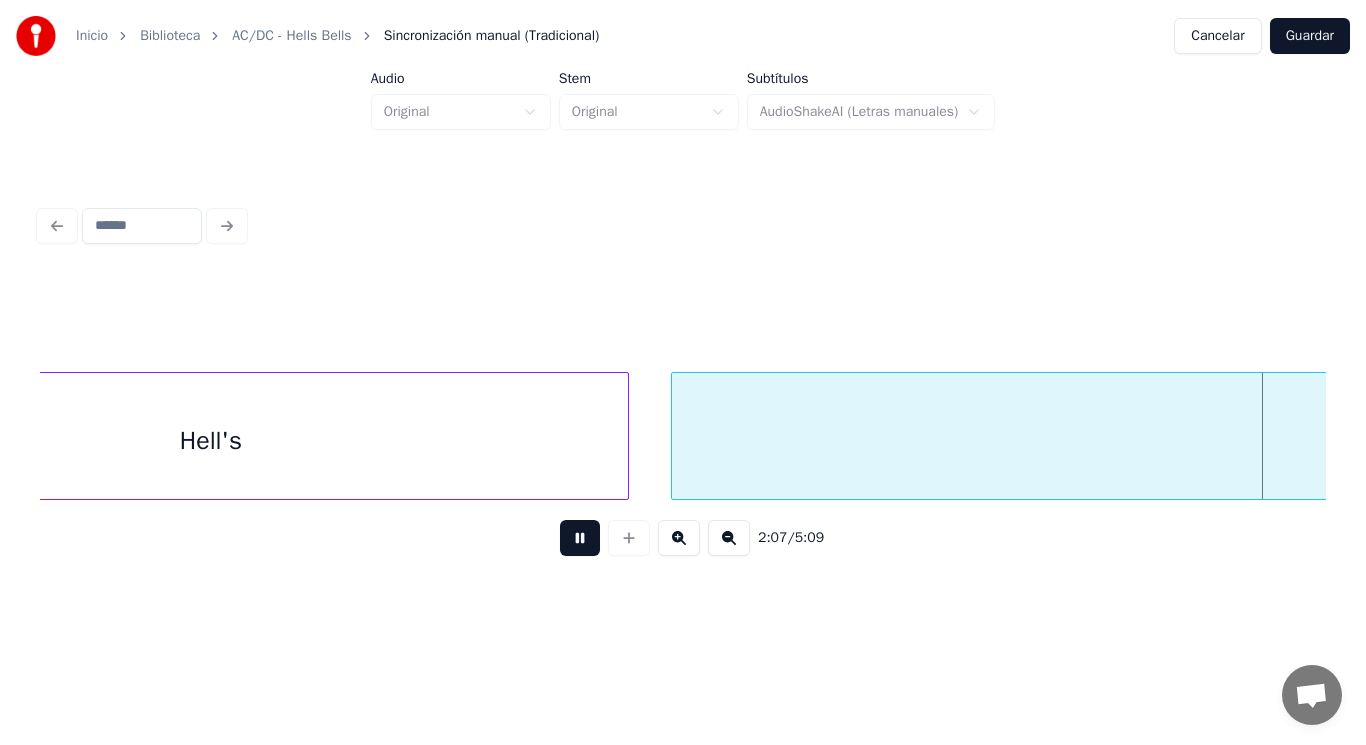 scroll, scrollTop: 0, scrollLeft: 178591, axis: horizontal 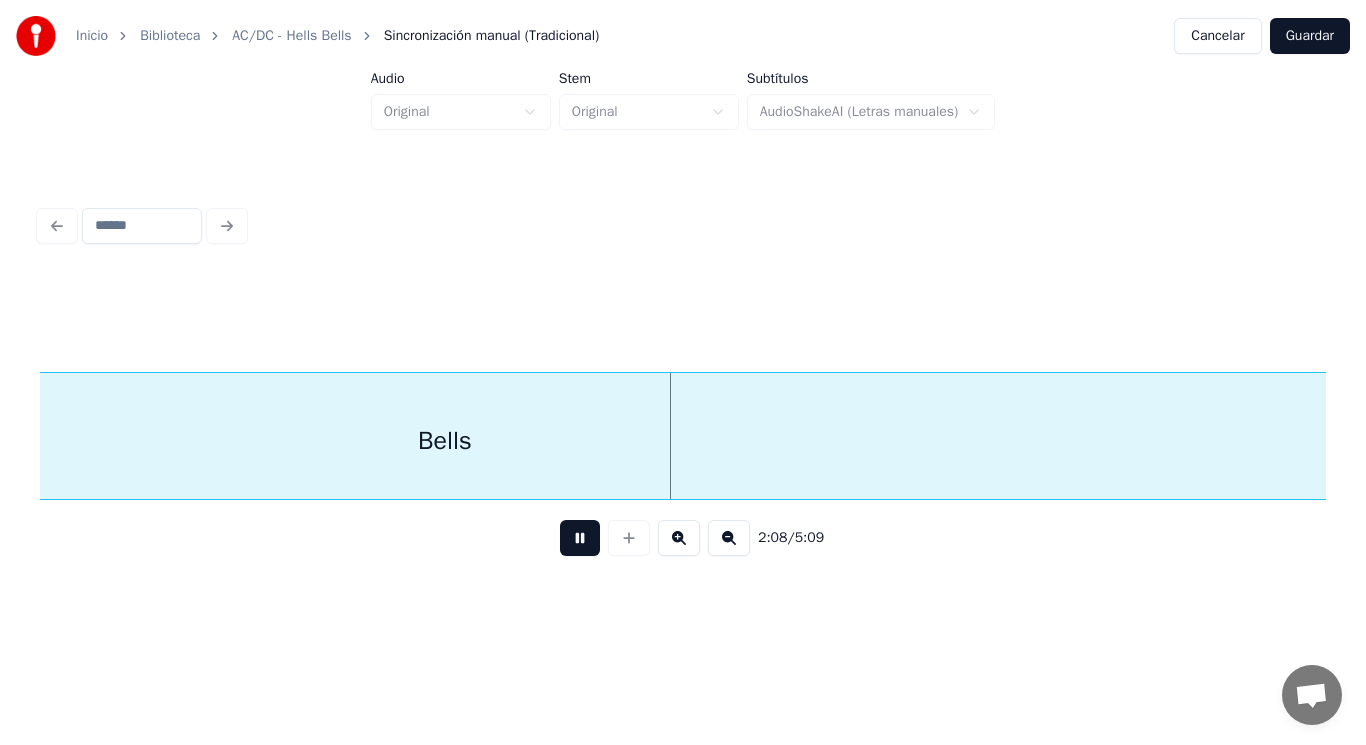 click at bounding box center [580, 538] 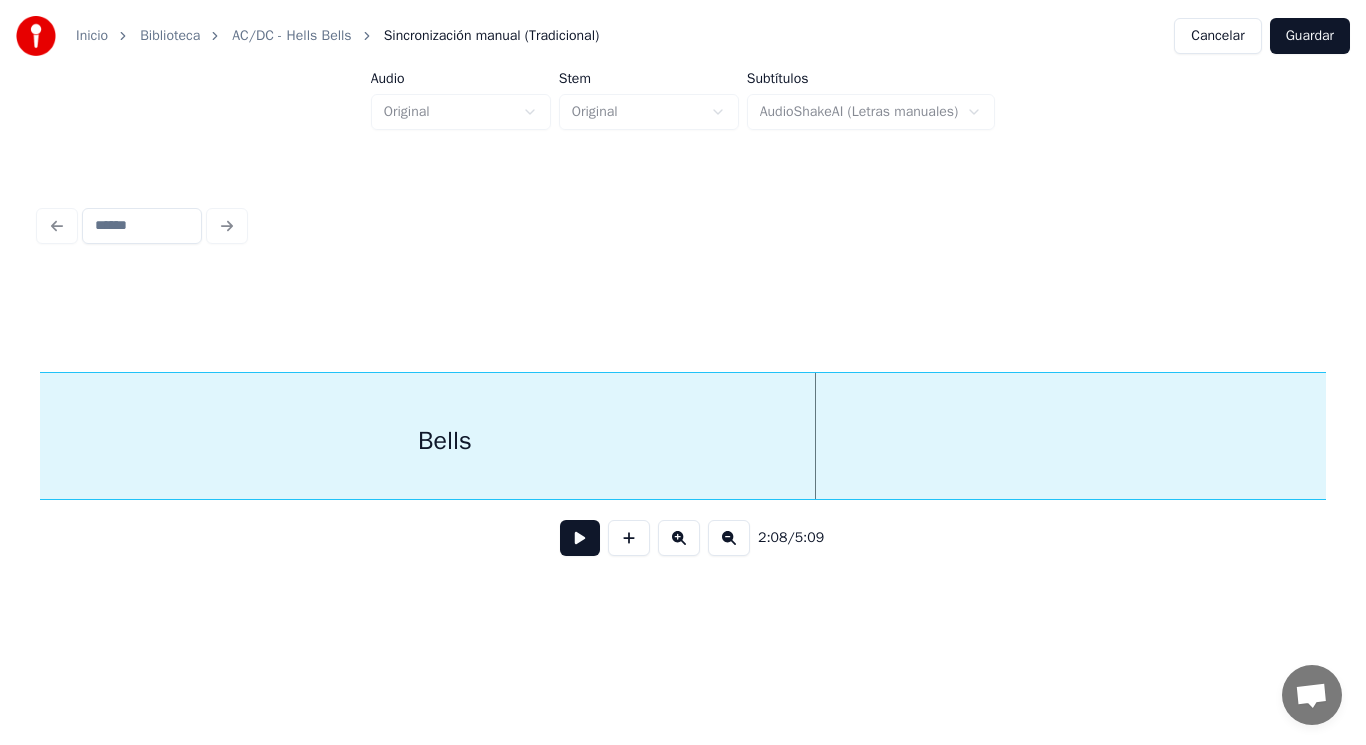 click on "Bells" at bounding box center [444, 441] 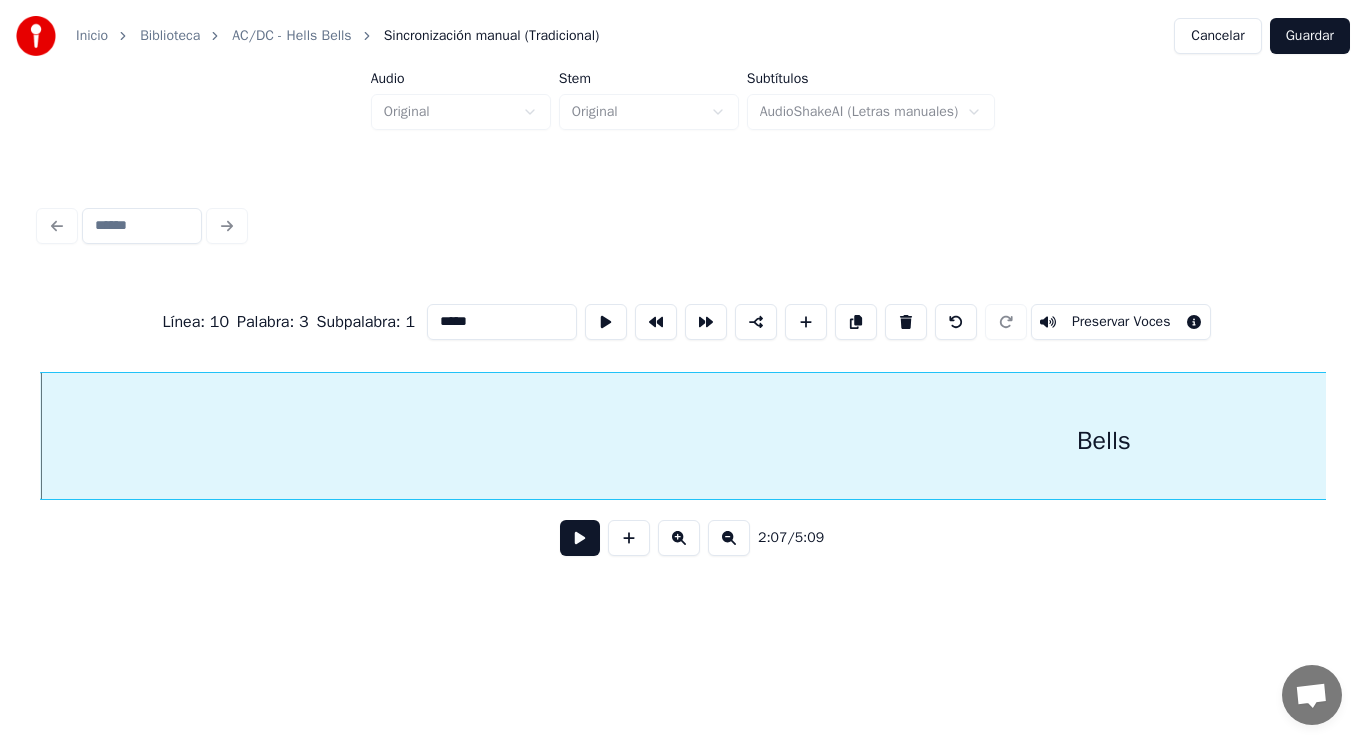 click on "*****" at bounding box center [502, 322] 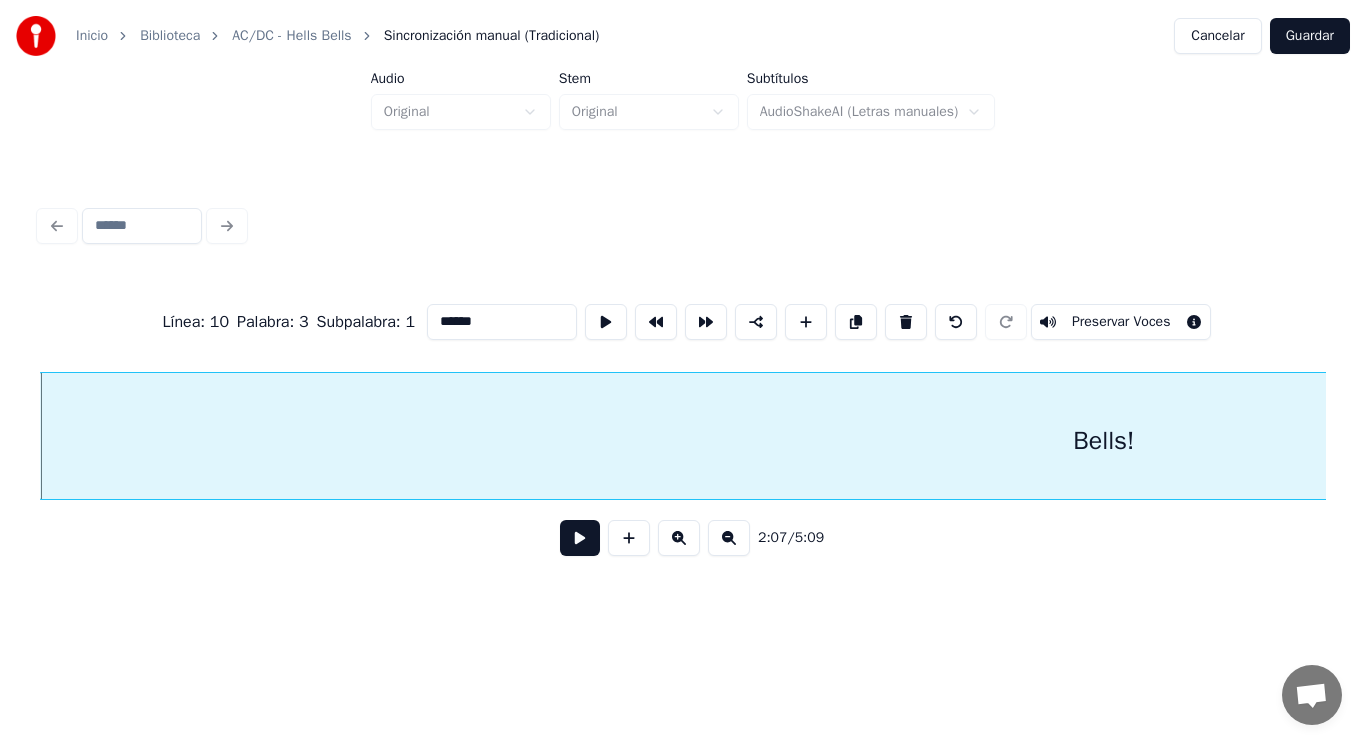type on "******" 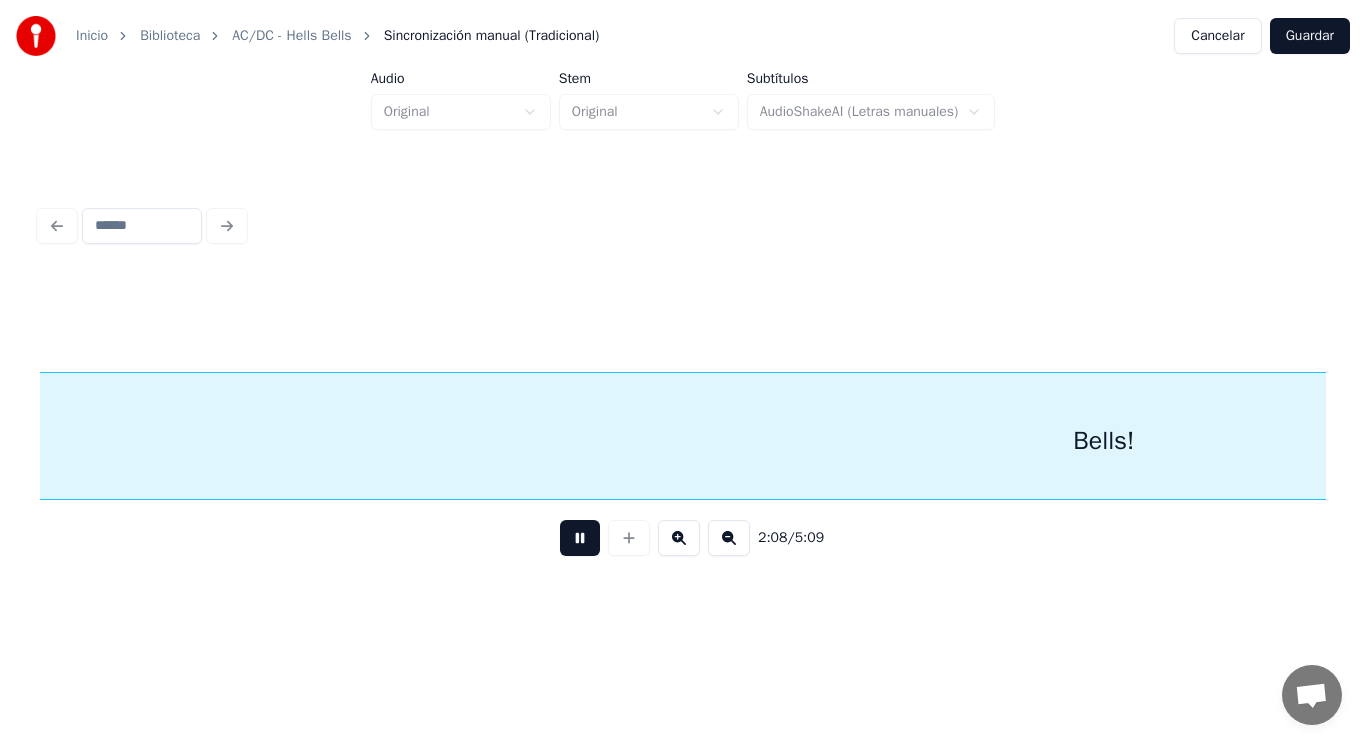 scroll, scrollTop: 0, scrollLeft: 179221, axis: horizontal 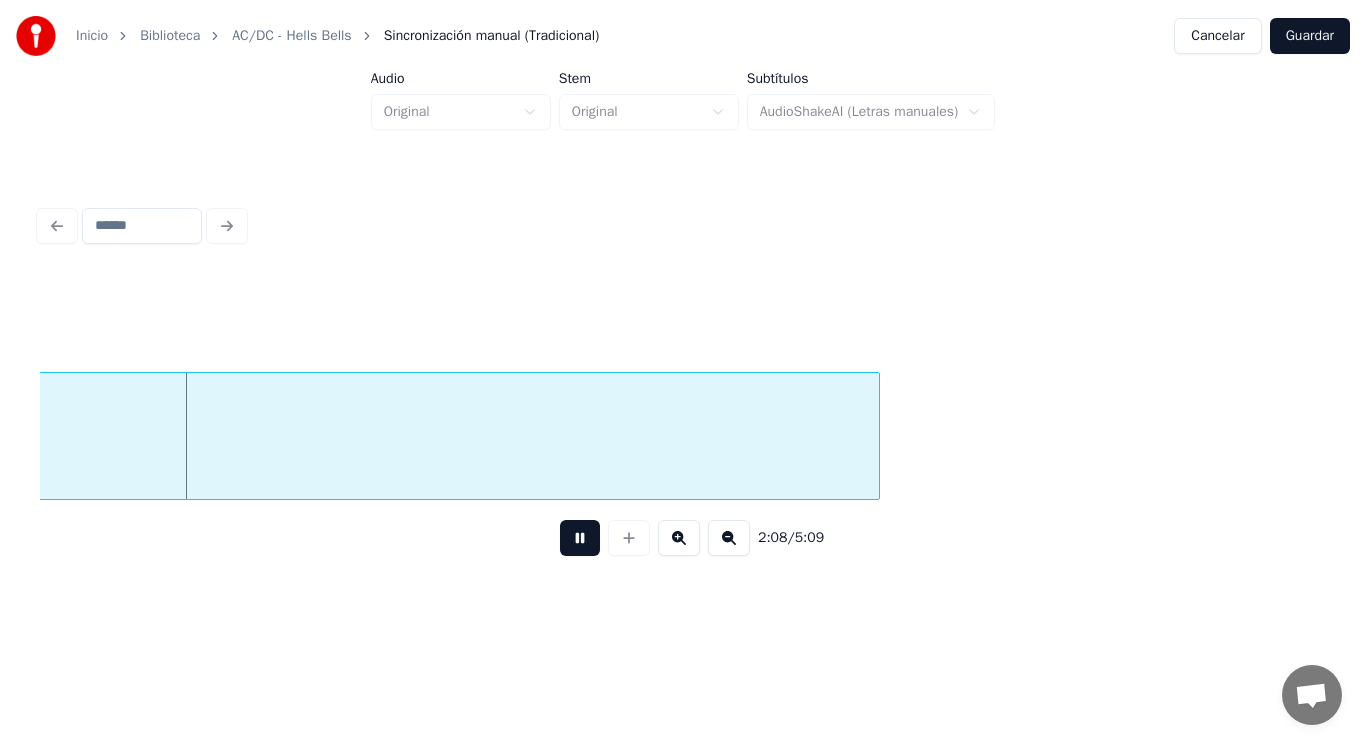 click at bounding box center (580, 538) 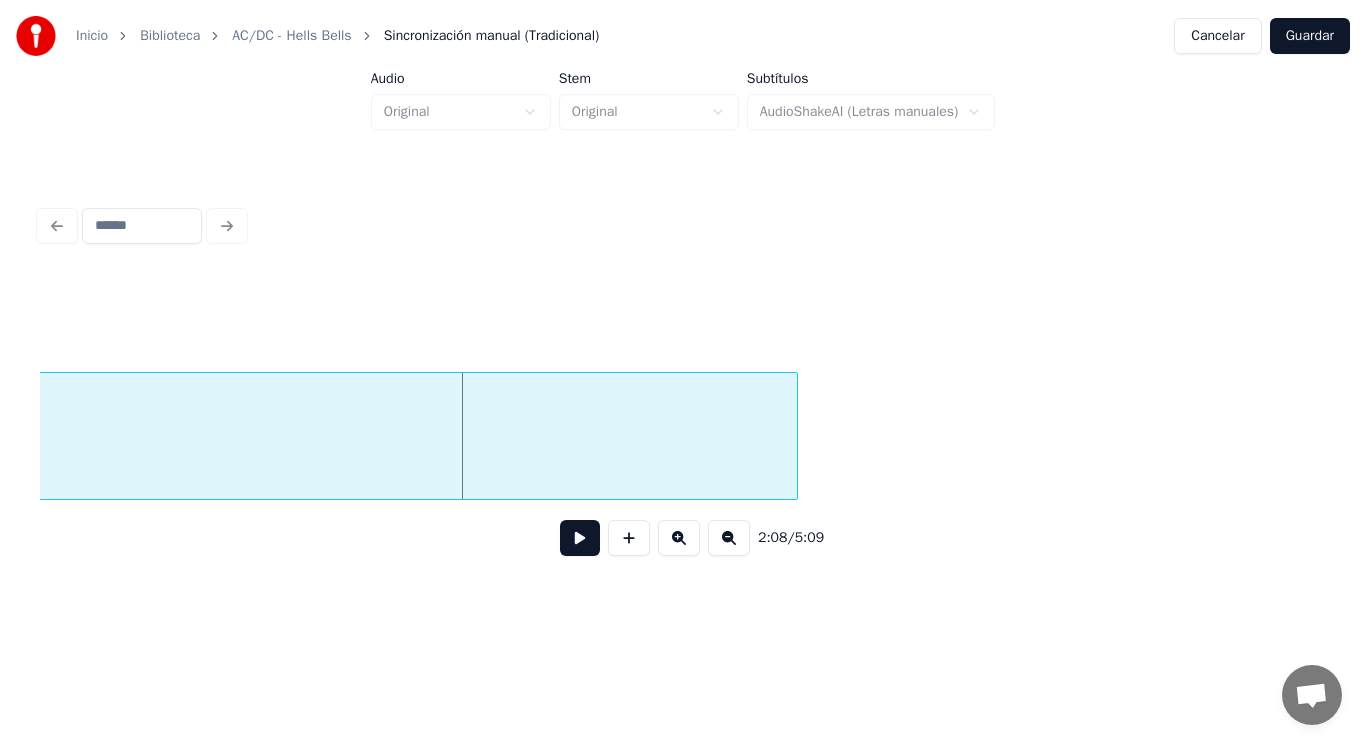 click at bounding box center (794, 436) 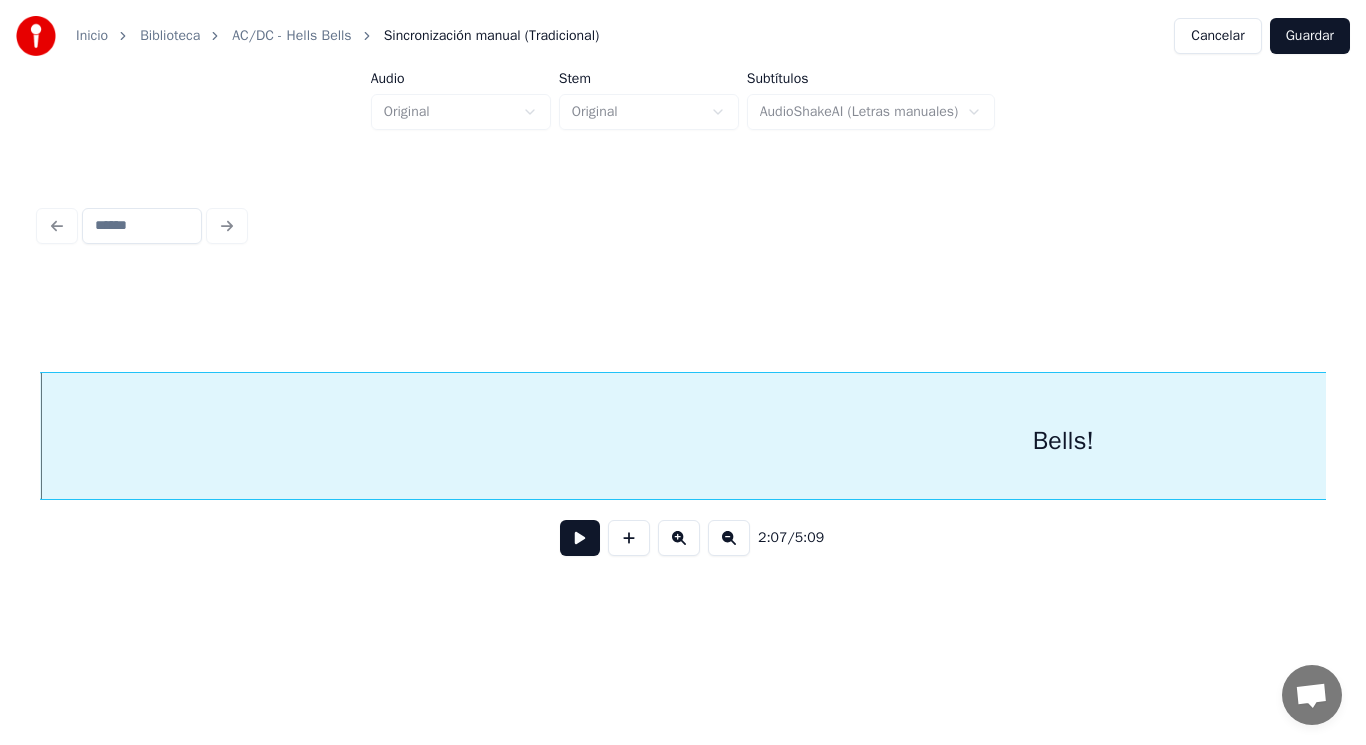 click at bounding box center (580, 538) 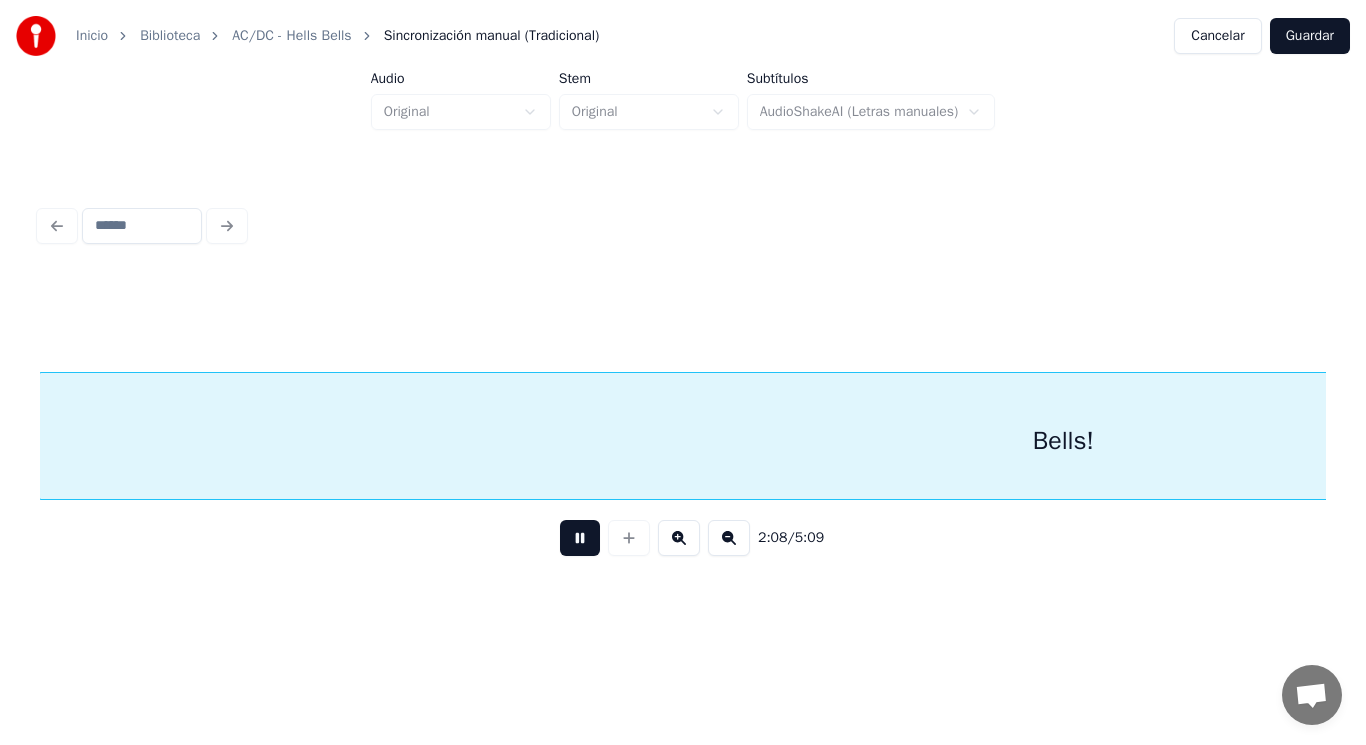 scroll, scrollTop: 0, scrollLeft: 179239, axis: horizontal 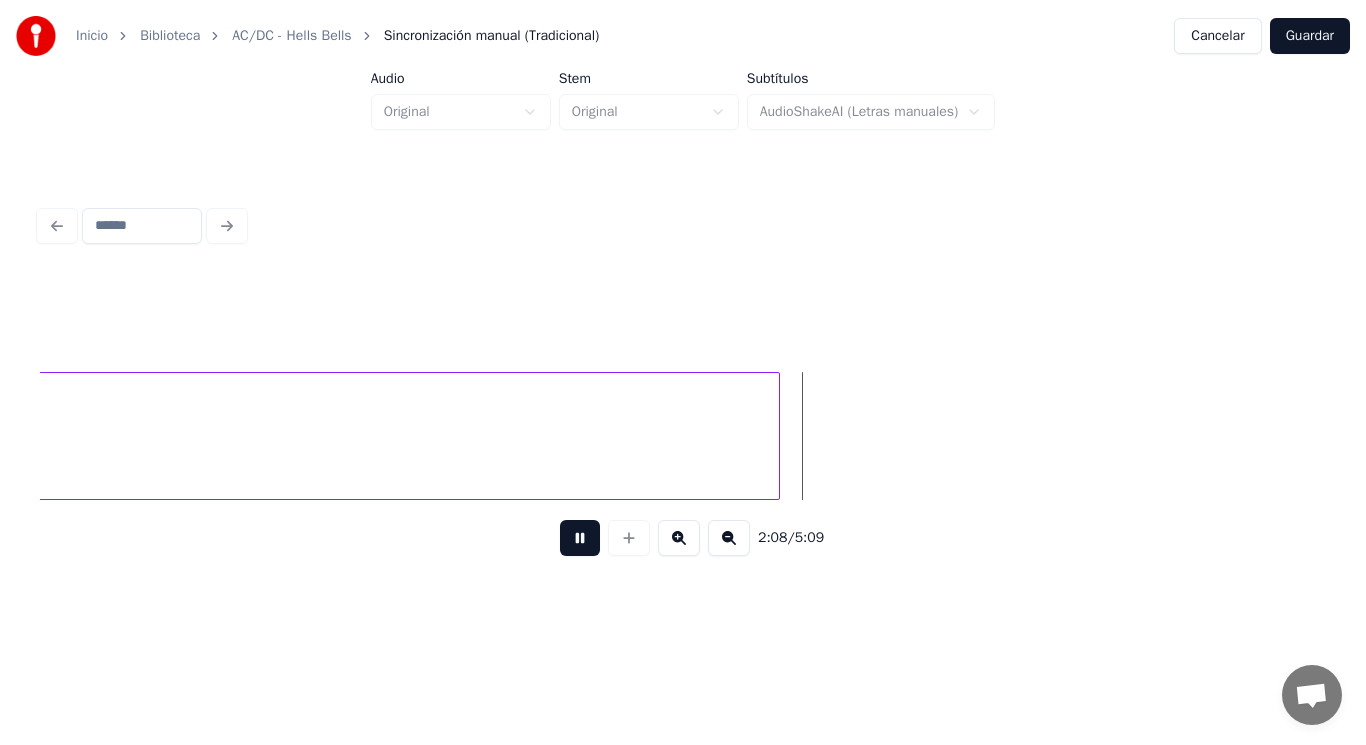 click at bounding box center (580, 538) 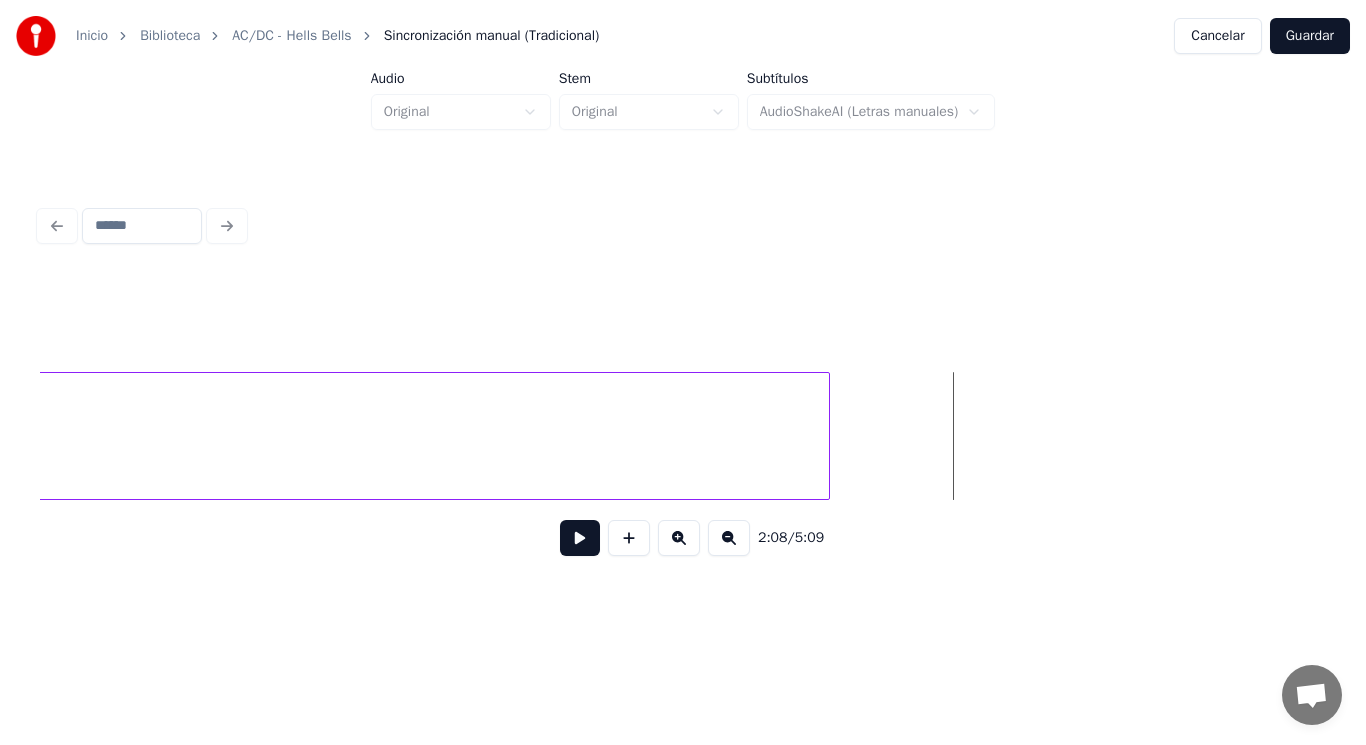 click at bounding box center [826, 436] 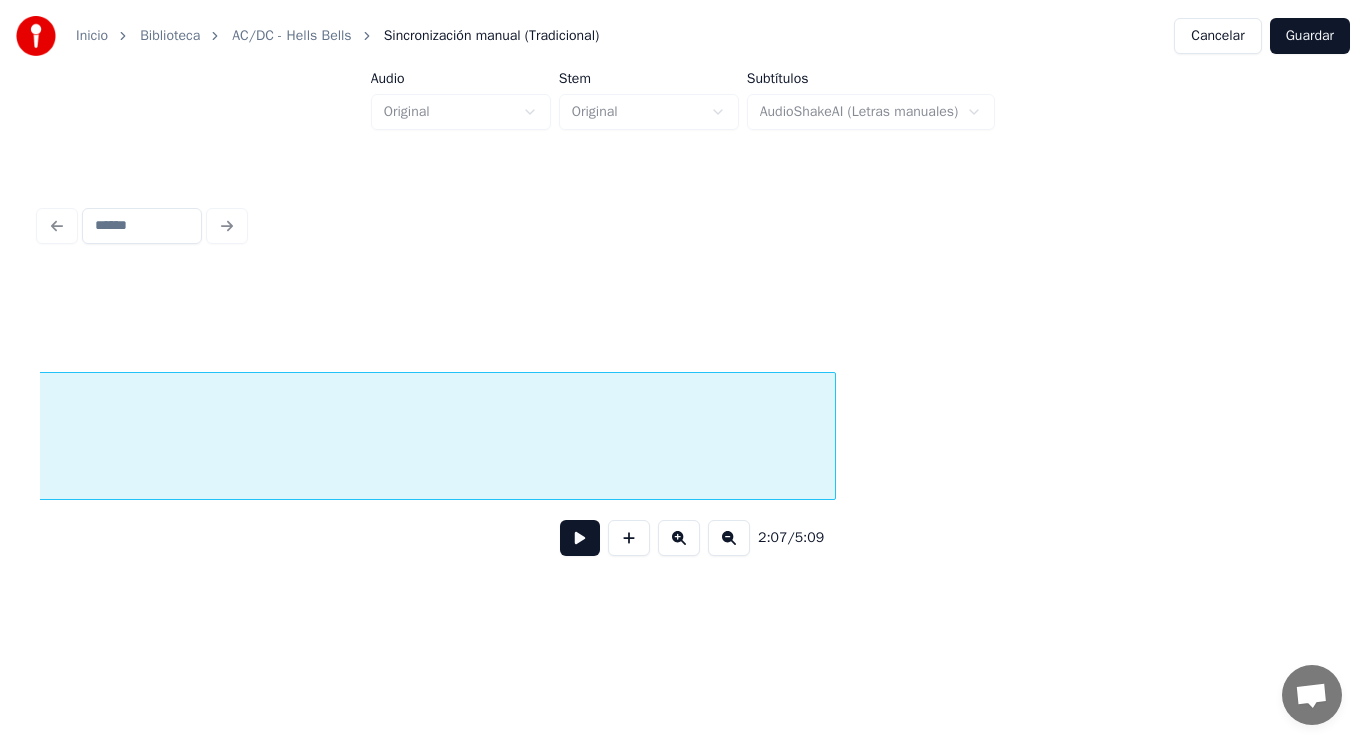 scroll, scrollTop: 0, scrollLeft: 177932, axis: horizontal 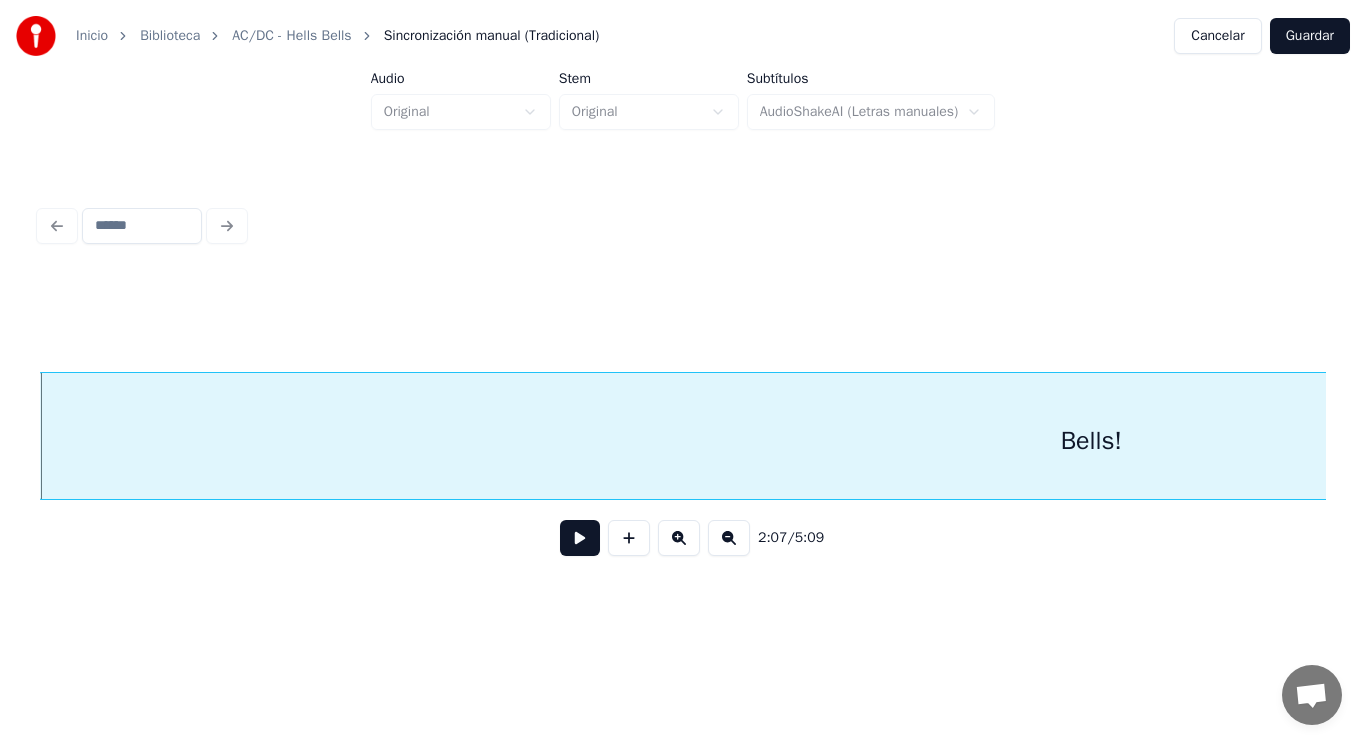 click at bounding box center [580, 538] 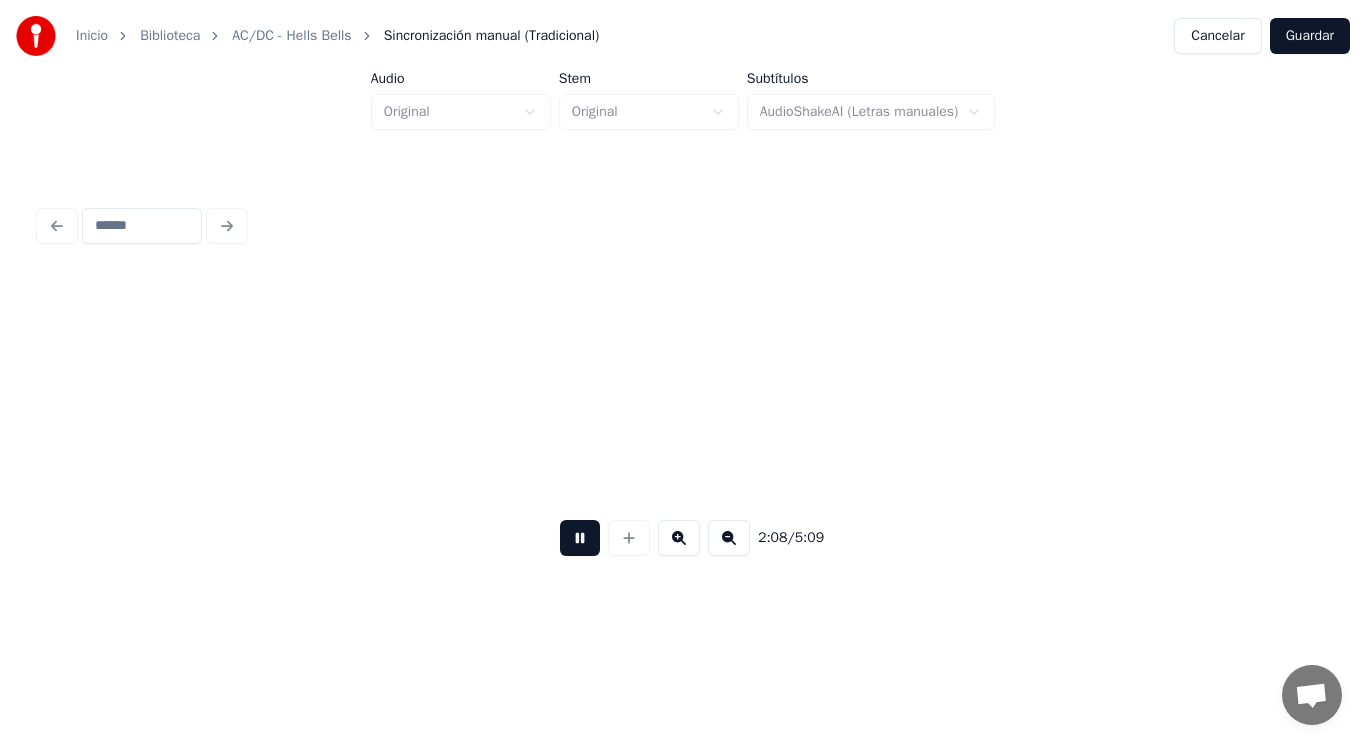 scroll, scrollTop: 0, scrollLeft: 180533, axis: horizontal 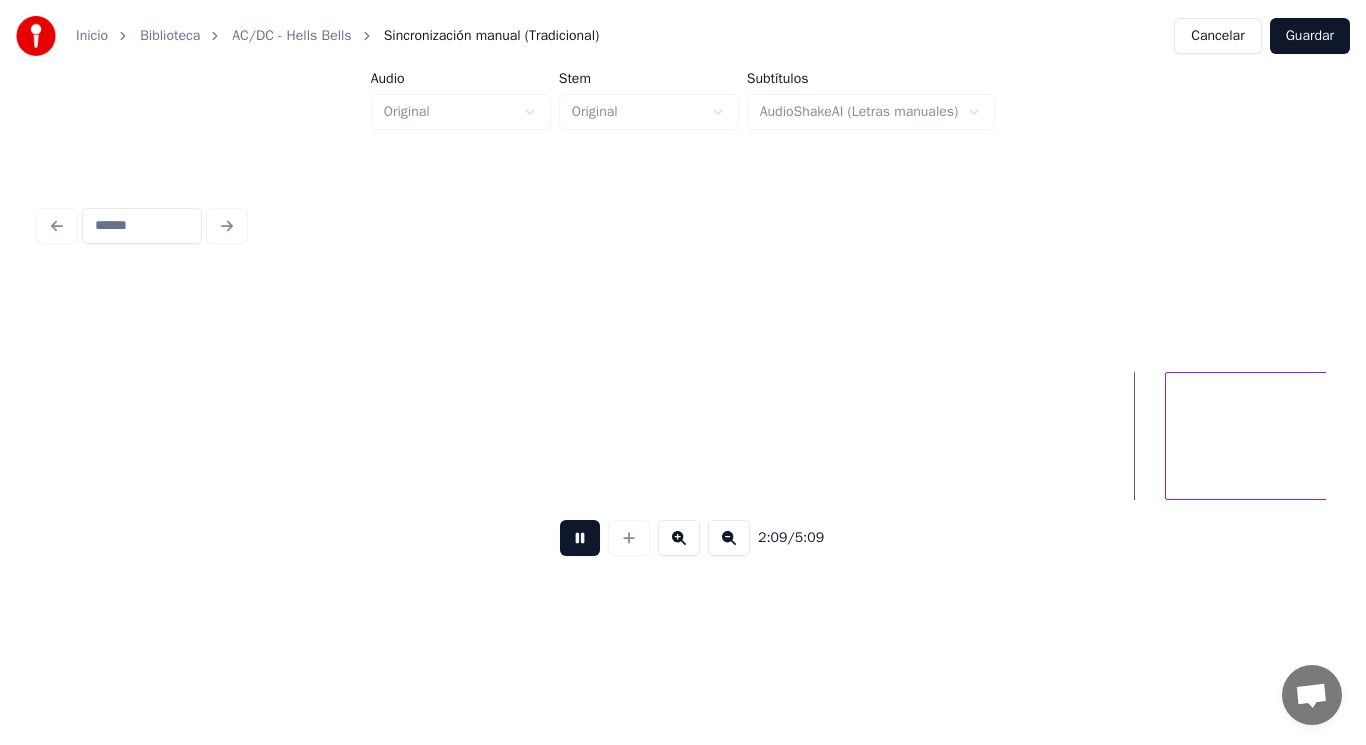 click at bounding box center [580, 538] 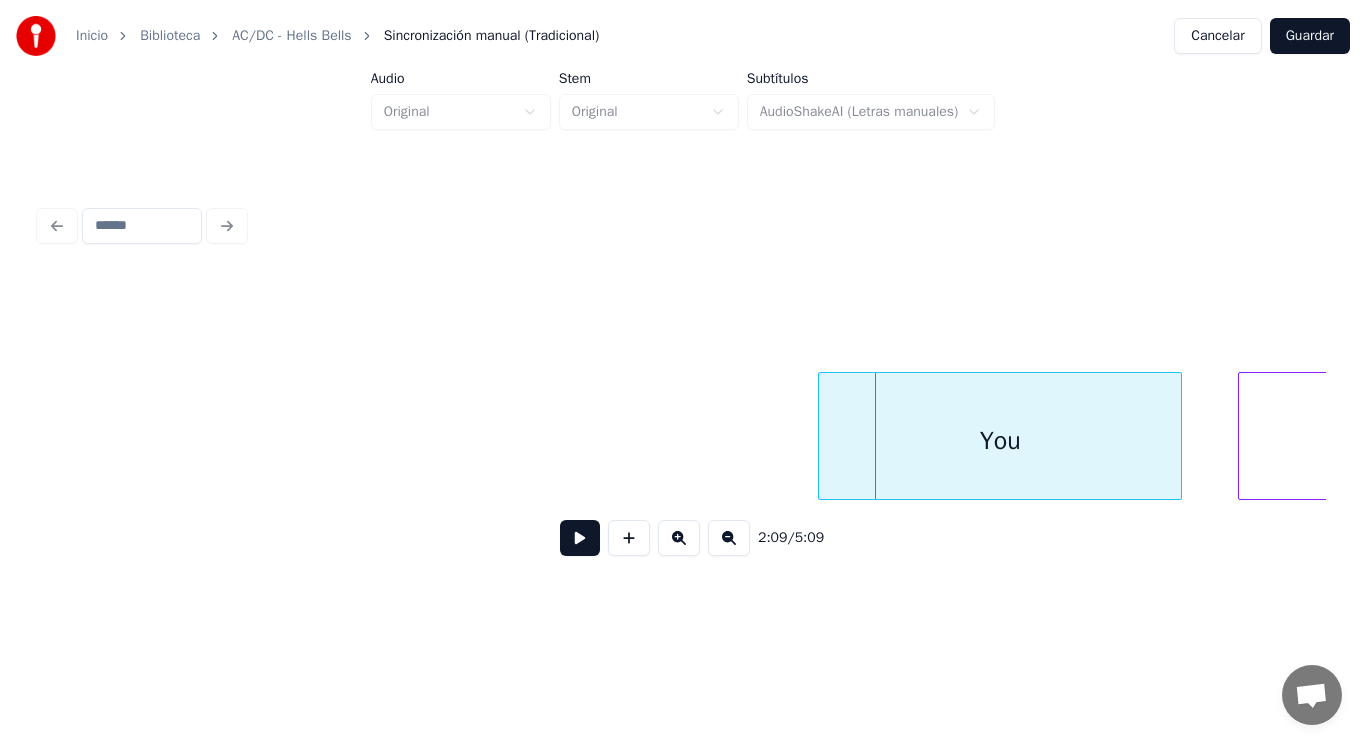 scroll, scrollTop: 0, scrollLeft: 180893, axis: horizontal 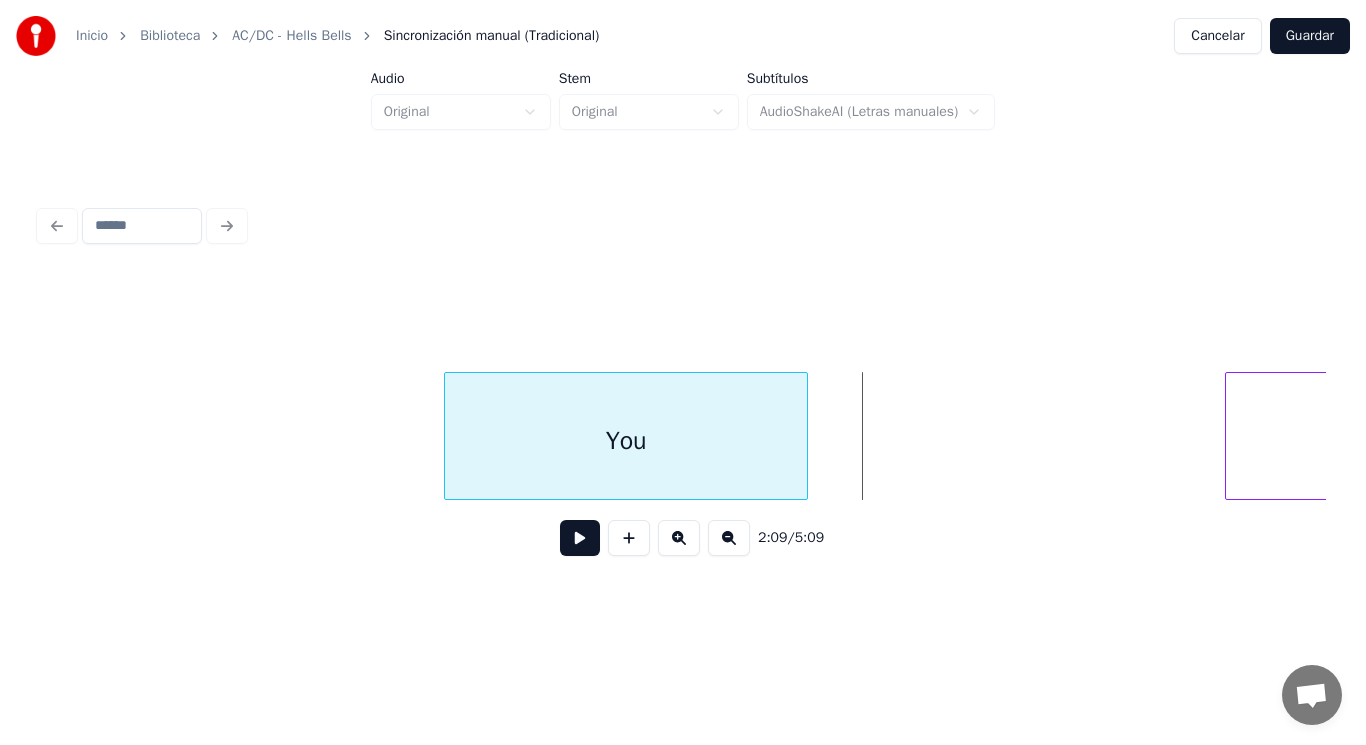 click on "You" at bounding box center (626, 441) 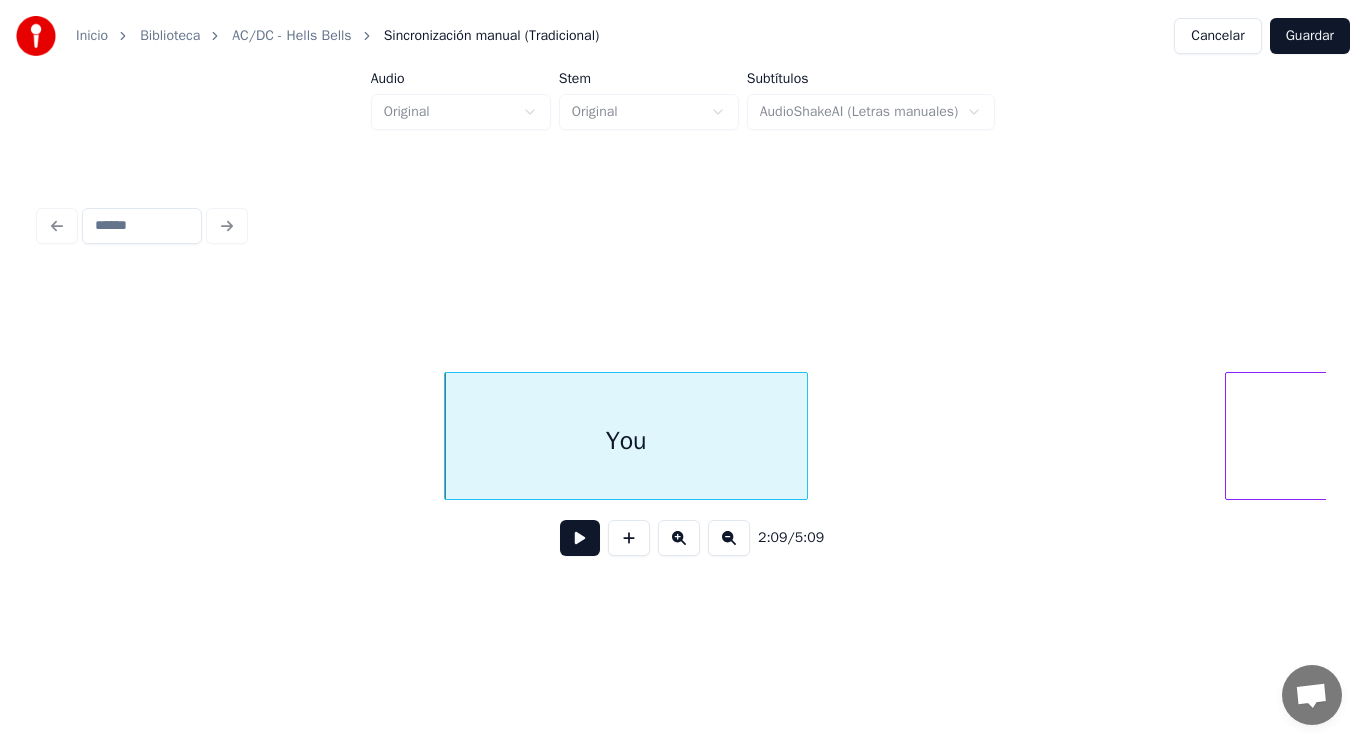 click at bounding box center (580, 538) 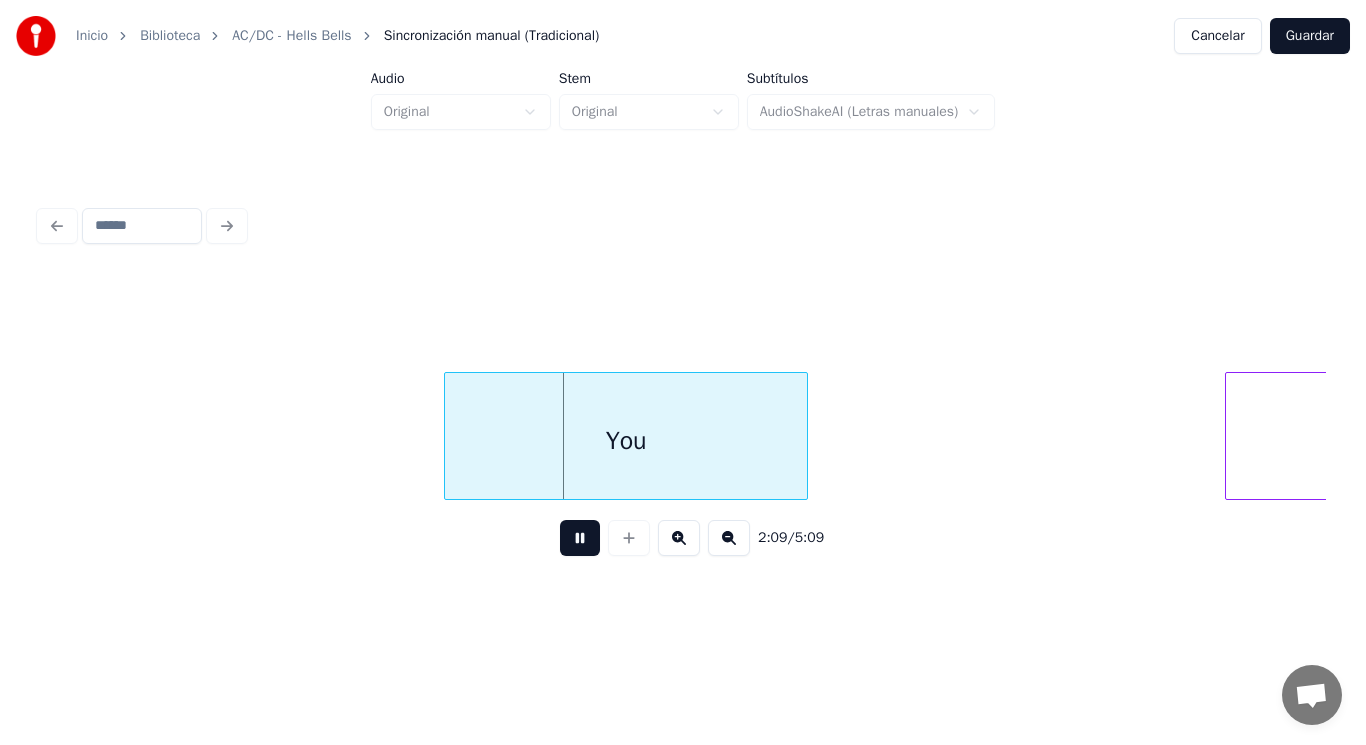 click at bounding box center (580, 538) 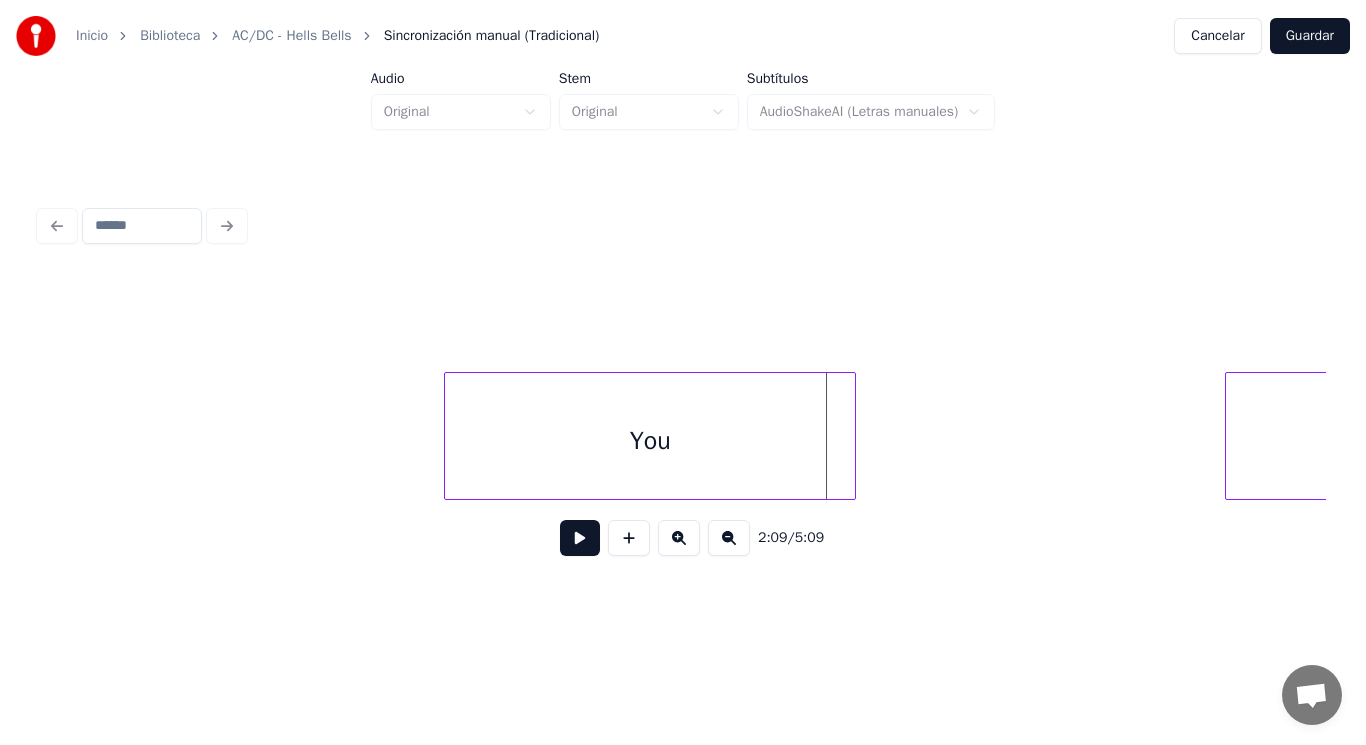 click at bounding box center [852, 436] 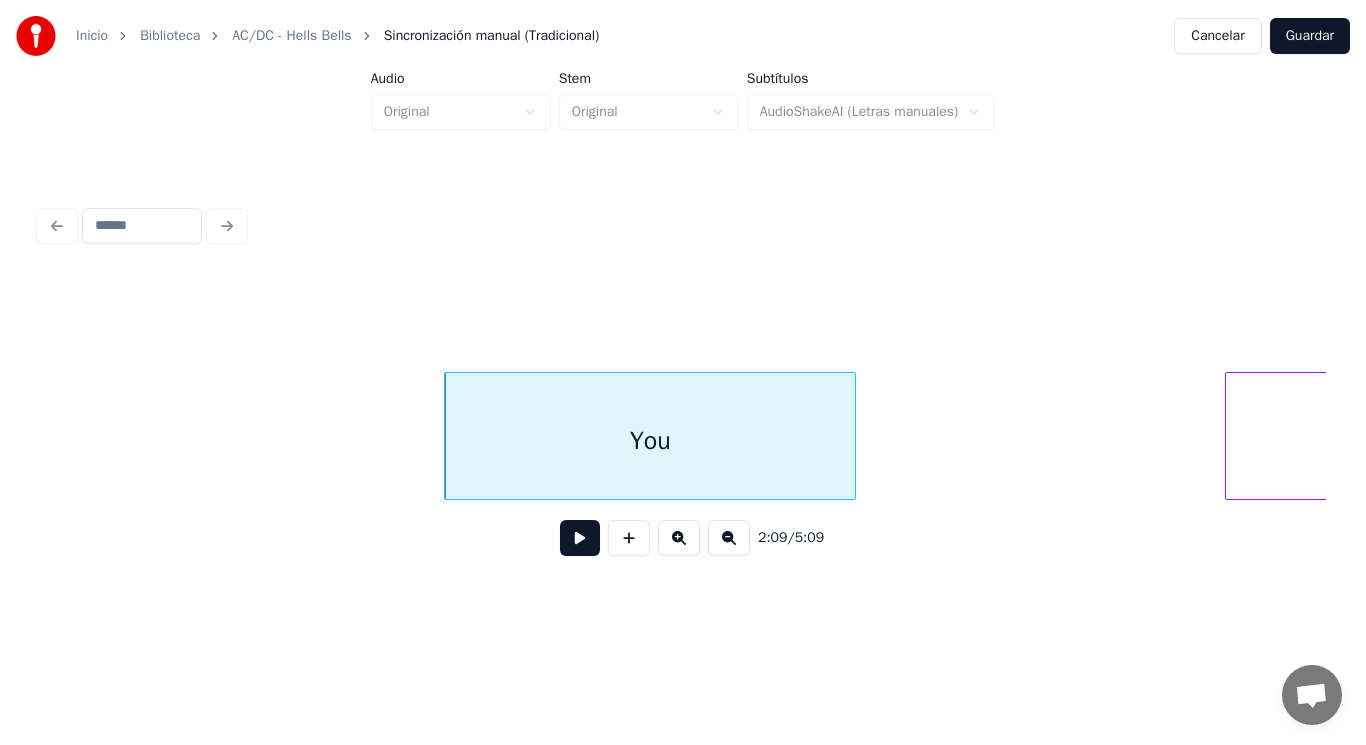 click at bounding box center [580, 538] 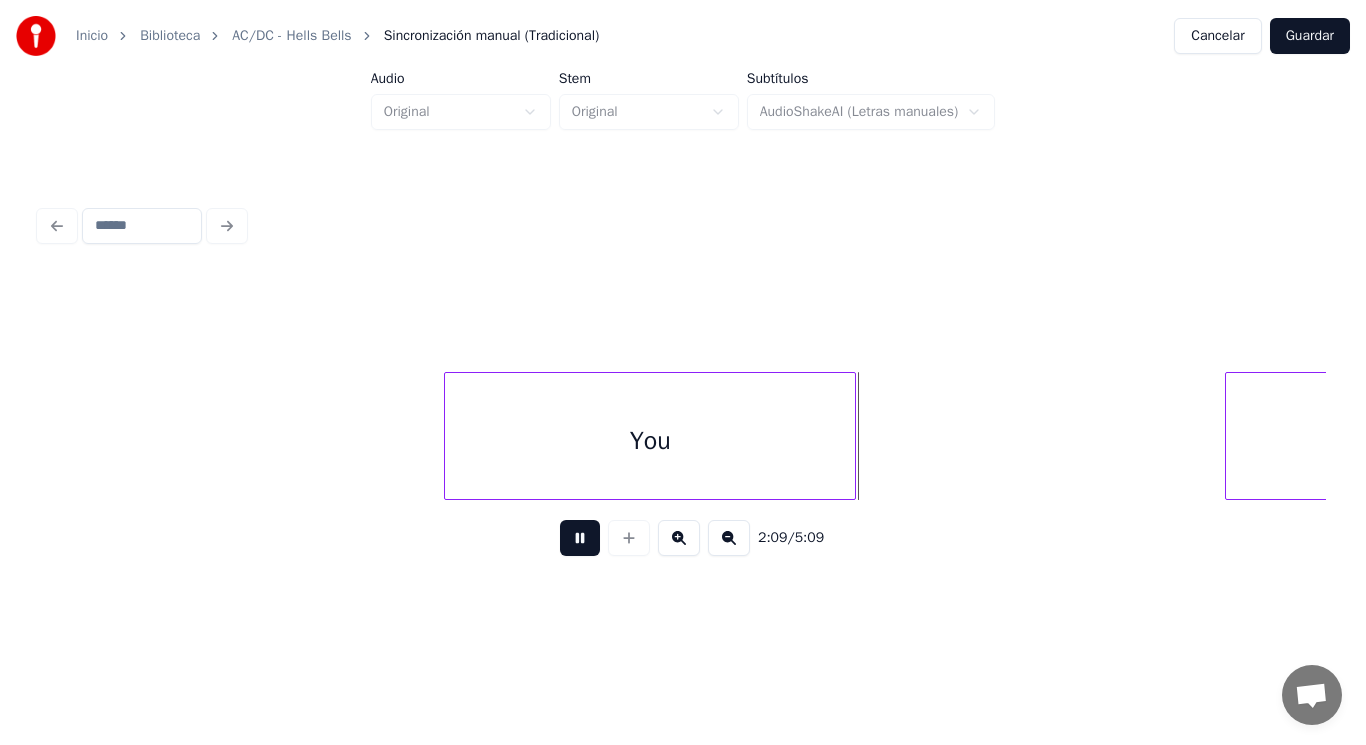click at bounding box center [580, 538] 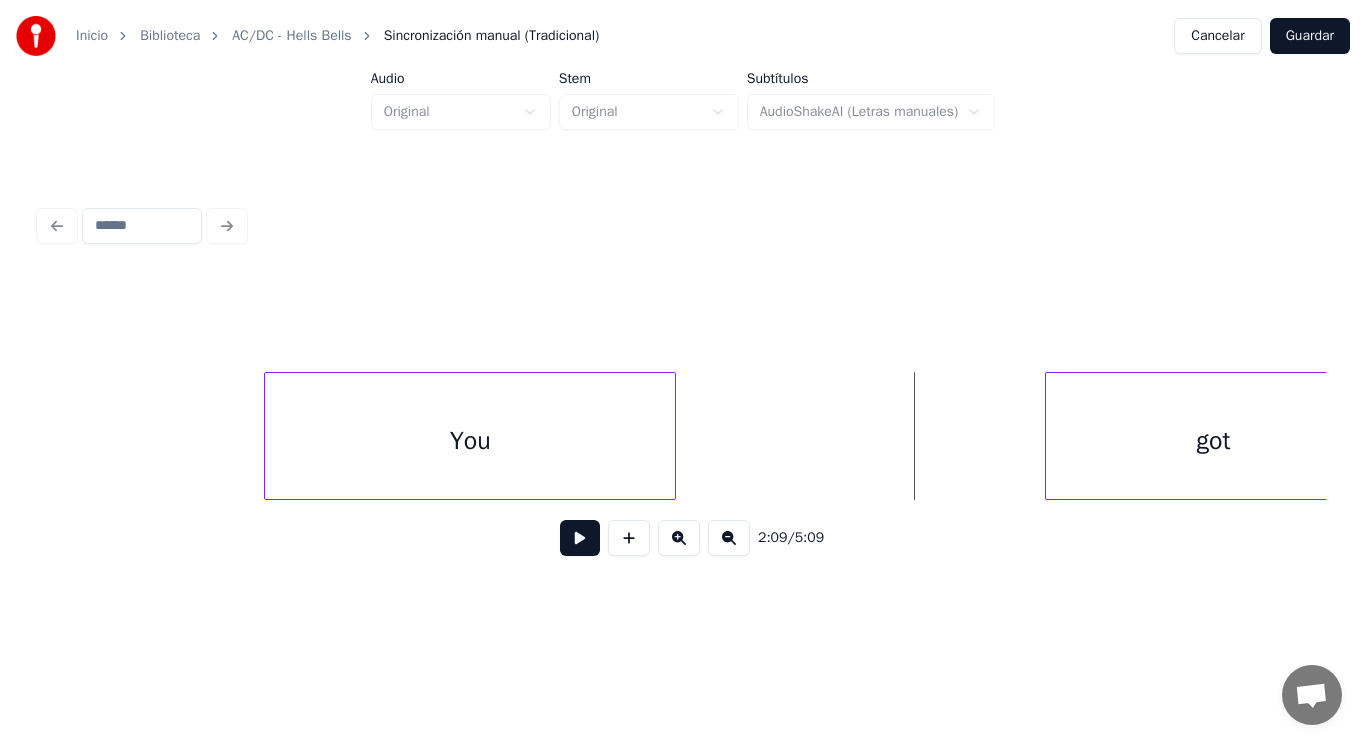 scroll, scrollTop: 0, scrollLeft: 181133, axis: horizontal 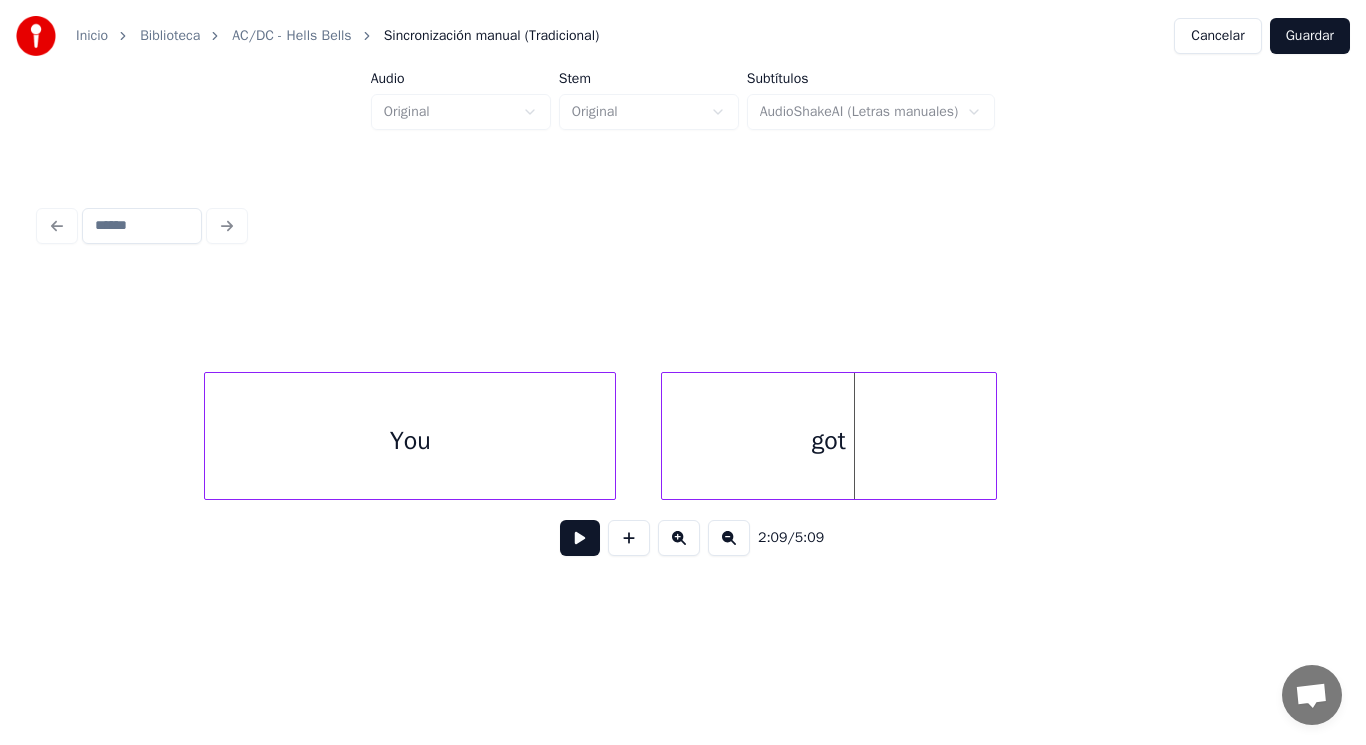 click on "got" at bounding box center [829, 441] 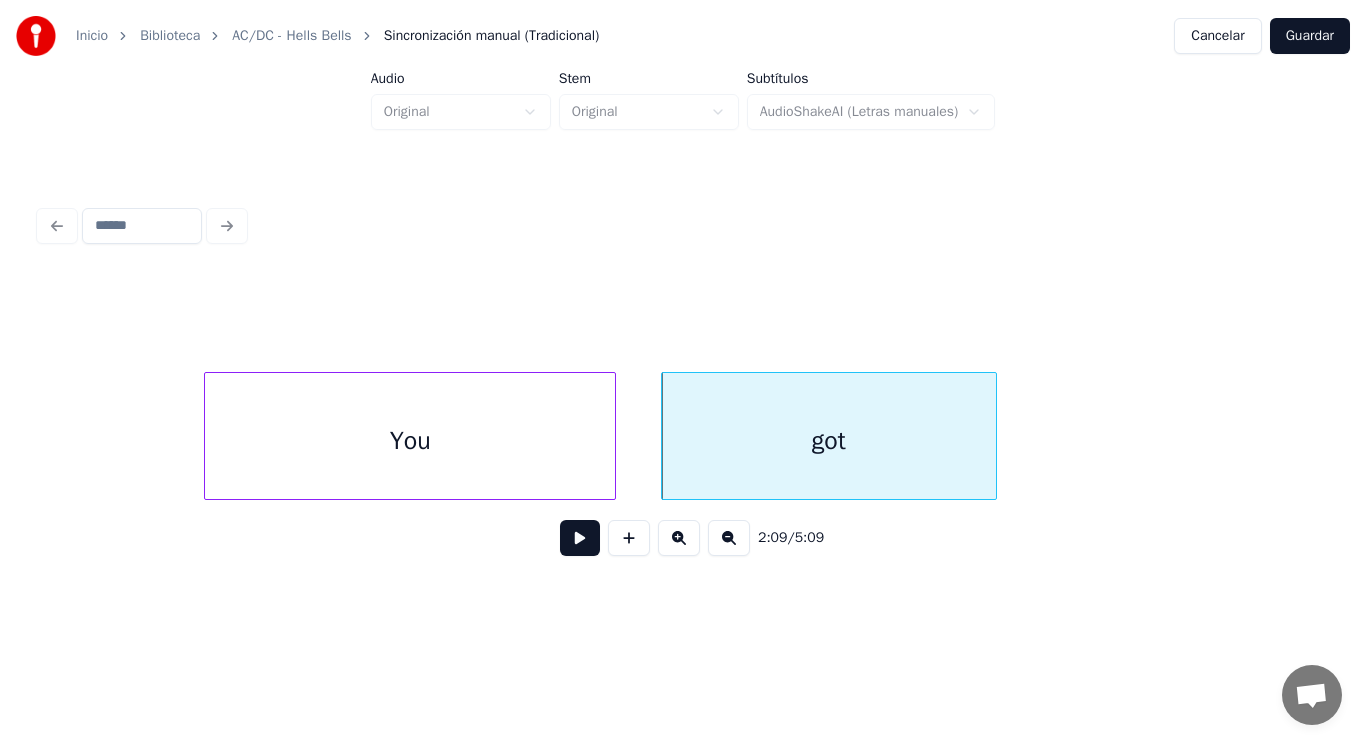 click at bounding box center [580, 538] 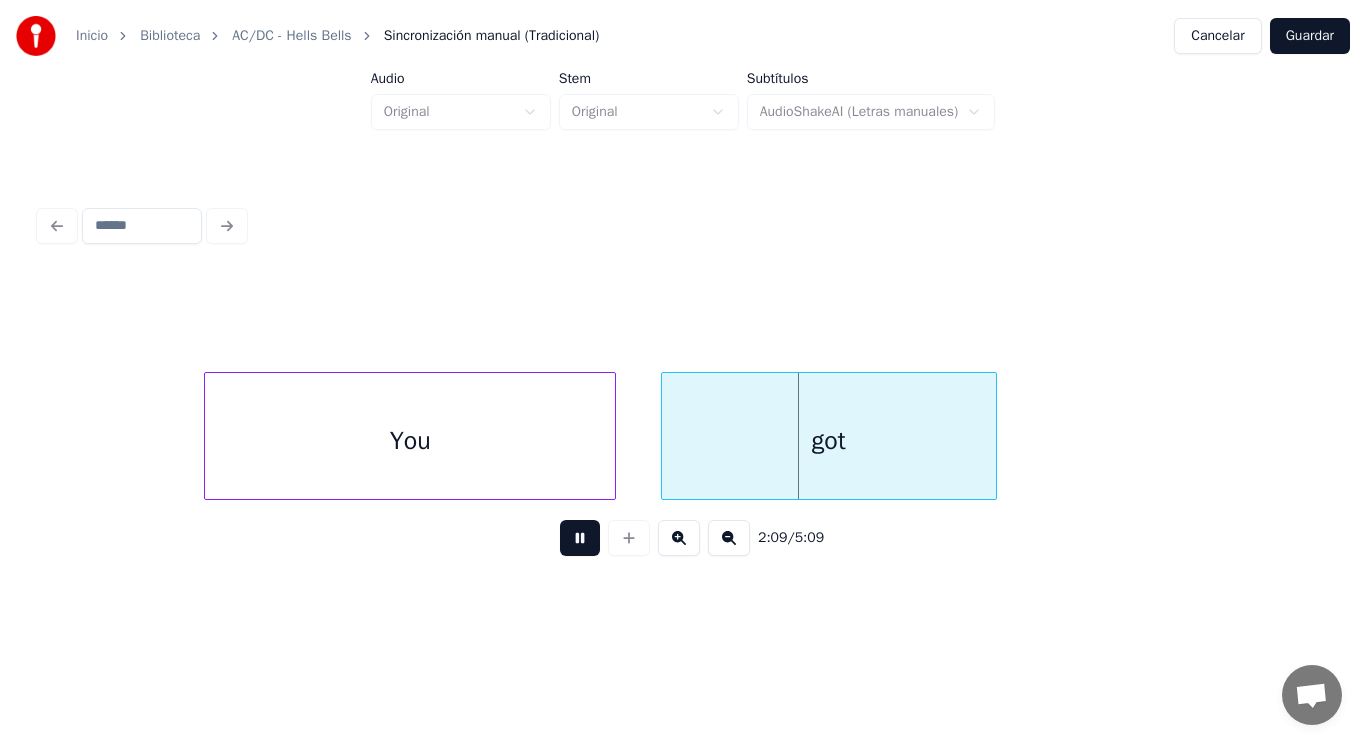 click at bounding box center (580, 538) 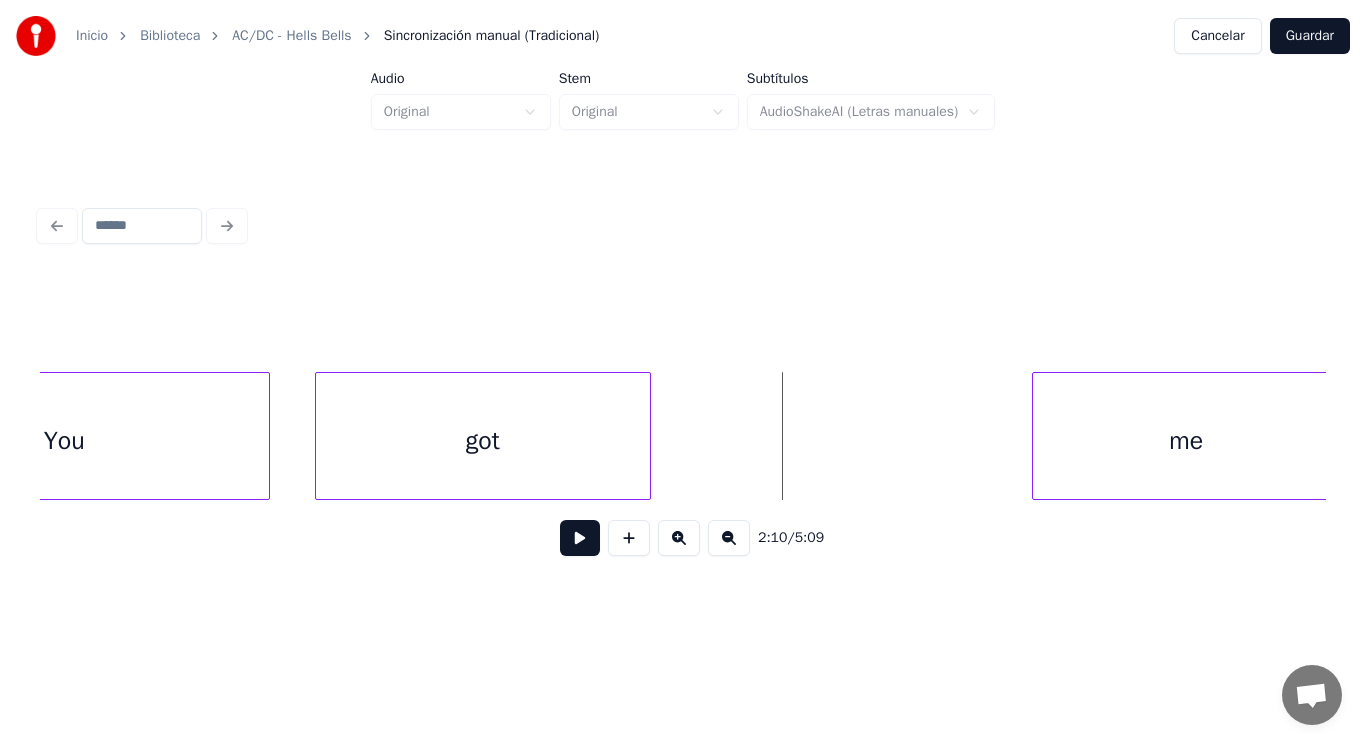 scroll, scrollTop: 0, scrollLeft: 181613, axis: horizontal 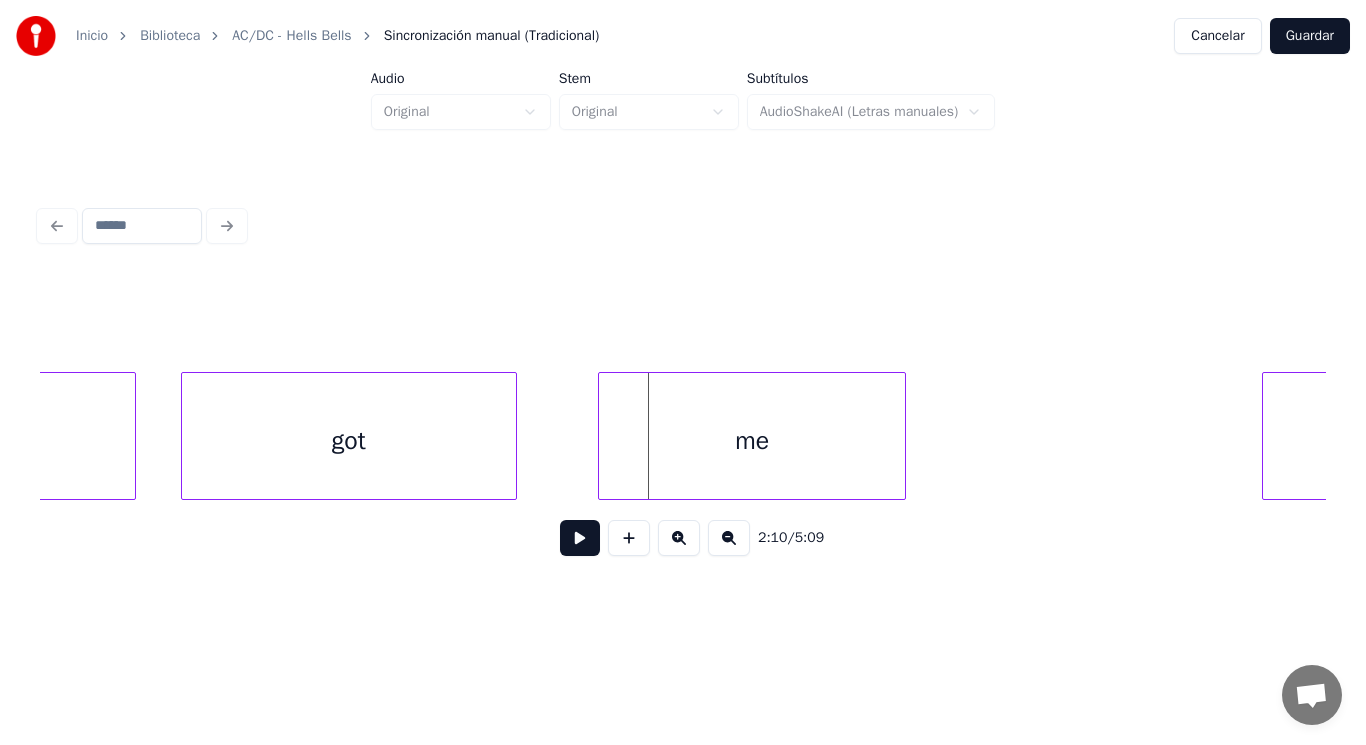 click on "me" at bounding box center [752, 441] 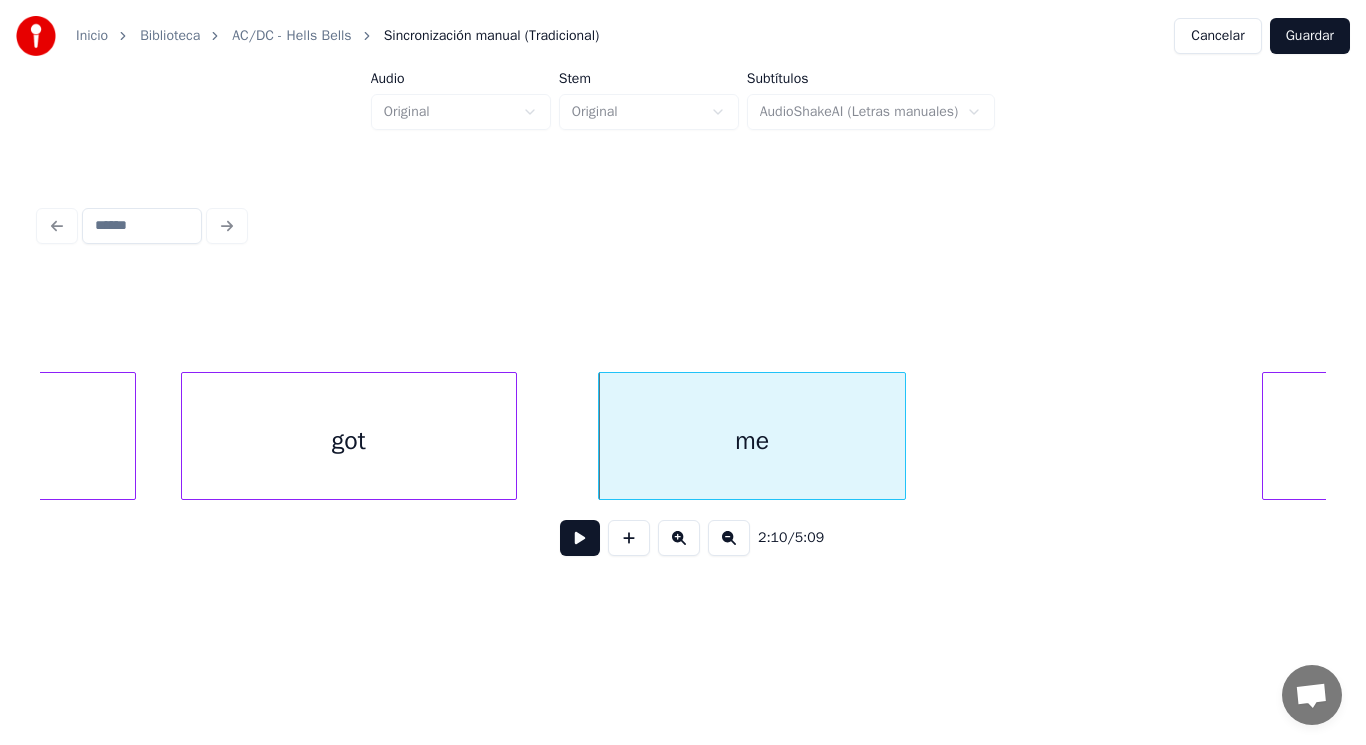 click on "You" at bounding box center (-70, 441) 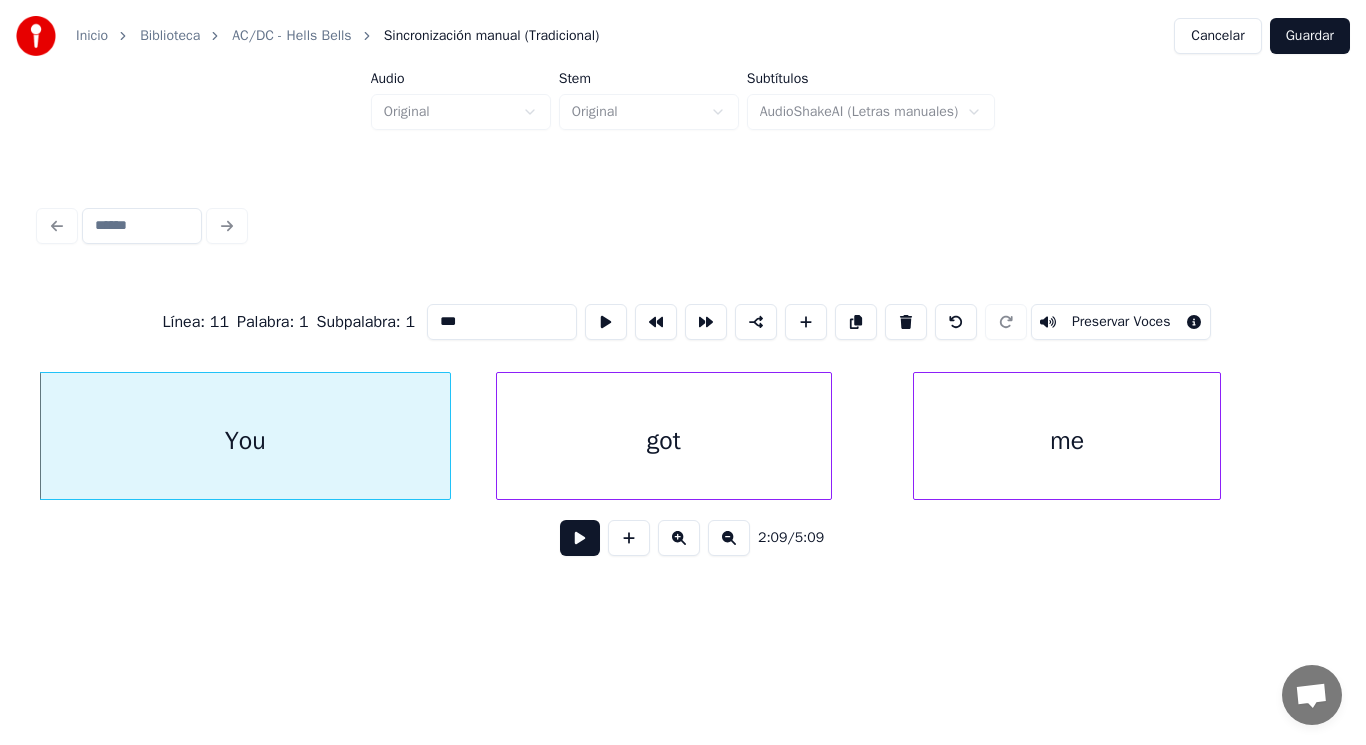 click at bounding box center (580, 538) 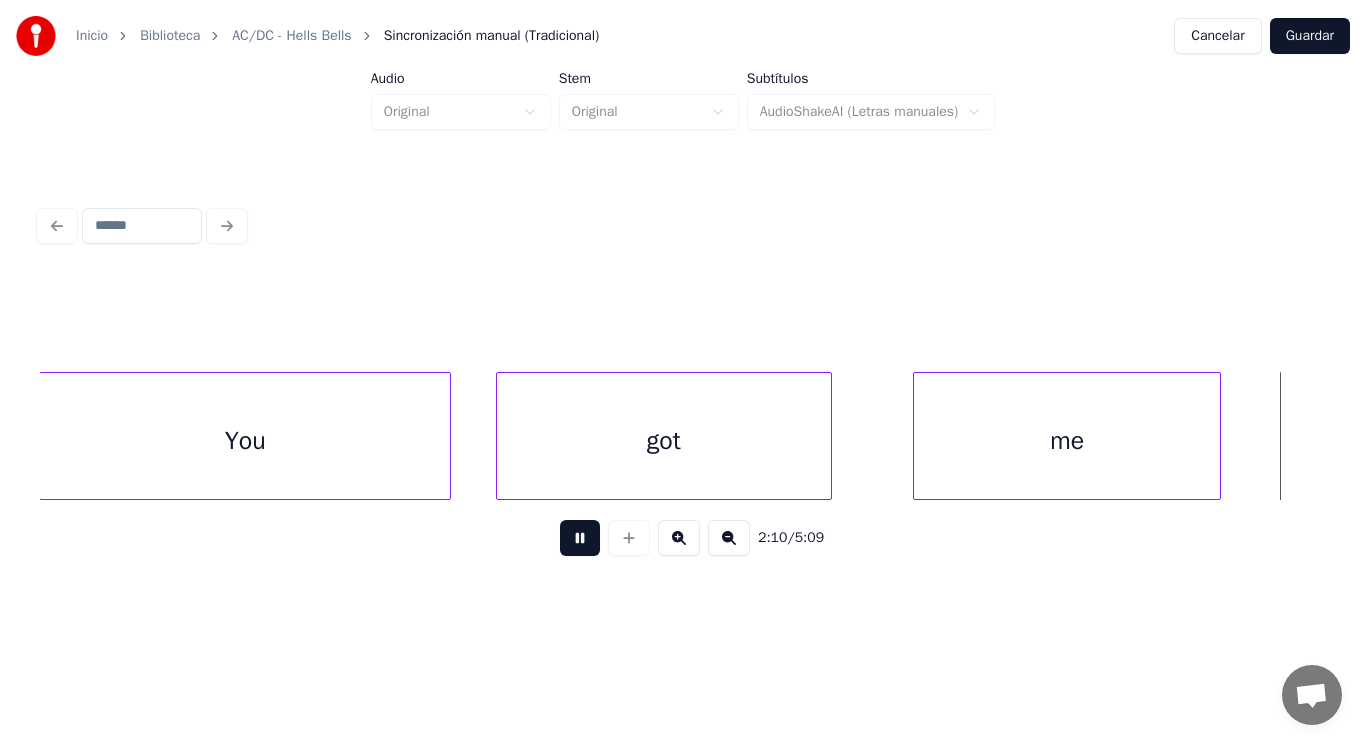 click at bounding box center (580, 538) 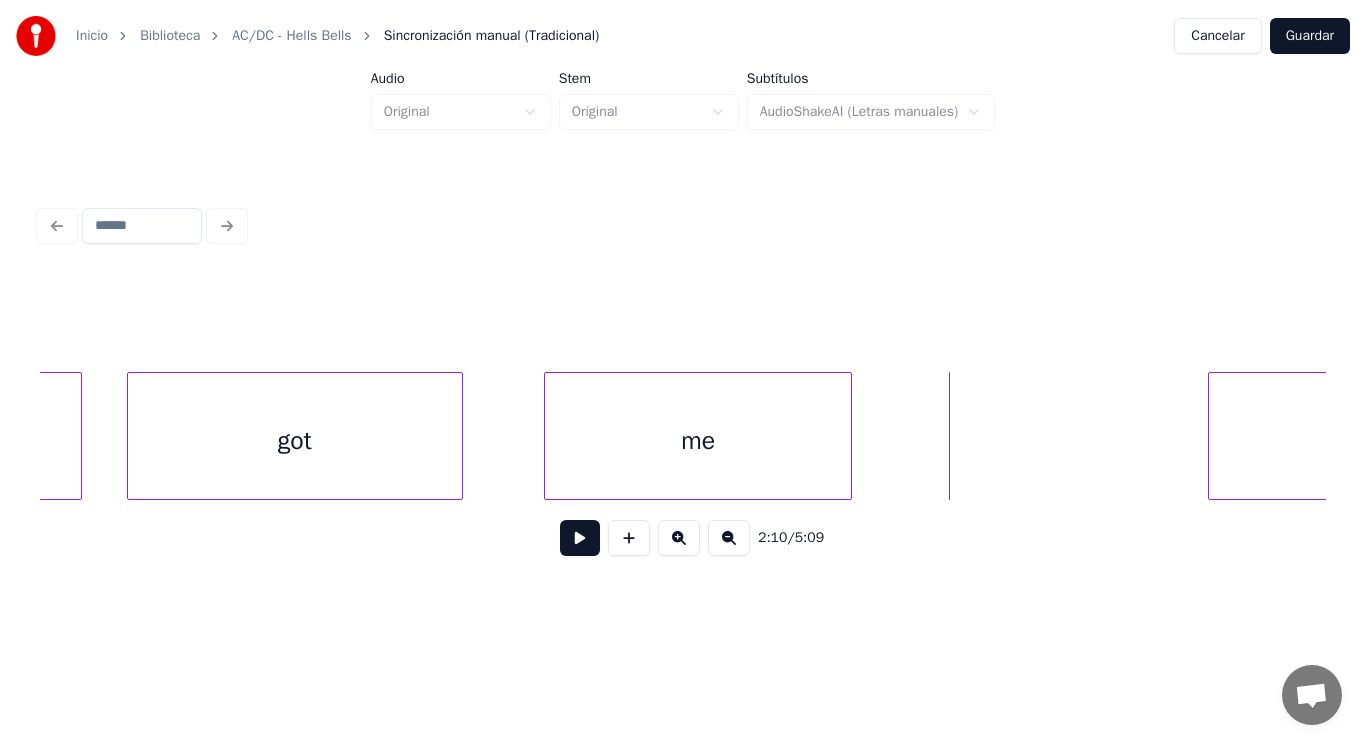 scroll, scrollTop: 0, scrollLeft: 181738, axis: horizontal 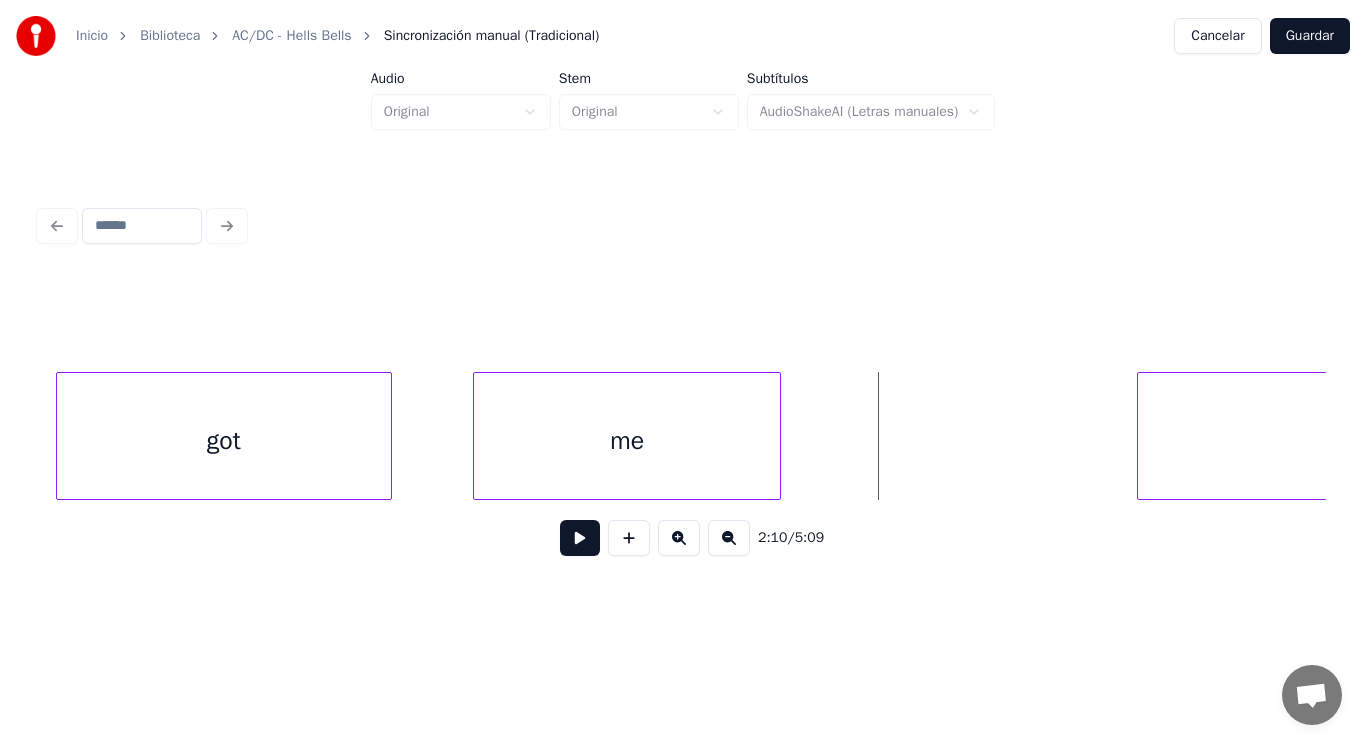 click on "ringin'" at bounding box center (1501, 441) 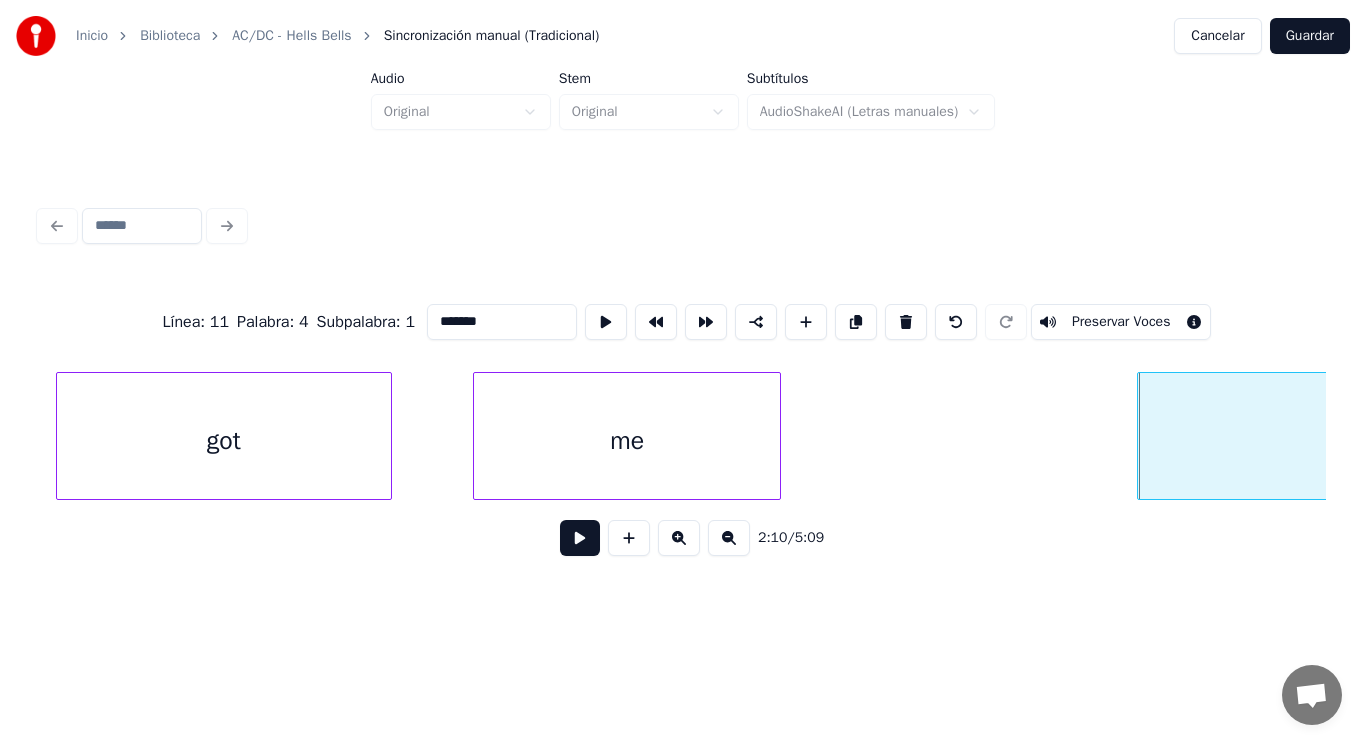 click on "me" at bounding box center (627, 441) 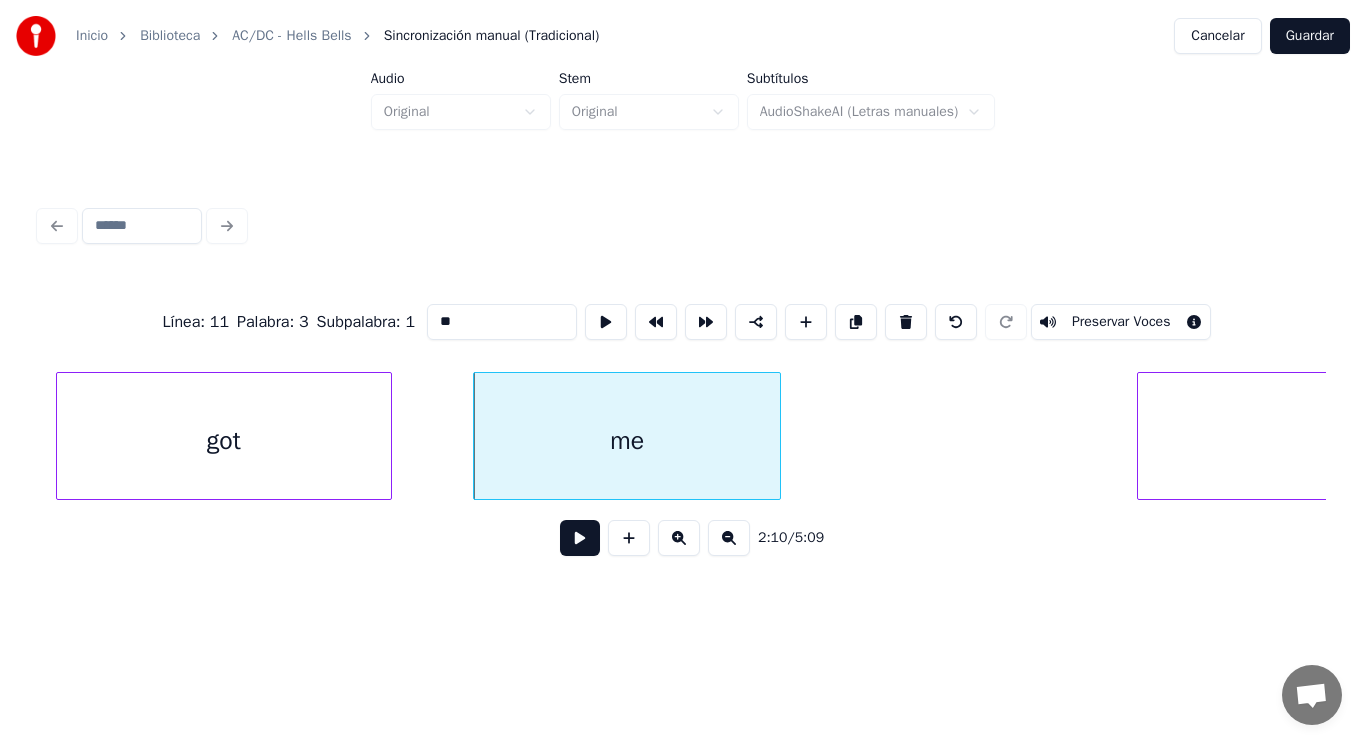 click at bounding box center (580, 538) 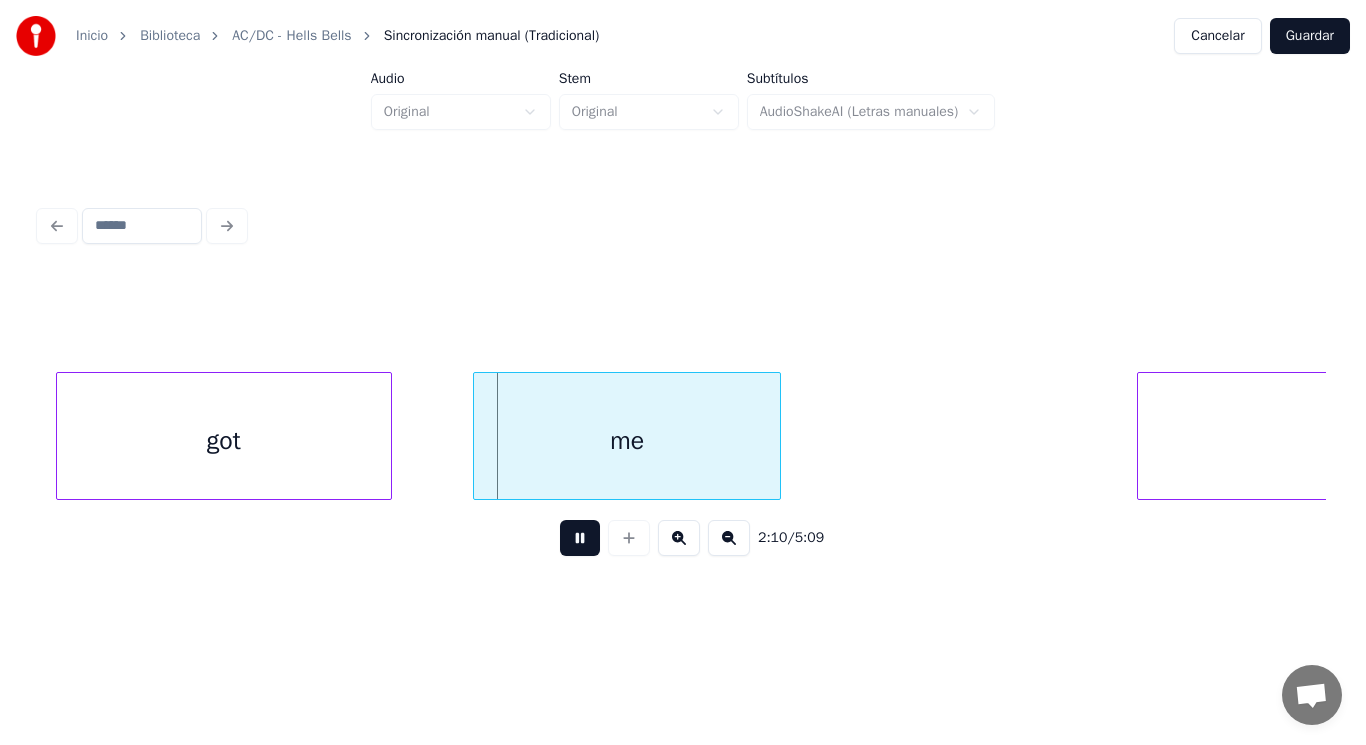 click at bounding box center (580, 538) 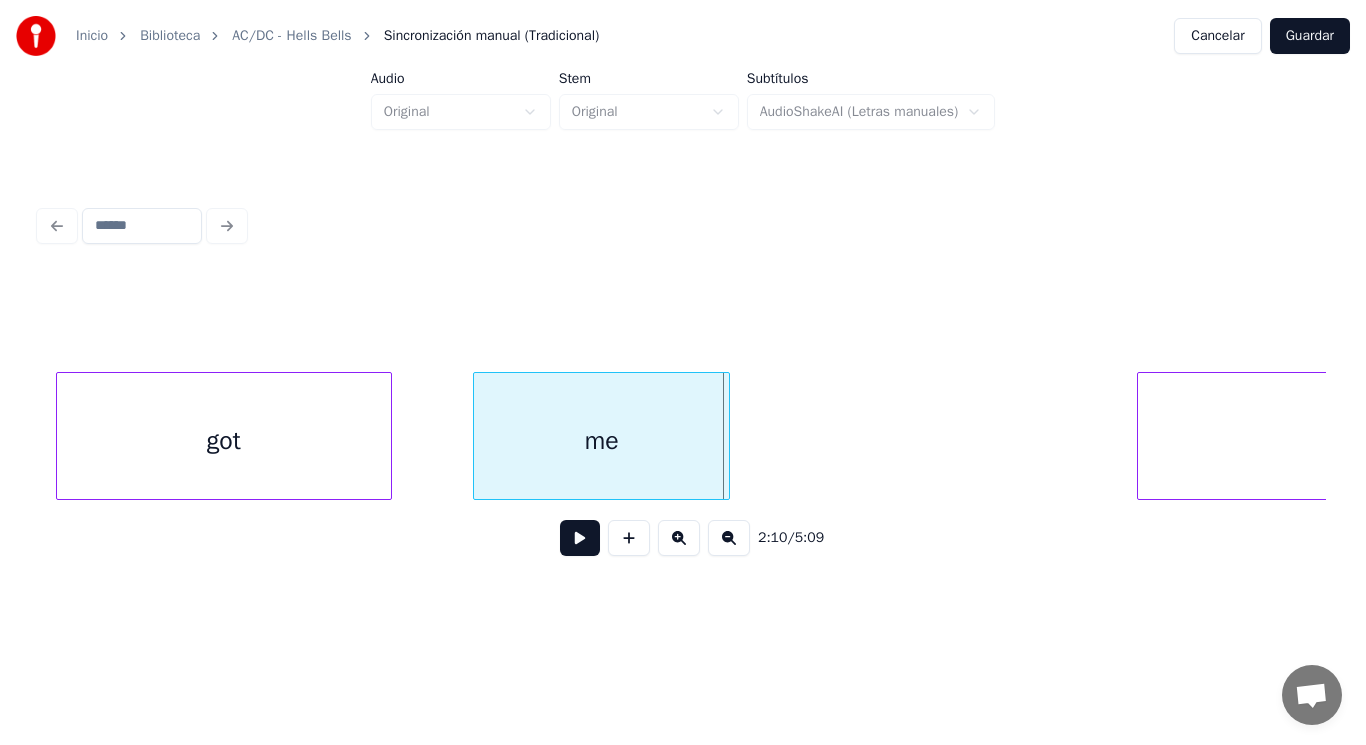 click at bounding box center (726, 436) 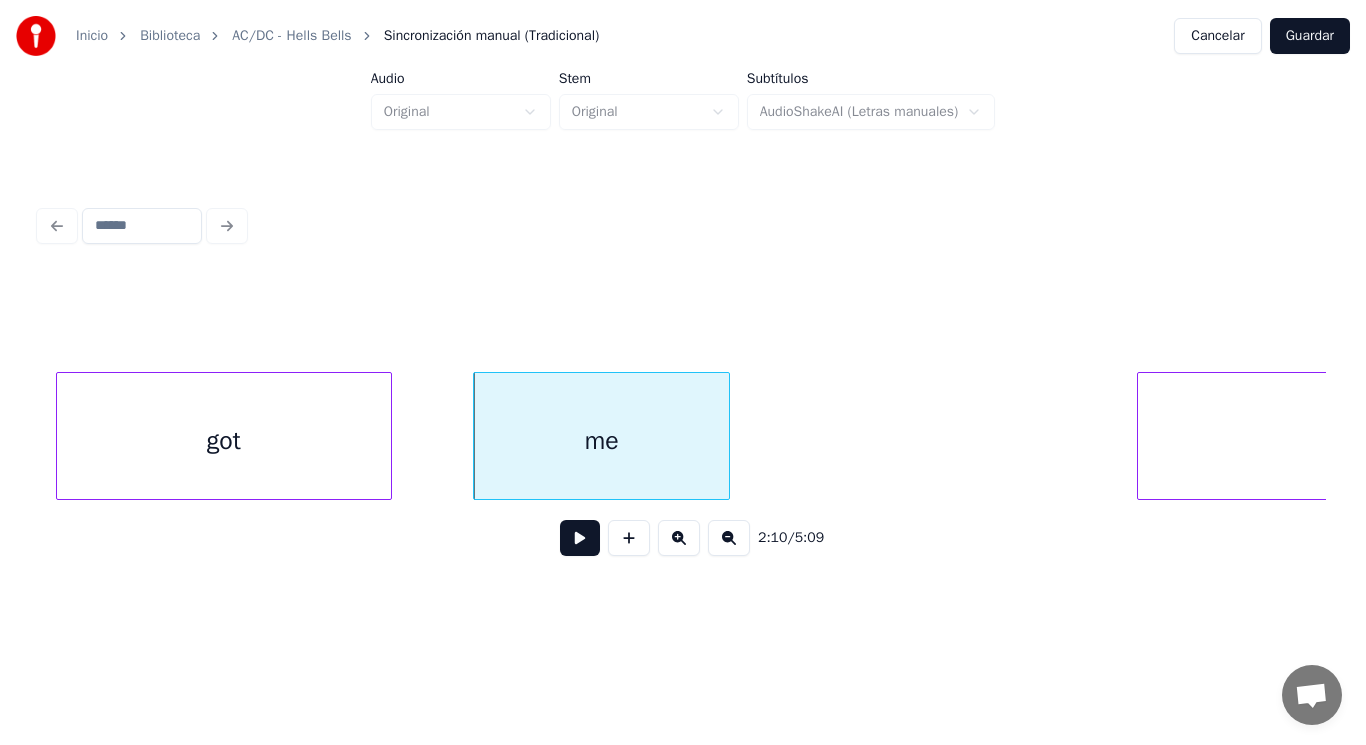 click at bounding box center (580, 538) 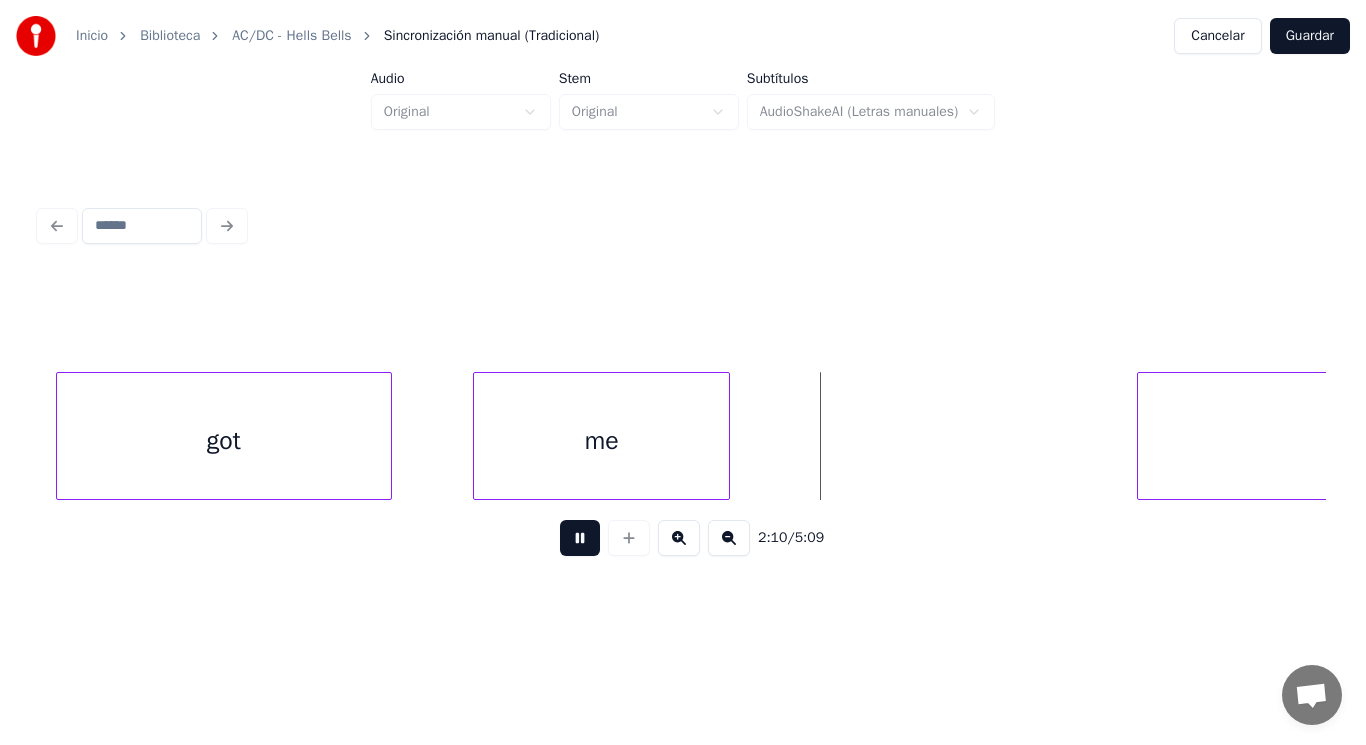 click at bounding box center [580, 538] 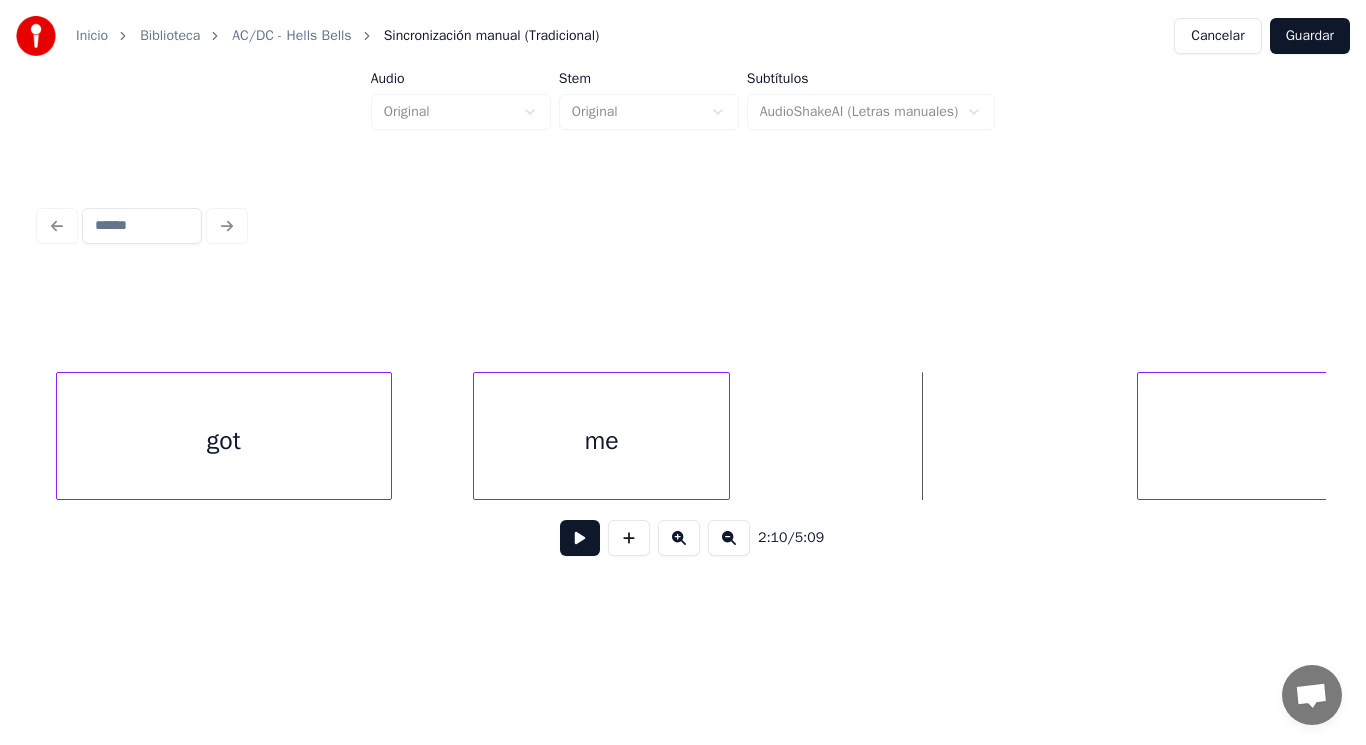 click on "got me ringin'" at bounding box center [35081, 436] 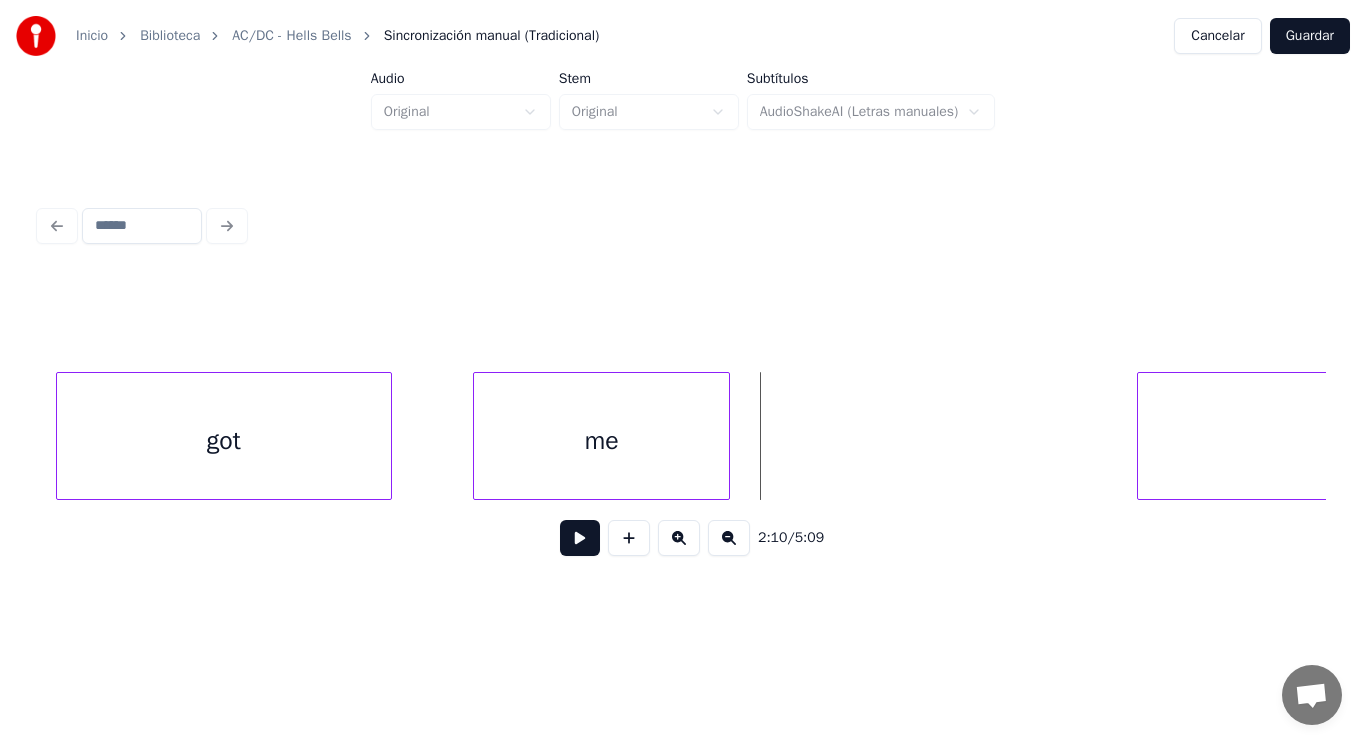 click at bounding box center (580, 538) 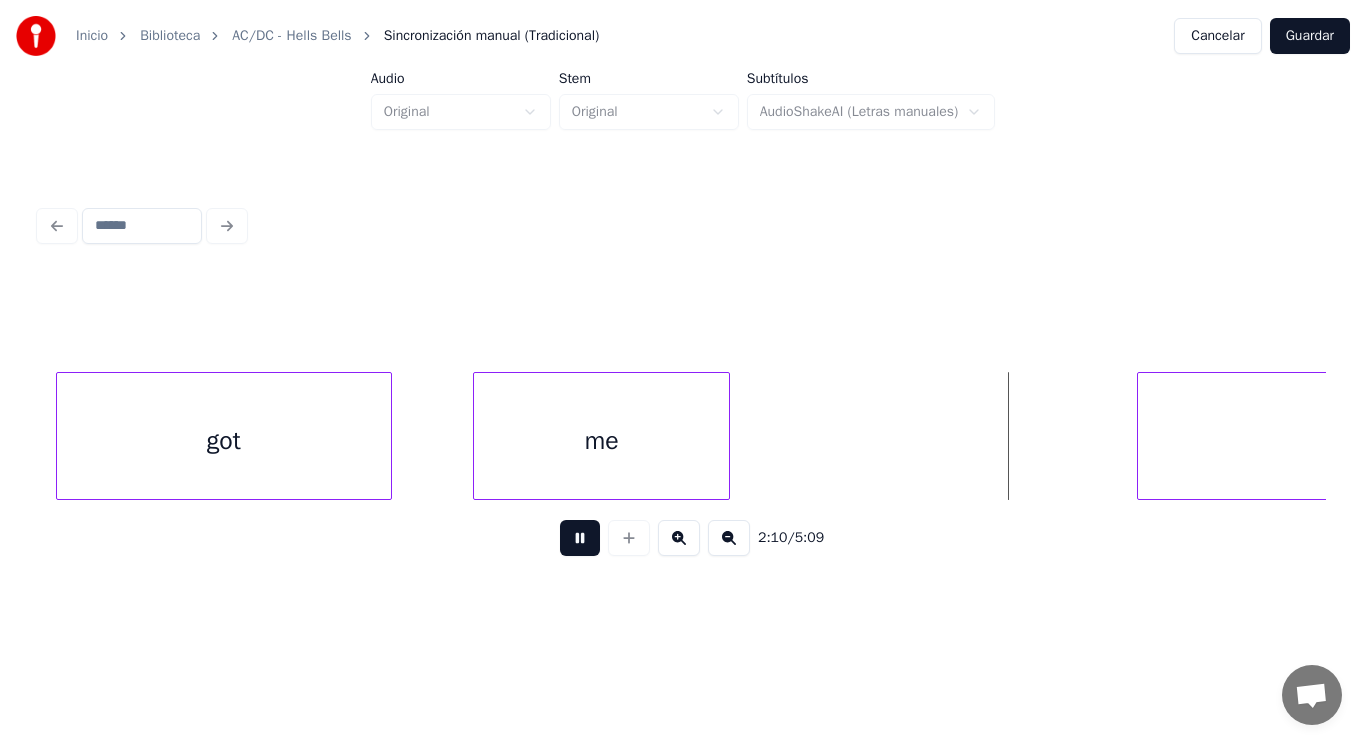 click at bounding box center [580, 538] 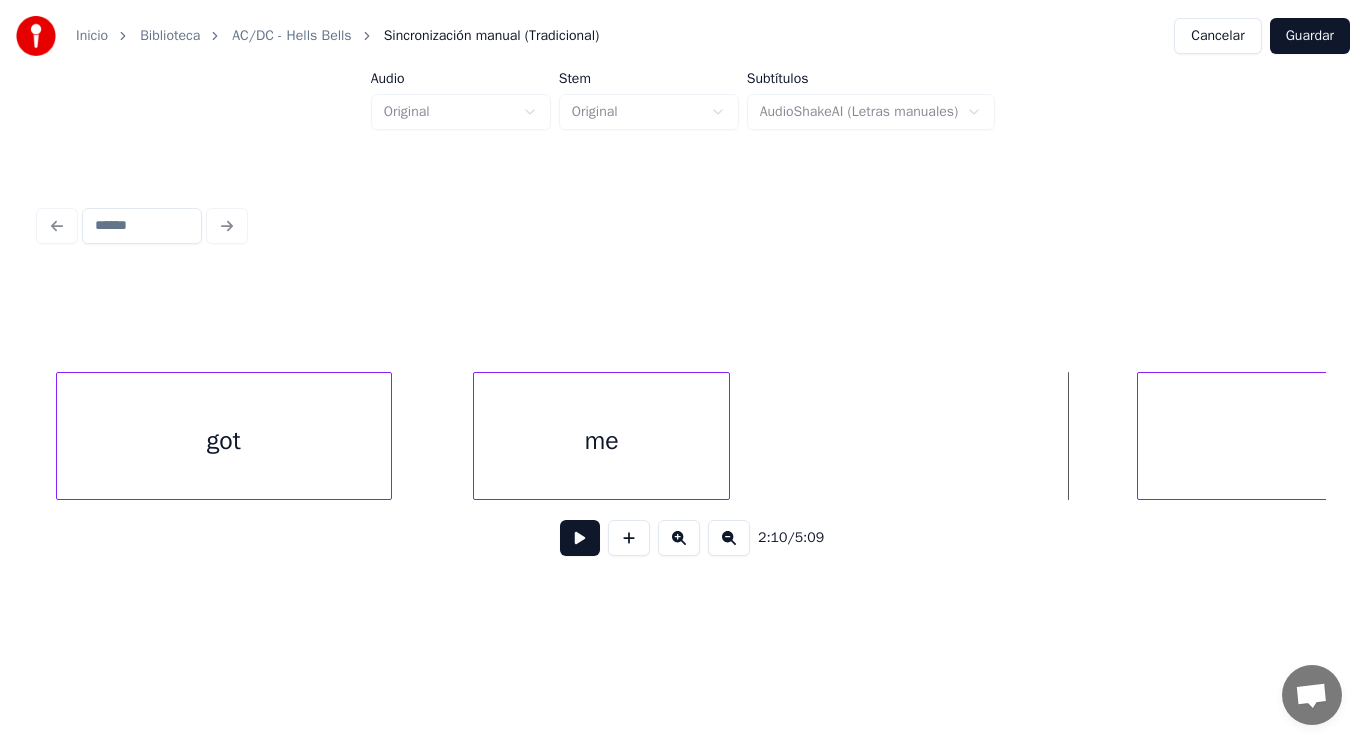 click on "me" at bounding box center (601, 441) 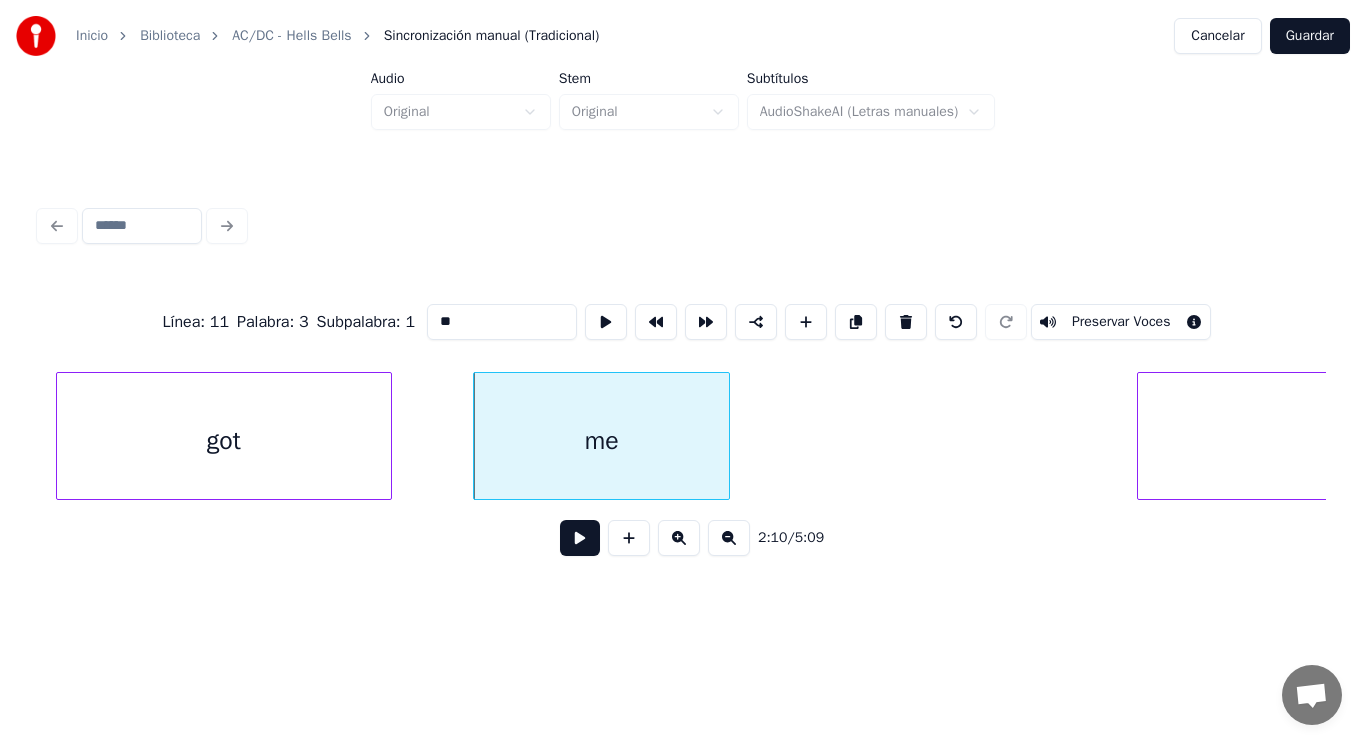 click on "got" at bounding box center [224, 441] 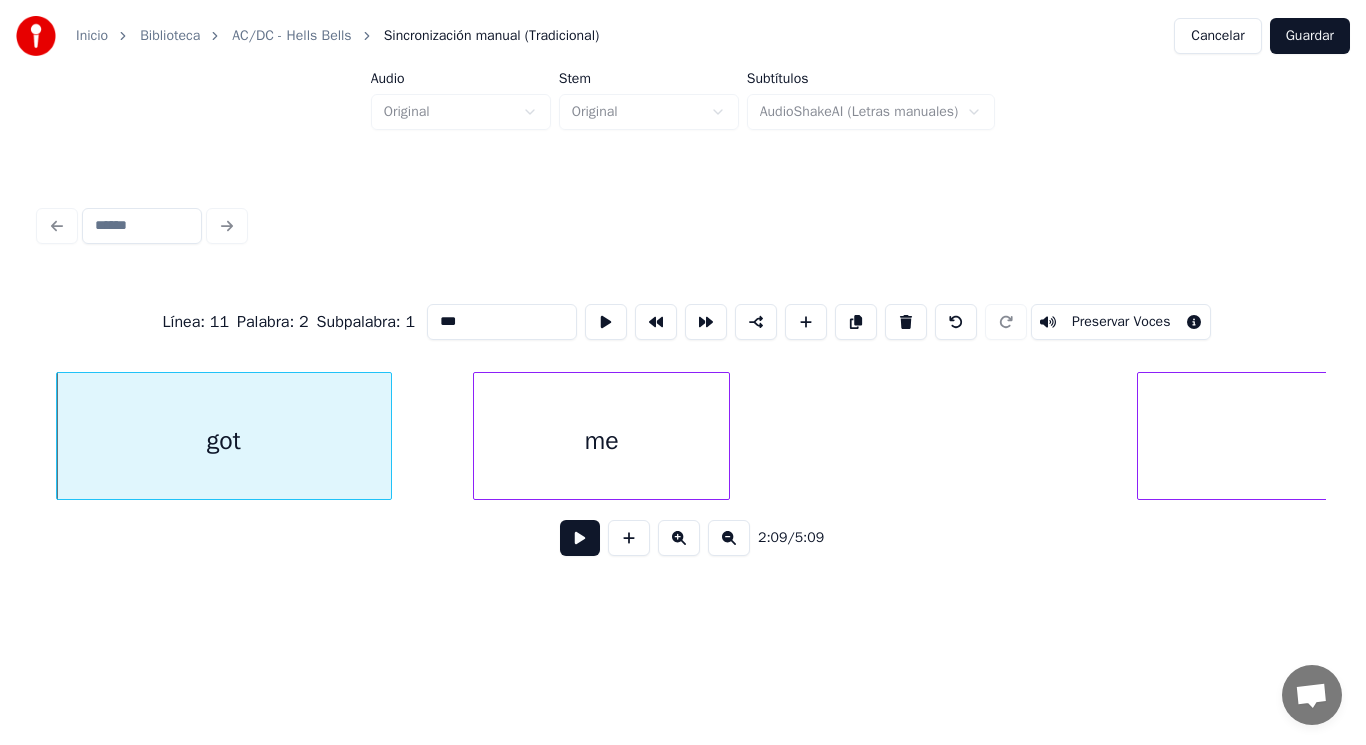 click at bounding box center (580, 538) 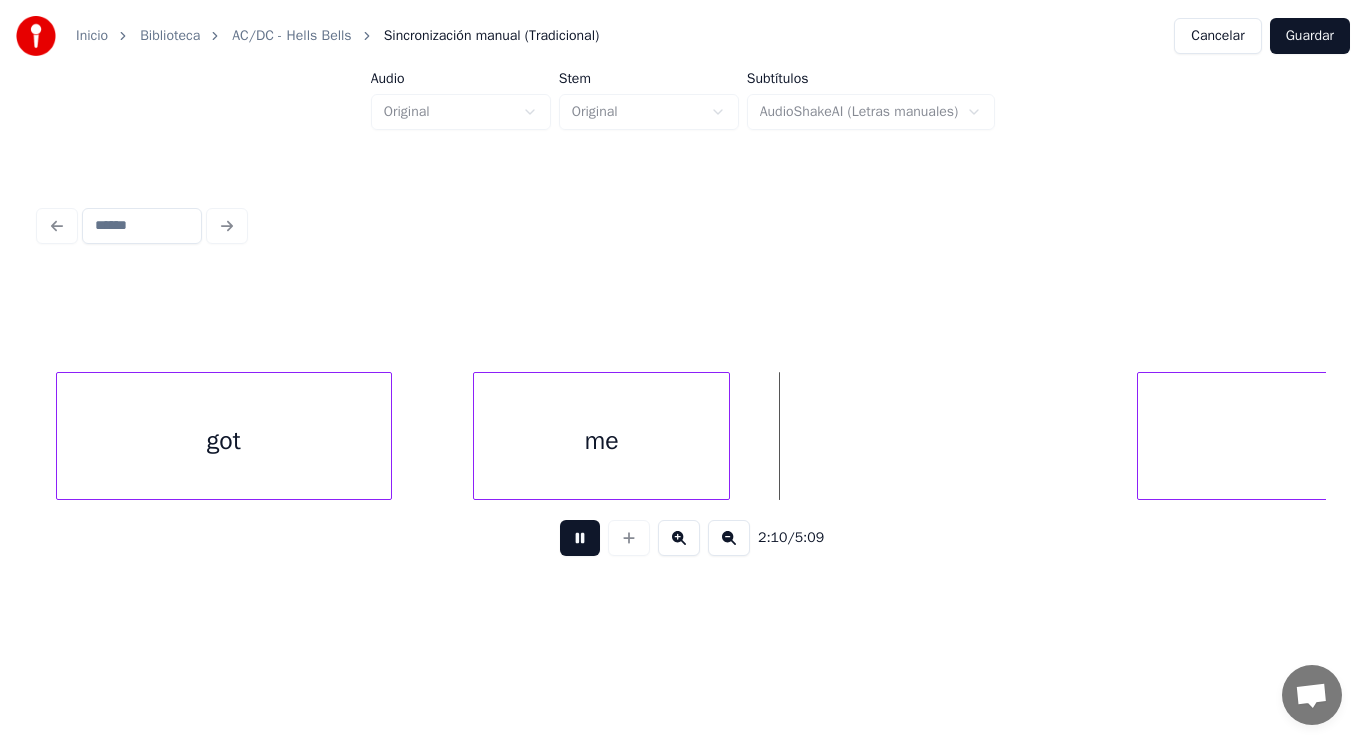 click at bounding box center [580, 538] 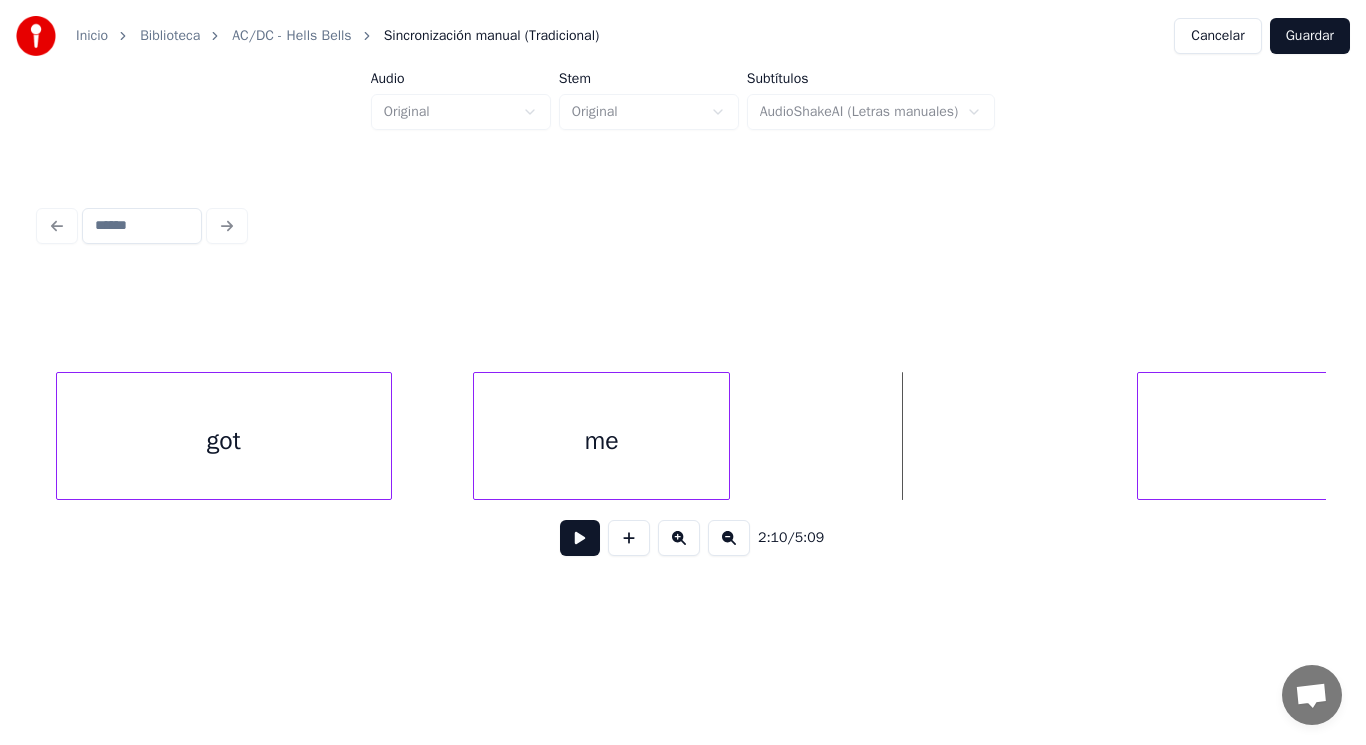 click on "got me ringin'" at bounding box center (35081, 436) 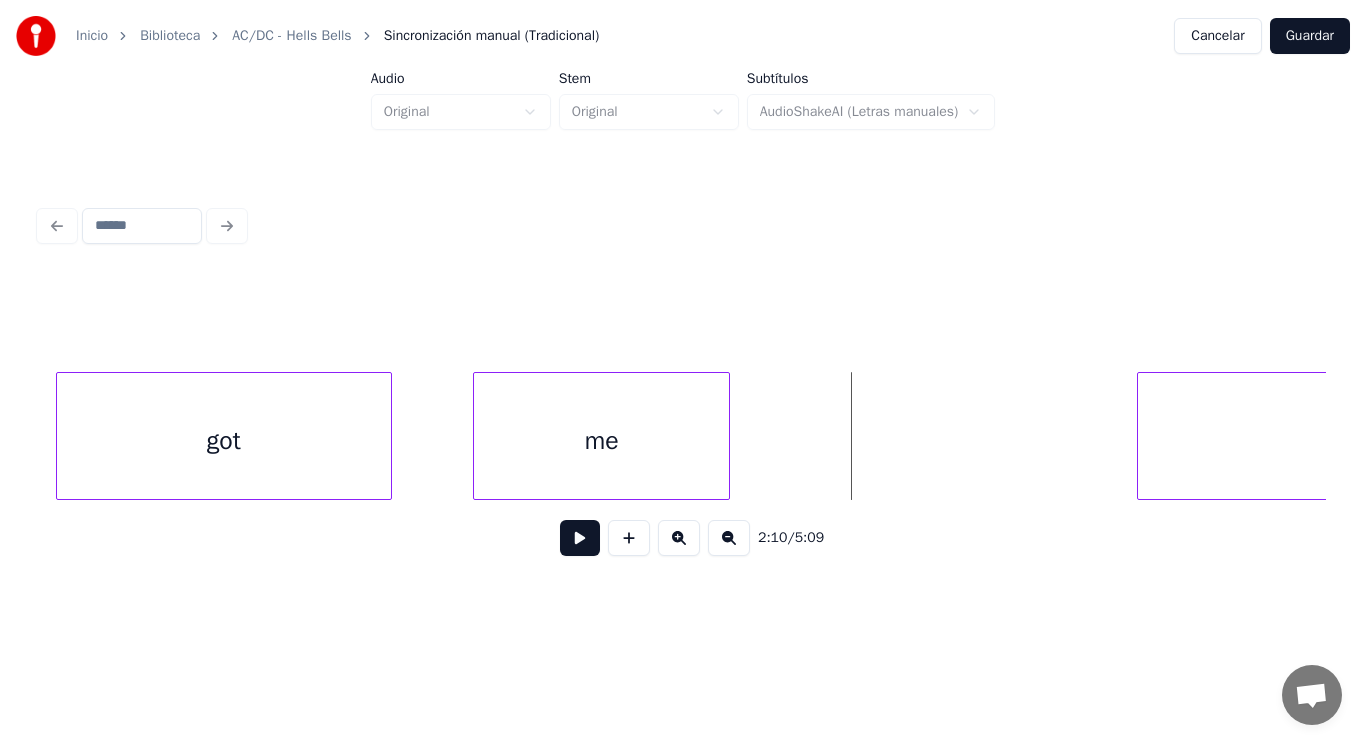 click at bounding box center [580, 538] 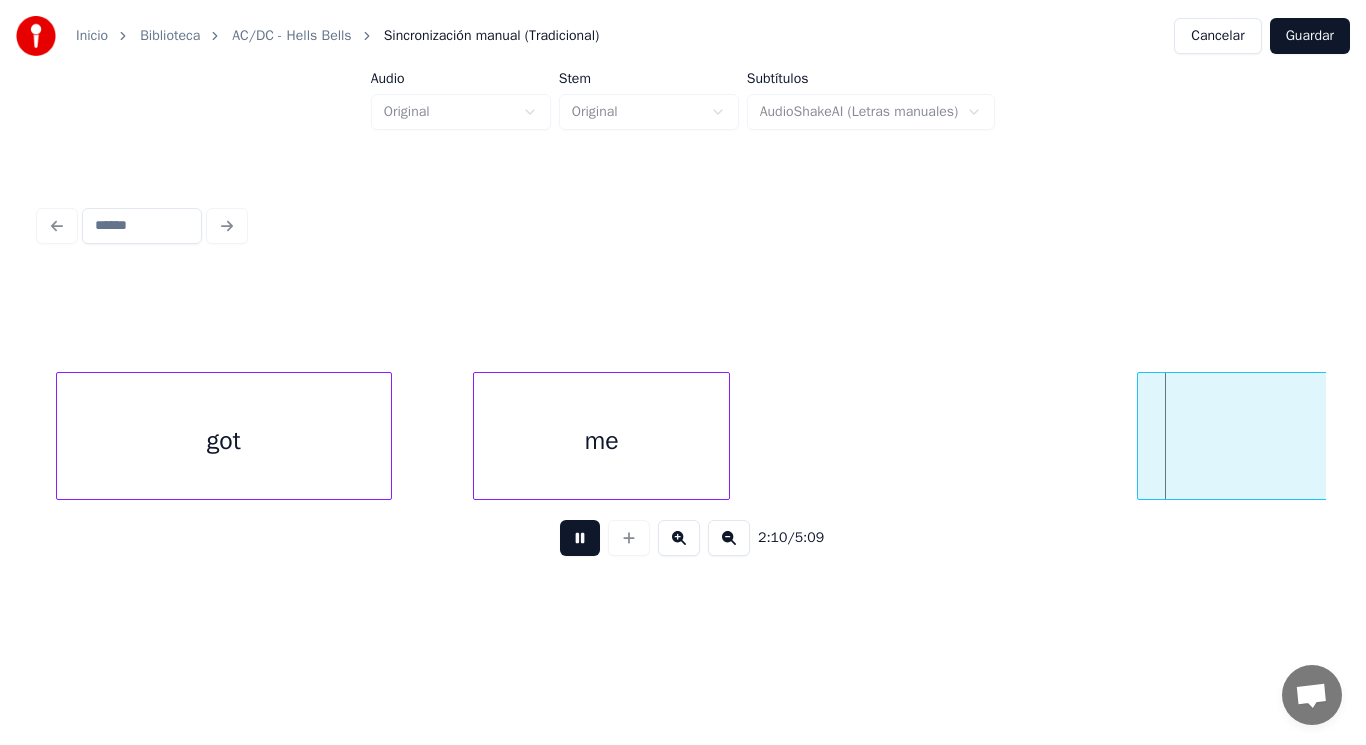 click at bounding box center [580, 538] 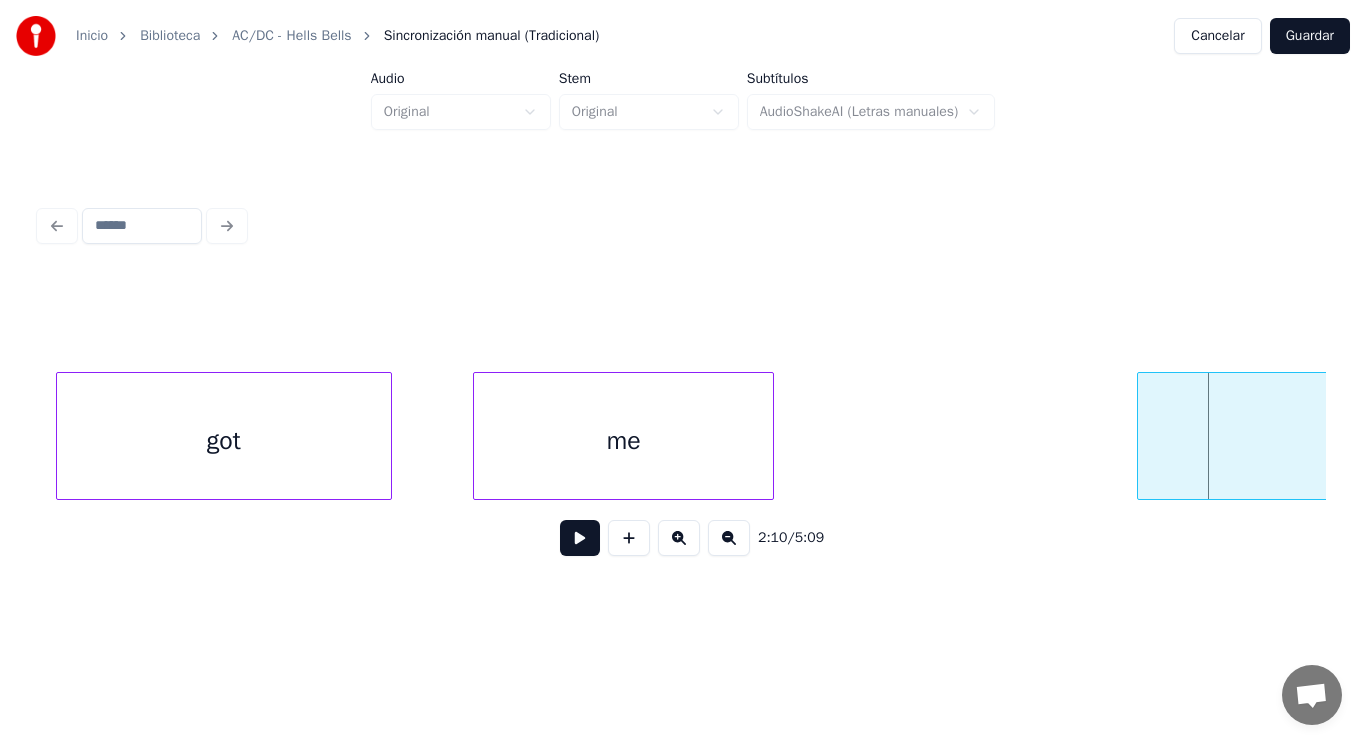click at bounding box center (770, 436) 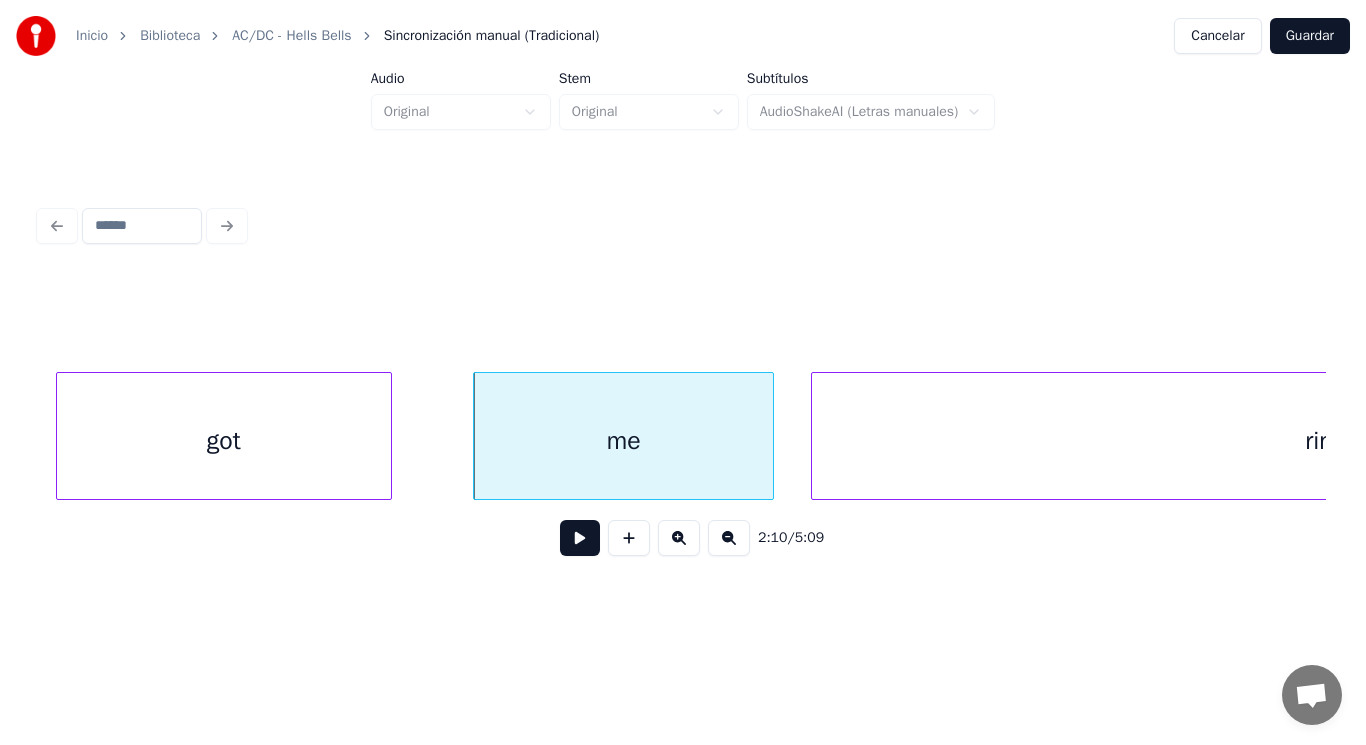 click at bounding box center (815, 436) 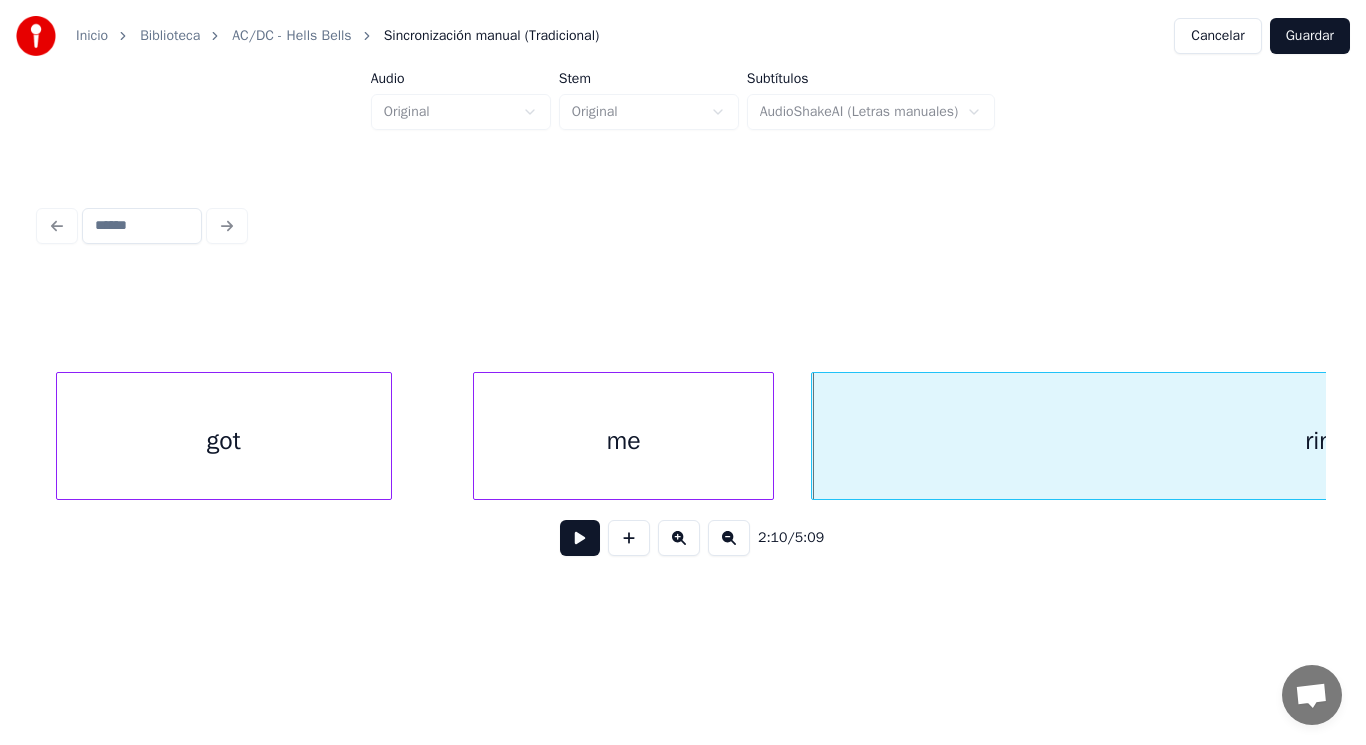 click at bounding box center [580, 538] 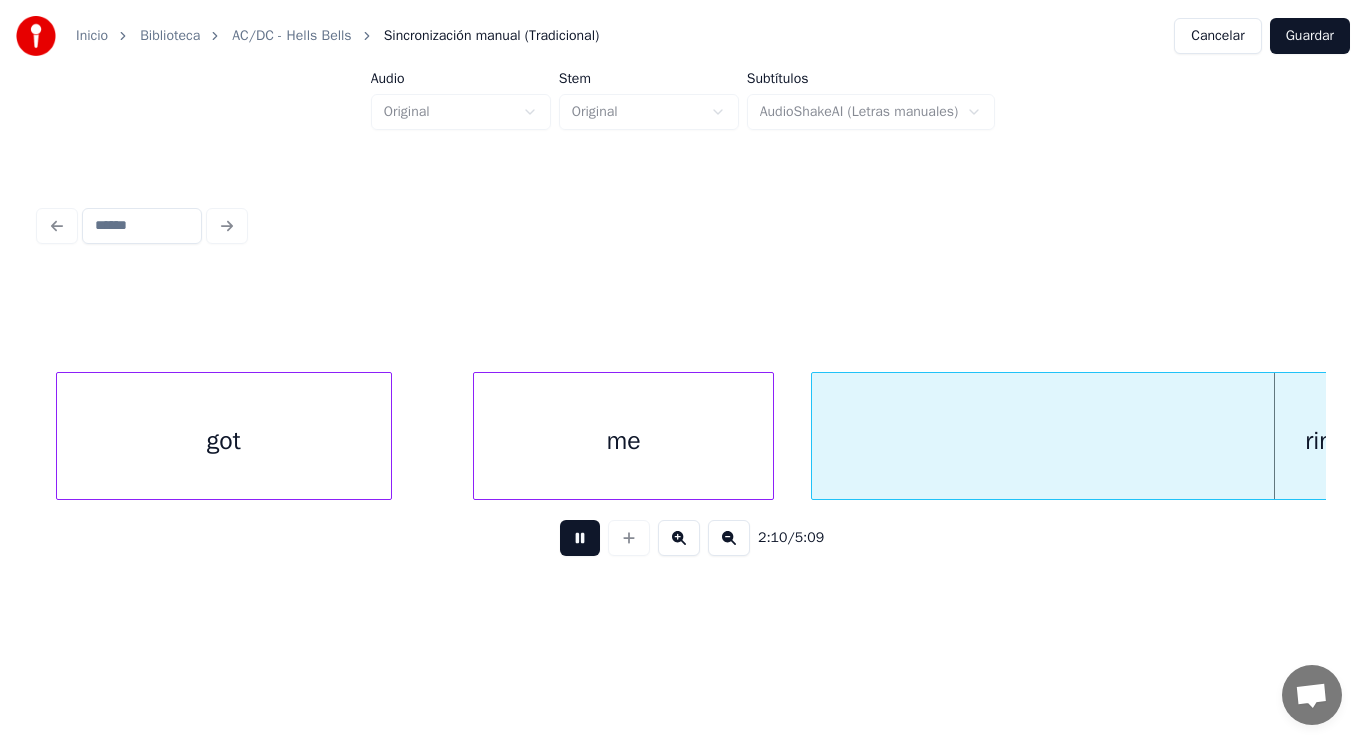 scroll, scrollTop: 0, scrollLeft: 183051, axis: horizontal 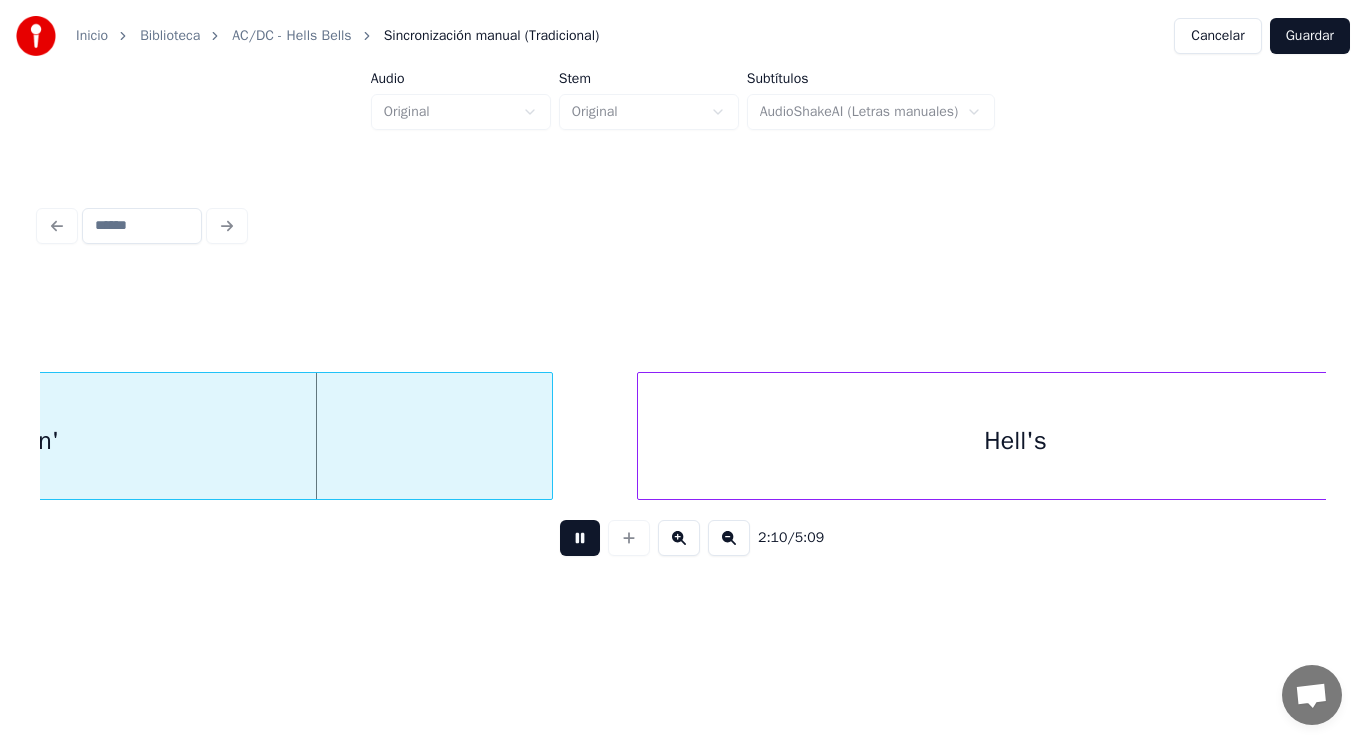click at bounding box center (580, 538) 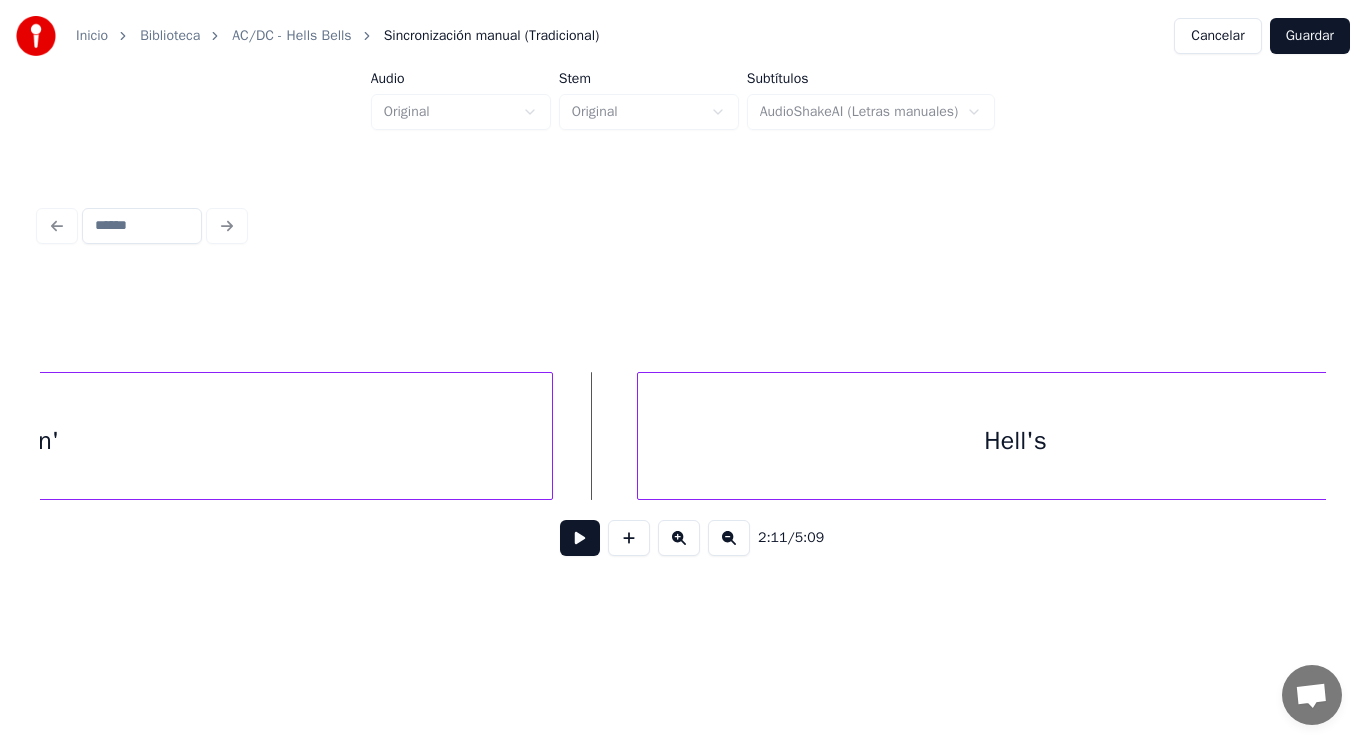 click on "ringin'" at bounding box center (25, 441) 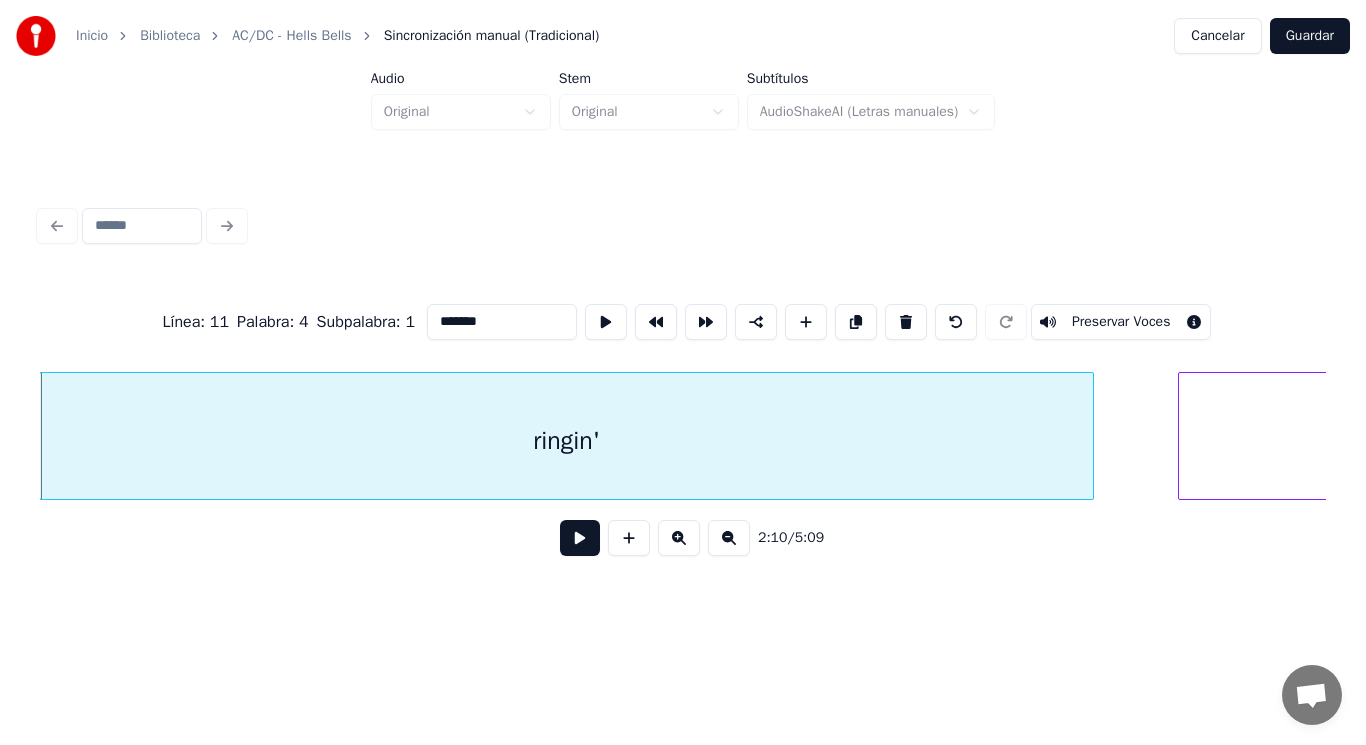 click at bounding box center [580, 538] 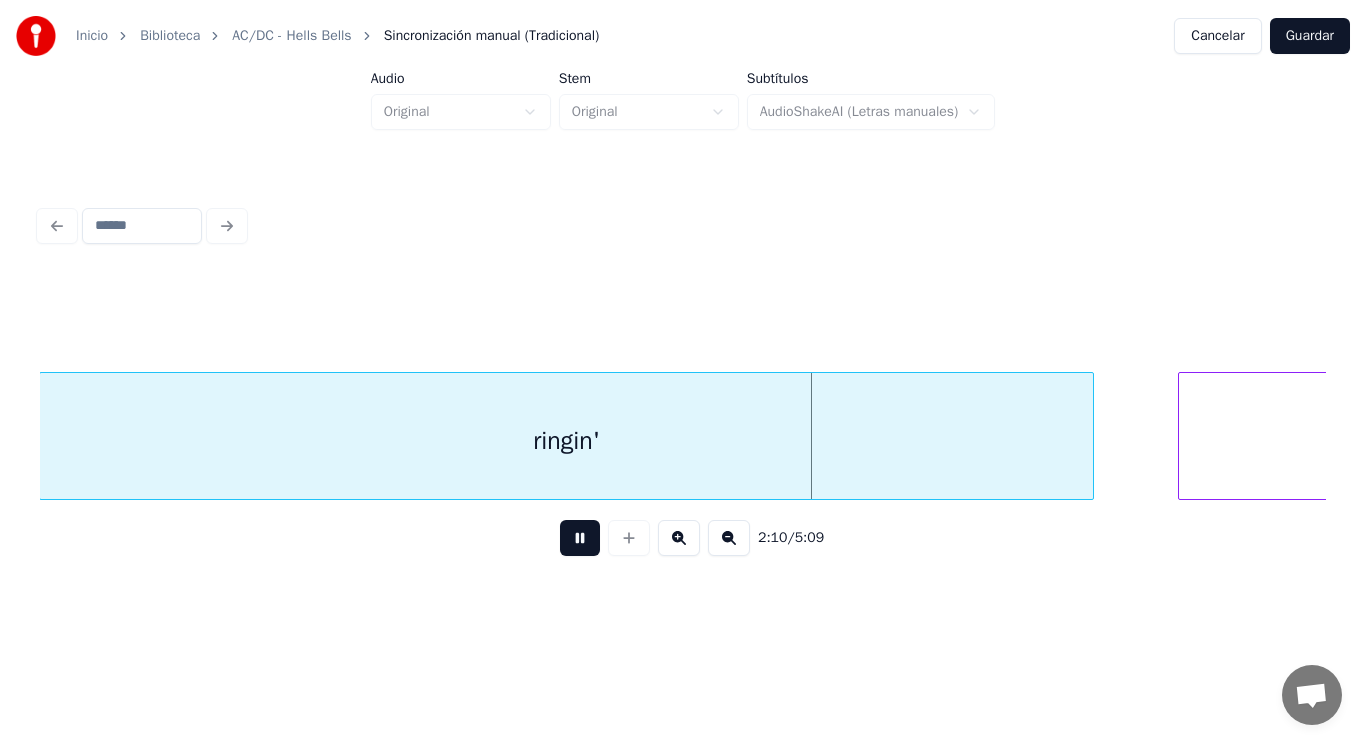 click at bounding box center (580, 538) 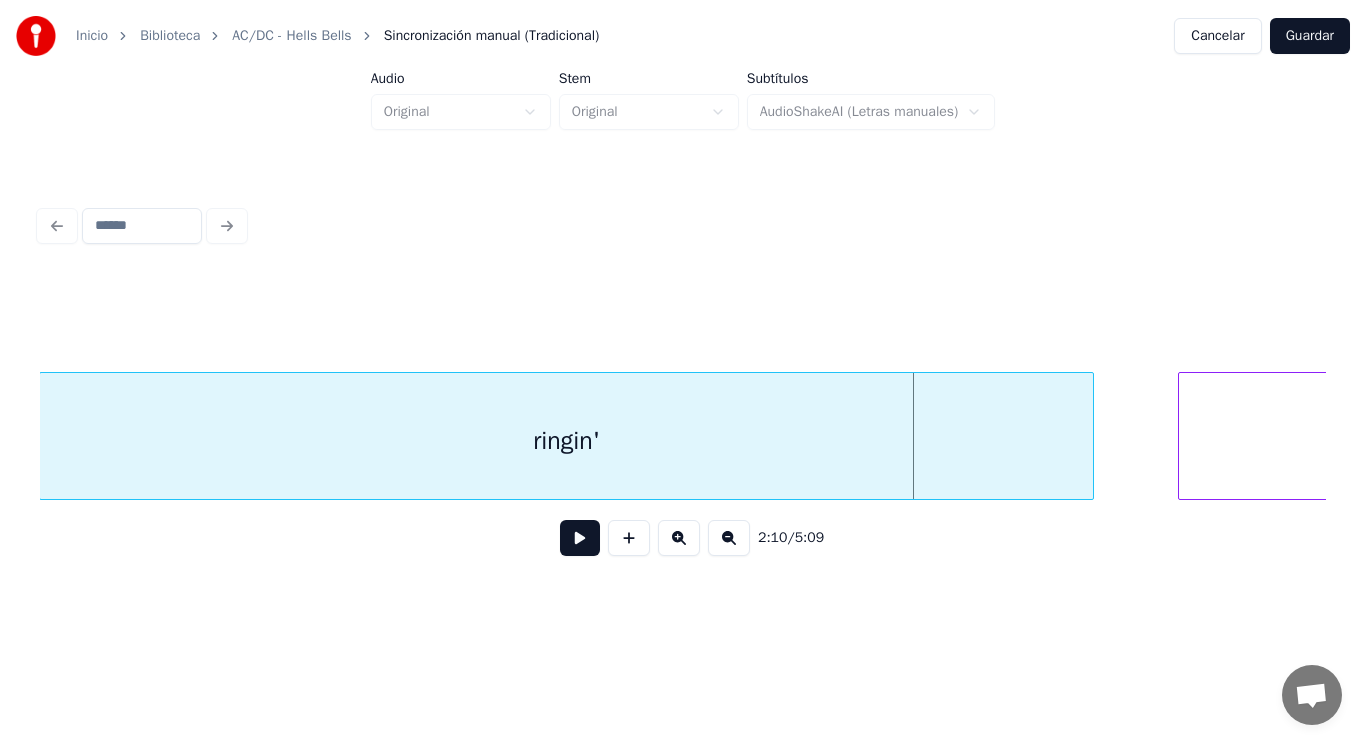 click on "ringin'" at bounding box center [566, 441] 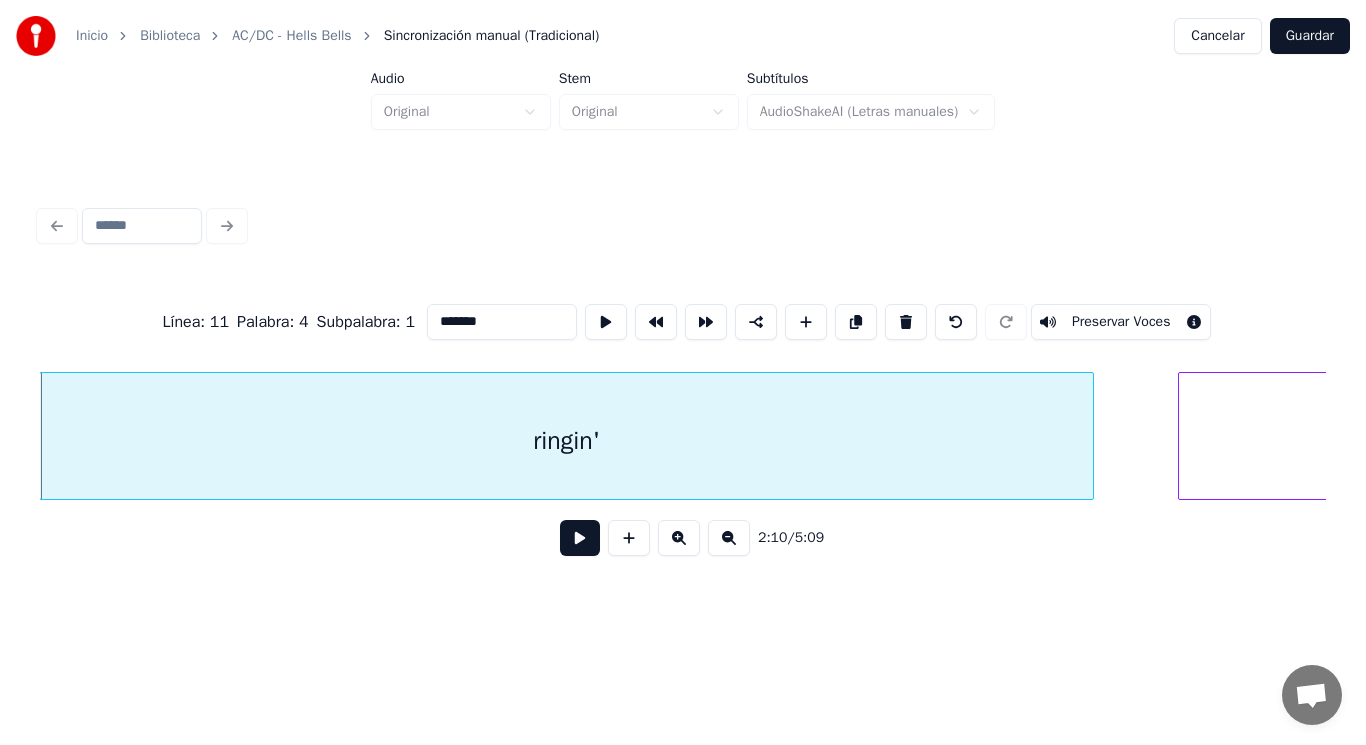 click at bounding box center (580, 538) 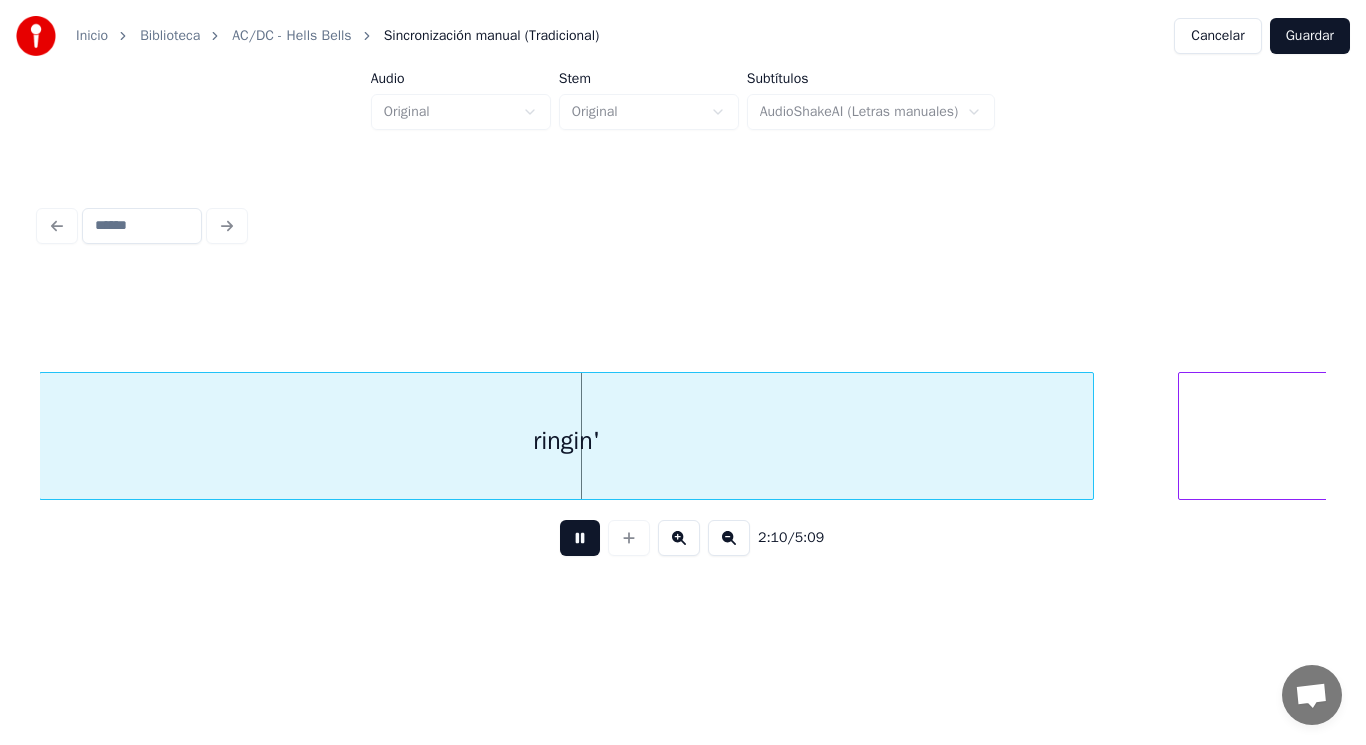 click at bounding box center [580, 538] 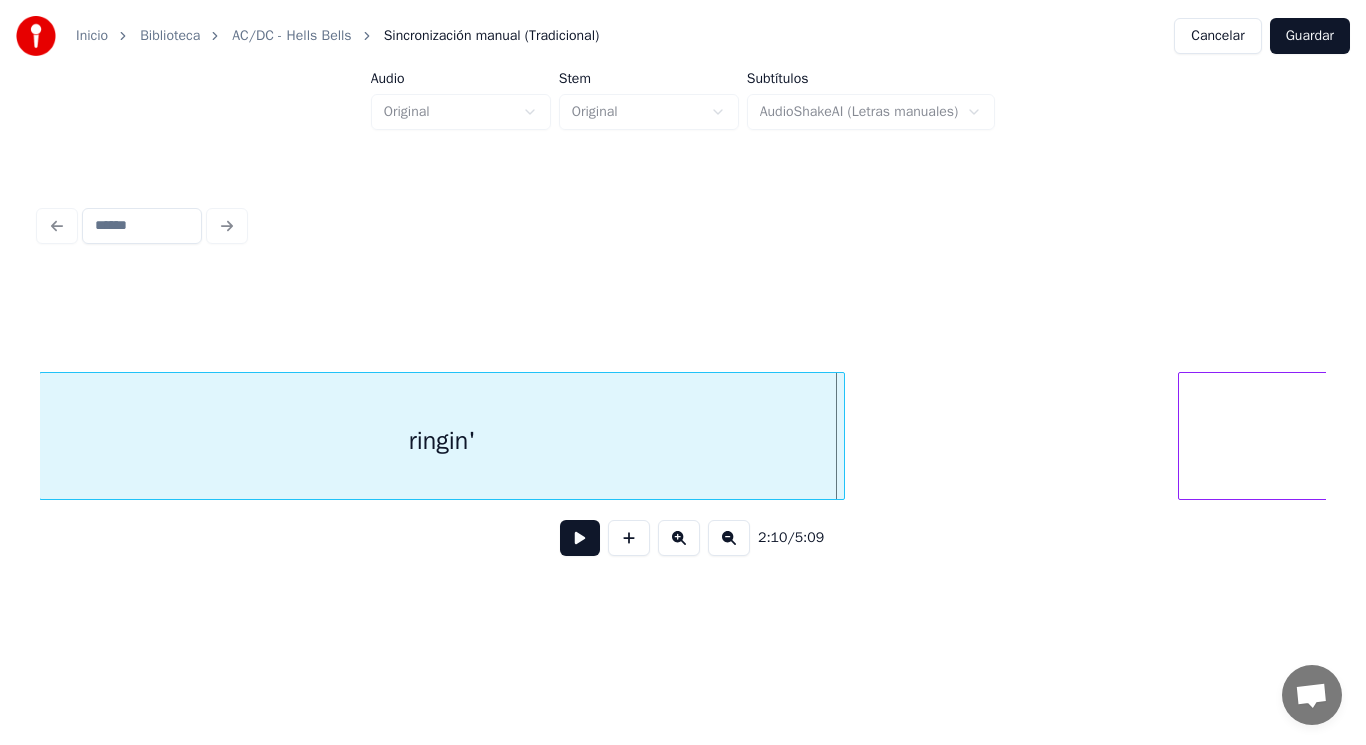click at bounding box center [841, 436] 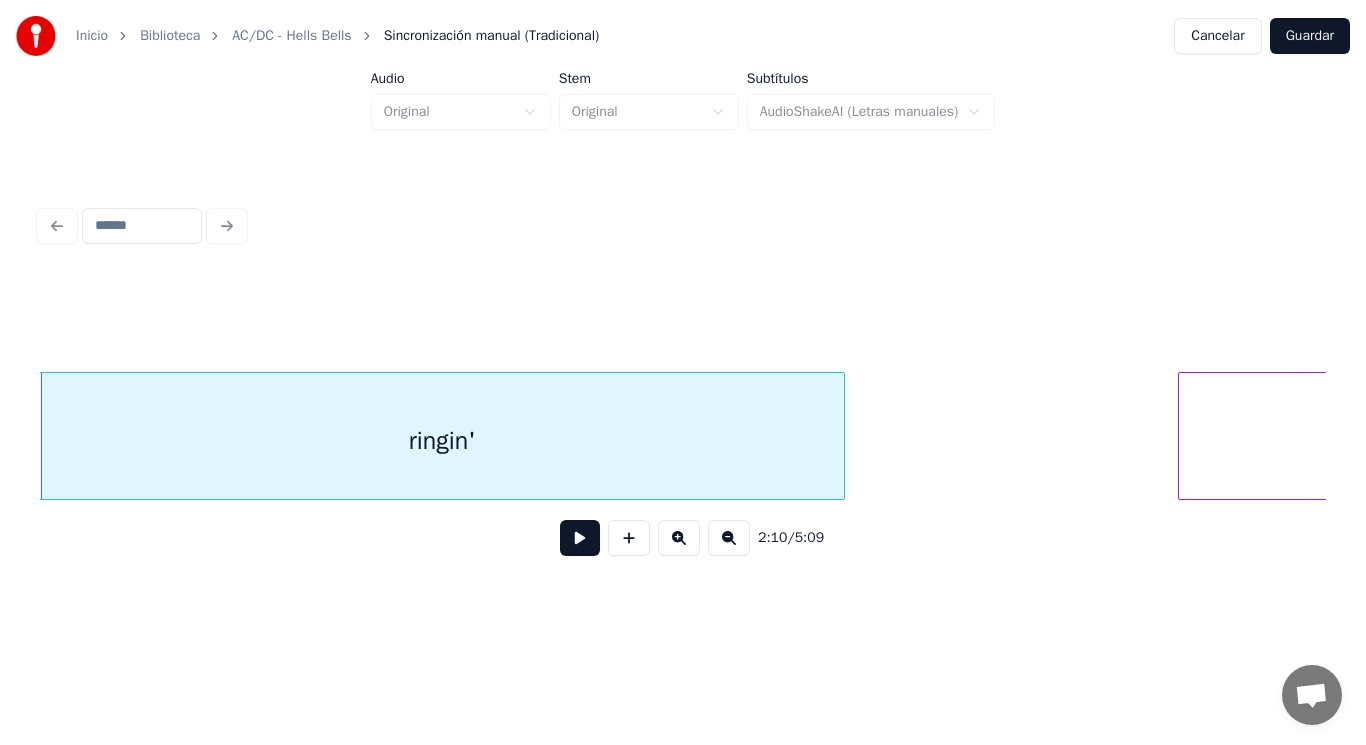 click at bounding box center (580, 538) 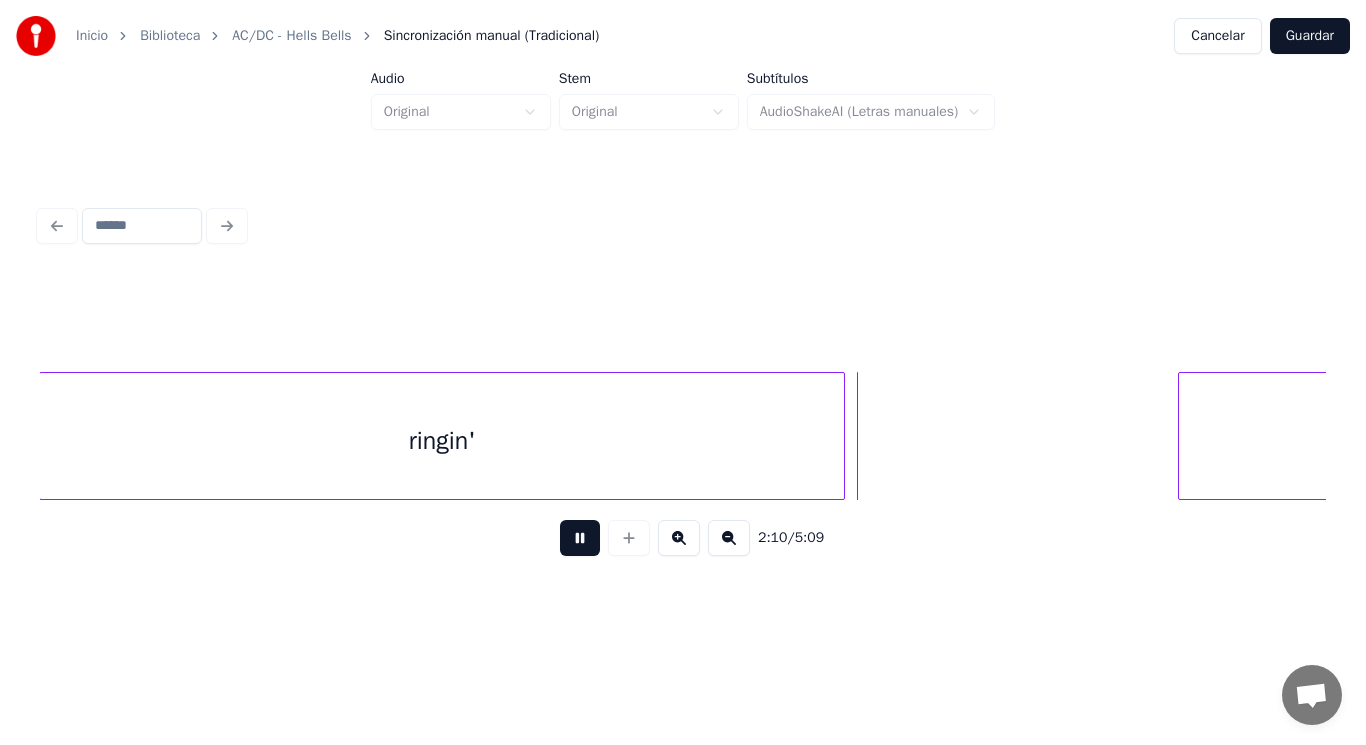 click at bounding box center (580, 538) 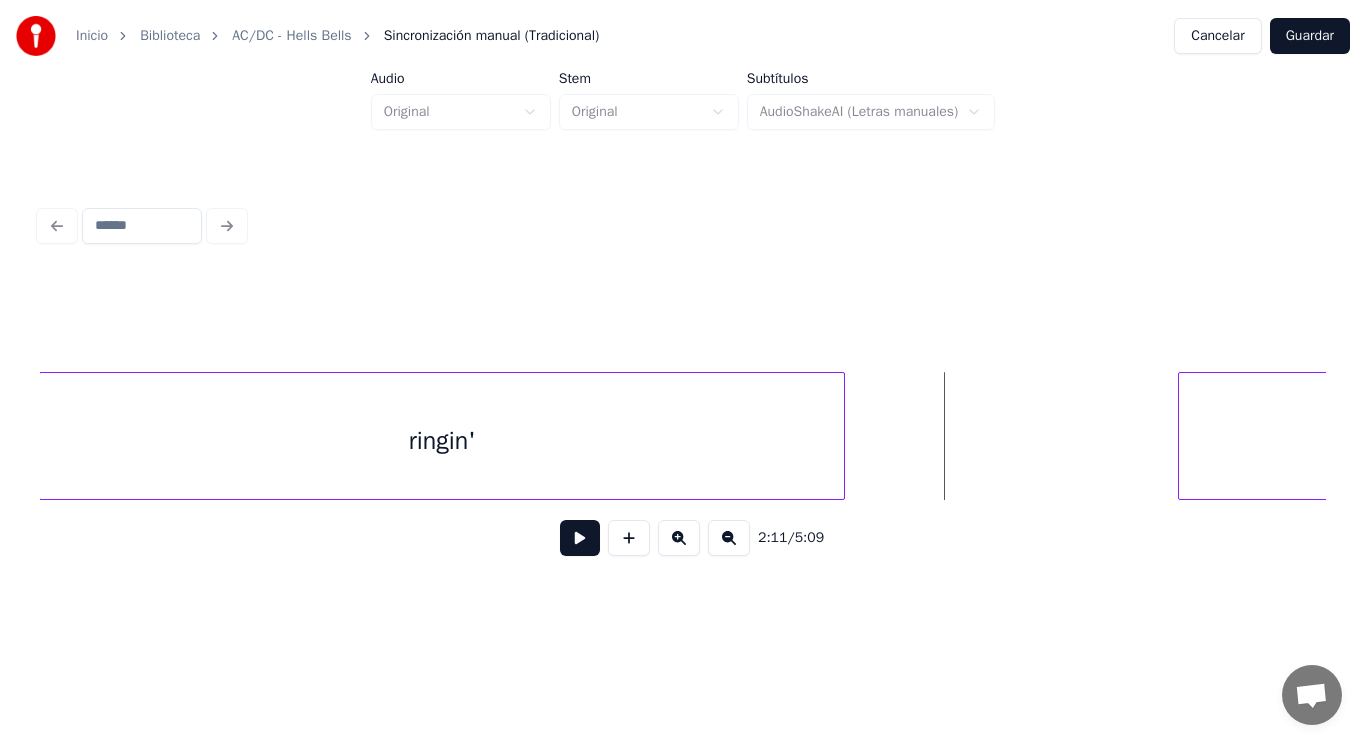 click on "ringin' Hell's" at bounding box center (34309, 436) 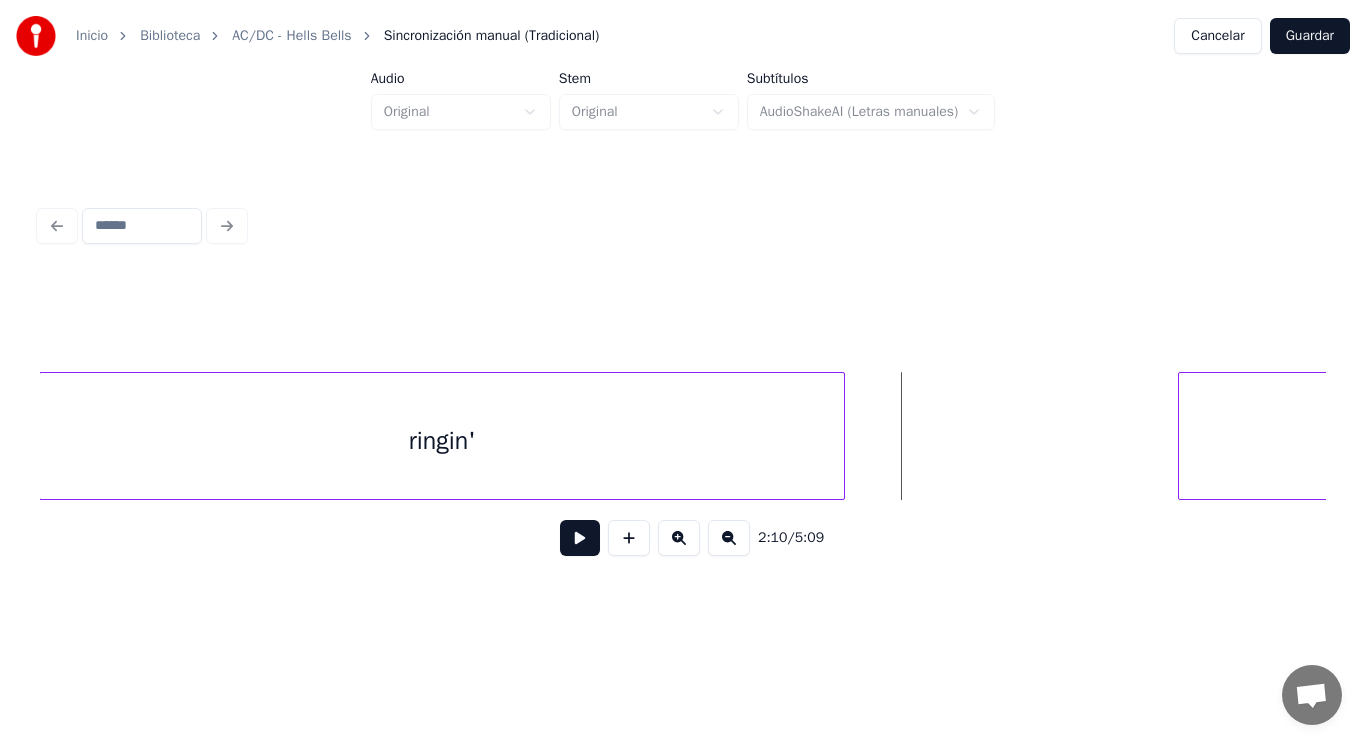click at bounding box center (580, 538) 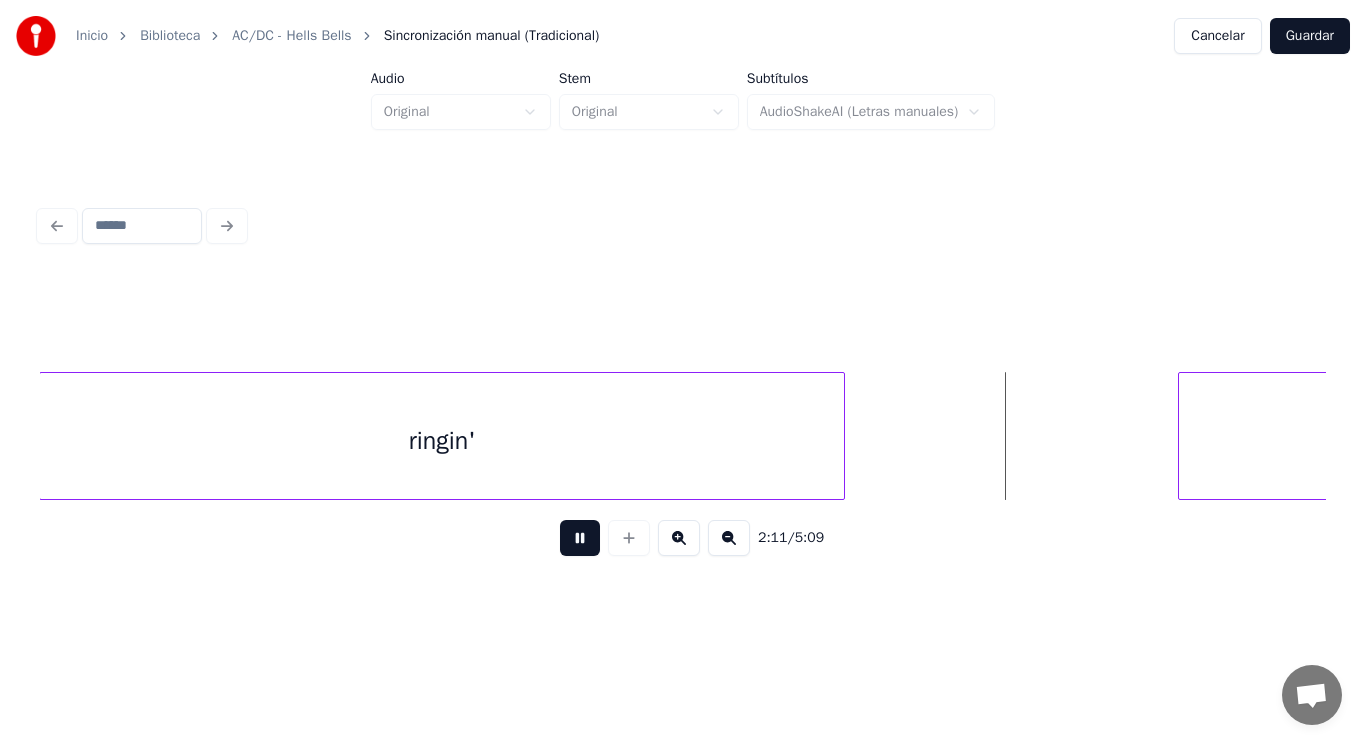 click at bounding box center (580, 538) 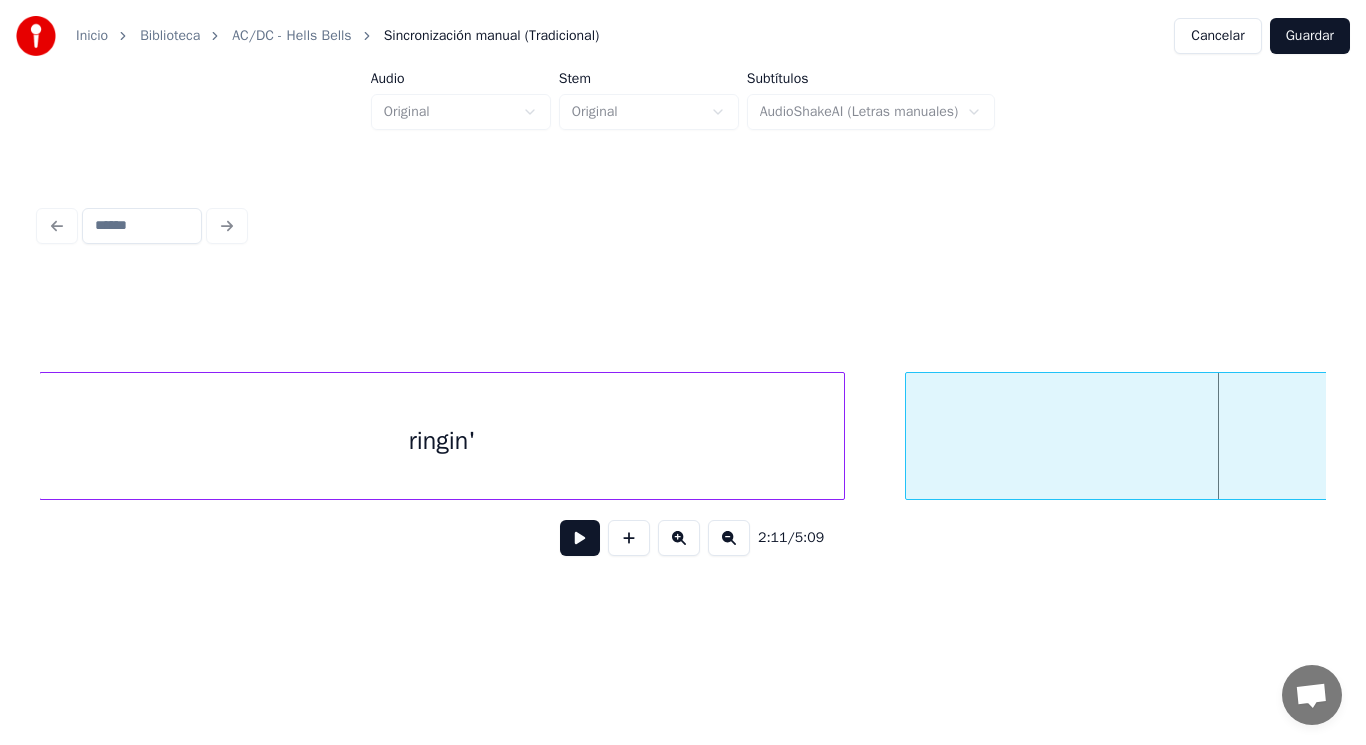 click at bounding box center (909, 436) 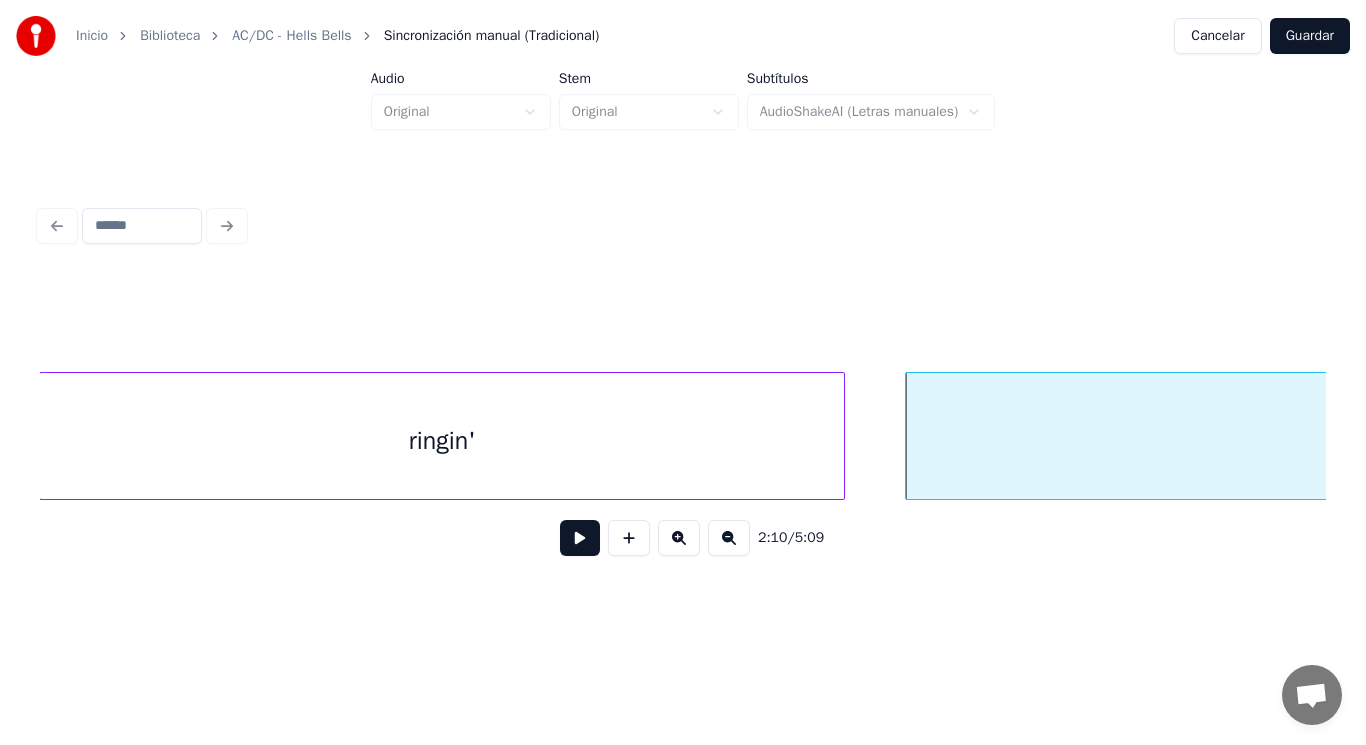 click at bounding box center (580, 538) 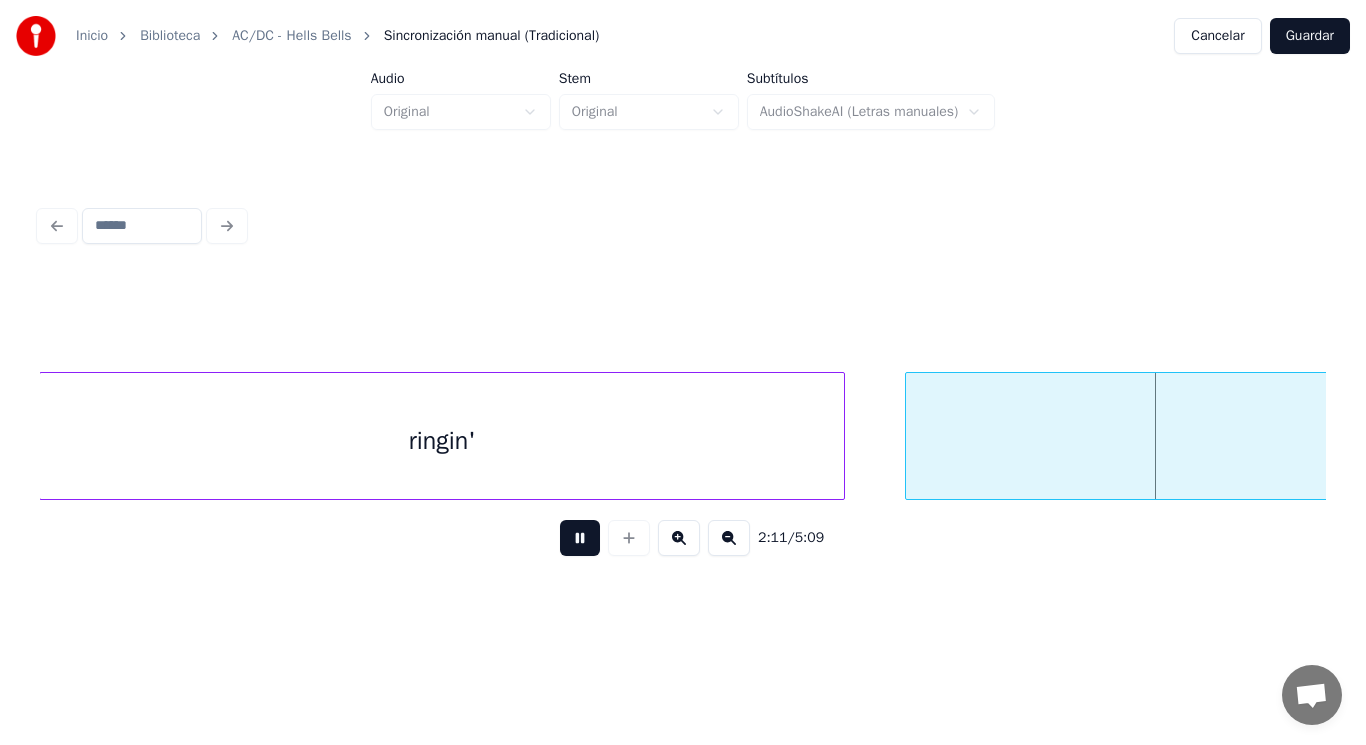 scroll, scrollTop: 0, scrollLeft: 183798, axis: horizontal 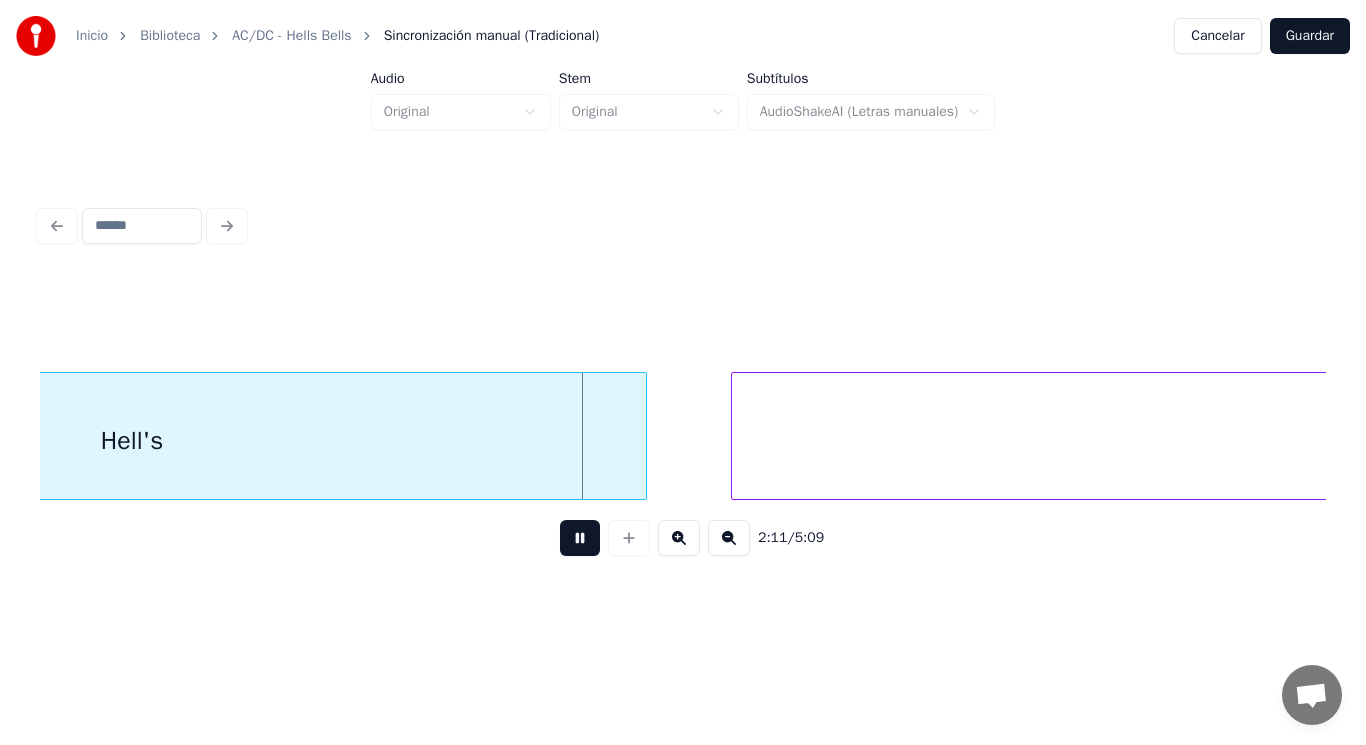 click at bounding box center [580, 538] 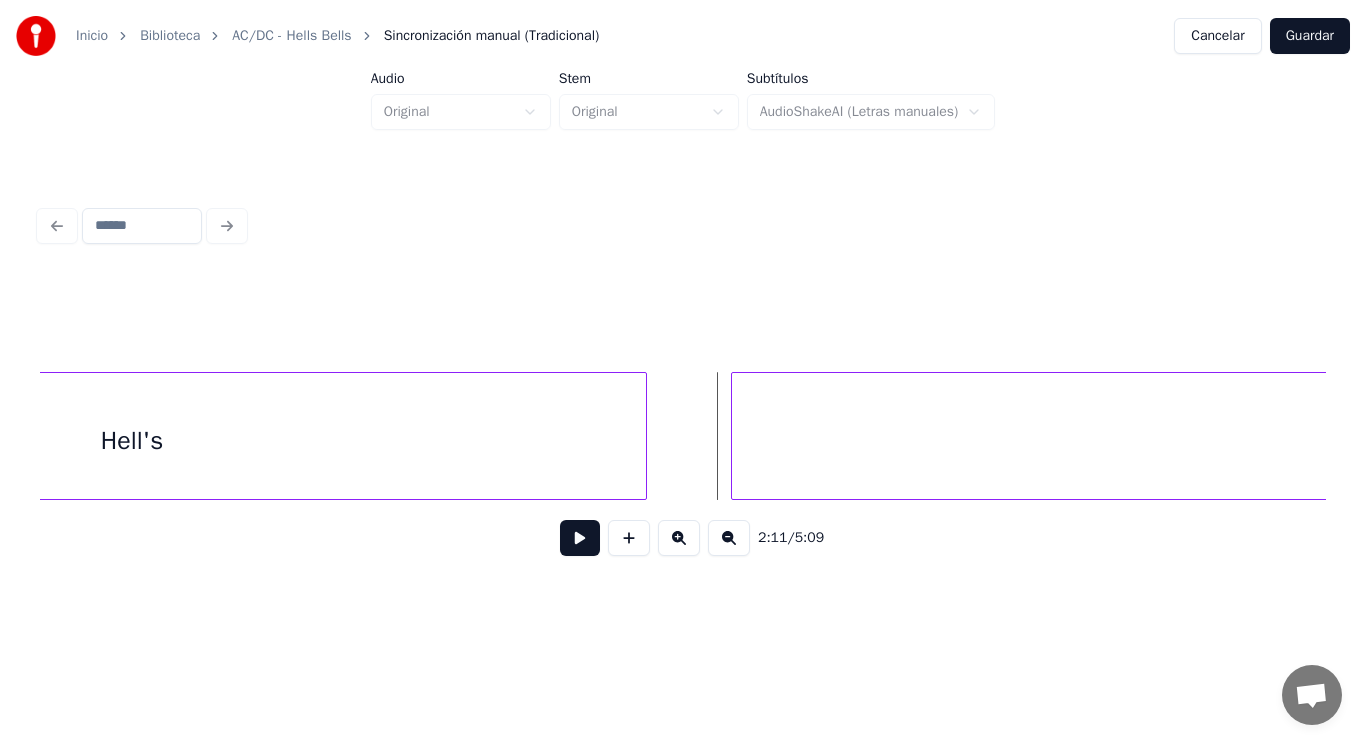 click on "Hell's" at bounding box center [132, 441] 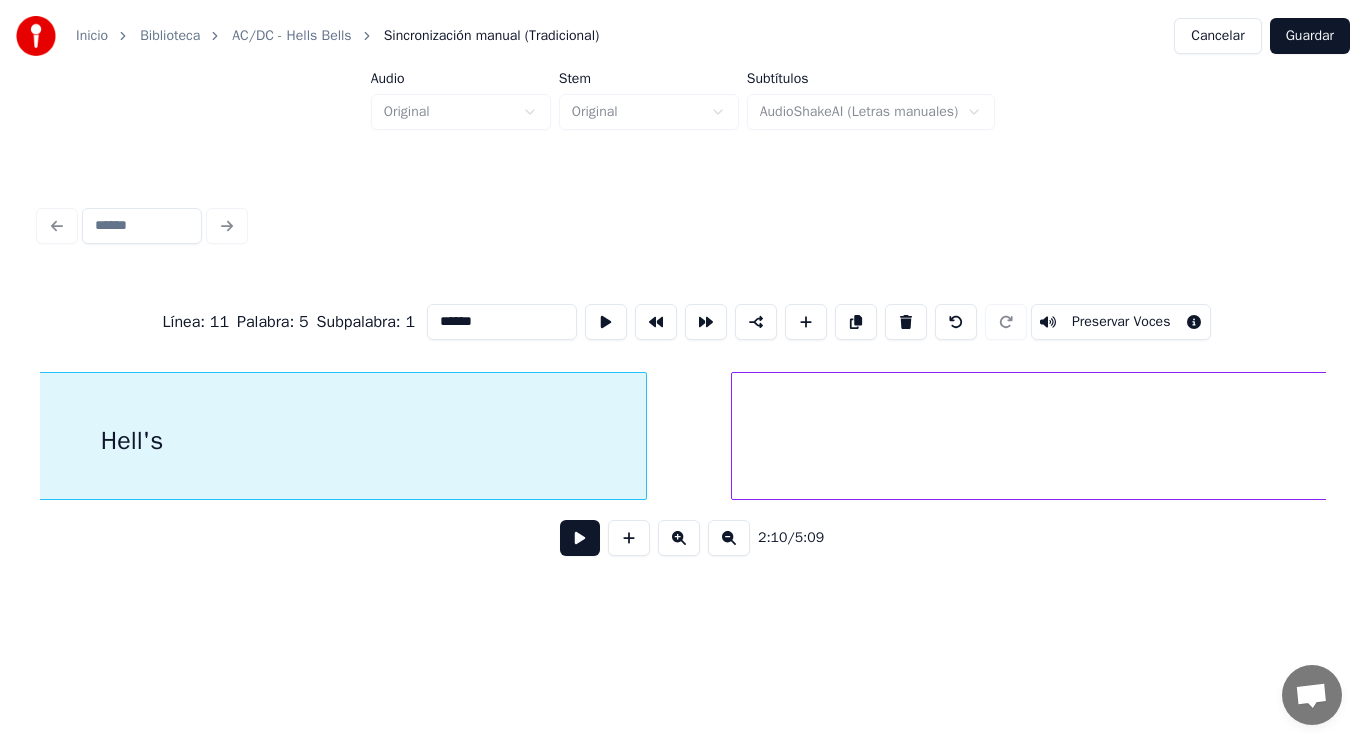 scroll, scrollTop: 0, scrollLeft: 183376, axis: horizontal 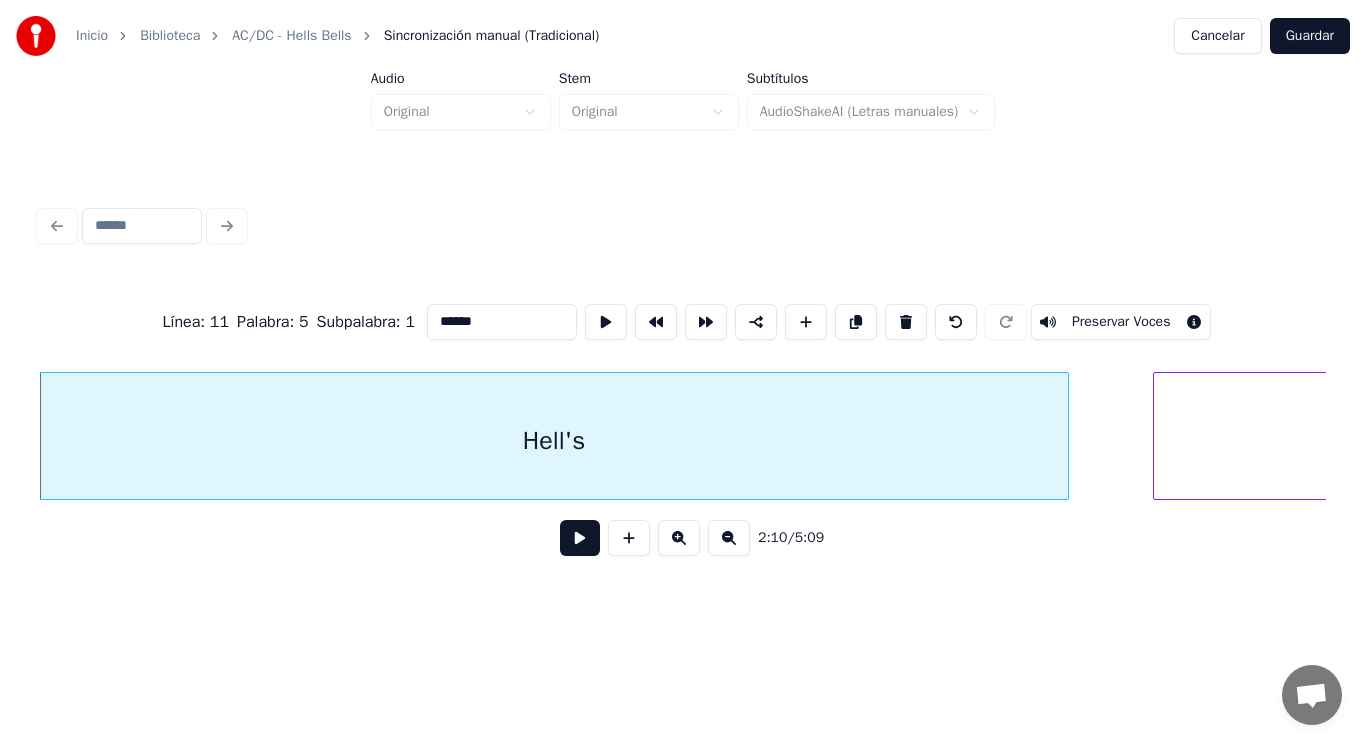 click at bounding box center [580, 538] 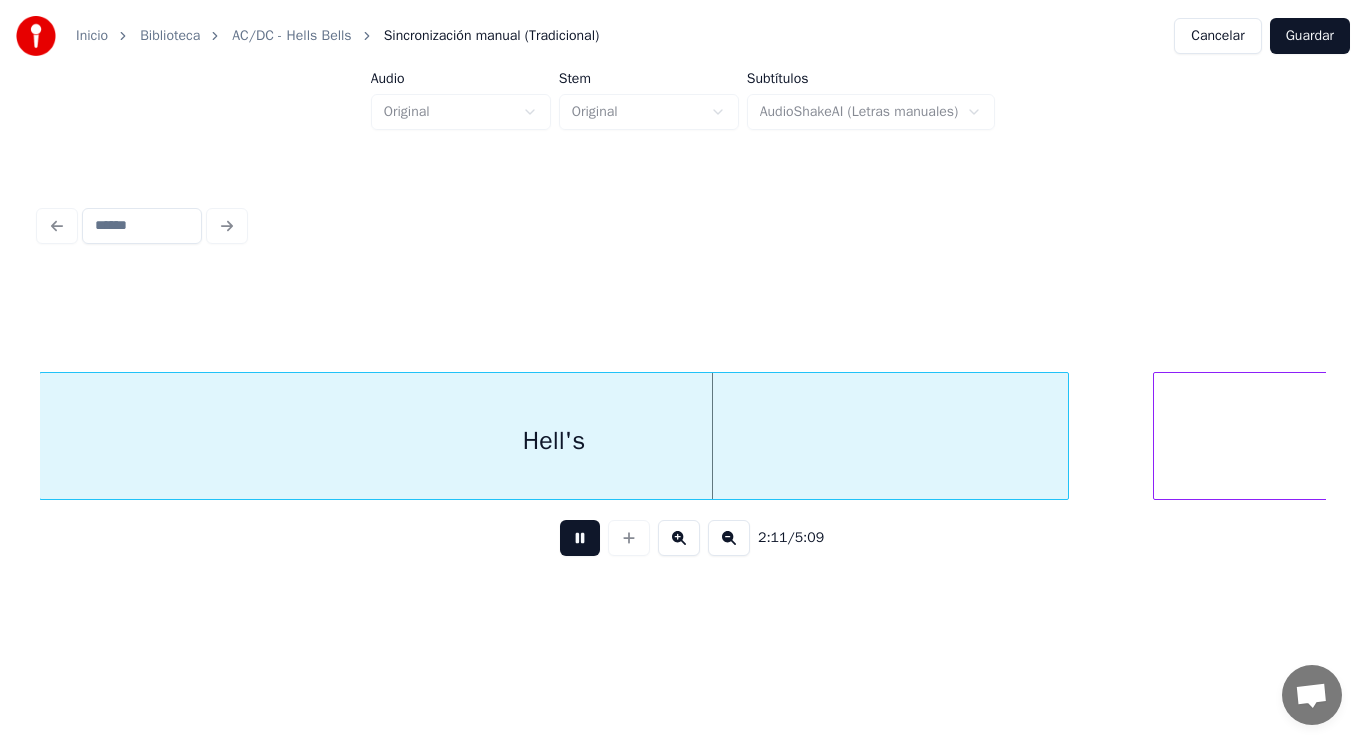 click at bounding box center [580, 538] 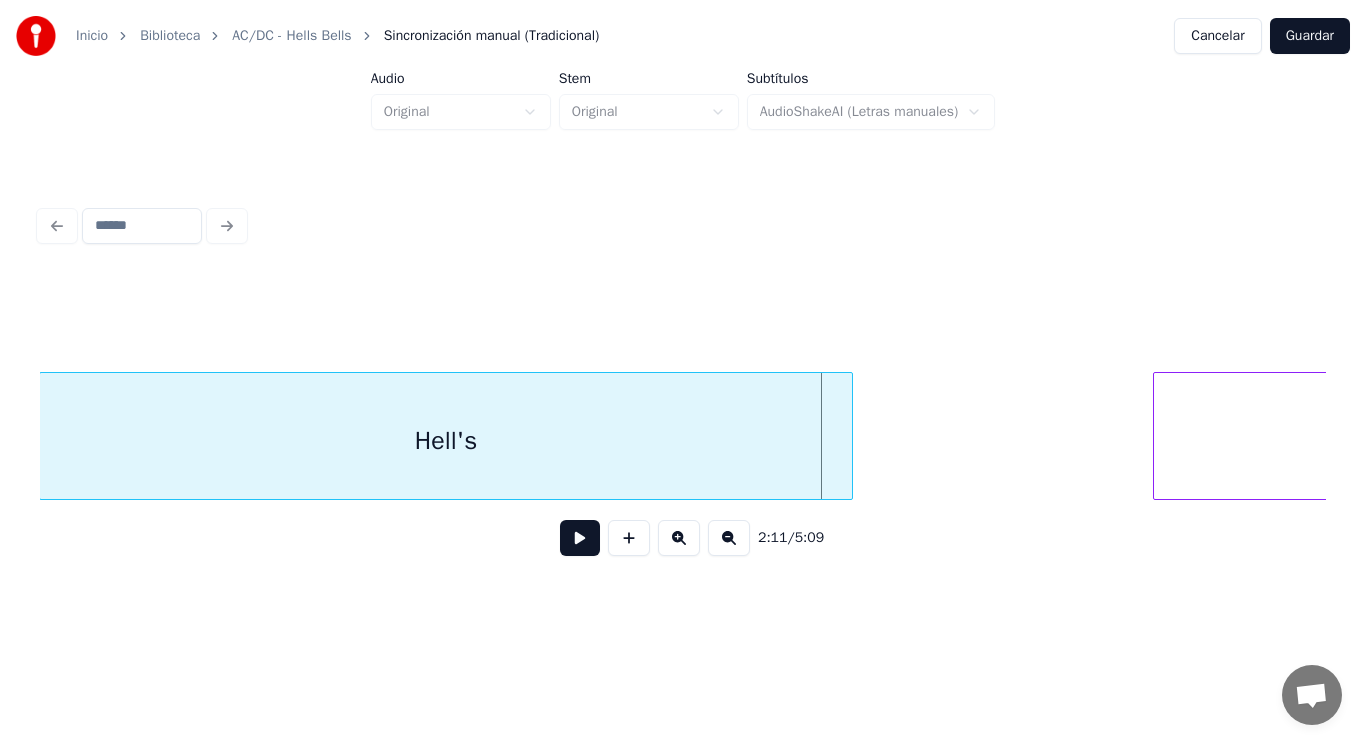click at bounding box center (849, 436) 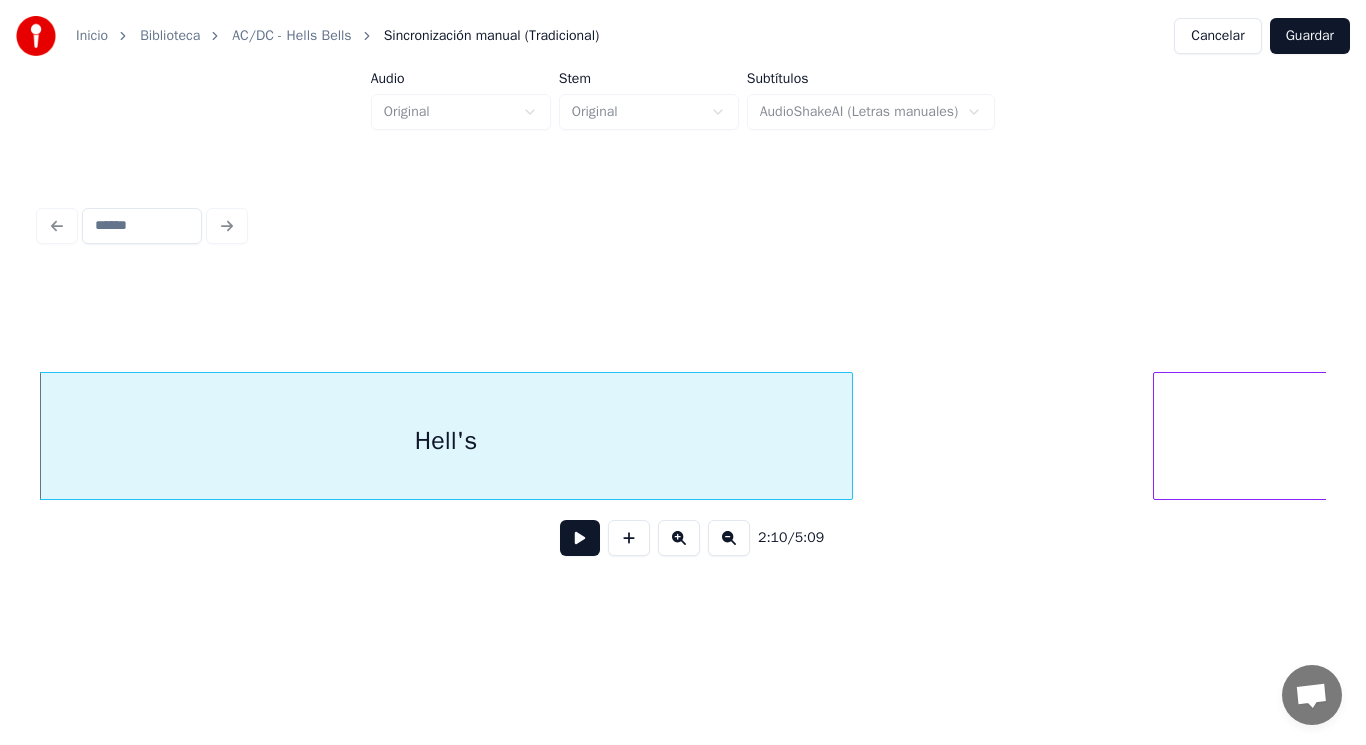 click at bounding box center (580, 538) 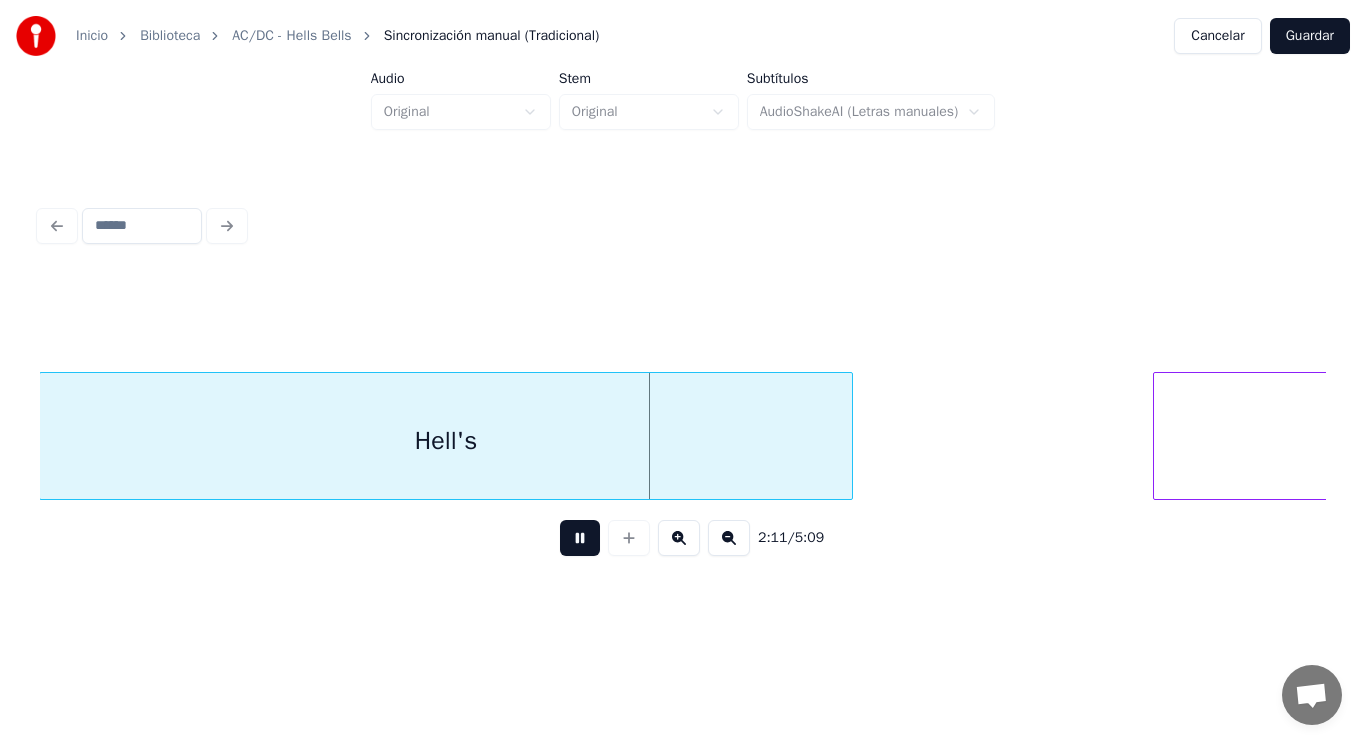 click at bounding box center (580, 538) 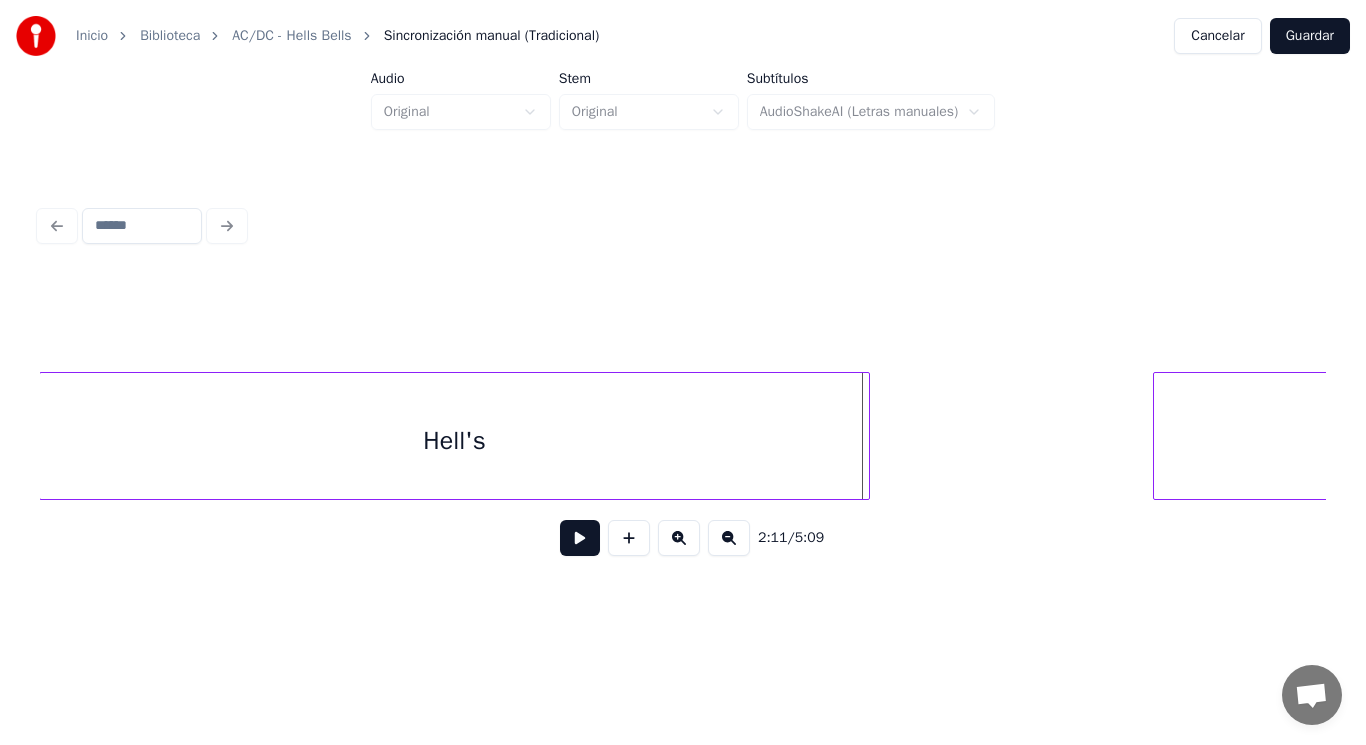 click at bounding box center [866, 436] 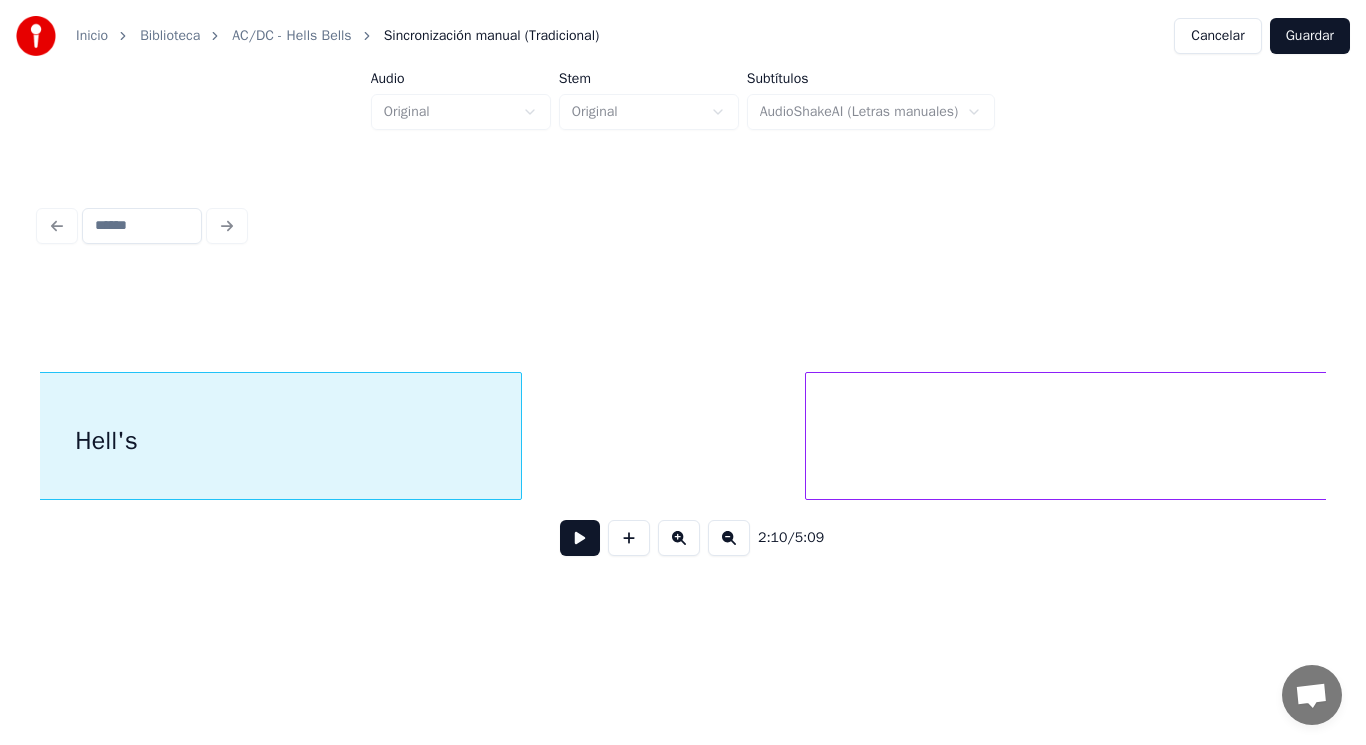 scroll, scrollTop: 0, scrollLeft: 183776, axis: horizontal 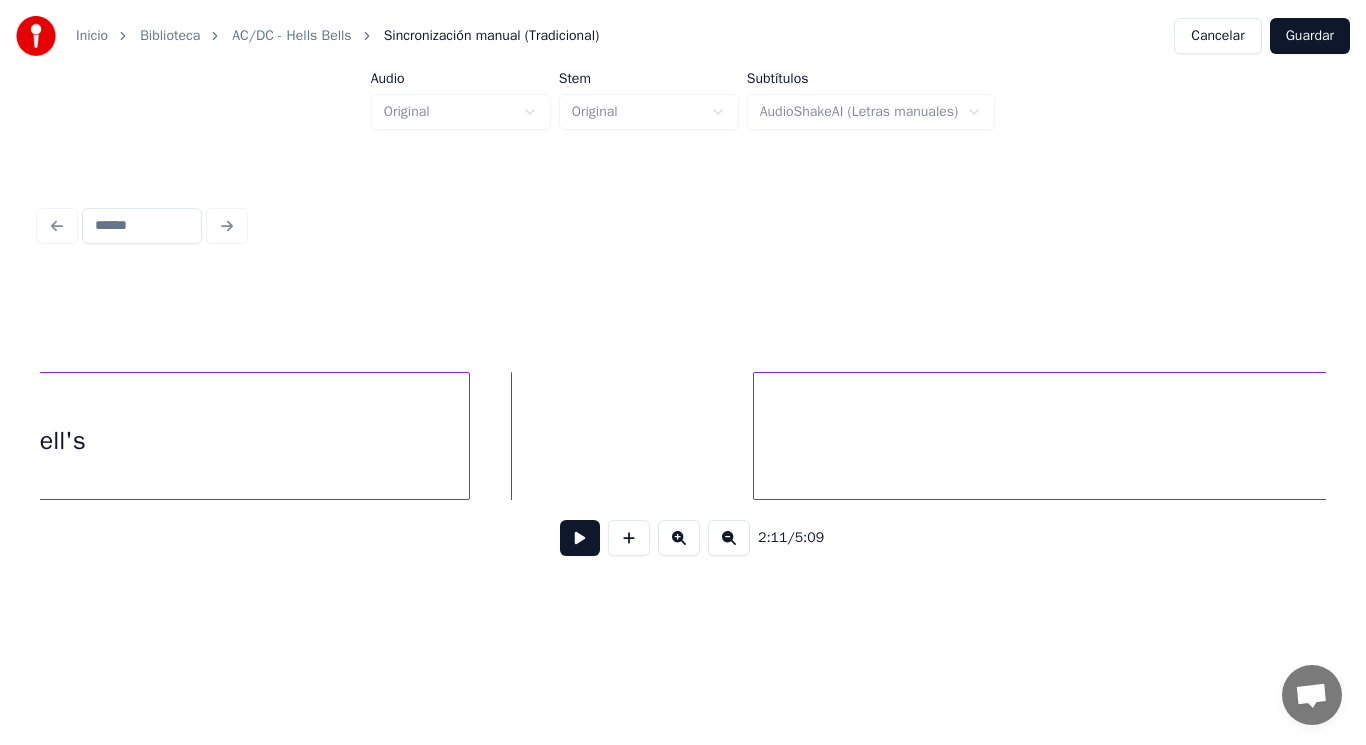 click at bounding box center [580, 538] 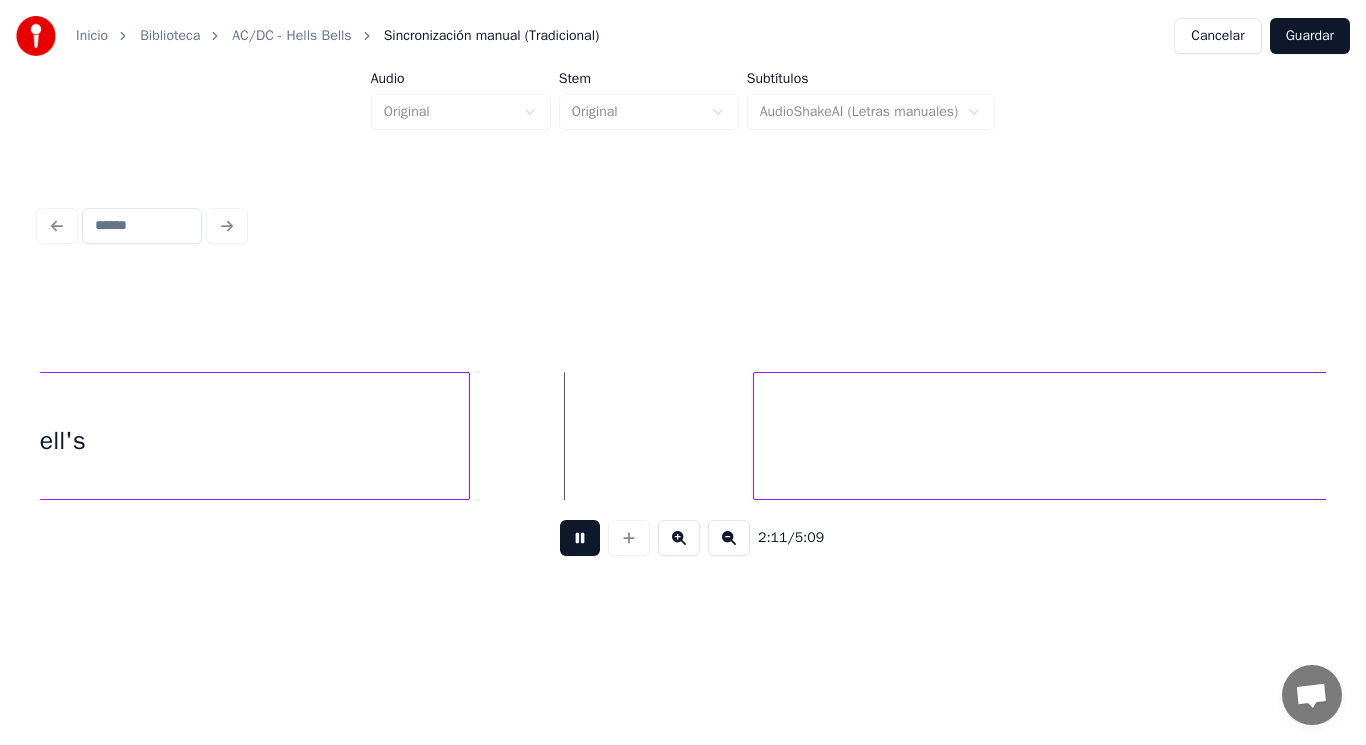 click at bounding box center (580, 538) 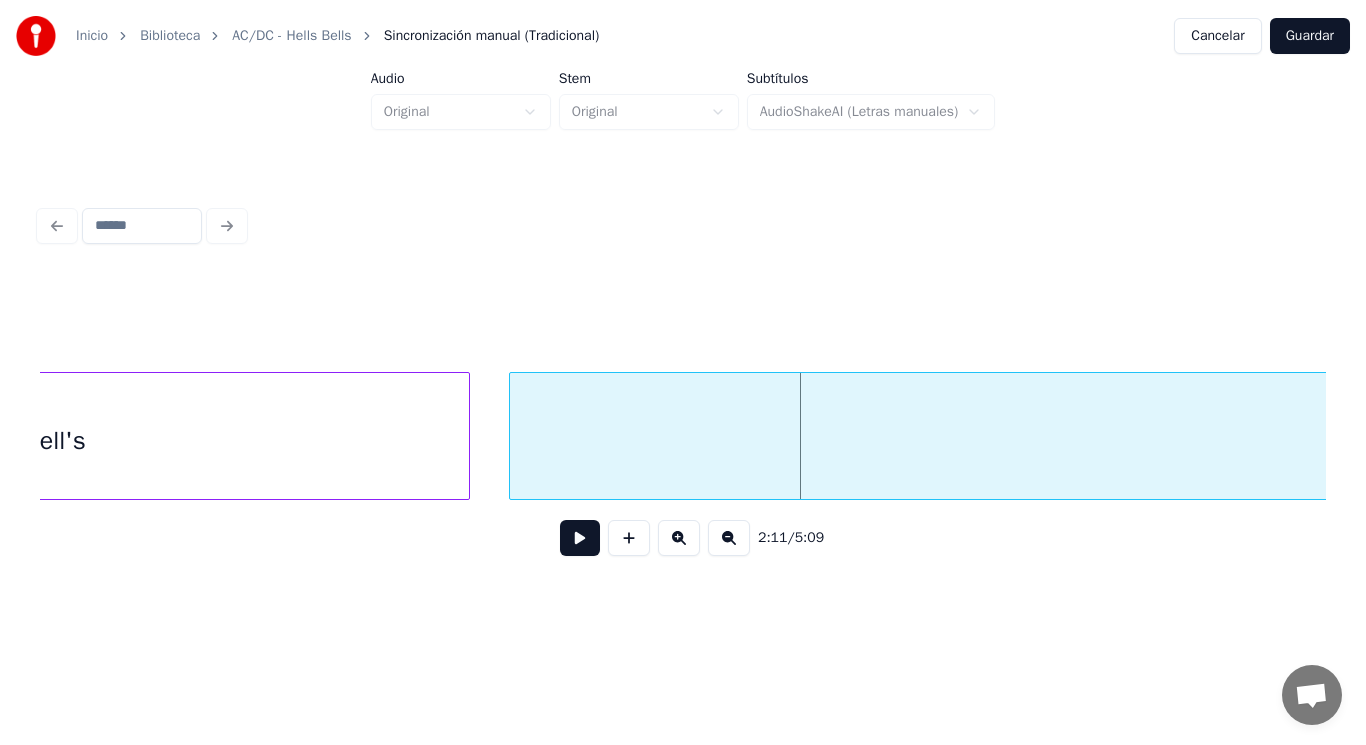 click at bounding box center [513, 436] 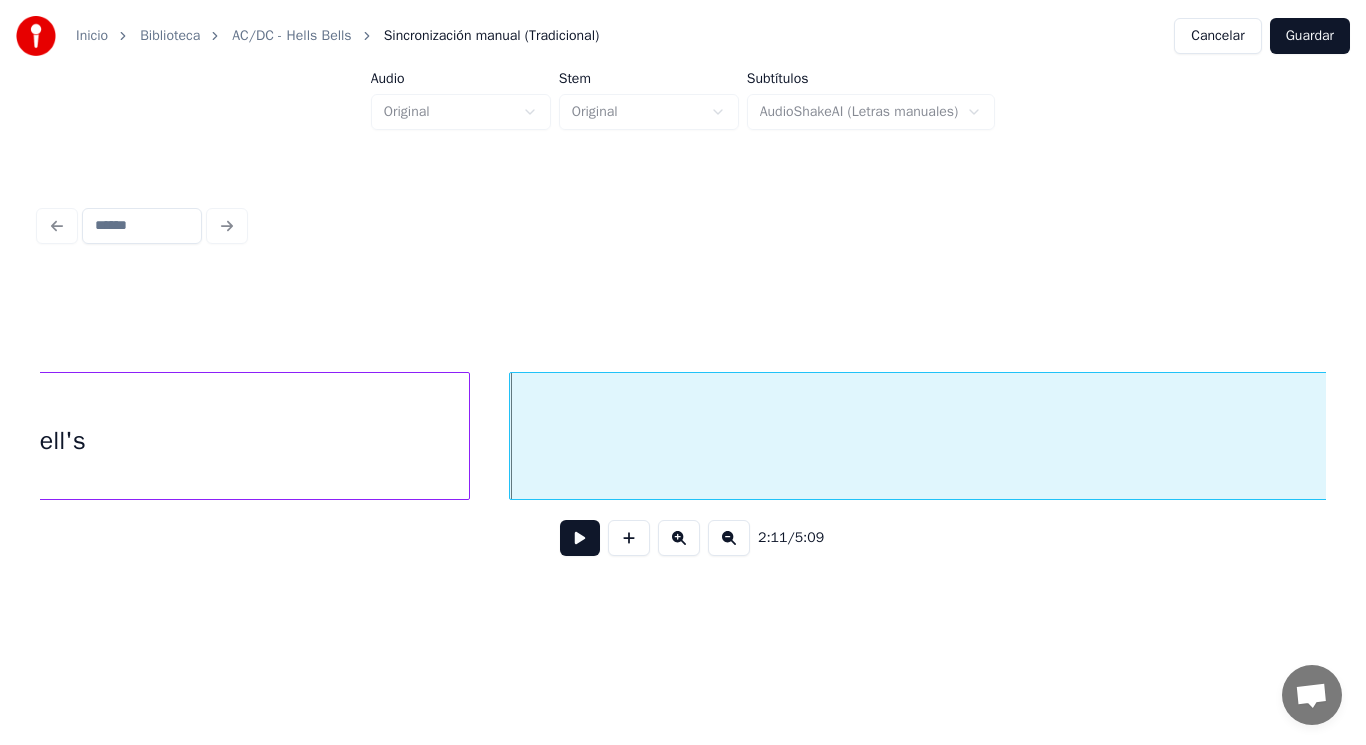 click at bounding box center (580, 538) 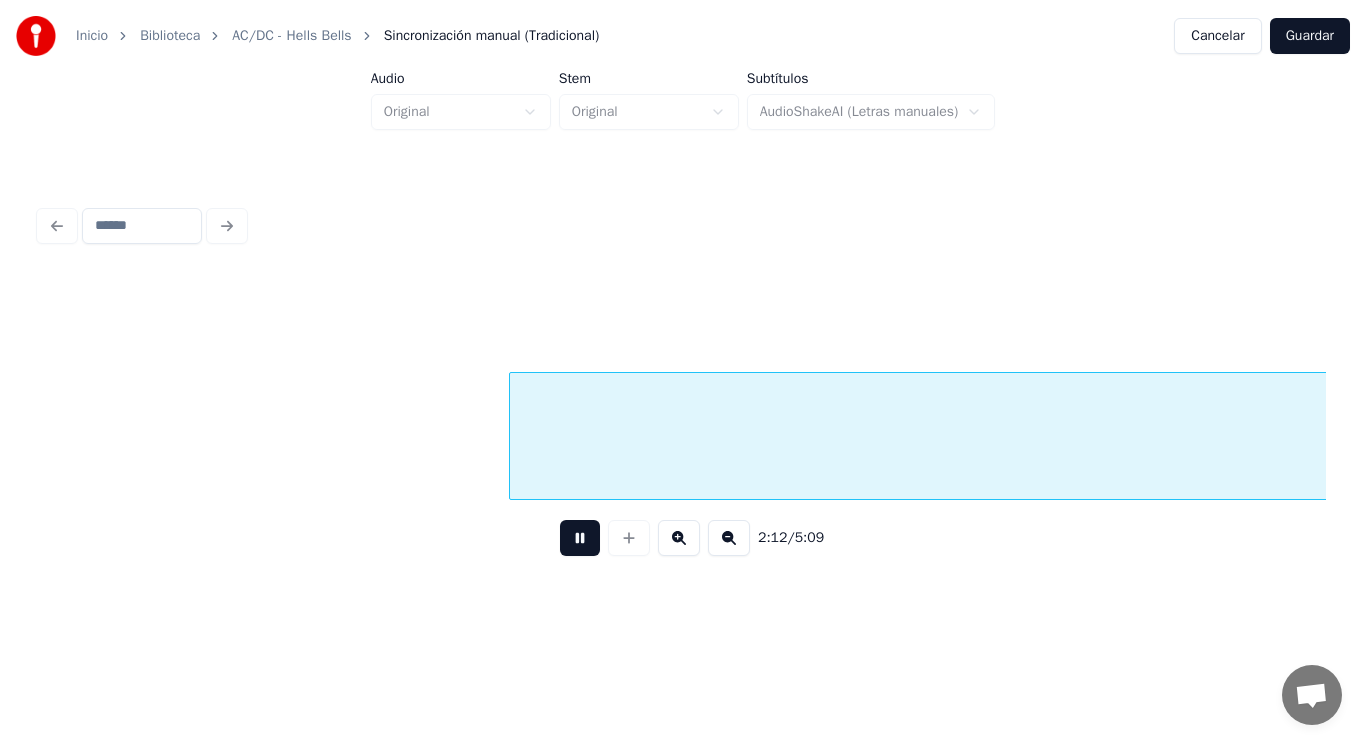 scroll, scrollTop: 0, scrollLeft: 185082, axis: horizontal 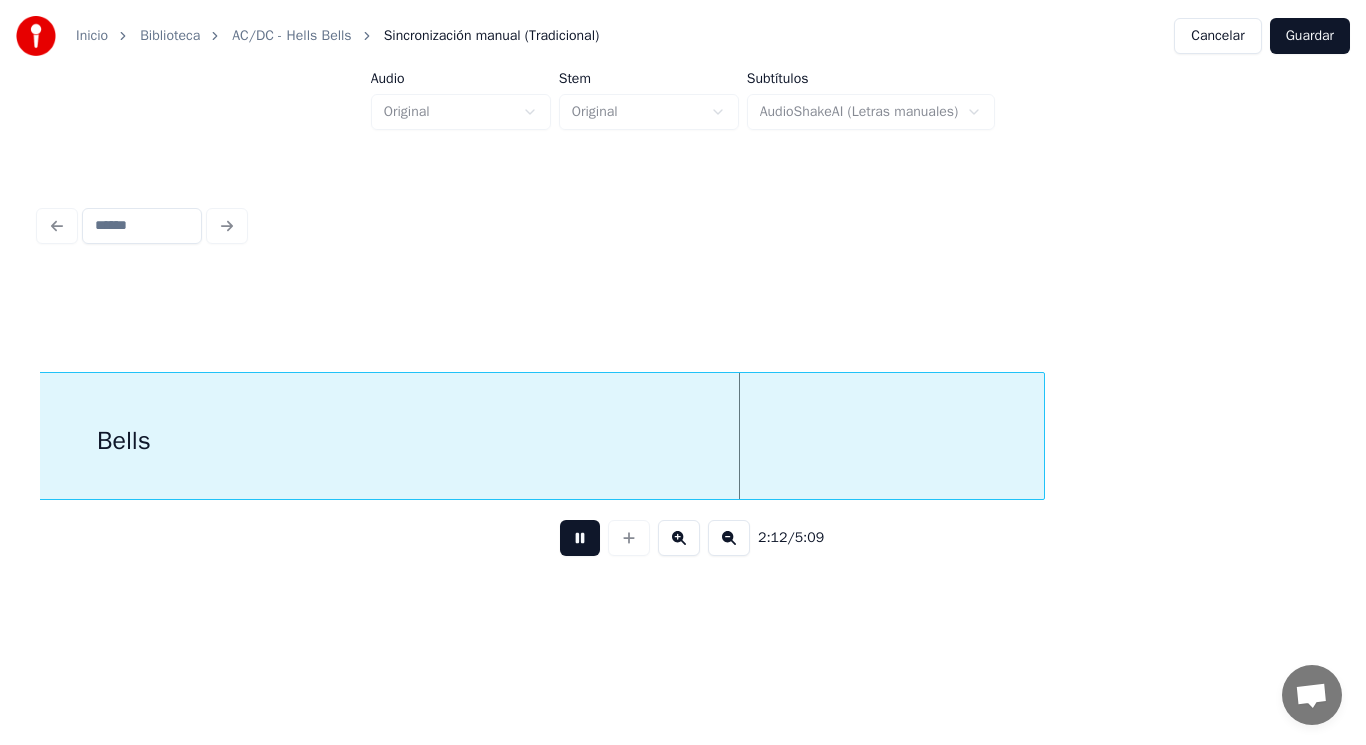click at bounding box center (580, 538) 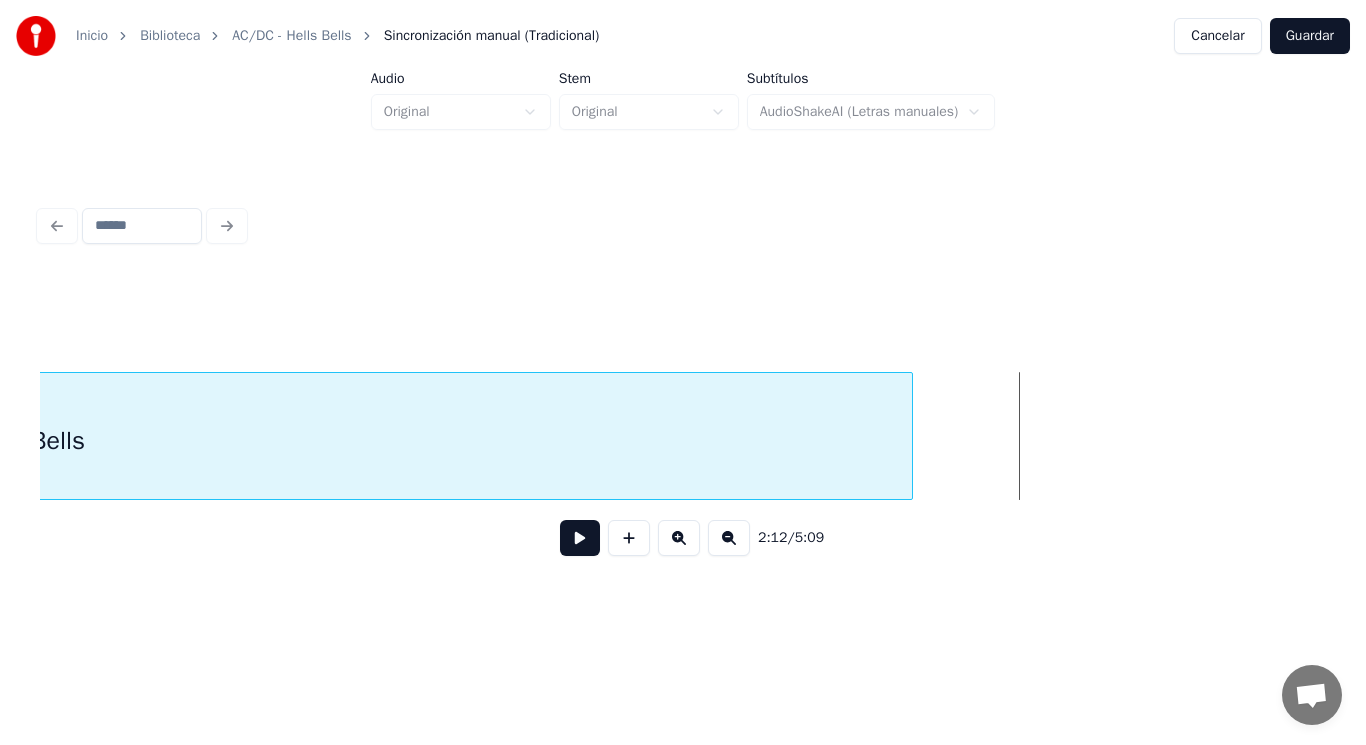 click at bounding box center [909, 436] 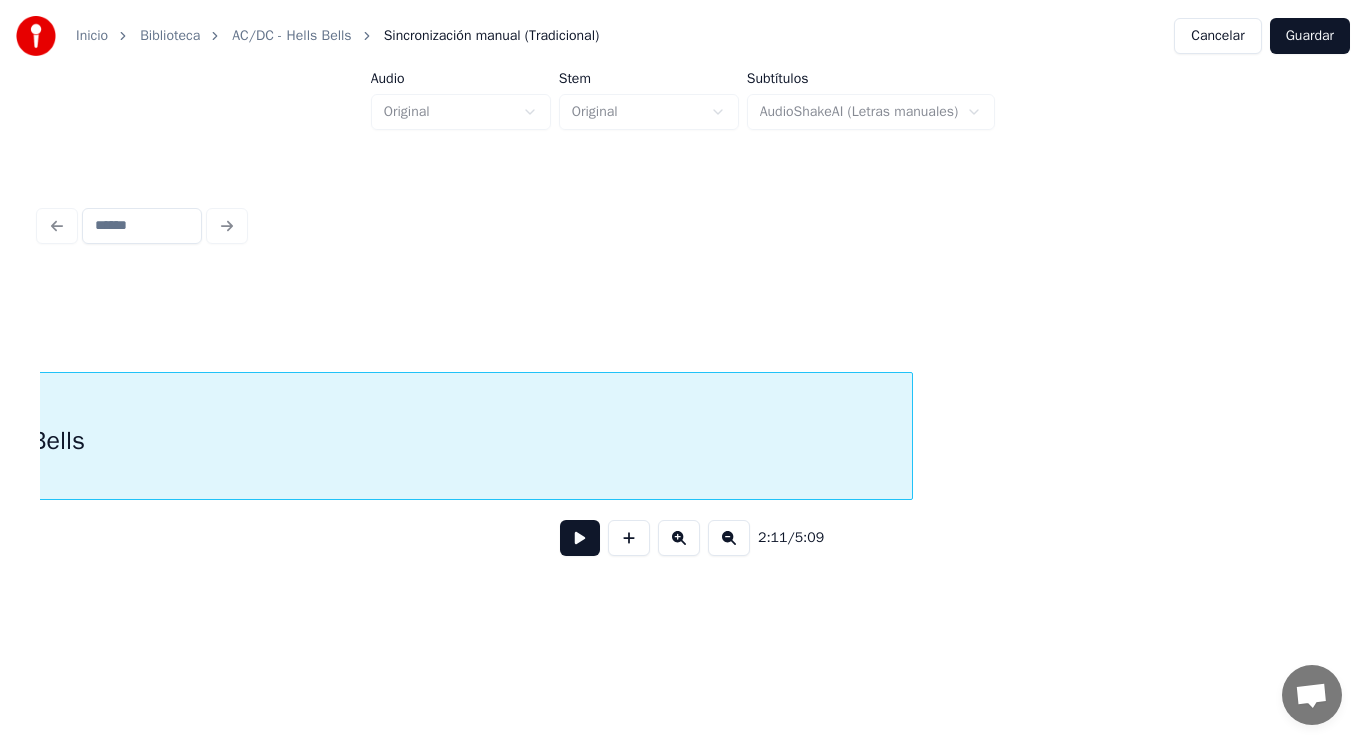 scroll, scrollTop: 0, scrollLeft: 184246, axis: horizontal 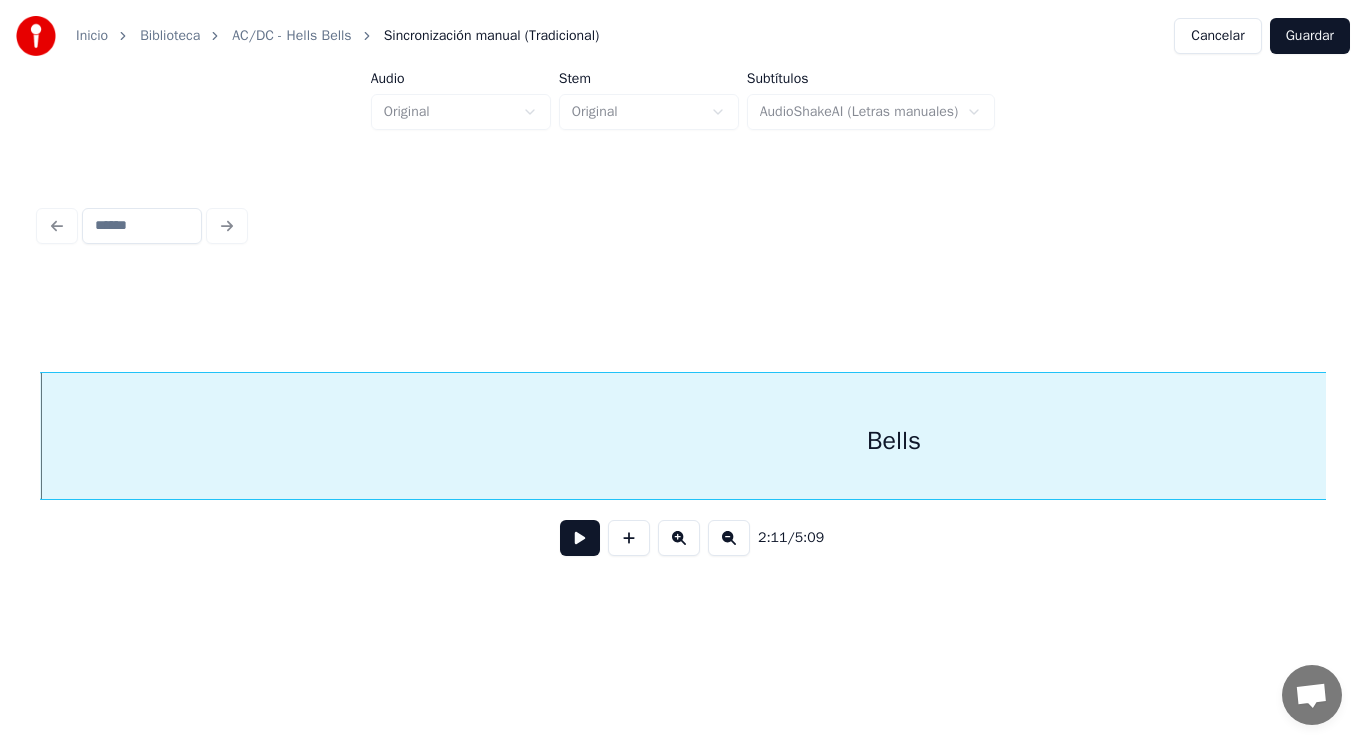 click at bounding box center [580, 538] 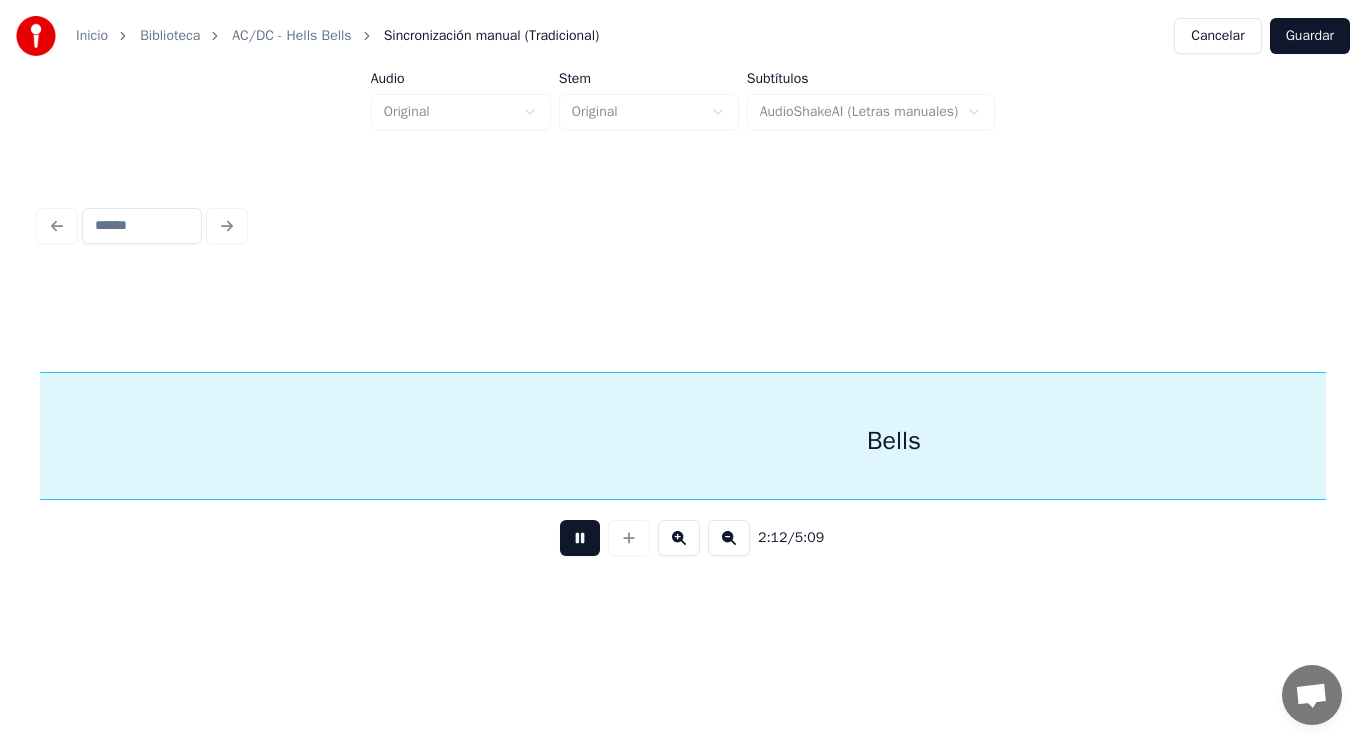 scroll, scrollTop: 0, scrollLeft: 185535, axis: horizontal 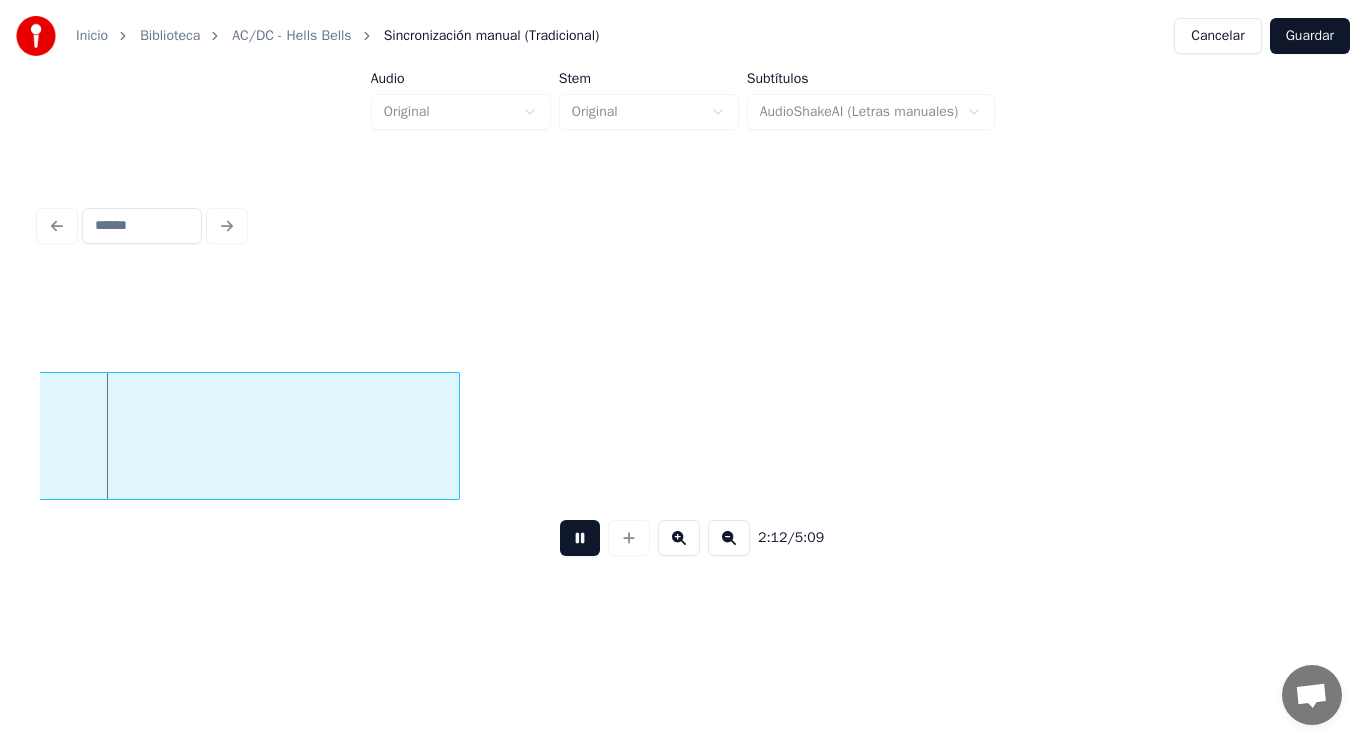 click at bounding box center (580, 538) 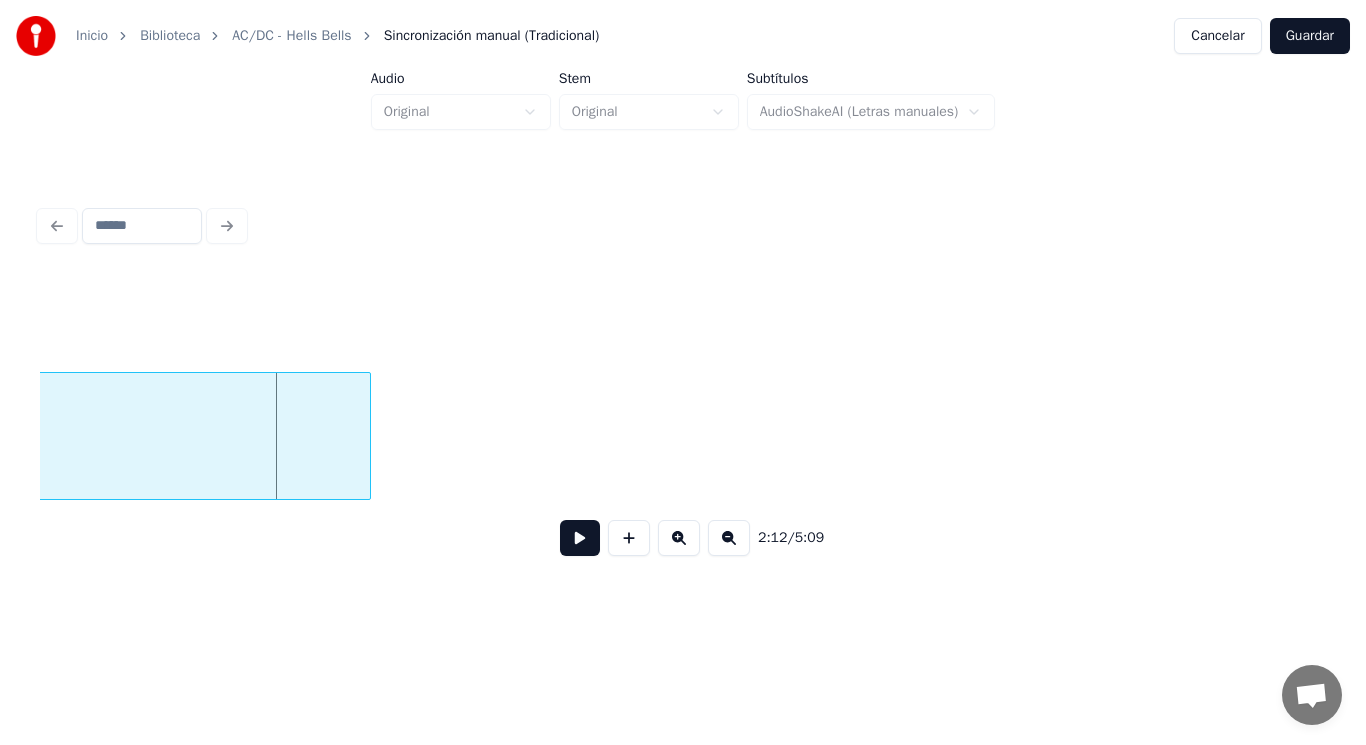 click at bounding box center (367, 436) 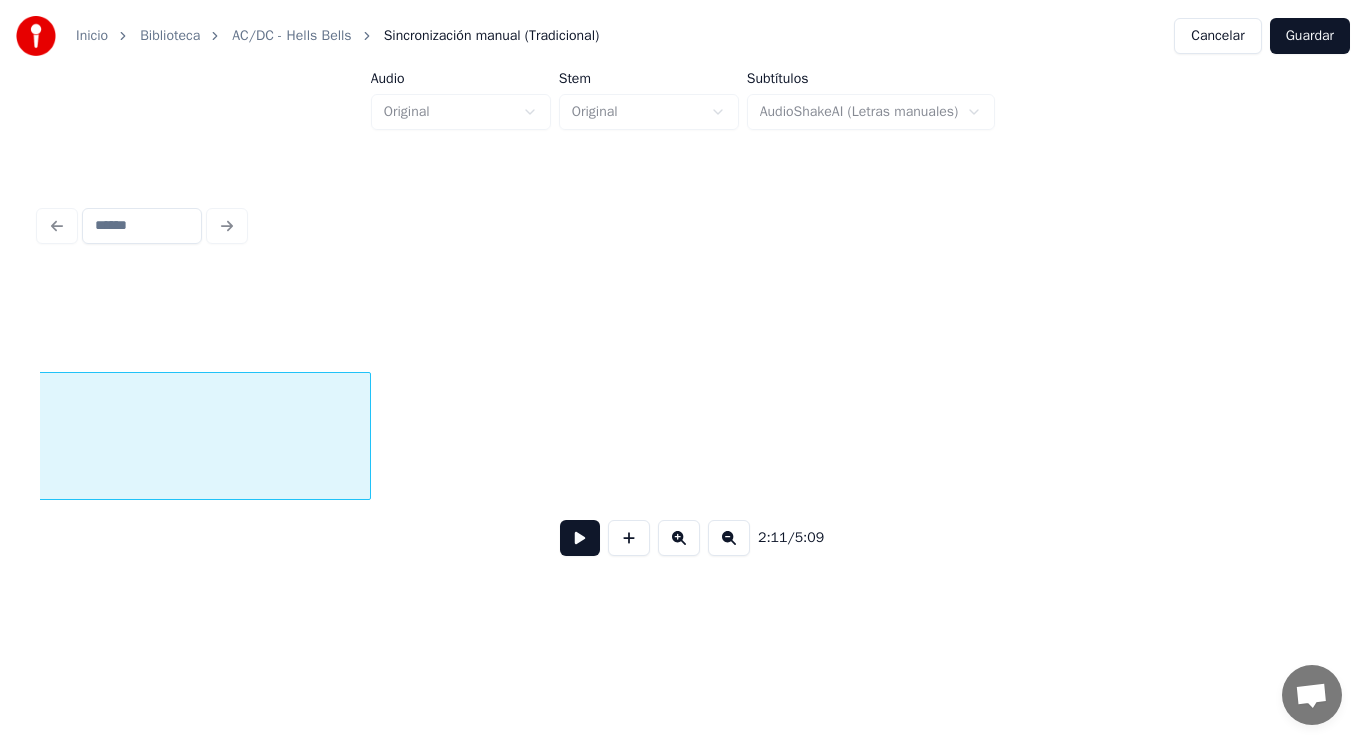 scroll, scrollTop: 0, scrollLeft: 184246, axis: horizontal 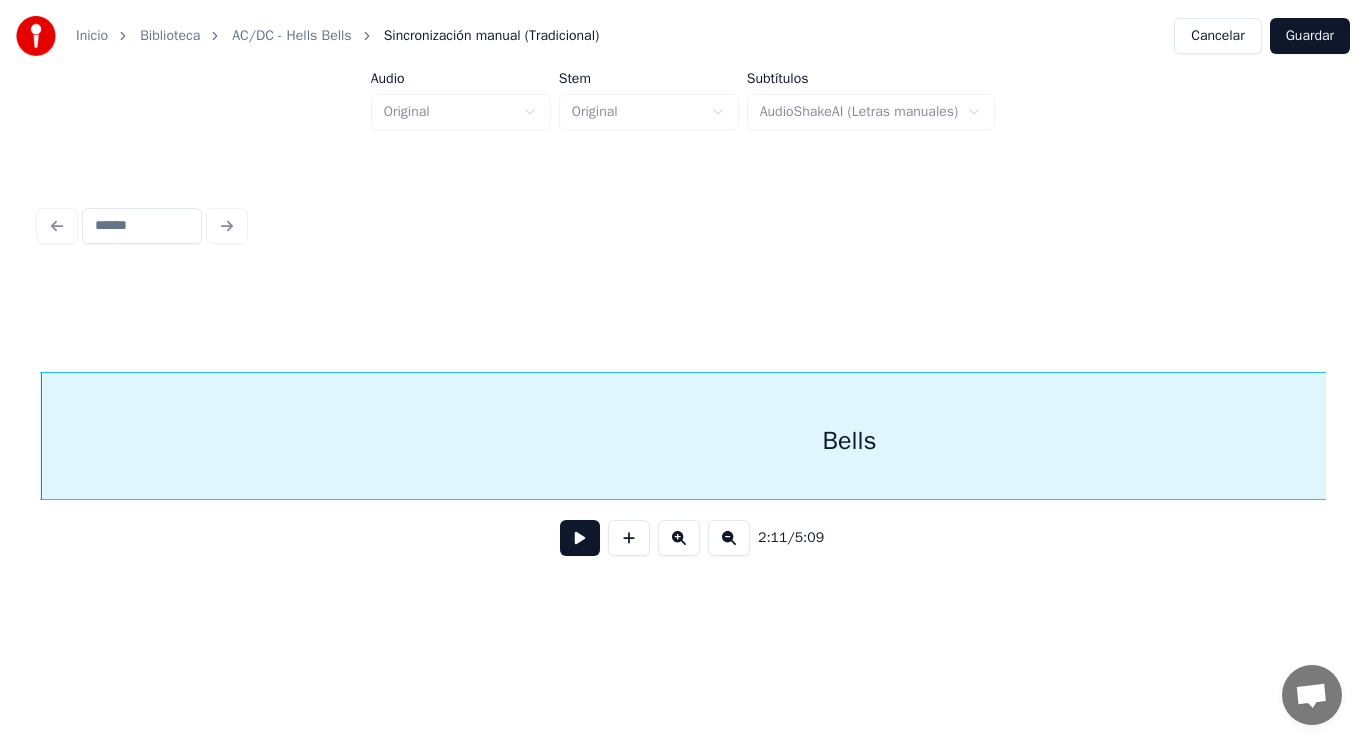 click at bounding box center (580, 538) 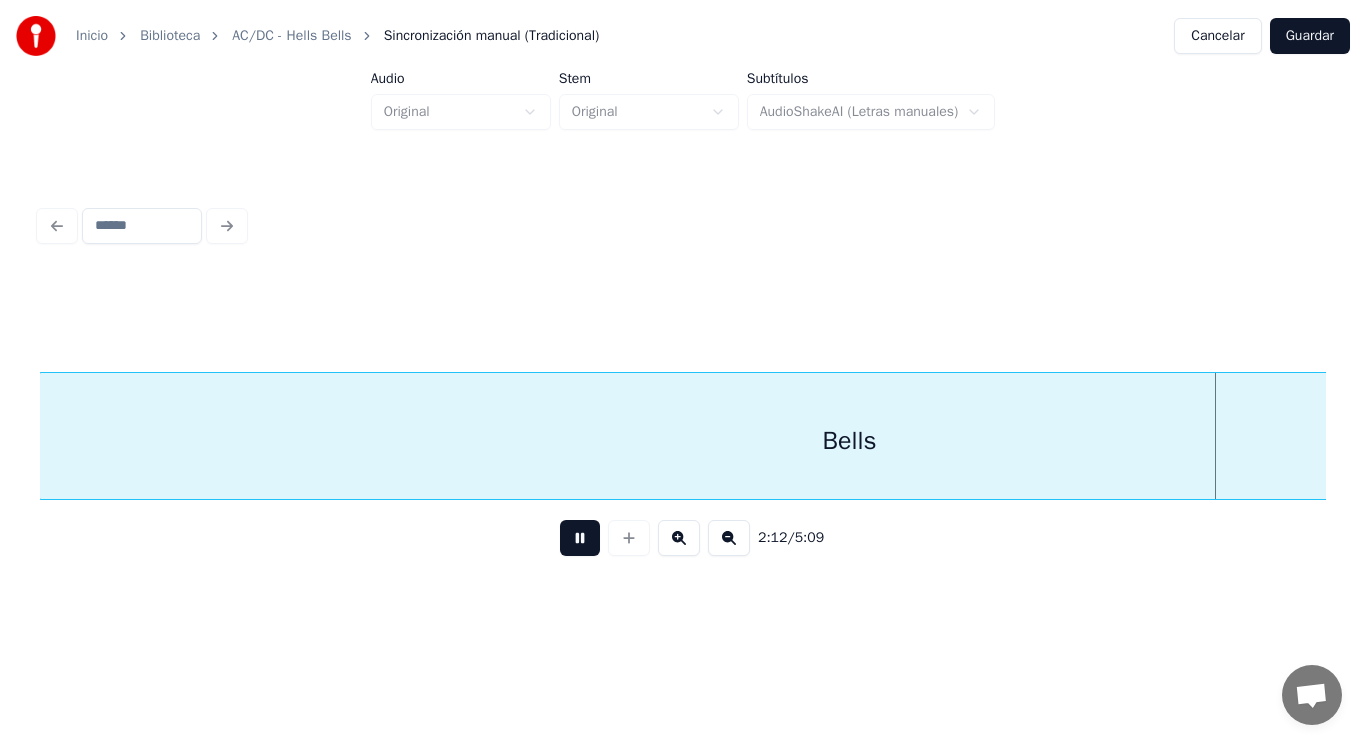 scroll, scrollTop: 0, scrollLeft: 185539, axis: horizontal 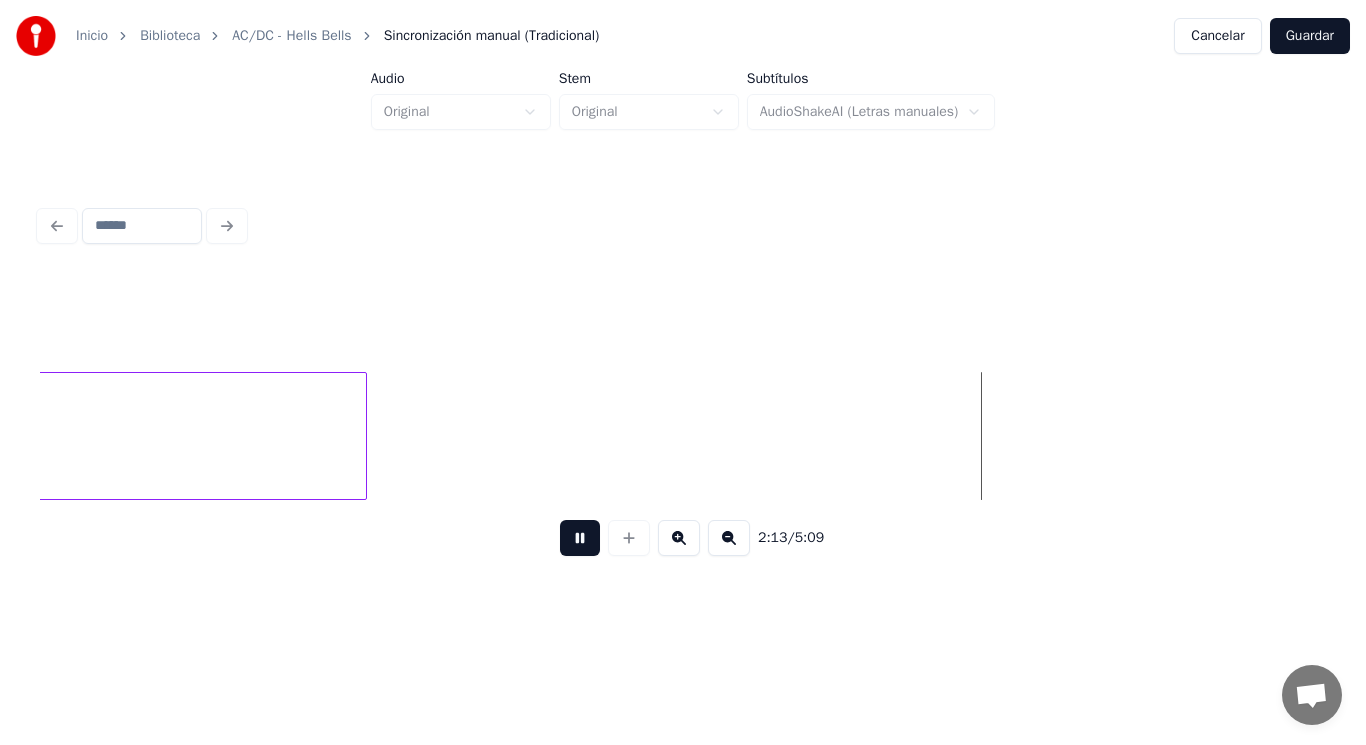 click at bounding box center (580, 538) 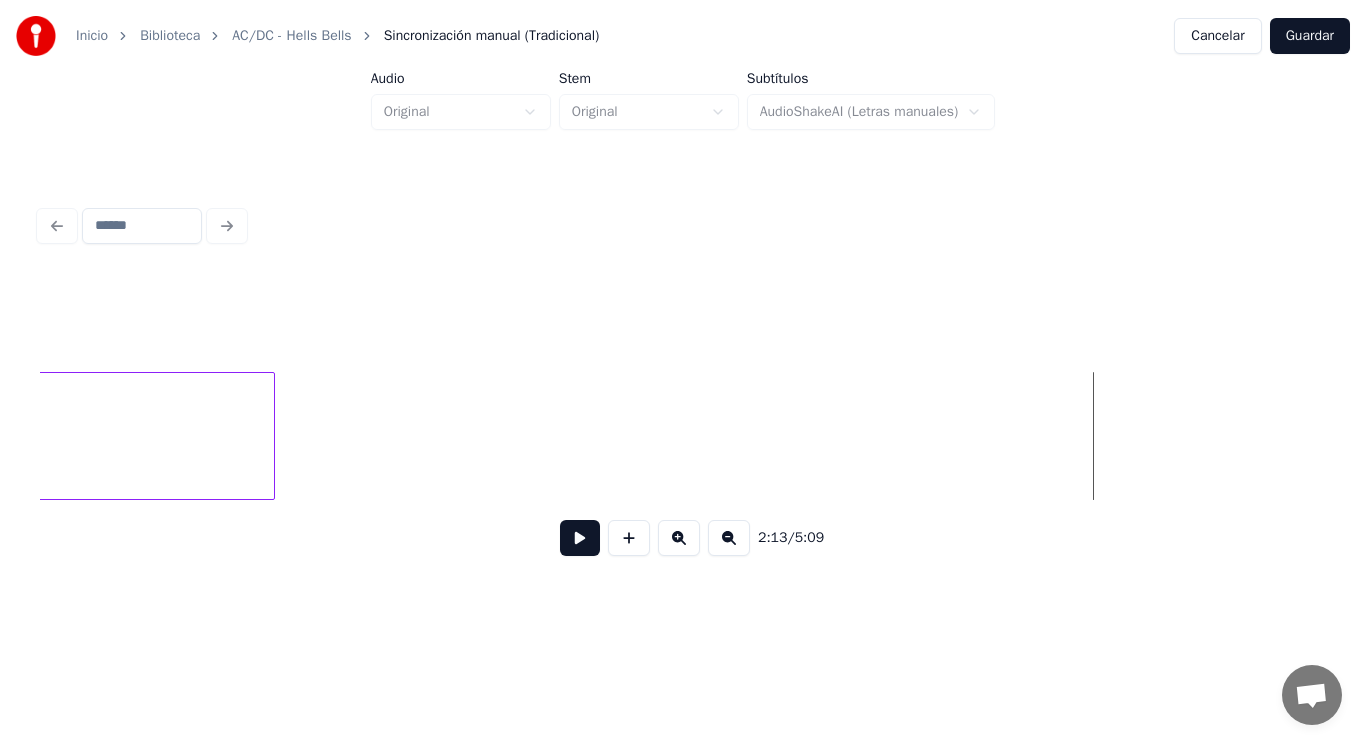 click at bounding box center [271, 436] 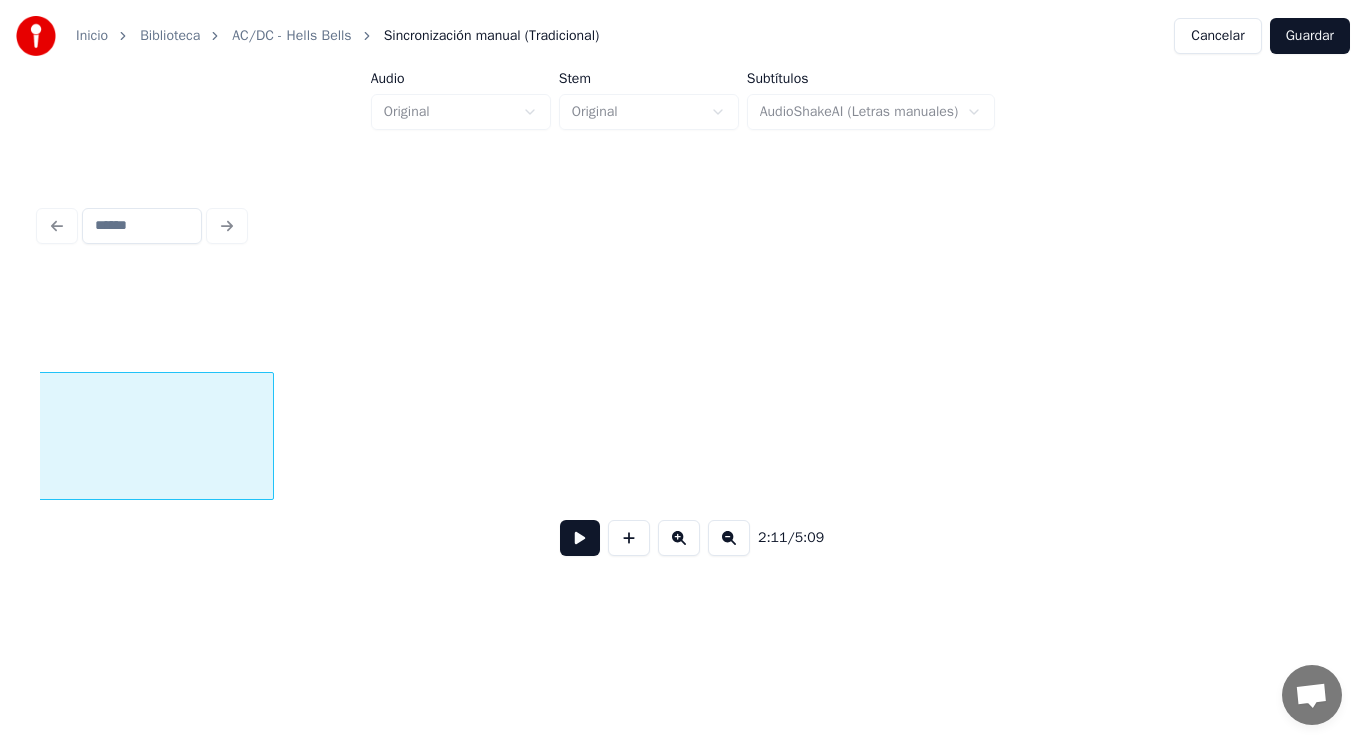 scroll, scrollTop: 0, scrollLeft: 184246, axis: horizontal 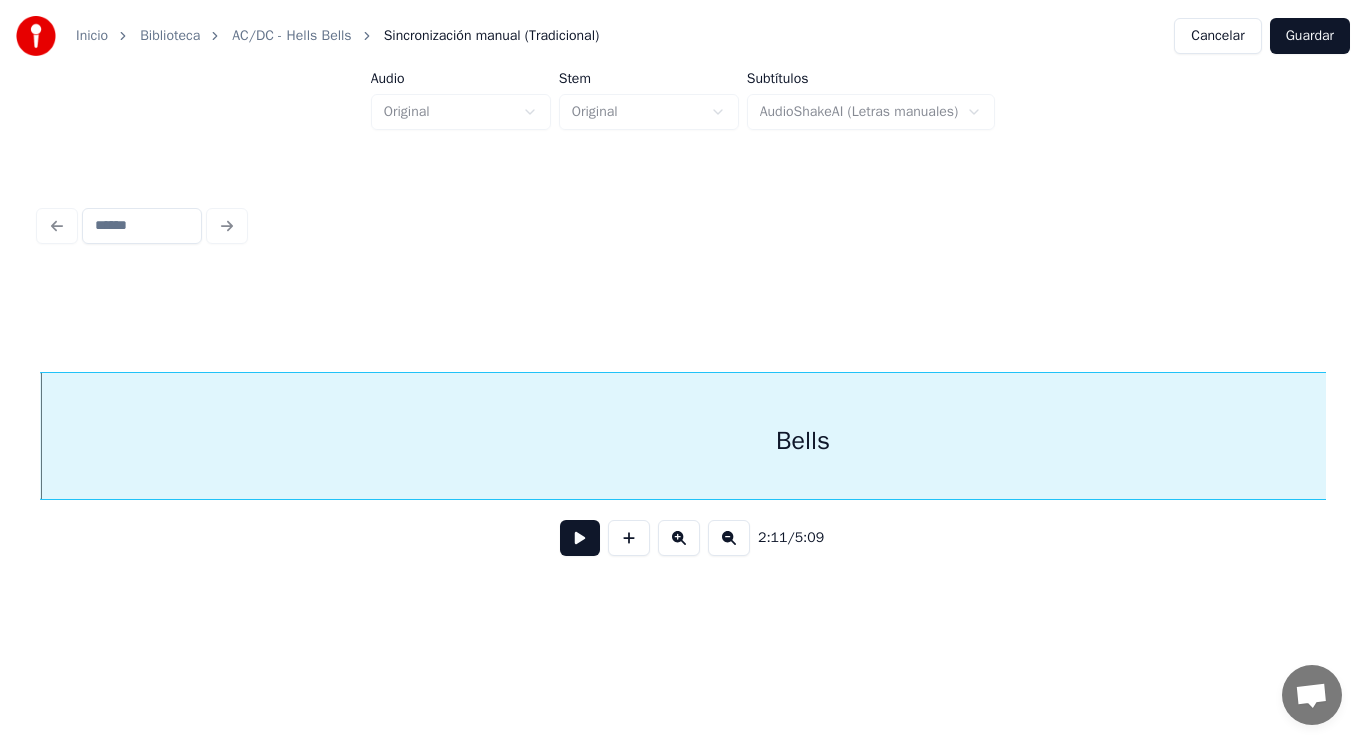 click at bounding box center [580, 538] 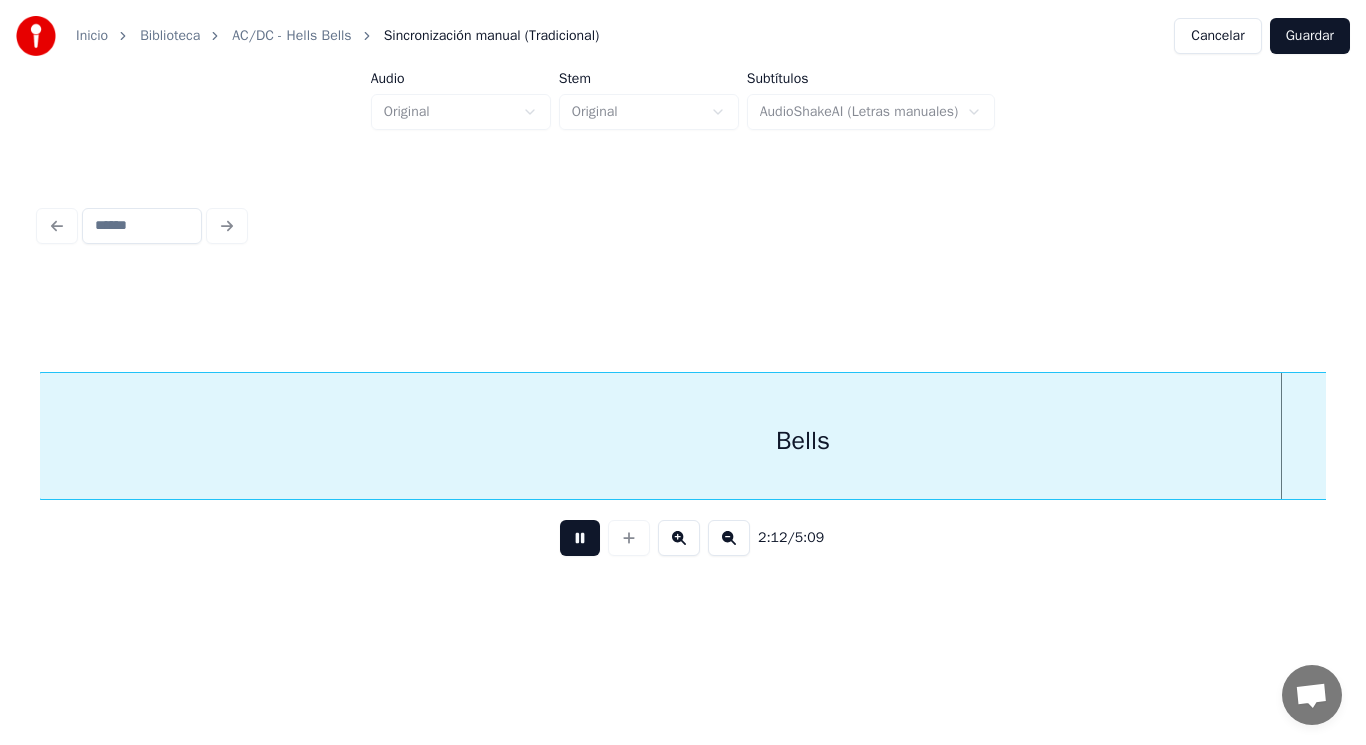scroll, scrollTop: 0, scrollLeft: 185553, axis: horizontal 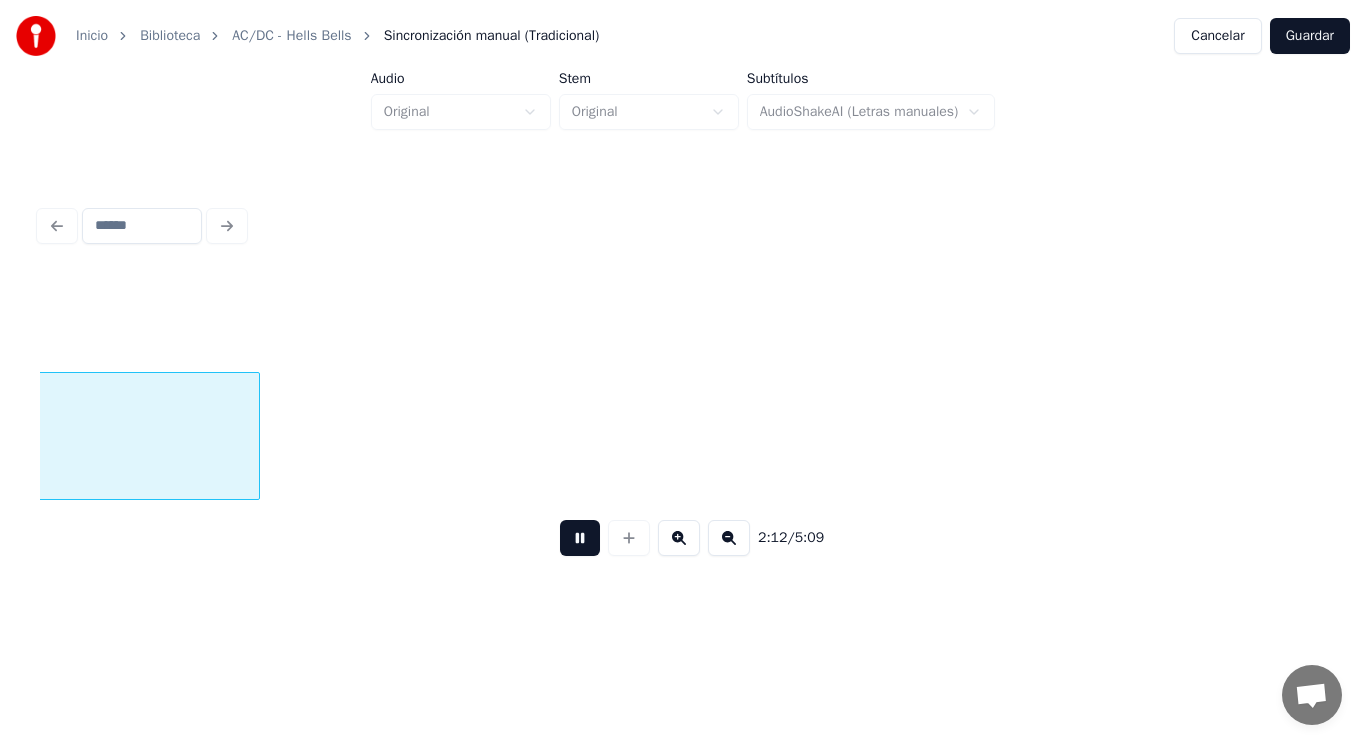 click at bounding box center [580, 538] 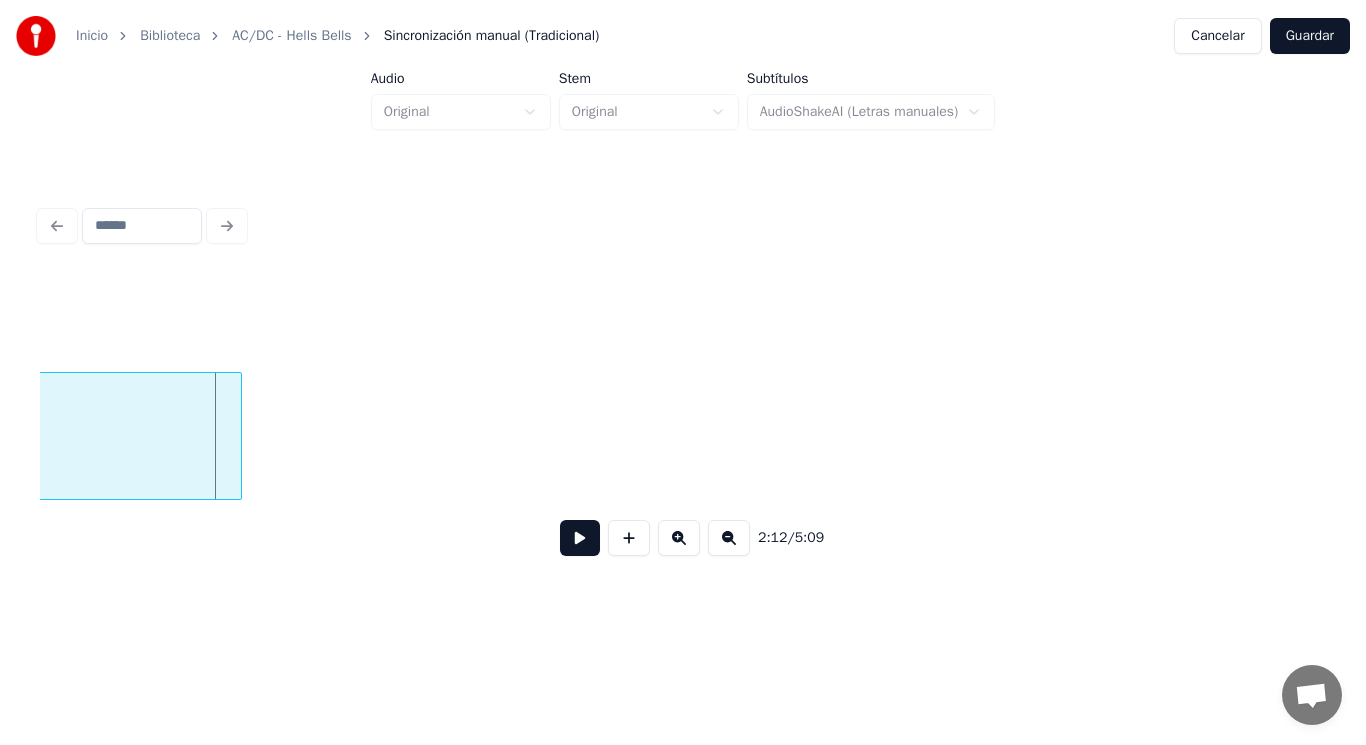 click at bounding box center [238, 436] 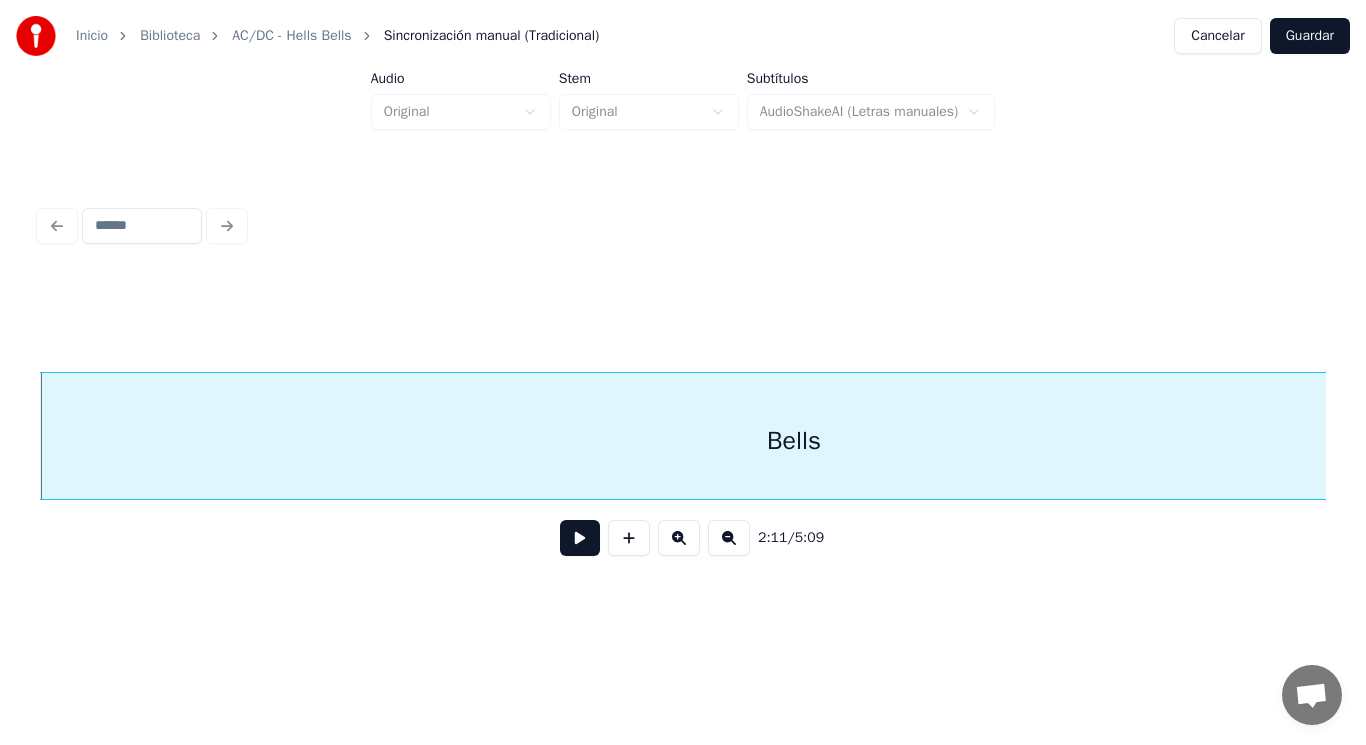 click at bounding box center (580, 538) 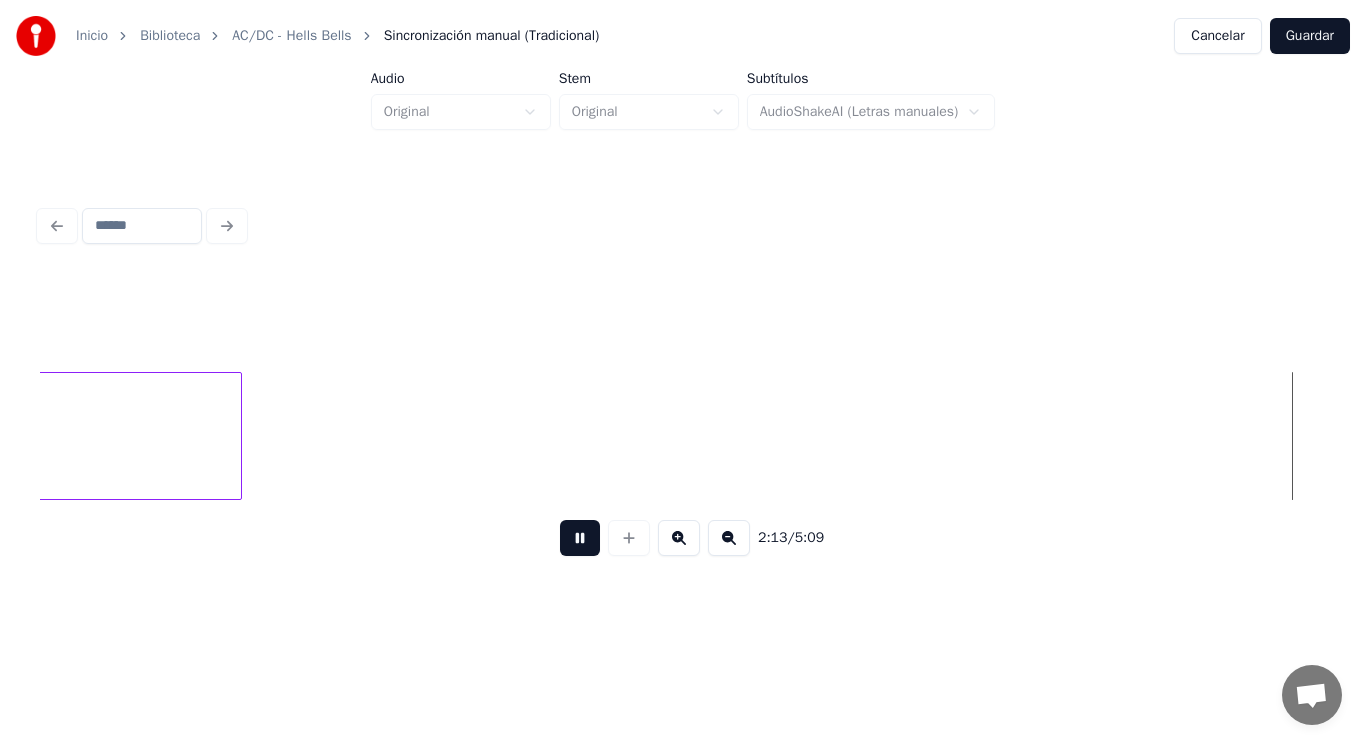 scroll, scrollTop: 0, scrollLeft: 186856, axis: horizontal 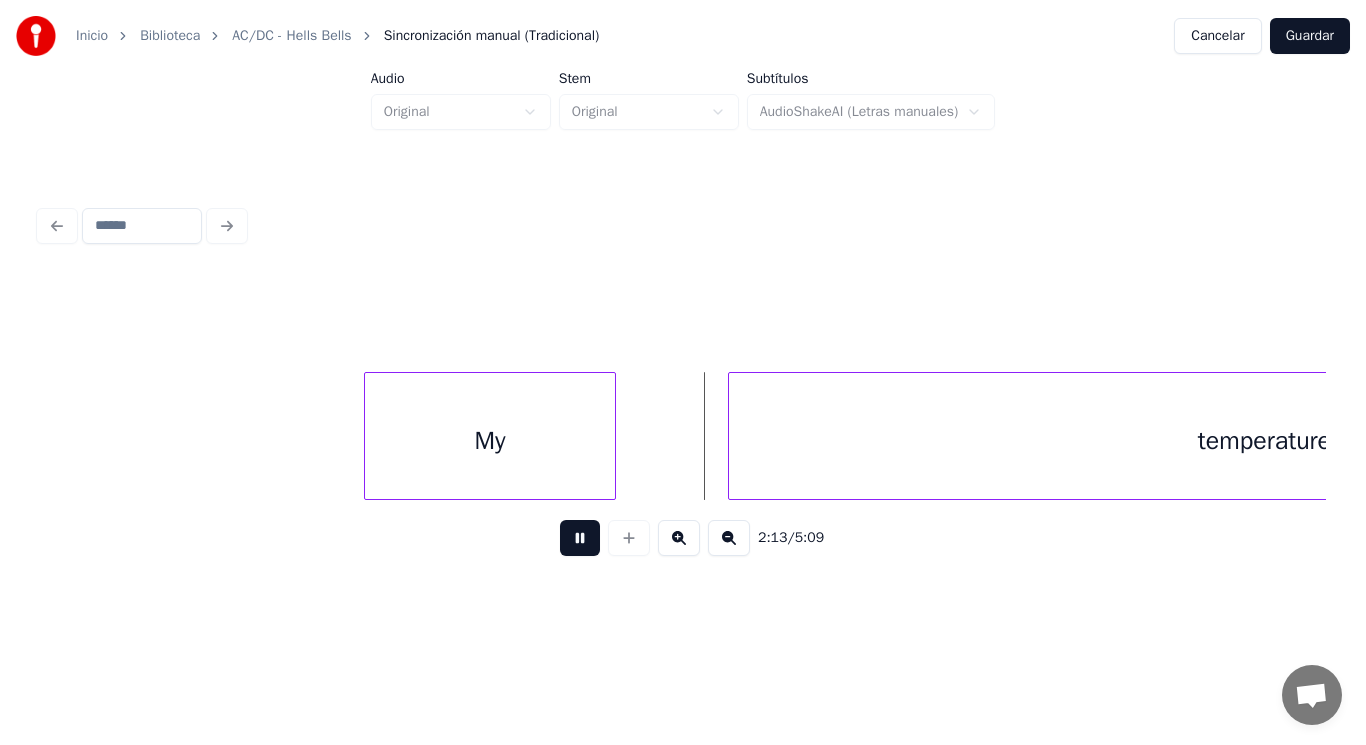 click at bounding box center [580, 538] 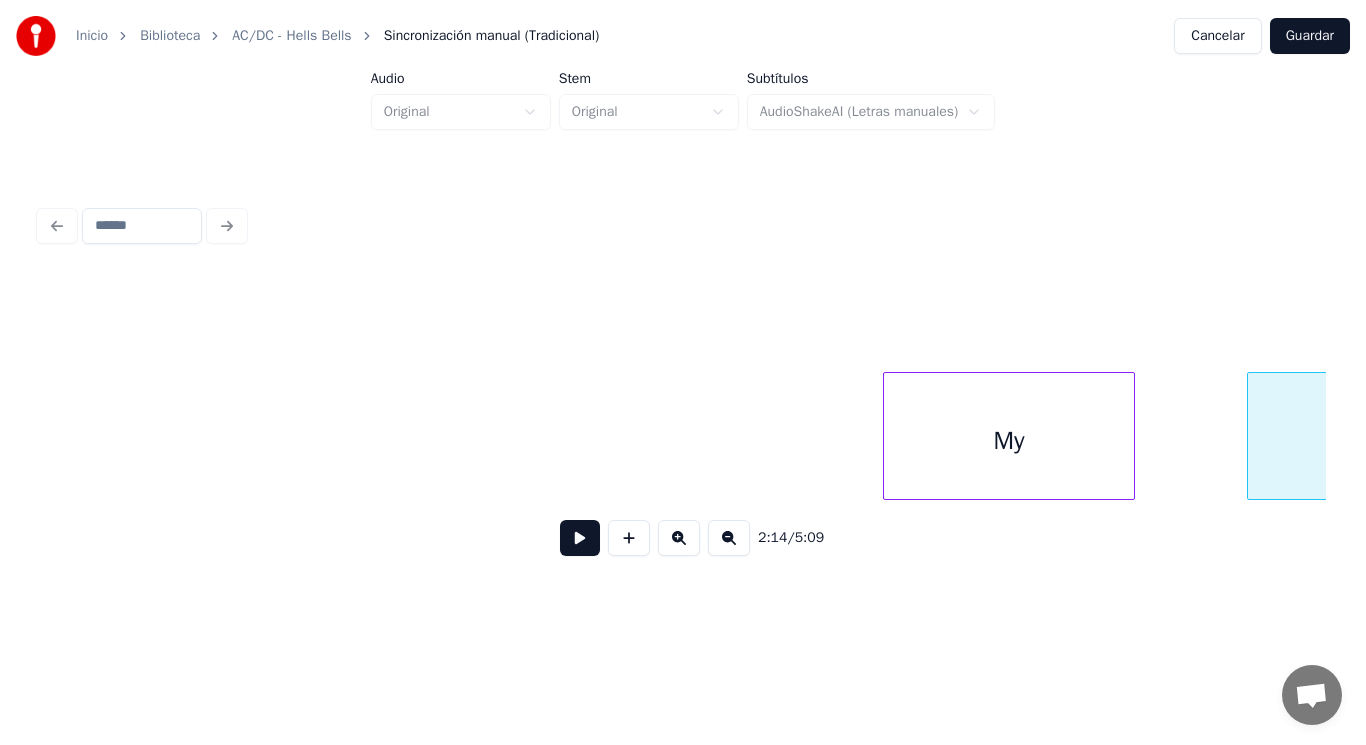 scroll, scrollTop: 0, scrollLeft: 186336, axis: horizontal 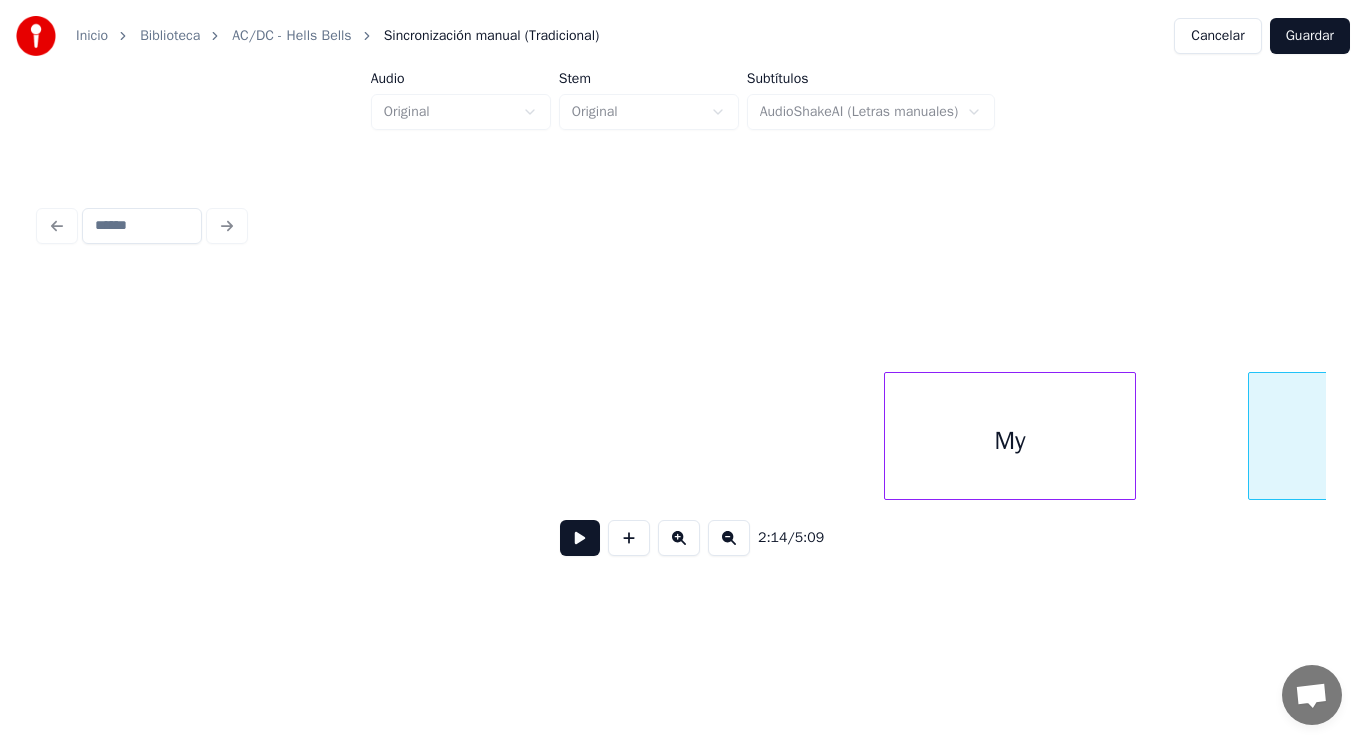 click on "My temperature's" at bounding box center (30483, 436) 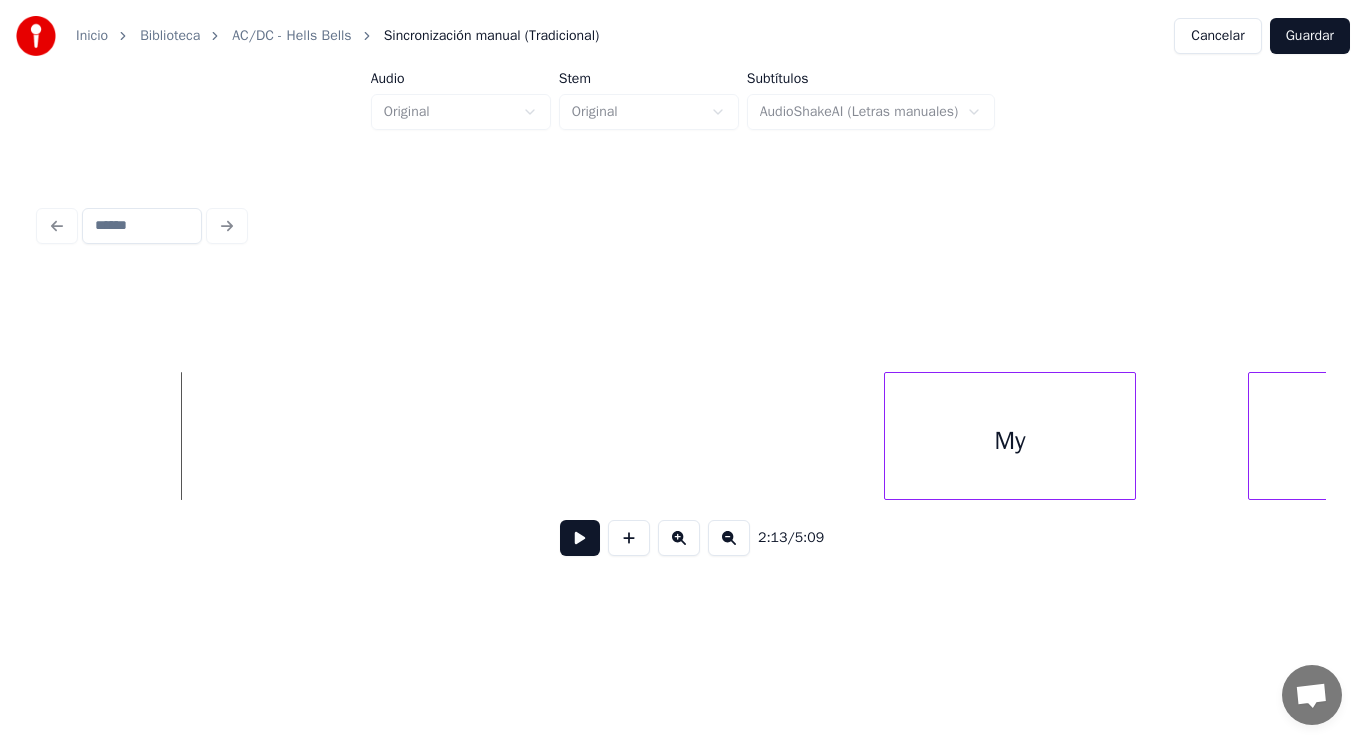 click at bounding box center [580, 538] 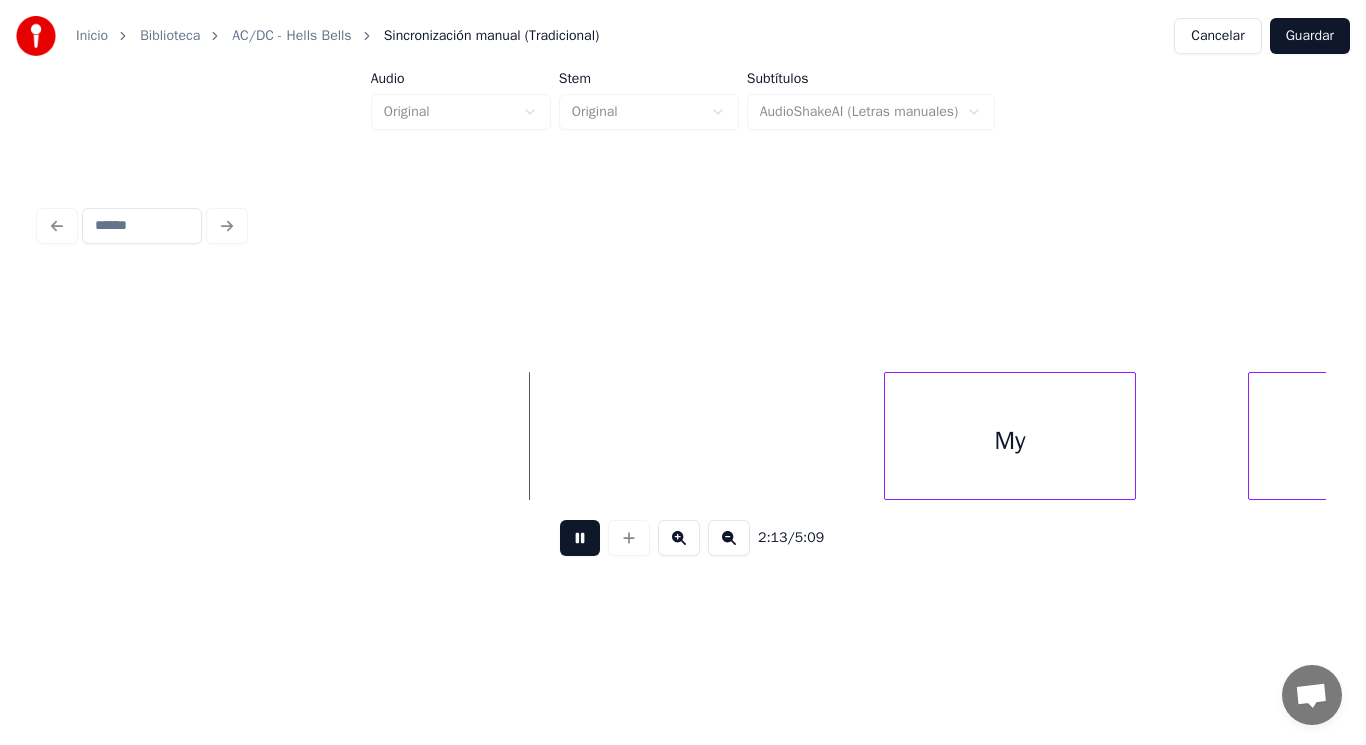 click at bounding box center [580, 538] 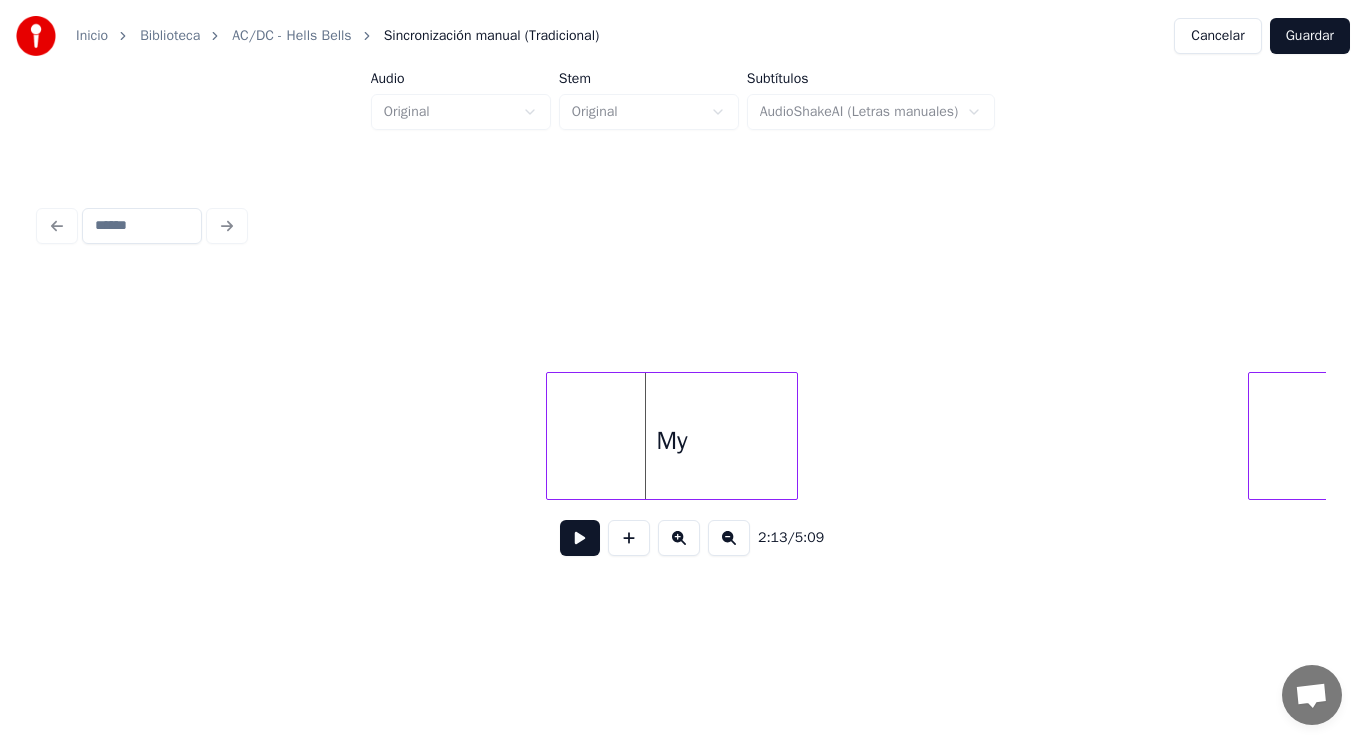 click on "My" at bounding box center [672, 441] 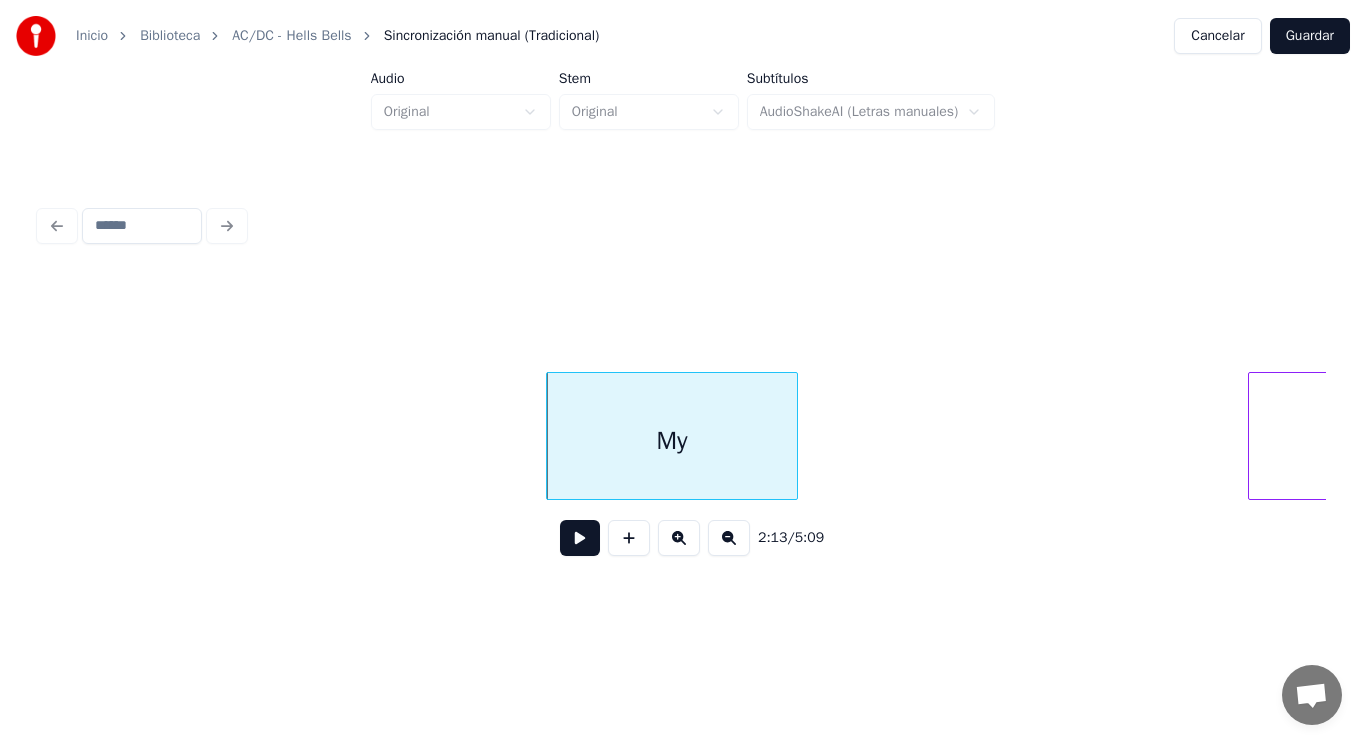 click at bounding box center (580, 538) 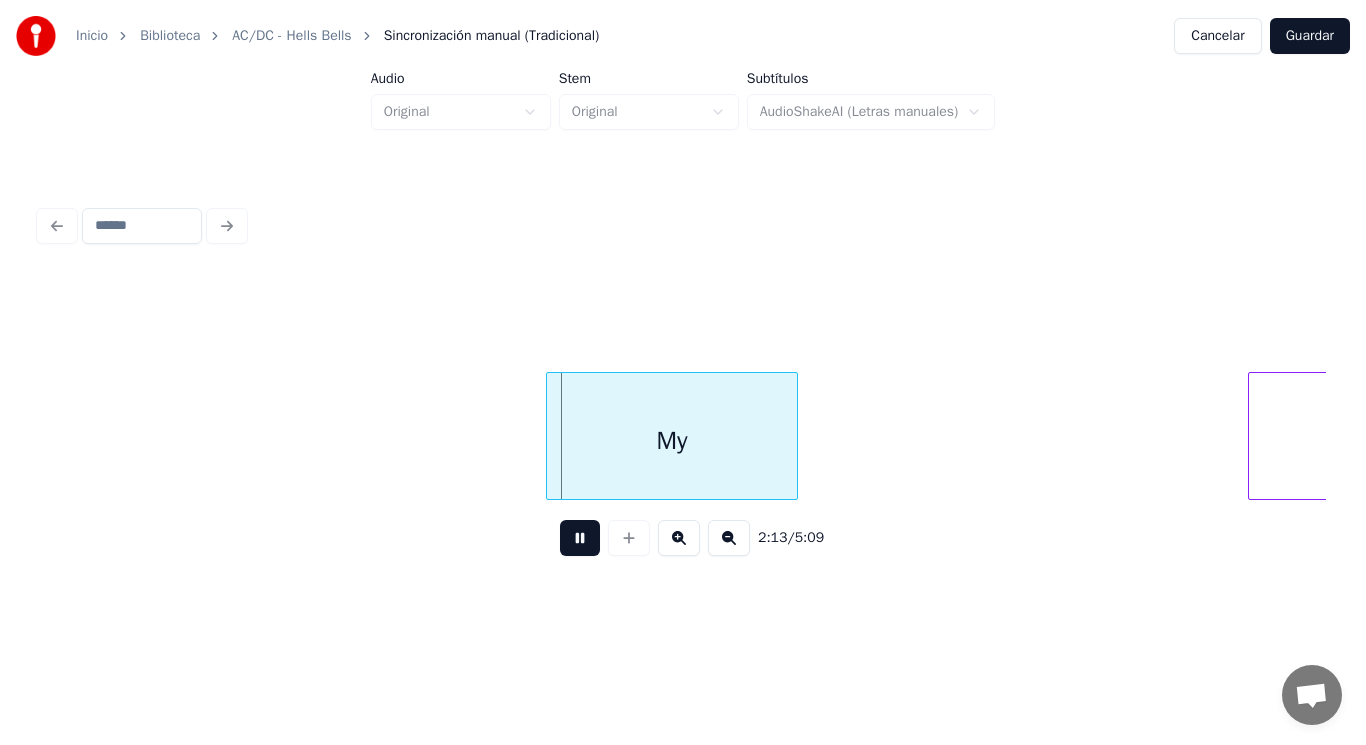 click at bounding box center (580, 538) 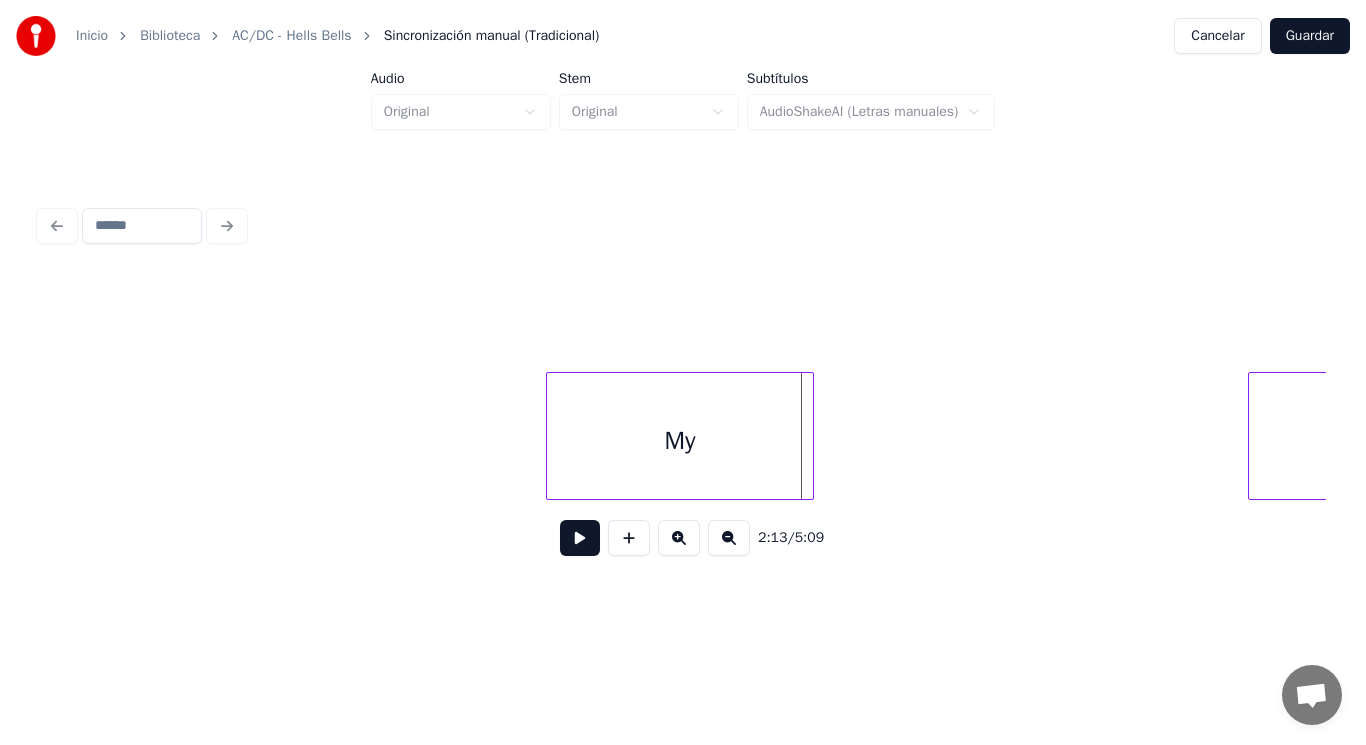 click at bounding box center [810, 436] 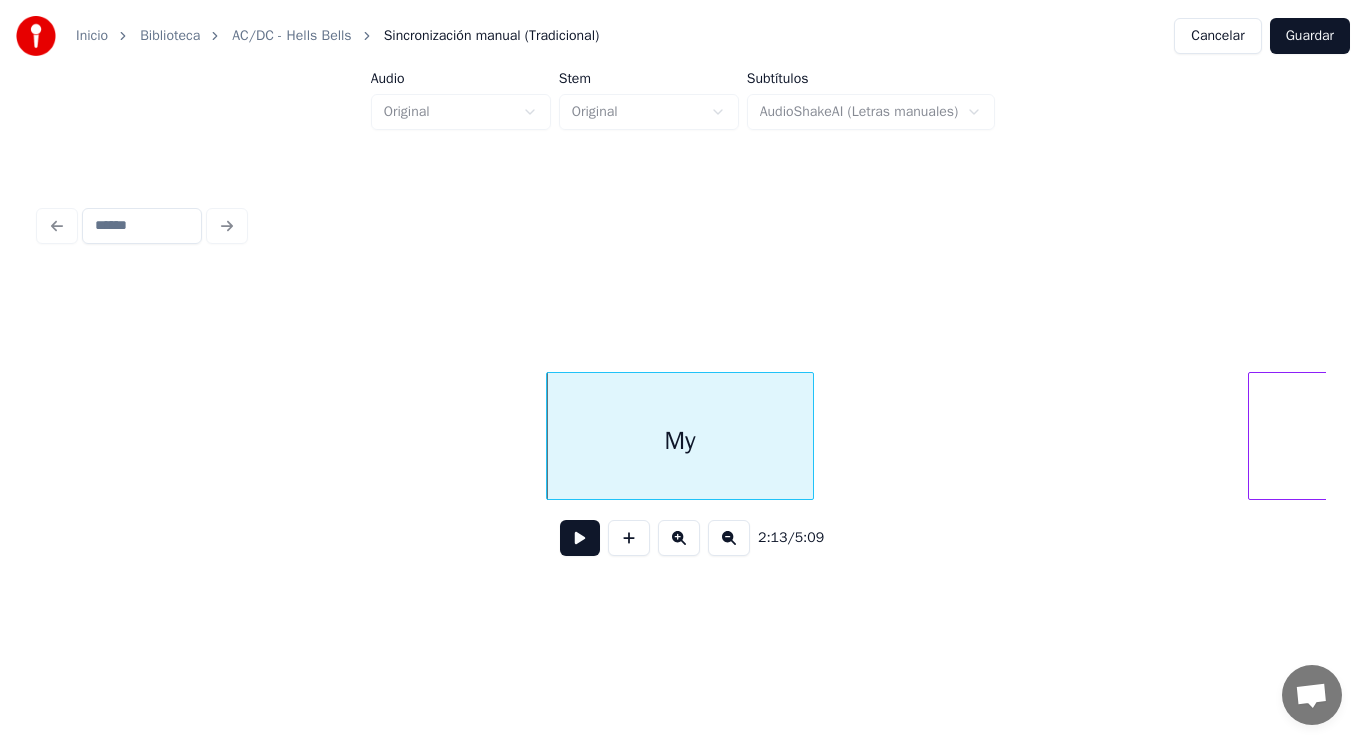 click at bounding box center [580, 538] 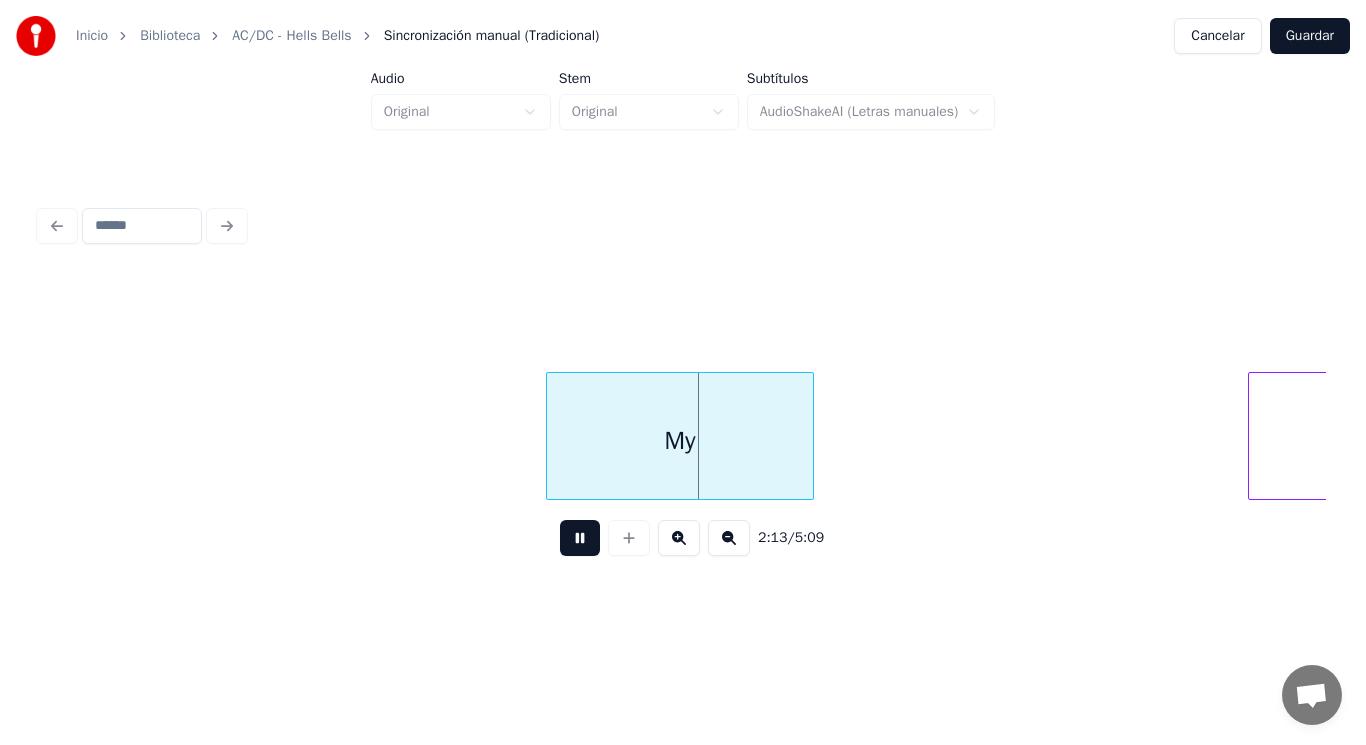 click at bounding box center [580, 538] 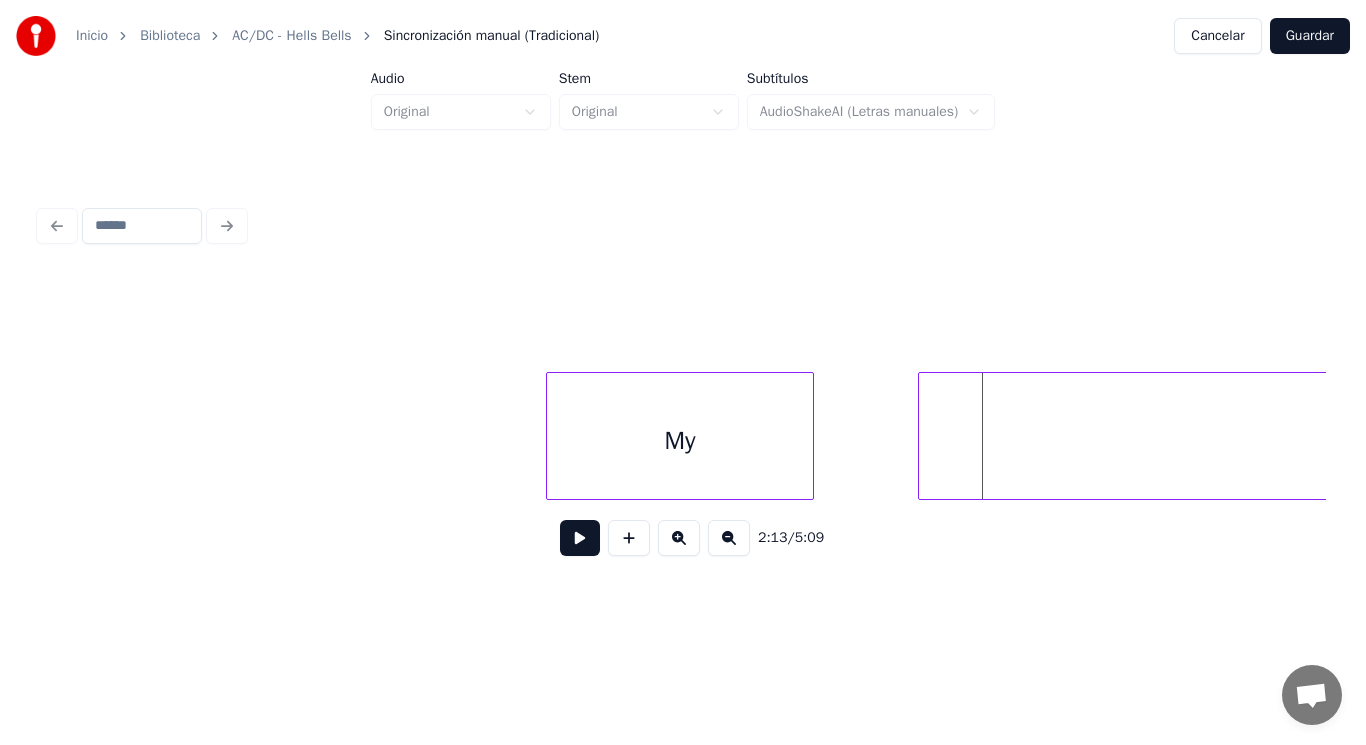 click at bounding box center (922, 436) 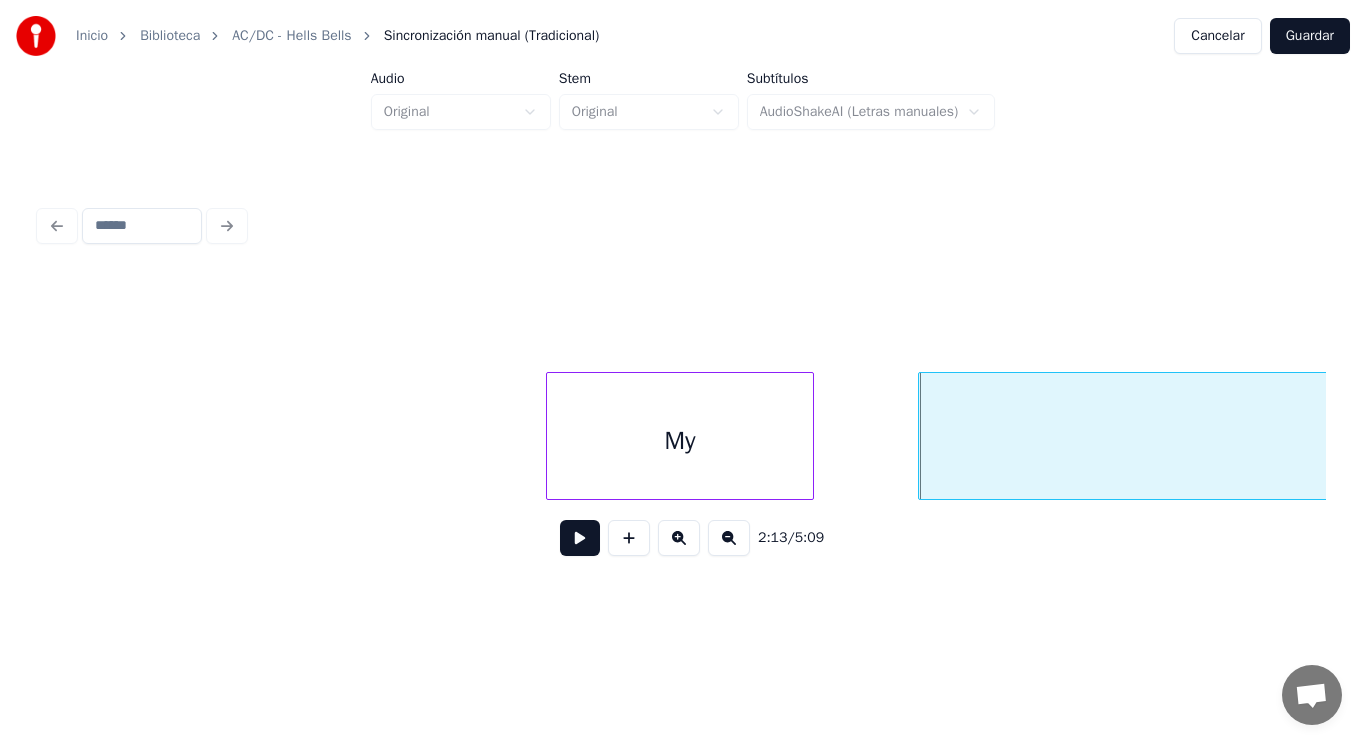 click on "My" at bounding box center (680, 441) 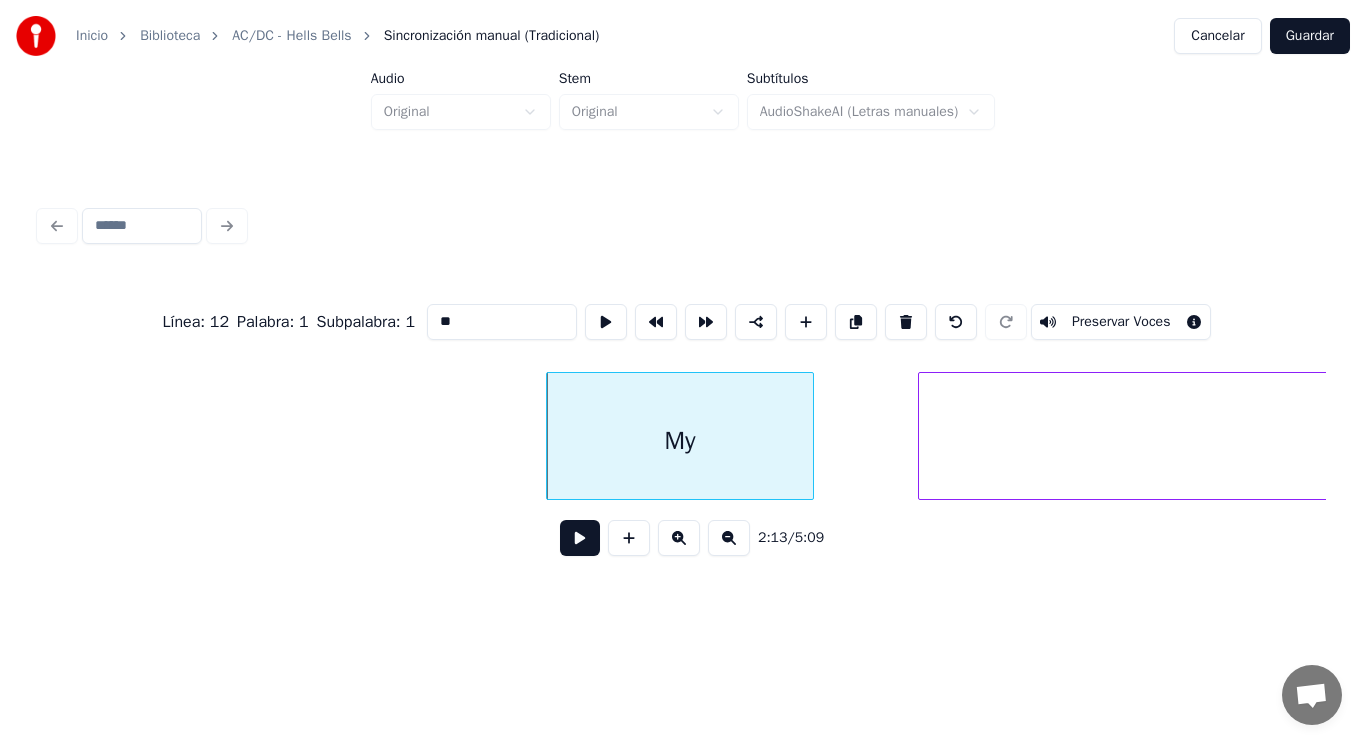click at bounding box center (580, 538) 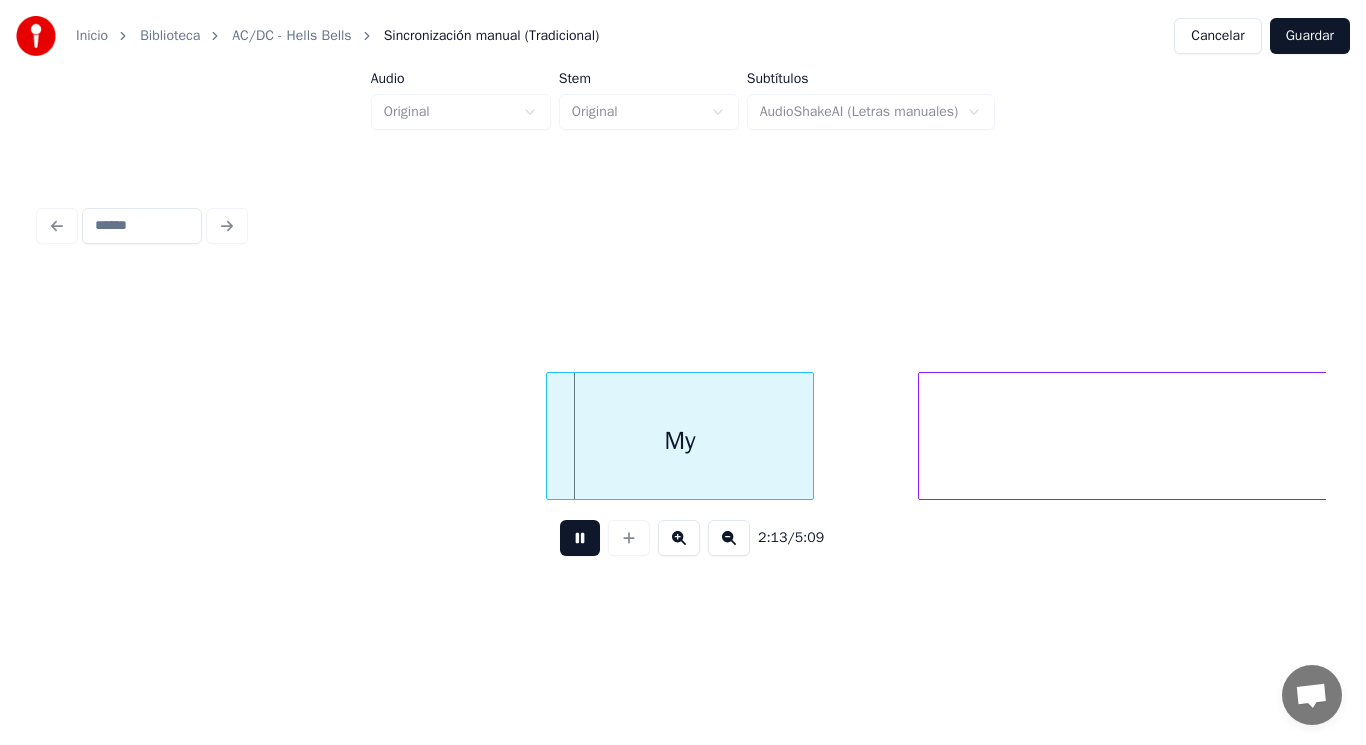 click at bounding box center (580, 538) 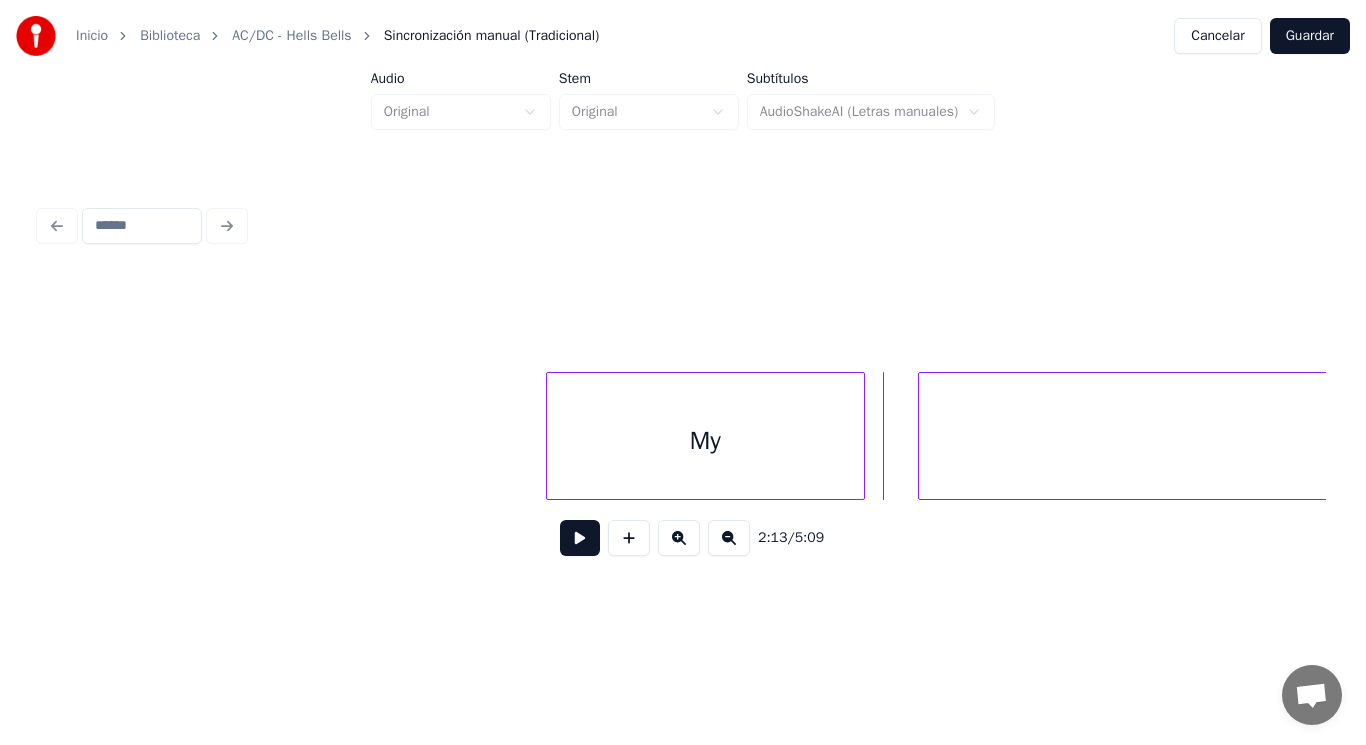 click at bounding box center [861, 436] 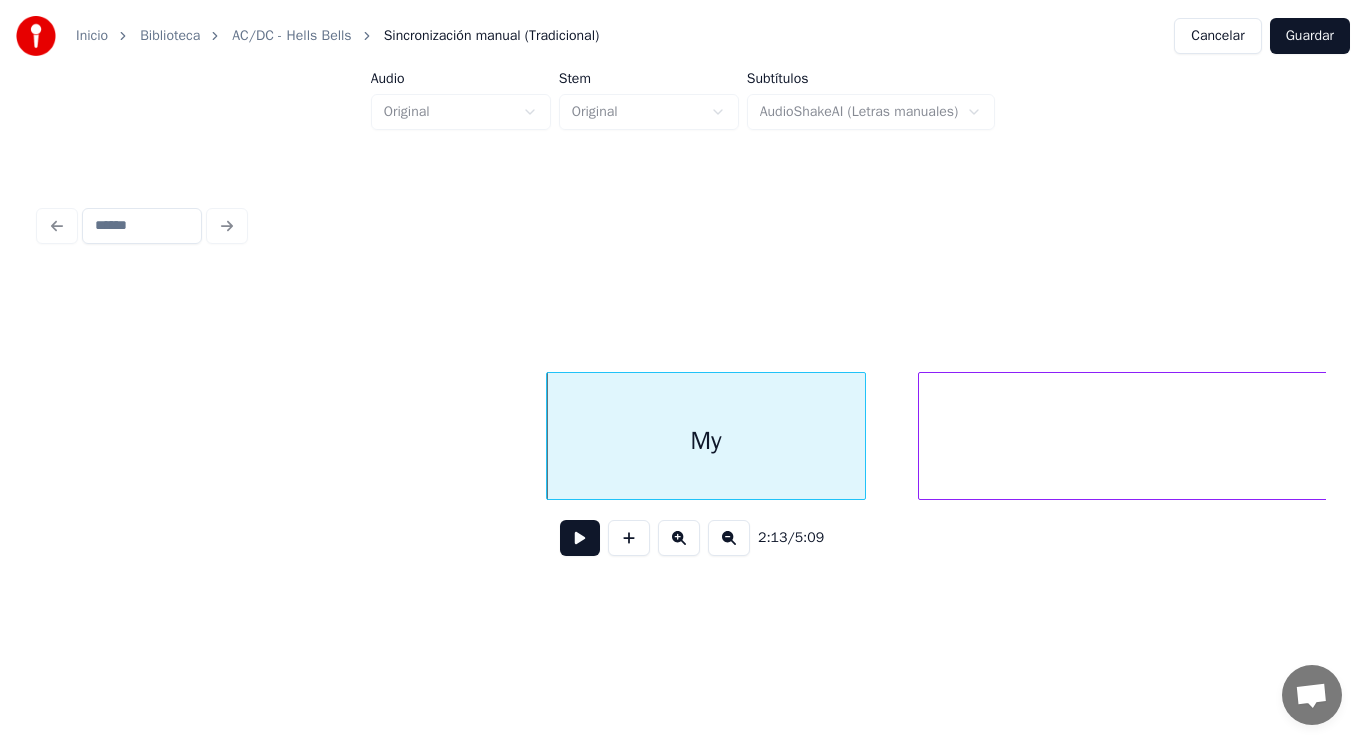click on "temperature's" at bounding box center (1629, 441) 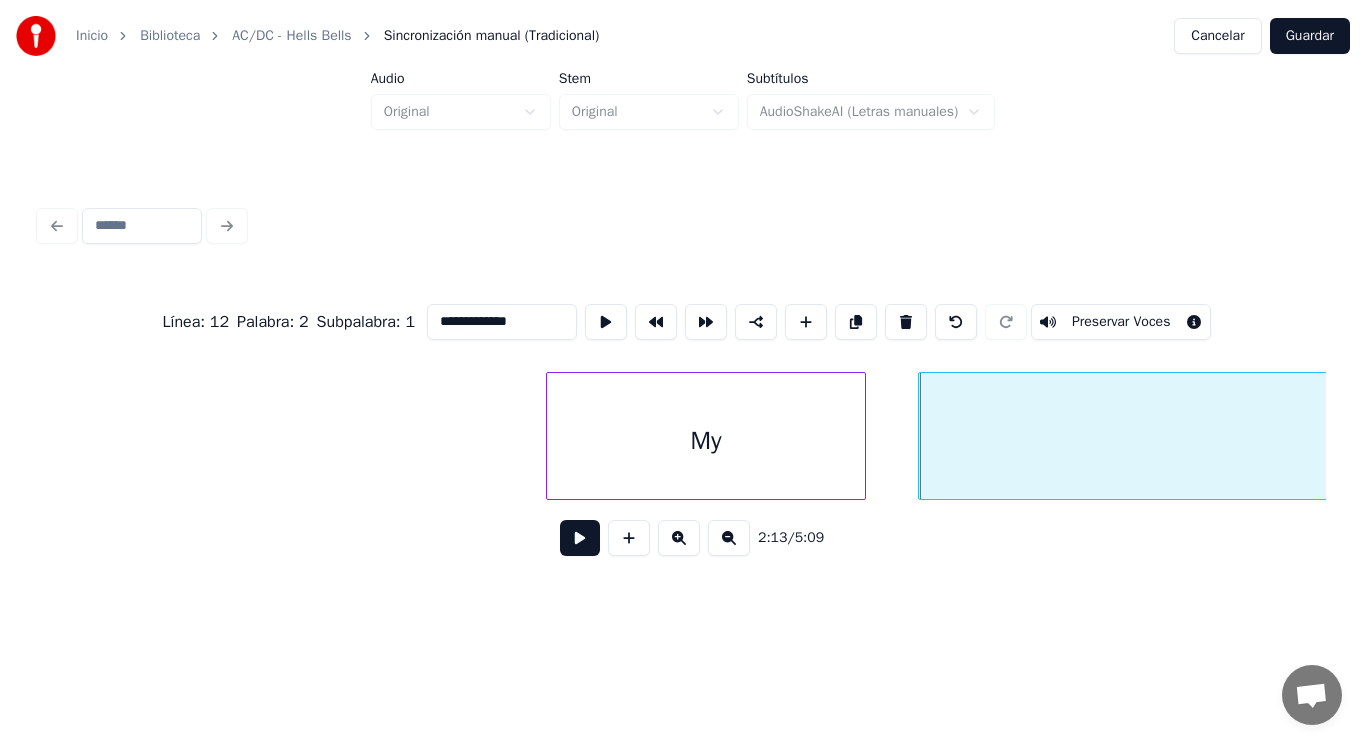 click at bounding box center (580, 538) 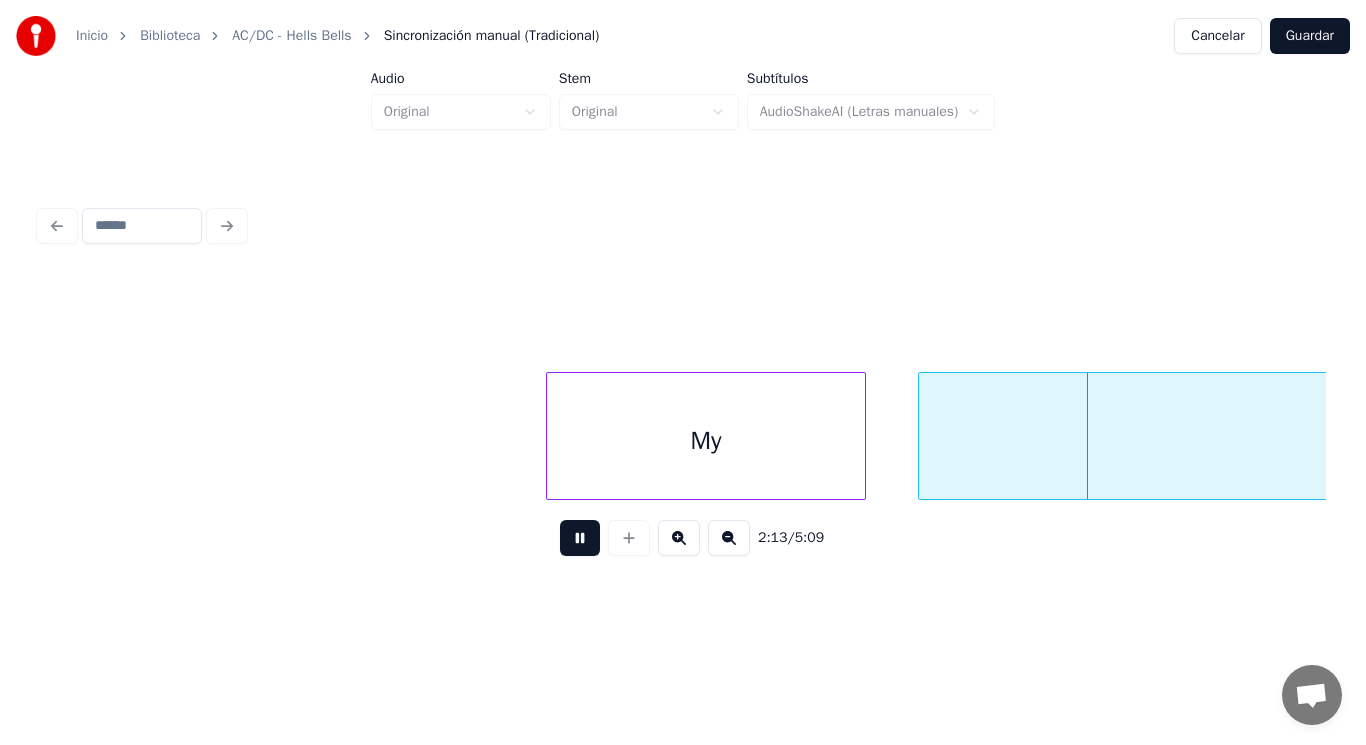 click at bounding box center [580, 538] 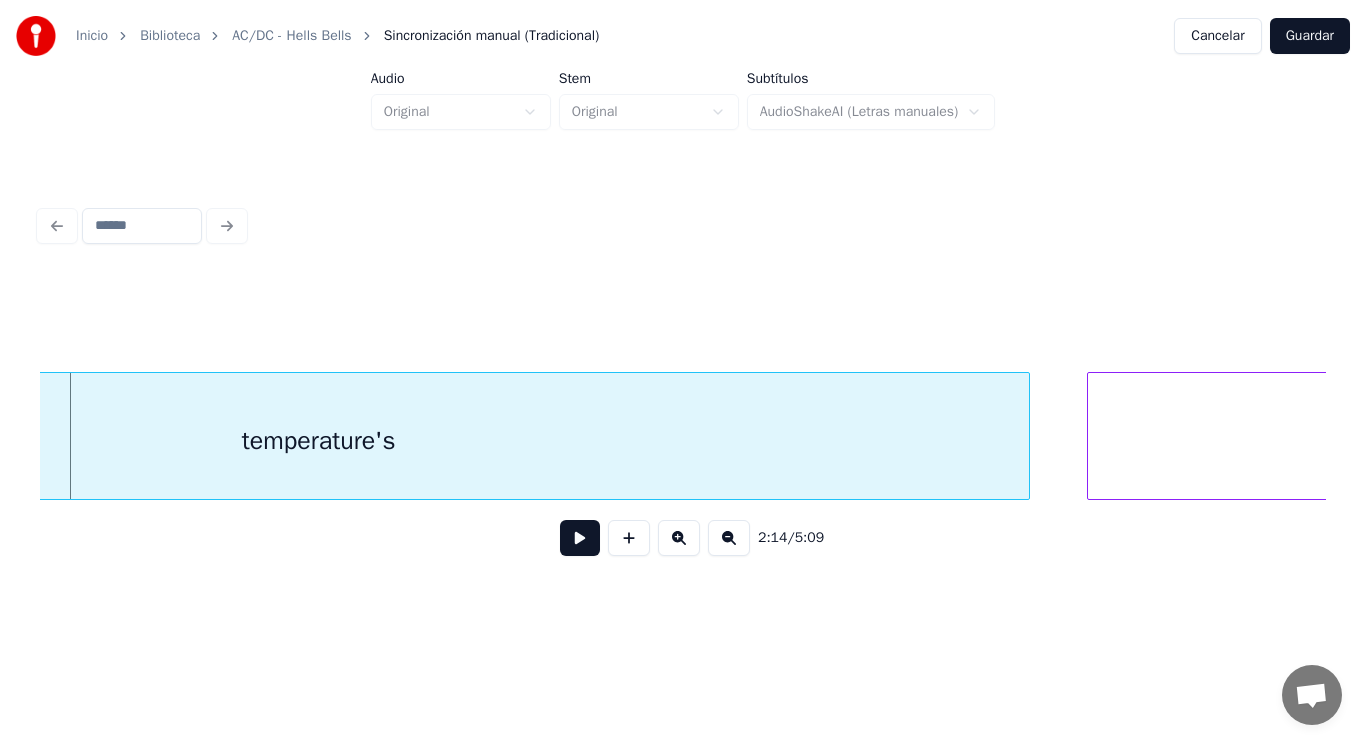 click on "temperature's" at bounding box center [318, 441] 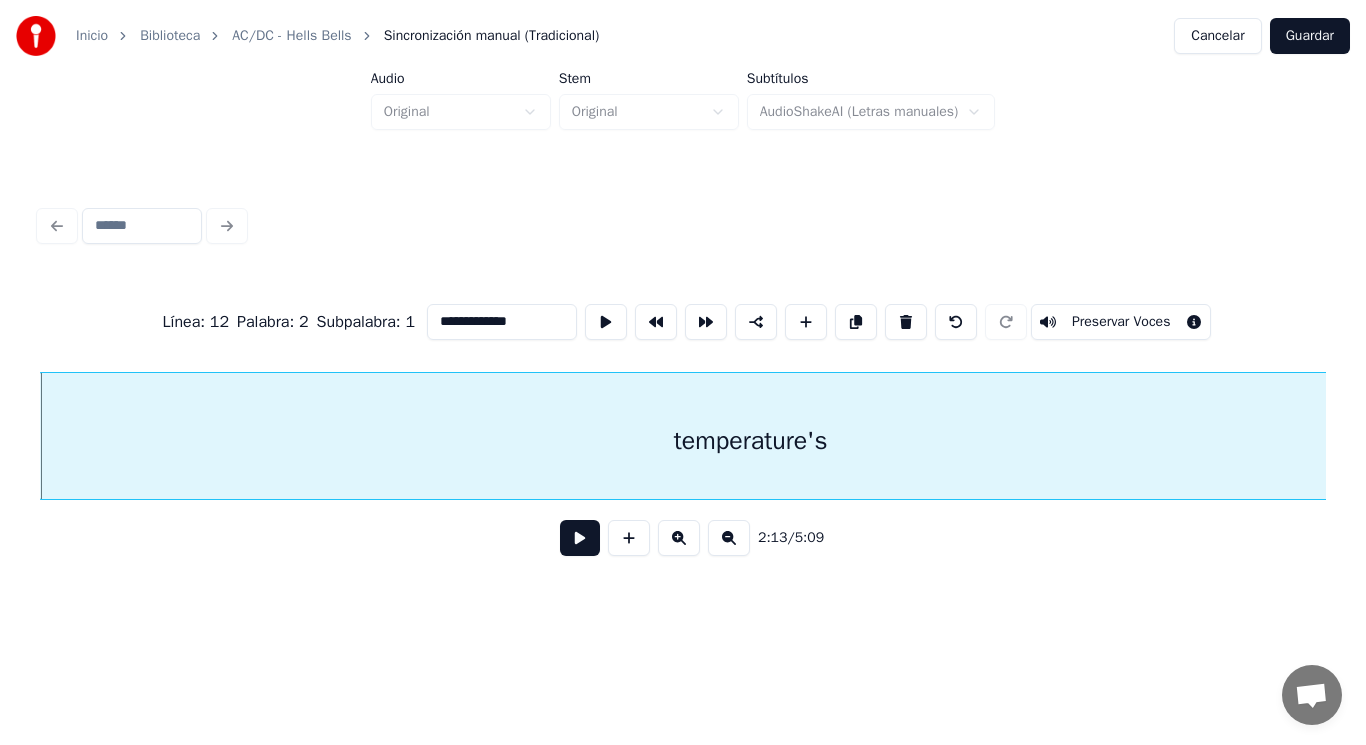 click at bounding box center (580, 538) 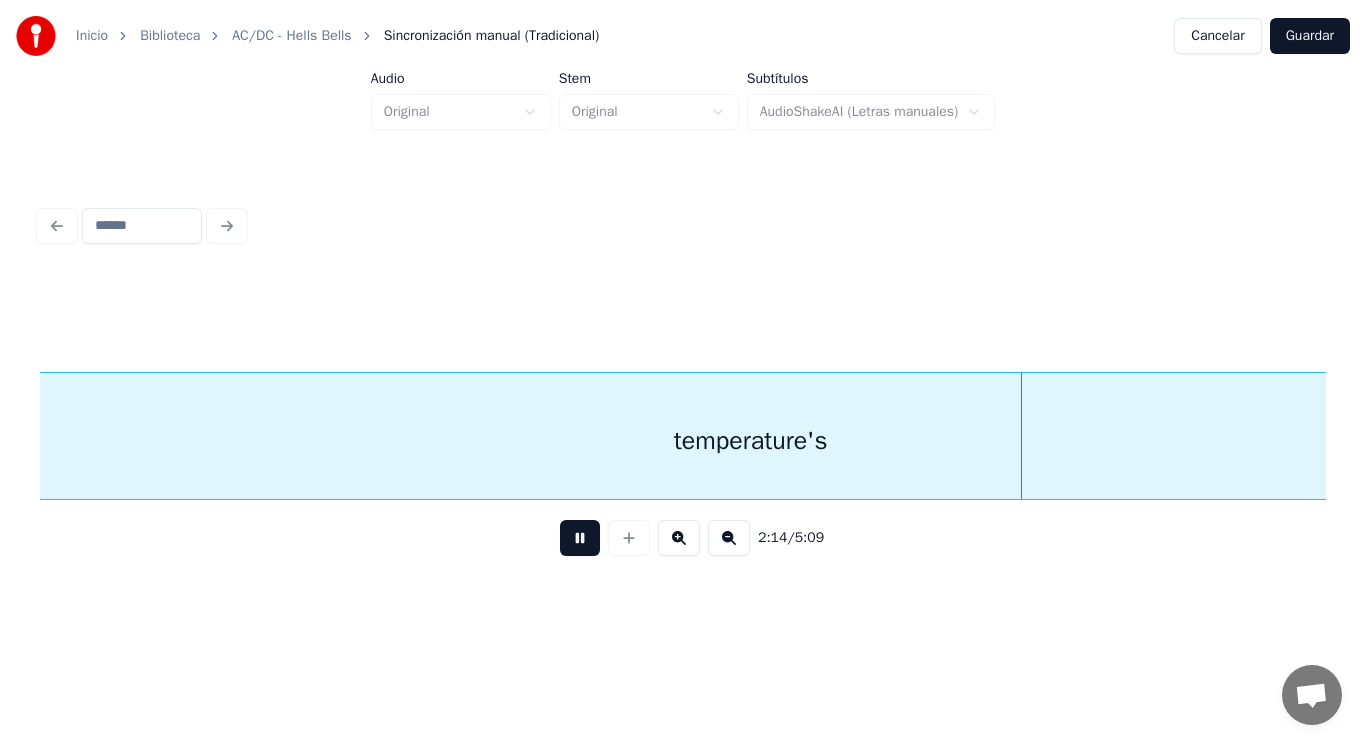click at bounding box center [580, 538] 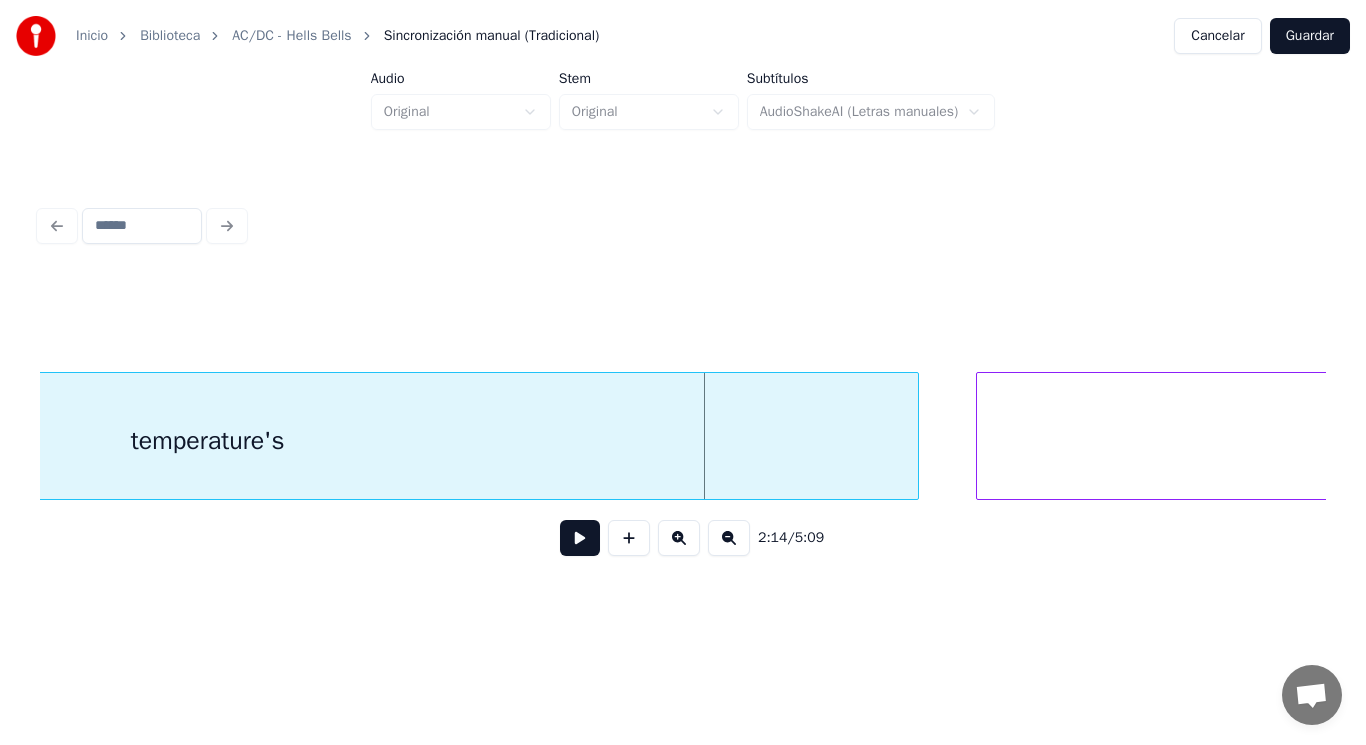 scroll, scrollTop: 0, scrollLeft: 187775, axis: horizontal 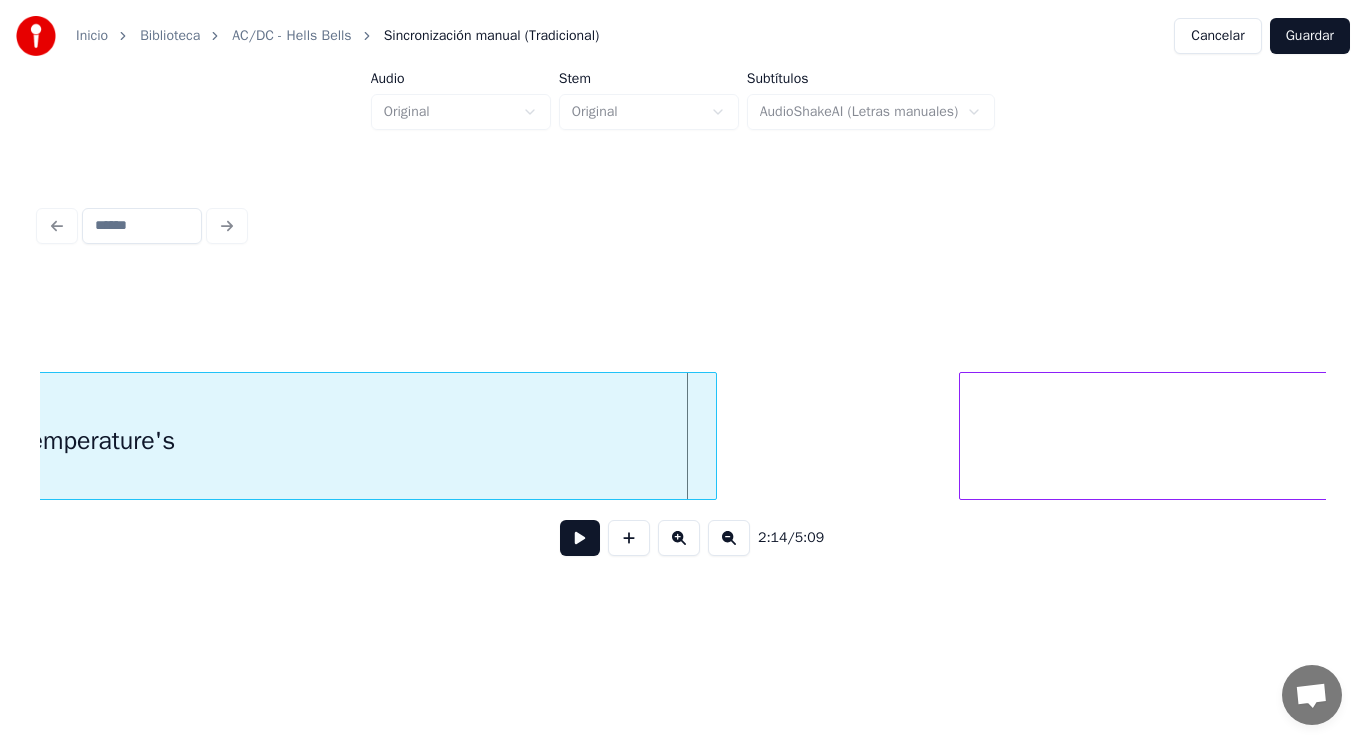 click at bounding box center (713, 436) 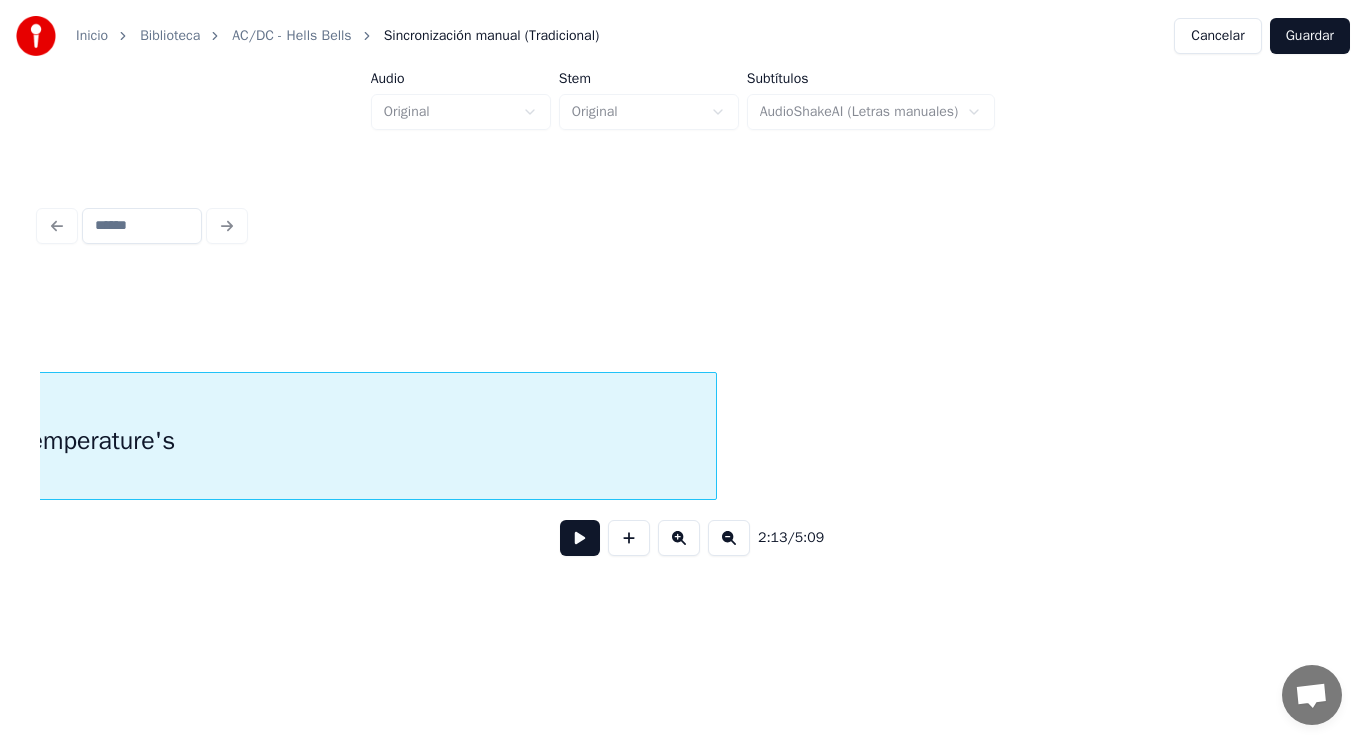 scroll, scrollTop: 0, scrollLeft: 187215, axis: horizontal 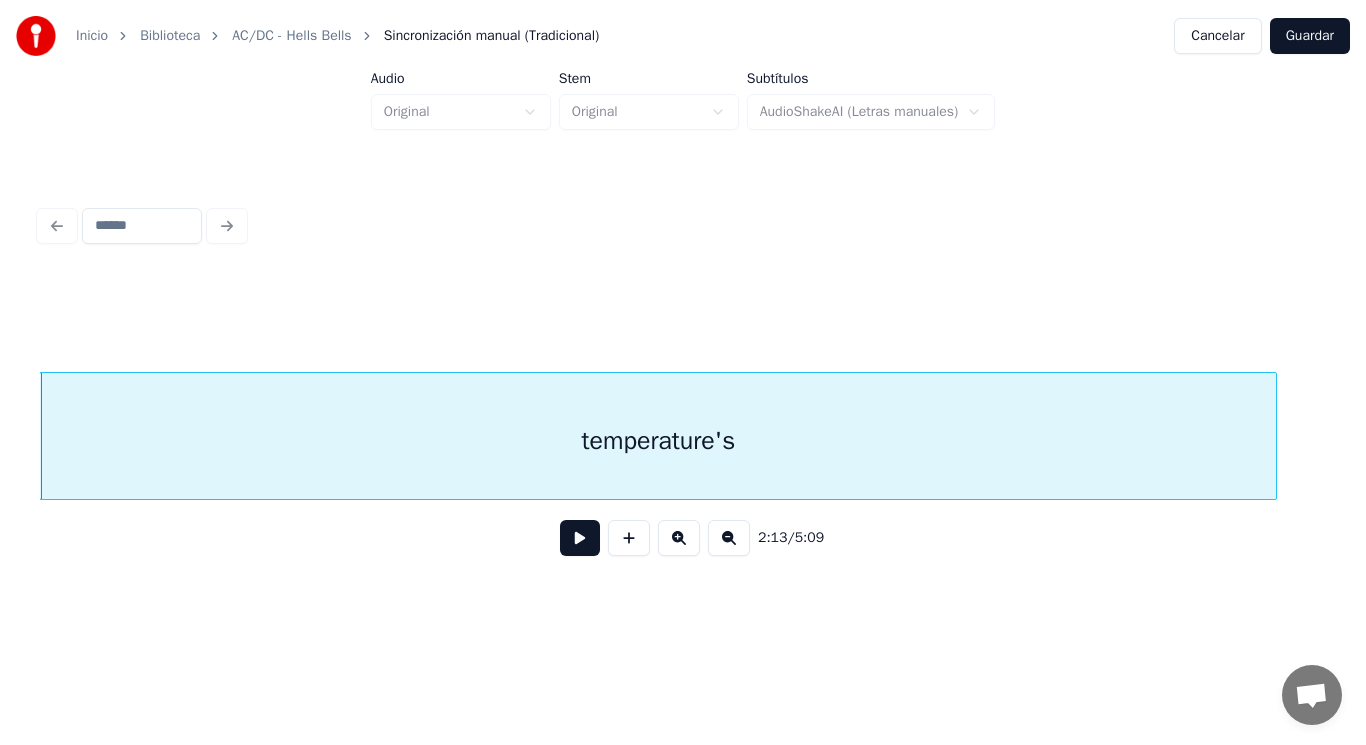 click at bounding box center [580, 538] 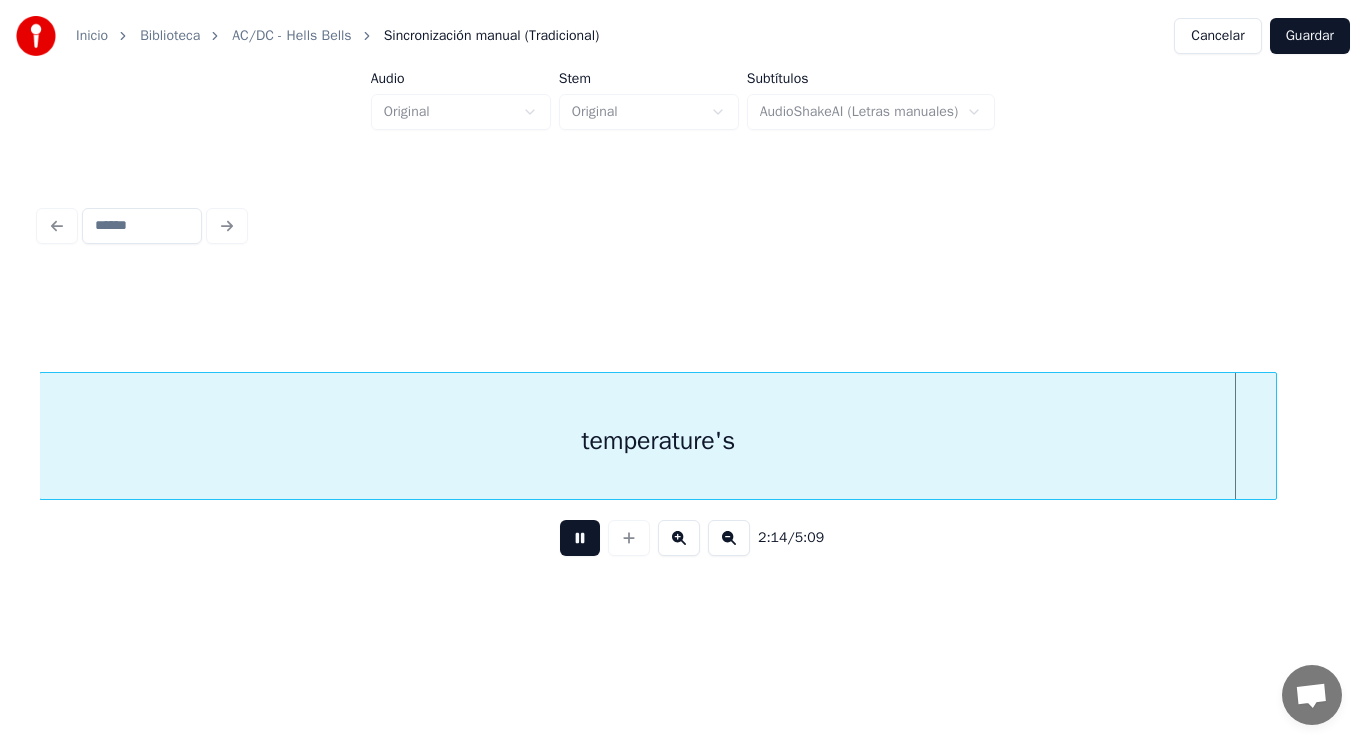click 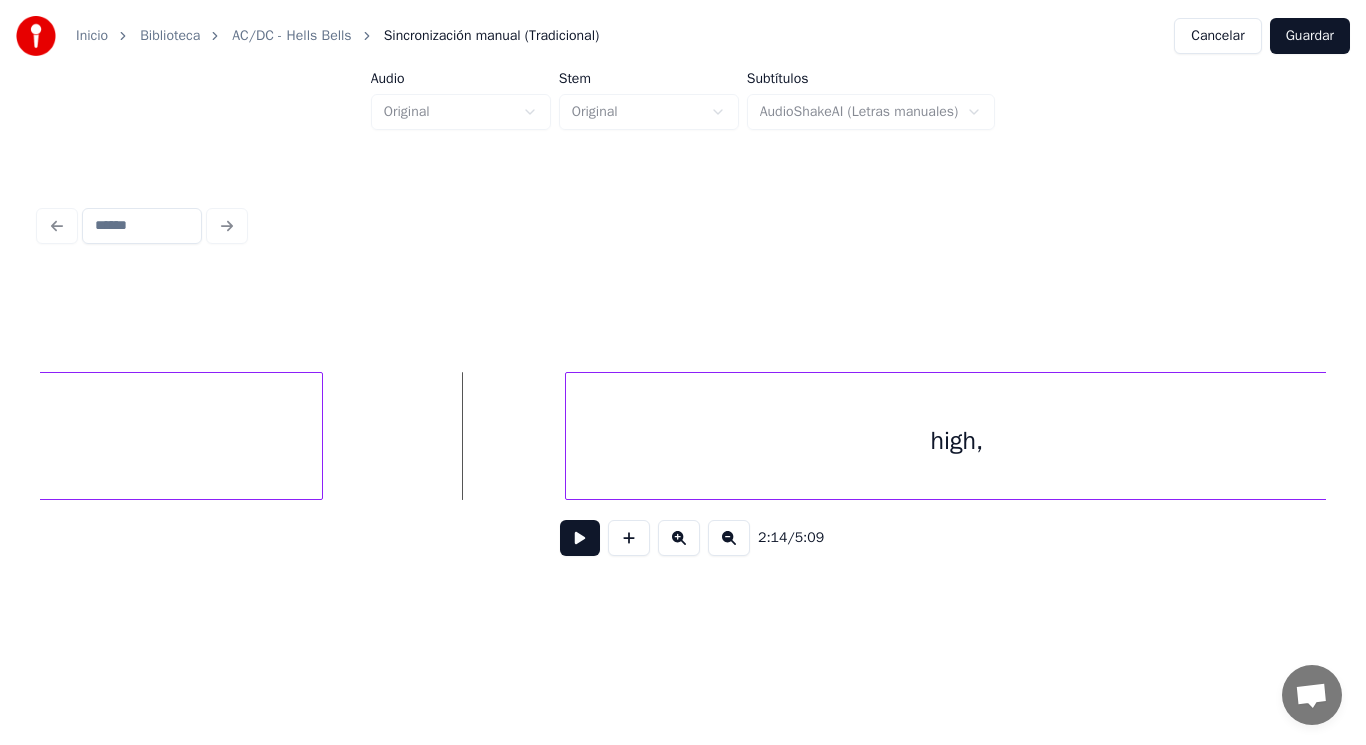 scroll, scrollTop: 0, scrollLeft: 188127, axis: horizontal 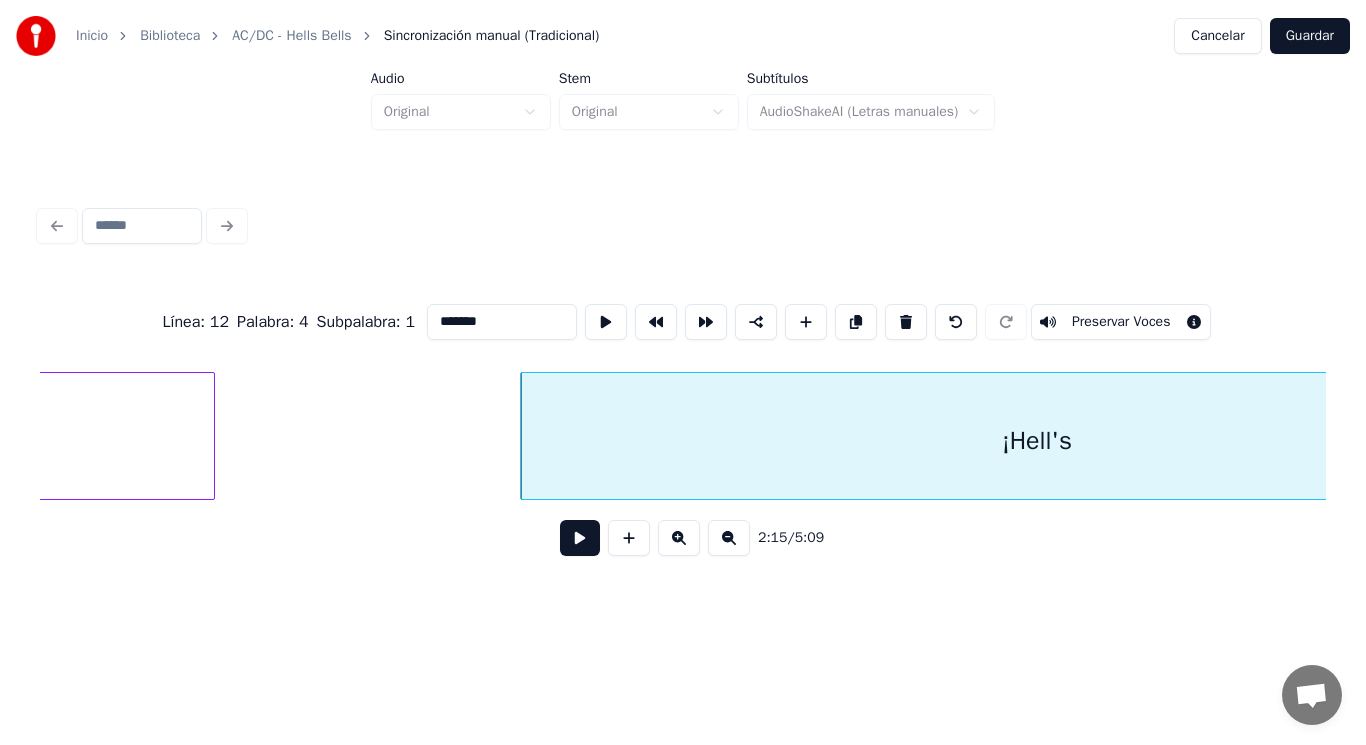 type on "*******" 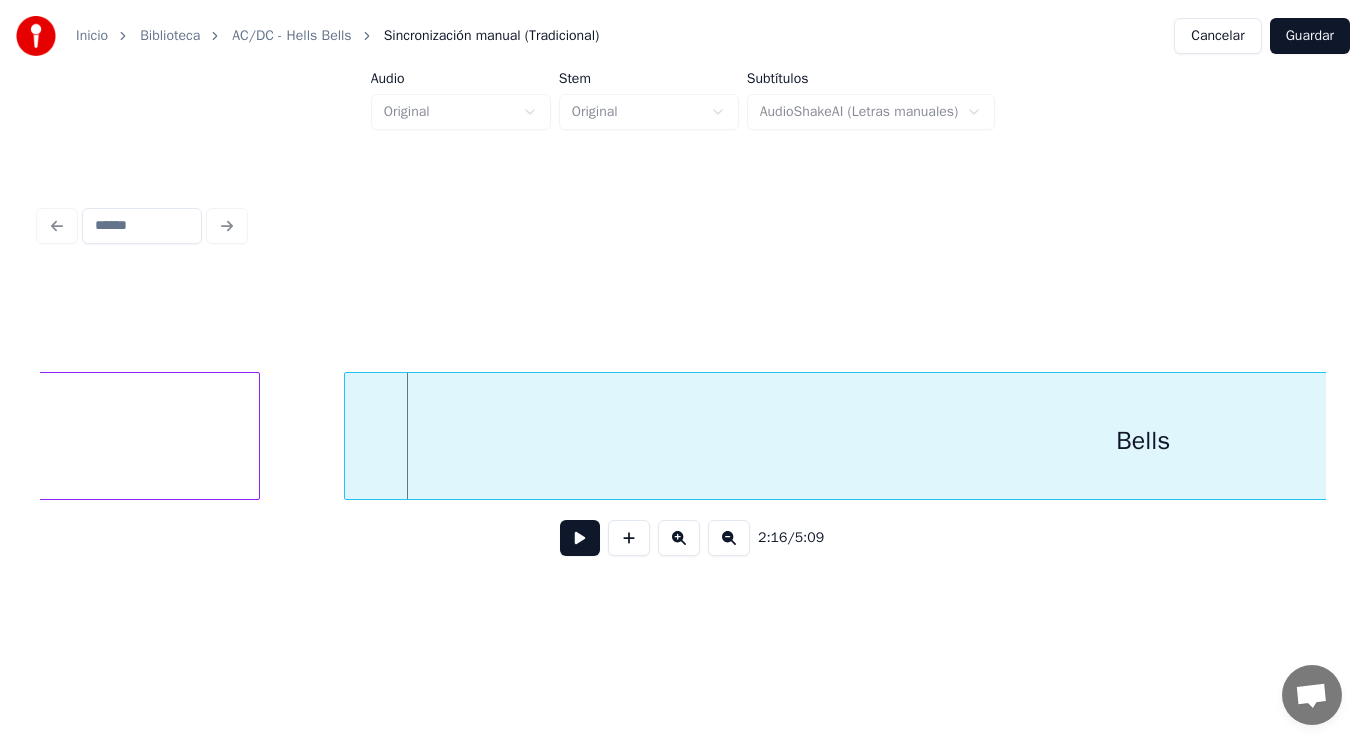 scroll, scrollTop: 0, scrollLeft: 189678, axis: horizontal 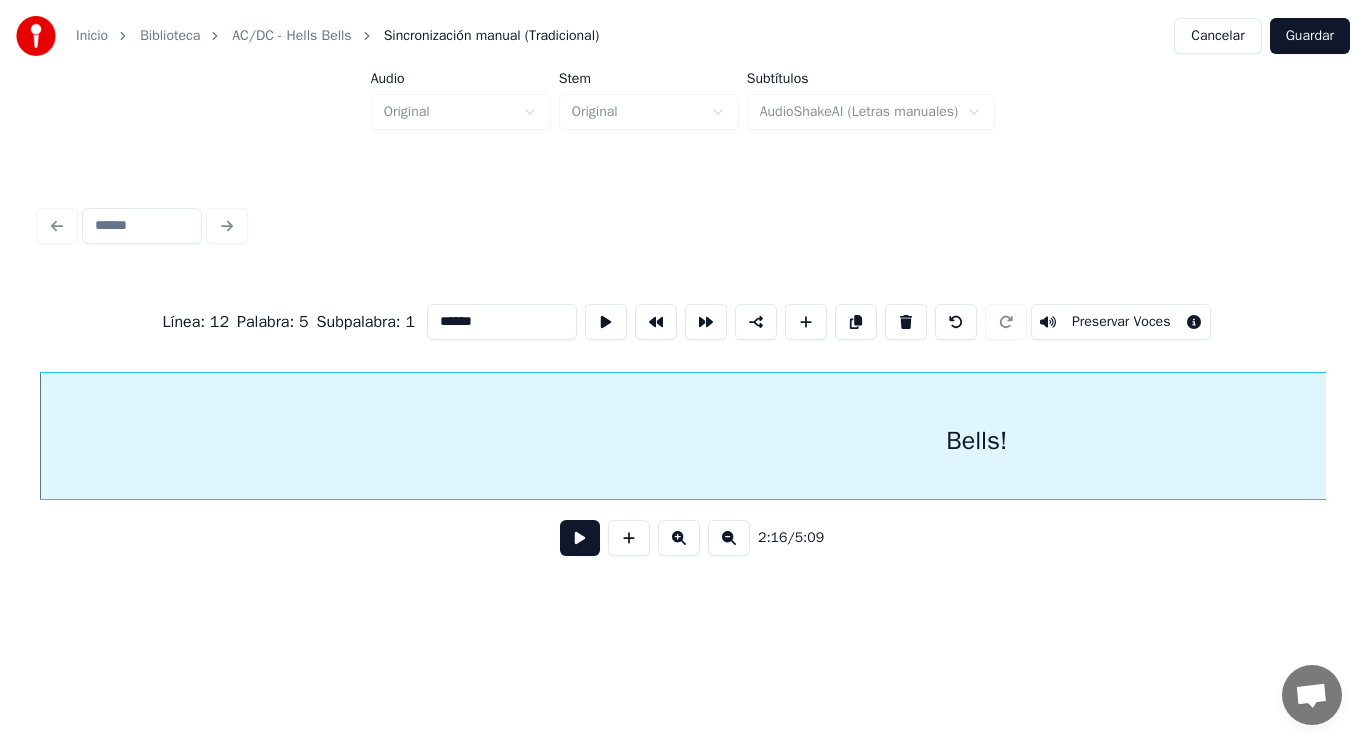 type on "******" 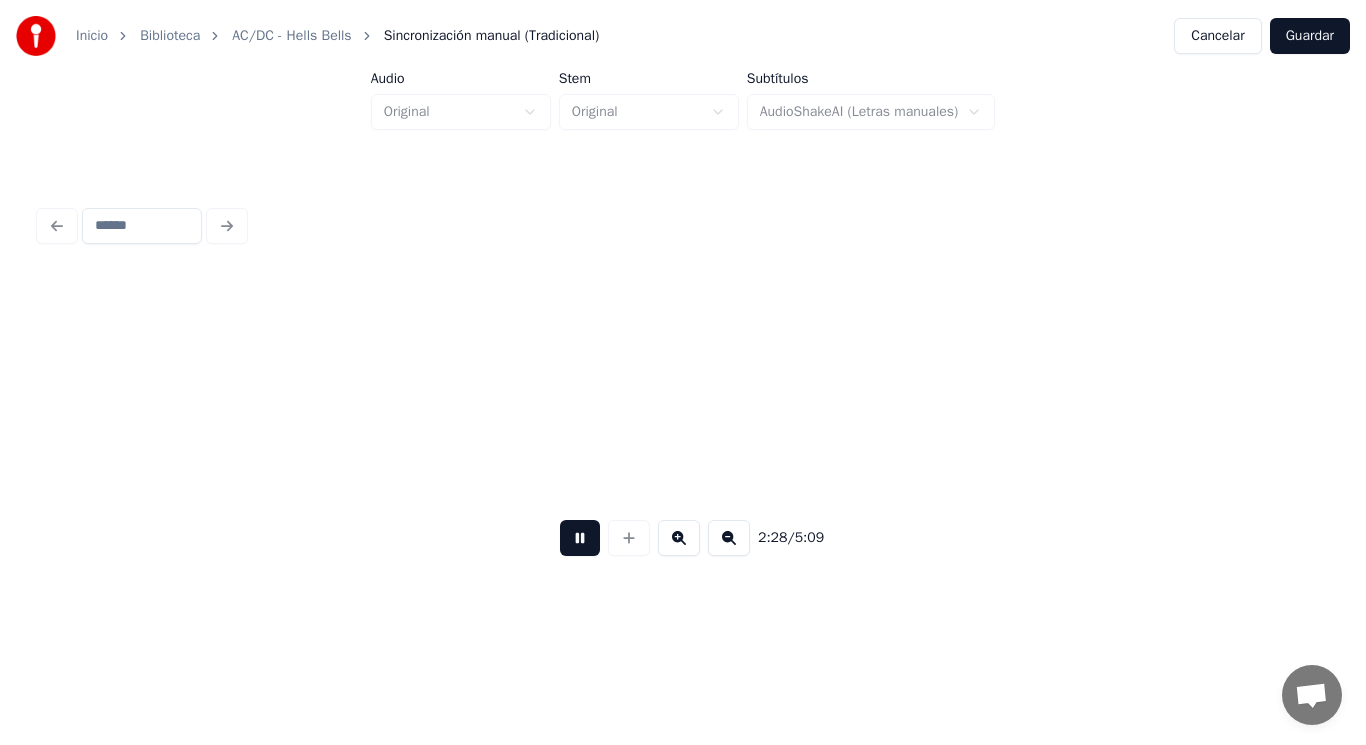 scroll, scrollTop: 0, scrollLeft: 207471, axis: horizontal 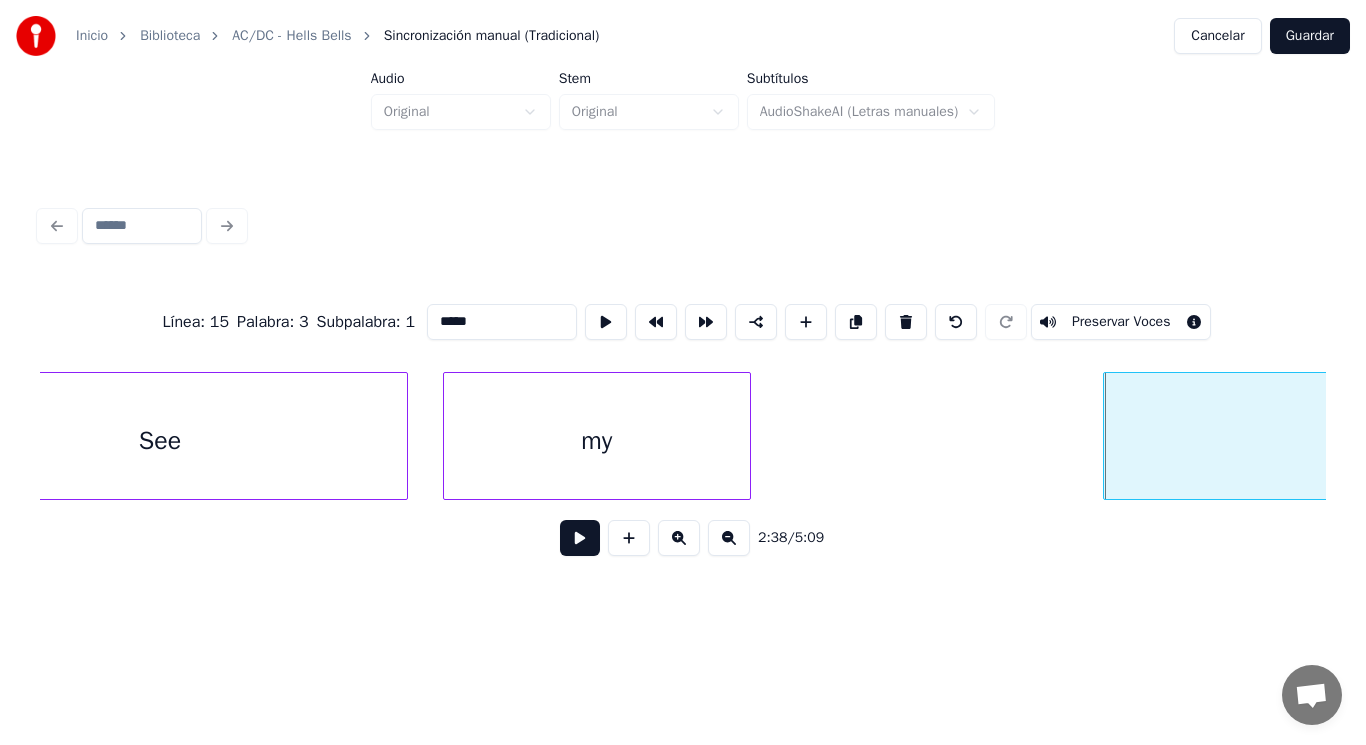 type on "**" 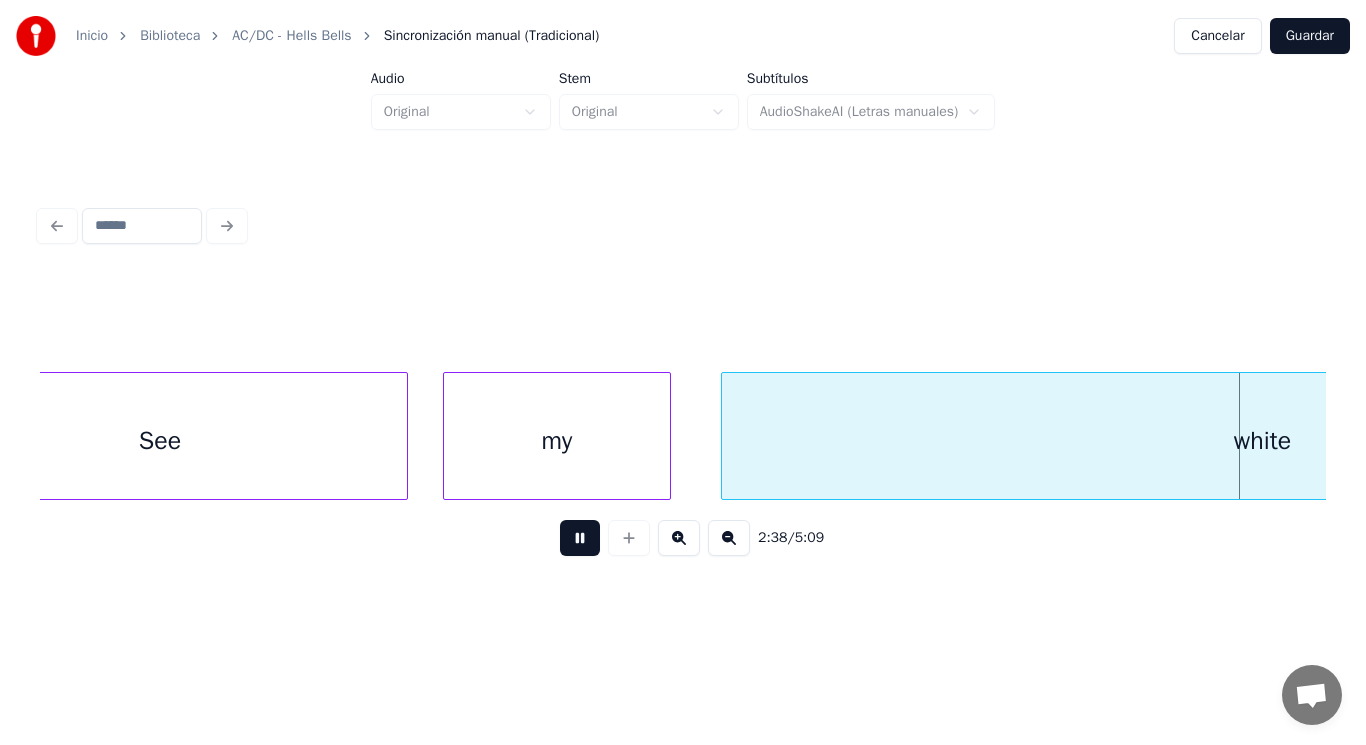 scroll, scrollTop: 0, scrollLeft: 222055, axis: horizontal 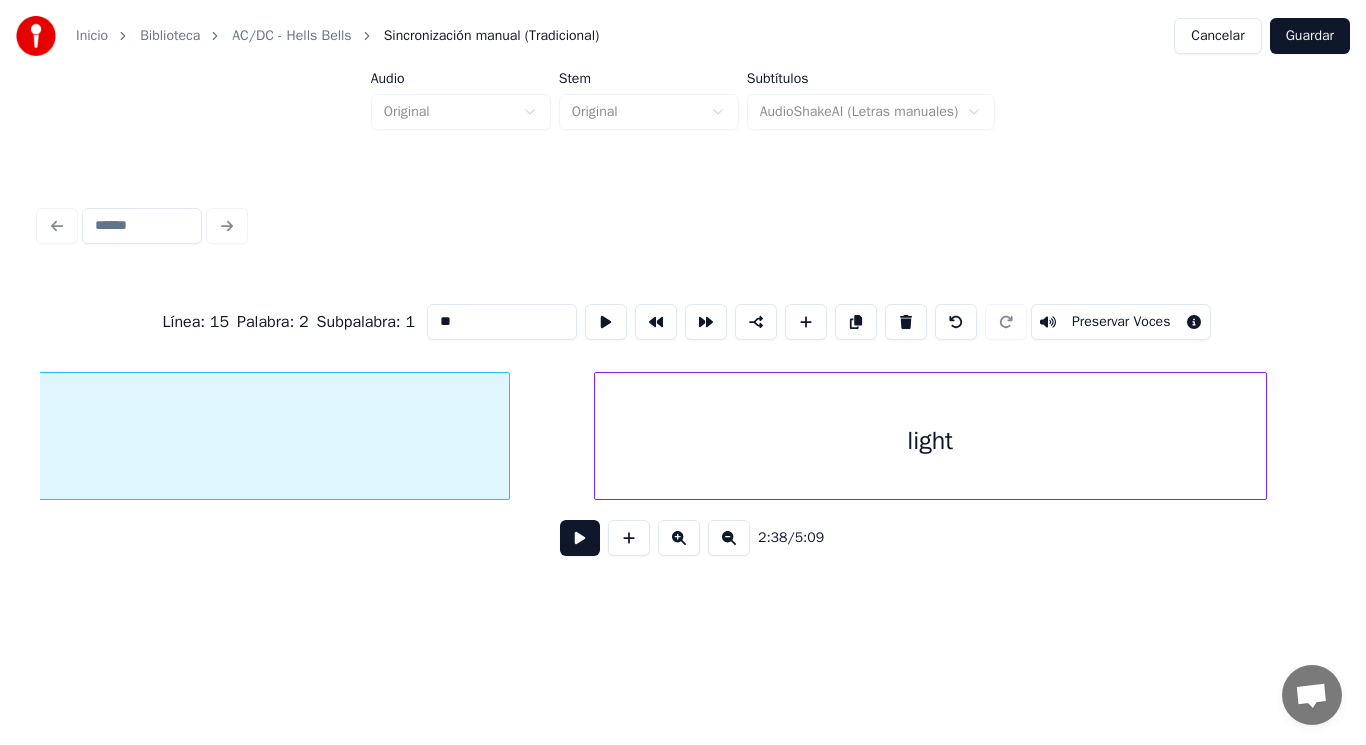 type on "*****" 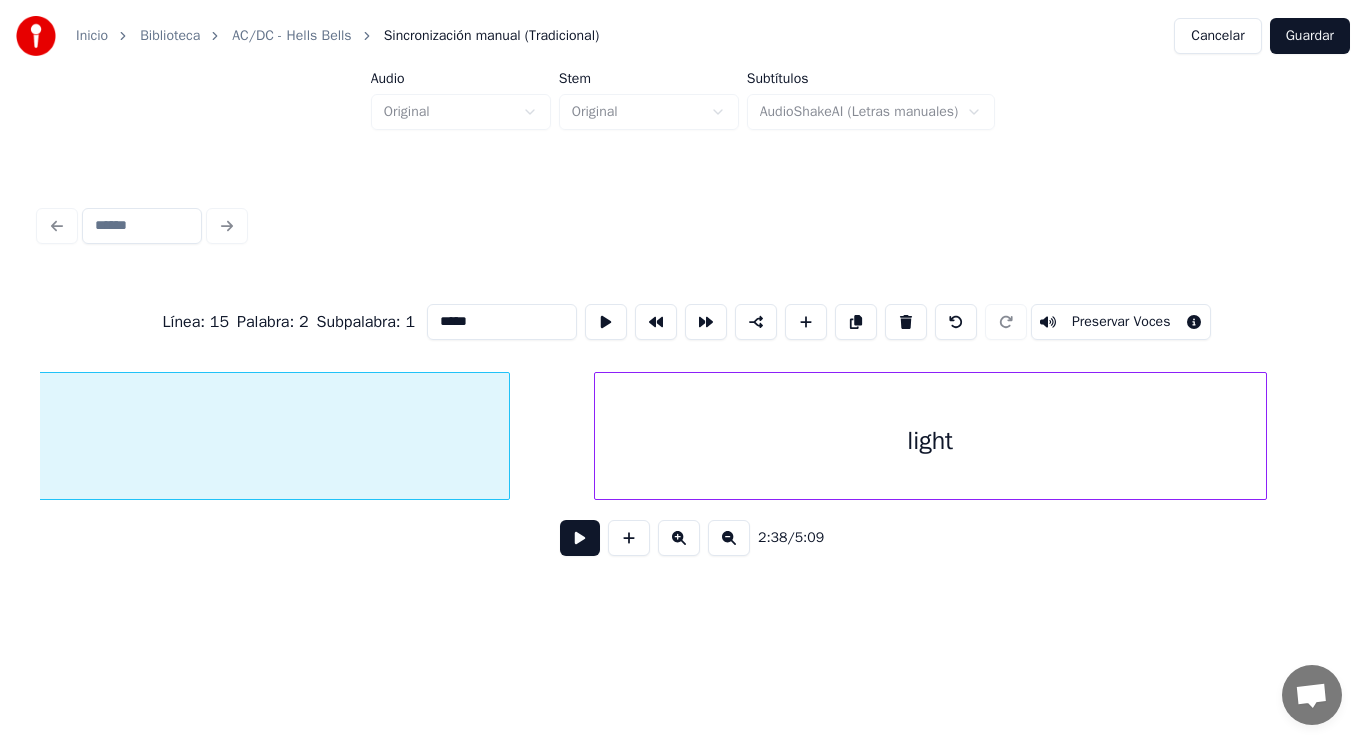 scroll, scrollTop: 0, scrollLeft: 221443, axis: horizontal 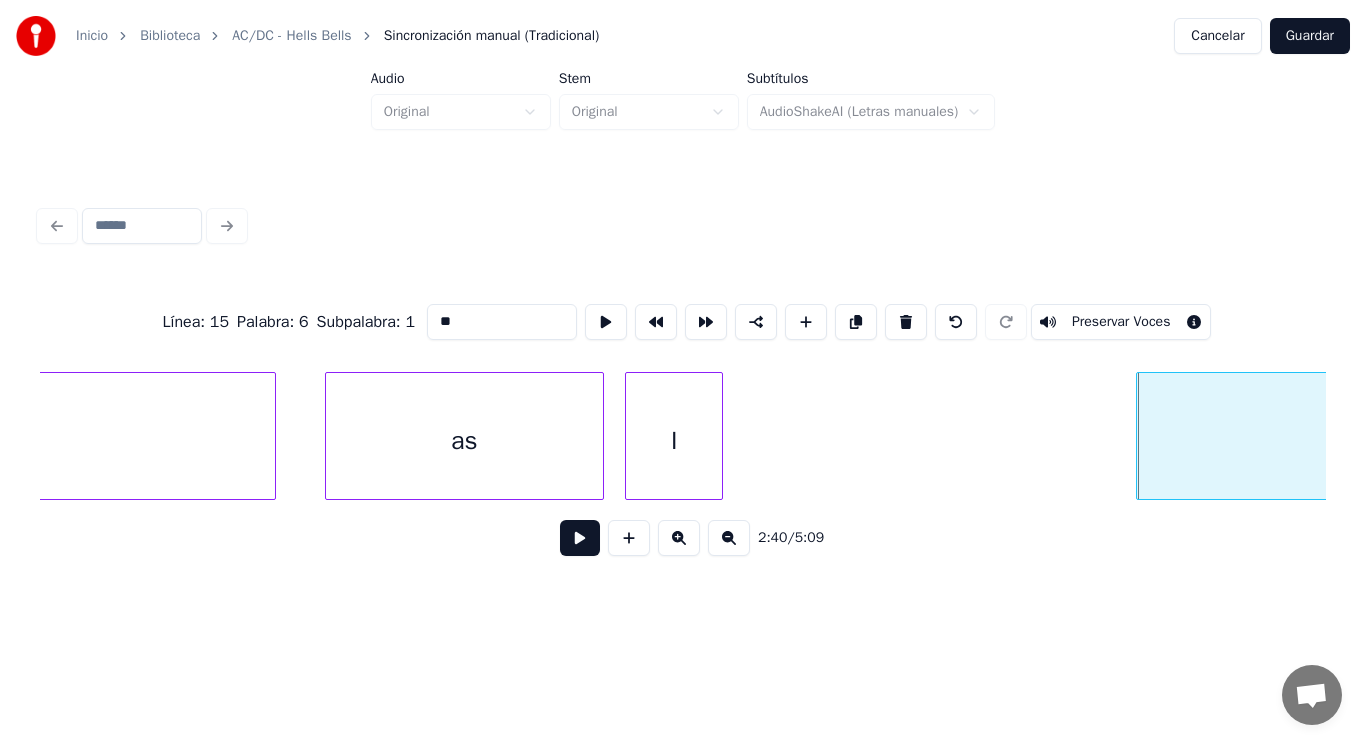 type on "*****" 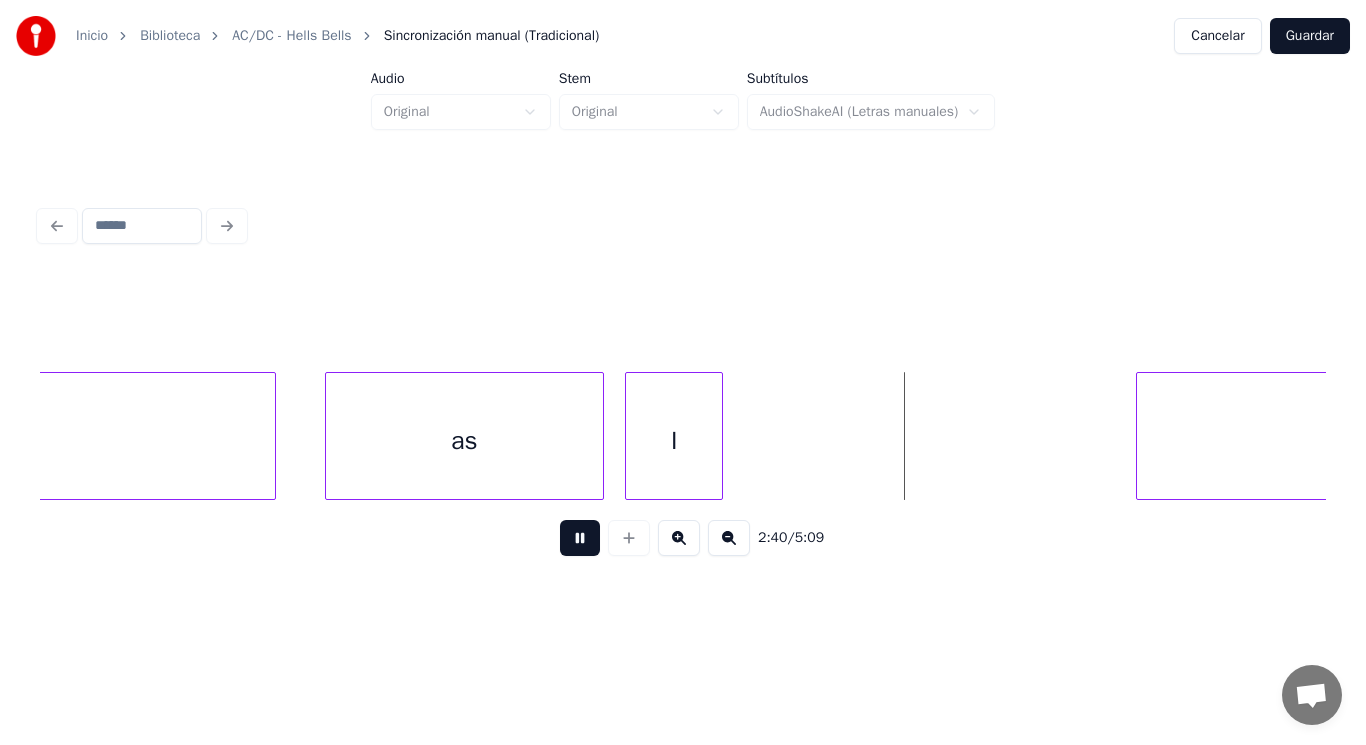 drag, startPoint x: 576, startPoint y: 539, endPoint x: 738, endPoint y: 476, distance: 173.81888 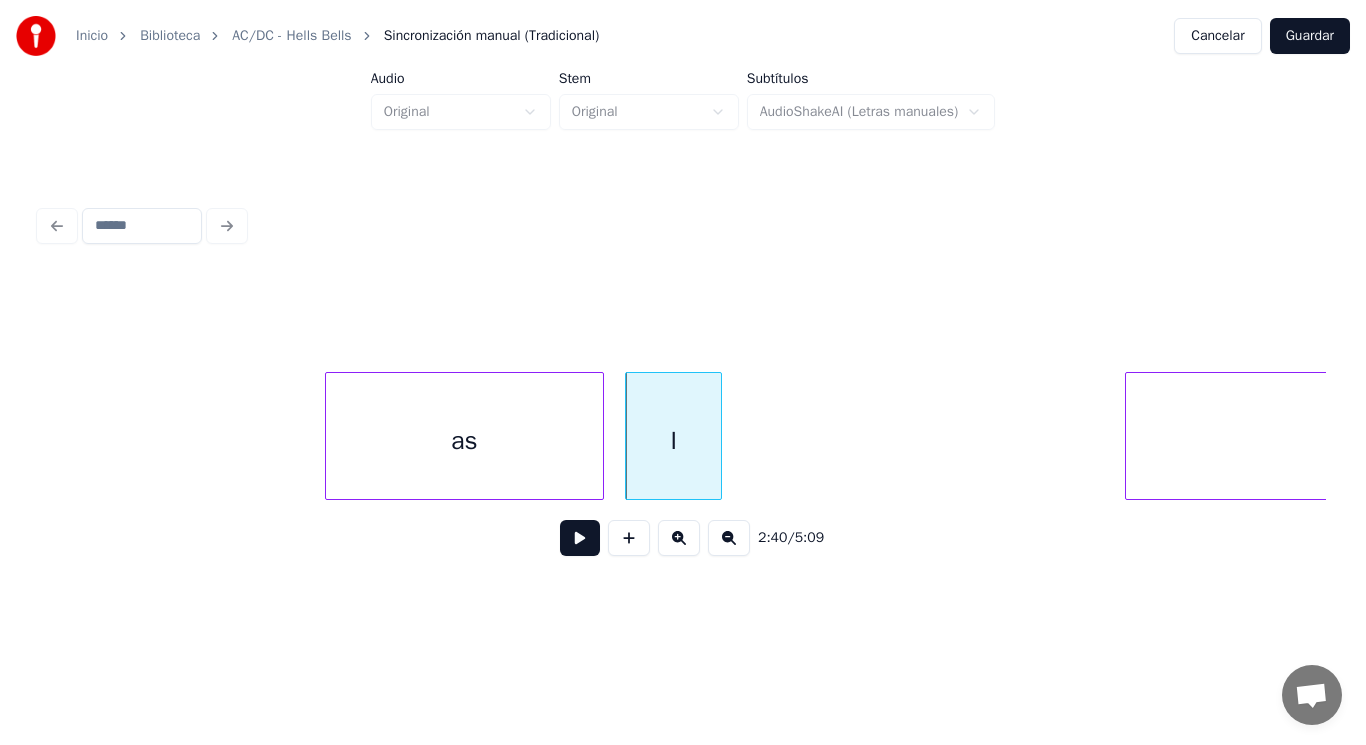 scroll, scrollTop: 0, scrollLeft: 223974, axis: horizontal 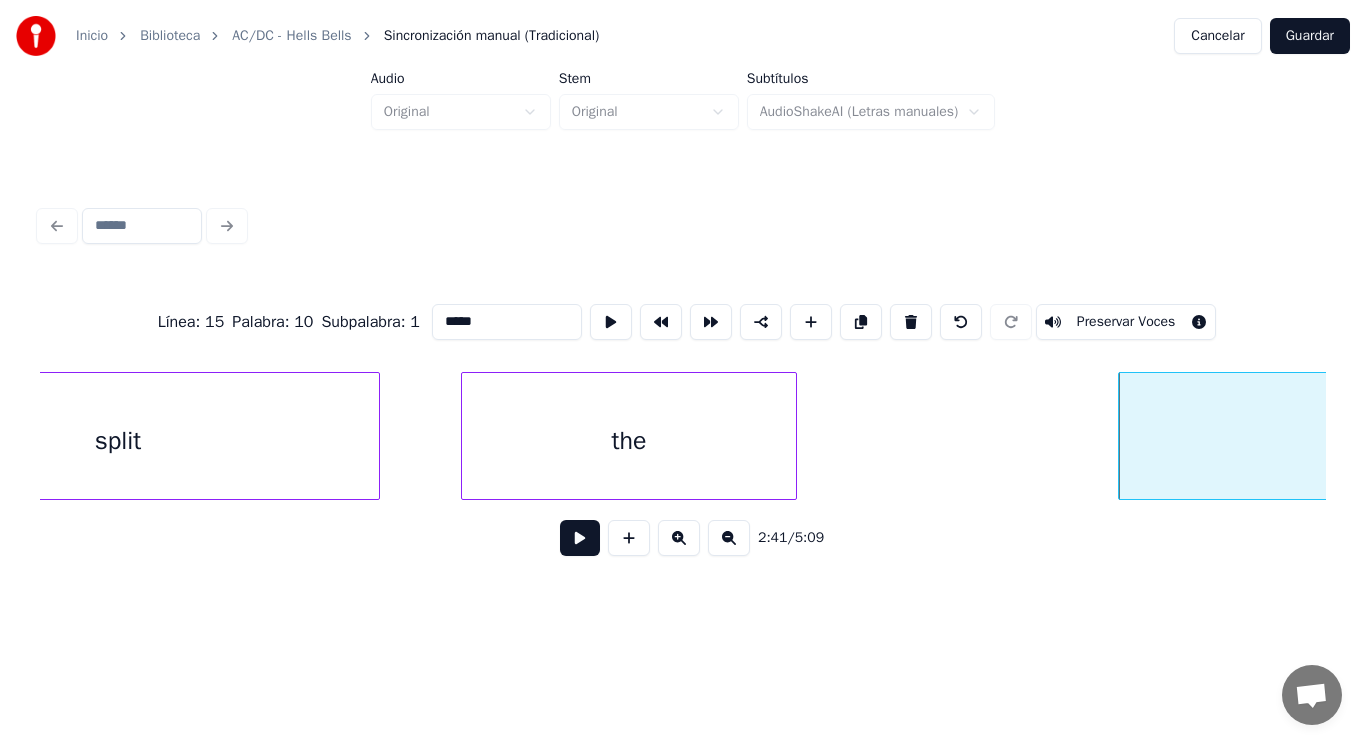 type on "***" 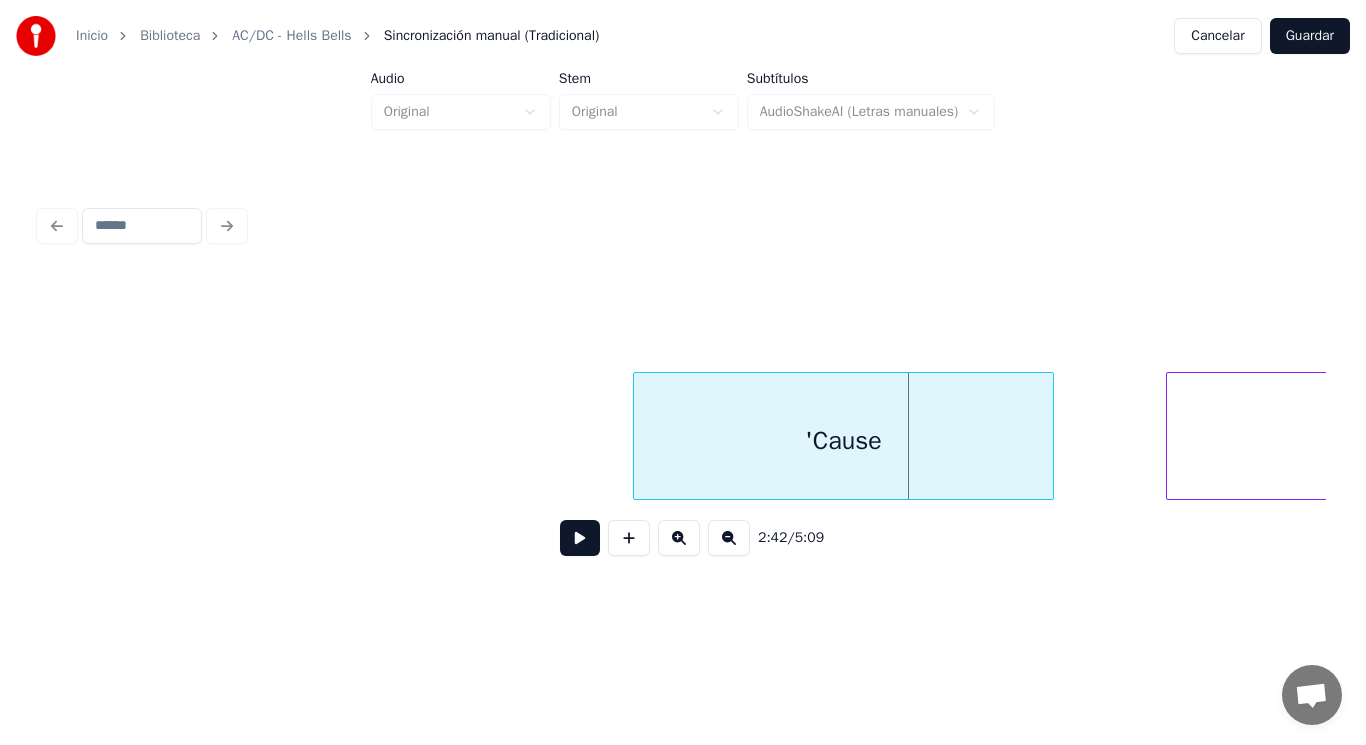 scroll, scrollTop: 0, scrollLeft: 226270, axis: horizontal 